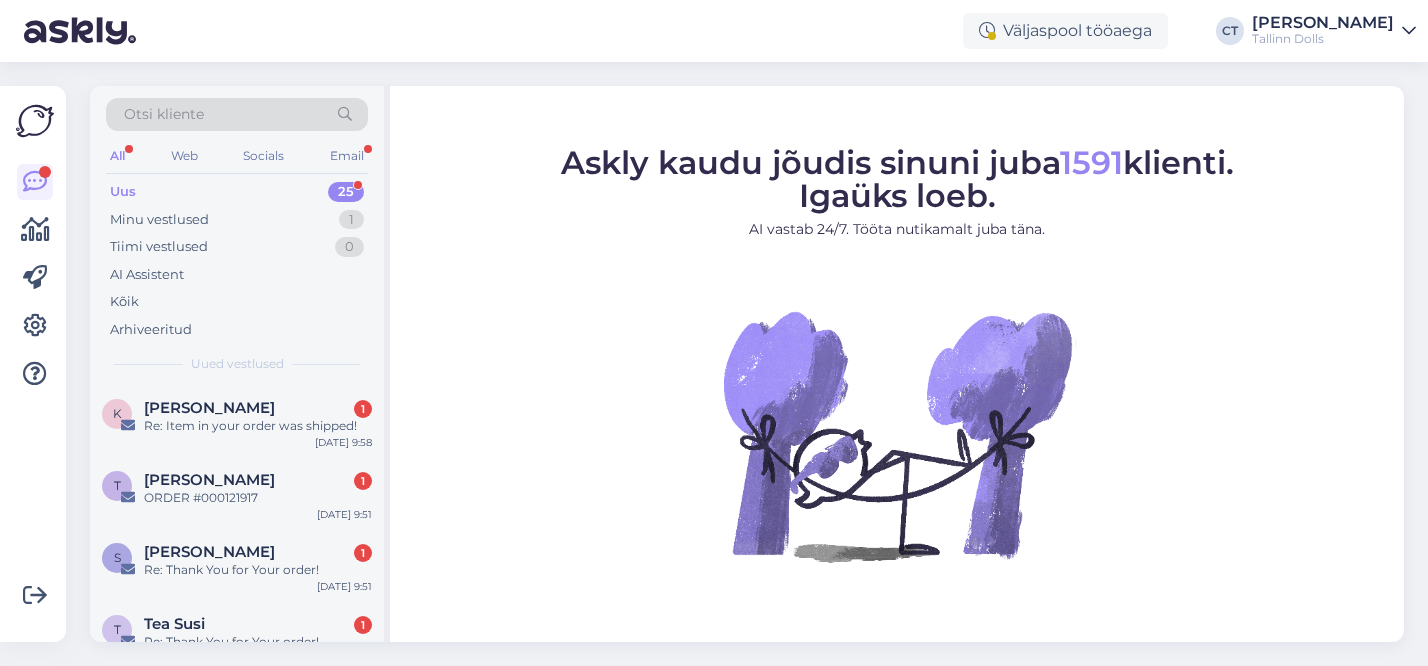 scroll, scrollTop: 0, scrollLeft: 0, axis: both 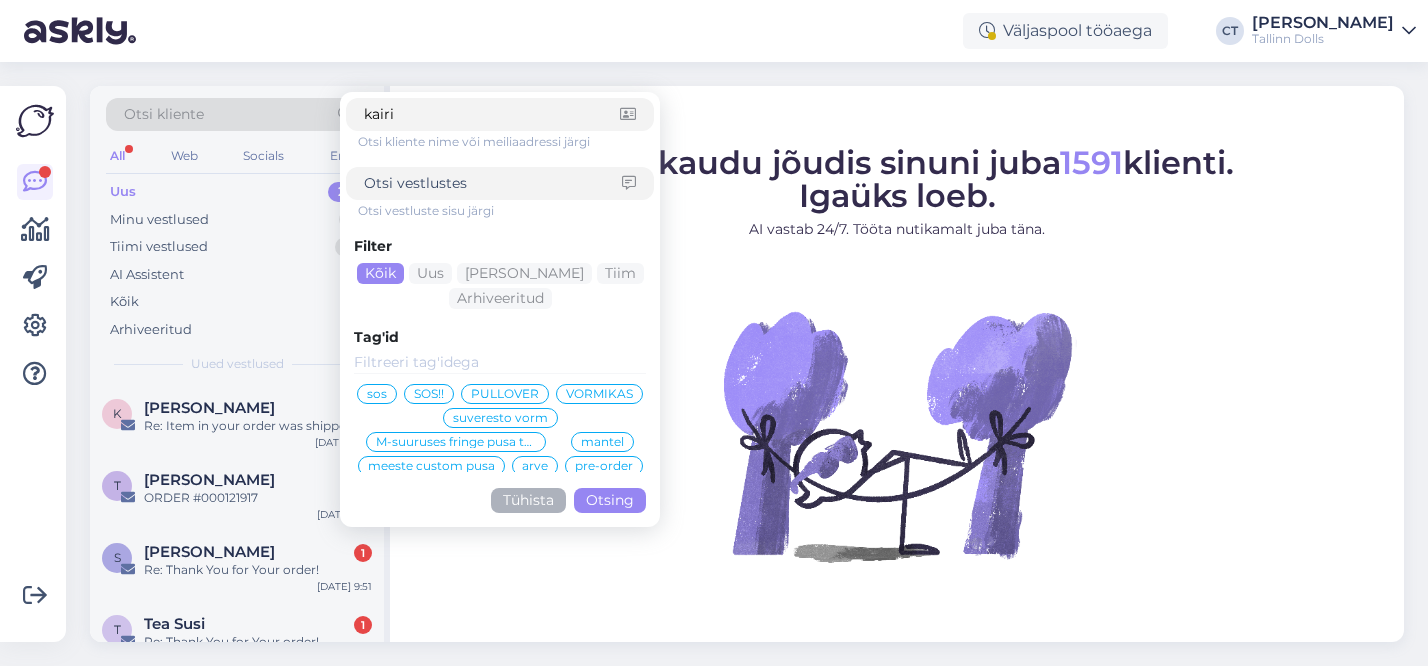 type on "kairit" 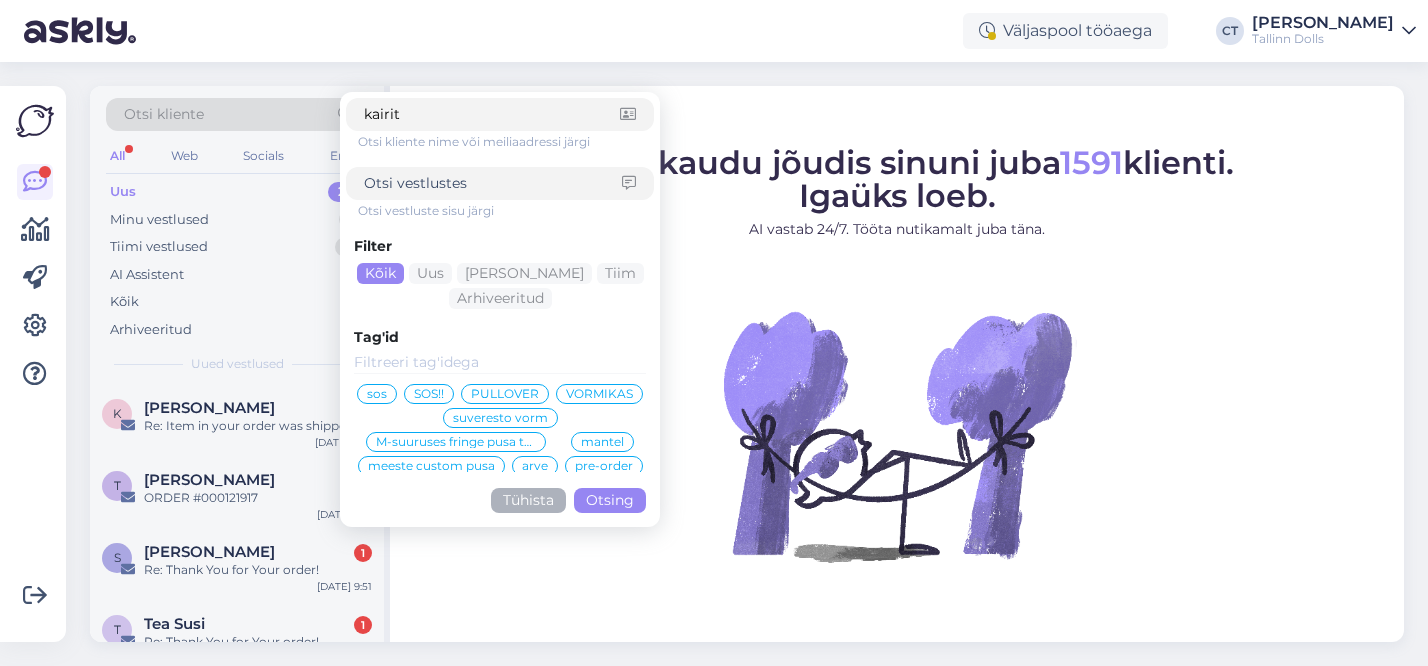 click on "Otsing" at bounding box center [610, 500] 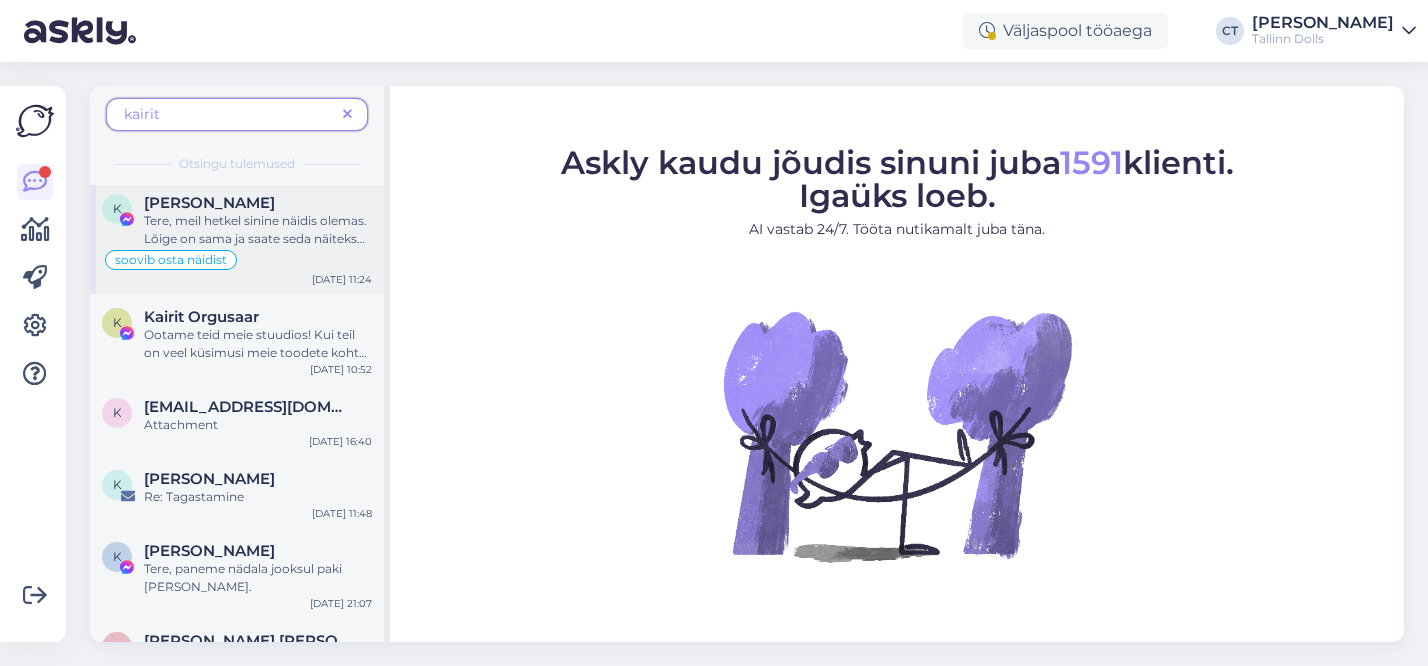 scroll, scrollTop: 206, scrollLeft: 0, axis: vertical 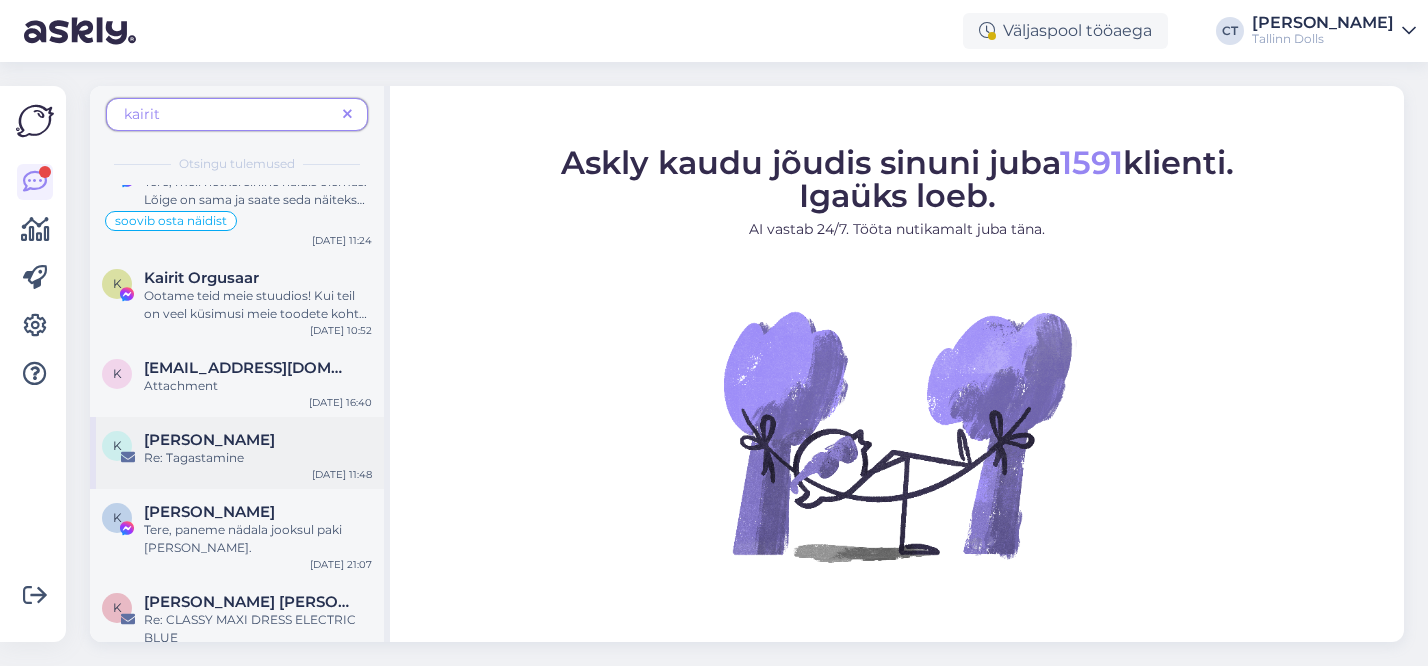 click on "Re: Tagastamine" at bounding box center [258, 458] 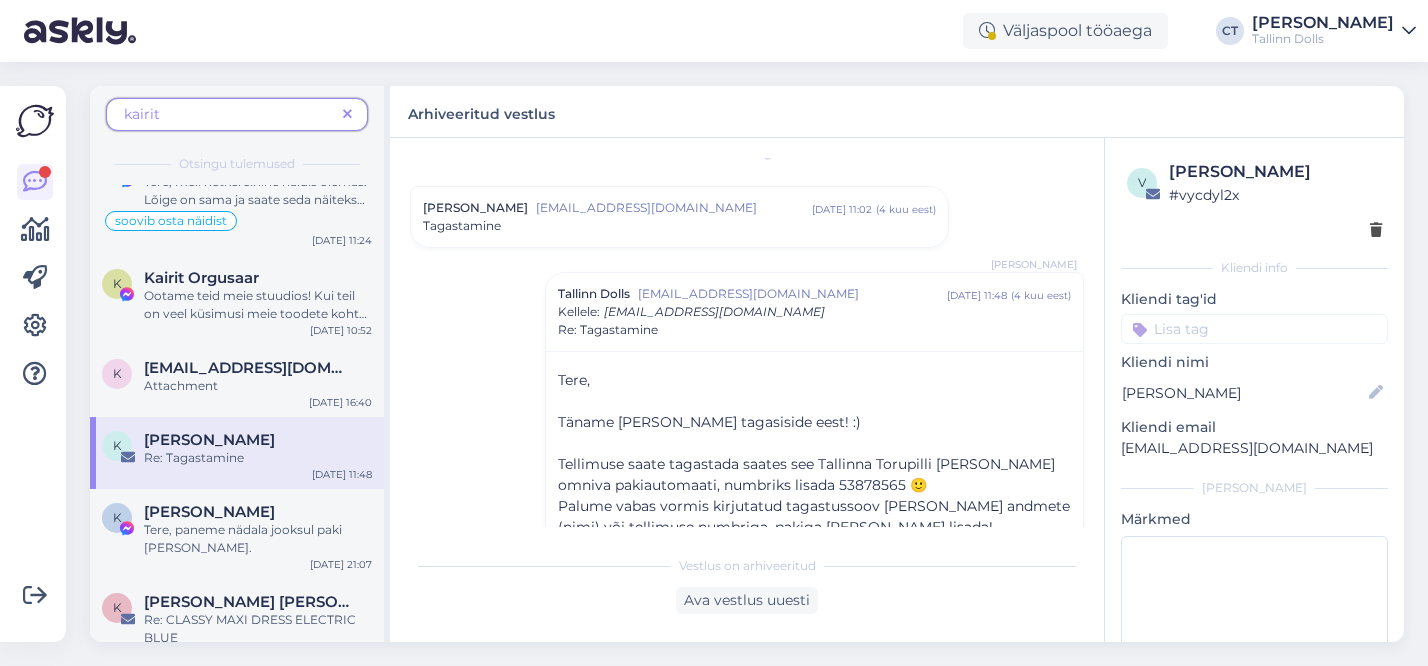 scroll, scrollTop: 0, scrollLeft: 0, axis: both 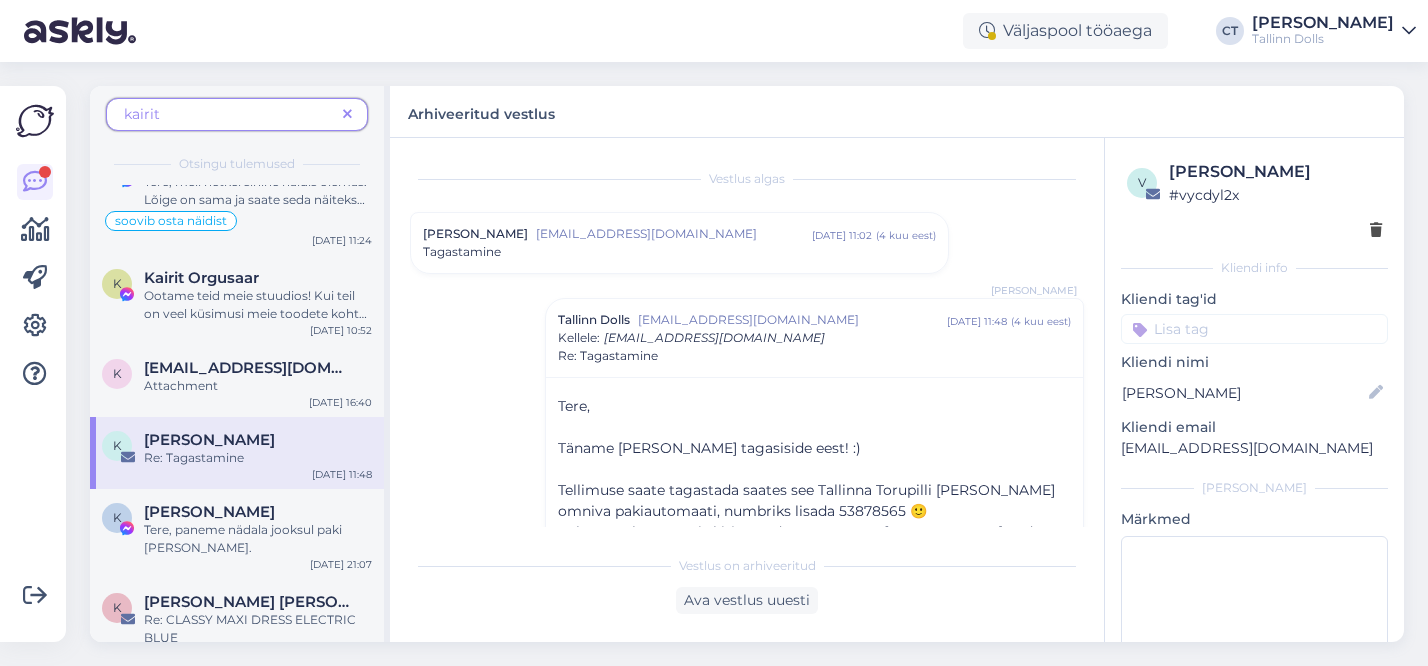 click on "kairit" at bounding box center (229, 114) 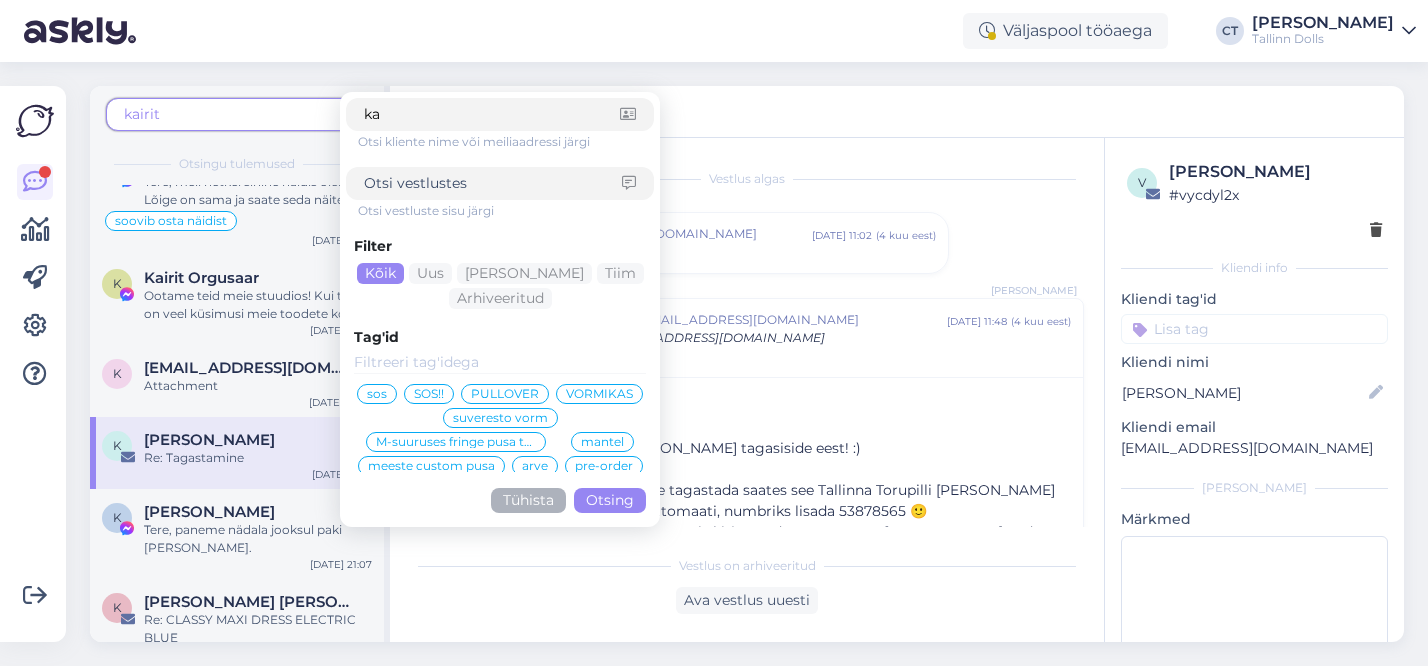 type on "k" 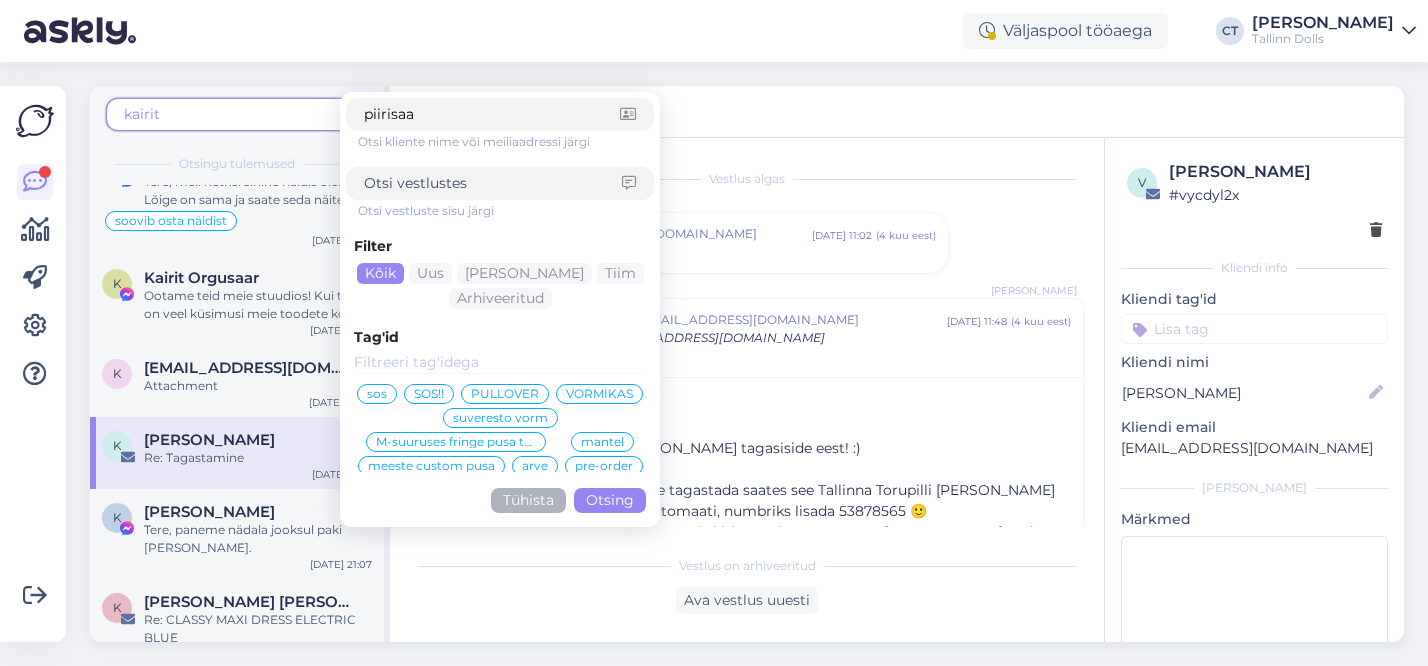 type on "piirisaar" 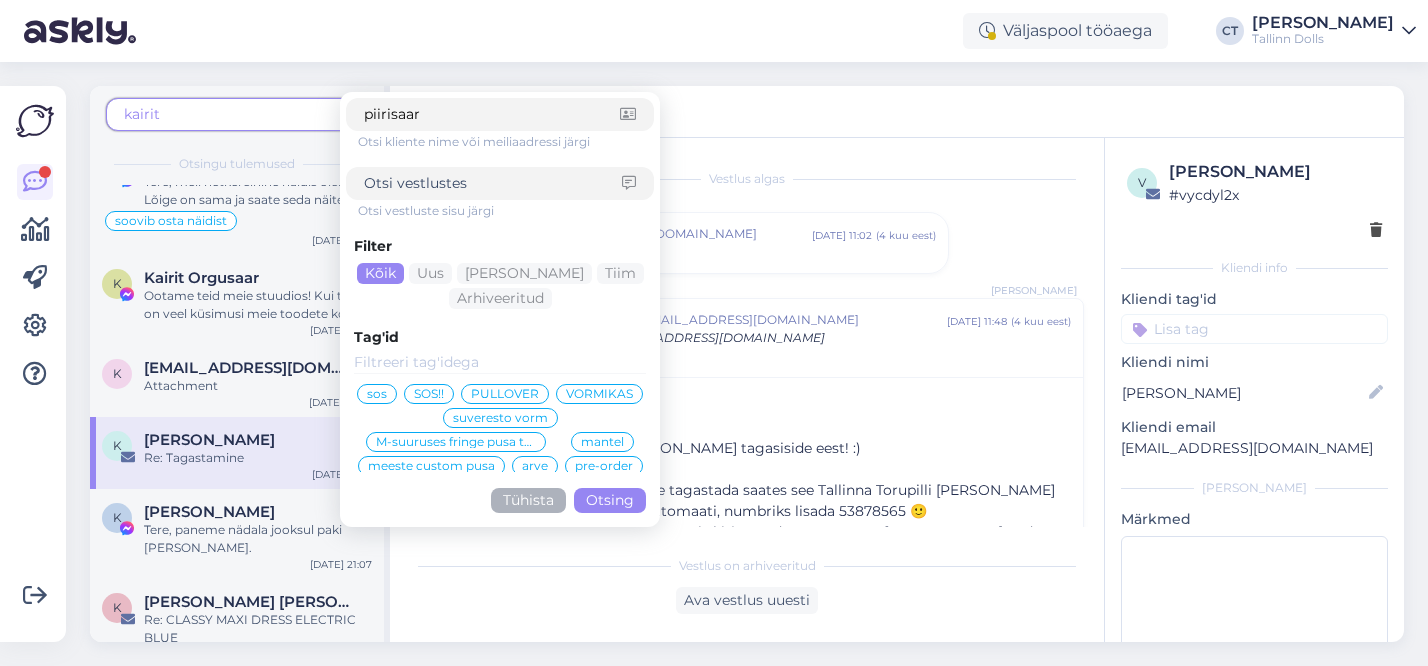 click on "Otsing" at bounding box center [610, 500] 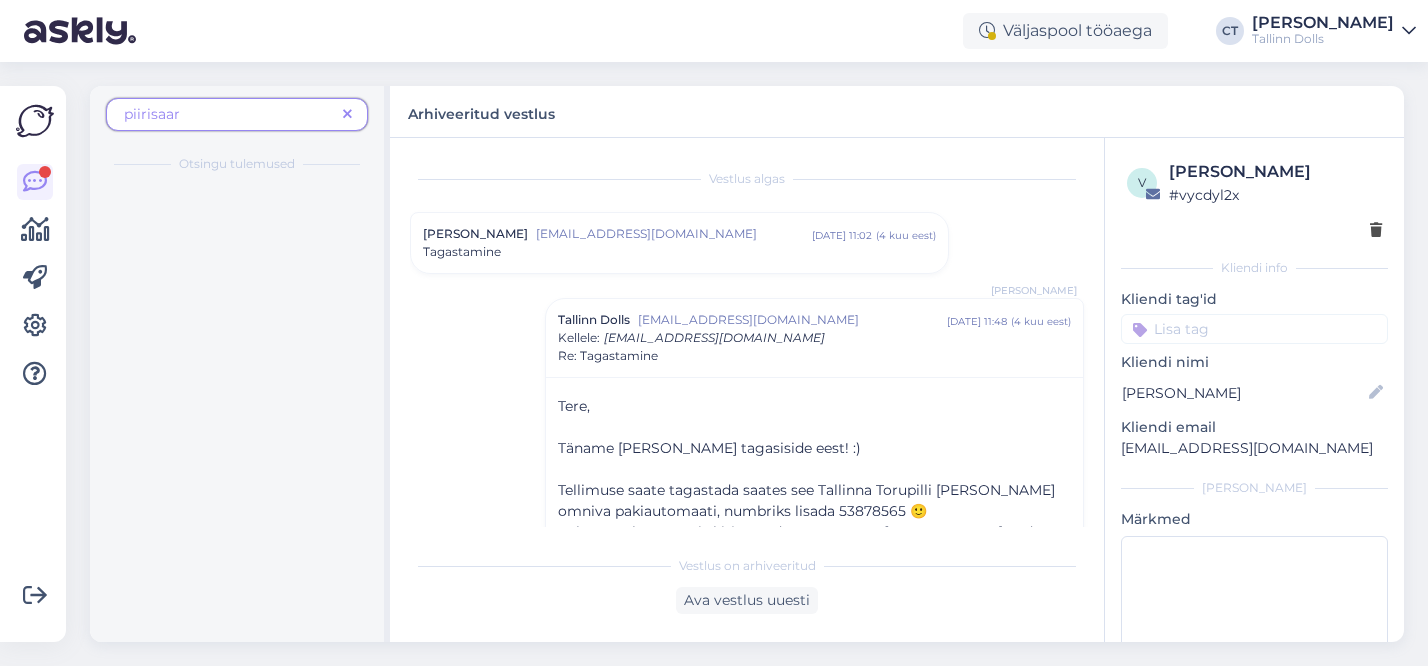 scroll, scrollTop: 0, scrollLeft: 0, axis: both 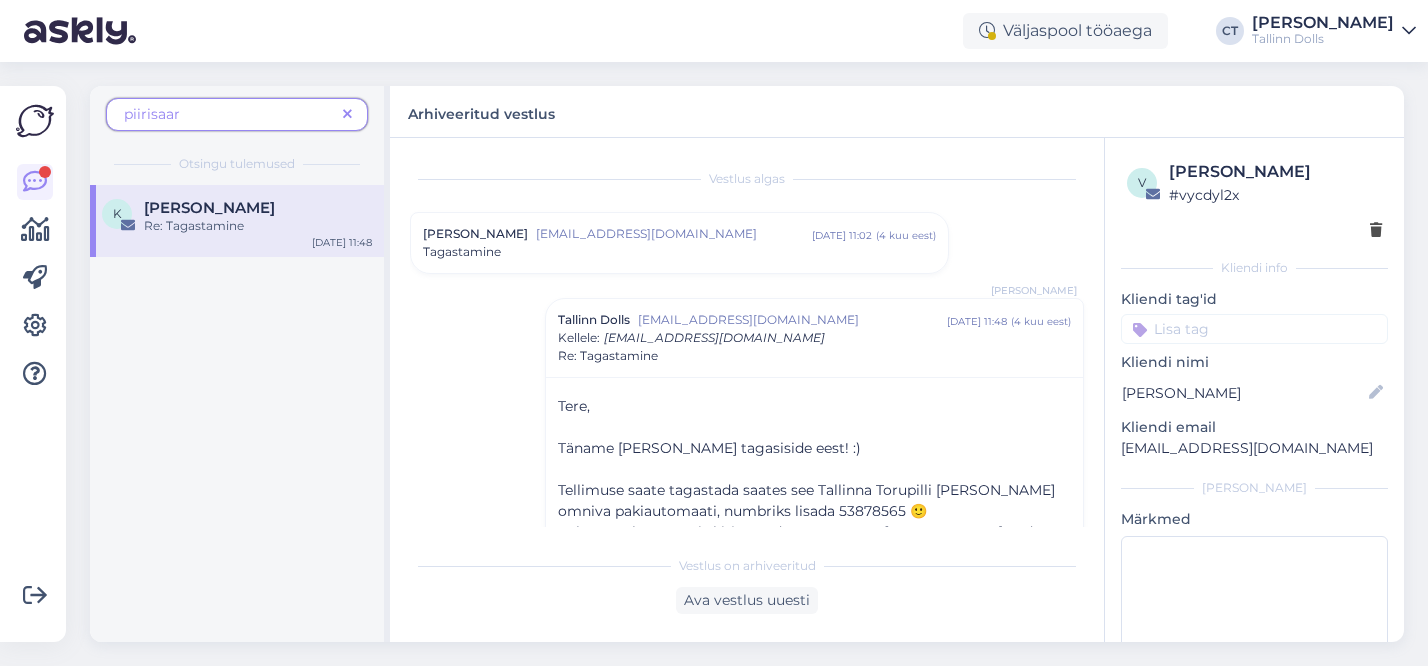 click on "[PERSON_NAME]" at bounding box center (258, 208) 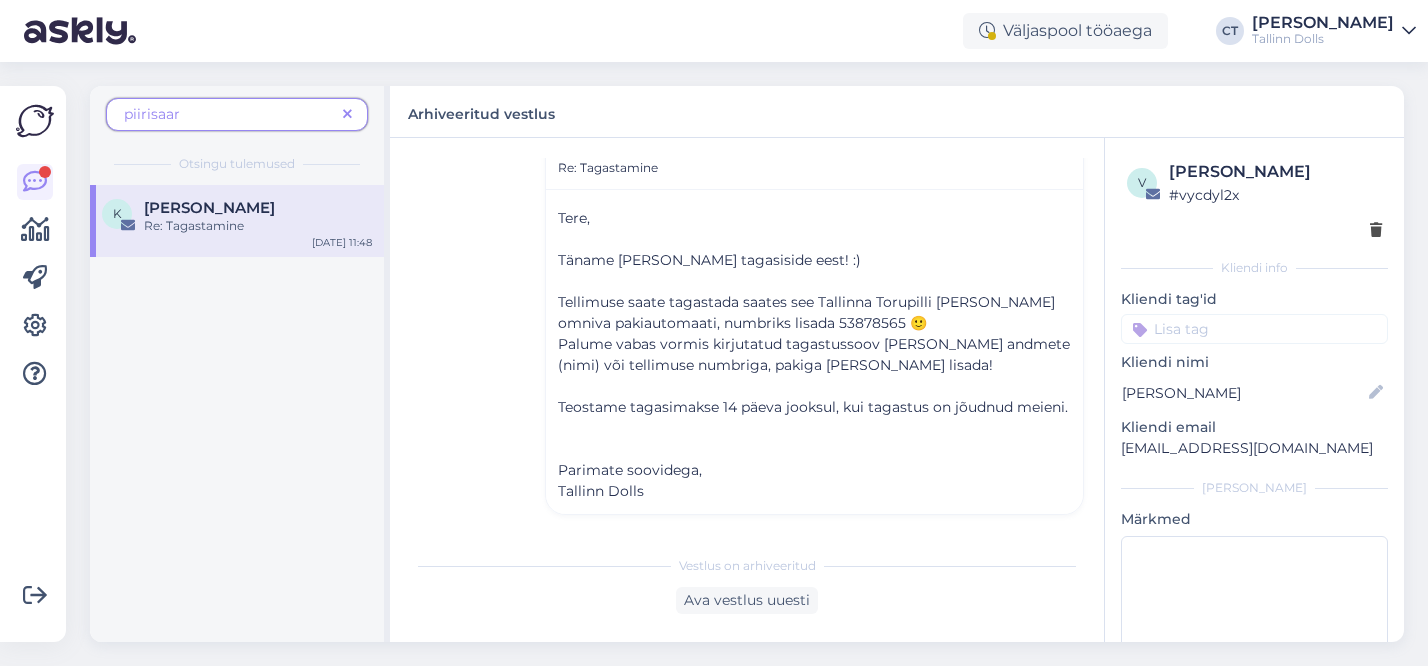 scroll, scrollTop: 0, scrollLeft: 0, axis: both 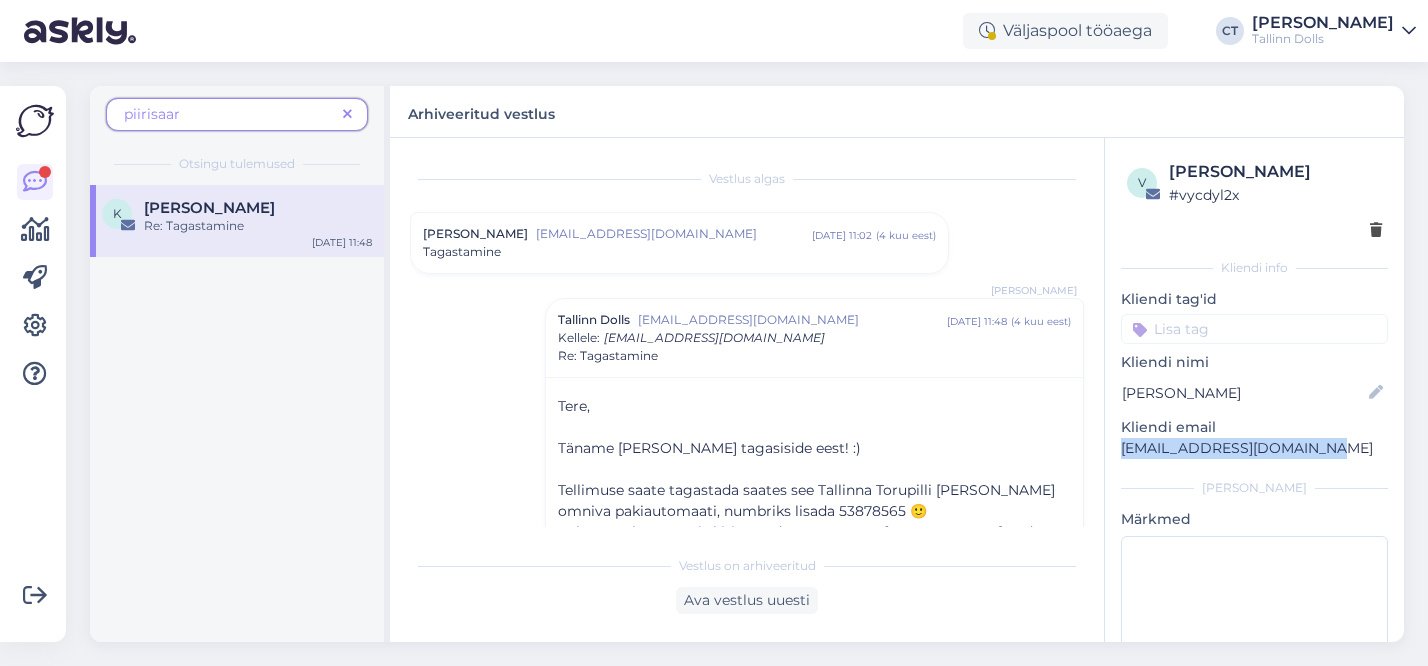 copy on "[EMAIL_ADDRESS][DOMAIN_NAME]" 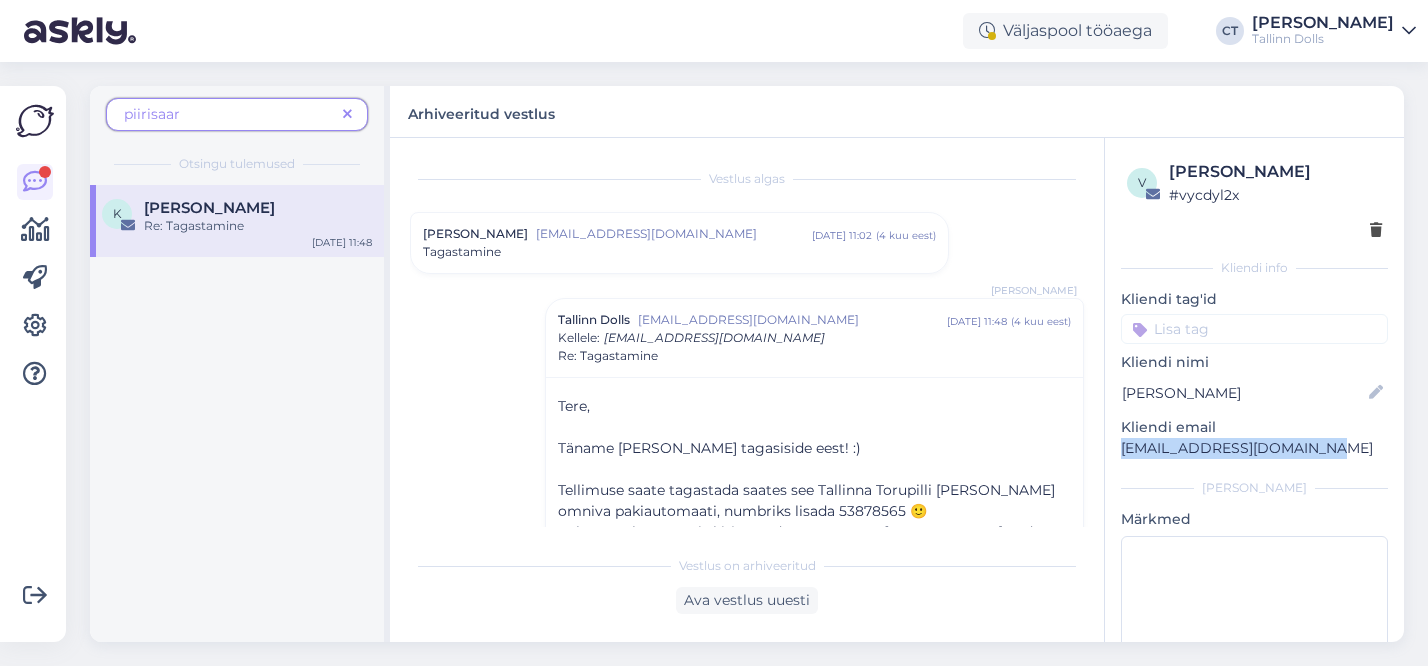 drag, startPoint x: 1301, startPoint y: 451, endPoint x: 1123, endPoint y: 452, distance: 178.0028 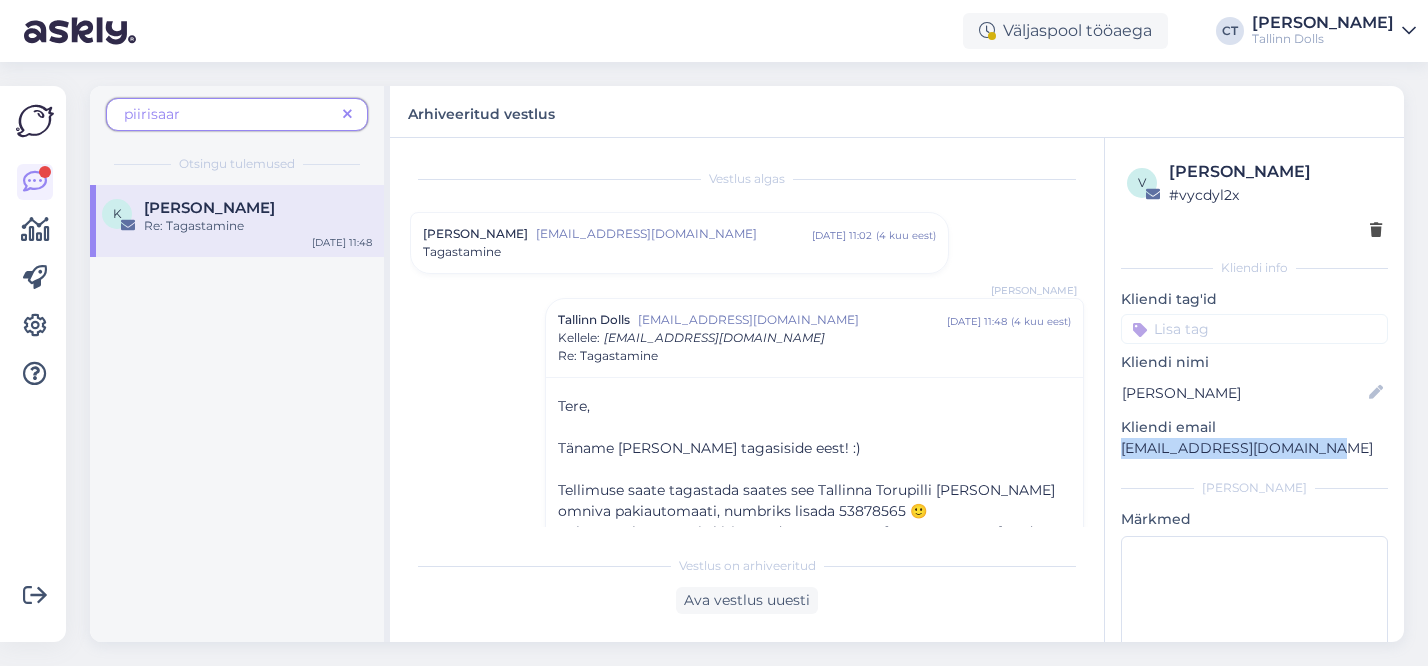 scroll, scrollTop: 188, scrollLeft: 0, axis: vertical 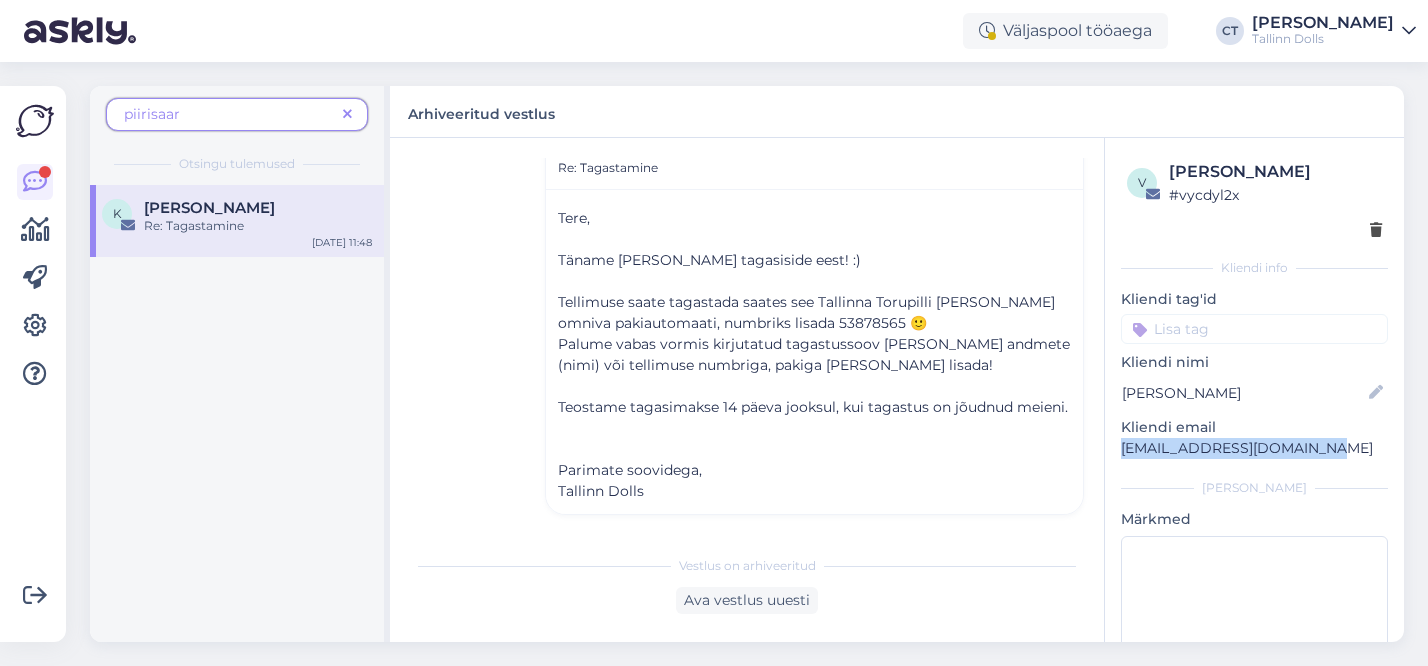 copy on "[EMAIL_ADDRESS][DOMAIN_NAME]" 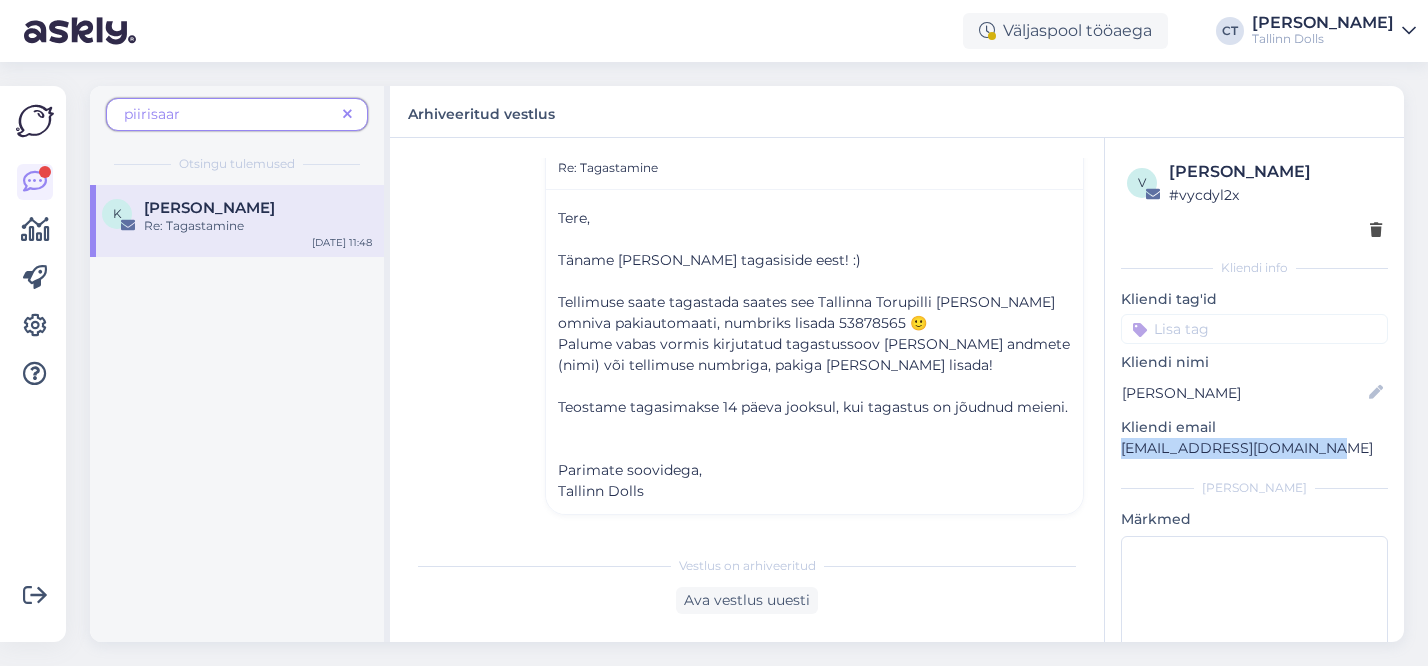 click on "piirisaar" at bounding box center [229, 114] 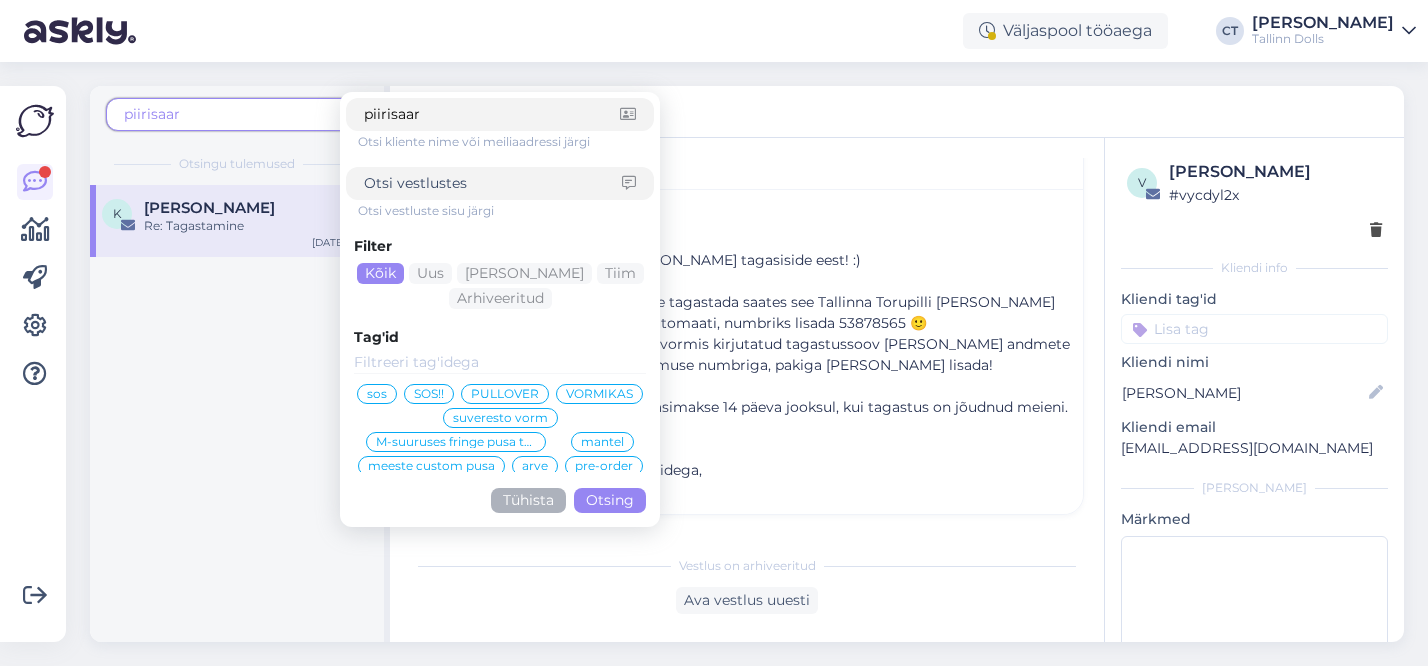 click on "piirisaar" at bounding box center [229, 114] 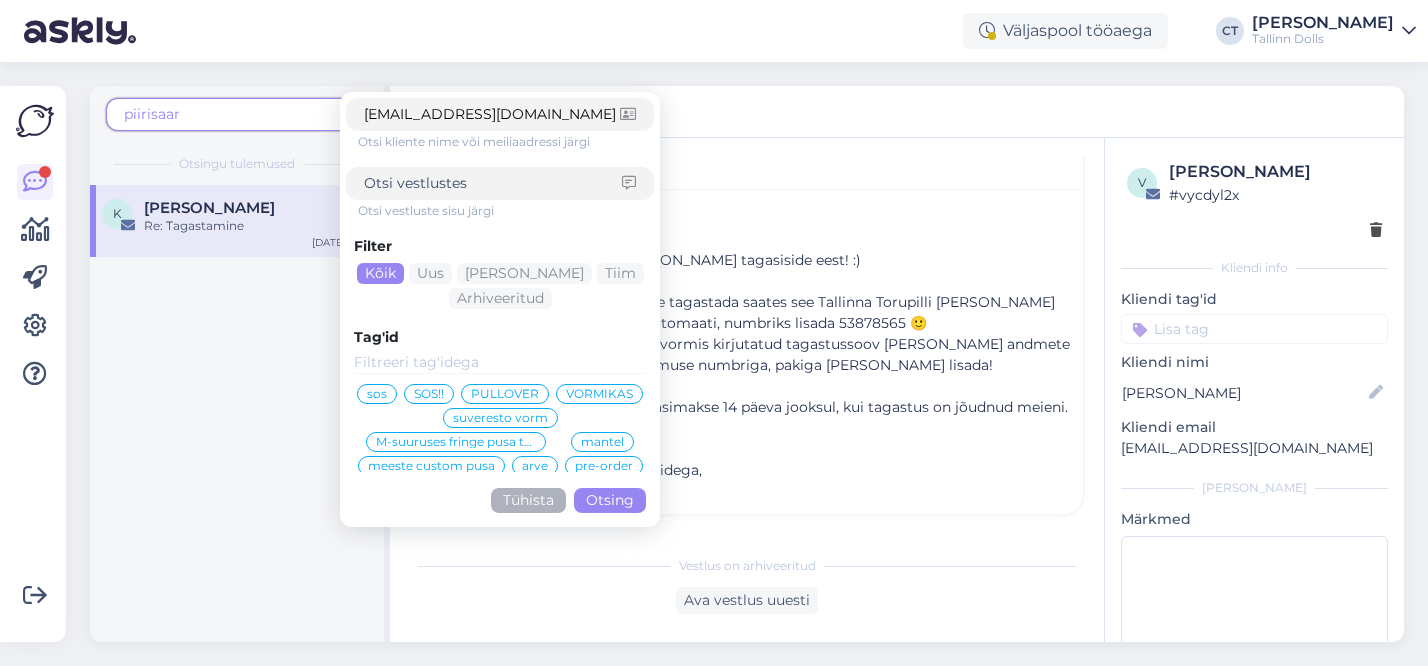 click on "Otsing" at bounding box center [610, 500] 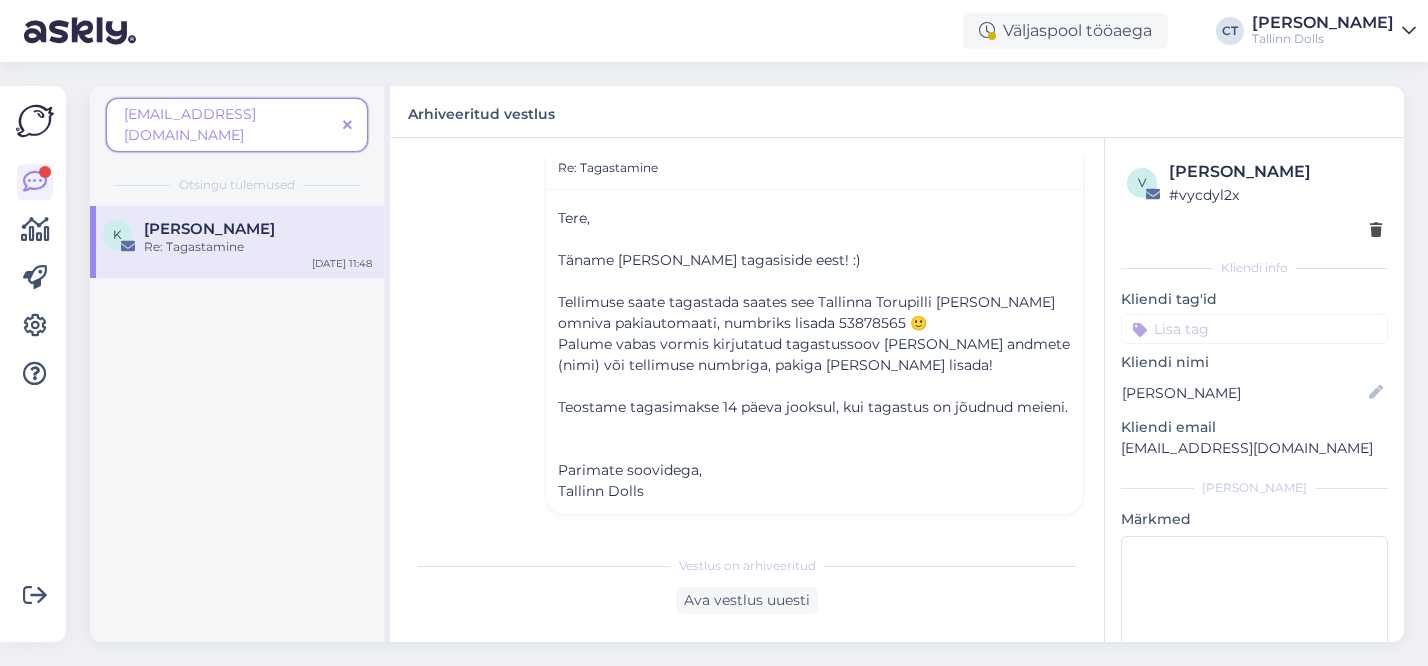 click at bounding box center [347, 126] 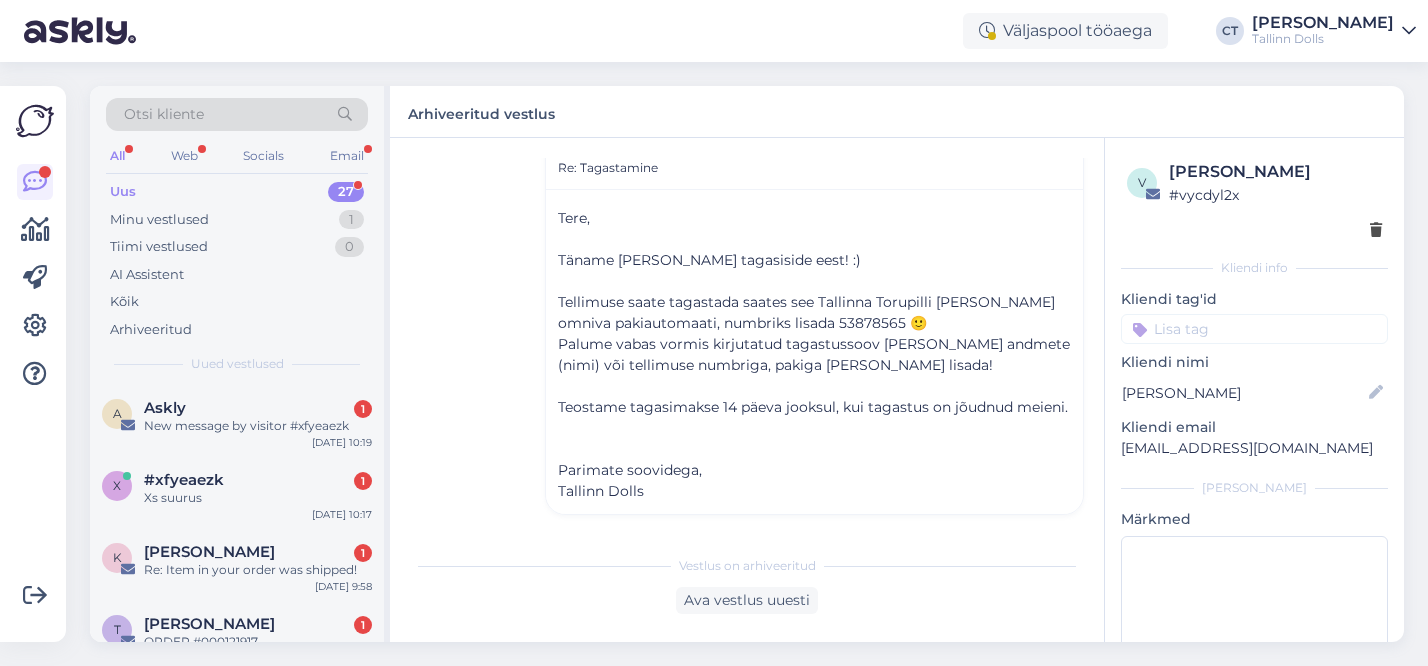 click on "Otsi kliente" at bounding box center [237, 114] 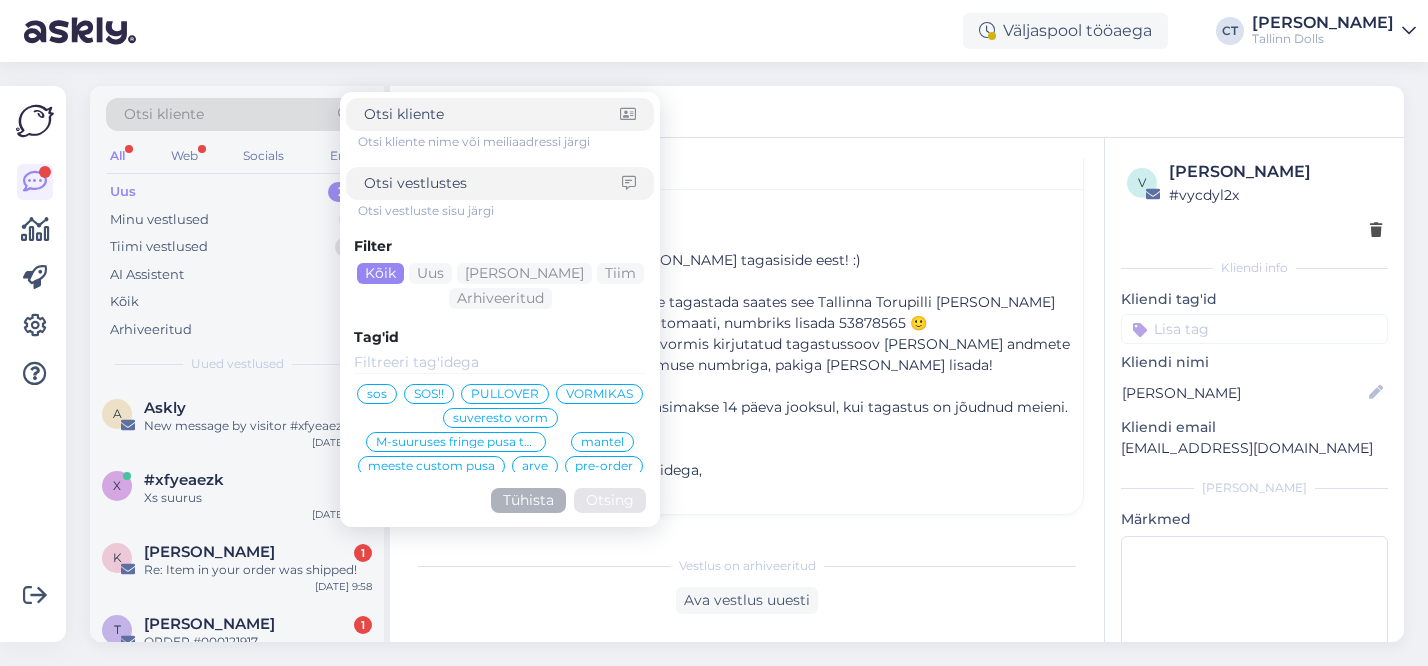 click at bounding box center [493, 183] 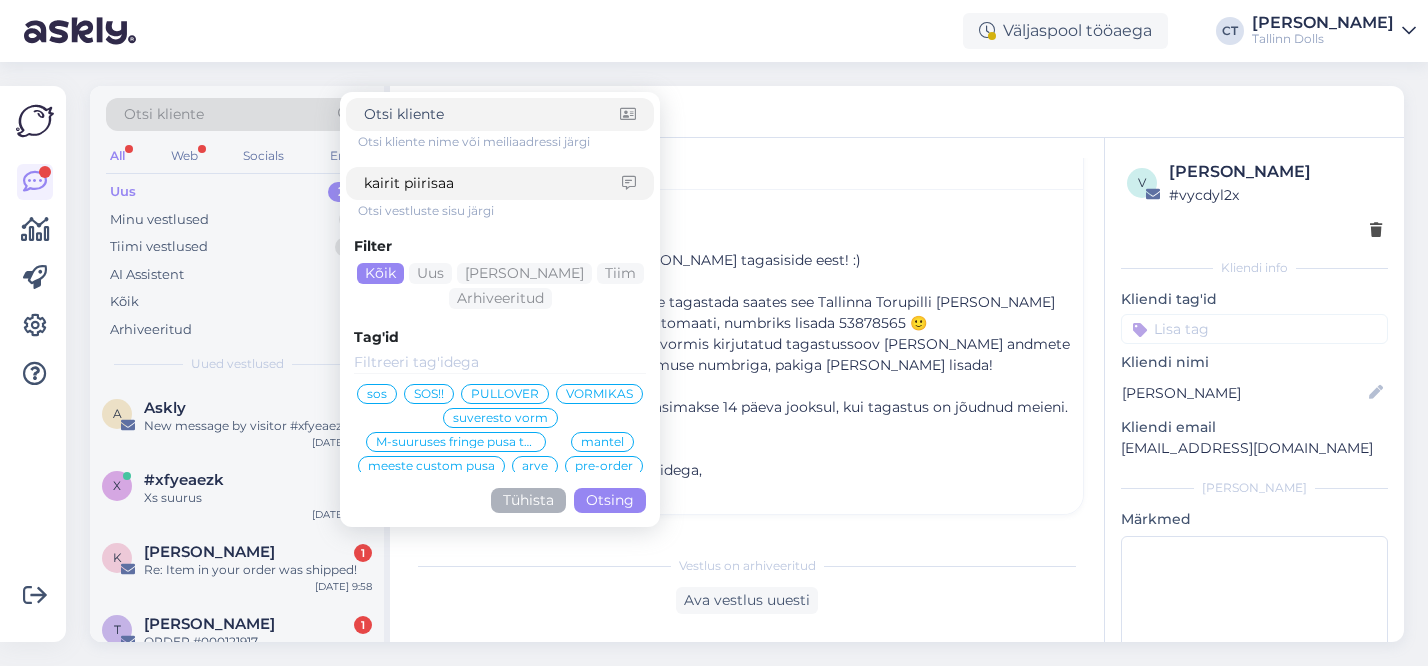 type on "kairit piirisaar" 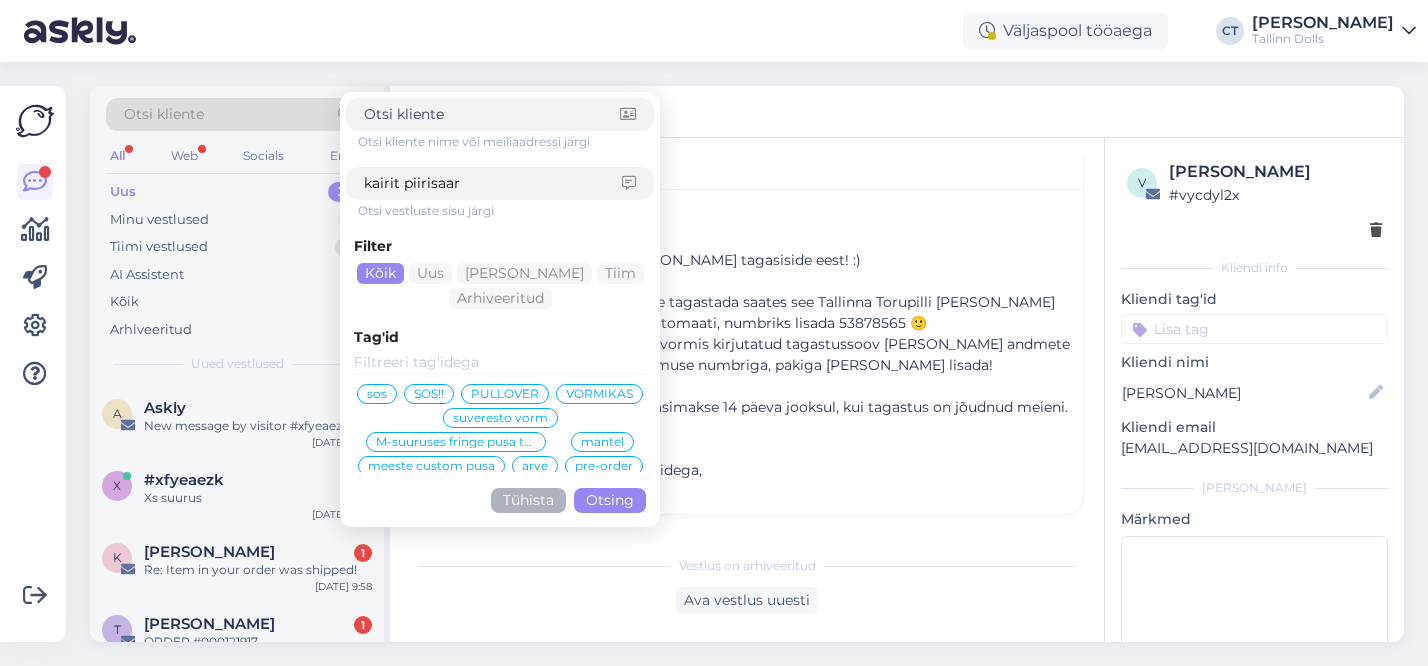 click on "Otsing" at bounding box center (610, 500) 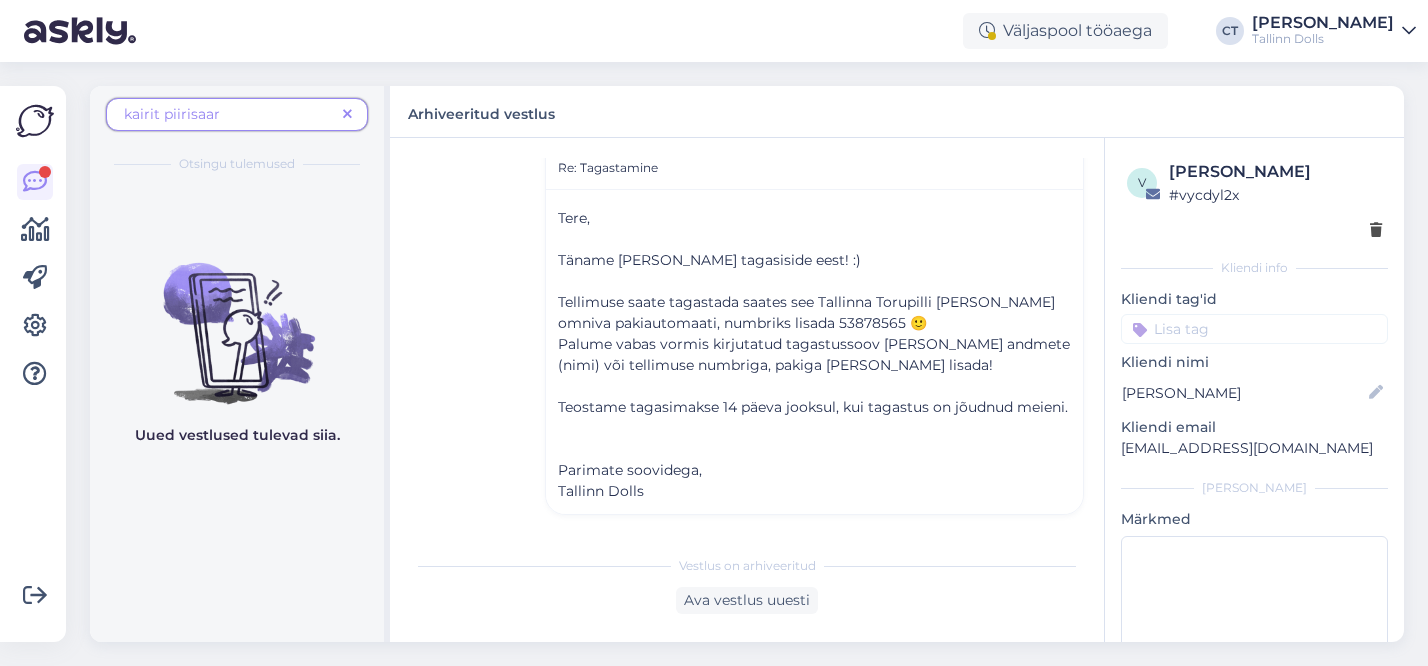 click on "kairit piirisaar" at bounding box center [172, 114] 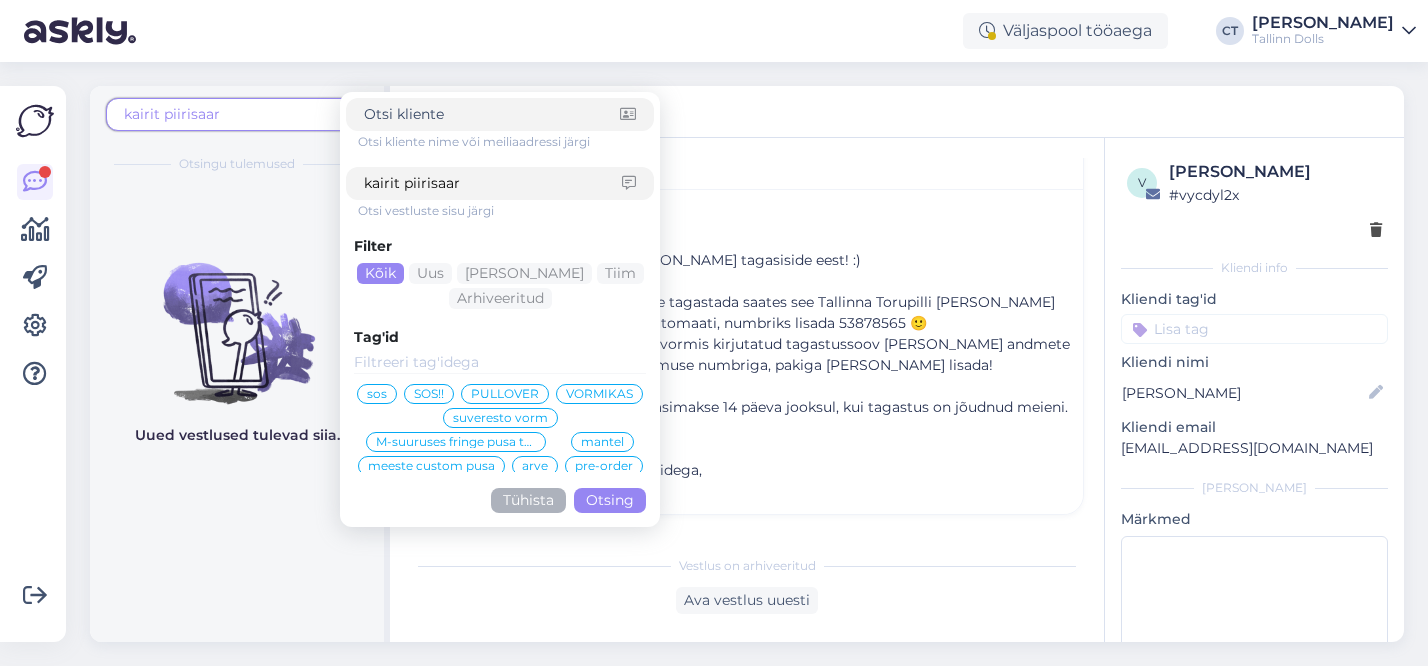 drag, startPoint x: 403, startPoint y: 184, endPoint x: 313, endPoint y: 177, distance: 90.27181 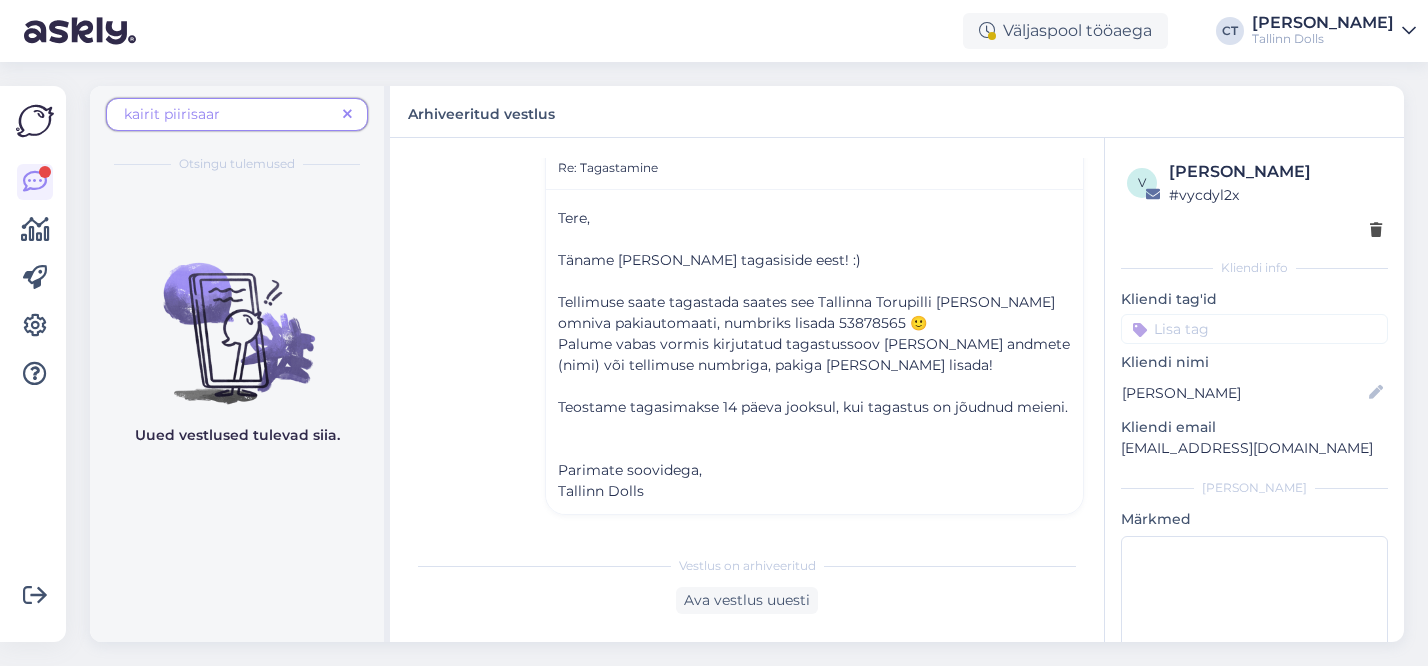 click on "kairit piirisaar" at bounding box center (229, 114) 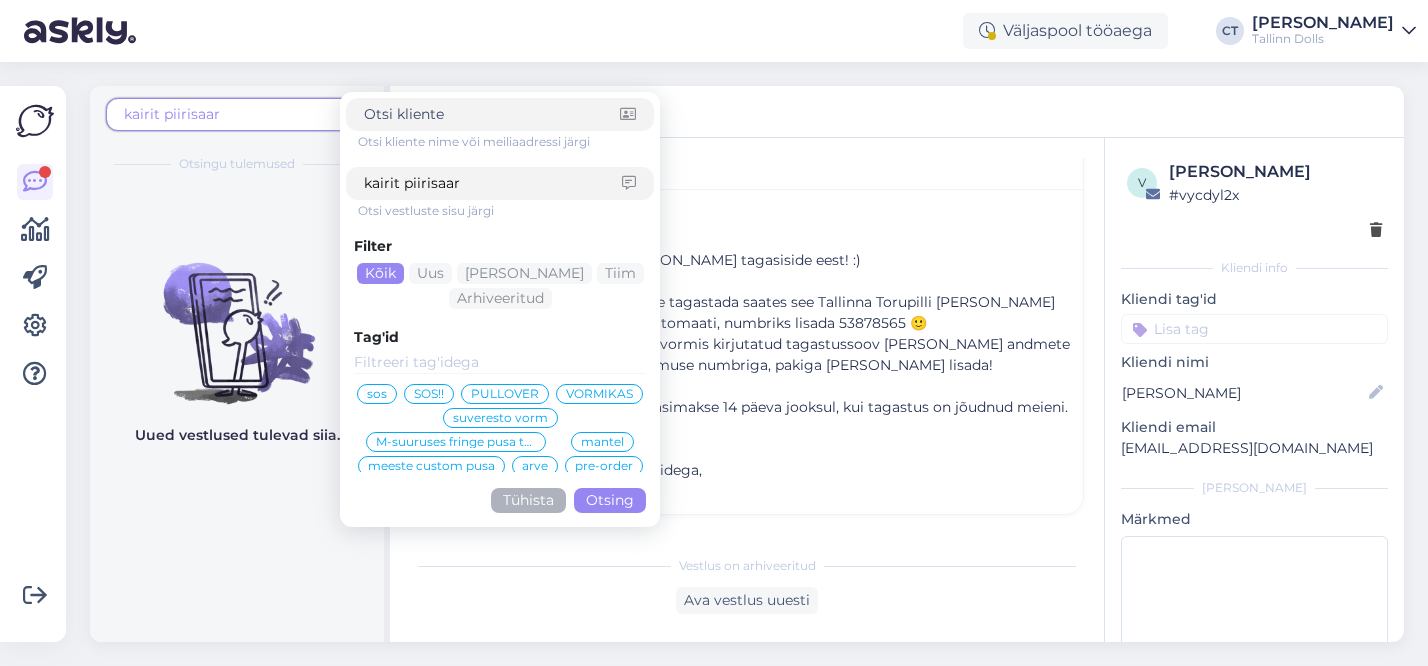 drag, startPoint x: 400, startPoint y: 185, endPoint x: 361, endPoint y: 180, distance: 39.319206 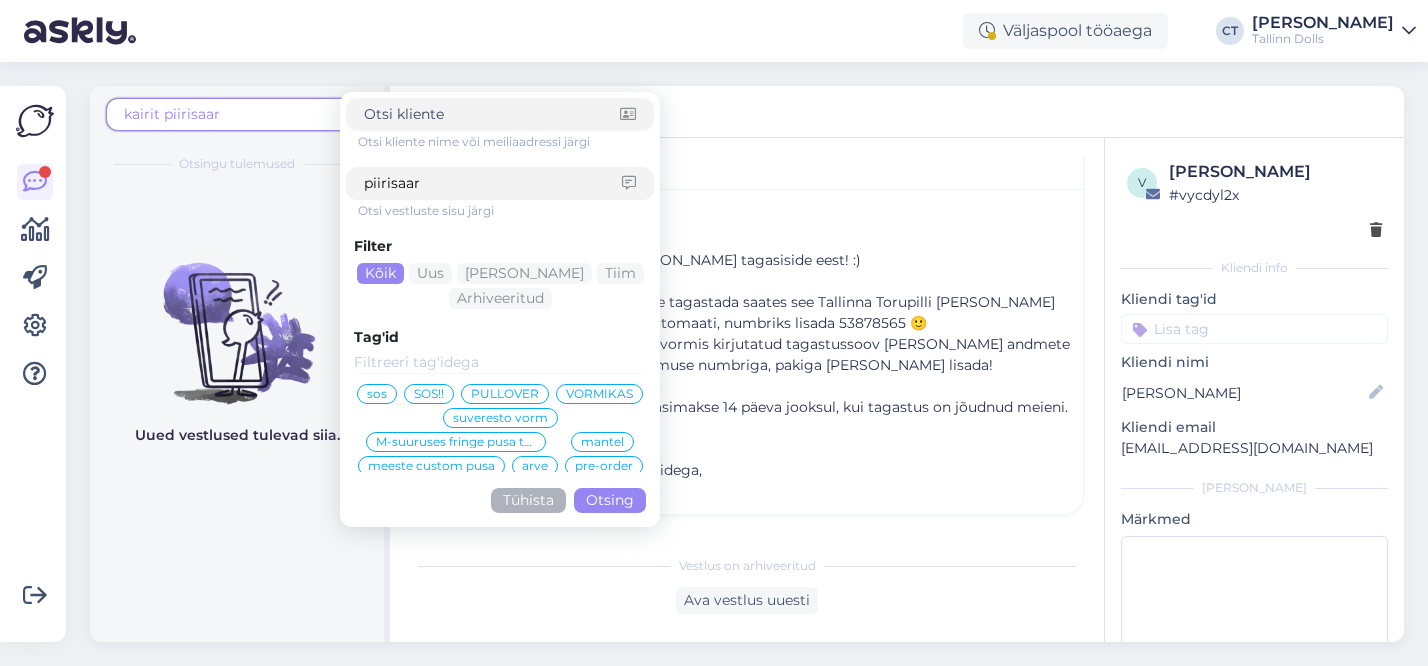 type on "piirisaar" 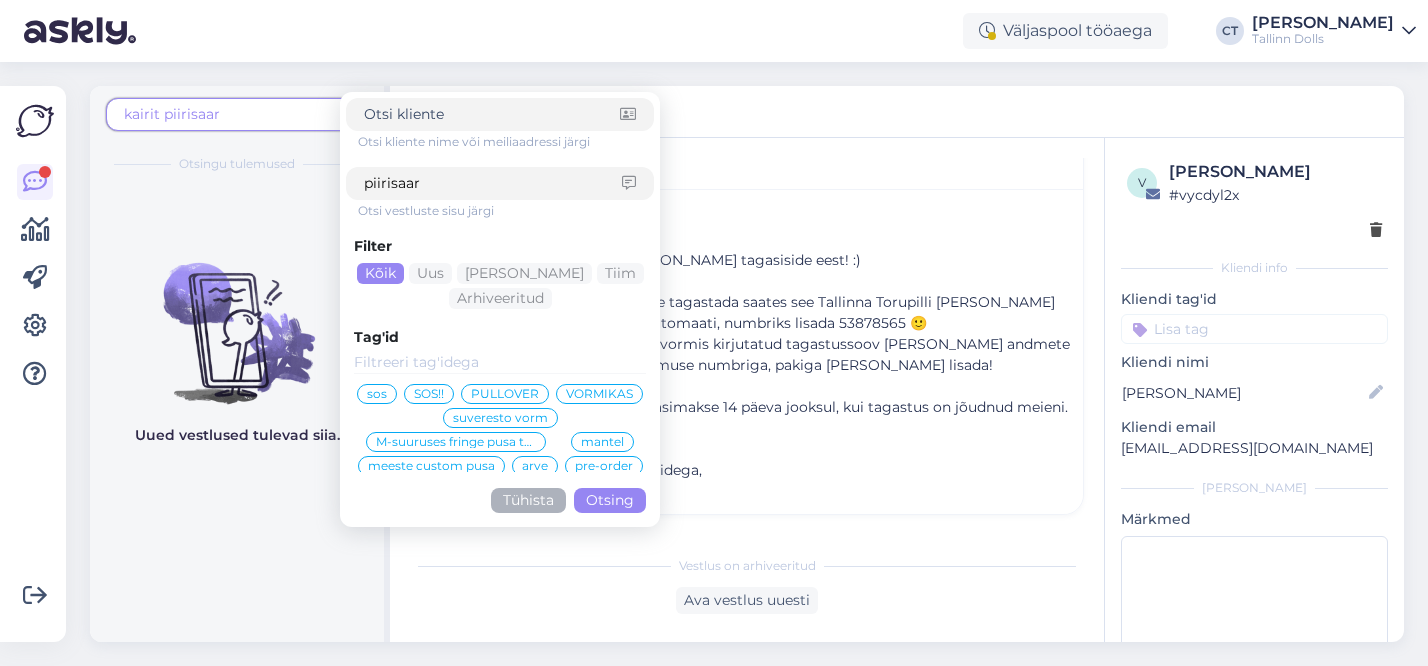 click on "Otsing" at bounding box center (610, 500) 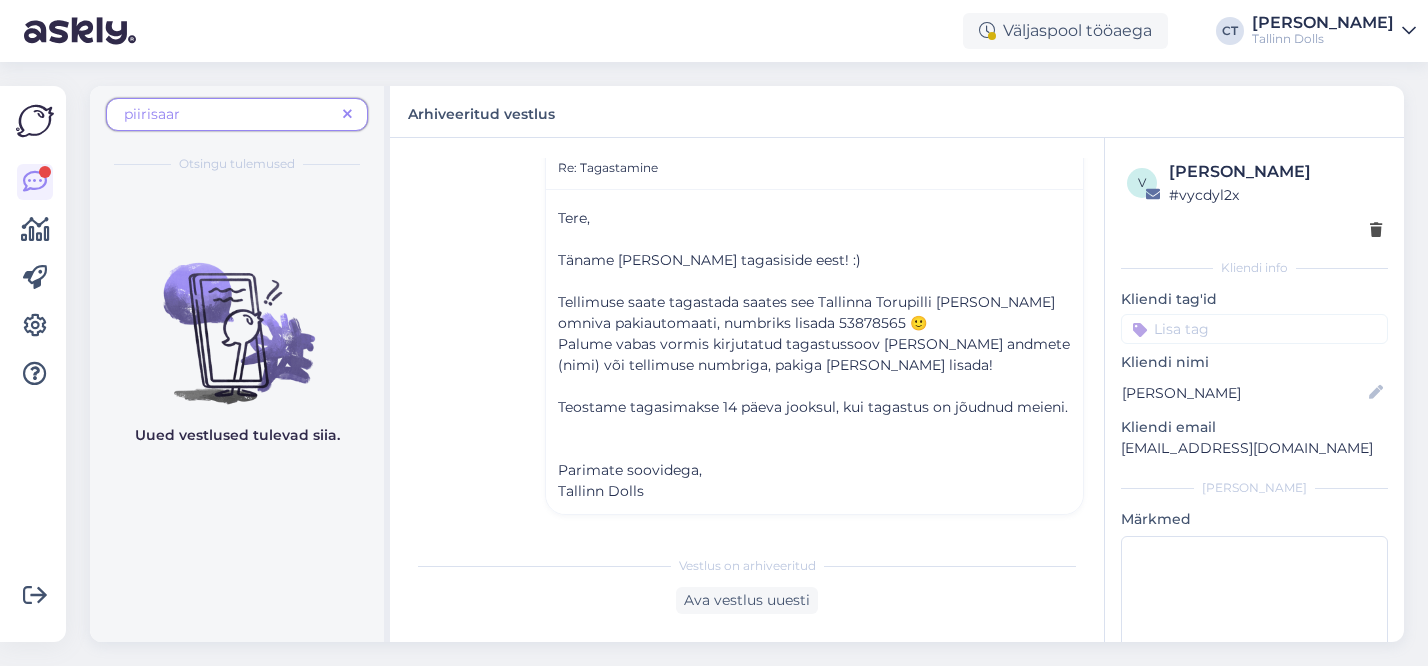 scroll, scrollTop: 0, scrollLeft: 0, axis: both 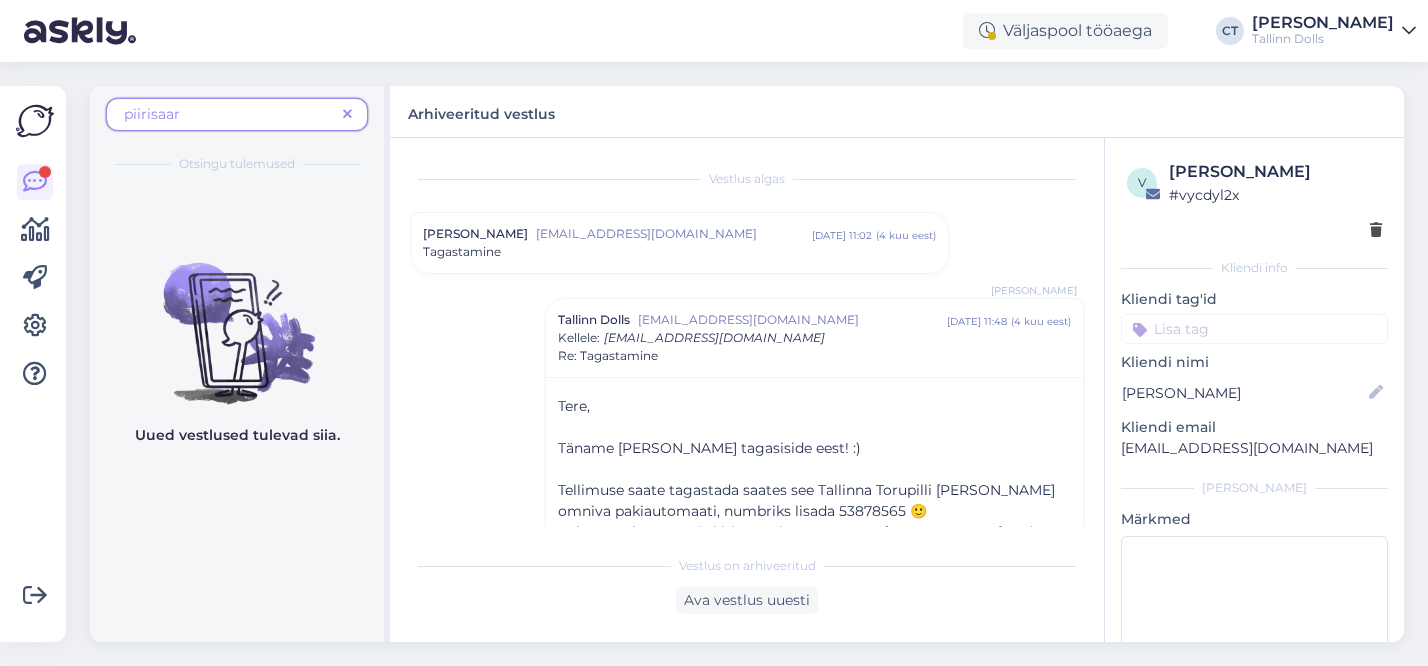 click on "Tagastamine" at bounding box center [679, 252] 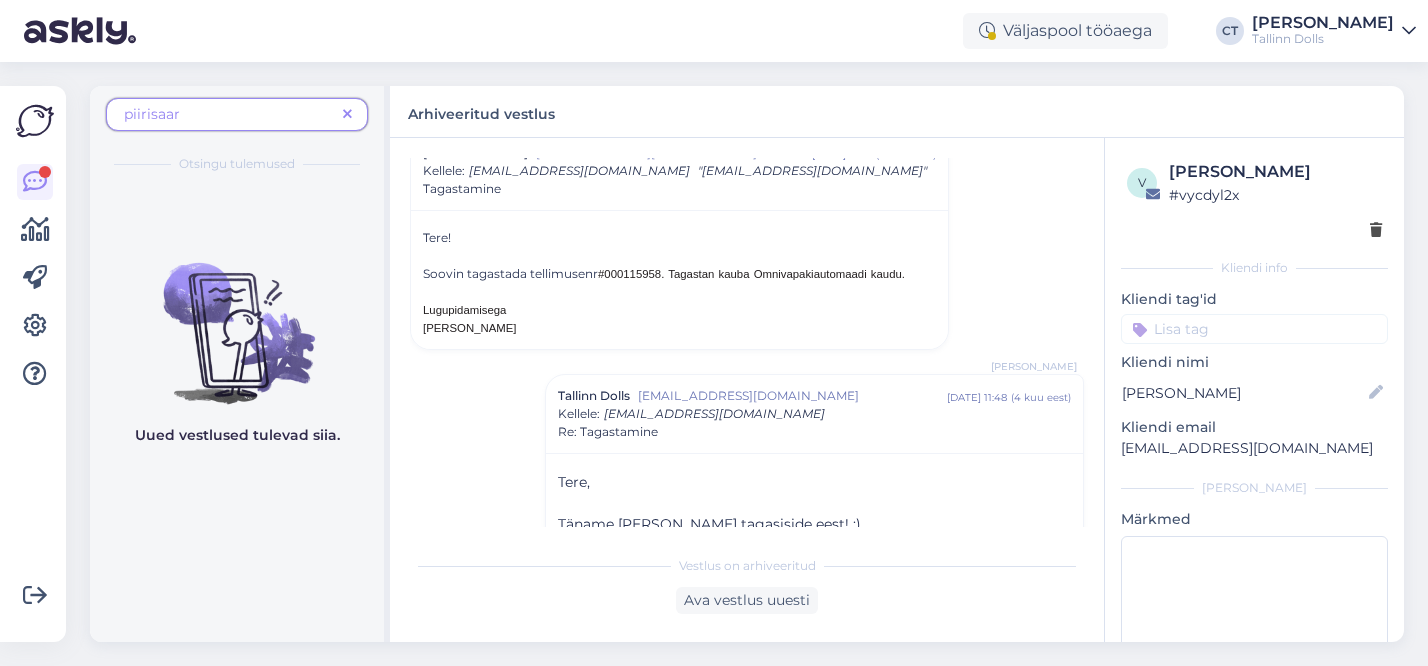 scroll, scrollTop: 93, scrollLeft: 0, axis: vertical 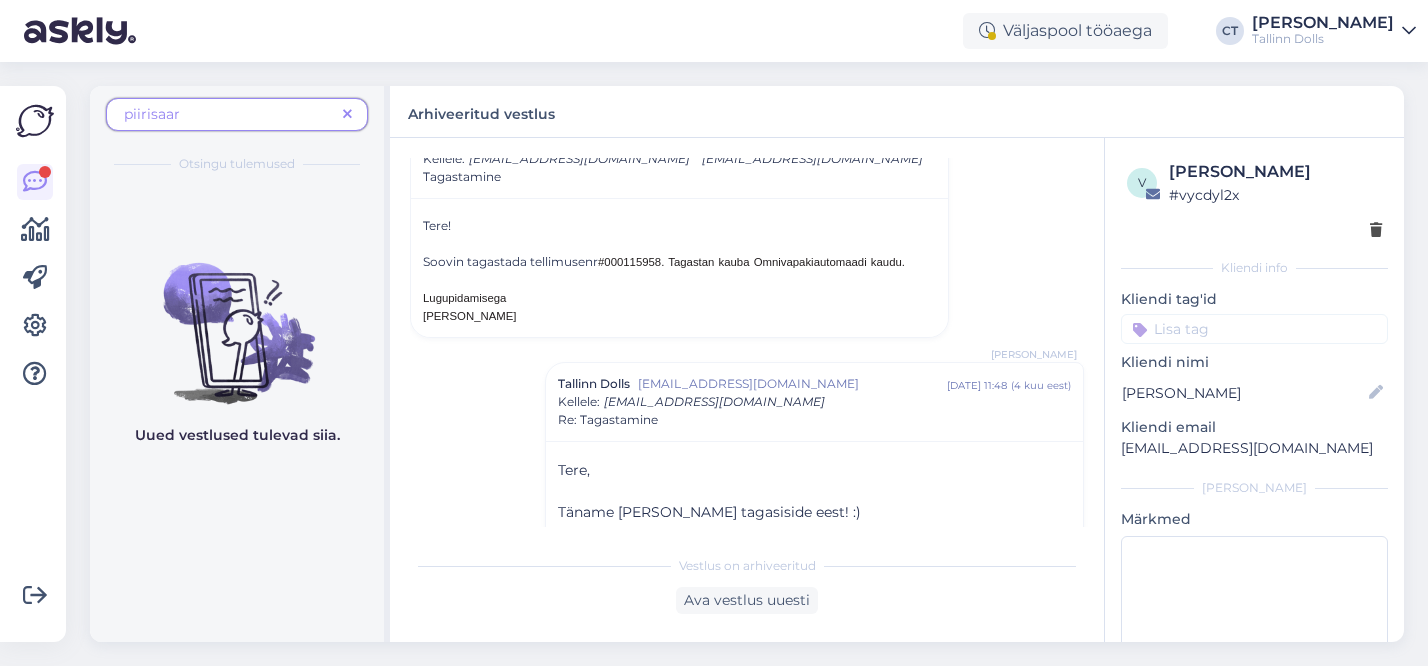 click at bounding box center [347, 114] 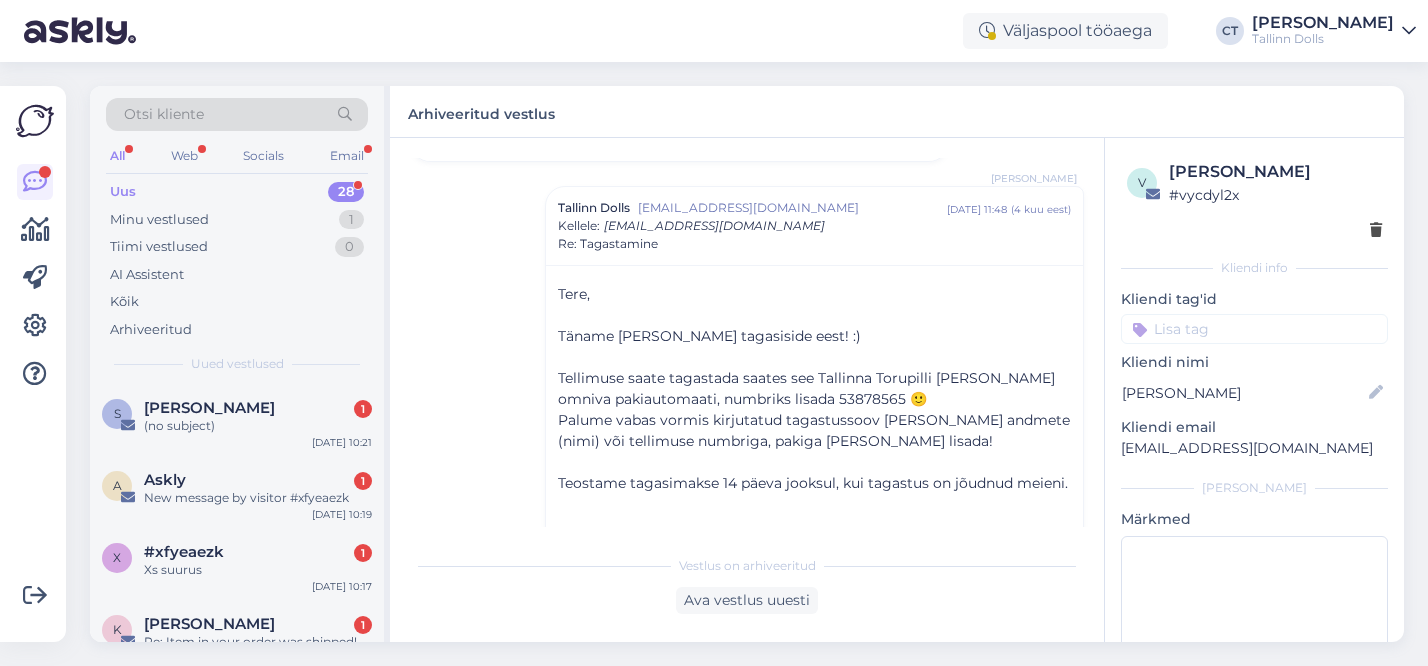 scroll, scrollTop: 345, scrollLeft: 0, axis: vertical 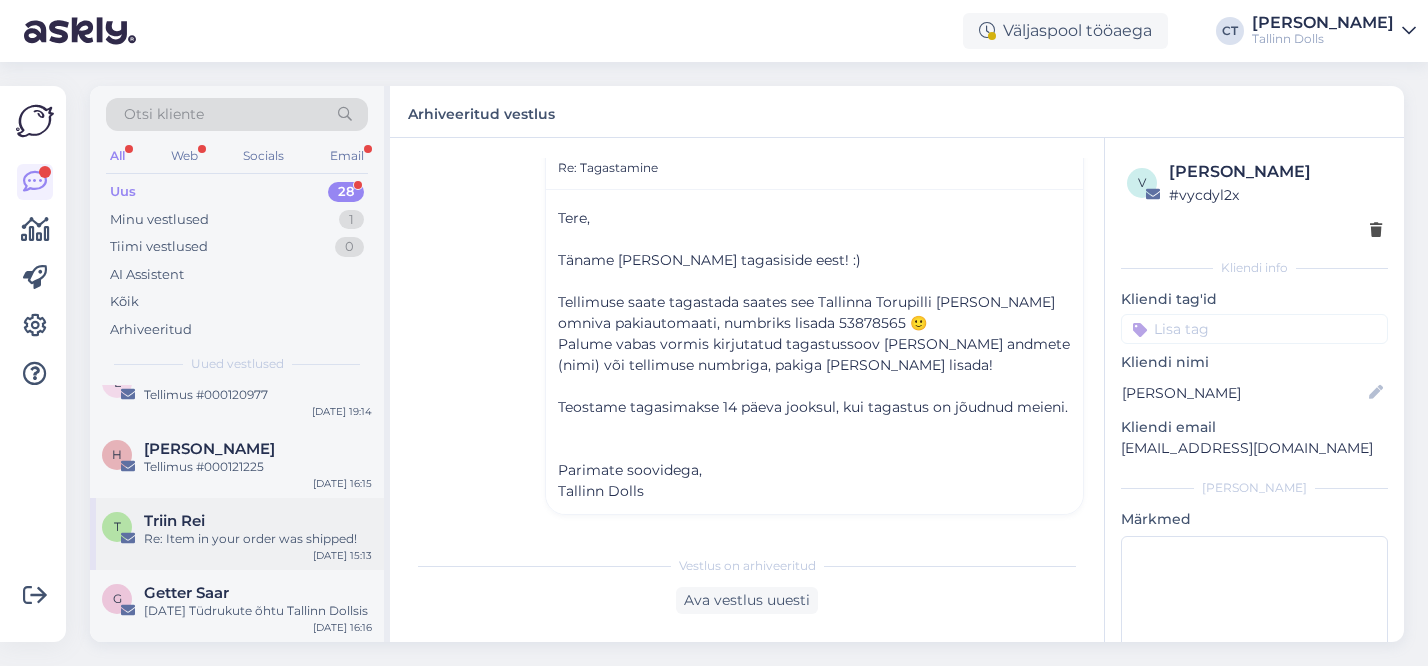 click on "Re: Item in your order was shipped!" at bounding box center (258, 539) 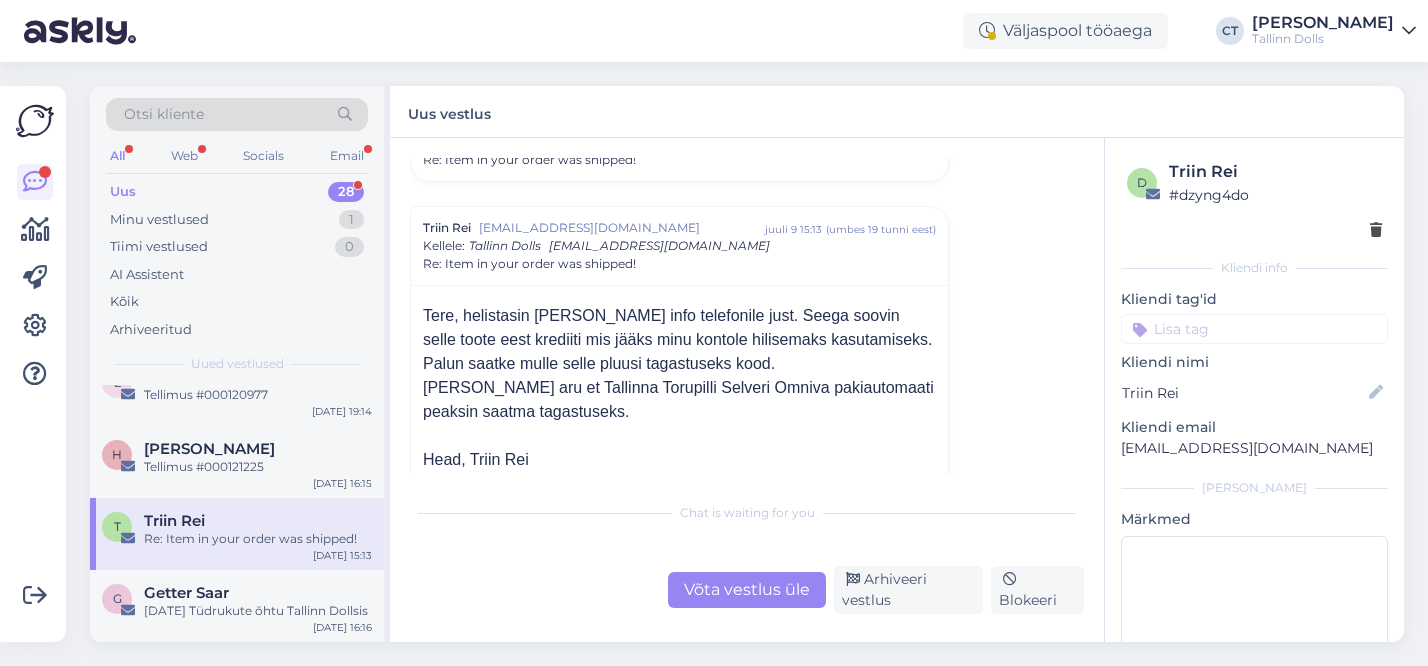 scroll, scrollTop: 265, scrollLeft: 0, axis: vertical 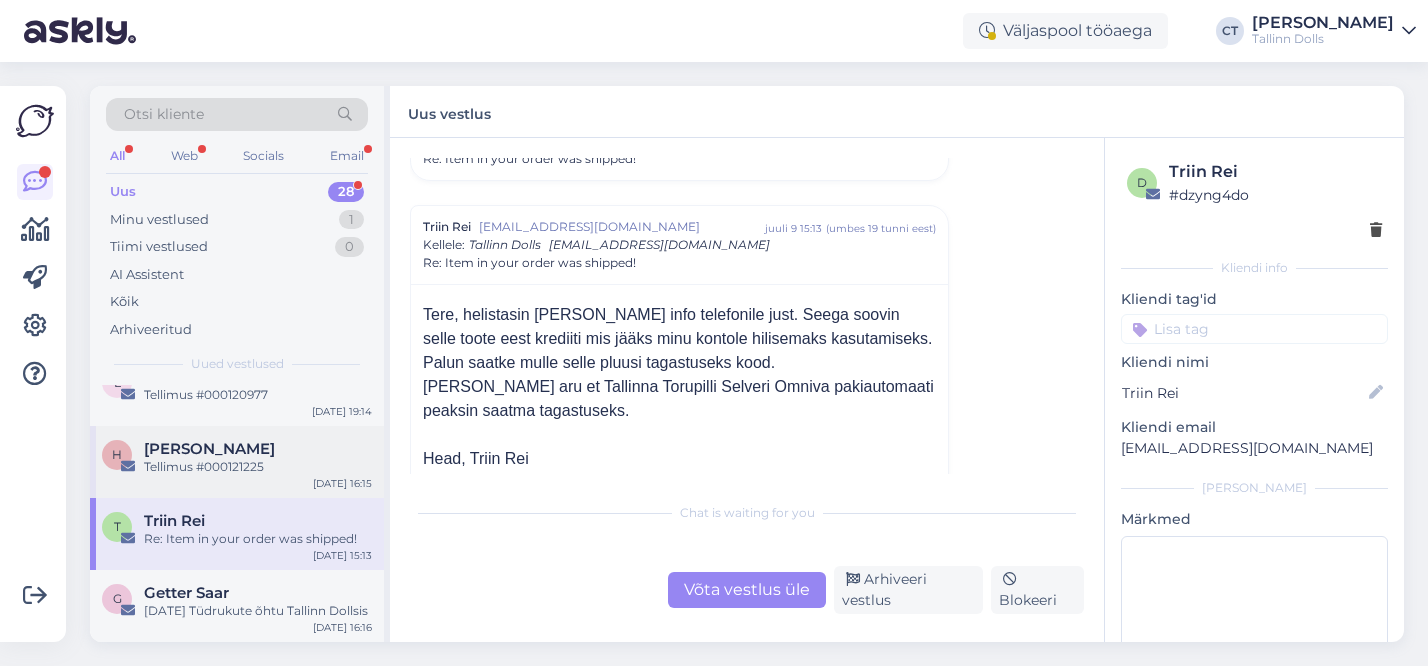 click on "H Heisi Kurig Tellimus #000121225 Jul 9 16:15" at bounding box center [237, 462] 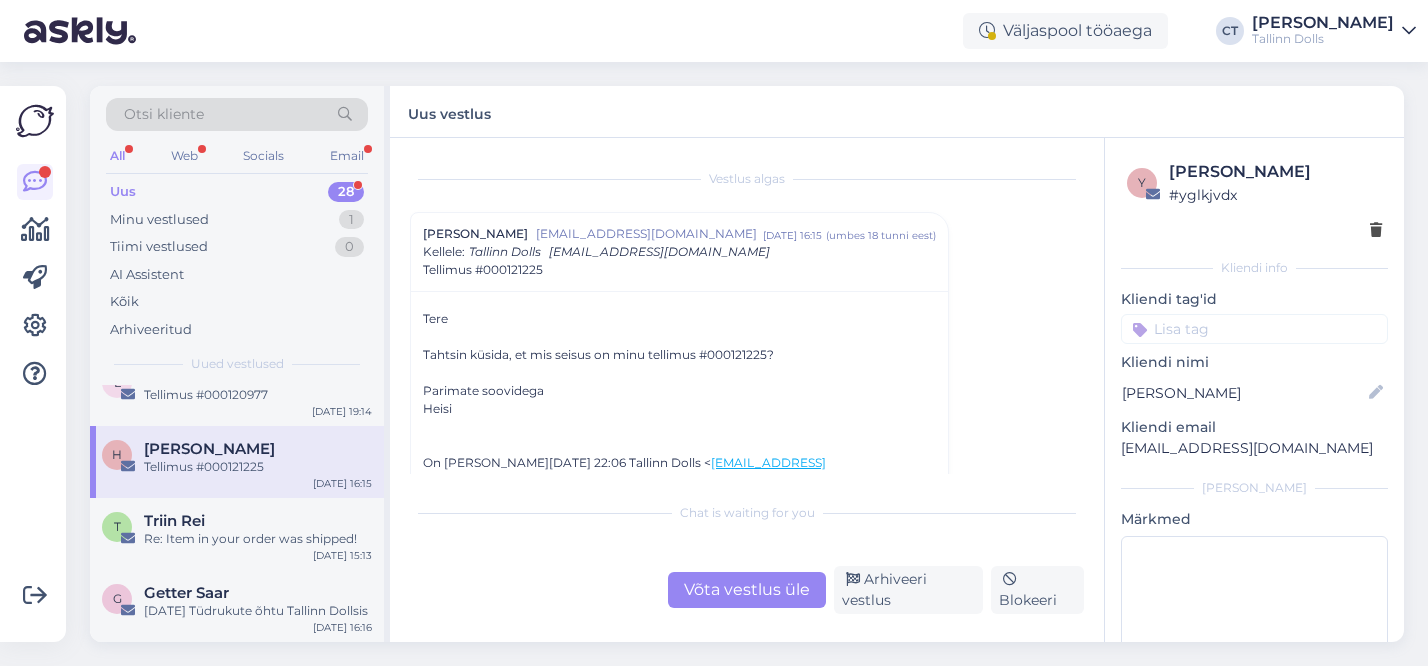 click on "Tahtsin küsida, et mis seisus on minu tellimus #000121225?" at bounding box center (679, 355) 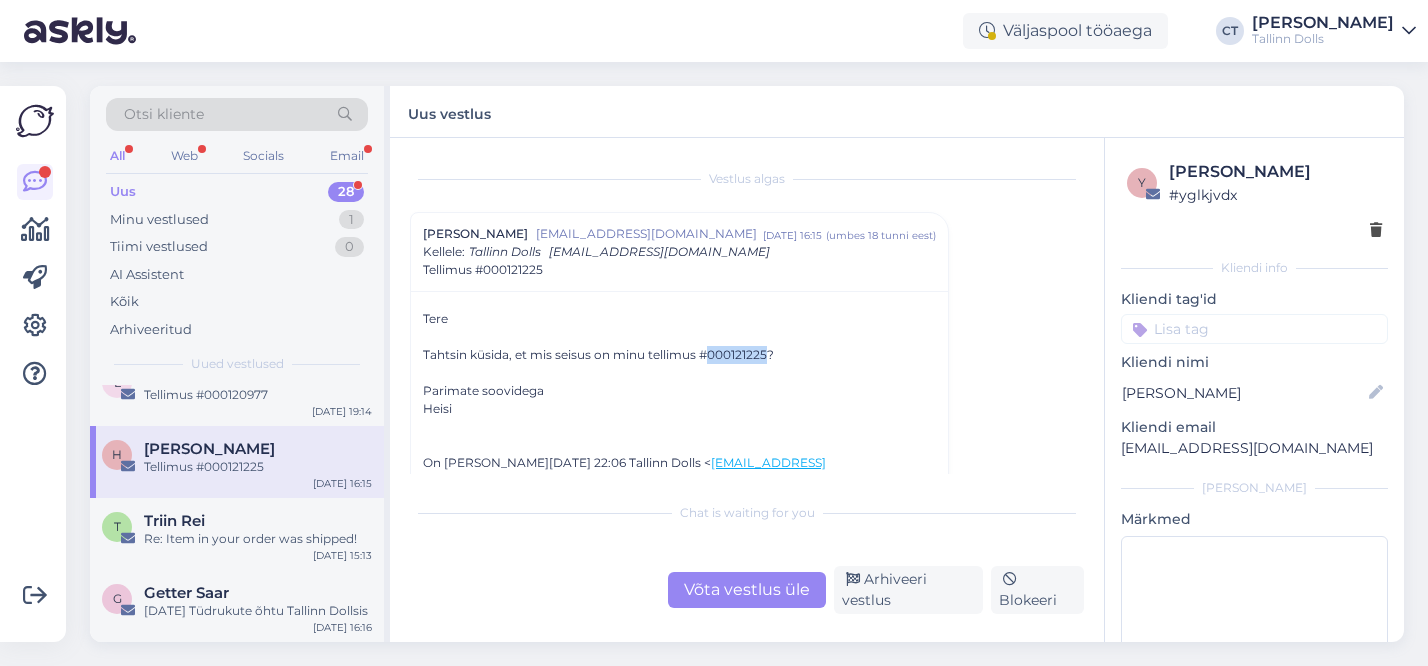 click on "Tahtsin küsida, et mis seisus on minu tellimus #000121225?" at bounding box center [679, 355] 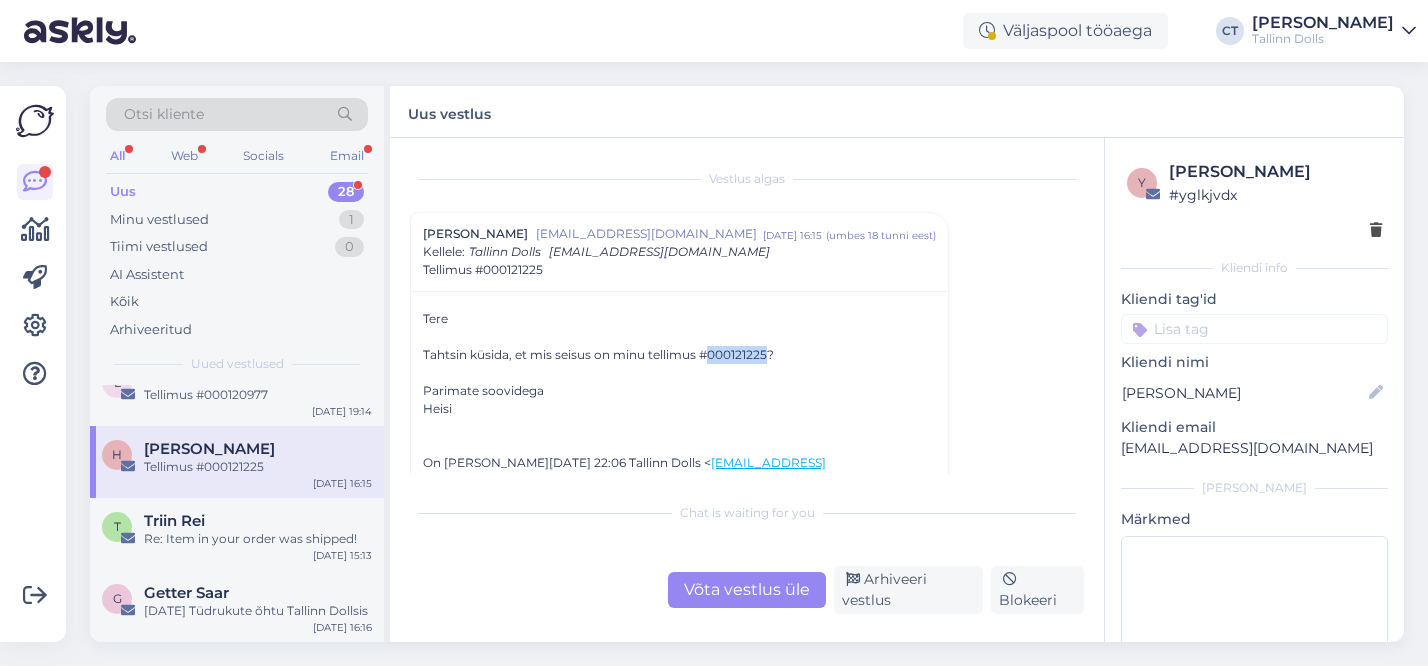 copy on "000121225" 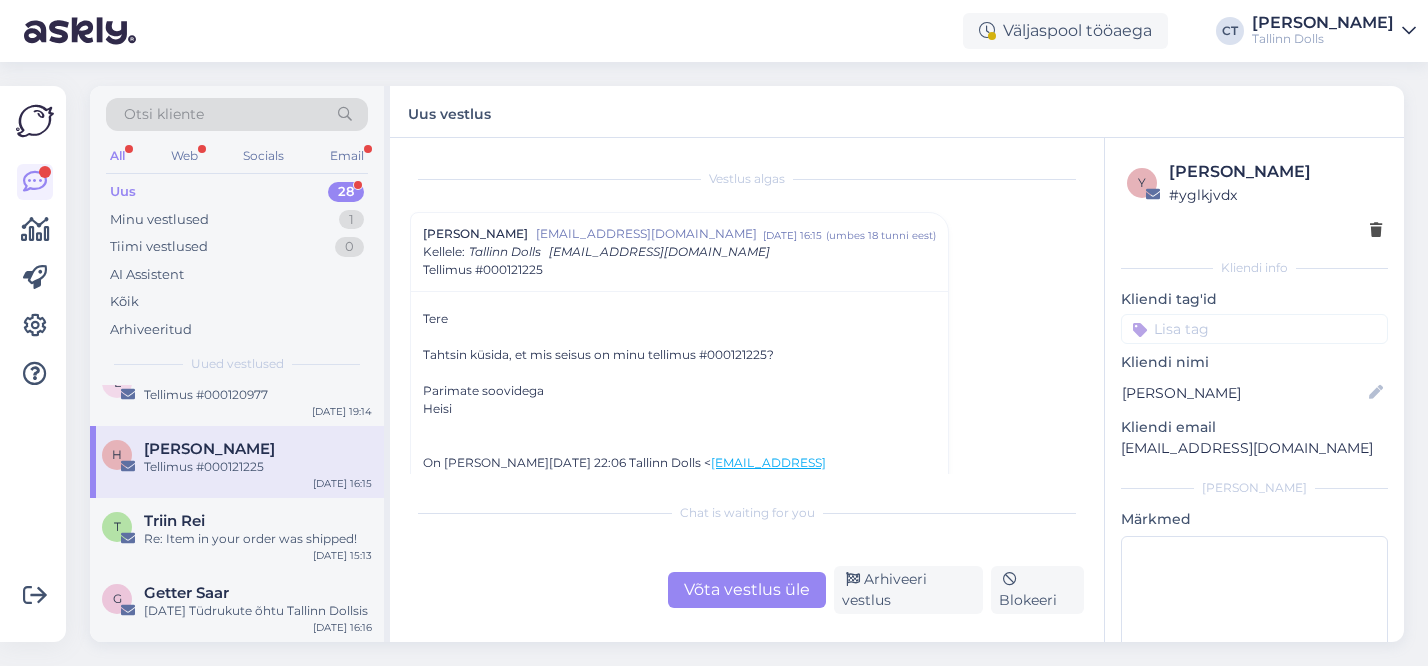 click on "Võta vestlus üle" at bounding box center (747, 590) 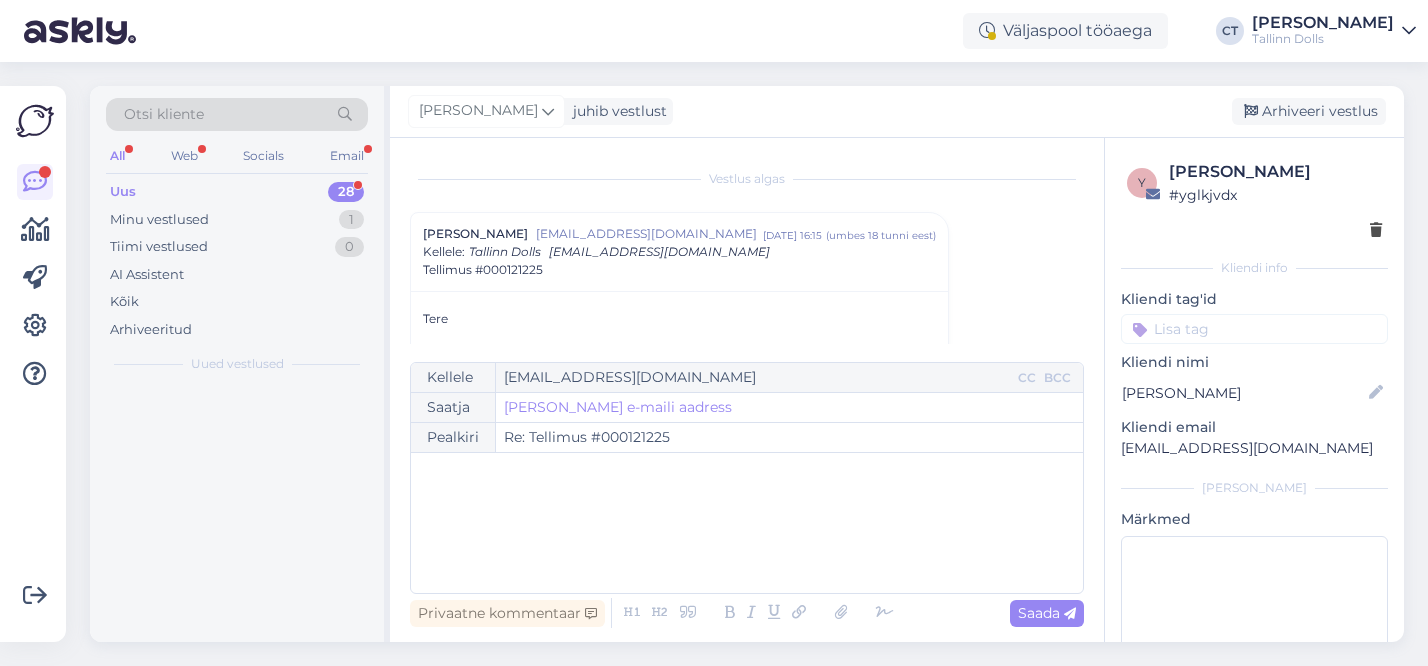 scroll, scrollTop: 54, scrollLeft: 0, axis: vertical 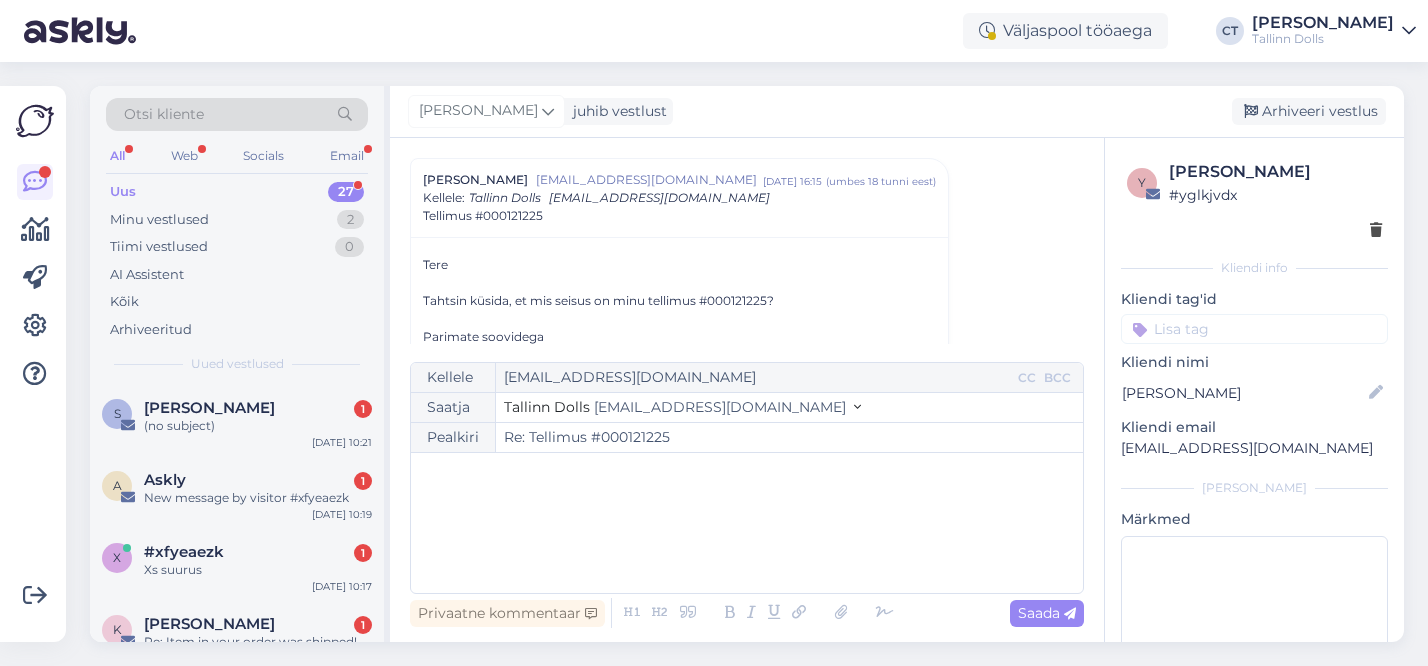 click on "﻿" at bounding box center [747, 523] 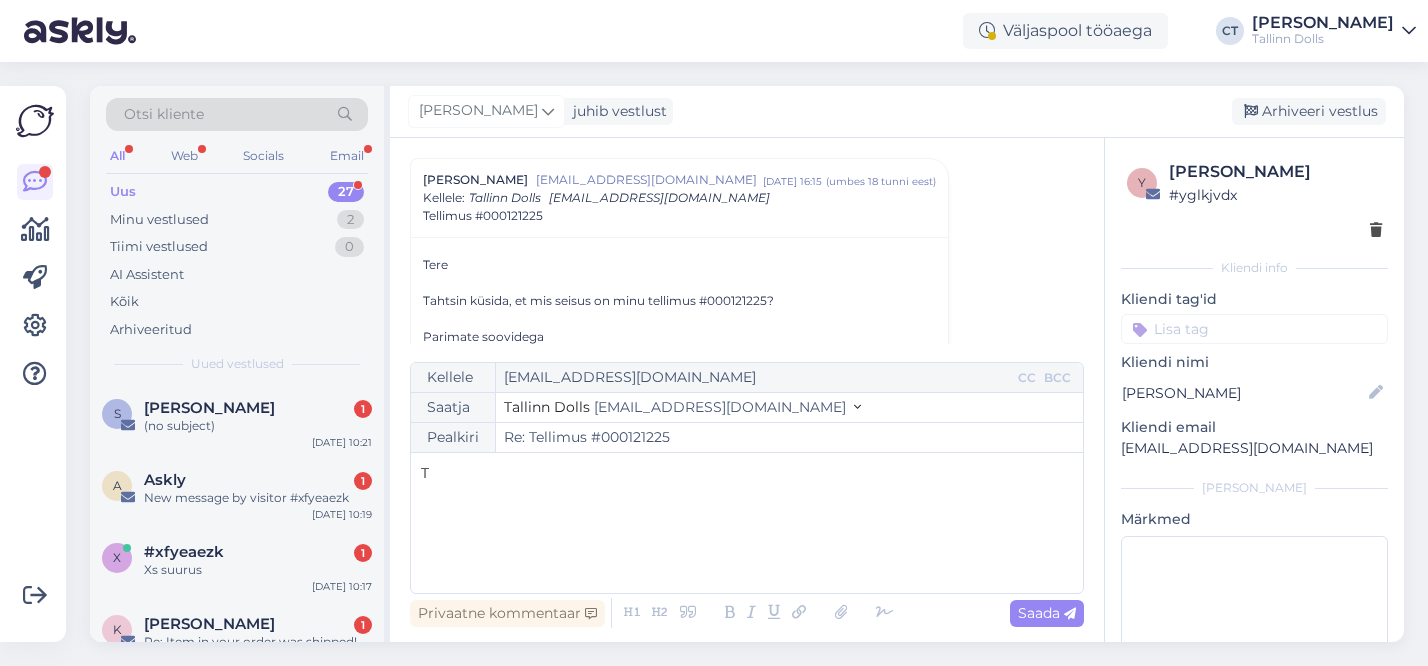 type 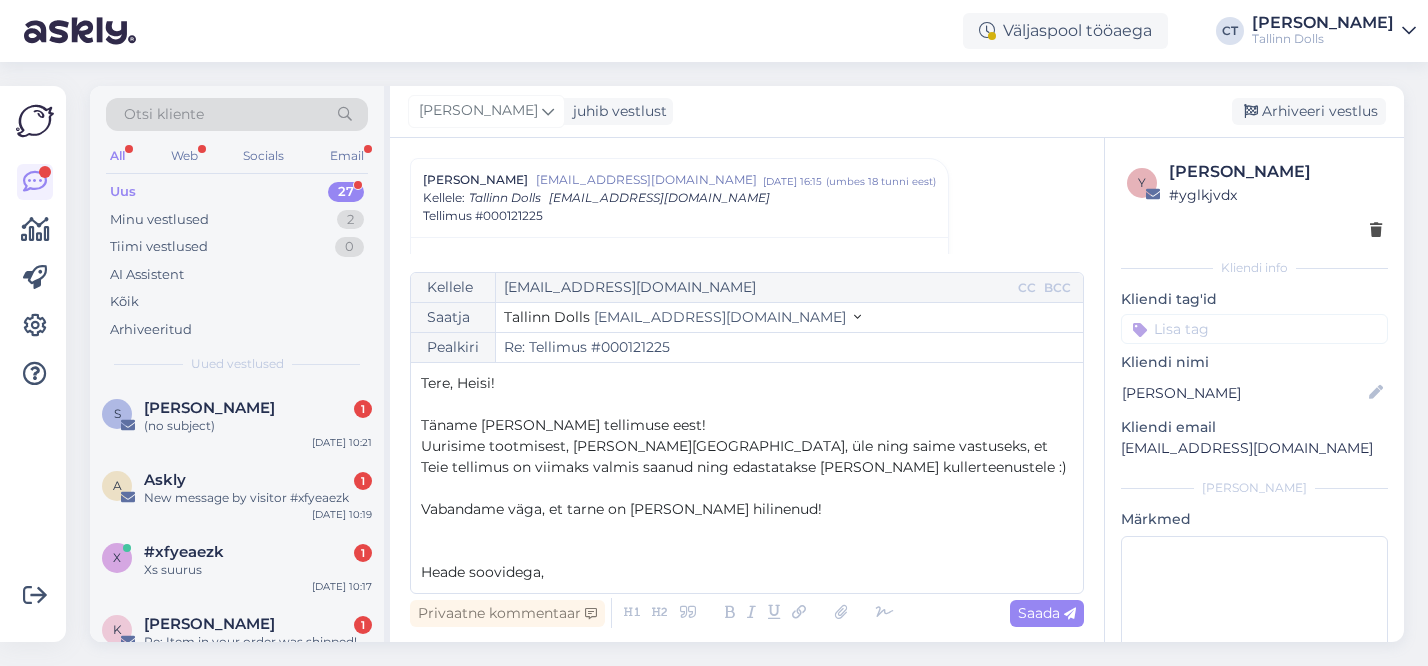 scroll, scrollTop: 11, scrollLeft: 0, axis: vertical 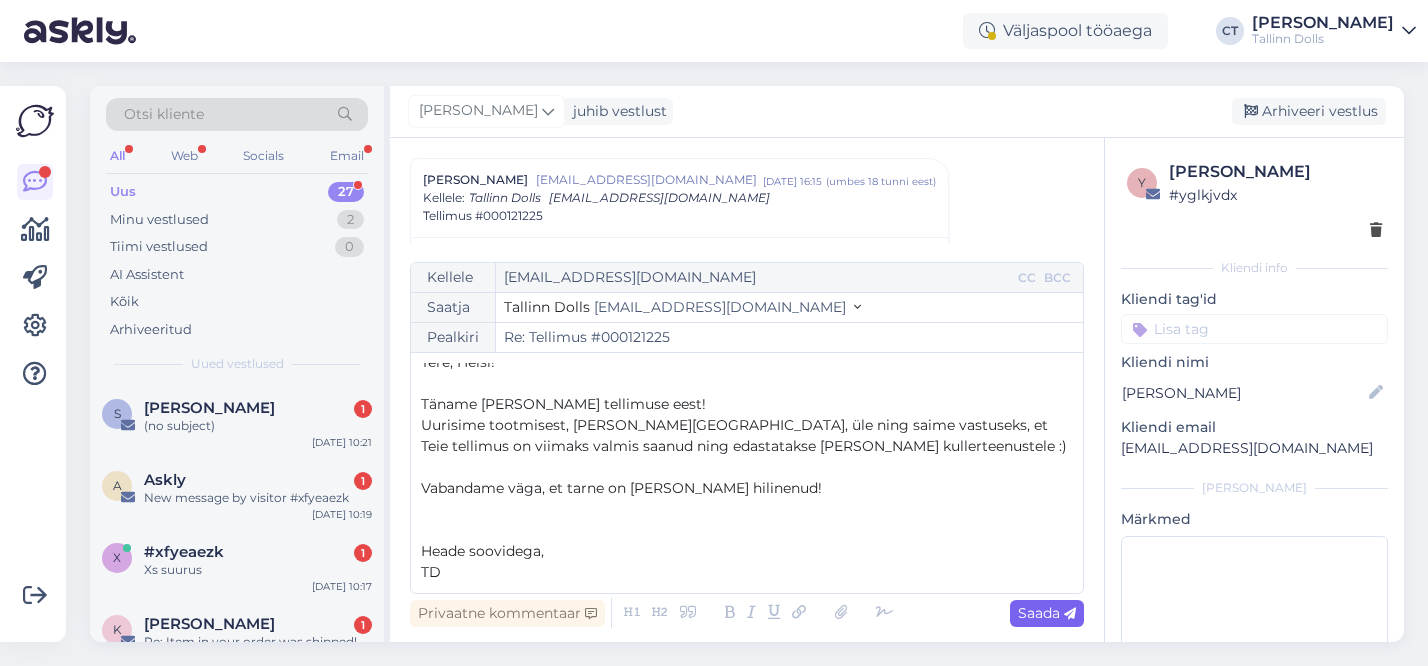 click on "Saada" at bounding box center [1047, 613] 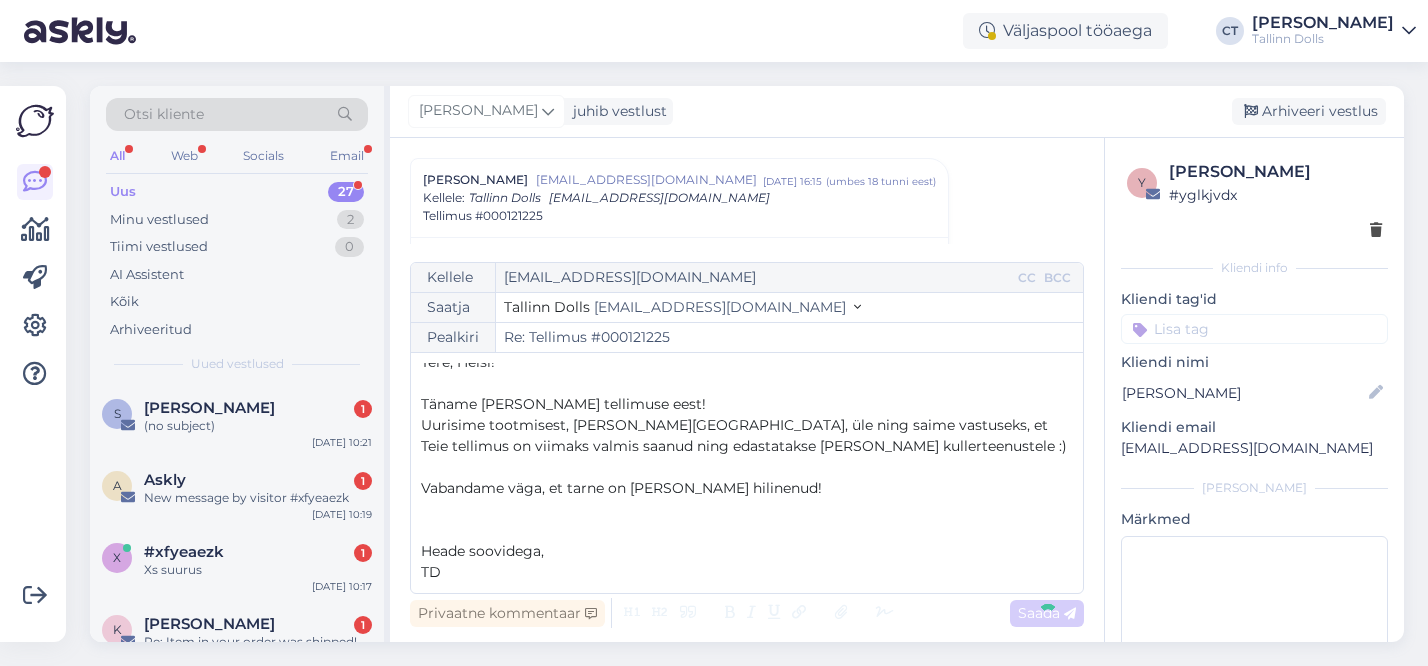 type on "Re: Re: Tellimus #000121225" 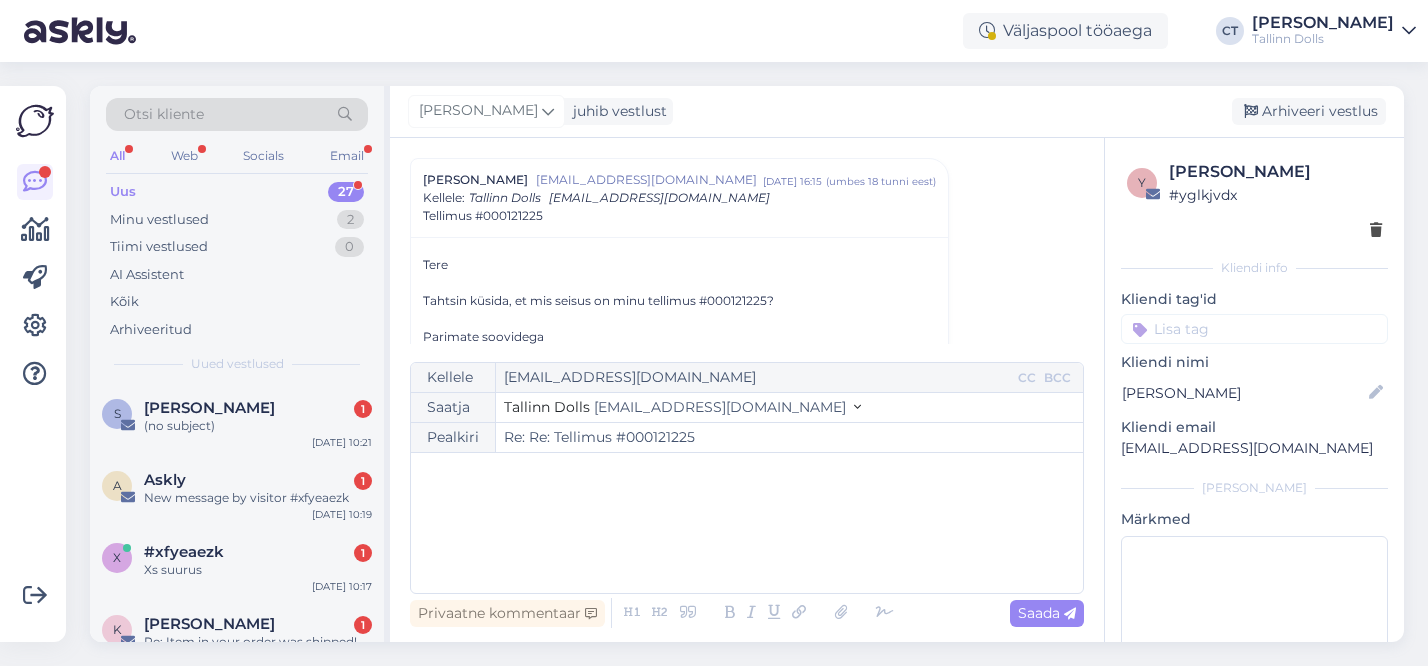 scroll, scrollTop: 1402, scrollLeft: 0, axis: vertical 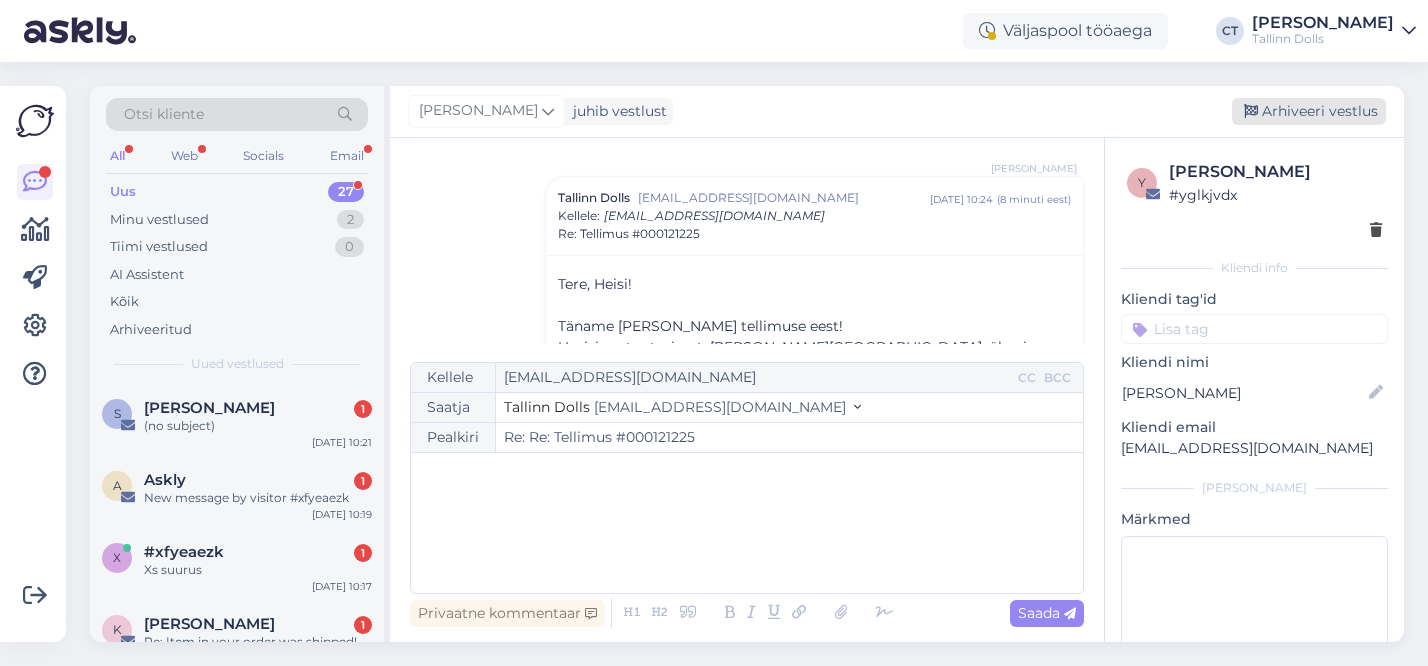 click on "Arhiveeri vestlus" at bounding box center [1309, 111] 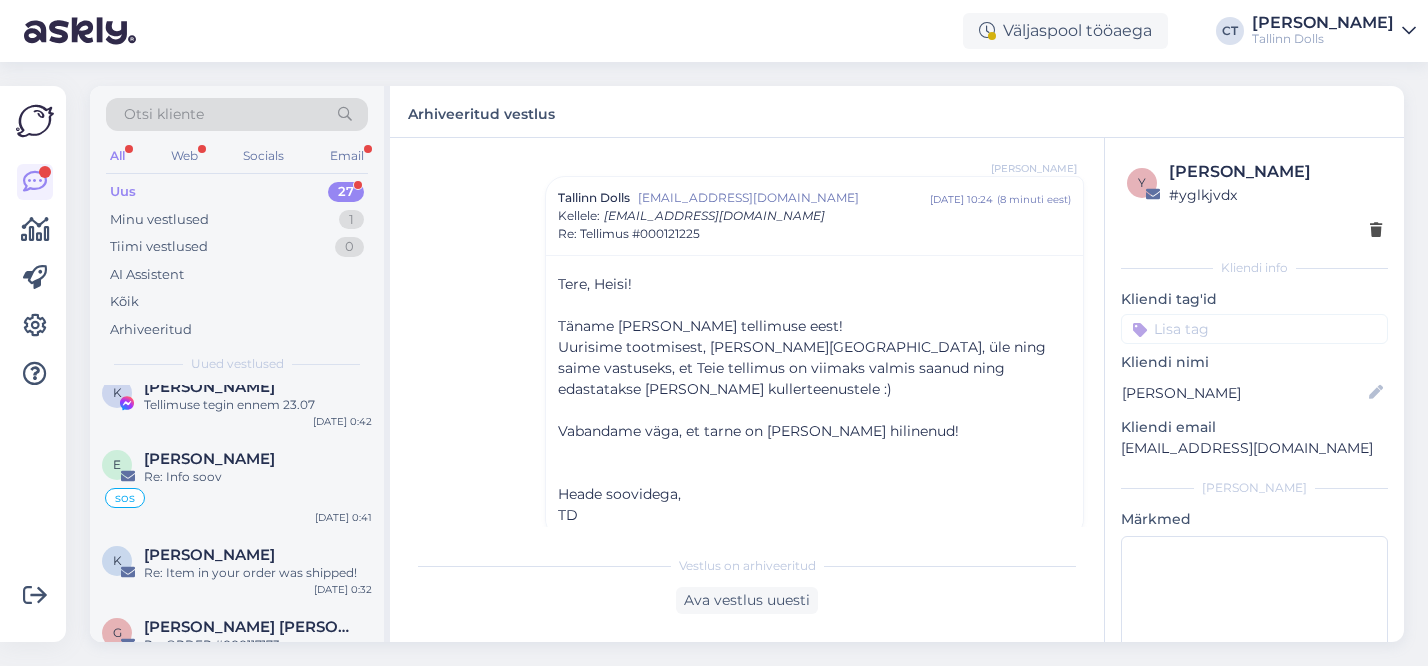 scroll, scrollTop: 1765, scrollLeft: 0, axis: vertical 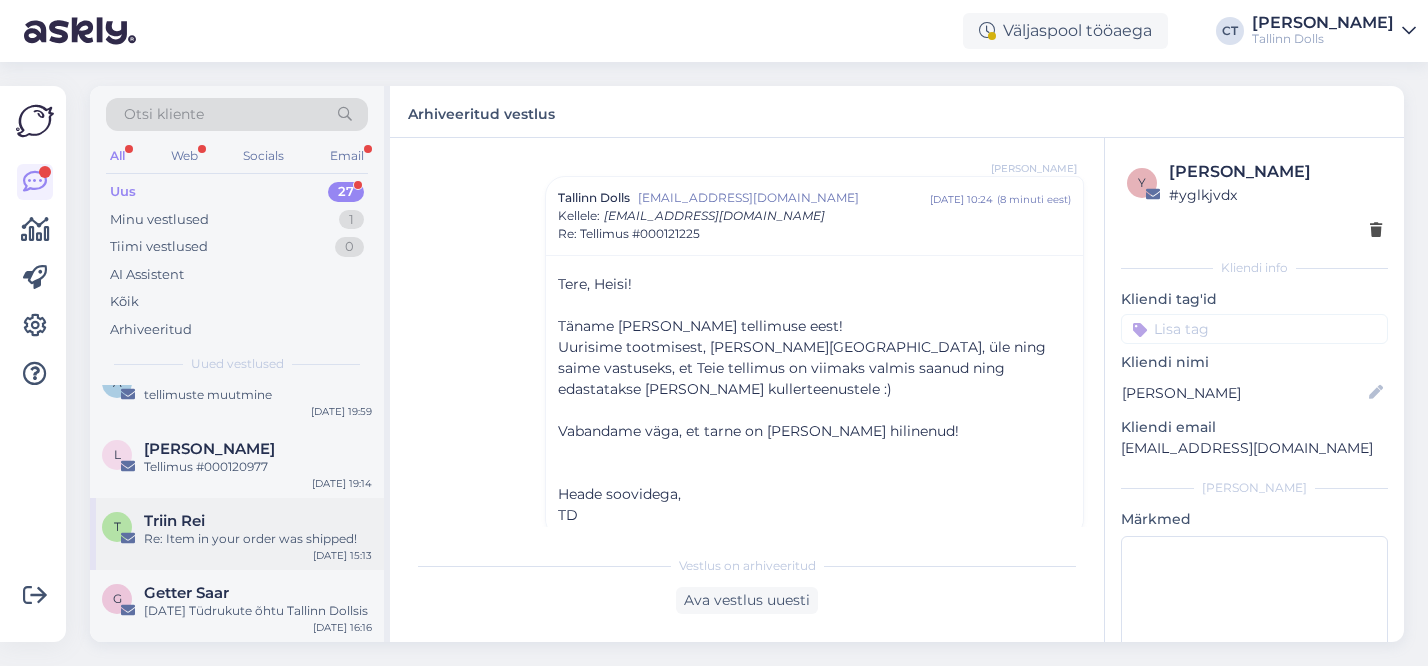 click on "Re: Item in your order was shipped!" at bounding box center [258, 539] 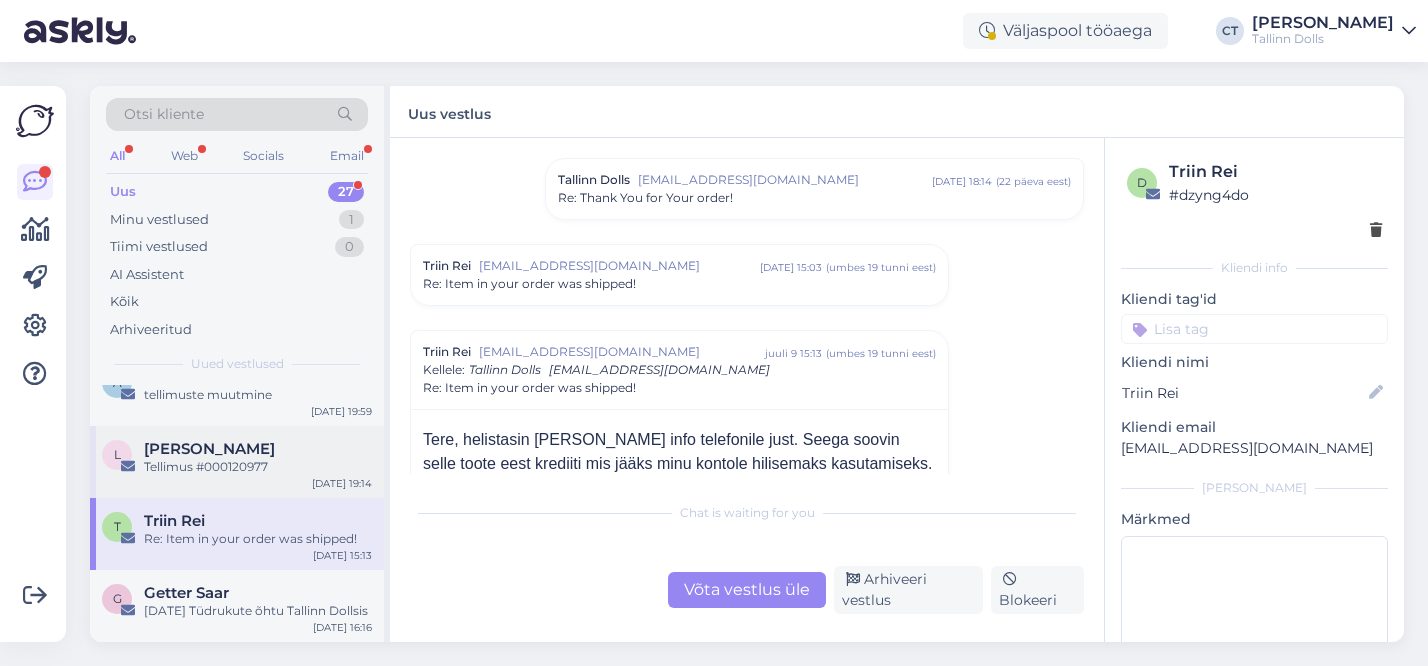 click on "Tellimus #000120977" at bounding box center (258, 467) 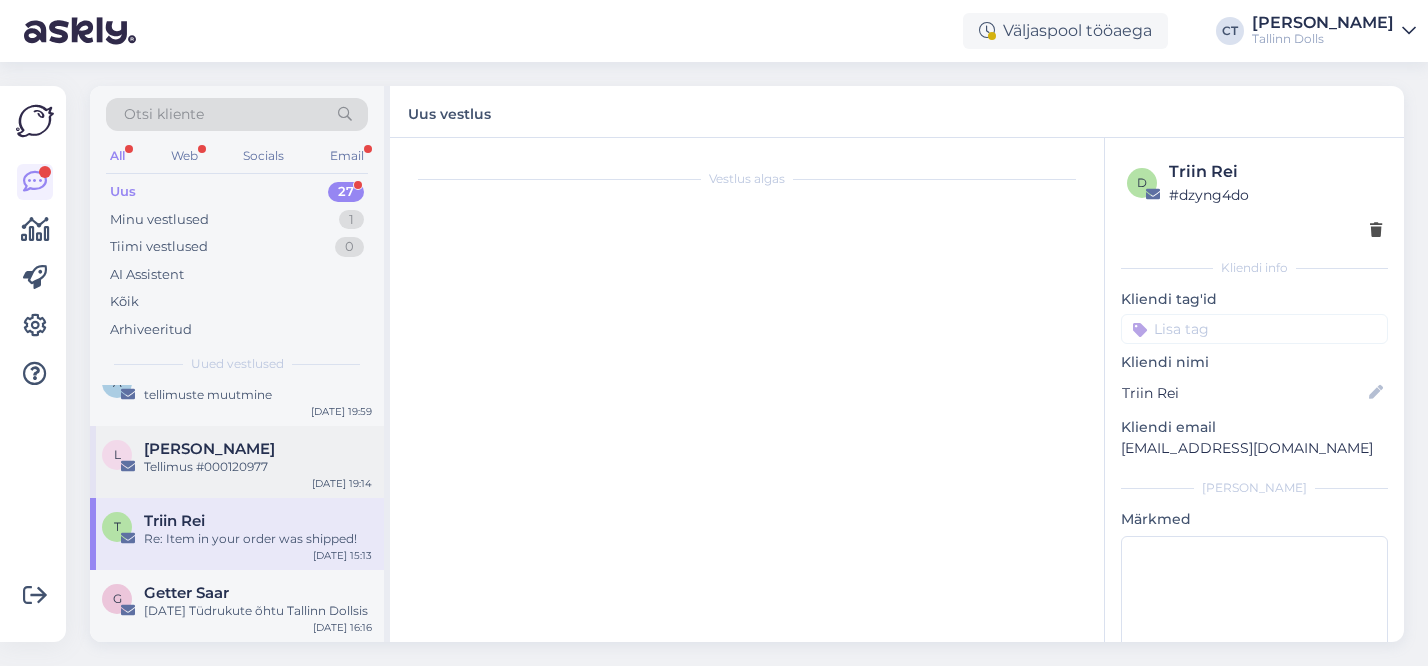 scroll, scrollTop: 0, scrollLeft: 0, axis: both 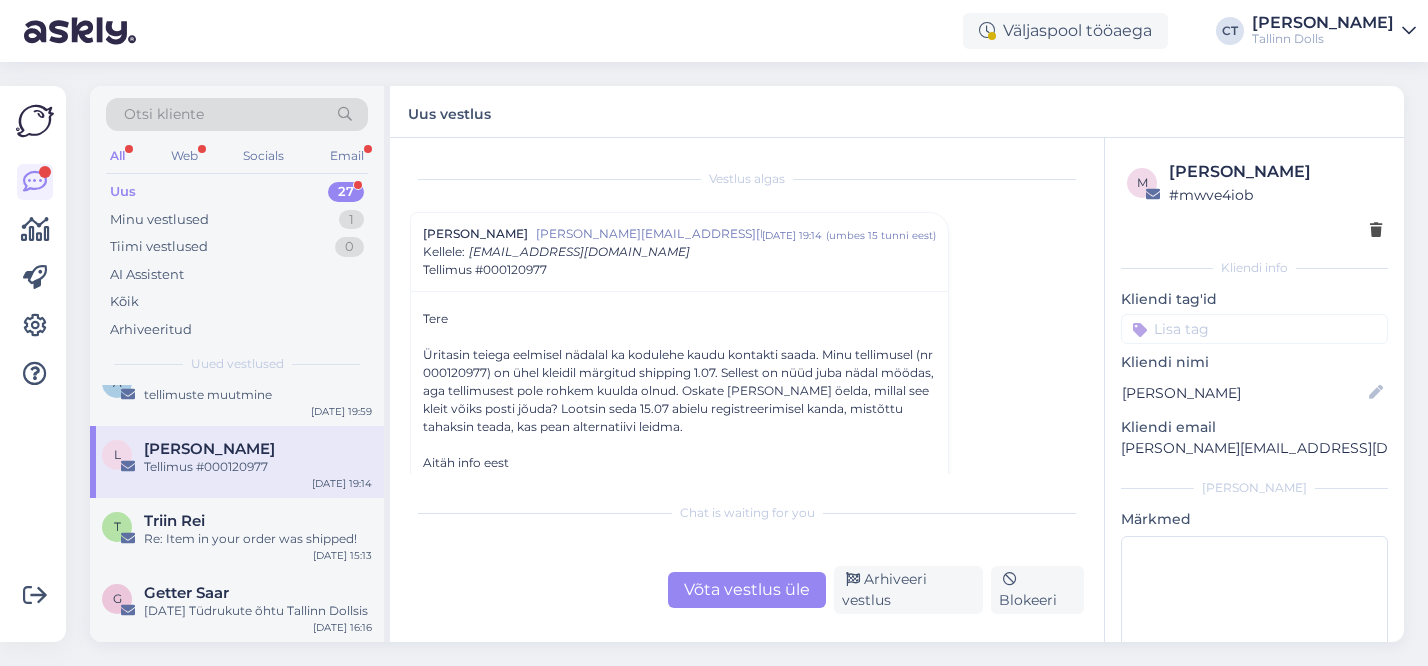 click on "Üritasin teiega eelmisel nädalal ka kodulehe kaudu kontakti saada. Minu tellimusel (nr 000120977) on ühel kleidil märgitud shipping 1.07. Sellest on nüüd juba nädal möödas, aga tellimusest pole rohkem kuulda olnud. Oskate te mulle öelda, millal see kleit võiks posti jõuda? Lootsin seda 15.07 abielu registreerimisel kanda, mistõttu tahaksin teada, kas pean alternatiivi leidma." at bounding box center [679, 391] 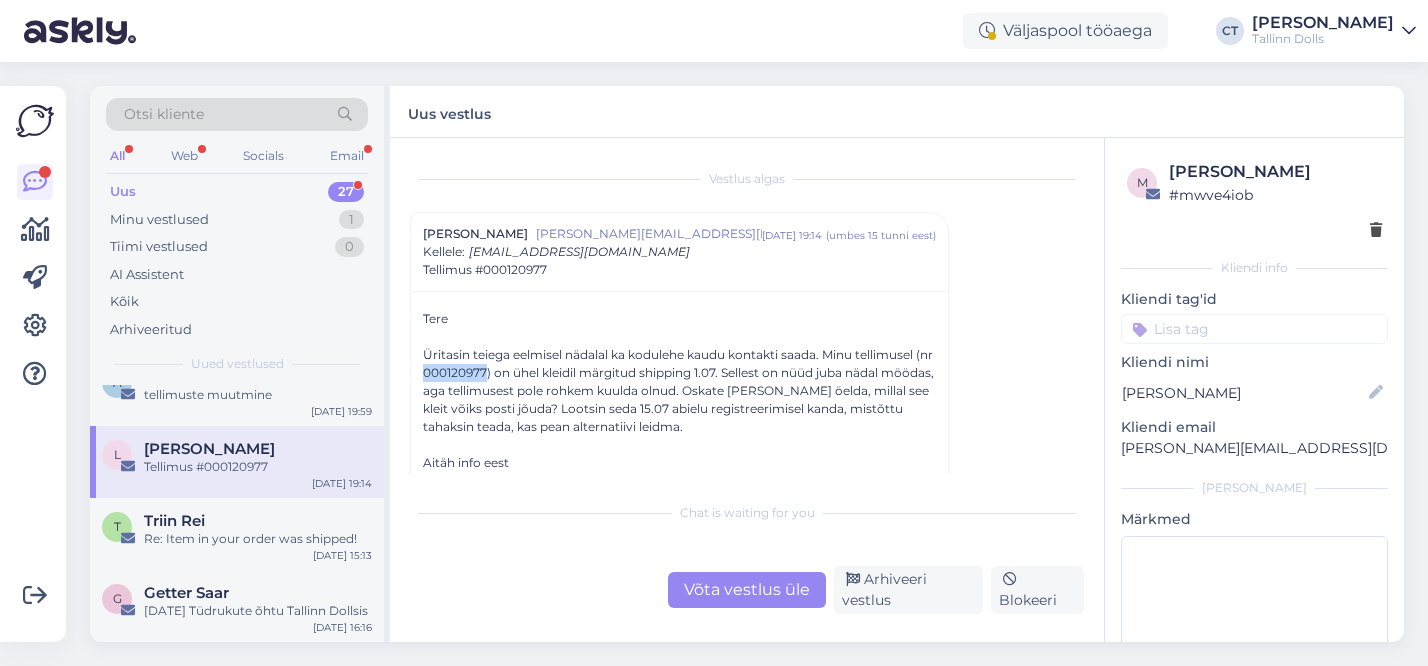 click on "Üritasin teiega eelmisel nädalal ka kodulehe kaudu kontakti saada. Minu tellimusel (nr 000120977) on ühel kleidil märgitud shipping 1.07. Sellest on nüüd juba nädal möödas, aga tellimusest pole rohkem kuulda olnud. Oskate te mulle öelda, millal see kleit võiks posti jõuda? Lootsin seda 15.07 abielu registreerimisel kanda, mistõttu tahaksin teada, kas pean alternatiivi leidma." at bounding box center (679, 391) 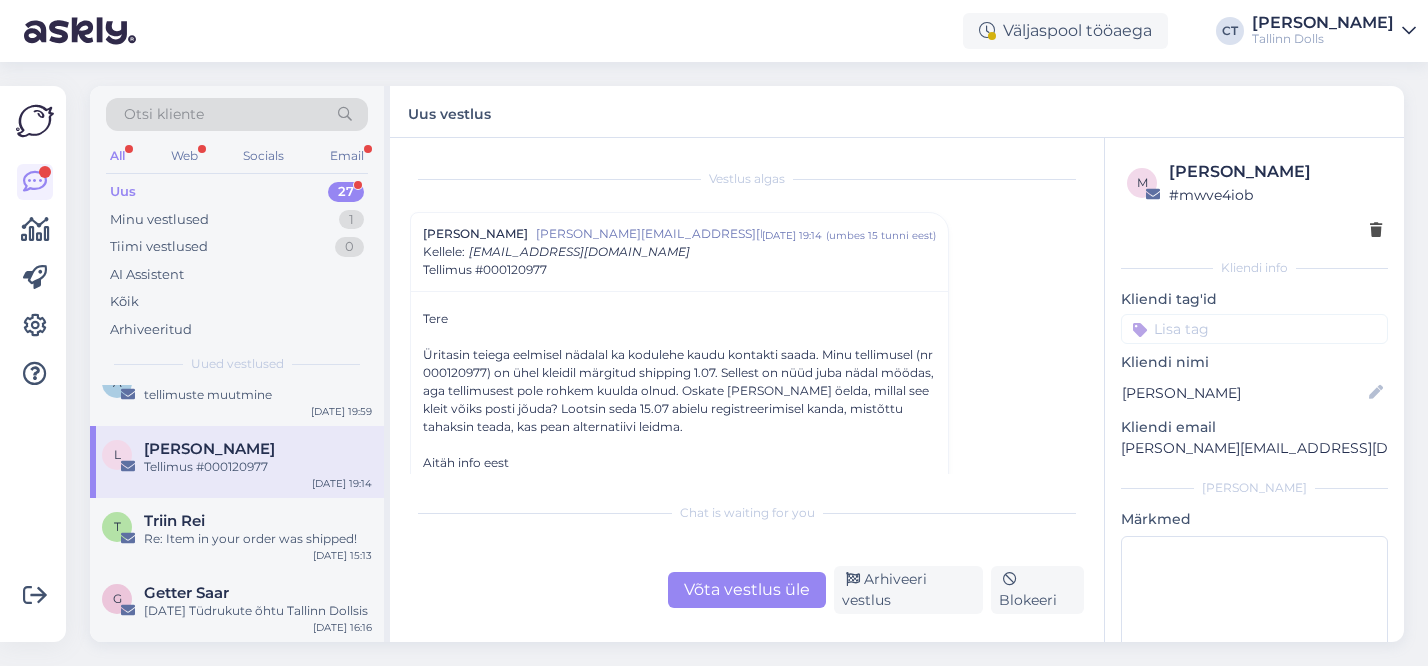 click on "Võta vestlus üle" at bounding box center [747, 590] 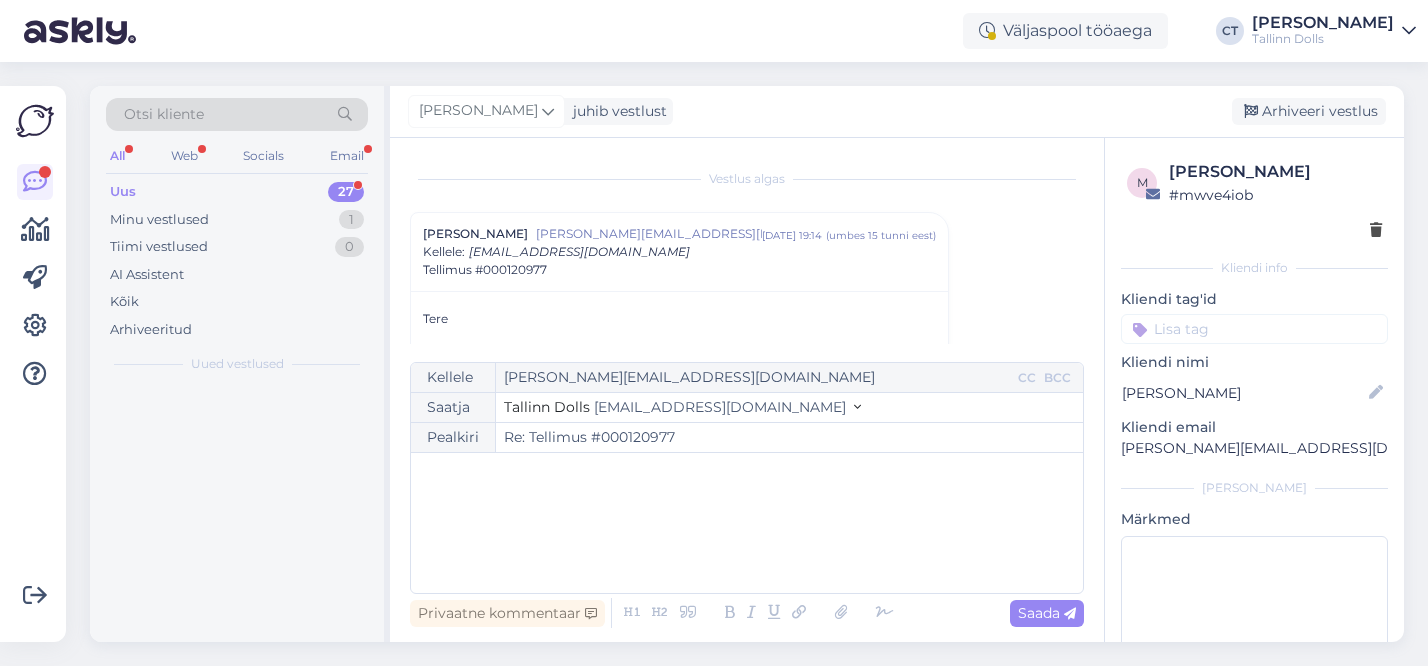 scroll, scrollTop: 54, scrollLeft: 0, axis: vertical 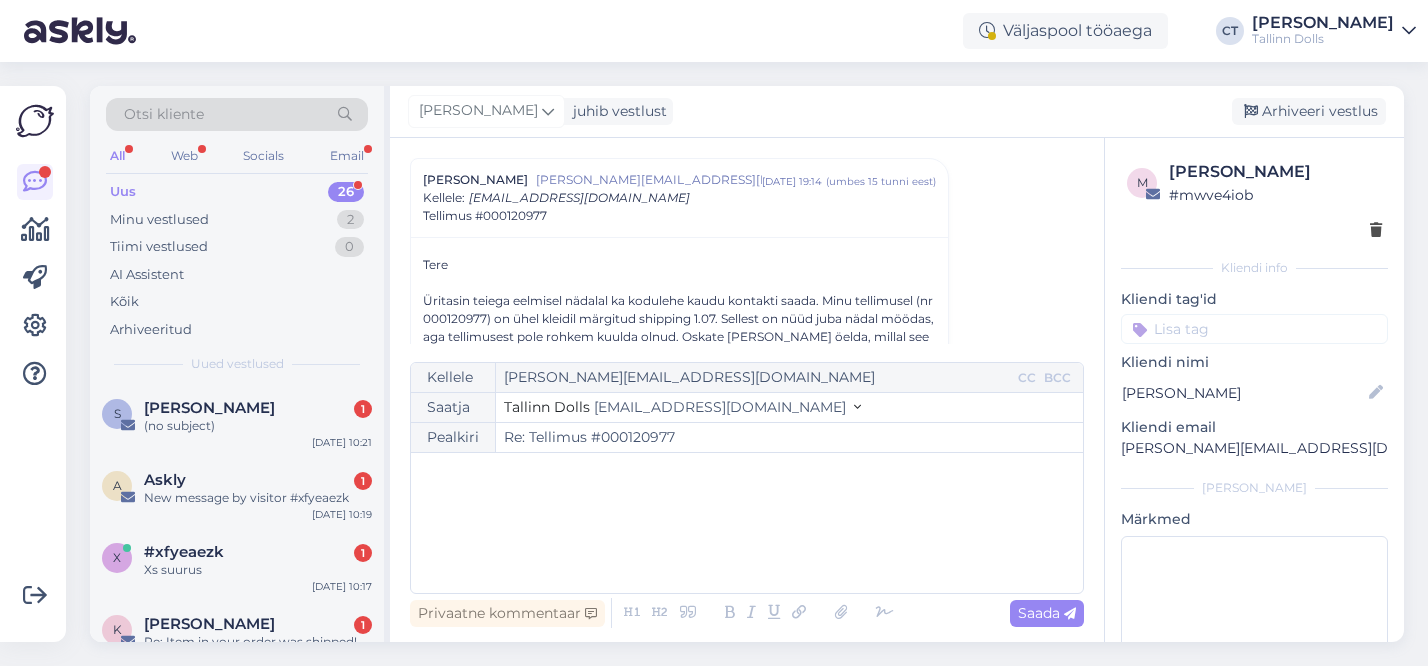 click on "﻿" at bounding box center (747, 523) 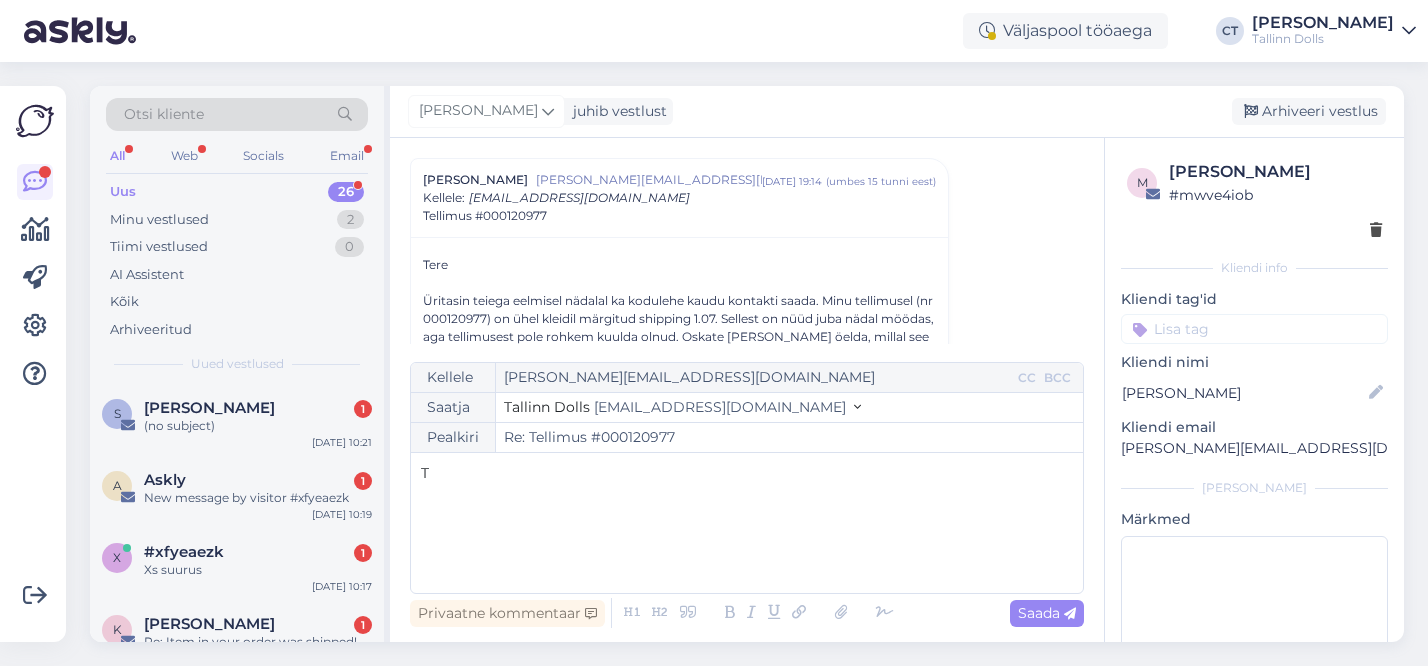 type 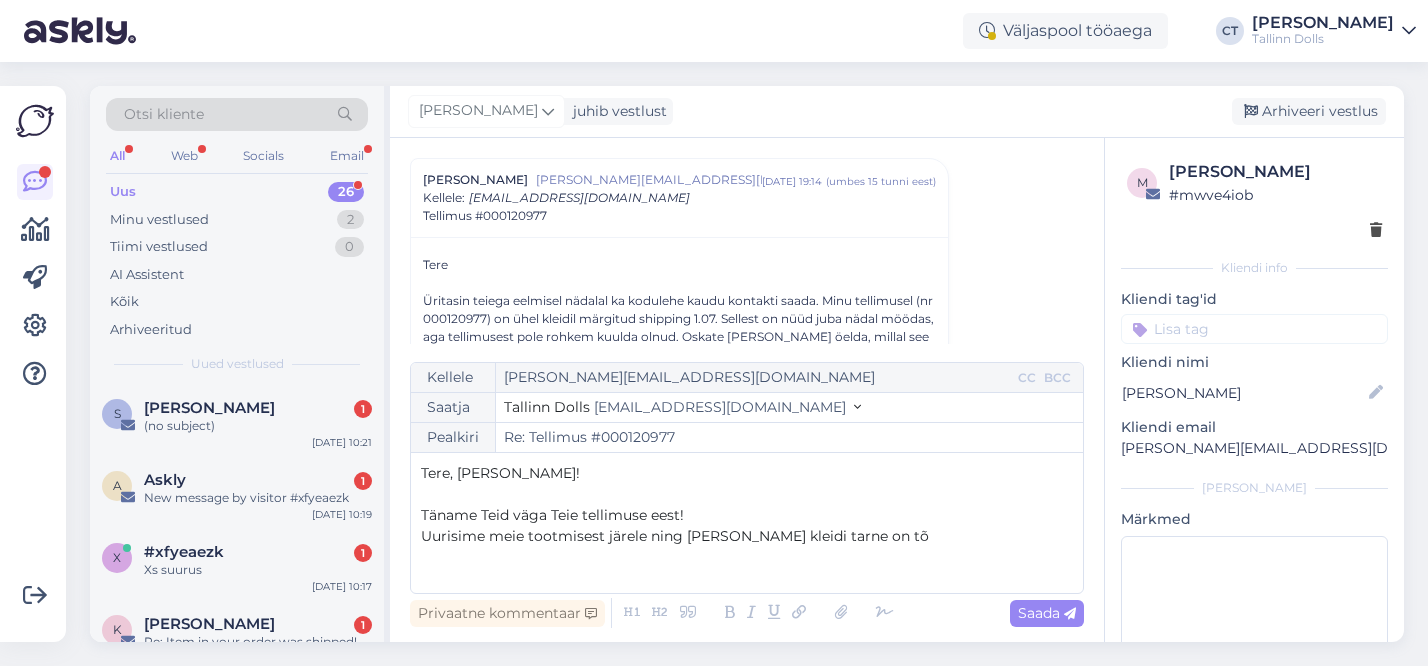 click on "Täname Teid väga Teie tellimuse eest!" at bounding box center (747, 515) 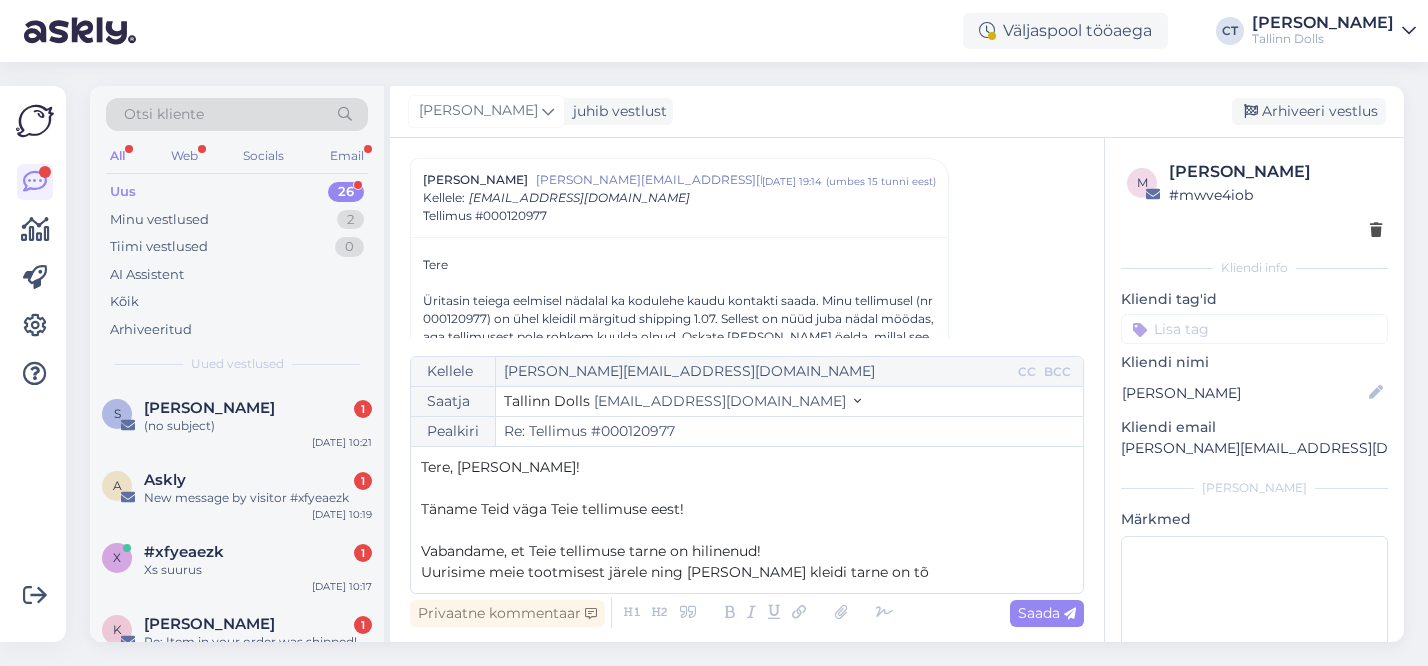 click on "Uurisime meie tootmisest järele ning Teie kleidi tarne on tõ" at bounding box center [747, 572] 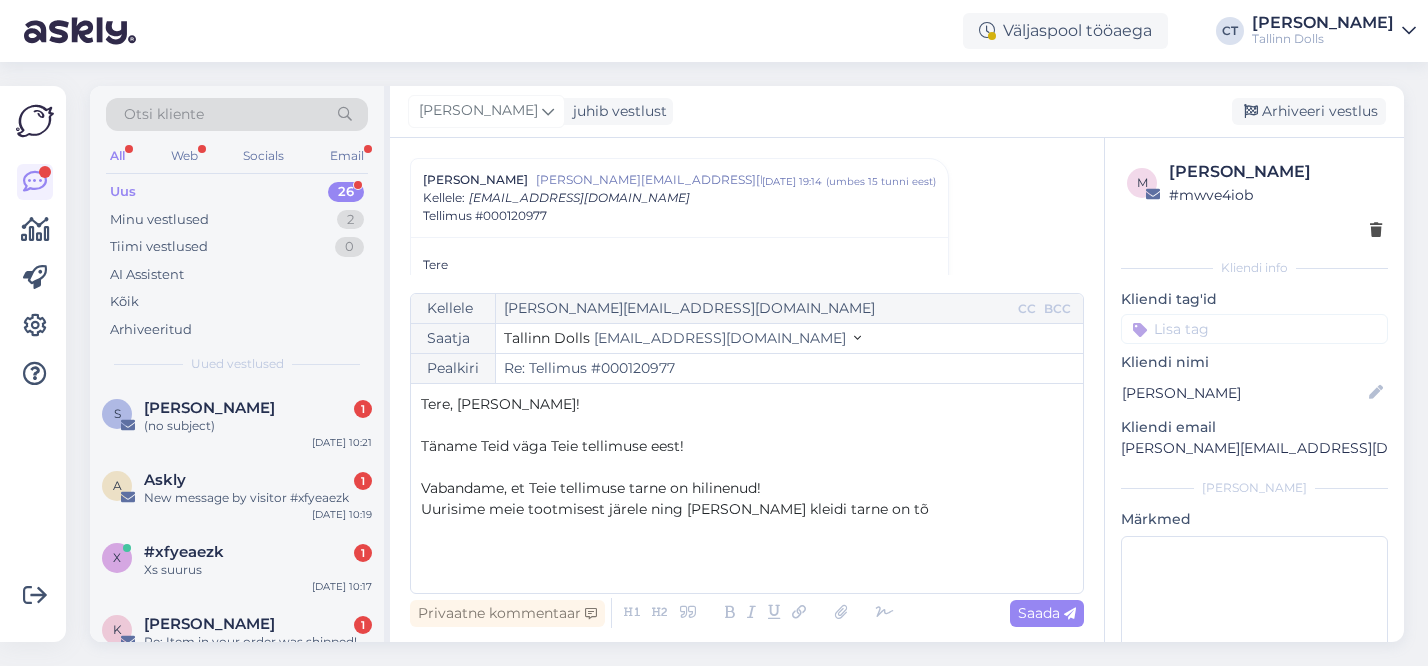 click on "Uurisime meie tootmisest järele ning Teie kleidi tarne on tõ" at bounding box center (747, 509) 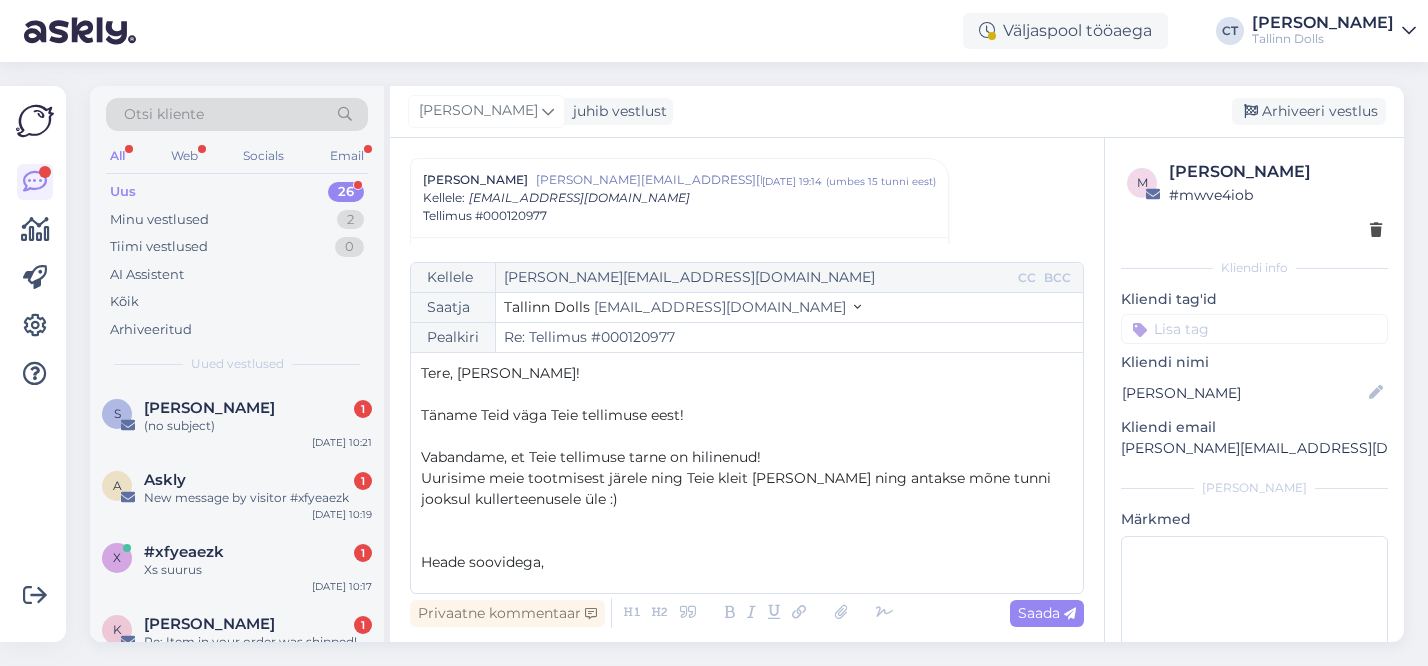 scroll, scrollTop: 74, scrollLeft: 0, axis: vertical 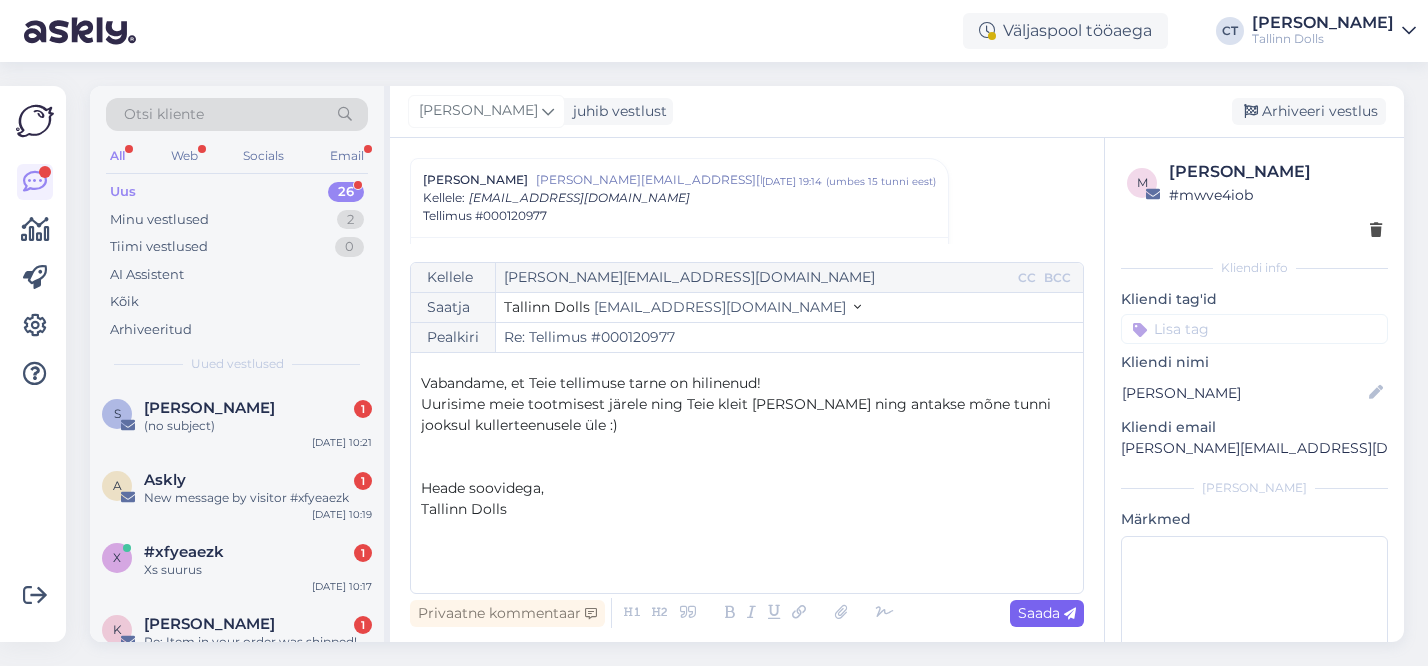 click at bounding box center (1070, 614) 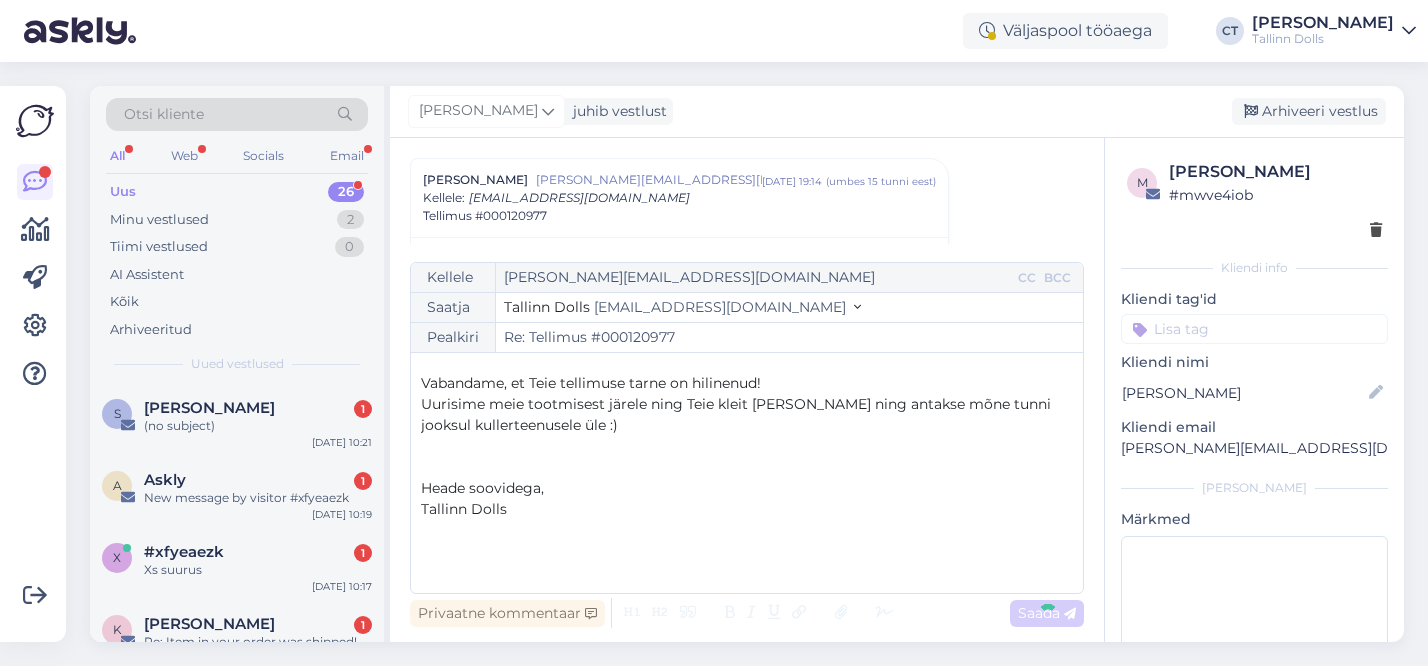 type on "Re: Re: Tellimus #000120977" 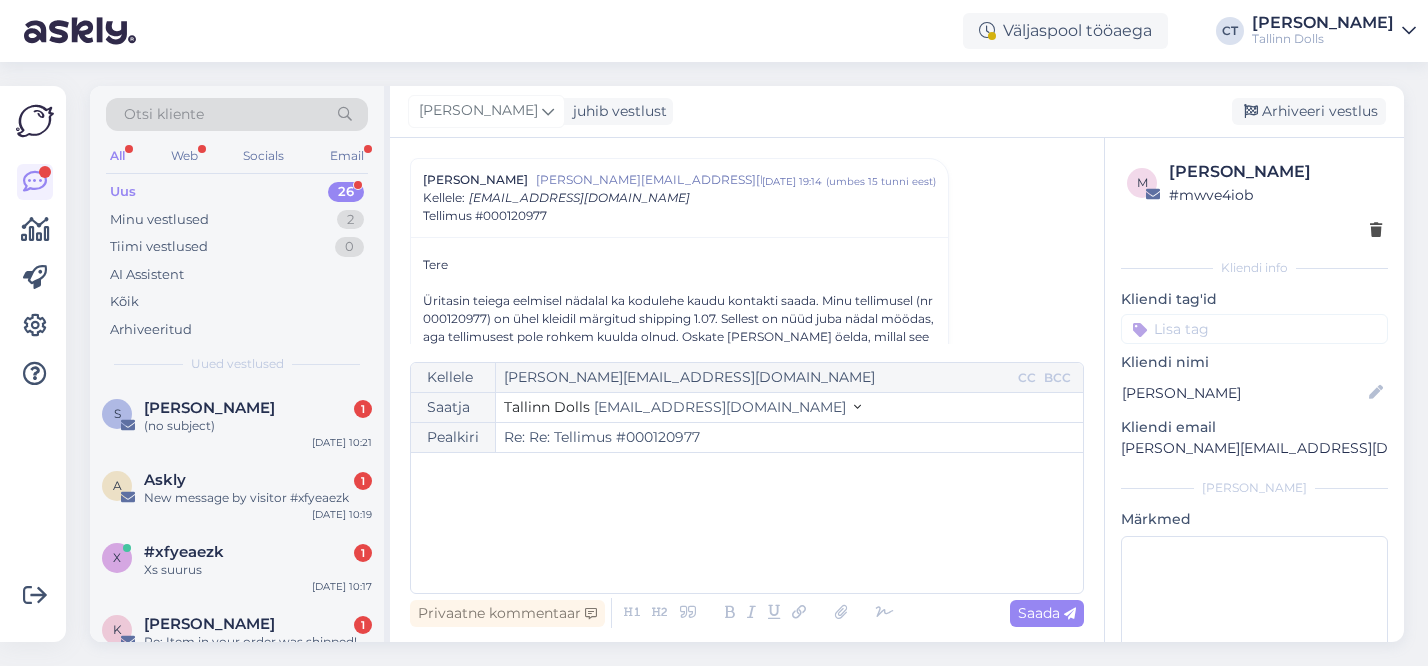 scroll, scrollTop: 369, scrollLeft: 0, axis: vertical 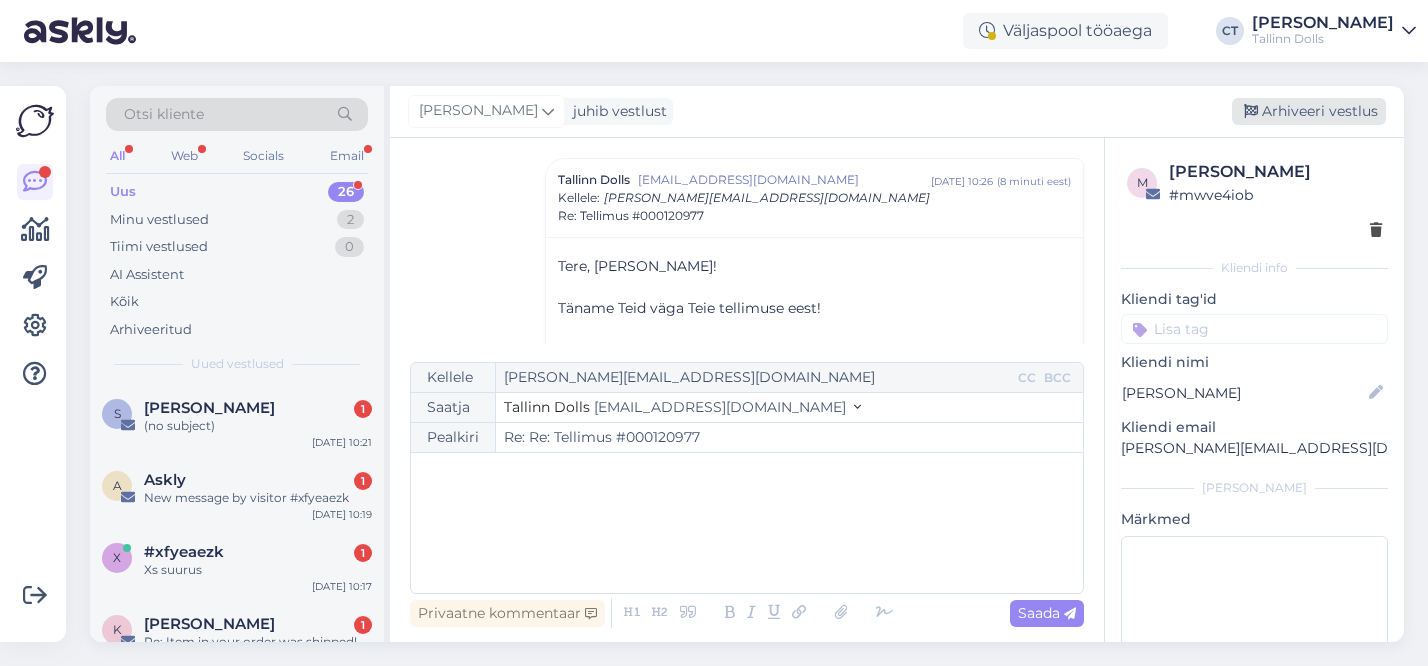click on "Arhiveeri vestlus" at bounding box center (1309, 111) 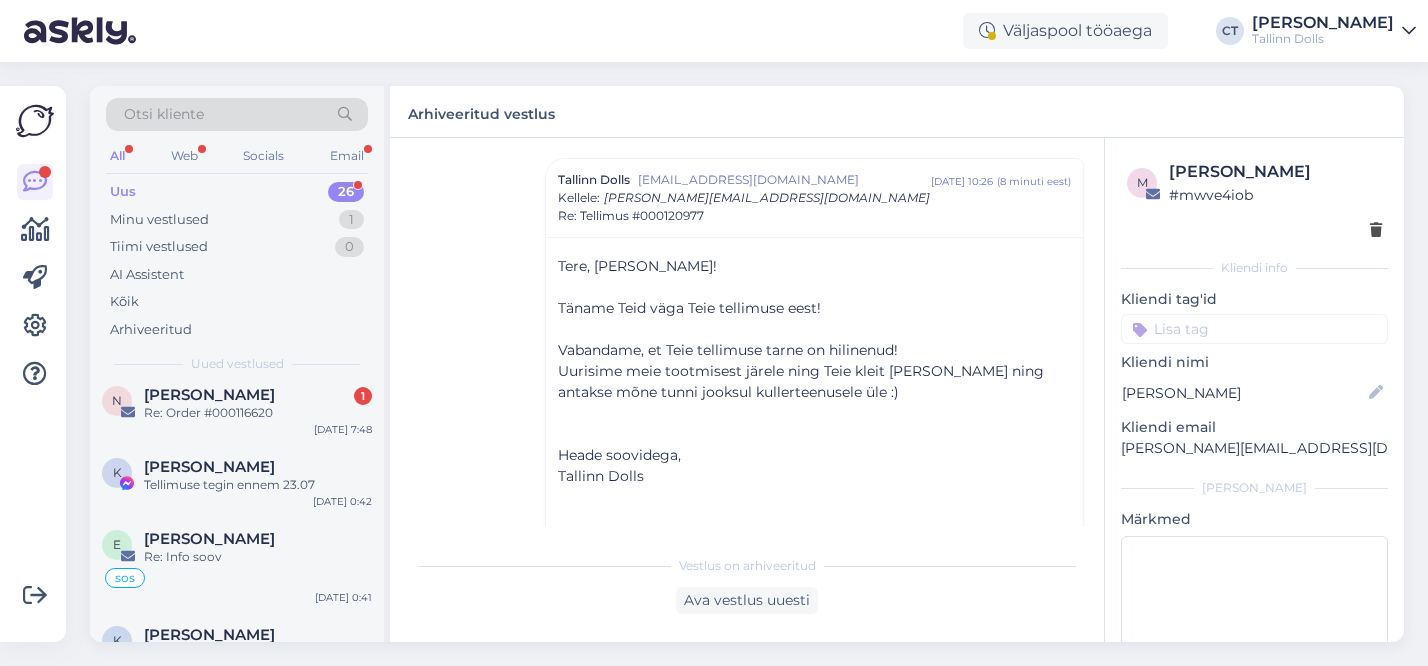 scroll, scrollTop: 1693, scrollLeft: 0, axis: vertical 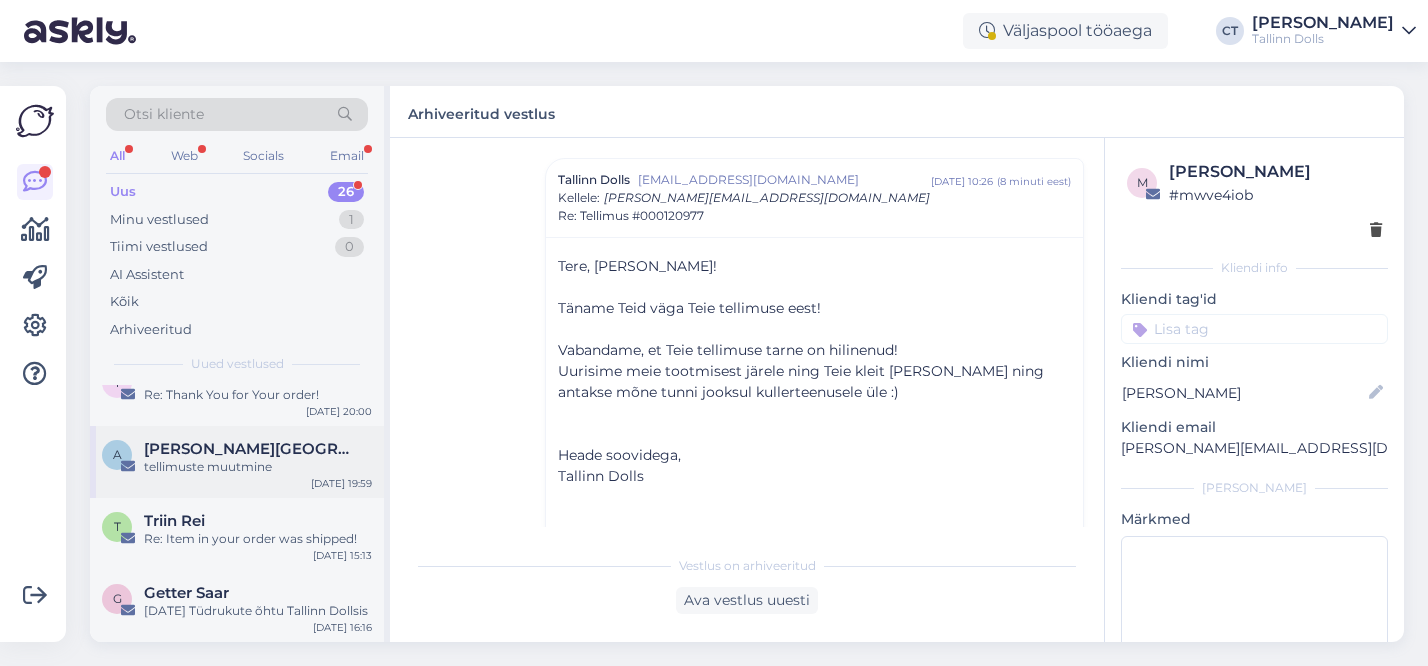 click on "A Alissa Vassilkova-Rajatalu tellimuste muutmine Jul 9 19:59" at bounding box center [237, 462] 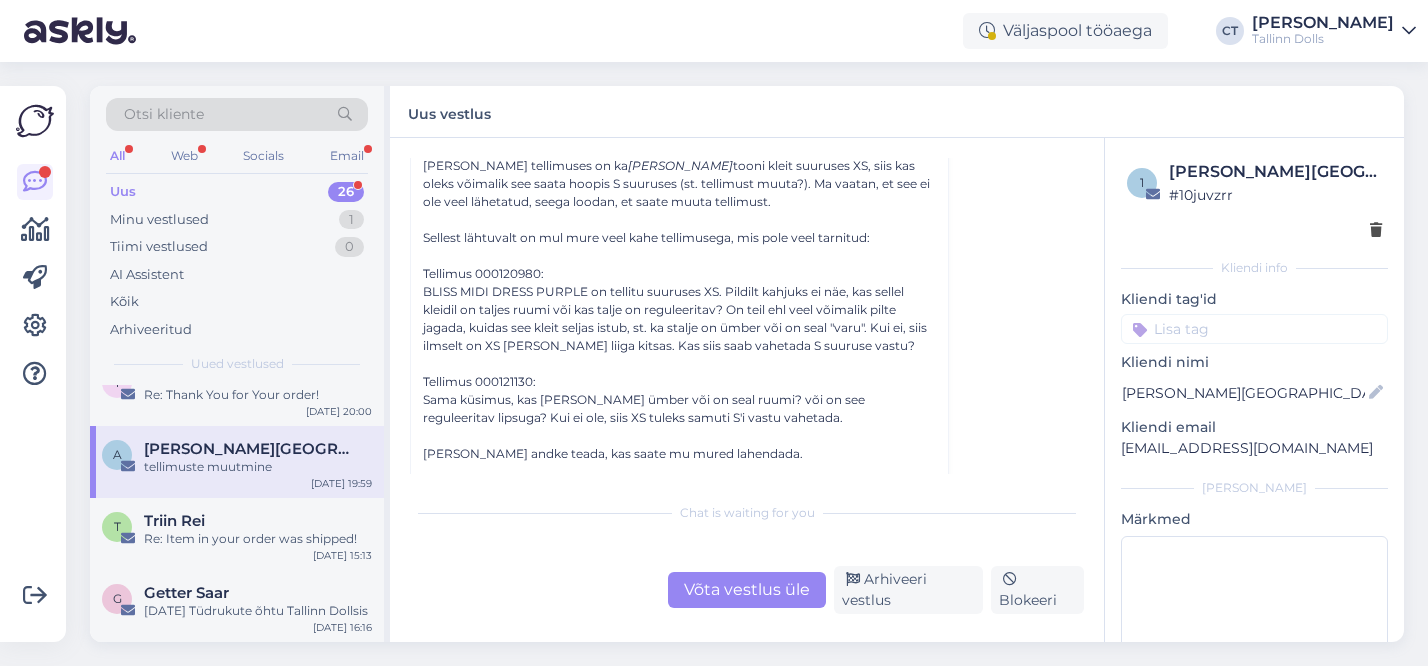 scroll, scrollTop: 318, scrollLeft: 0, axis: vertical 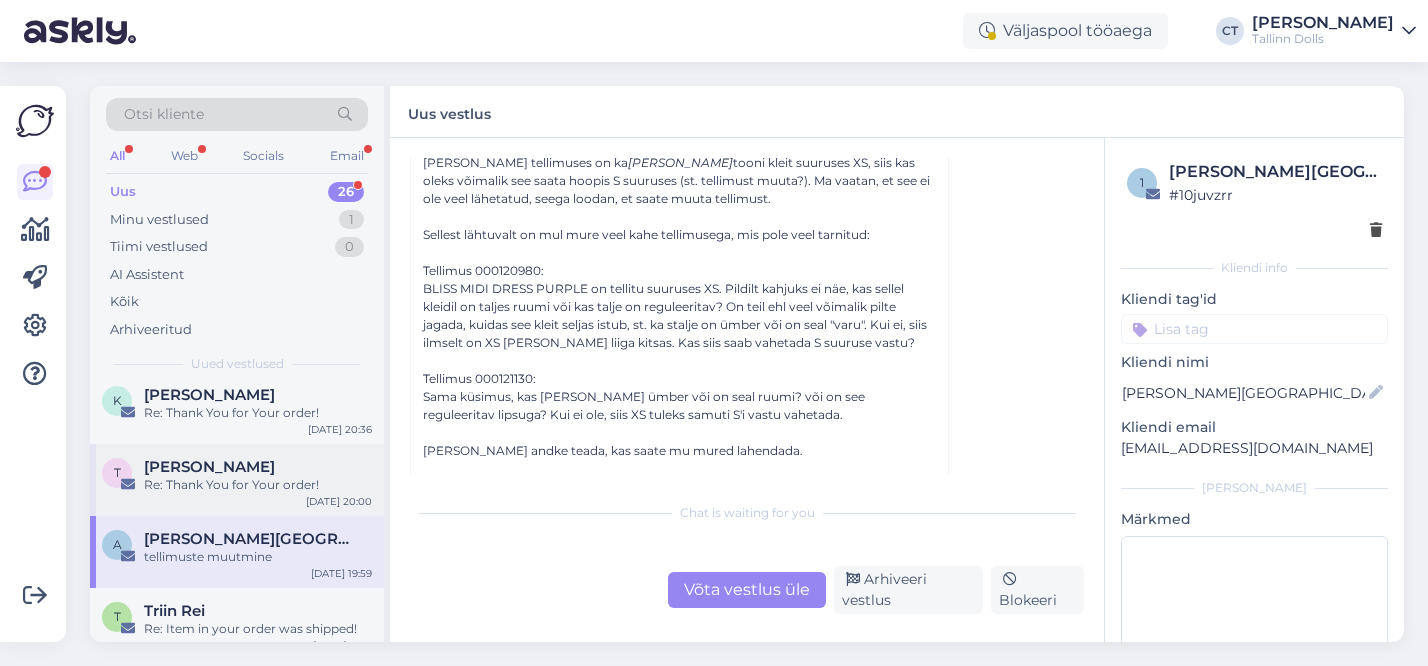 click on "Re: Thank You for Your order!" at bounding box center (258, 485) 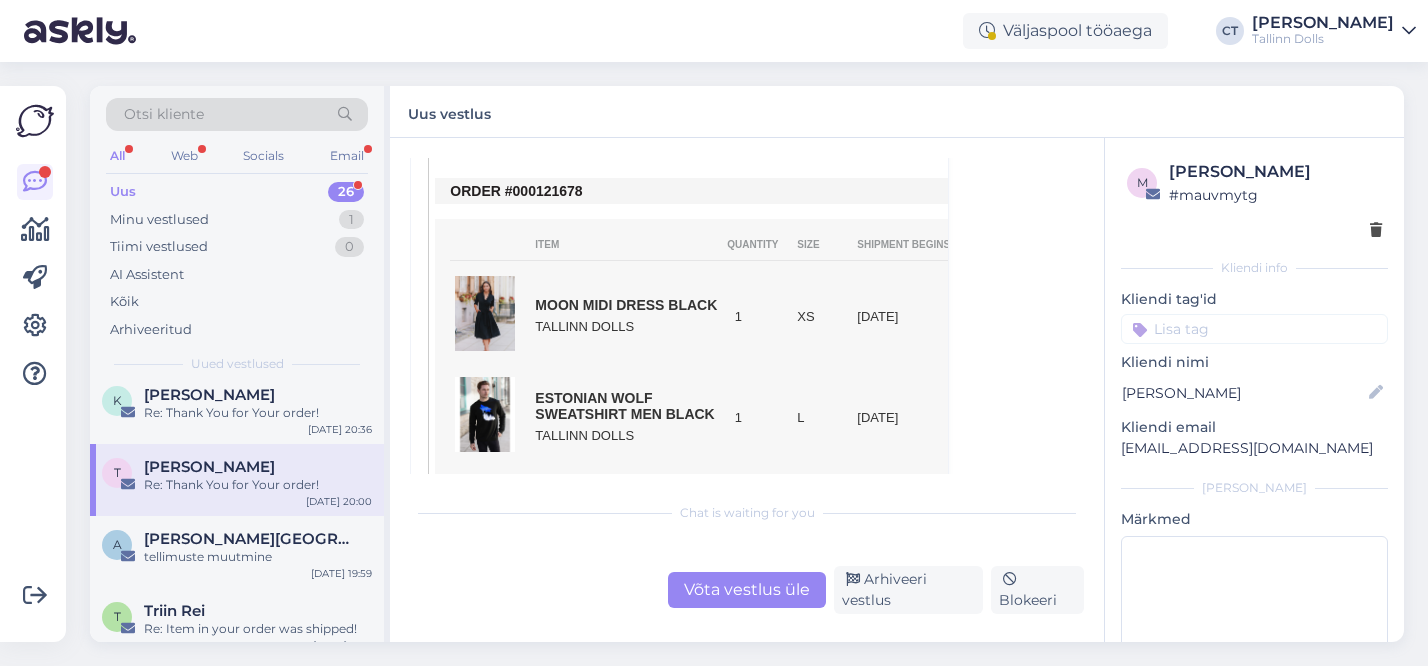 scroll, scrollTop: 478, scrollLeft: 0, axis: vertical 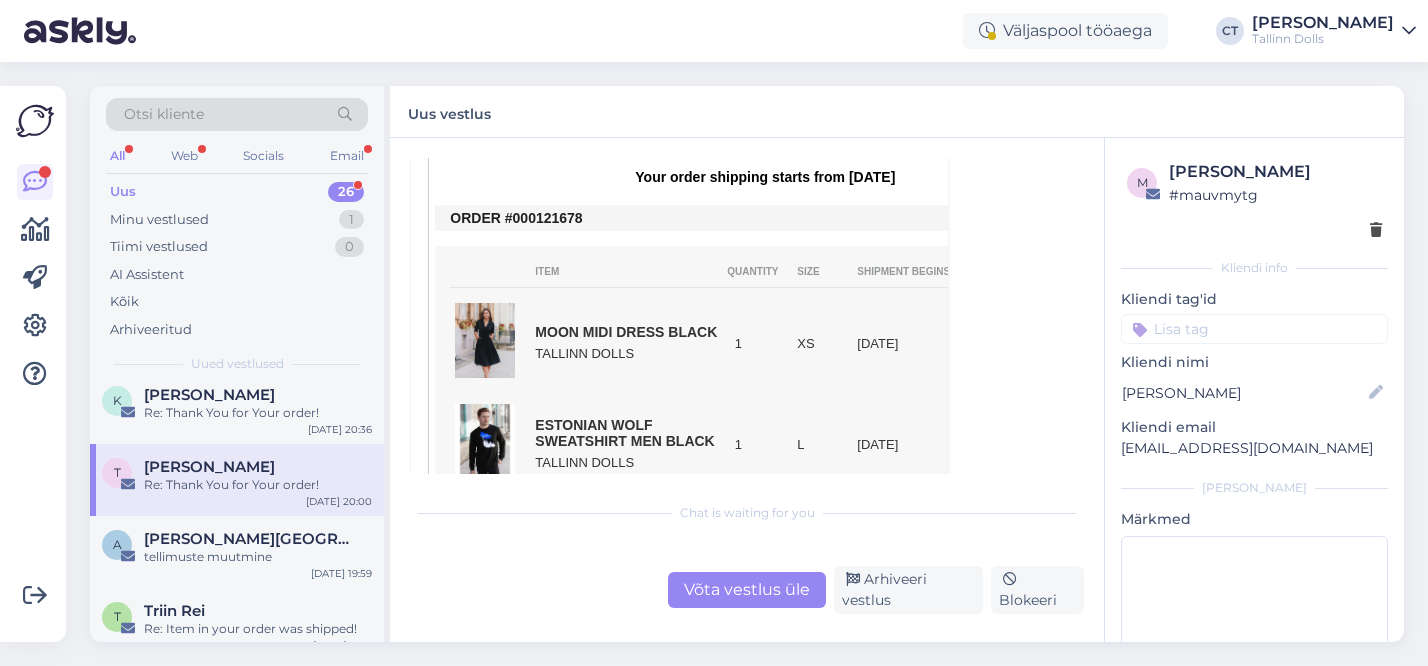 copy on "121678" 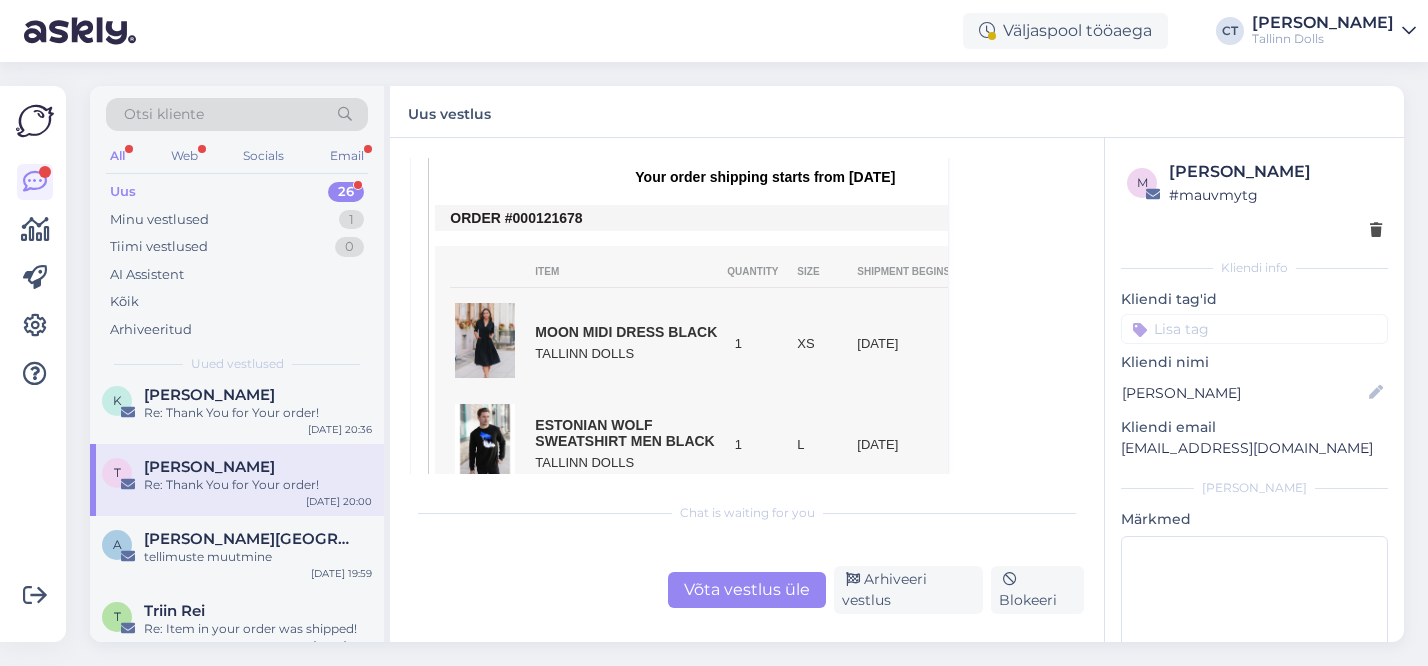 drag, startPoint x: 590, startPoint y: 221, endPoint x: 534, endPoint y: 220, distance: 56.008926 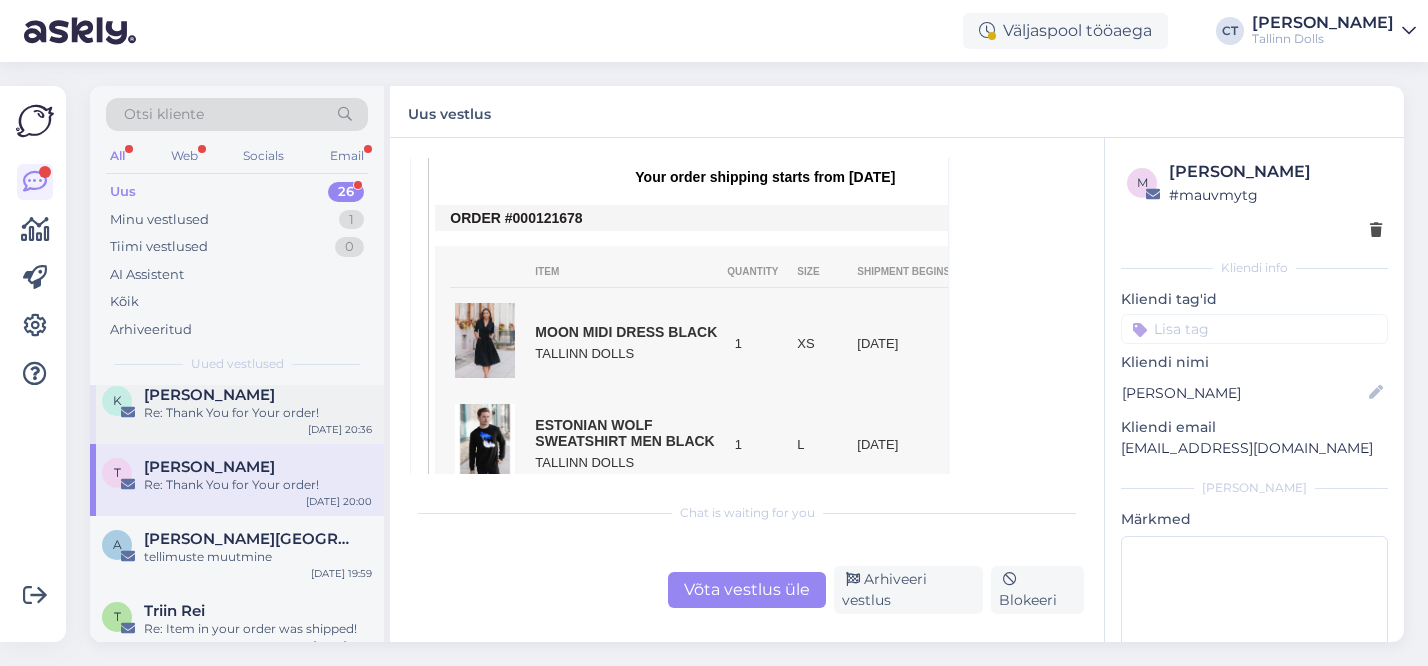 click on "K Katre Saarik Re: Thank You for Your order! Jul 9 20:36" at bounding box center (237, 408) 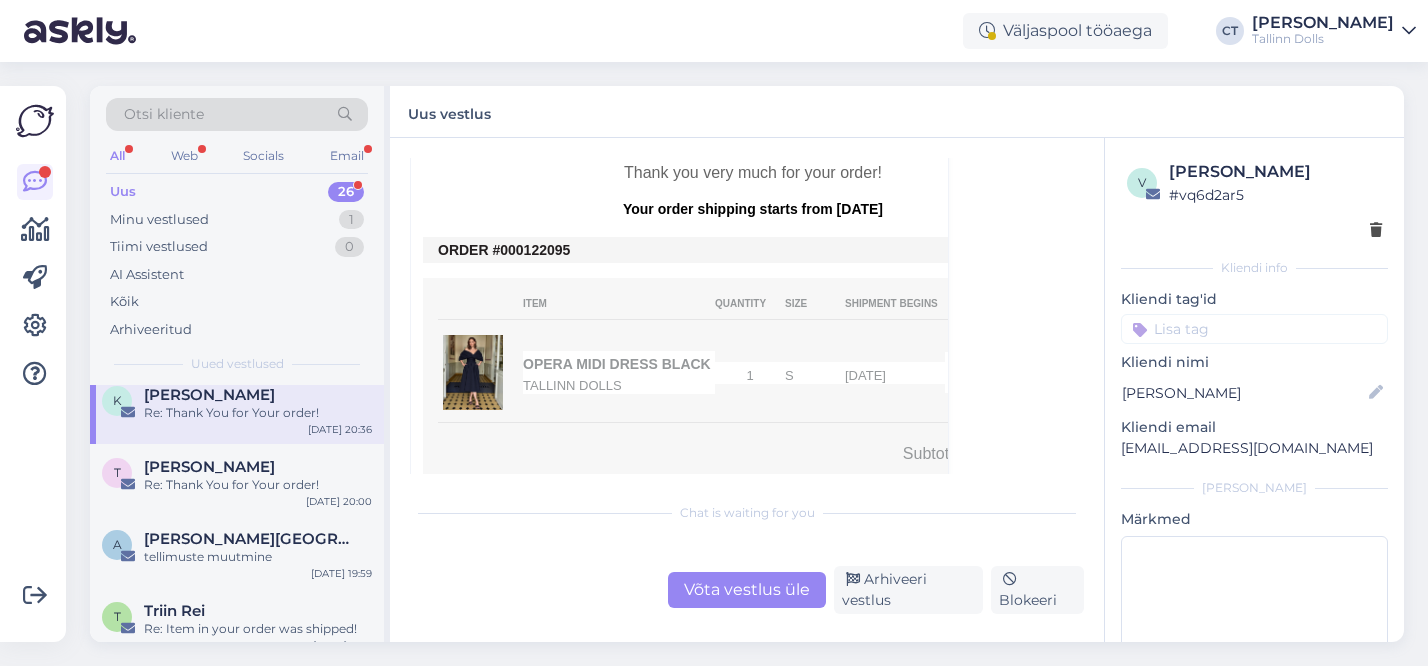 scroll, scrollTop: 866, scrollLeft: 0, axis: vertical 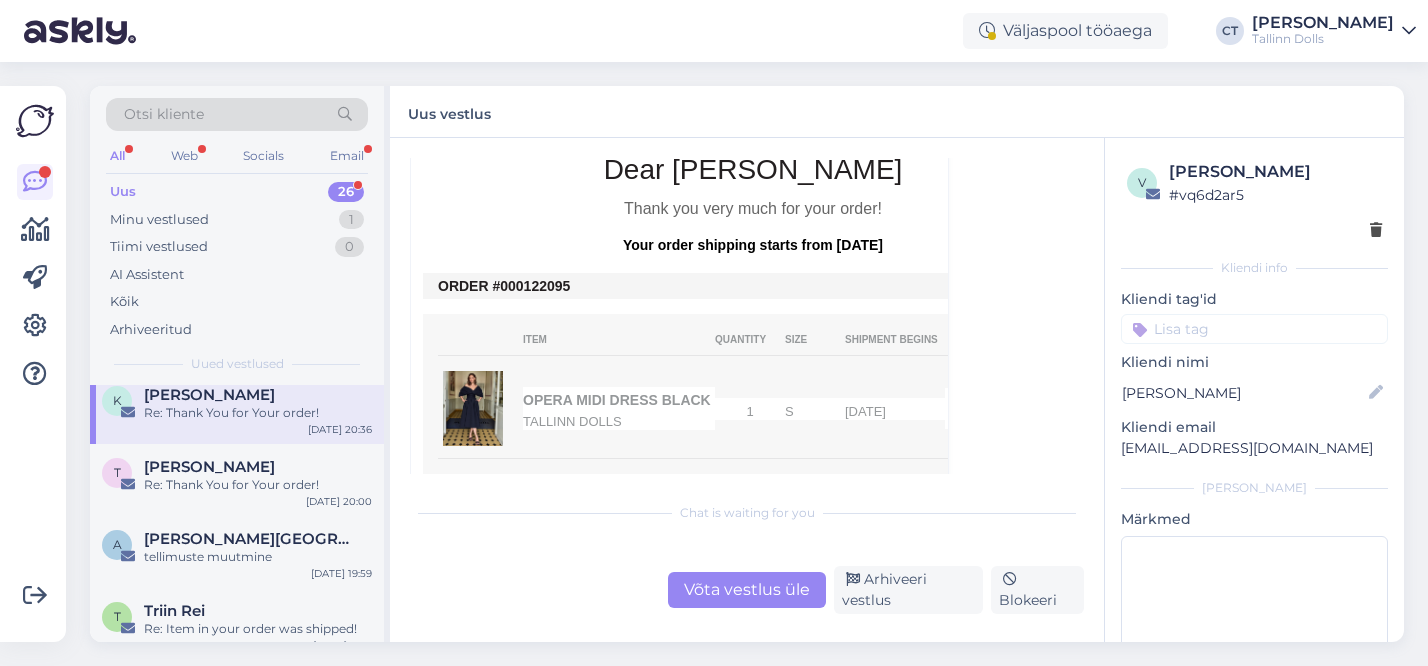 drag, startPoint x: 577, startPoint y: 266, endPoint x: 524, endPoint y: 265, distance: 53.009434 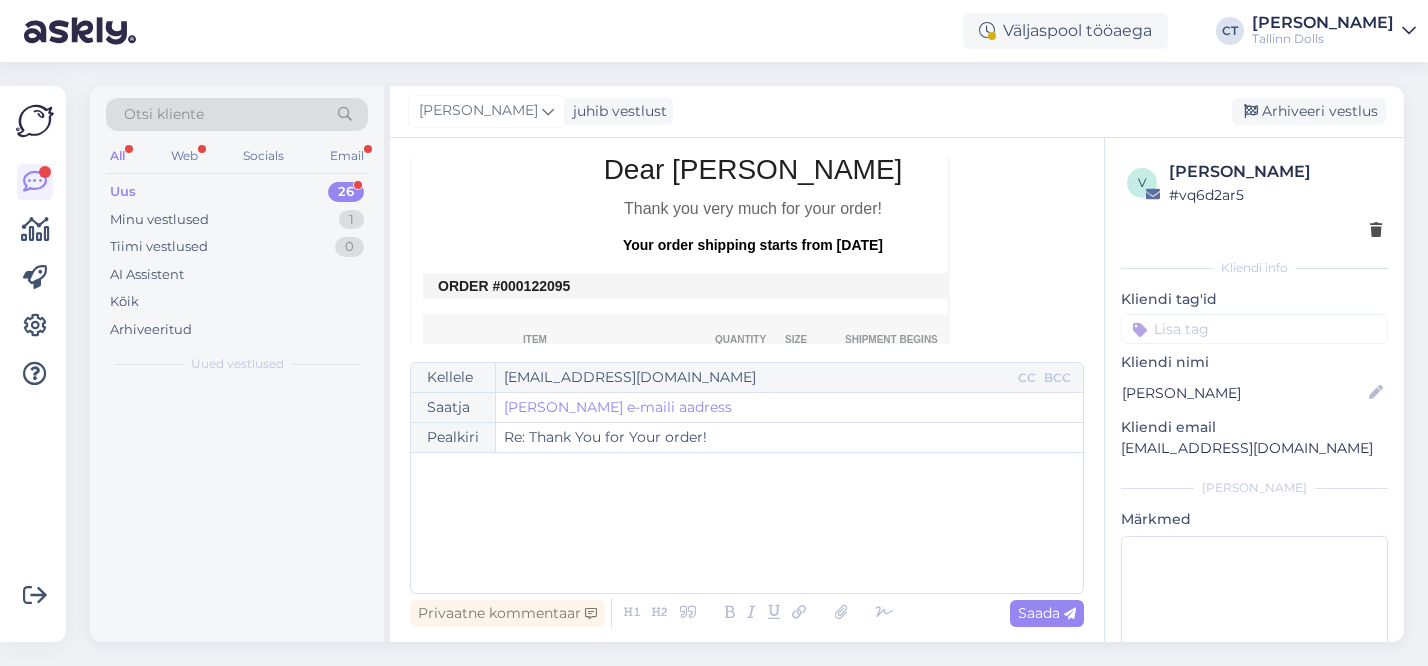 scroll, scrollTop: 269, scrollLeft: 0, axis: vertical 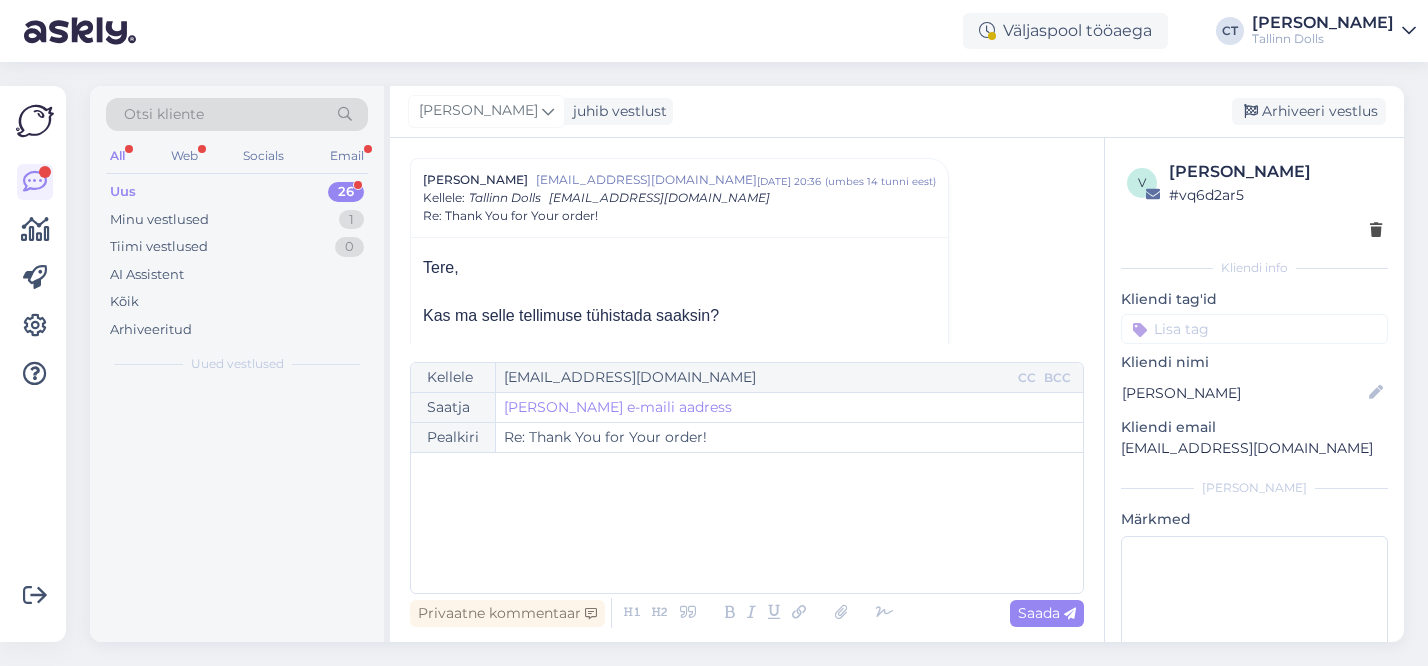 click on "﻿" at bounding box center [747, 523] 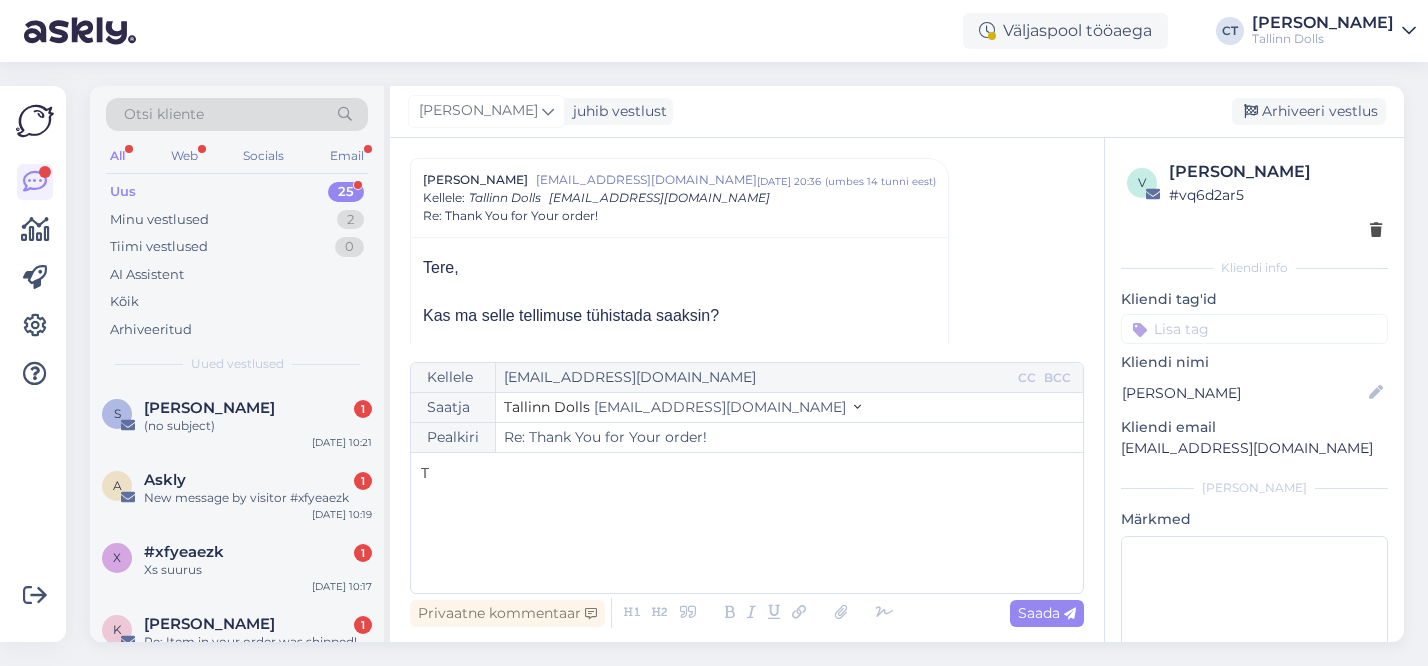 type 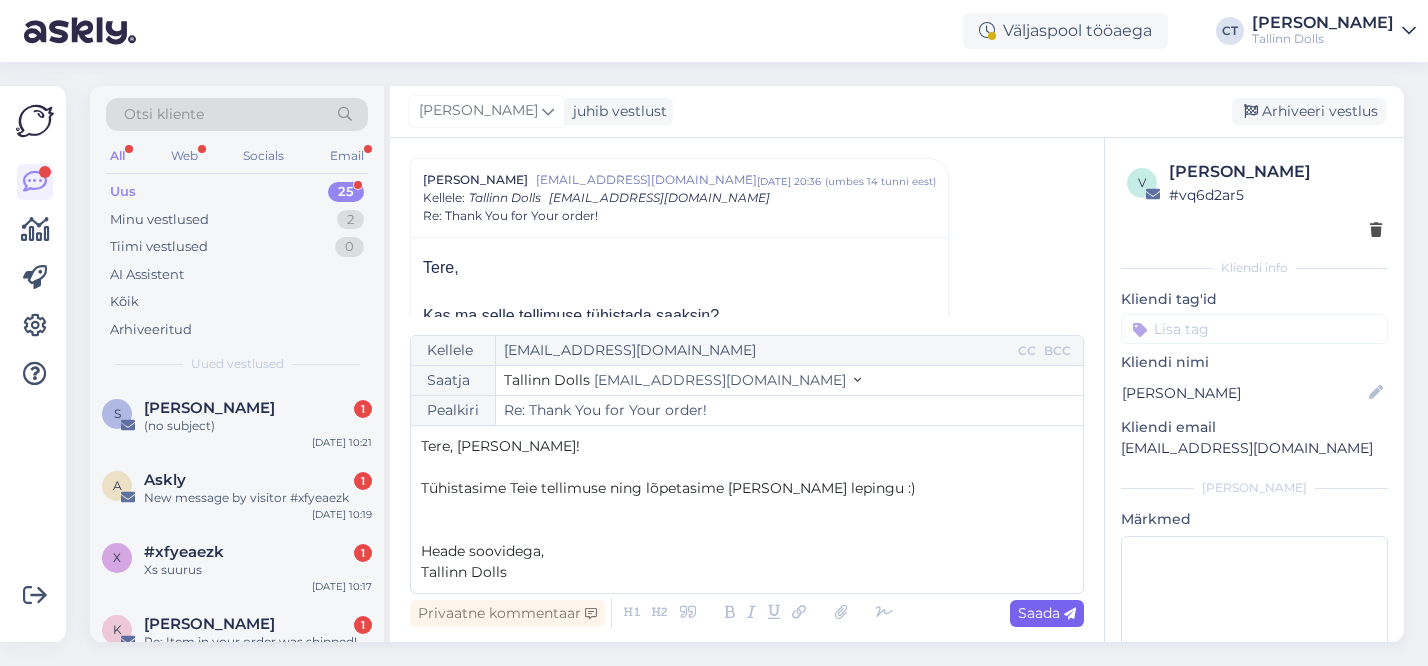 click on "Saada" at bounding box center [1047, 613] 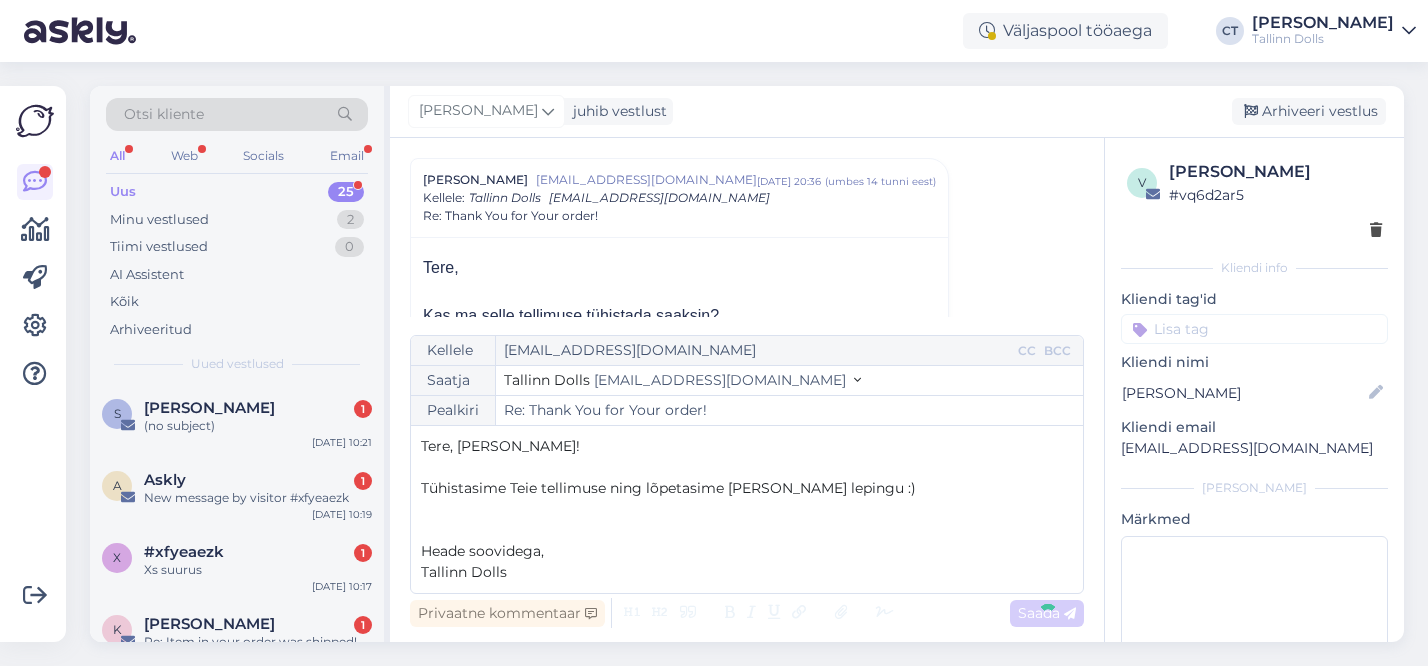 type on "Re: Re: Thank You for Your order!" 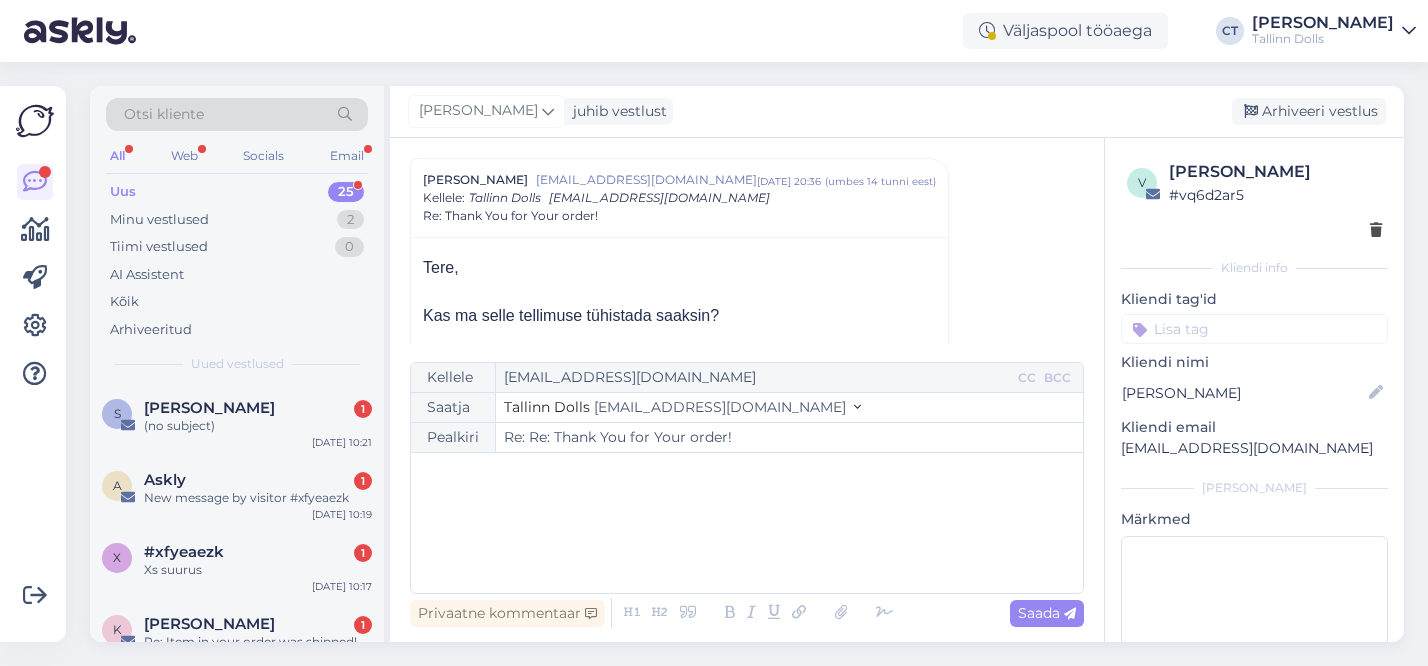scroll, scrollTop: 1702, scrollLeft: 0, axis: vertical 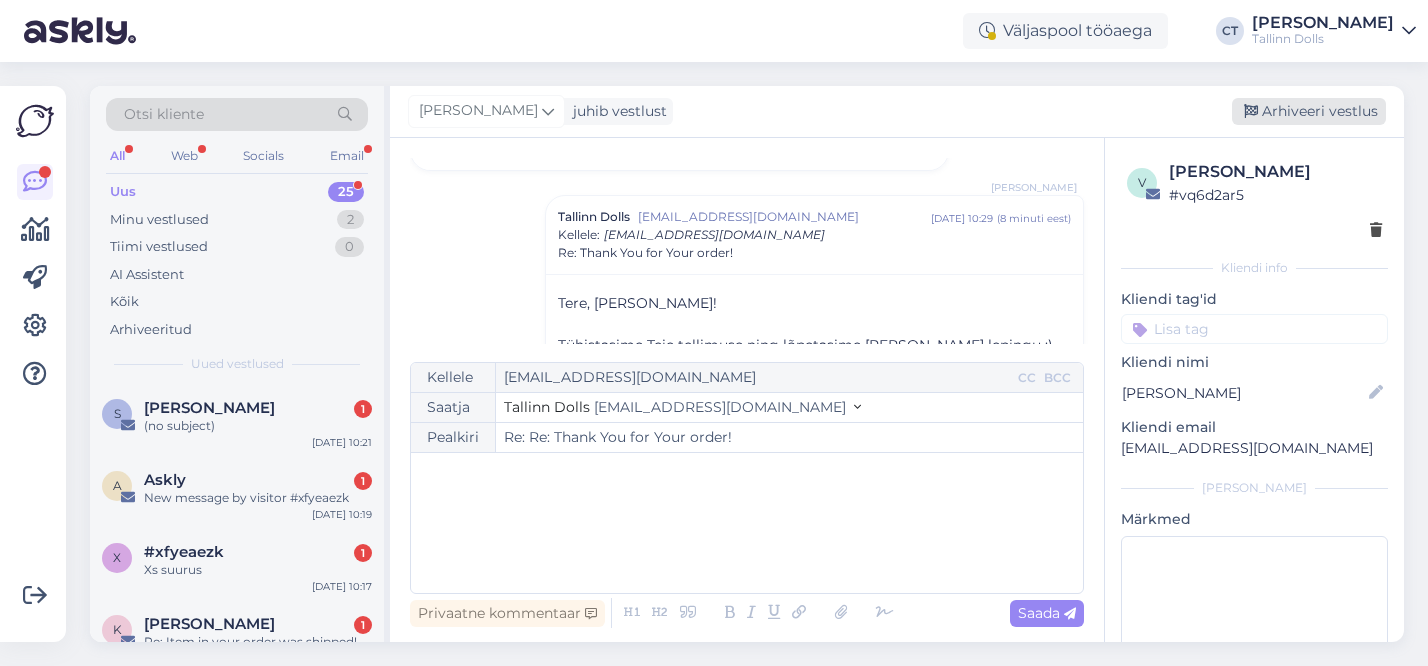 click on "Arhiveeri vestlus" at bounding box center [1309, 111] 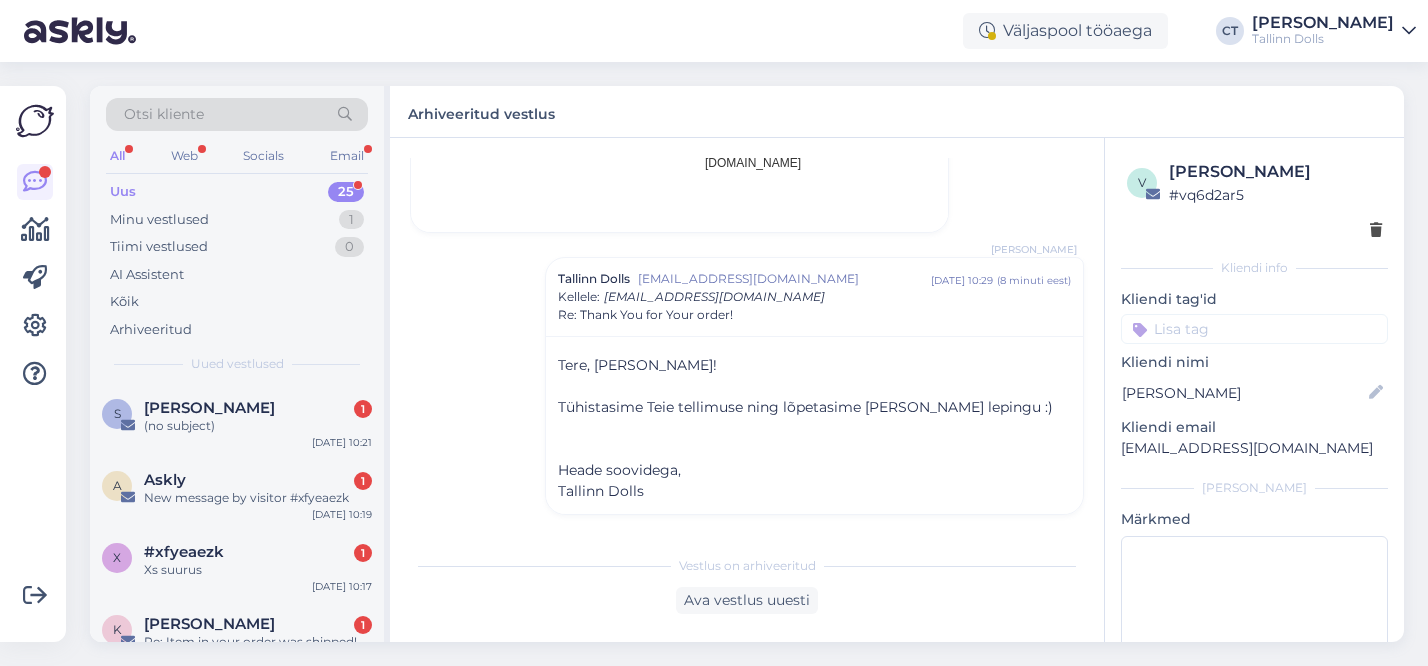 scroll, scrollTop: 1618, scrollLeft: 0, axis: vertical 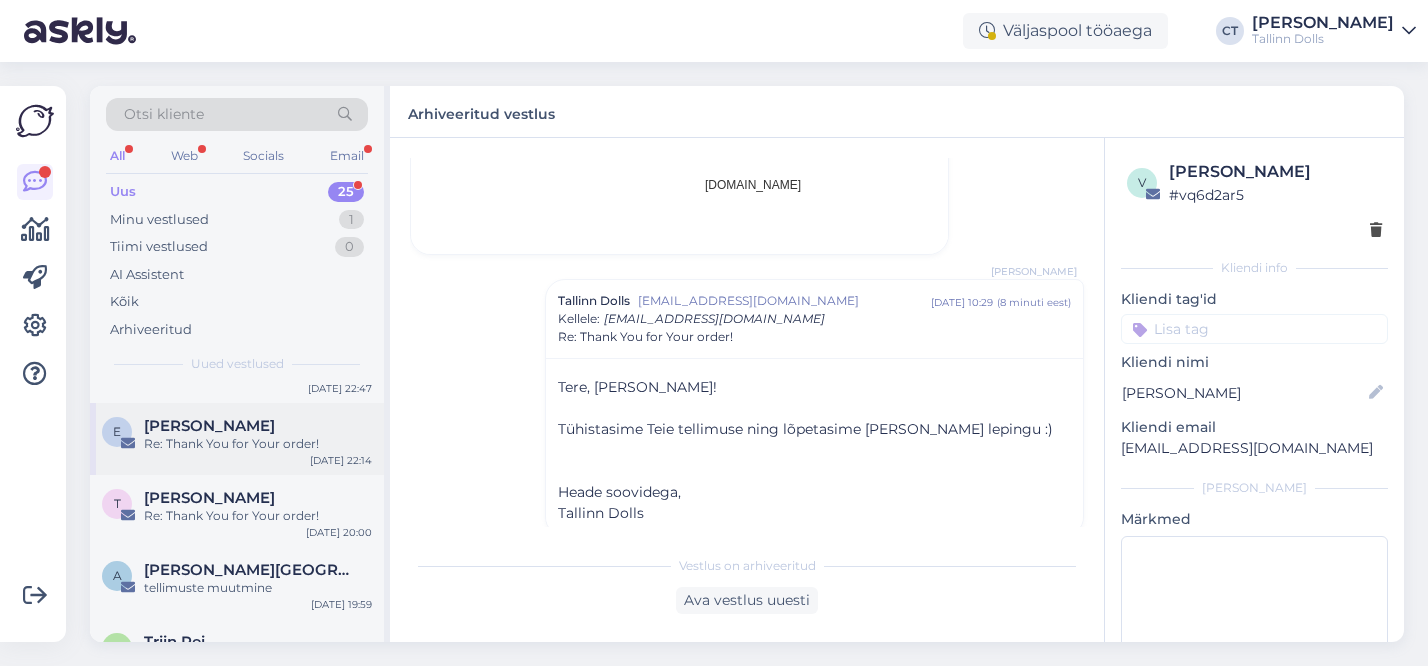 click on "Re: Thank You for Your order!" at bounding box center [258, 444] 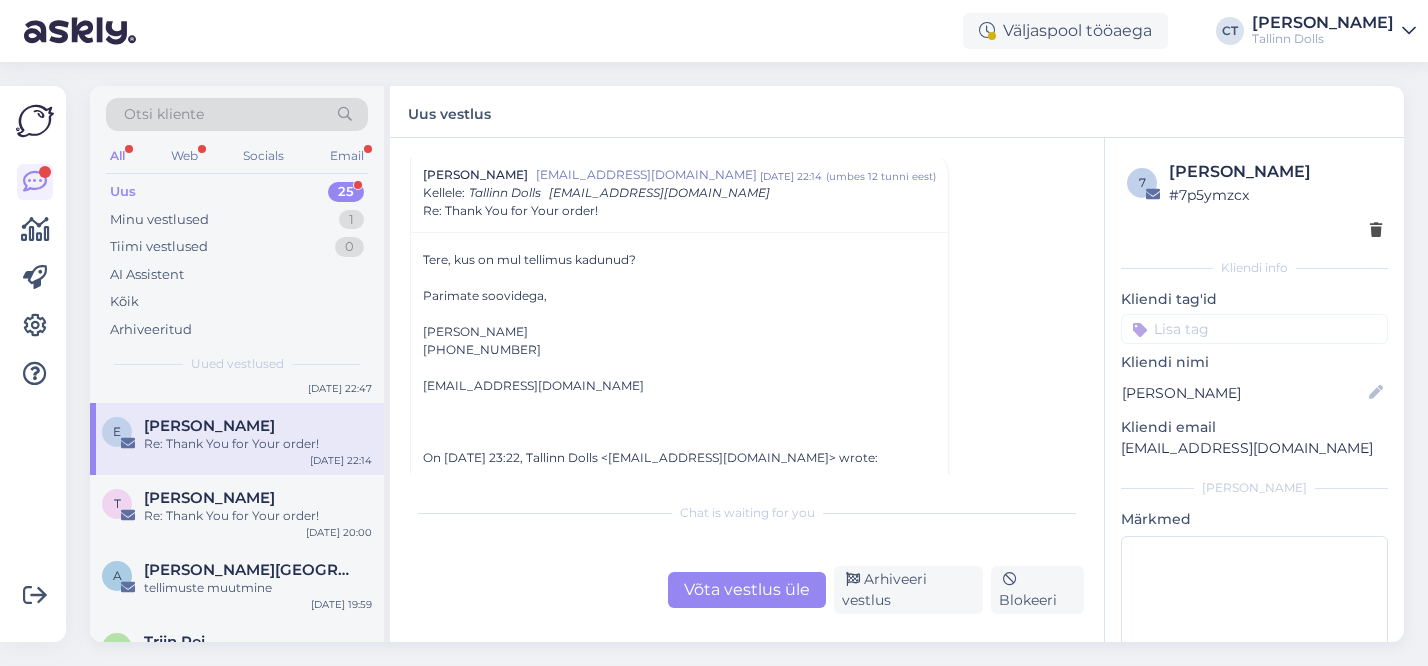 scroll, scrollTop: 150, scrollLeft: 0, axis: vertical 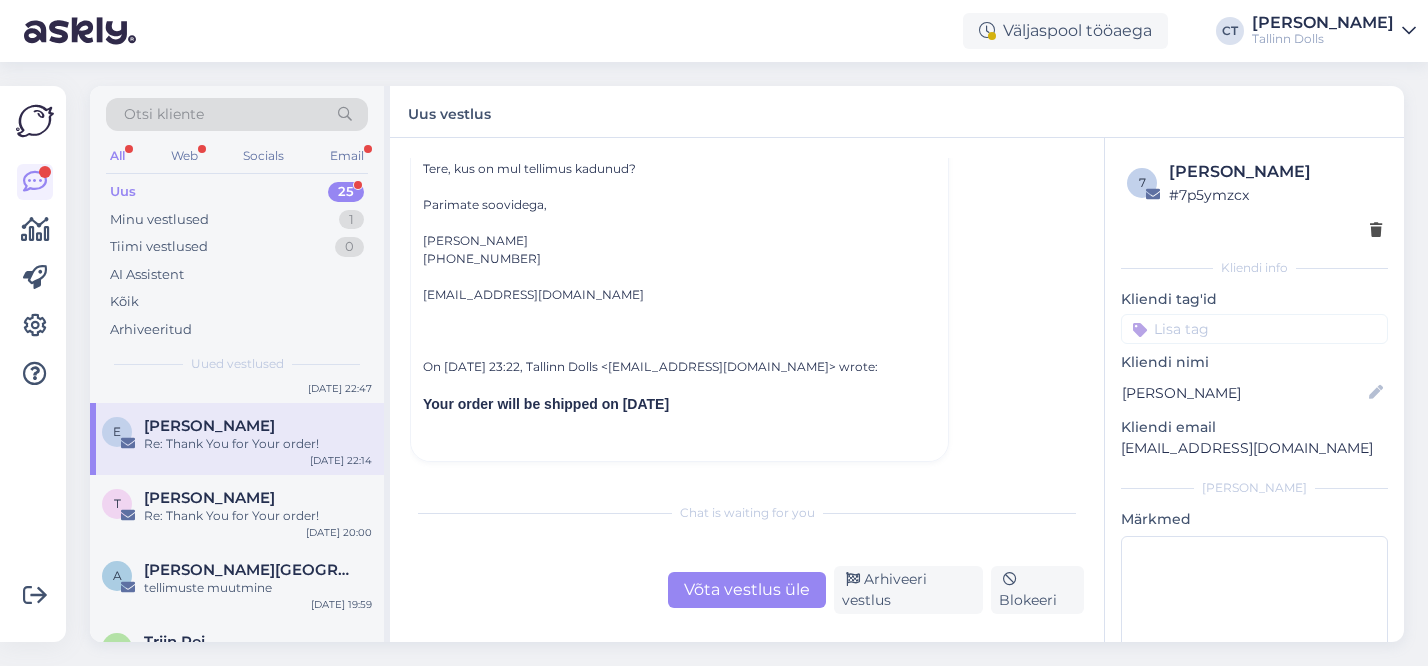 click on "Võta vestlus üle" at bounding box center (747, 590) 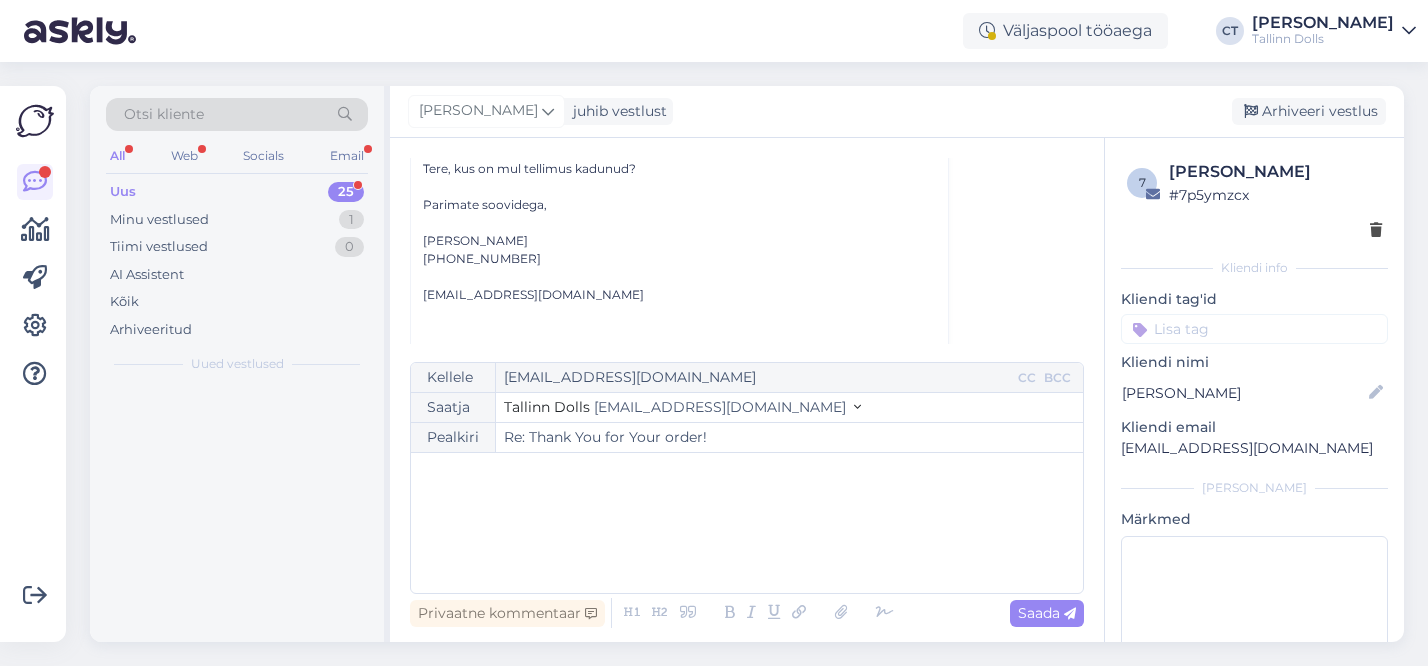 scroll, scrollTop: 54, scrollLeft: 0, axis: vertical 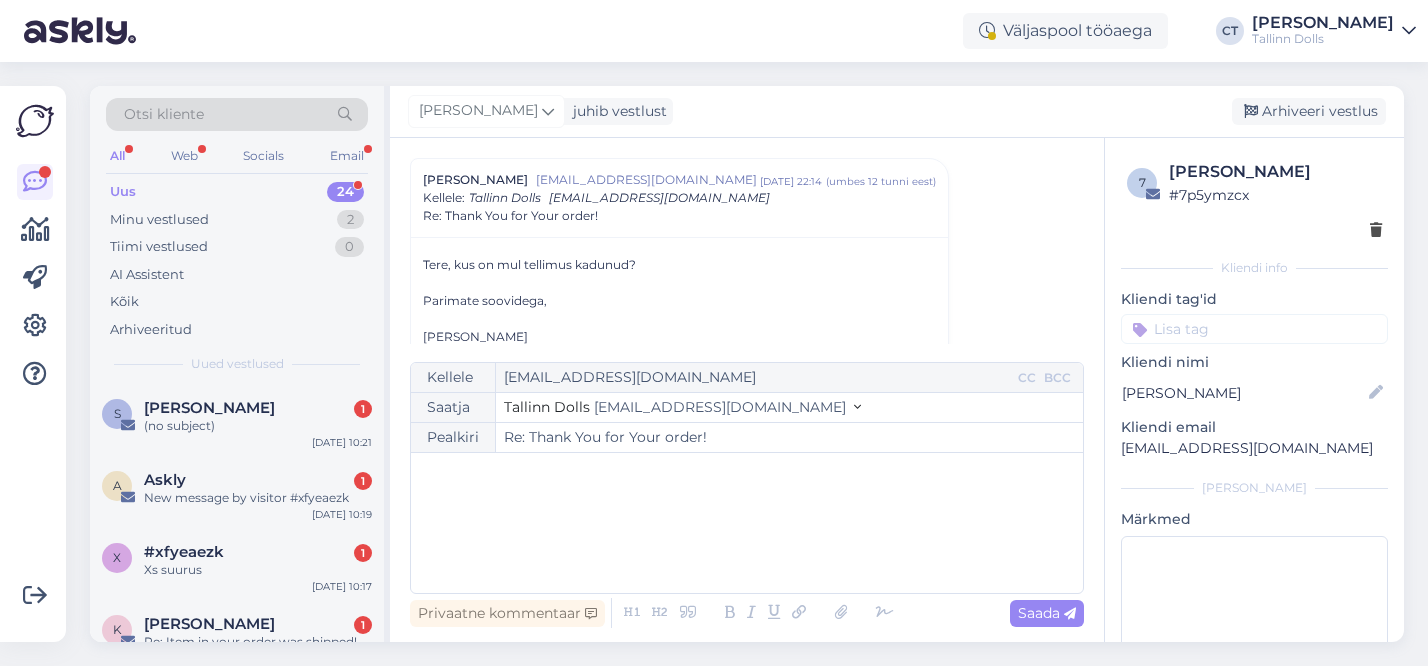 click on "﻿" at bounding box center [747, 523] 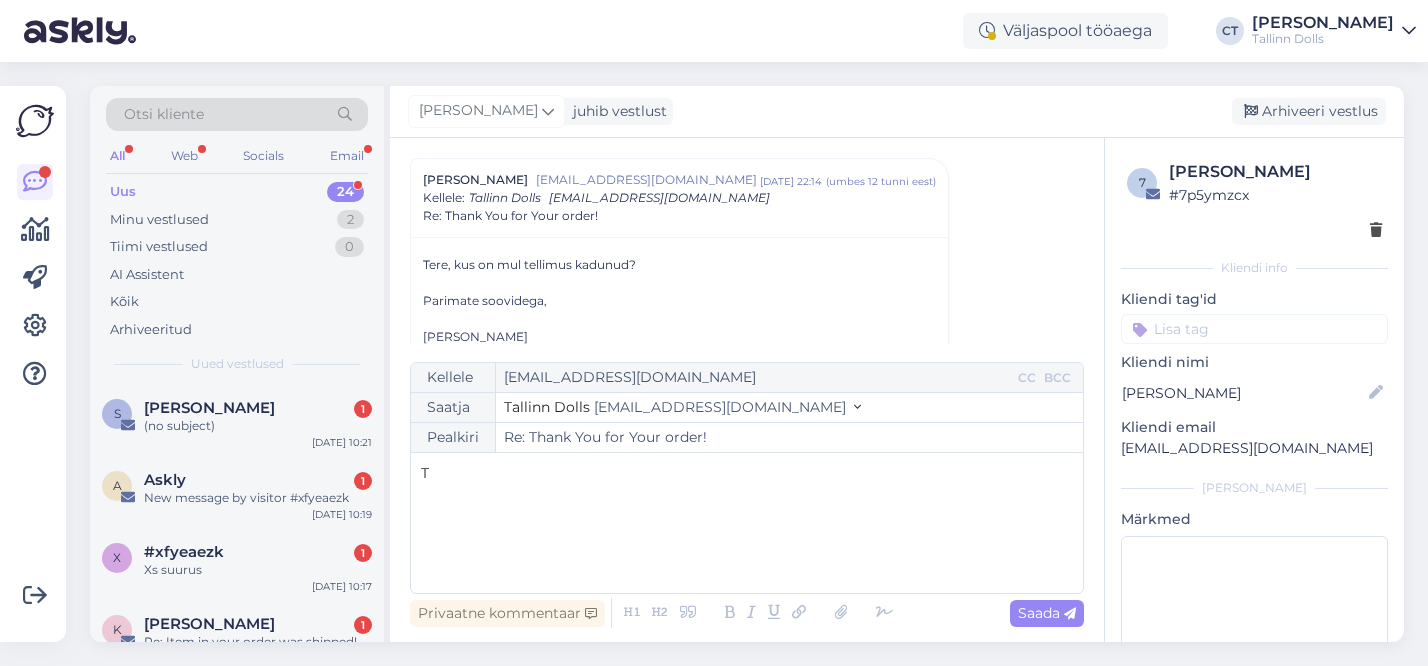 type 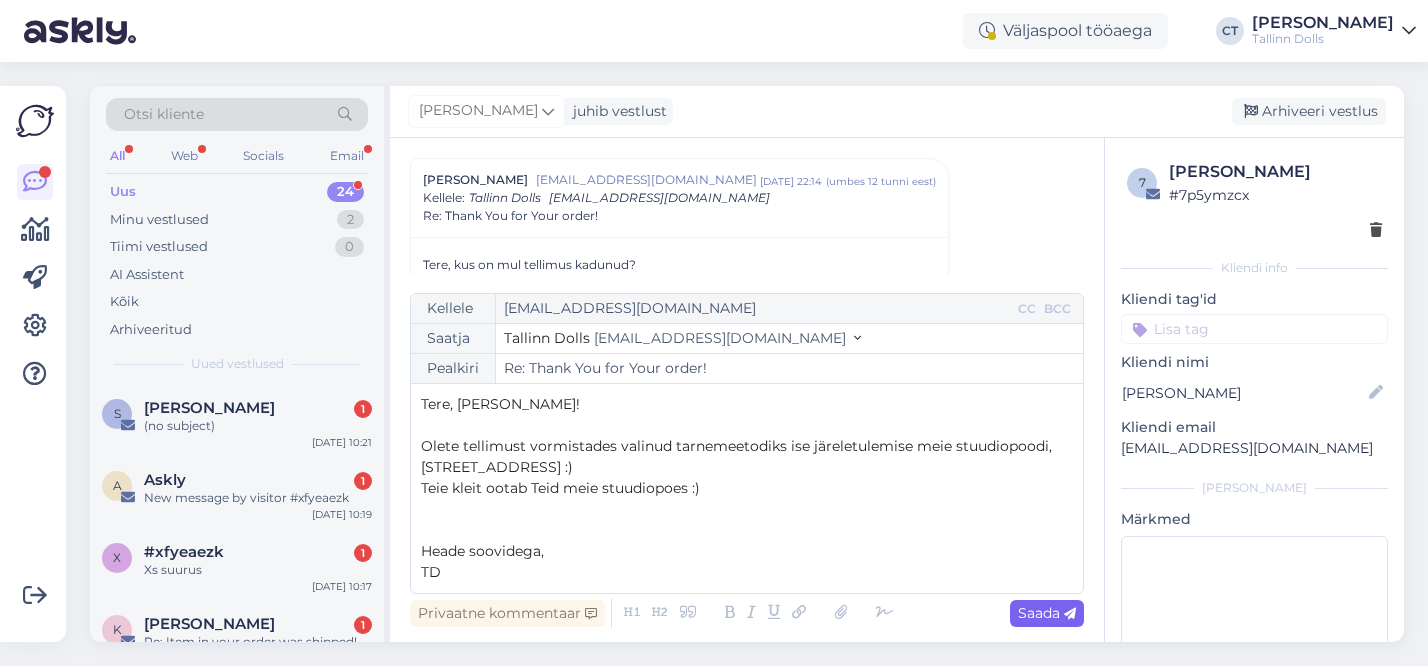 click on "Saada" at bounding box center (1047, 613) 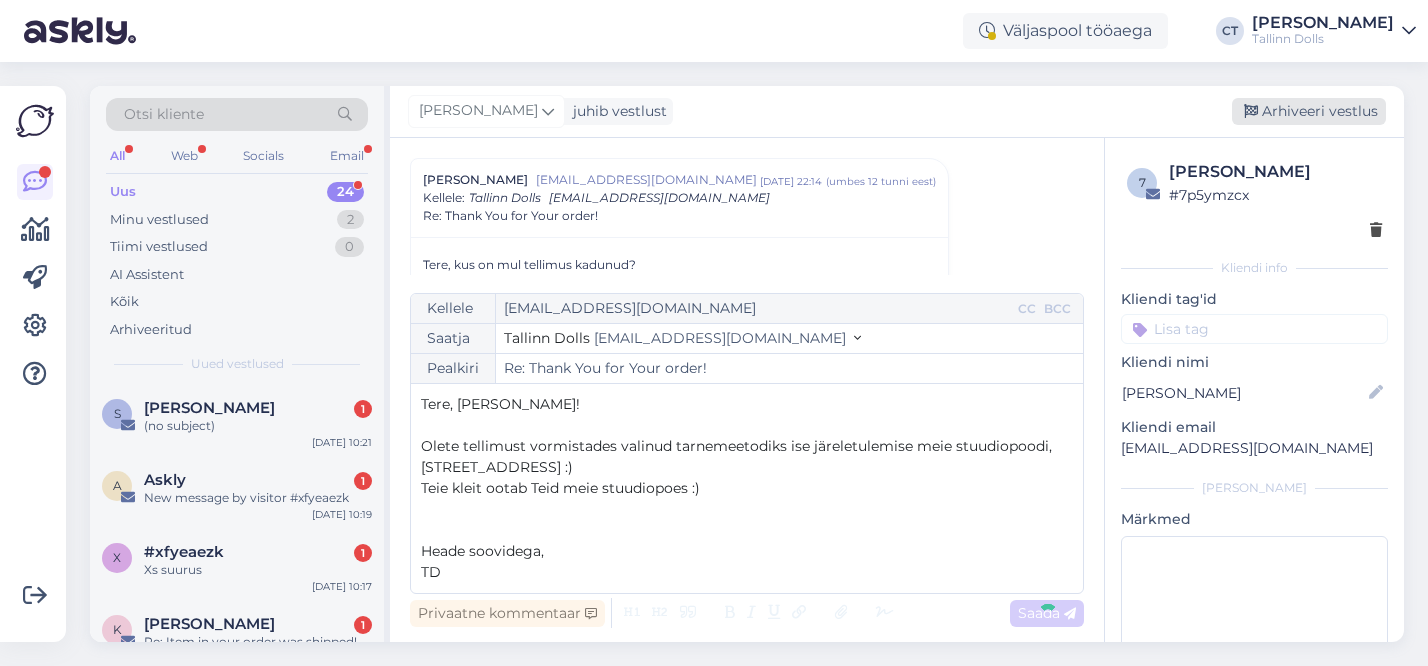 type on "Re: Re: Thank You for Your order!" 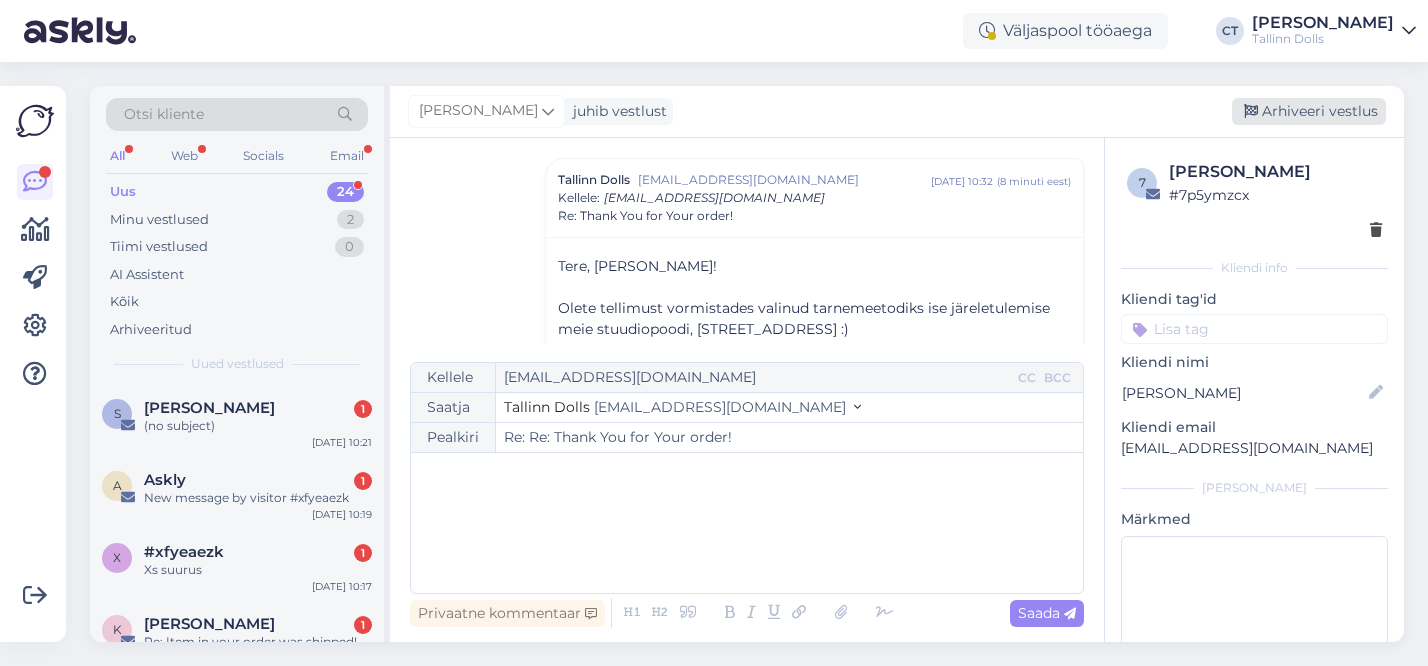 click on "Arhiveeri vestlus" at bounding box center (1309, 111) 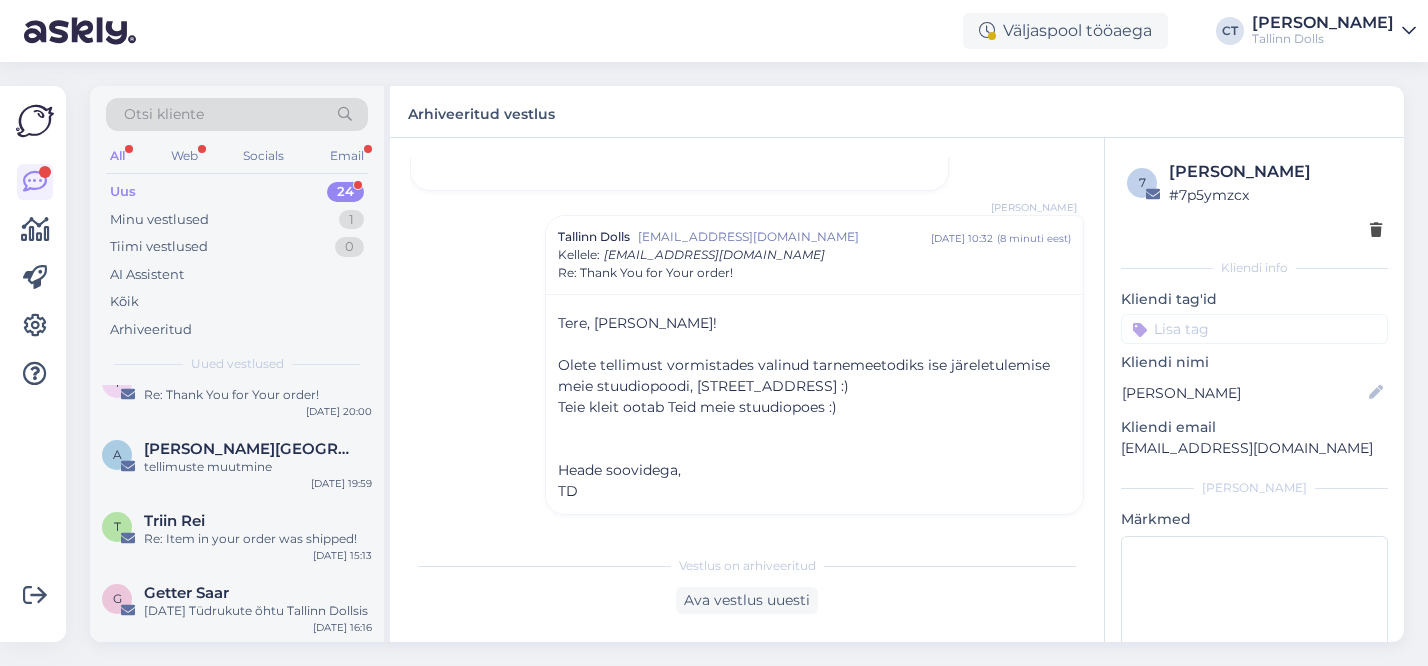 scroll, scrollTop: 1443, scrollLeft: 0, axis: vertical 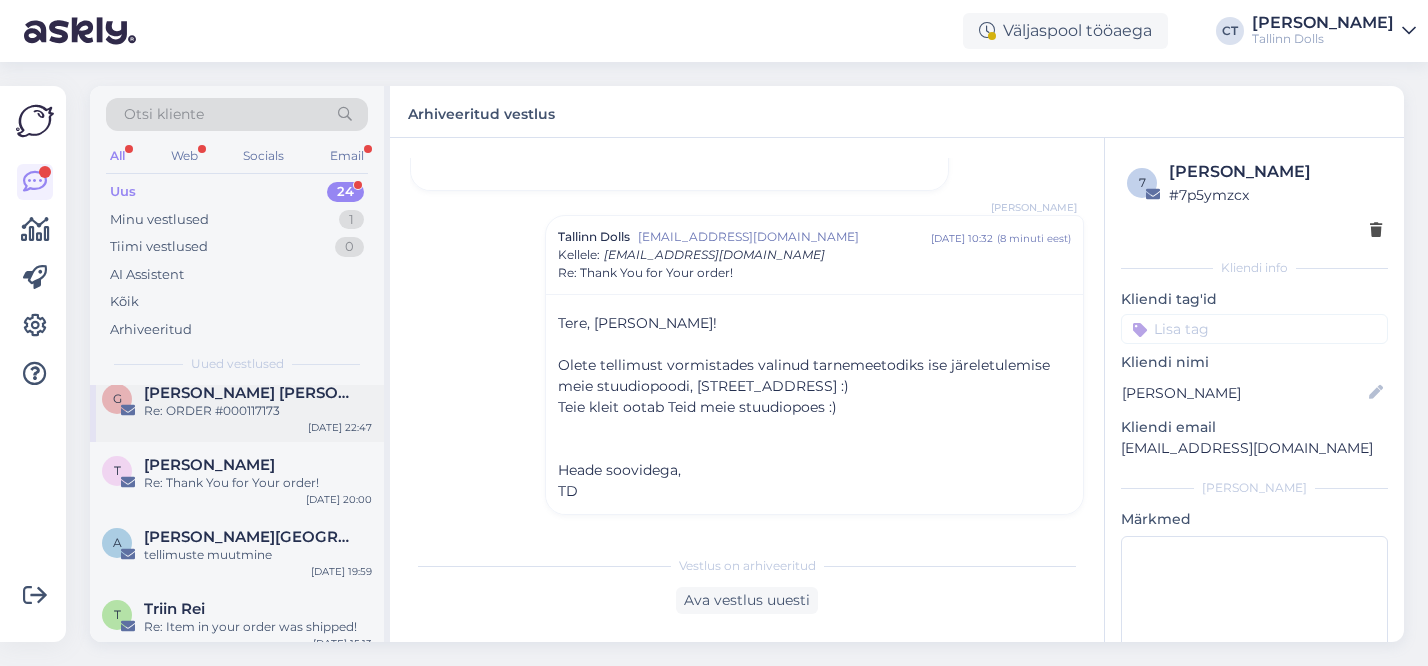 click on "G Gerli Grünberg Re: ORDER #000117173 Jul 9 22:47" at bounding box center [237, 406] 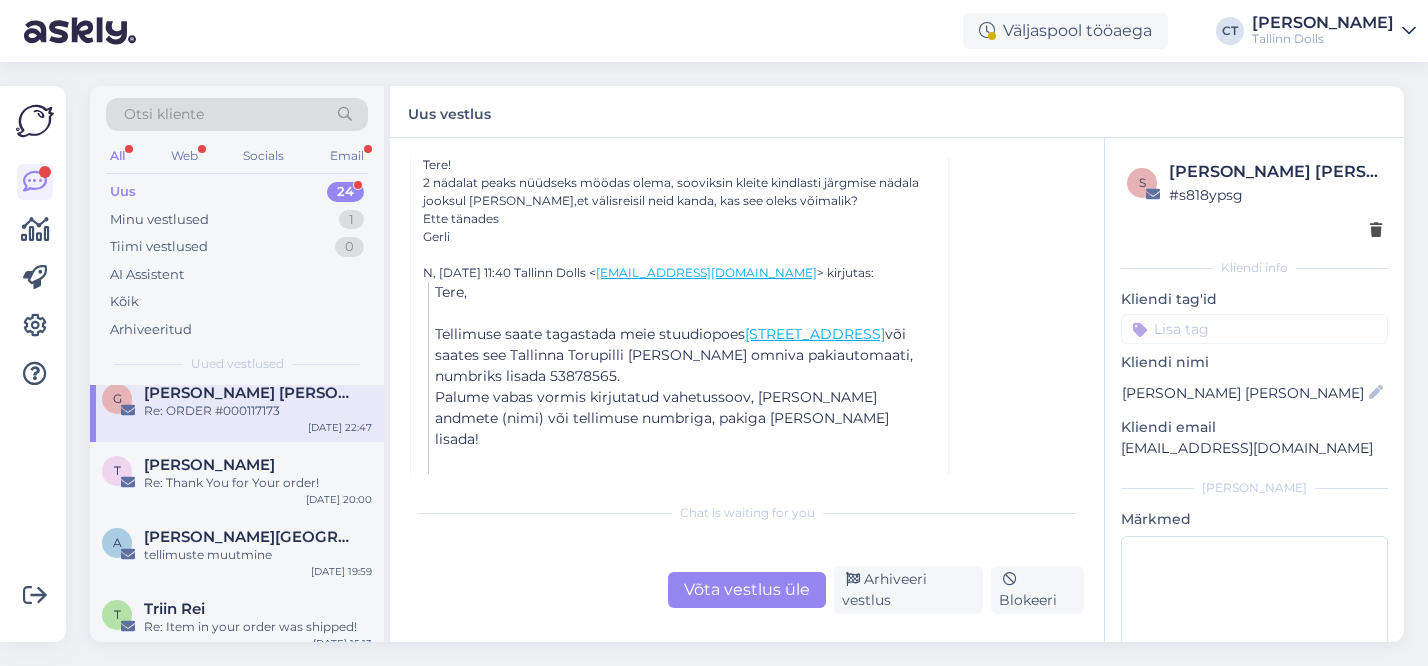 scroll, scrollTop: 1224, scrollLeft: 0, axis: vertical 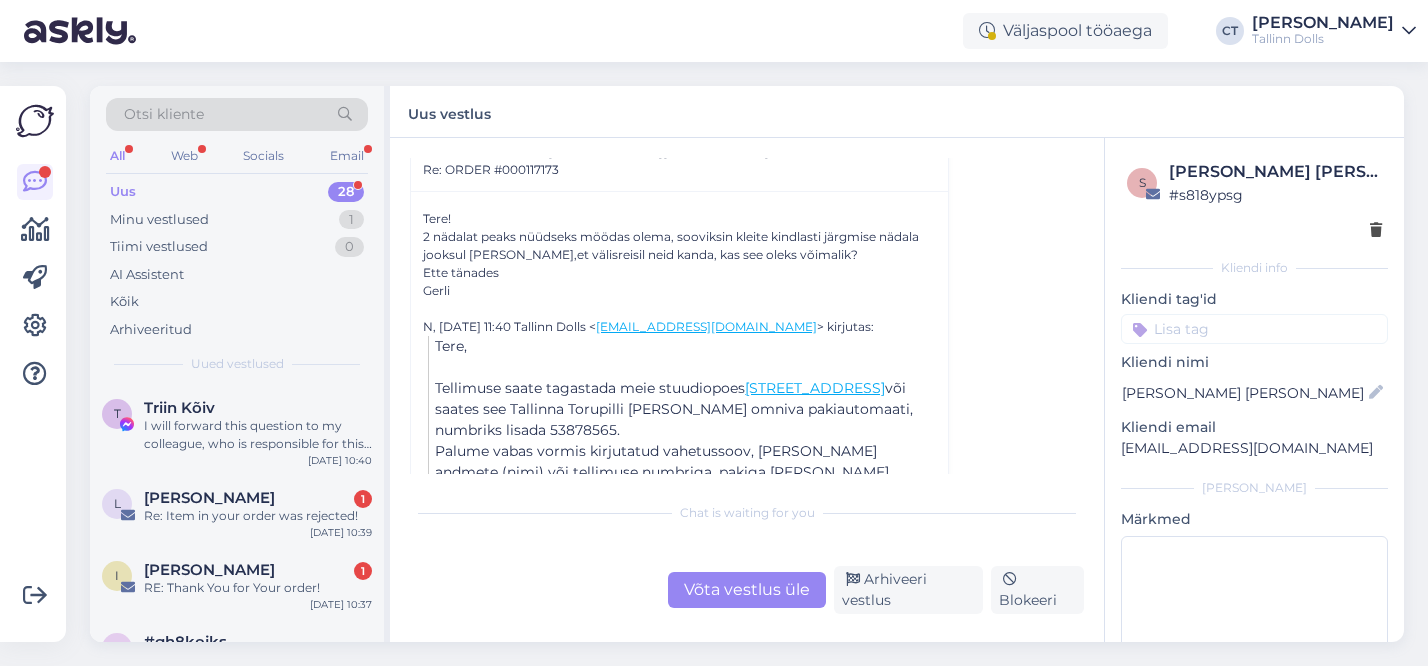 click on "Võta vestlus üle" at bounding box center [747, 590] 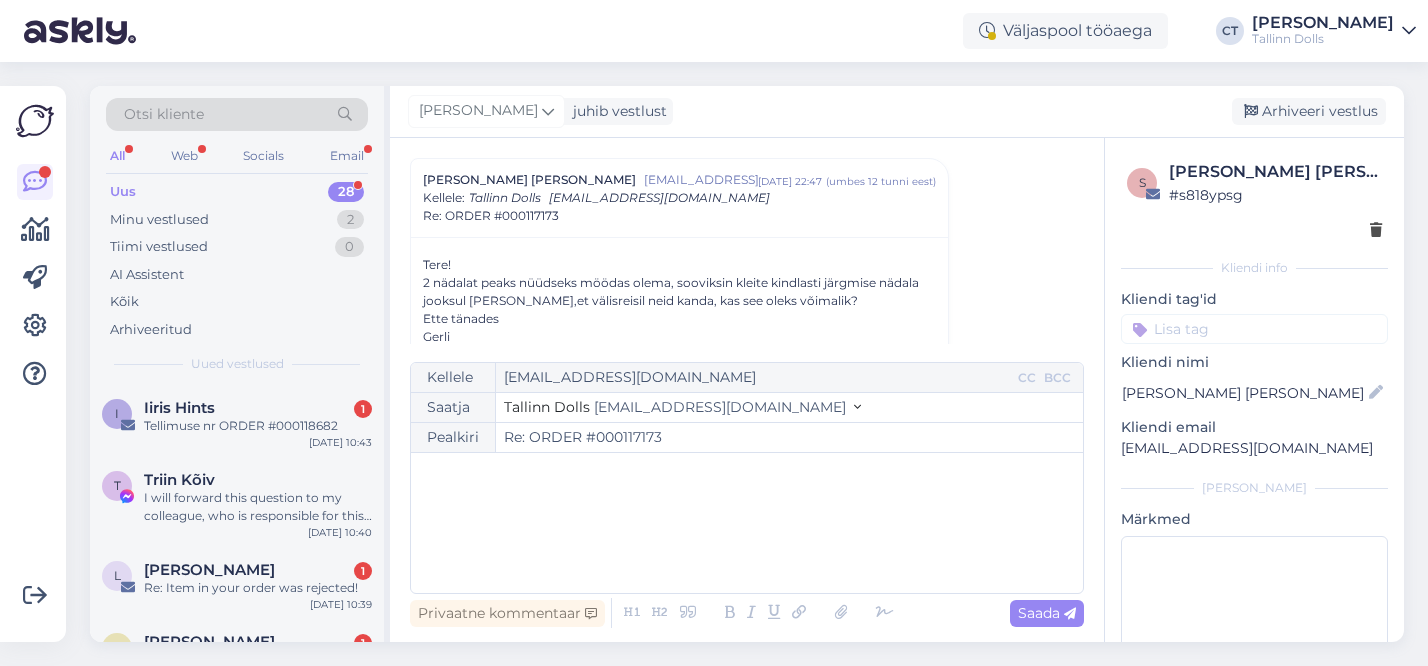 click on "﻿" at bounding box center (747, 523) 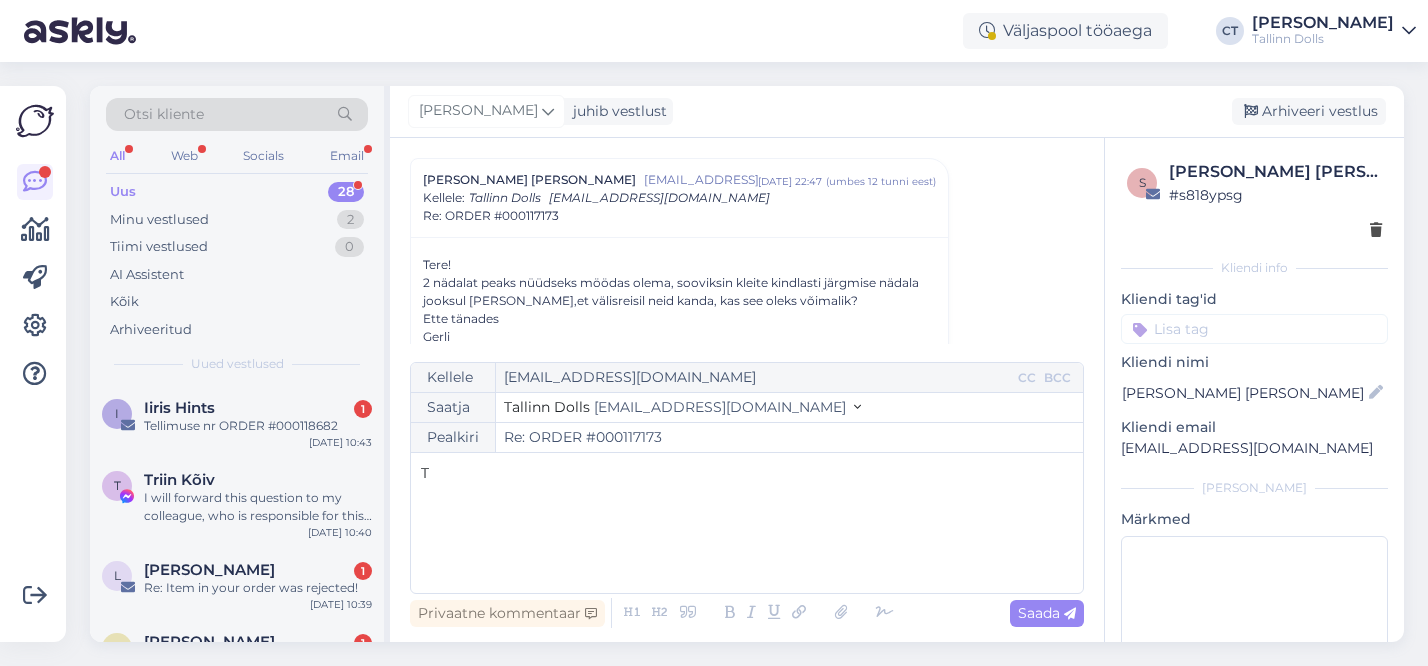 type 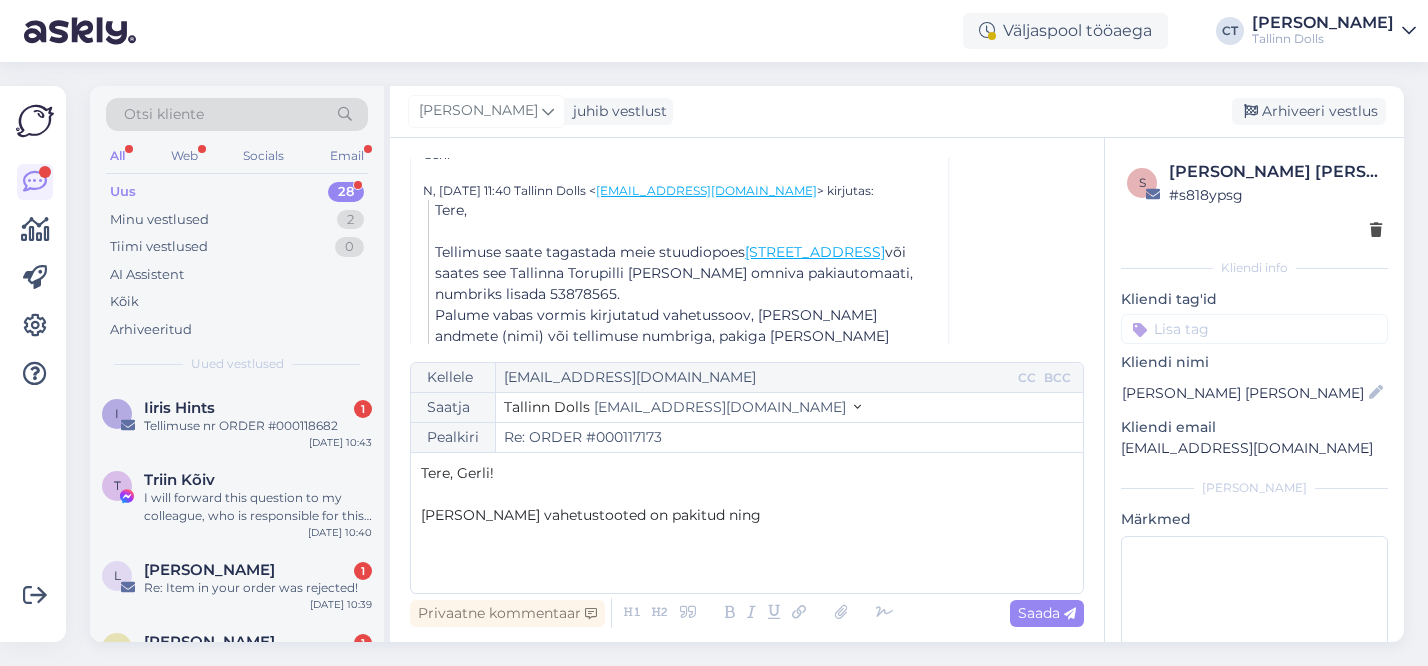 scroll, scrollTop: 1323, scrollLeft: 0, axis: vertical 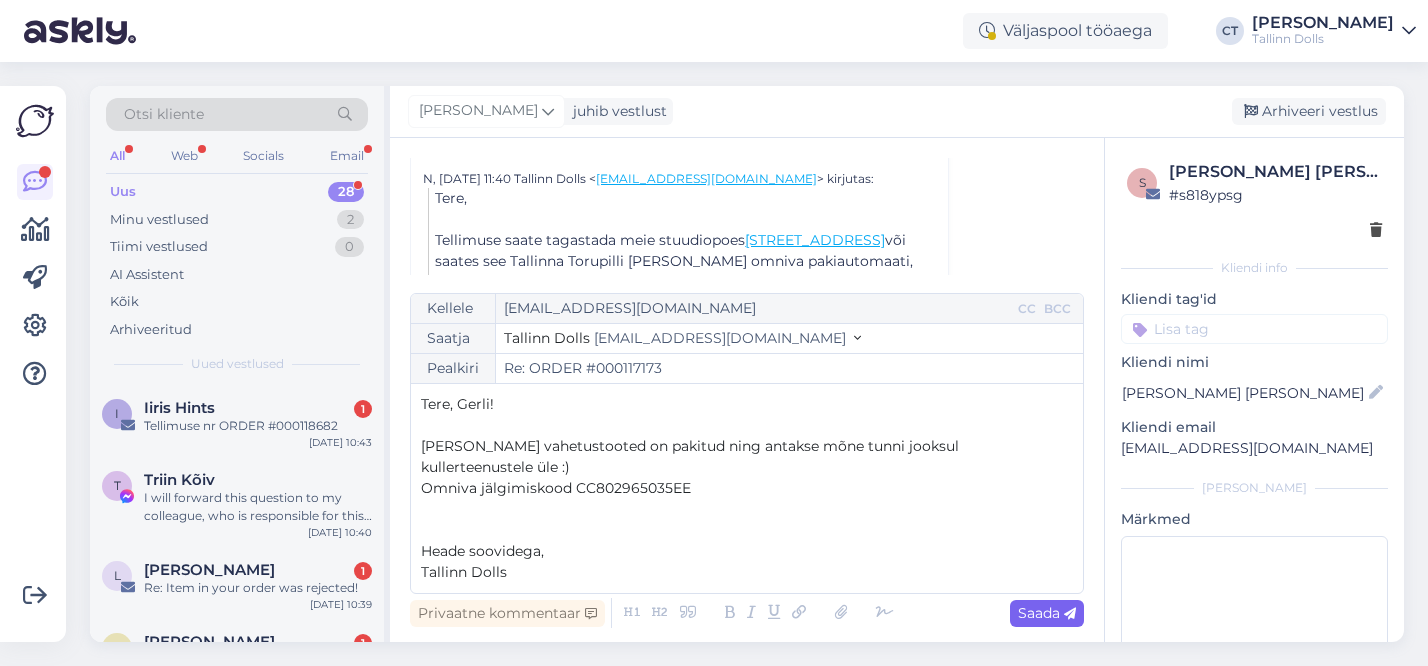 click on "Saada" at bounding box center [1047, 613] 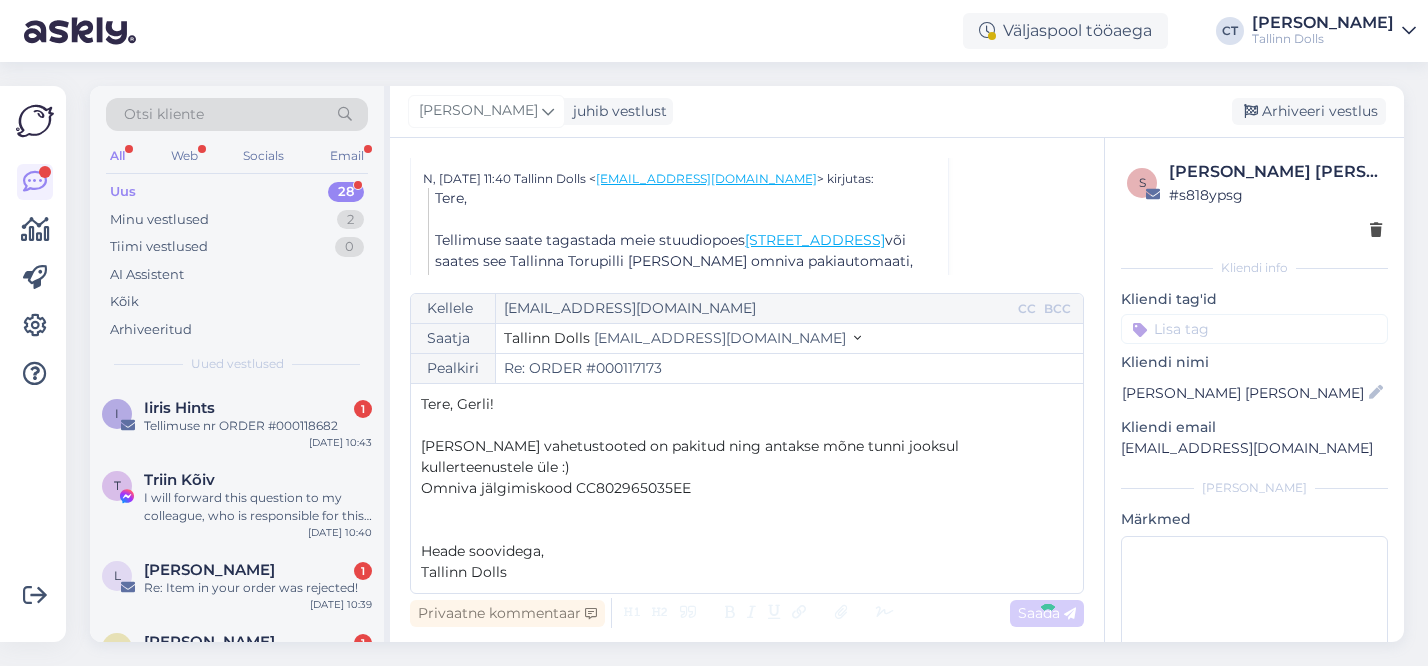 type on "Re: Re: ORDER #000117173" 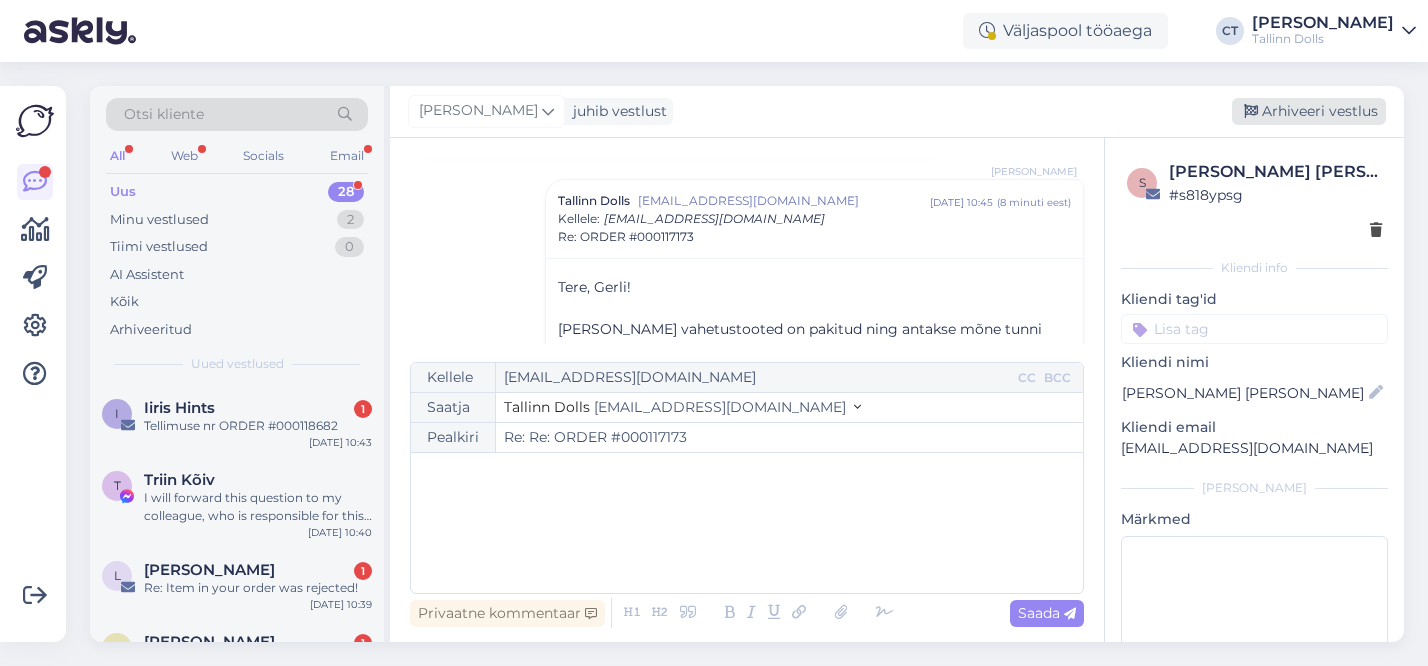 click on "Arhiveeri vestlus" at bounding box center [1309, 111] 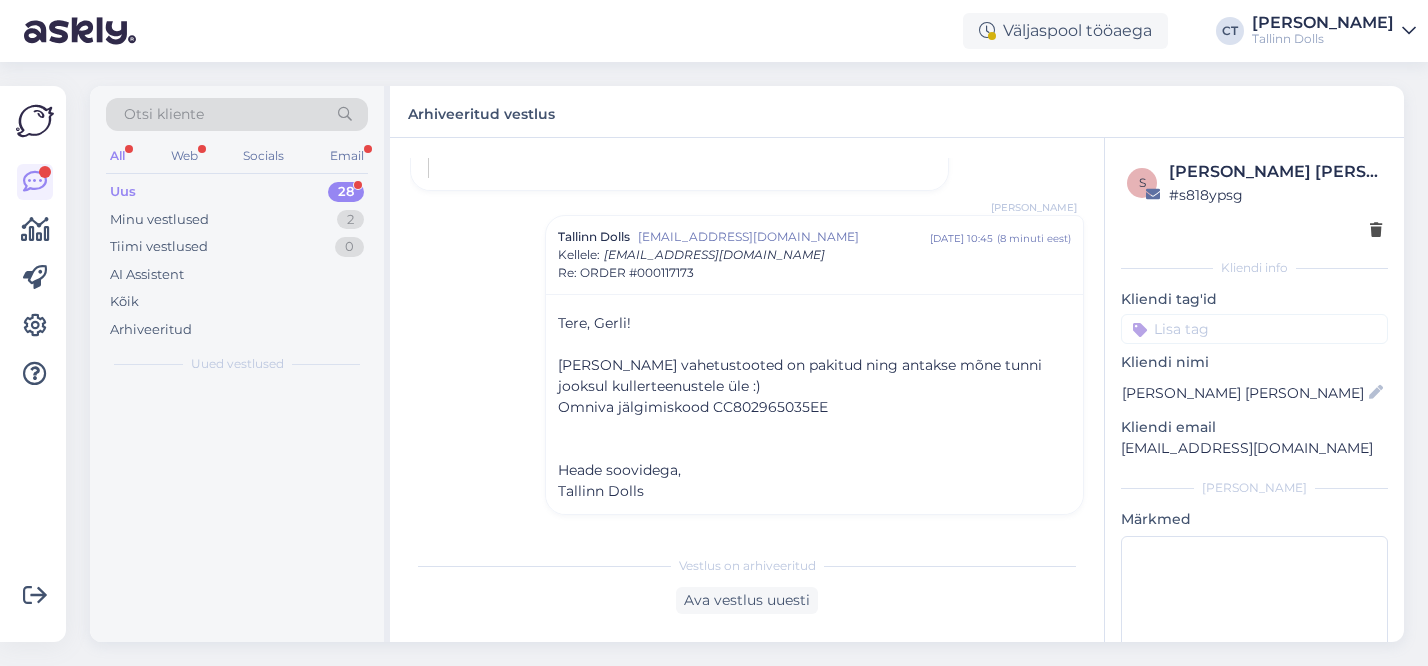 scroll, scrollTop: 1648, scrollLeft: 0, axis: vertical 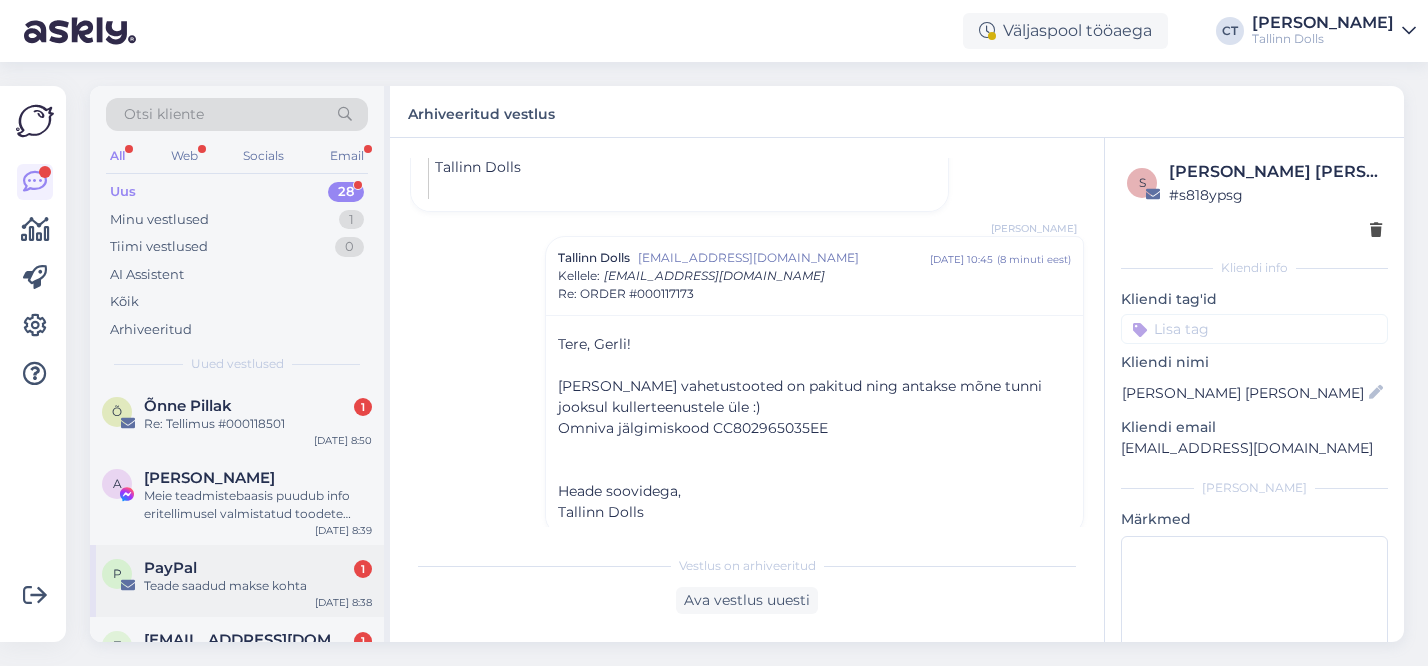 click on "PayPal 1" at bounding box center (258, 568) 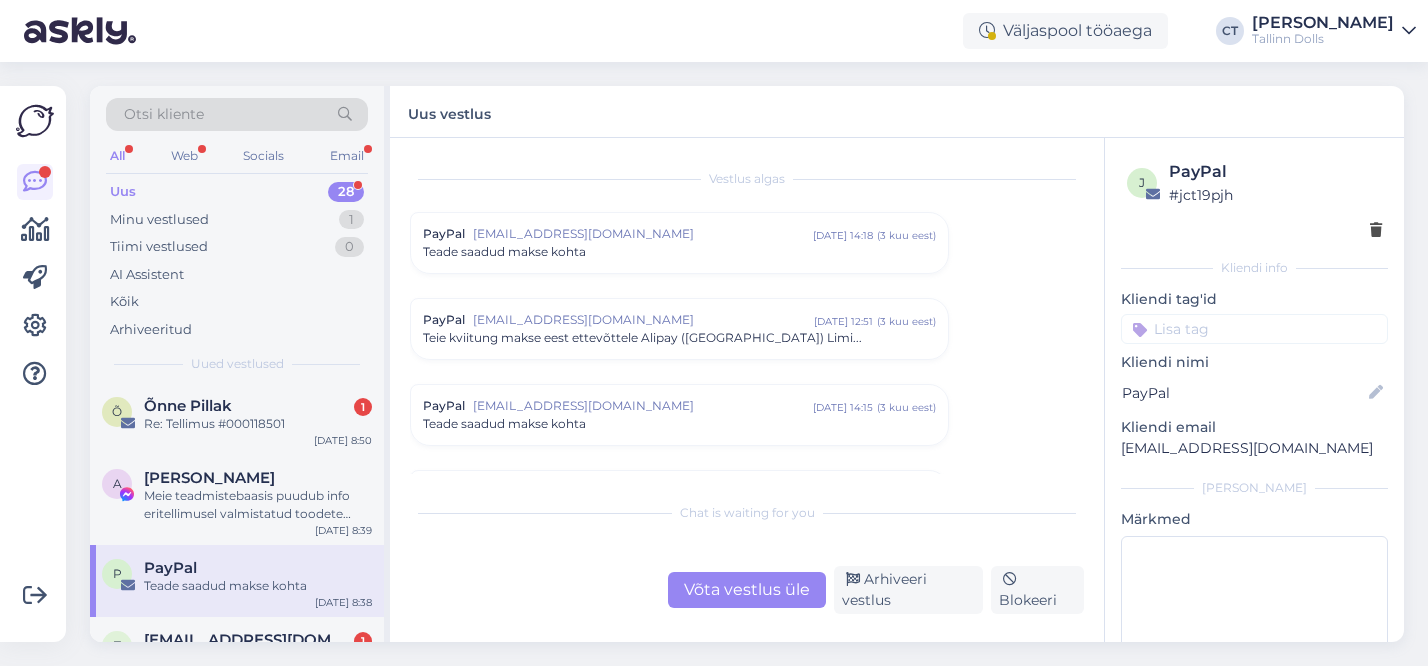 scroll, scrollTop: 8396, scrollLeft: 0, axis: vertical 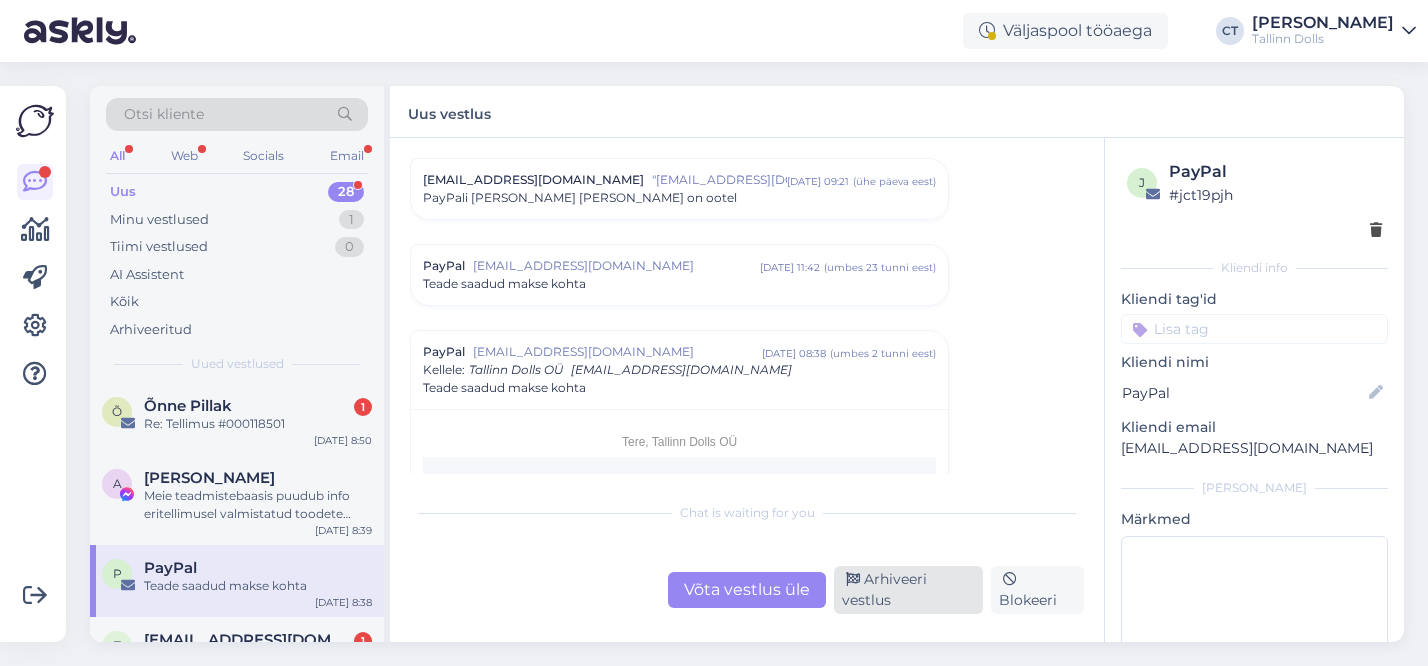 click on "Arhiveeri vestlus" at bounding box center [908, 590] 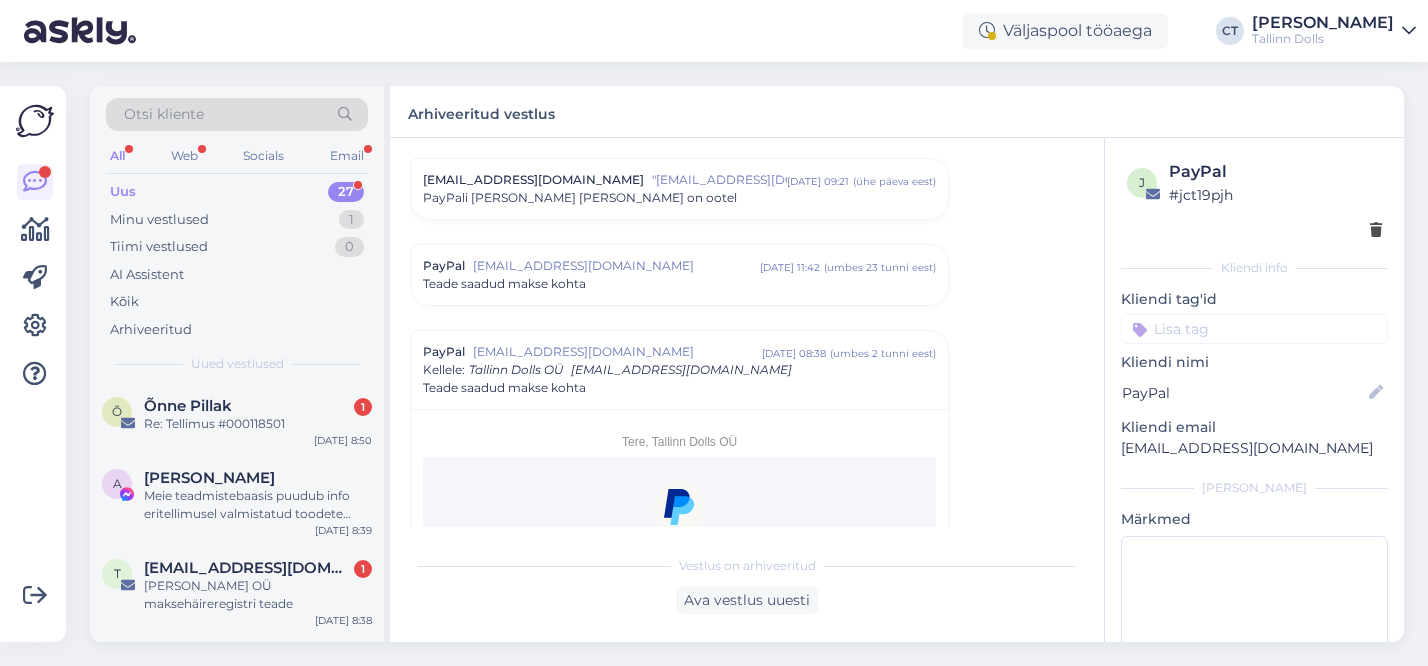 scroll, scrollTop: 8568, scrollLeft: 0, axis: vertical 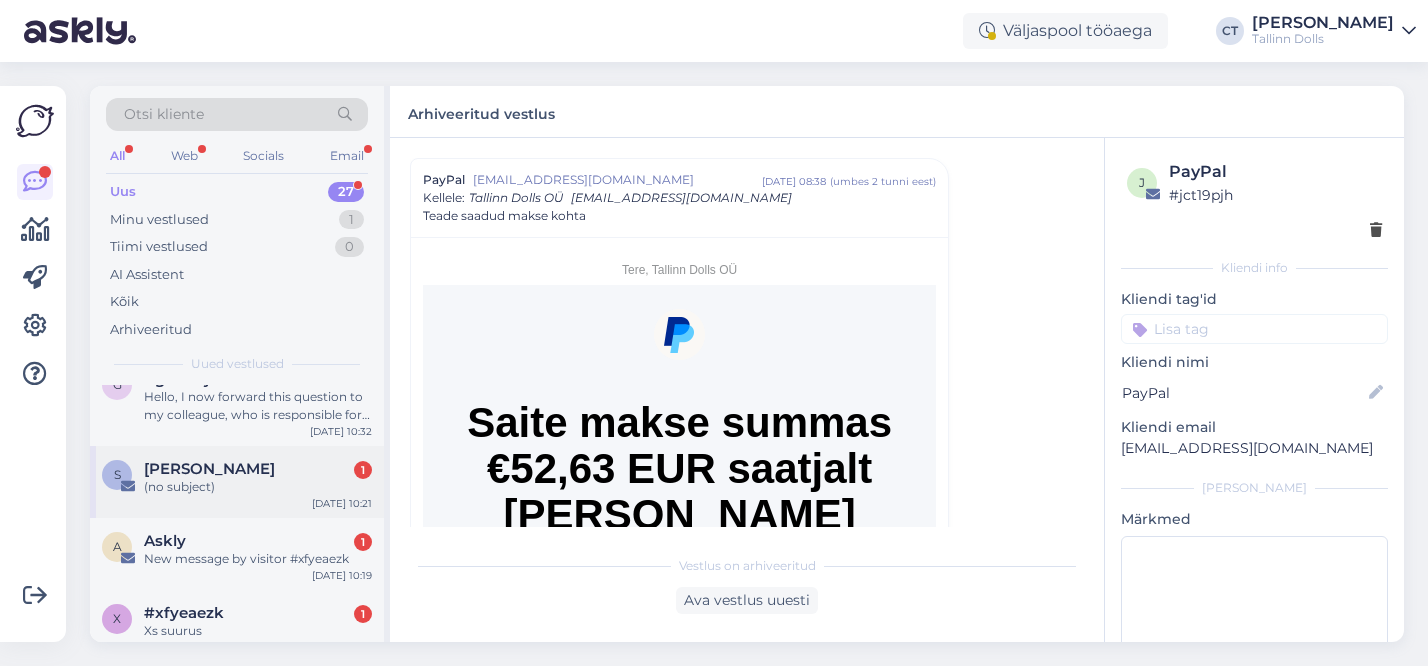 click on "s siim oja 1 (no subject) Jul 10 10:21" at bounding box center (237, 482) 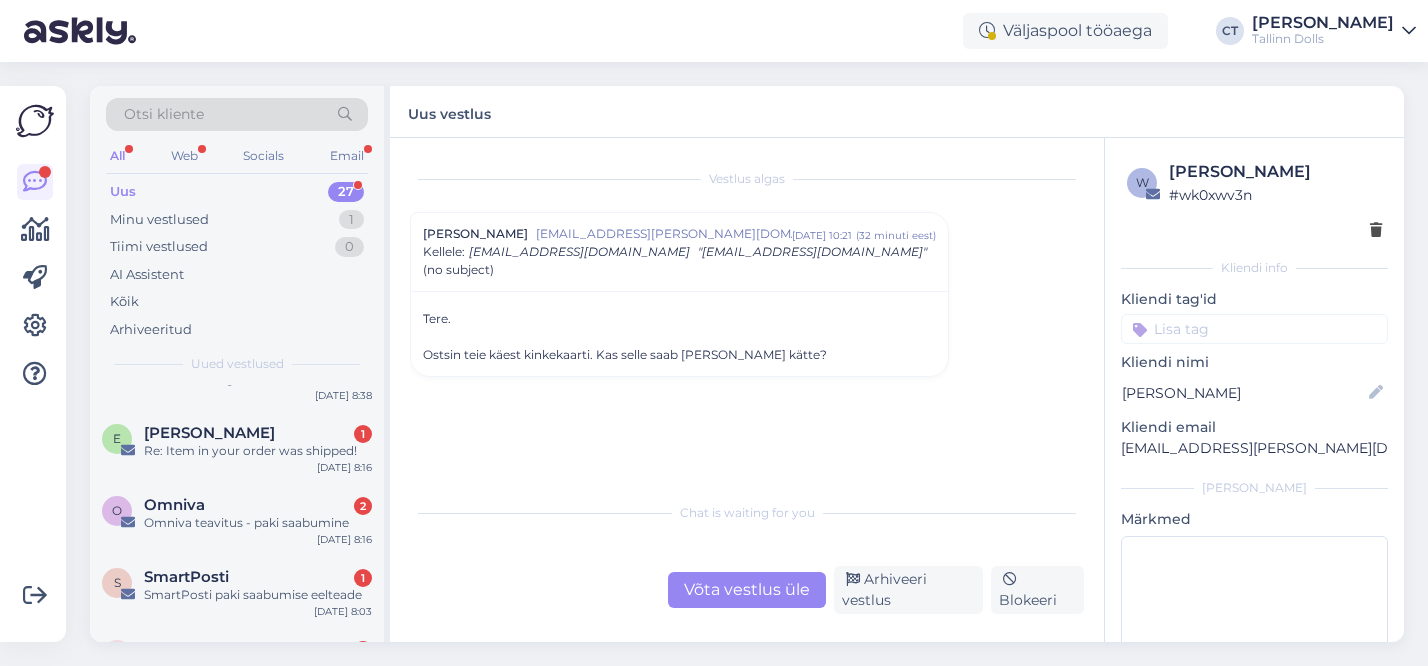 scroll, scrollTop: 1240, scrollLeft: 0, axis: vertical 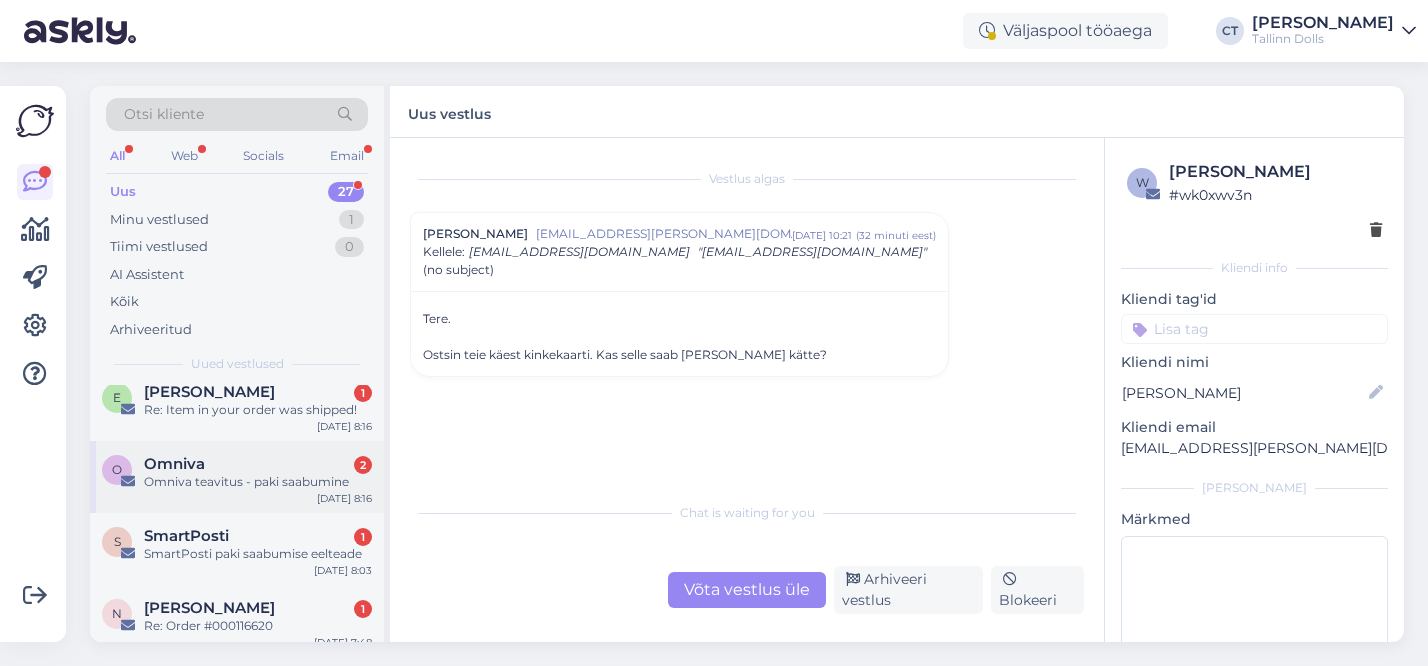 click on "O Omniva 2 Omniva teavitus - paki saabumine Jul 10 8:16" at bounding box center [237, 477] 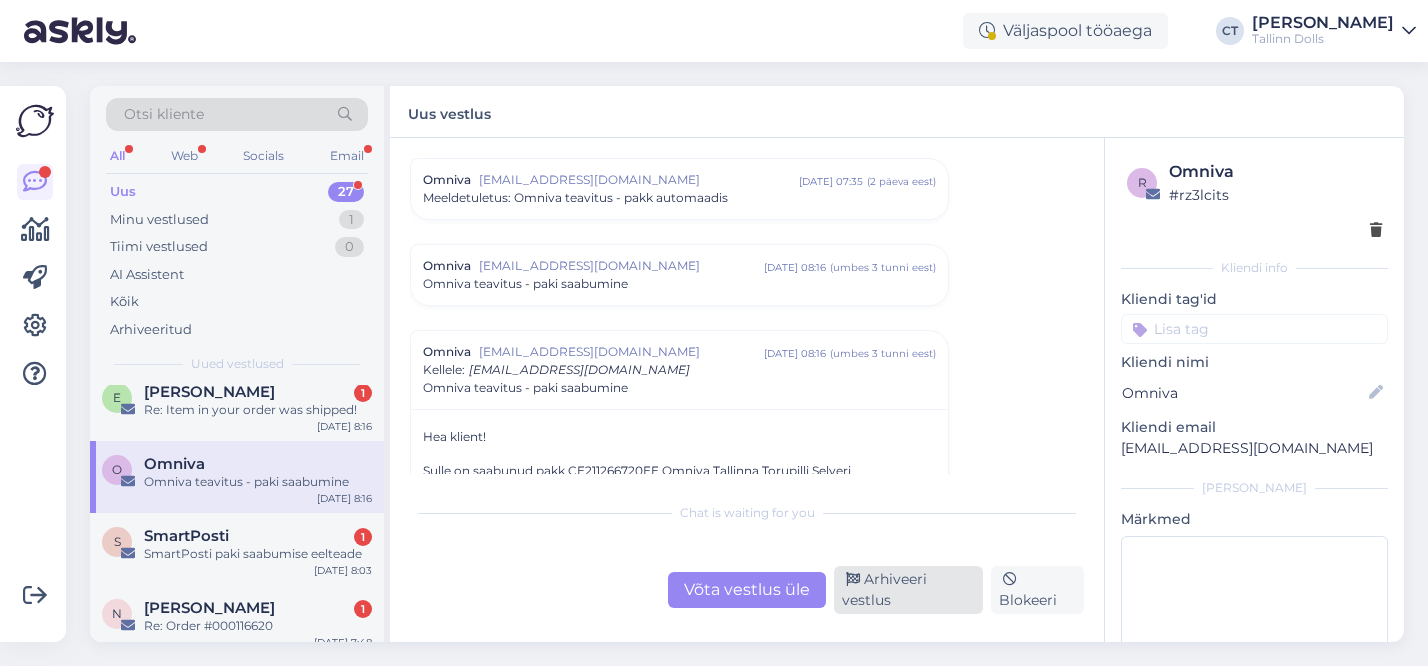 click on "Arhiveeri vestlus" at bounding box center [908, 590] 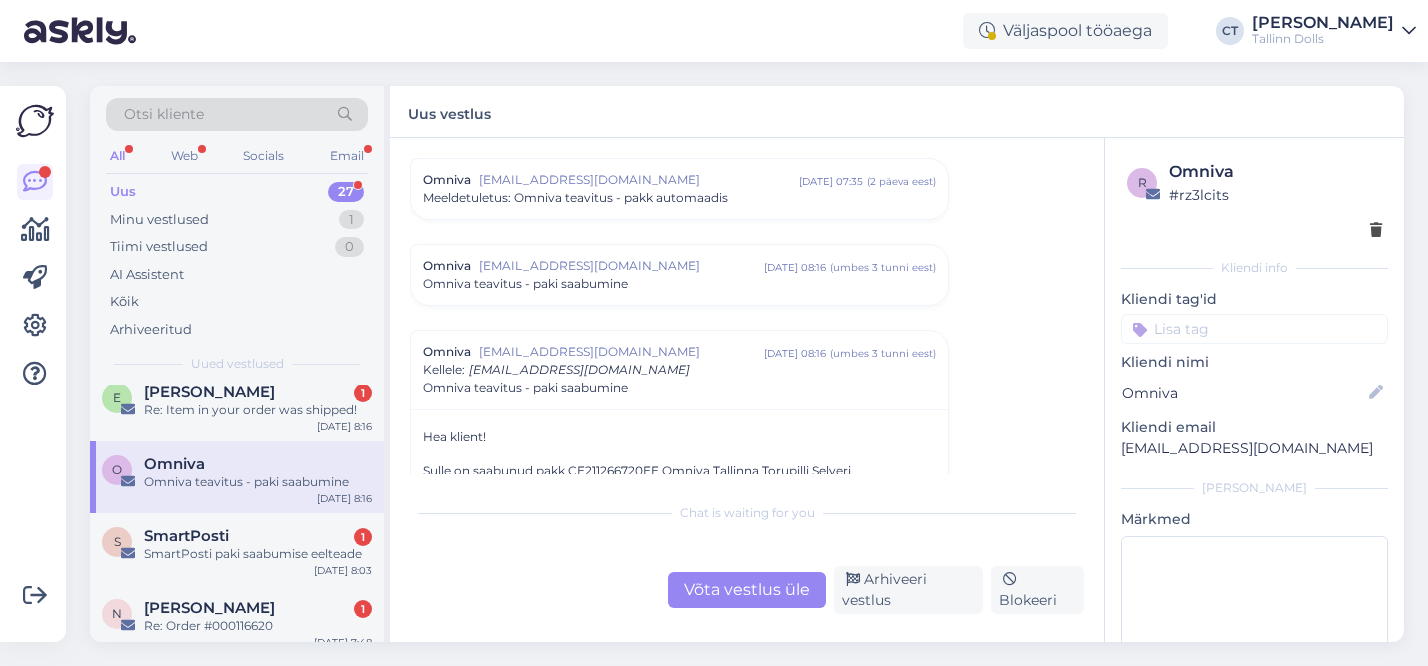scroll, scrollTop: 8646, scrollLeft: 0, axis: vertical 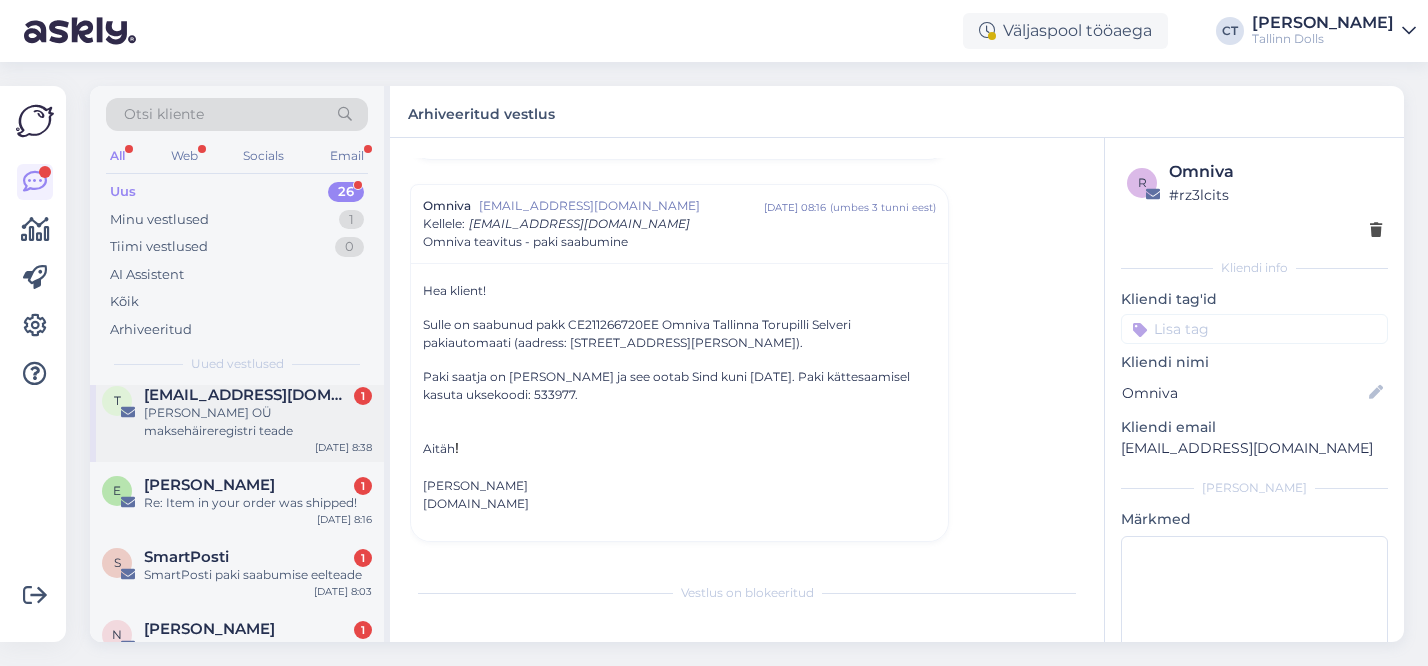 click on "[EMAIL_ADDRESS][DOMAIN_NAME]" at bounding box center [248, 395] 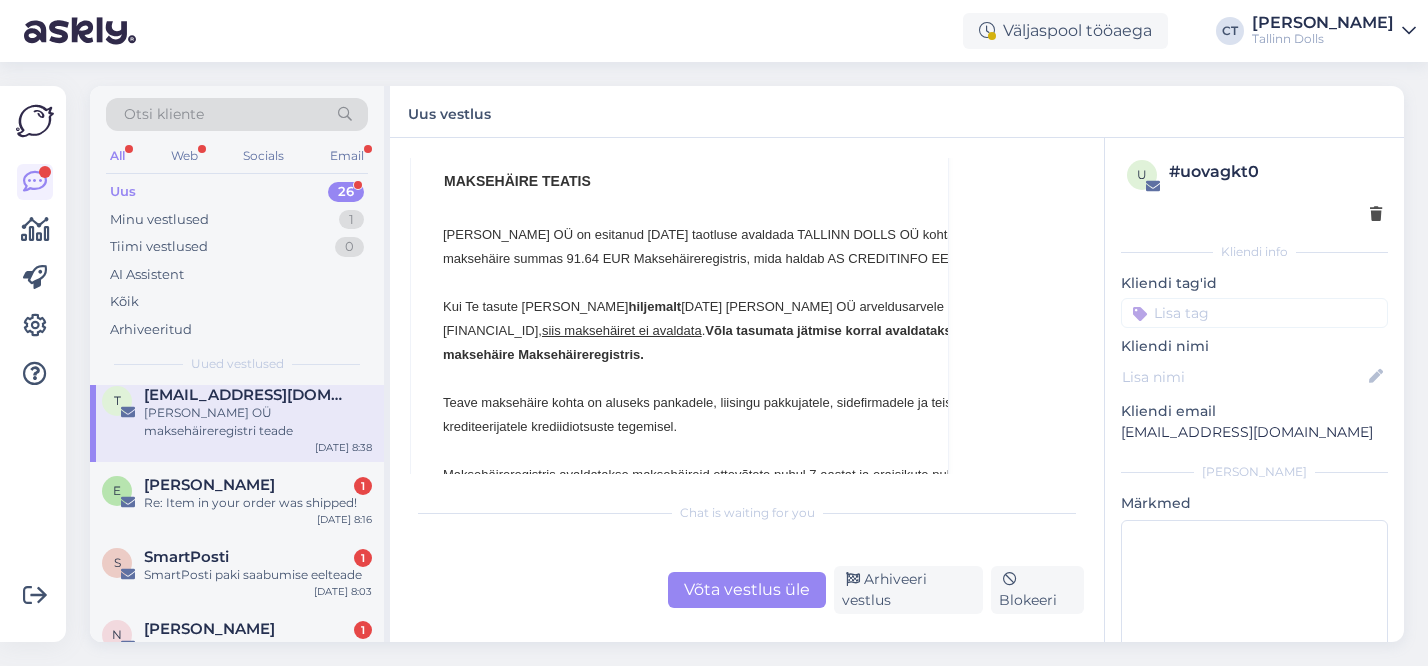 scroll, scrollTop: 1140, scrollLeft: 0, axis: vertical 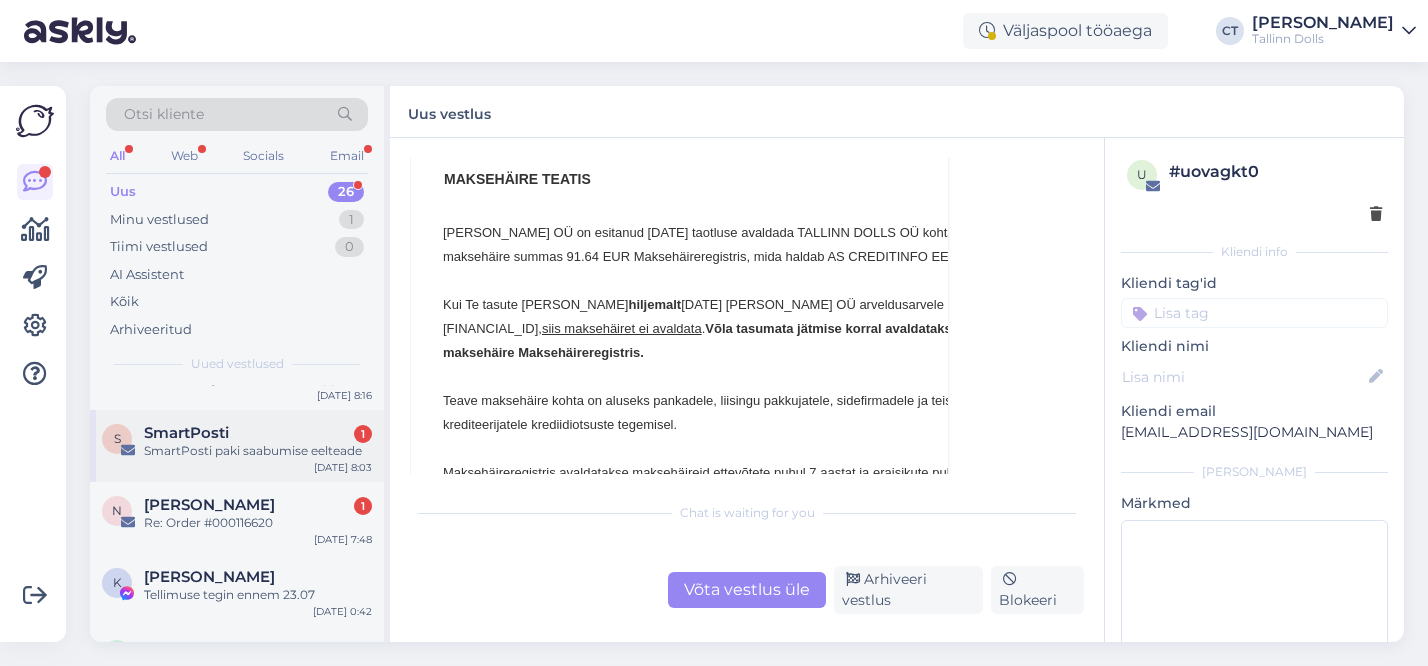 click on "SmartPosti 1" at bounding box center [258, 433] 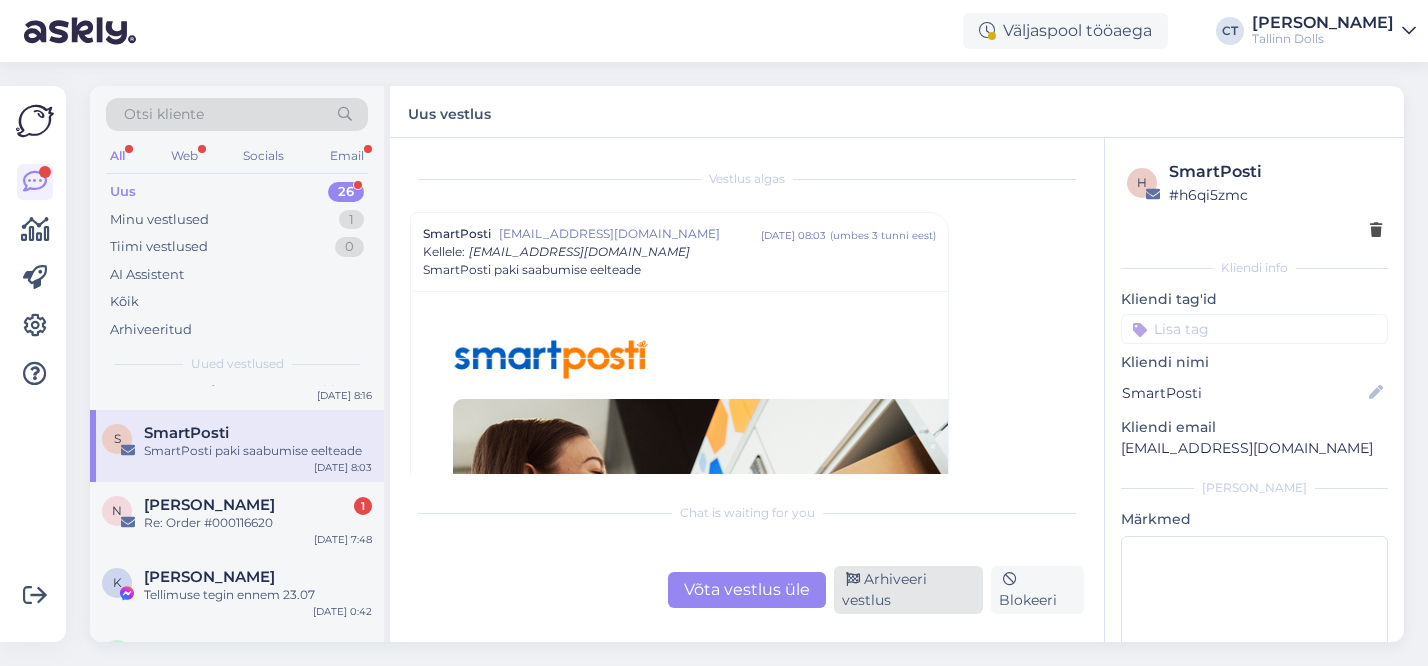 click on "Arhiveeri vestlus" at bounding box center (908, 590) 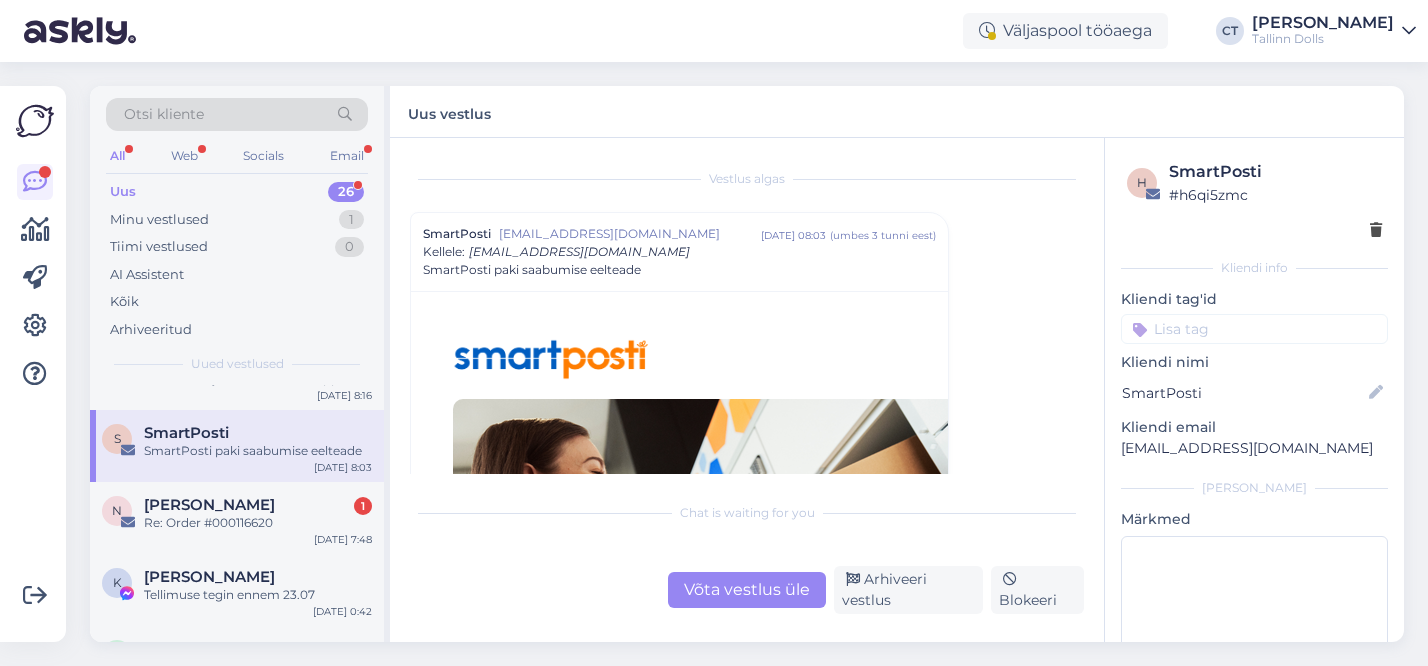 scroll, scrollTop: 54, scrollLeft: 0, axis: vertical 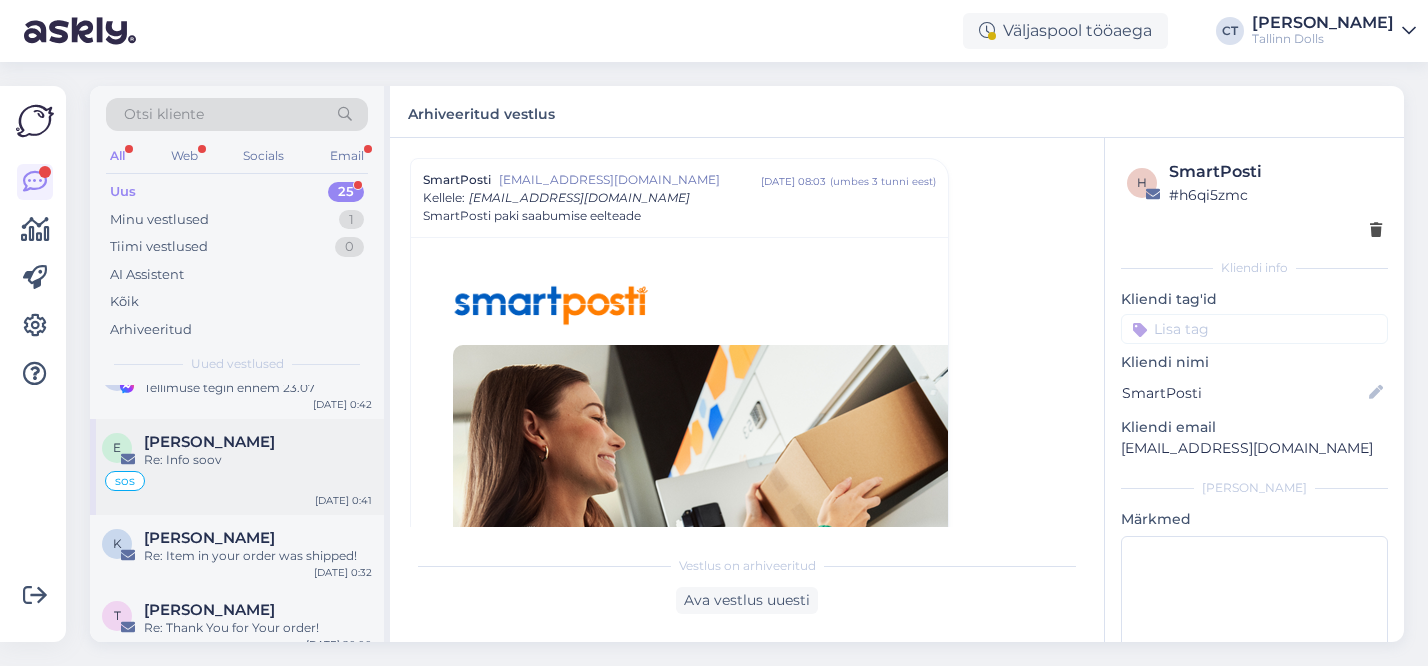 click on "E Eveli Altunbas Re: Info soov sos Jul 10 0:41" at bounding box center [237, 467] 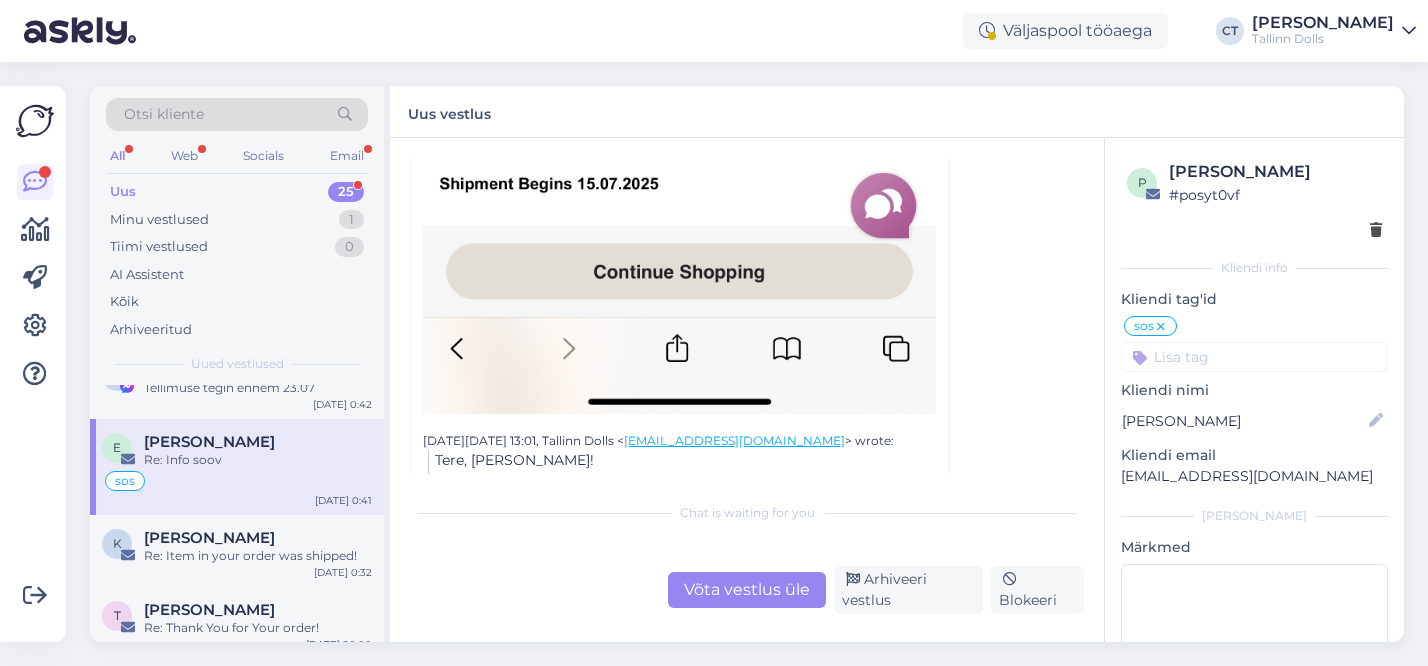 scroll, scrollTop: 2473, scrollLeft: 0, axis: vertical 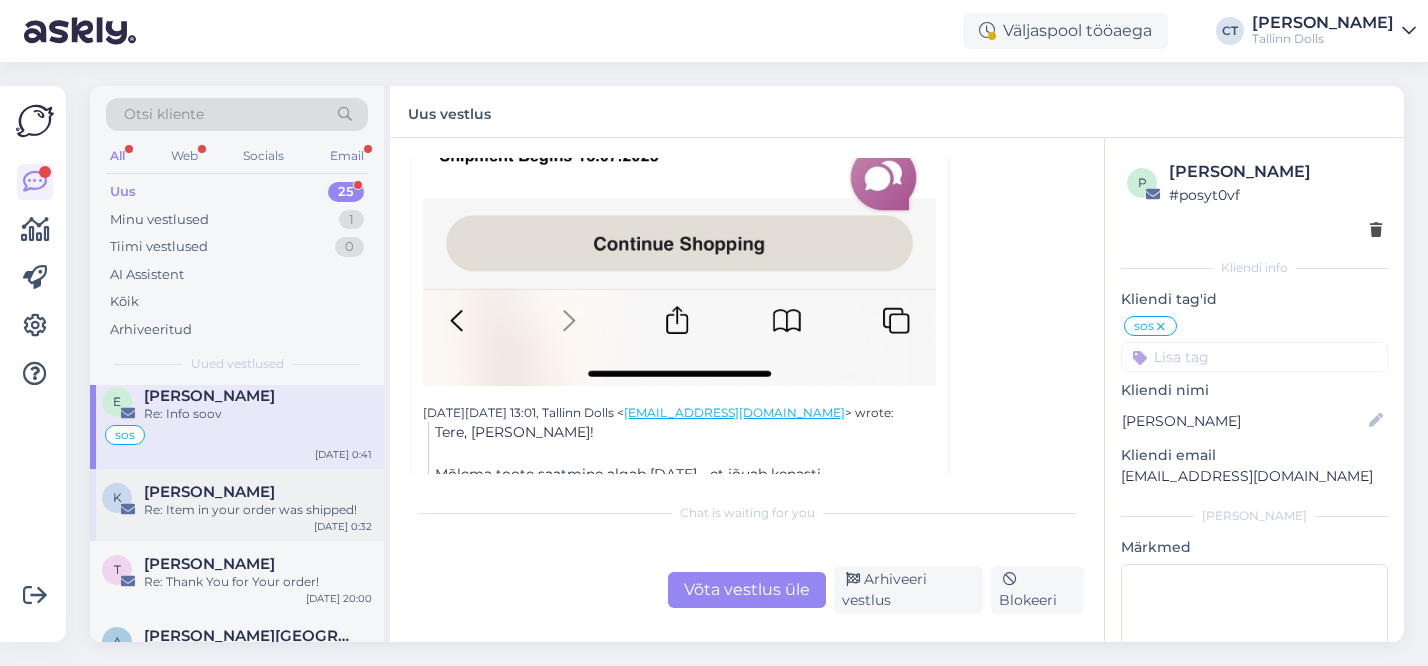 click on "Re: Item in your order was shipped!" at bounding box center (258, 510) 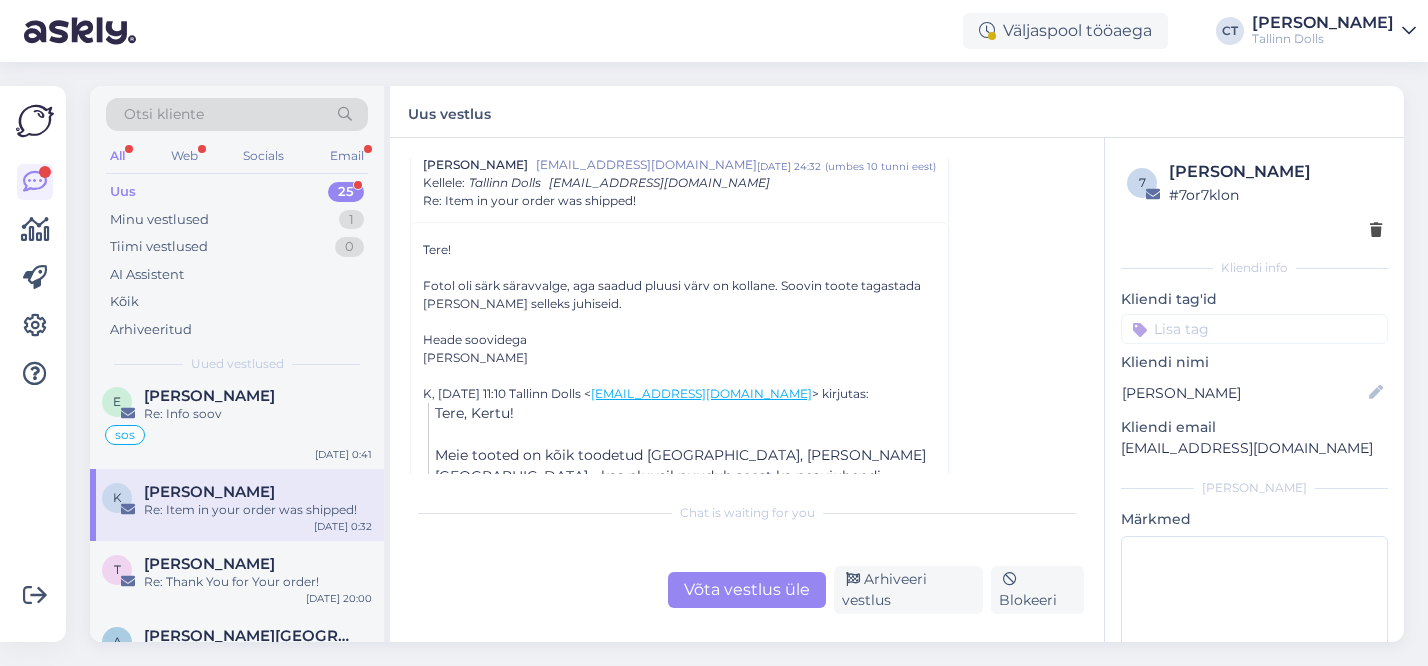 scroll, scrollTop: 242, scrollLeft: 0, axis: vertical 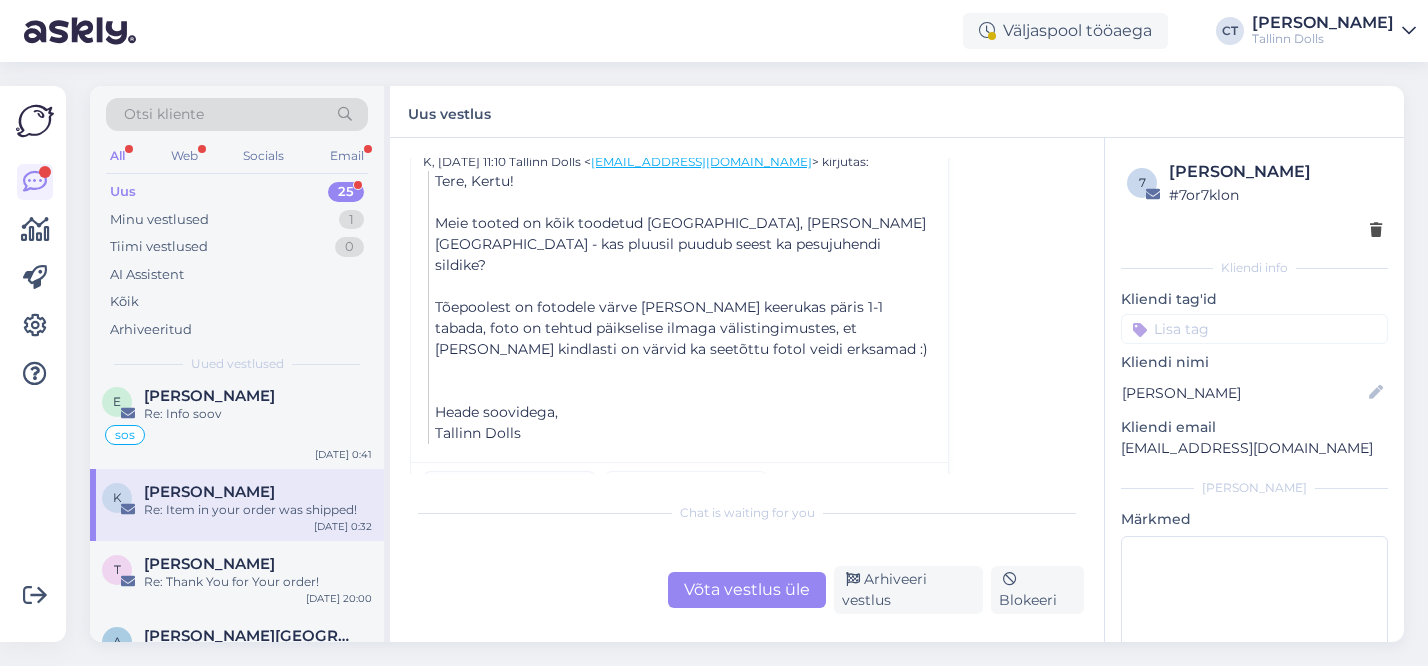 click on "446.2 kB" at bounding box center (561, 484) 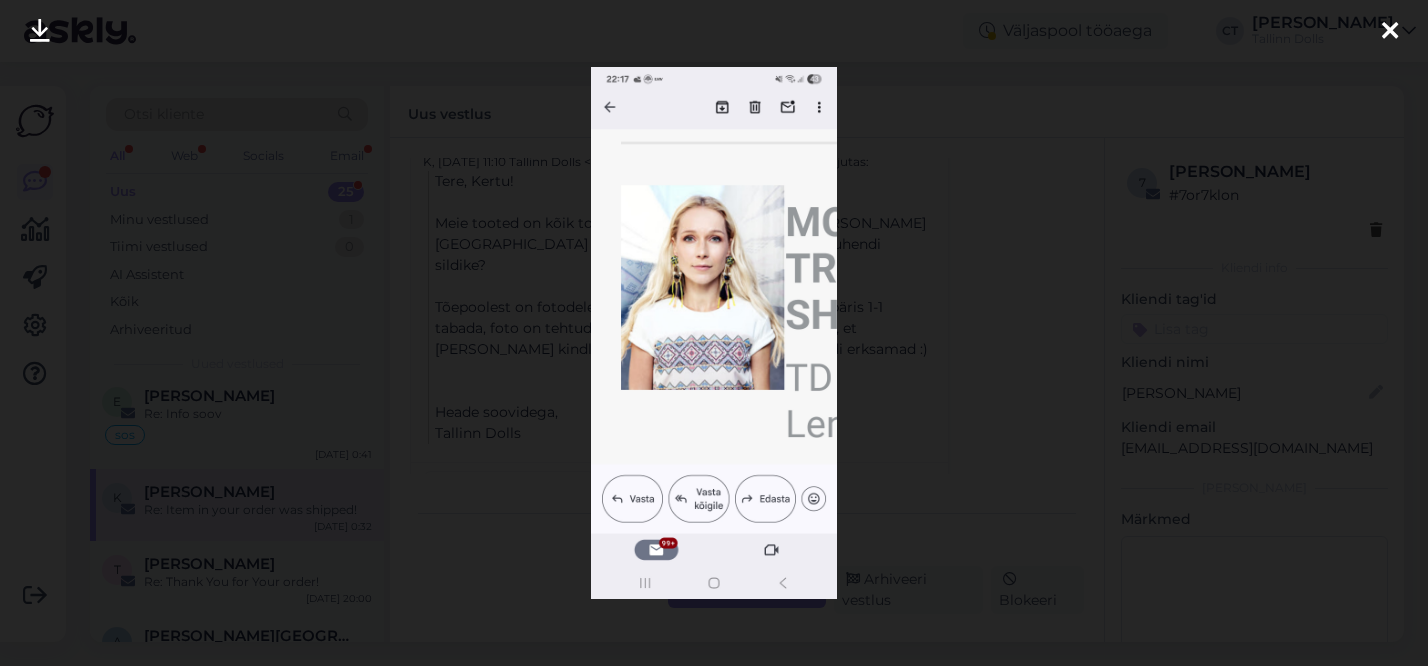 click at bounding box center [1390, 32] 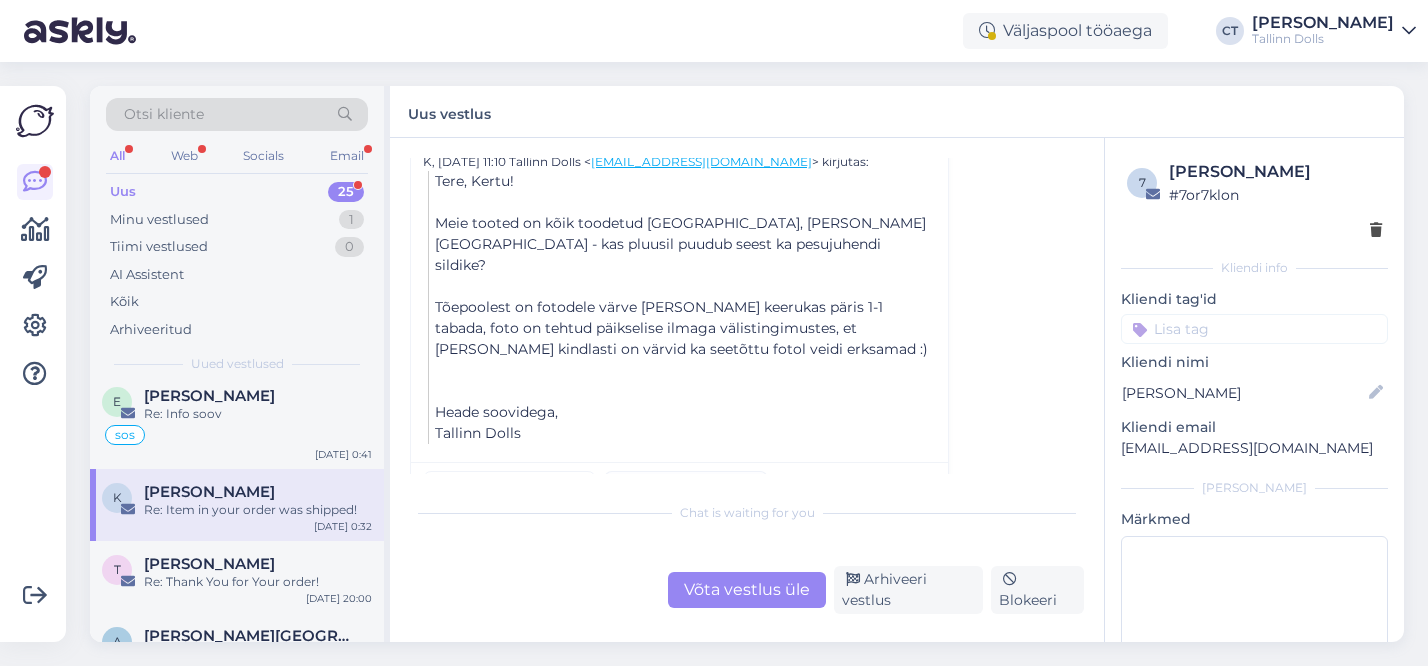 click on "1000007912.jpg" at bounding box center [671, 484] 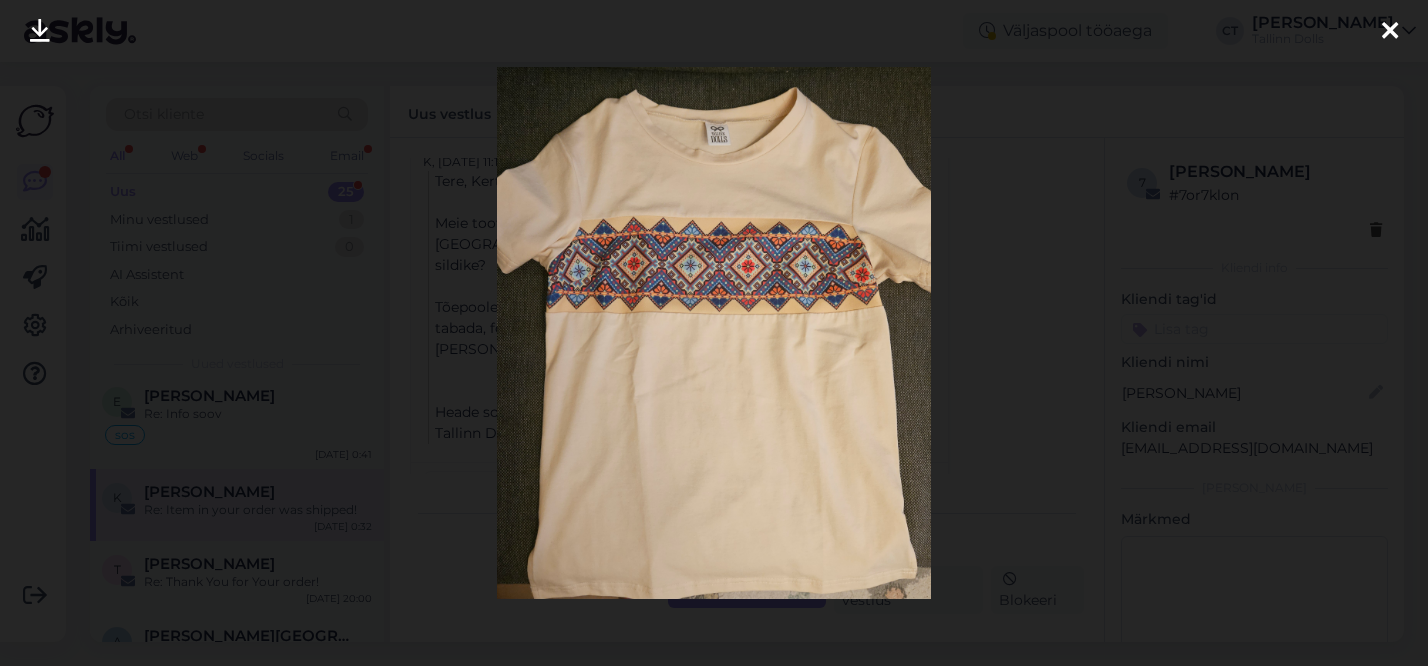 click at bounding box center [1390, 32] 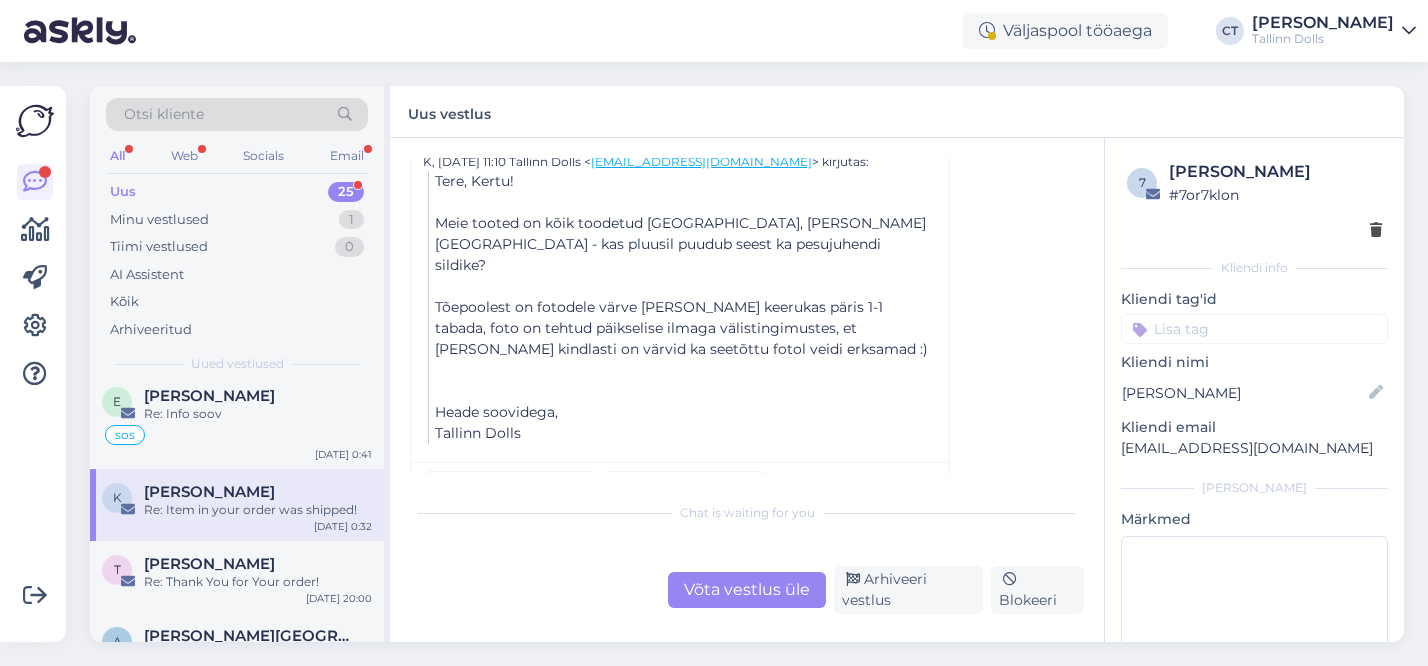 click on "Võta vestlus üle" at bounding box center (747, 590) 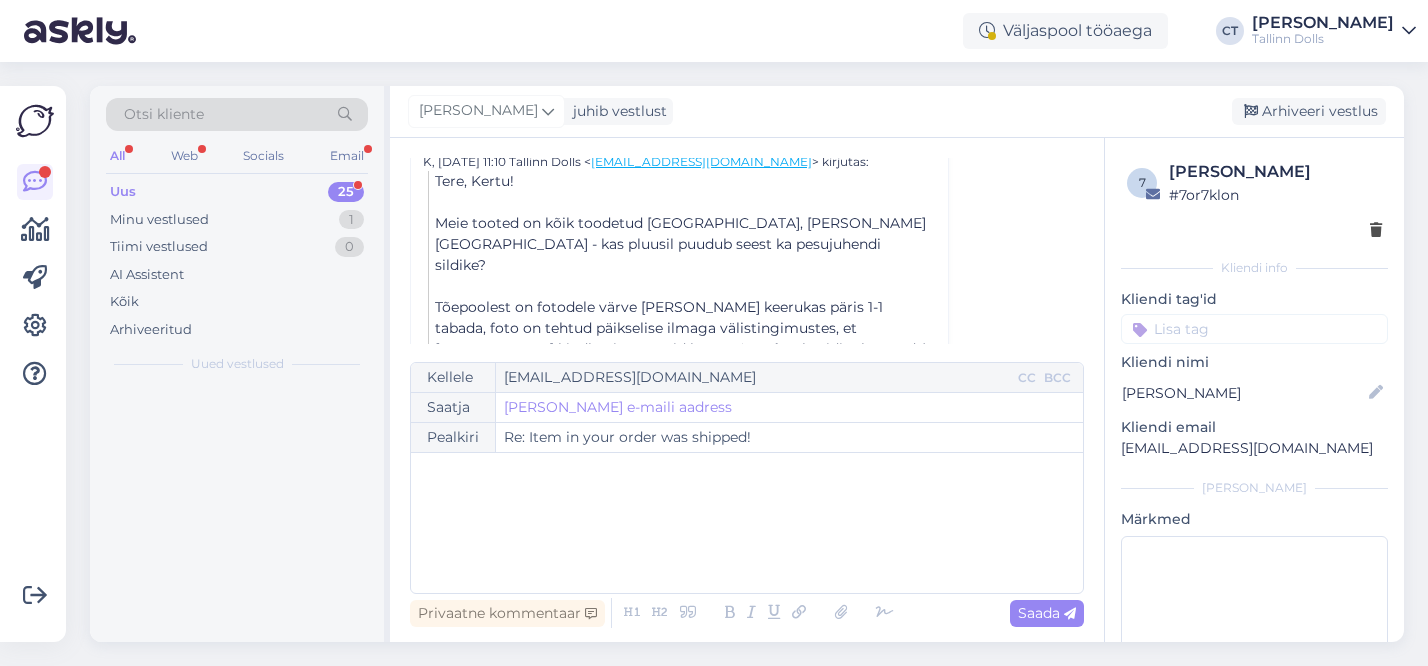 scroll, scrollTop: 226, scrollLeft: 0, axis: vertical 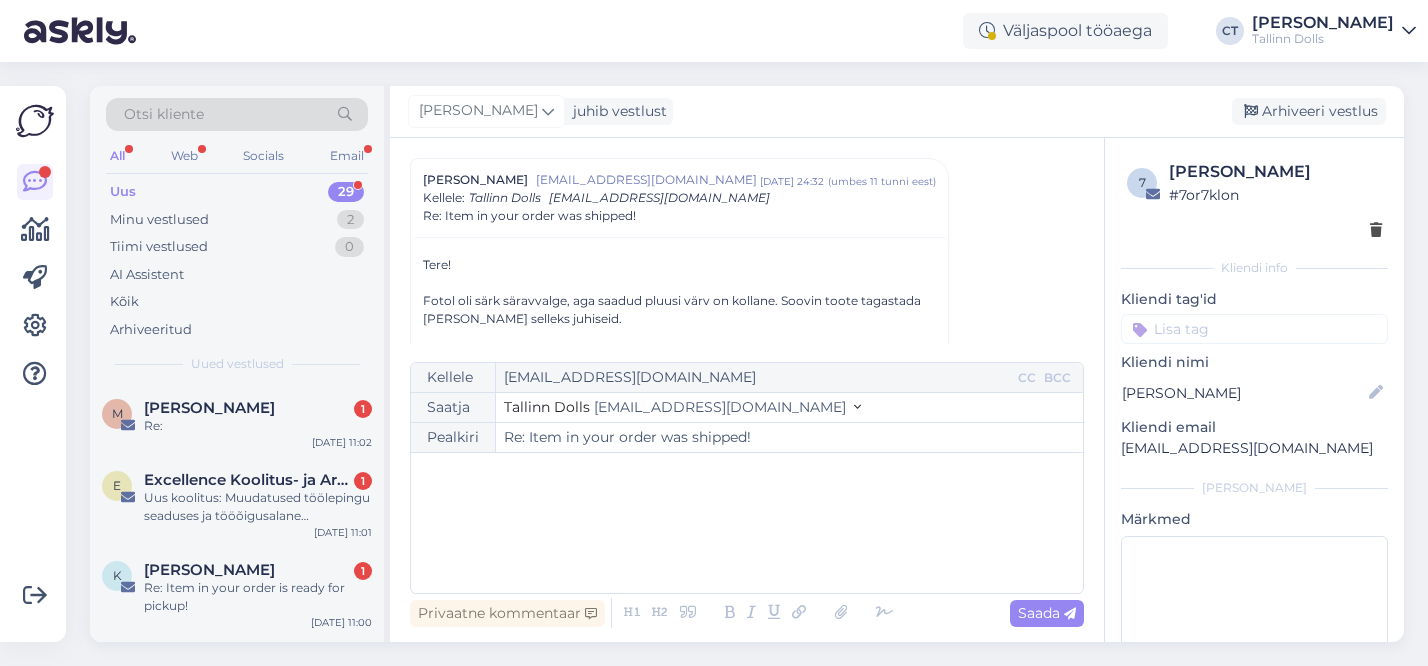 click on "﻿" at bounding box center [747, 523] 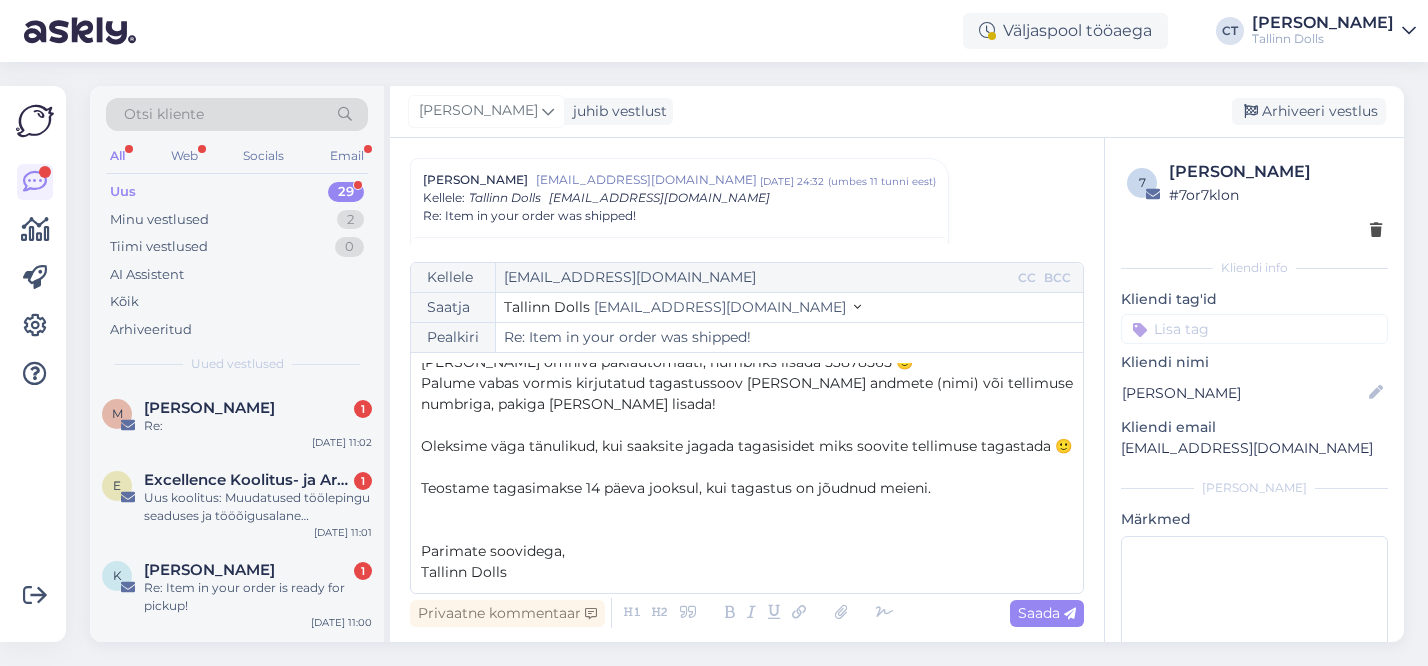 scroll, scrollTop: 0, scrollLeft: 0, axis: both 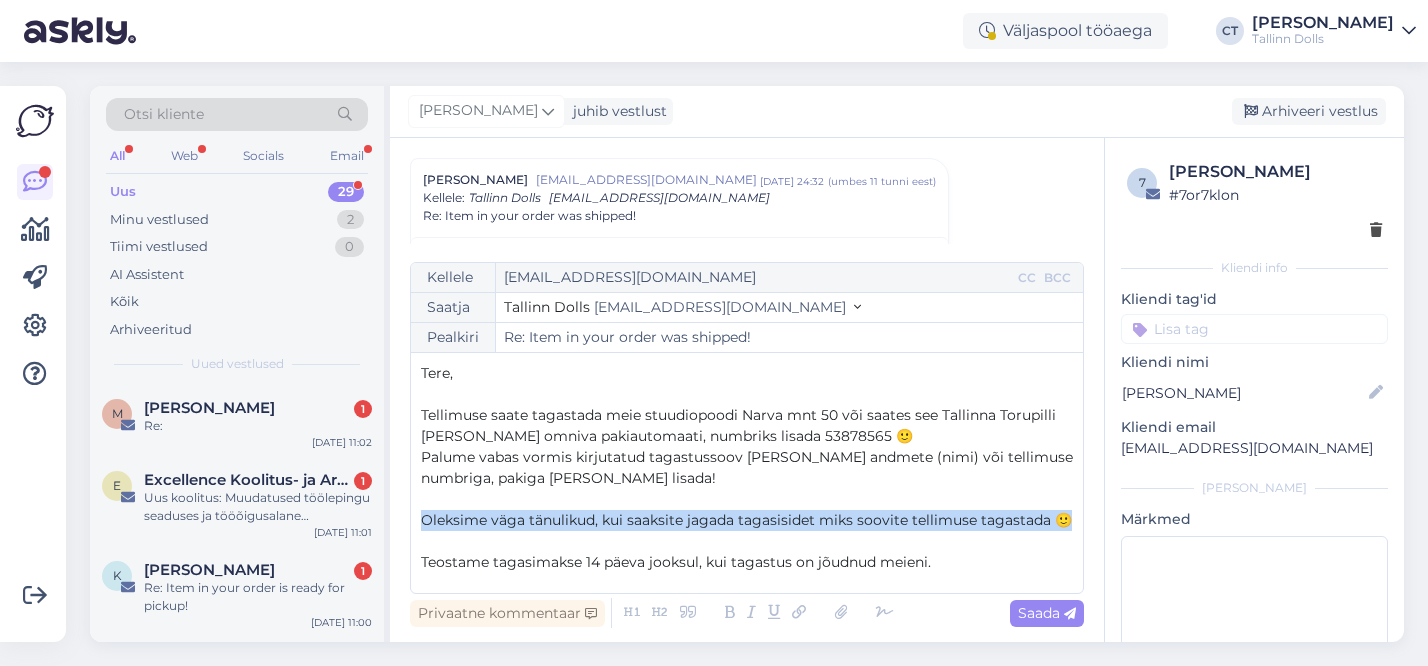 drag, startPoint x: 1043, startPoint y: 521, endPoint x: 422, endPoint y: 515, distance: 621.029 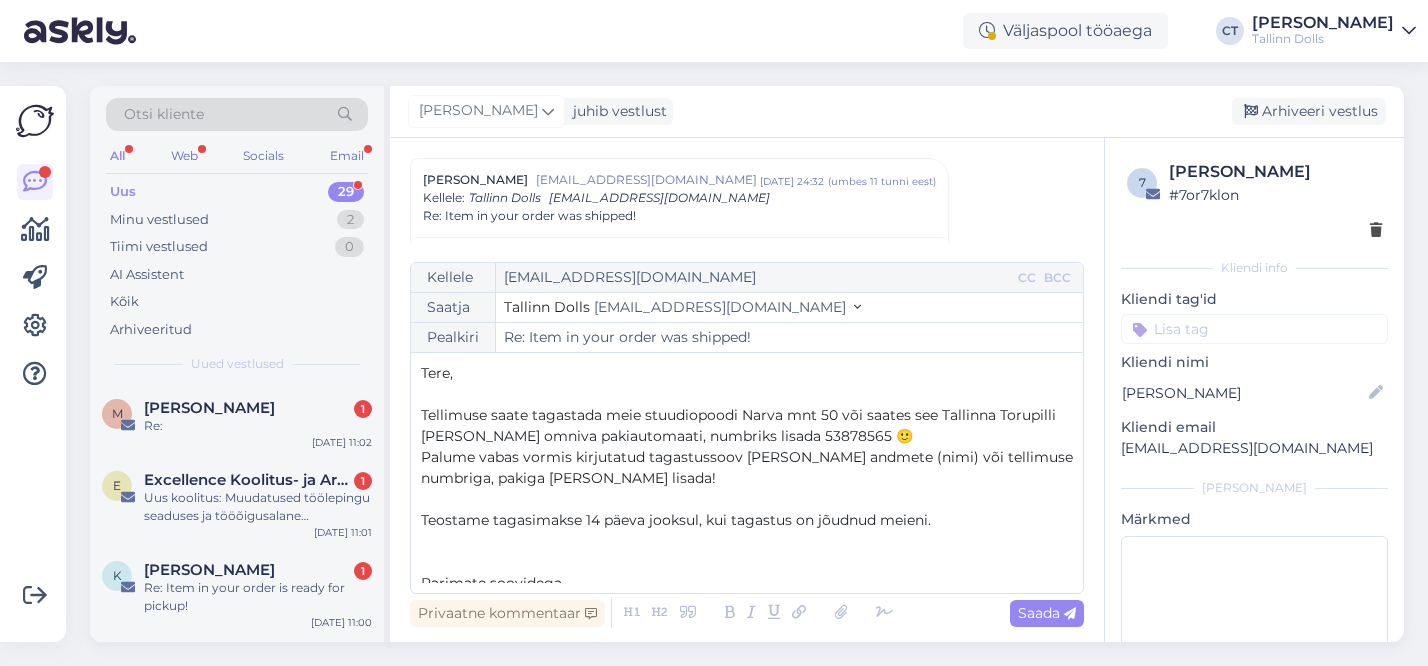 click on "Tere," at bounding box center (747, 373) 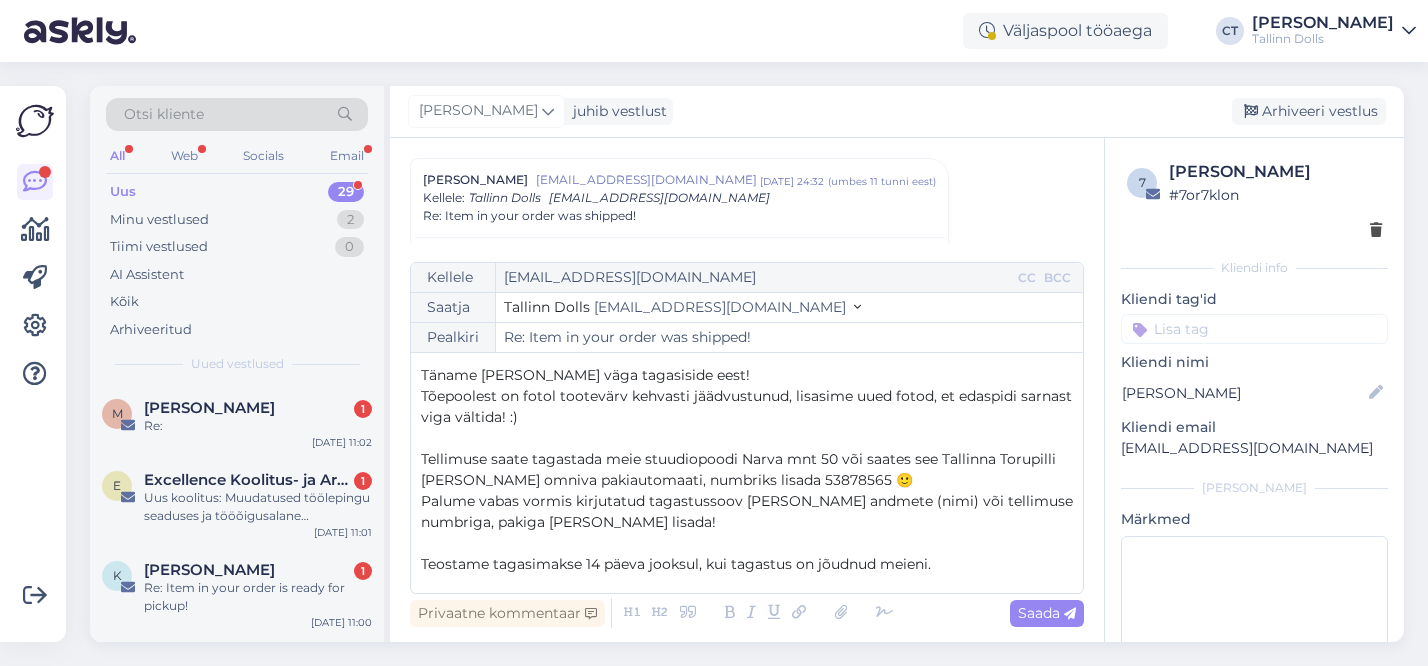 scroll, scrollTop: 27, scrollLeft: 0, axis: vertical 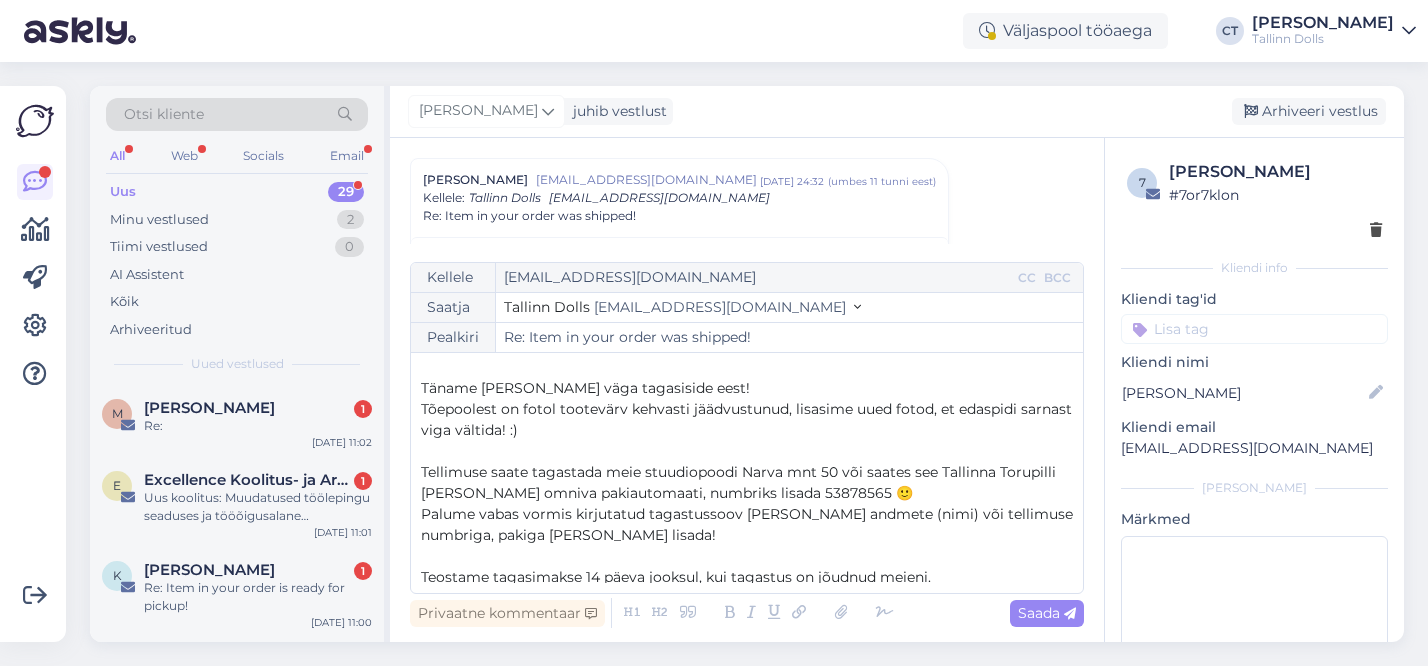 click on "Täname Teid väga tagasiside eest!" at bounding box center (585, 388) 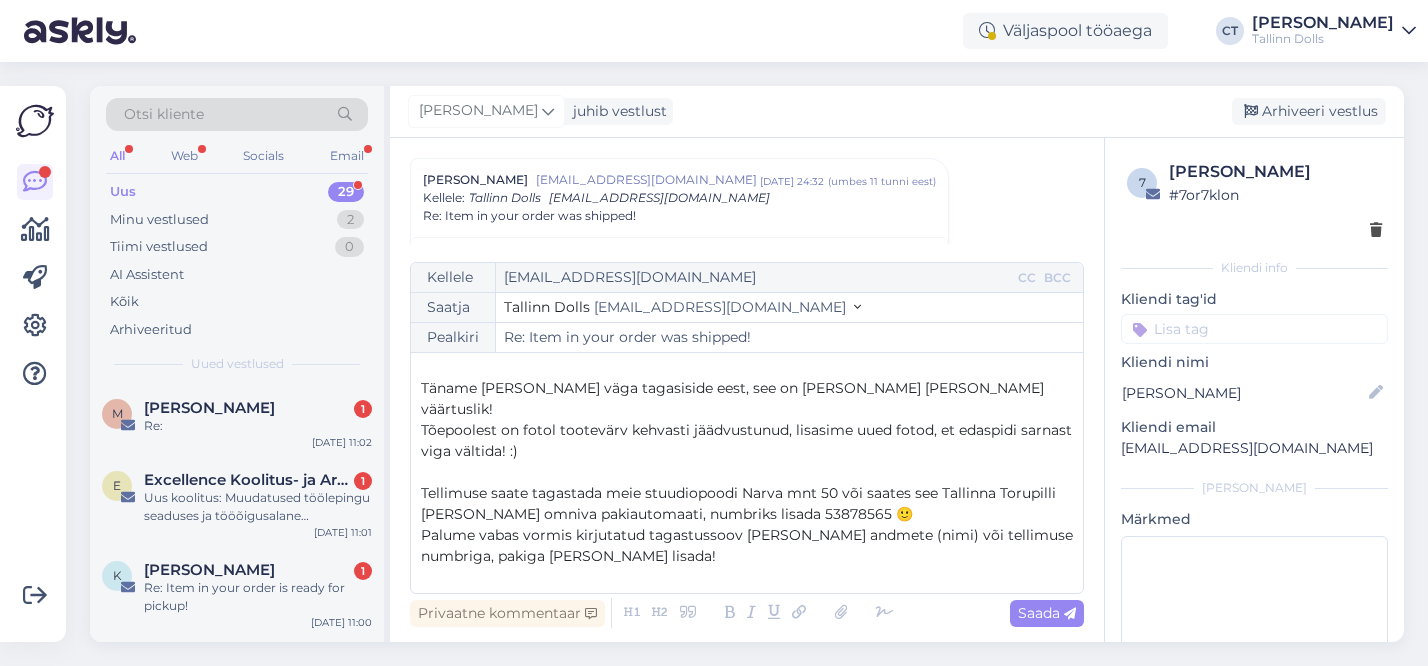 scroll, scrollTop: 116, scrollLeft: 0, axis: vertical 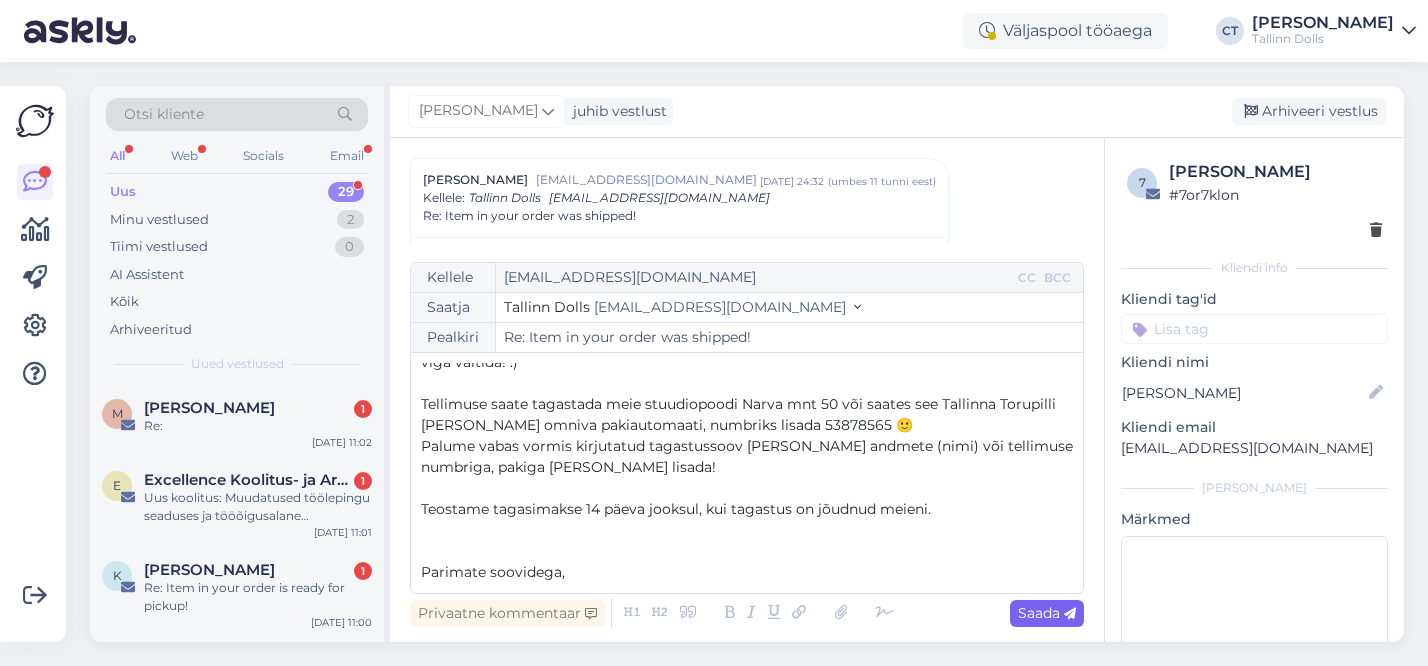 click on "Saada" at bounding box center [1047, 613] 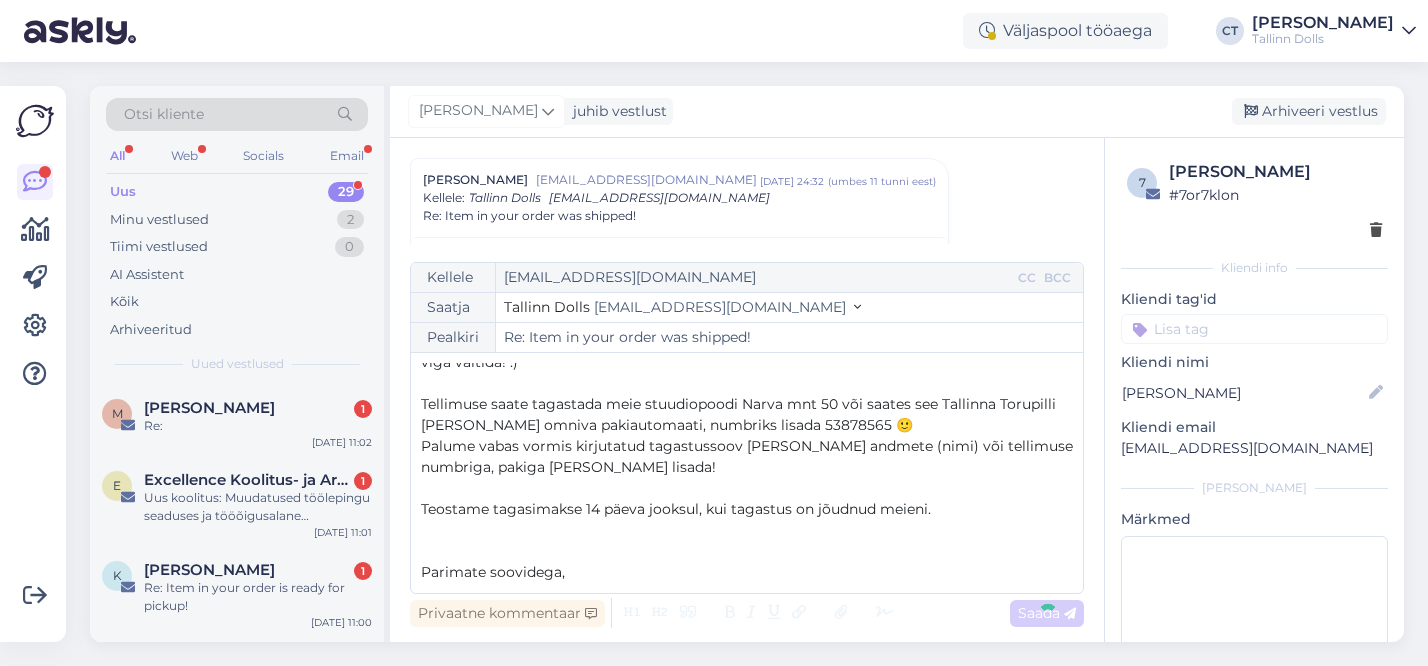 type on "Re: Re: Item in your order was shipped!" 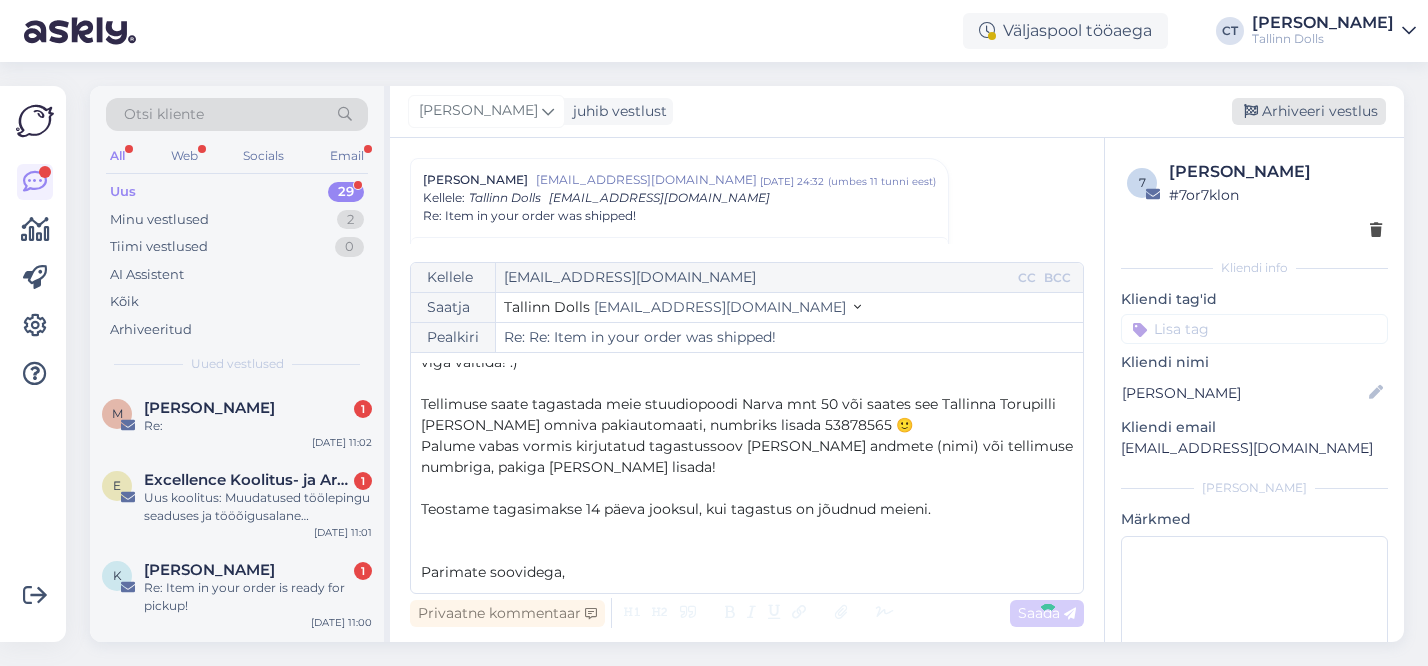 scroll, scrollTop: 782, scrollLeft: 0, axis: vertical 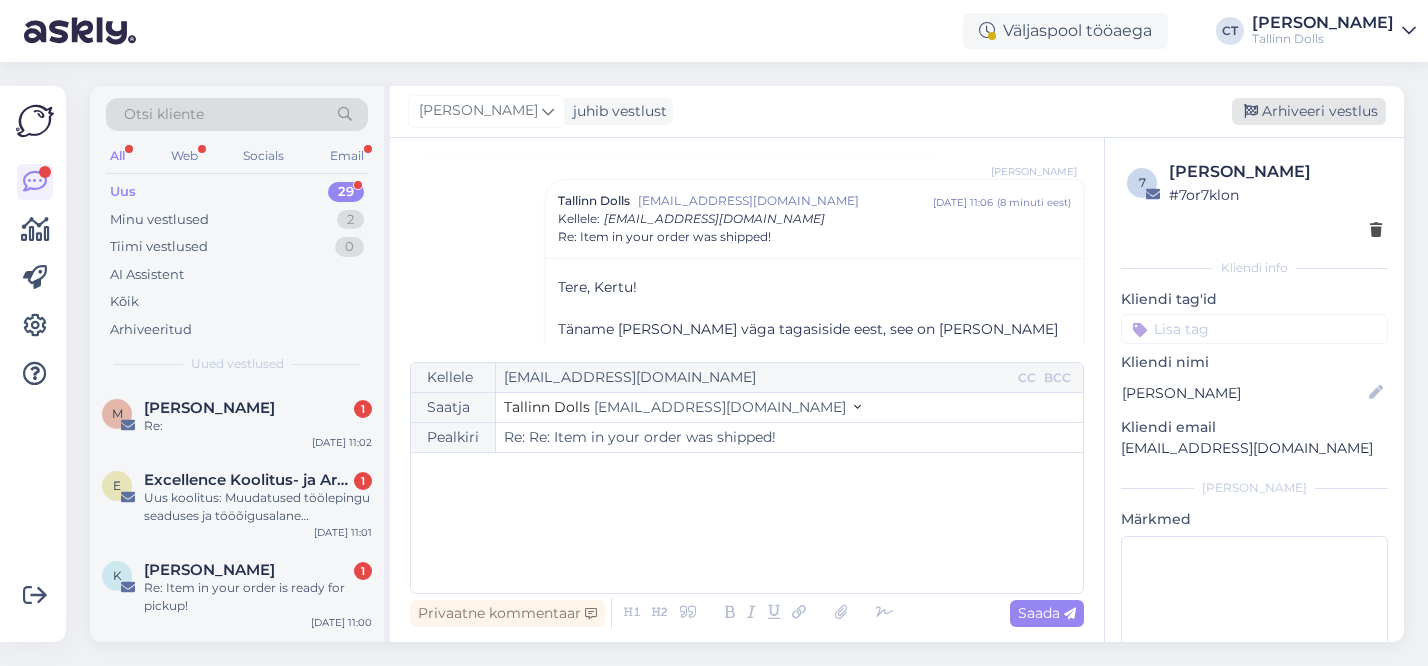 click on "Arhiveeri vestlus" at bounding box center (1309, 111) 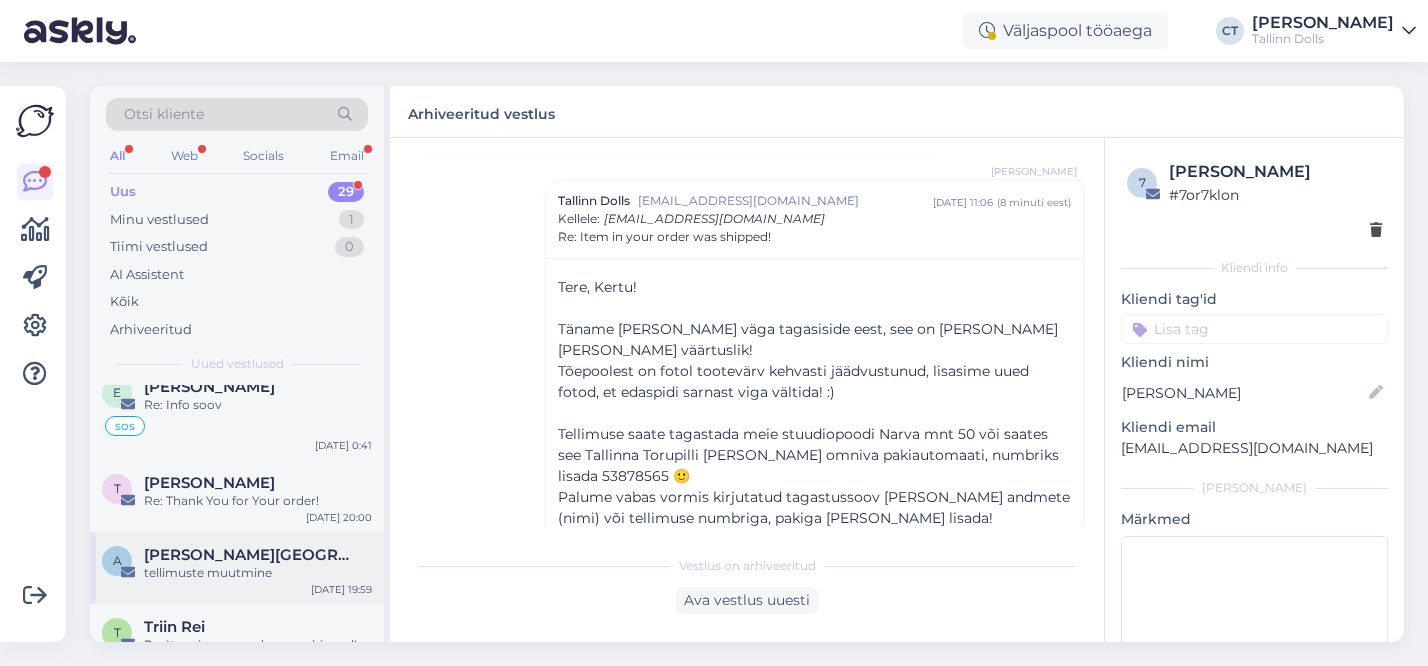 scroll, scrollTop: 1797, scrollLeft: 0, axis: vertical 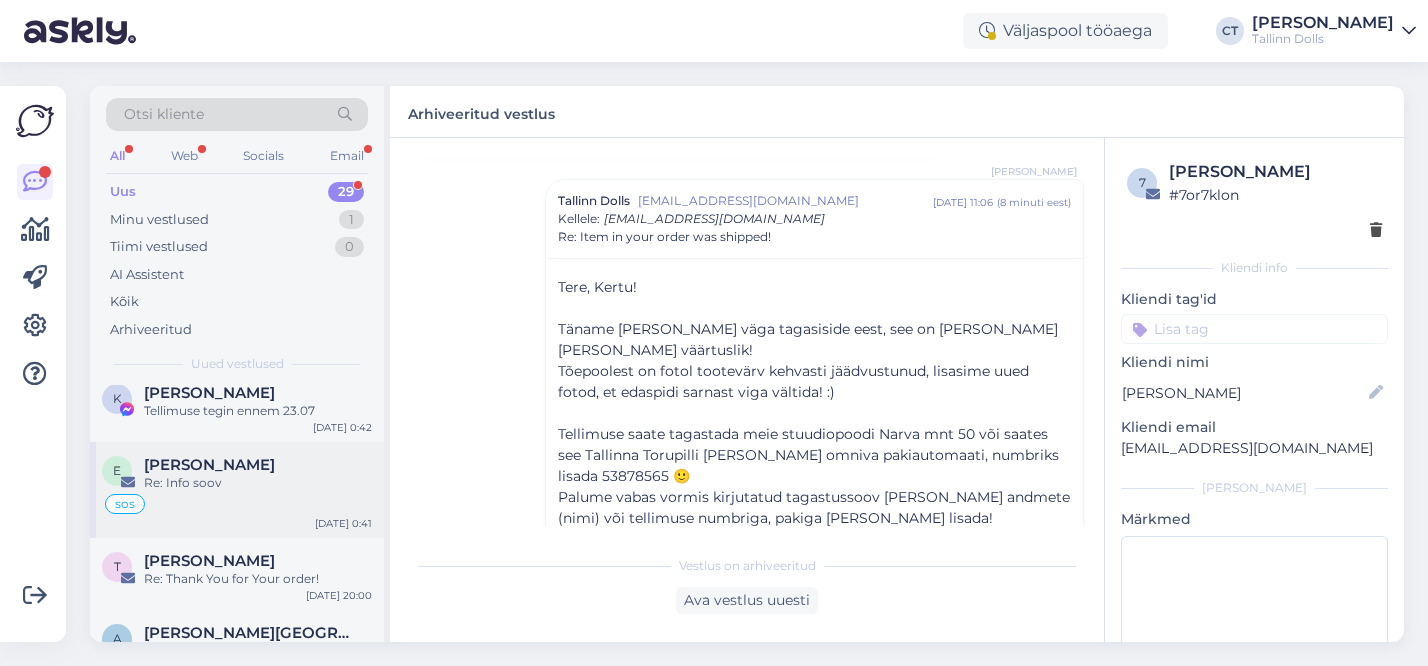 click on "Re: Info soov" at bounding box center (258, 483) 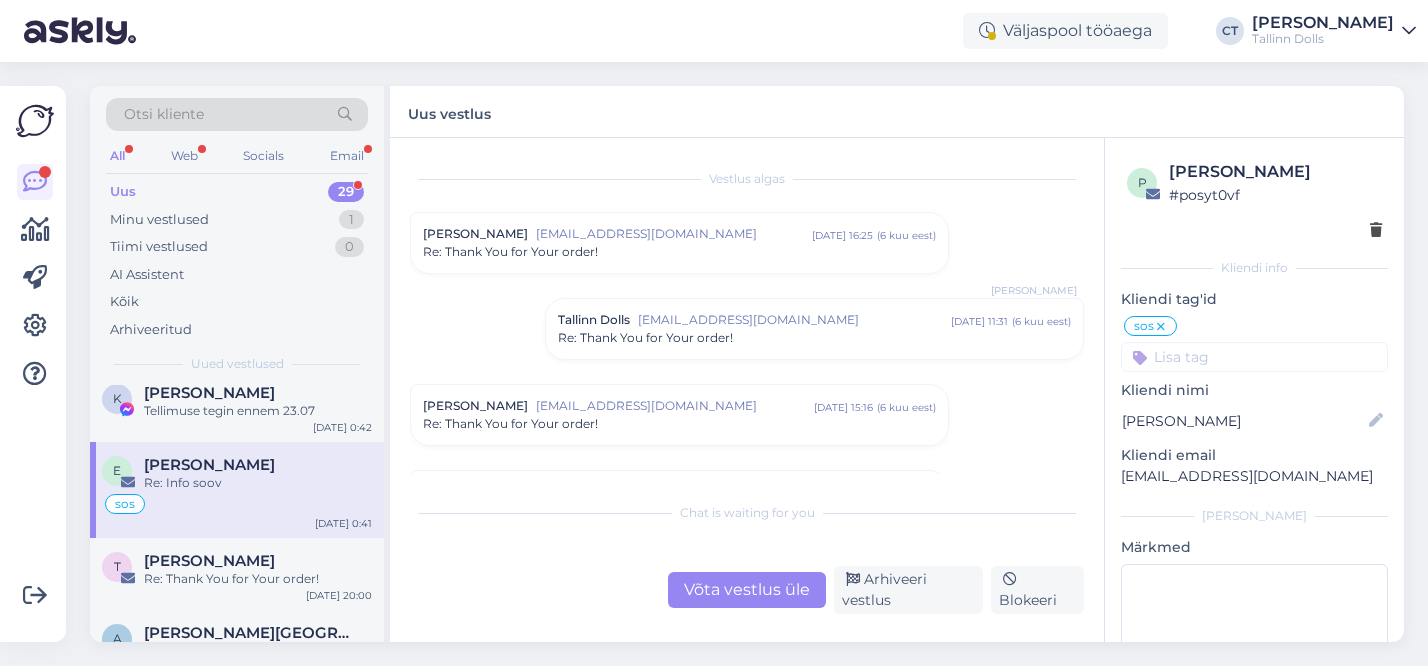 scroll, scrollTop: 1221, scrollLeft: 0, axis: vertical 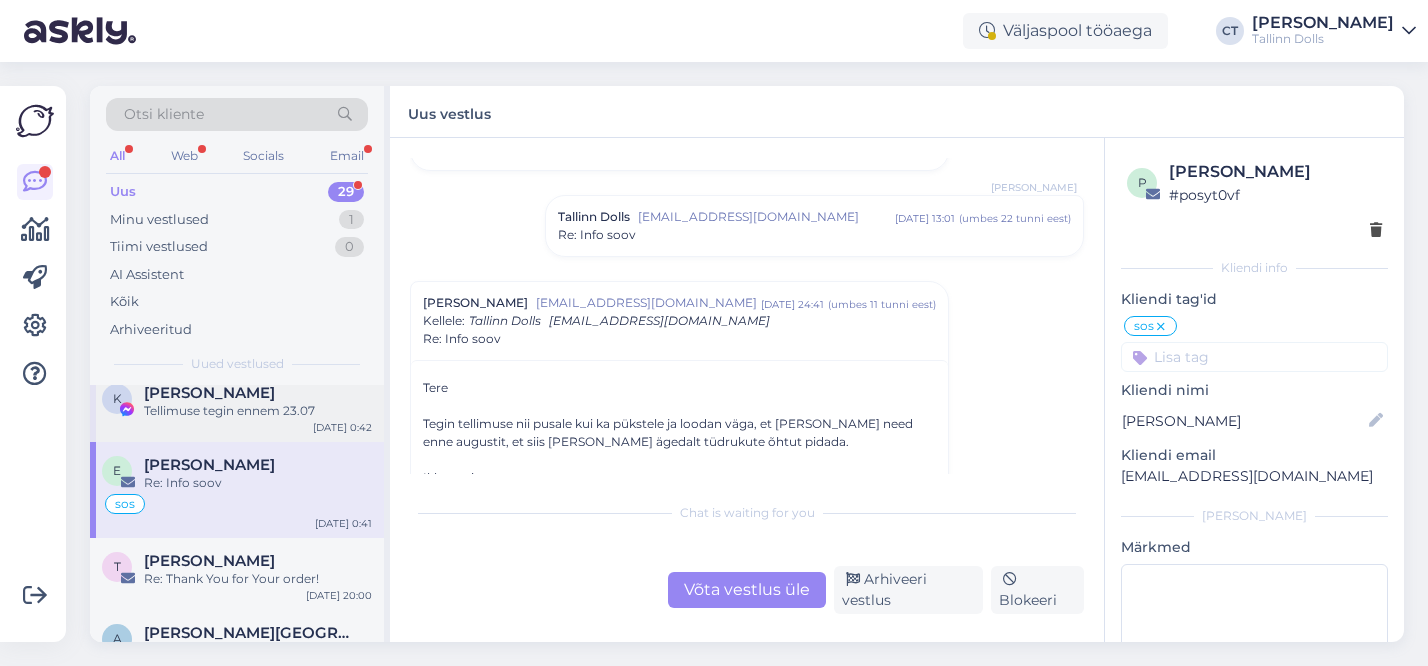 click on "K Karin Markus Tellimuse tegin ennem 23.07 Jul 10 0:42" at bounding box center (237, 406) 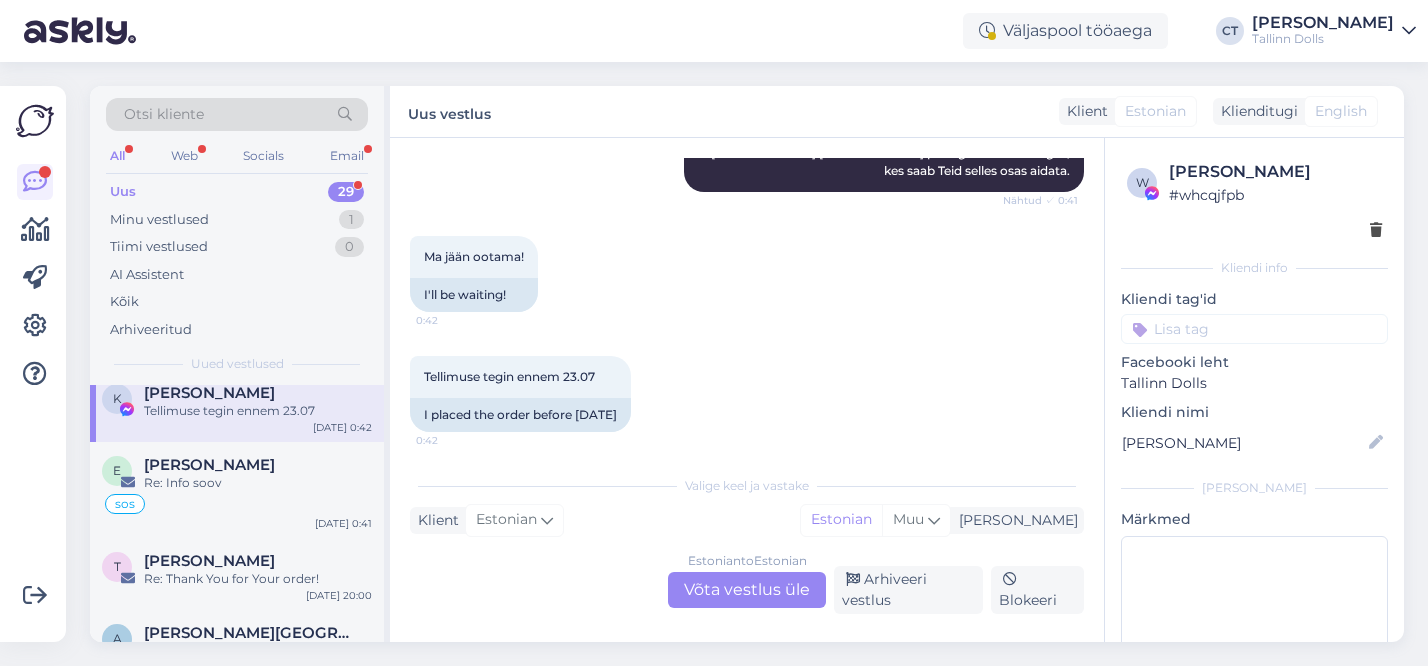scroll, scrollTop: 387, scrollLeft: 0, axis: vertical 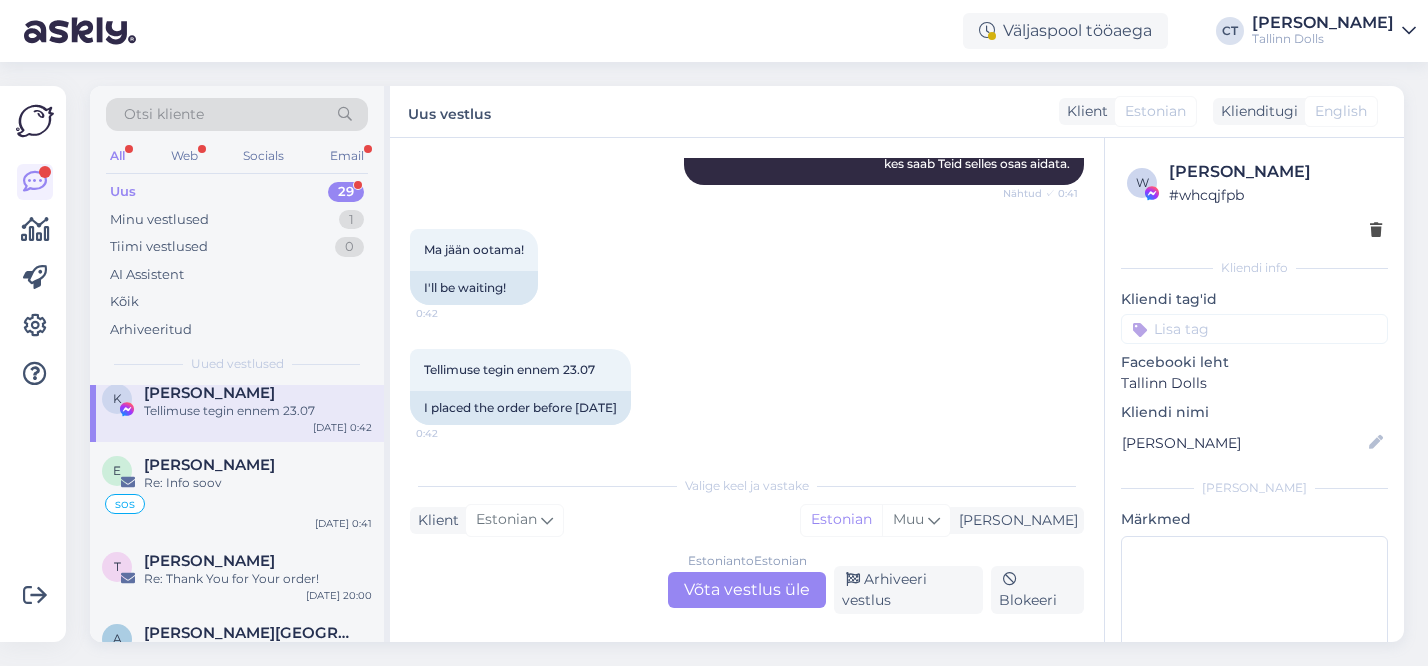 click on "Estonian  to  Estonian Võta vestlus üle" at bounding box center (747, 590) 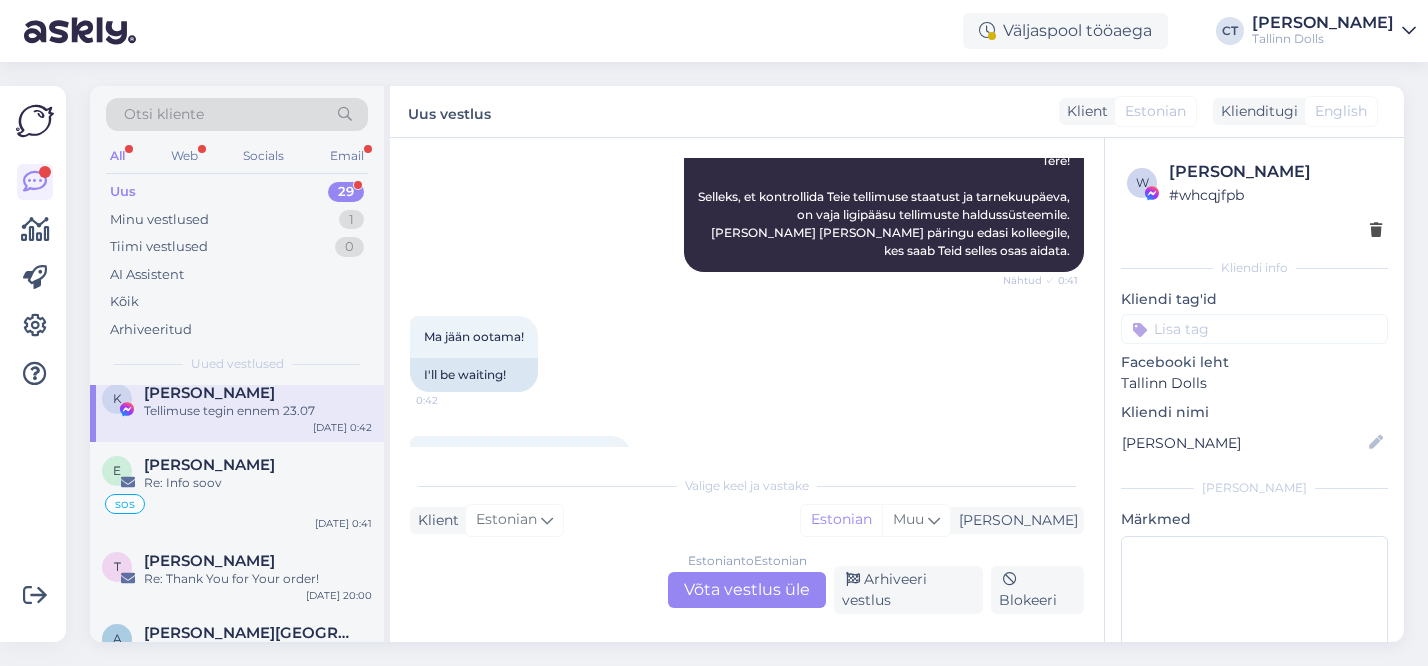scroll, scrollTop: 0, scrollLeft: 0, axis: both 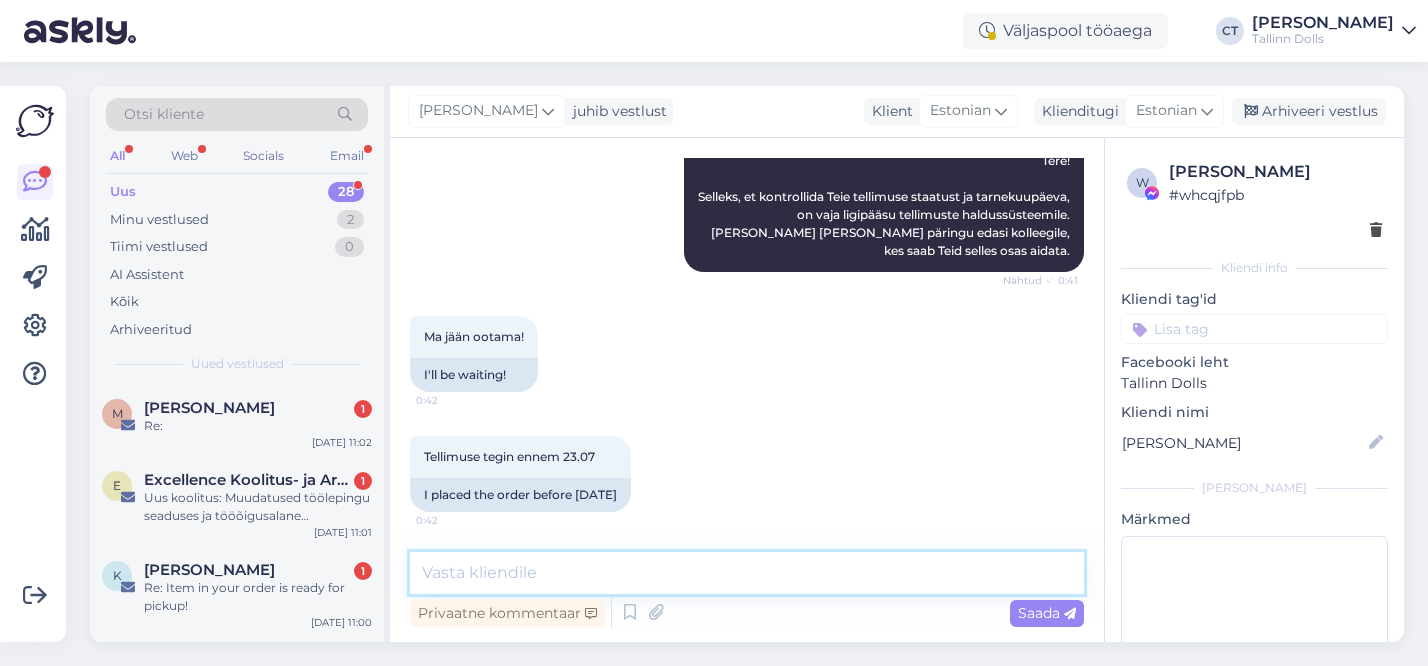click at bounding box center (747, 573) 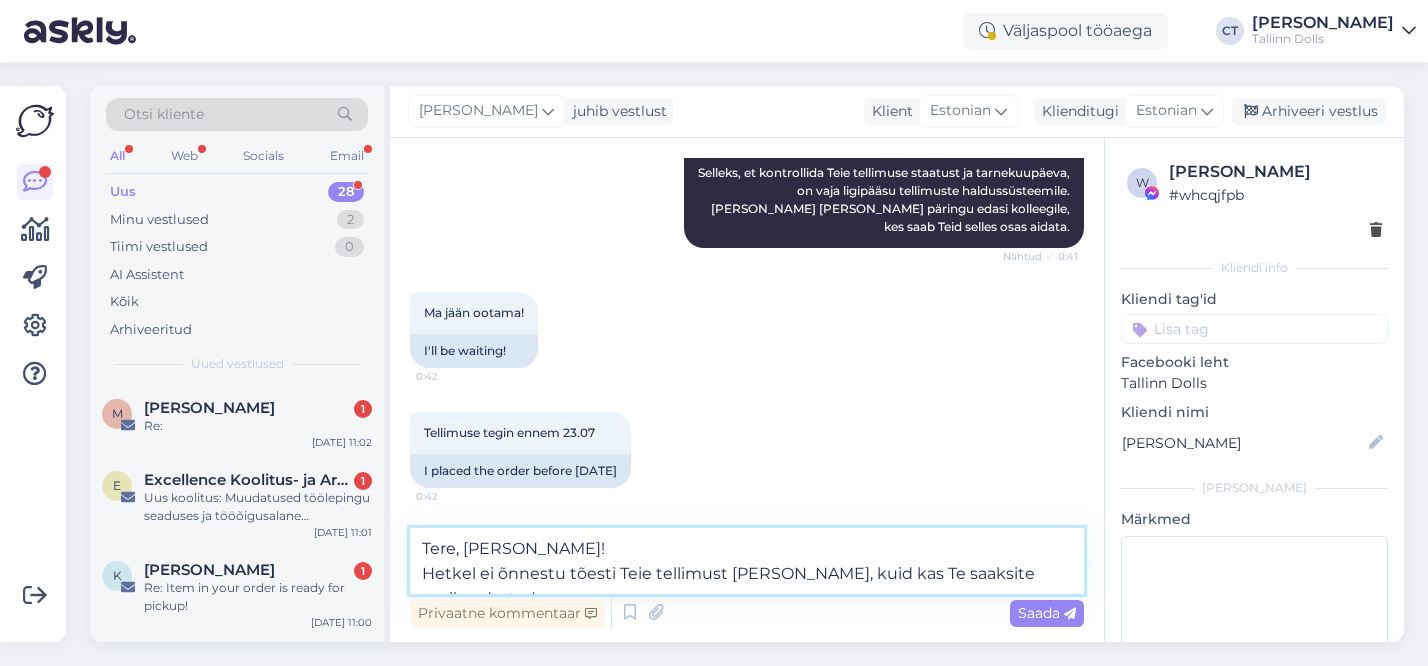 scroll, scrollTop: 349, scrollLeft: 0, axis: vertical 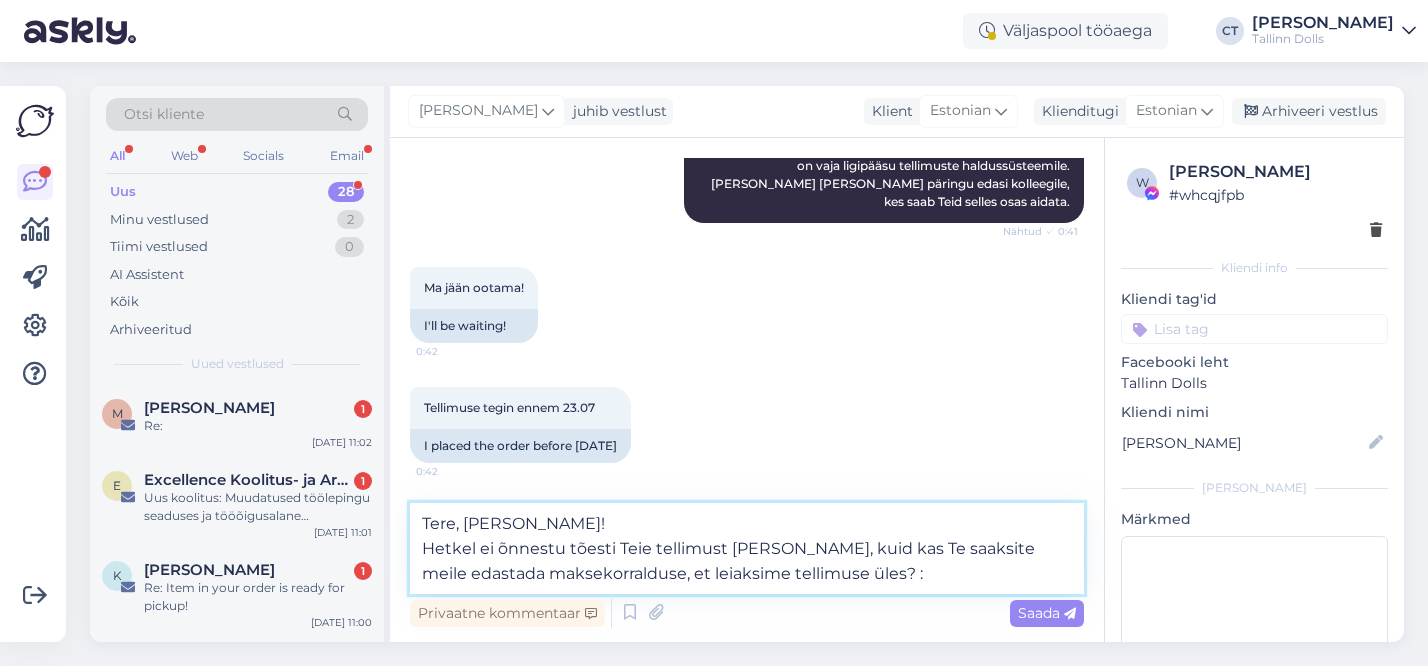 type on "Tere, Karin!
Hetkel ei õnnestu tõesti Teie tellimust leida, kuid kas Te saaksite meile edastada maksekorralduse, et leiaksime tellimuse üles? :)" 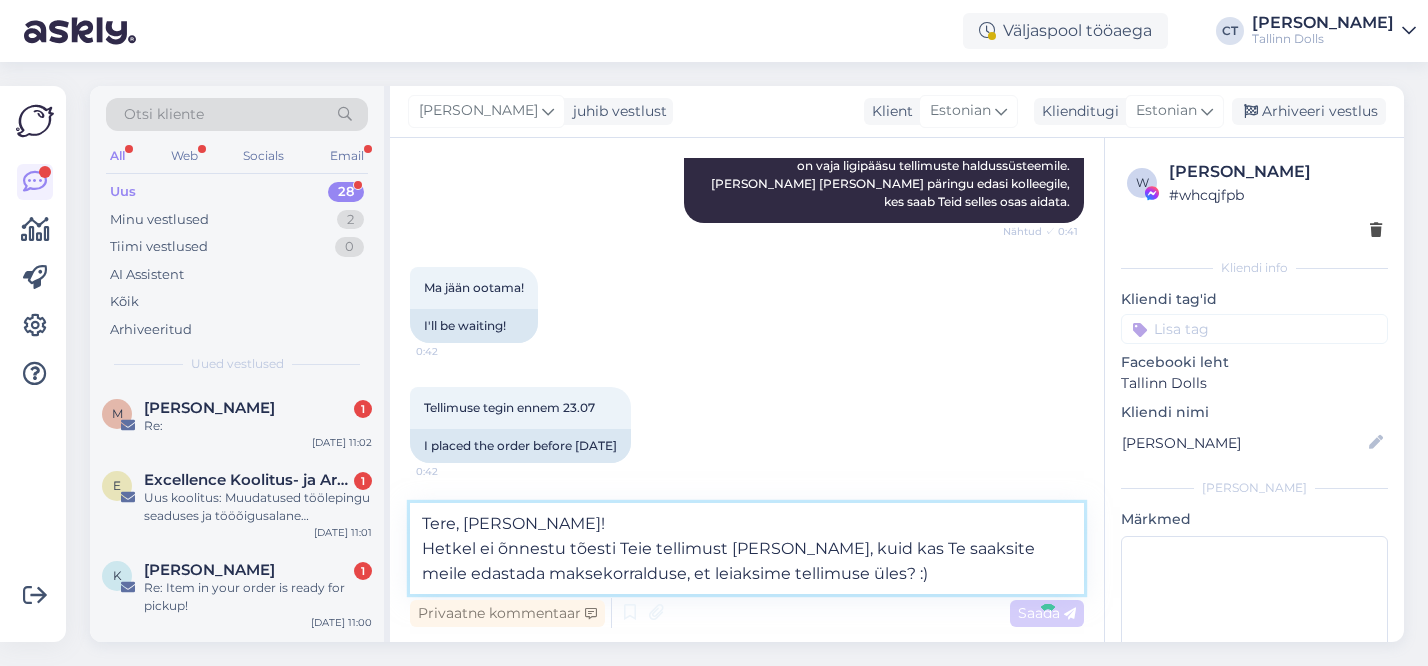type 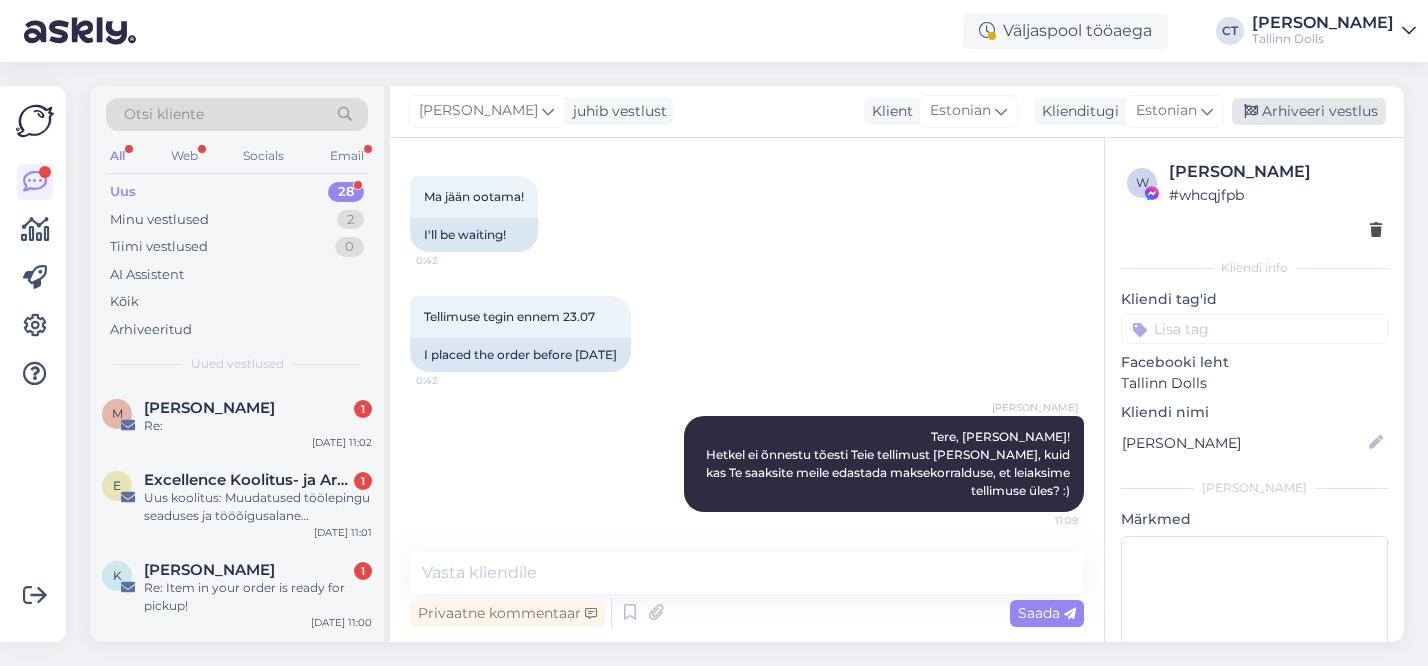 click on "Arhiveeri vestlus" at bounding box center [1309, 111] 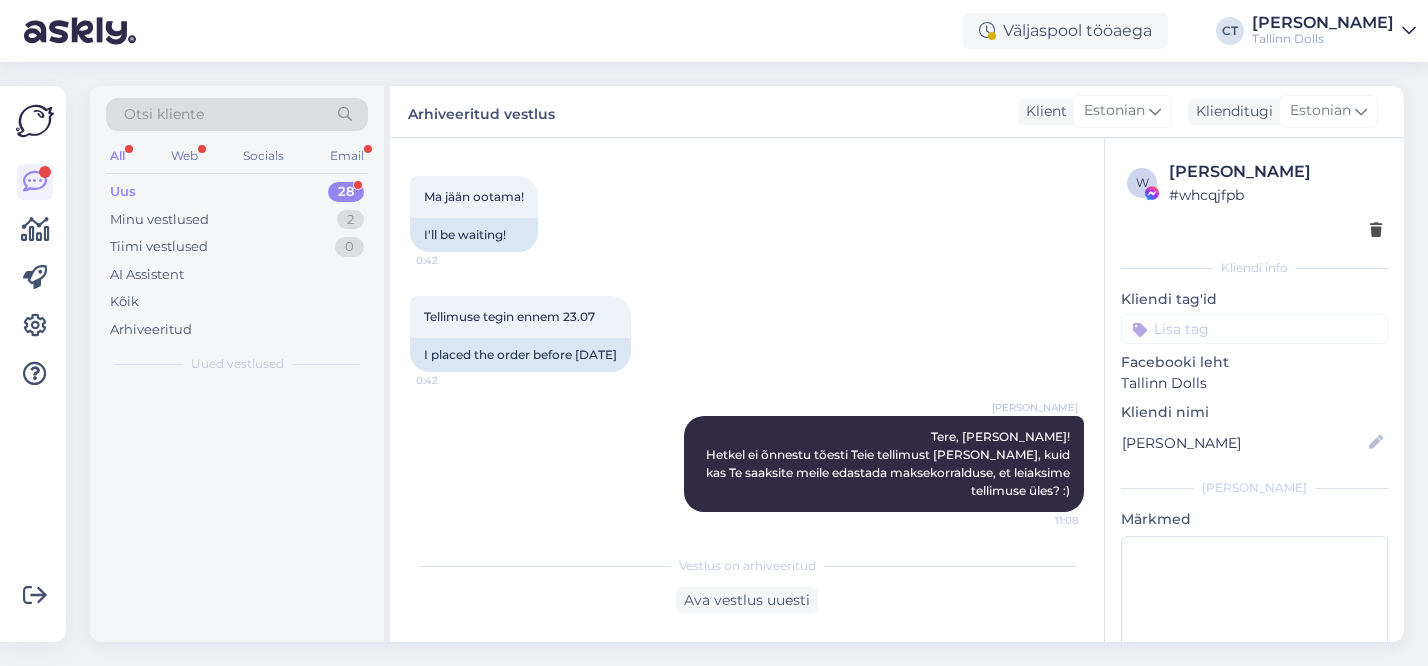 scroll, scrollTop: 447, scrollLeft: 0, axis: vertical 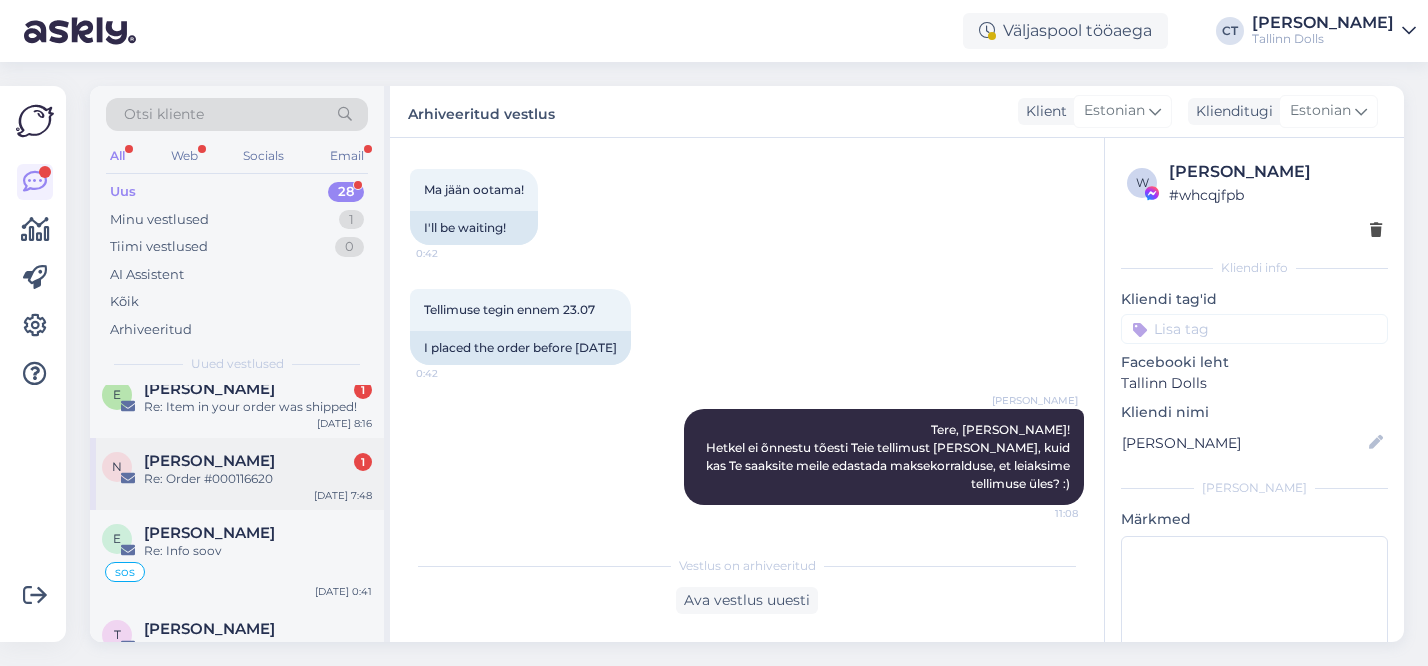 click on "N Nelli Tsirp 1 Re: Order #000116620 Jul 10 7:48" at bounding box center (237, 474) 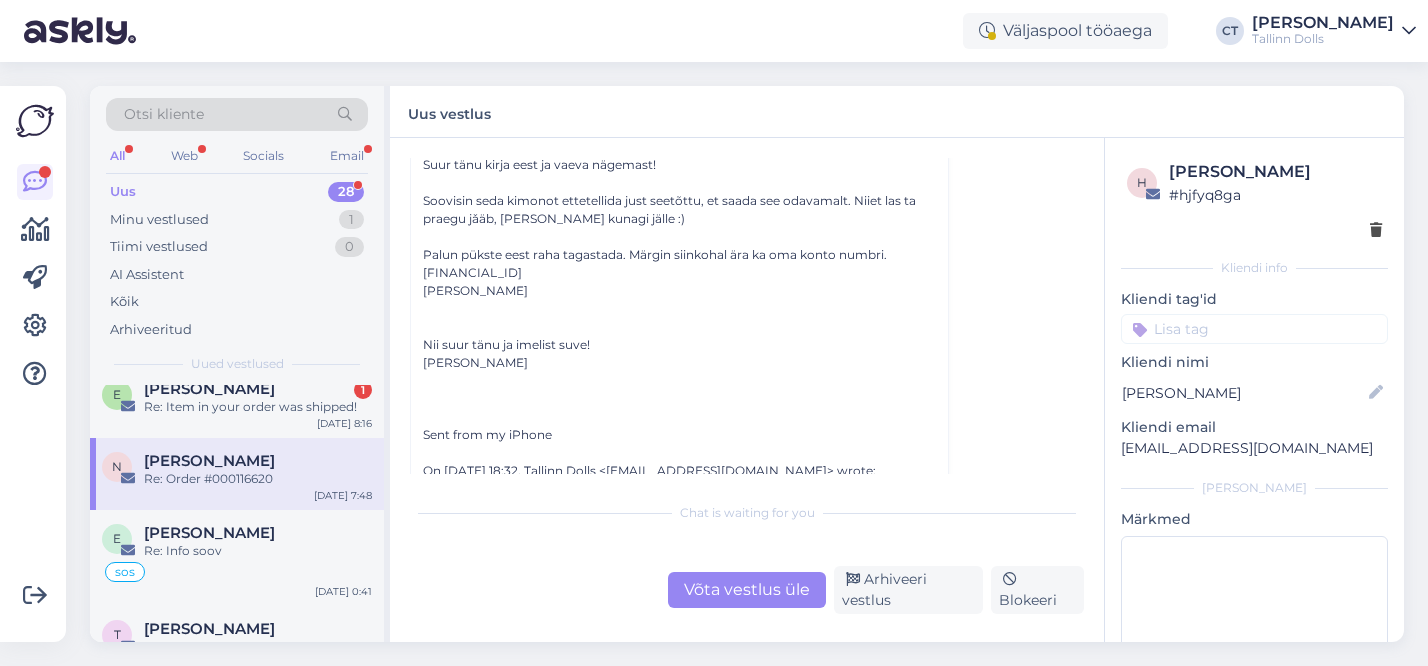 scroll, scrollTop: 171, scrollLeft: 0, axis: vertical 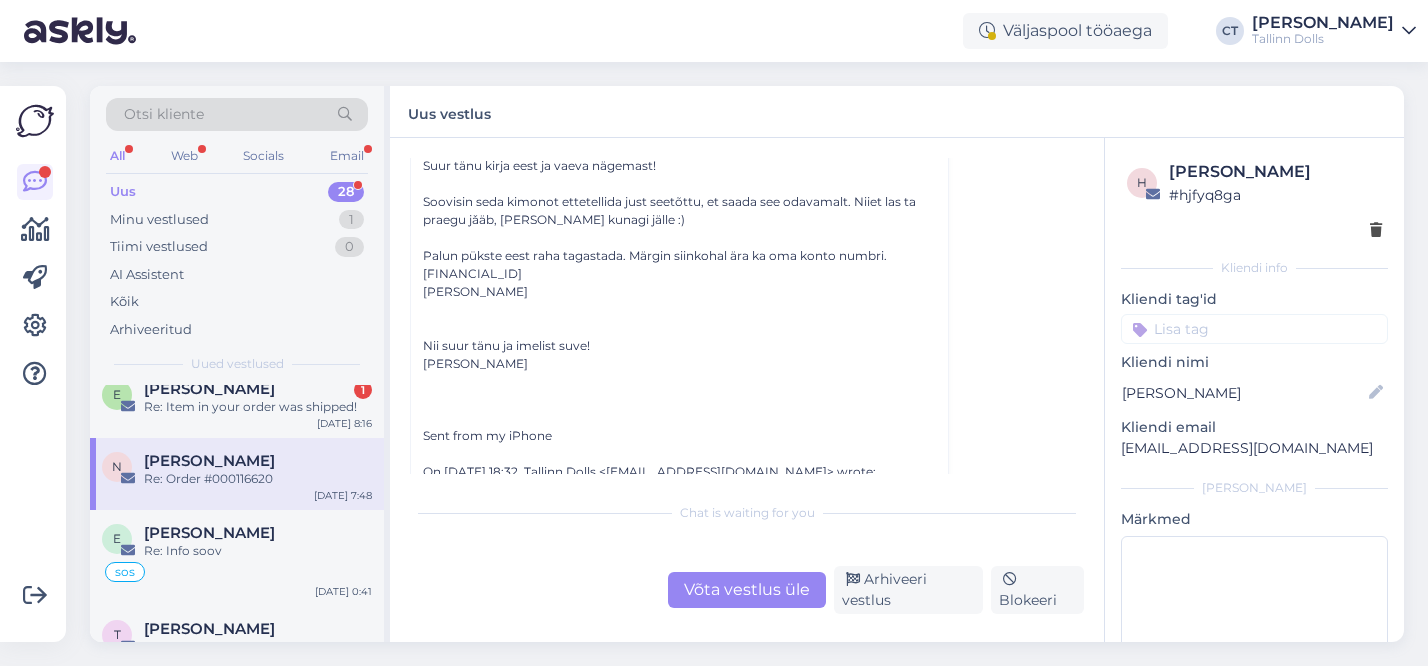click on "Võta vestlus üle" at bounding box center [747, 590] 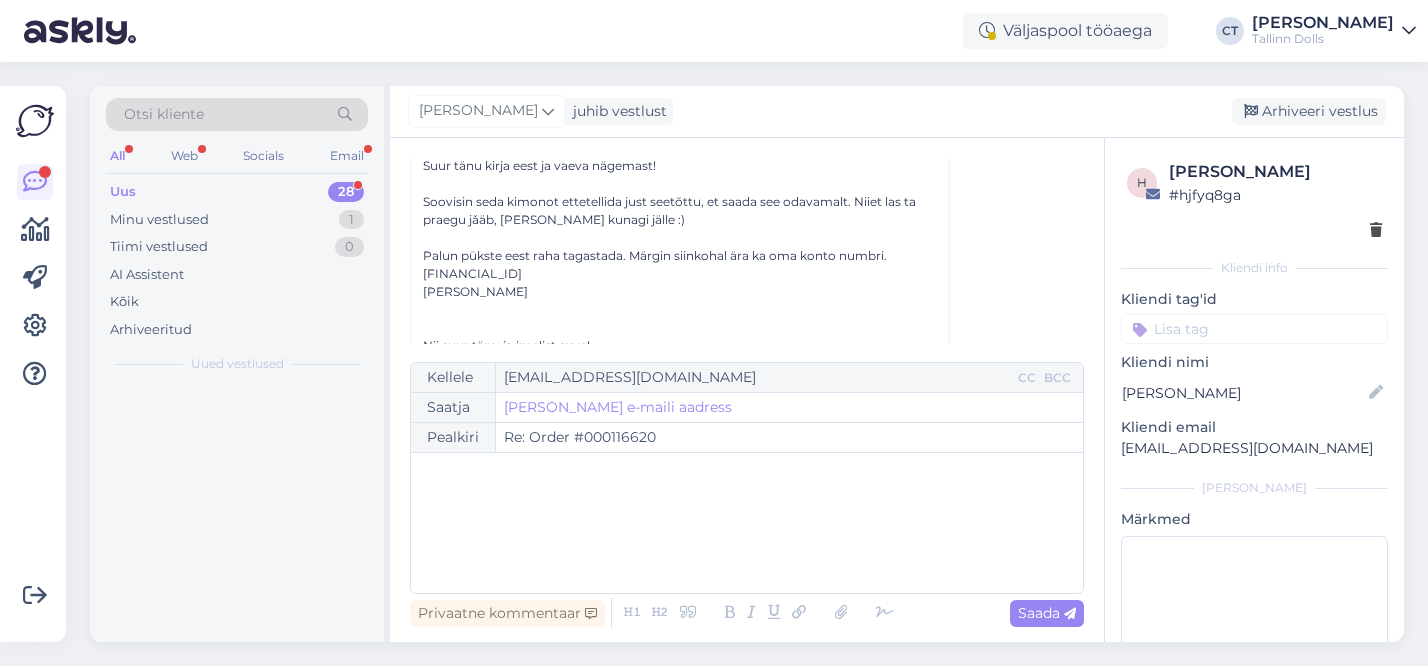 scroll, scrollTop: 54, scrollLeft: 0, axis: vertical 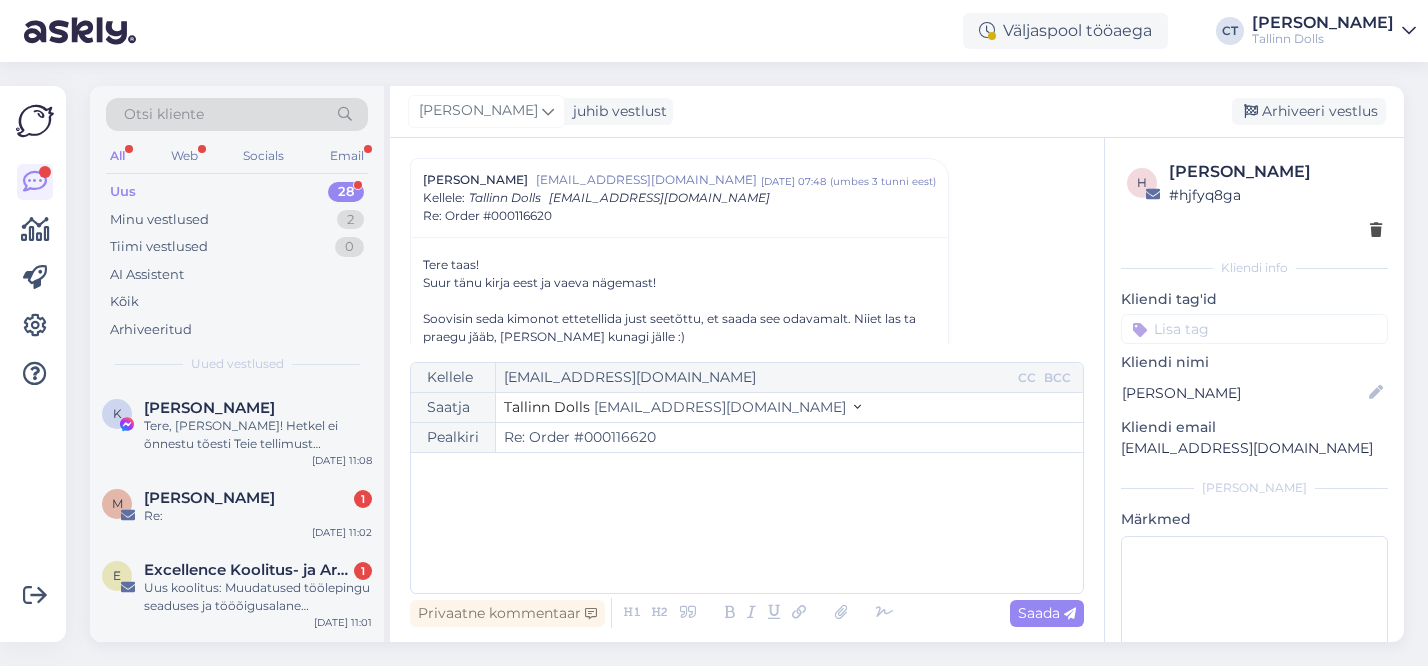 click on "﻿" at bounding box center (747, 523) 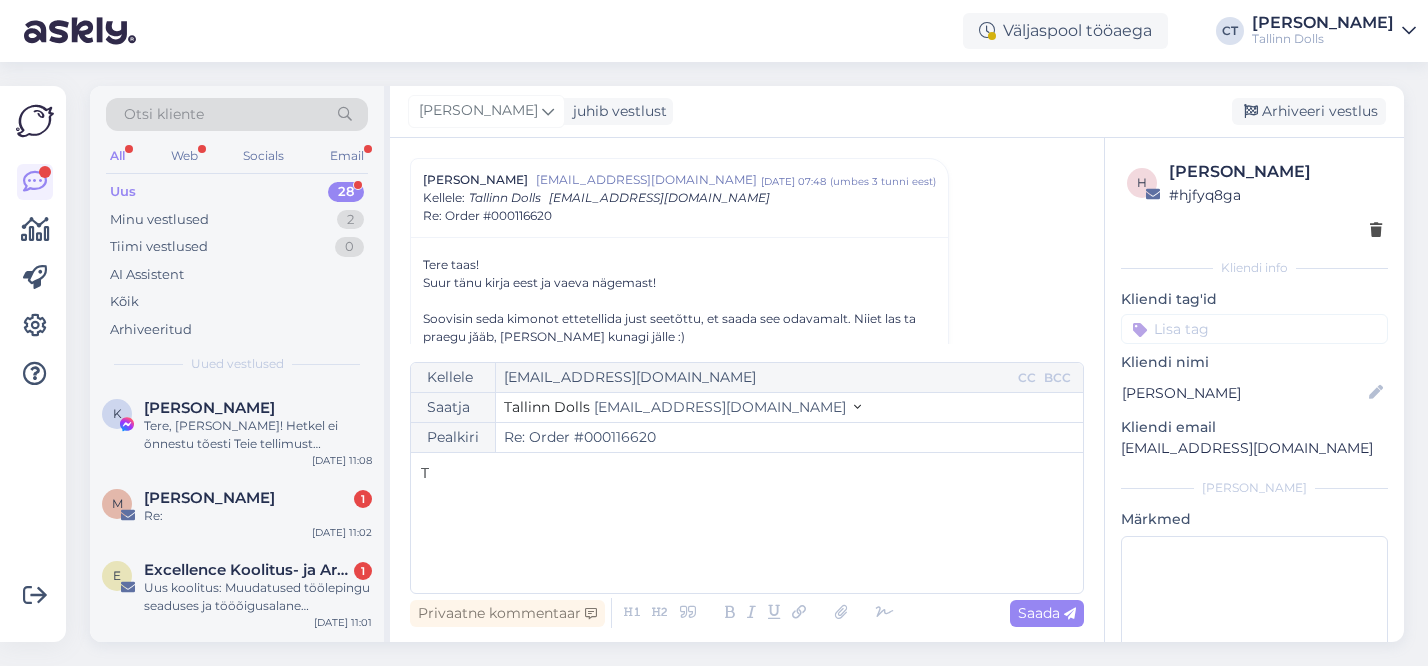 type 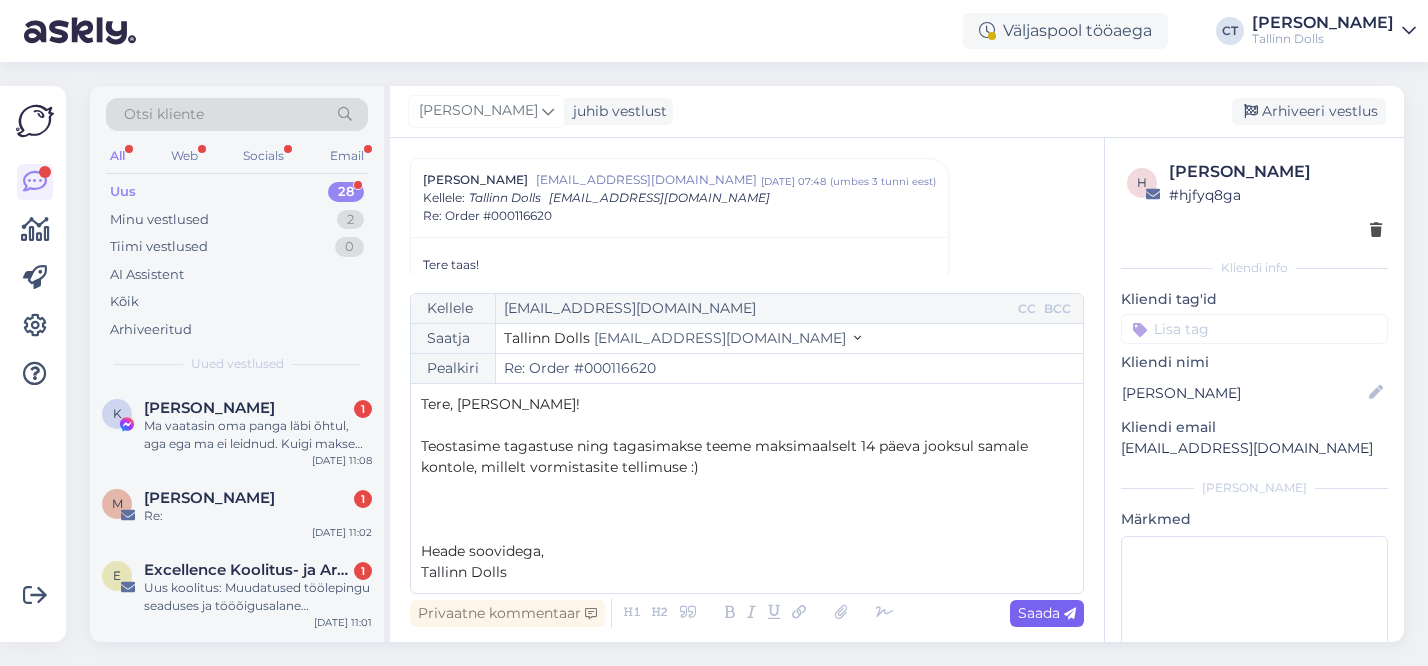 click on "Saada" at bounding box center (1047, 613) 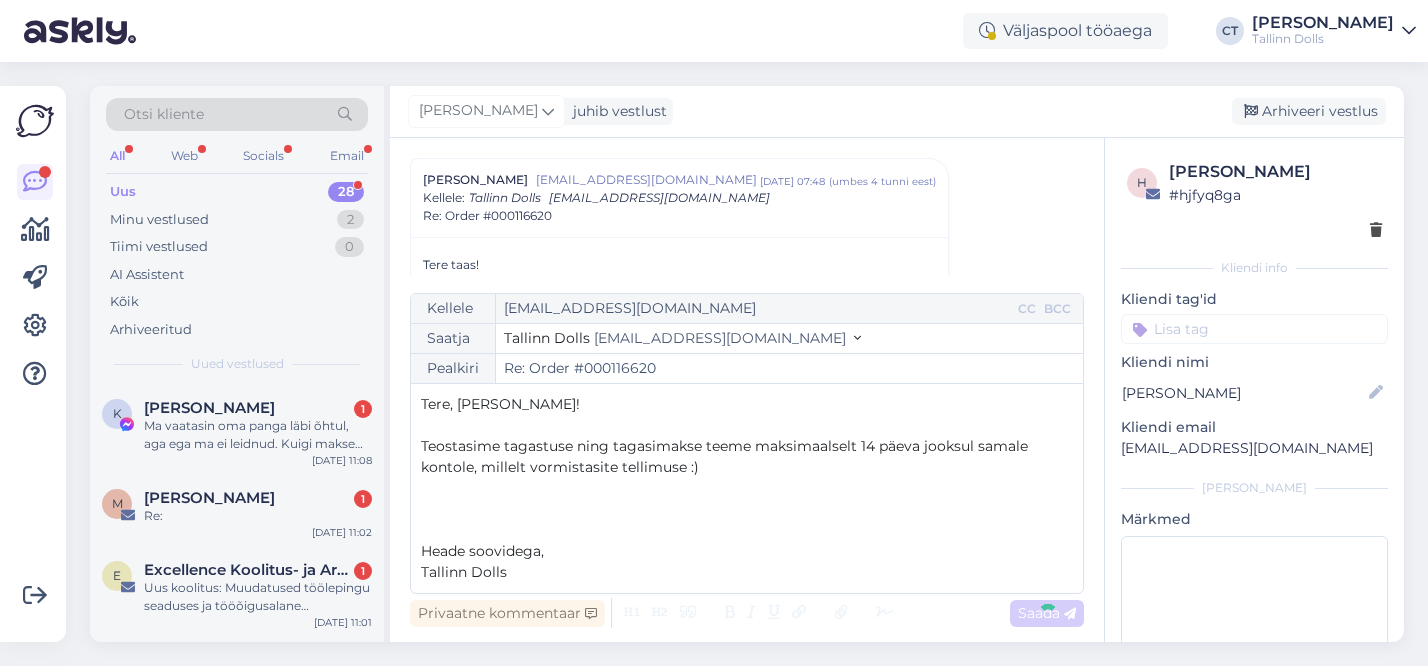 type on "Re: Re: Order #000116620" 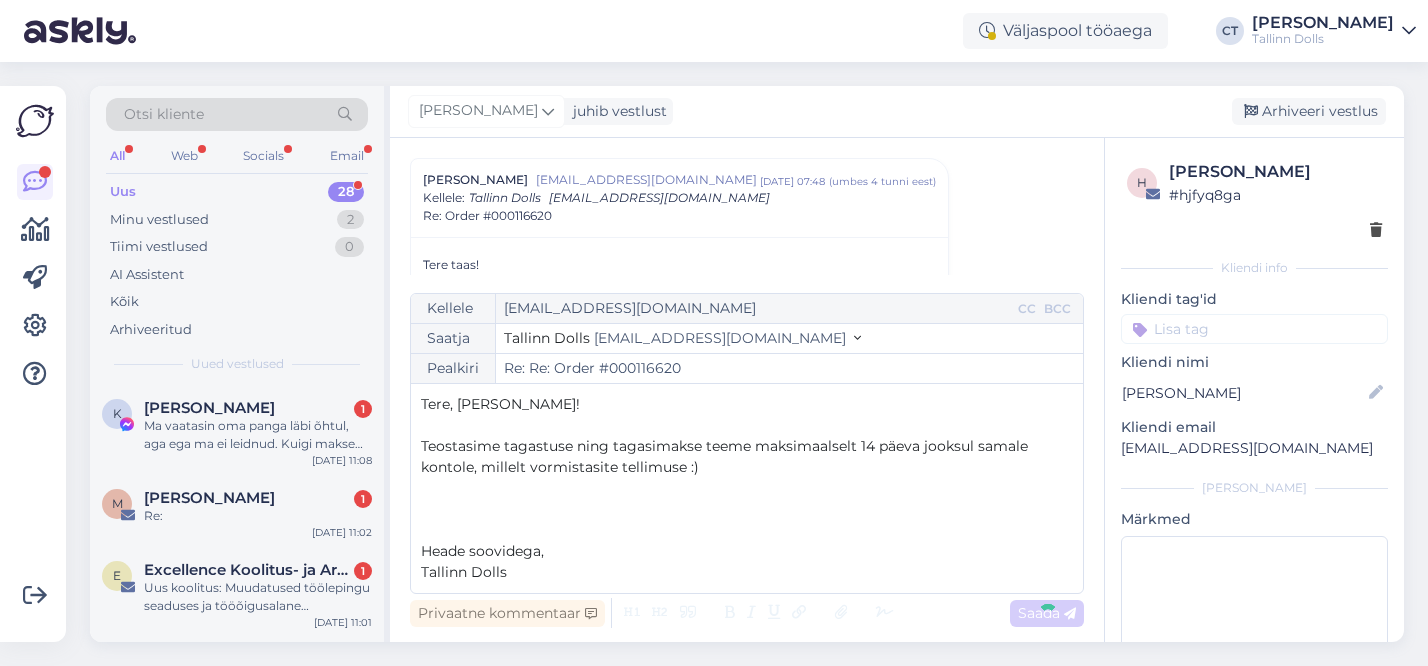 scroll, scrollTop: 1087, scrollLeft: 0, axis: vertical 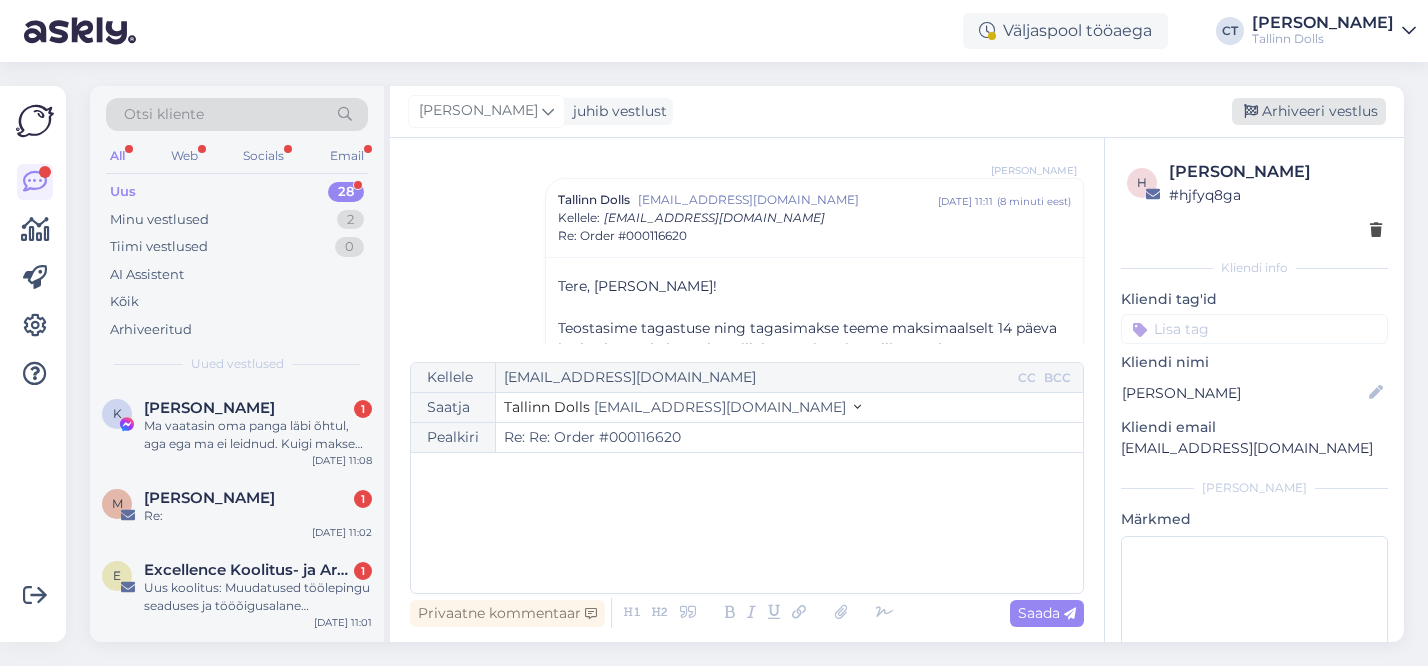 click on "Arhiveeri vestlus" at bounding box center [1309, 111] 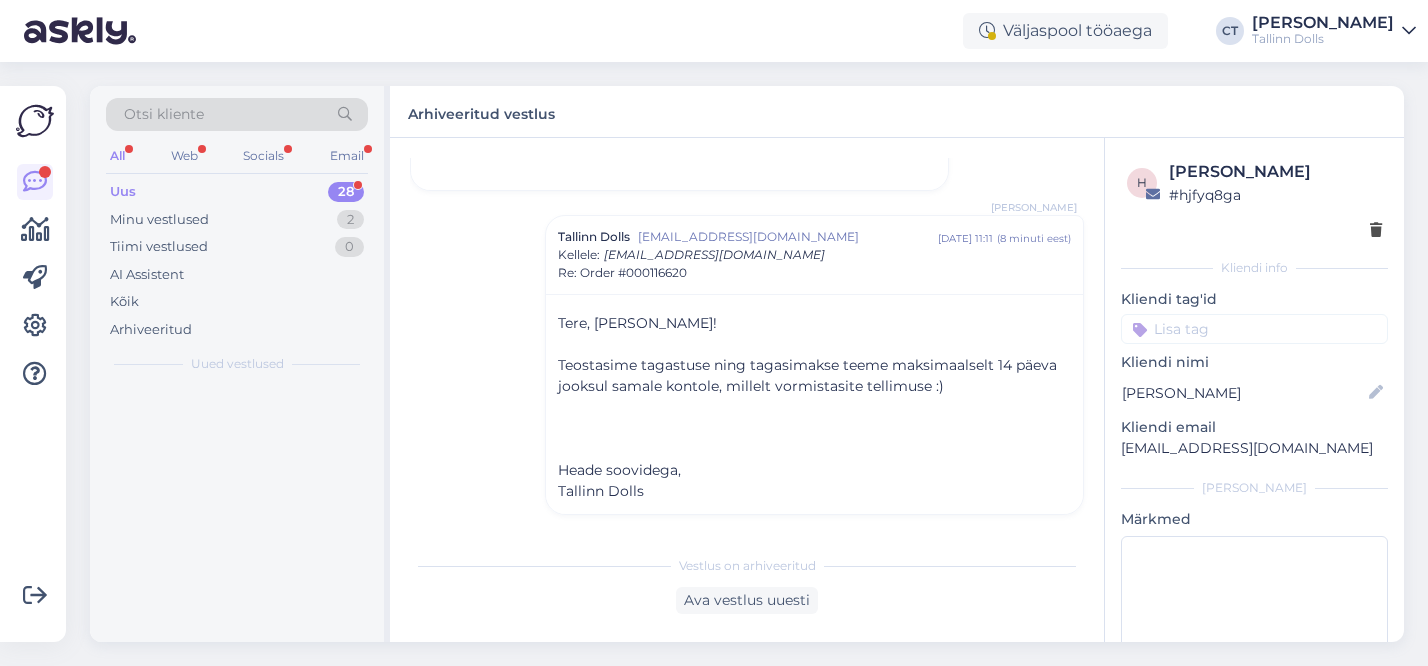 scroll, scrollTop: 1030, scrollLeft: 0, axis: vertical 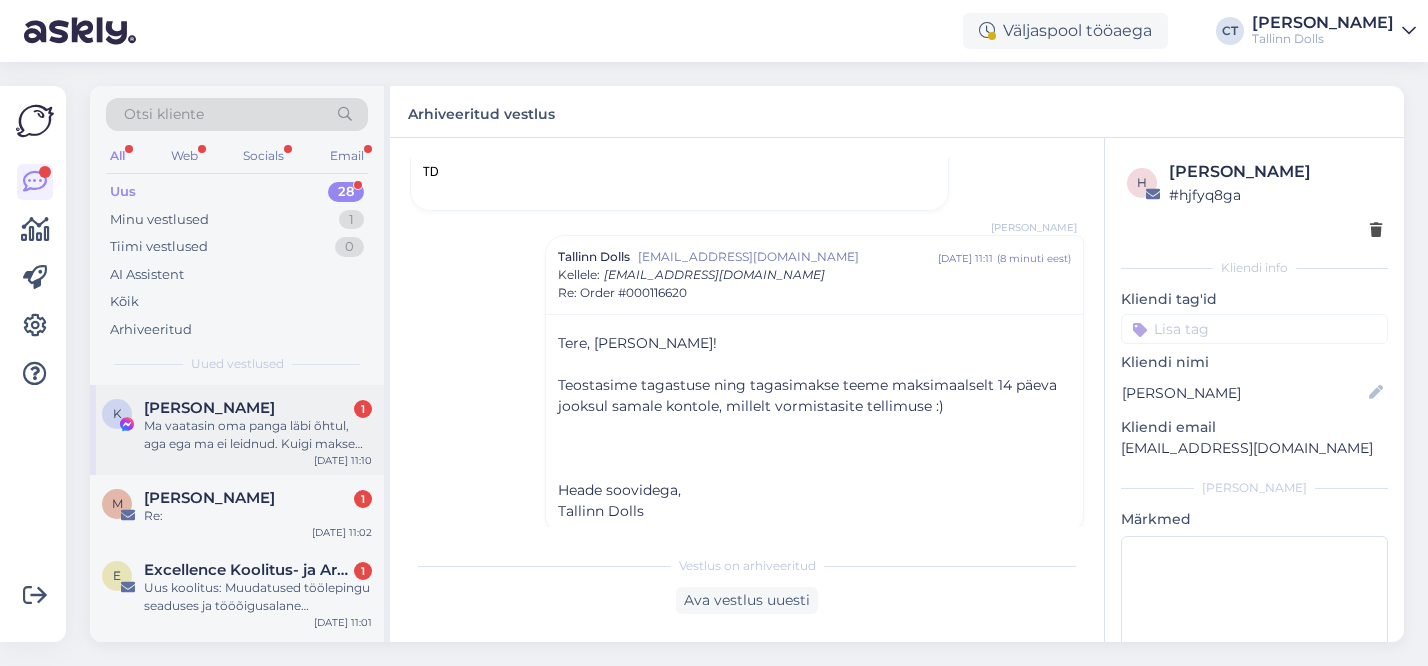 click on "K Karin Markus 1 Ma vaatasin oma panga läbi õhtul, aga ega ma ei leidnud. Kuigi makse tegin ja sain ka tarne kuupäeva, milleks oli 02.07 kui õigesti mäletan Jul 10 11:10" at bounding box center (237, 430) 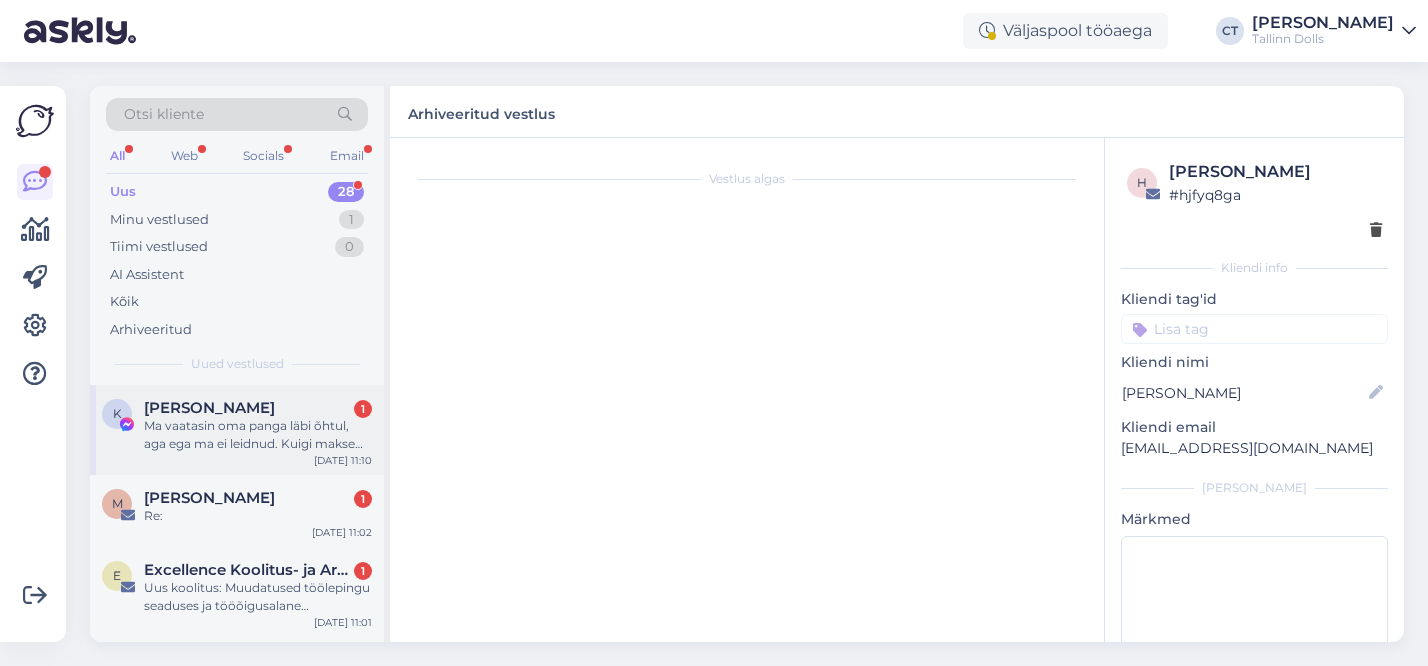 scroll, scrollTop: 649, scrollLeft: 0, axis: vertical 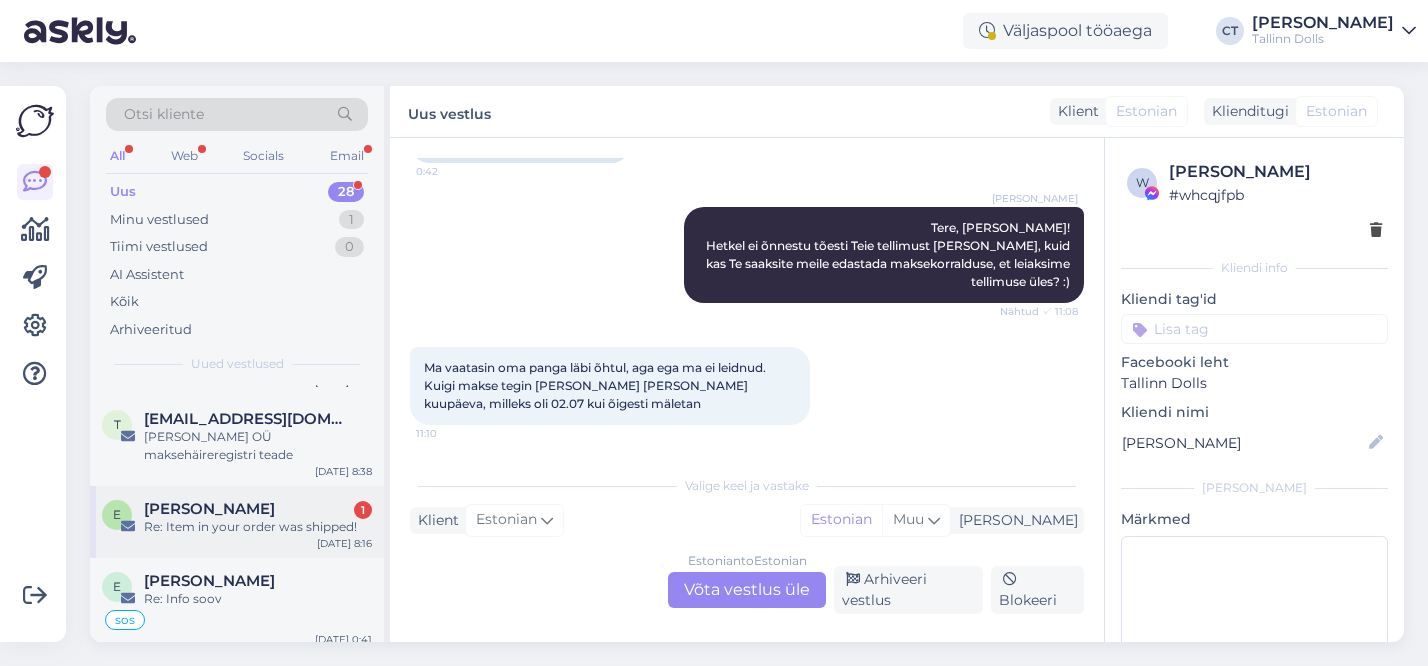 click on "Re: Item in your order was shipped!" at bounding box center (258, 527) 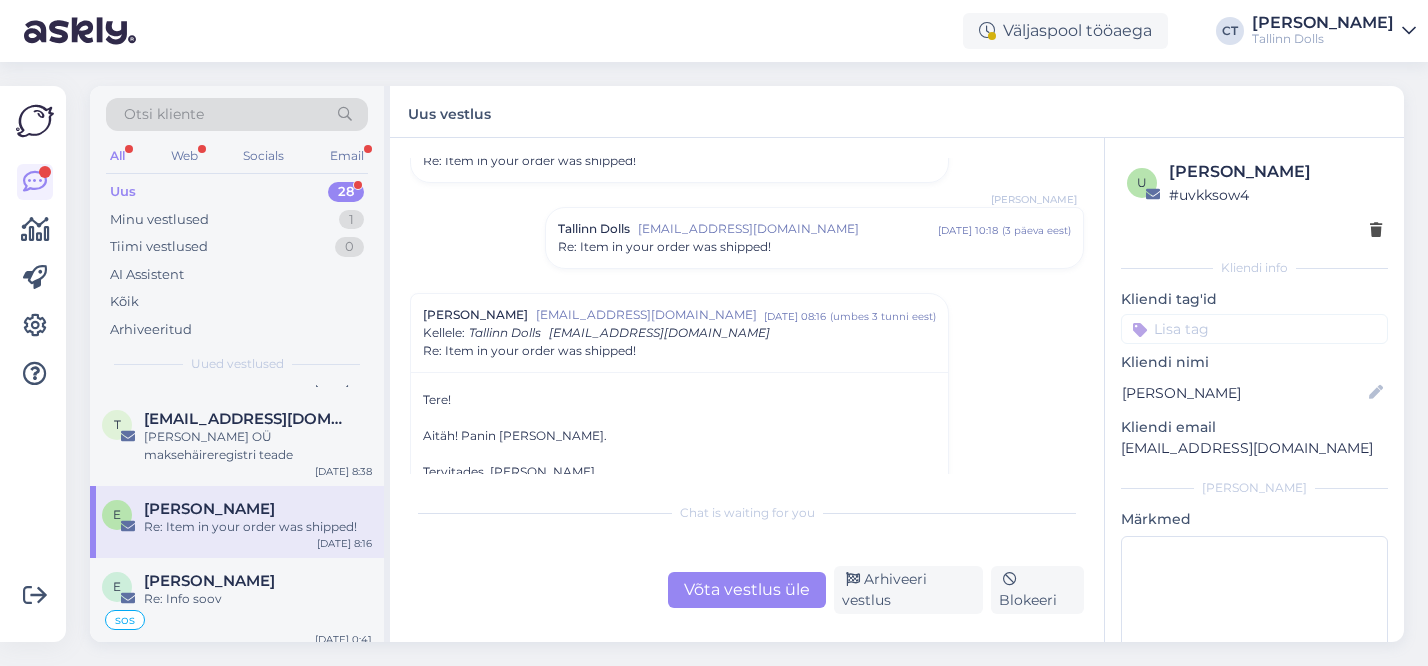 scroll, scrollTop: 231, scrollLeft: 0, axis: vertical 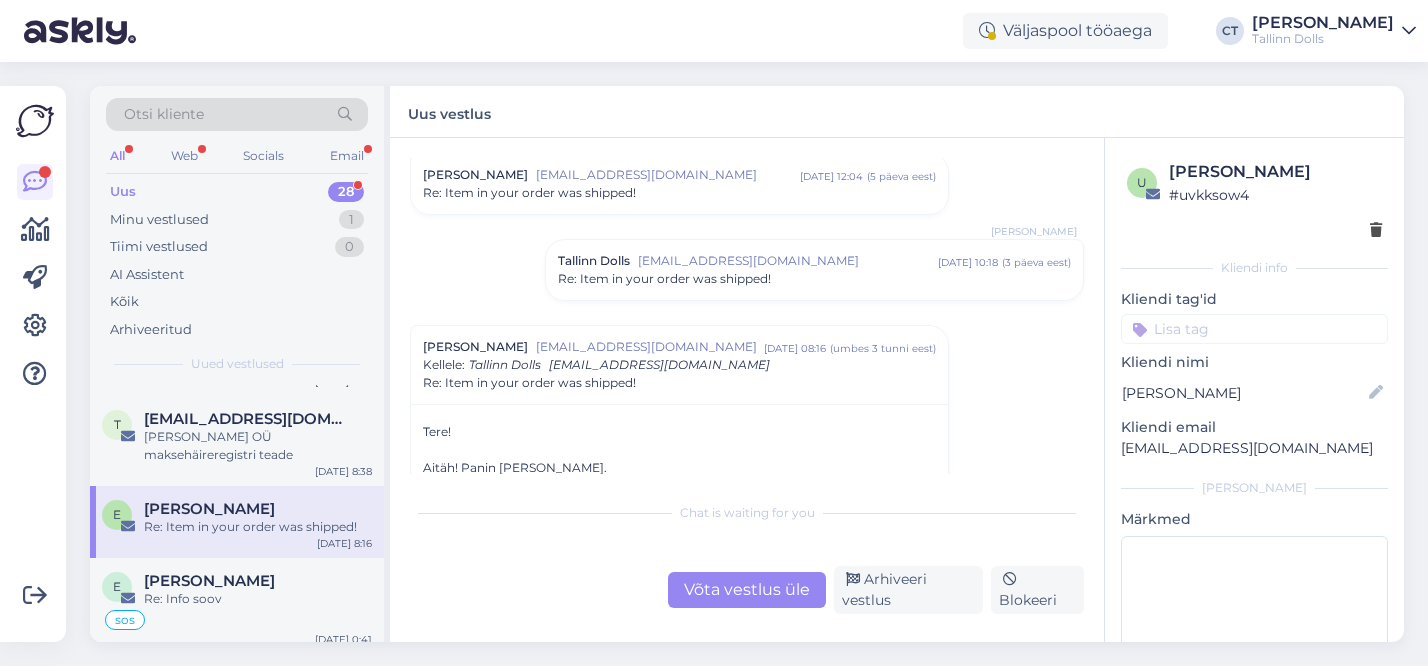 click on "[EMAIL_ADDRESS][DOMAIN_NAME]" at bounding box center [788, 261] 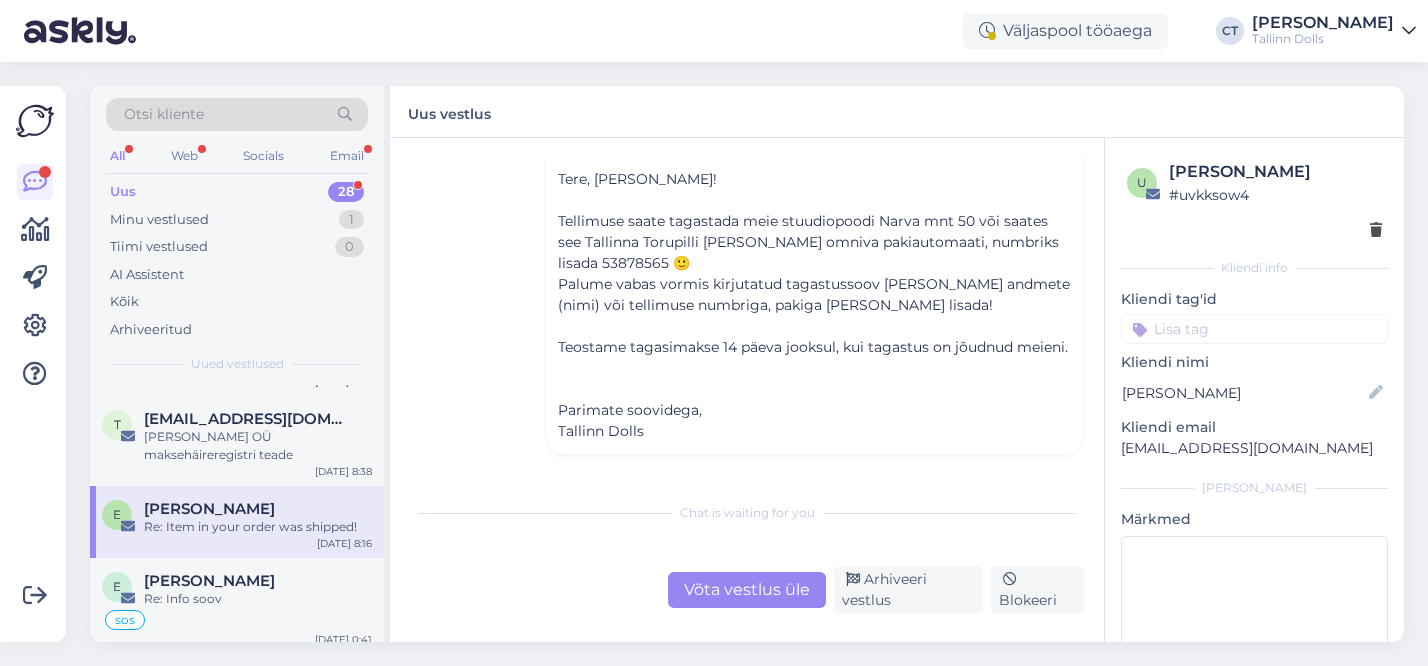 scroll, scrollTop: 415, scrollLeft: 0, axis: vertical 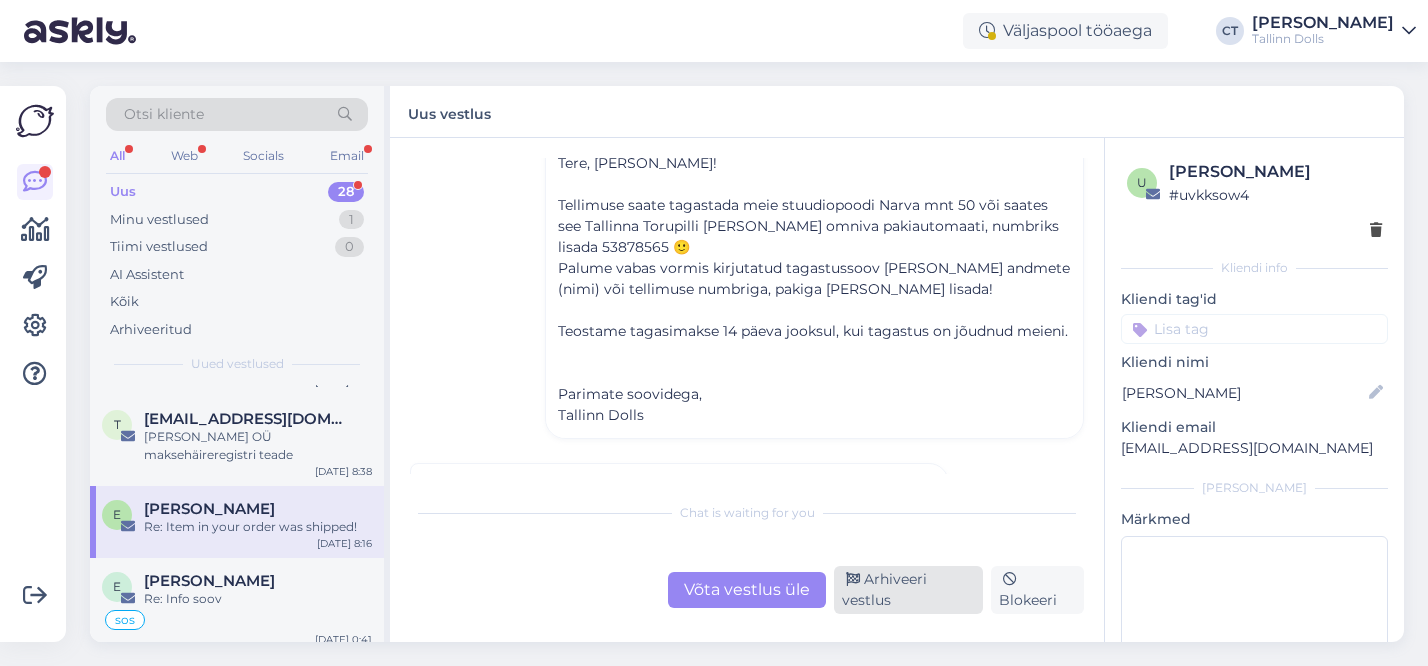 click on "Arhiveeri vestlus" at bounding box center (908, 590) 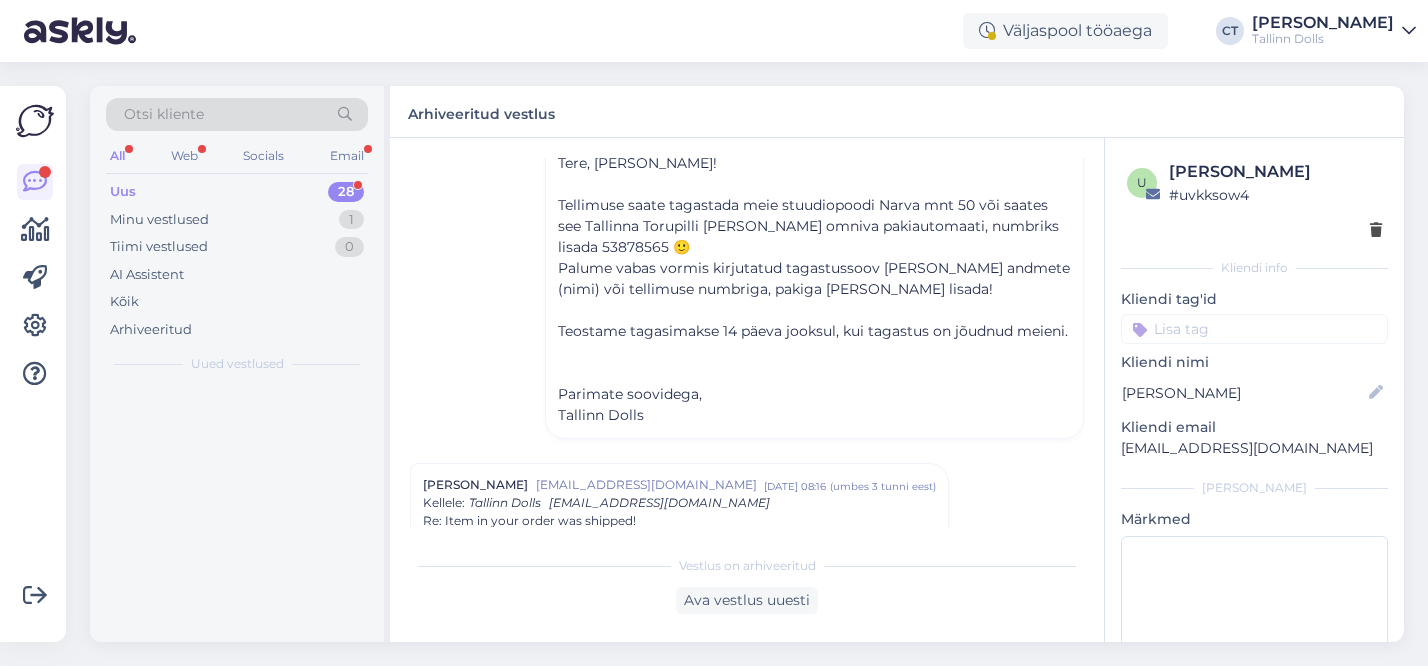 scroll, scrollTop: 720, scrollLeft: 0, axis: vertical 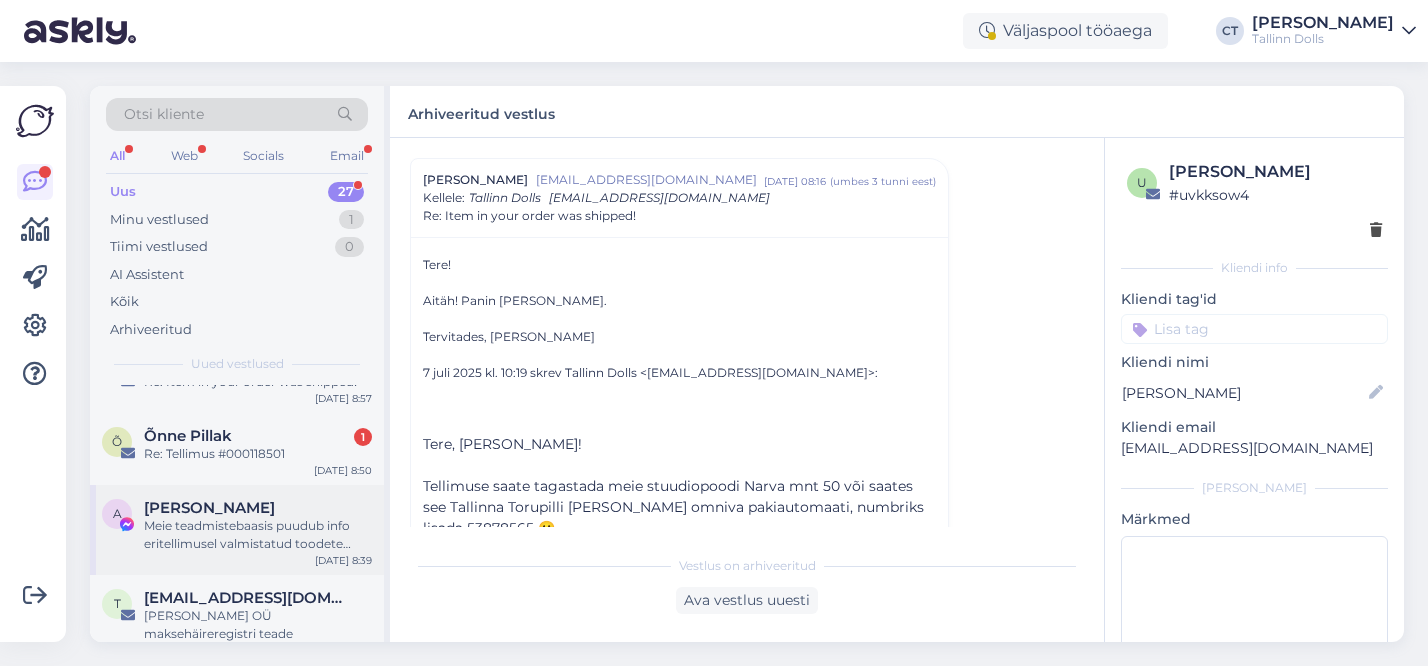 click on "Meie teadmistebaasis puudub info eritellimusel valmistatud toodete tagastuspoliitika kohta. Annan selle küsimuse edasi kolleegile, kes saab teile täpsema vastuse anda." at bounding box center [258, 535] 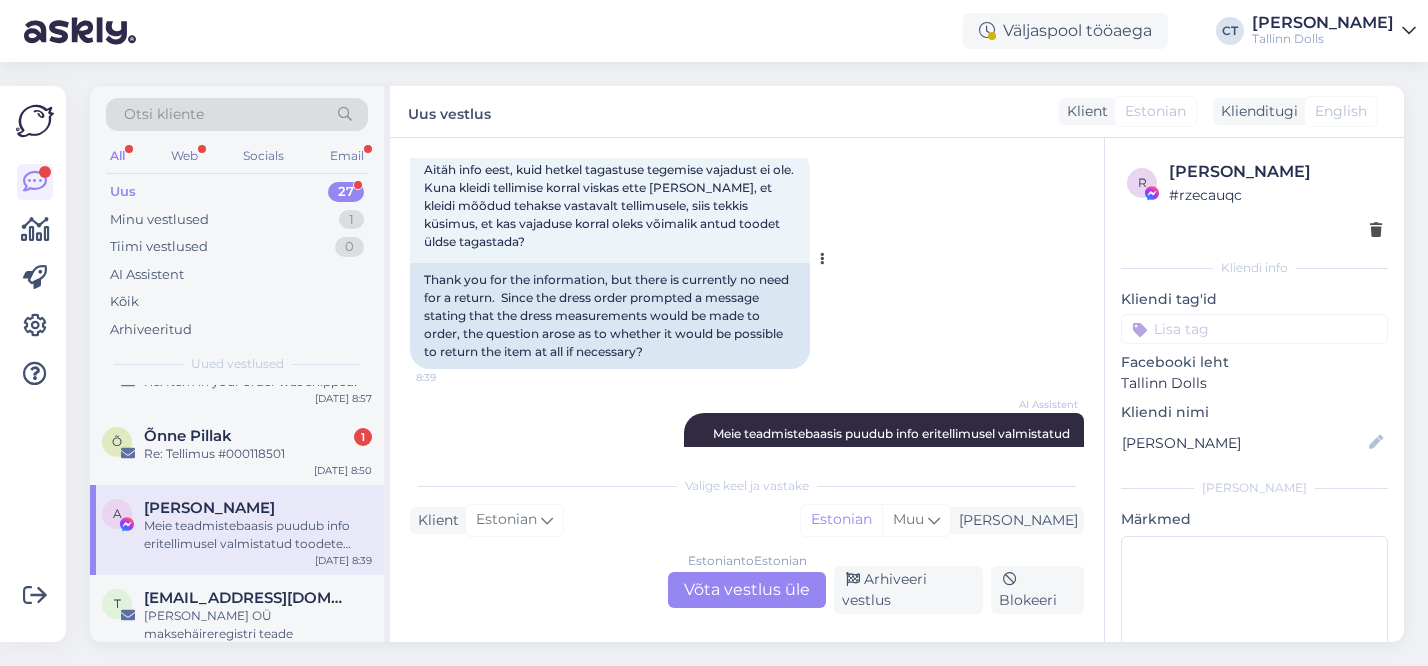 scroll, scrollTop: 451, scrollLeft: 0, axis: vertical 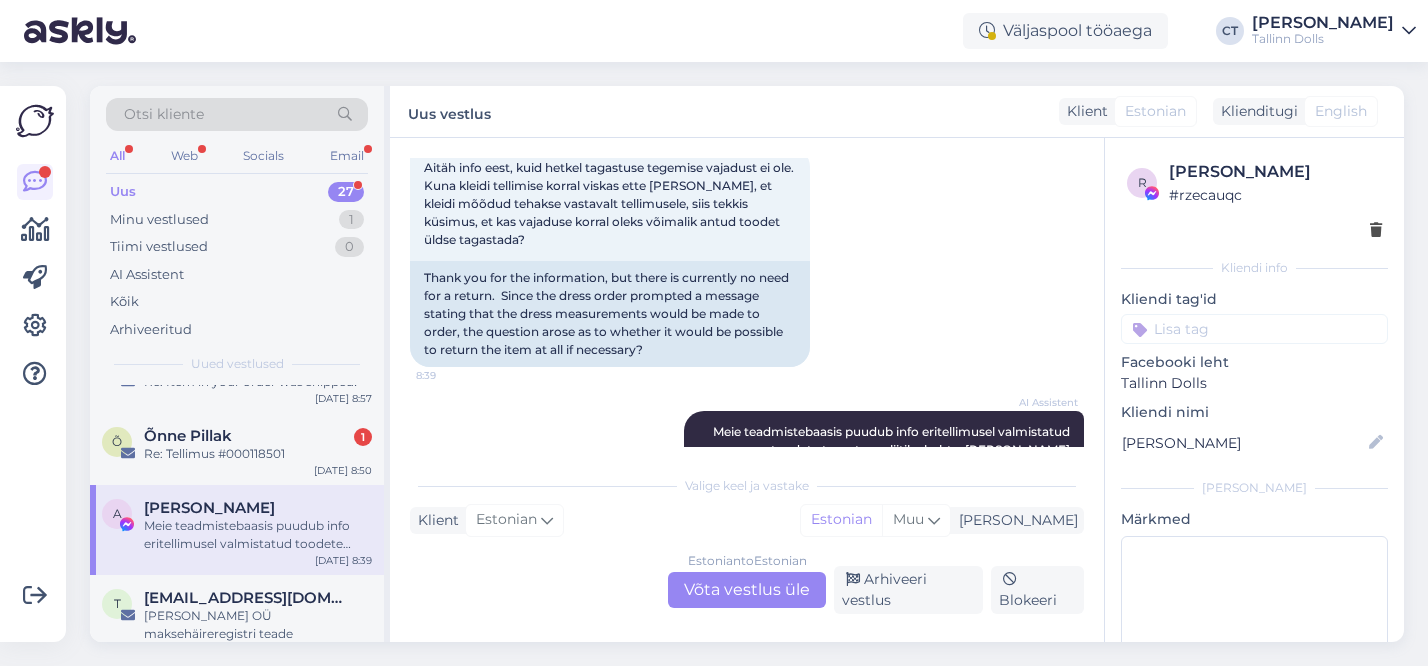 click on "Estonian  to  Estonian Võta vestlus üle" at bounding box center [747, 590] 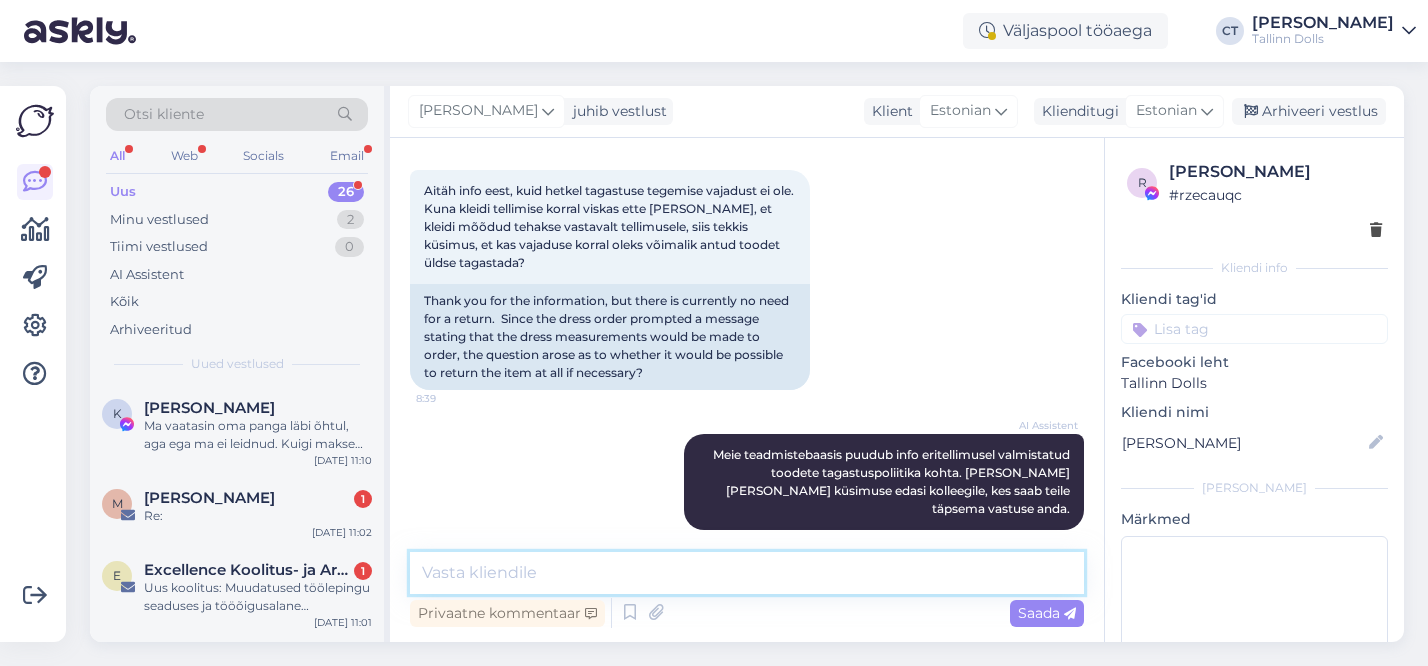 click at bounding box center (747, 573) 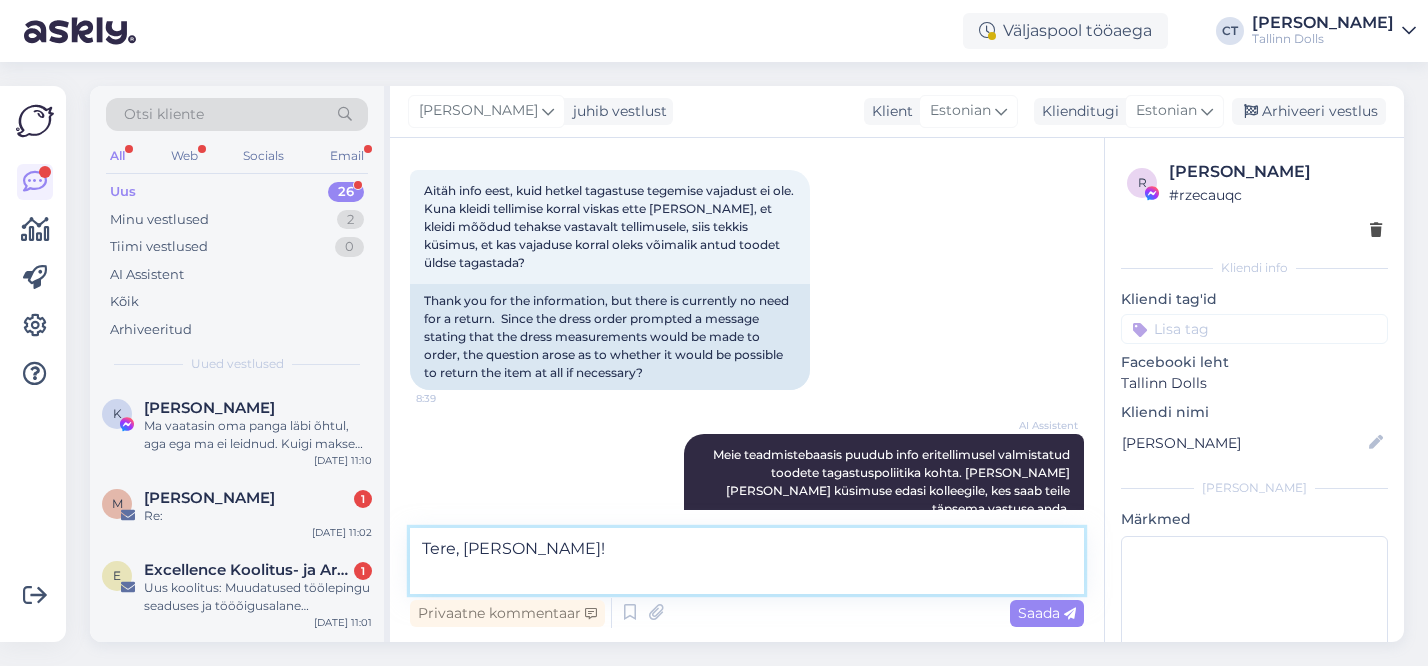 scroll, scrollTop: 451, scrollLeft: 0, axis: vertical 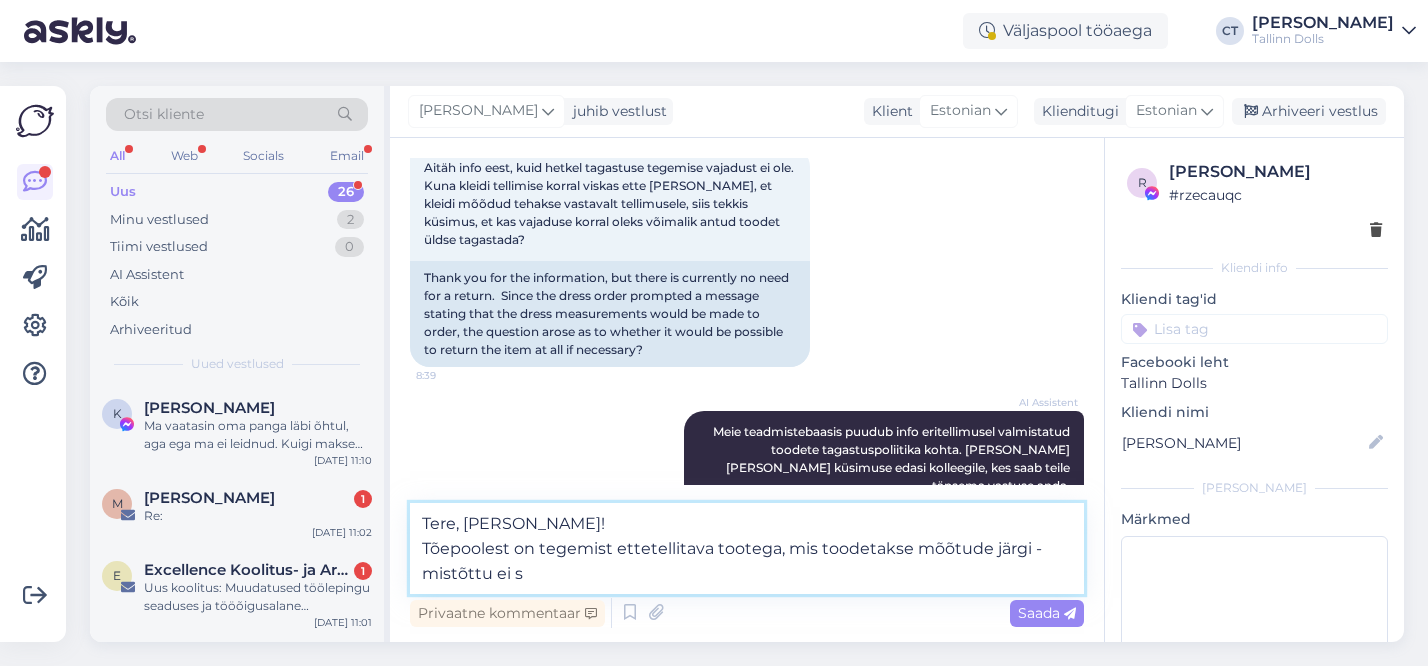 type on "Tere, Anett!
Tõepoolest on tegemist ettetellitava tootega, mis toodetakse mõõtude järgi - mistõttu ei" 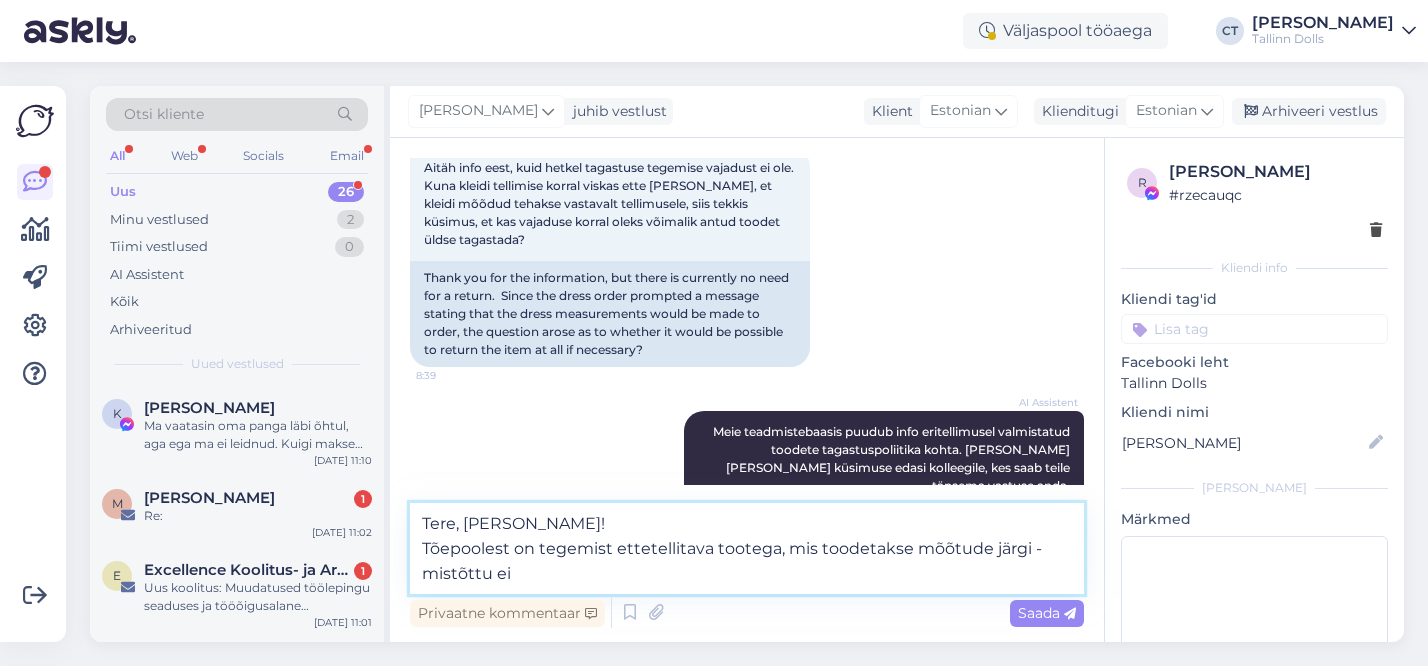 drag, startPoint x: 526, startPoint y: 571, endPoint x: 410, endPoint y: 500, distance: 136.00368 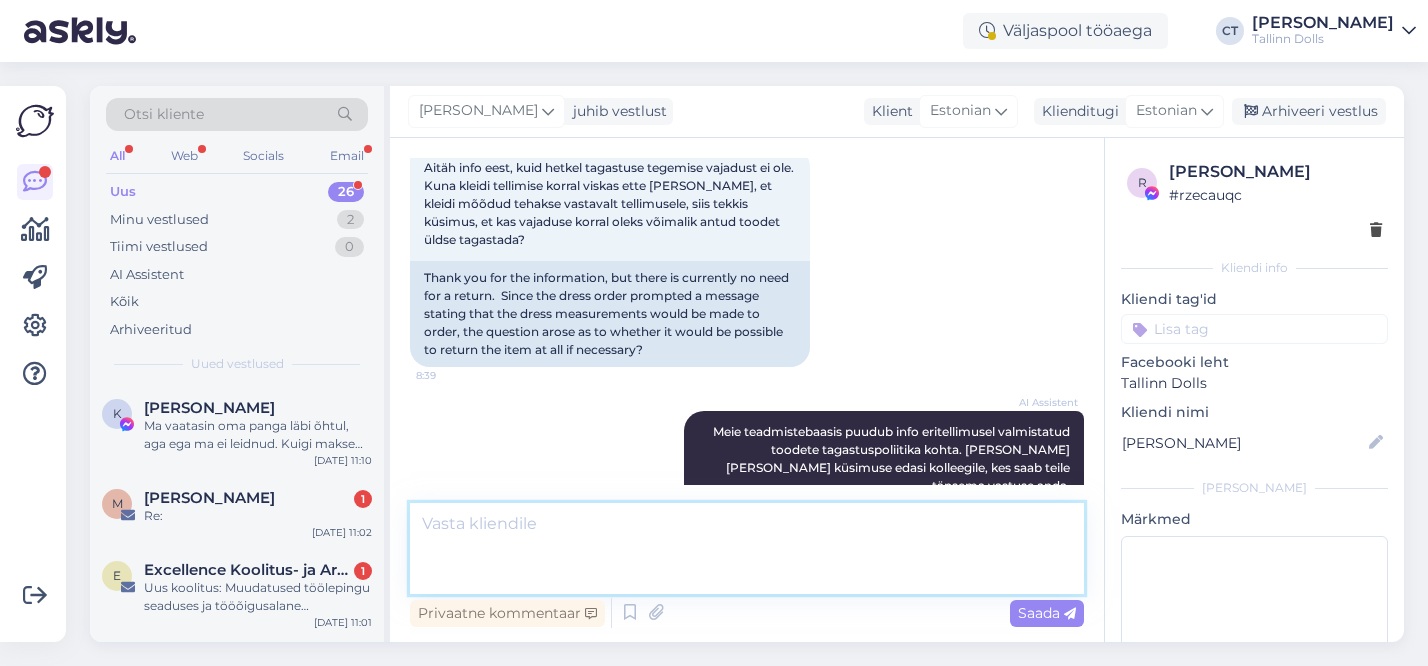 scroll, scrollTop: 428, scrollLeft: 0, axis: vertical 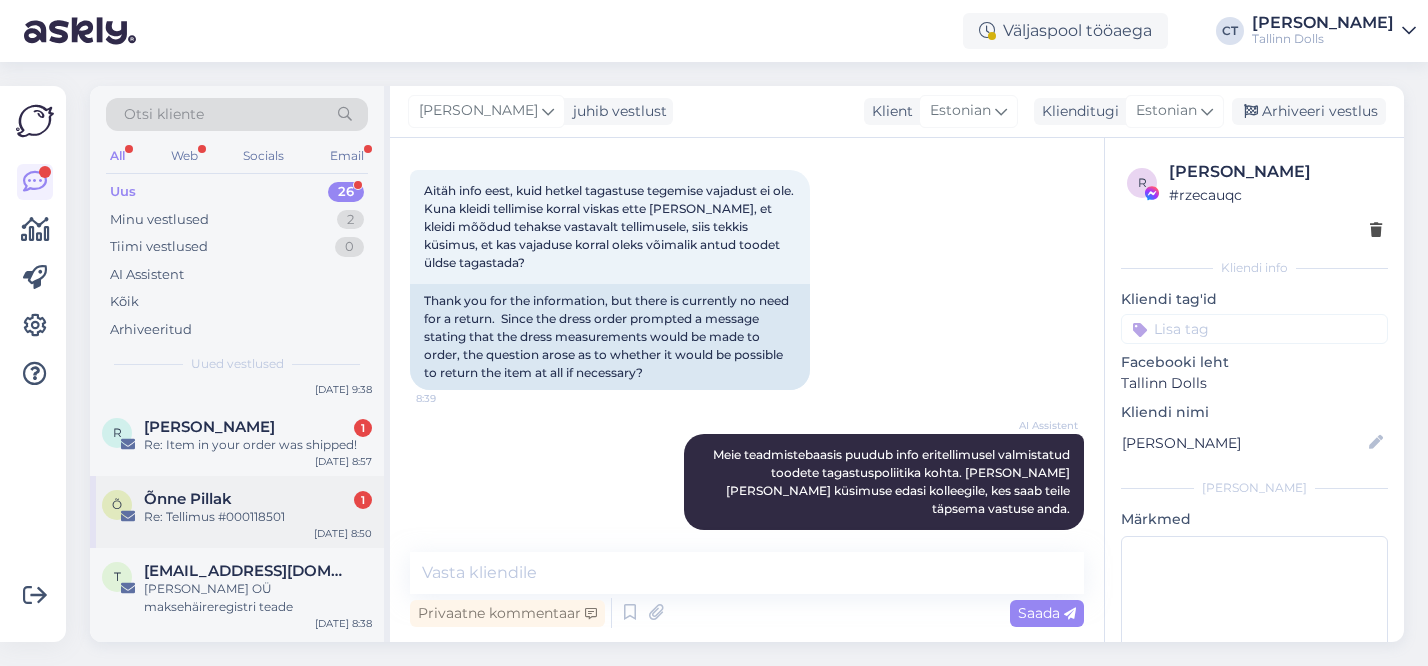 click on "Õnne Pillak 1" at bounding box center [258, 499] 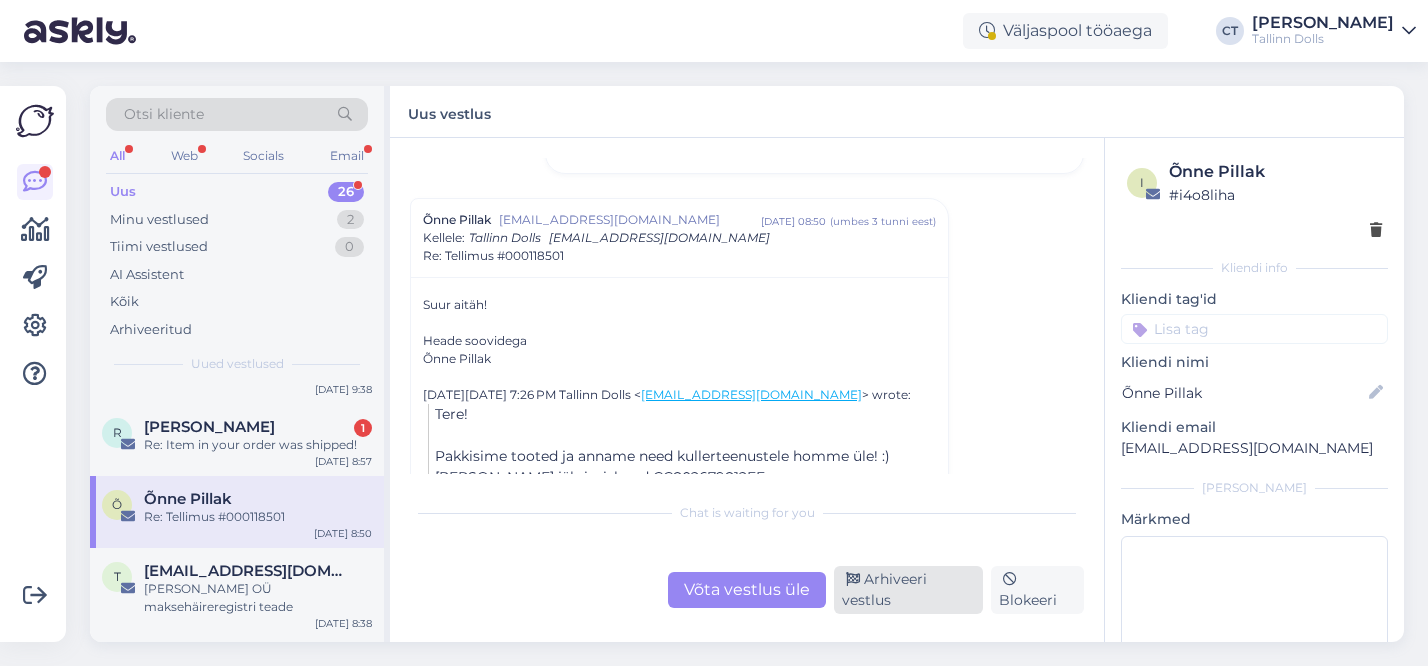 click on "Arhiveeri vestlus" at bounding box center (908, 590) 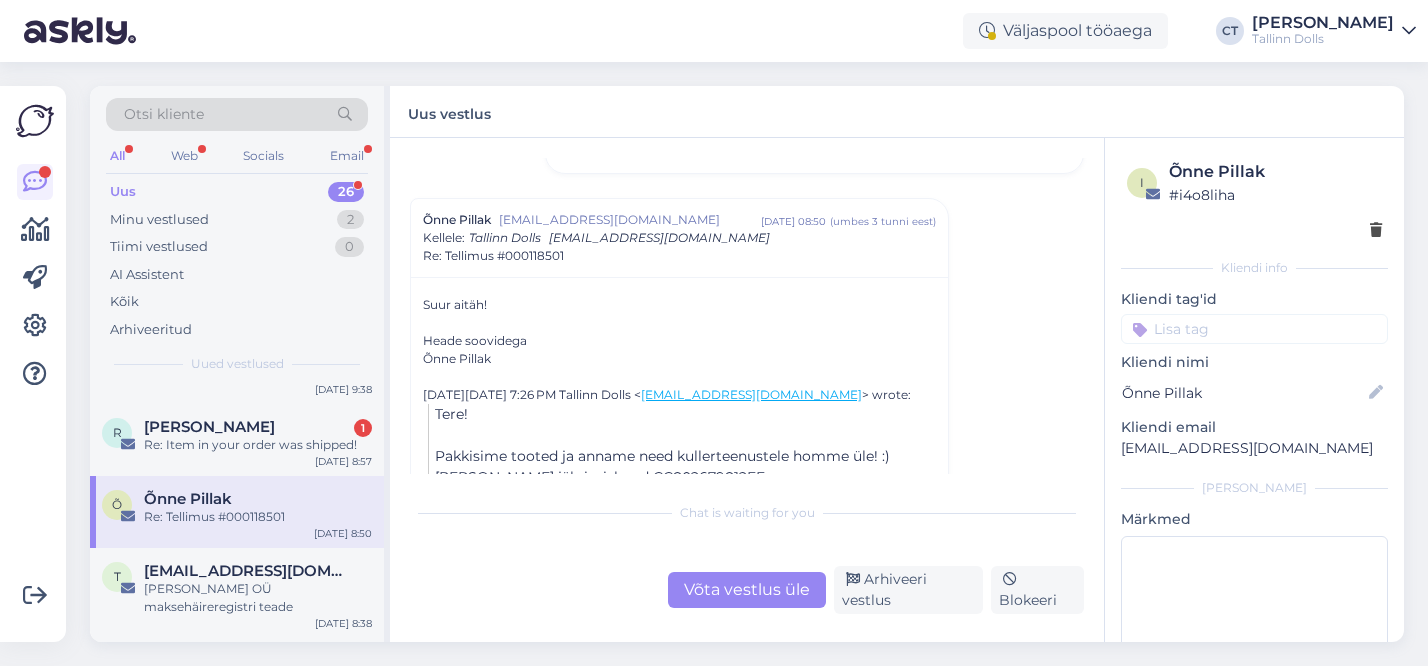 scroll, scrollTop: 398, scrollLeft: 0, axis: vertical 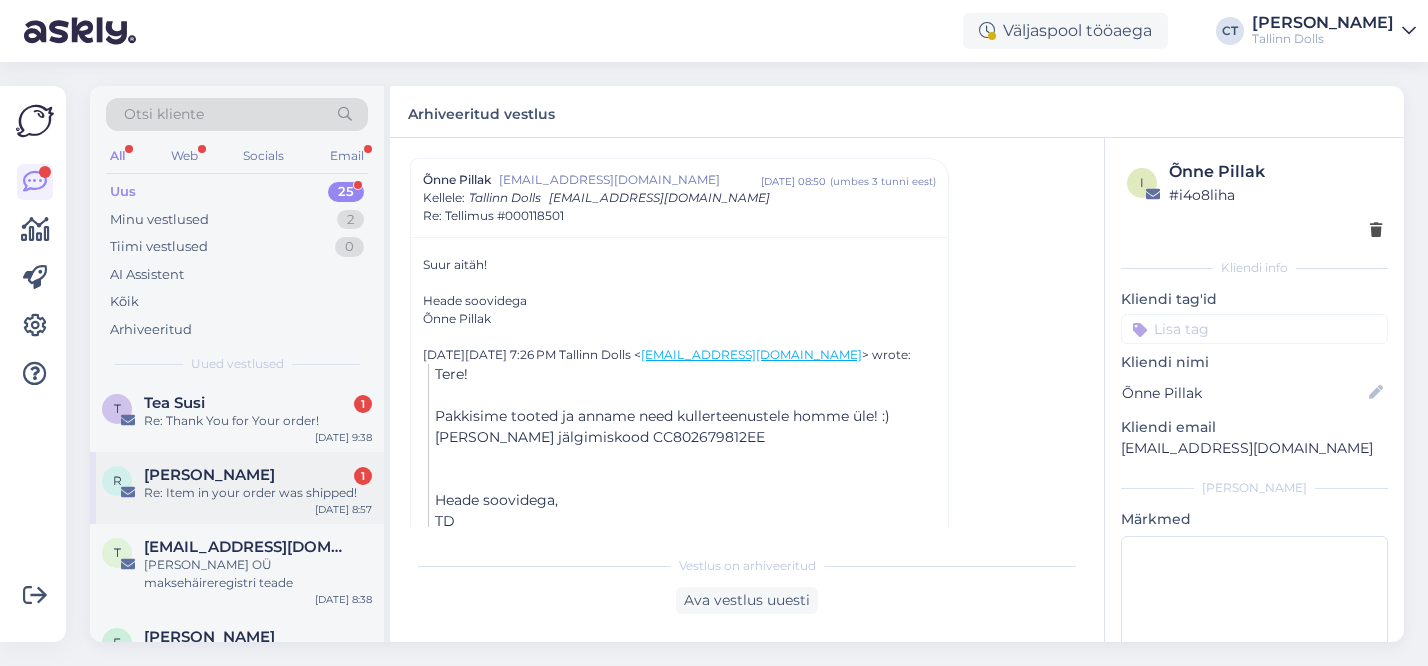 click on "Re: Item in your order was shipped!" at bounding box center (258, 493) 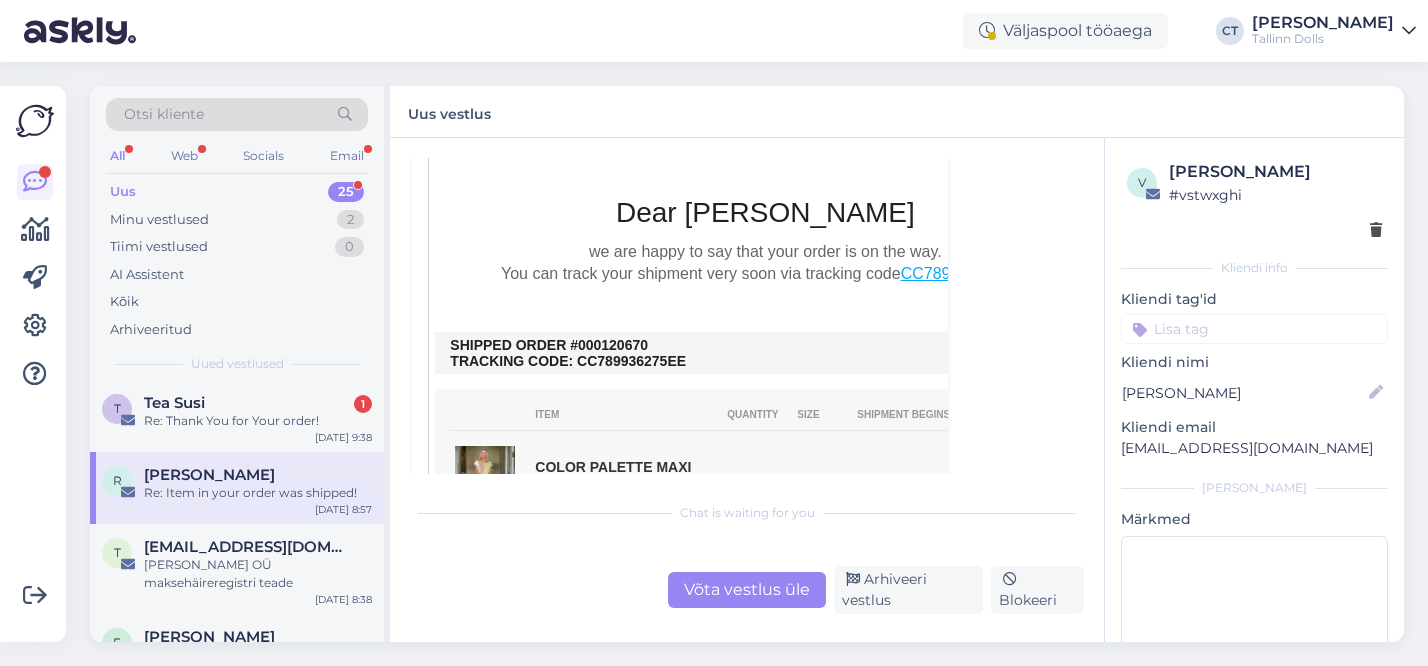 scroll, scrollTop: 1029, scrollLeft: 0, axis: vertical 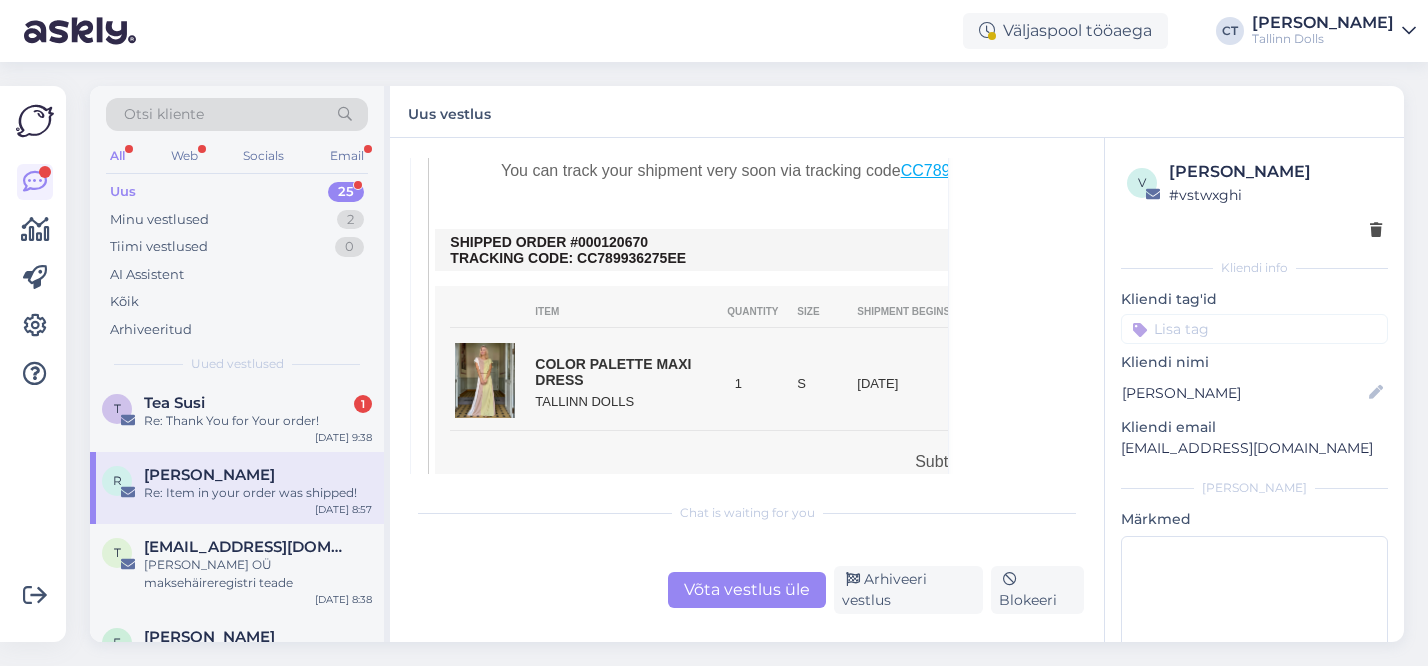 drag, startPoint x: 656, startPoint y: 243, endPoint x: 604, endPoint y: 242, distance: 52.009613 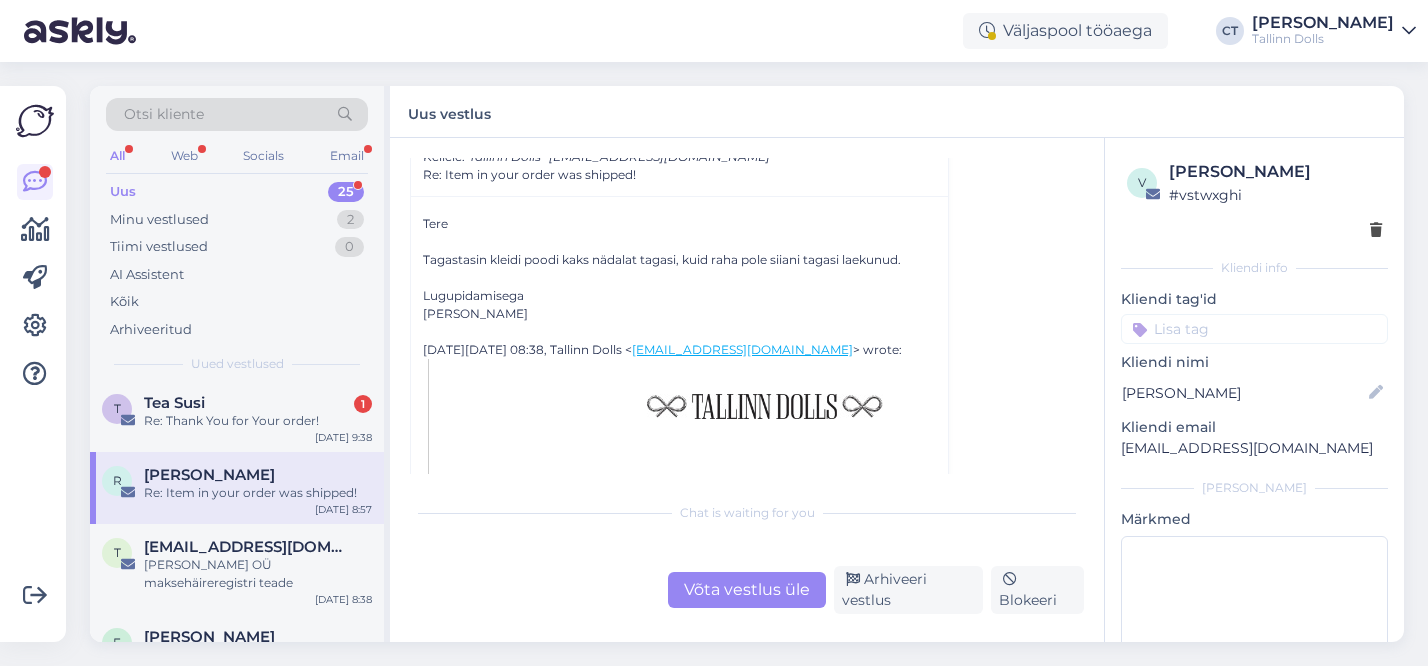 scroll, scrollTop: 643, scrollLeft: 0, axis: vertical 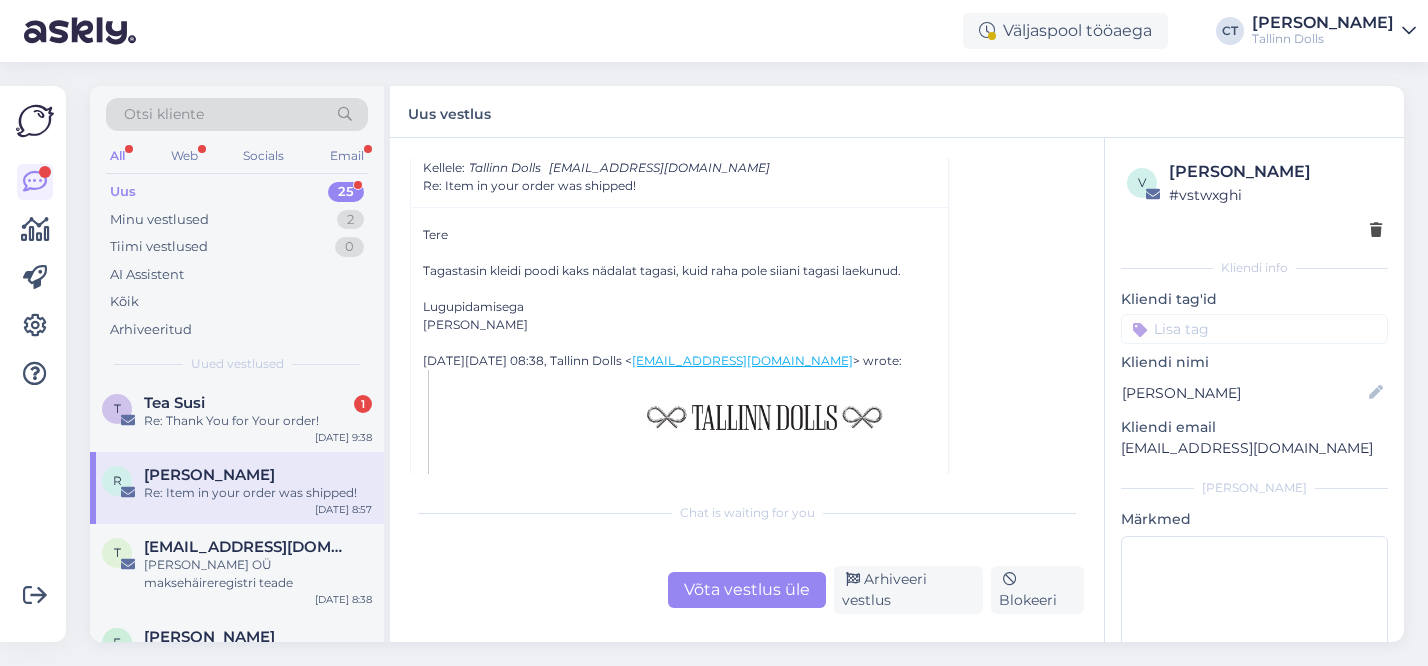 click on "Võta vestlus üle" at bounding box center (747, 590) 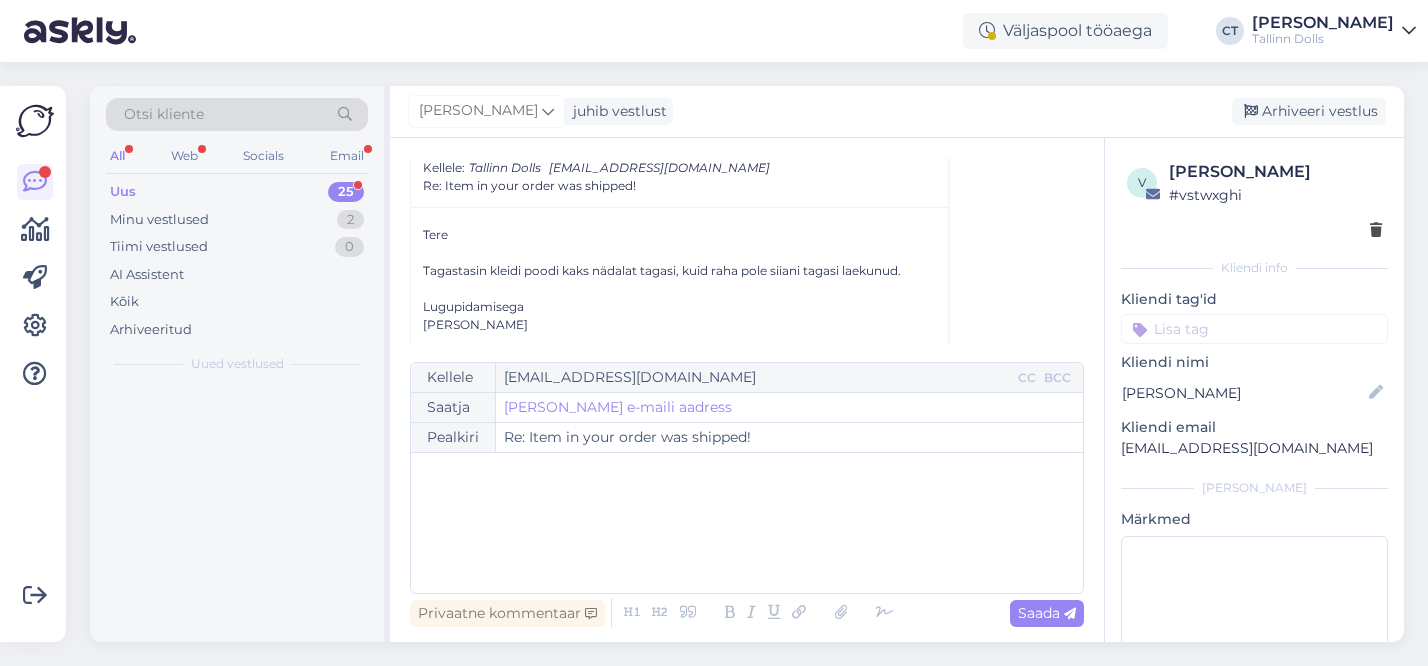 scroll, scrollTop: 613, scrollLeft: 0, axis: vertical 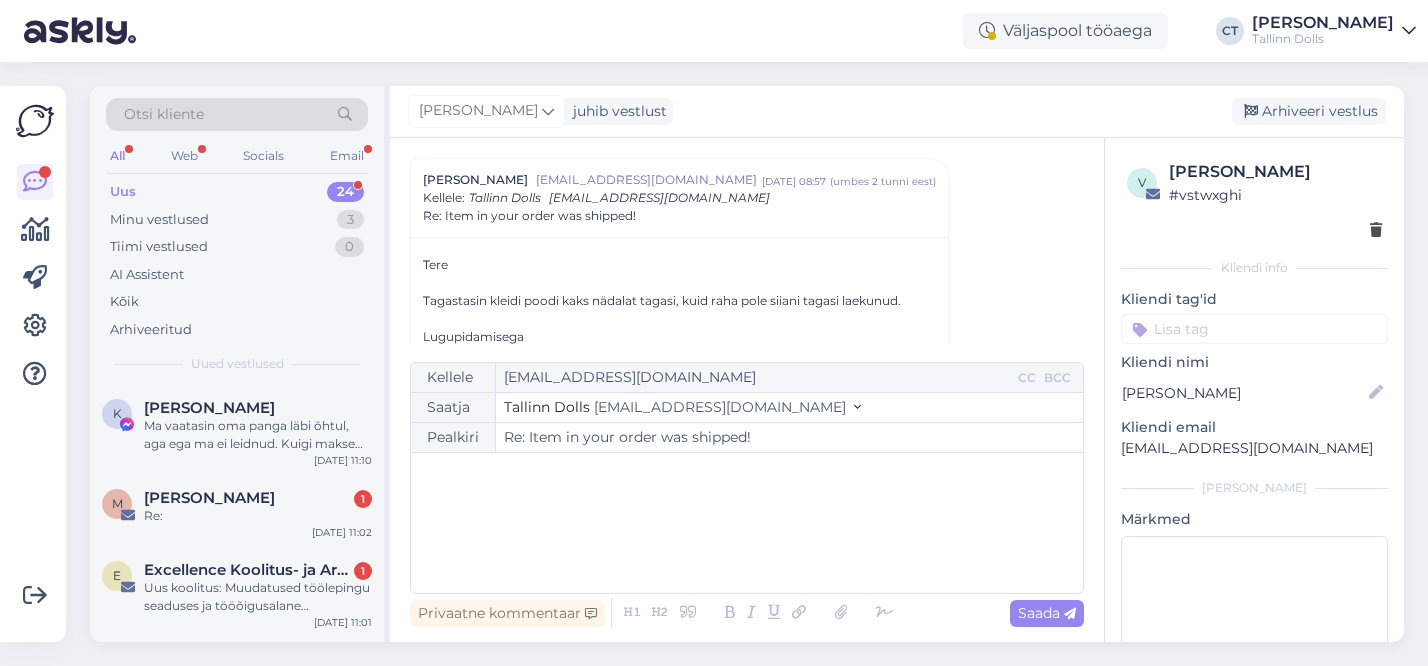 click on "﻿" at bounding box center (747, 523) 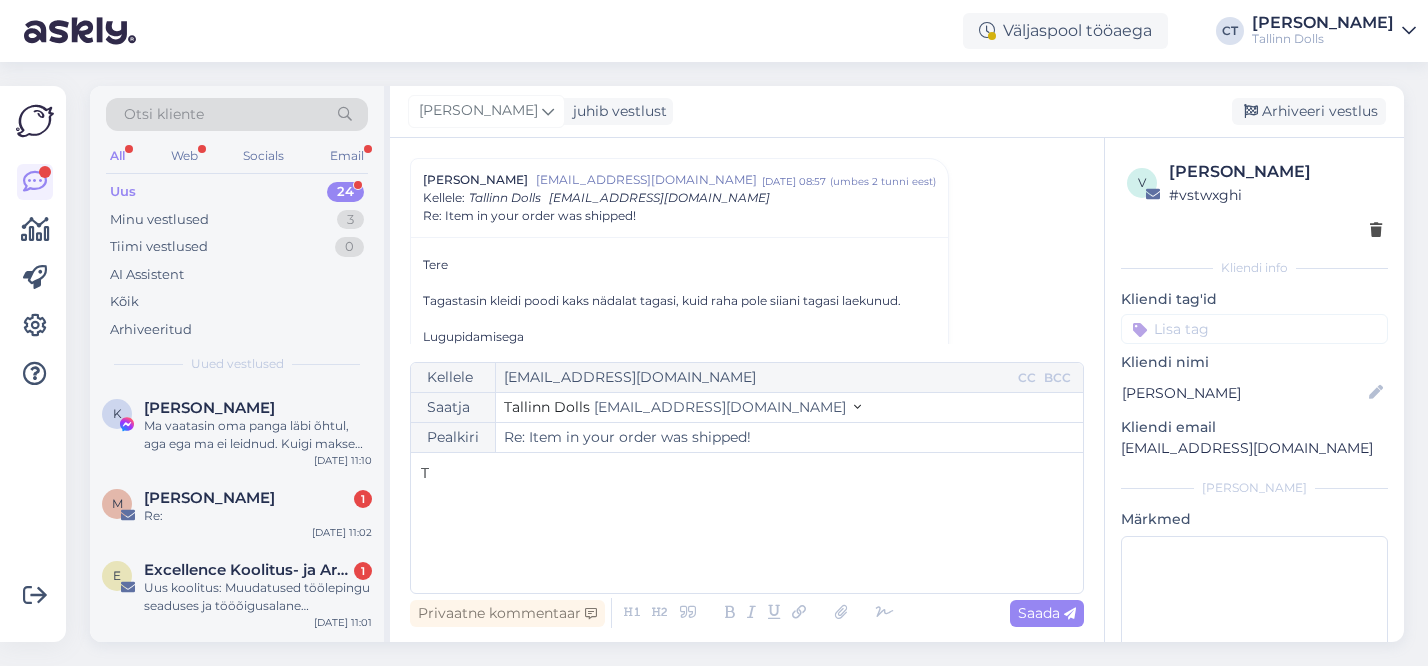 type 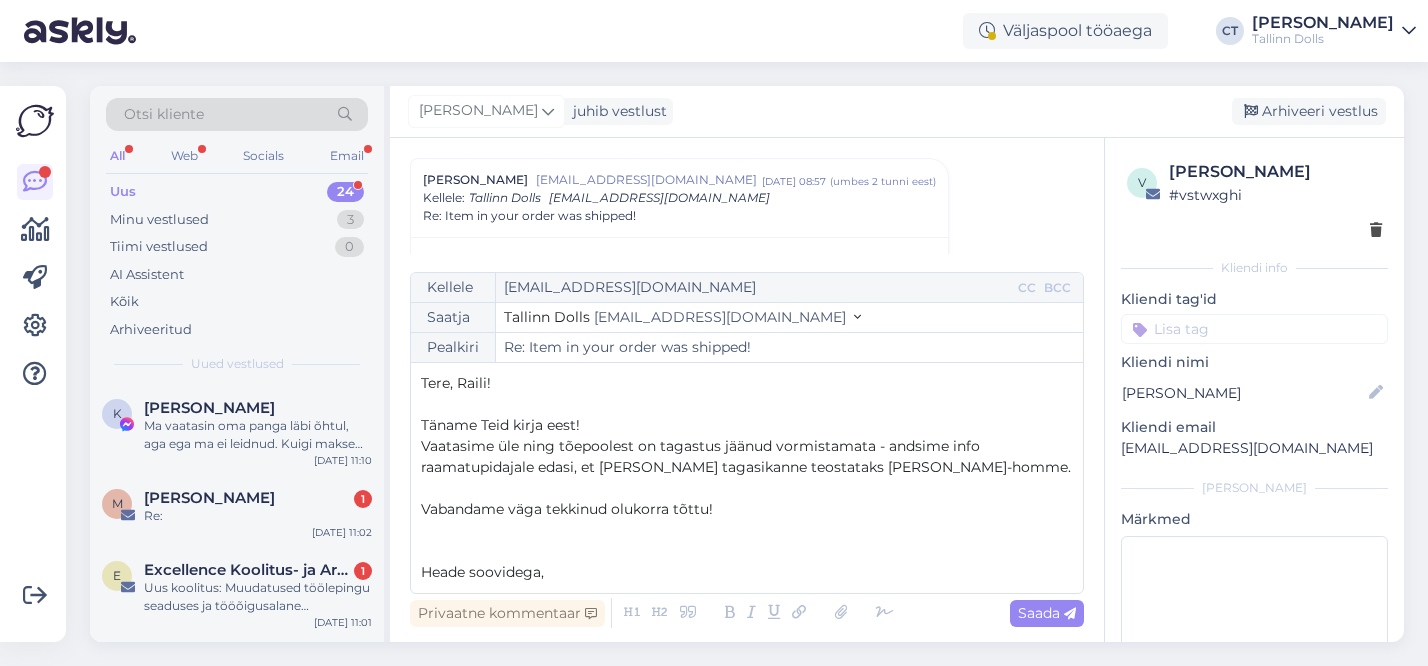 scroll, scrollTop: 11, scrollLeft: 0, axis: vertical 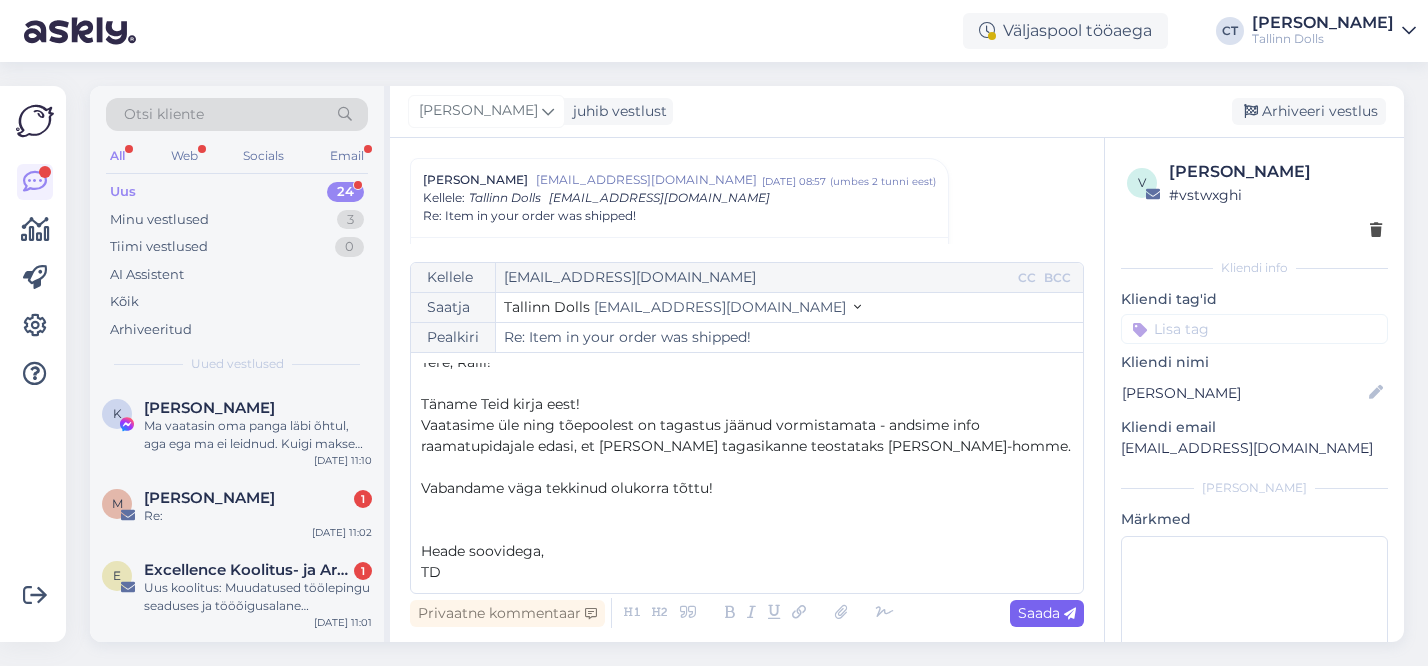 click on "Saada" at bounding box center (1047, 613) 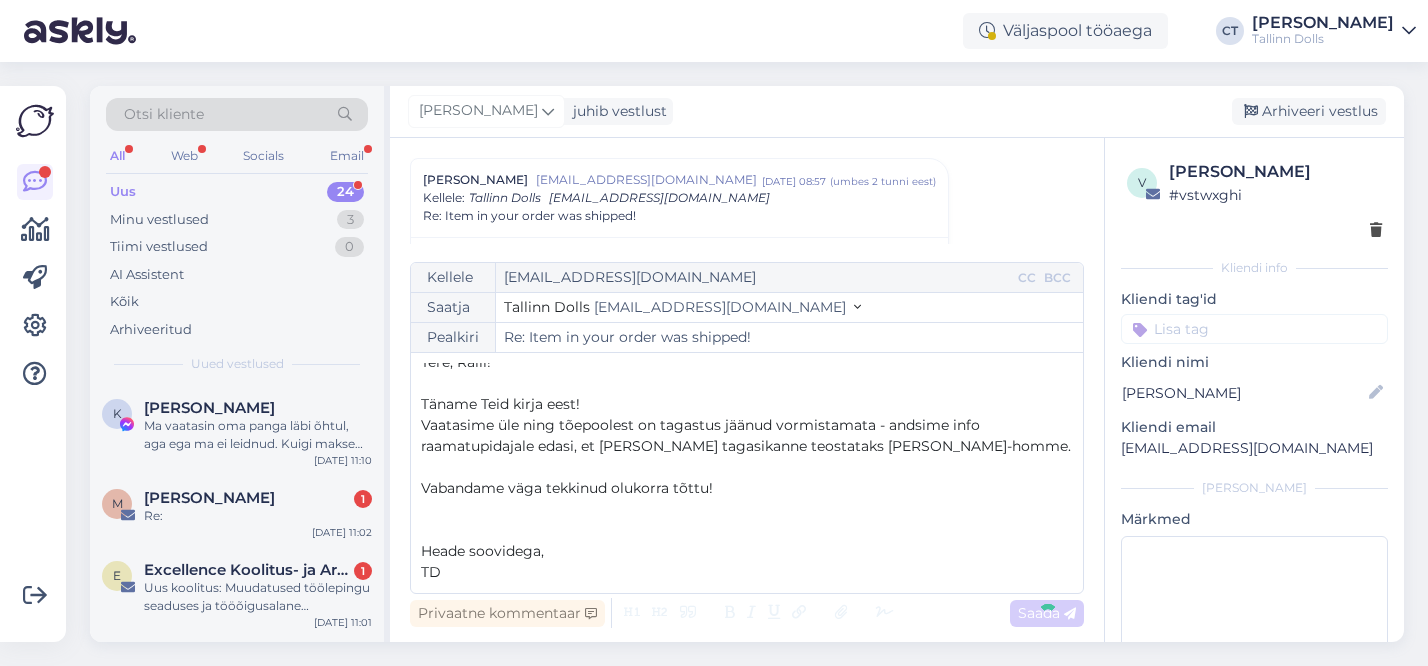 type on "Re: Re: Item in your order was shipped!" 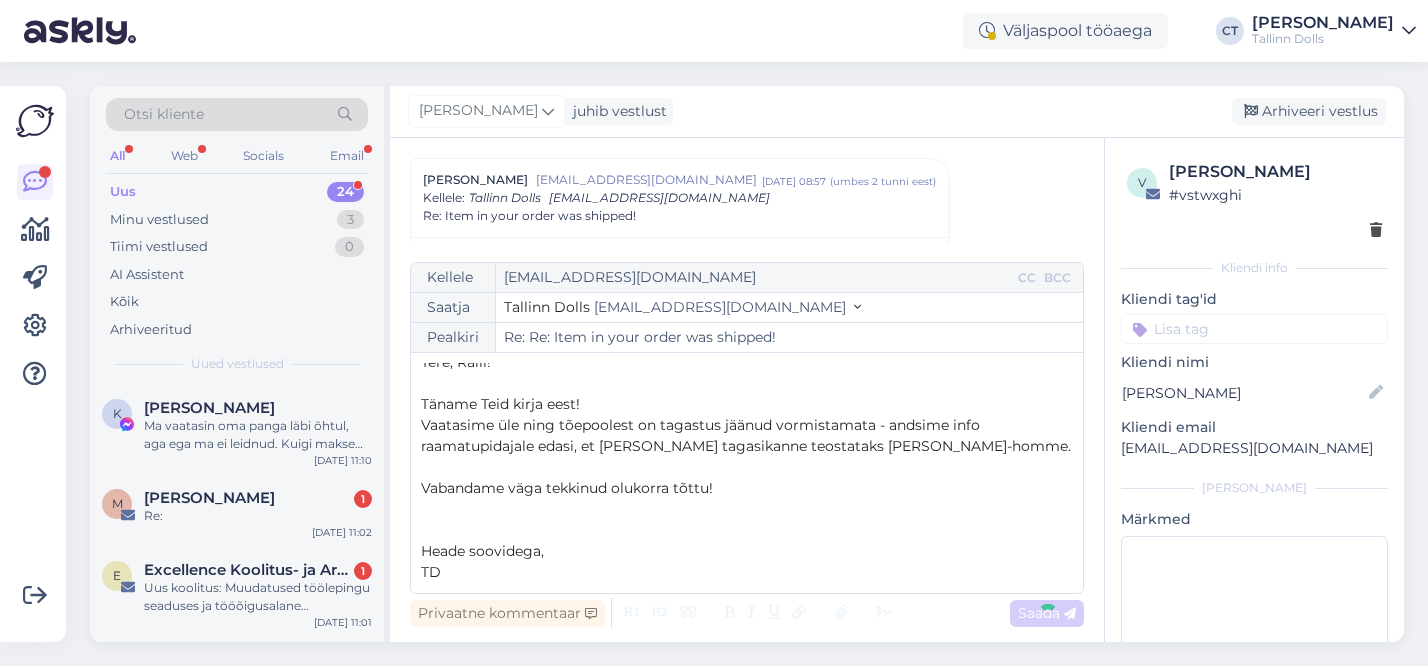 scroll, scrollTop: 1874, scrollLeft: 0, axis: vertical 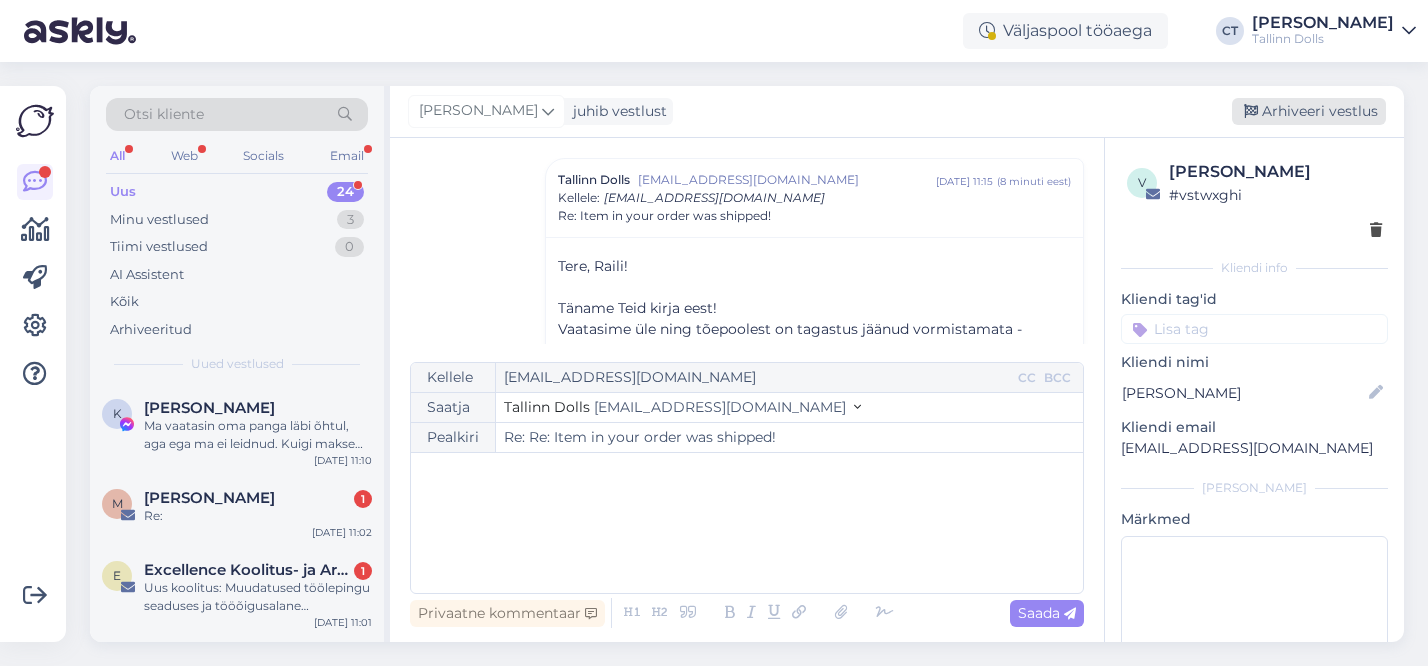 click on "Arhiveeri vestlus" at bounding box center [1309, 111] 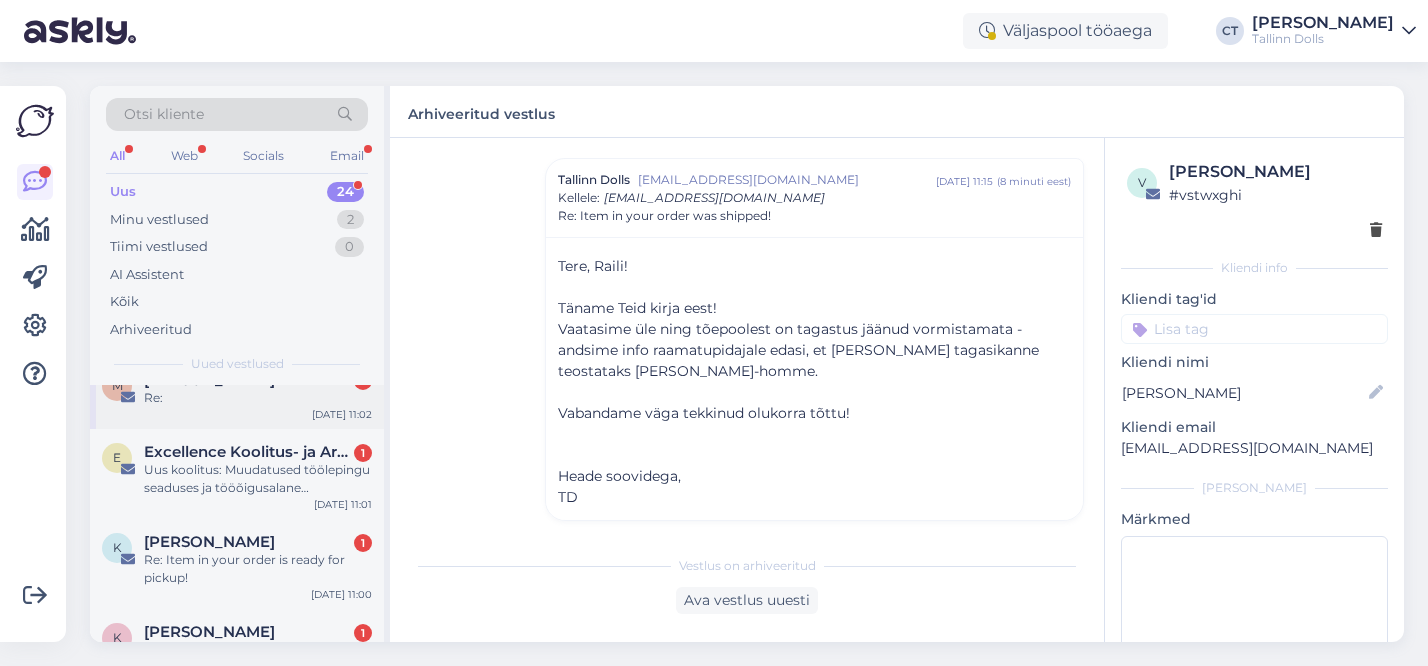 scroll, scrollTop: 108, scrollLeft: 0, axis: vertical 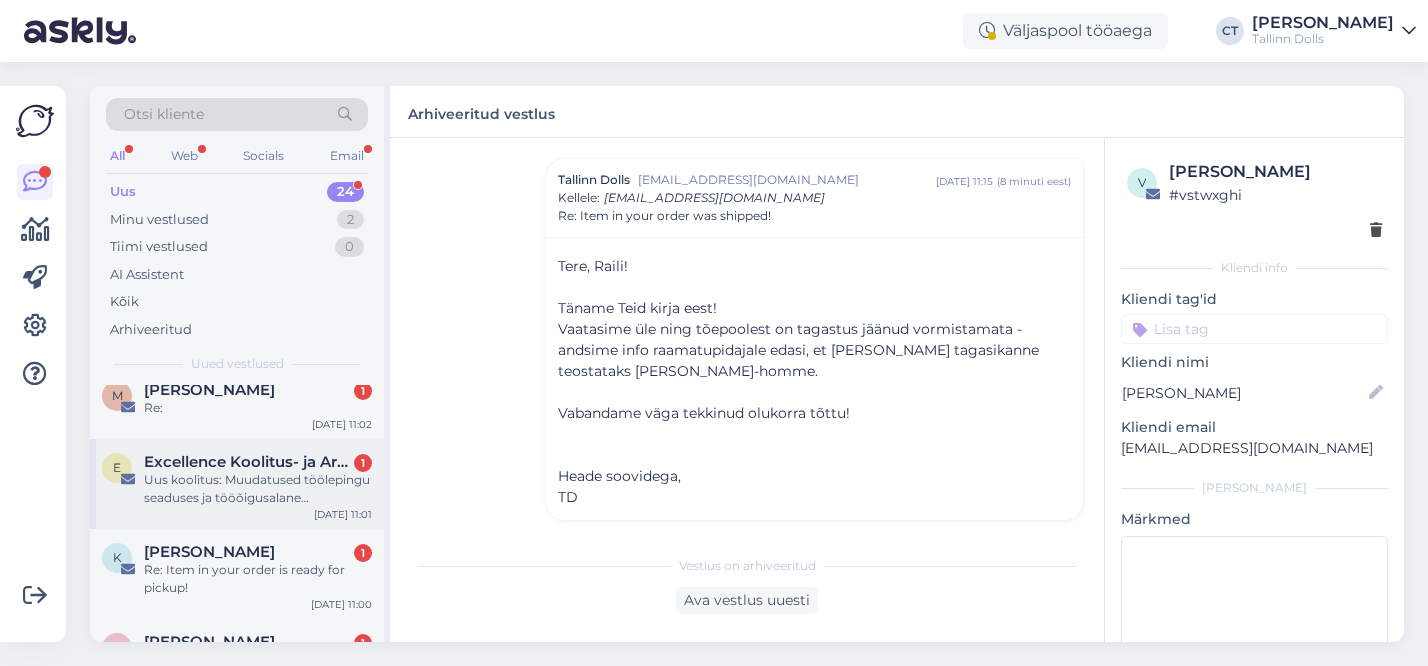 click on "Uus koolitus: Muudatused töölepingu seaduses ja tööõigusalane kohtupraktika 2024–2025 (04.11.2025)" at bounding box center [258, 489] 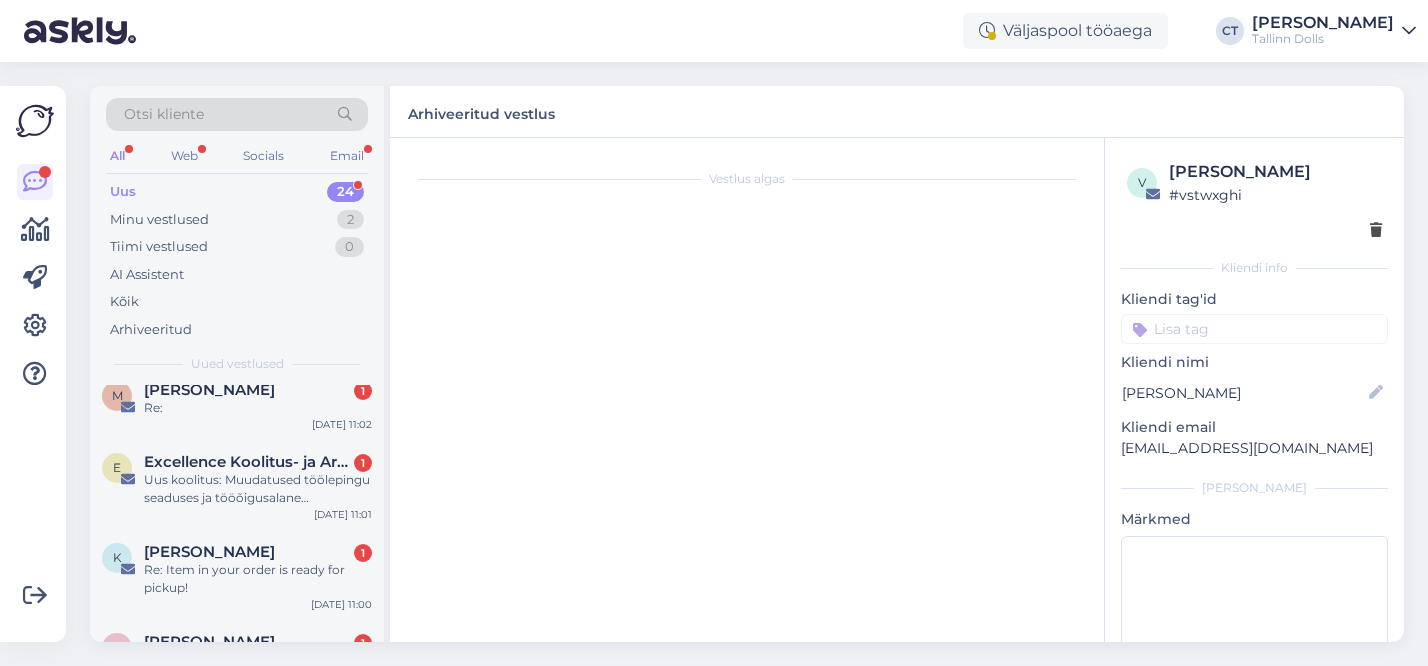 scroll, scrollTop: 312, scrollLeft: 0, axis: vertical 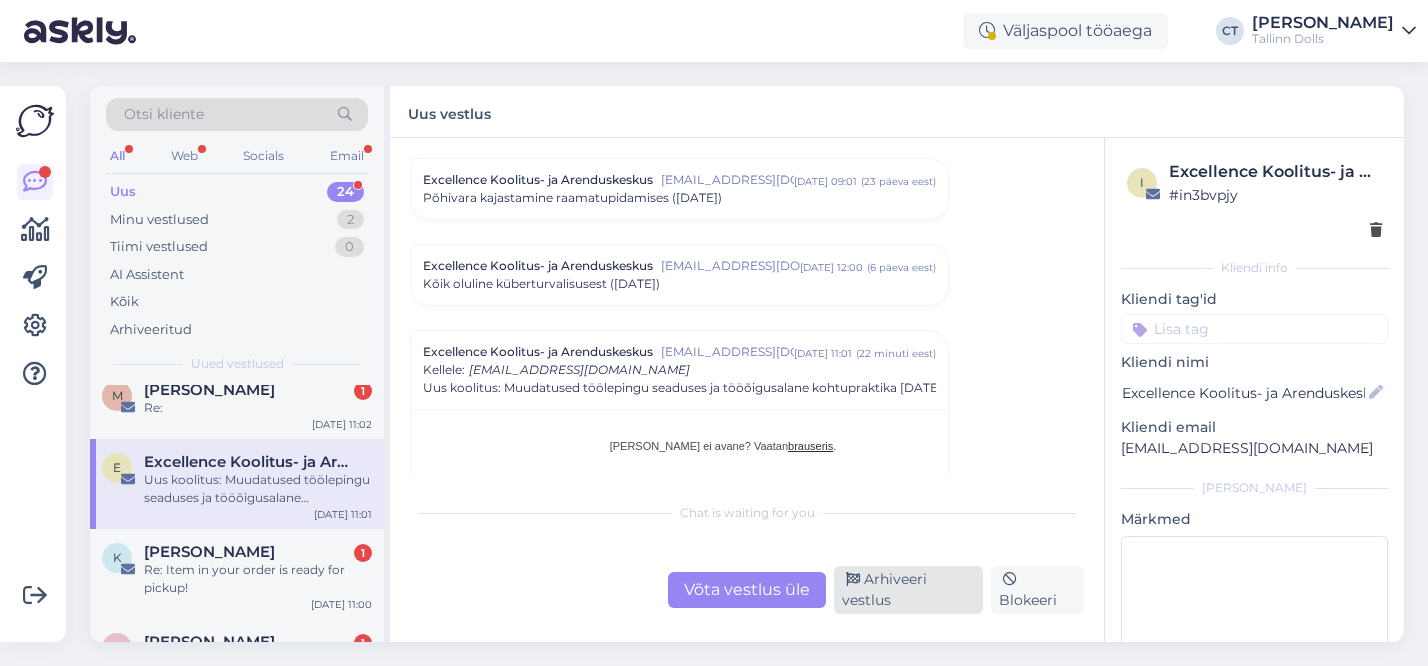 click on "Arhiveeri vestlus" at bounding box center [908, 590] 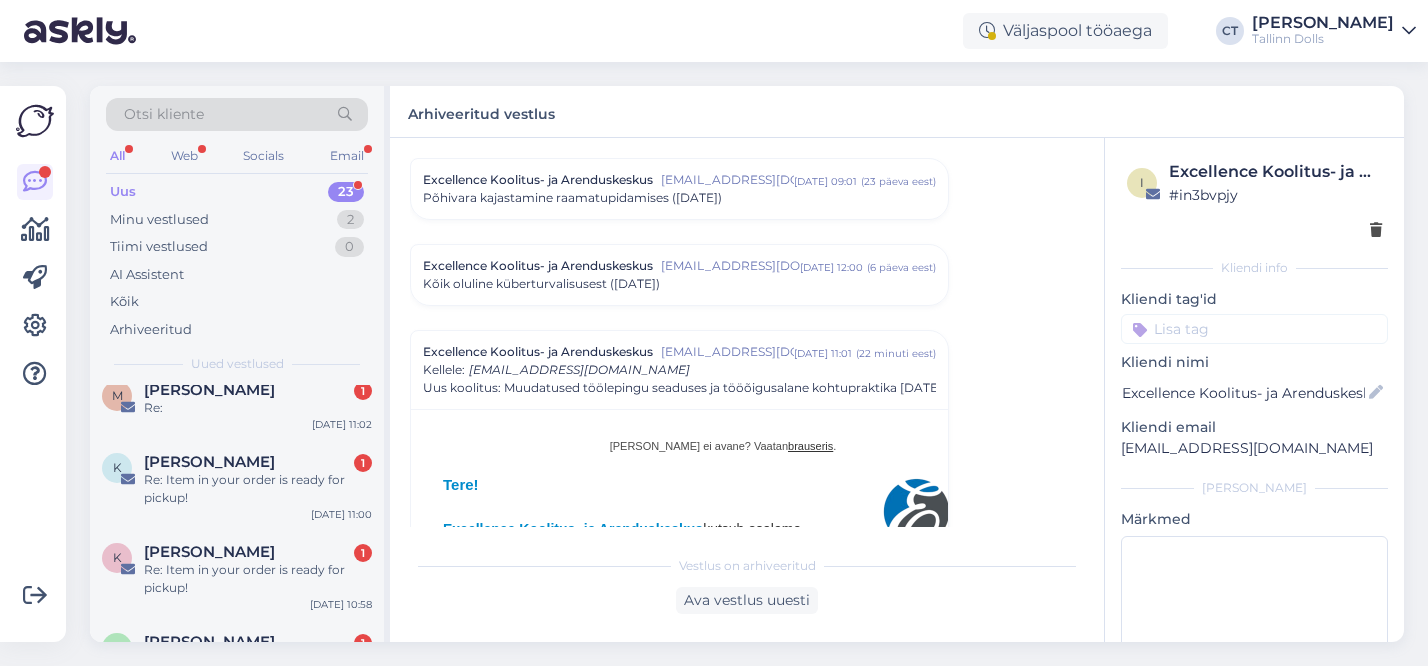 scroll, scrollTop: 484, scrollLeft: 0, axis: vertical 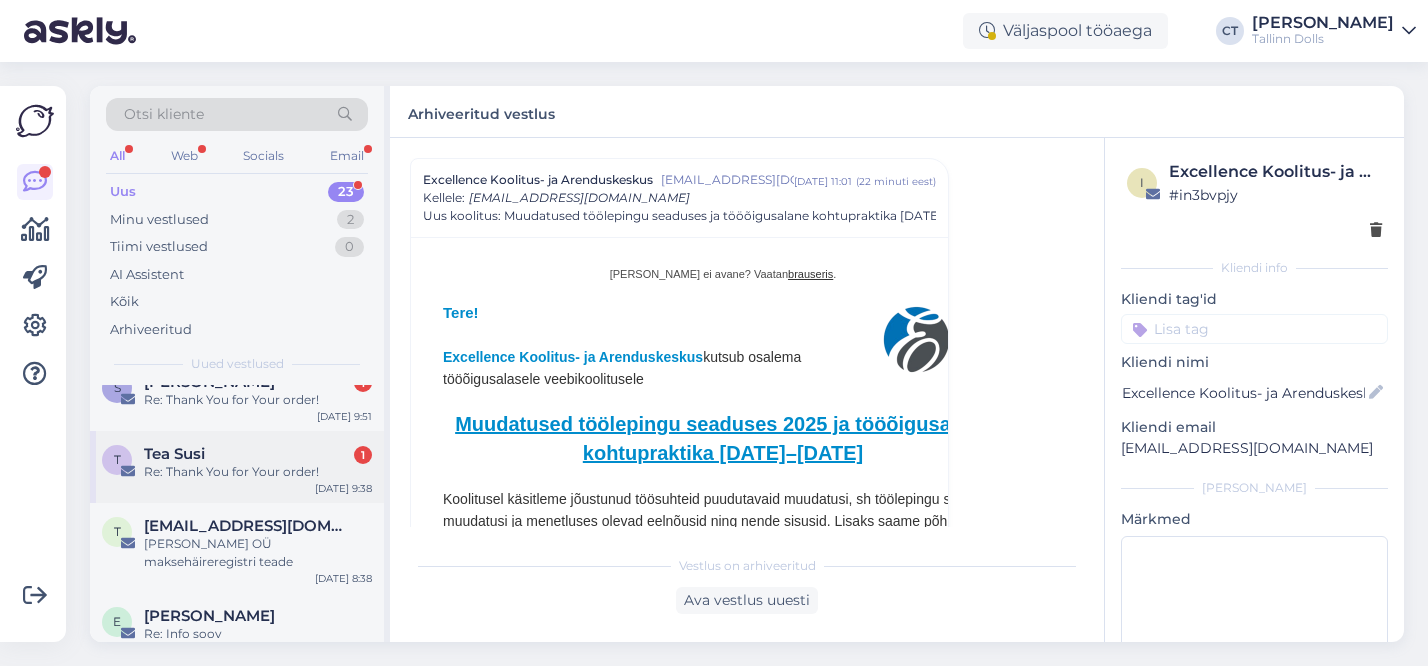 click on "Tea Susi 1" at bounding box center (258, 454) 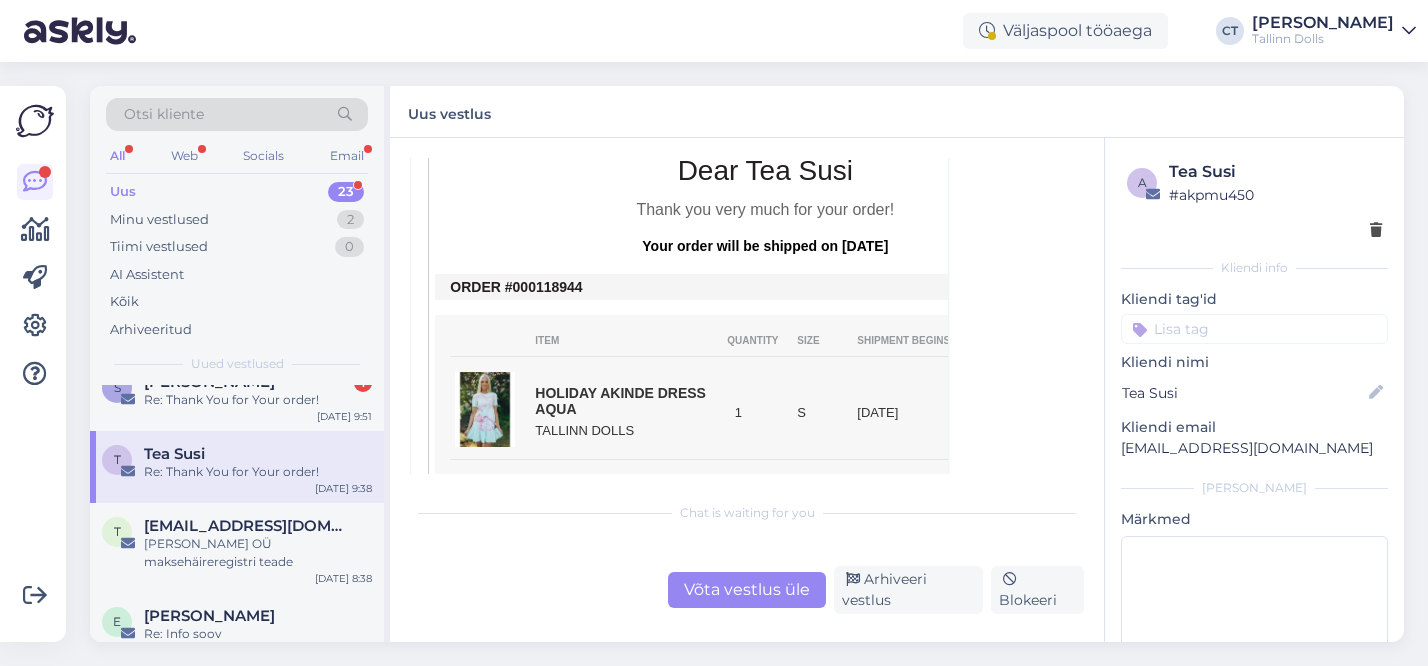 scroll, scrollTop: 420, scrollLeft: 0, axis: vertical 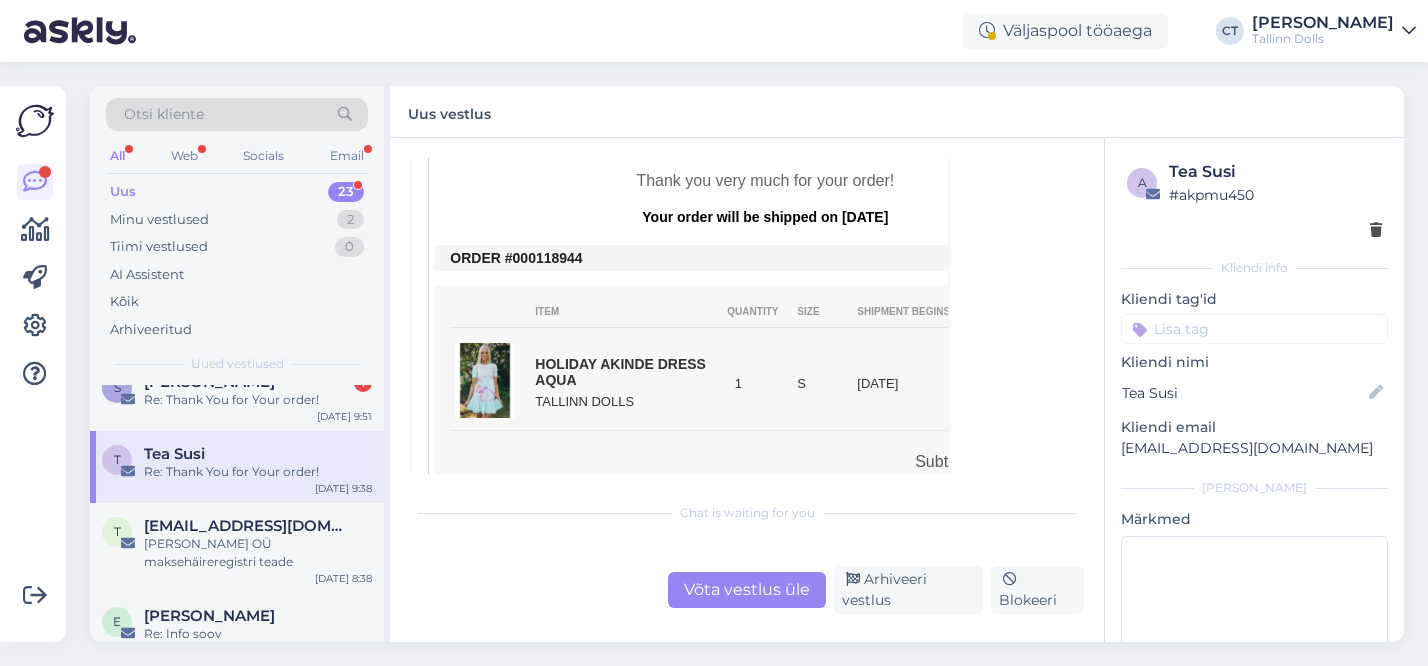 drag, startPoint x: 588, startPoint y: 258, endPoint x: 539, endPoint y: 258, distance: 49 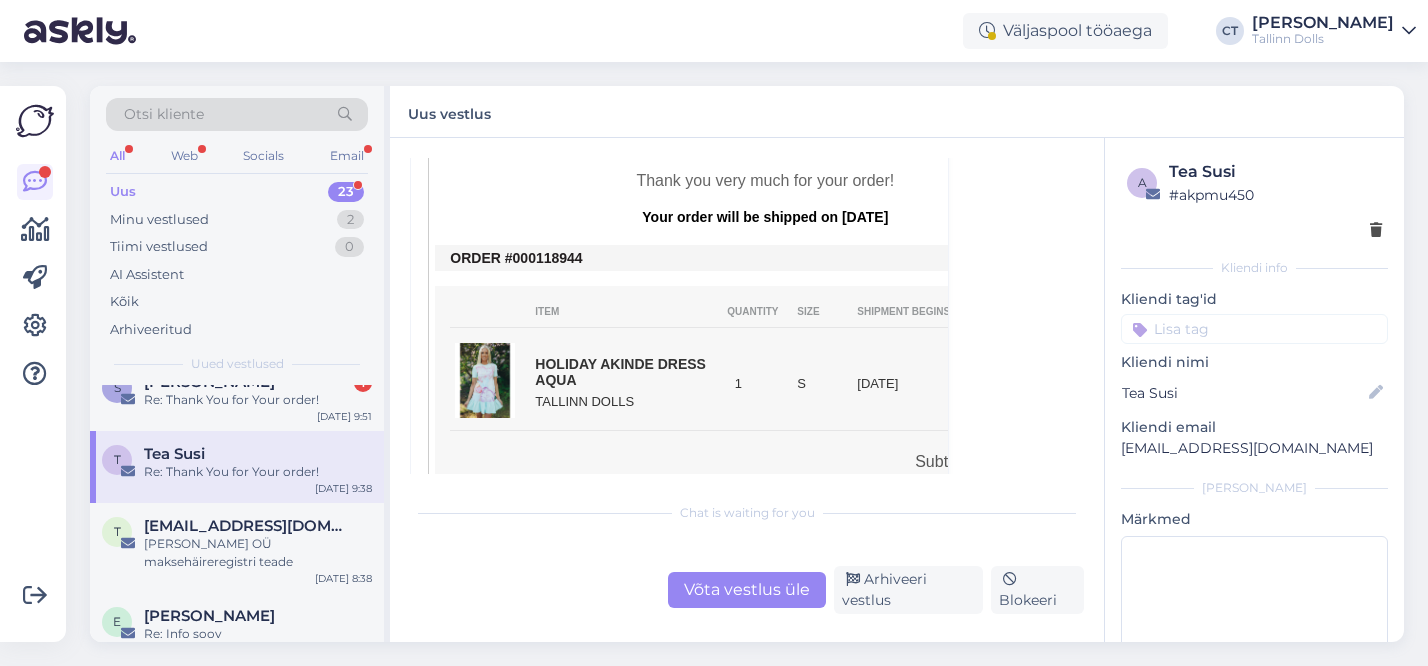 click on "ORDER #000118944" at bounding box center (765, 258) 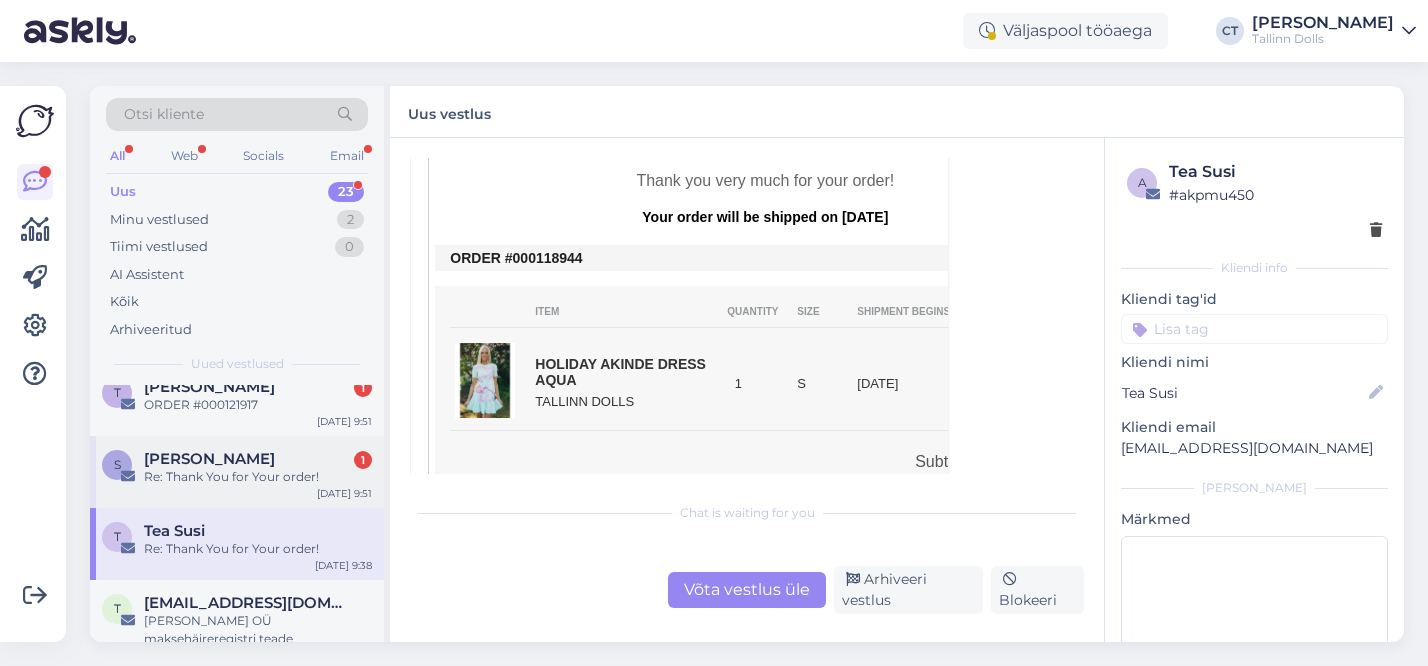 scroll, scrollTop: 1116, scrollLeft: 0, axis: vertical 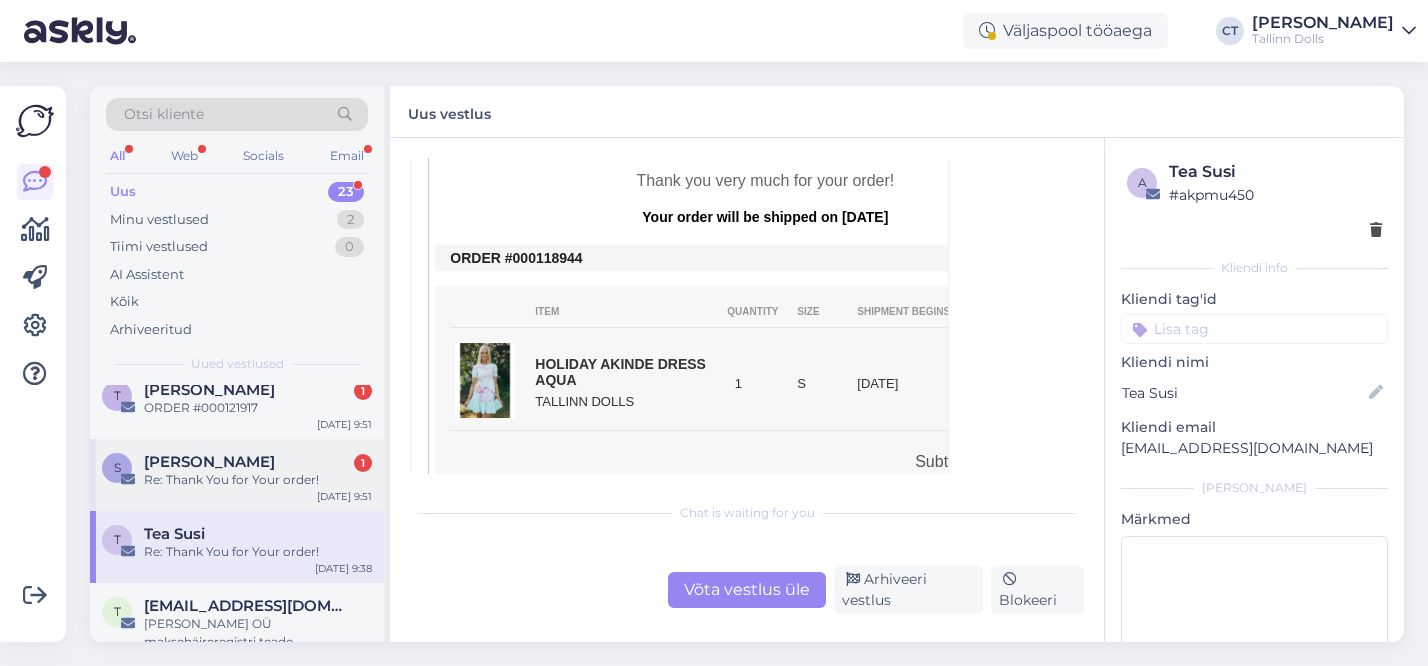 click on "S Säsil Rammo 1 Re: Thank You for Your order! Jul 10 9:51" at bounding box center [237, 475] 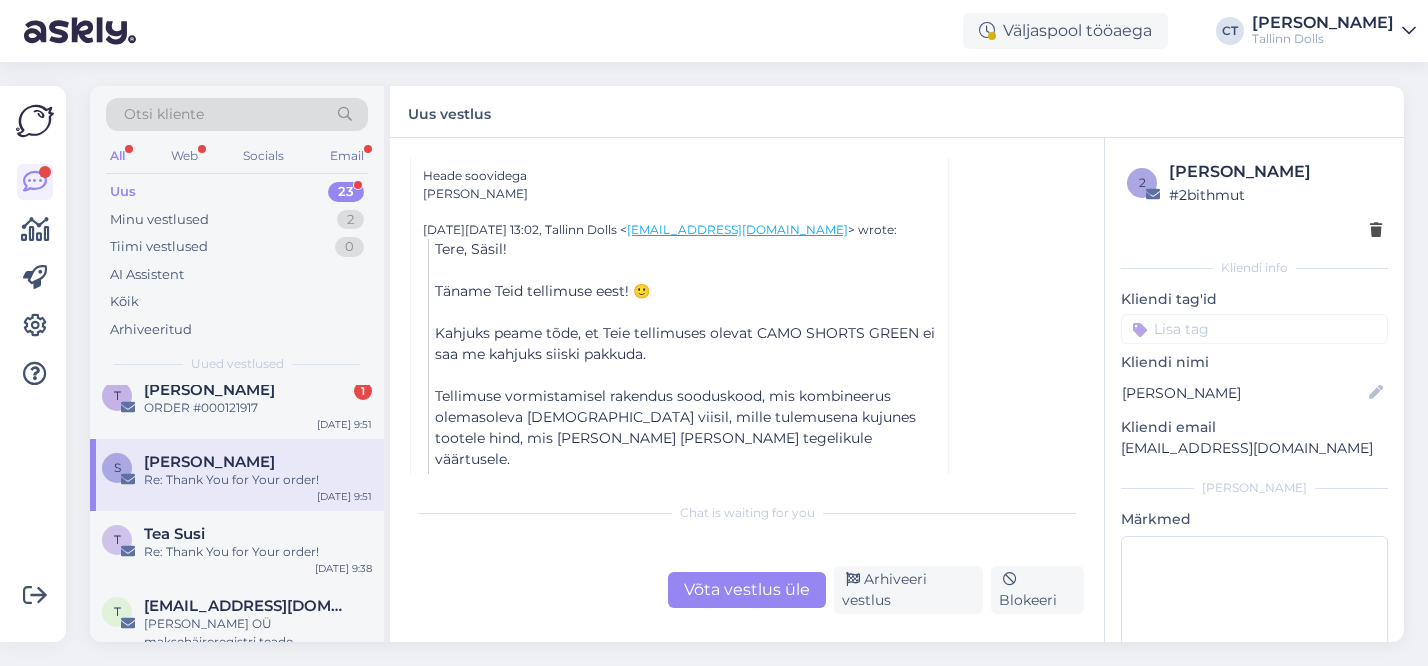 scroll, scrollTop: 268, scrollLeft: 0, axis: vertical 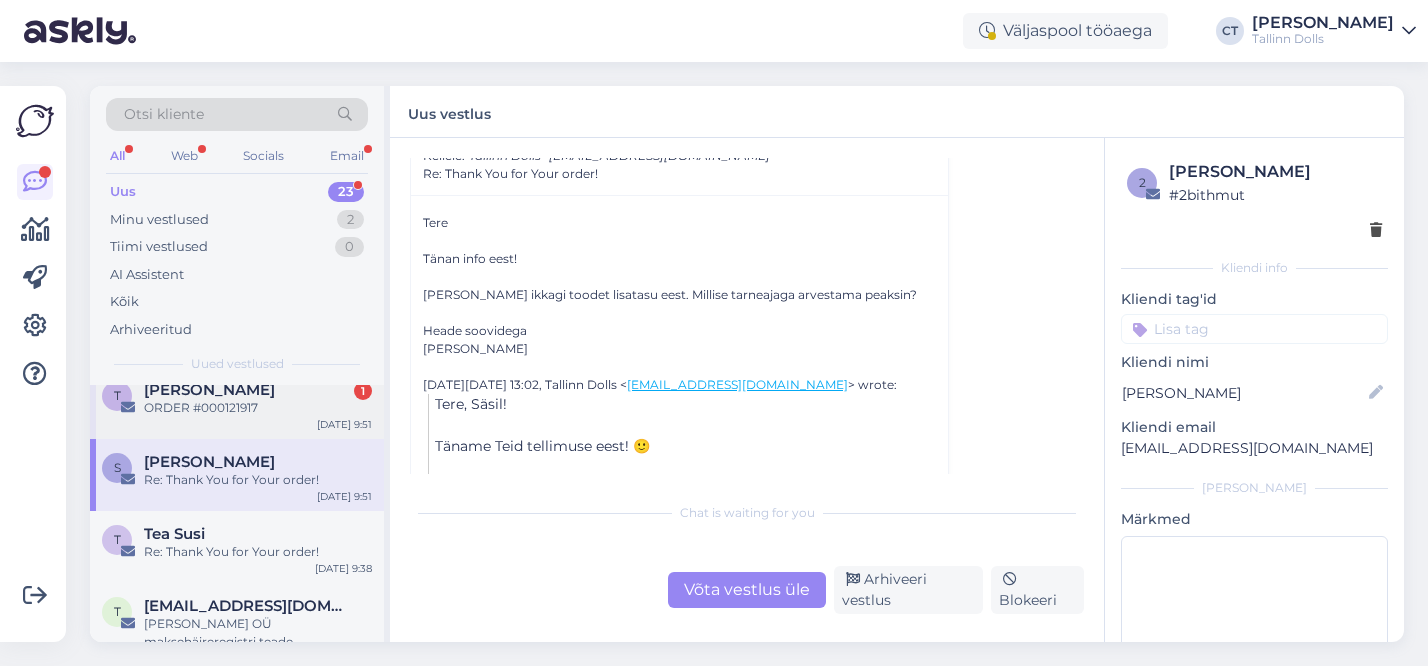 click on "T Triin Durejko 1 ORDER #000121917 Jul 10 9:51" at bounding box center [237, 403] 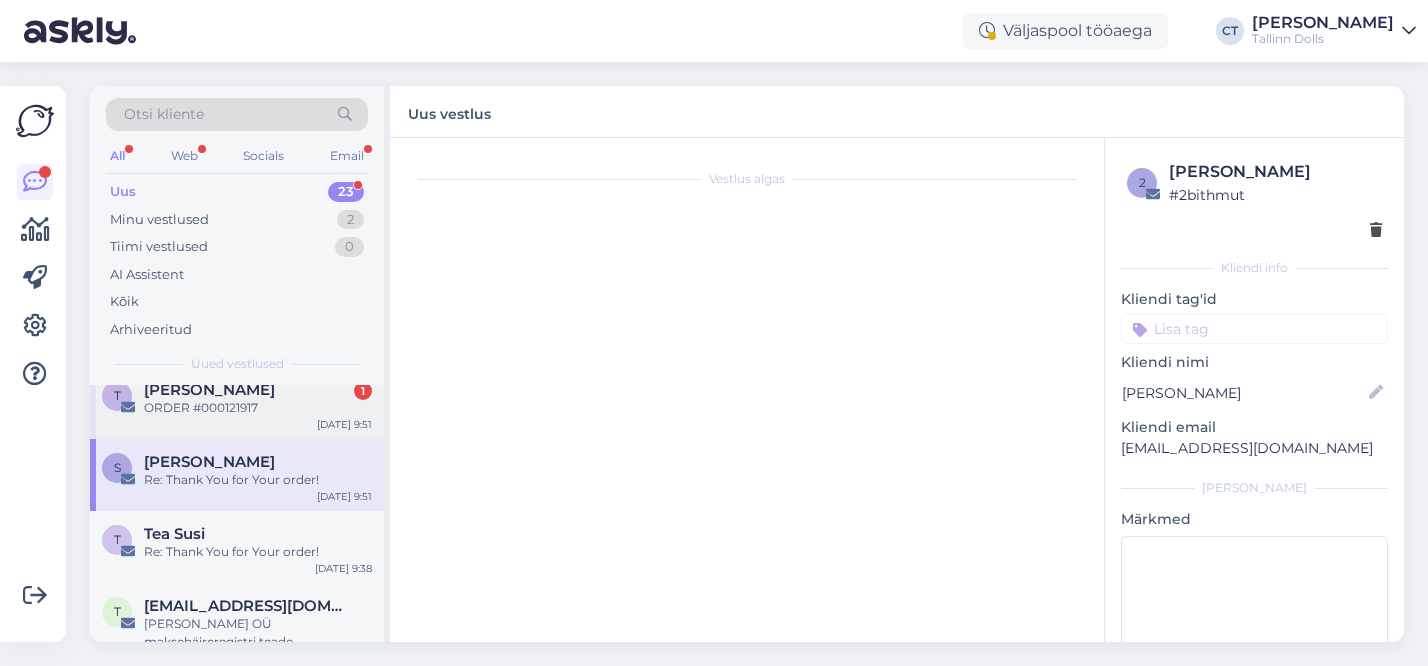scroll, scrollTop: 0, scrollLeft: 0, axis: both 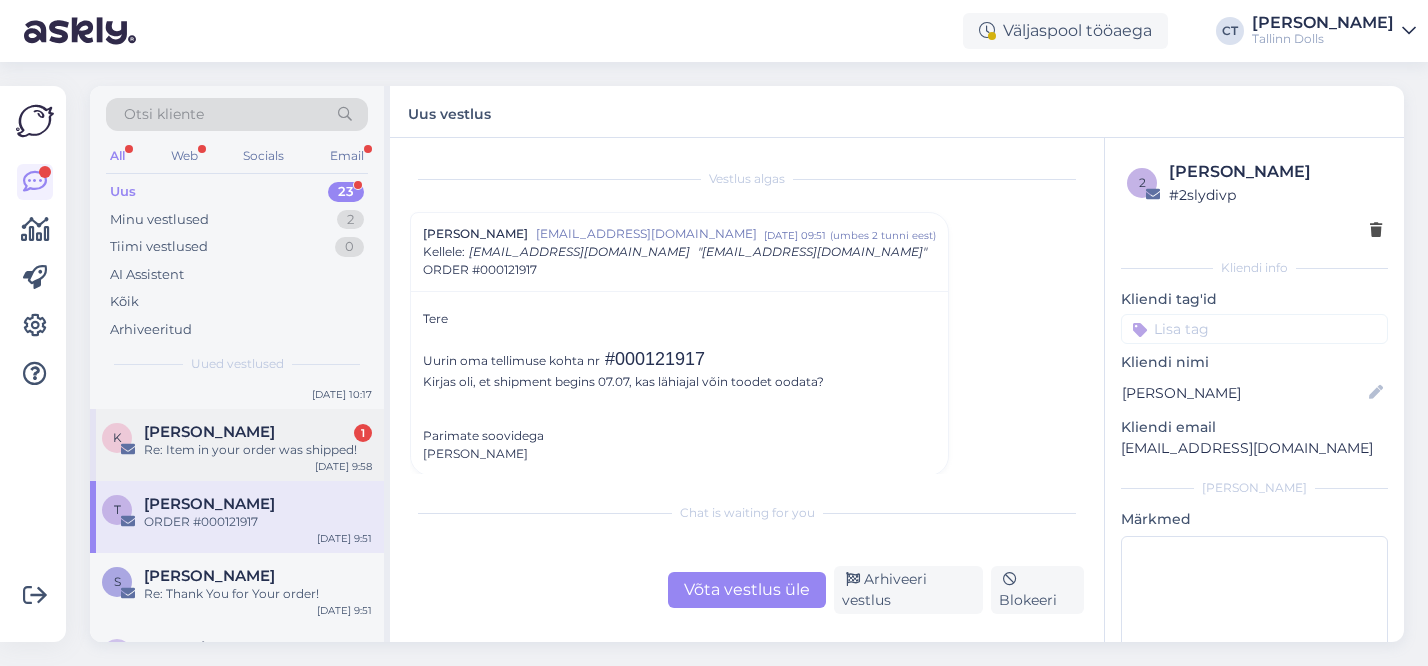 click on "Re: Item in your order was shipped!" at bounding box center (258, 450) 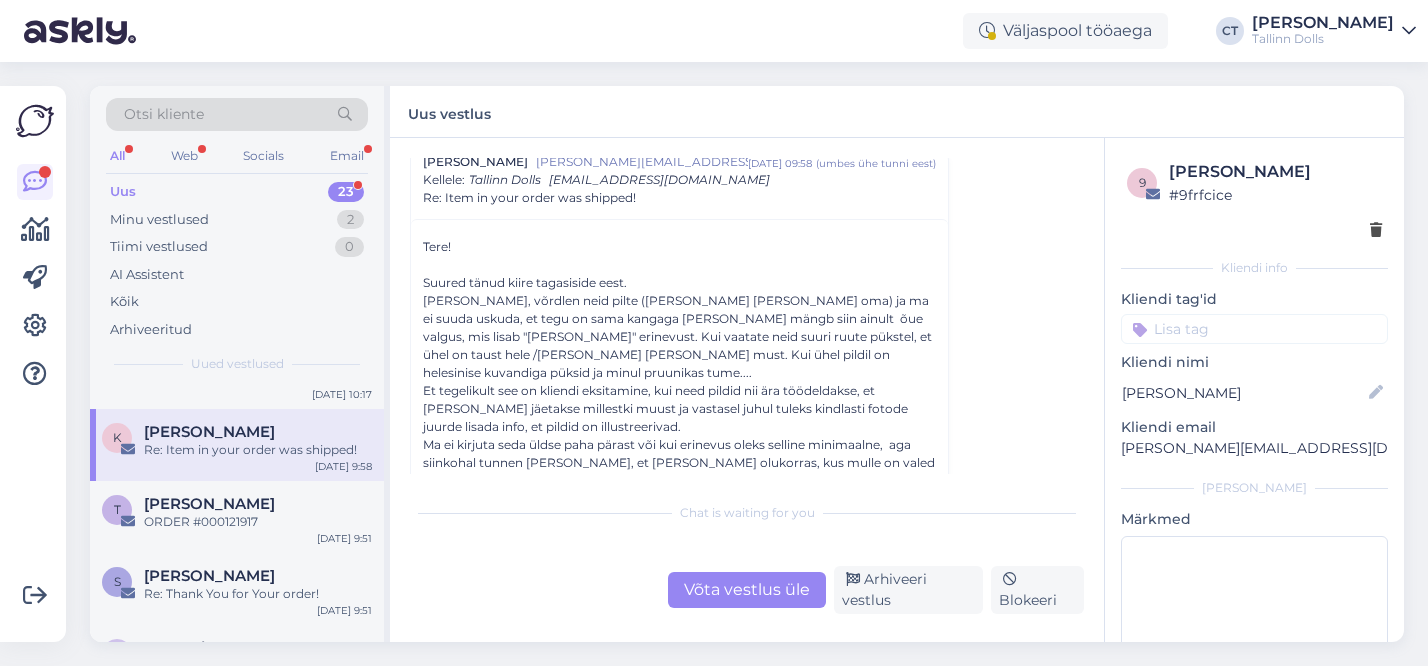 scroll, scrollTop: 2180, scrollLeft: 0, axis: vertical 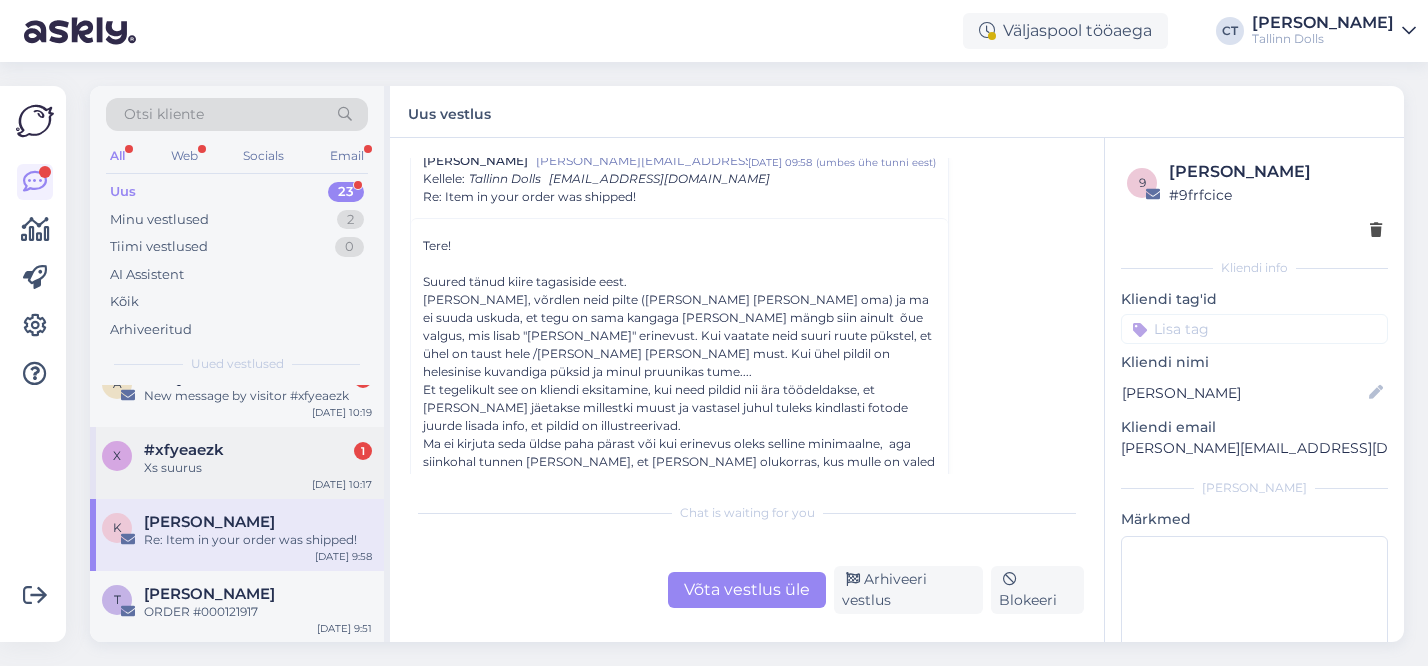 click on "Xs suurus" at bounding box center (258, 468) 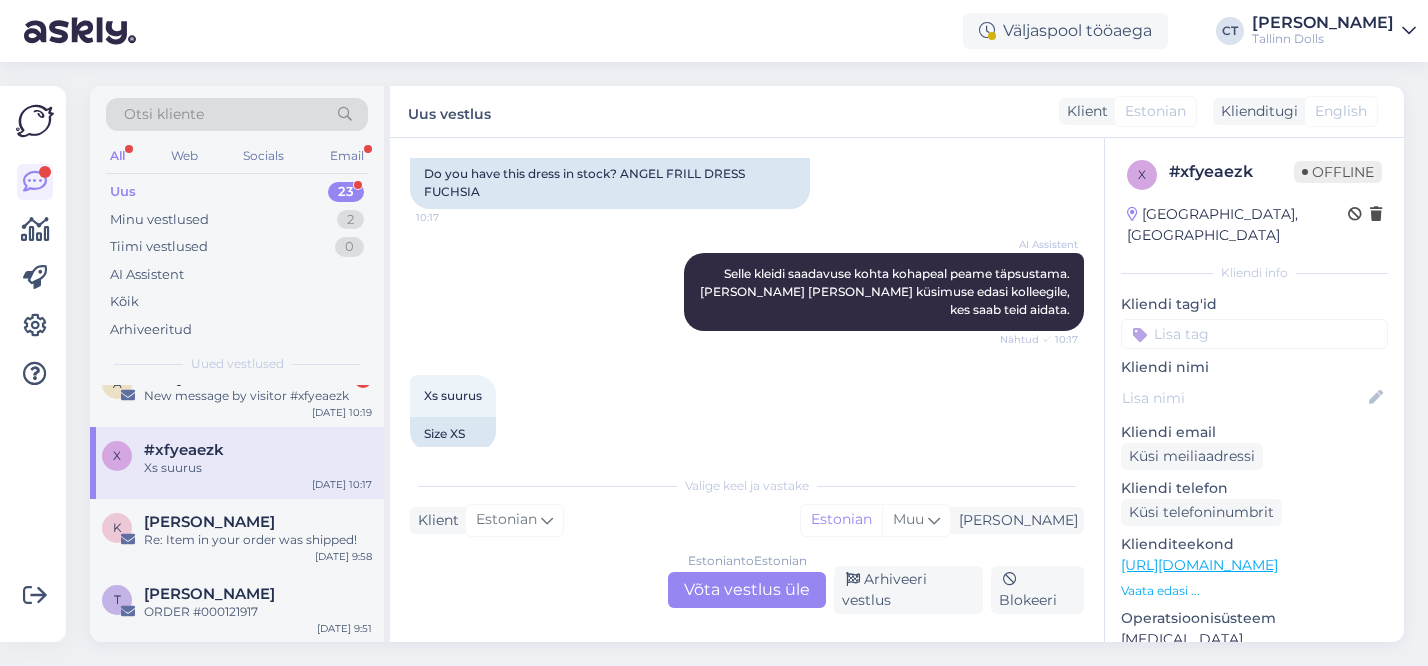 scroll, scrollTop: 381, scrollLeft: 0, axis: vertical 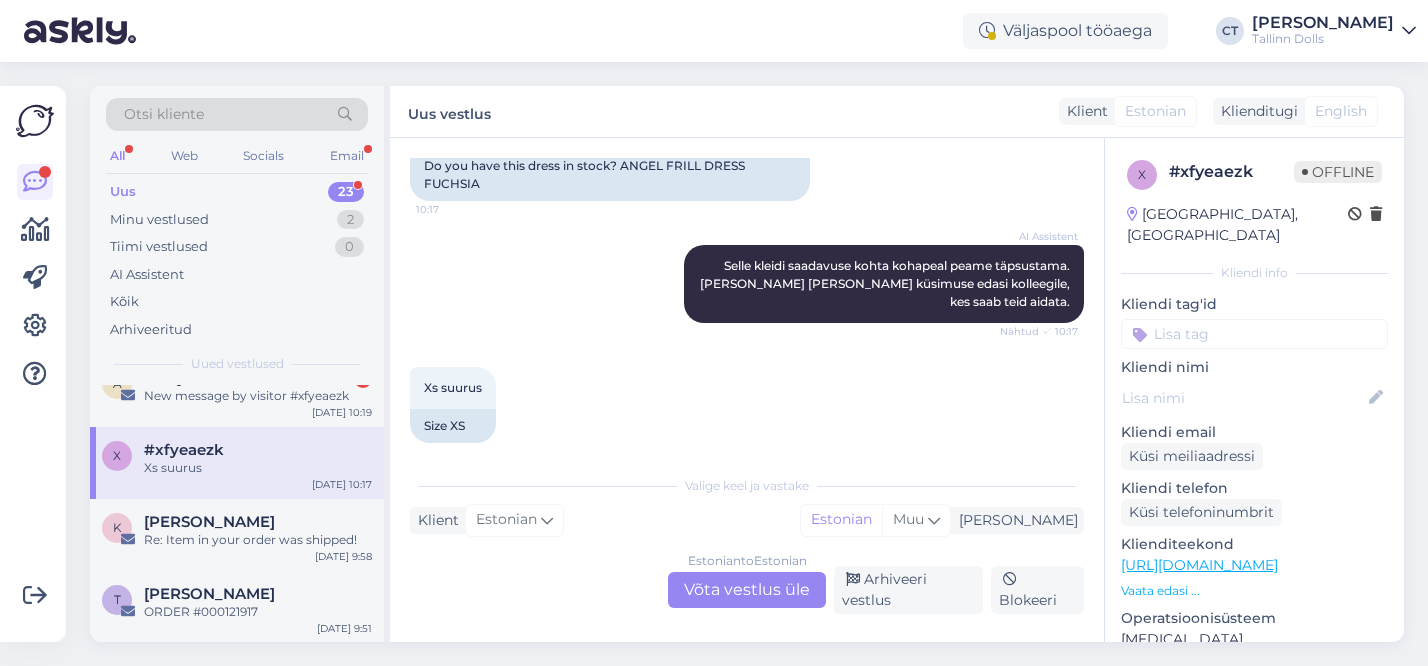 click on "Estonian  to  Estonian Võta vestlus üle" at bounding box center [747, 590] 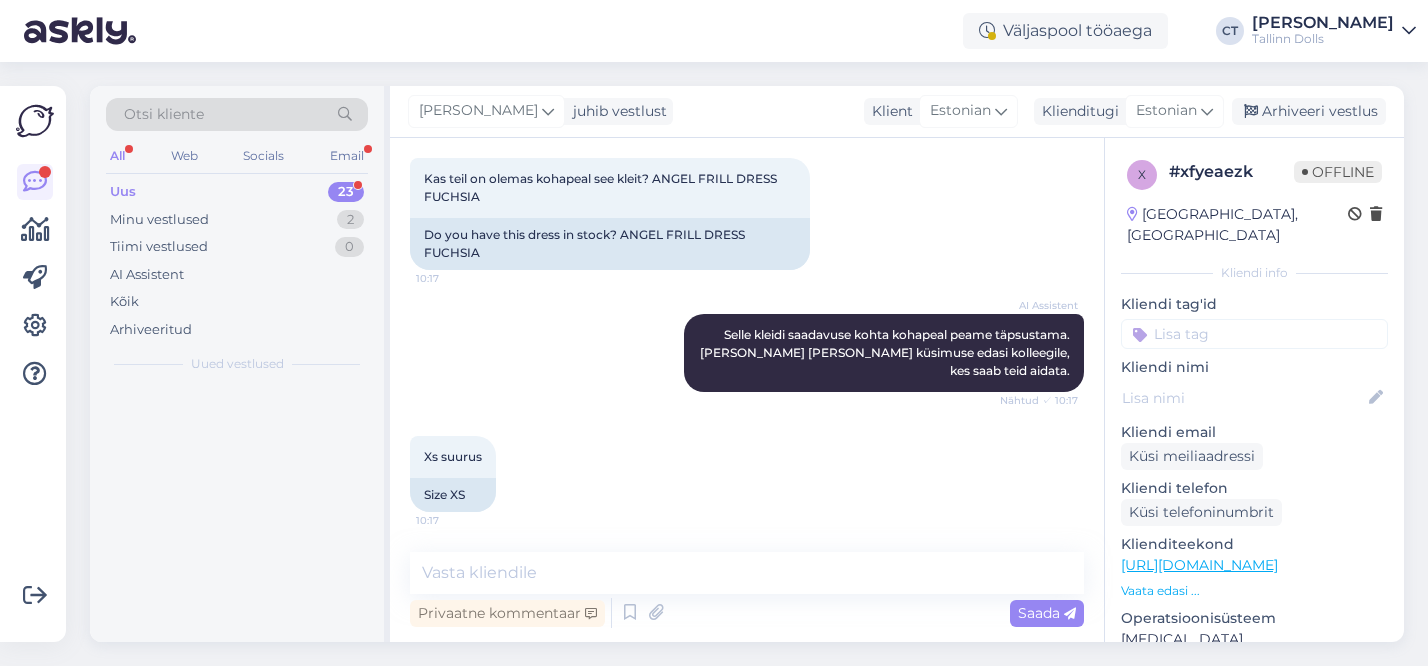 scroll, scrollTop: 294, scrollLeft: 0, axis: vertical 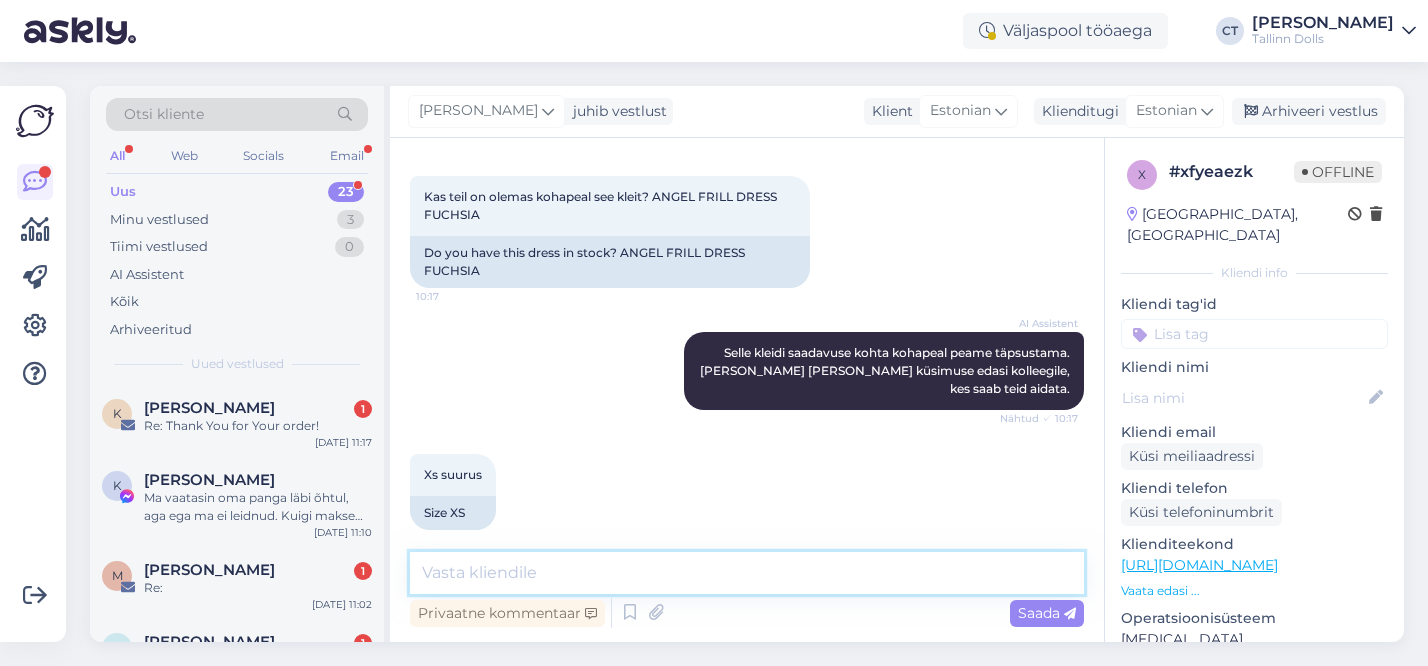click at bounding box center (747, 573) 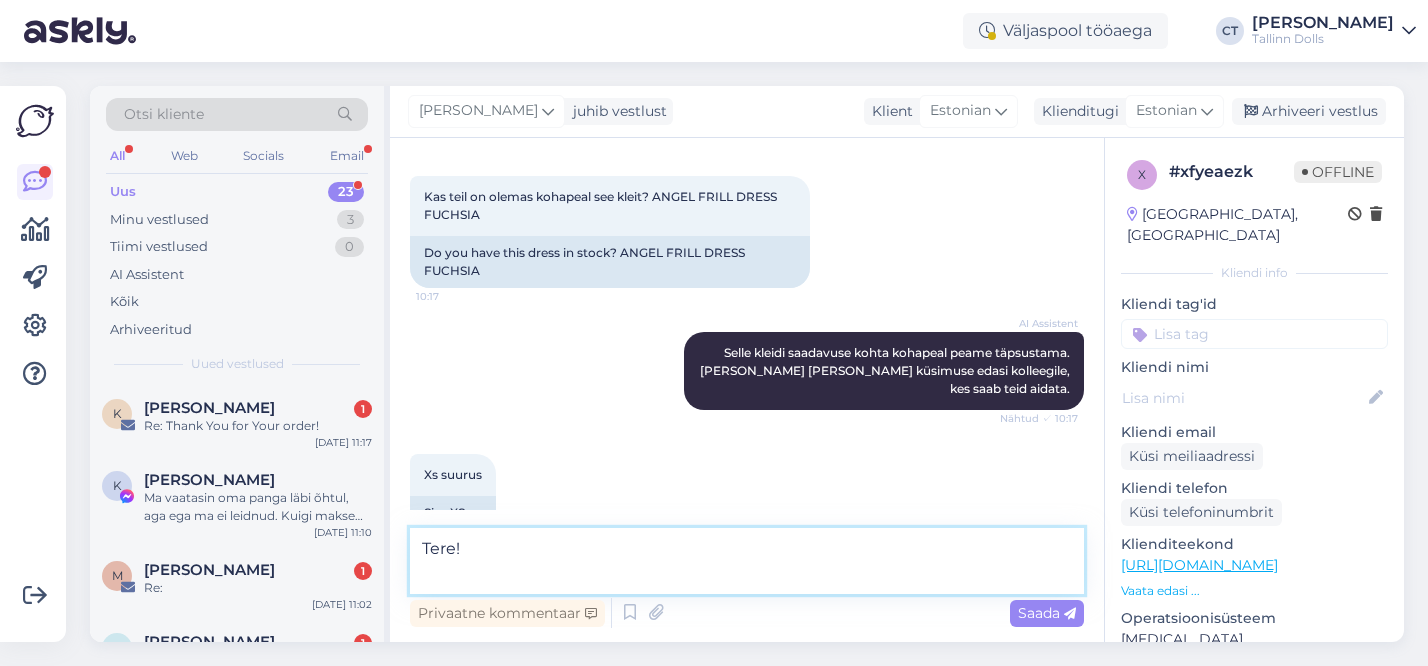 scroll, scrollTop: 318, scrollLeft: 0, axis: vertical 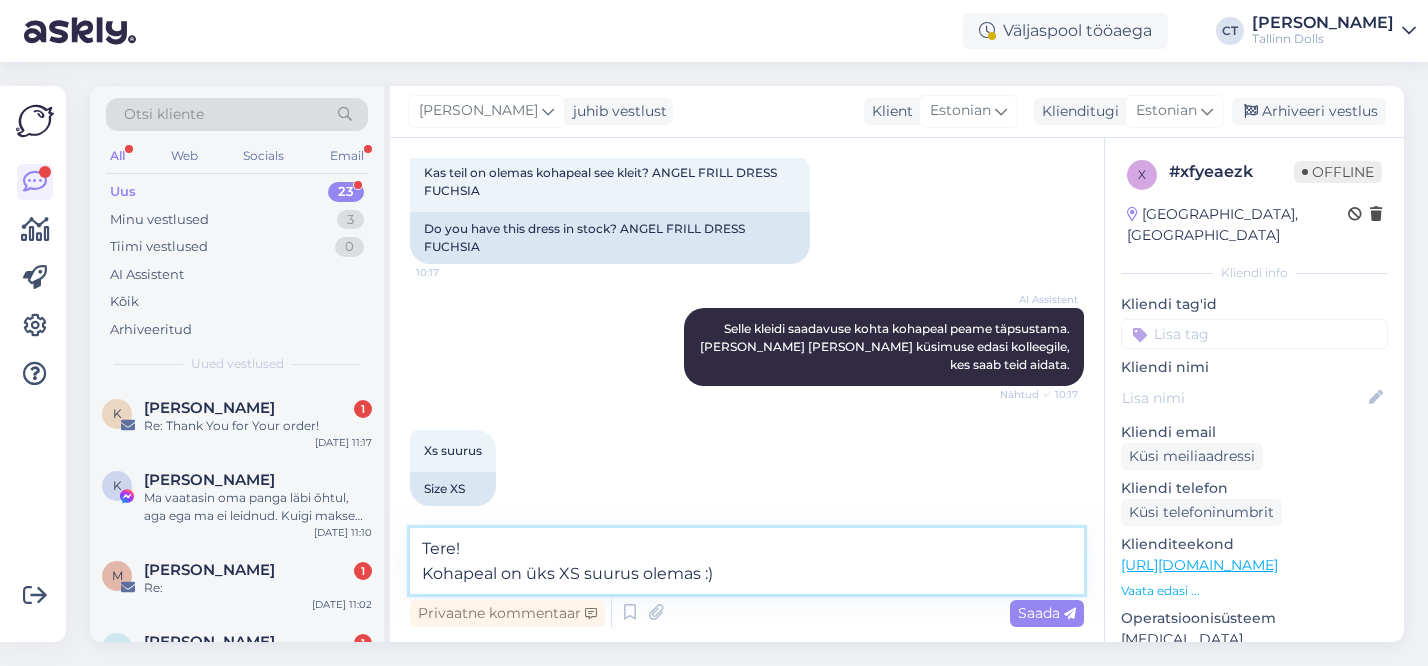 type on "Tere!
Kohapeal on üks XS suurus olemas :)" 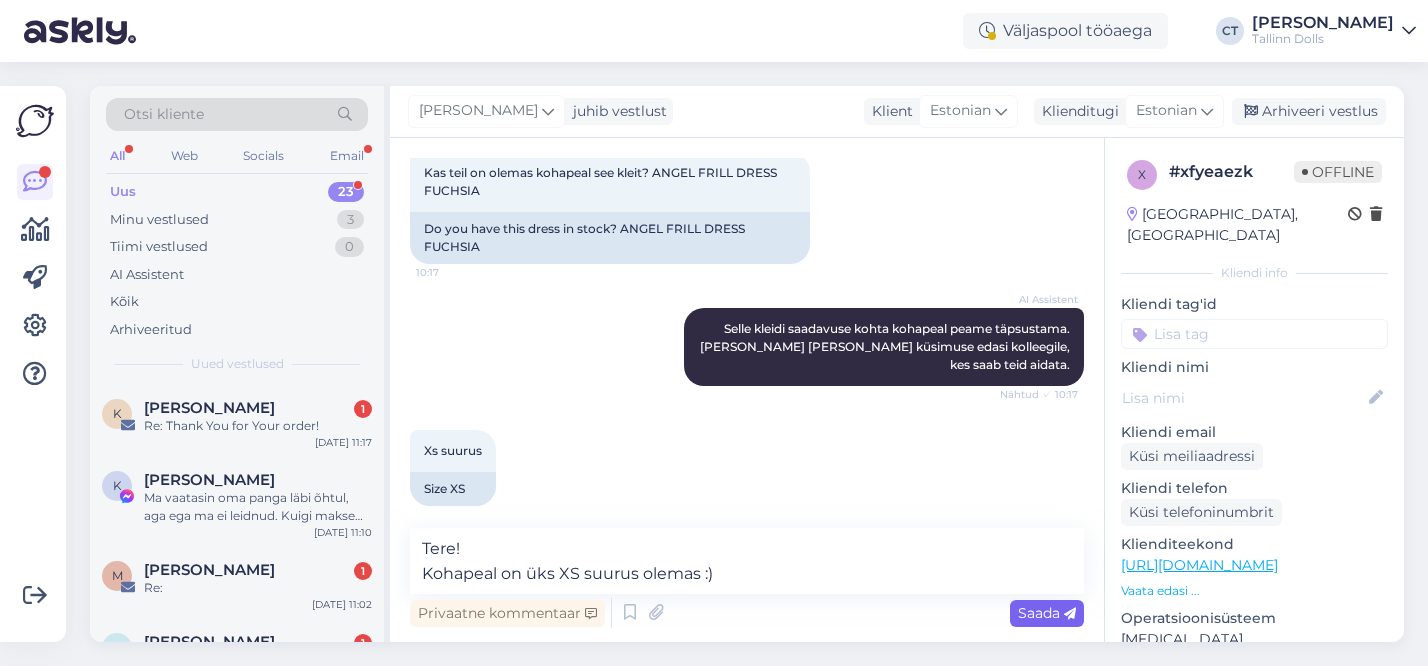 click on "Saada" at bounding box center [1047, 613] 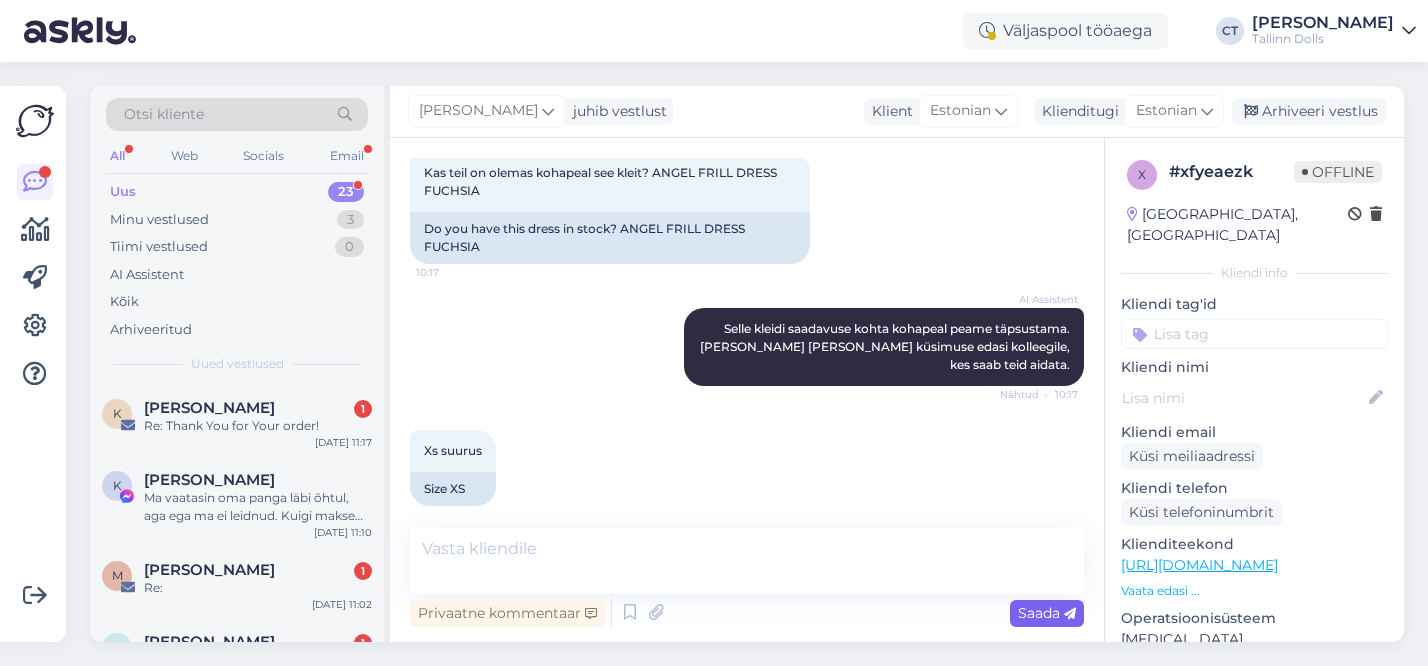 scroll, scrollTop: 398, scrollLeft: 0, axis: vertical 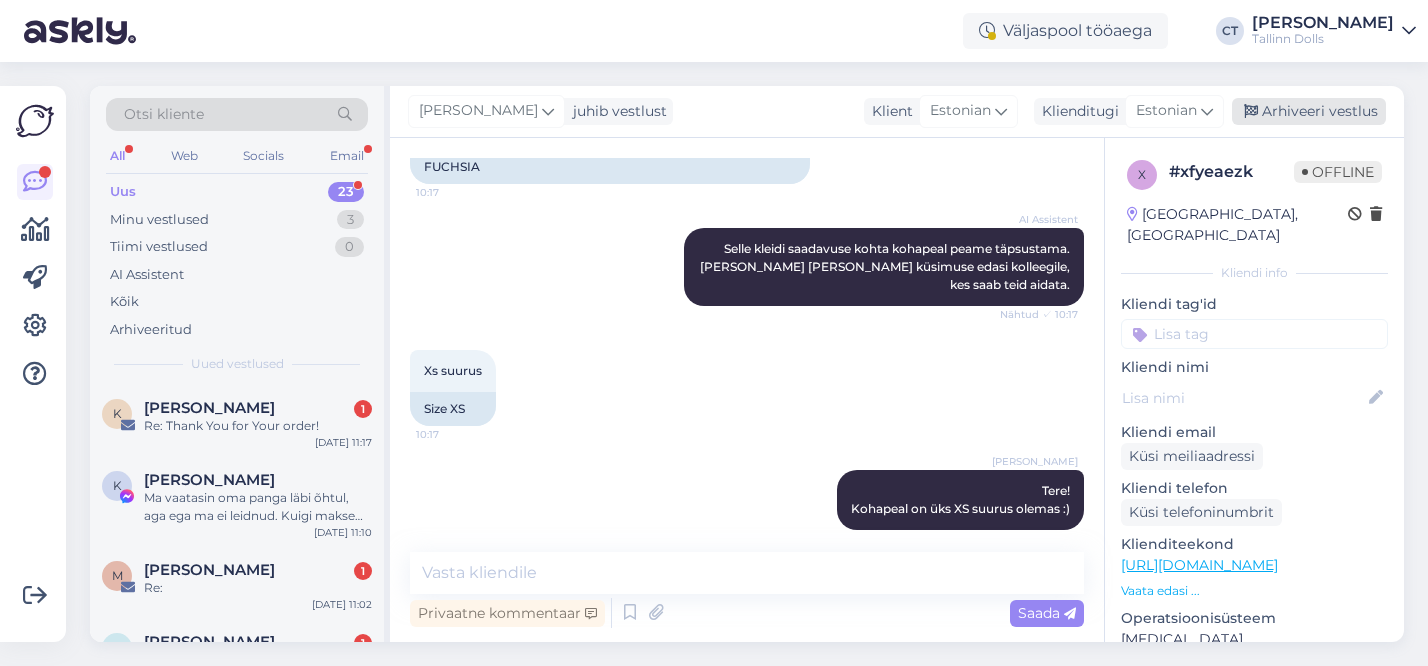 click on "Arhiveeri vestlus" at bounding box center (1309, 111) 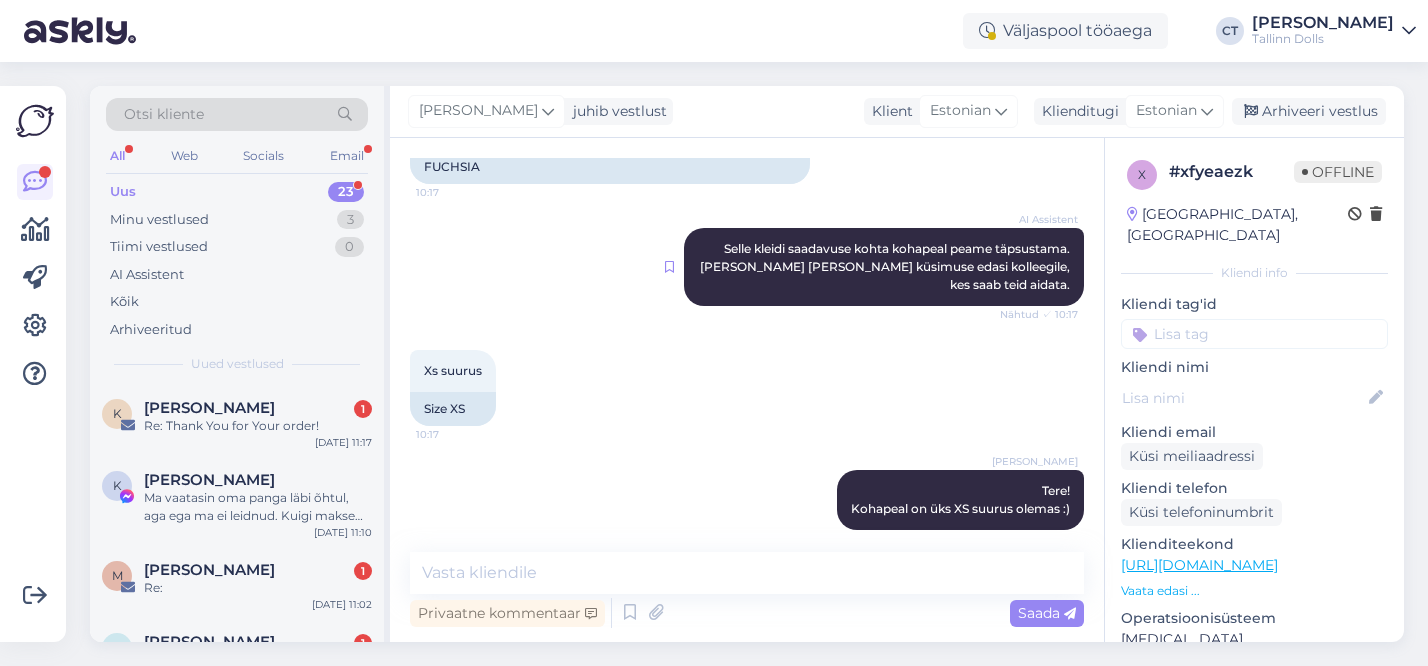 scroll, scrollTop: 405, scrollLeft: 0, axis: vertical 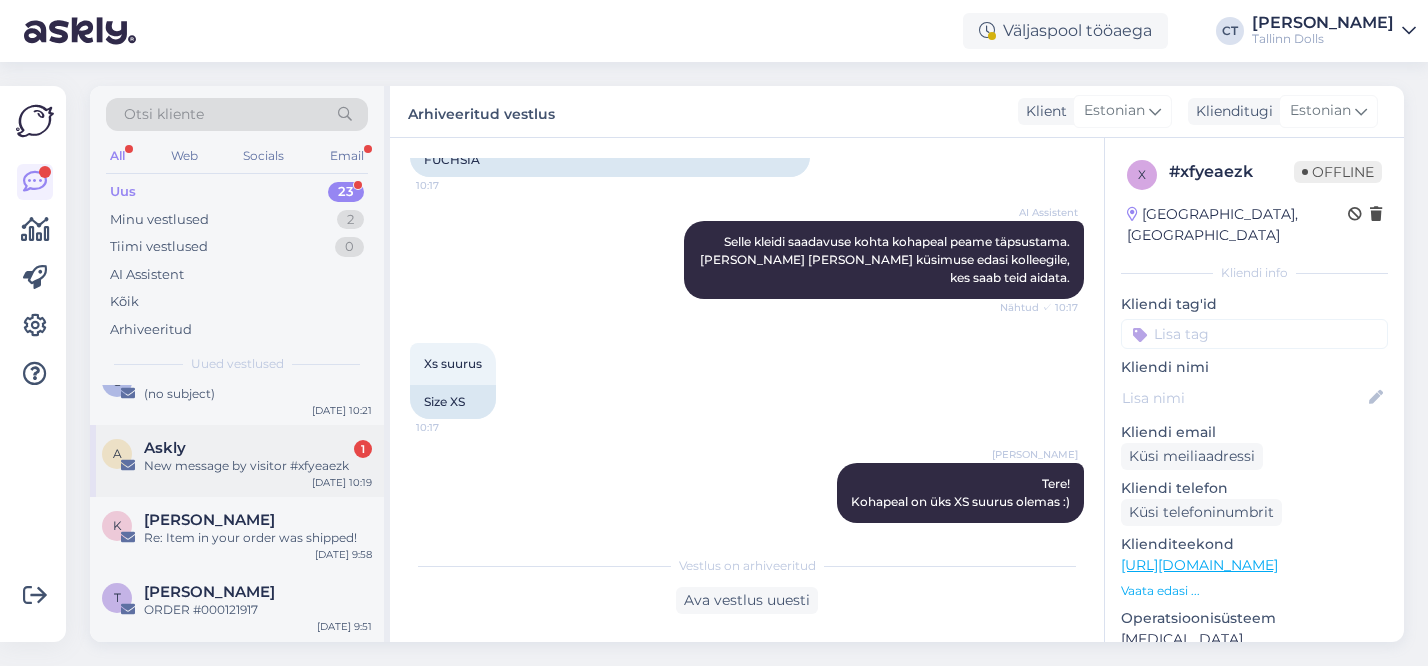 click on "New message by visitor #xfyeaezk" at bounding box center (258, 466) 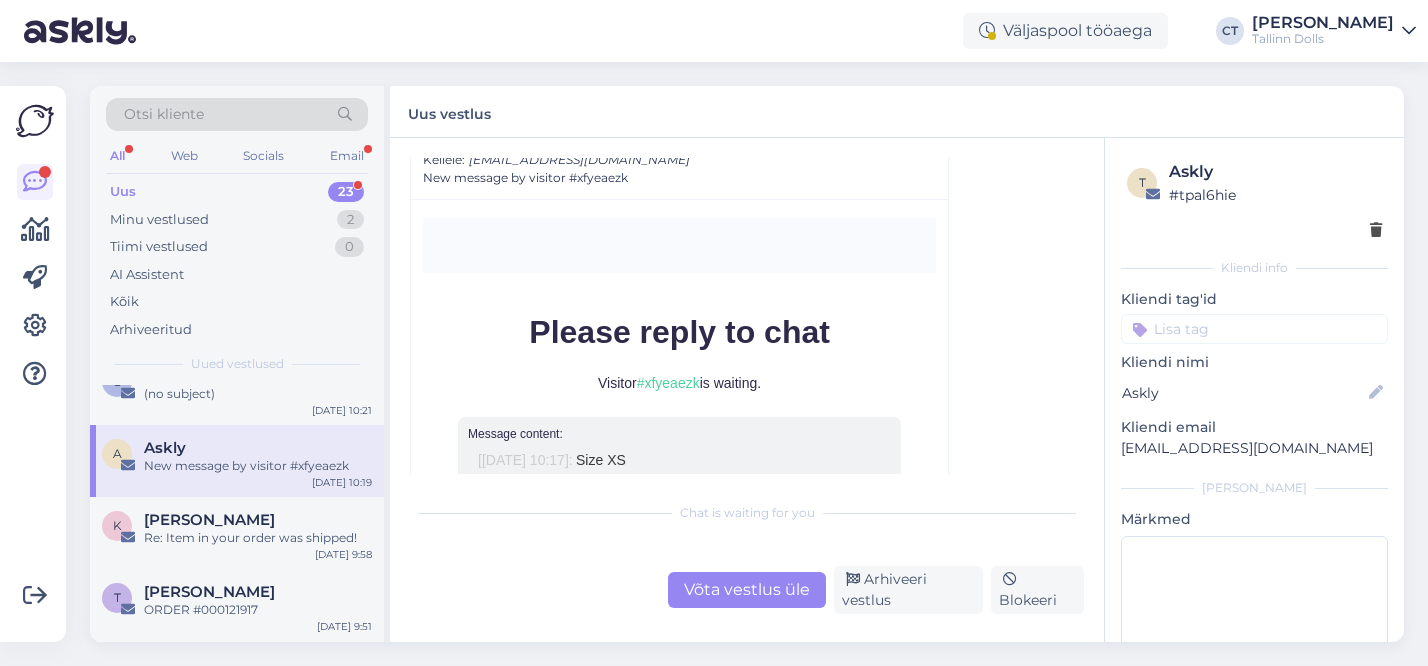scroll, scrollTop: 8654, scrollLeft: 0, axis: vertical 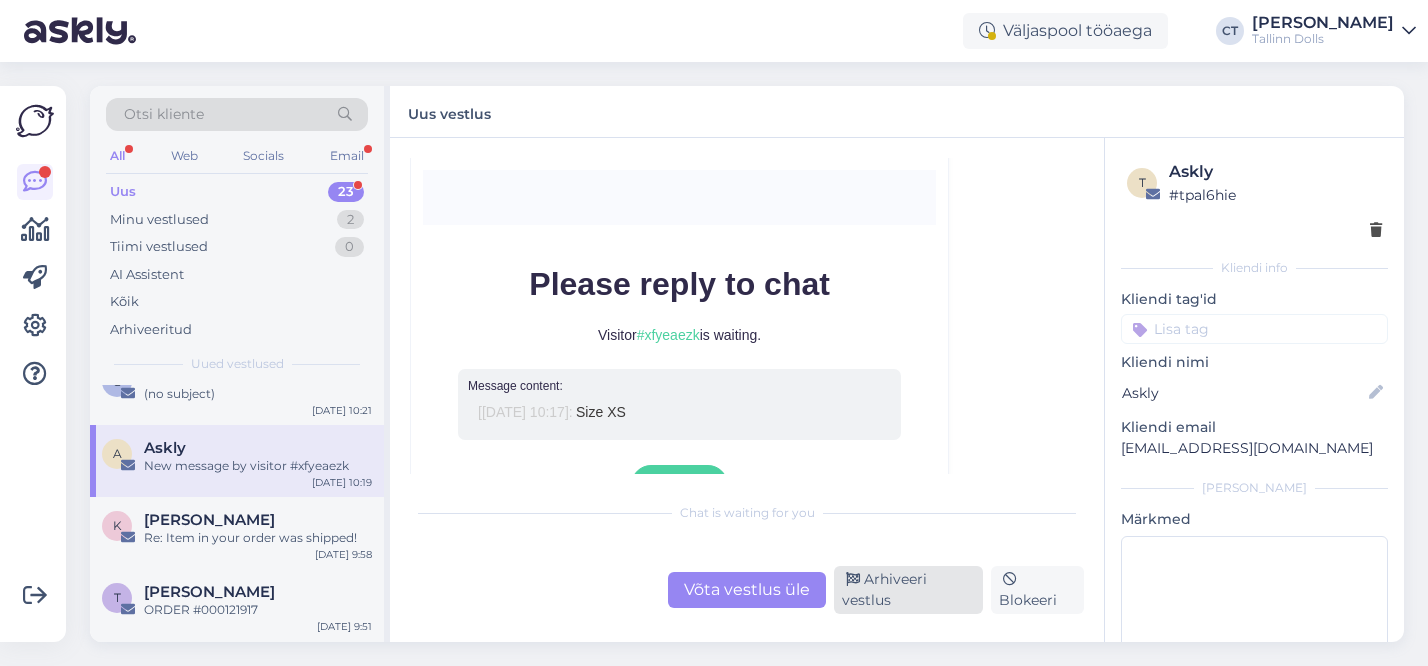 click on "Arhiveeri vestlus" at bounding box center [908, 590] 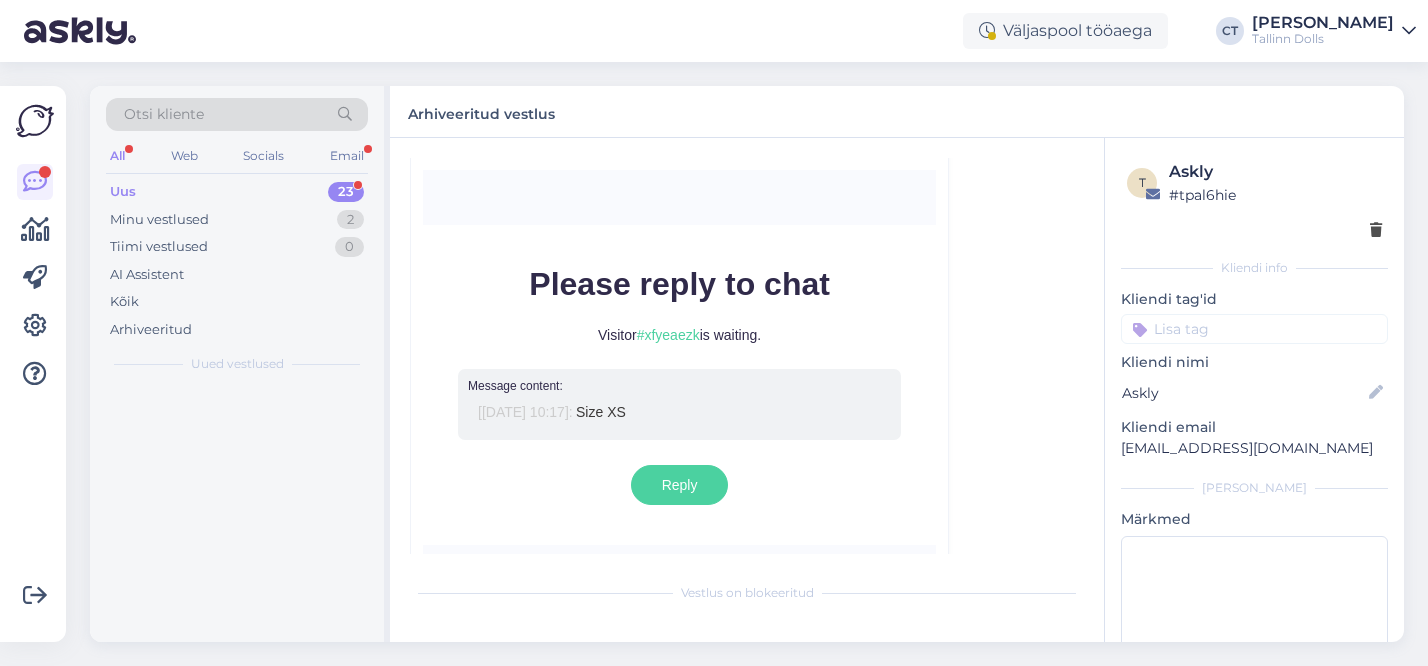 scroll, scrollTop: 8568, scrollLeft: 0, axis: vertical 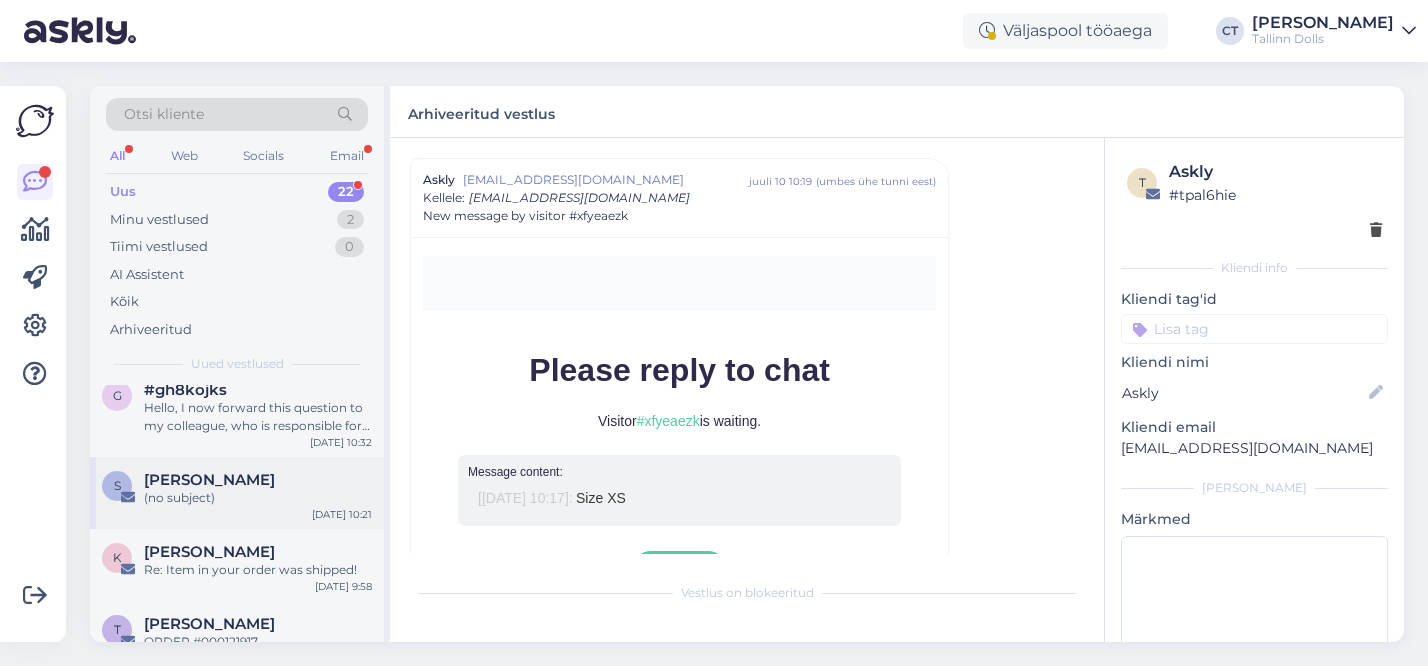 click on "(no subject)" at bounding box center (258, 498) 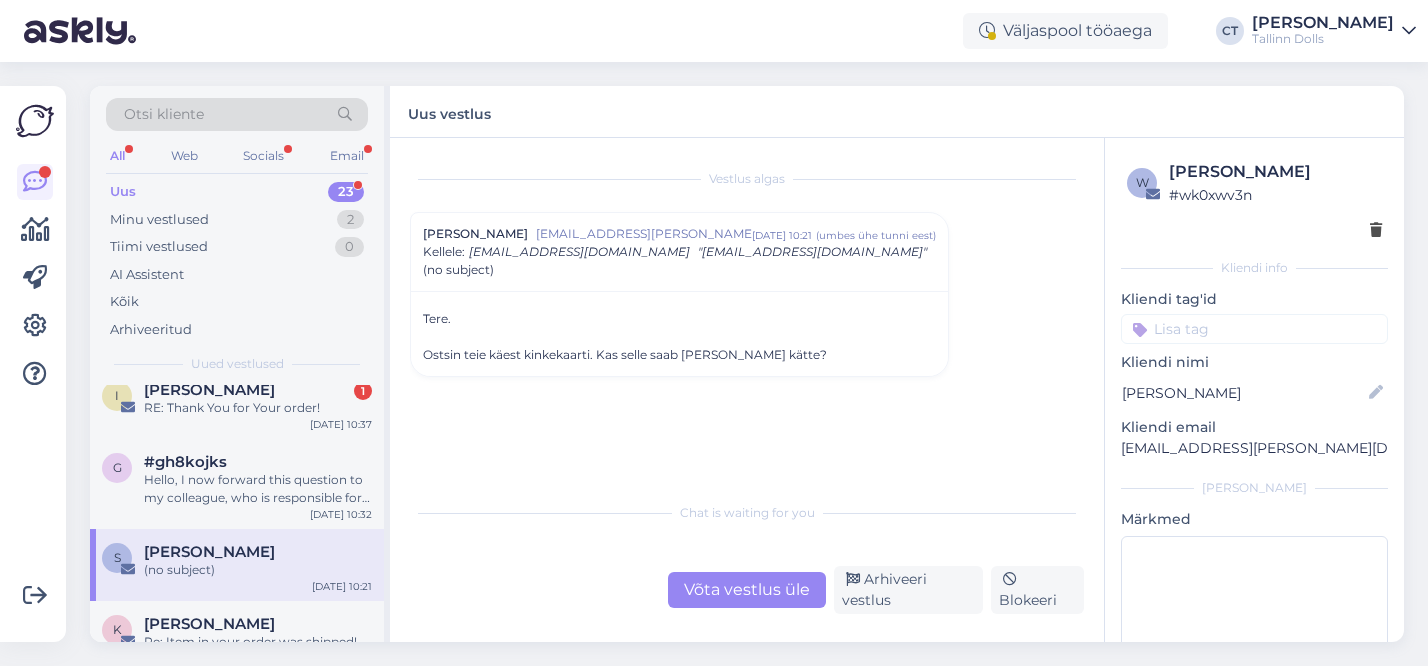 click on "Võta vestlus üle" at bounding box center (747, 590) 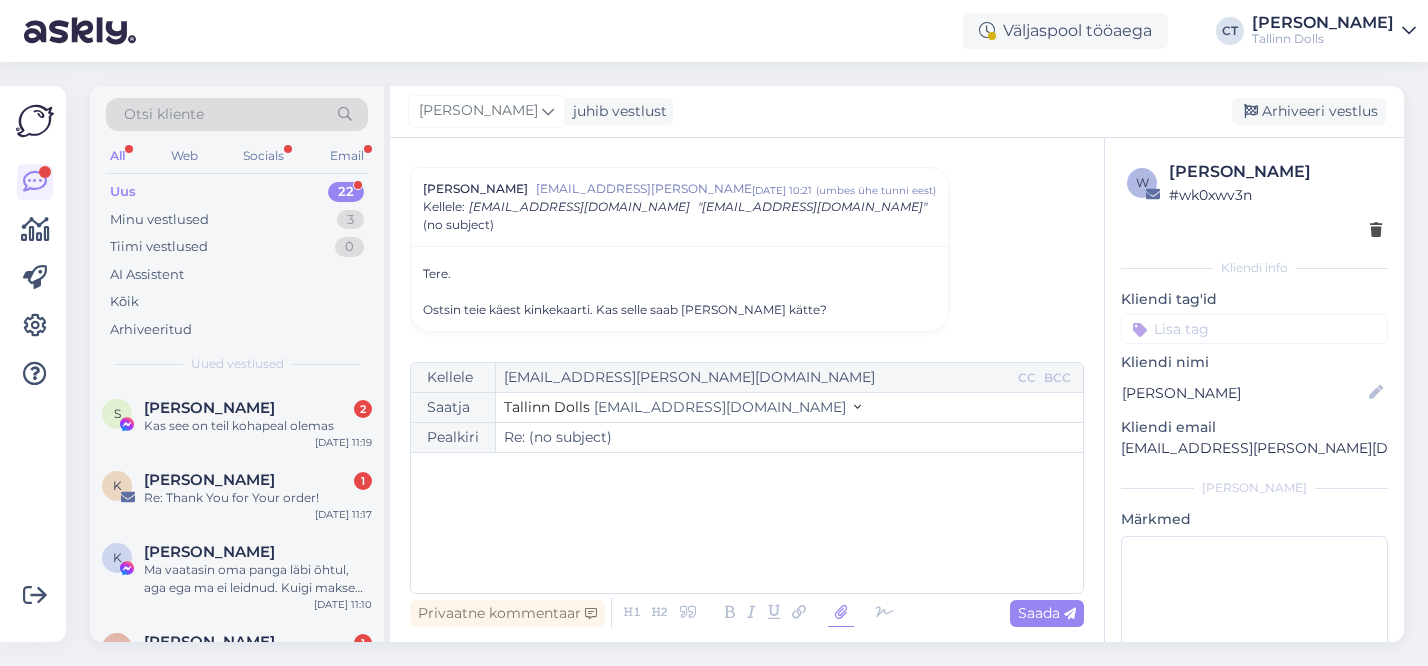 click at bounding box center (841, 613) 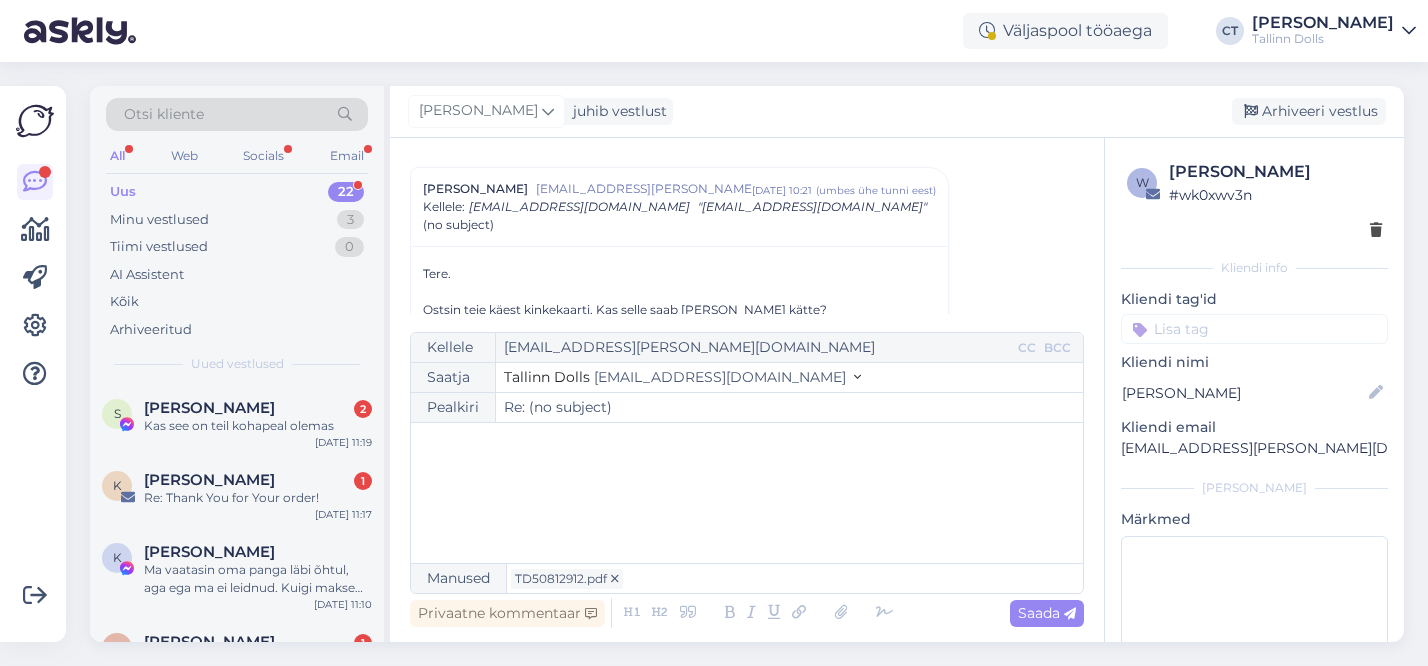 click on "﻿" at bounding box center [747, 493] 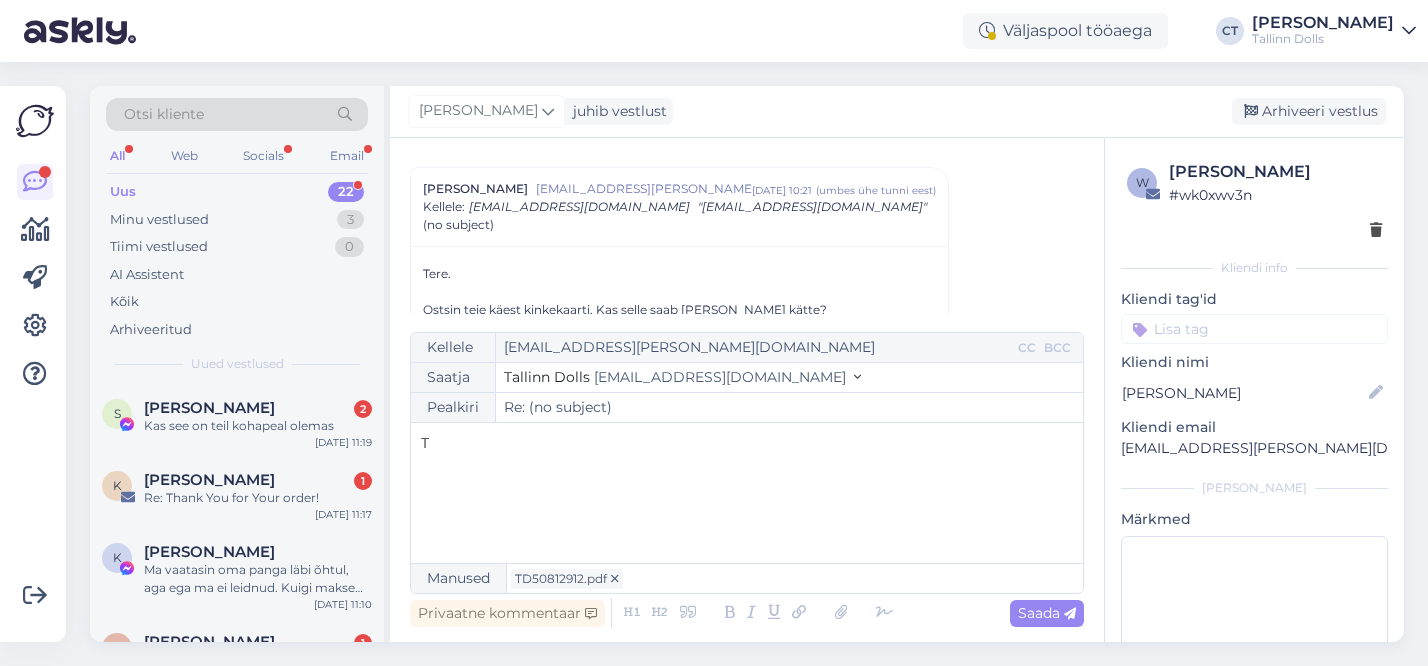 type 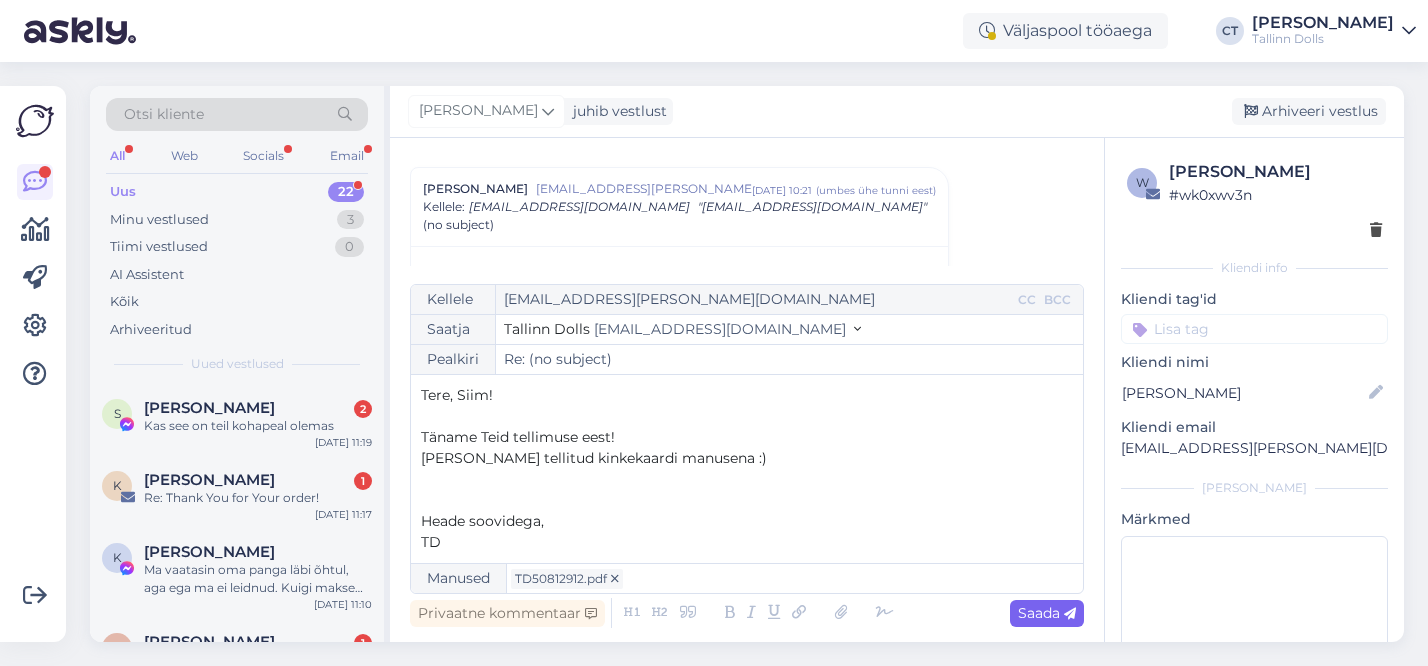 click on "Saada" at bounding box center (1047, 613) 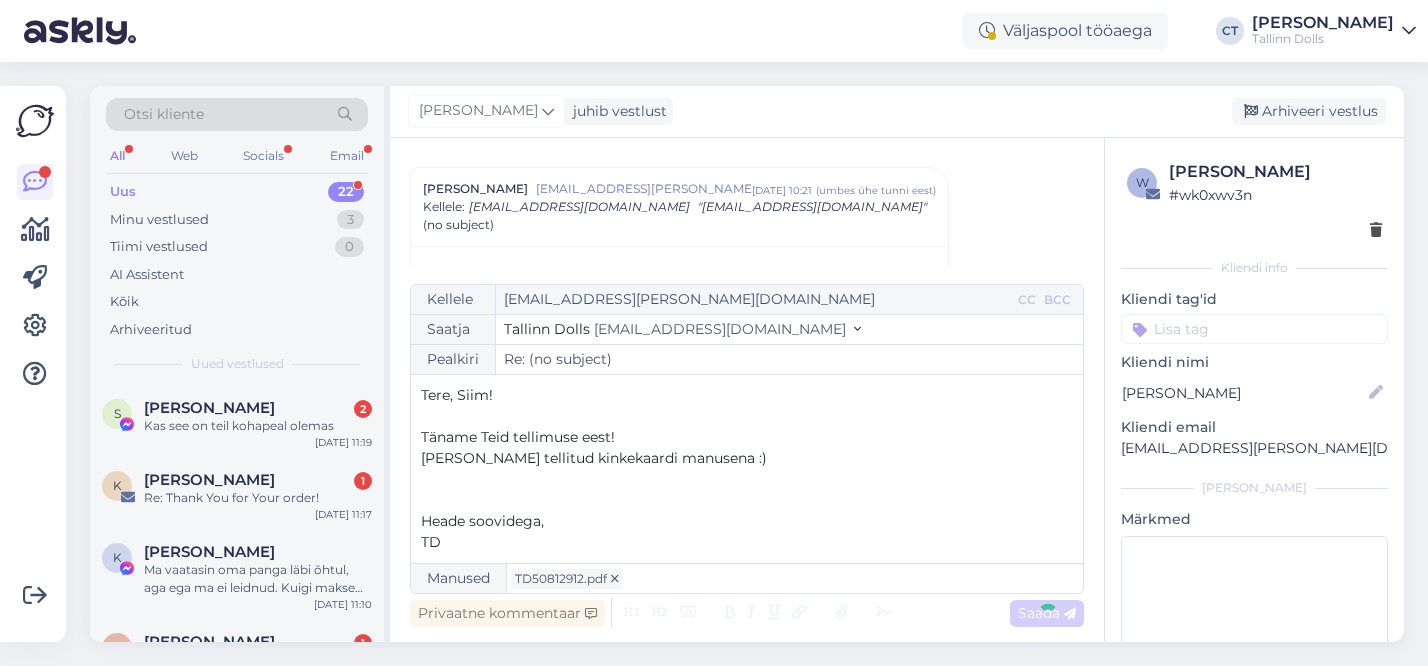 type on "Re: Re: (no subject)" 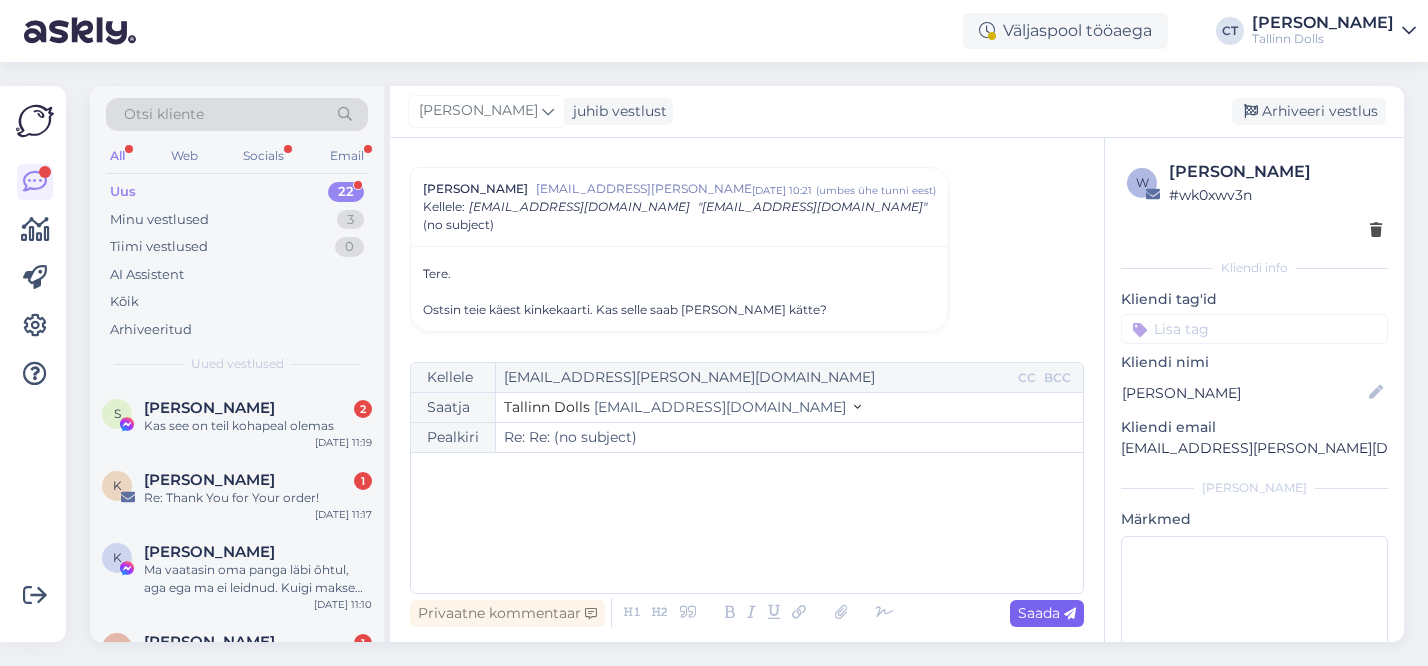 scroll, scrollTop: 243, scrollLeft: 0, axis: vertical 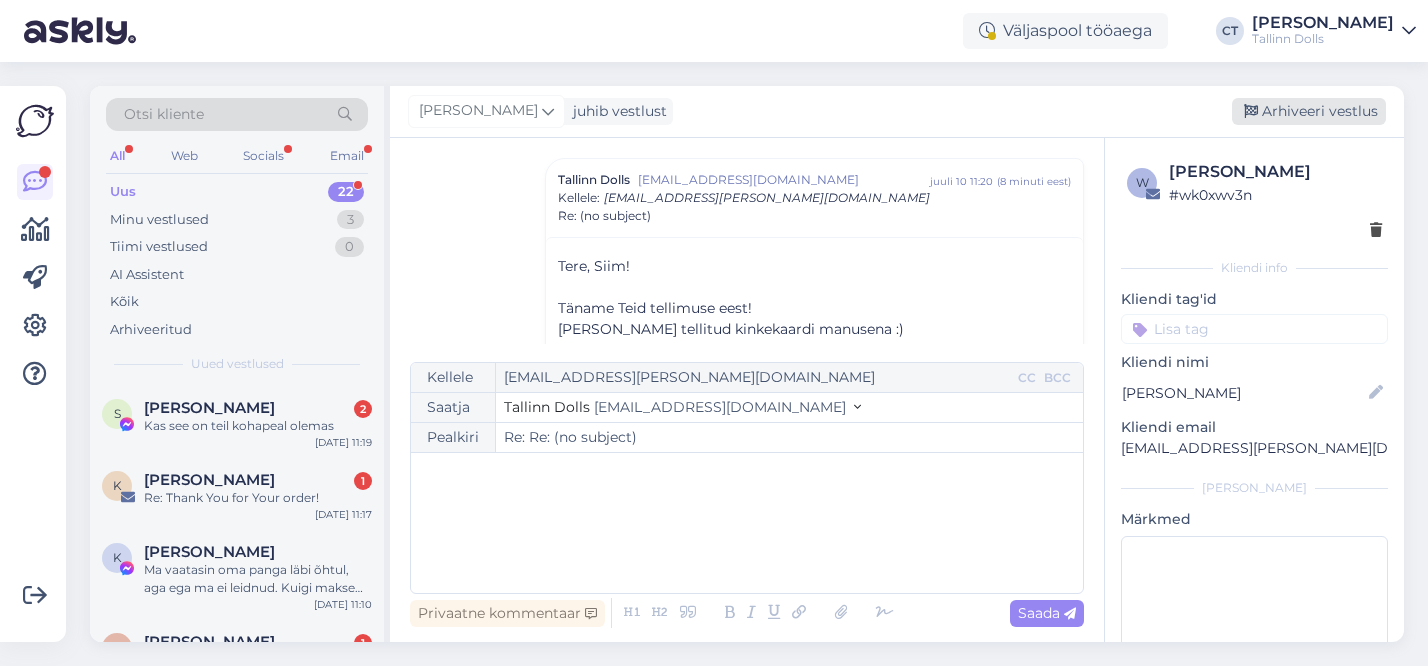 click on "Arhiveeri vestlus" at bounding box center [1309, 111] 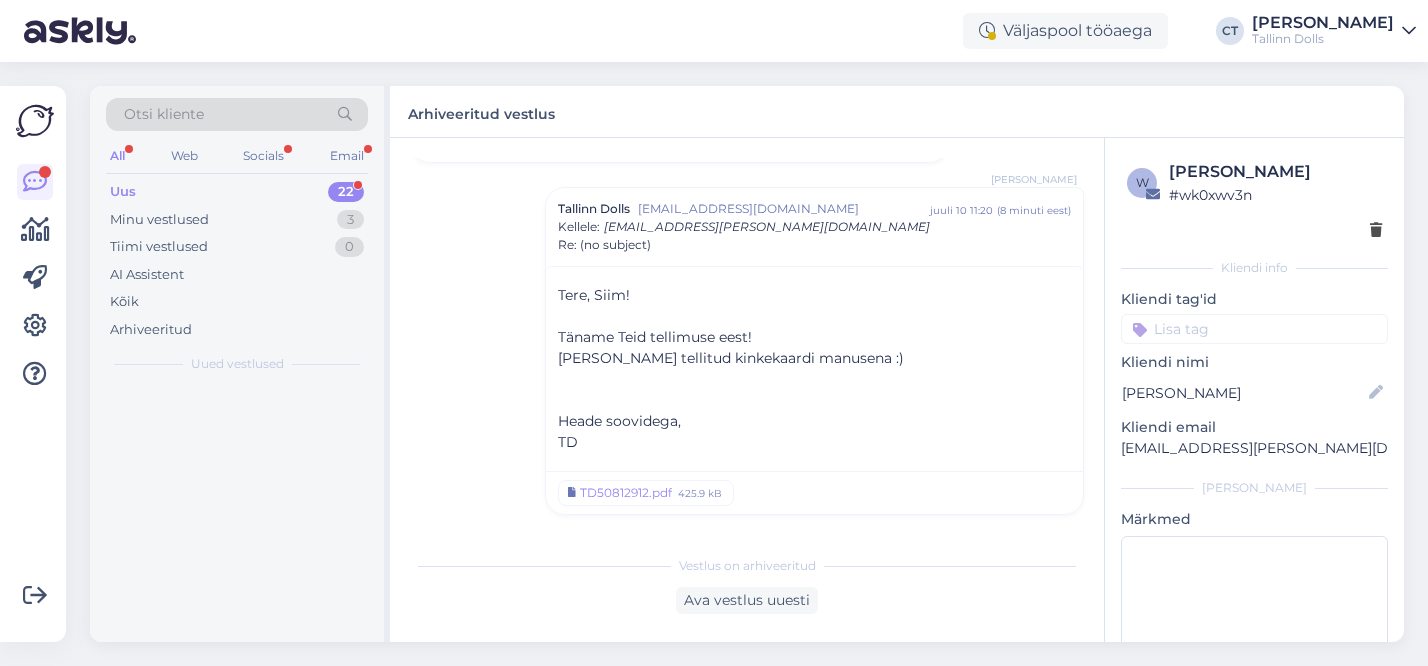 scroll, scrollTop: 214, scrollLeft: 0, axis: vertical 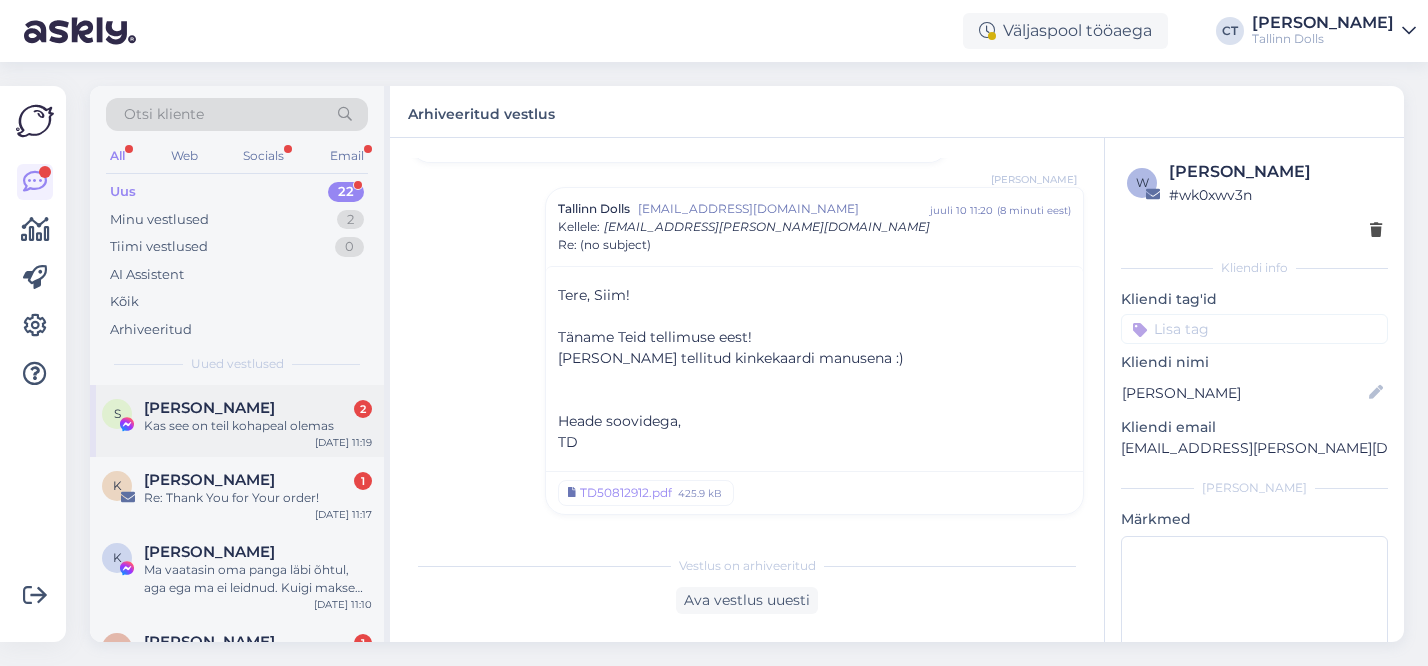 click on "Kas see on teil kohapeal olemas" at bounding box center (258, 426) 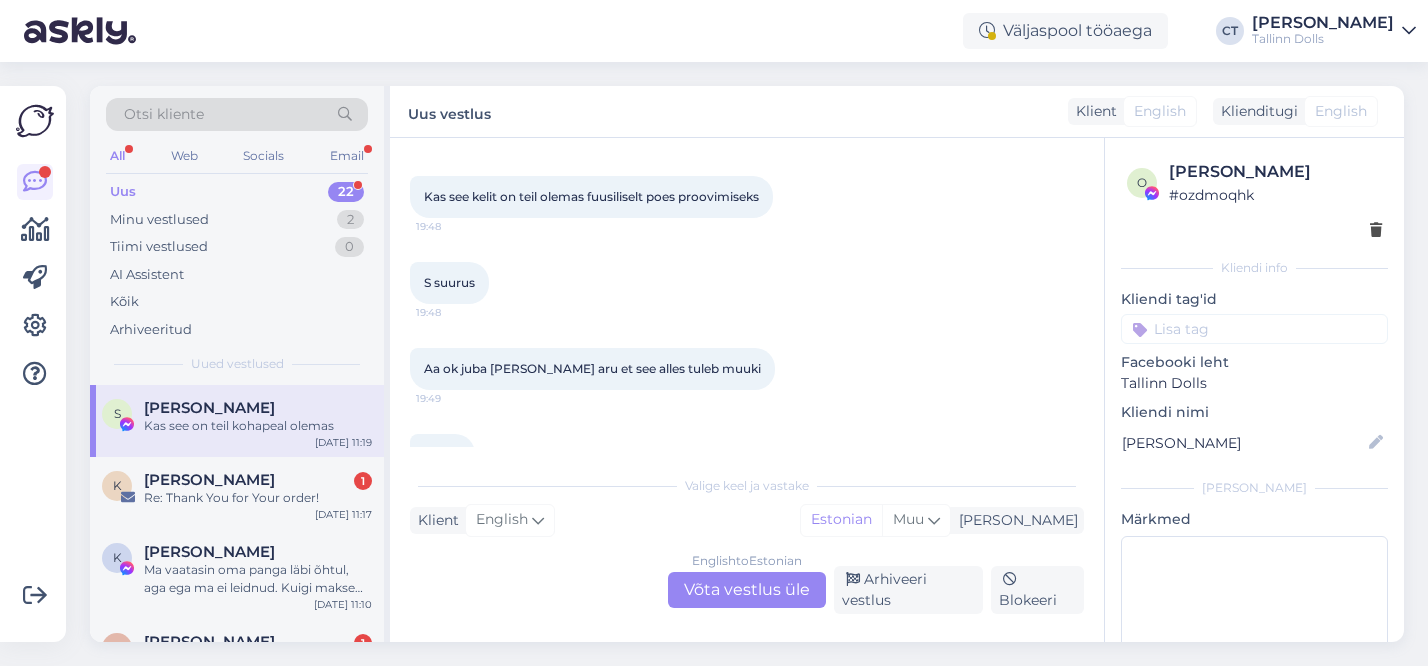 scroll, scrollTop: 519, scrollLeft: 0, axis: vertical 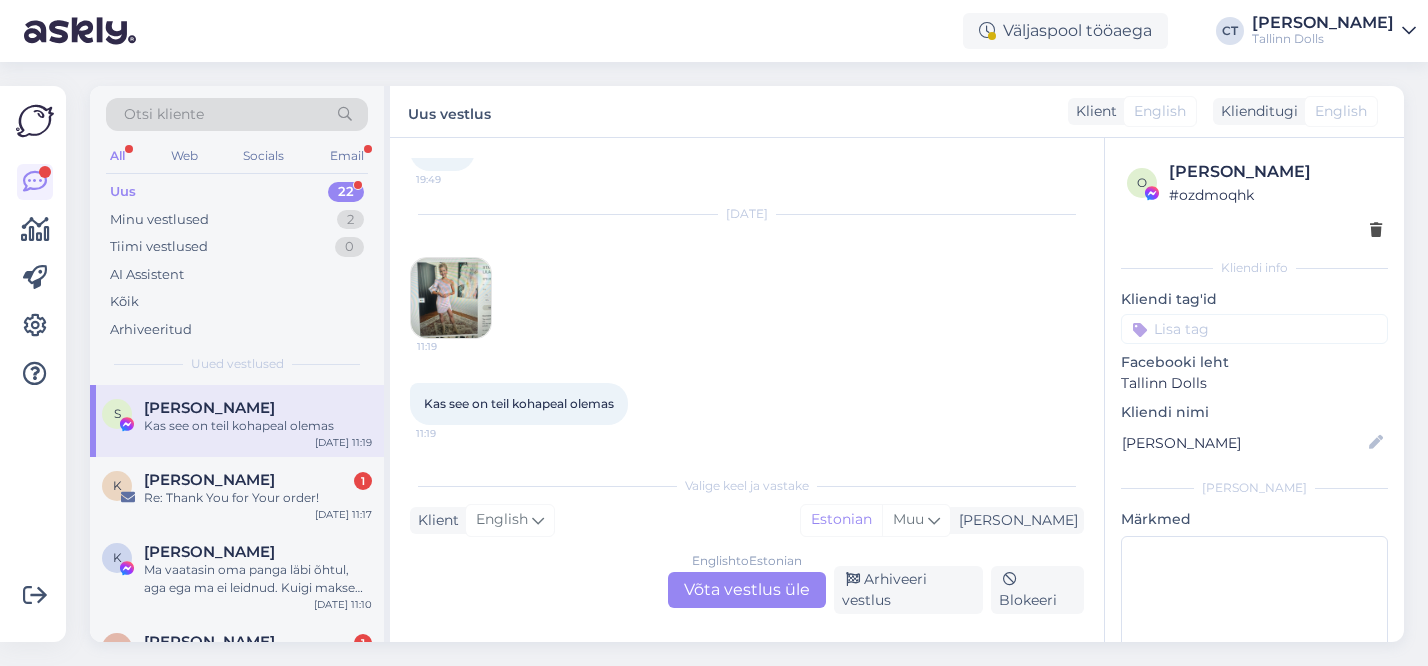 click on "English  to  Estonian Võta vestlus üle" at bounding box center (747, 590) 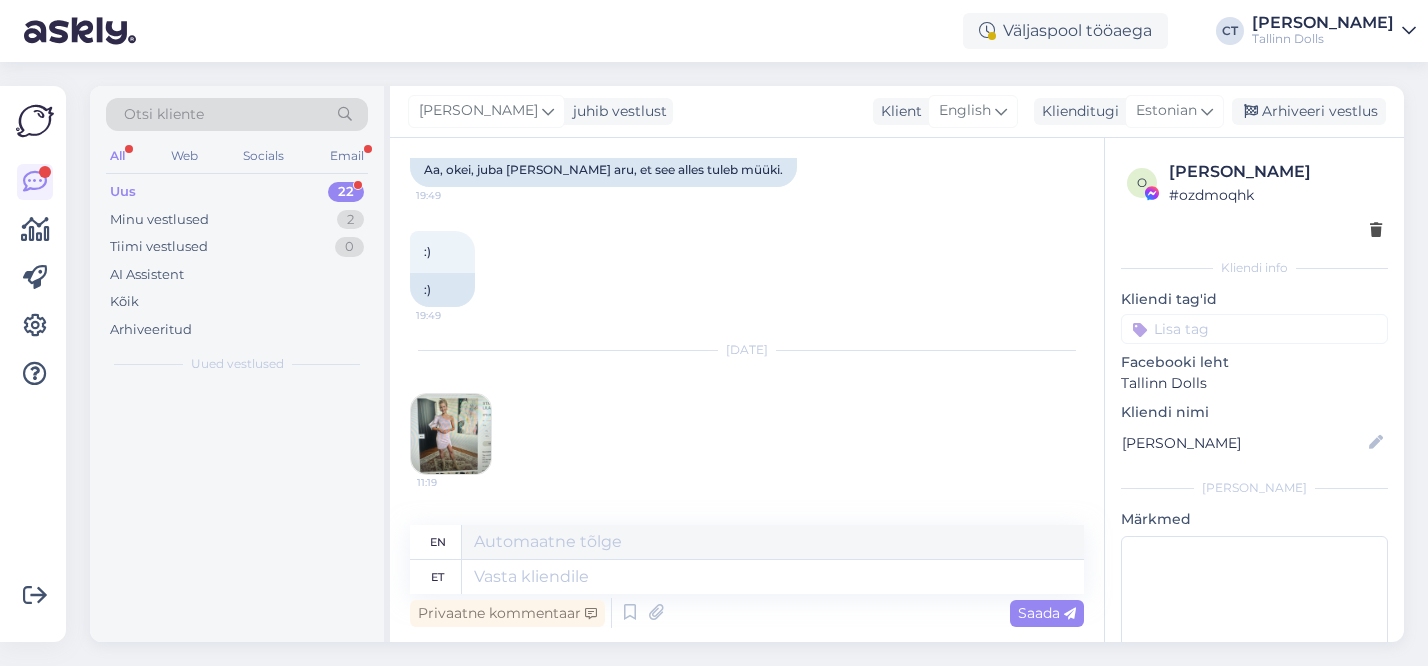 scroll, scrollTop: 629, scrollLeft: 0, axis: vertical 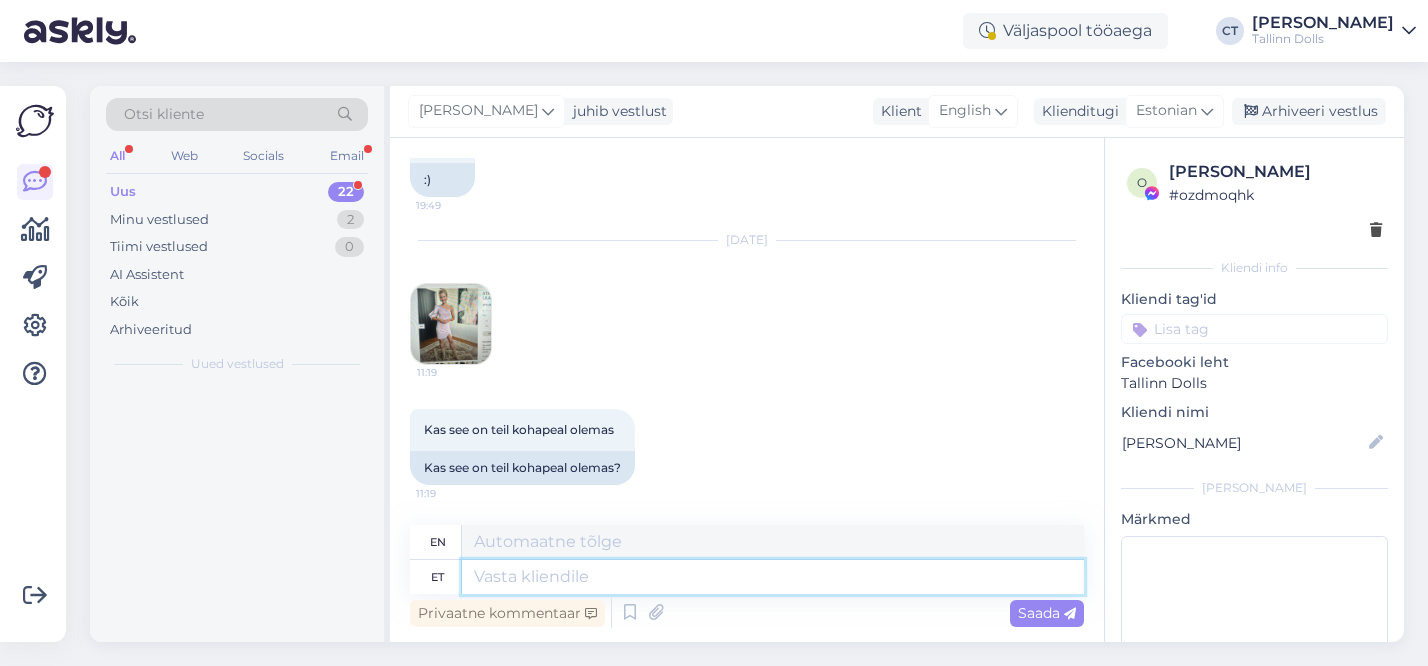 click at bounding box center [773, 577] 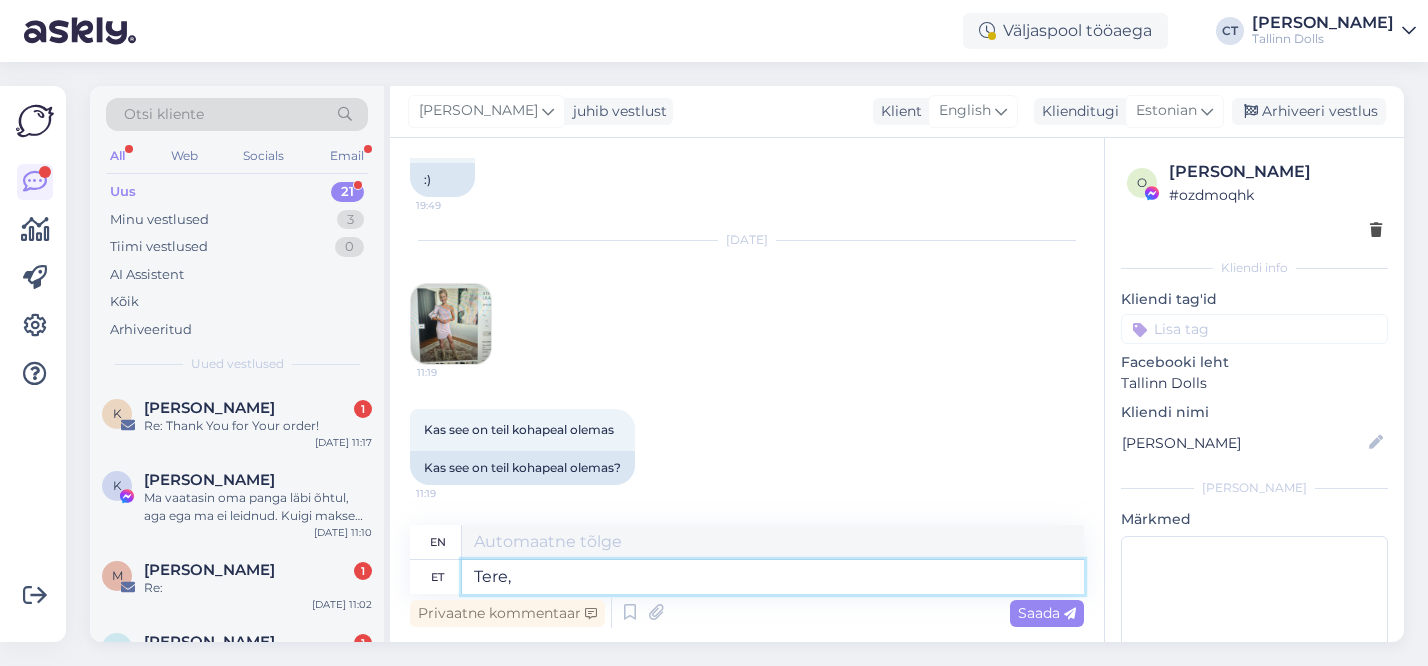 type on "Tere, S" 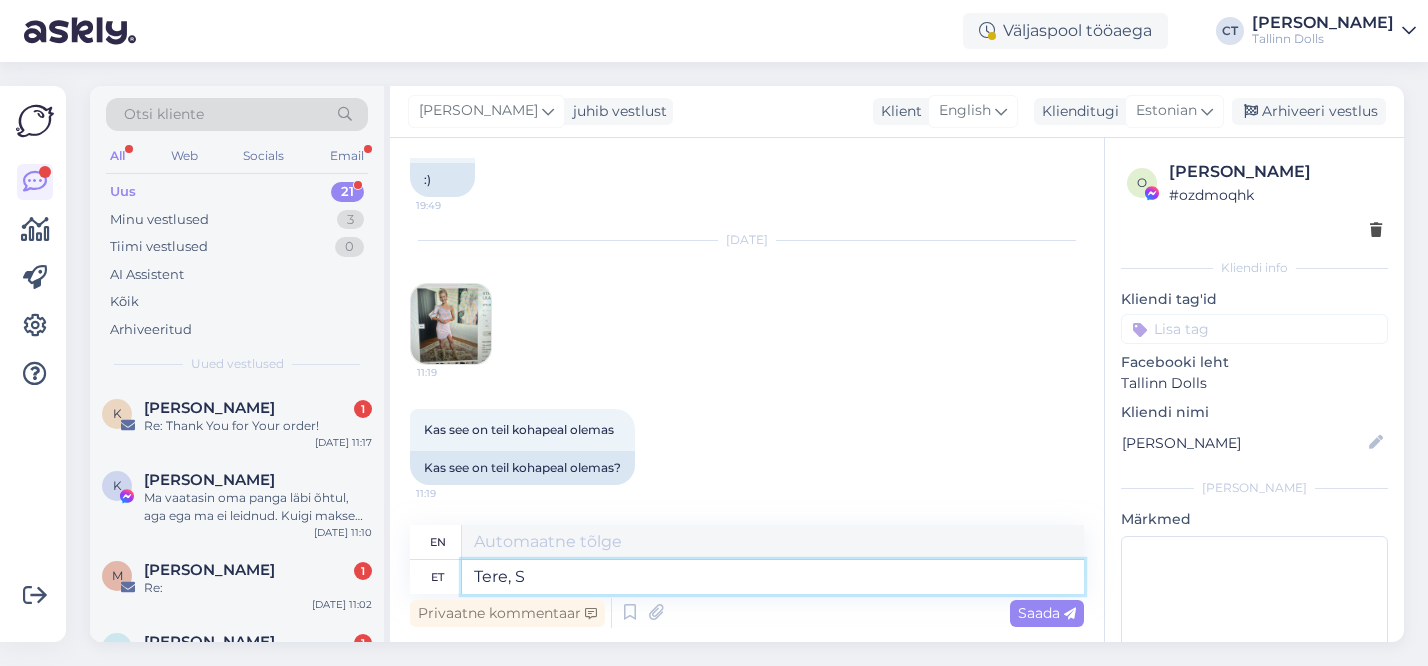 type on "Hello," 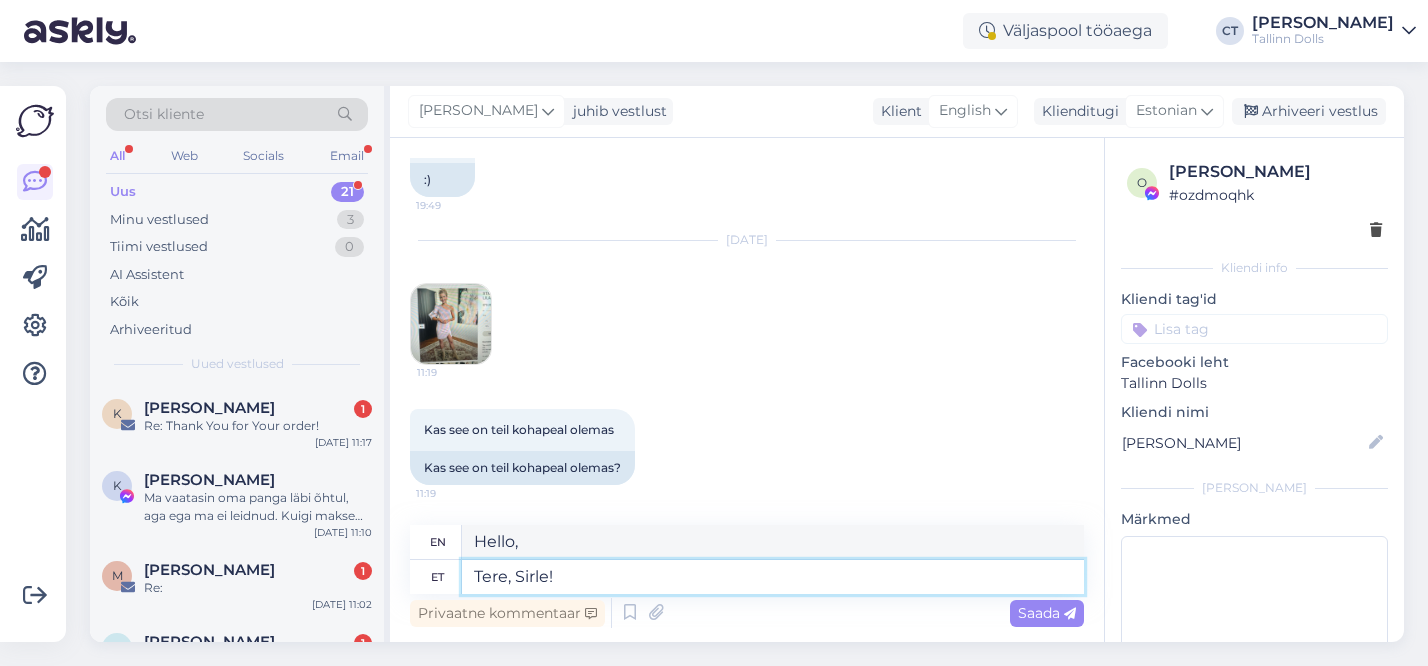 scroll, scrollTop: 647, scrollLeft: 0, axis: vertical 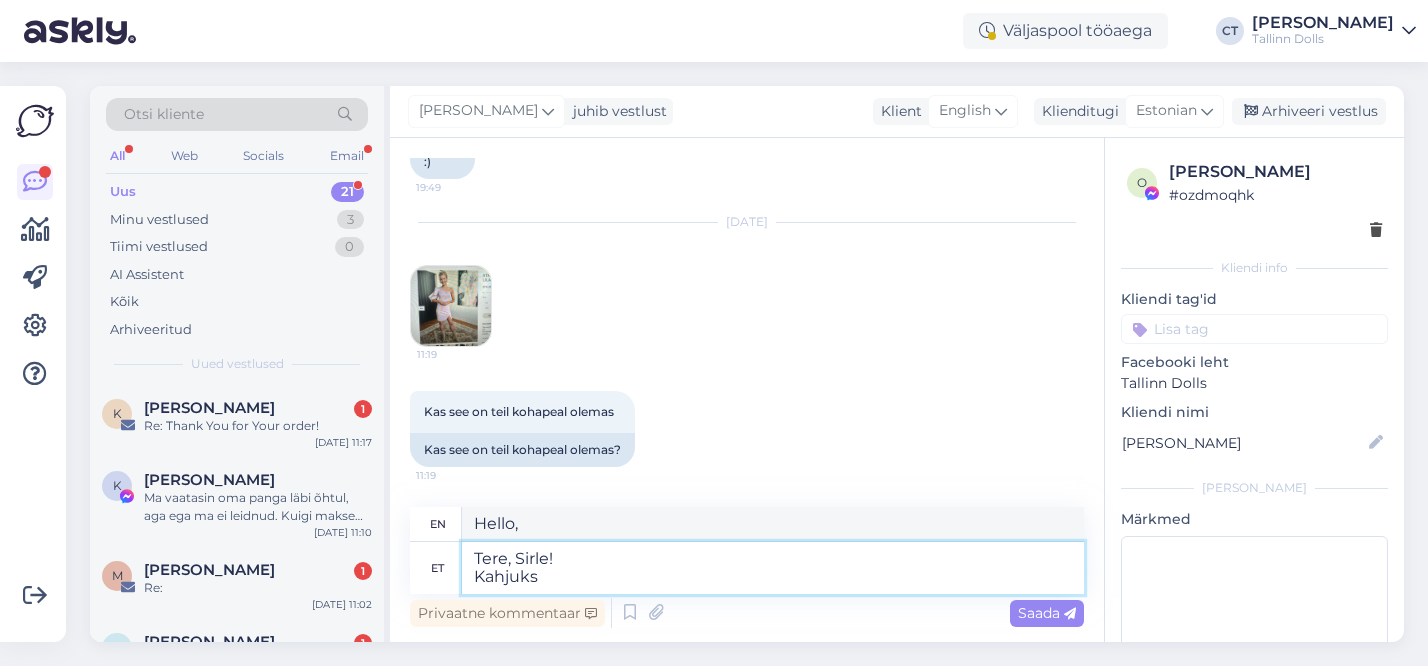 type on "Tere, Sirle!
Kahjuks e" 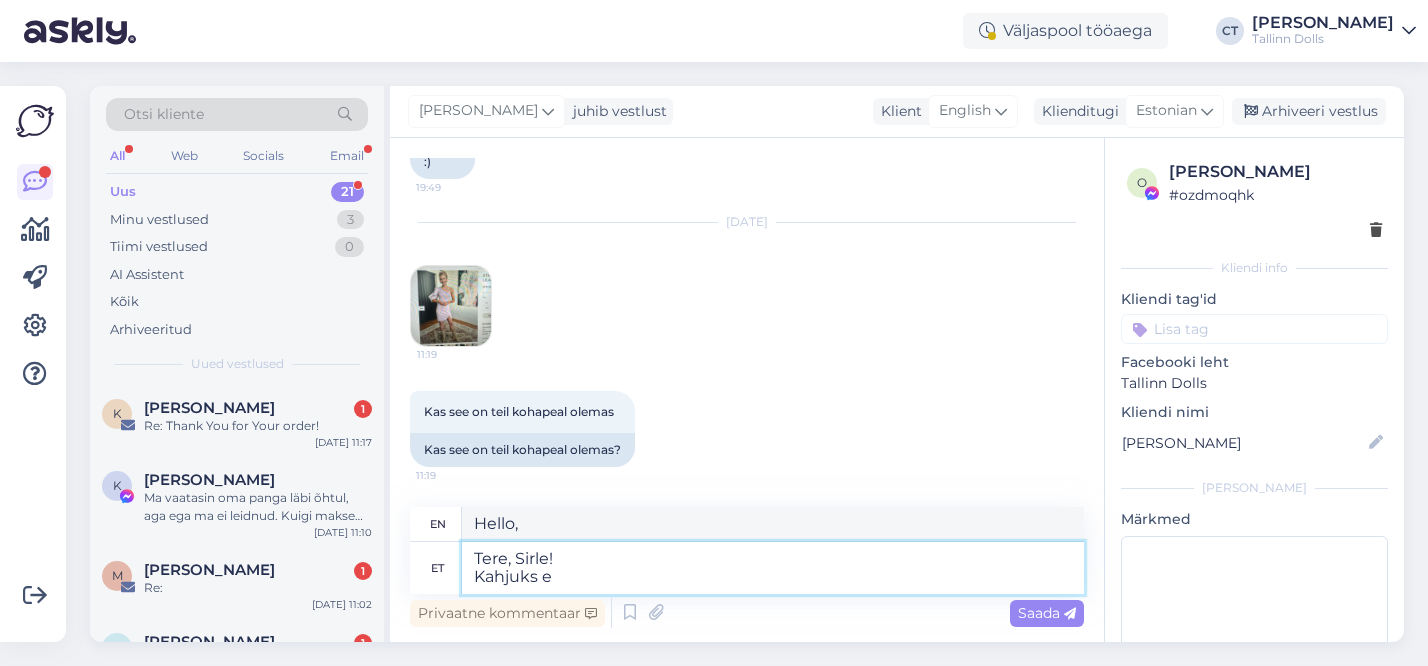 type on "Hello, Sirle!
Unfortunately" 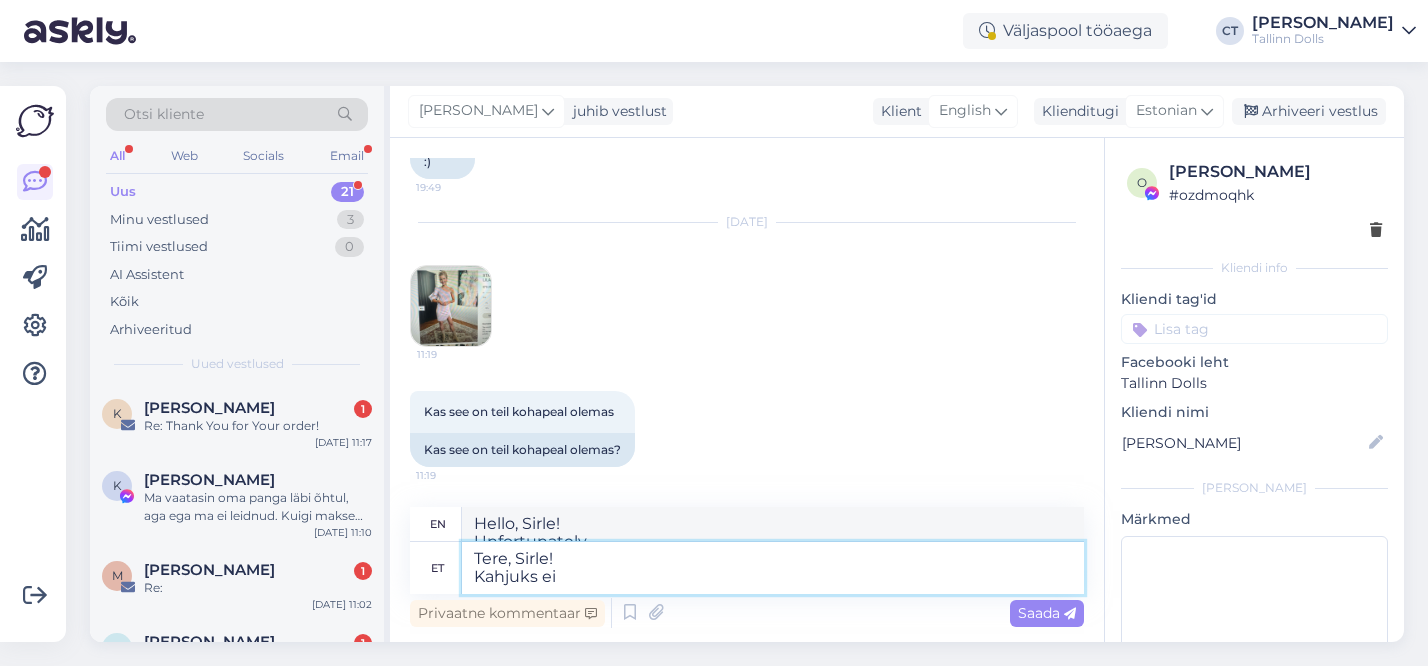 scroll, scrollTop: 655, scrollLeft: 0, axis: vertical 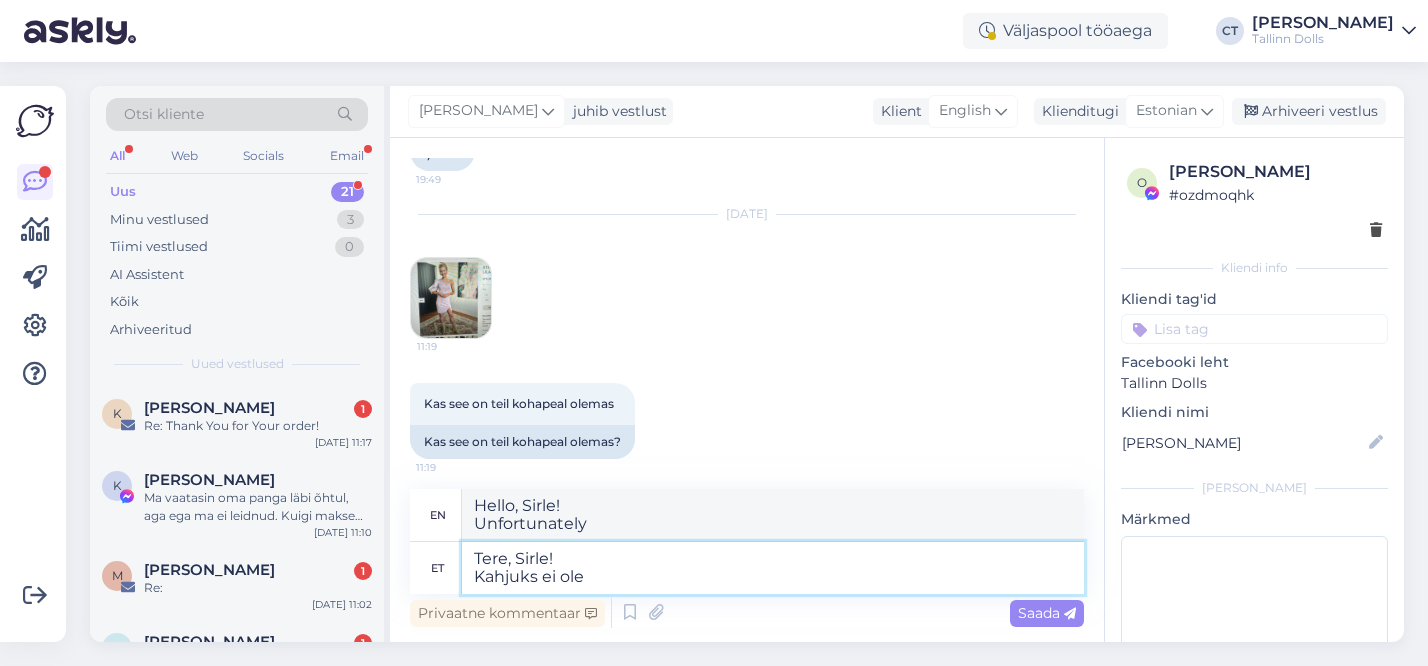 type on "Tere, Sirle!
Kahjuks ei ole" 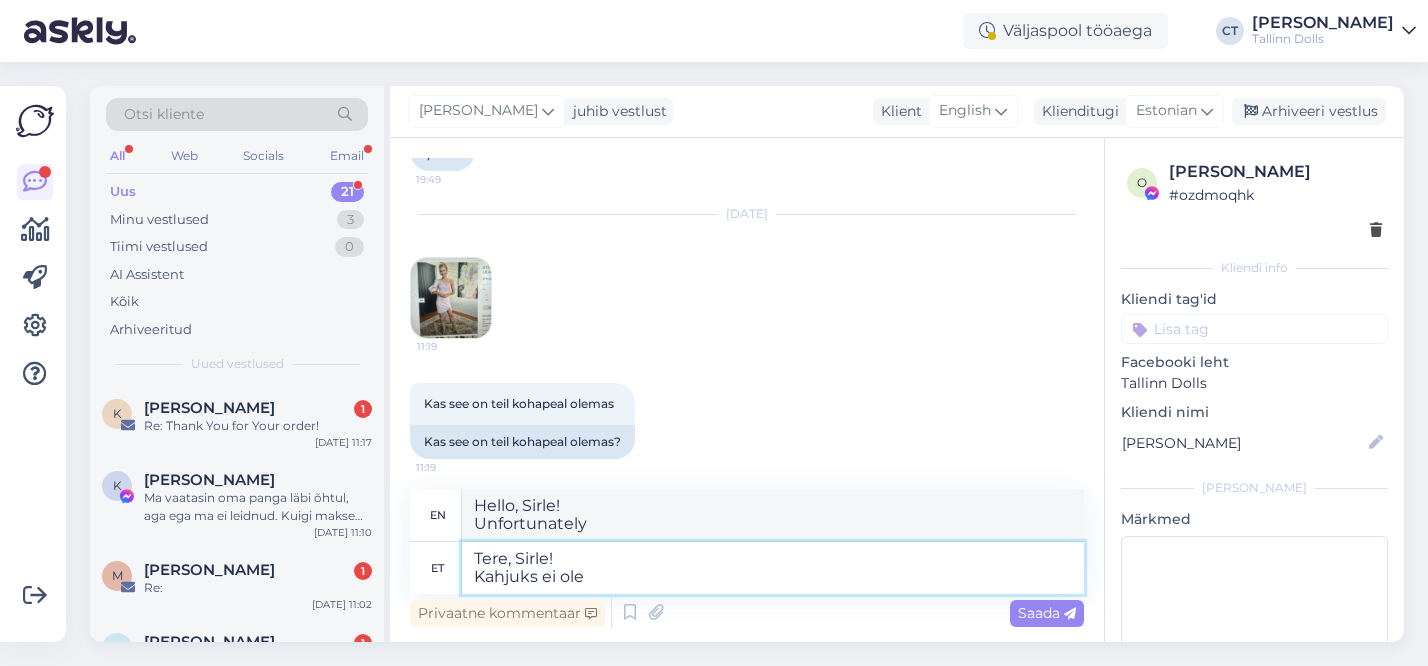 type on "Hello, Sirle!  Unfortunately
." 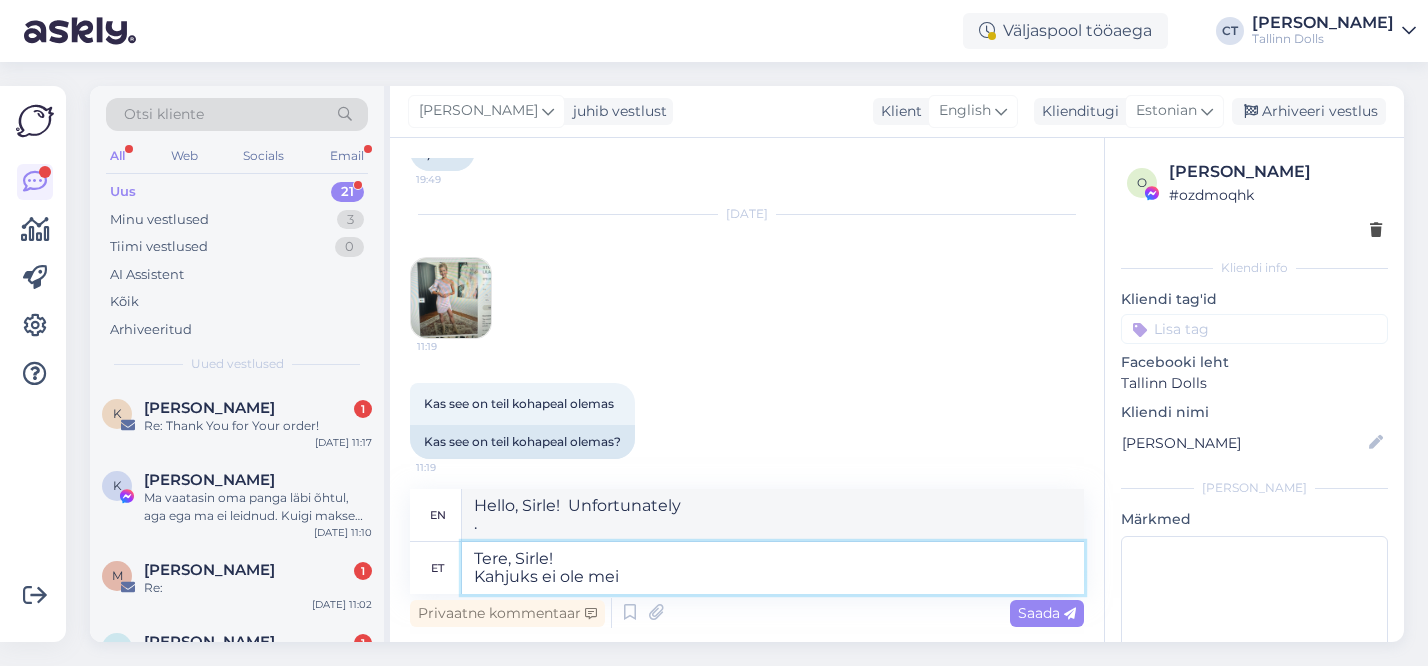 type on "Tere, Sirle!
Kahjuks ei ole mei" 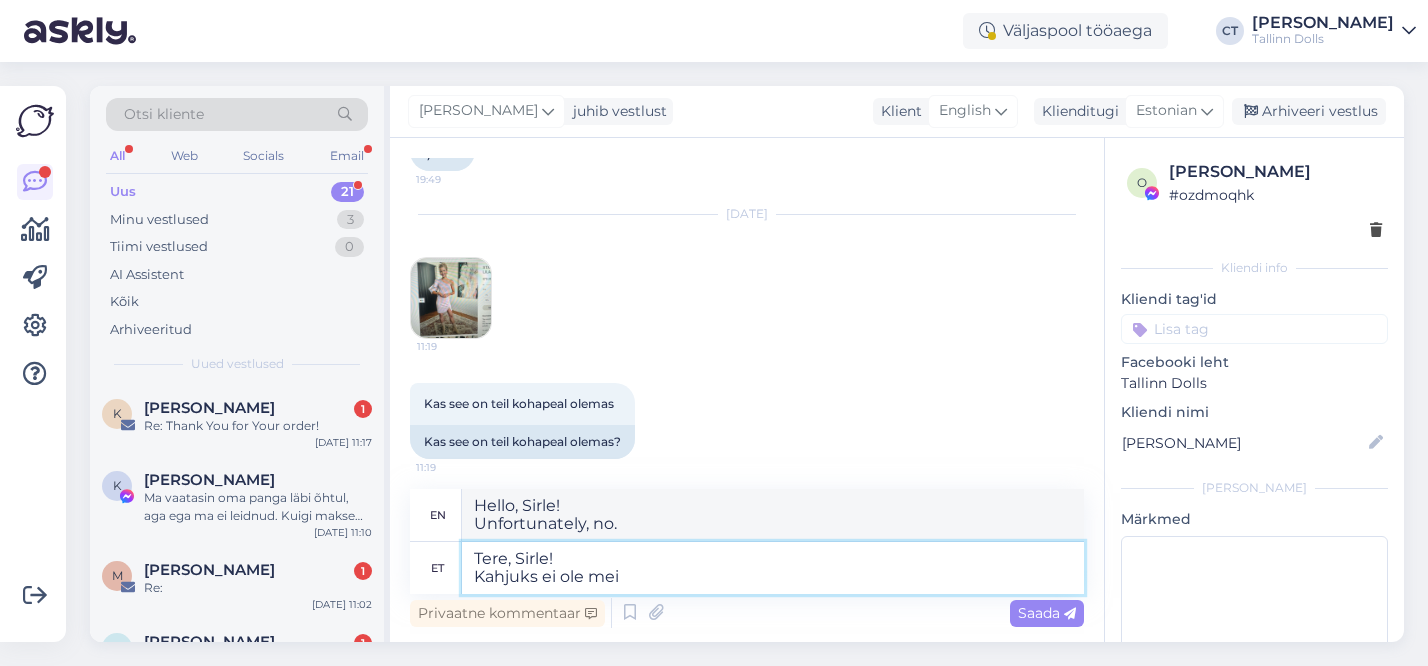 type on "Hello, Sirle!
, we don't have..." 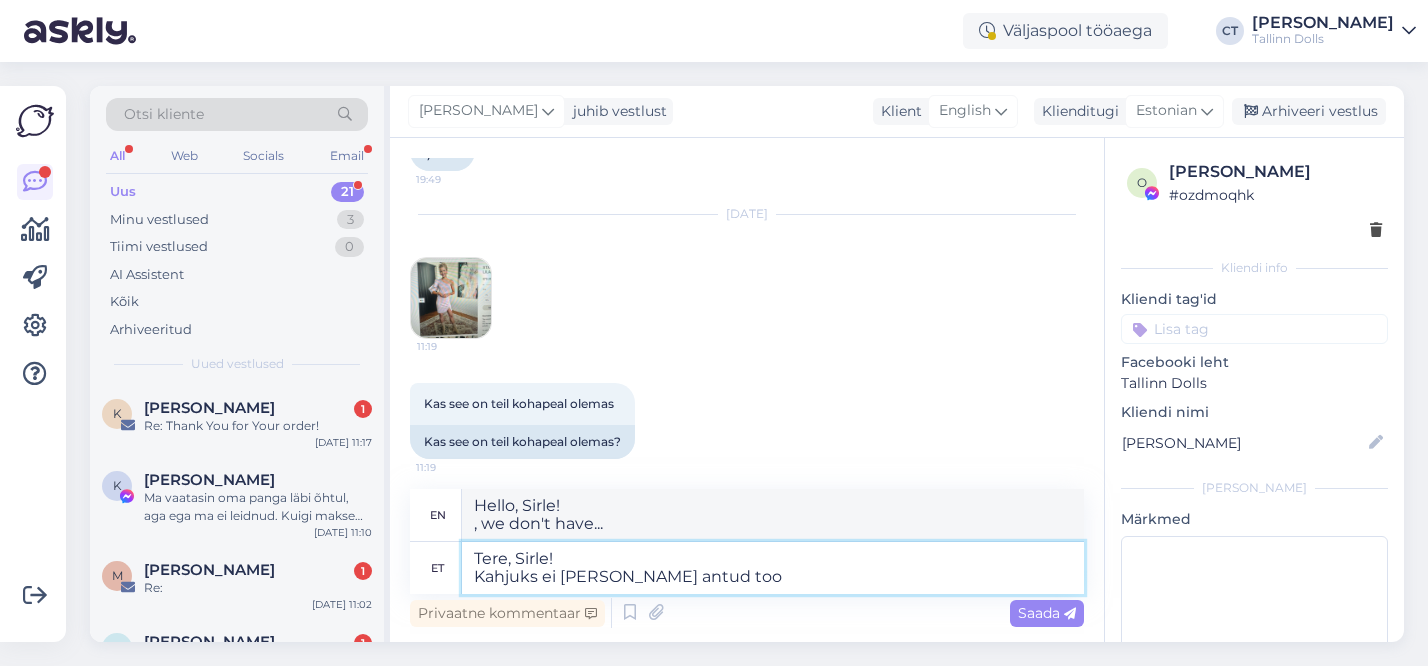 type on "Tere, Sirle!
Kahjuks ei ole meil antud tood" 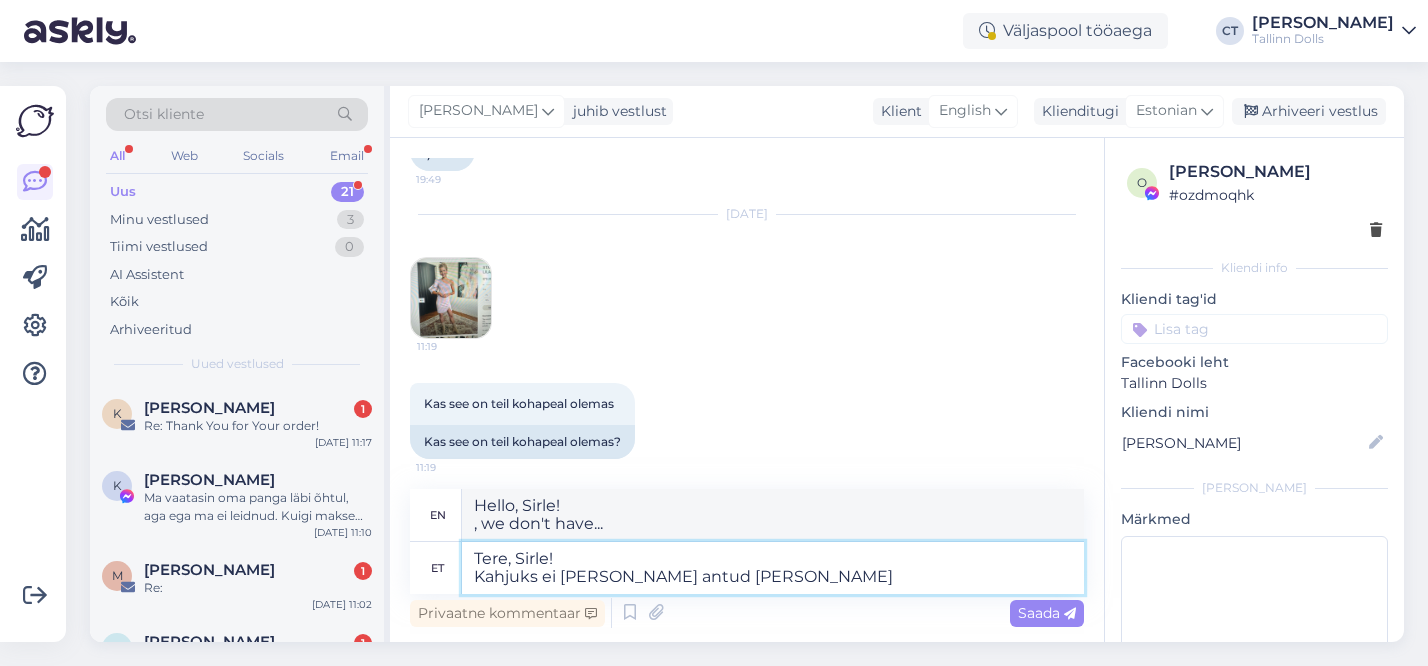 type on "Hello, Sirle!
, we don't have that." 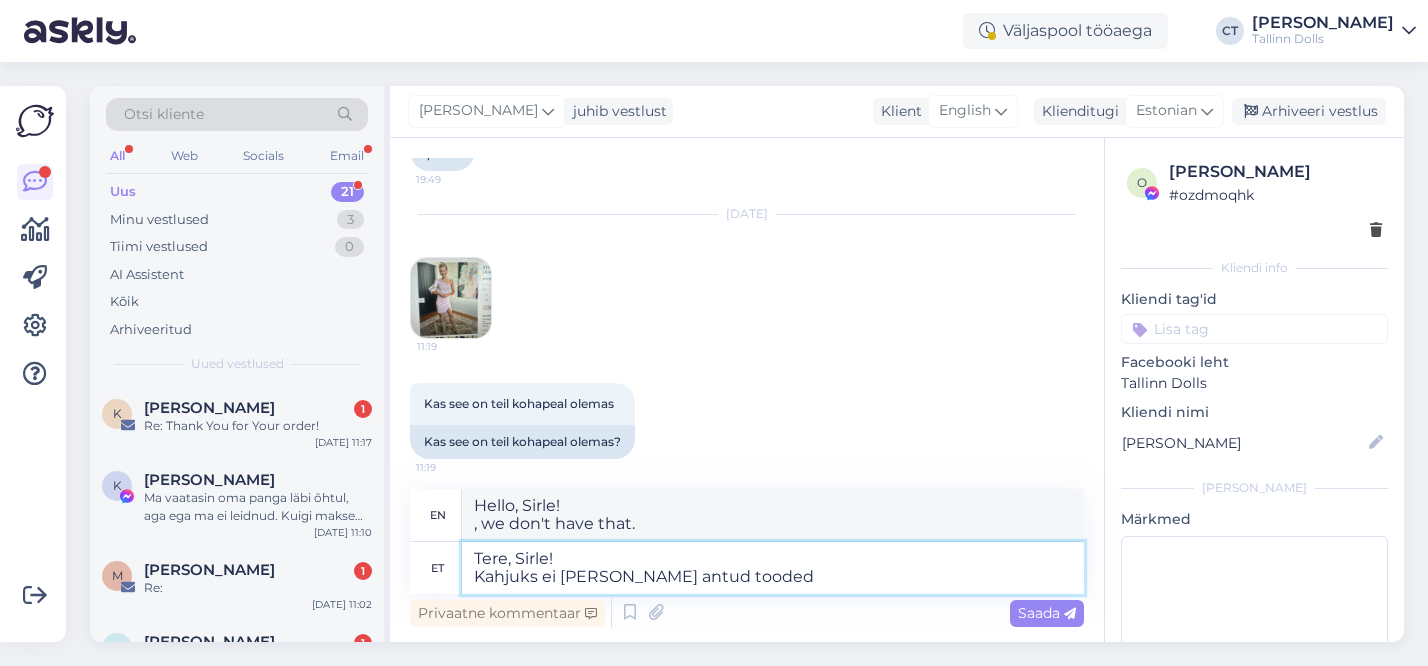 type on "Tere, Sirle!
Kahjuks ei ole meil antud toode" 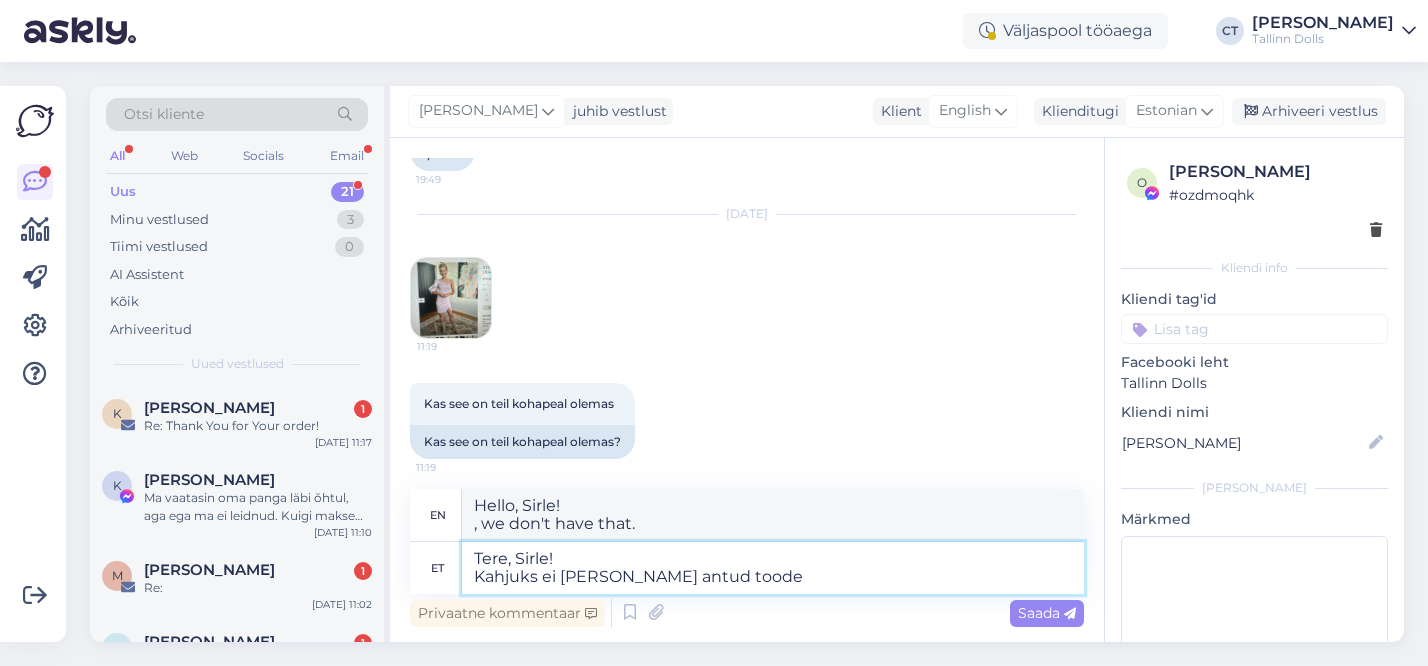 type on "Hello Sirle!
, we don't have those products." 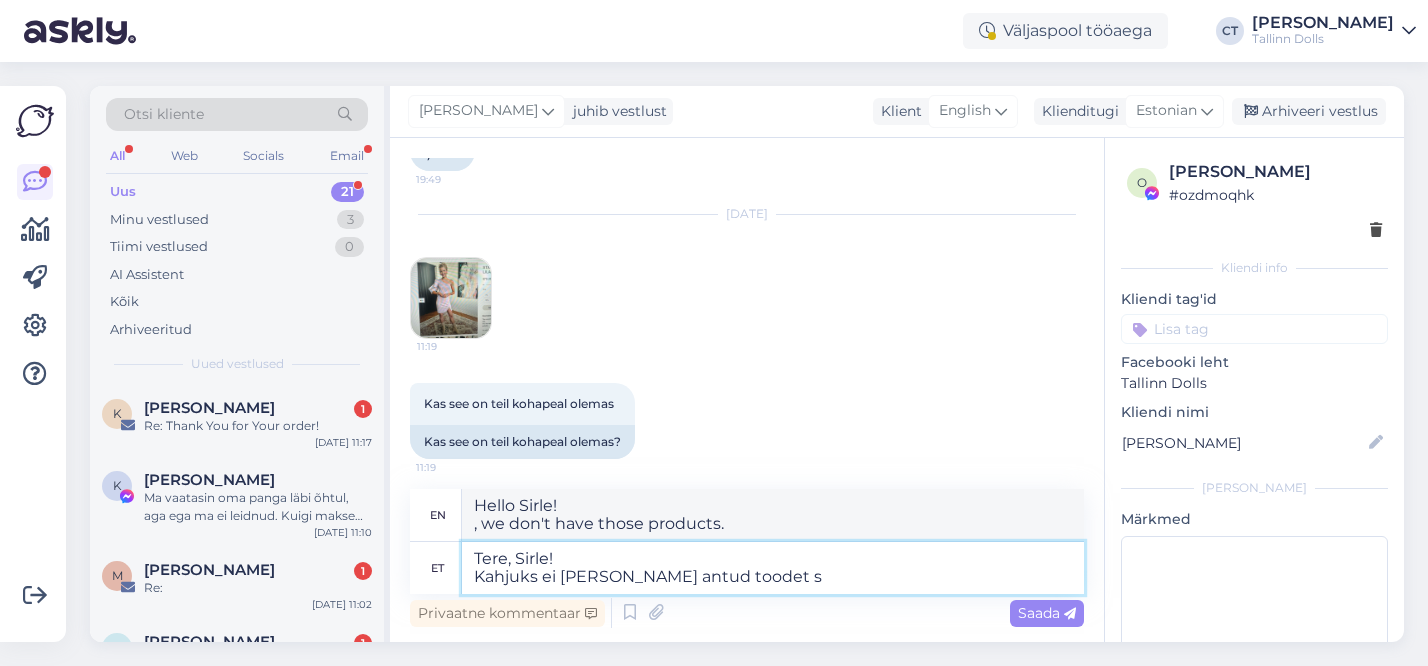 type on "Tere, Sirle!
Kahjuks ei ole meil antud toodet st" 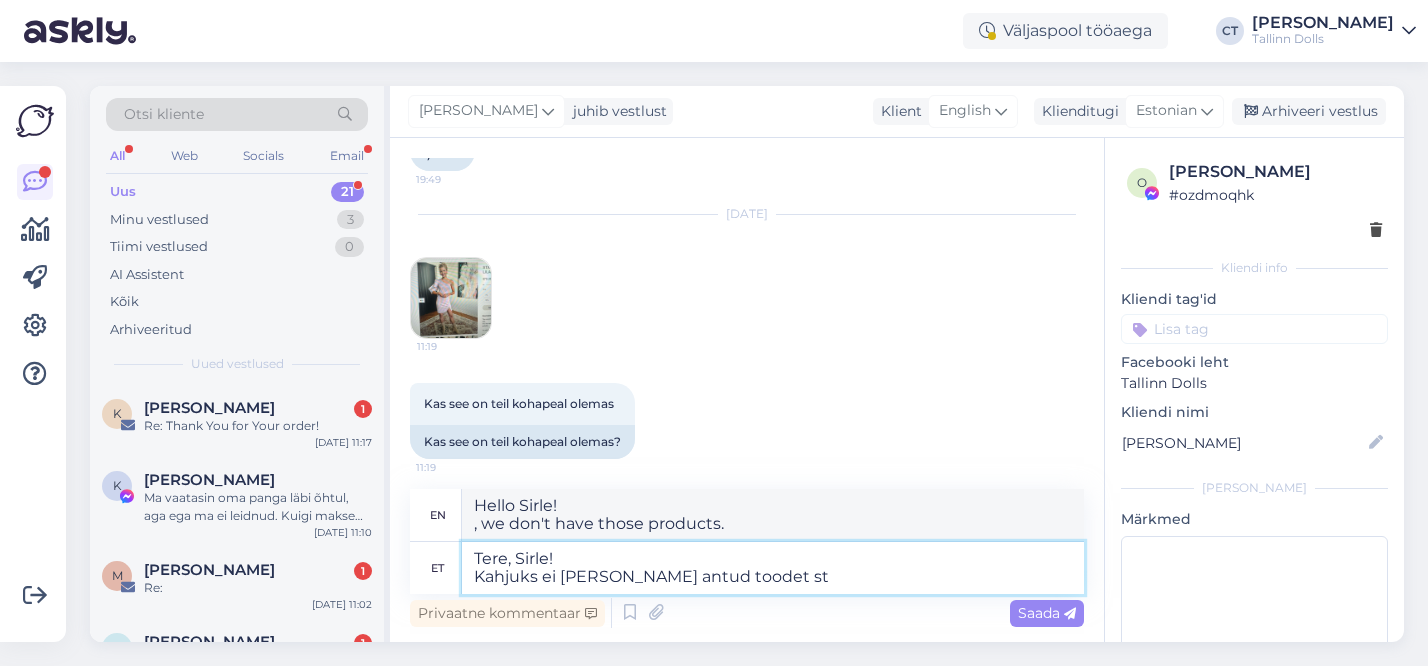type on "Hello Sirle!
we don't have that product." 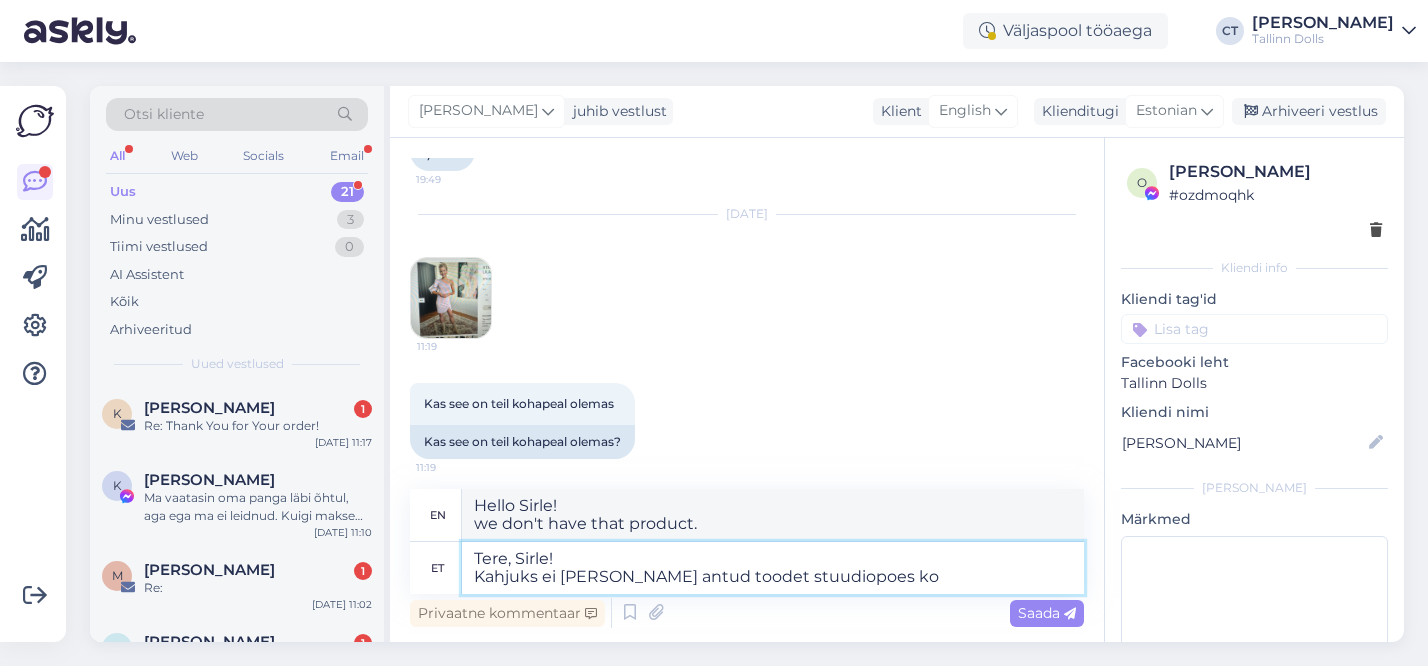 type on "Tere, Sirle!
Kahjuks ei ole meil antud toodet stuudiopoes koh" 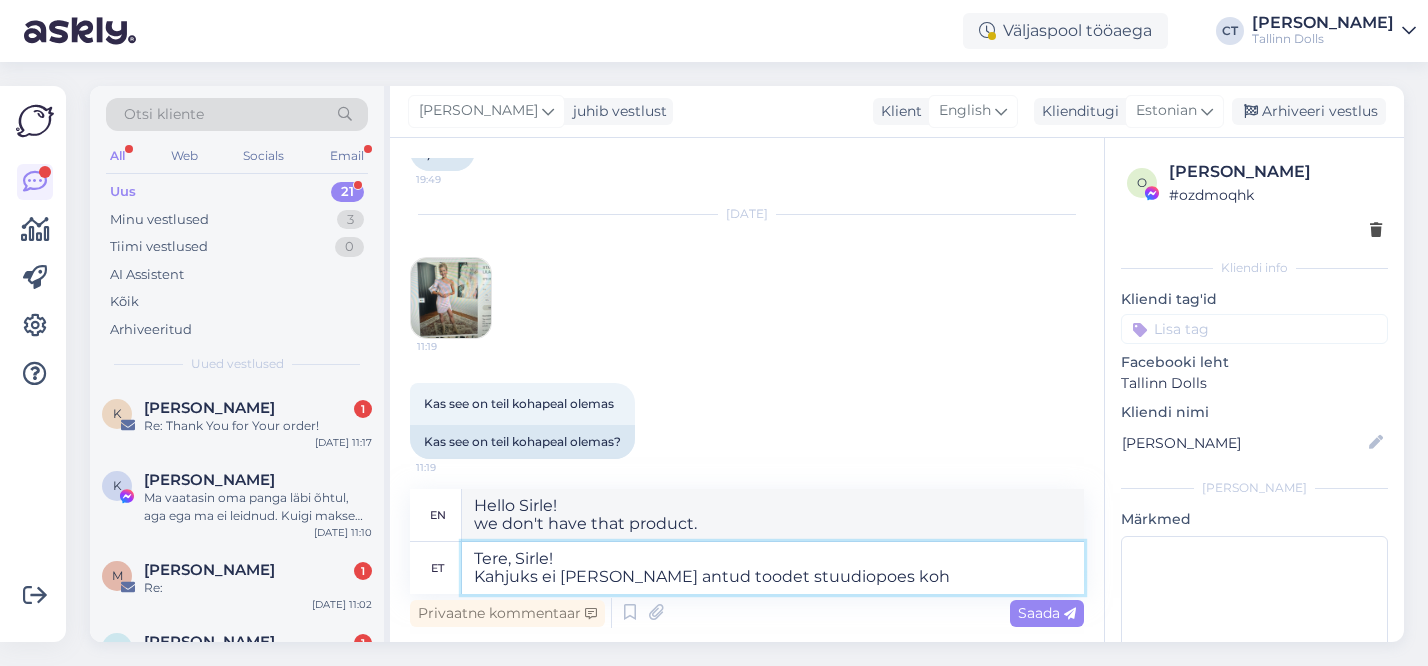 type on "Hello Sirle!
we don't have that product in the studio shop." 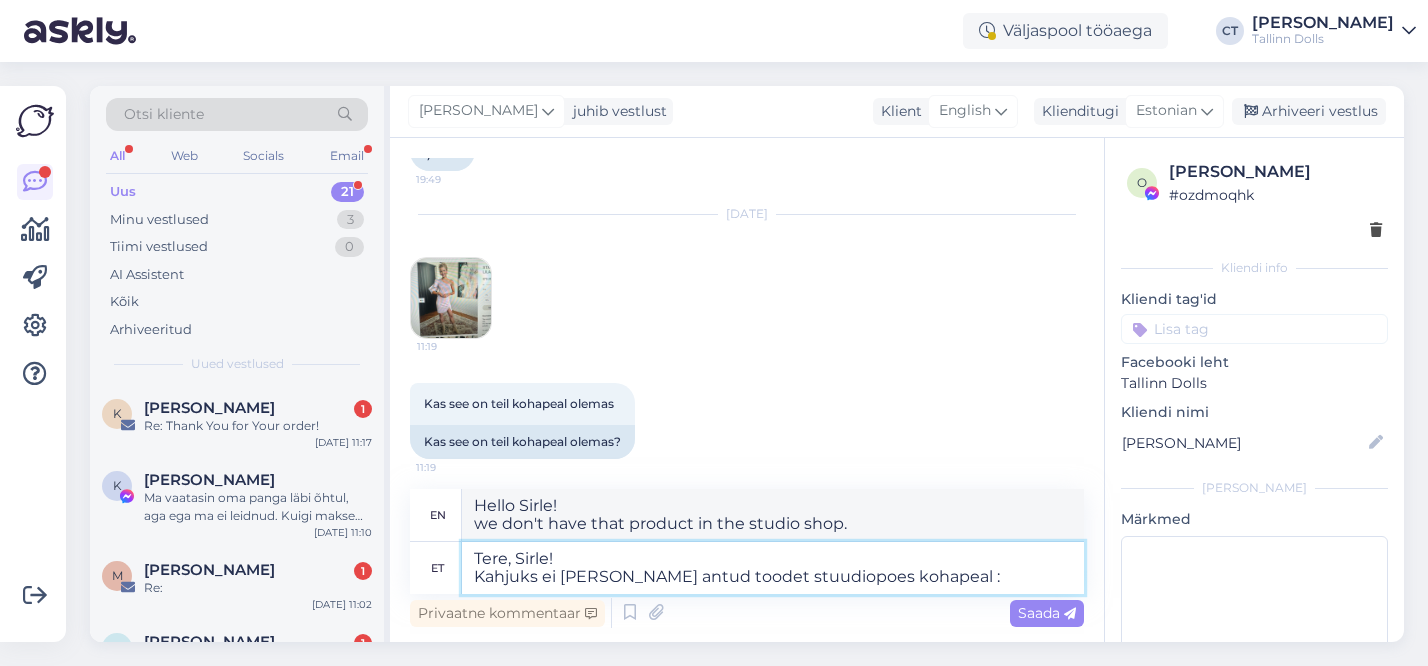 type on "Tere, Sirle!
Kahjuks ei ole meil antud toodet stuudiopoes kohapeal :(" 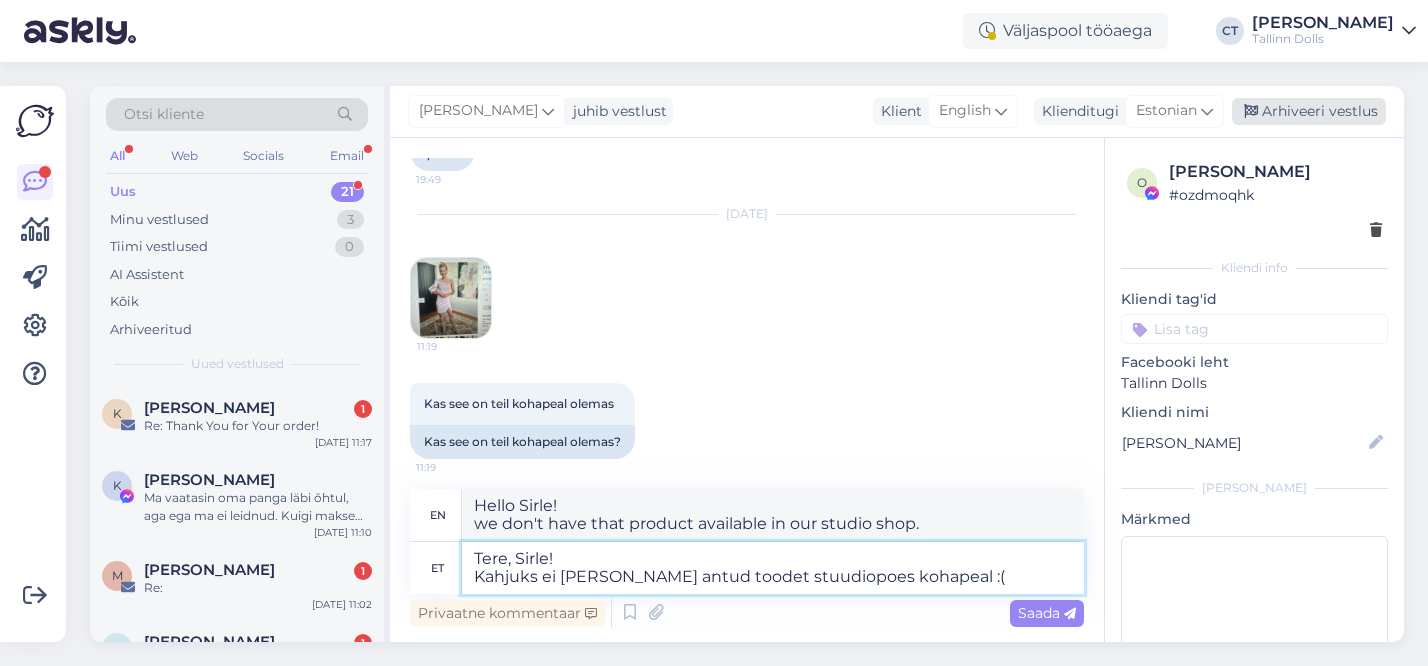 type on "Hi Sirle!
we don't have that product in stock at the studio shop :(" 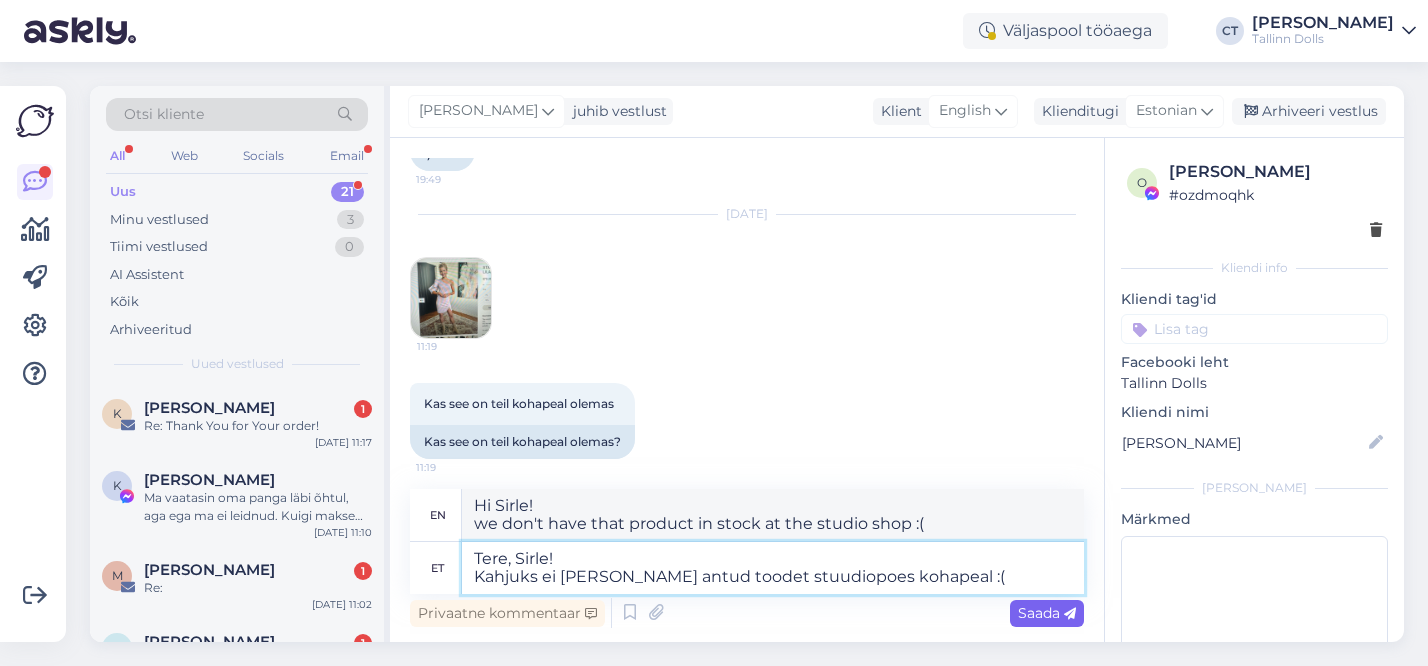 type on "Tere, Sirle!
Kahjuks ei ole meil antud toodet stuudiopoes kohapeal :(" 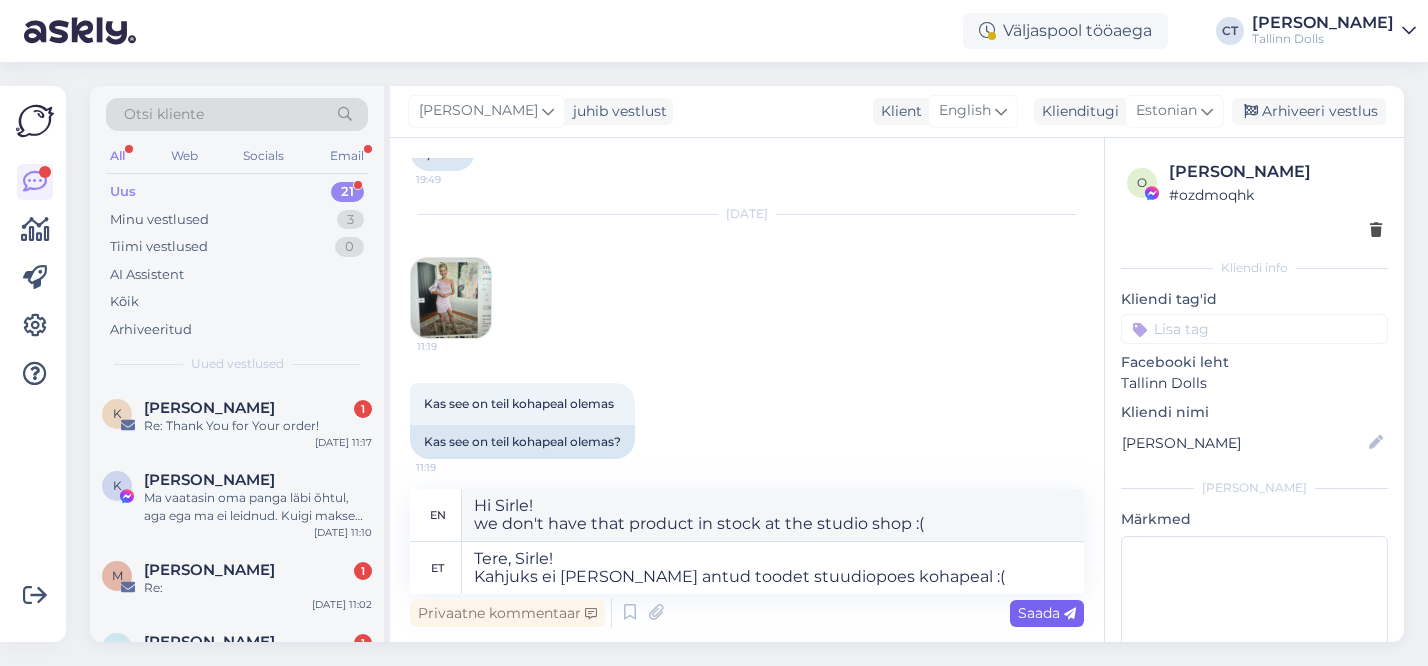 click on "Saada" at bounding box center (1047, 613) 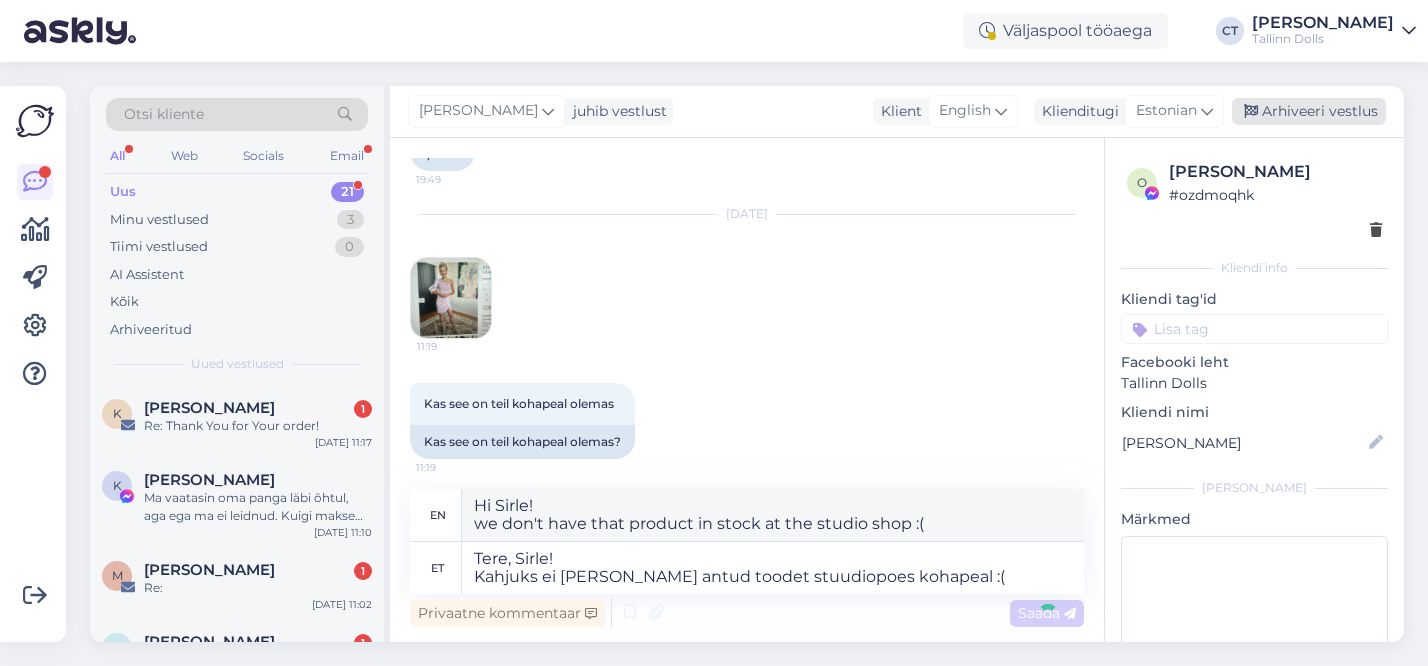 type 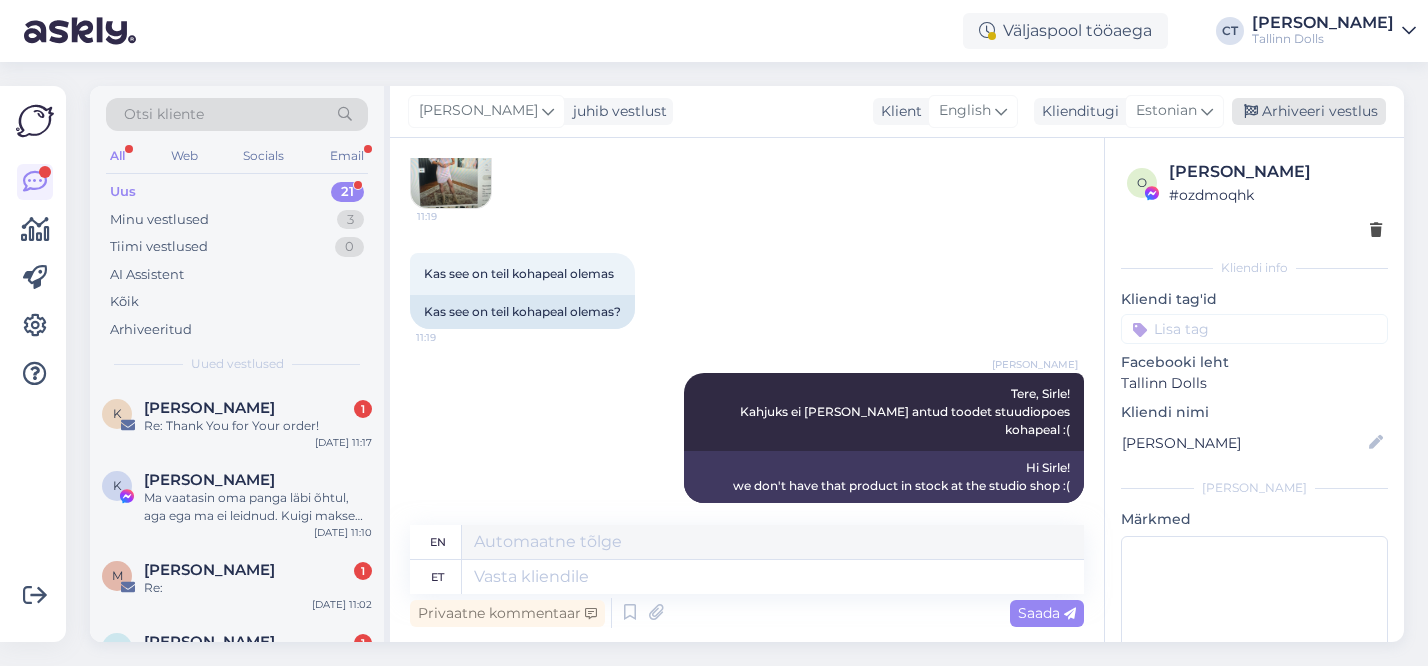 click on "Arhiveeri vestlus" at bounding box center (1309, 111) 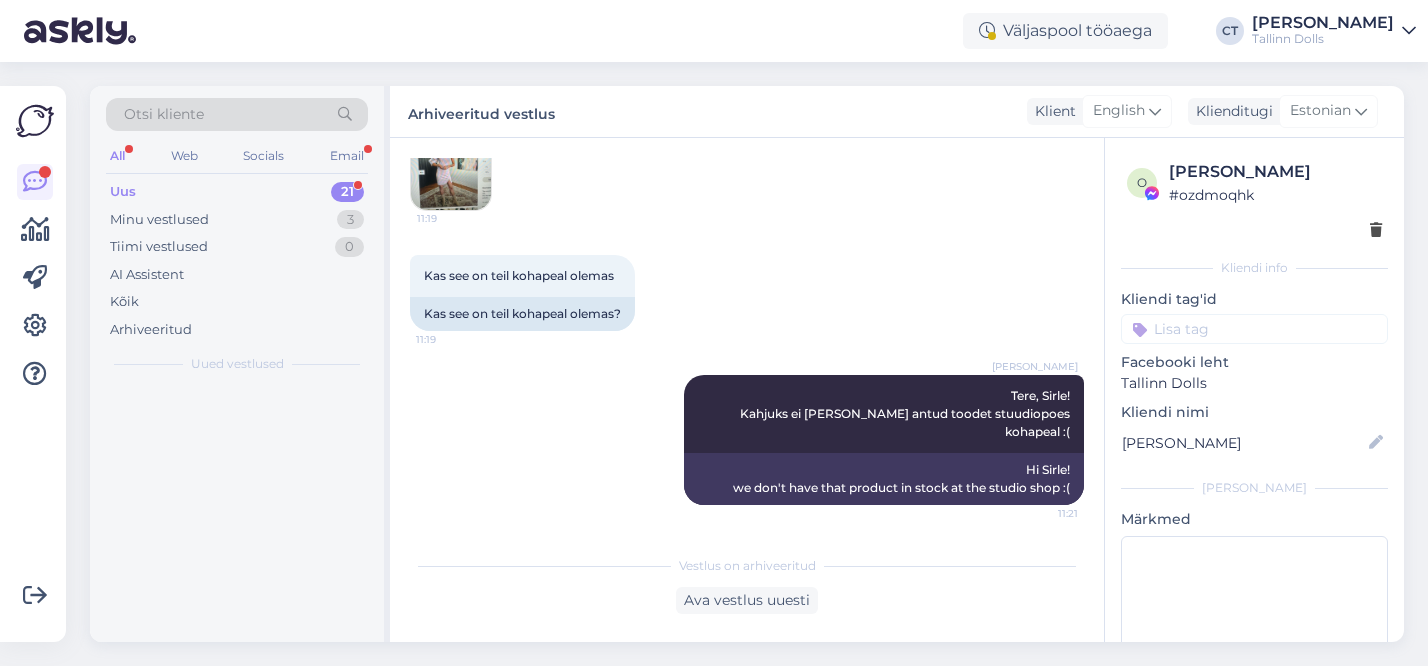 scroll, scrollTop: 765, scrollLeft: 0, axis: vertical 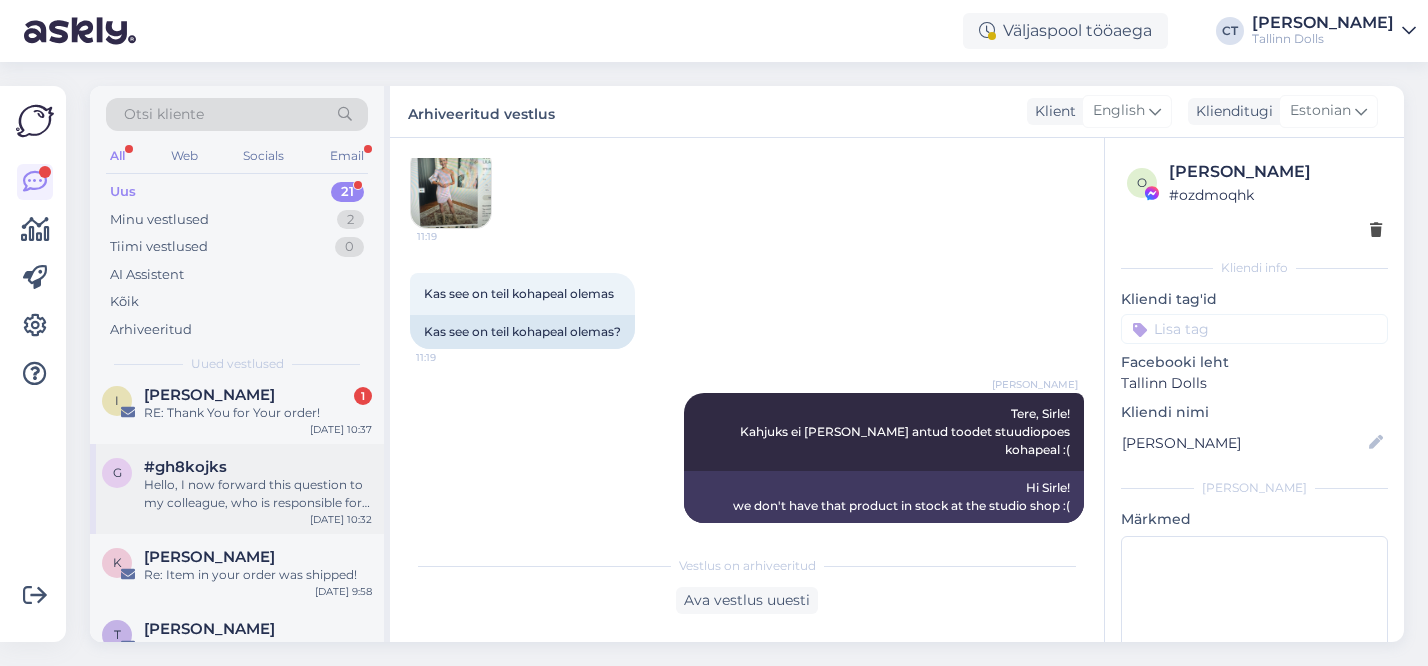 click on "Hello, I now forward this question to my colleague, who is responsible for this. The reply will be here during our working hours." at bounding box center [258, 494] 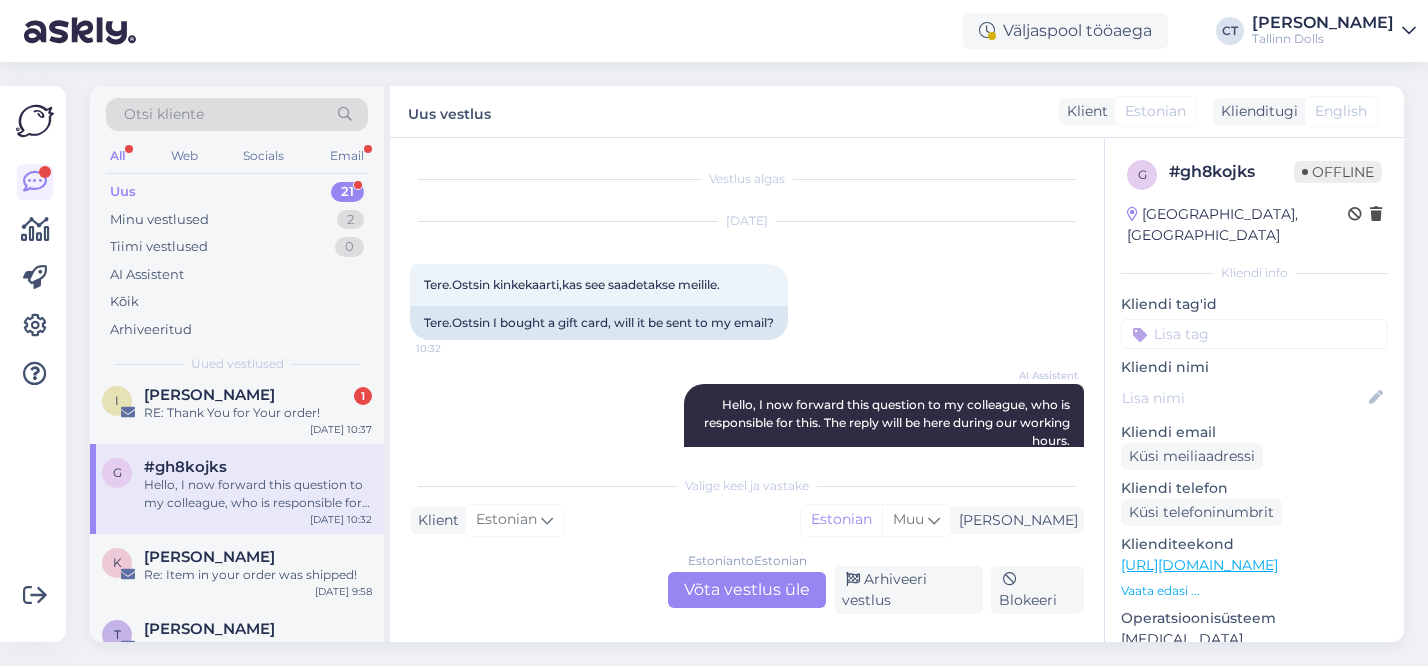 scroll, scrollTop: 89, scrollLeft: 0, axis: vertical 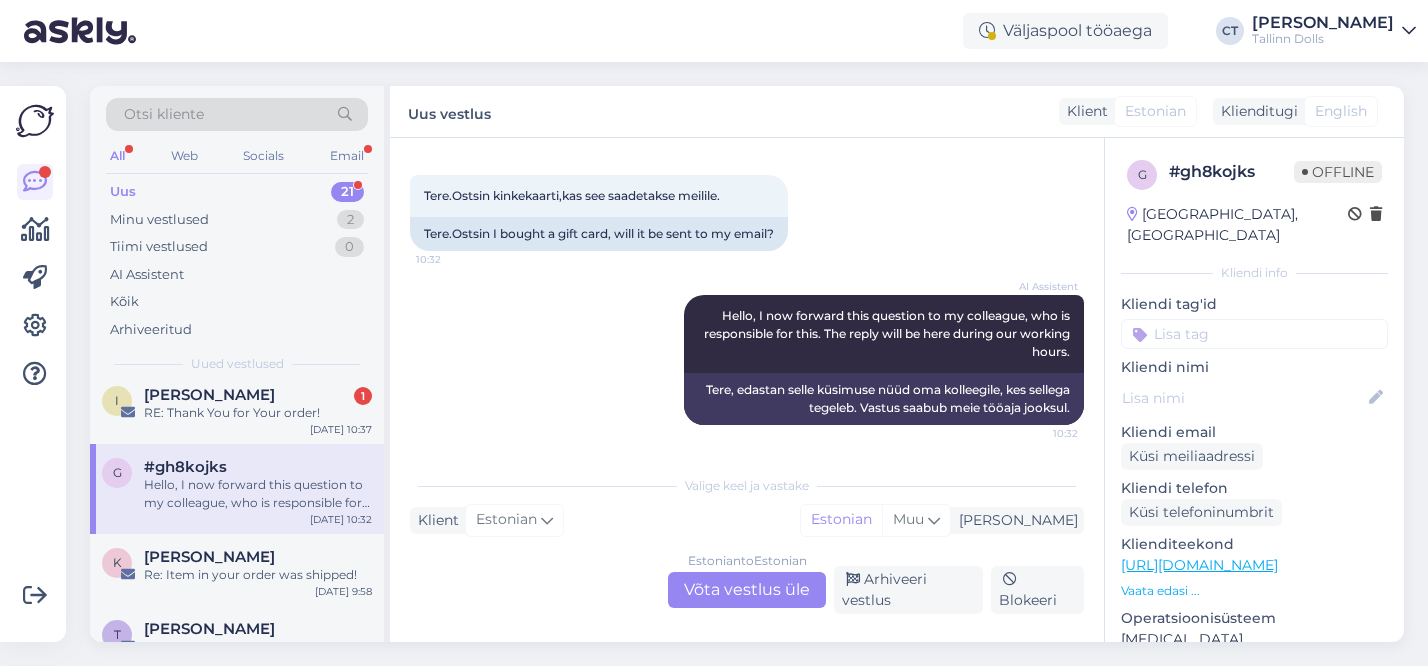 click on "Estonian  to  Estonian Võta vestlus üle" at bounding box center (747, 590) 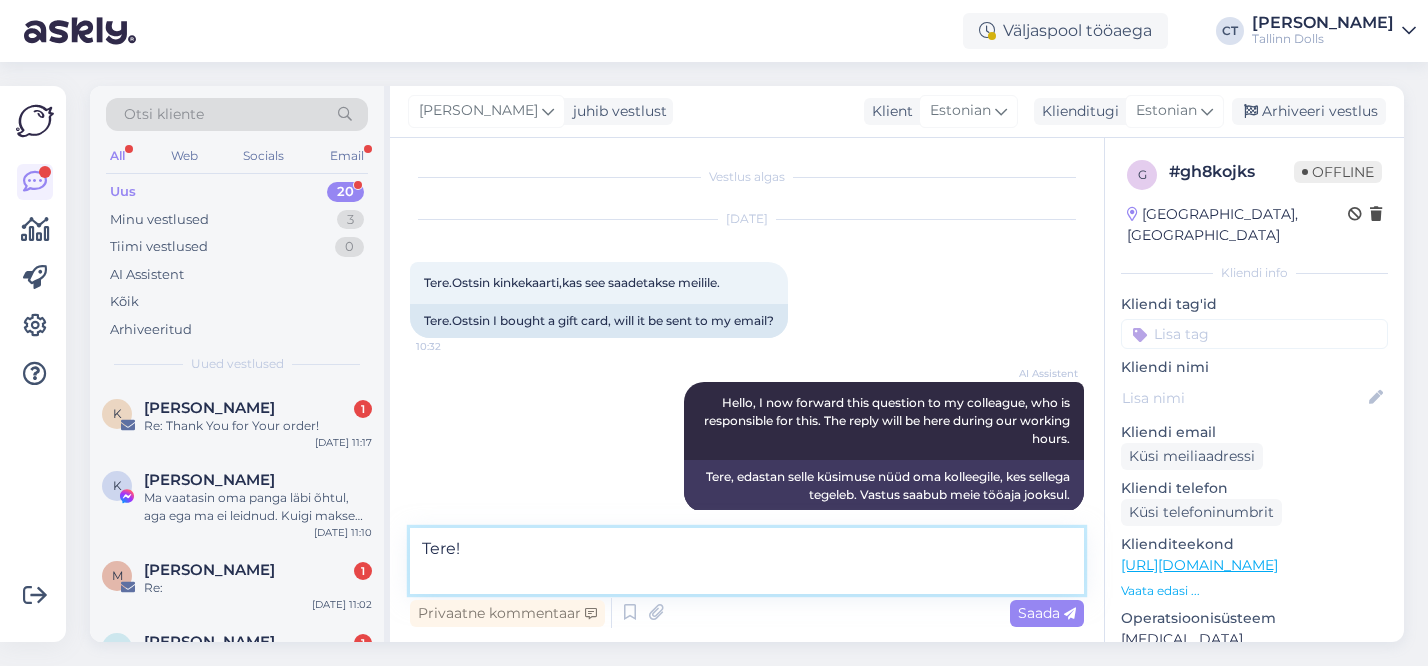 scroll, scrollTop: 26, scrollLeft: 0, axis: vertical 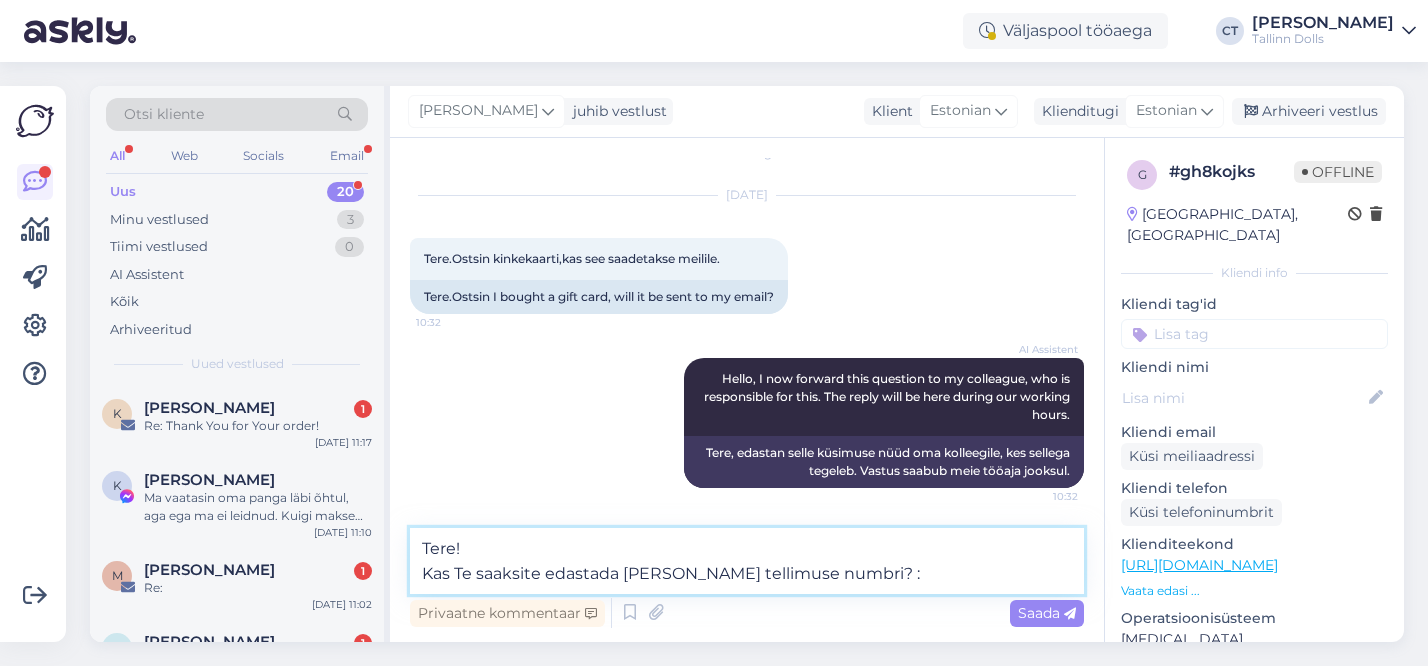 type on "Tere!
Kas Te saaksite edastada palun oma tellimuse numbri? :)" 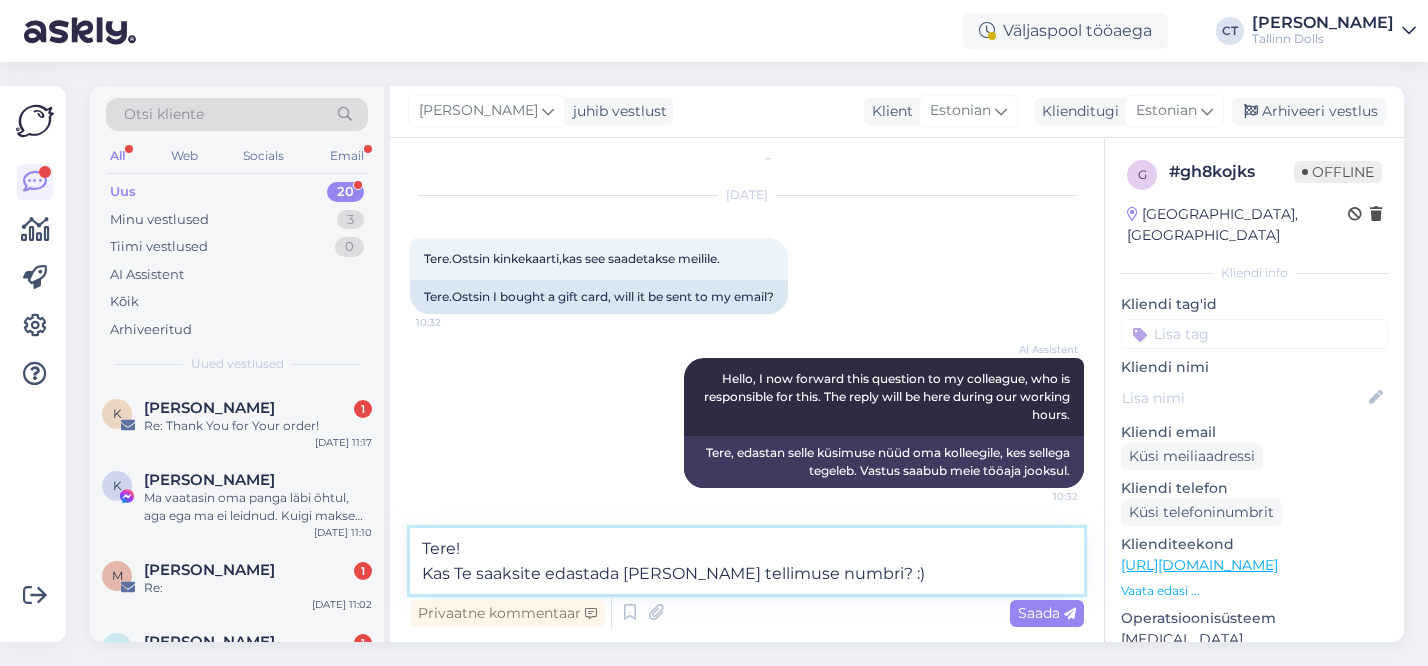 type 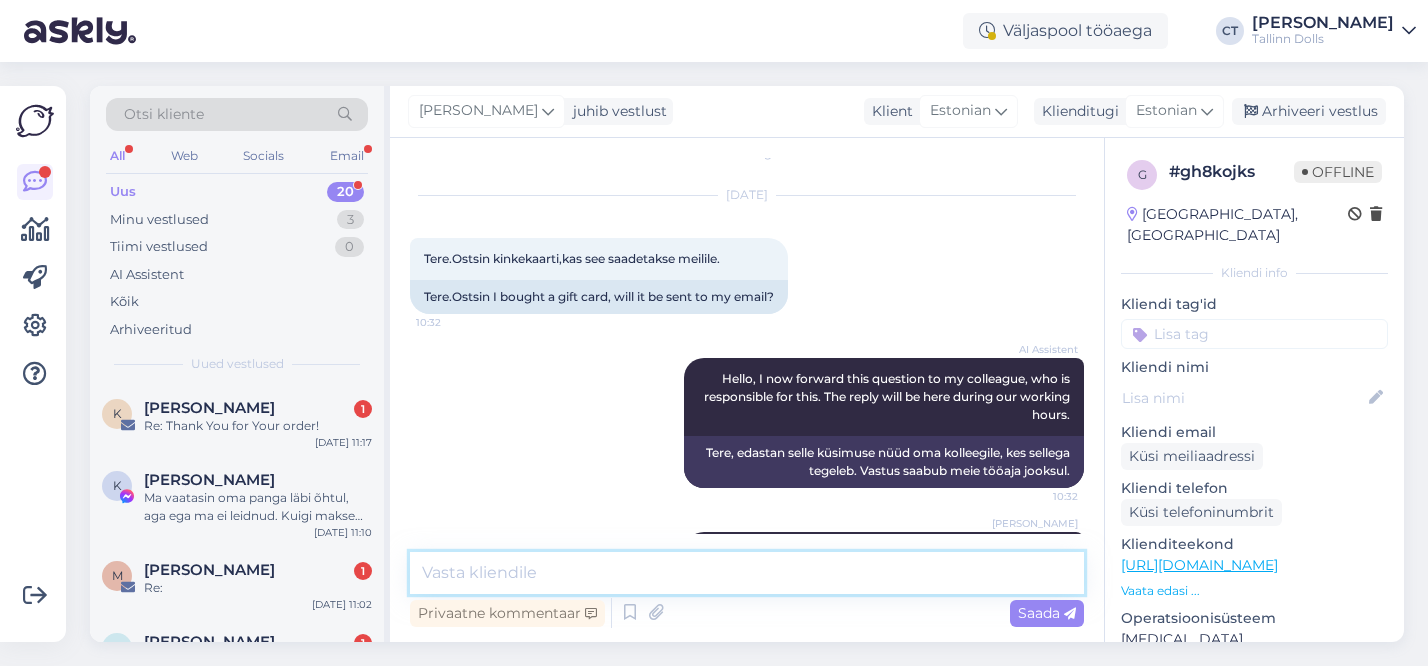 scroll, scrollTop: 106, scrollLeft: 0, axis: vertical 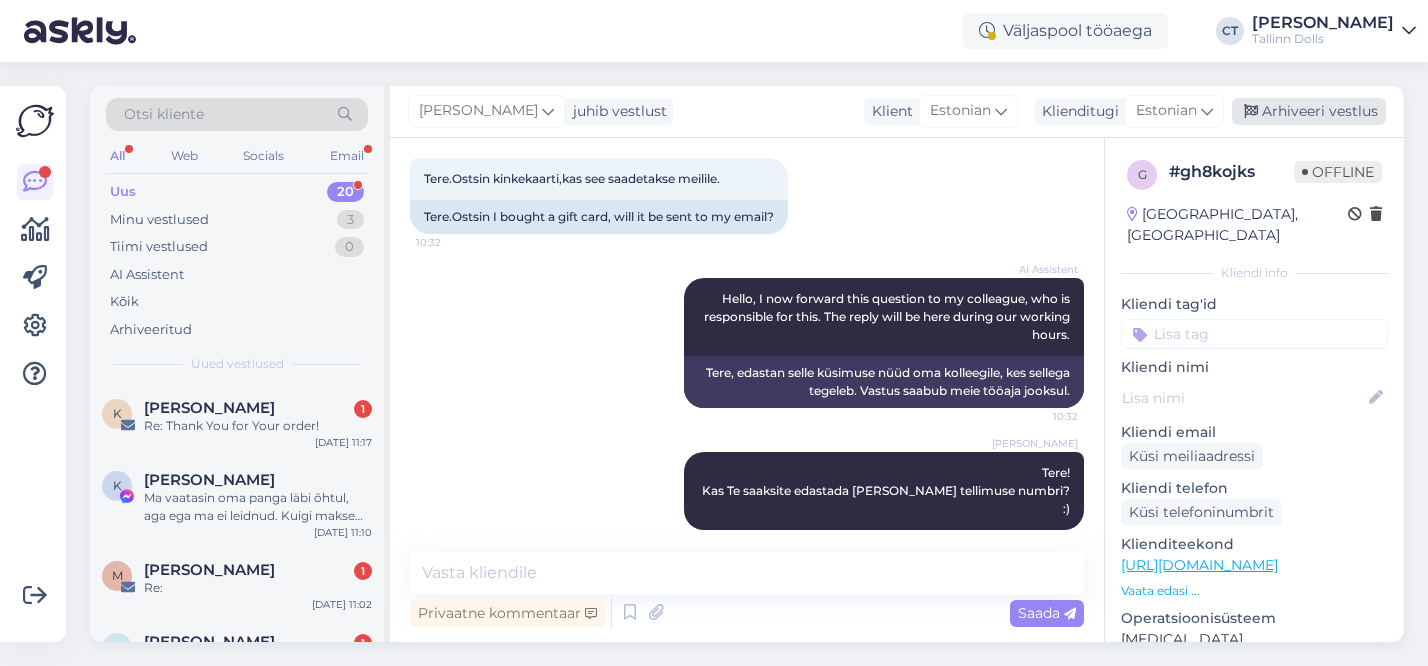 click on "Arhiveeri vestlus" at bounding box center [1309, 111] 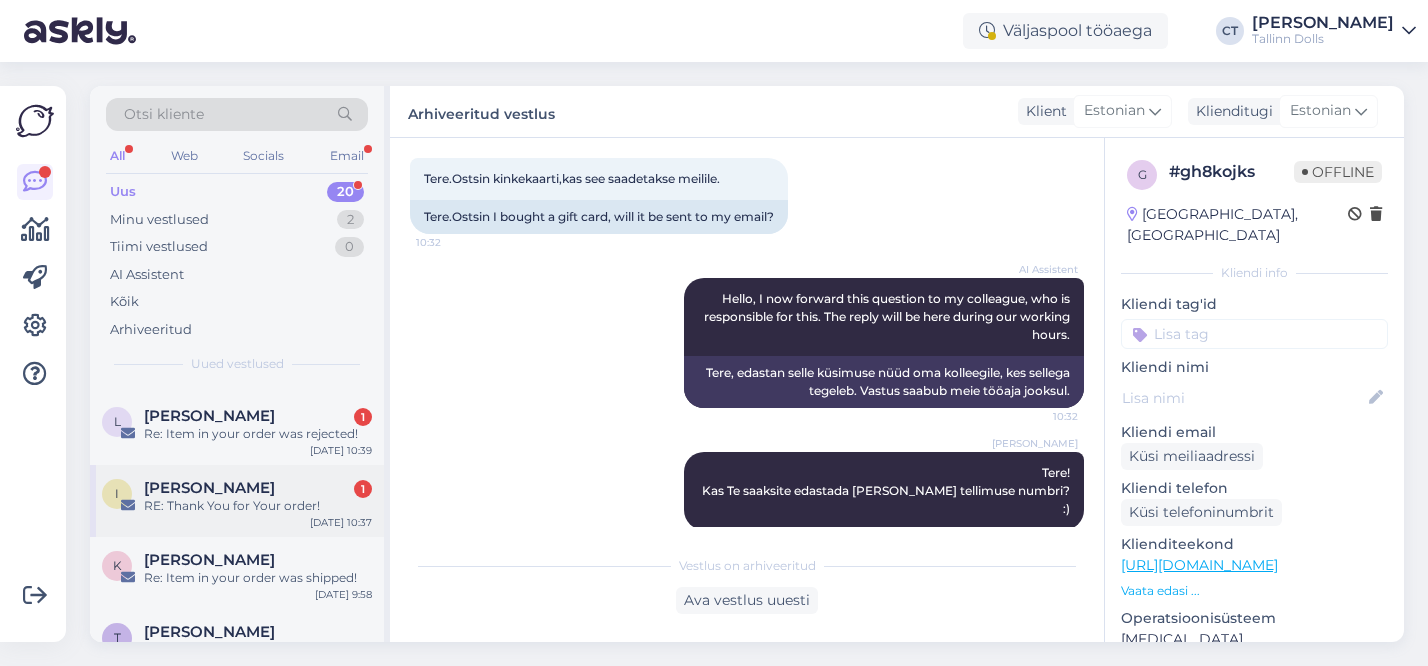 scroll, scrollTop: 733, scrollLeft: 0, axis: vertical 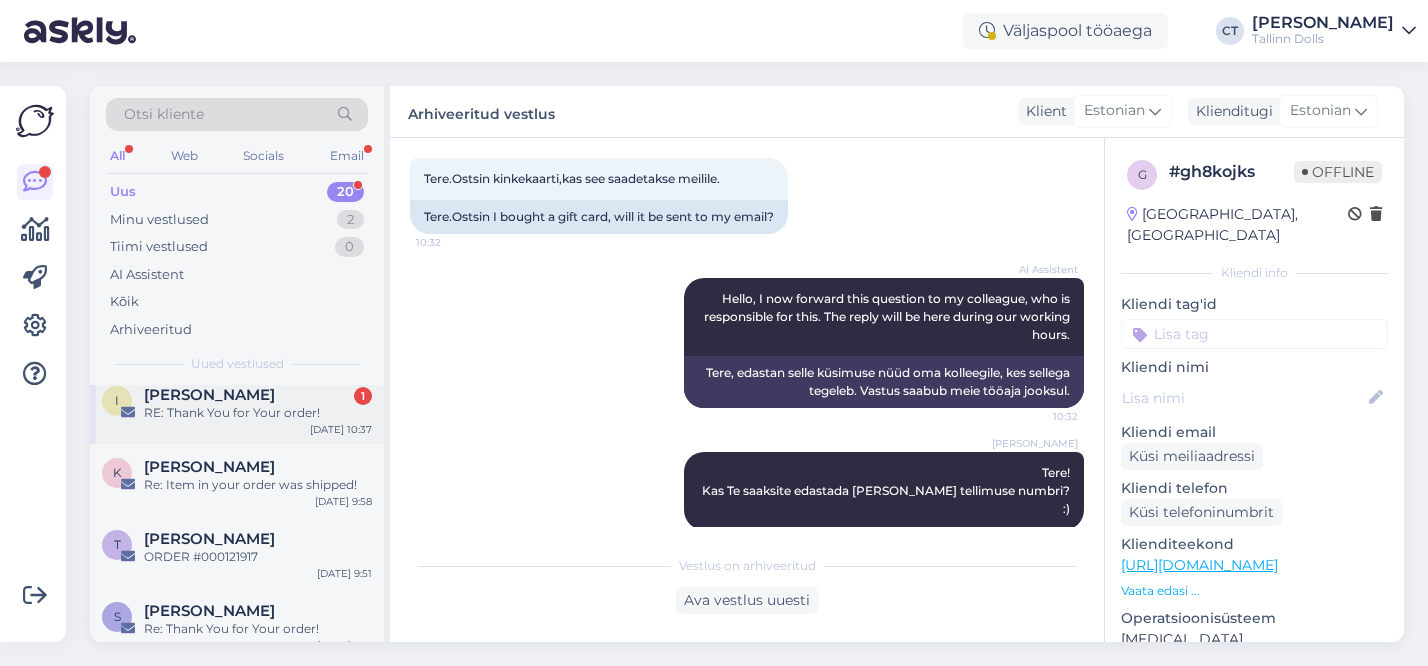 click on "I Ingrid Aarna 1 RE: Thank You for Your order! Jul 10 10:37" at bounding box center [237, 408] 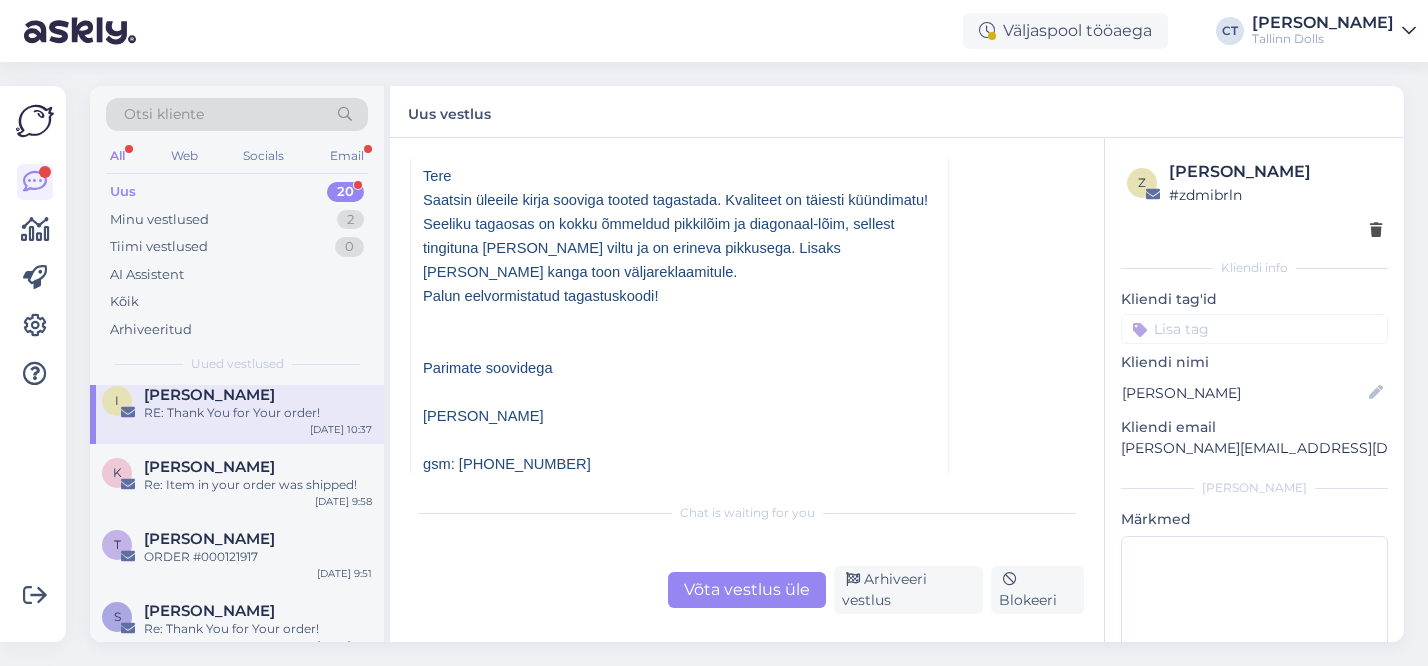 scroll, scrollTop: 581, scrollLeft: 0, axis: vertical 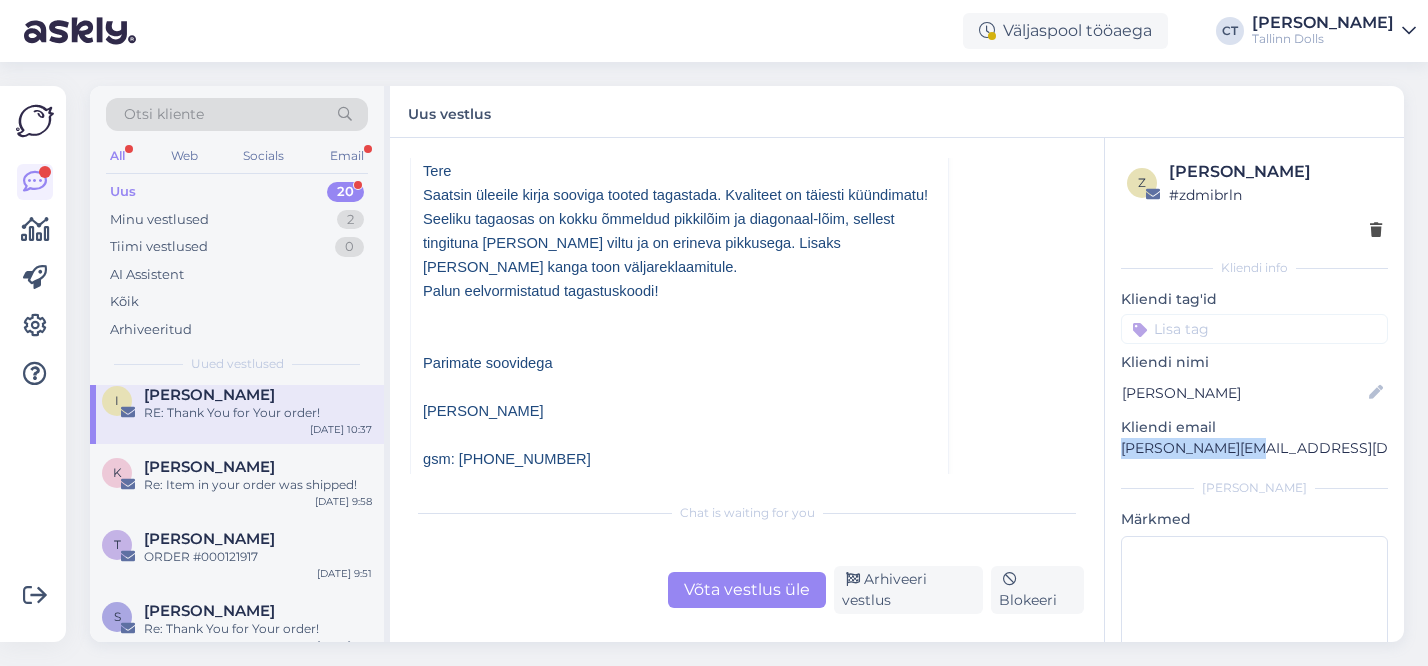 copy on "ingrid@nobell.ee" 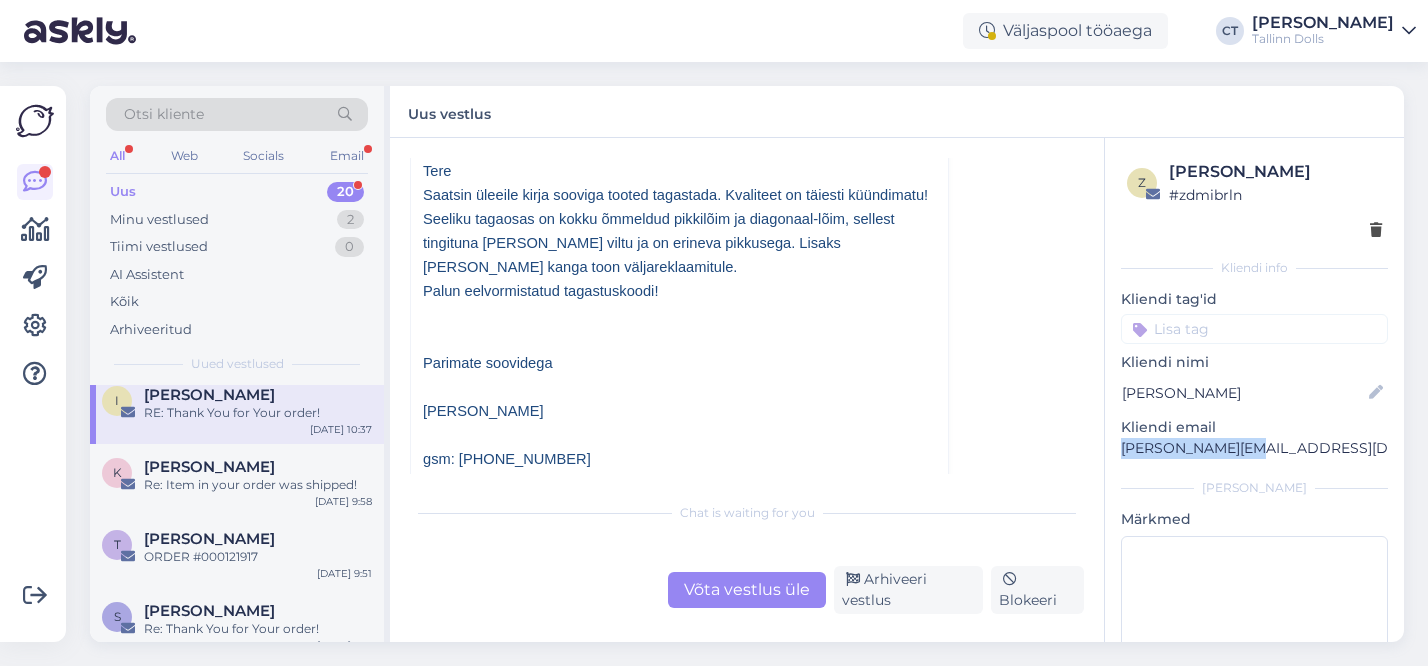 drag, startPoint x: 1250, startPoint y: 452, endPoint x: 1121, endPoint y: 453, distance: 129.00388 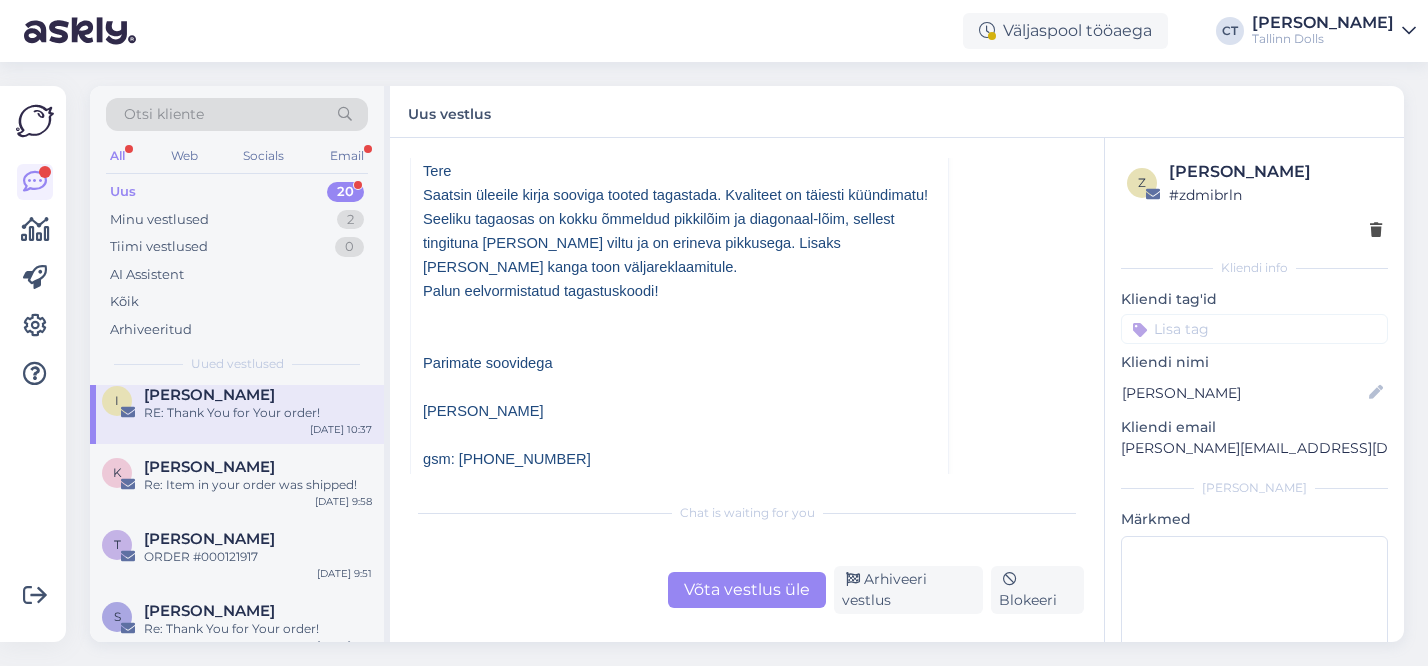 click on "Võta vestlus üle" at bounding box center (747, 590) 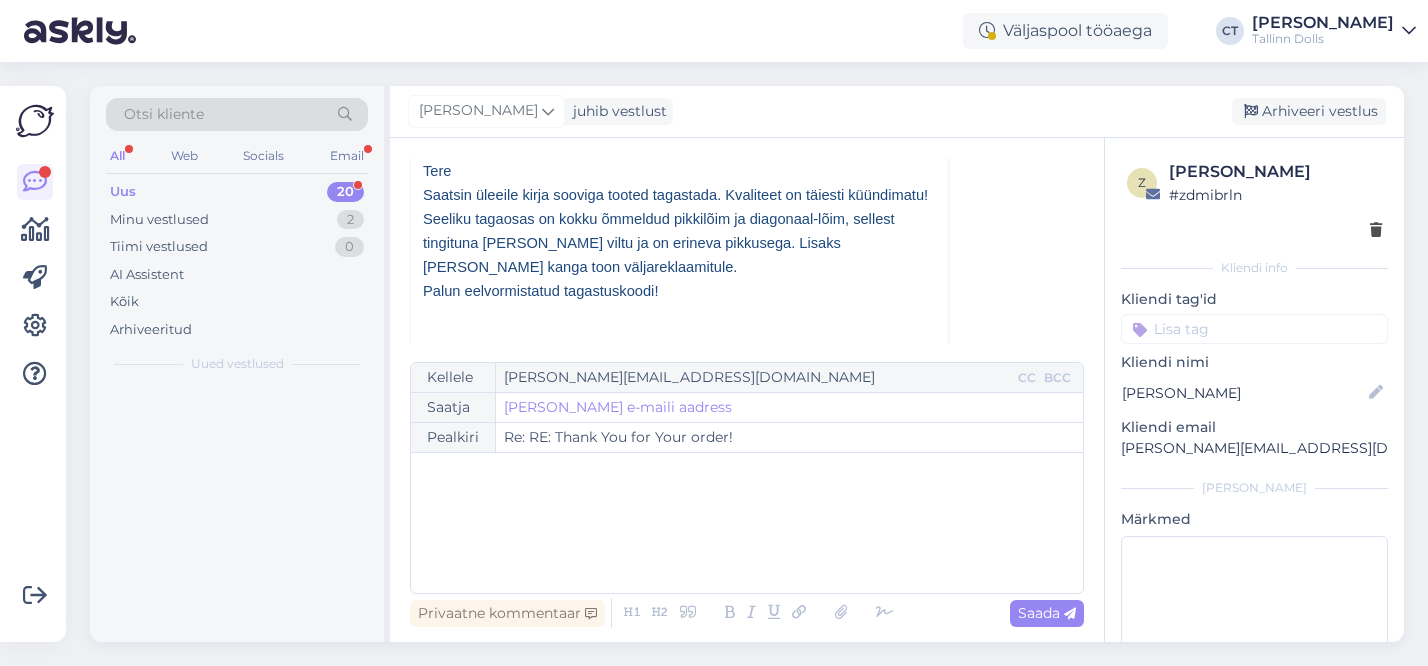 scroll, scrollTop: 484, scrollLeft: 0, axis: vertical 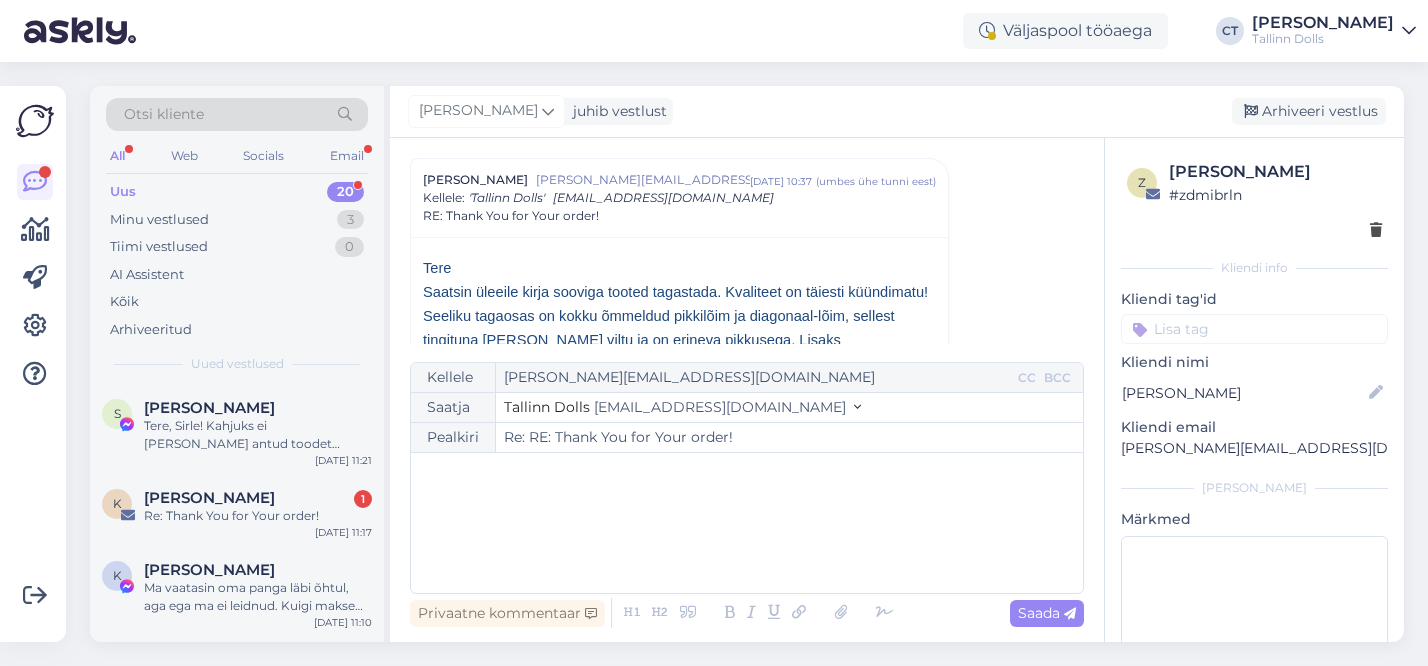 click on "﻿" at bounding box center (747, 523) 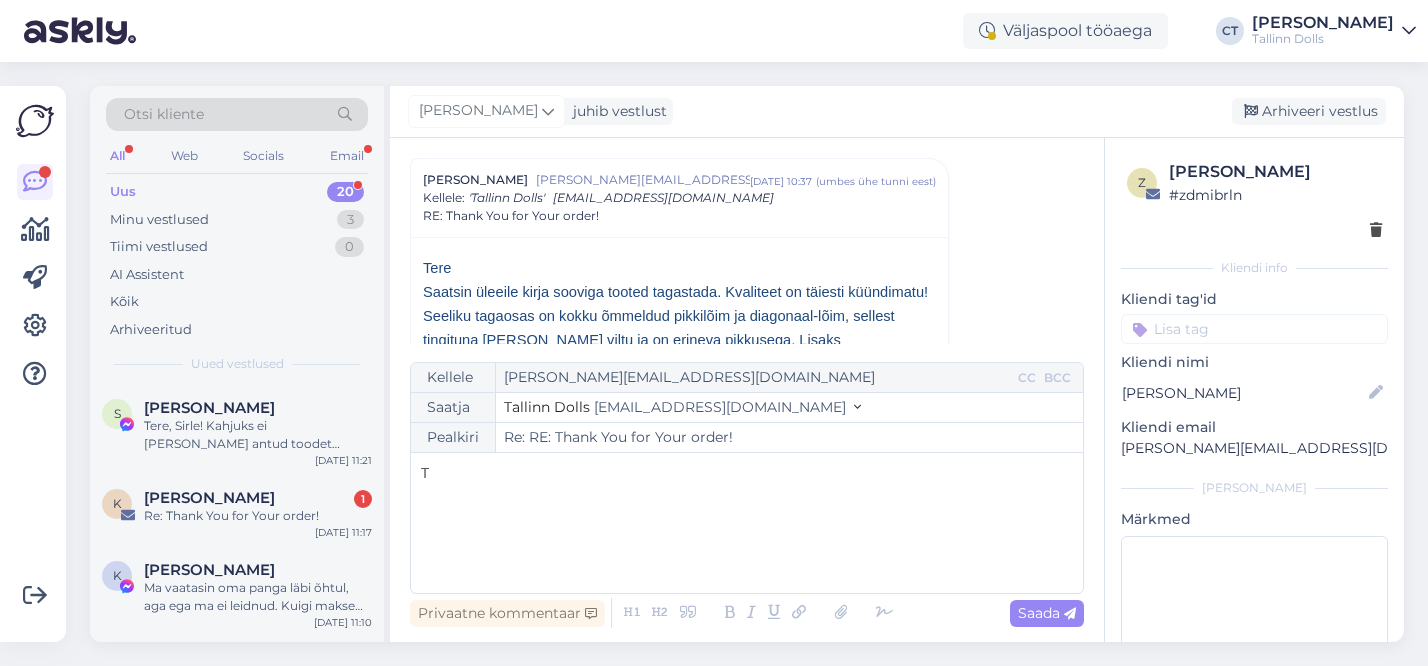 type 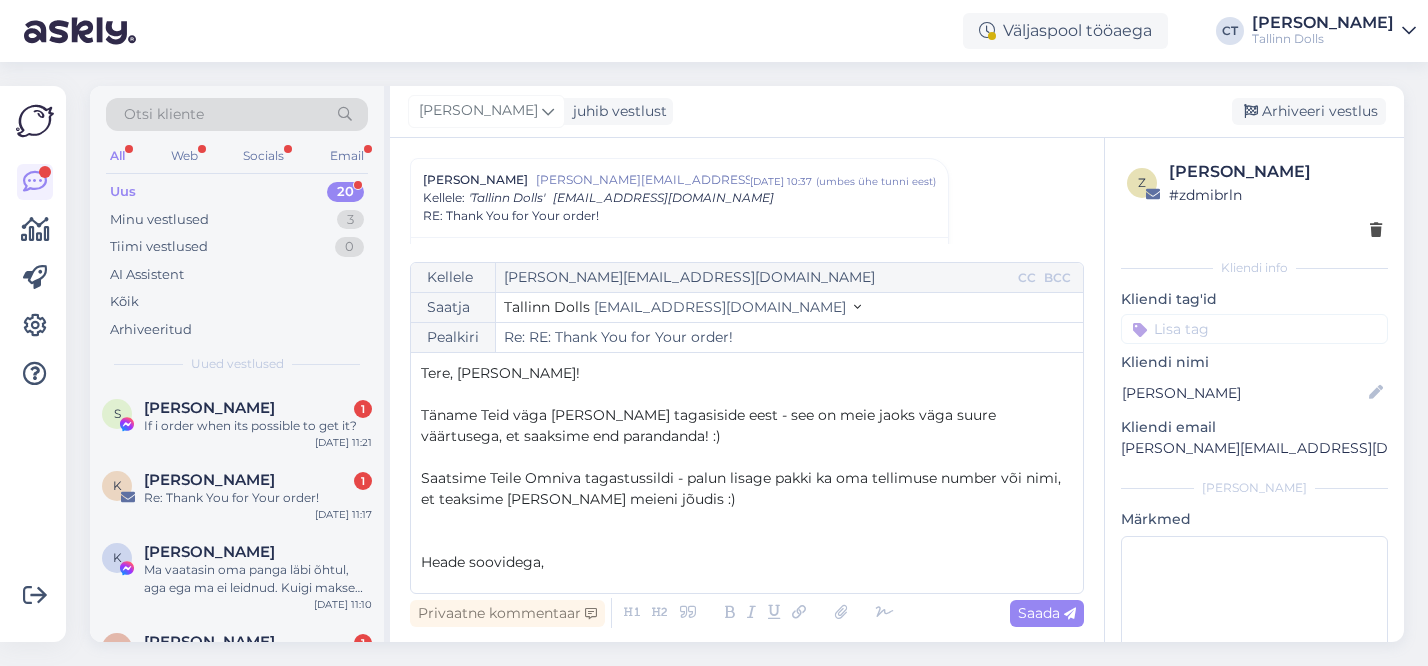 scroll, scrollTop: 11, scrollLeft: 0, axis: vertical 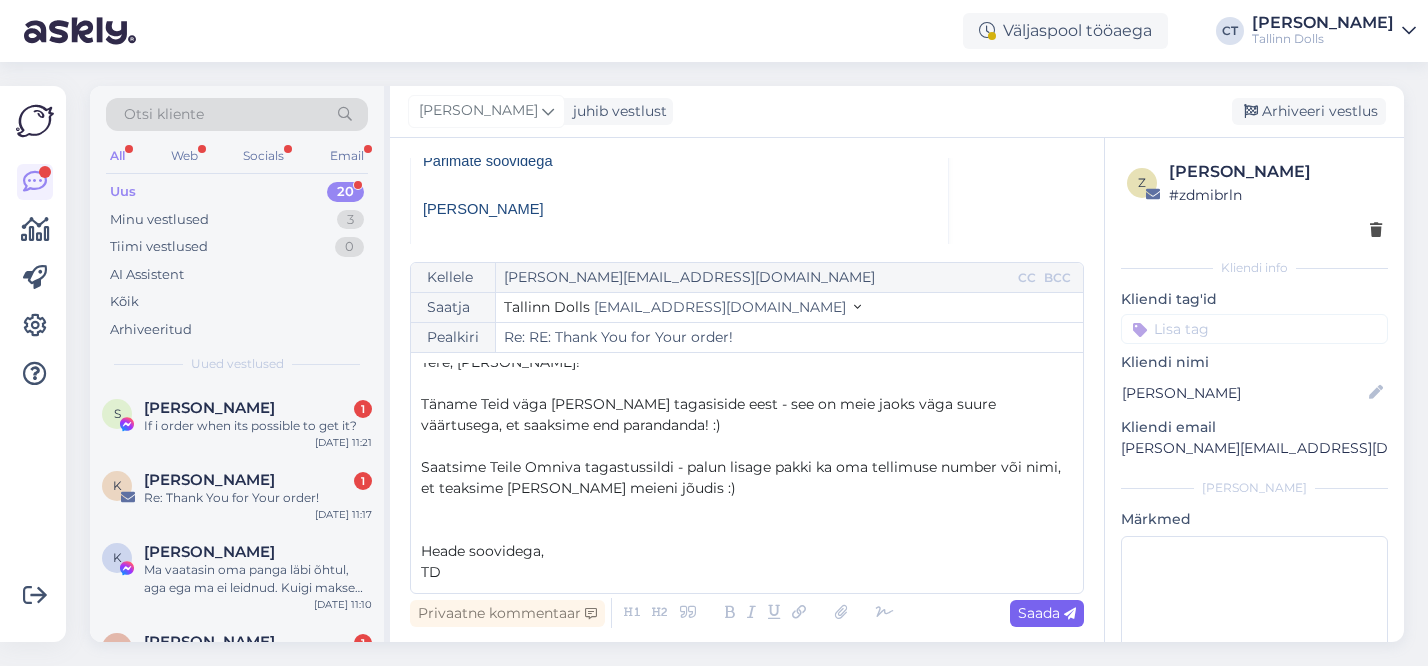 click on "Saada" at bounding box center [1047, 613] 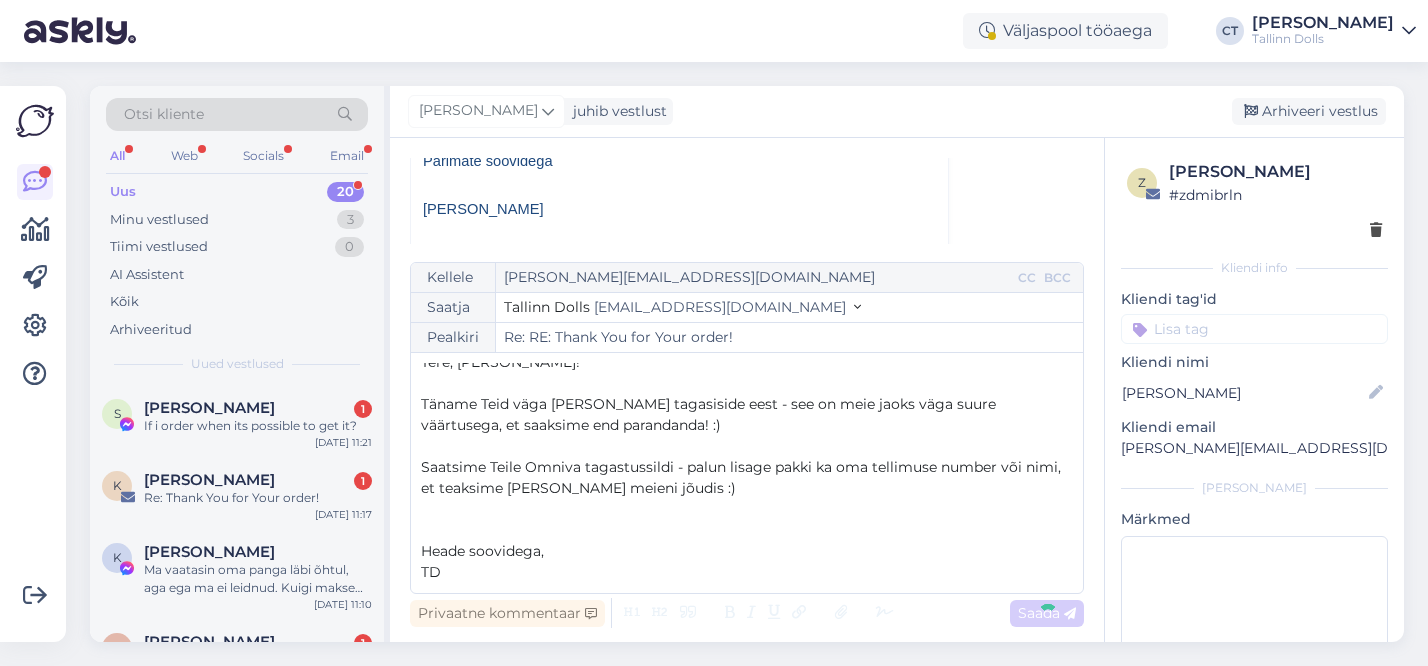 type on "Re: Re: RE: Thank You for Your order!" 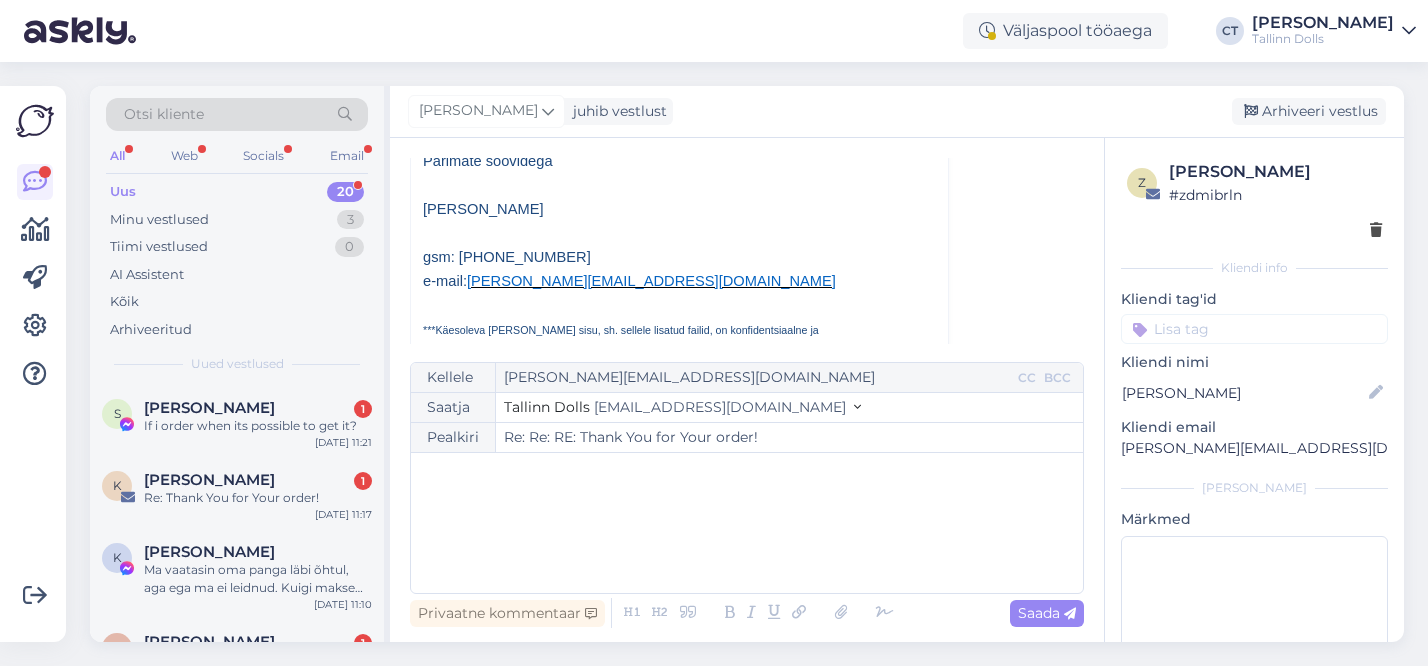 scroll, scrollTop: 2765, scrollLeft: 0, axis: vertical 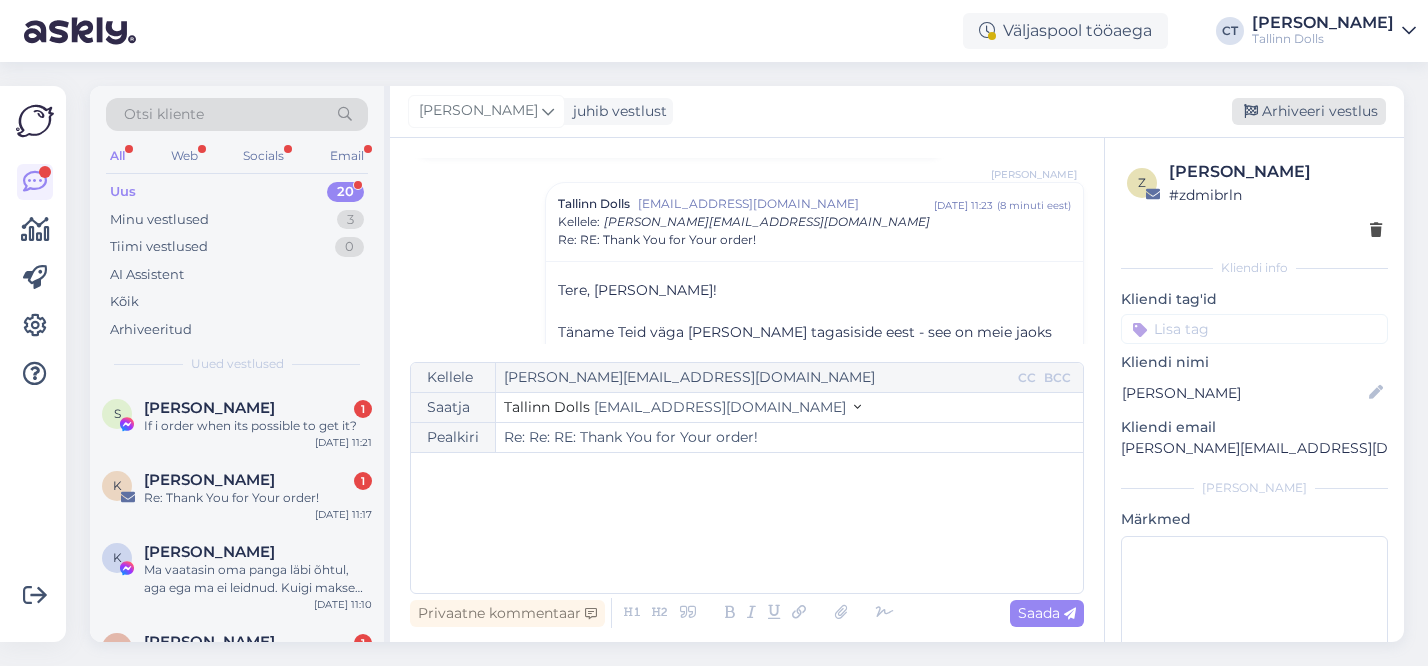 click on "Arhiveeri vestlus" at bounding box center [1309, 111] 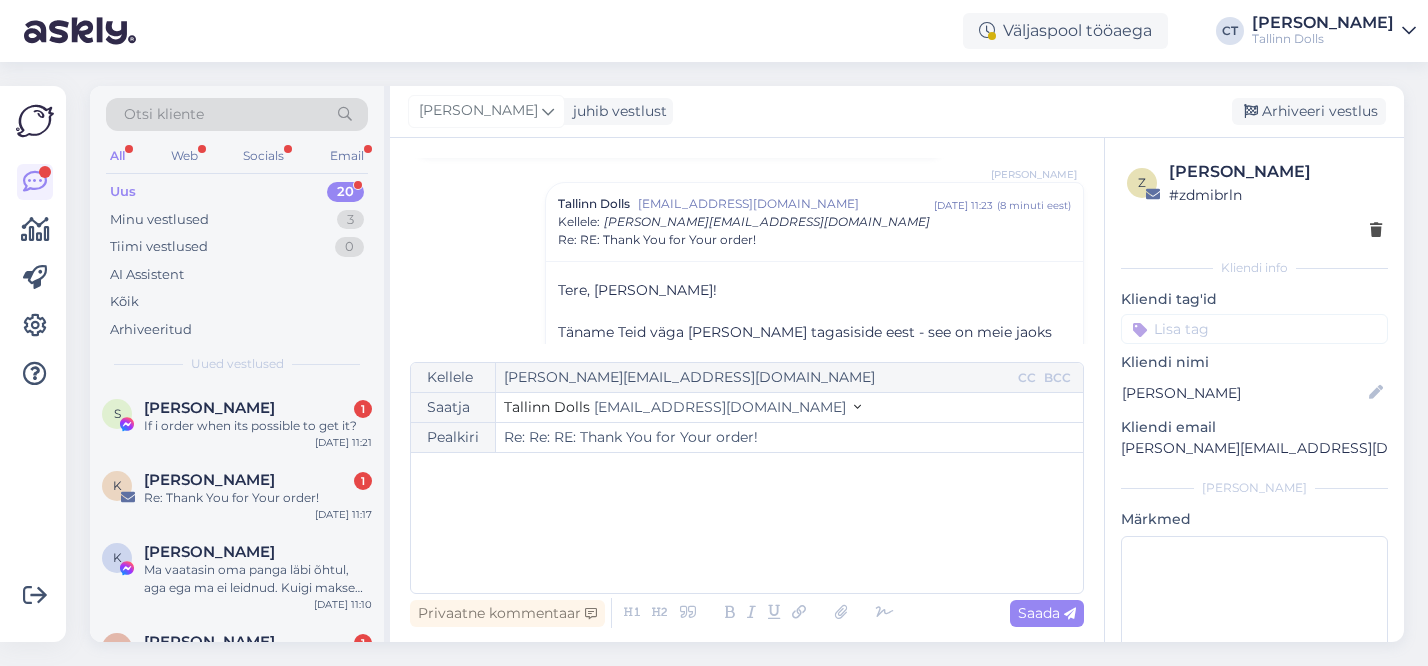 scroll, scrollTop: 2750, scrollLeft: 0, axis: vertical 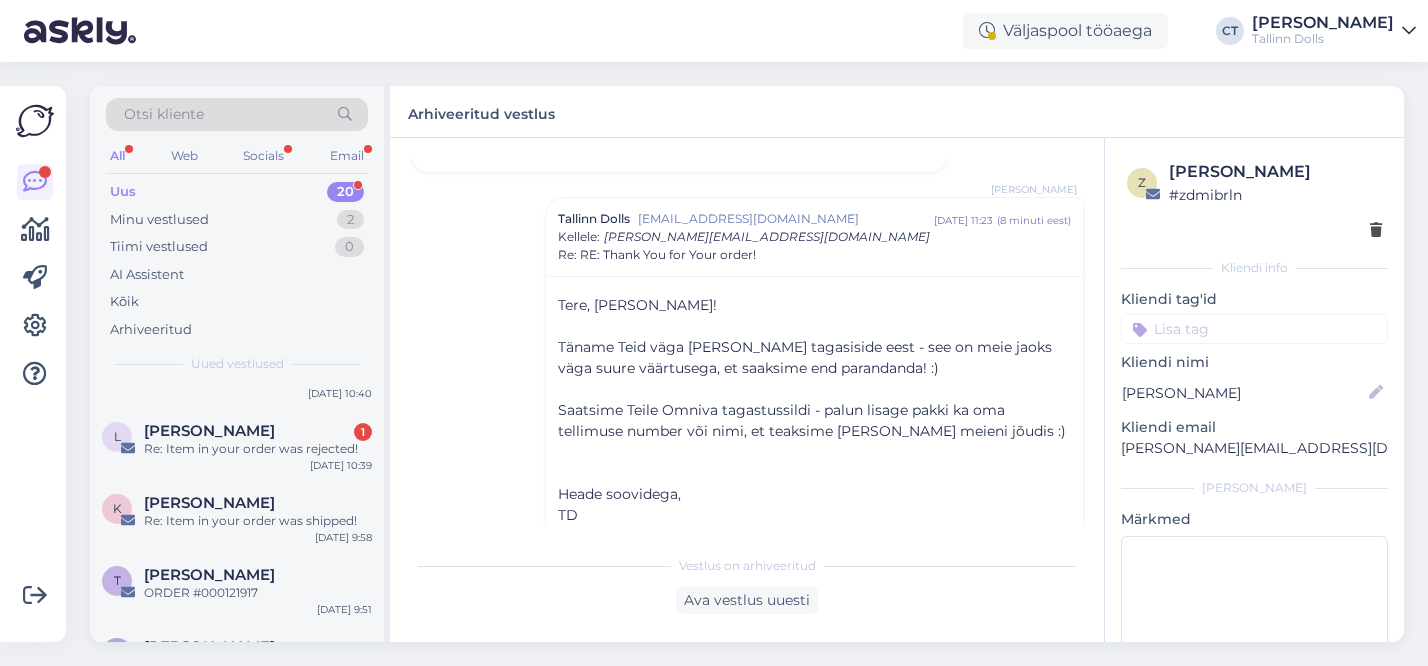 click on "Re: Item in your order was rejected!" at bounding box center (258, 449) 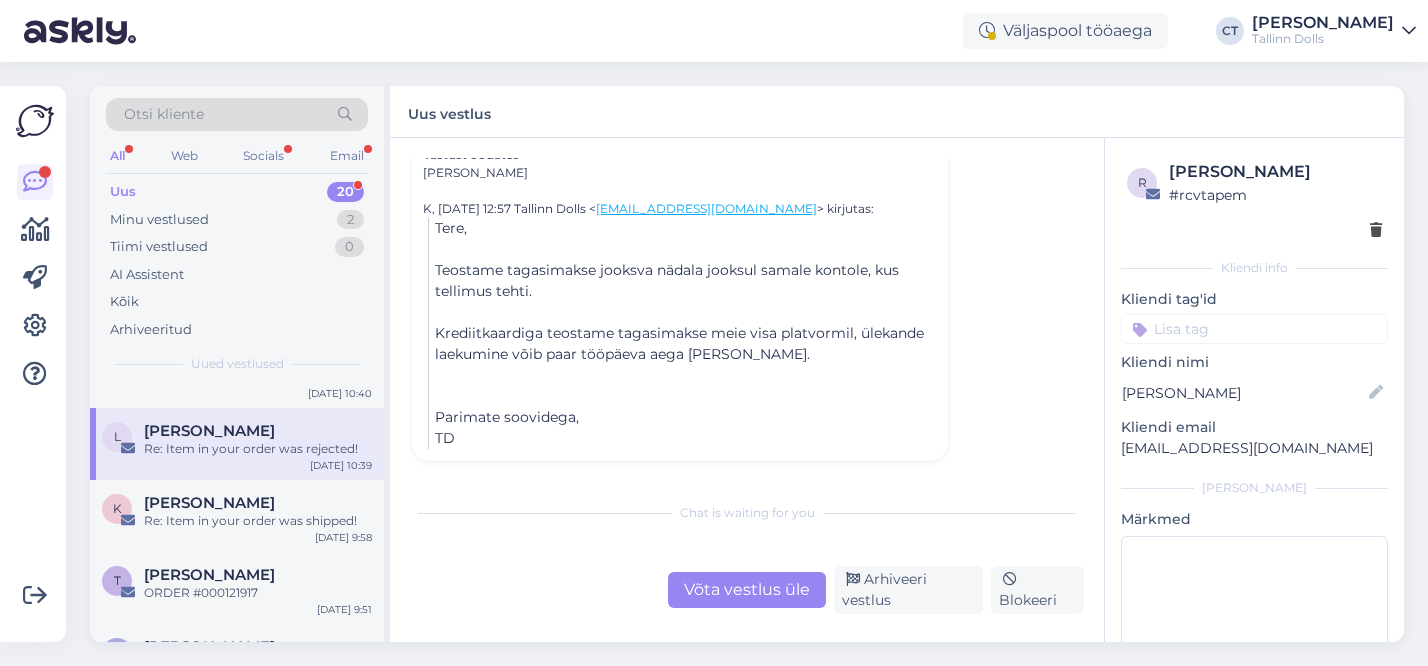 scroll, scrollTop: 292, scrollLeft: 0, axis: vertical 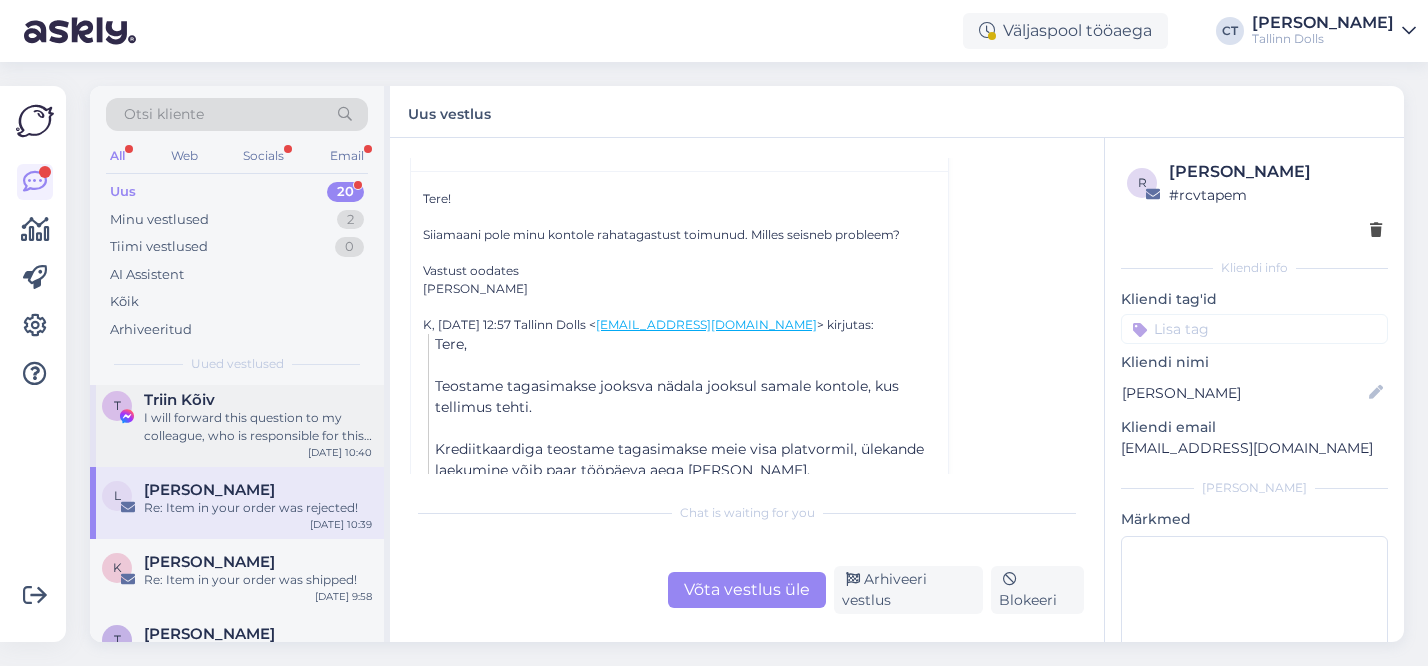 click on "I will forward this question to my colleague, who is responsible for this. The reply will be here during our working hours." at bounding box center (258, 427) 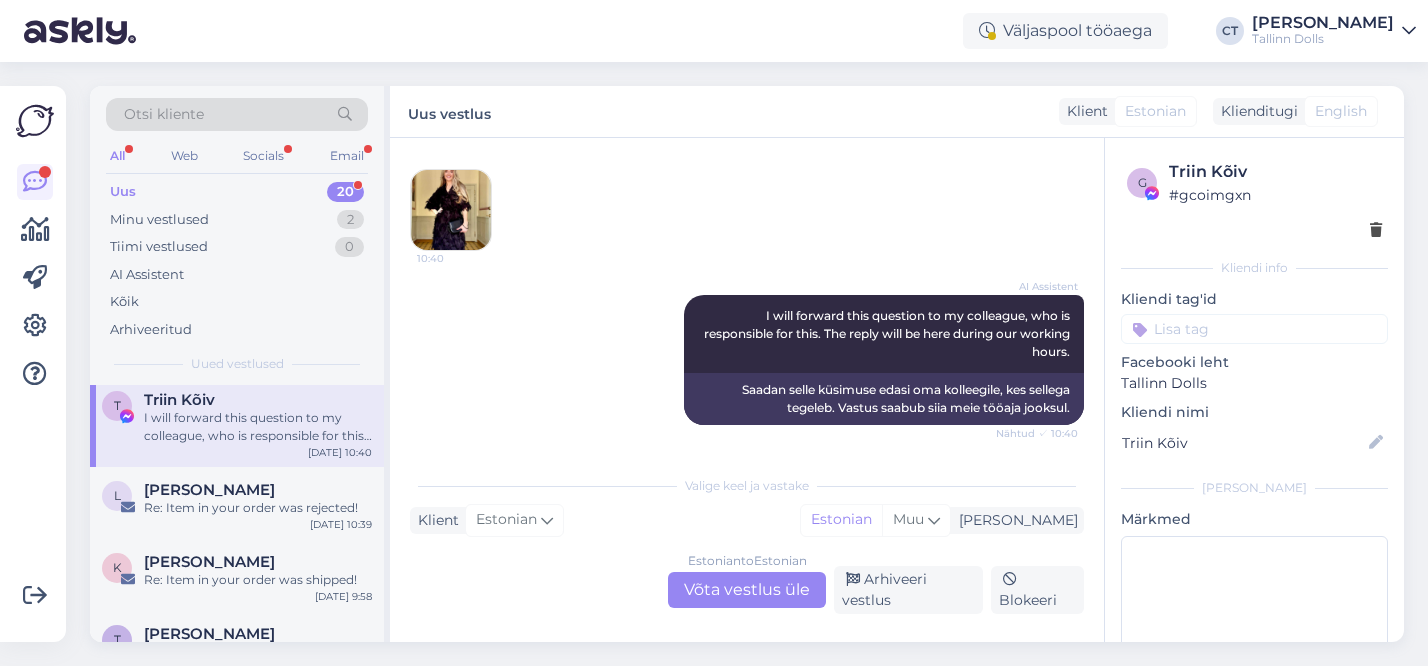click on "Estonian  to  Estonian Võta vestlus üle" at bounding box center (747, 590) 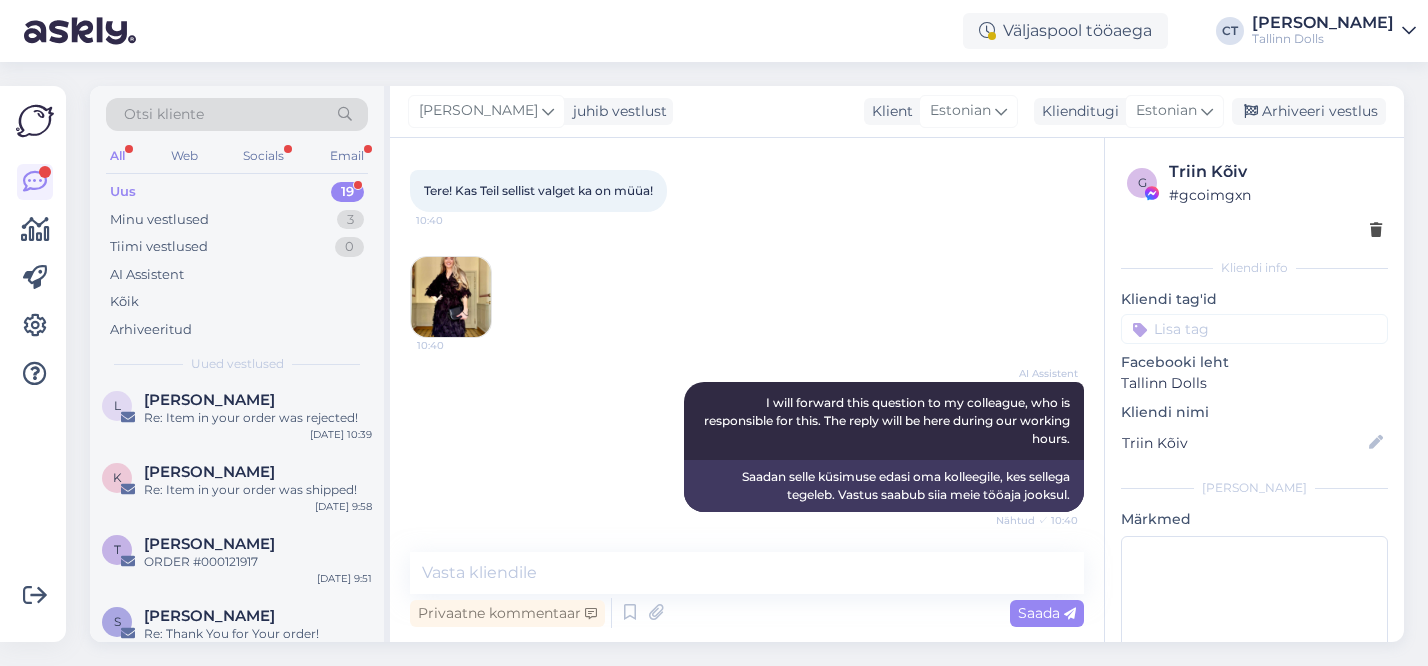 scroll, scrollTop: 94, scrollLeft: 0, axis: vertical 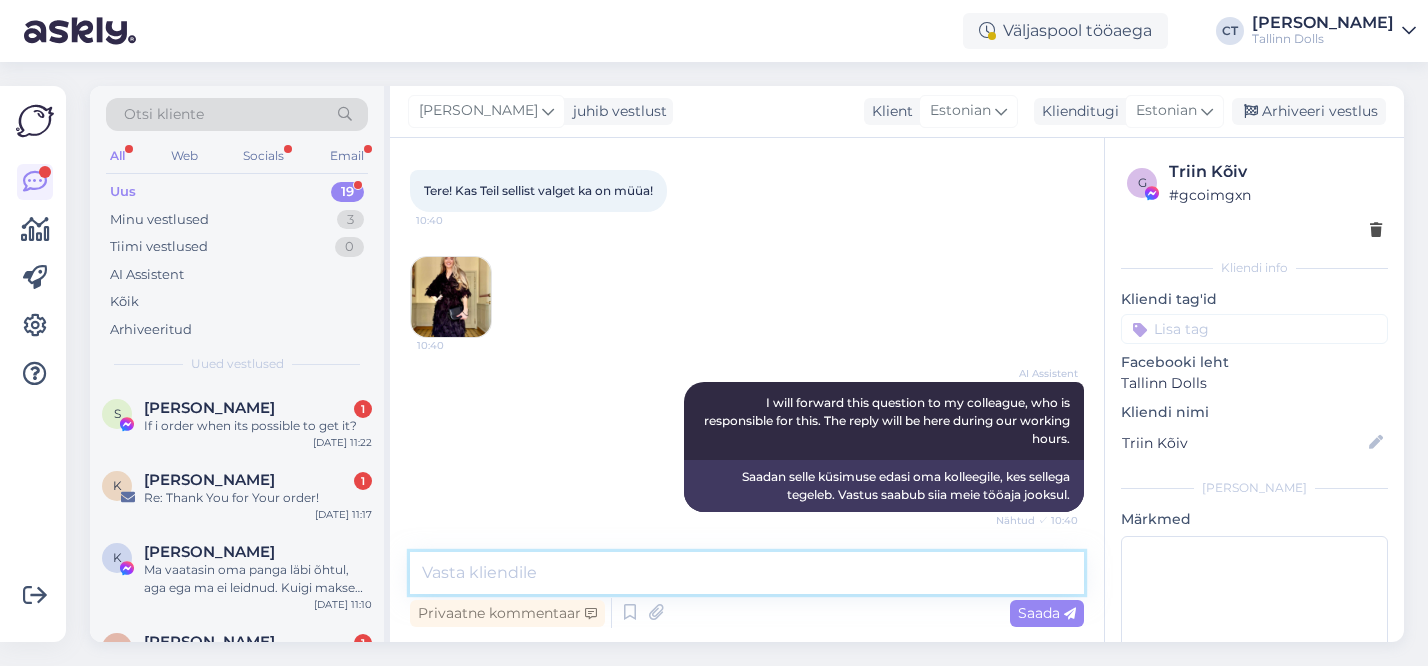 click at bounding box center (747, 573) 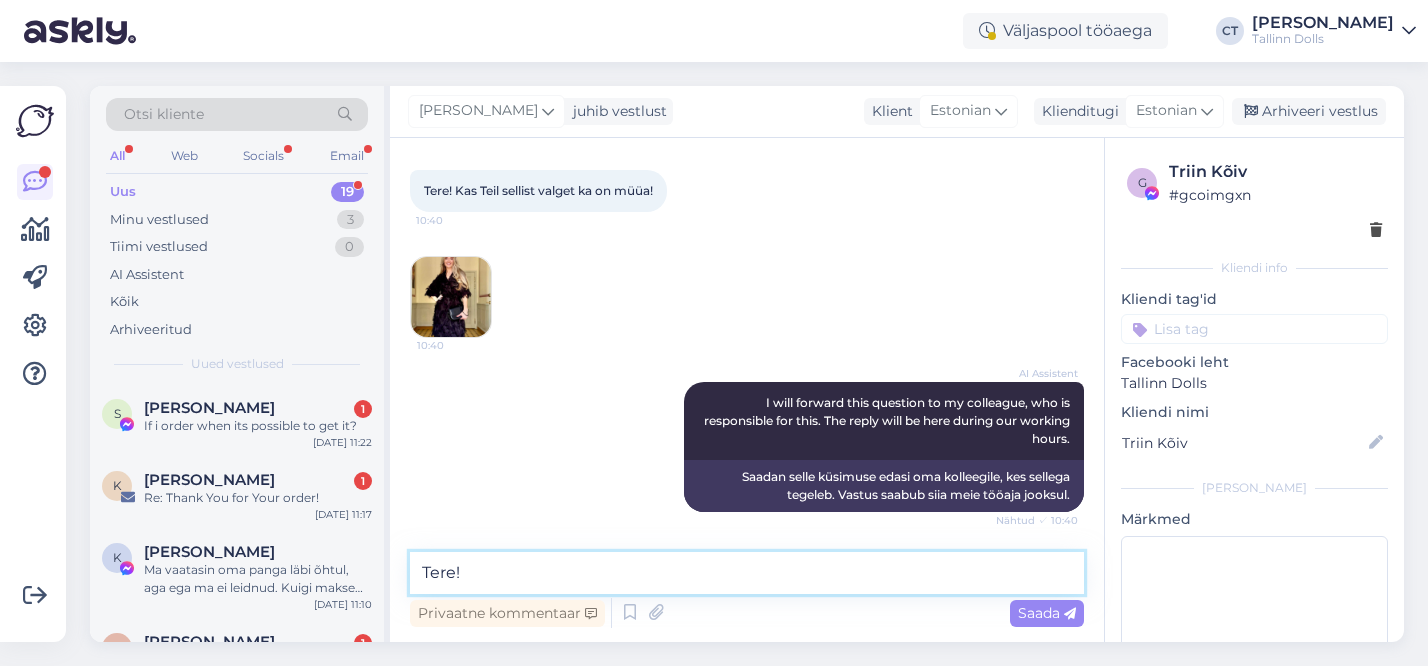 scroll, scrollTop: 118, scrollLeft: 0, axis: vertical 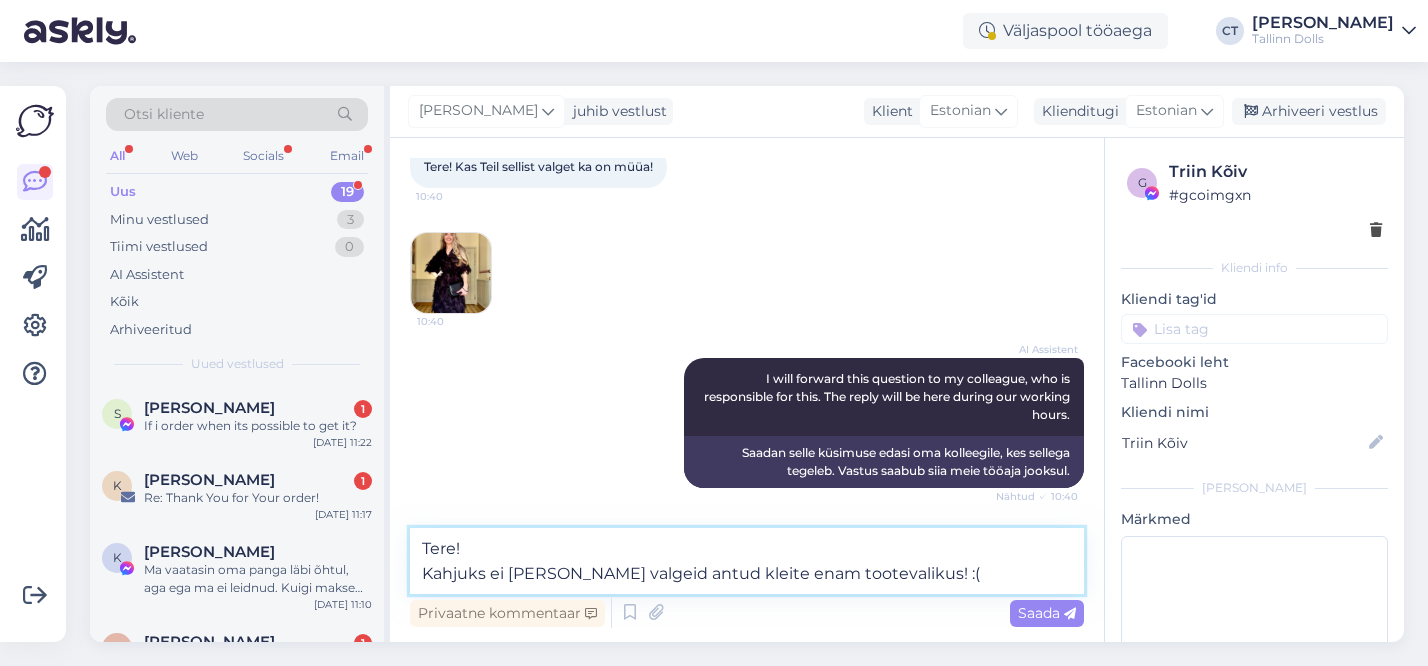 type on "Tere!
Kahjuks ei ole meil valgeid antud kleite enam tootevalikus! :(" 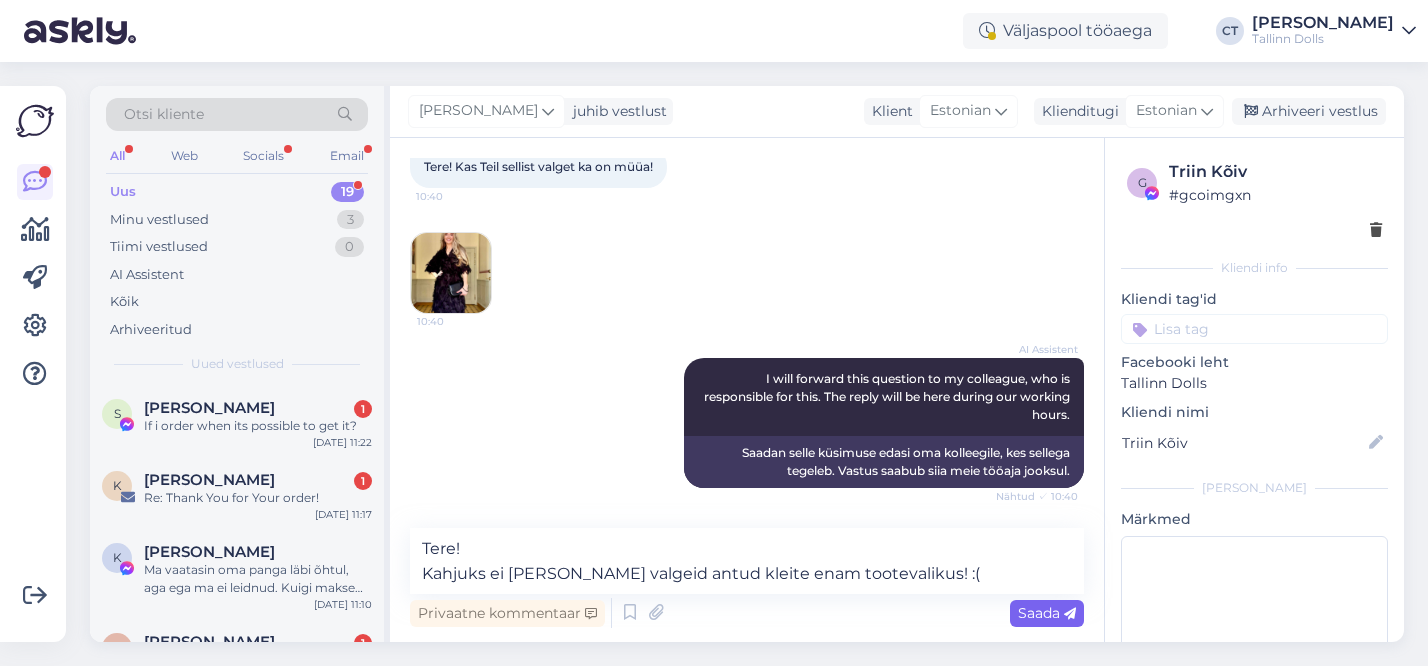 click on "Saada" at bounding box center [1047, 613] 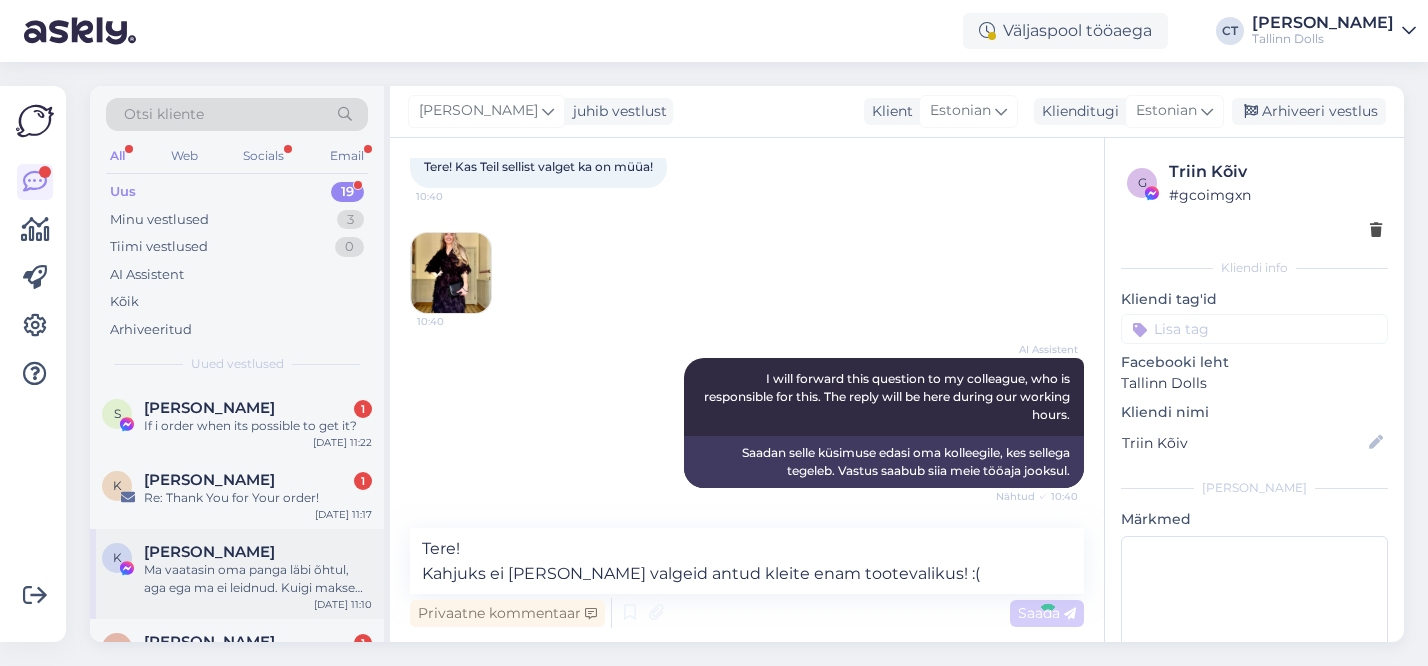 type 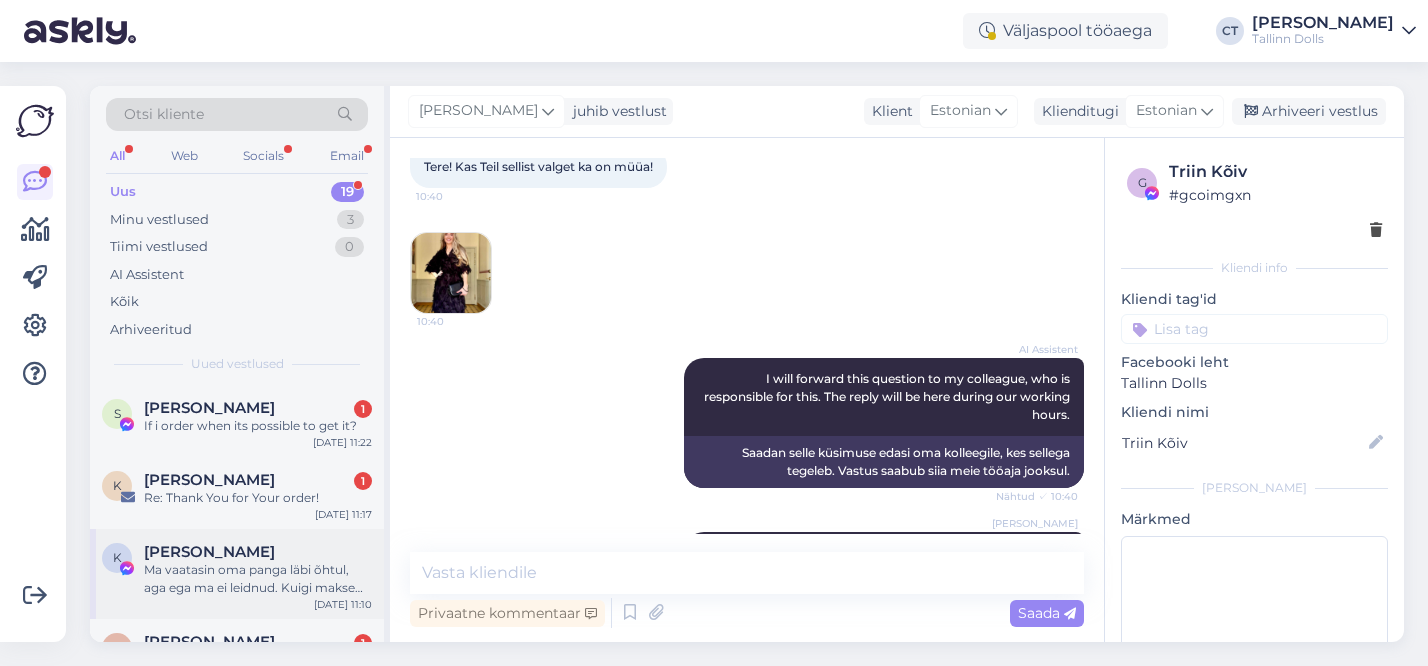 scroll, scrollTop: 198, scrollLeft: 0, axis: vertical 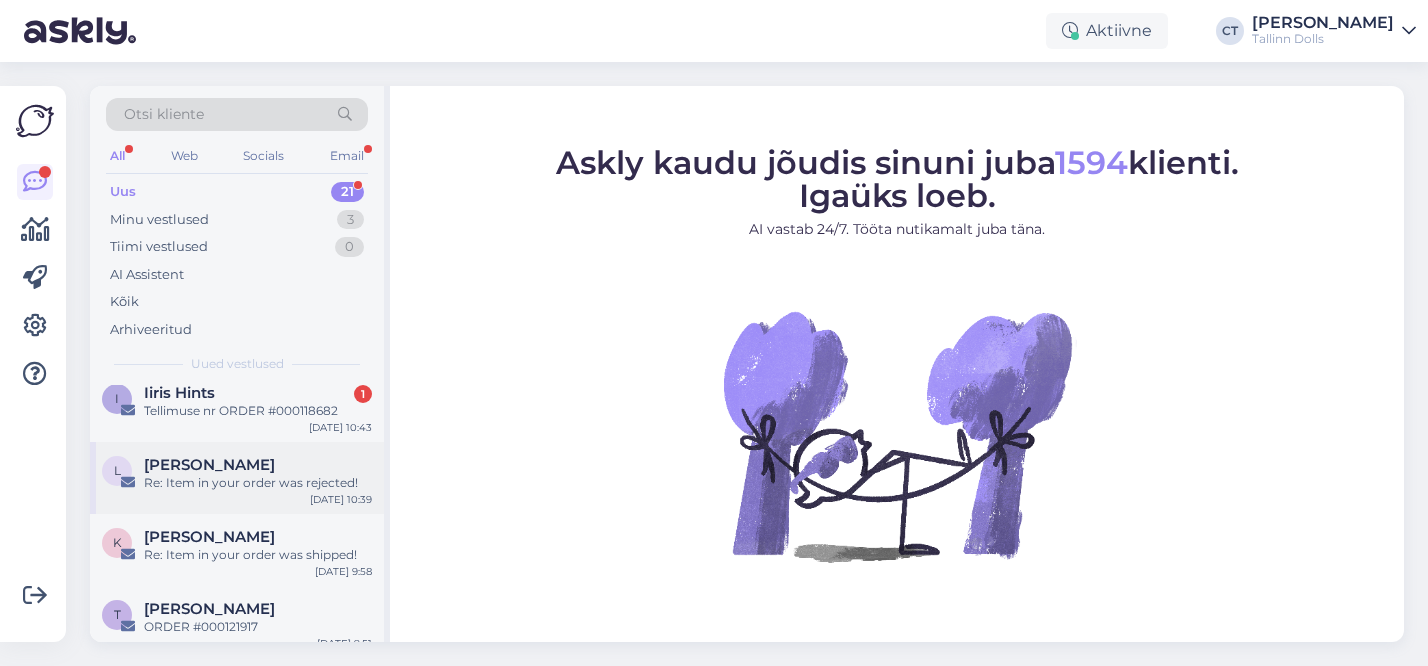 click on "L Liselle Tombak Re: Item in your order was rejected! Jul 10 10:39" at bounding box center (237, 478) 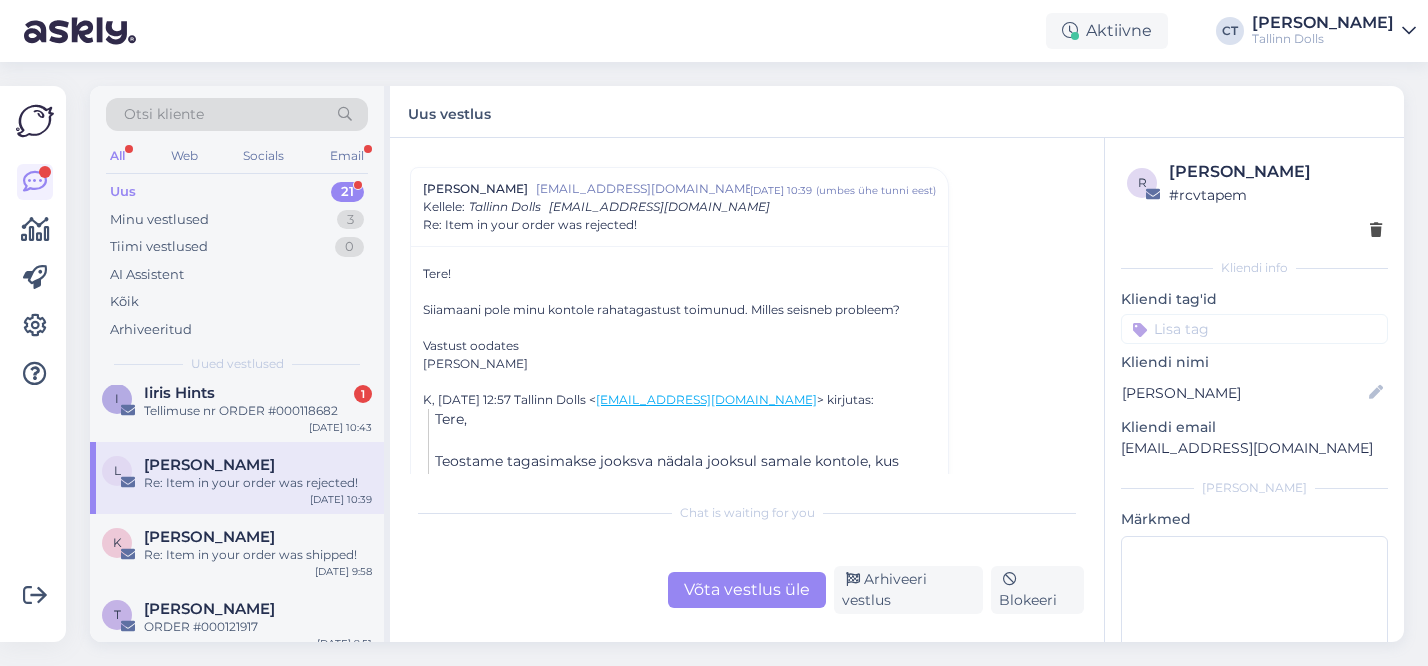 scroll, scrollTop: 227, scrollLeft: 0, axis: vertical 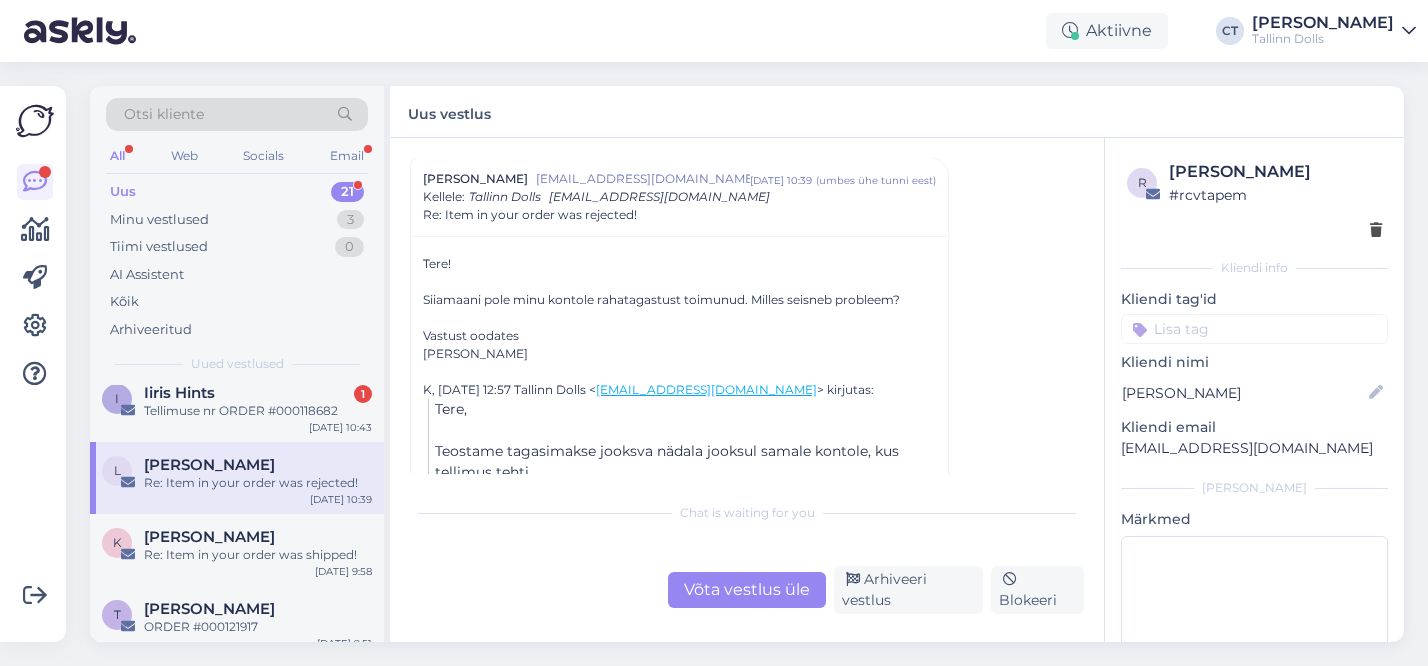 click on "Võta vestlus üle" at bounding box center [747, 590] 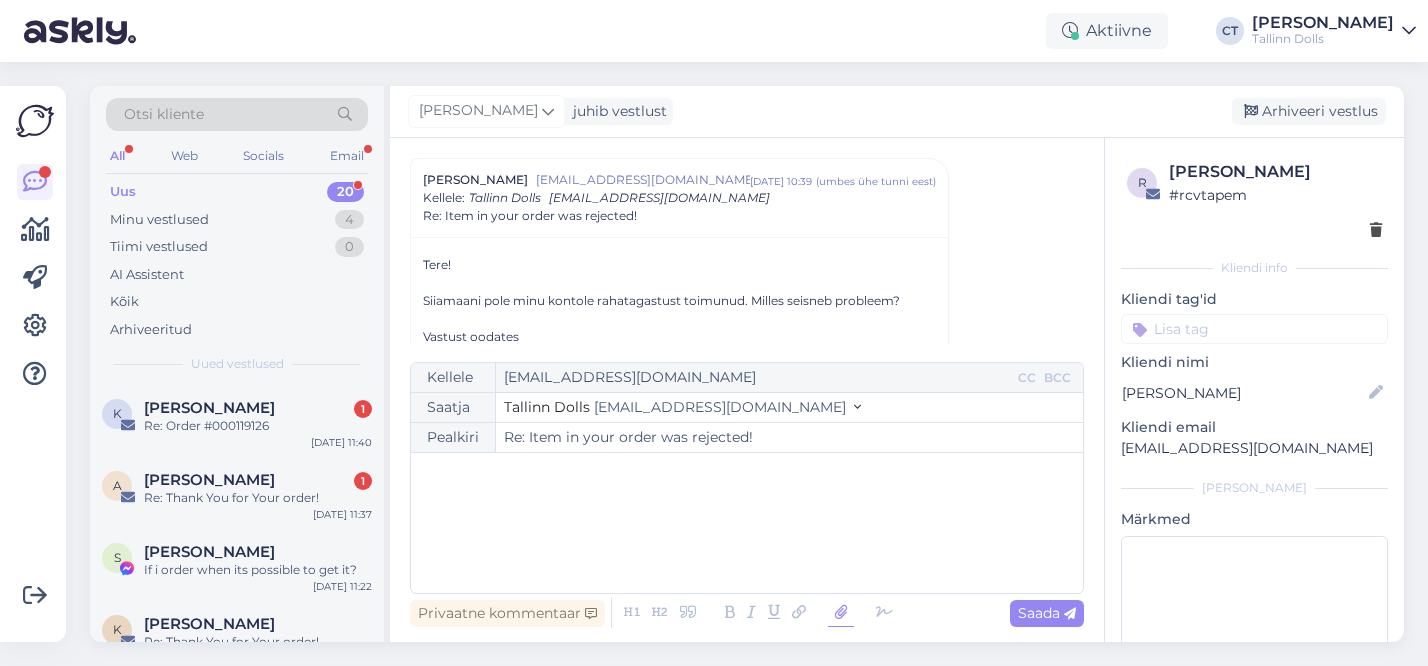 click at bounding box center [841, 613] 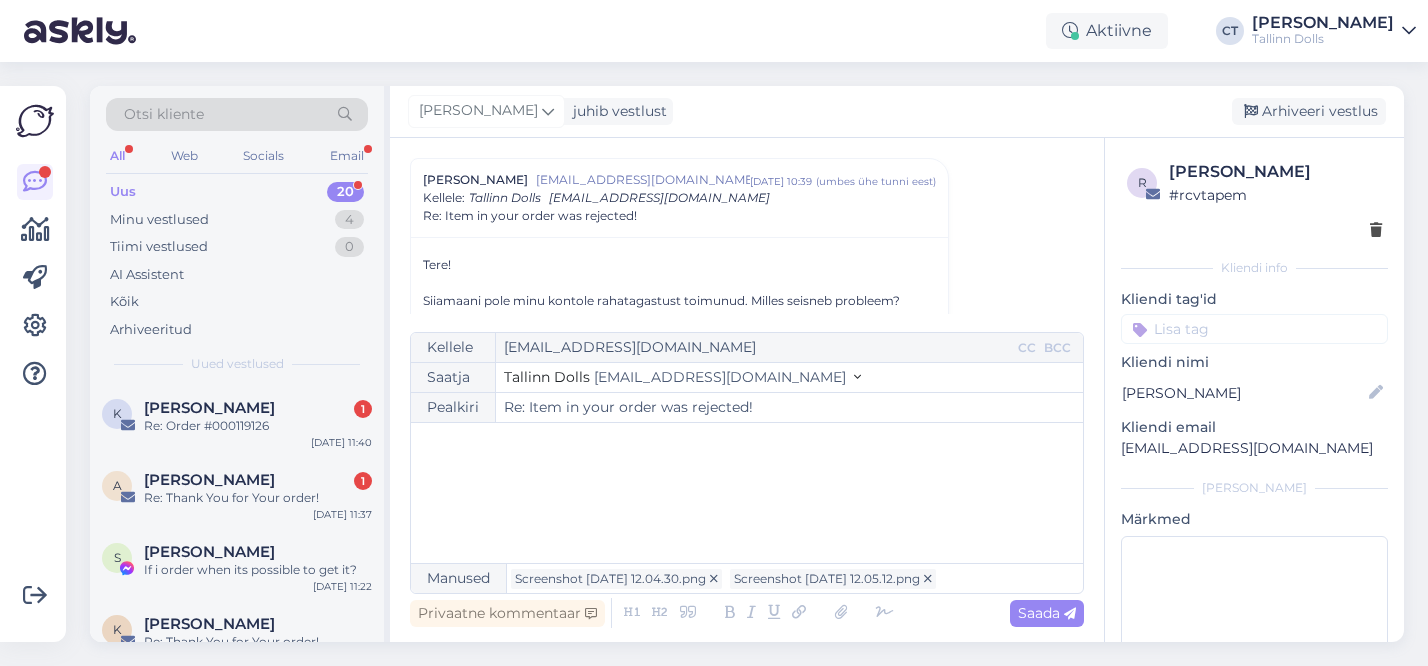 click on "﻿" at bounding box center (747, 493) 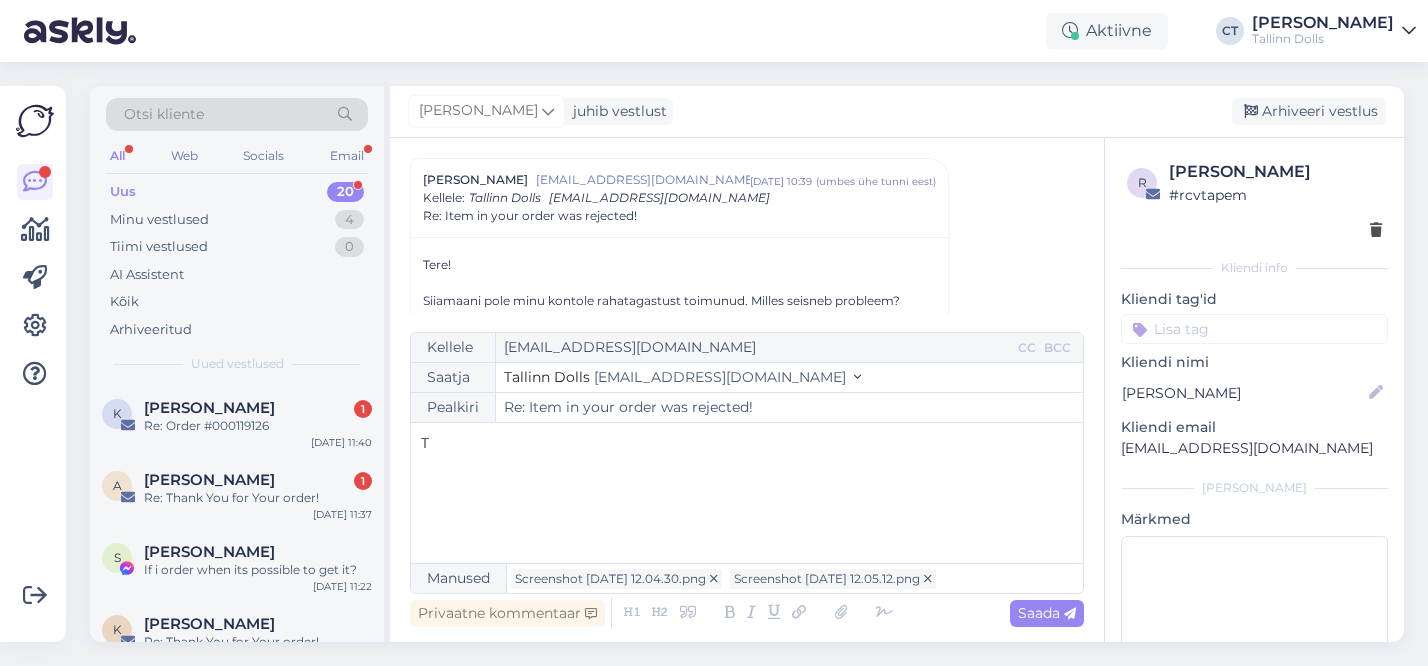 type 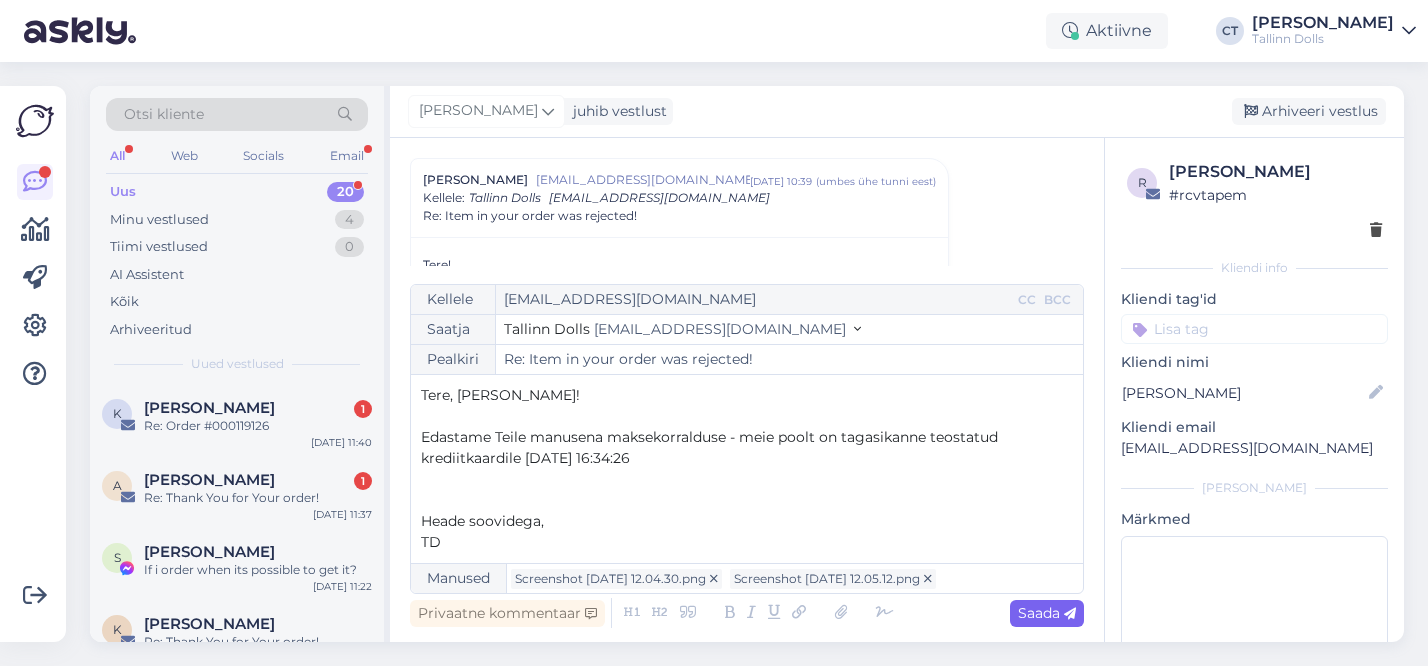 click on "Saada" at bounding box center (1047, 613) 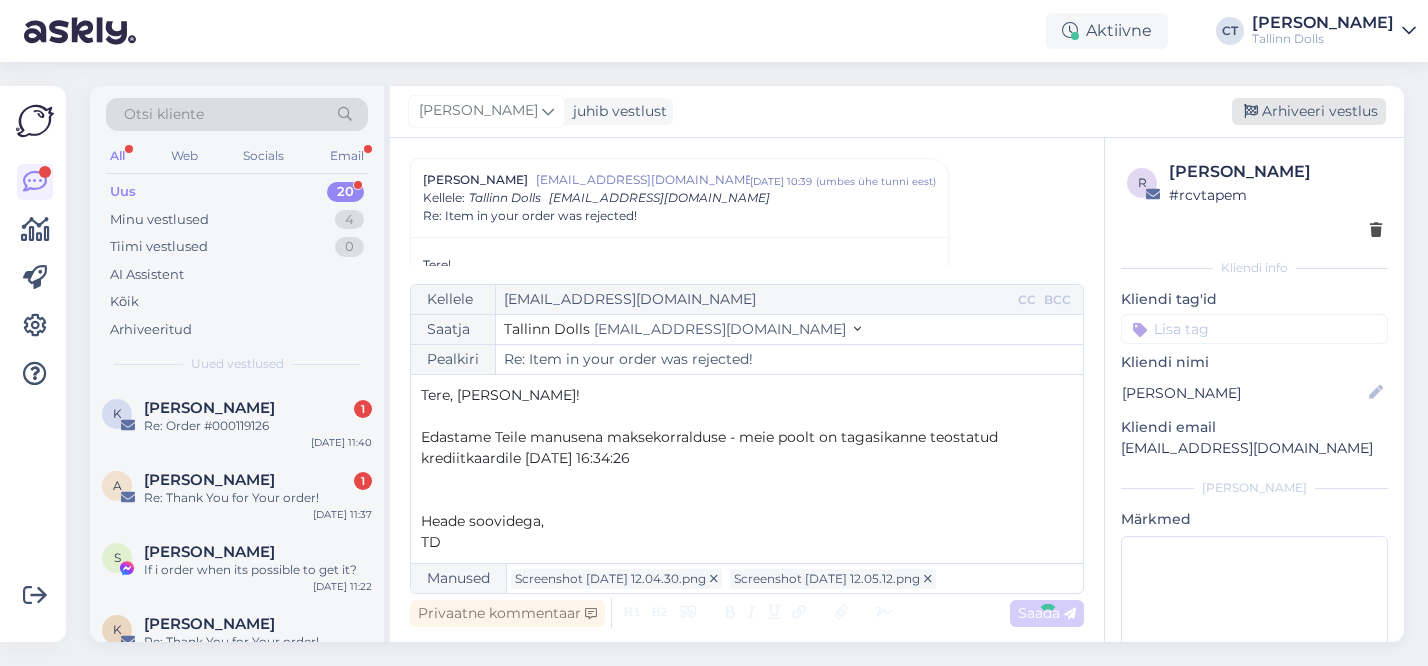 type on "Re: Re: Item in your order was rejected!" 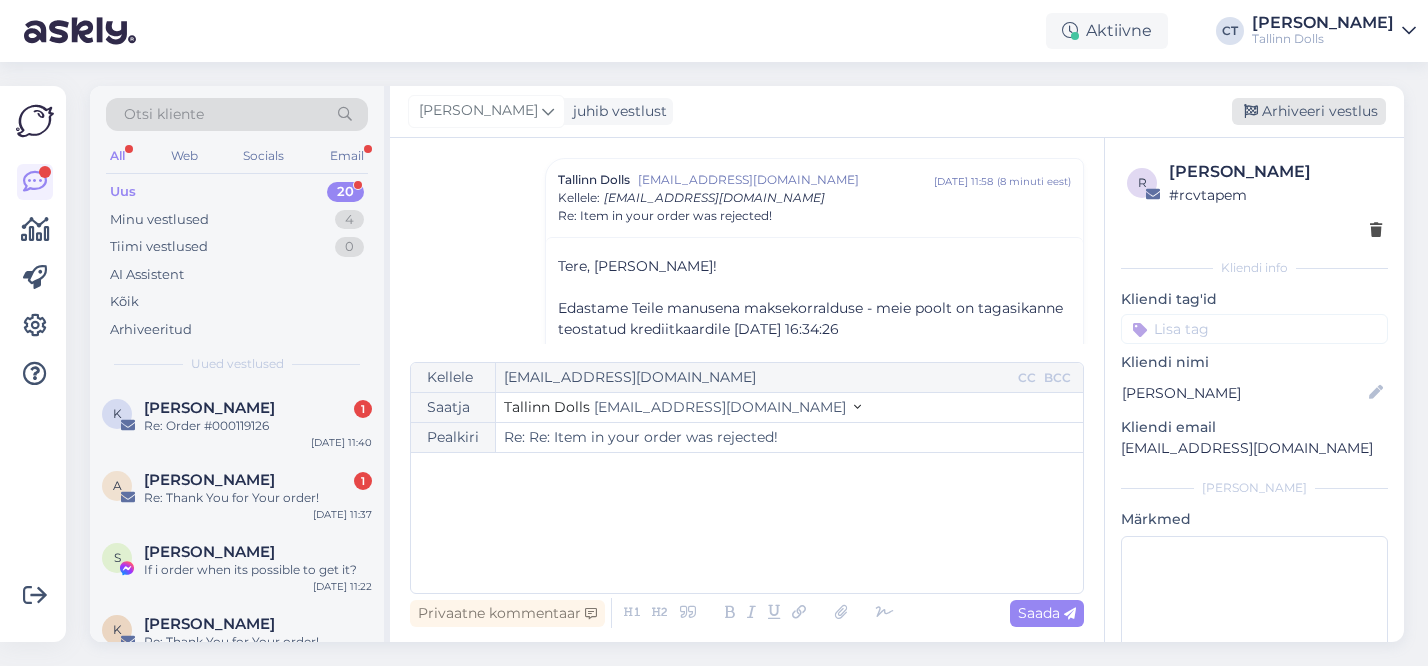 click on "Arhiveeri vestlus" at bounding box center (1309, 111) 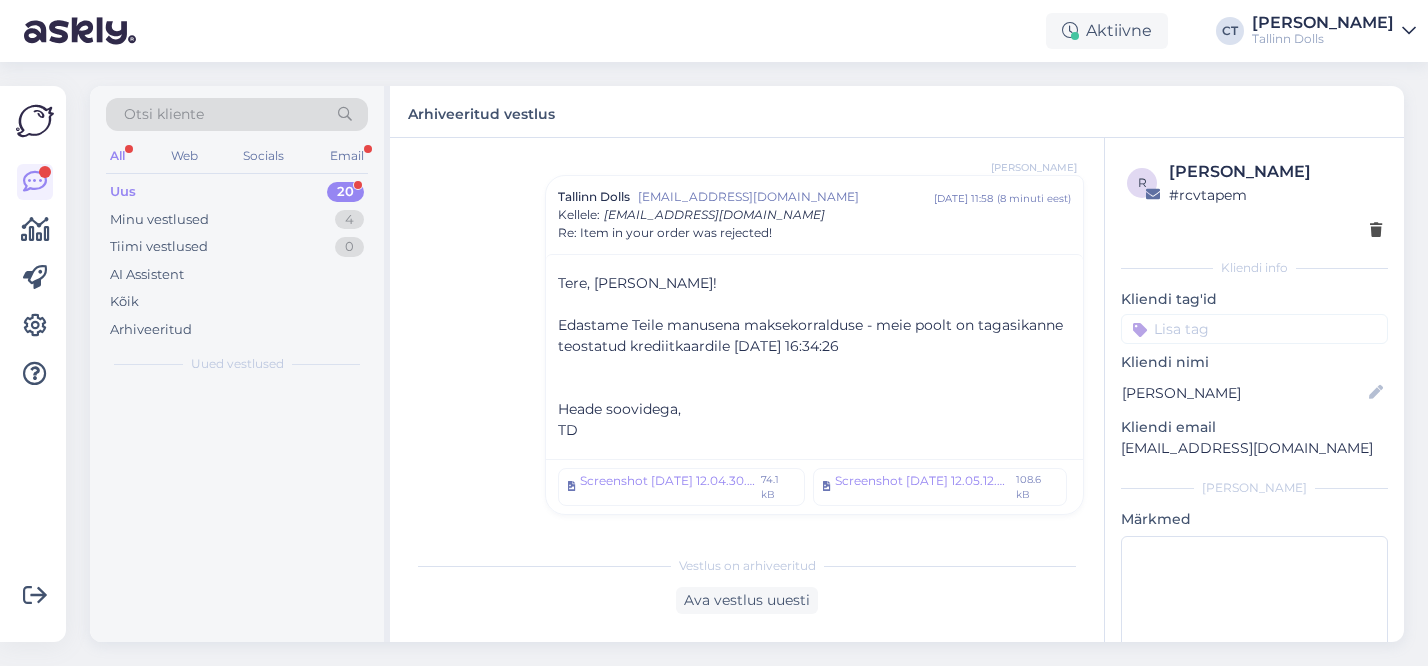 scroll, scrollTop: 719, scrollLeft: 0, axis: vertical 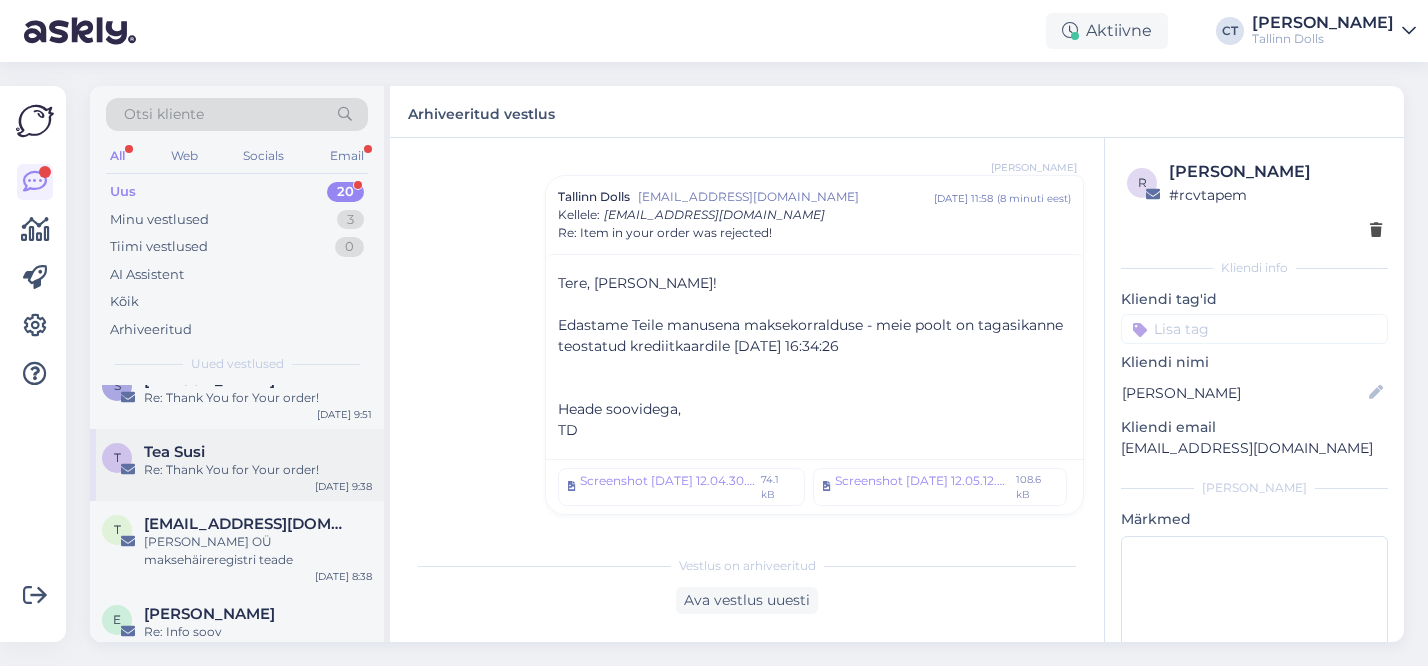 click on "T Tea Susi Re: Thank You for Your order! Jul 10 9:38" at bounding box center (237, 465) 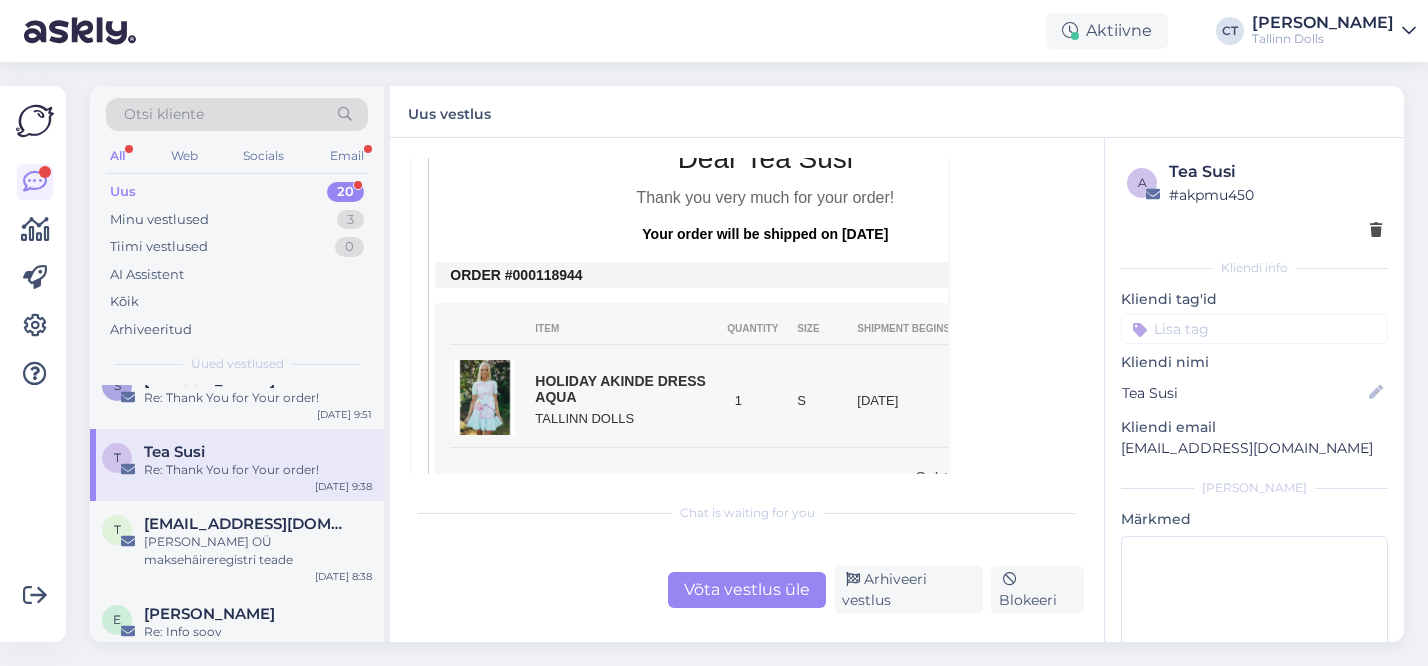 scroll, scrollTop: 404, scrollLeft: 0, axis: vertical 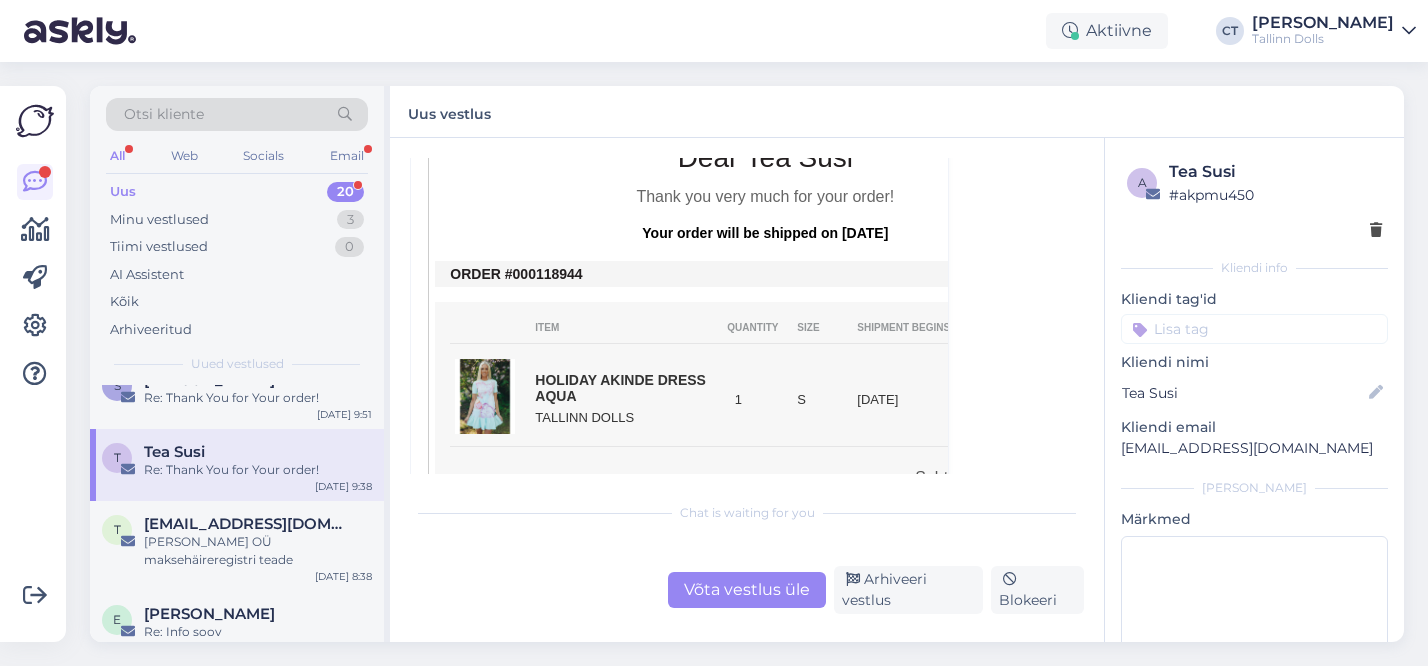 click on "Võta vestlus üle" at bounding box center [747, 590] 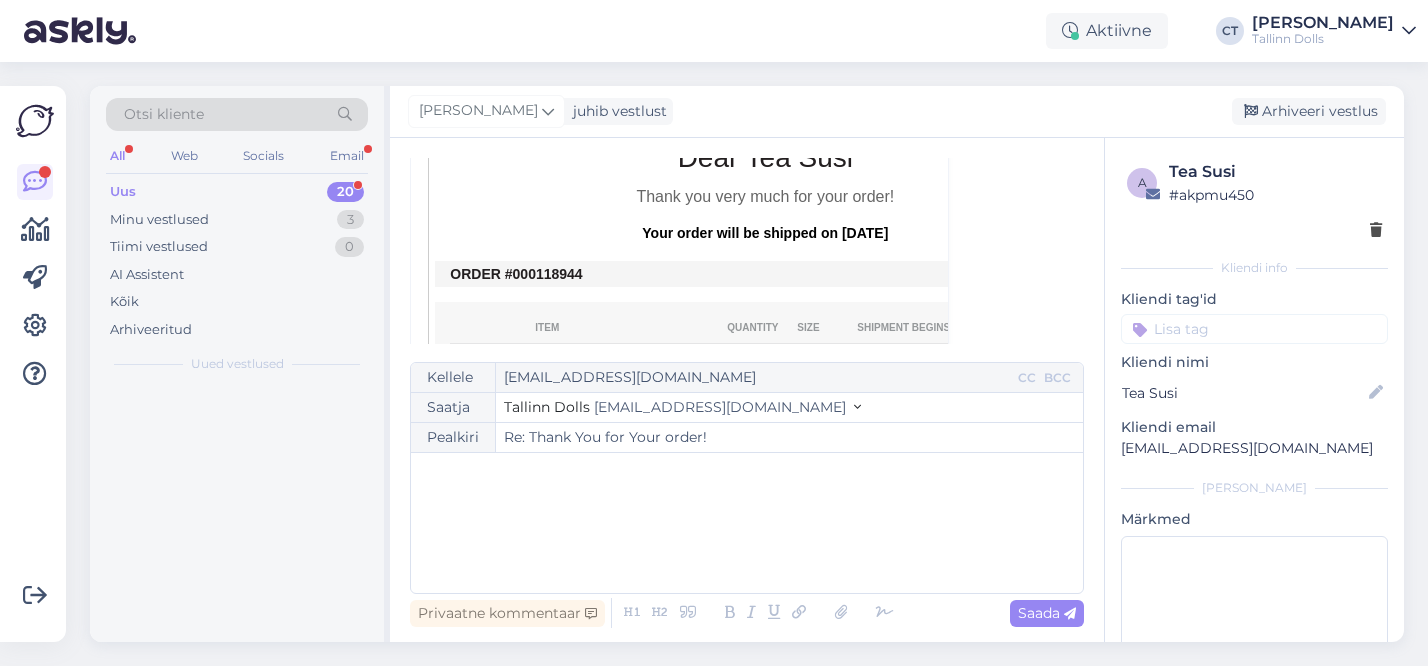 scroll, scrollTop: 54, scrollLeft: 0, axis: vertical 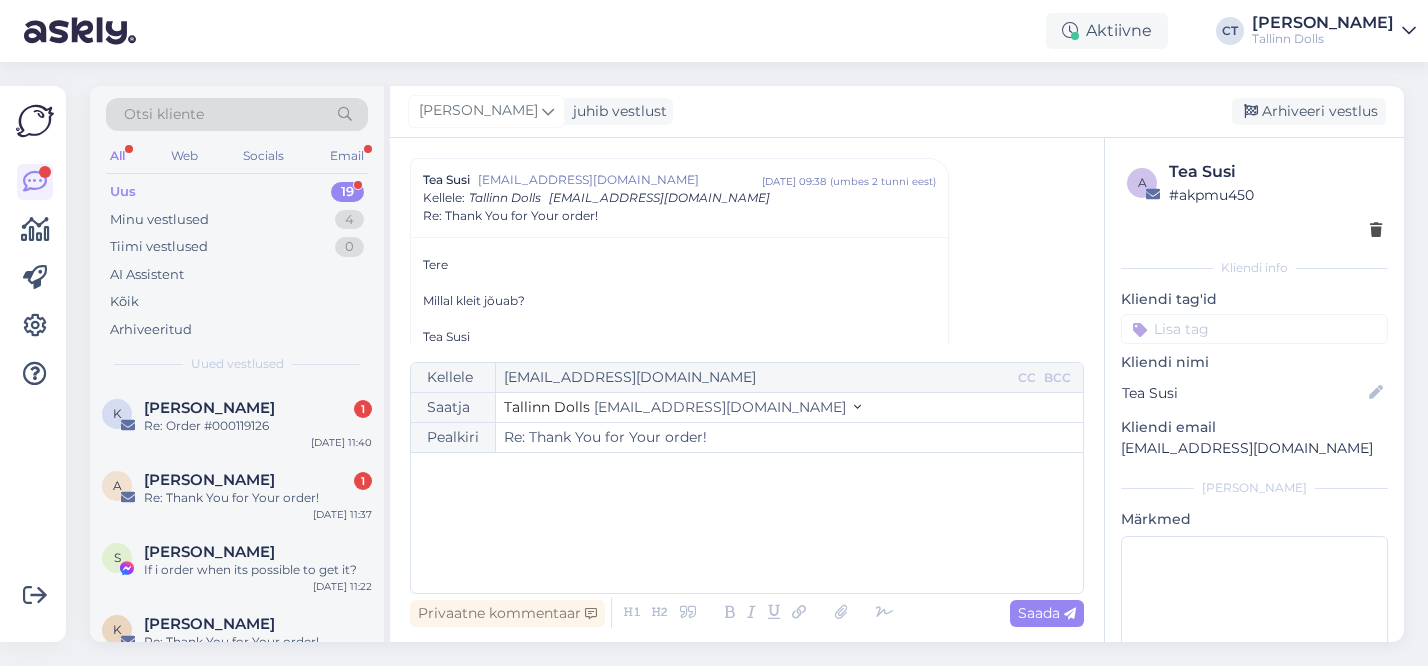 click on "﻿" at bounding box center (747, 523) 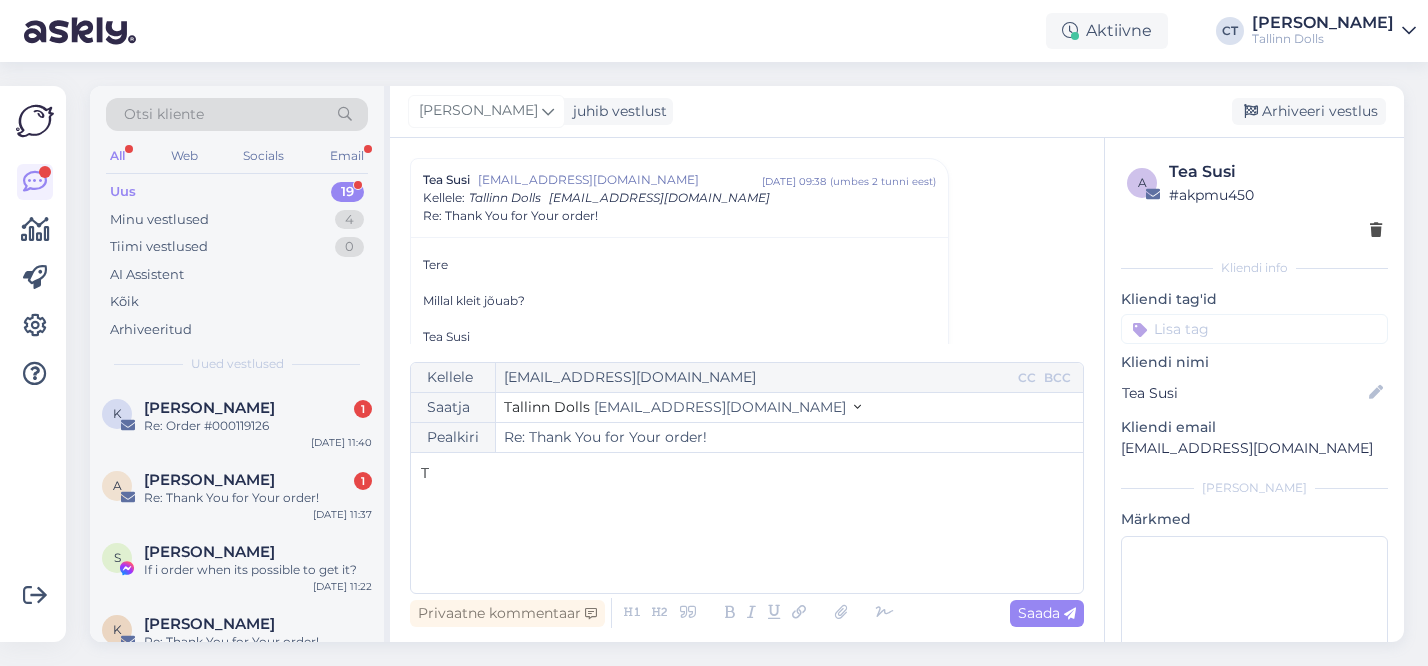 type 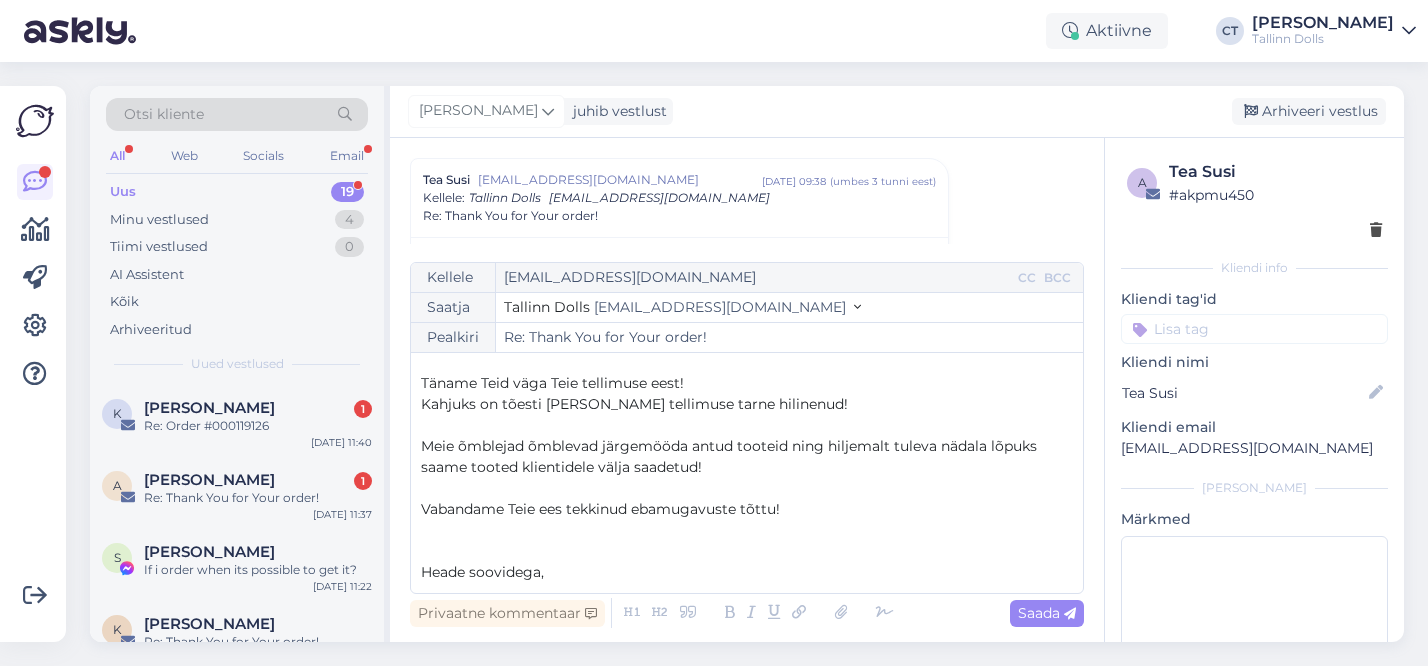 scroll, scrollTop: 53, scrollLeft: 0, axis: vertical 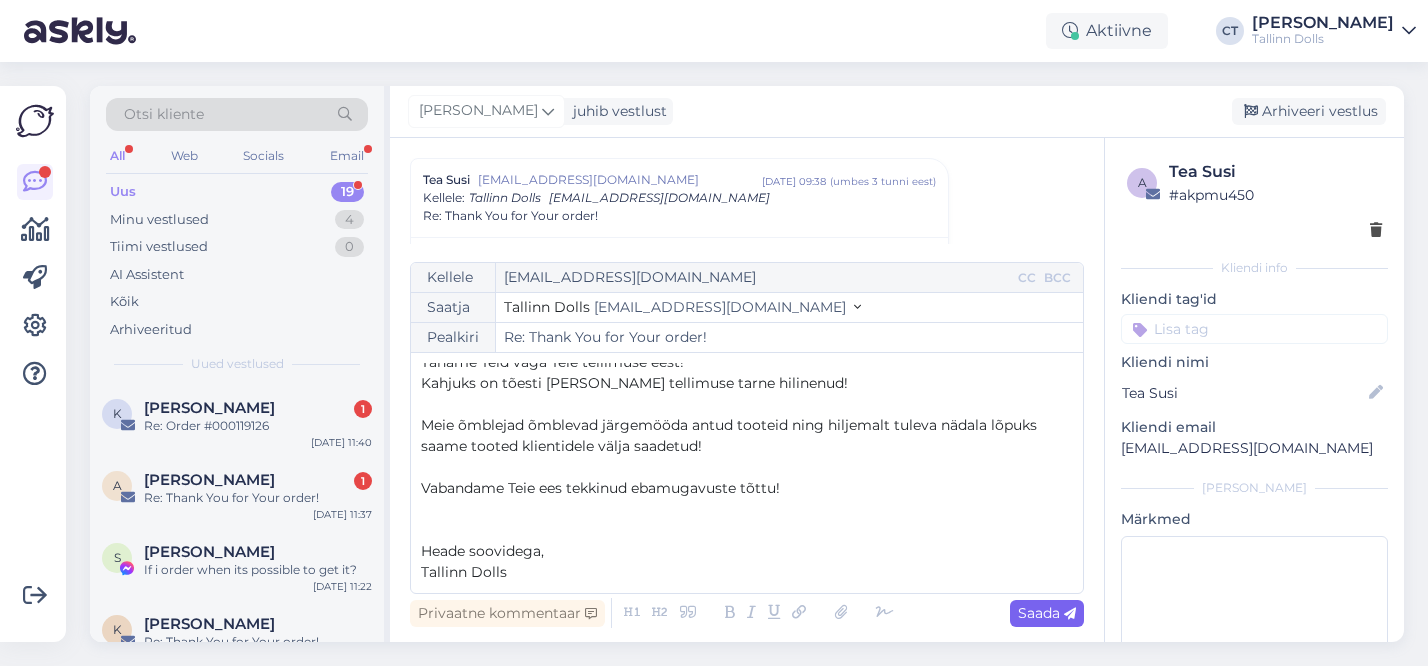 click on "Saada" at bounding box center (1047, 613) 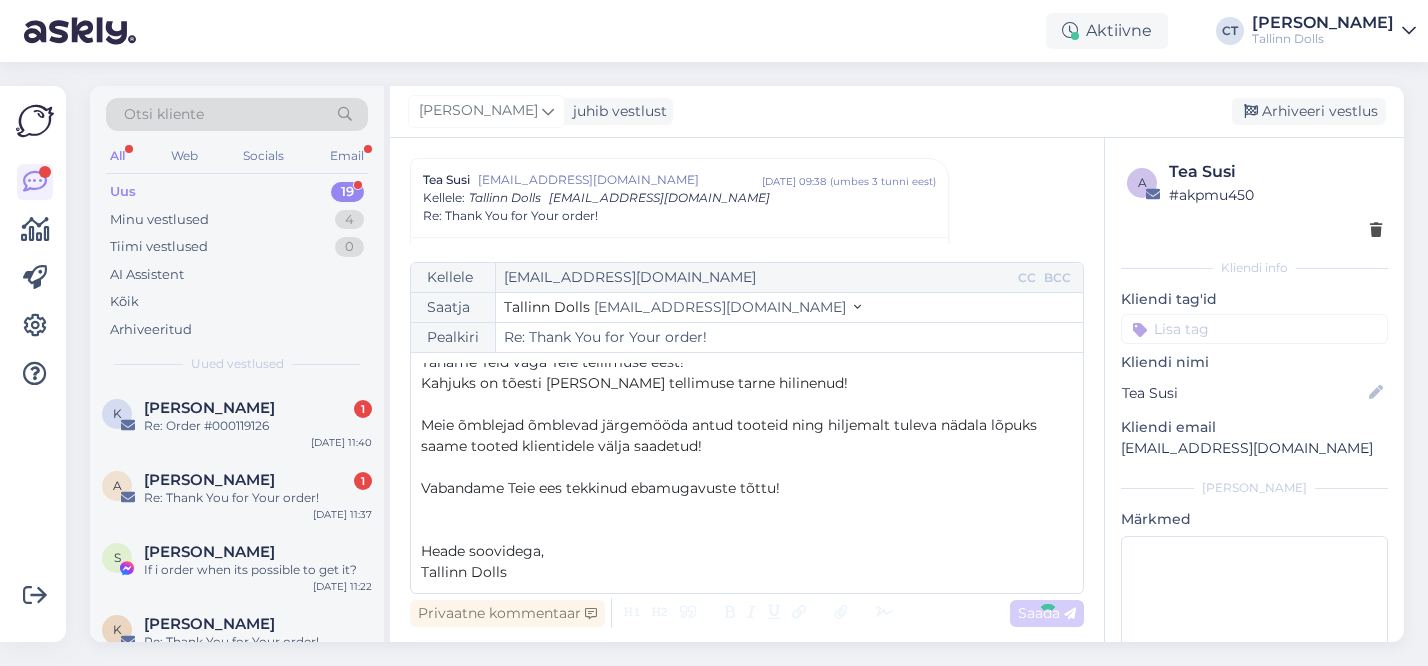 type on "Re: Re: Thank You for Your order!" 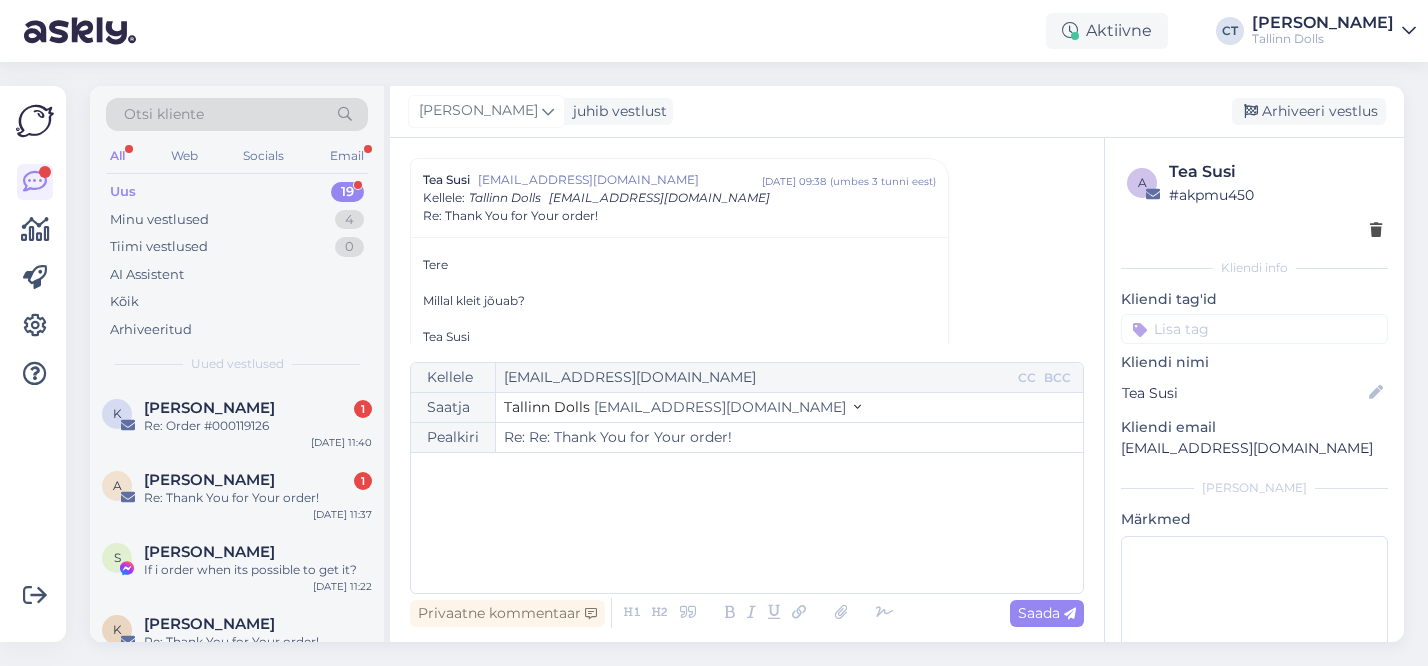 scroll, scrollTop: 1265, scrollLeft: 0, axis: vertical 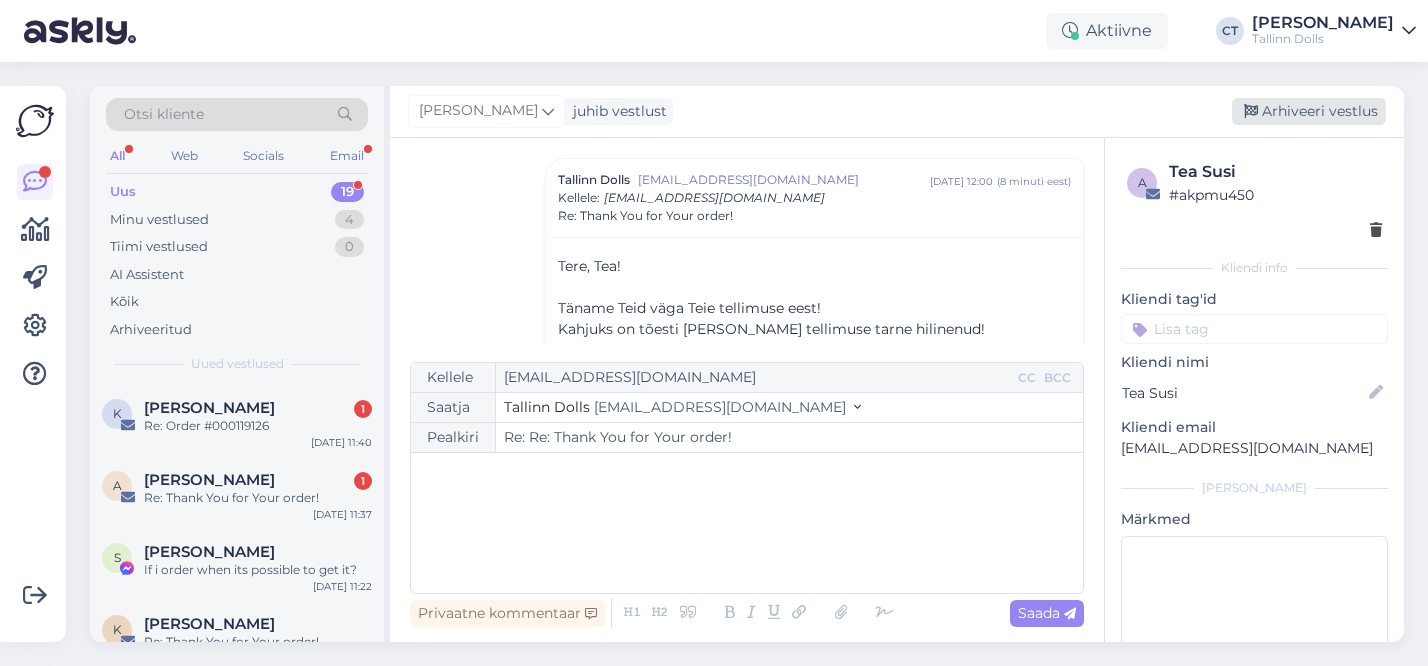 click on "Arhiveeri vestlus" at bounding box center (1309, 111) 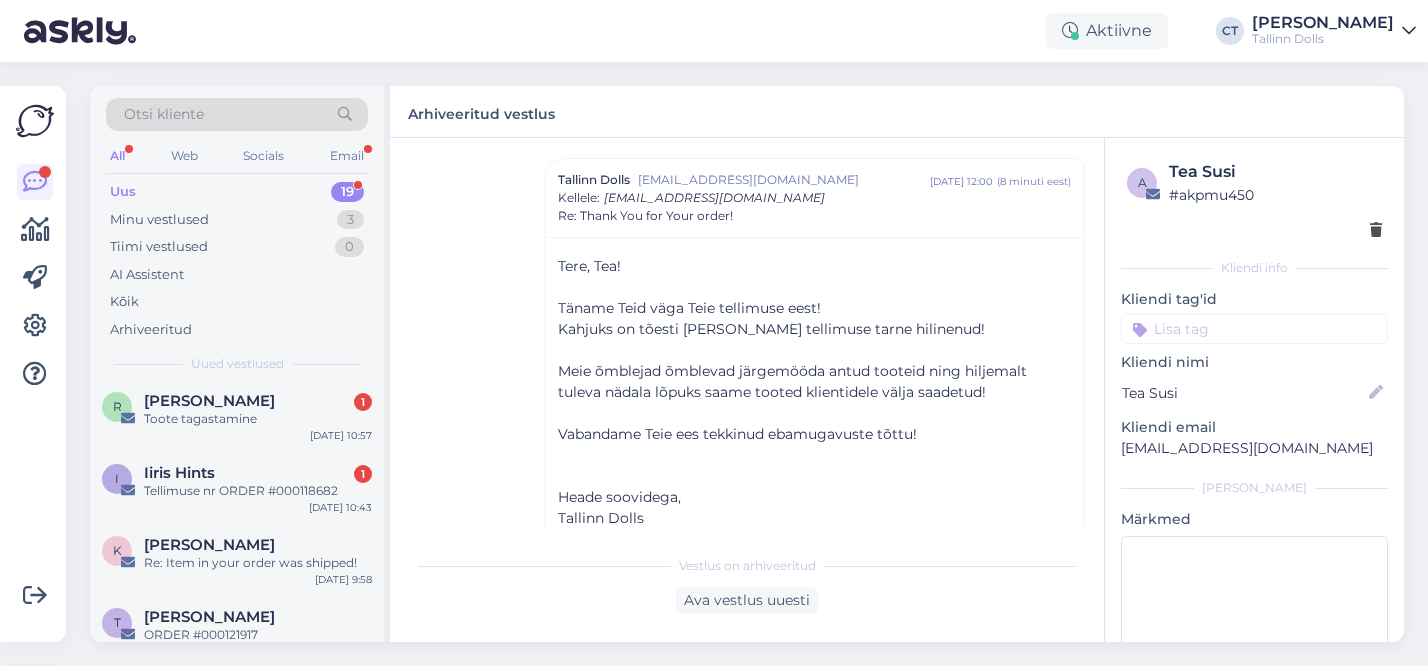 scroll, scrollTop: 639, scrollLeft: 0, axis: vertical 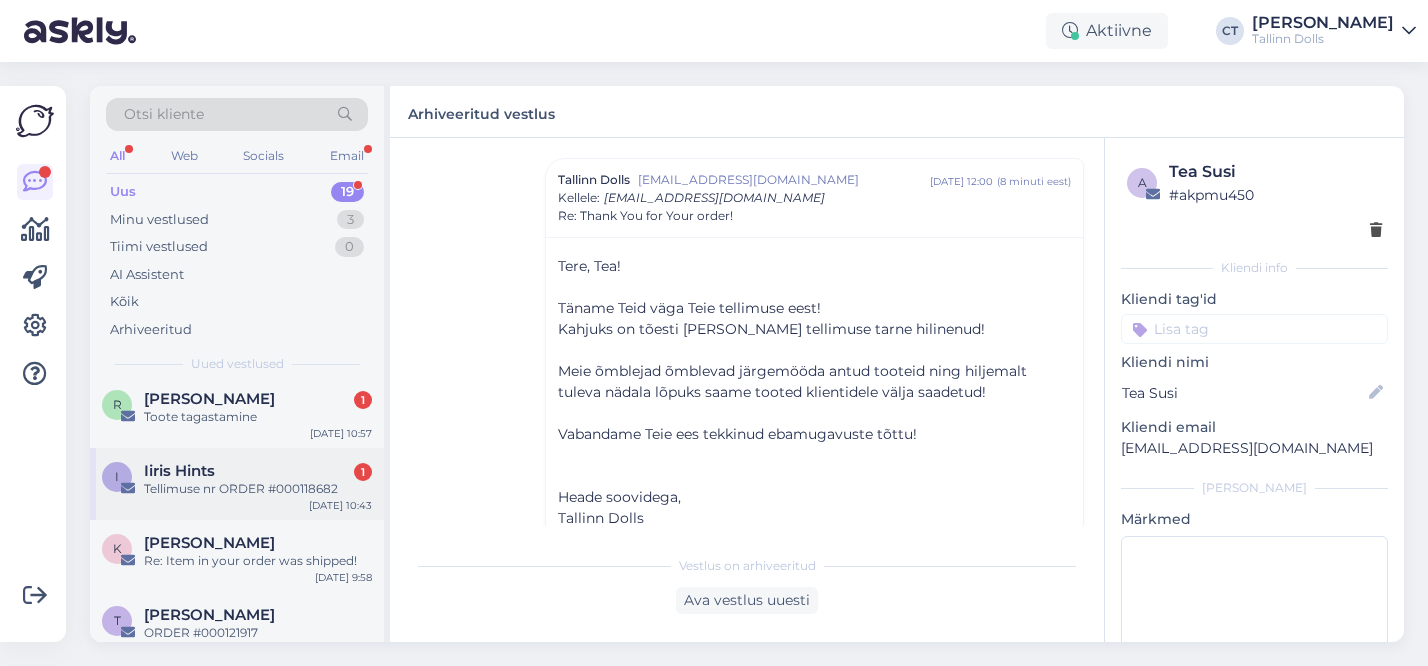 click on "Tellimuse nr ORDER #000118682" at bounding box center (258, 489) 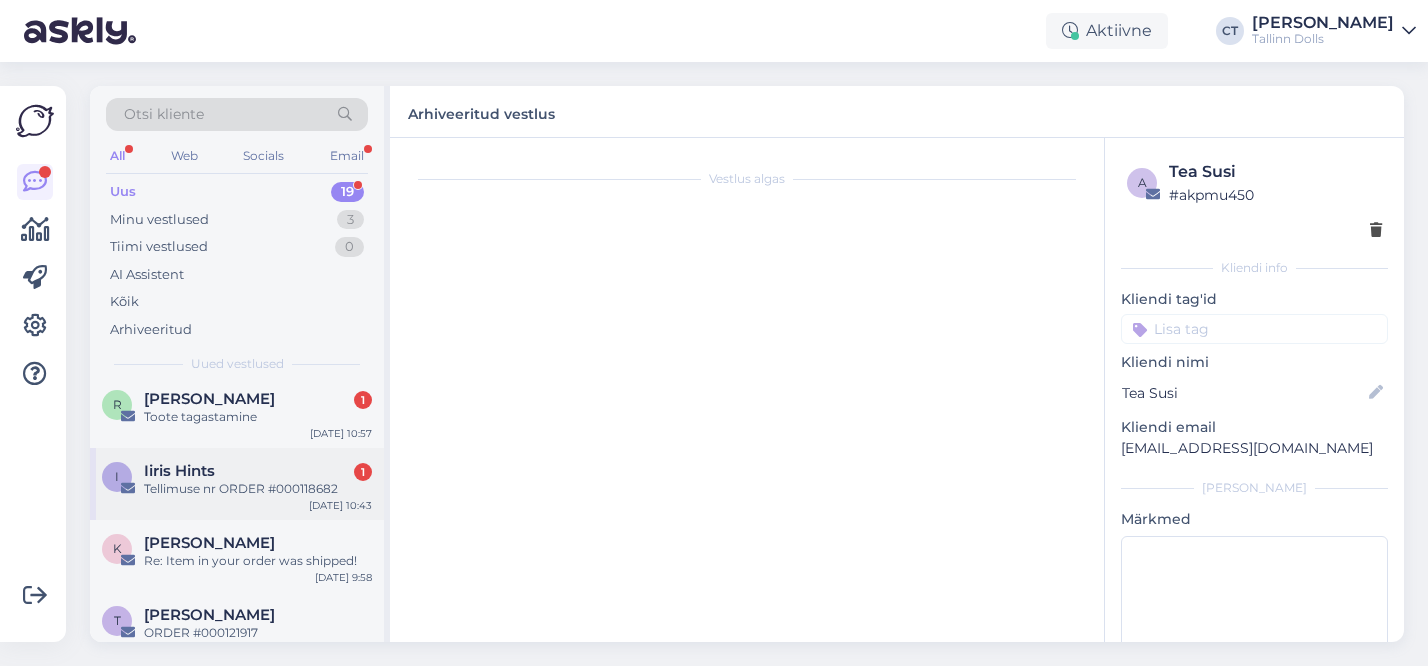 scroll, scrollTop: 0, scrollLeft: 0, axis: both 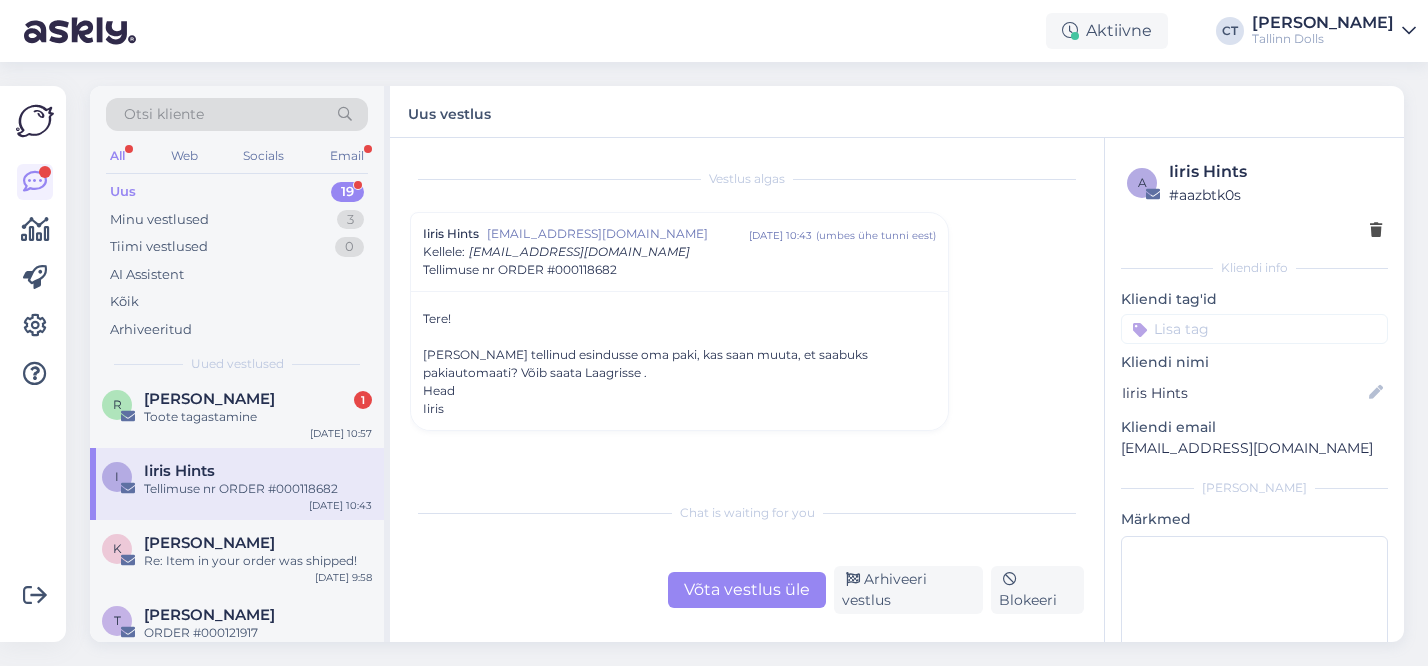click on "Võta vestlus üle" at bounding box center [747, 590] 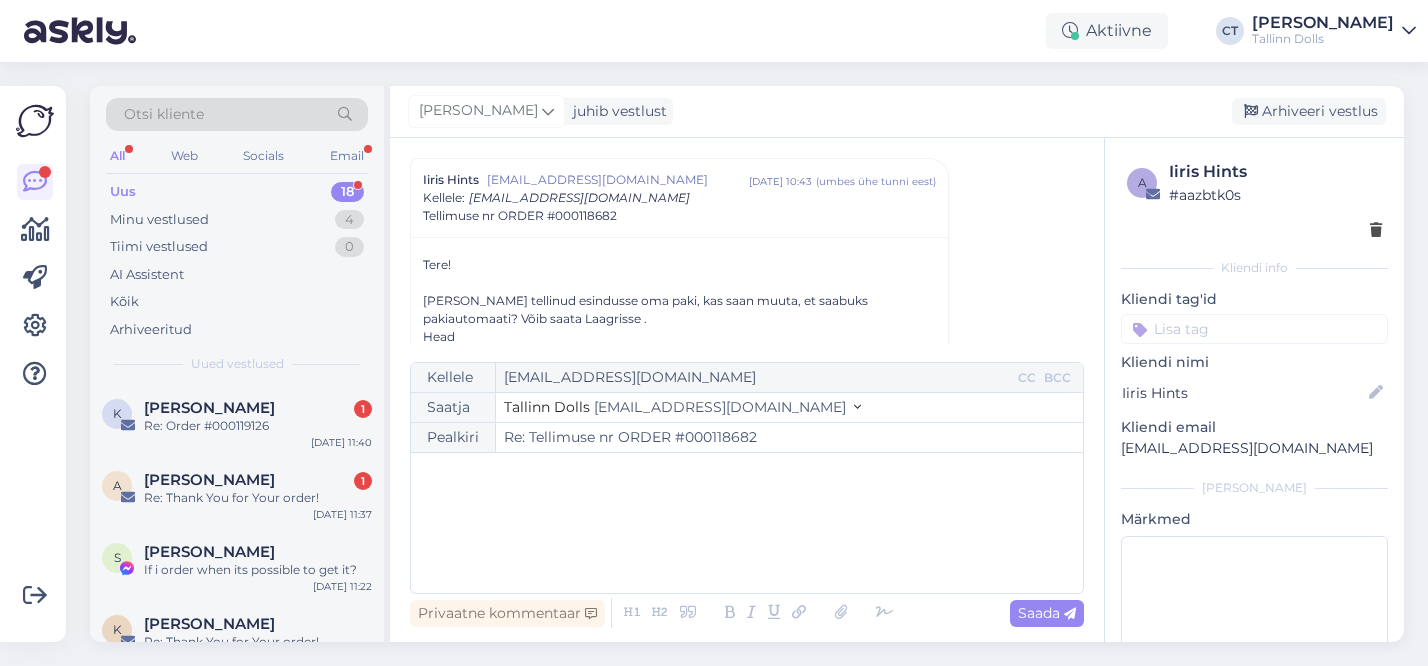 click on "﻿" at bounding box center [747, 523] 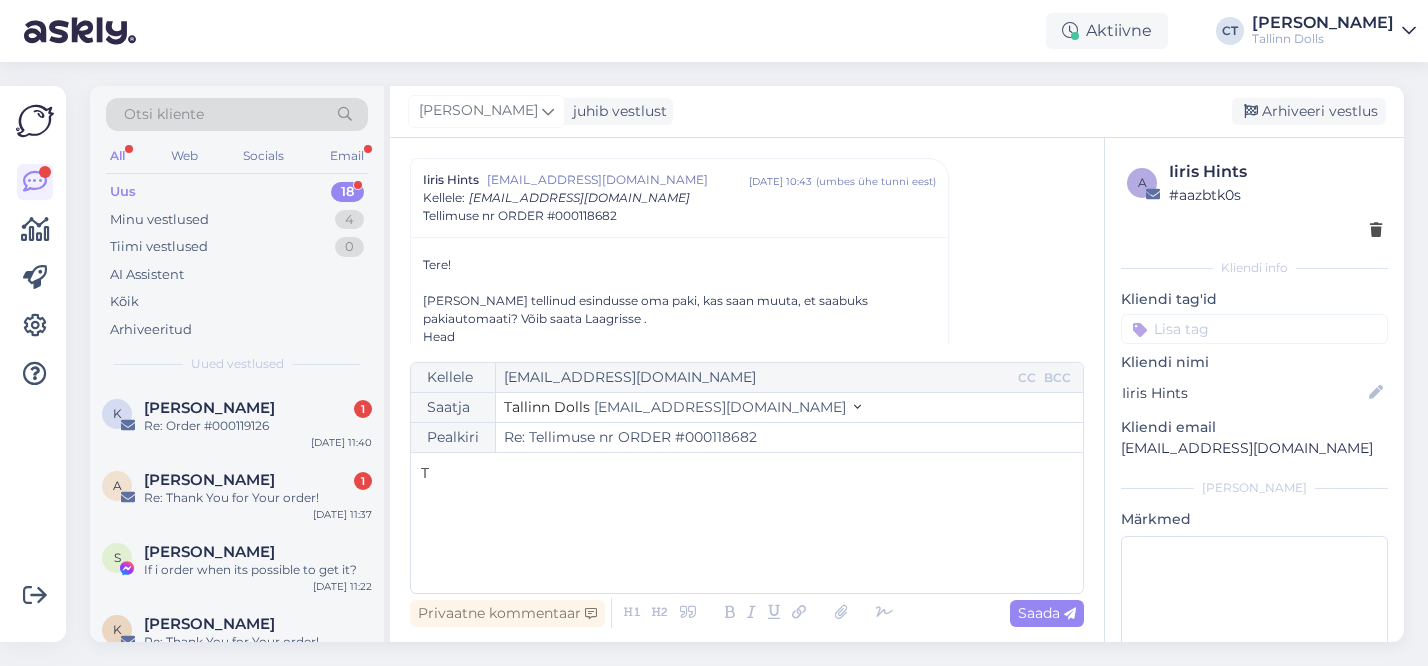 type 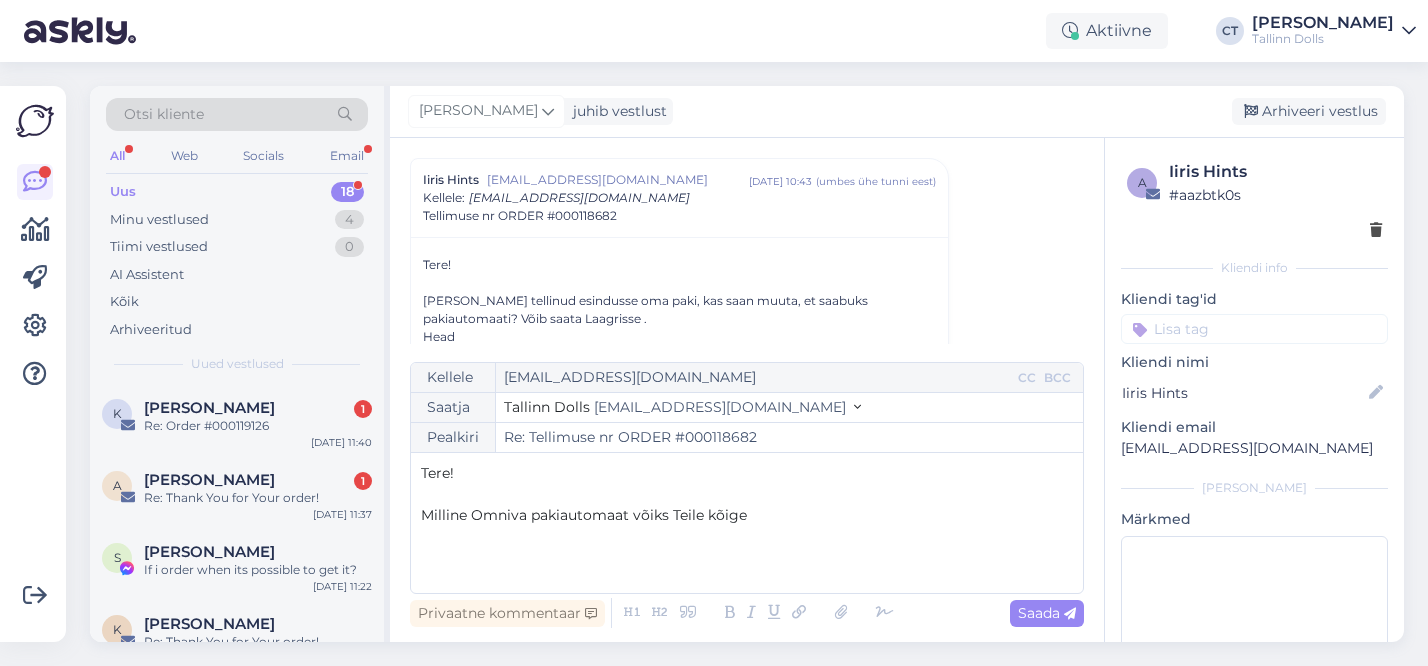 click on "Otsi kliente" at bounding box center [164, 114] 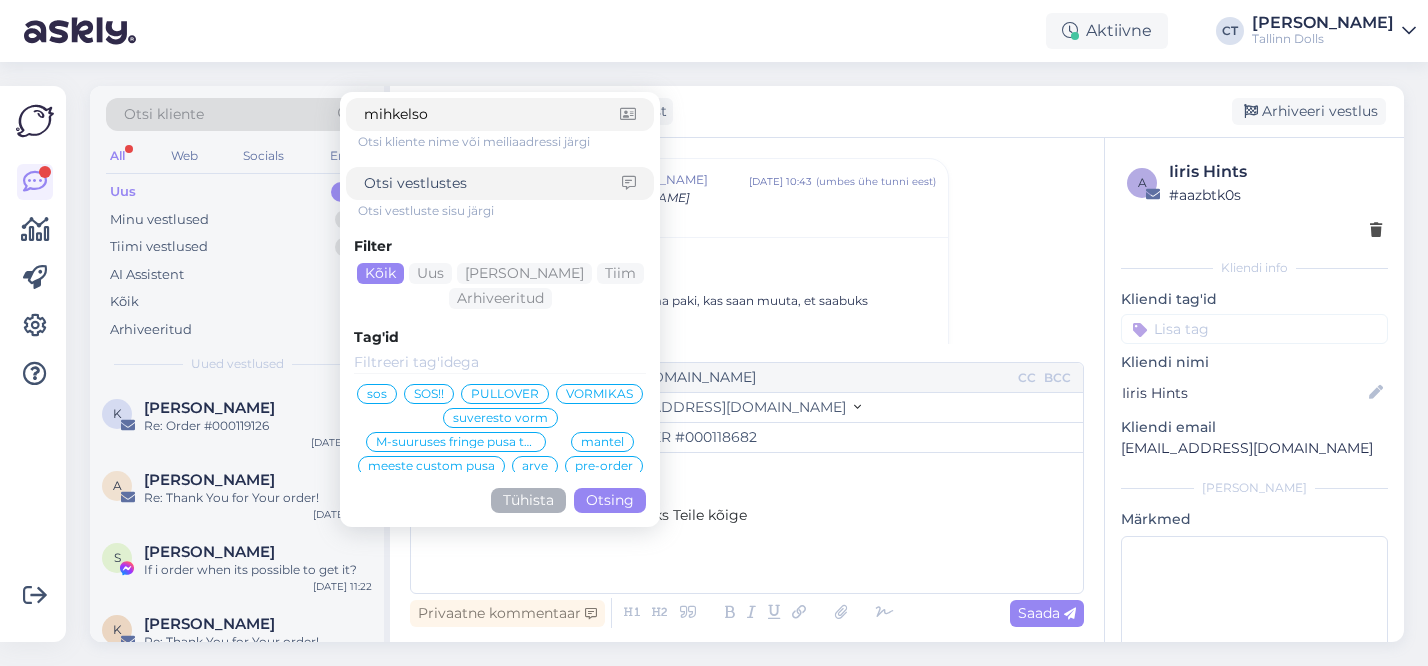 type on "mihkelson" 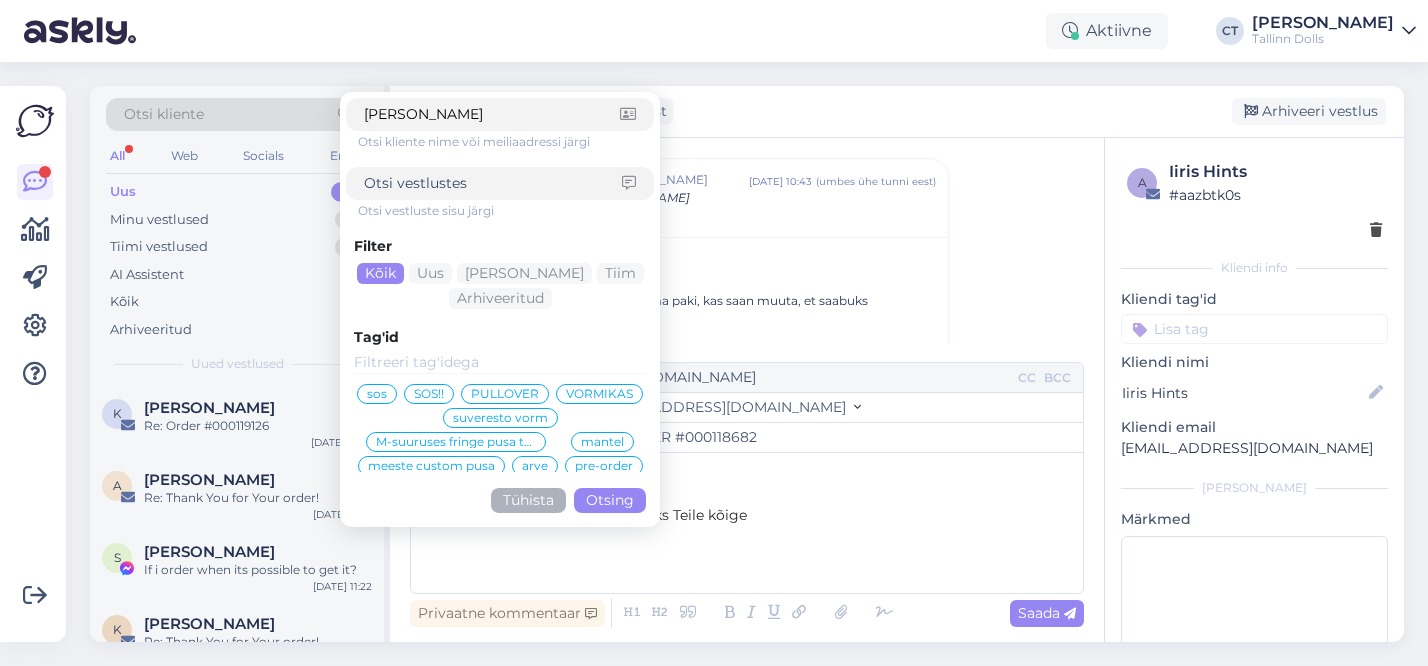 click on "Otsing" at bounding box center [610, 500] 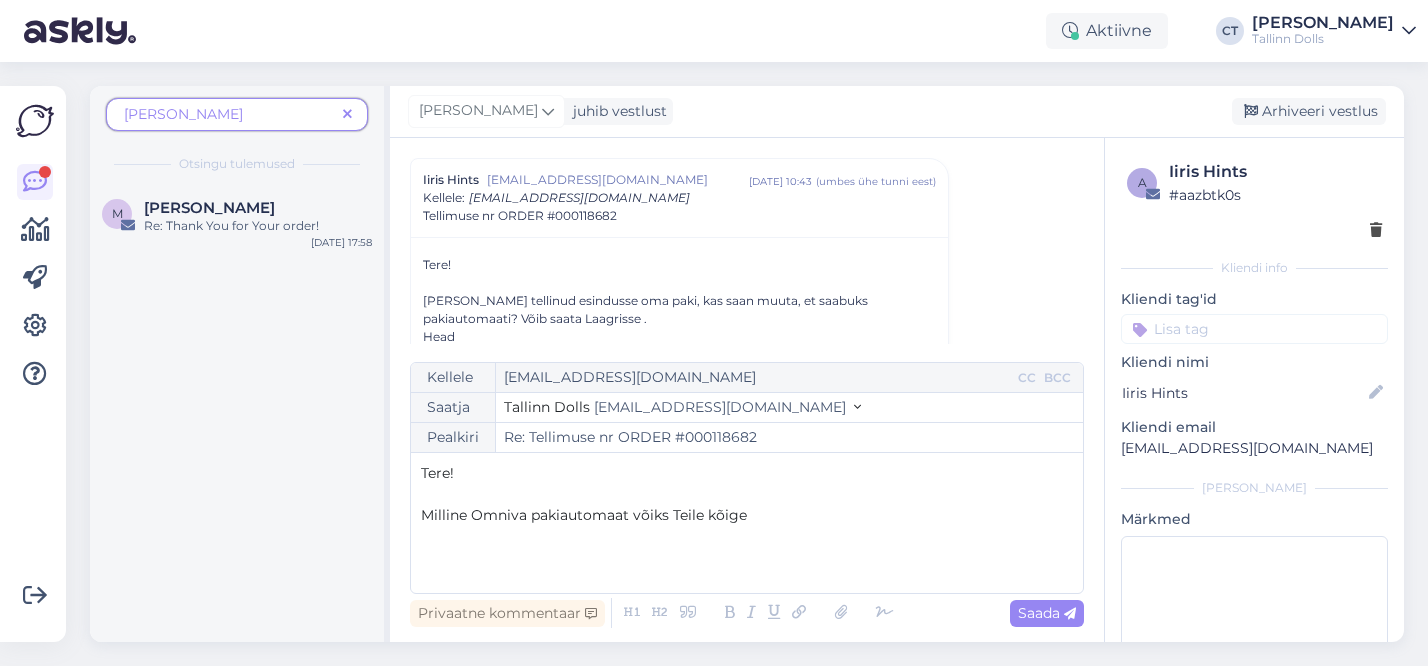click on "mihkelson" at bounding box center (229, 114) 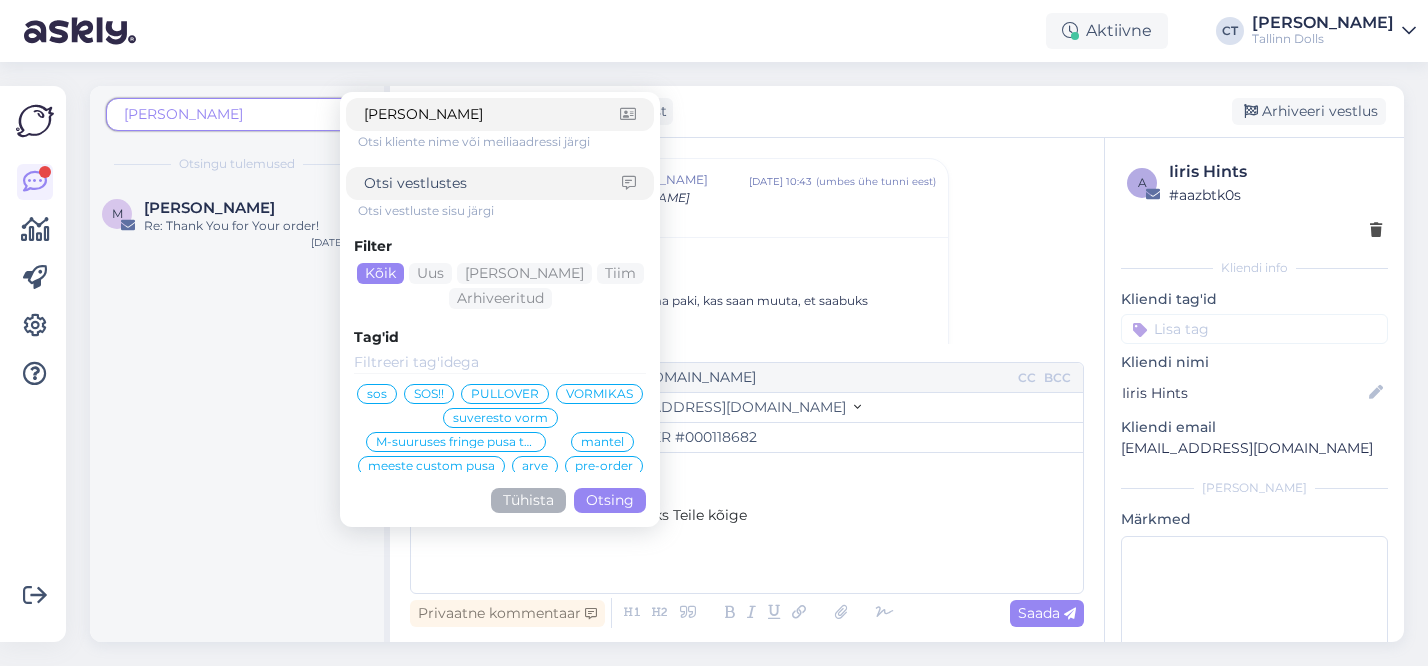 click on "mihkelson" at bounding box center [229, 114] 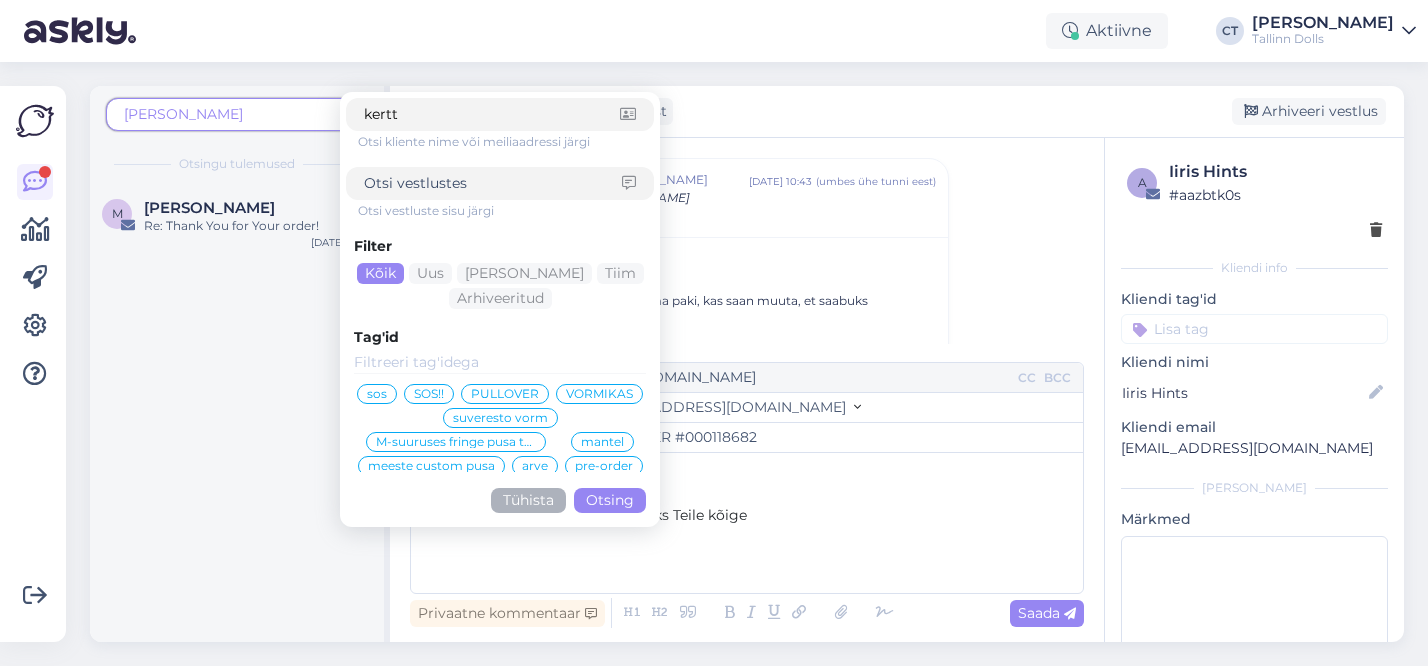 type on "kerttu" 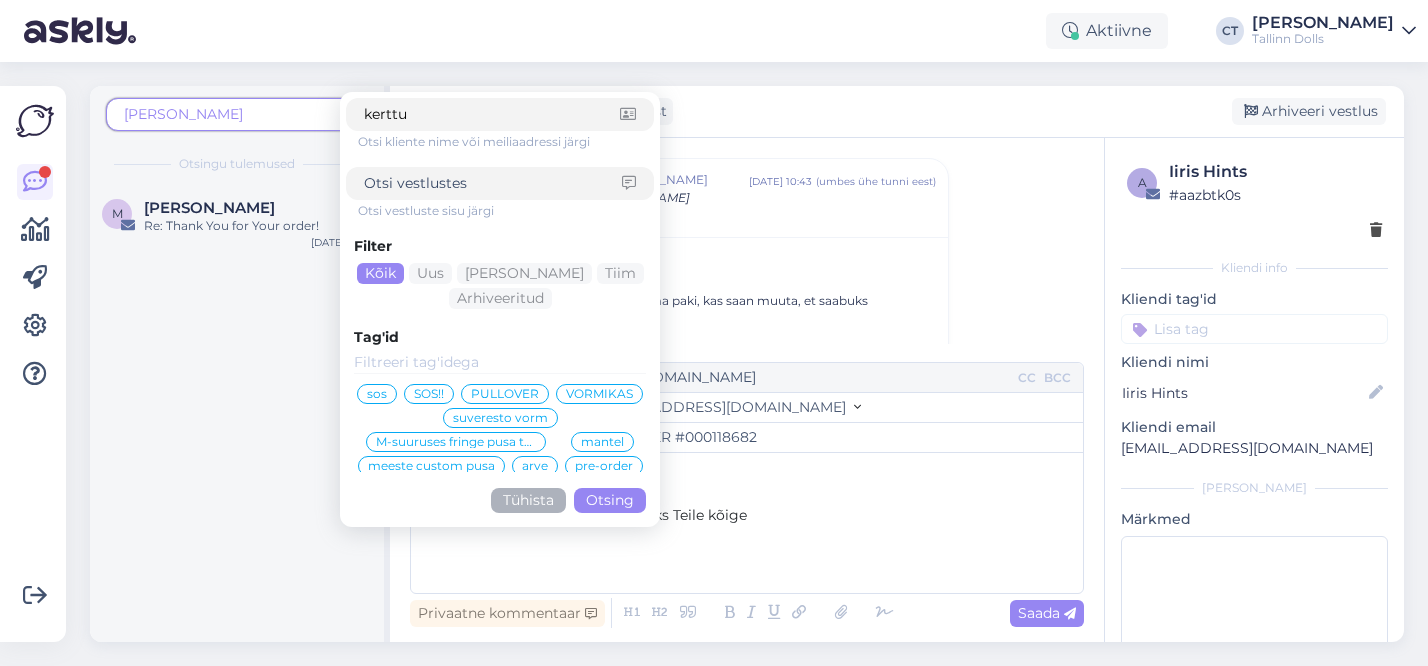 click on "Otsing" at bounding box center (610, 500) 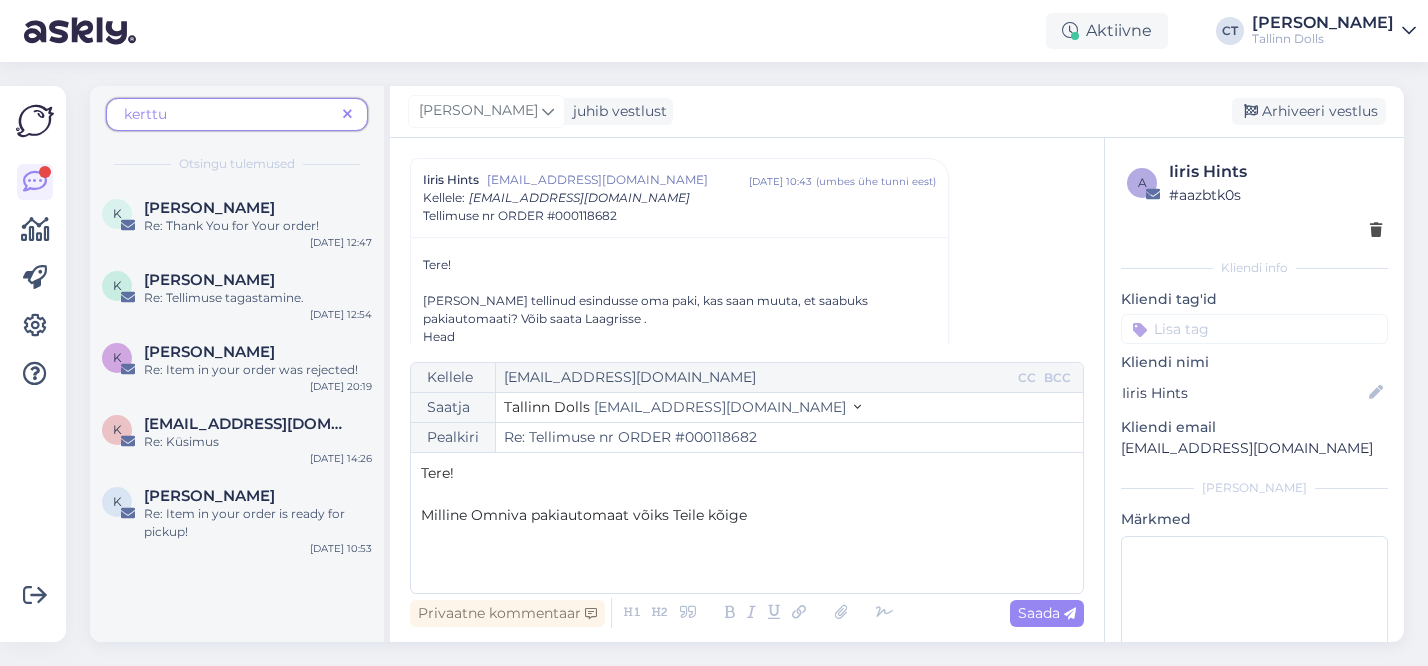 click on "kerttu" at bounding box center [229, 114] 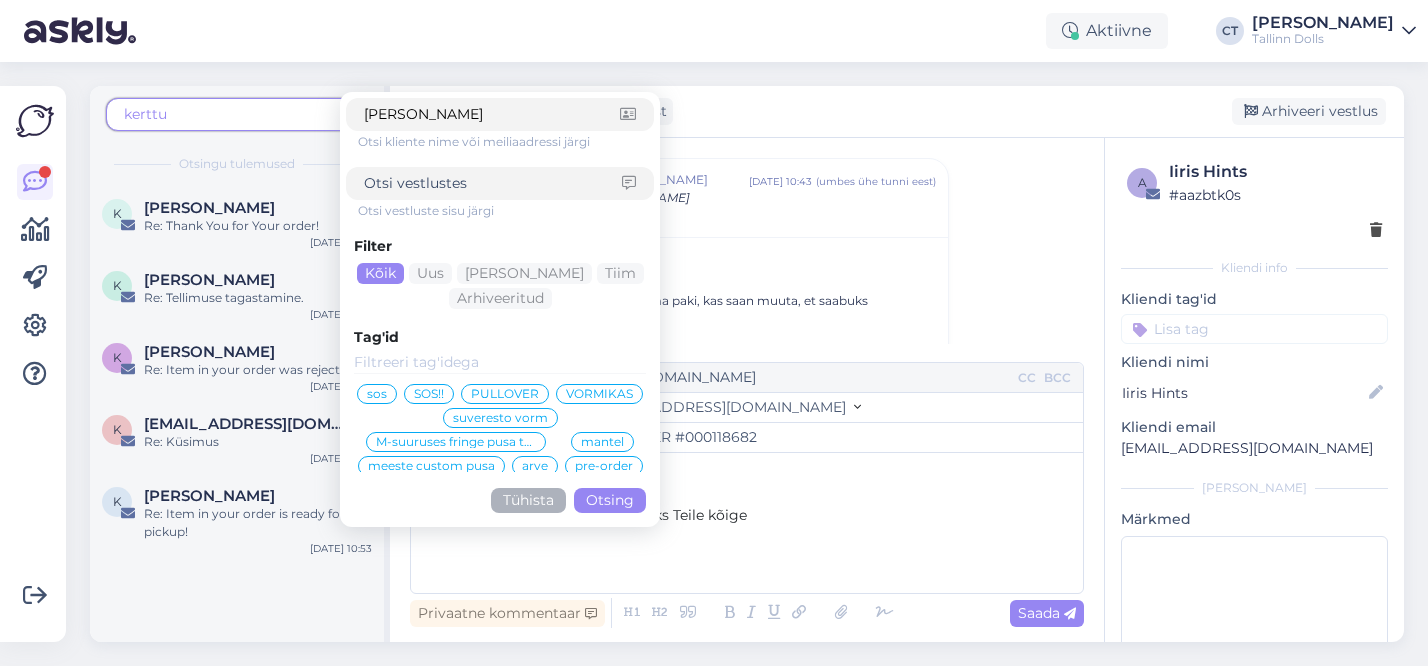 type on "kertu" 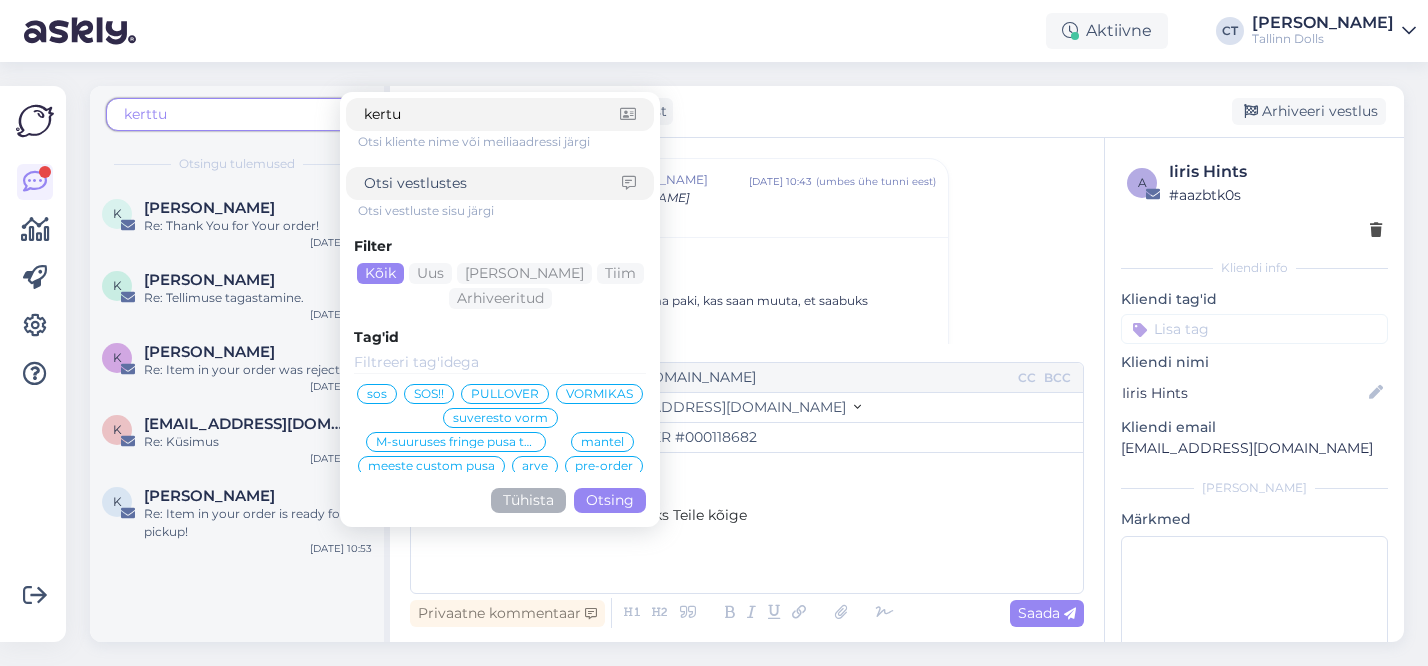 click on "Otsing" at bounding box center [610, 500] 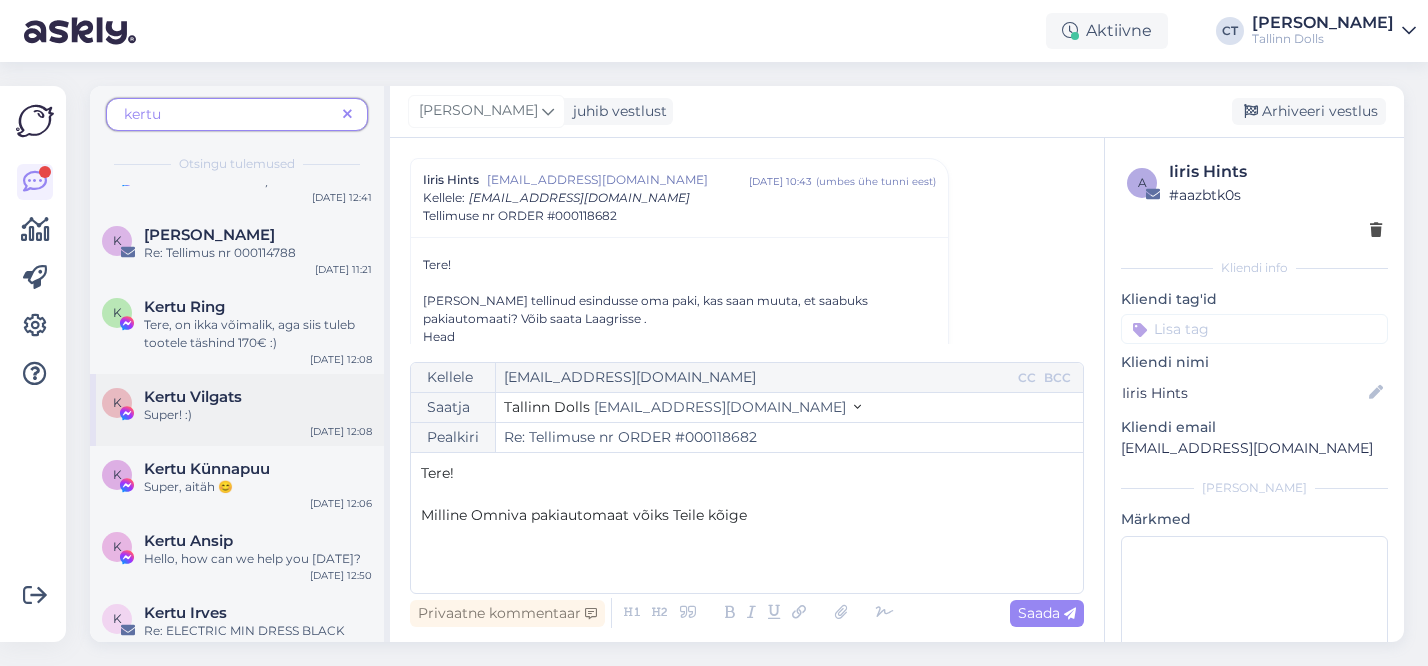 scroll, scrollTop: 0, scrollLeft: 0, axis: both 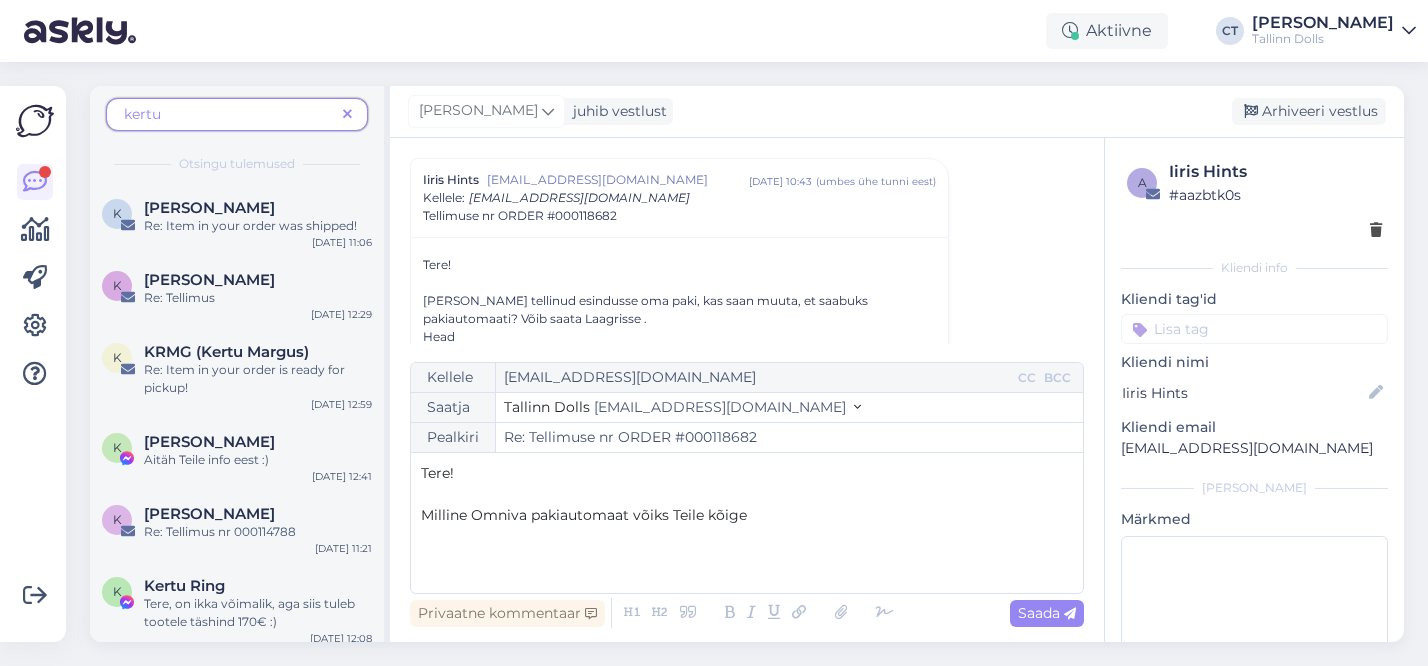 click on "kertu" at bounding box center (229, 114) 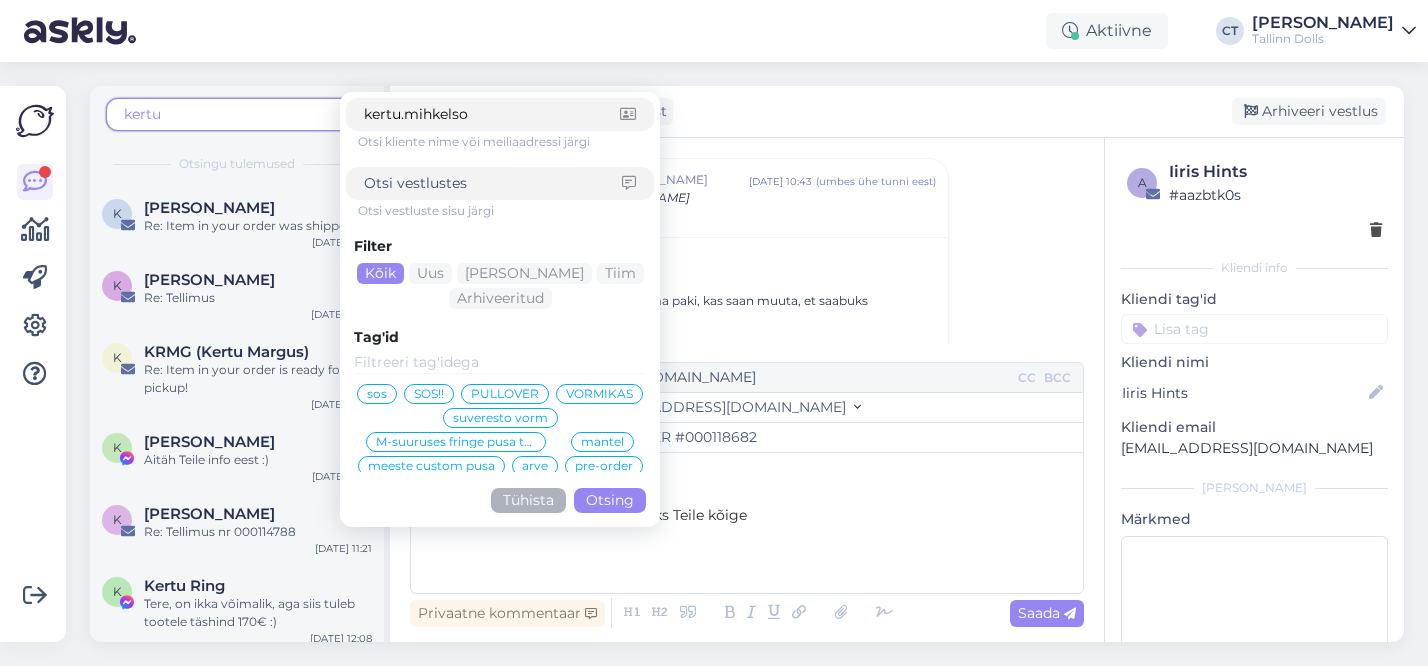 type on "kertu.mihkelson" 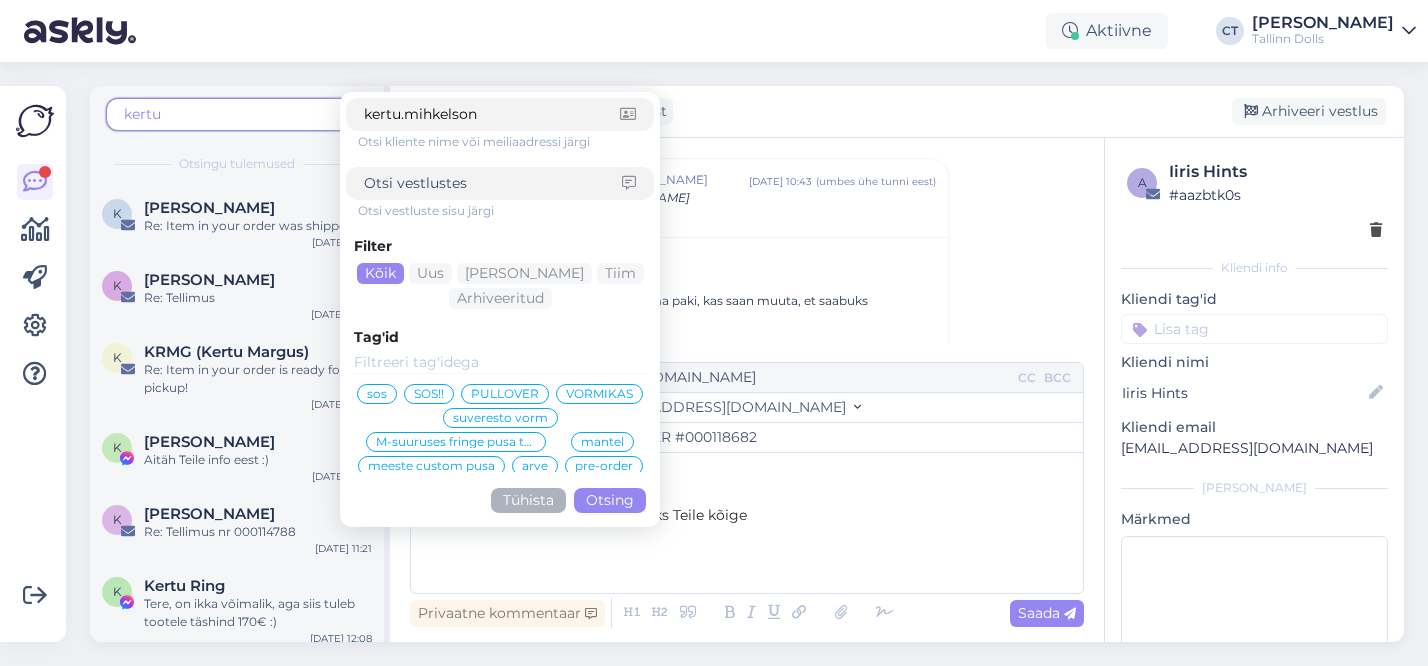 click on "Otsing" at bounding box center (610, 500) 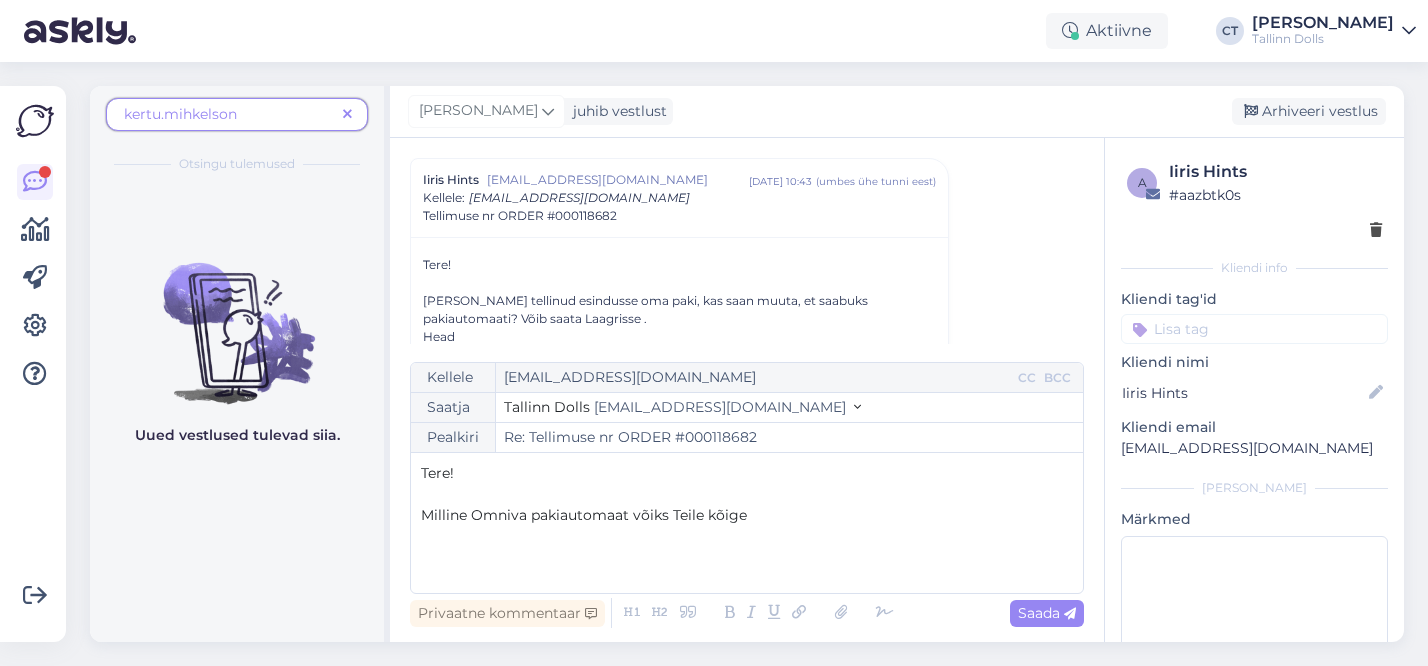 click on "Milline Omniva pakiautomaat võiks Teile kõige" at bounding box center (747, 515) 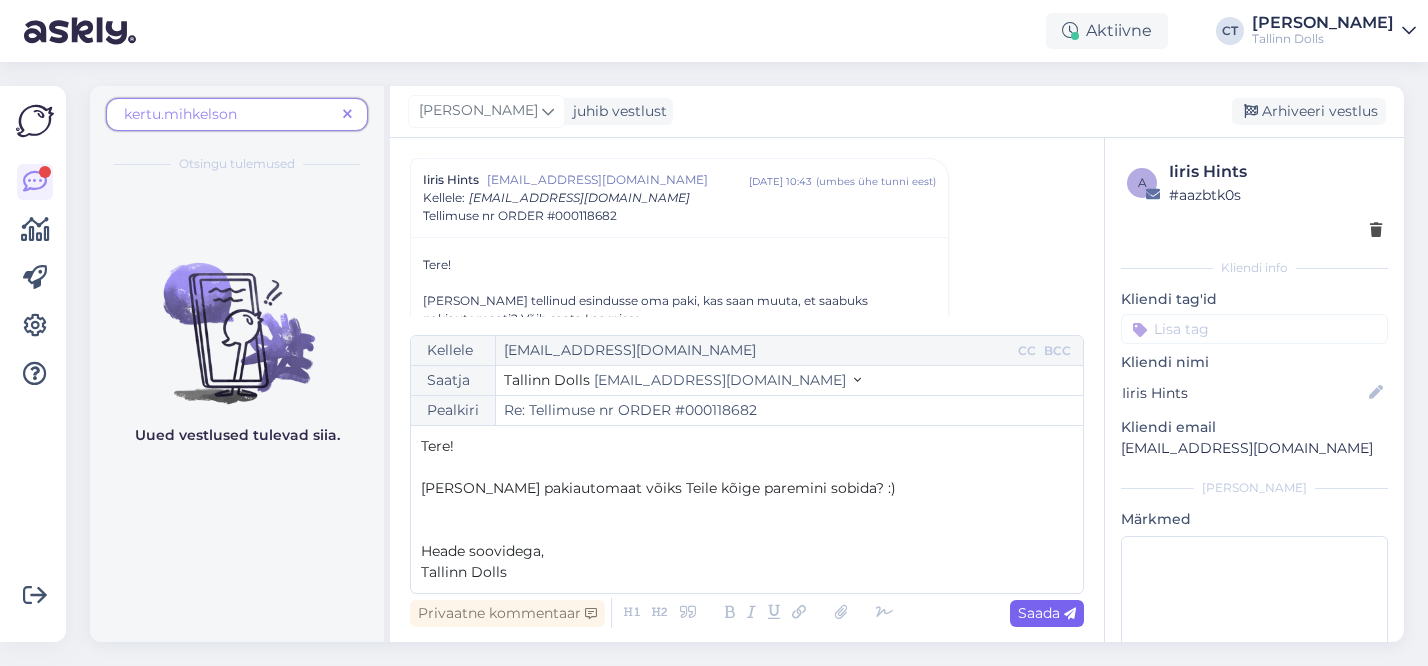 click on "Saada" at bounding box center (1047, 613) 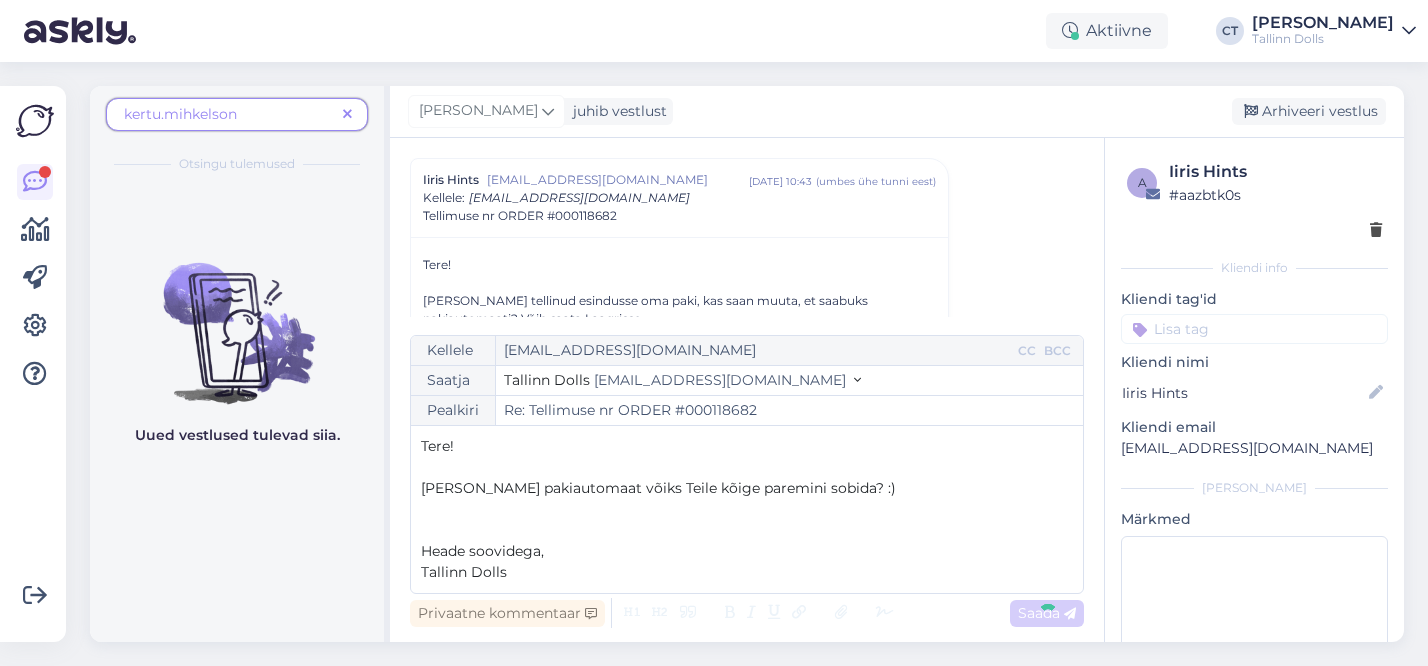 type on "Re: Re: Tellimuse nr ORDER #000118682" 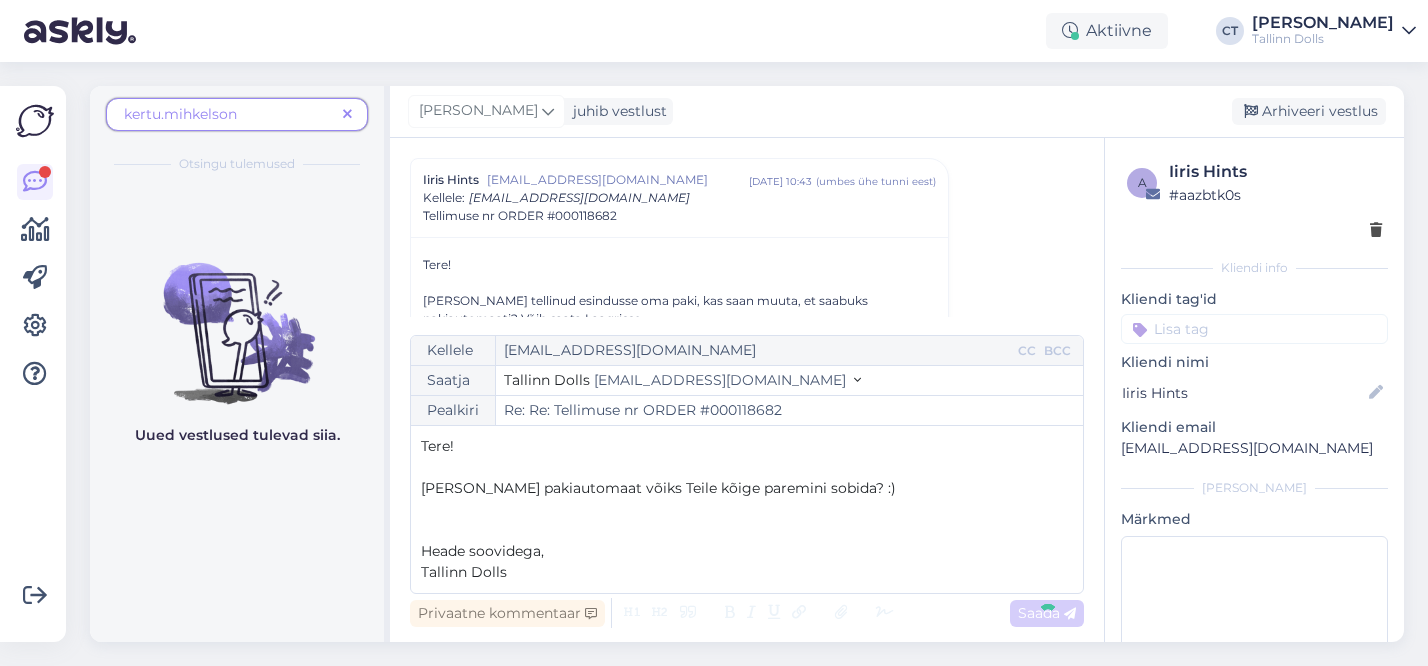 scroll, scrollTop: 282, scrollLeft: 0, axis: vertical 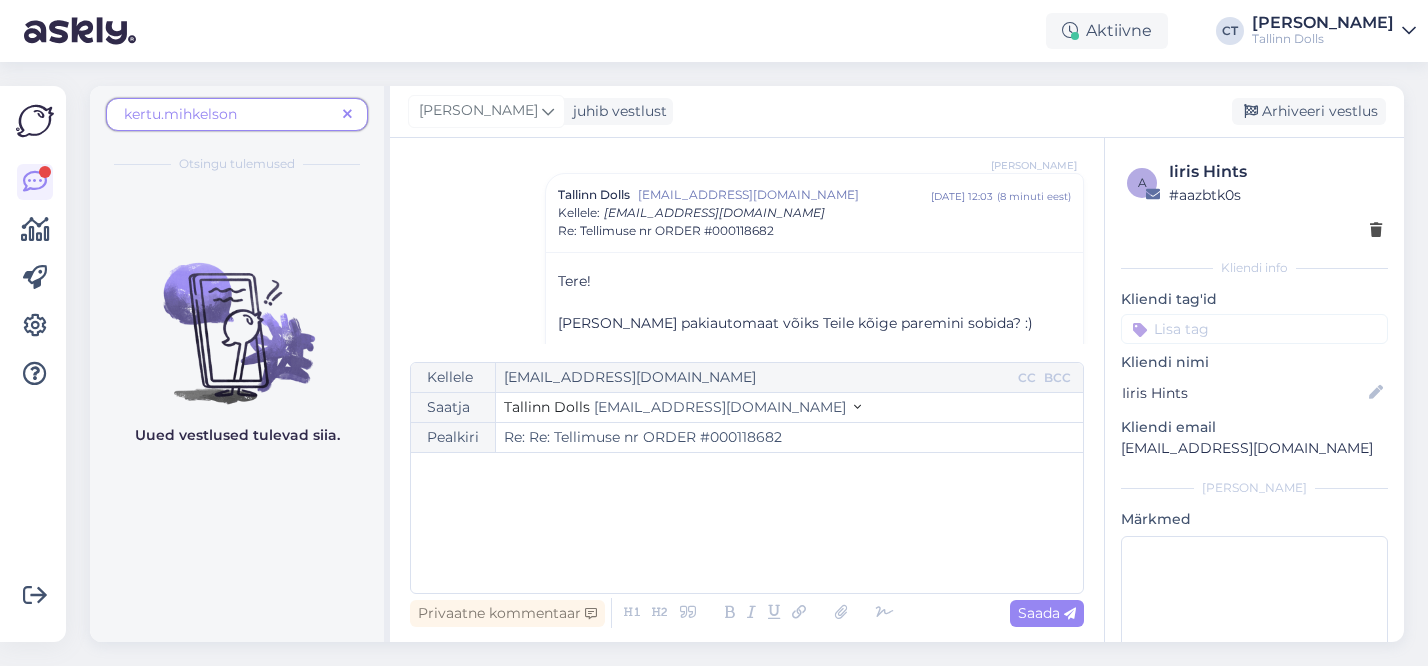 click at bounding box center [347, 115] 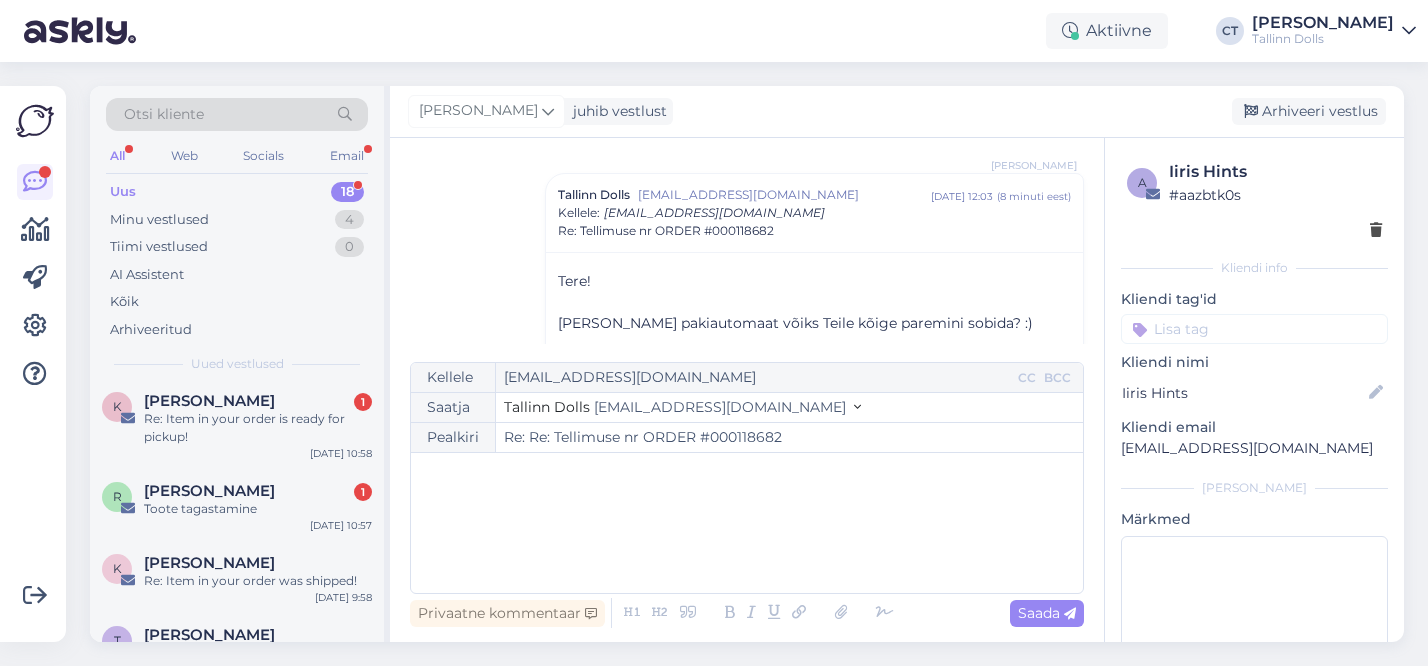 scroll, scrollTop: 545, scrollLeft: 0, axis: vertical 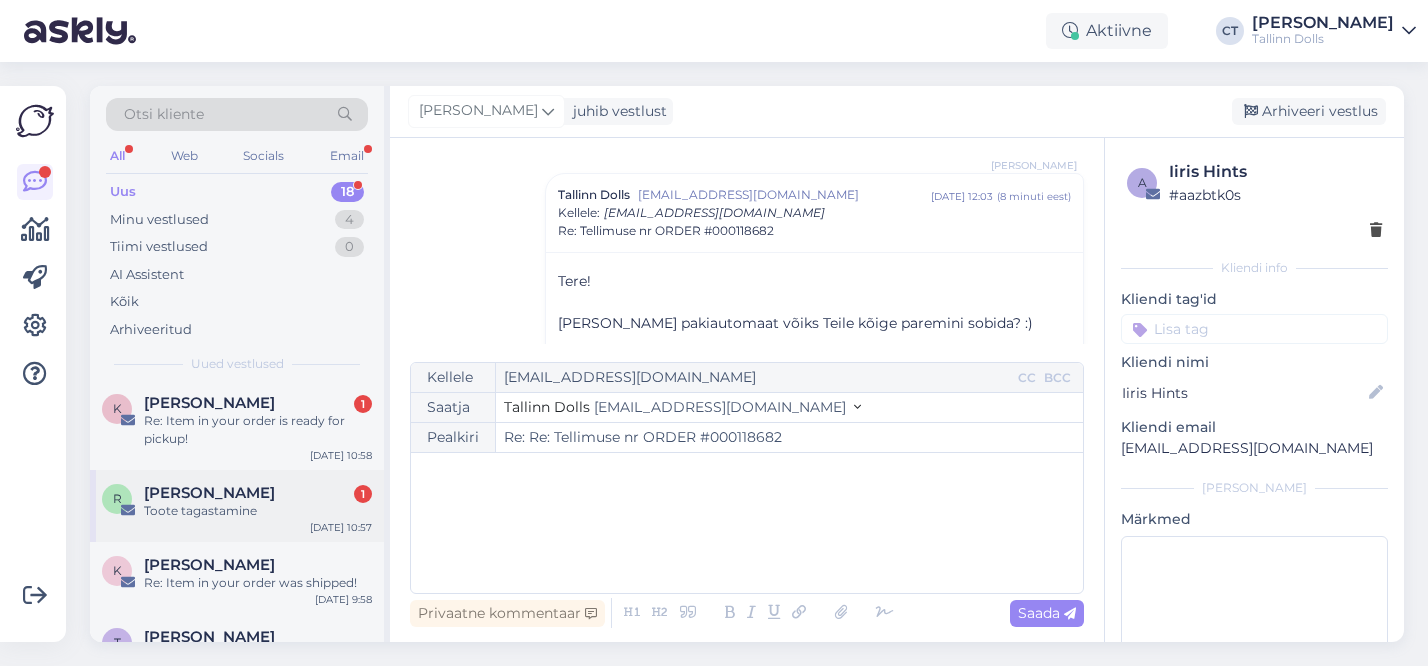 click on "Toote tagastamine" at bounding box center [258, 511] 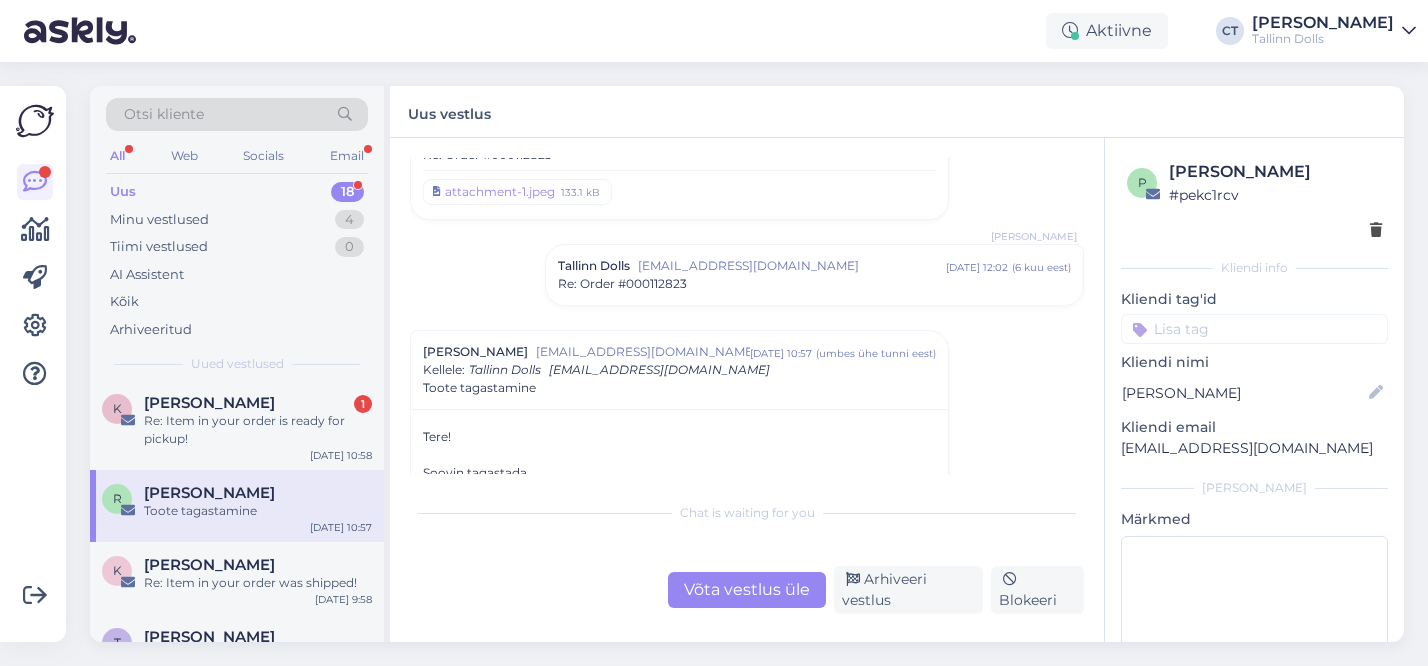 scroll, scrollTop: 256, scrollLeft: 0, axis: vertical 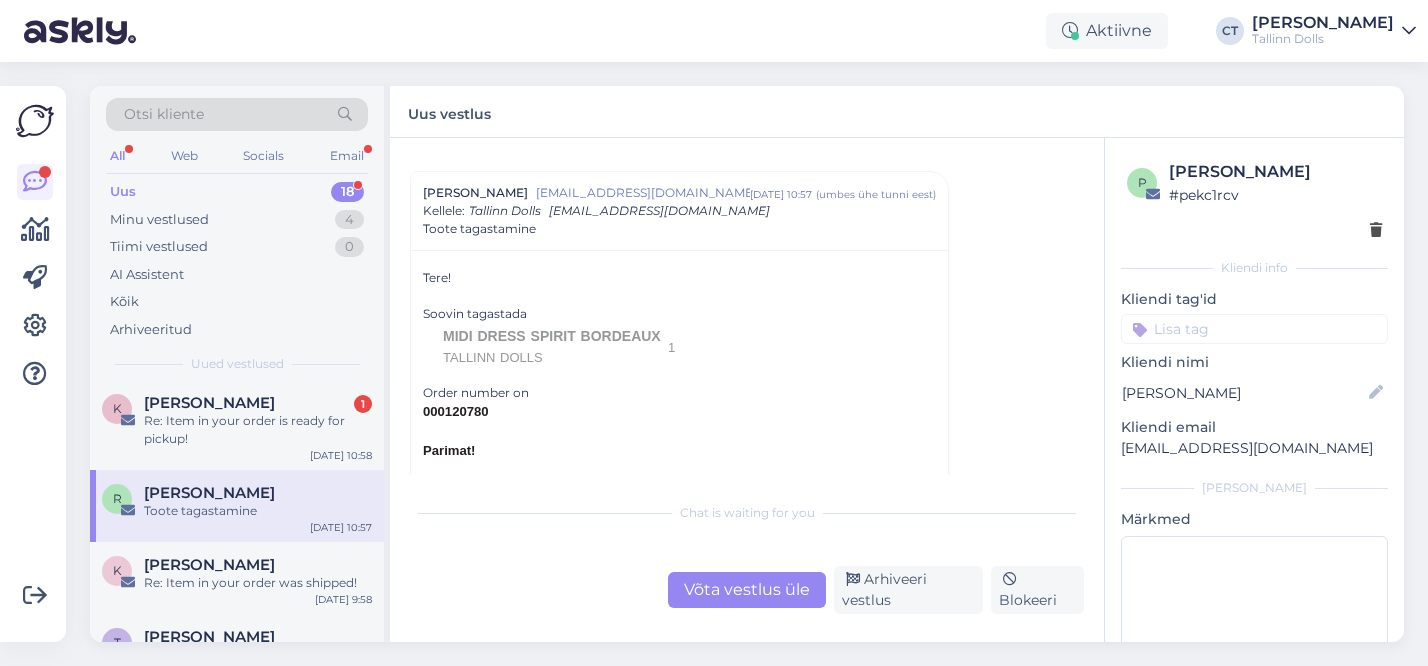 click on "Võta vestlus üle" at bounding box center (747, 590) 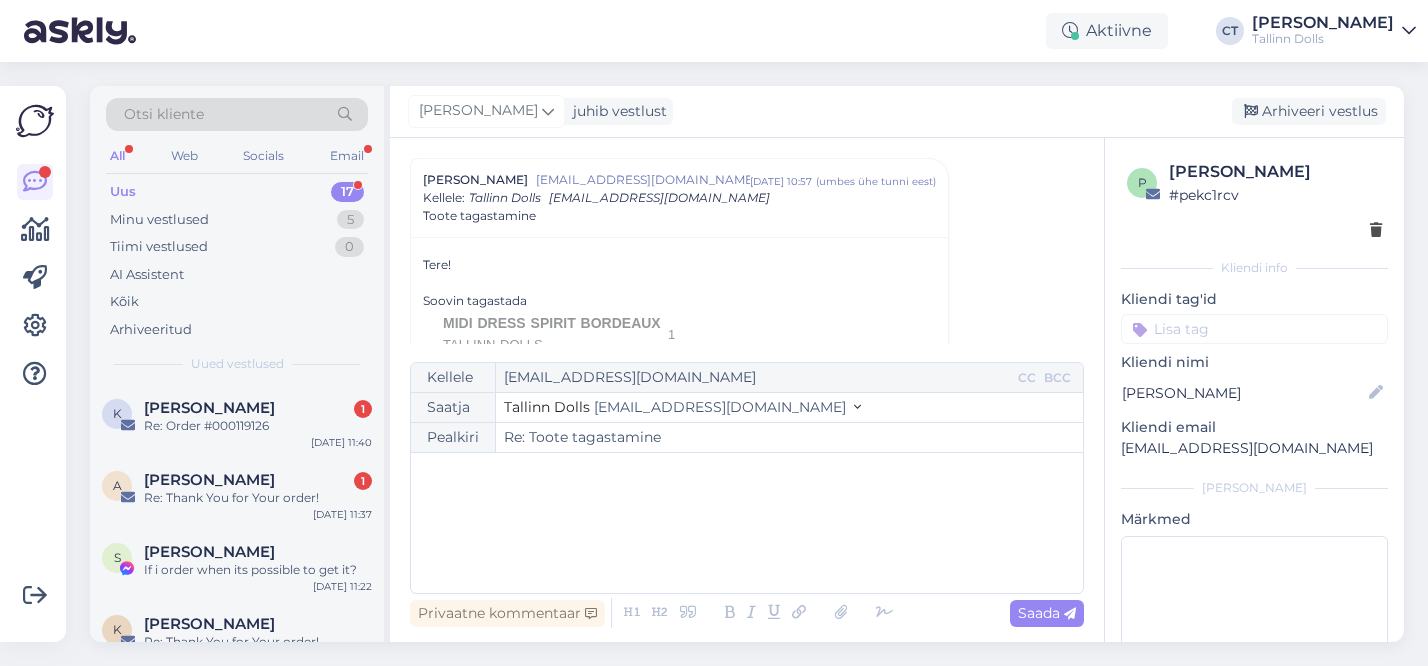 click on "﻿" at bounding box center (747, 523) 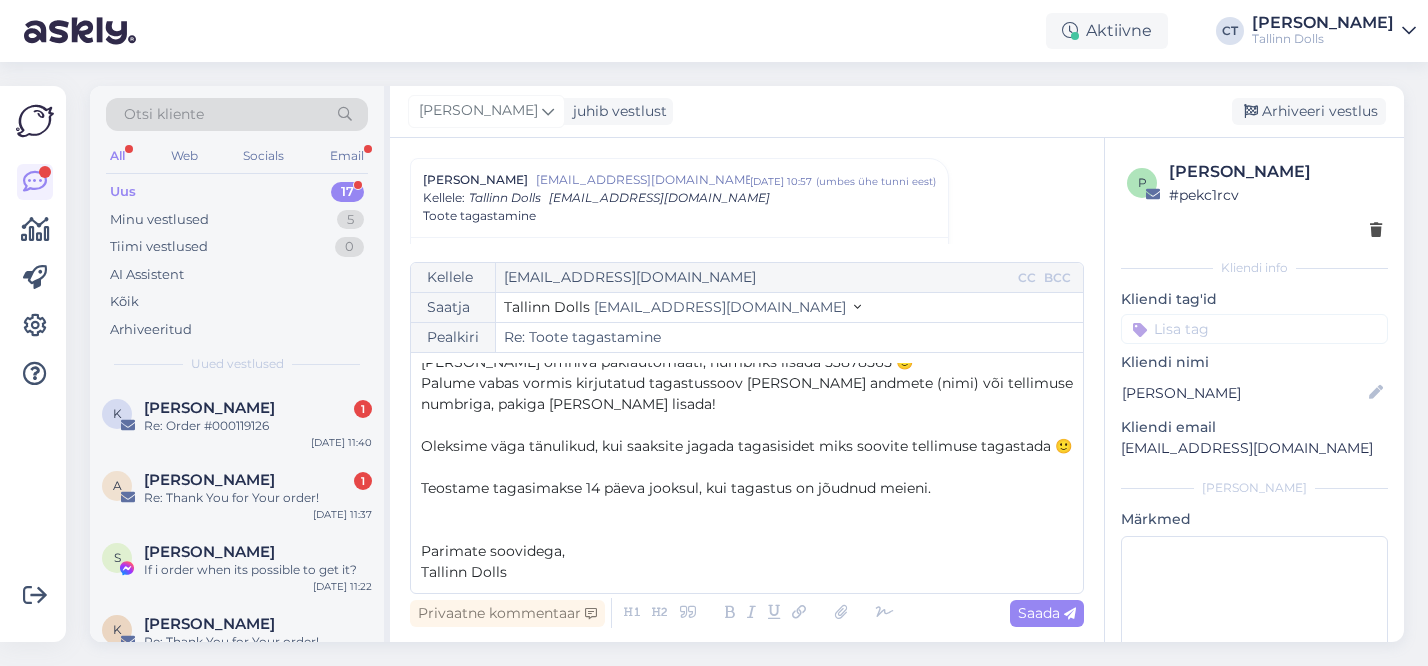 scroll, scrollTop: 0, scrollLeft: 0, axis: both 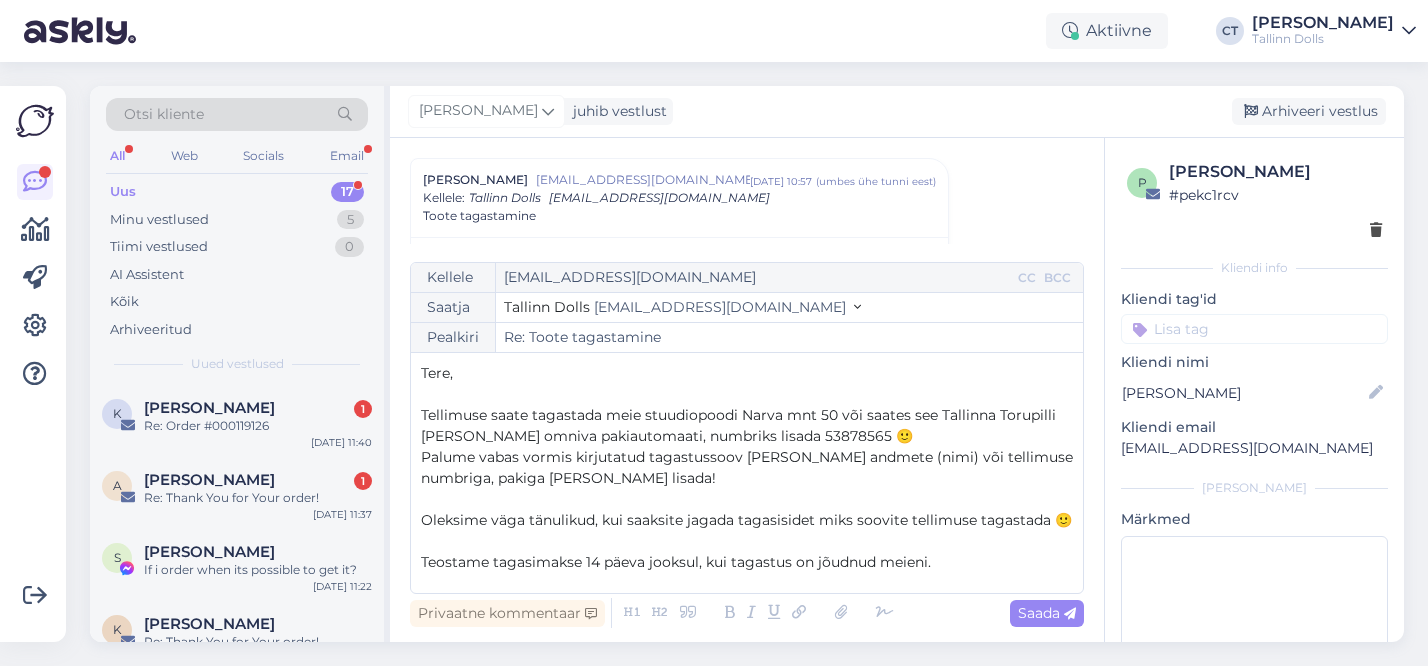 click on "Tere," at bounding box center [747, 373] 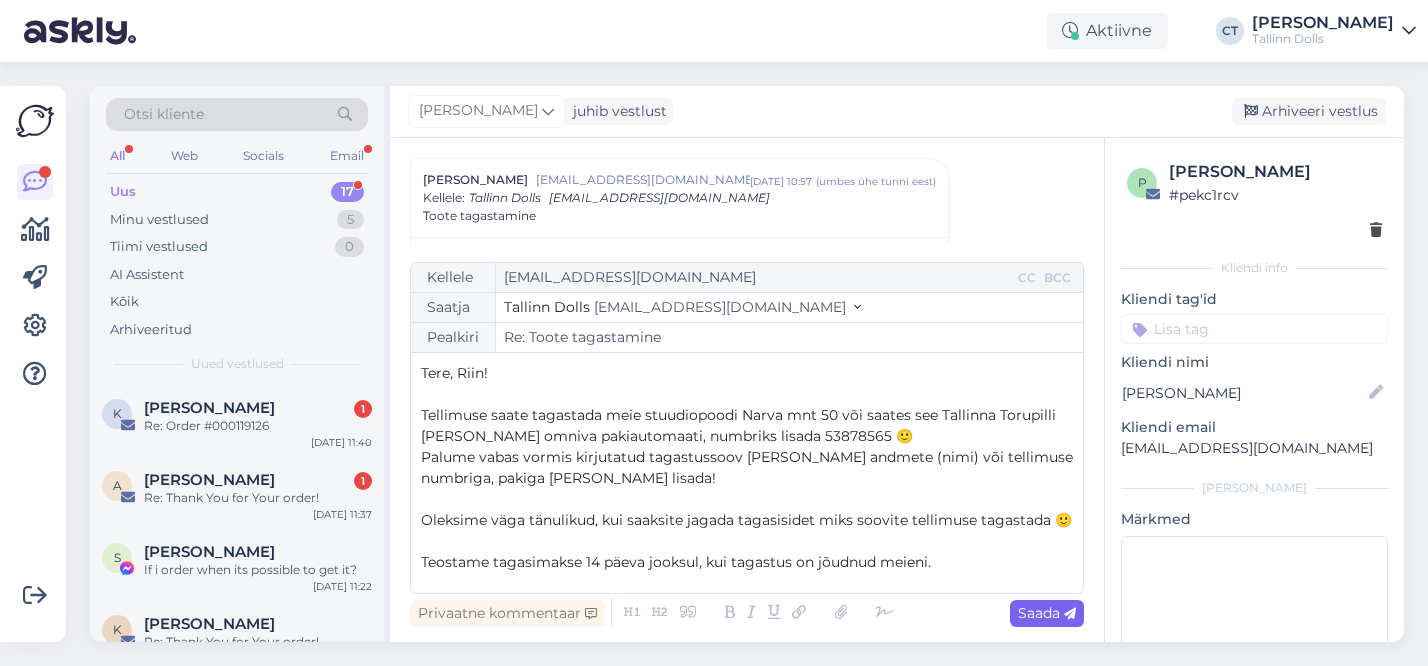 click on "Saada" at bounding box center (1047, 613) 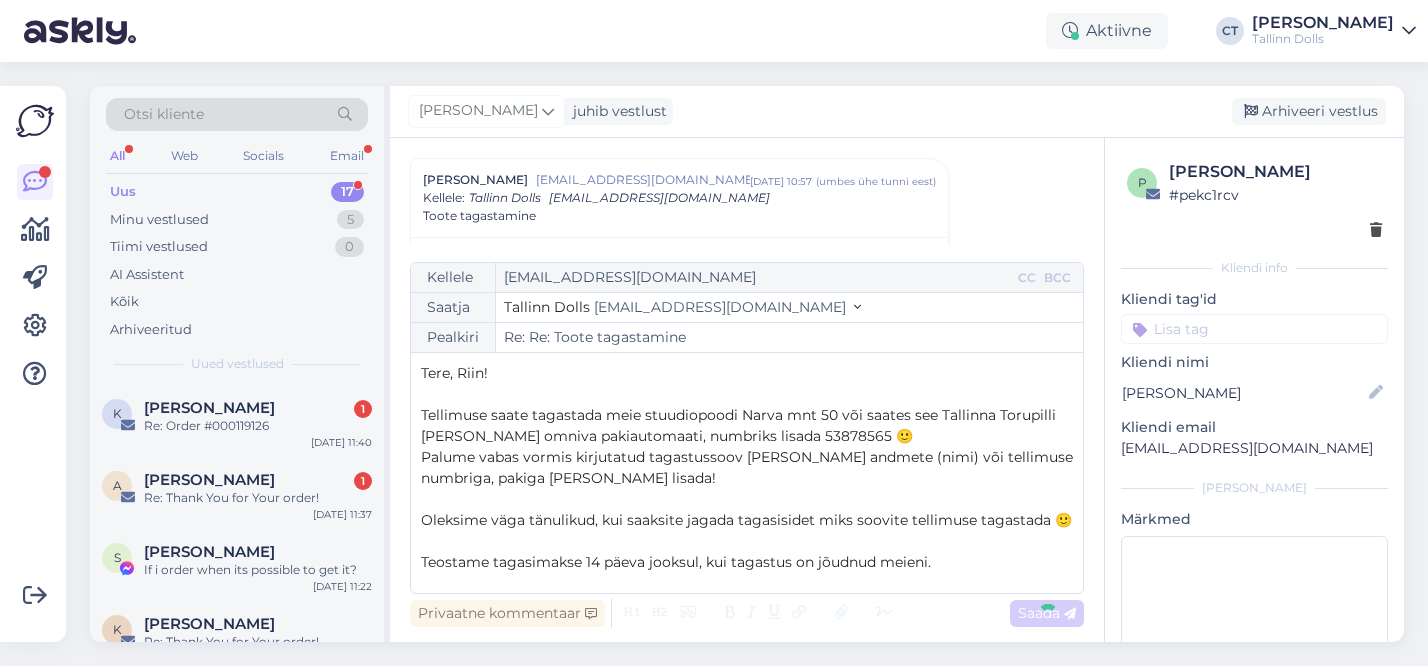 type on "Re: Toote tagastamine" 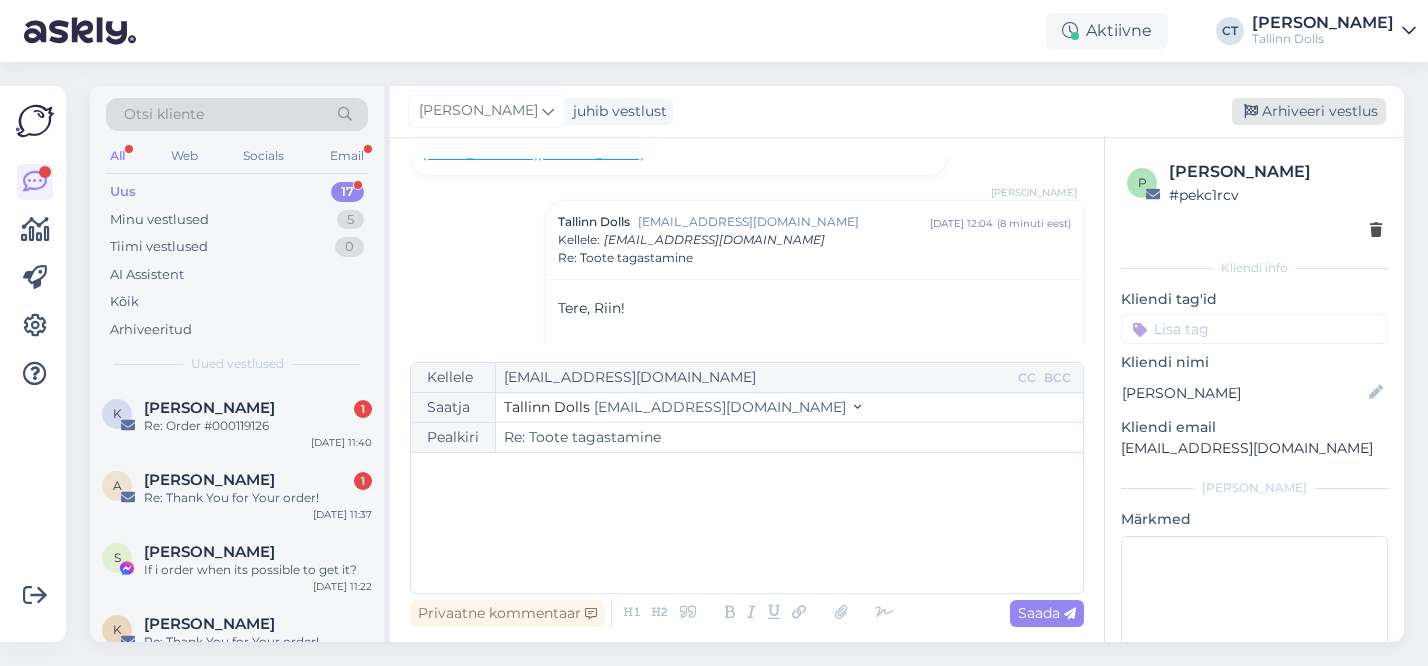 click on "Arhiveeri vestlus" at bounding box center (1309, 111) 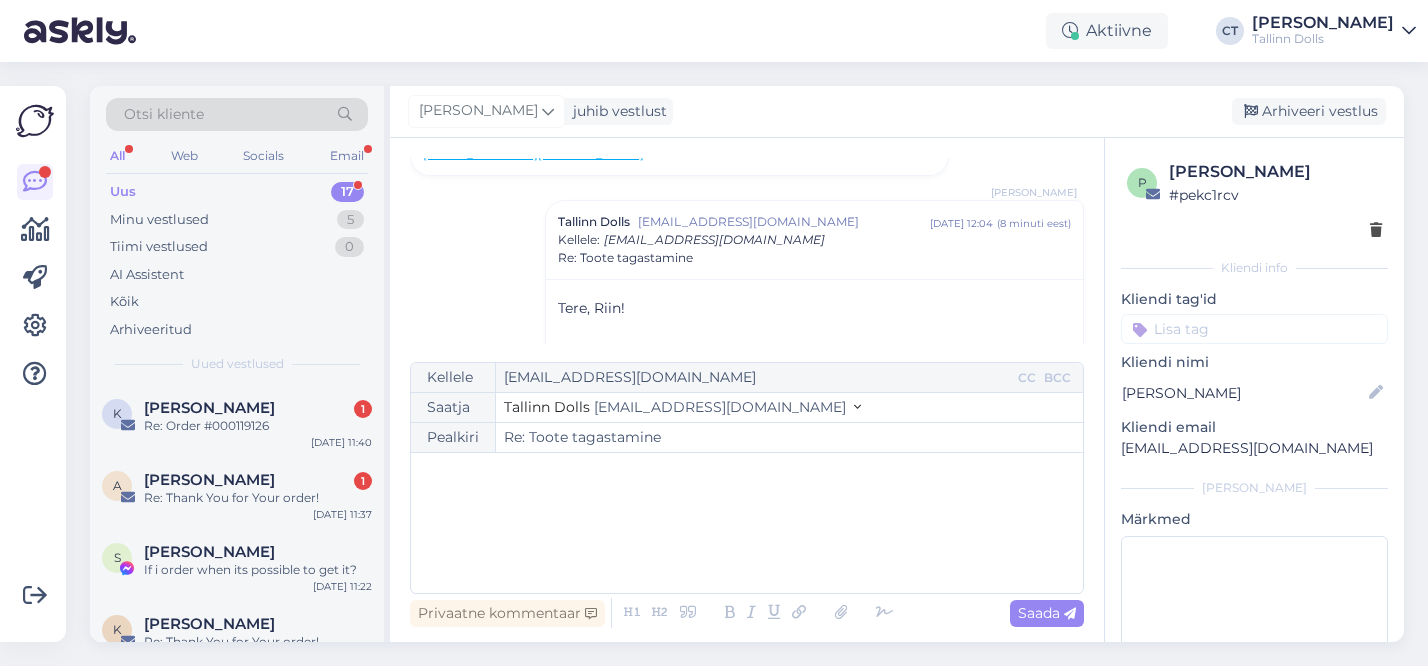 scroll, scrollTop: 650, scrollLeft: 0, axis: vertical 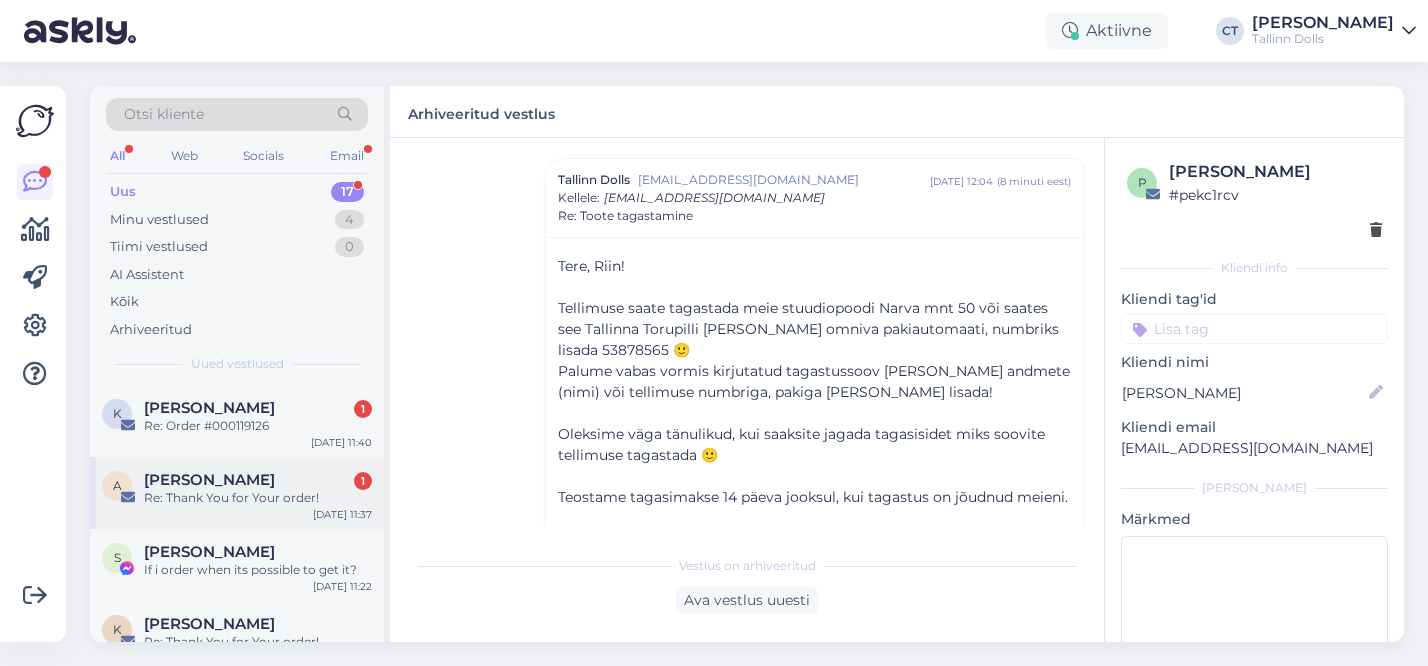click on "Re: Thank You for Your order!" at bounding box center [258, 498] 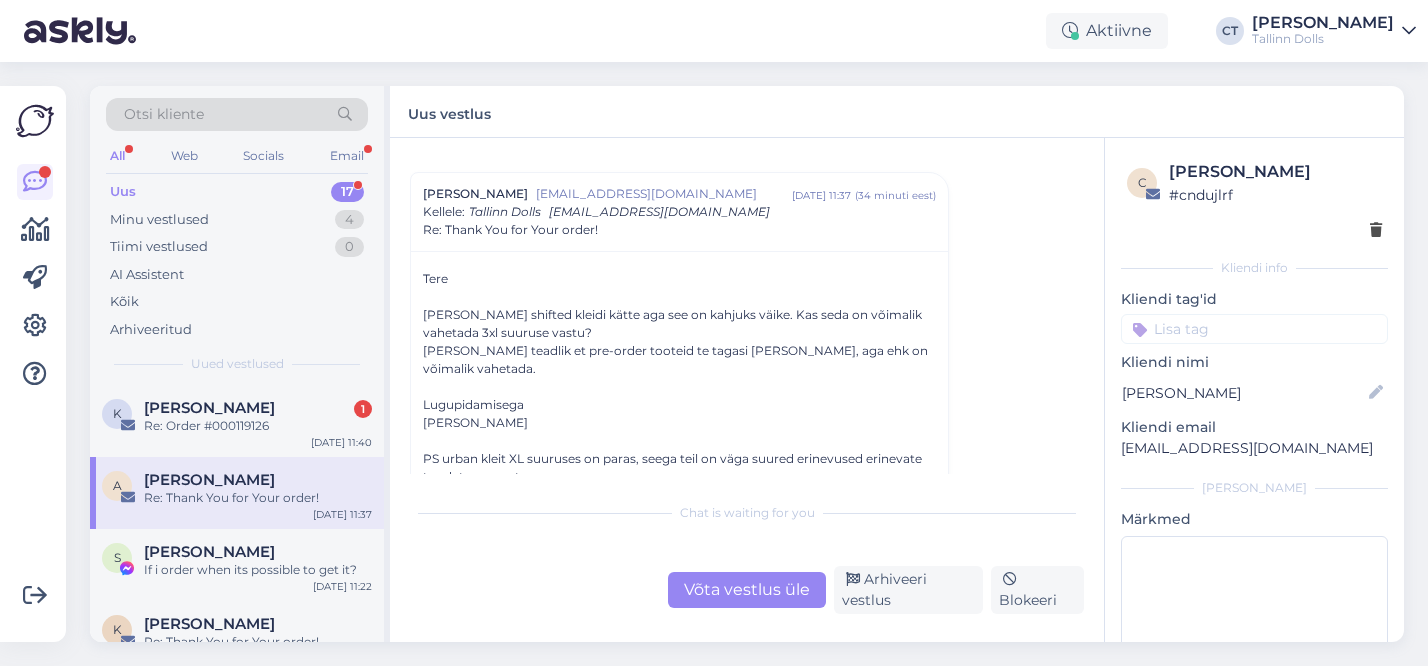 scroll, scrollTop: 41, scrollLeft: 0, axis: vertical 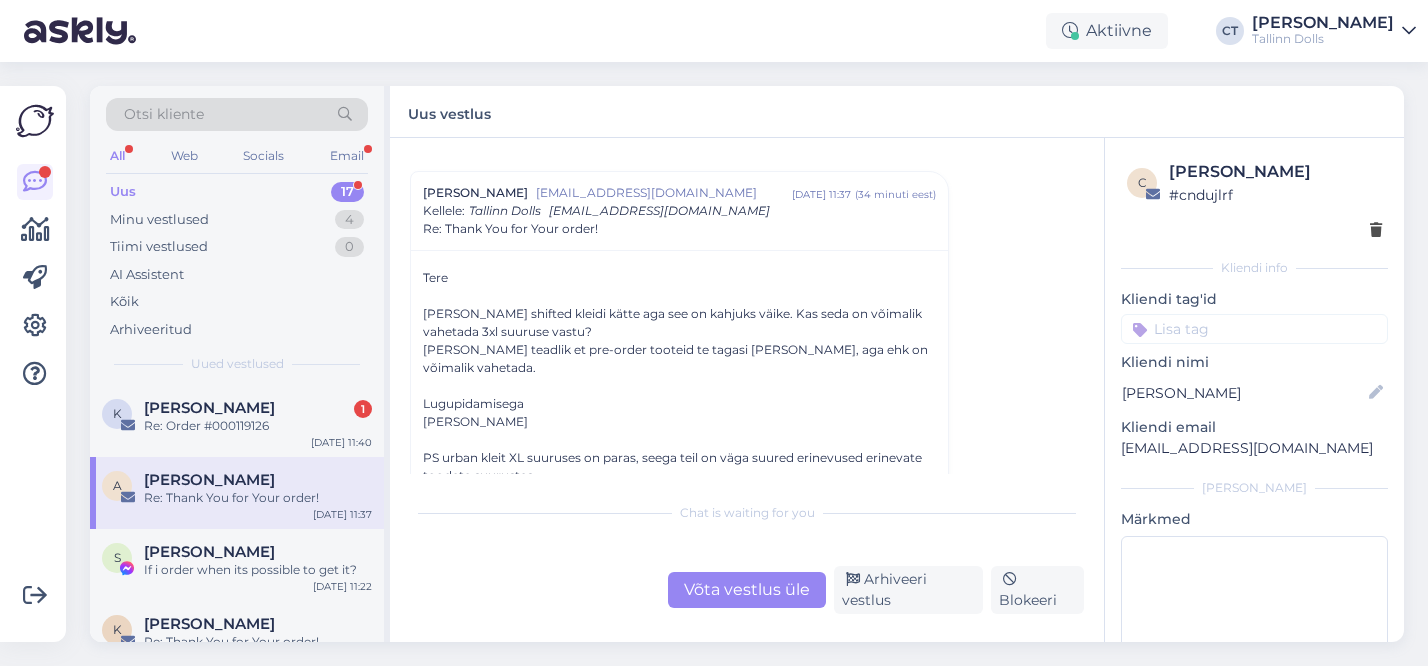 click on "Võta vestlus üle" at bounding box center [747, 590] 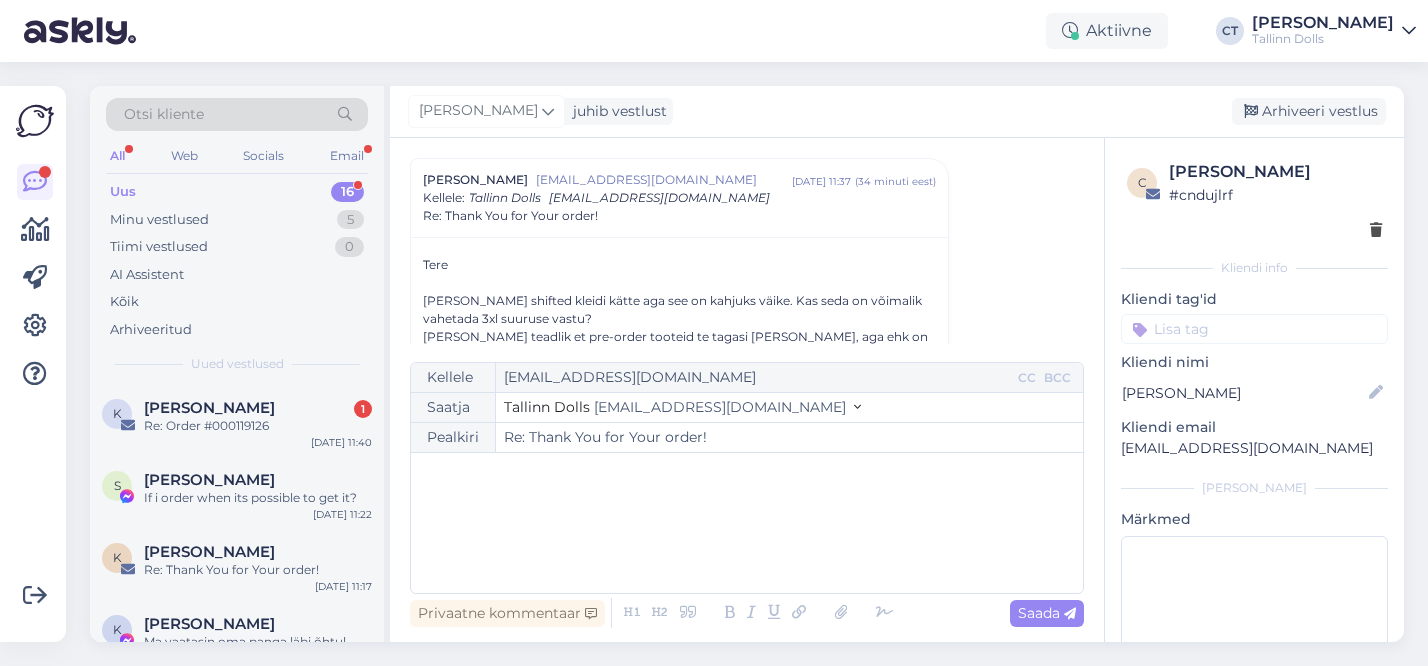 click on "﻿" at bounding box center (747, 523) 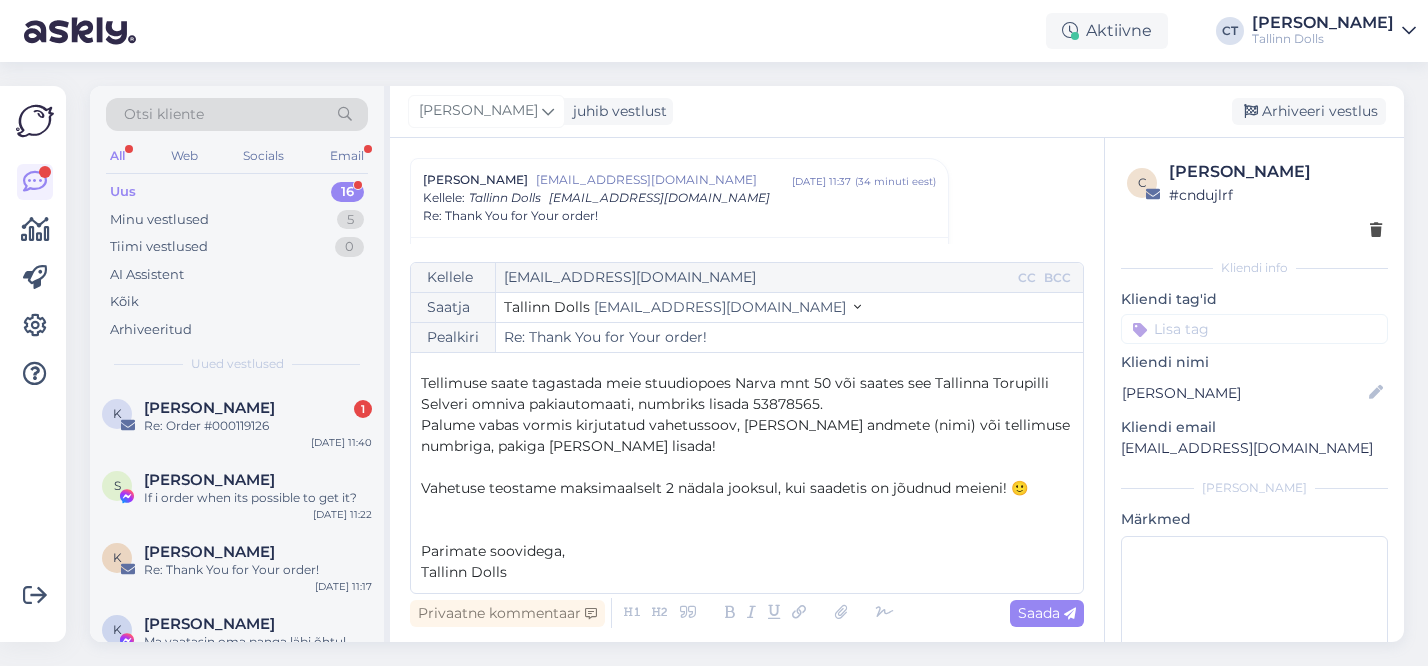 scroll, scrollTop: 0, scrollLeft: 0, axis: both 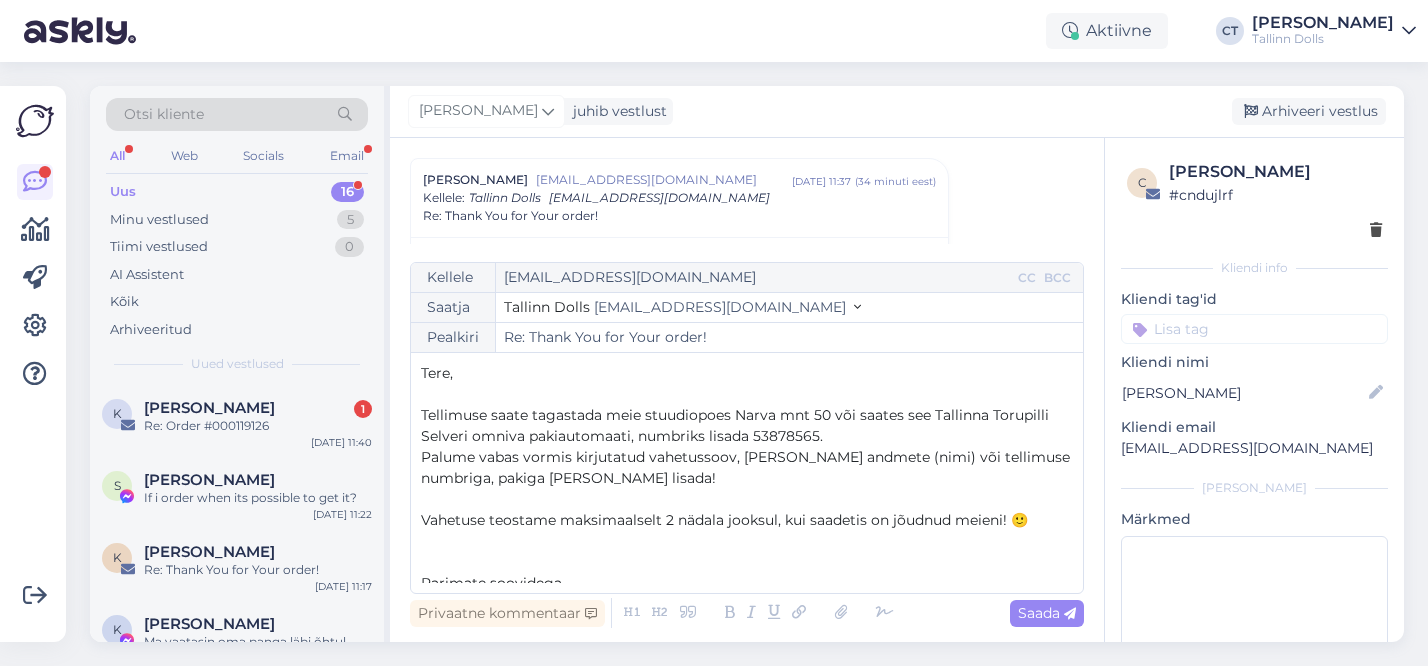 click on "Tere," at bounding box center [747, 373] 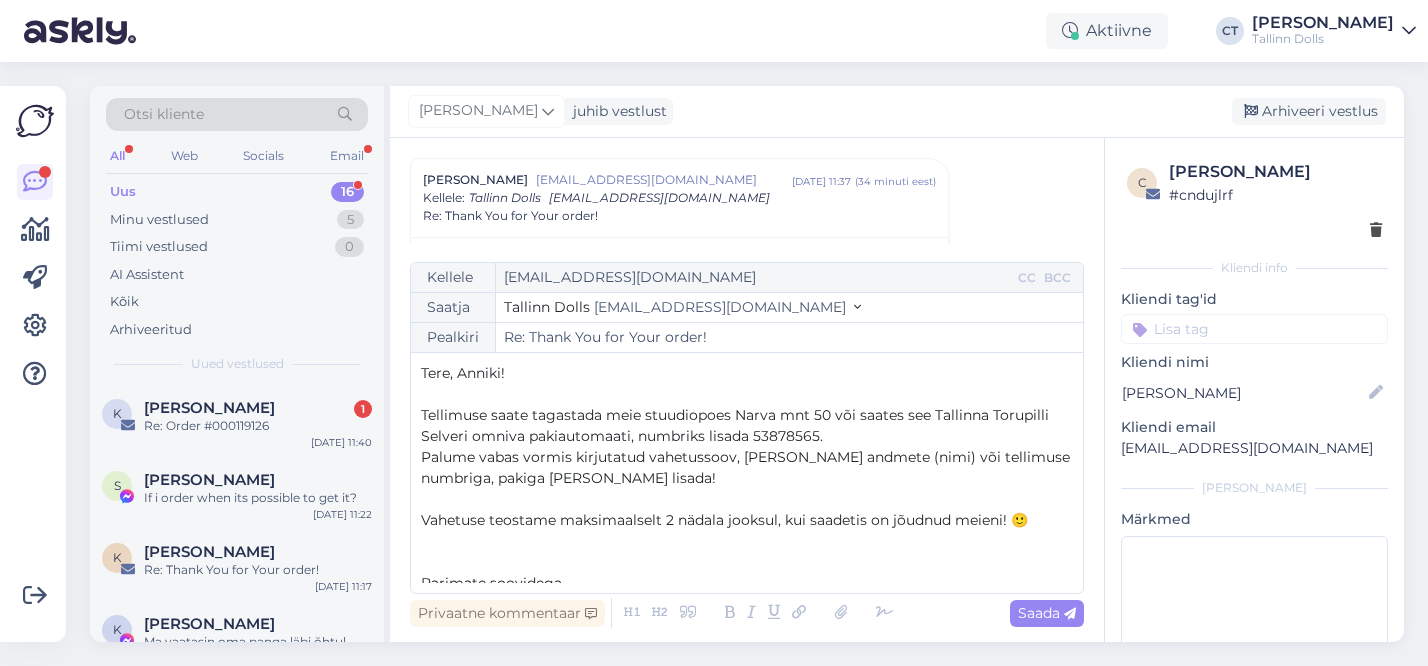 scroll, scrollTop: 32, scrollLeft: 0, axis: vertical 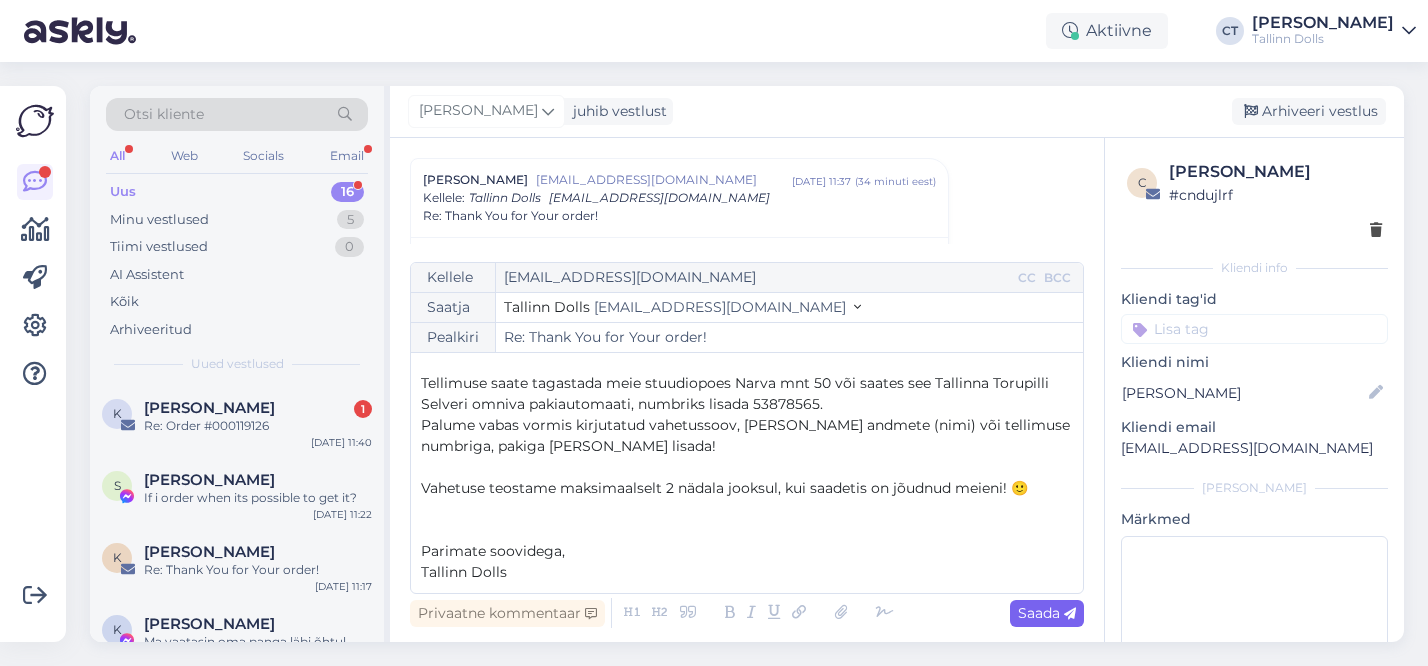 click on "Saada" at bounding box center [1047, 613] 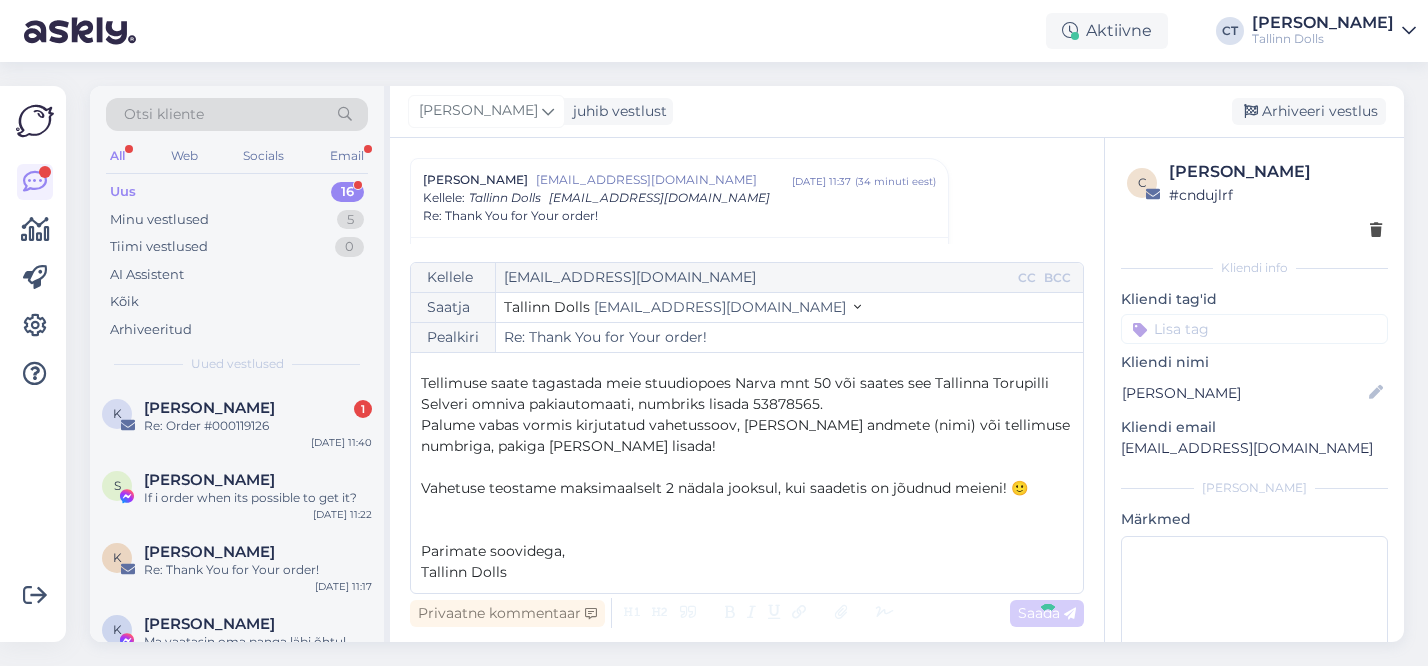 type on "Re: Re: Thank You for Your order!" 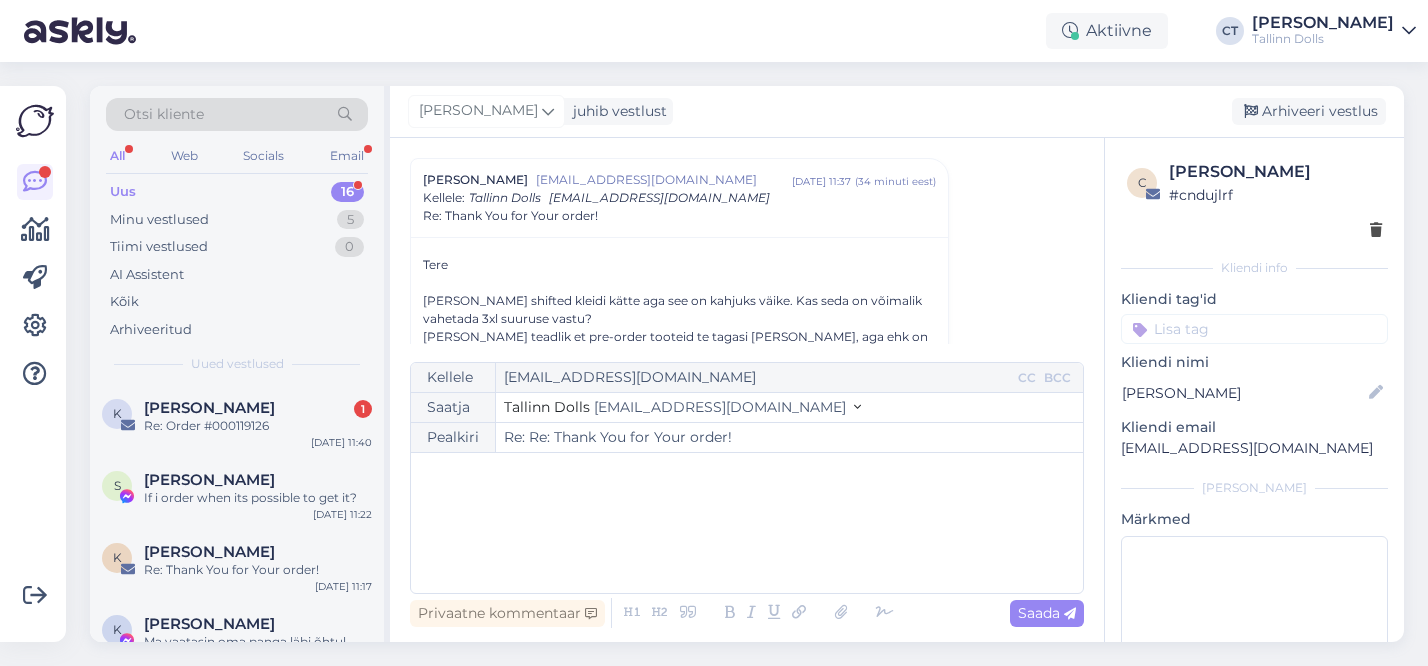 scroll, scrollTop: 1528, scrollLeft: 0, axis: vertical 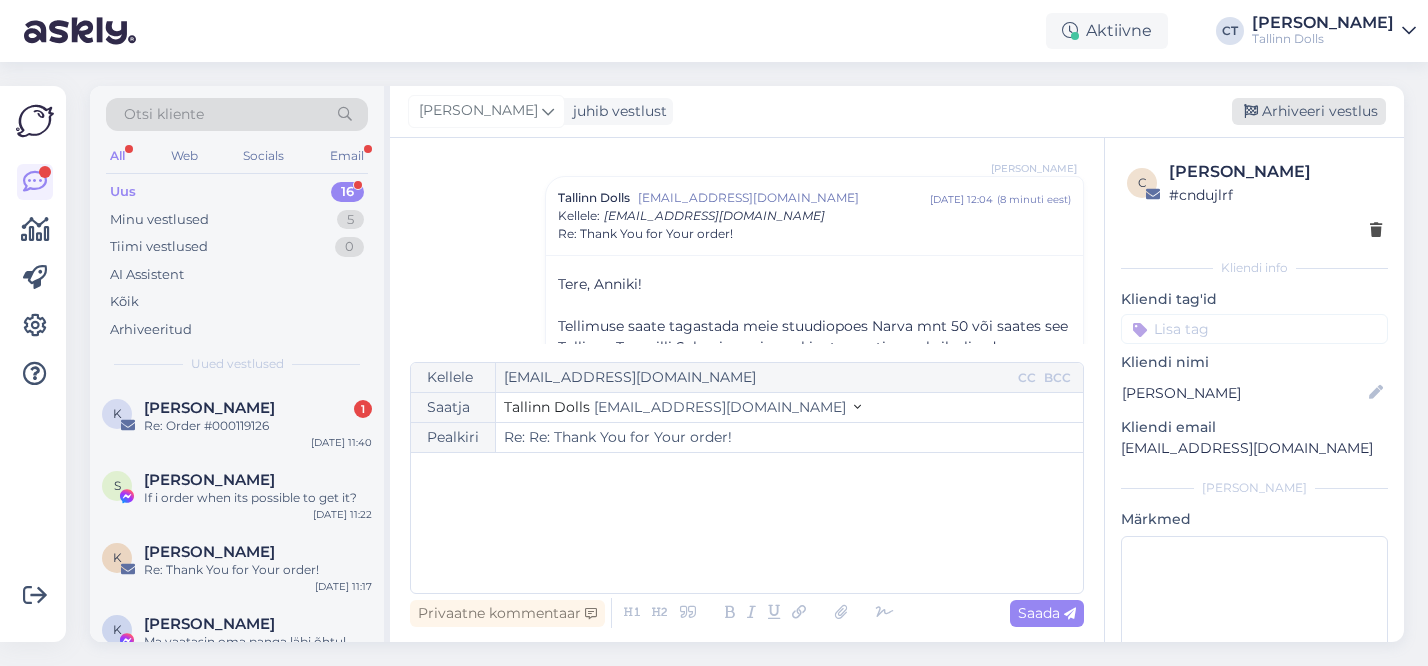 click on "Arhiveeri vestlus" at bounding box center [1309, 111] 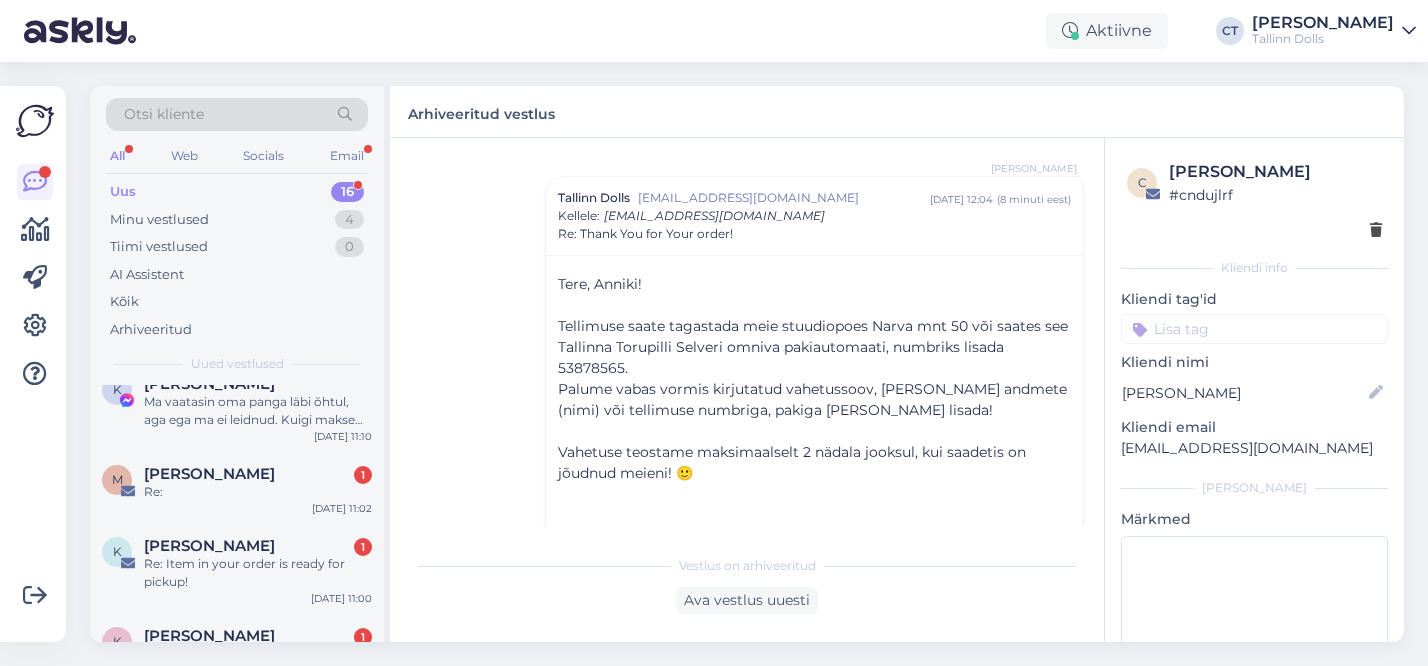 scroll, scrollTop: 260, scrollLeft: 0, axis: vertical 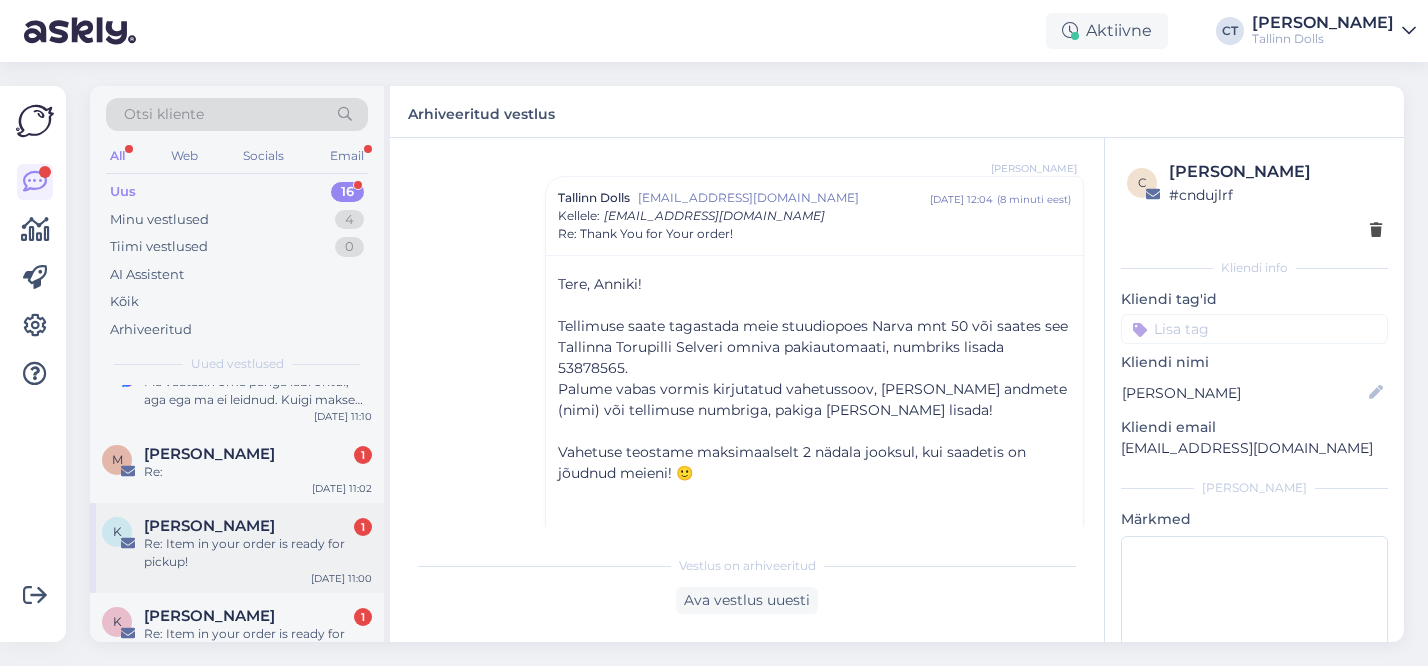 click on "Re: Item in your order is ready for pickup!" at bounding box center [258, 553] 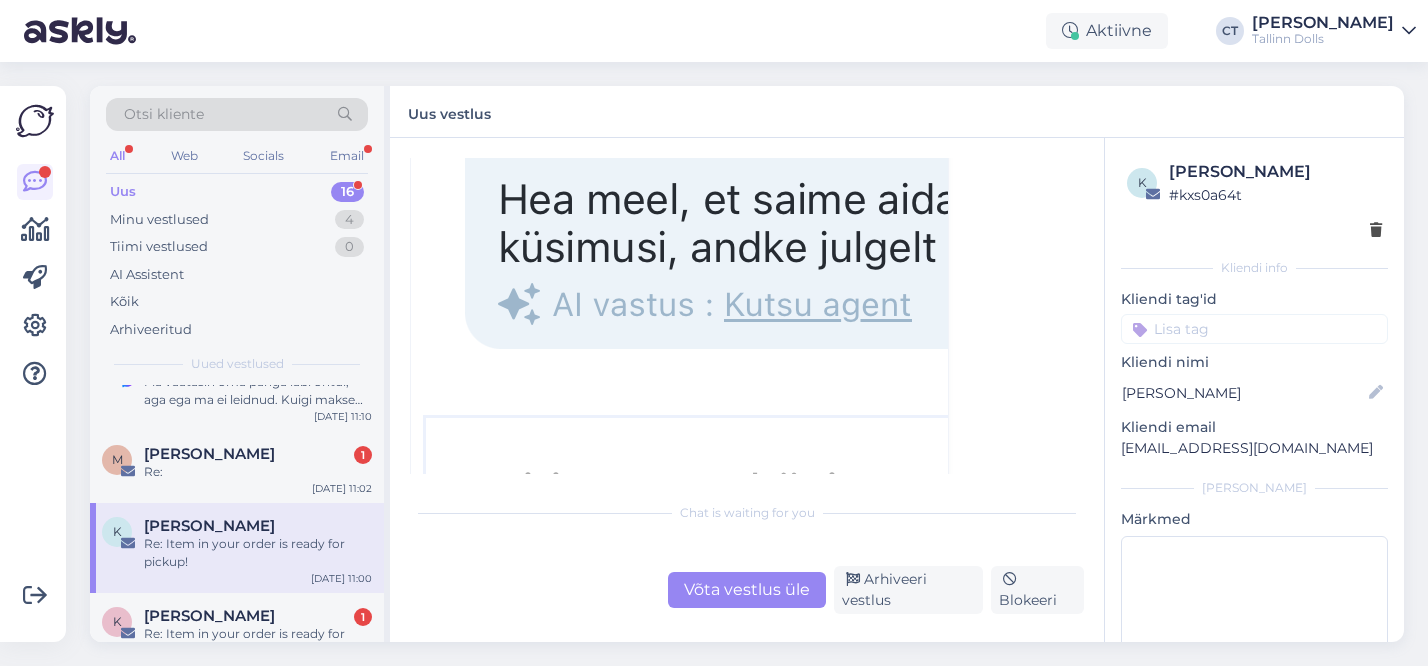 scroll, scrollTop: 1621, scrollLeft: 0, axis: vertical 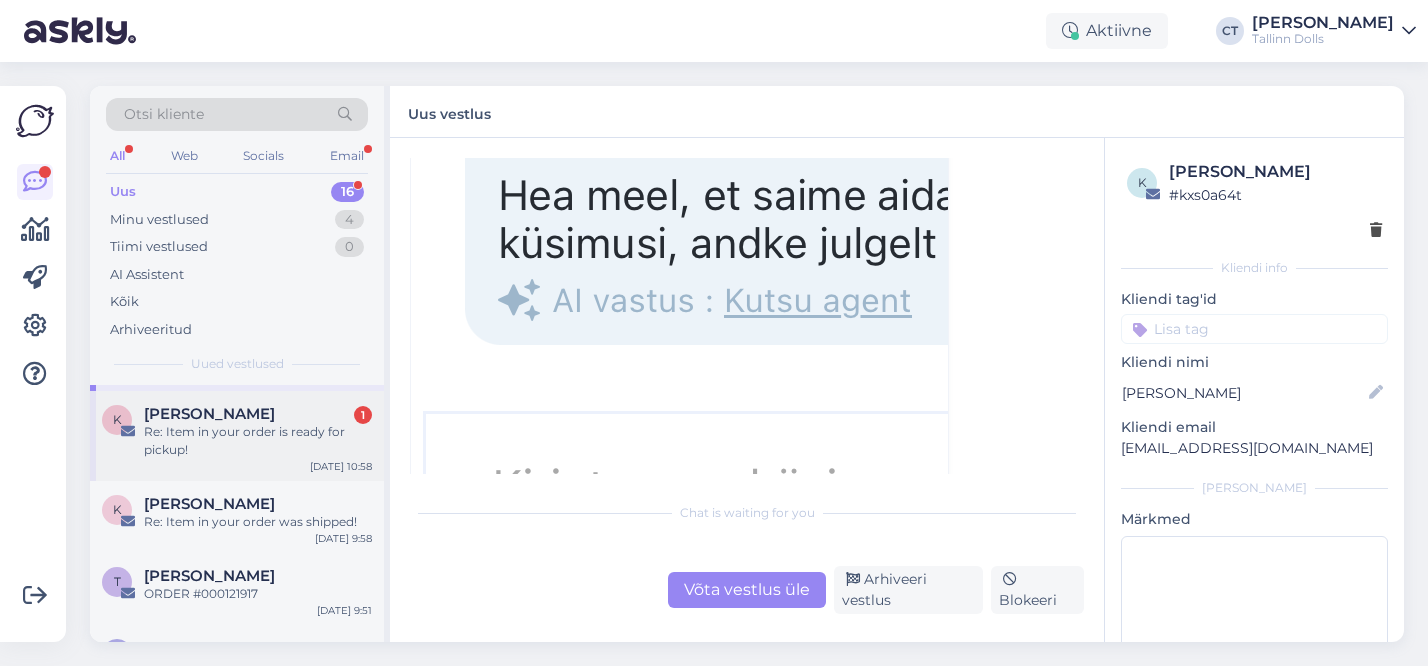 click on "Re: Item in your order is ready for pickup!" at bounding box center [258, 441] 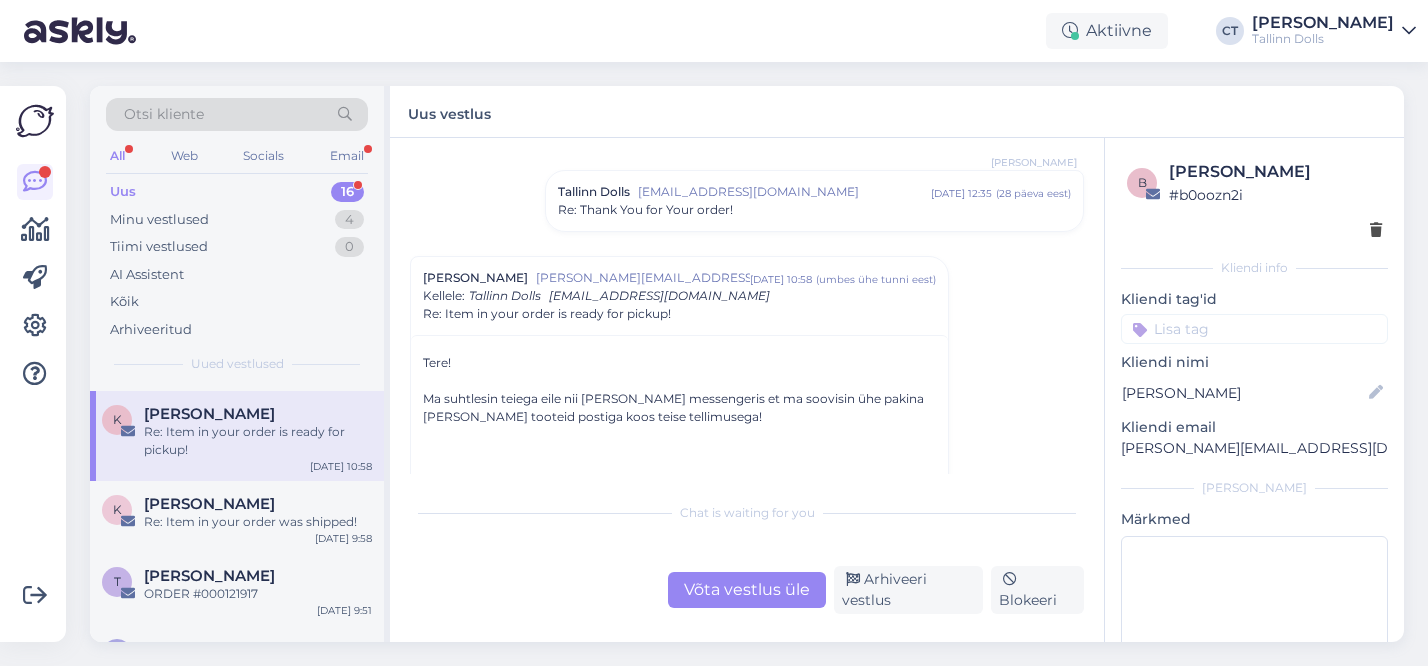 scroll, scrollTop: 287, scrollLeft: 0, axis: vertical 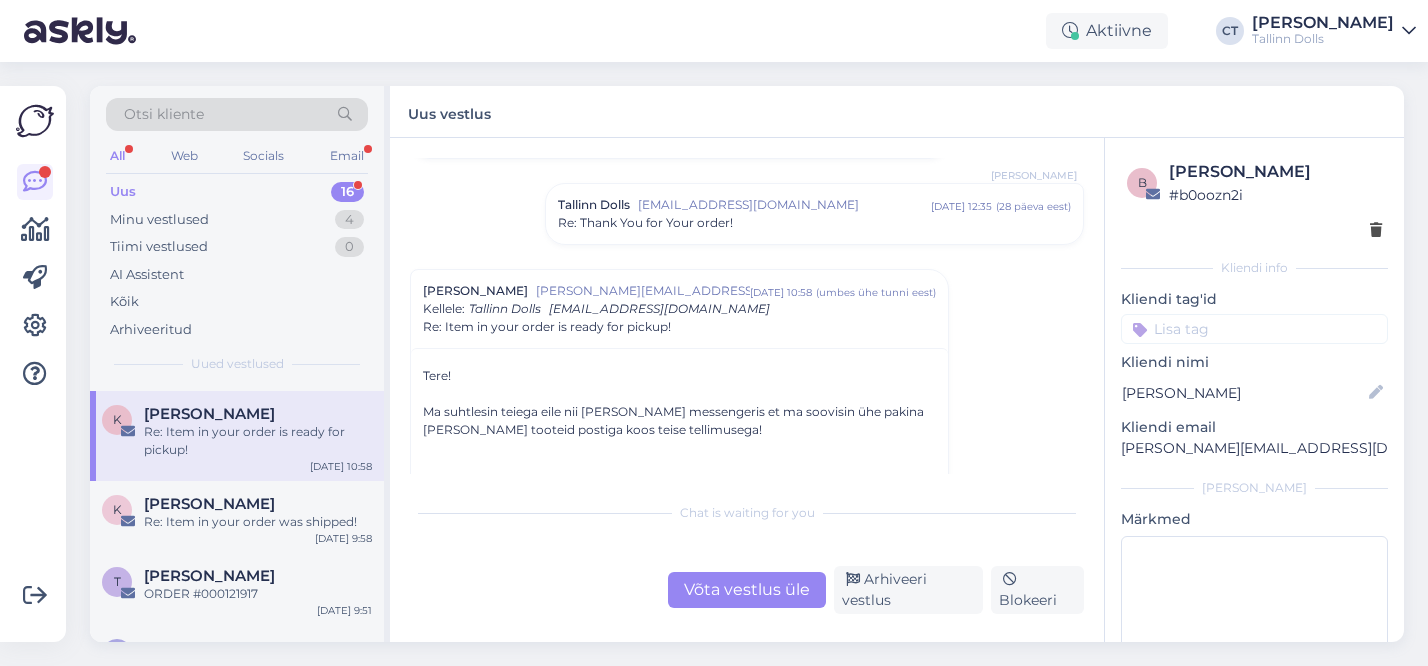 click on "Tallinn Dolls info@tallinndolls.com juuni 12 12:35 ( 28 päeva eest ) Re: Thank You for Your order!" at bounding box center (814, 214) 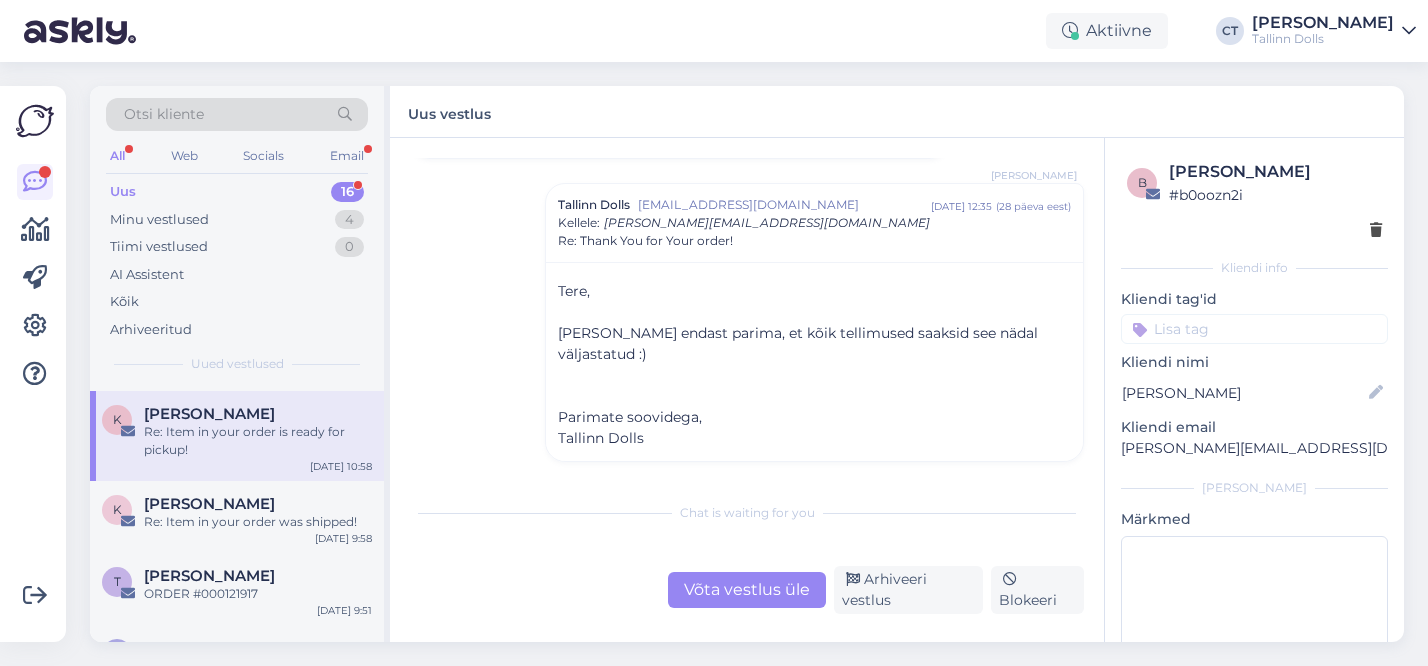 click on "[EMAIL_ADDRESS][DOMAIN_NAME]" at bounding box center (784, 205) 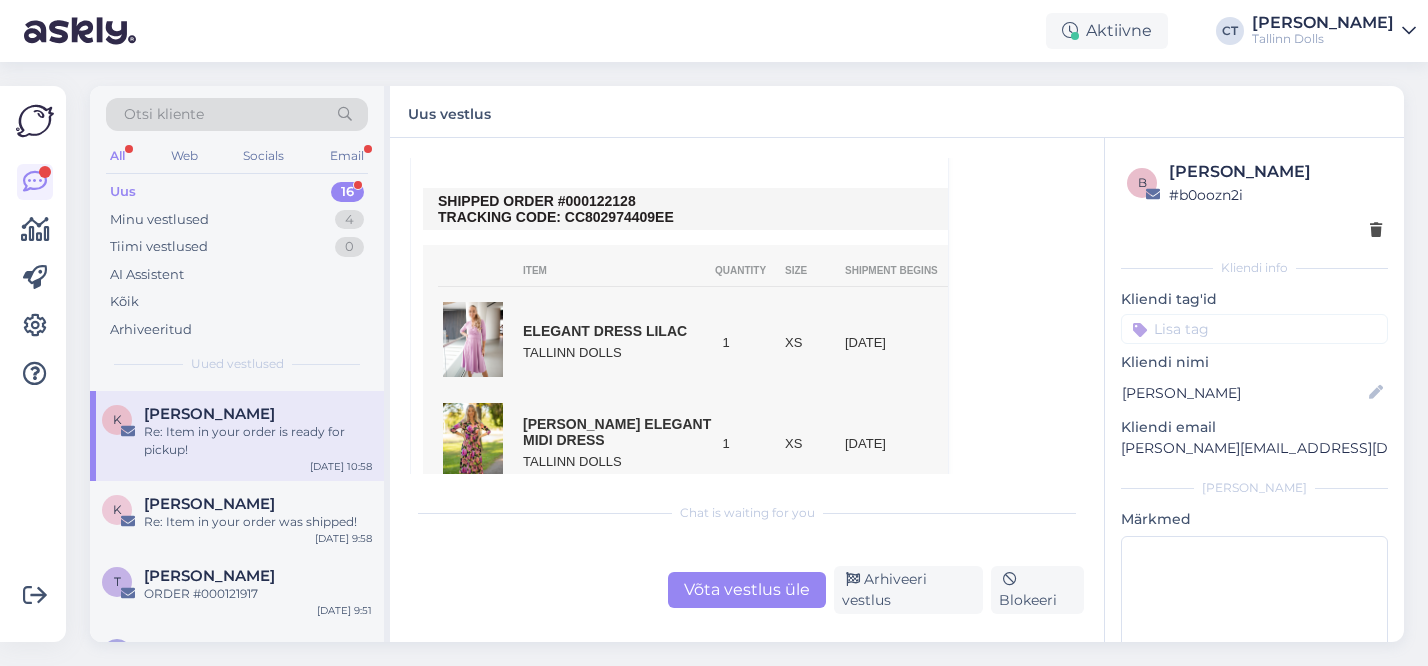 scroll, scrollTop: 11197, scrollLeft: 0, axis: vertical 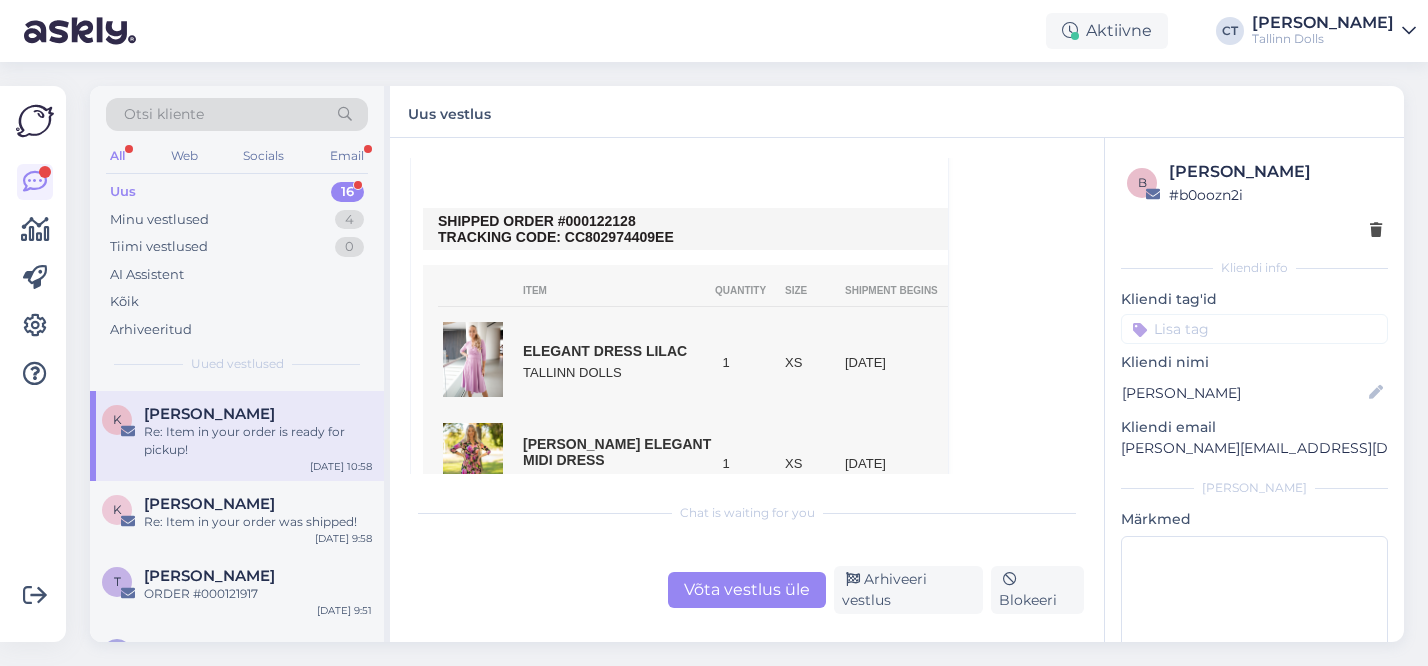 drag, startPoint x: 644, startPoint y: 219, endPoint x: 590, endPoint y: 221, distance: 54.037025 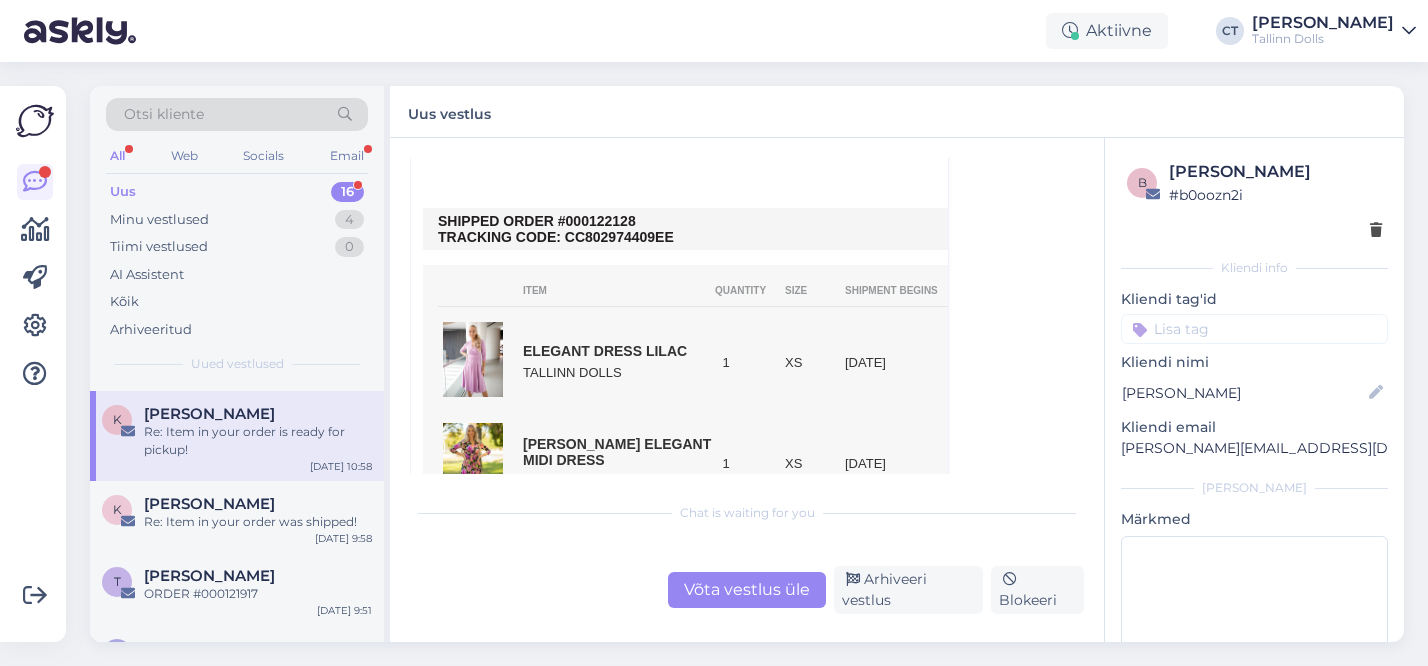 click on "SHIPPED ORDER #000122128
TRACKING CODE: CC802974409EE" at bounding box center [753, 229] 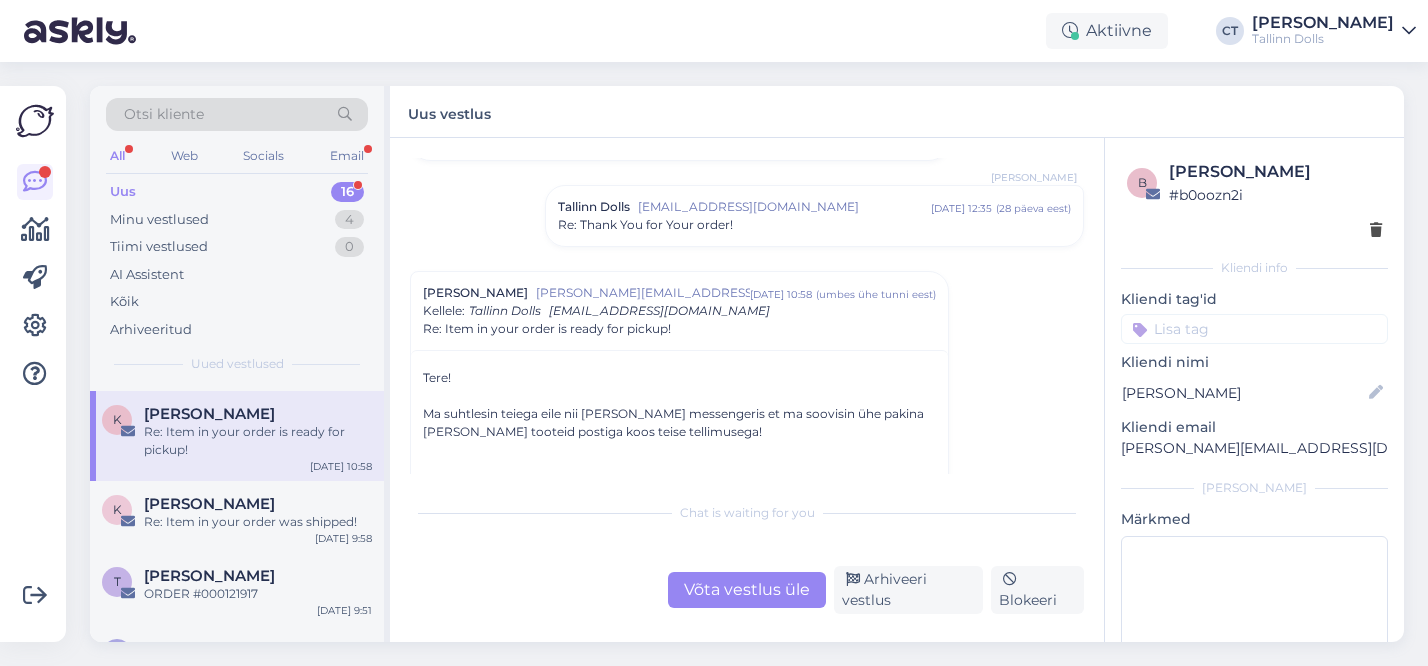 scroll, scrollTop: 282, scrollLeft: 0, axis: vertical 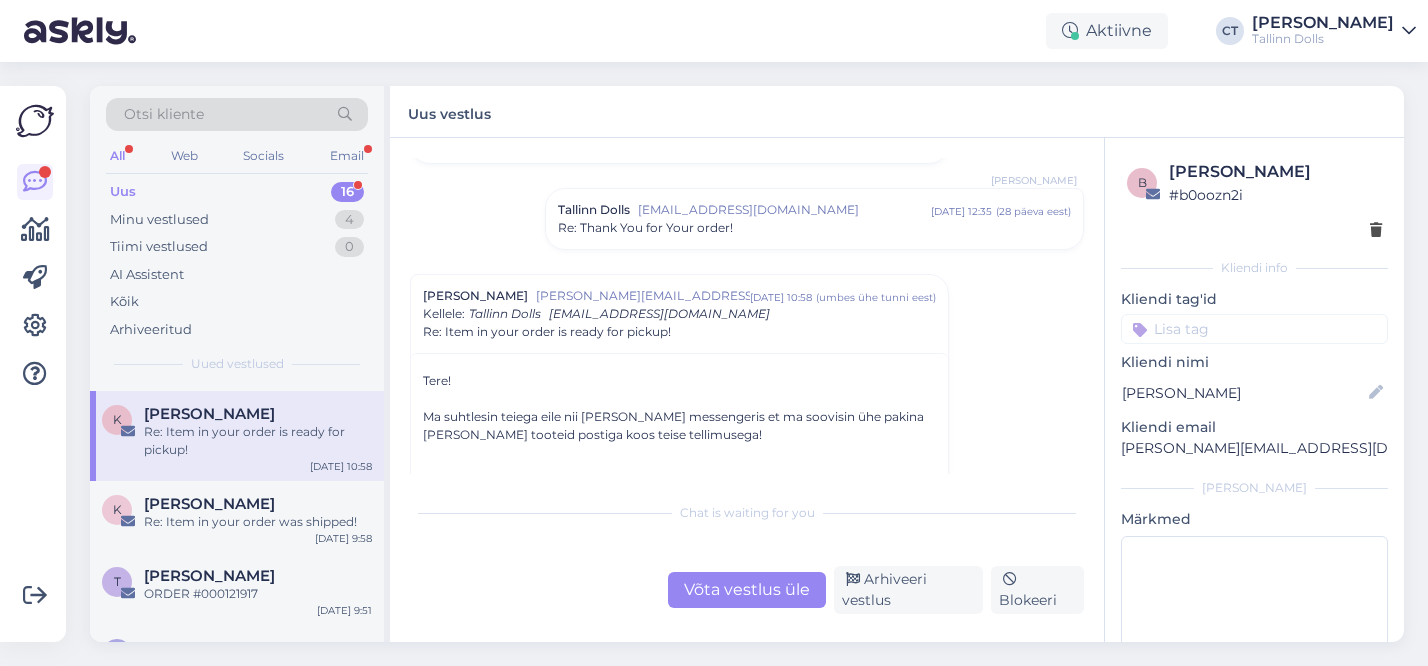 click on "Võta vestlus üle" at bounding box center [747, 590] 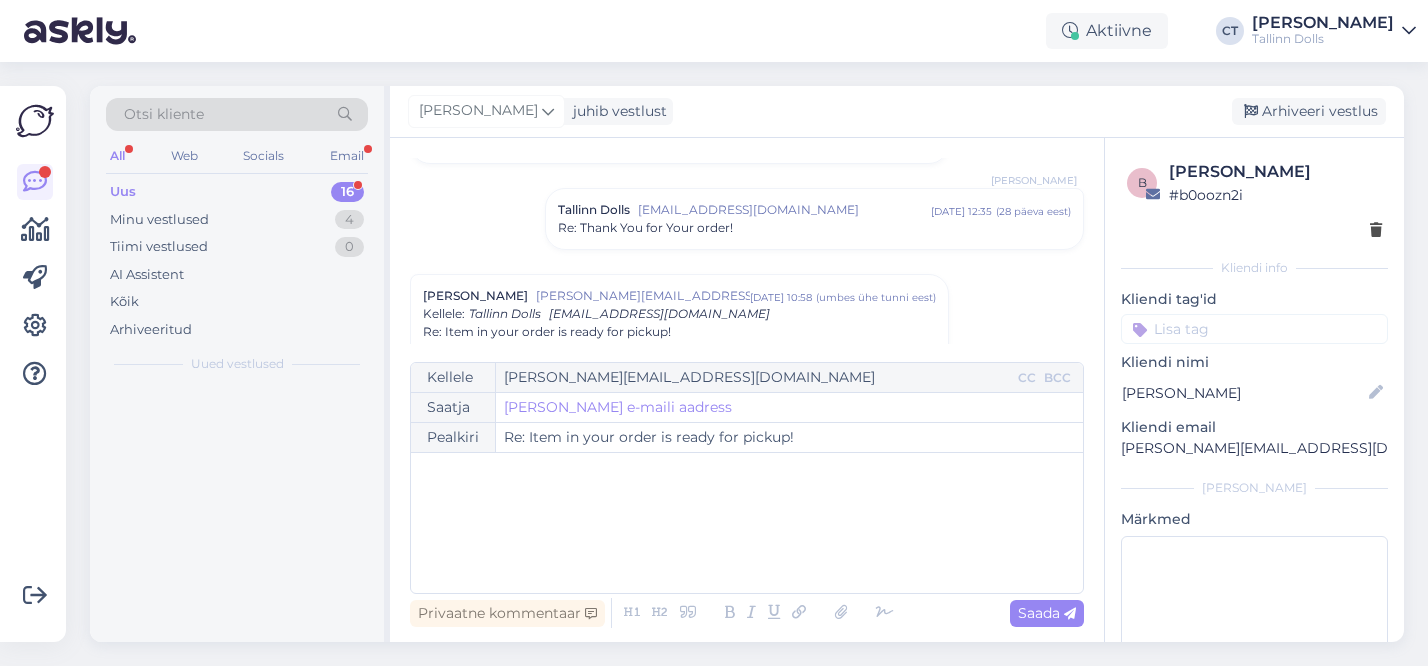 scroll, scrollTop: 398, scrollLeft: 0, axis: vertical 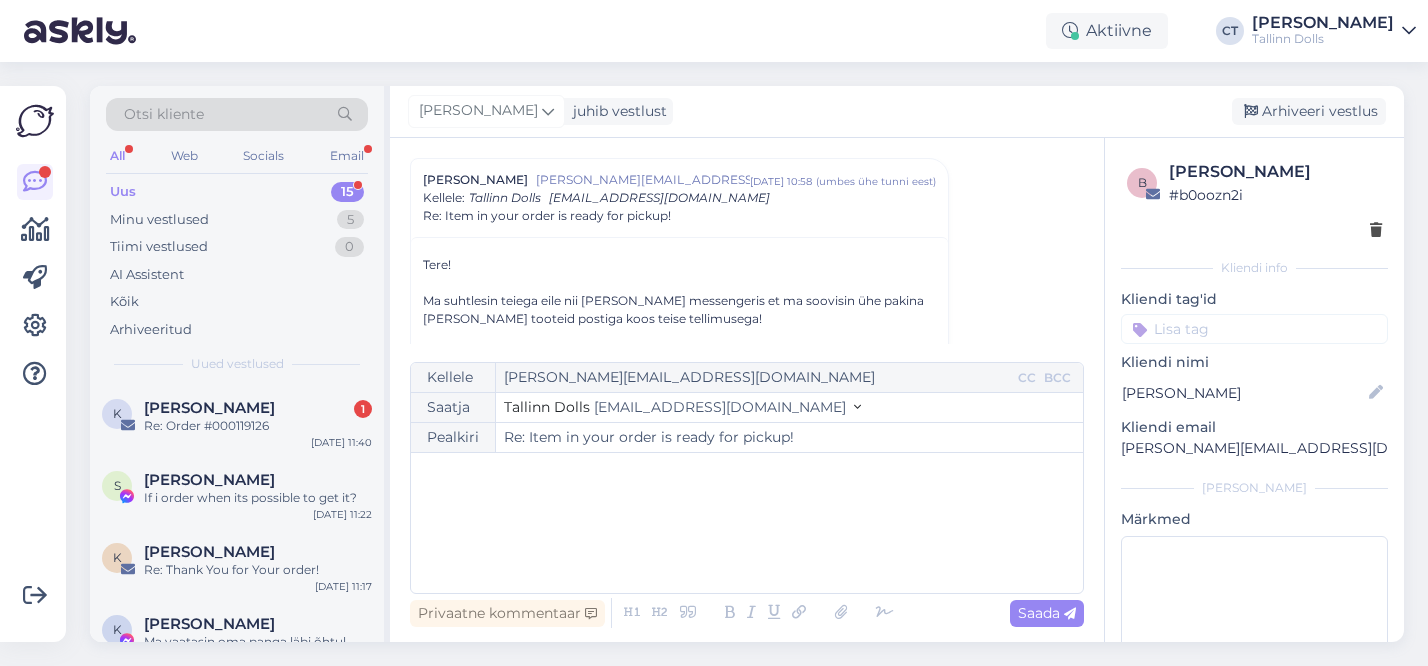 click on "﻿" at bounding box center [747, 523] 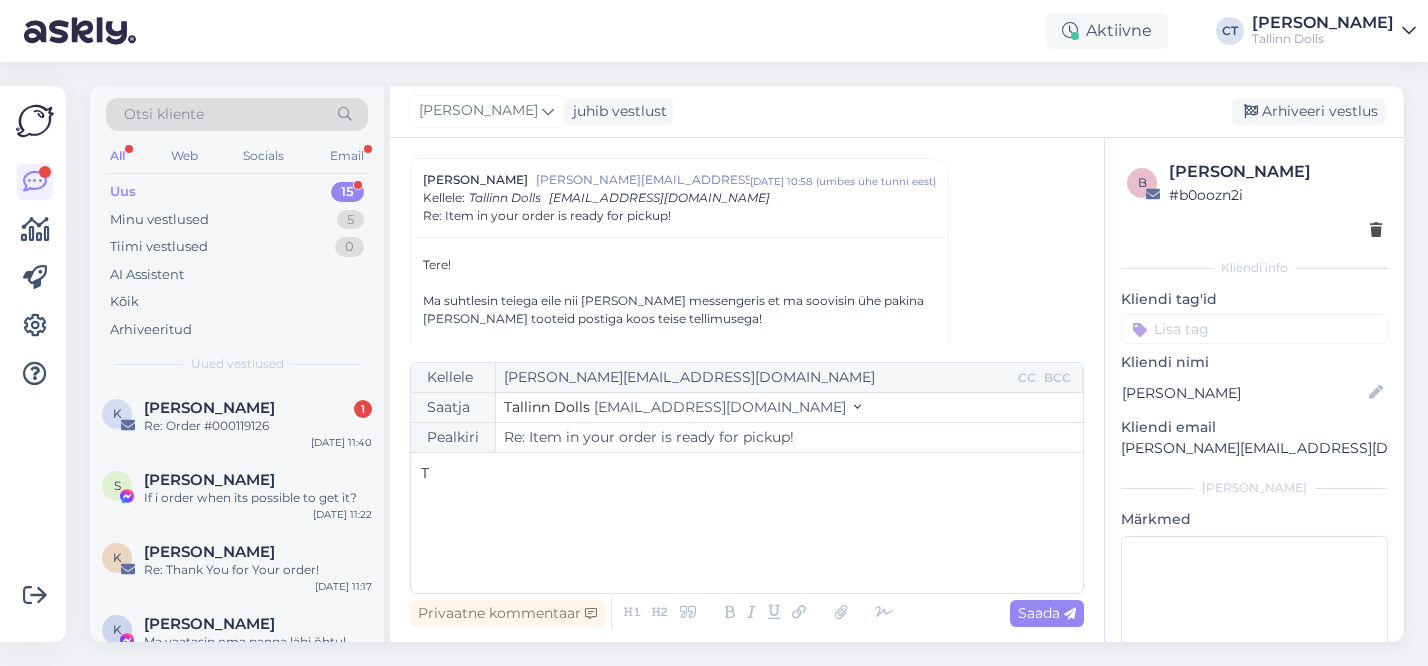 type 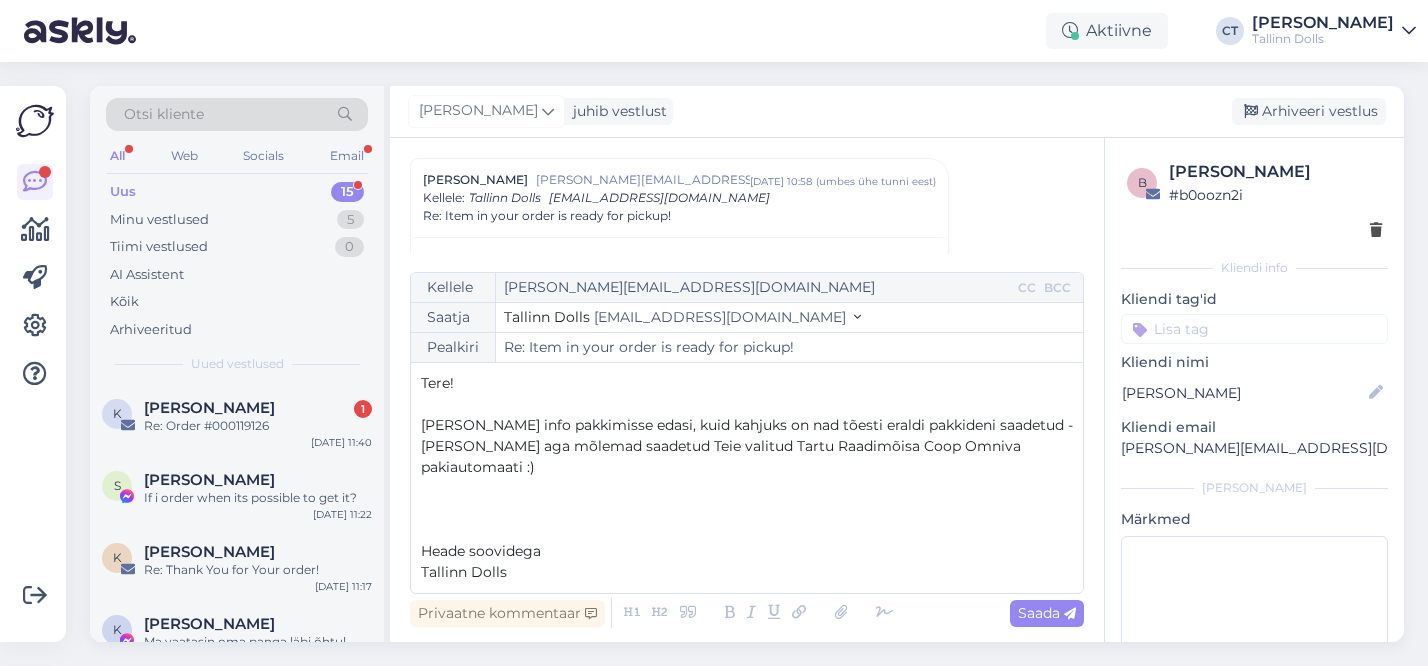click on "Heade soovidega" at bounding box center (747, 551) 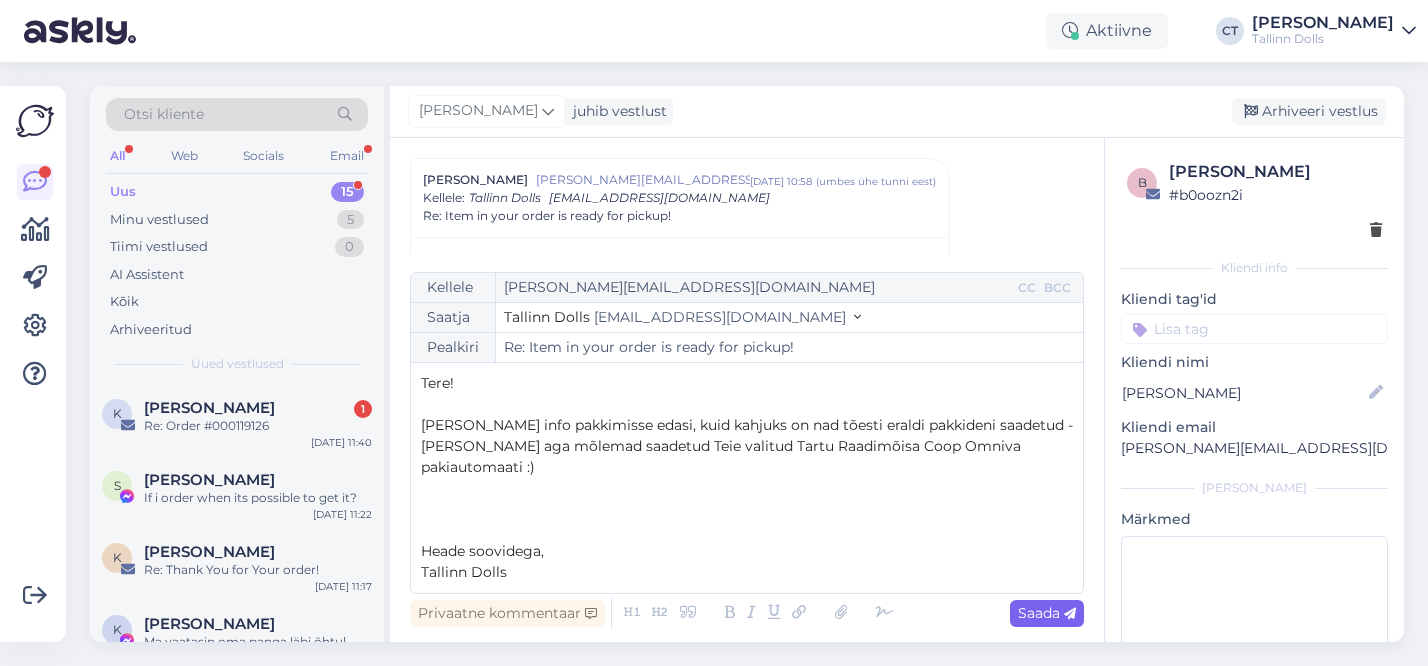 click on "Saada" at bounding box center [1047, 613] 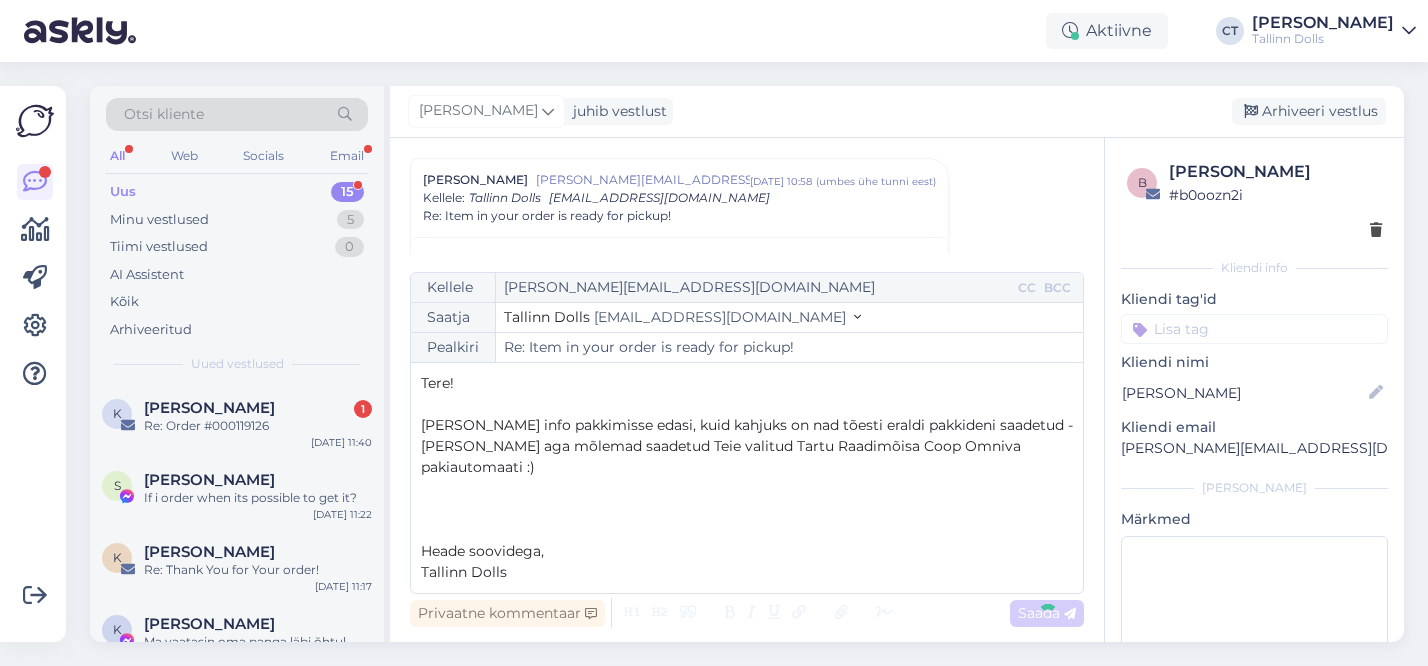 type on "Re: Re: Item in your order is ready for pickup!" 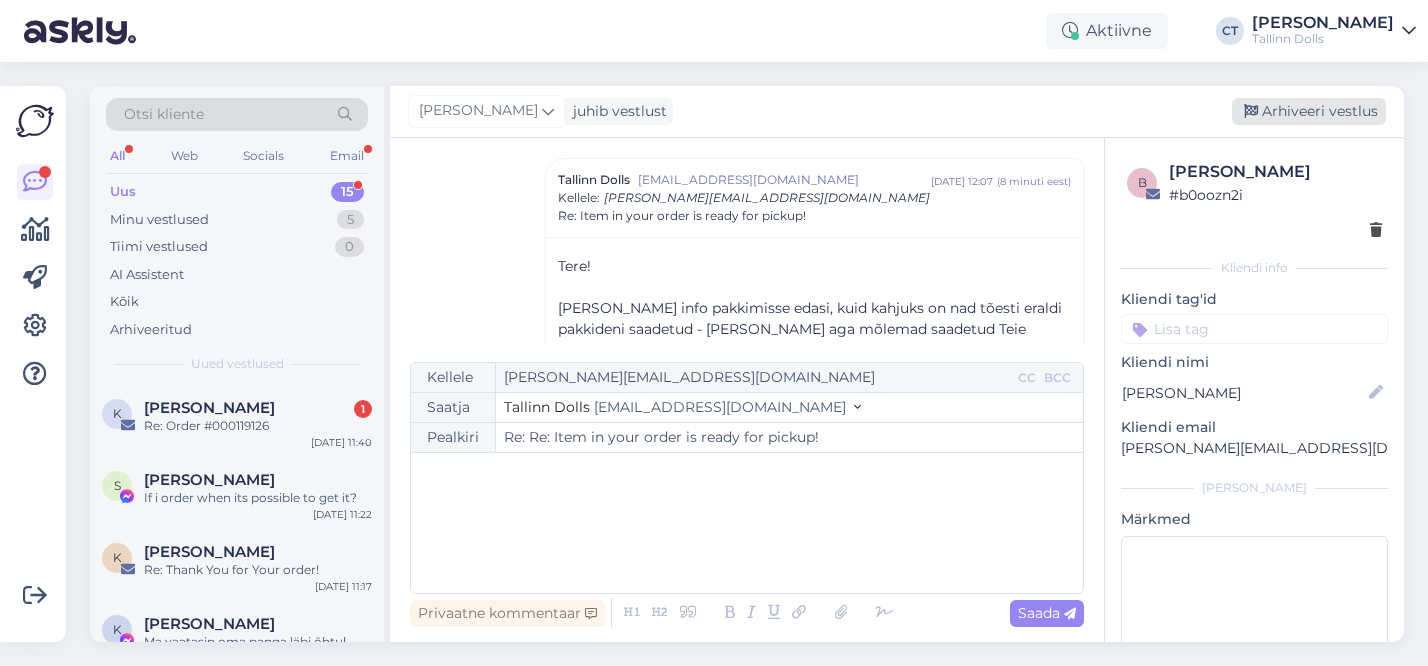click on "Arhiveeri vestlus" at bounding box center [1309, 111] 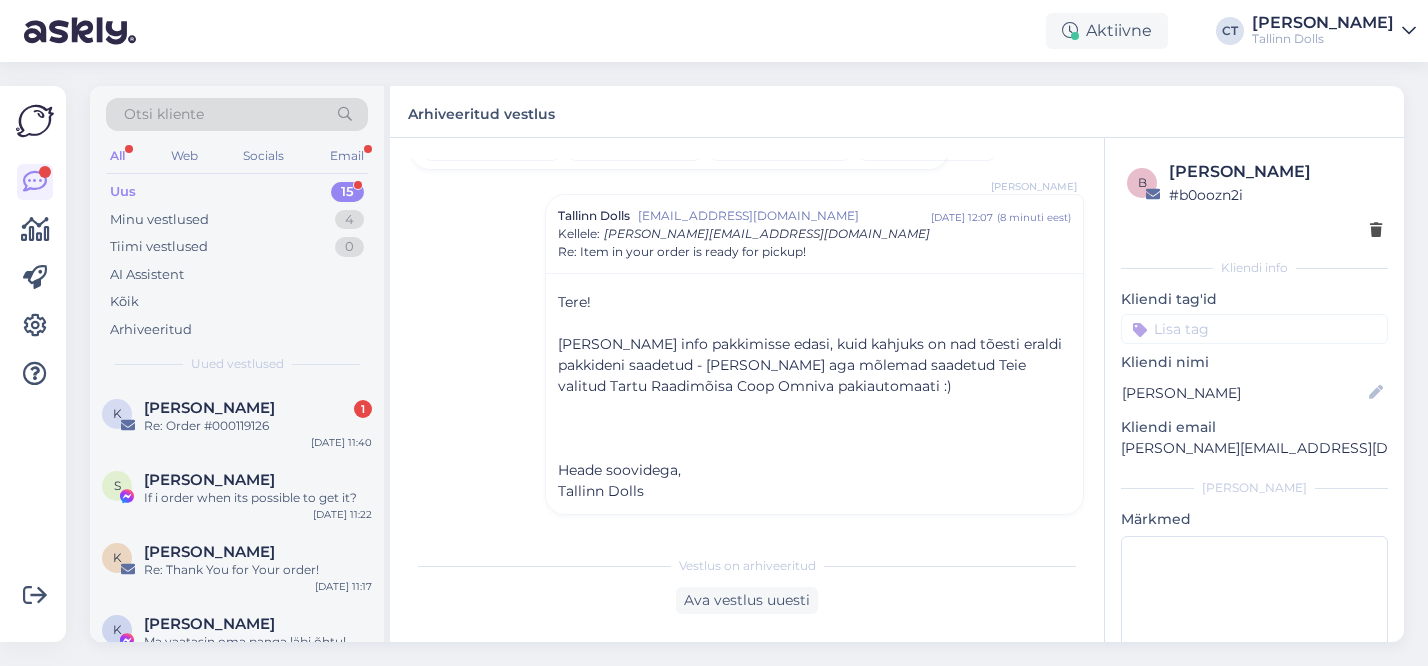 scroll, scrollTop: 12163, scrollLeft: 0, axis: vertical 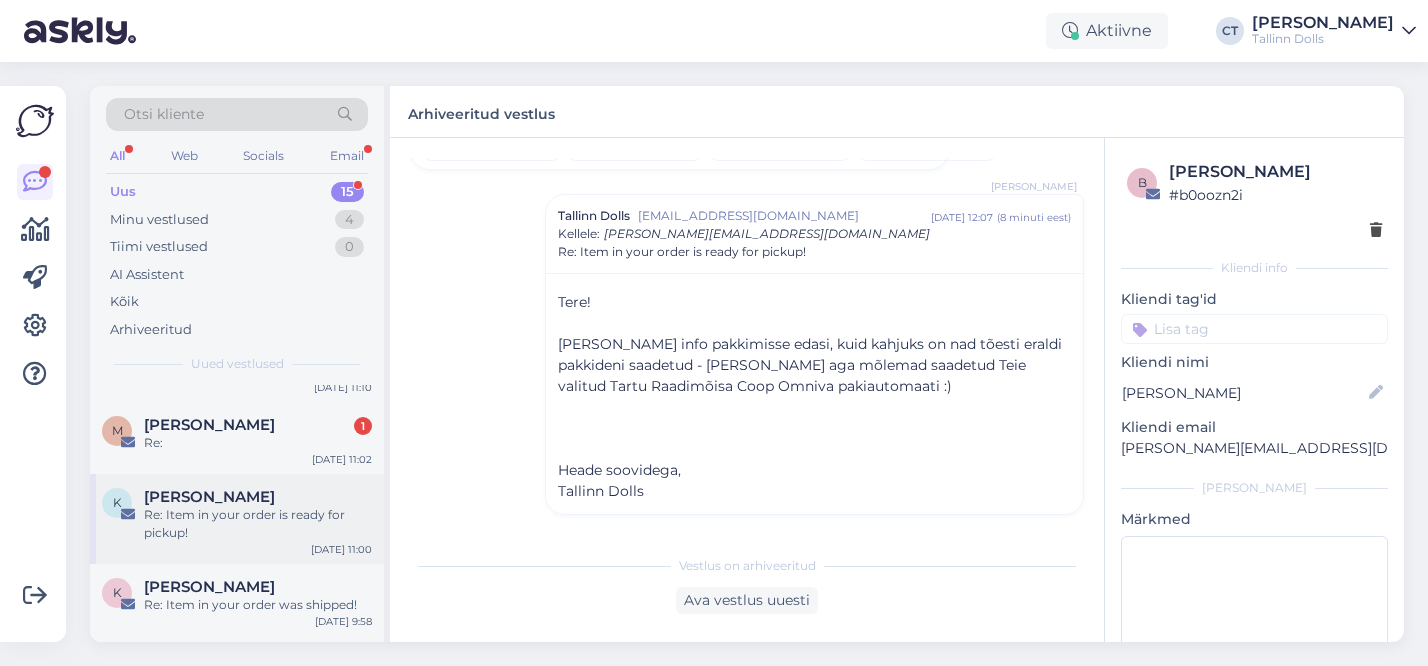 click on "Re: Item in your order is ready for pickup!" at bounding box center (258, 524) 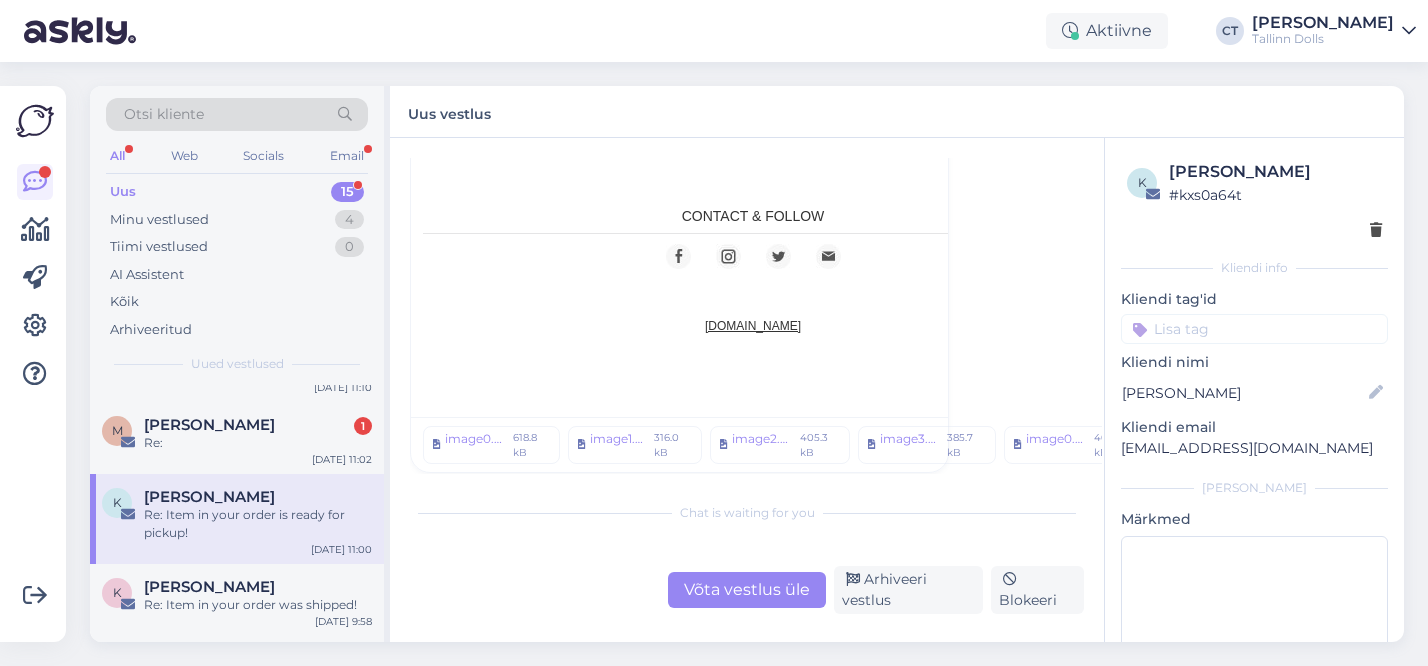 scroll, scrollTop: 14165, scrollLeft: 0, axis: vertical 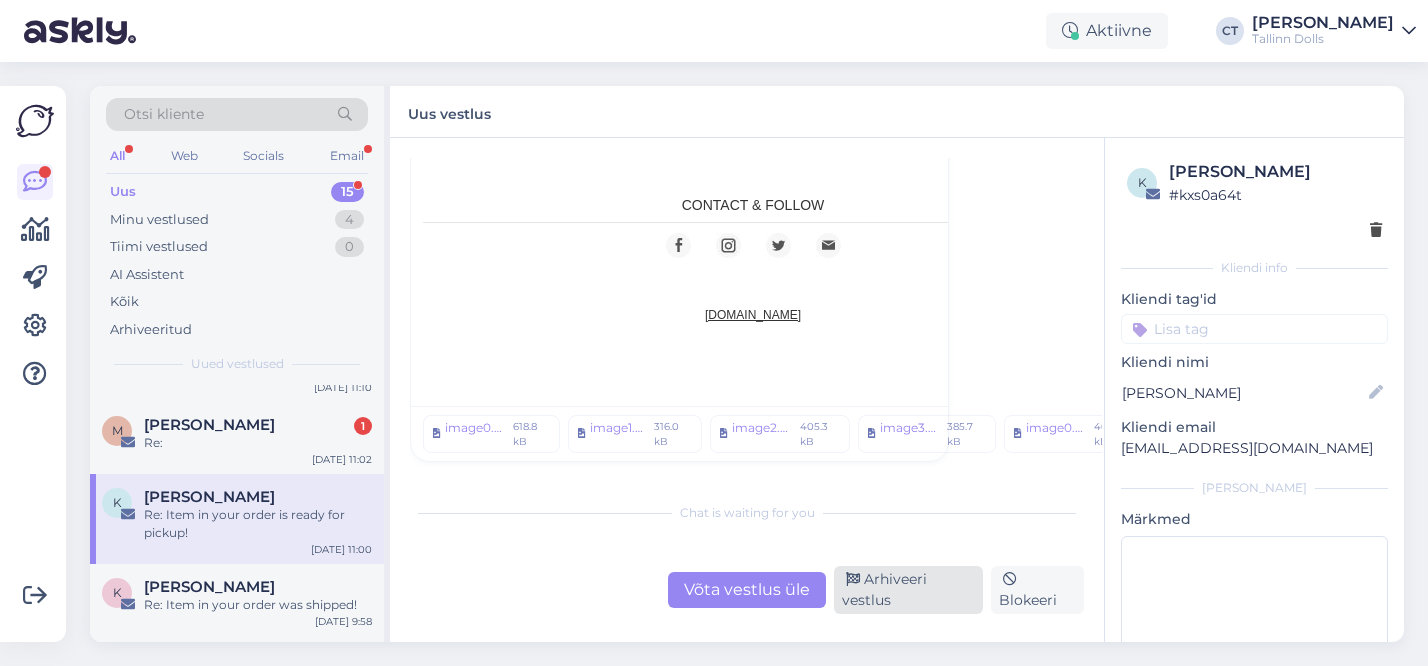 click on "Arhiveeri vestlus" at bounding box center [908, 590] 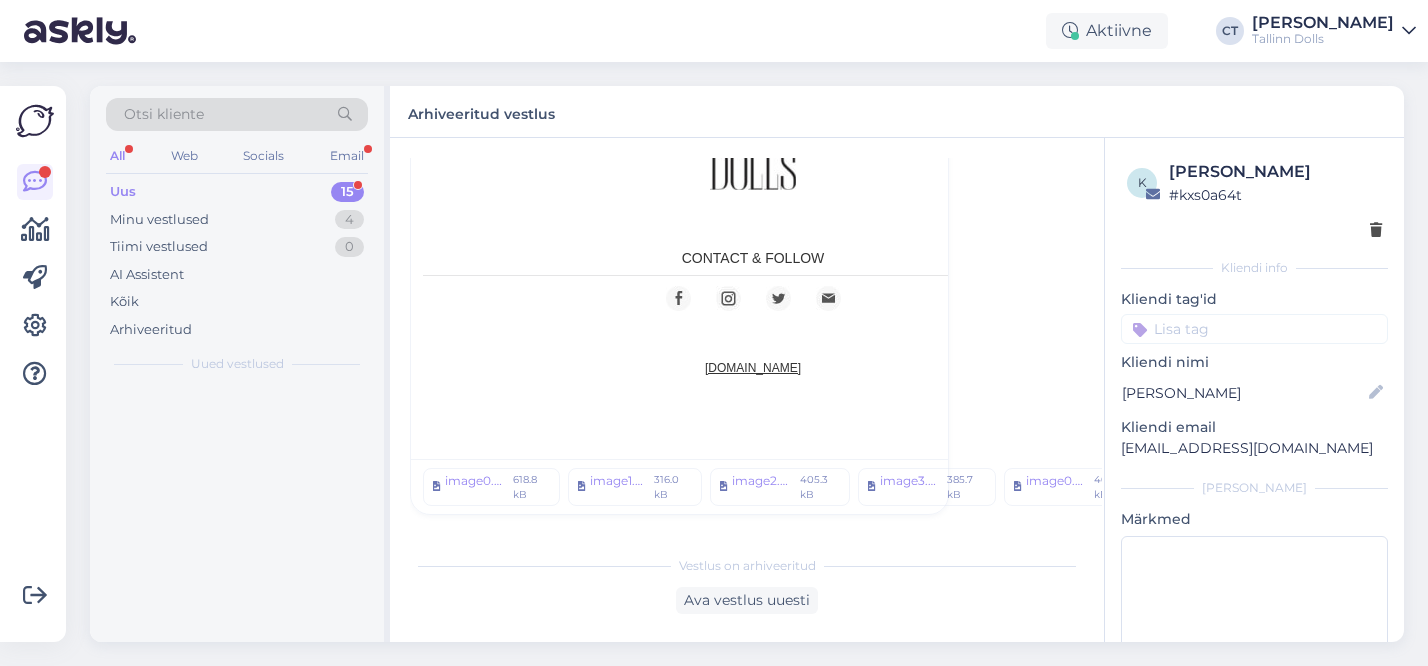 scroll, scrollTop: 54, scrollLeft: 0, axis: vertical 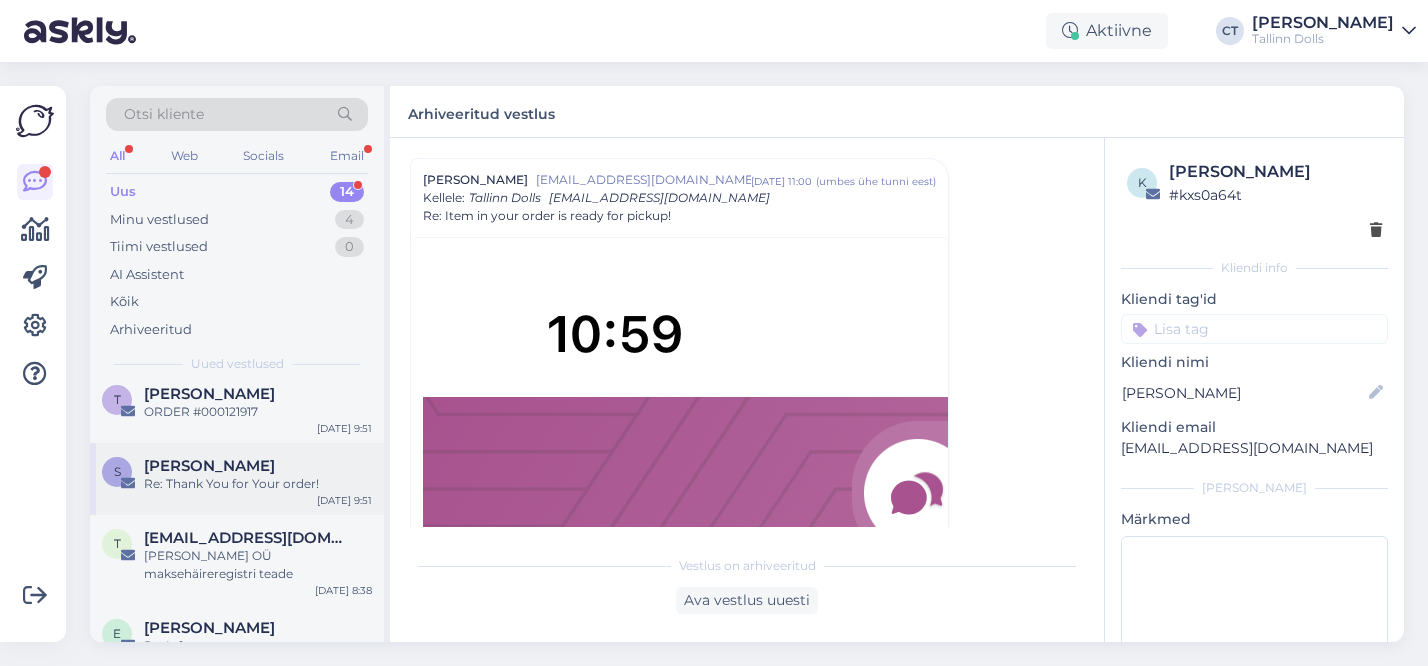 click on "S Säsil Rammo Re: Thank You for Your order! Jul 10 9:51" at bounding box center (237, 479) 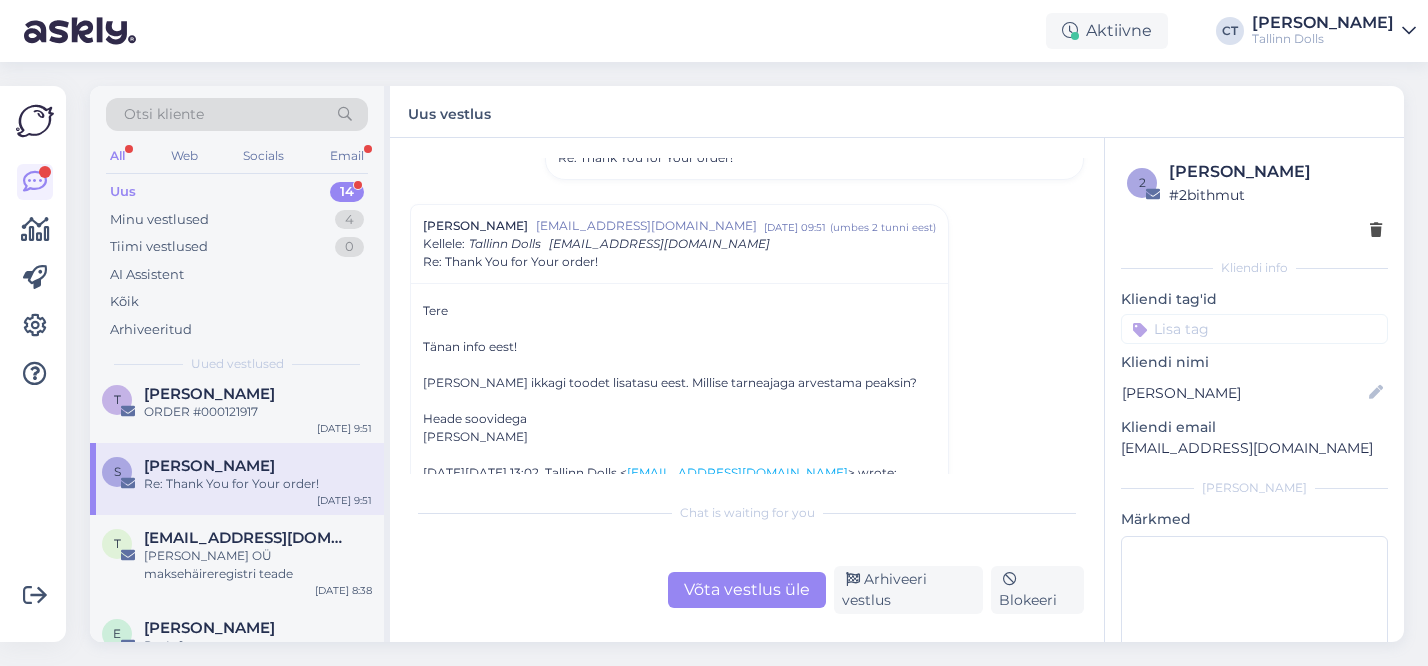 scroll, scrollTop: 215, scrollLeft: 0, axis: vertical 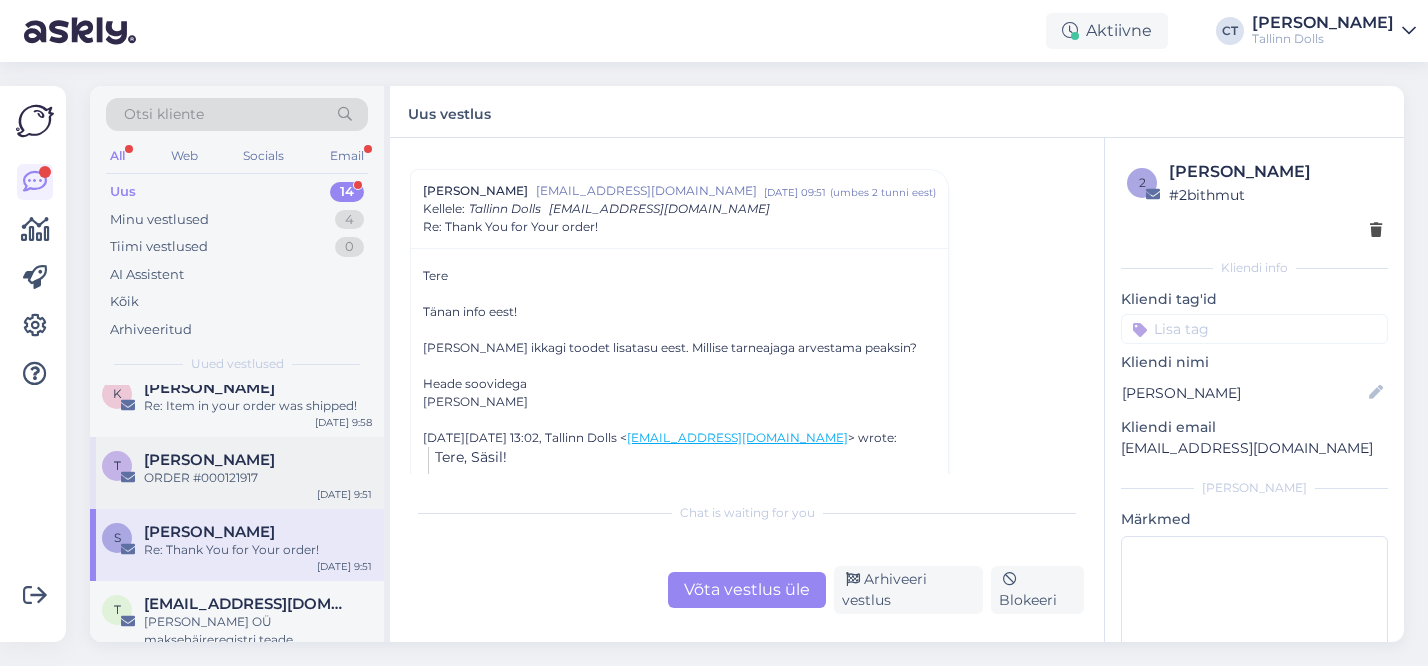 click on "ORDER #000121917" at bounding box center (258, 478) 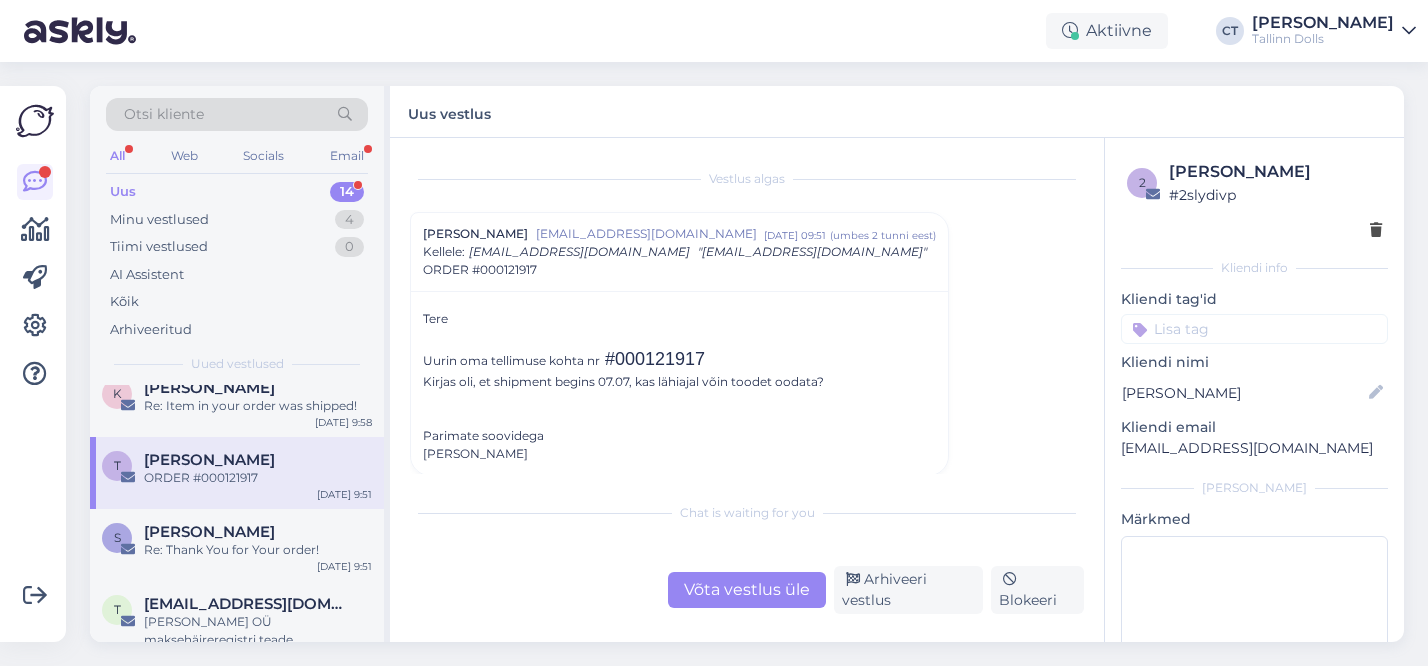 scroll, scrollTop: 14, scrollLeft: 0, axis: vertical 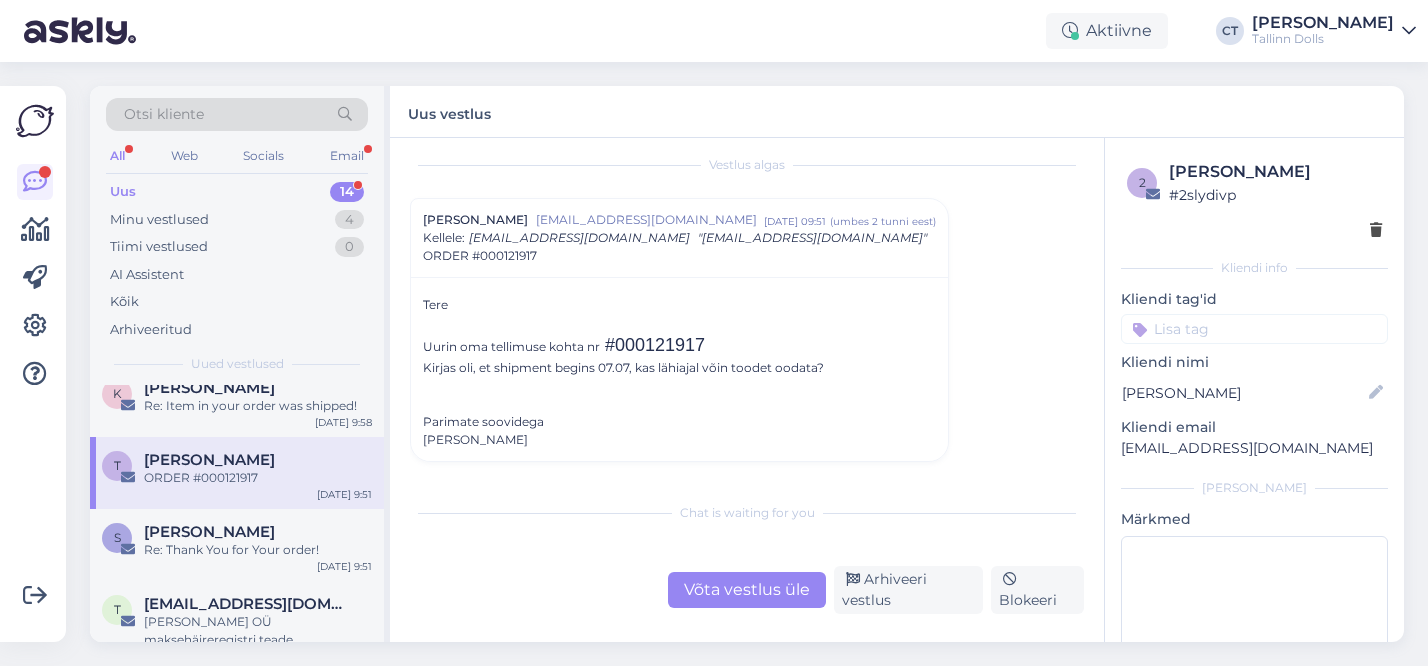 click on "#000121917" at bounding box center [655, 345] 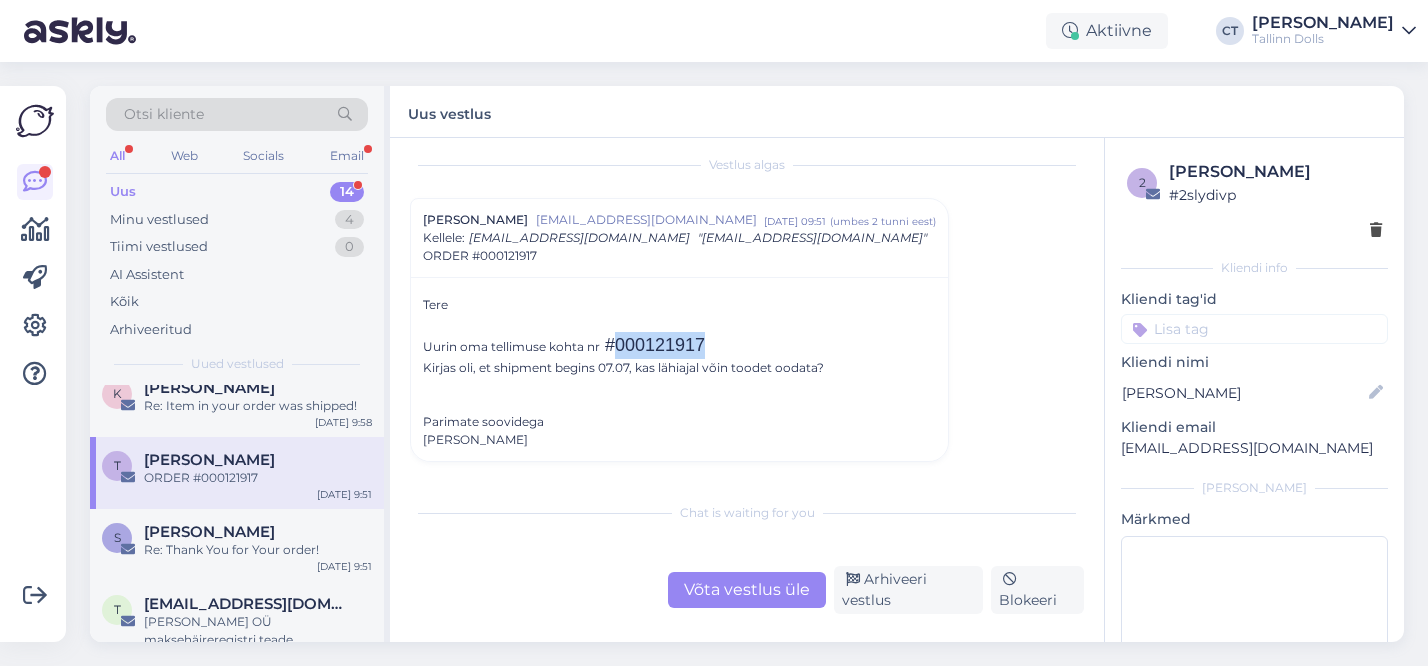 click on "#000121917" at bounding box center (655, 345) 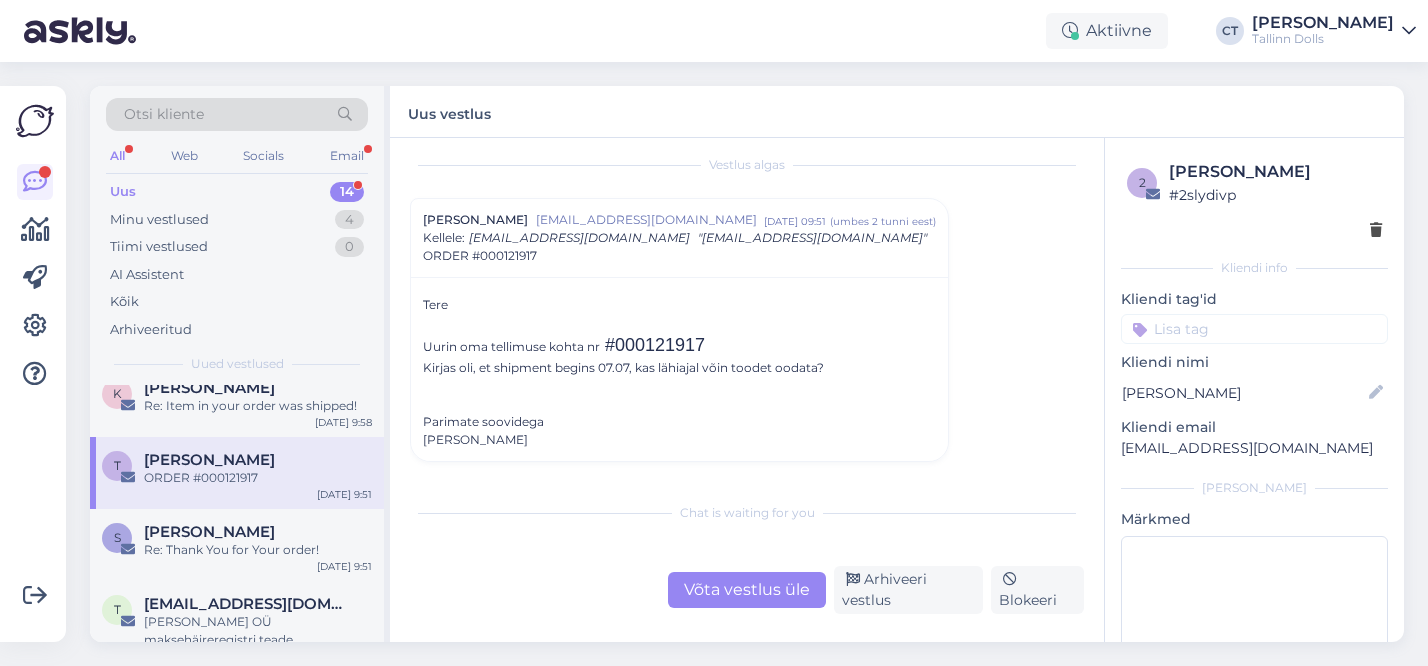 click on "Võta vestlus üle" at bounding box center [747, 590] 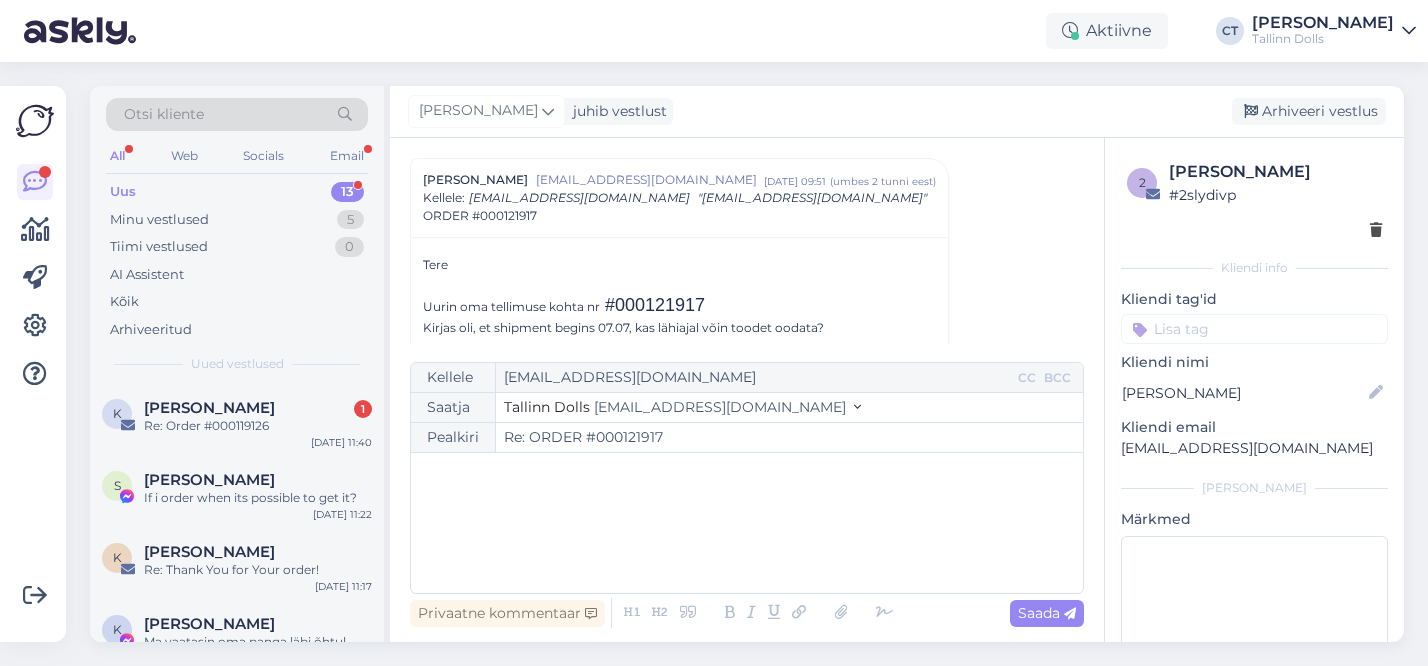 click on "﻿" at bounding box center [747, 523] 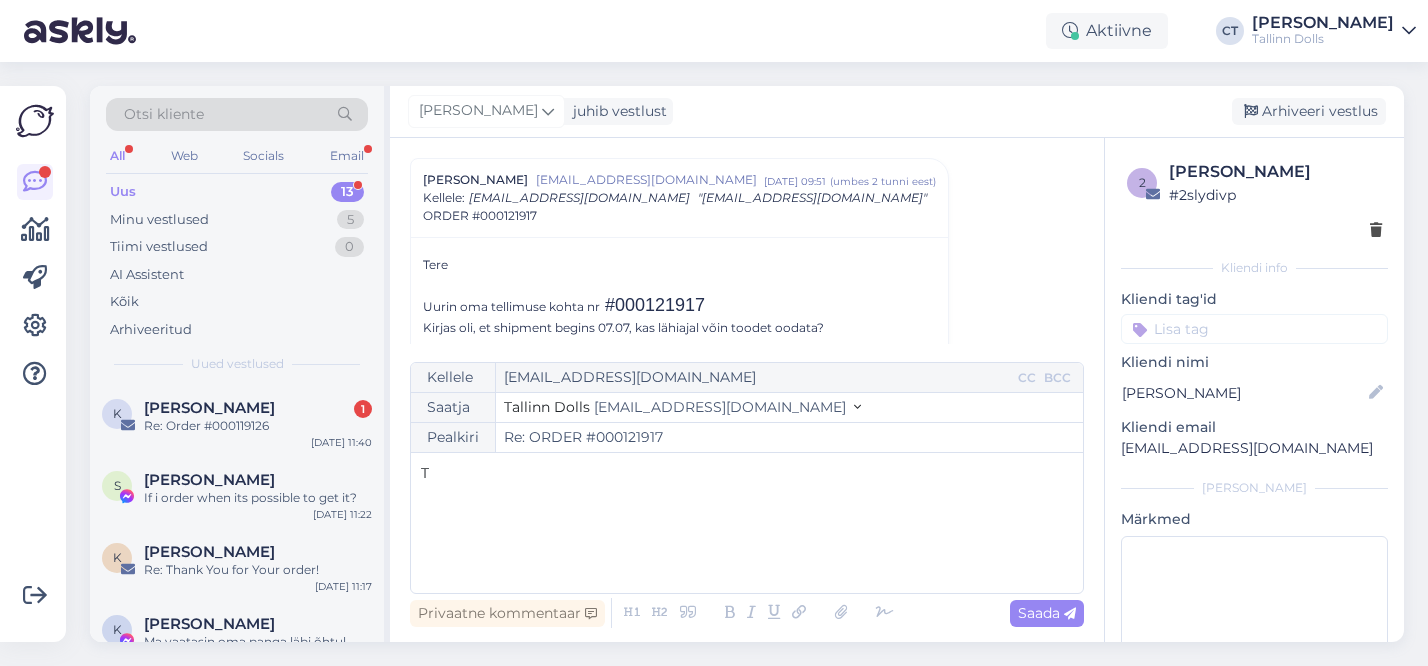 type 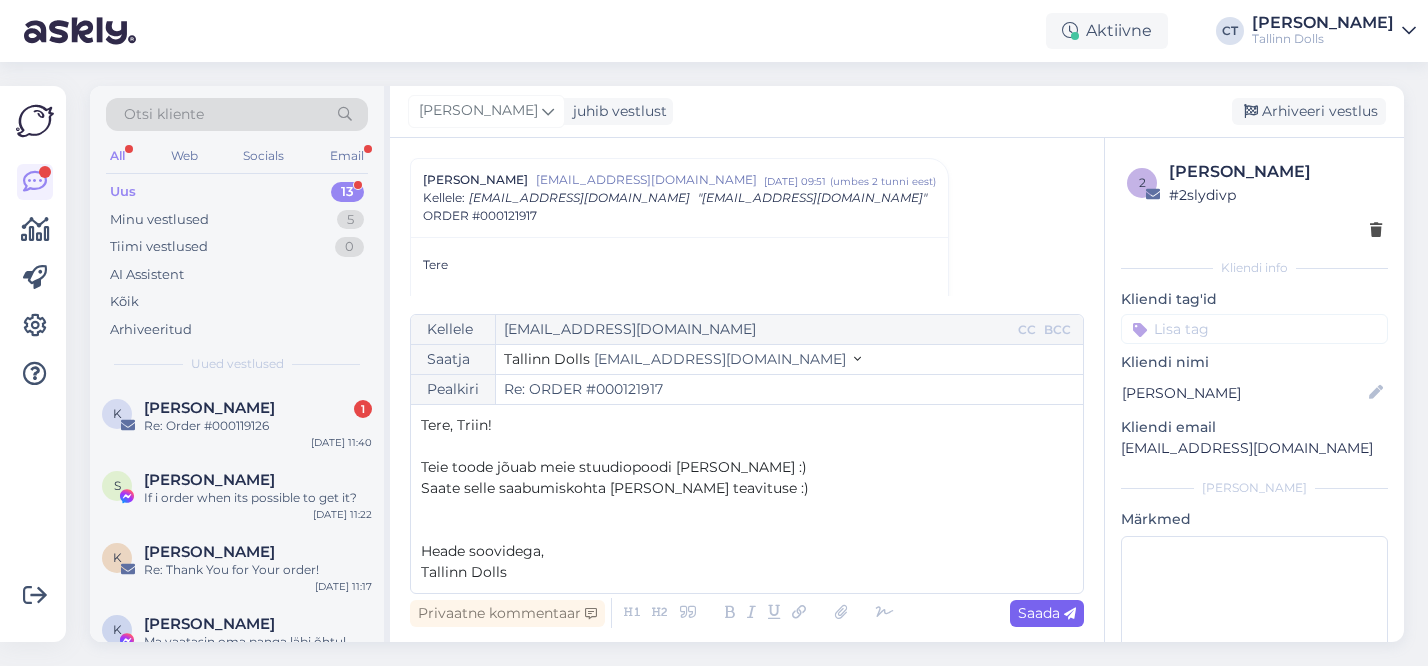 click on "Saada" at bounding box center [1047, 613] 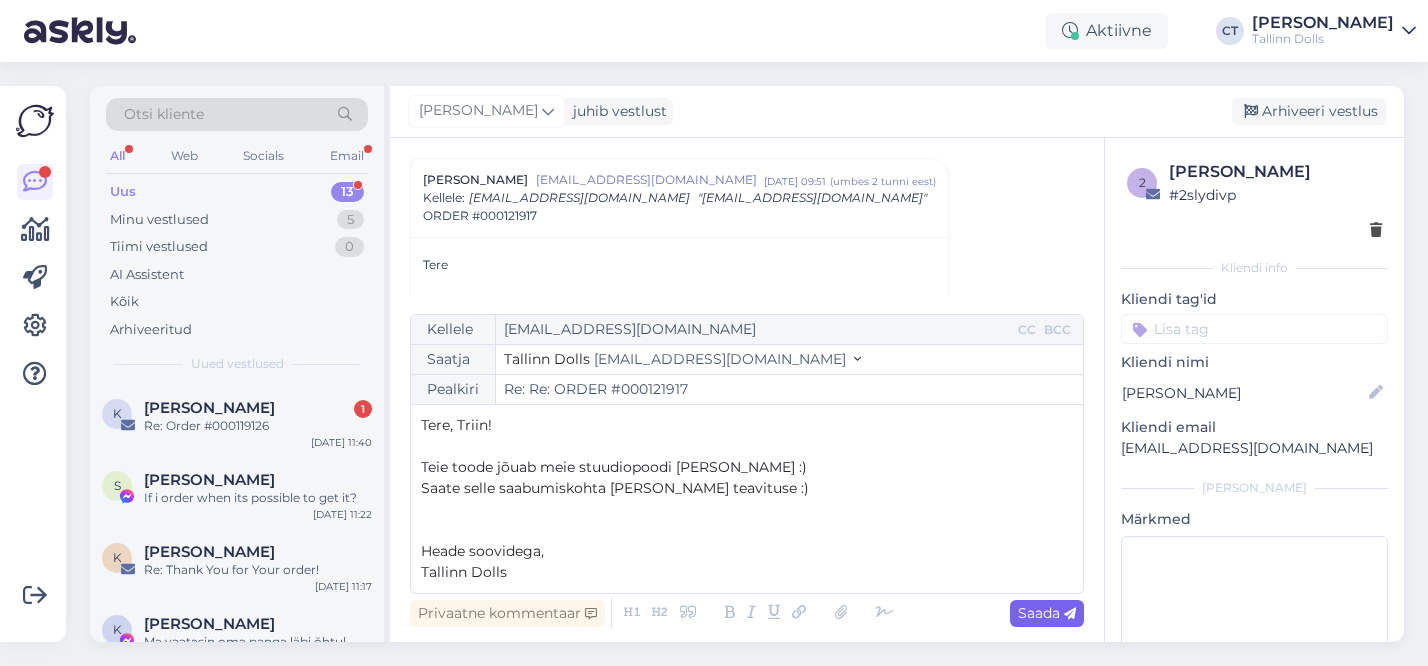 type on "Re: ORDER #000121917" 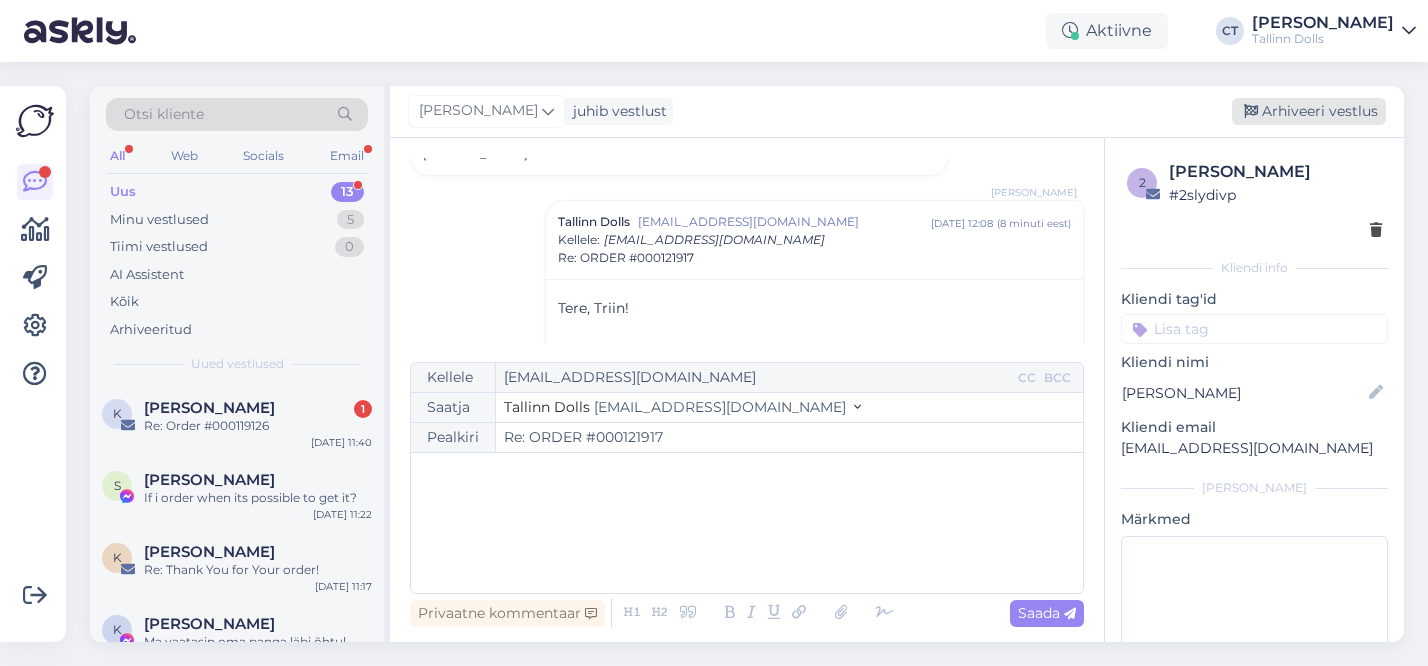 click on "Arhiveeri vestlus" at bounding box center (1309, 111) 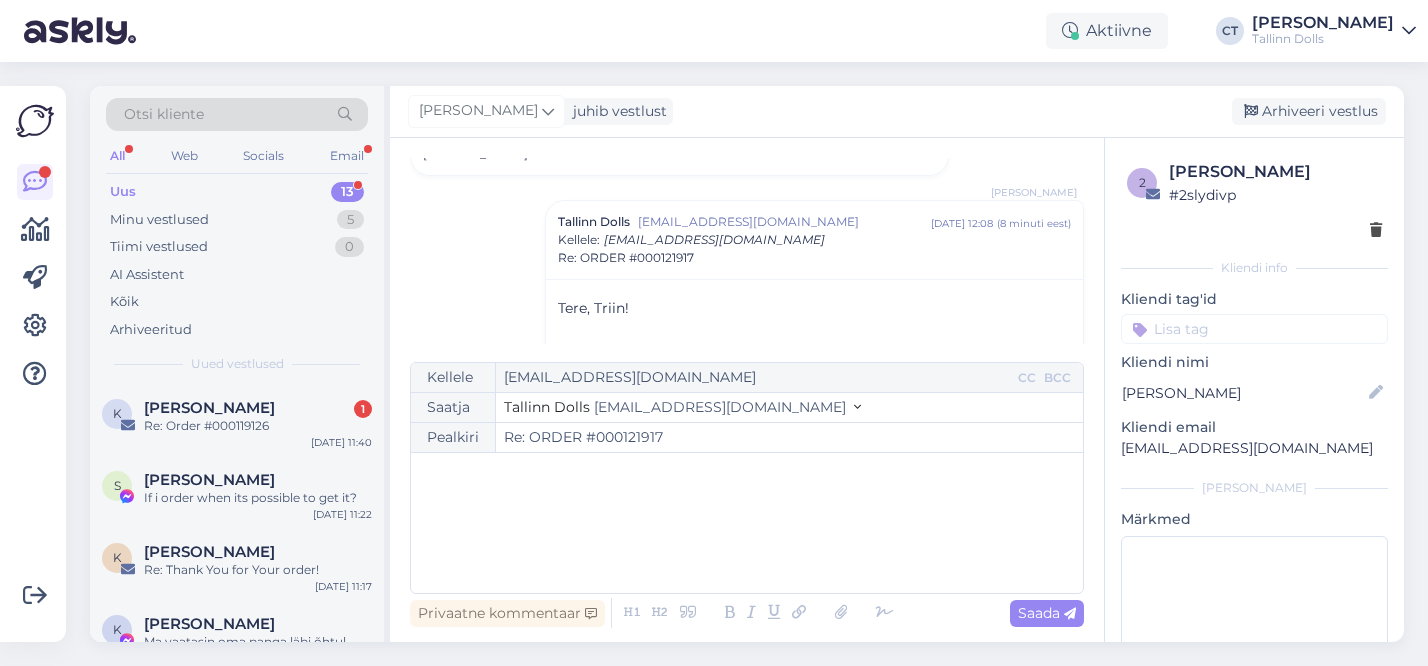 scroll, scrollTop: 264, scrollLeft: 0, axis: vertical 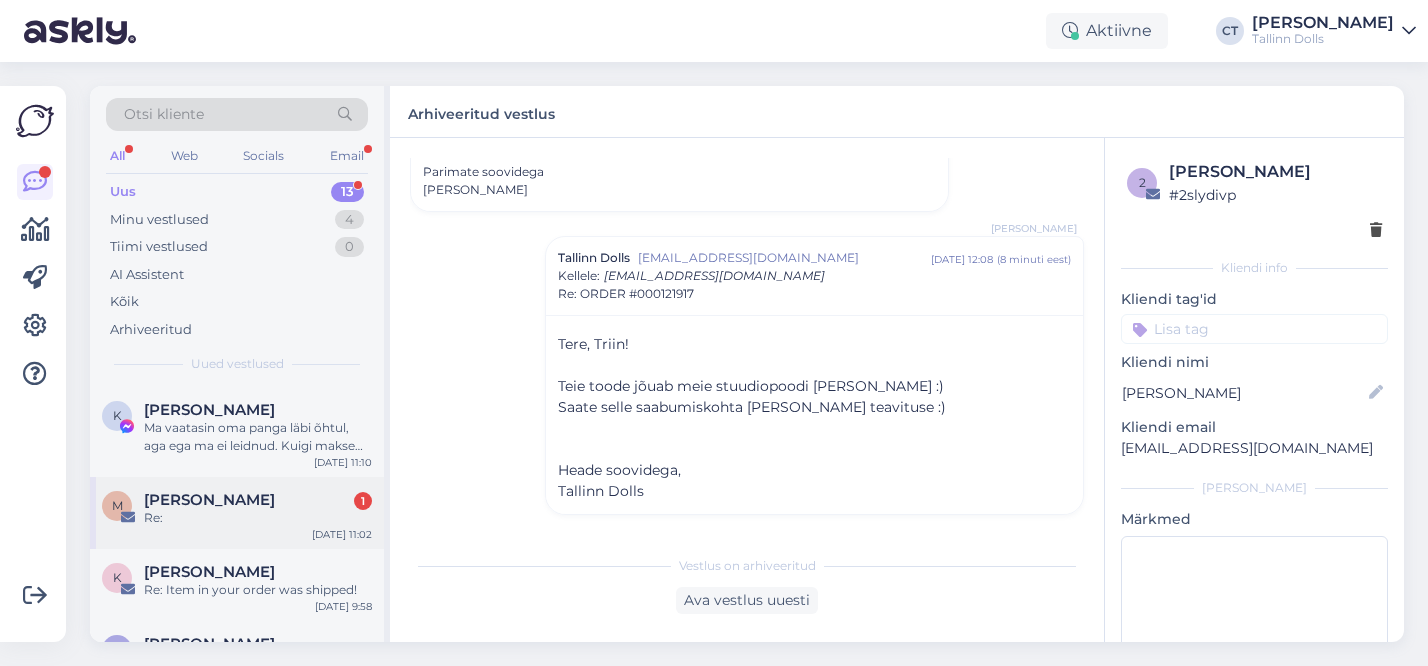 click on "Re:" at bounding box center (258, 518) 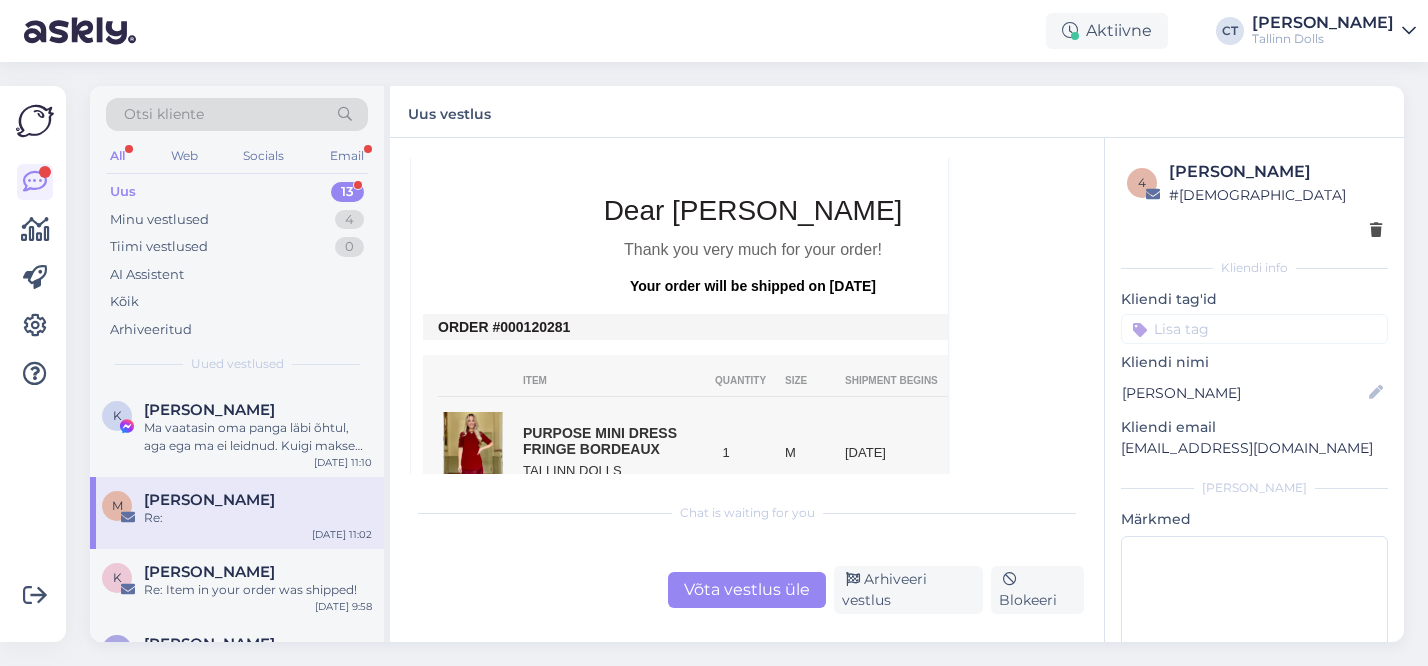 scroll, scrollTop: 895, scrollLeft: 0, axis: vertical 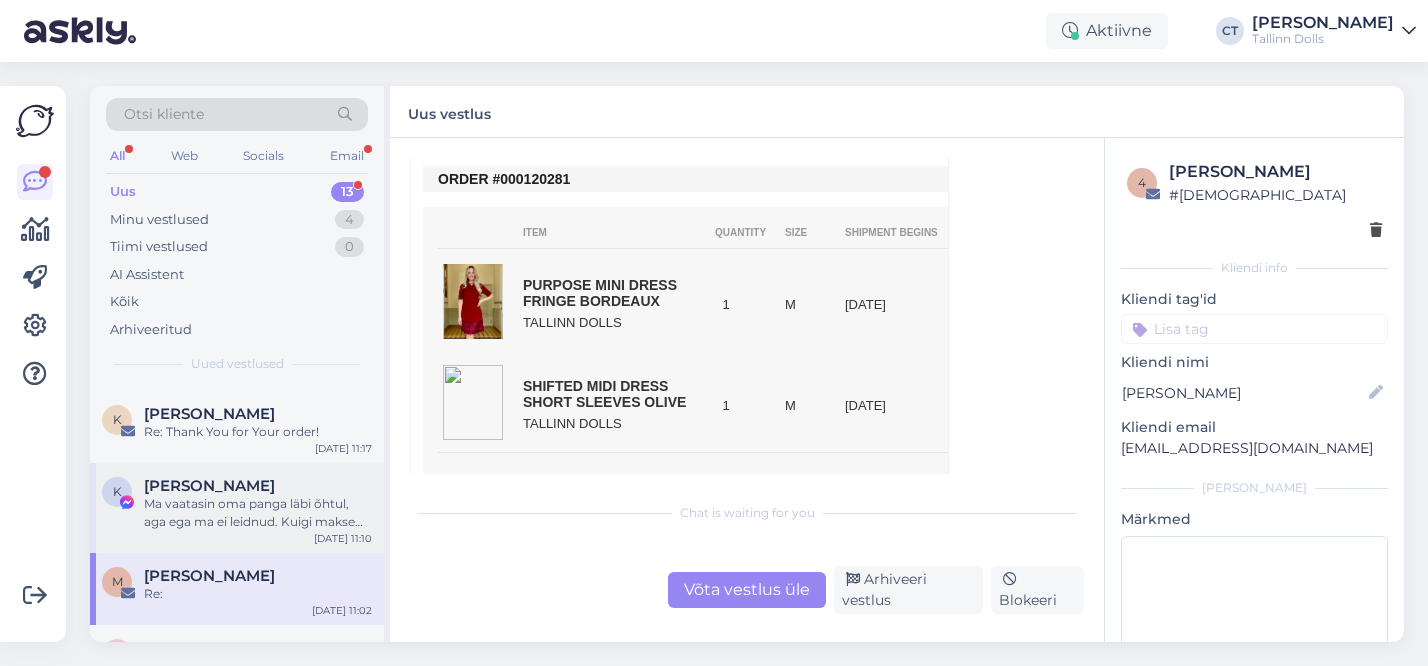 click on "Ma vaatasin oma panga läbi õhtul, aga ega ma ei leidnud. Kuigi makse tegin [PERSON_NAME] [PERSON_NAME] kuupäeva, milleks oli 02.07 kui õigesti mäletan" at bounding box center [258, 513] 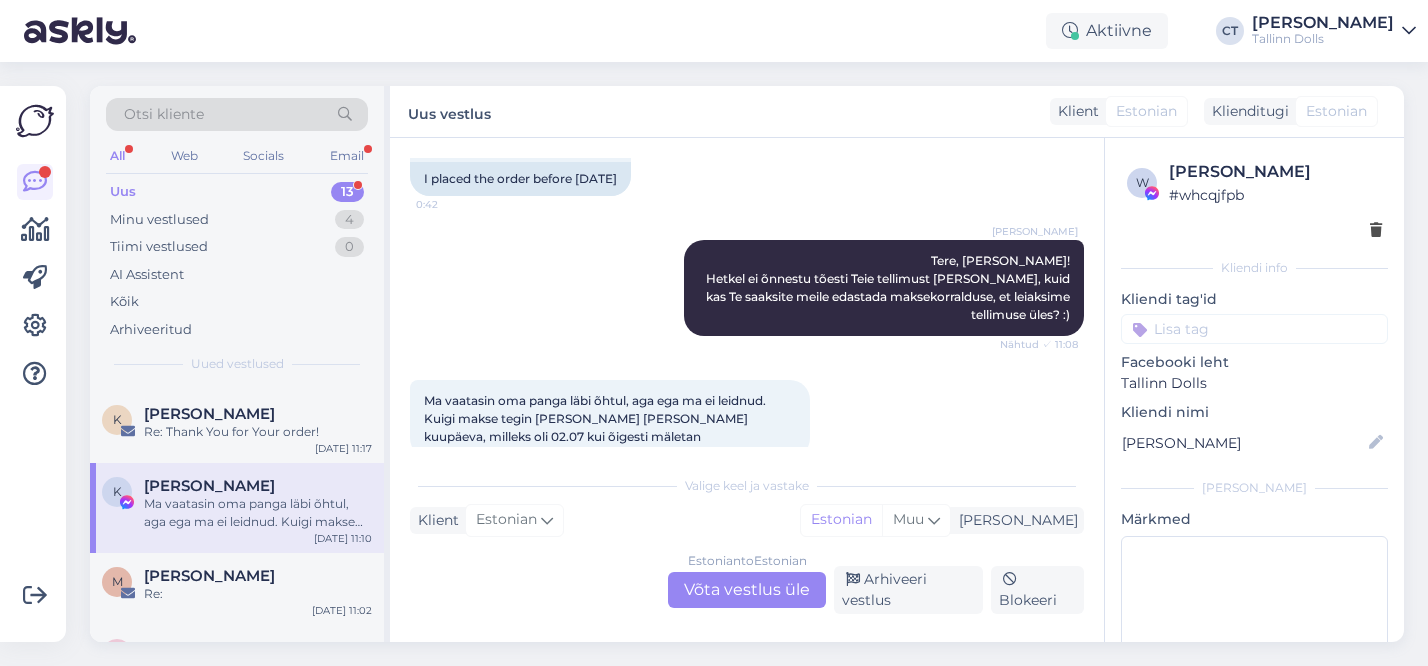 scroll, scrollTop: 649, scrollLeft: 0, axis: vertical 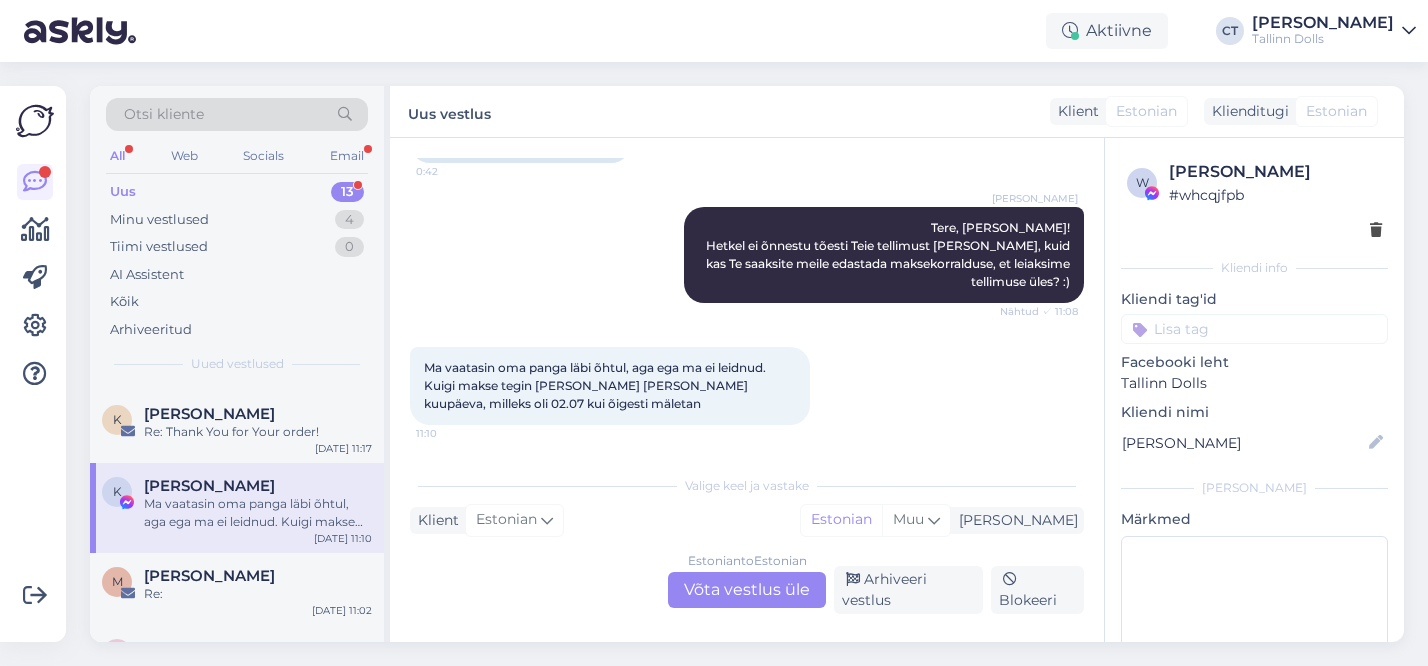 click on "Estonian  to  Estonian Võta vestlus üle" at bounding box center [747, 590] 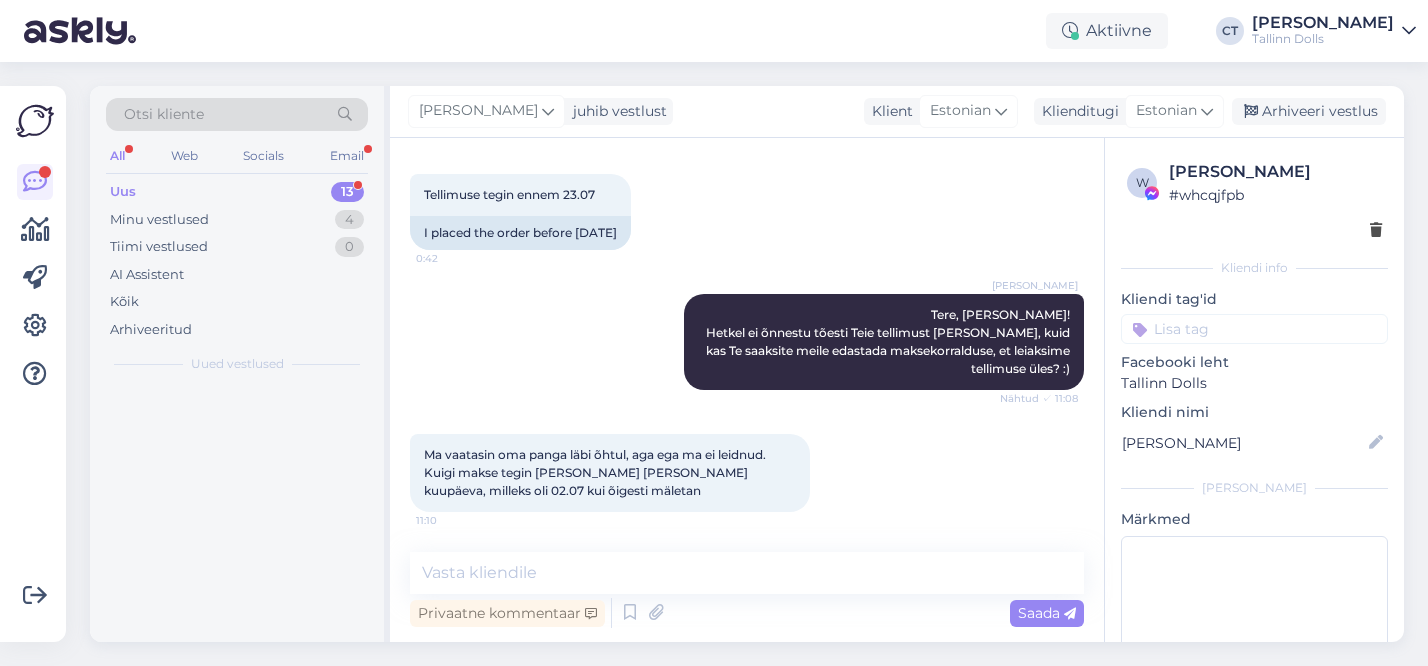 scroll, scrollTop: 562, scrollLeft: 0, axis: vertical 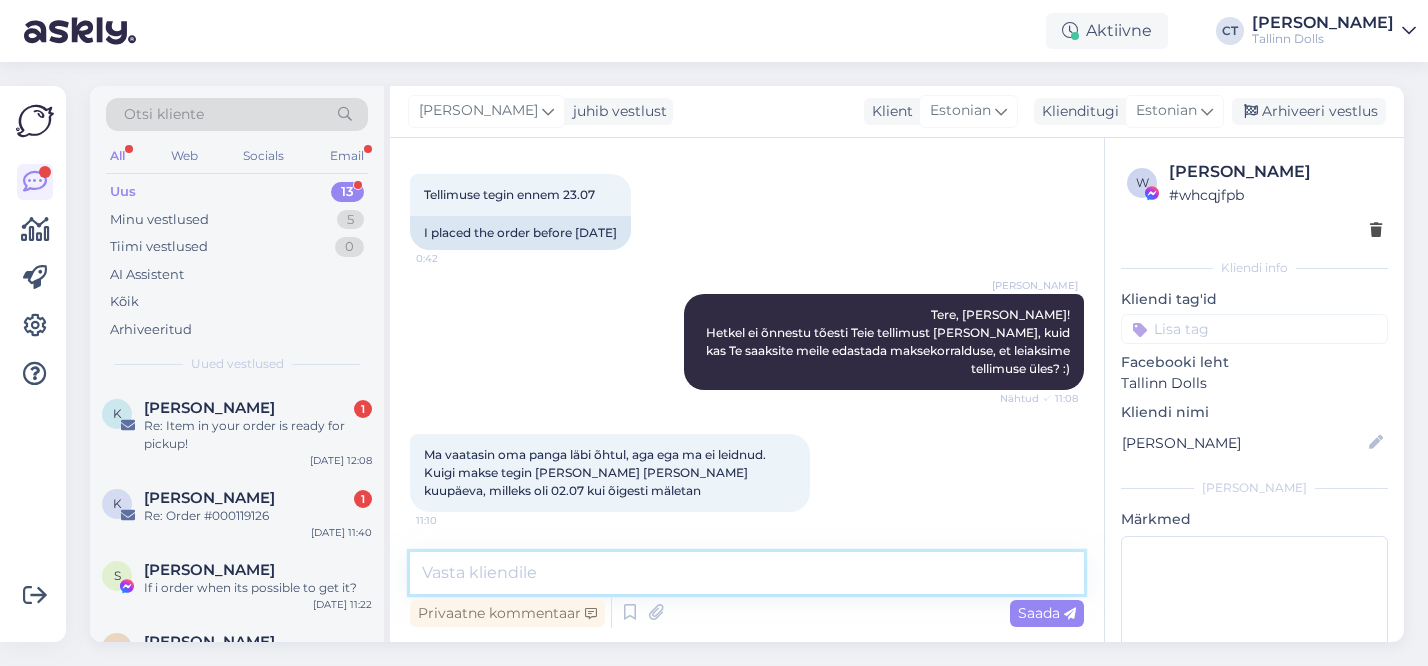 click at bounding box center [747, 573] 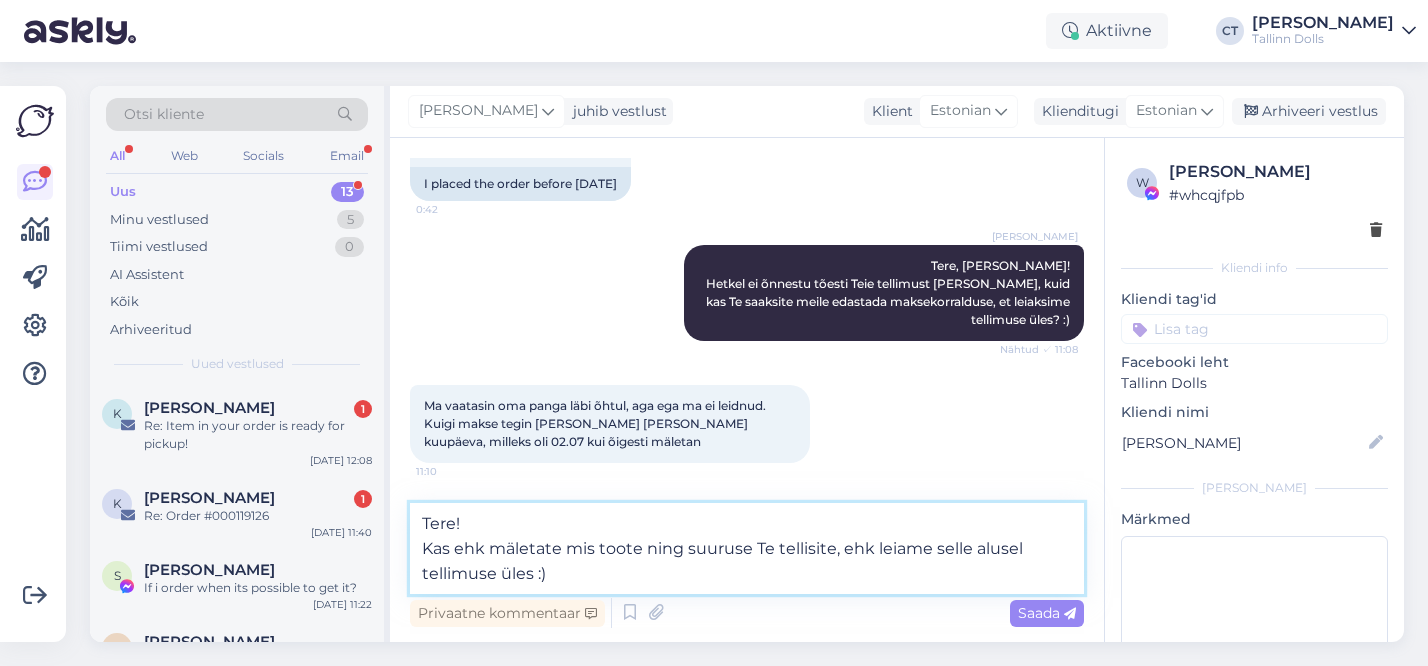 scroll, scrollTop: 636, scrollLeft: 0, axis: vertical 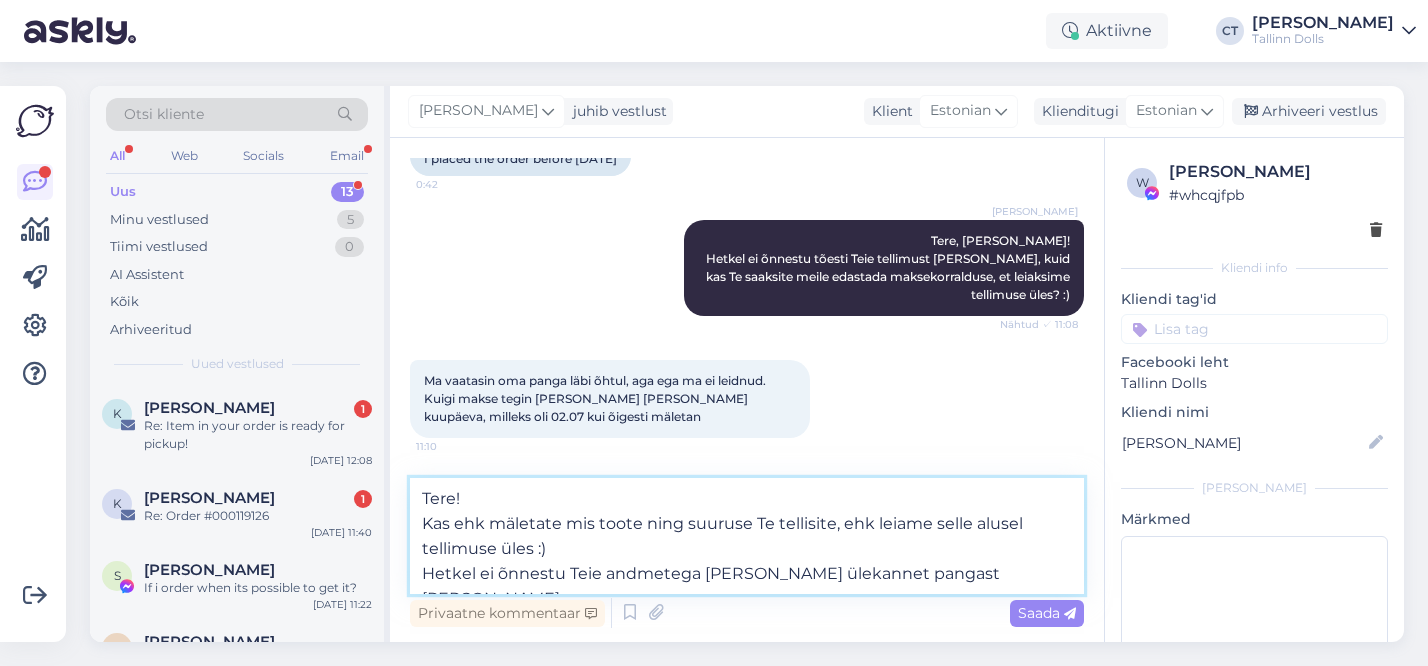 type on "Tere!
Kas ehk mäletate mis toote ning suuruse Te tellisite, ehk leiame selle alusel tellimuse üles :)
Hetkel ei õnnestu Teie andmetega ka meil ülekannet pangast leida :/" 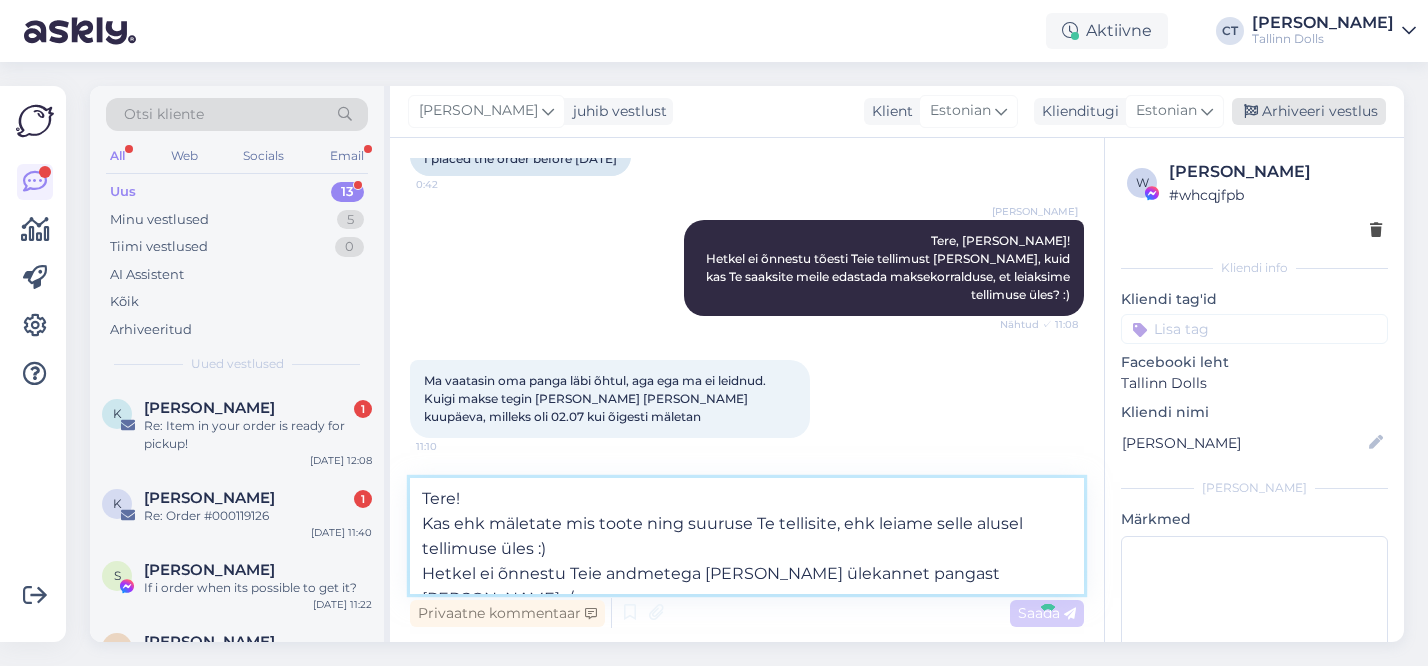 type 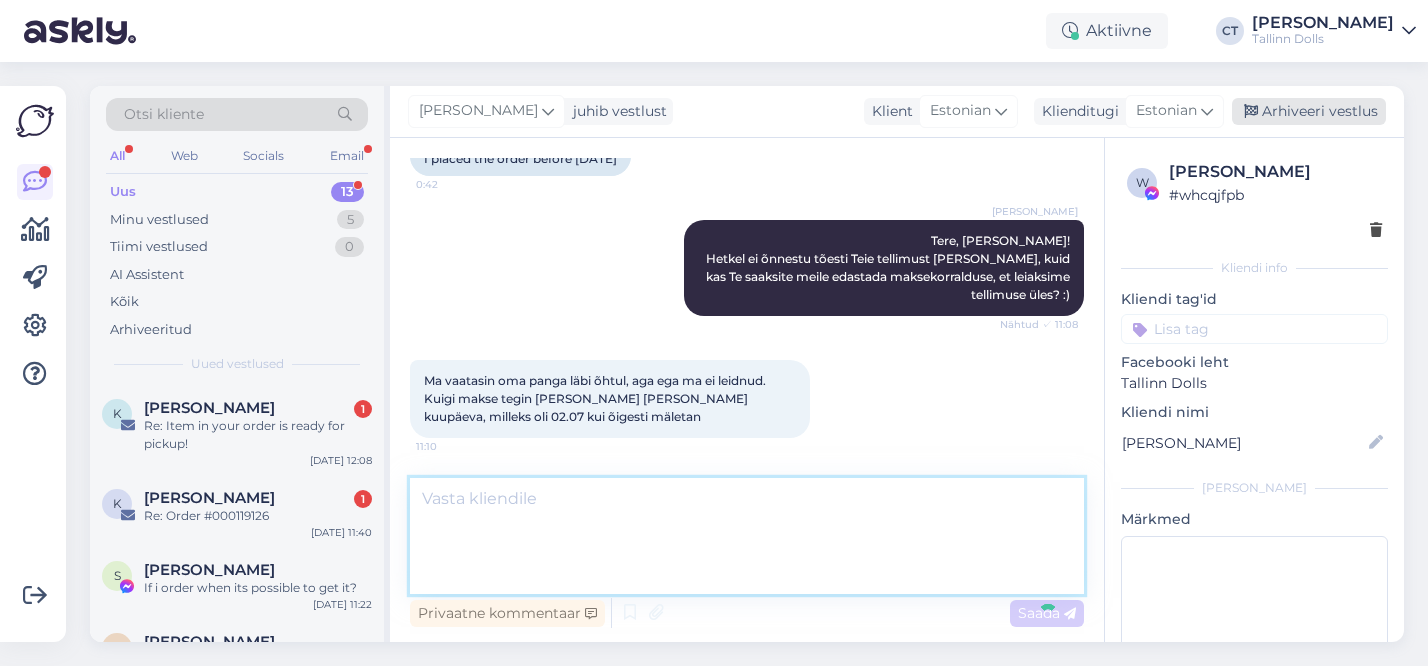 scroll, scrollTop: 720, scrollLeft: 0, axis: vertical 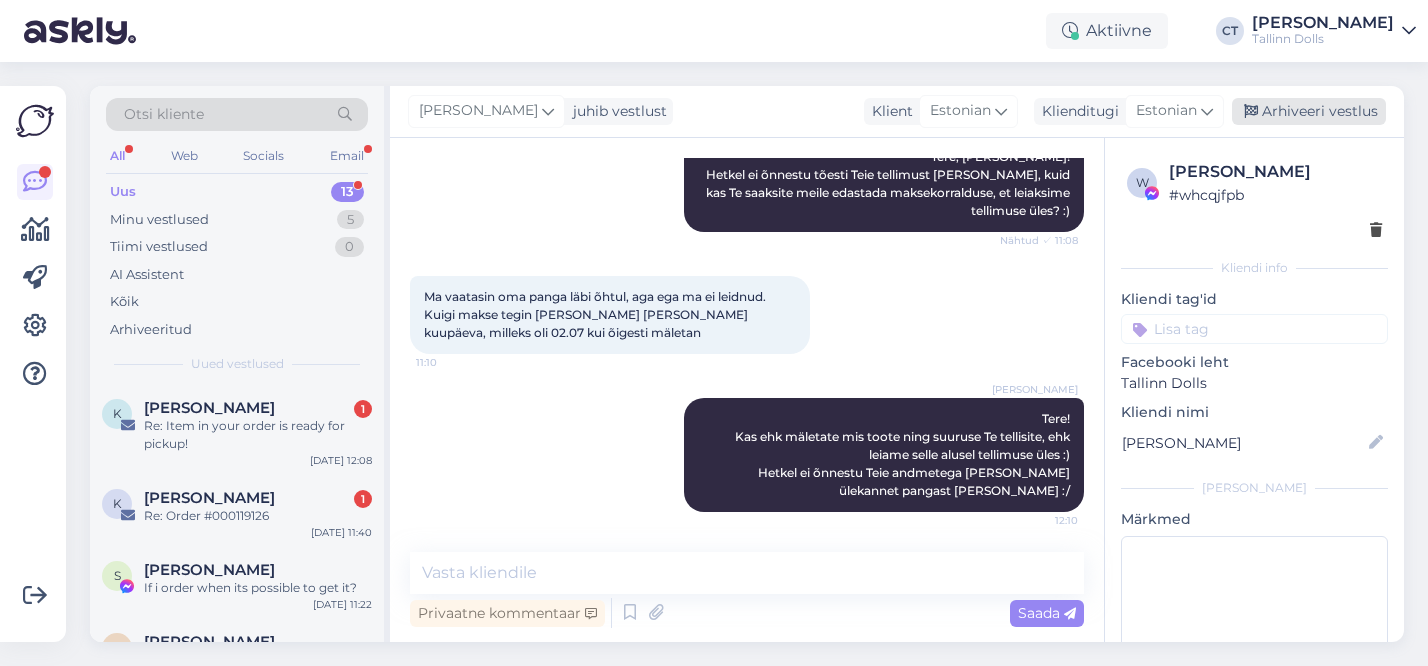 click on "Arhiveeri vestlus" at bounding box center (1309, 111) 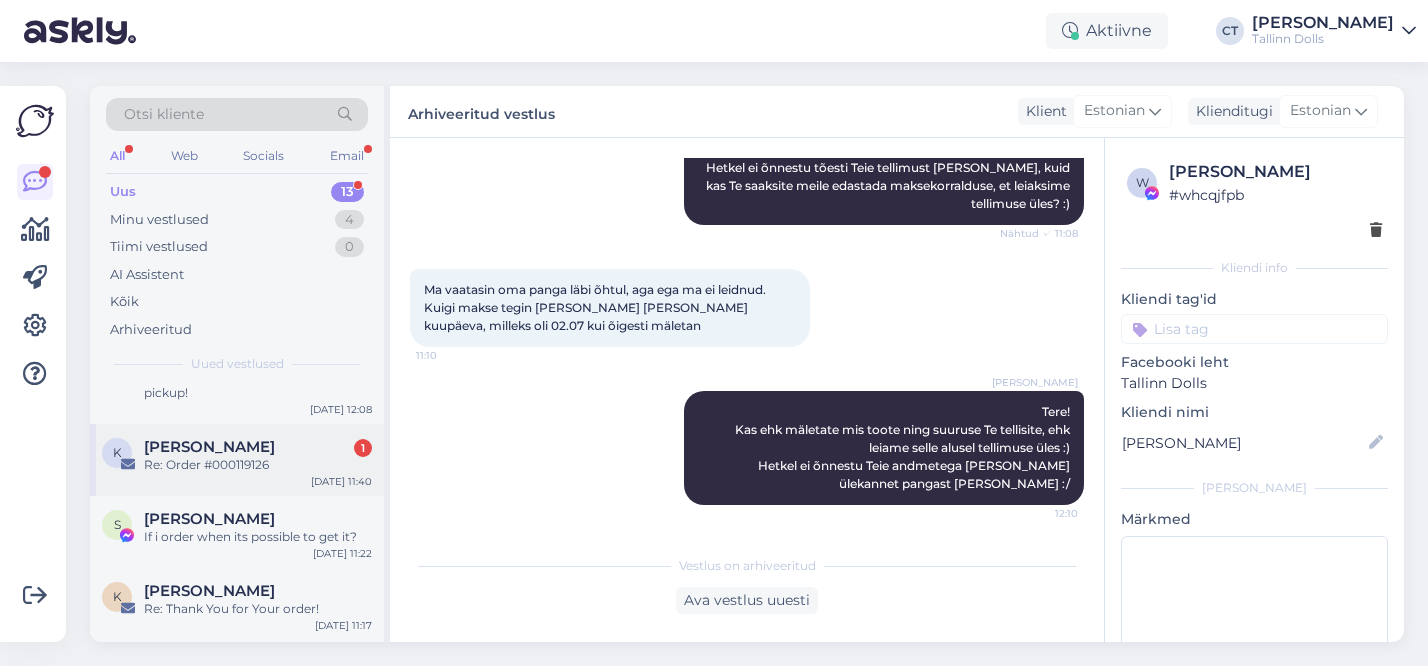 scroll, scrollTop: 53, scrollLeft: 0, axis: vertical 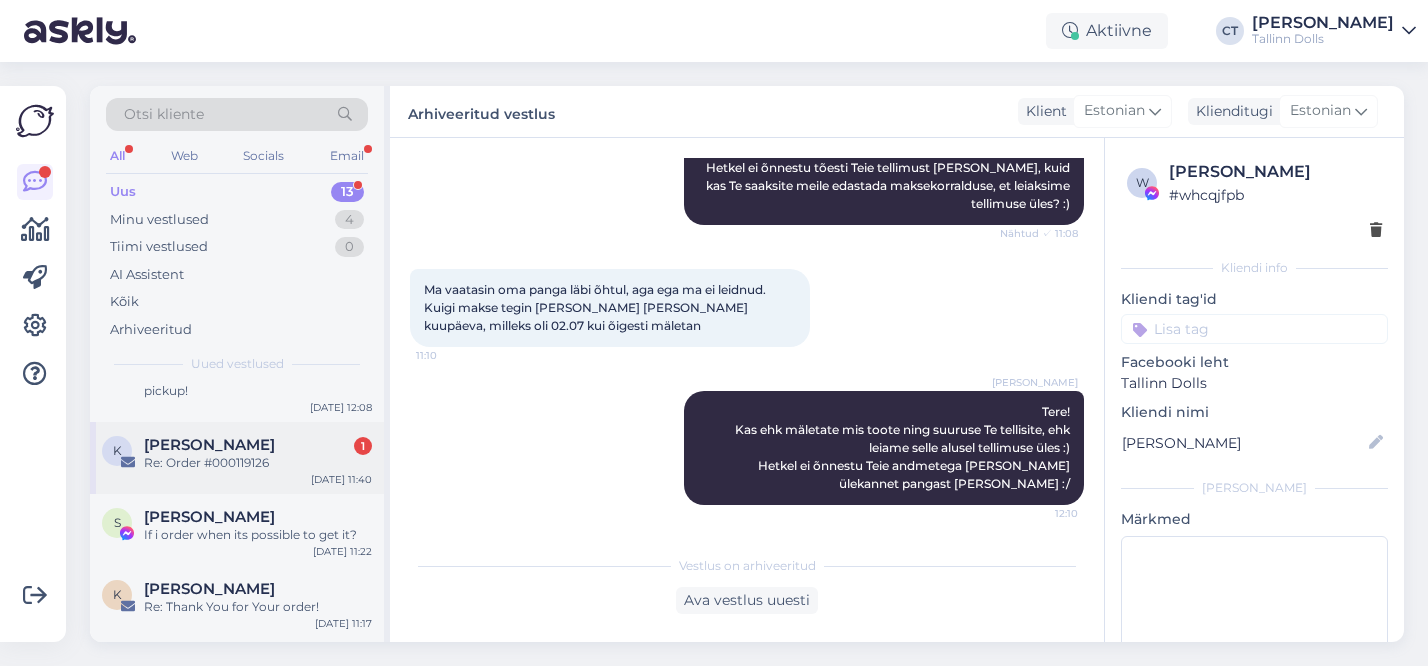 click on "K Kaidi Saarkoppel 1 Re: Order #000119126 Jul 10 11:40" at bounding box center (237, 458) 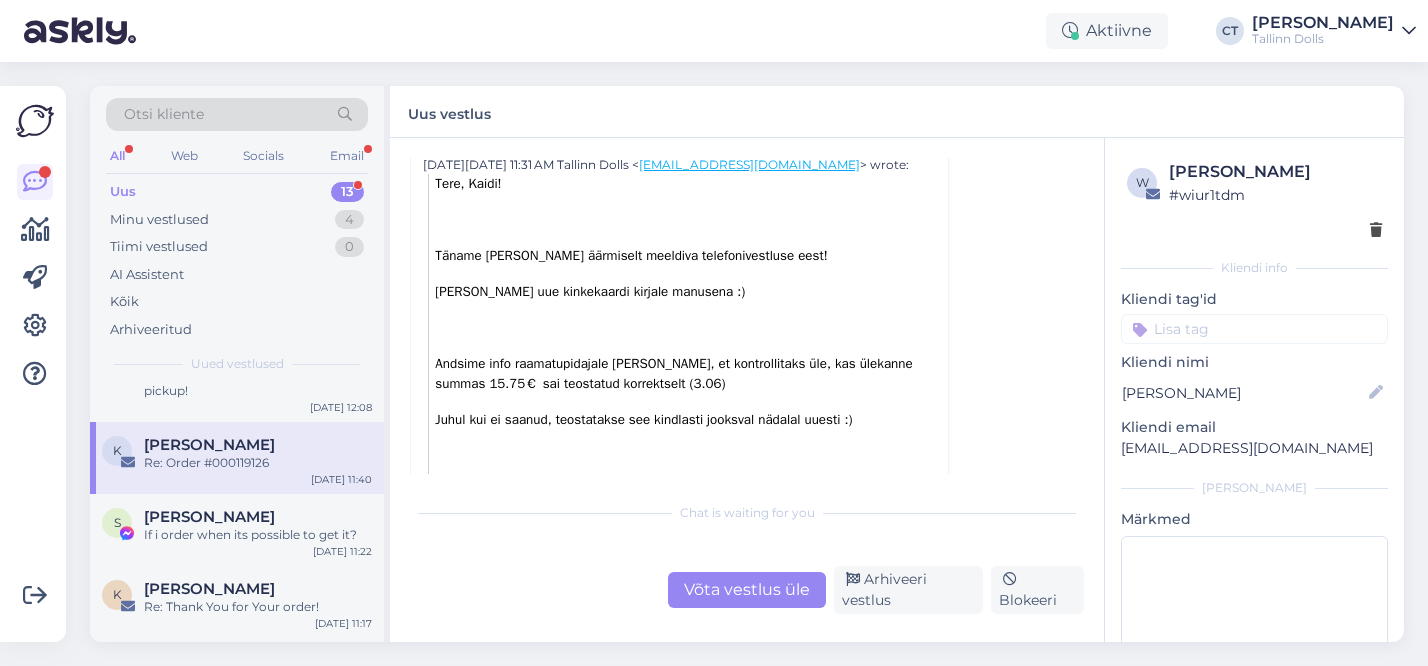 scroll, scrollTop: 325, scrollLeft: 0, axis: vertical 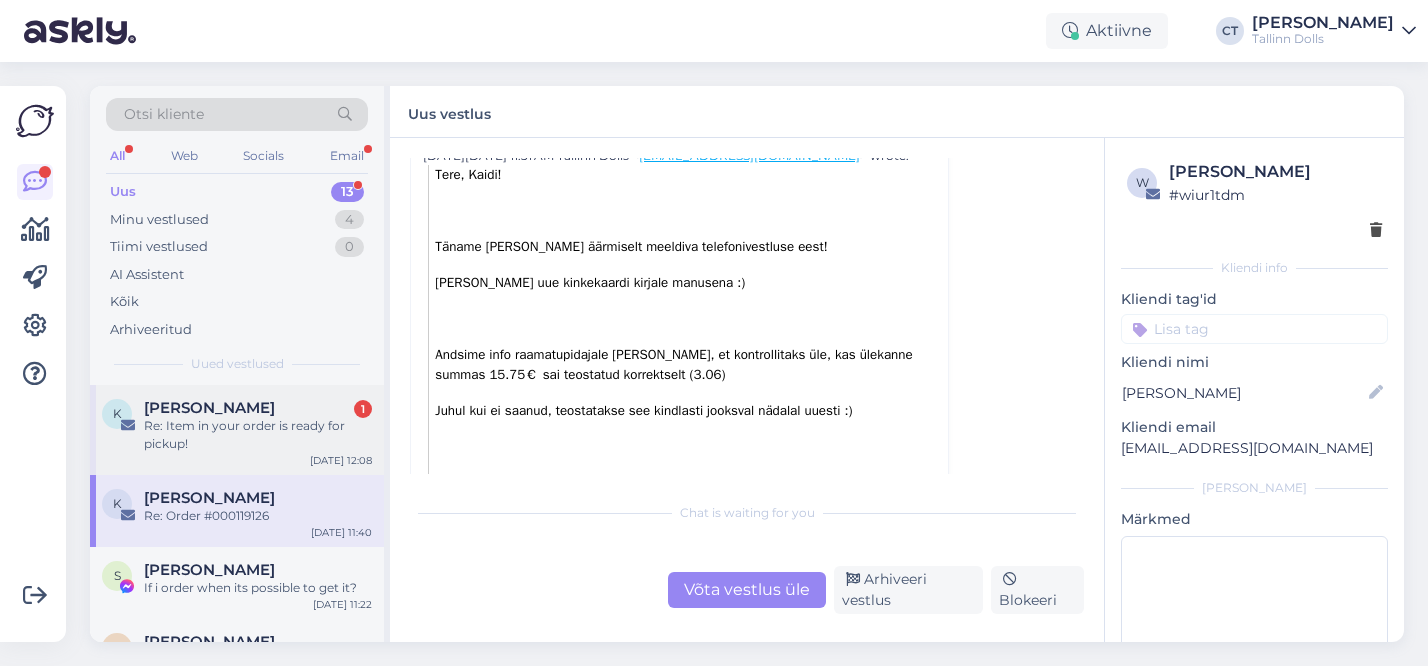 click on "Re: Item in your order is ready for pickup!" at bounding box center (258, 435) 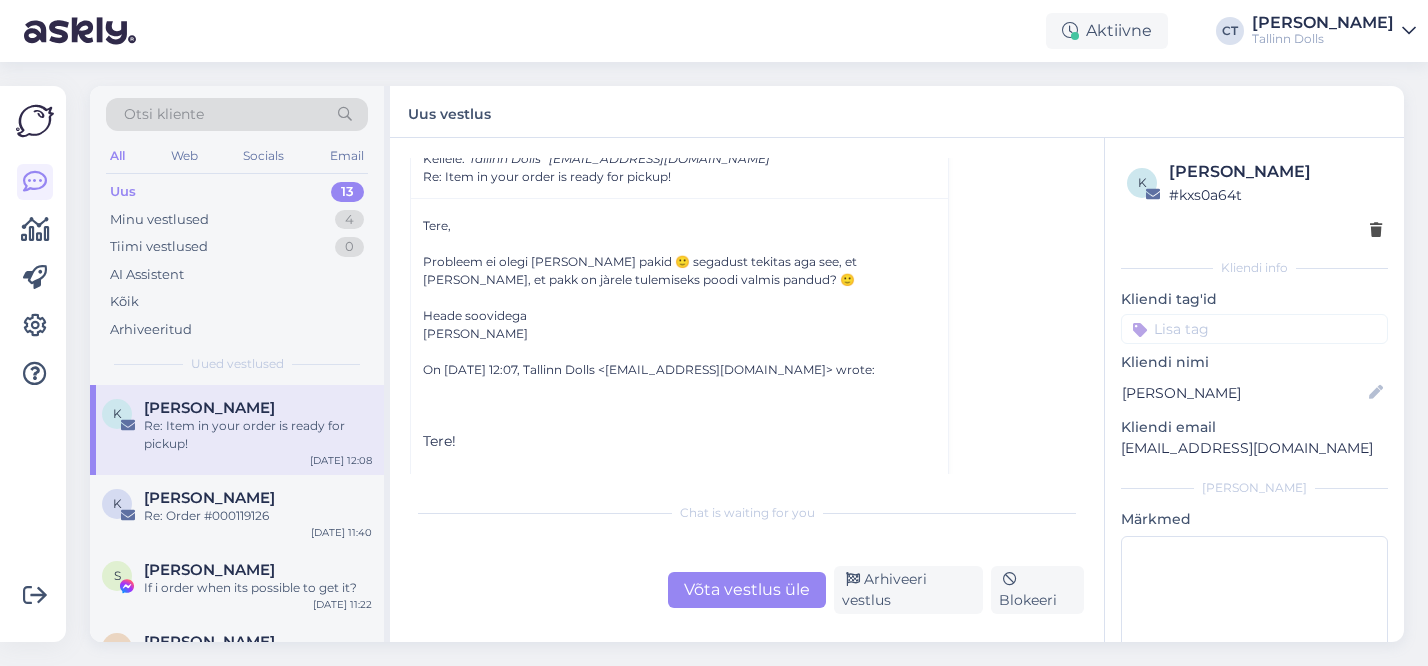 scroll, scrollTop: 0, scrollLeft: 0, axis: both 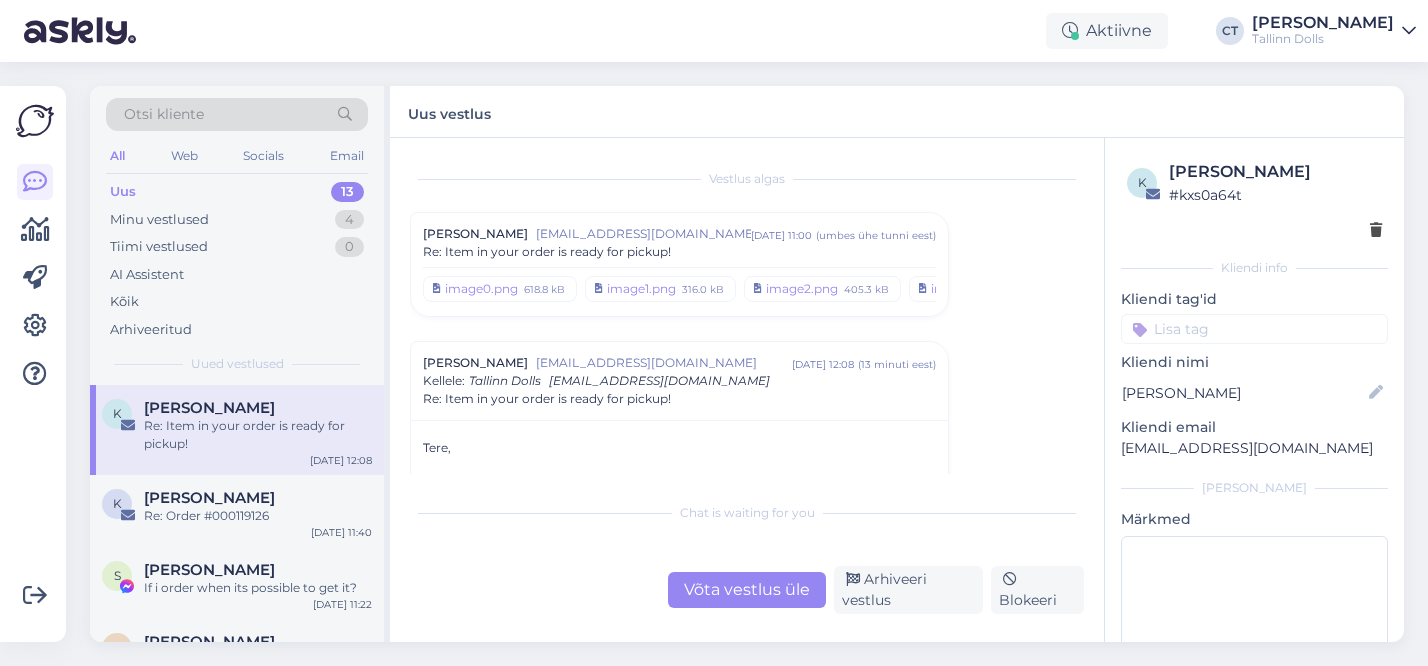 click on "Re: Item in your order is ready for pickup!" at bounding box center [679, 252] 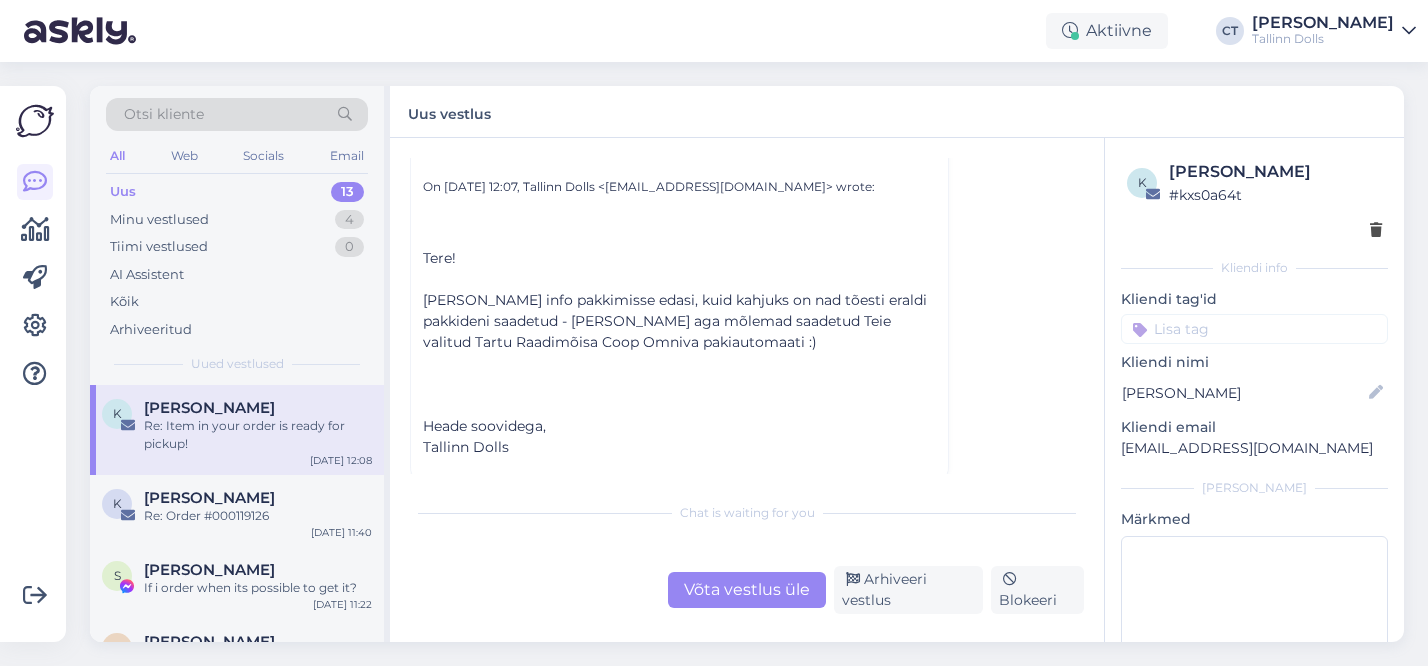 scroll, scrollTop: 14740, scrollLeft: 0, axis: vertical 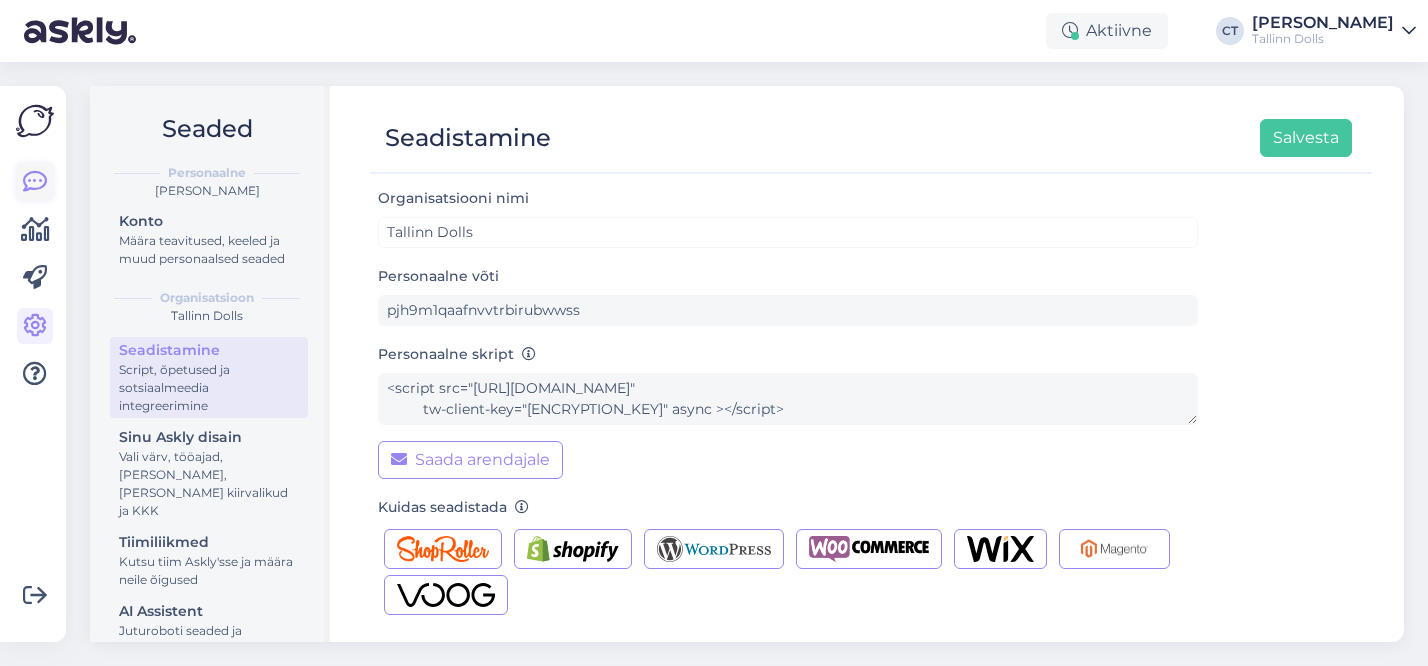 click at bounding box center (35, 182) 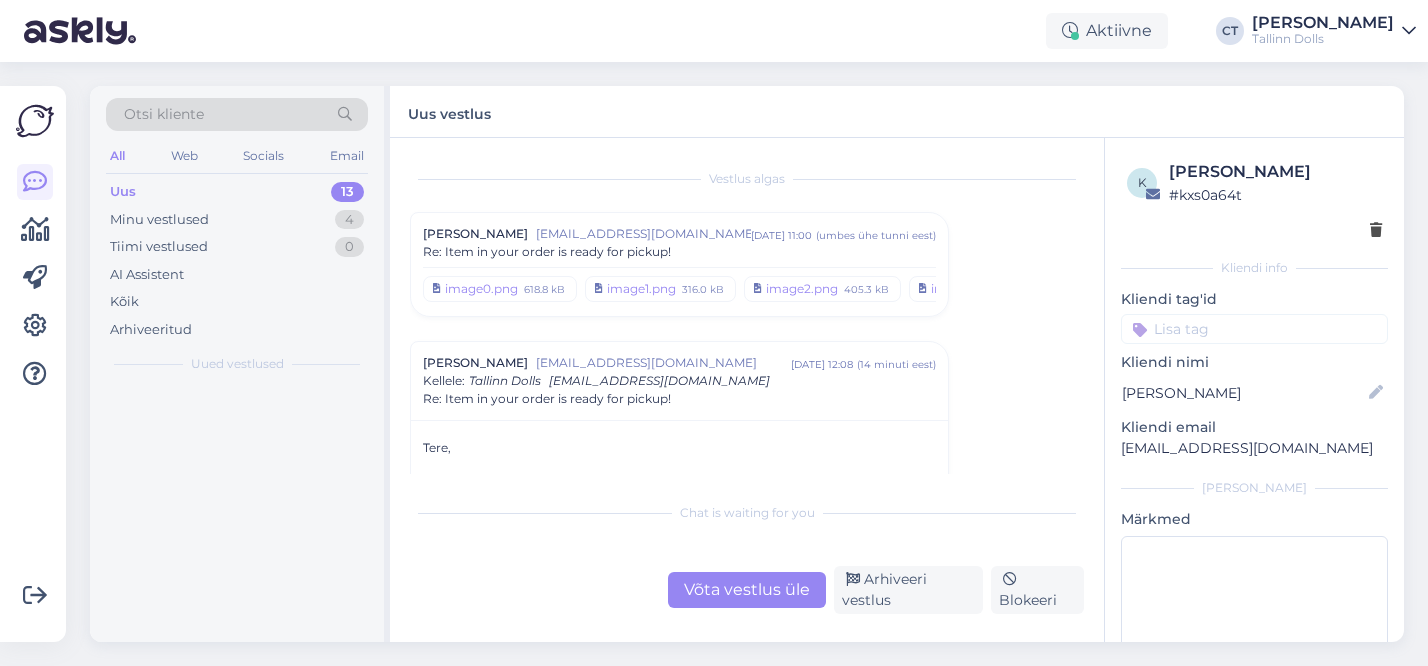 scroll, scrollTop: 183, scrollLeft: 0, axis: vertical 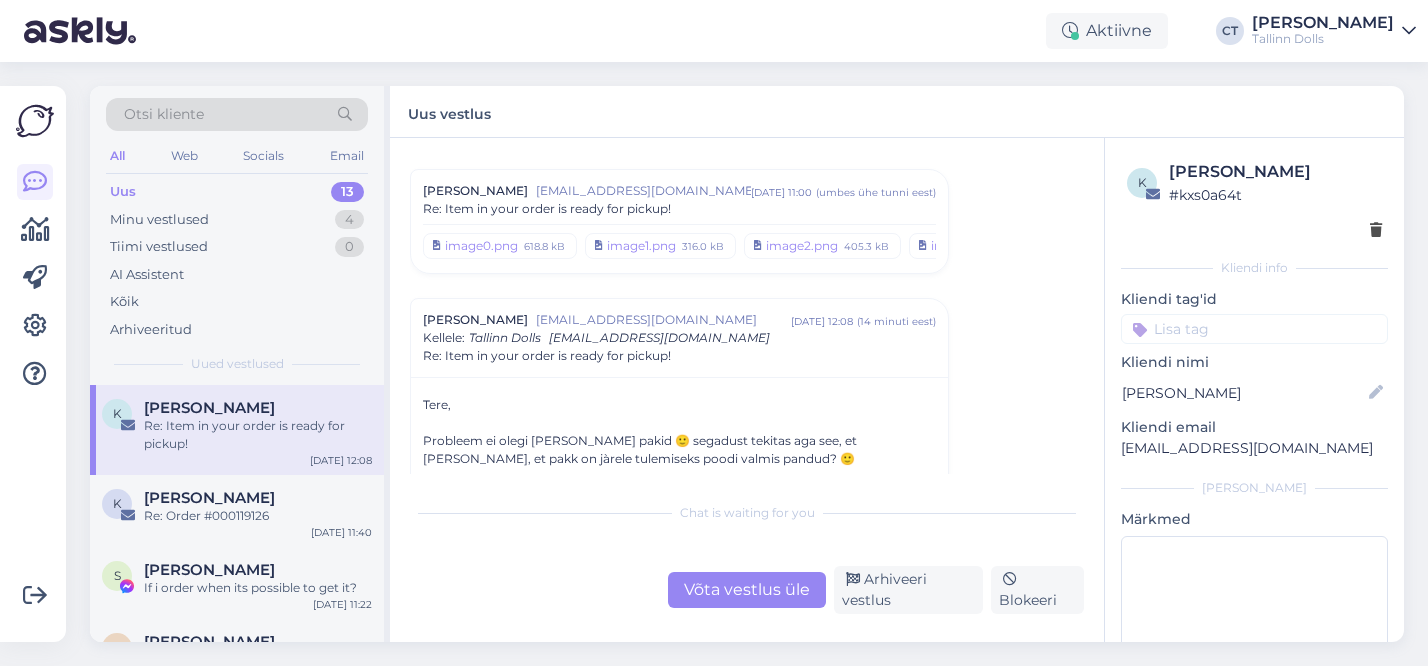 click on "Re: Item in your order is ready for pickup!" at bounding box center (679, 209) 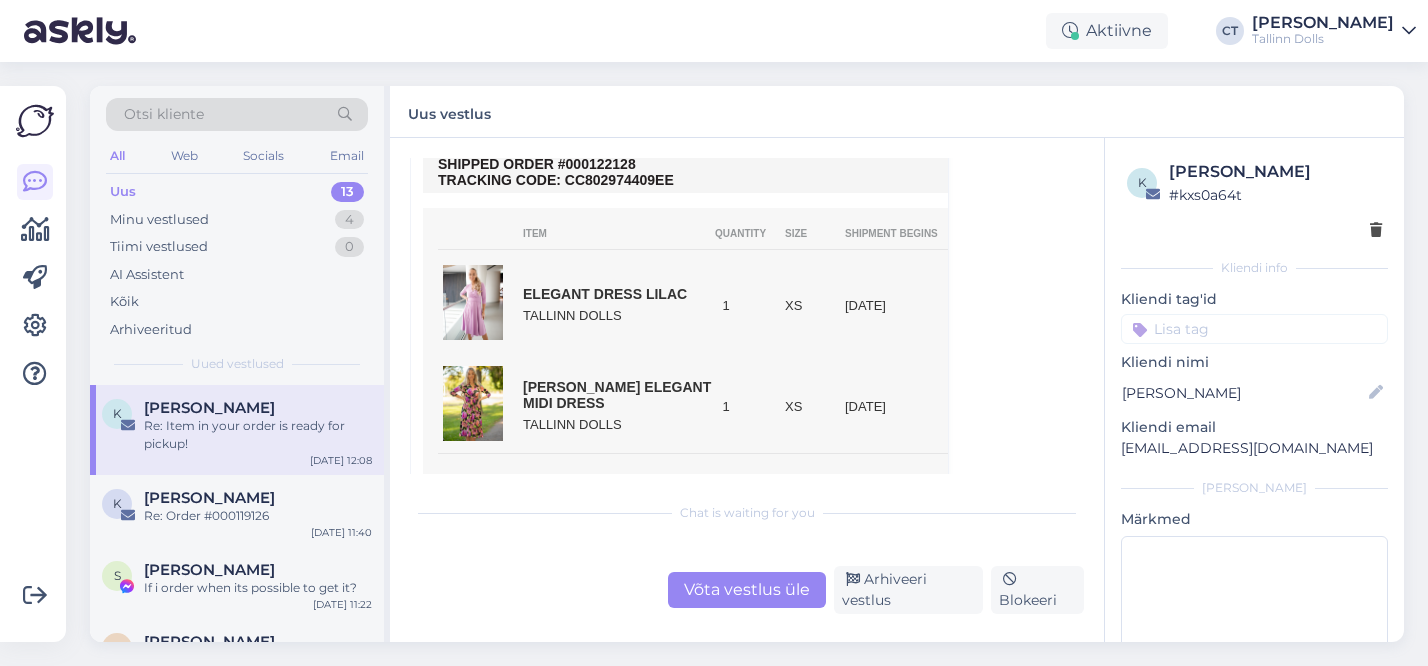scroll, scrollTop: 14740, scrollLeft: 0, axis: vertical 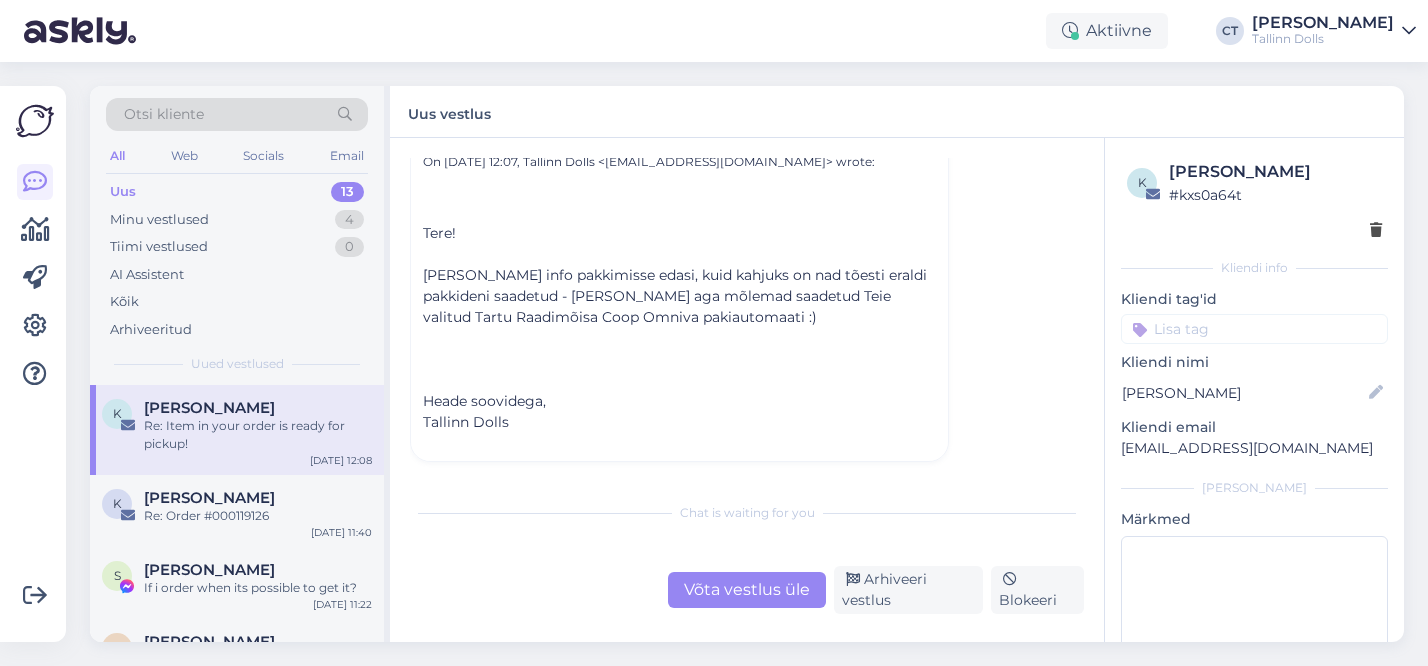 click on "Võta vestlus üle" at bounding box center [747, 590] 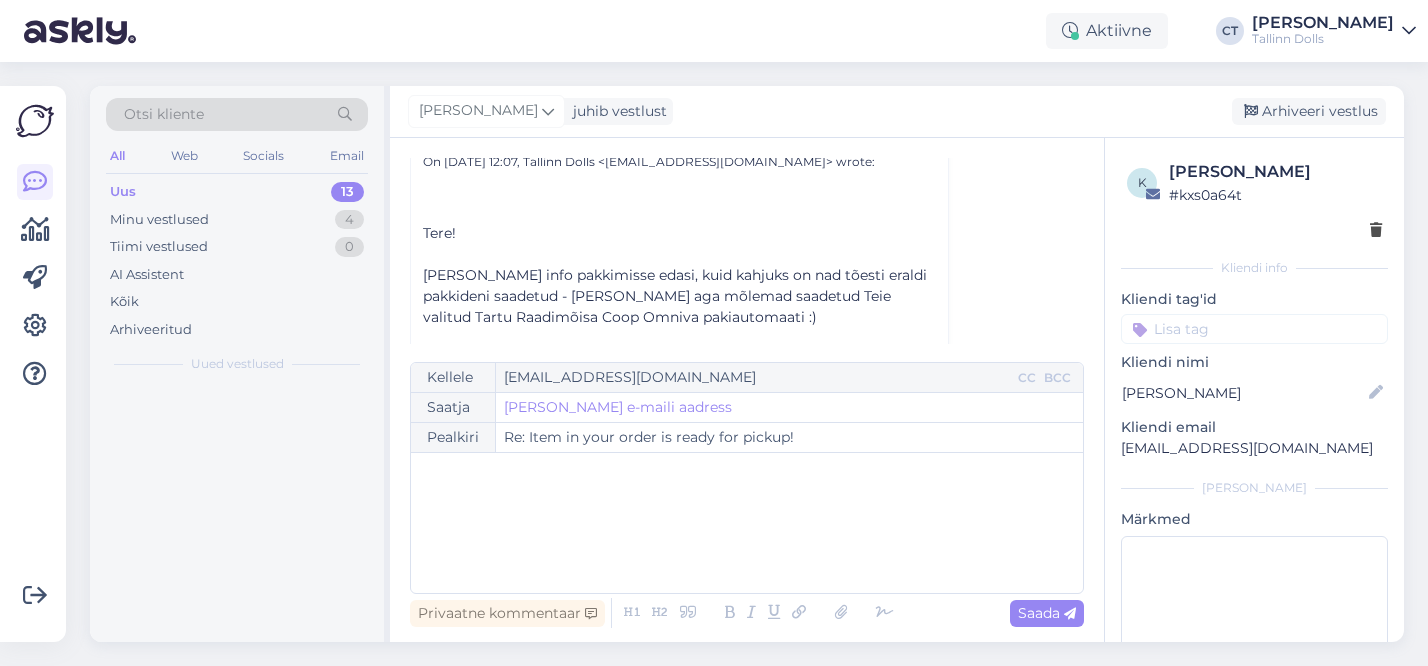 scroll, scrollTop: 14493, scrollLeft: 0, axis: vertical 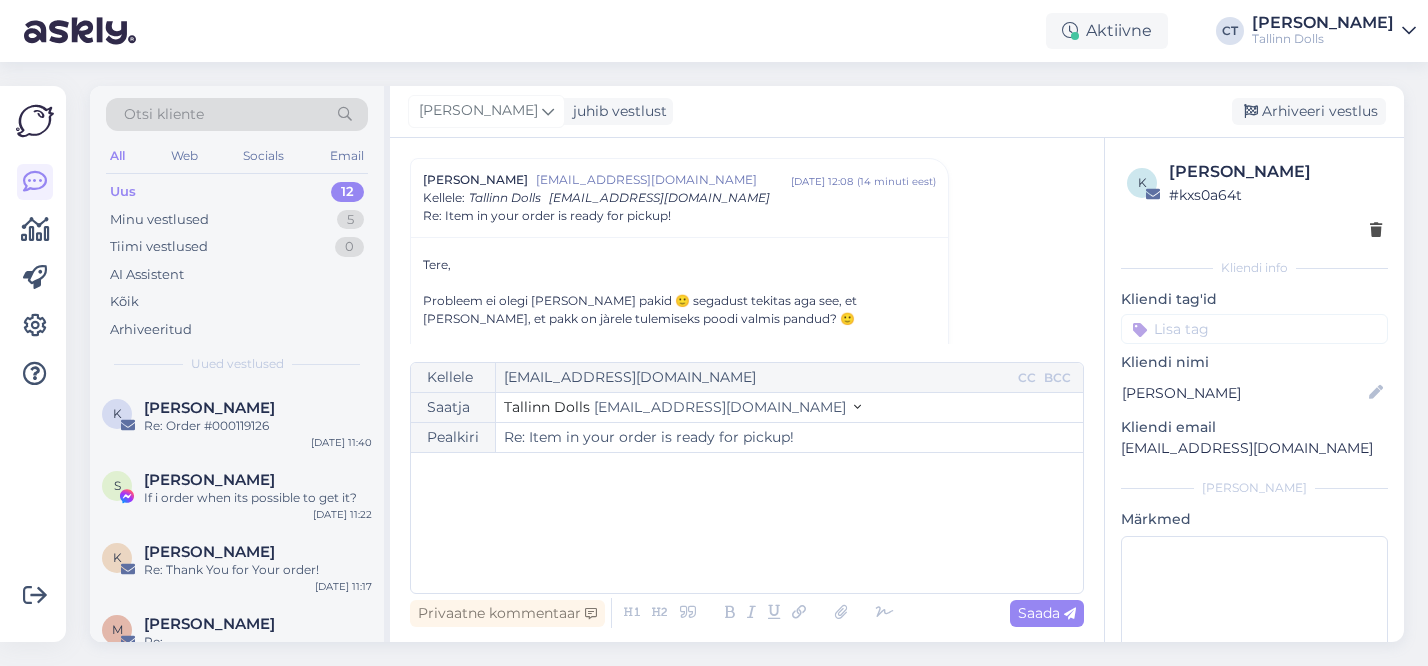 click on "﻿" at bounding box center [747, 523] 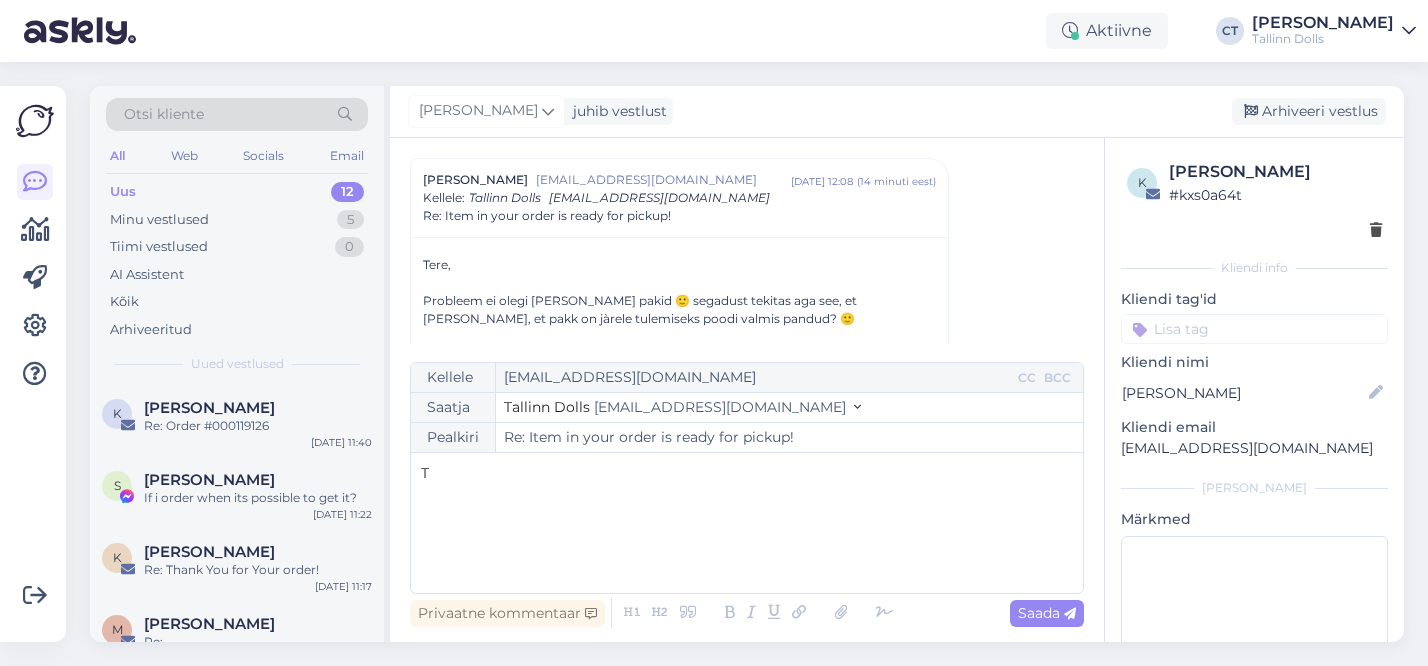 type 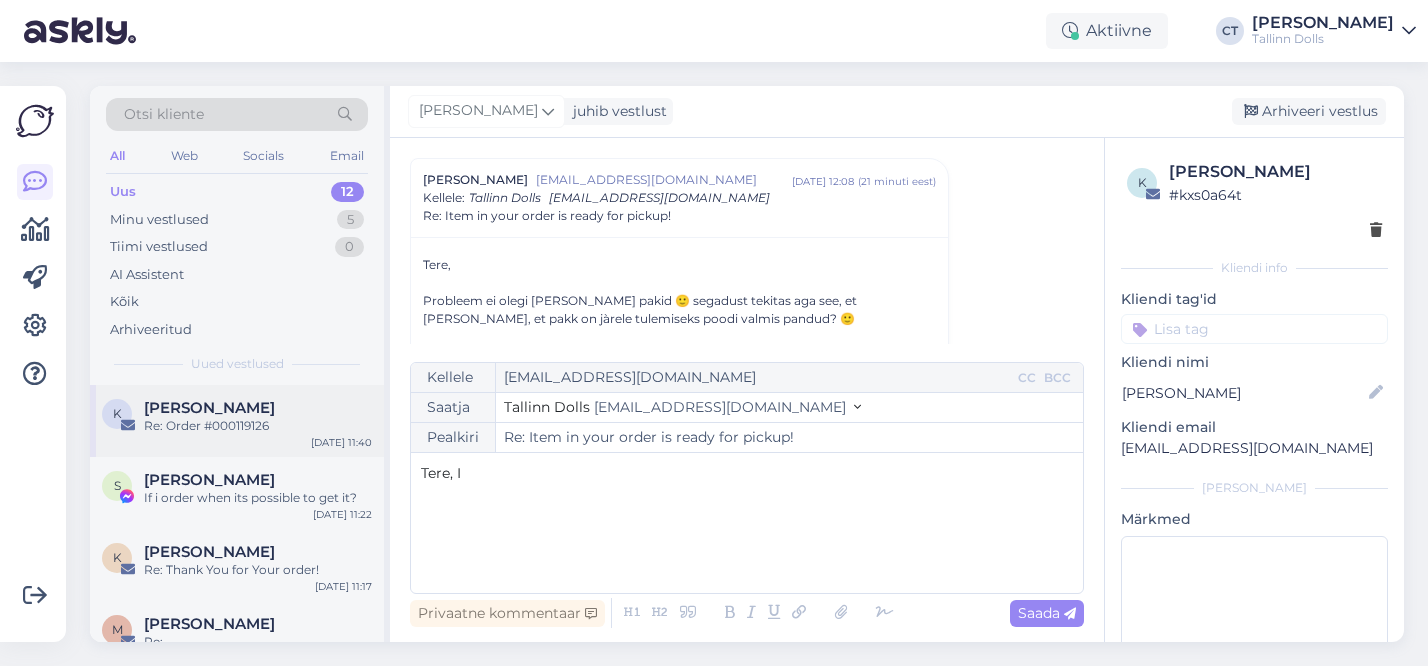 click on "[PERSON_NAME]" at bounding box center [209, 408] 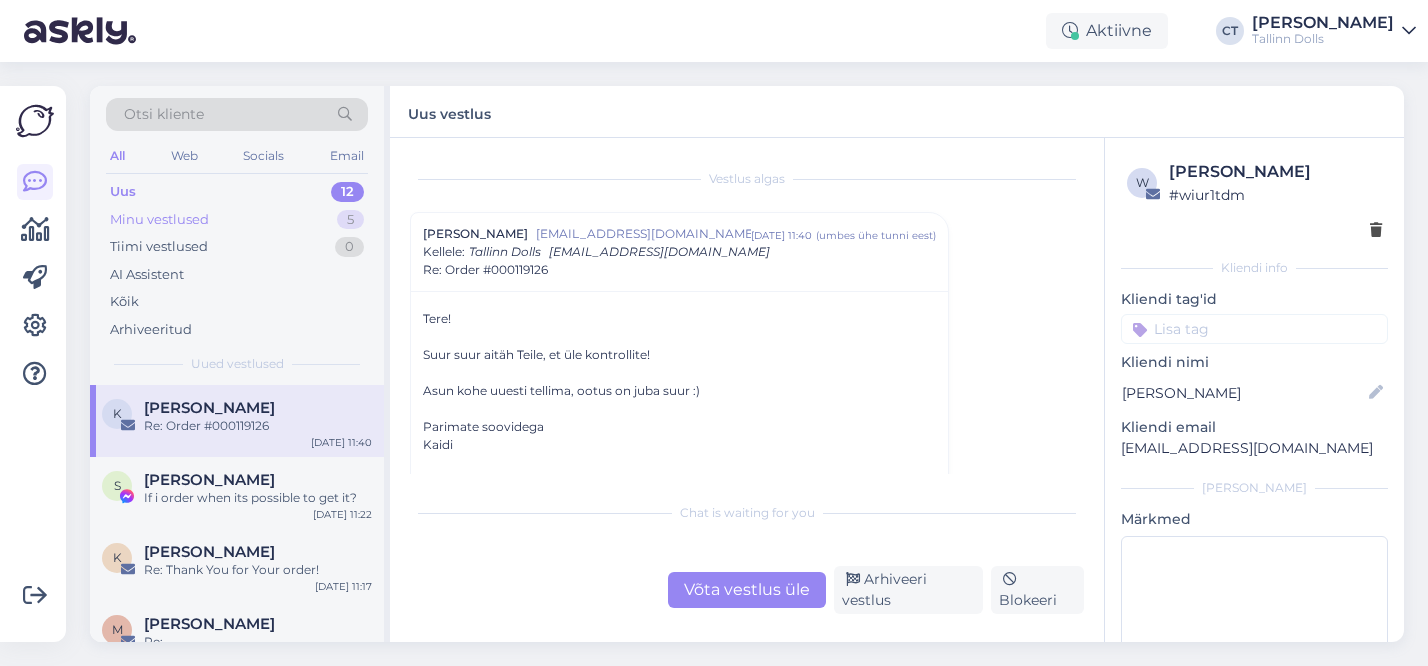 click on "Minu vestlused 5" at bounding box center [237, 220] 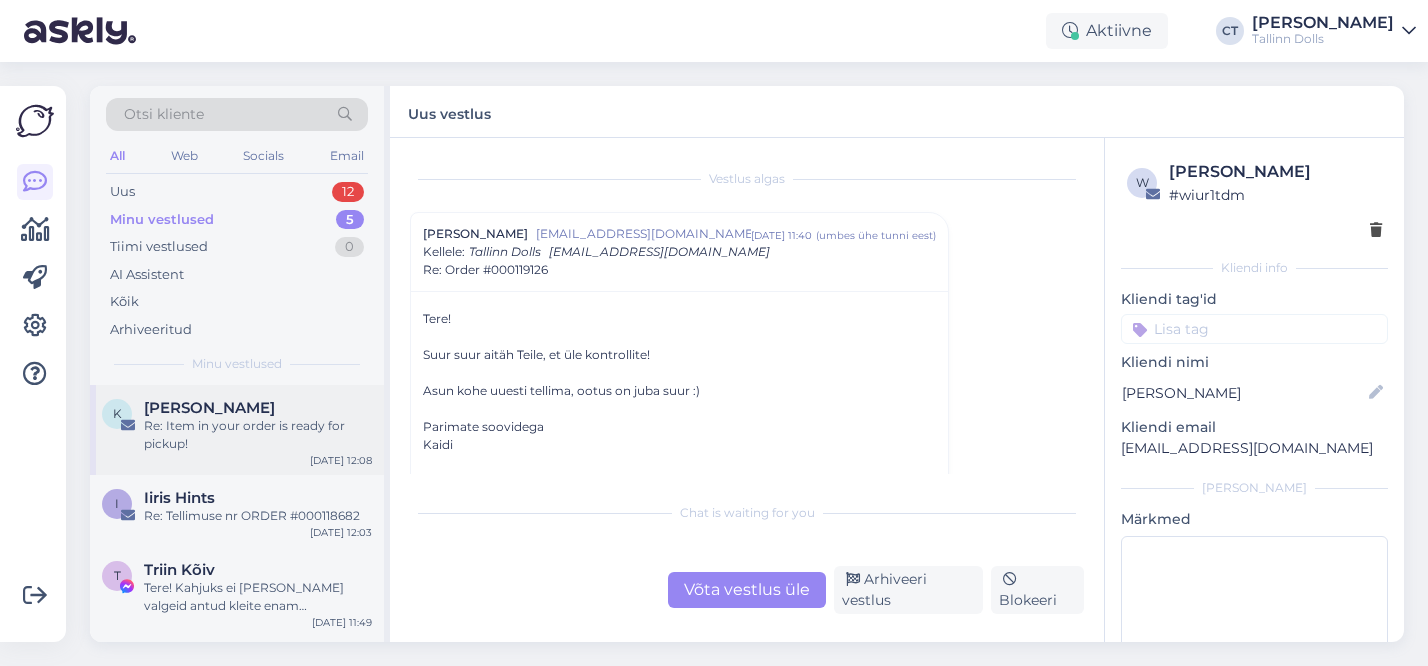 click on "Re: Item in your order is ready for pickup!" at bounding box center [258, 435] 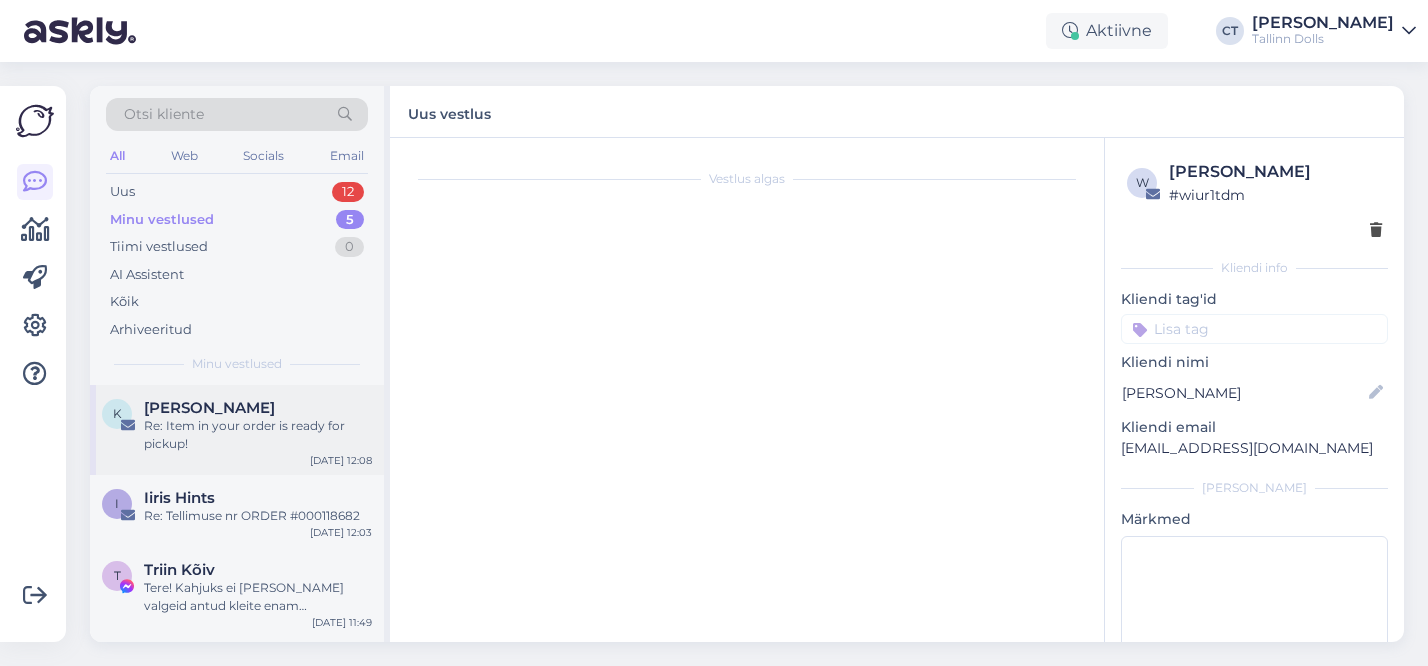 scroll, scrollTop: 183, scrollLeft: 0, axis: vertical 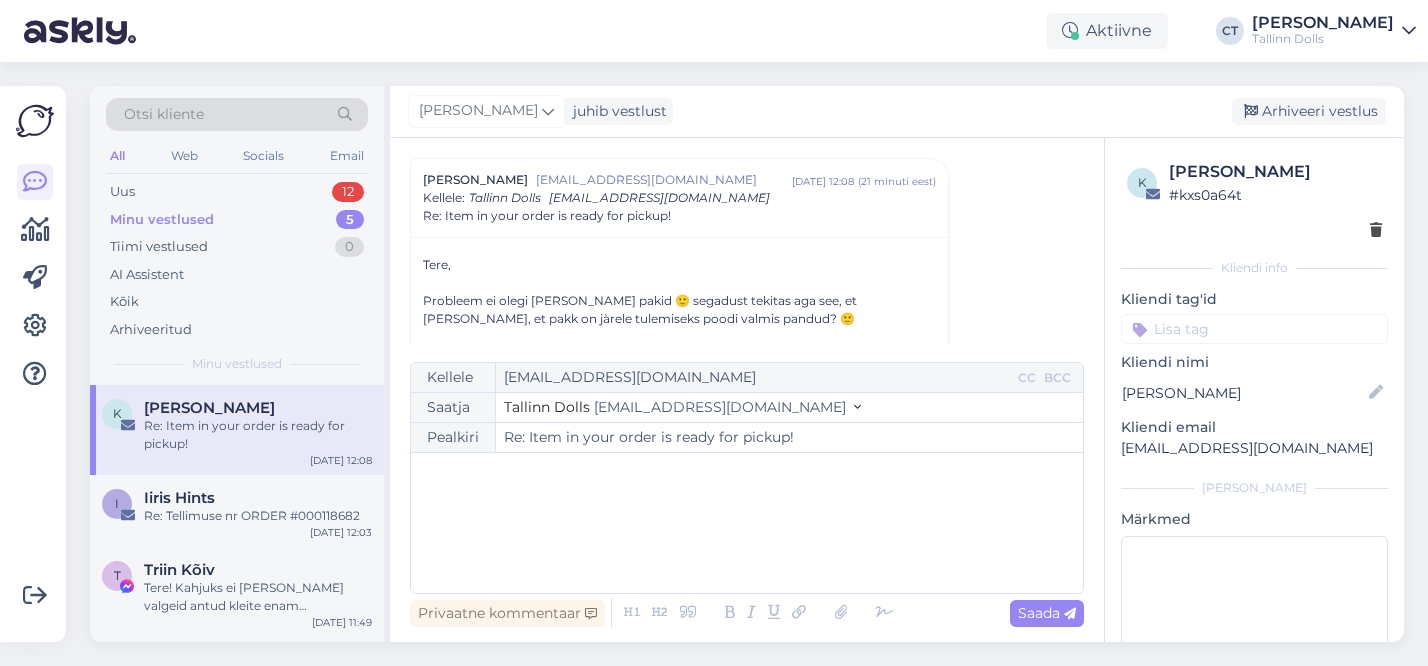 click on "﻿" at bounding box center (747, 523) 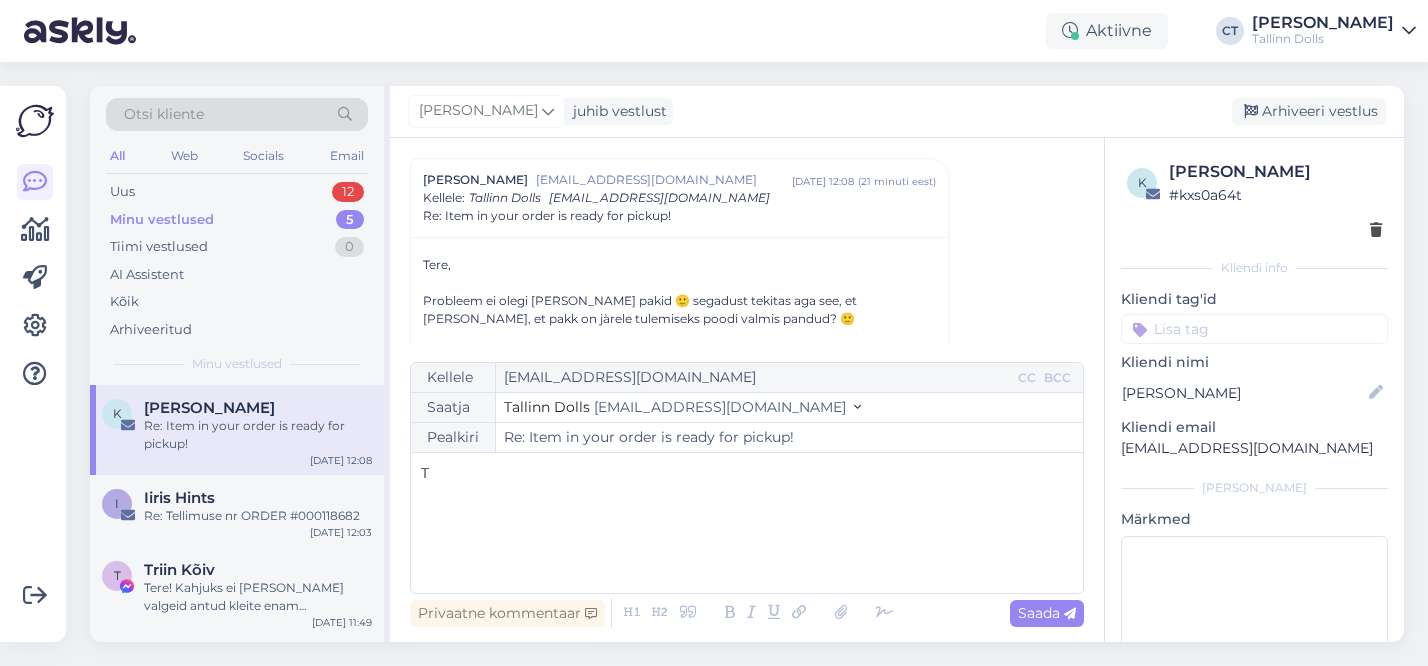 type 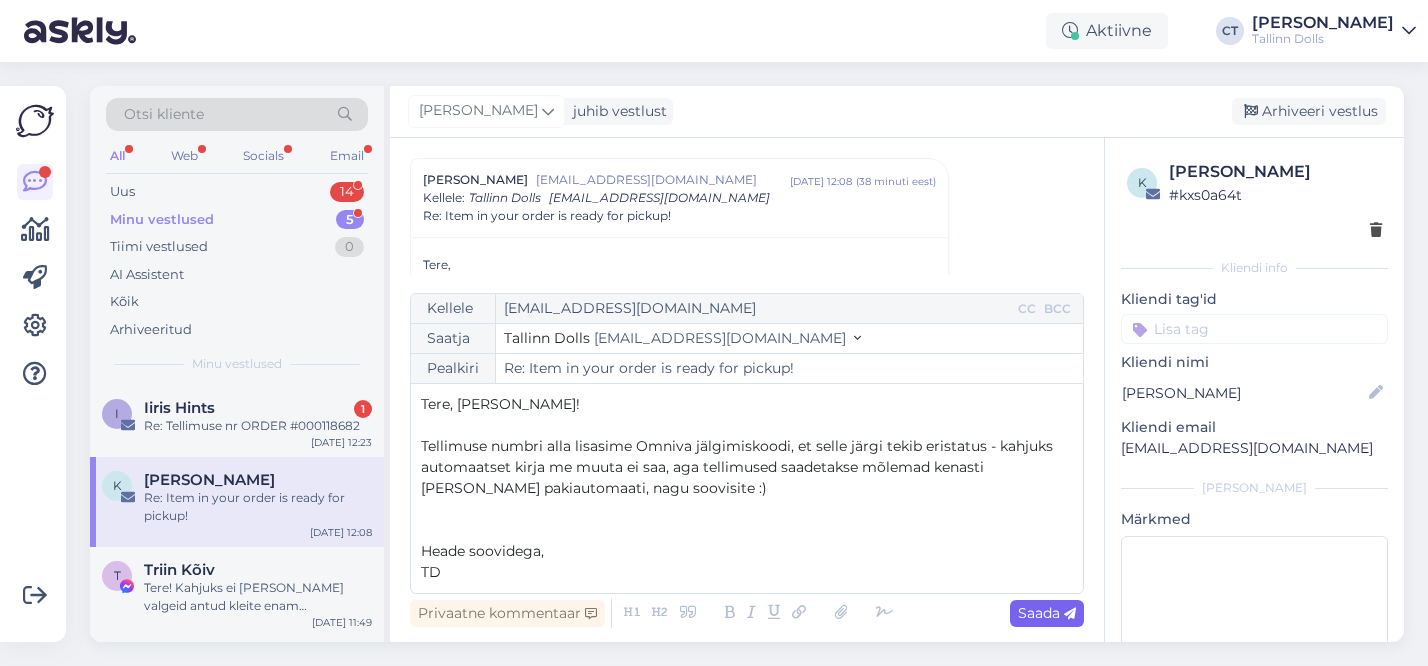 click on "Saada" at bounding box center [1047, 613] 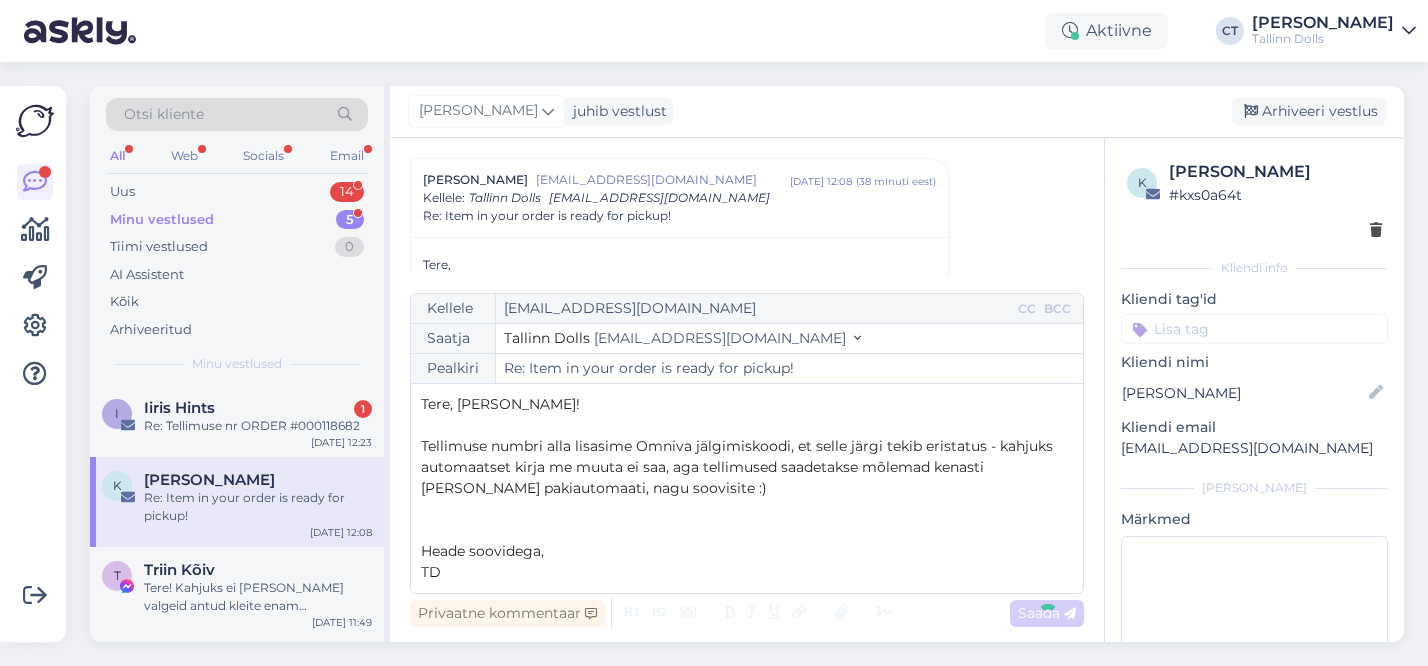 type on "Re: Re: Item in your order is ready for pickup!" 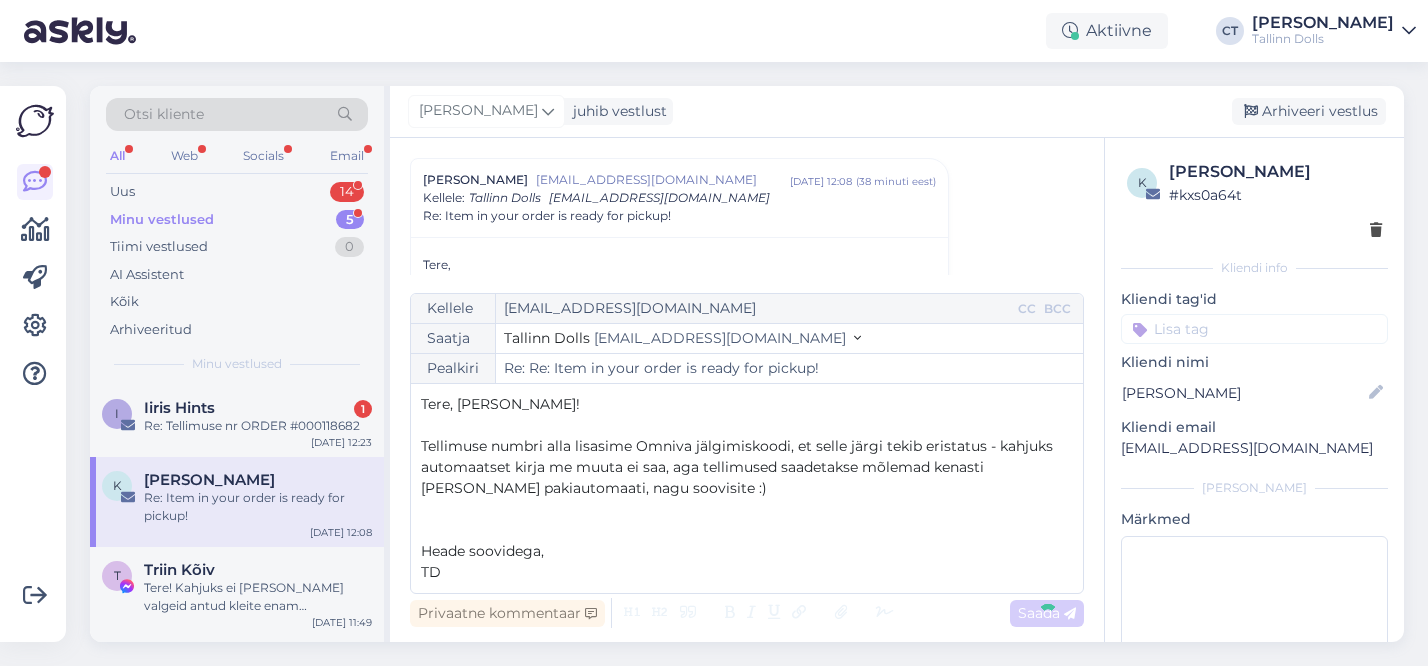 scroll, scrollTop: 758, scrollLeft: 0, axis: vertical 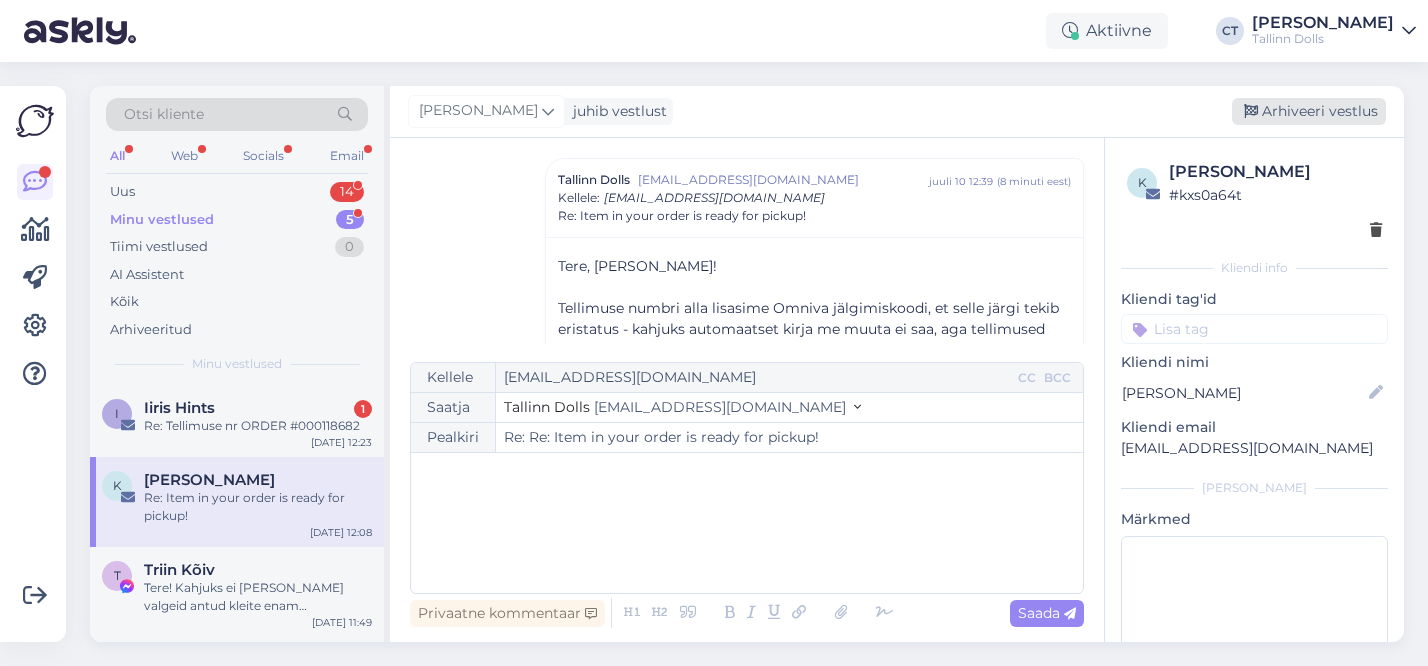 click on "Arhiveeri vestlus" at bounding box center (1309, 111) 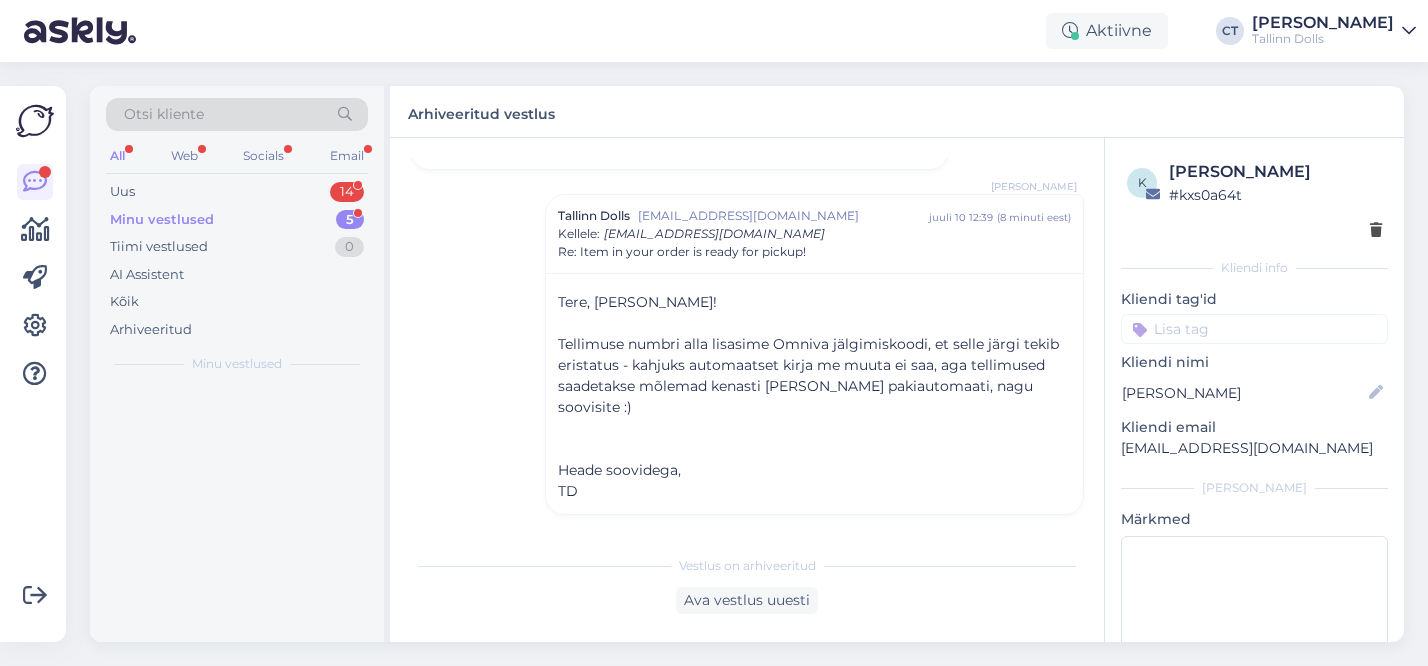 scroll, scrollTop: 701, scrollLeft: 0, axis: vertical 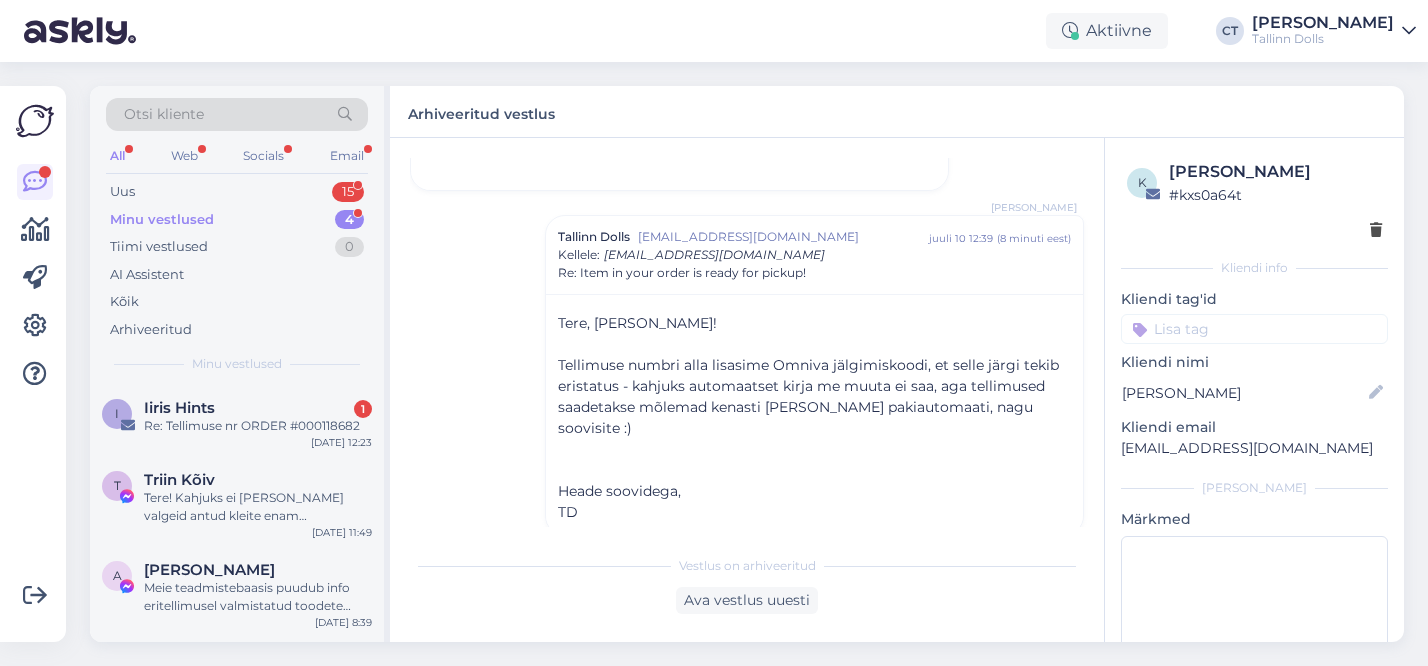 click on "Minu vestlused 4" at bounding box center [237, 220] 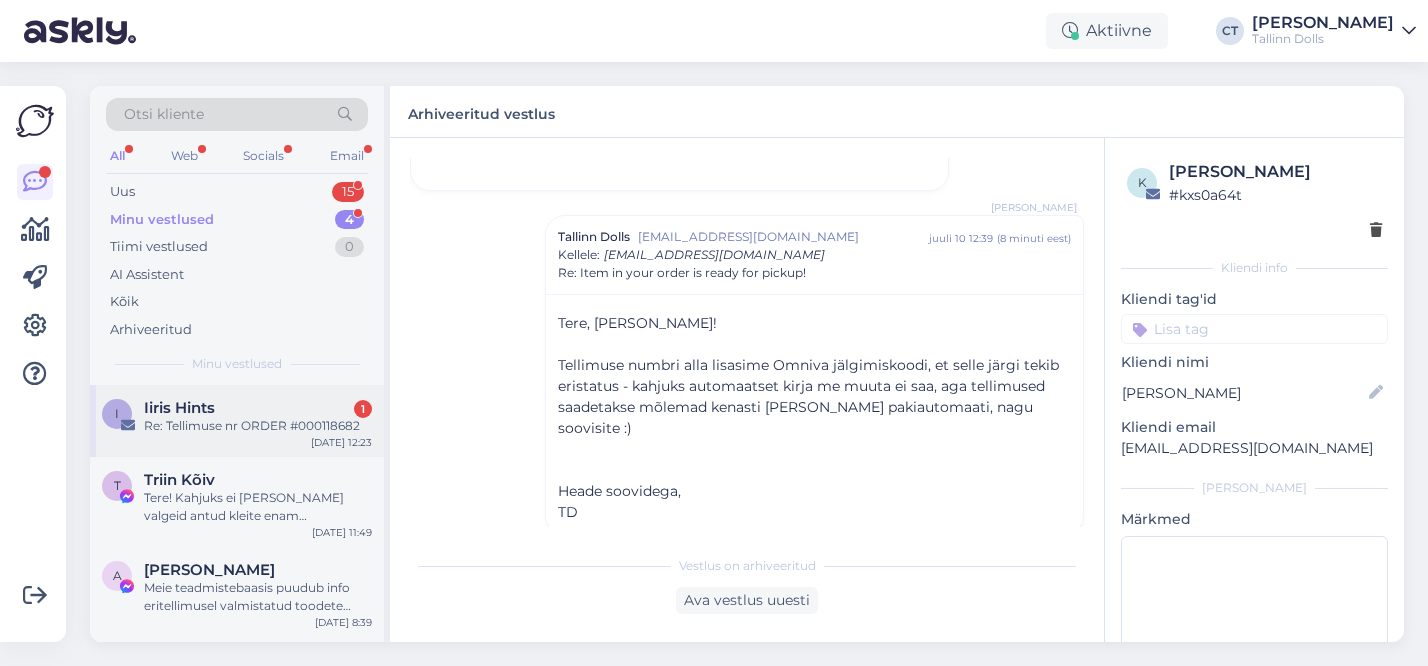 click on "I Iiris Hints 1 Re: Tellimuse nr ORDER #000118682 Jul 10 12:23" at bounding box center [237, 421] 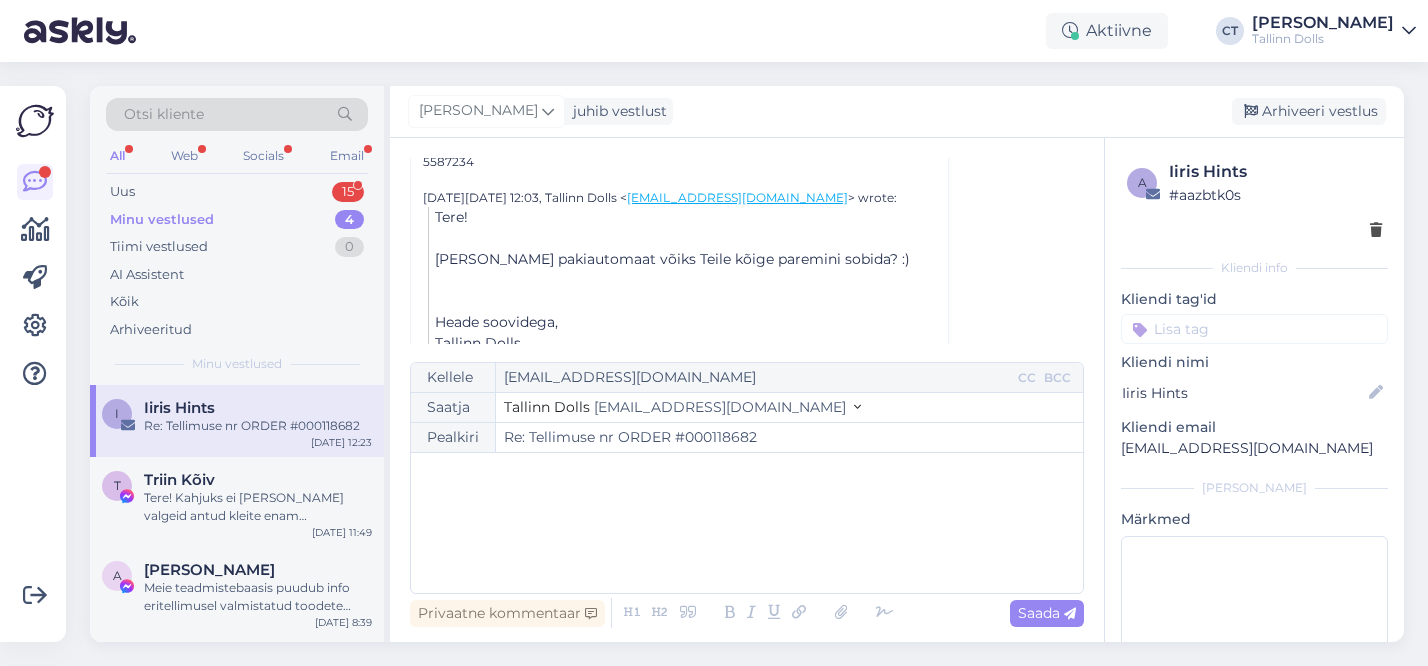 scroll, scrollTop: 418, scrollLeft: 0, axis: vertical 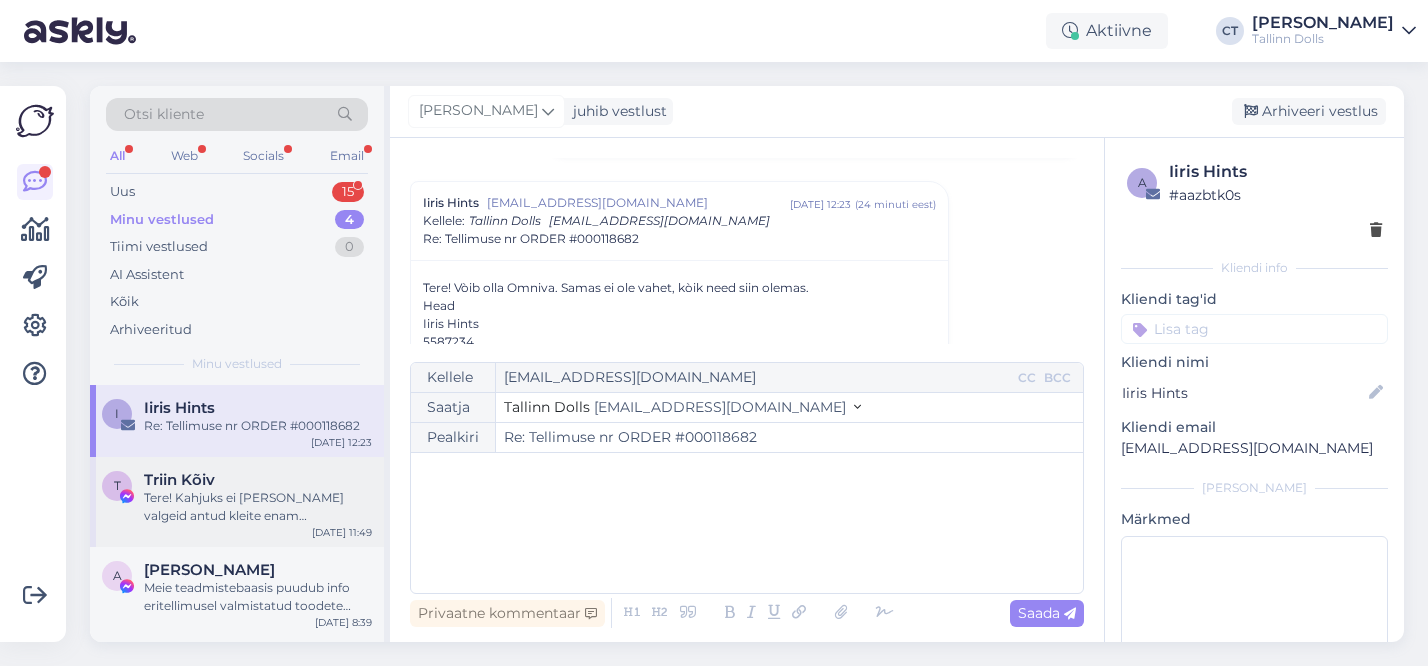click on "Tere!
Kahjuks ei [PERSON_NAME] valgeid antud kleite enam tootevalikus! :(" at bounding box center (258, 507) 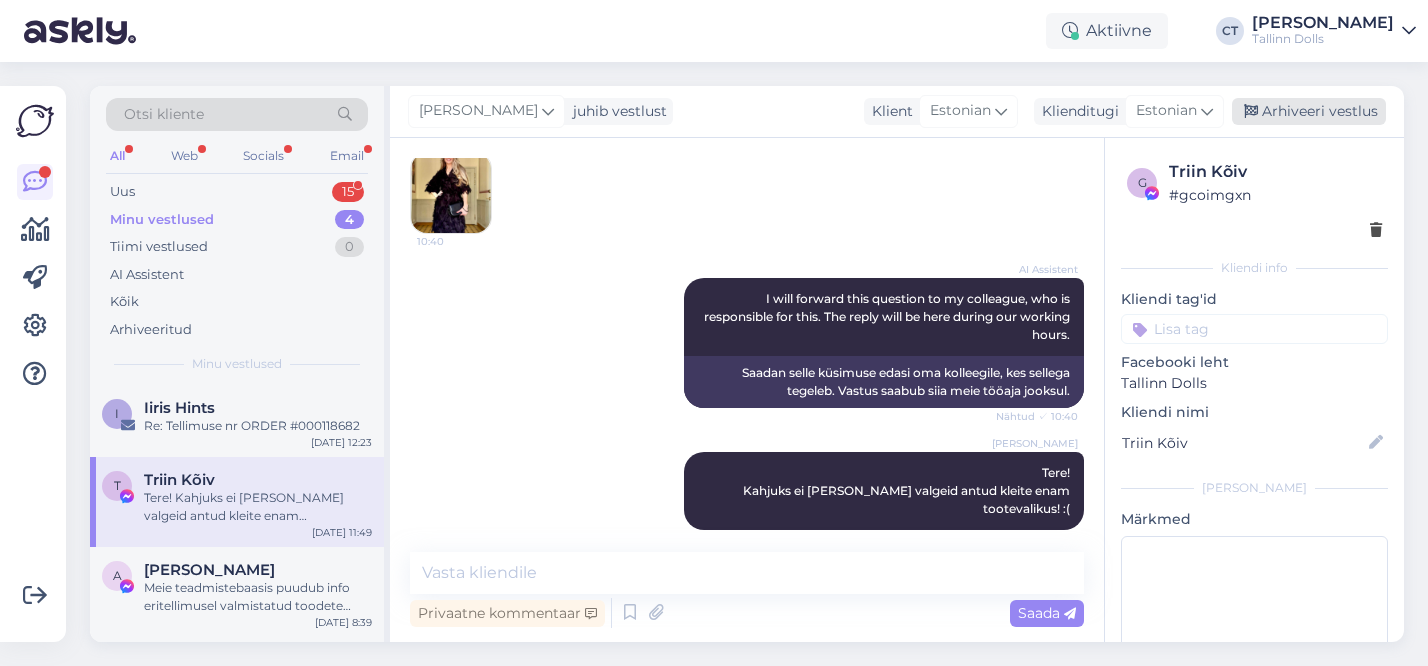 click on "Arhiveeri vestlus" at bounding box center (1309, 111) 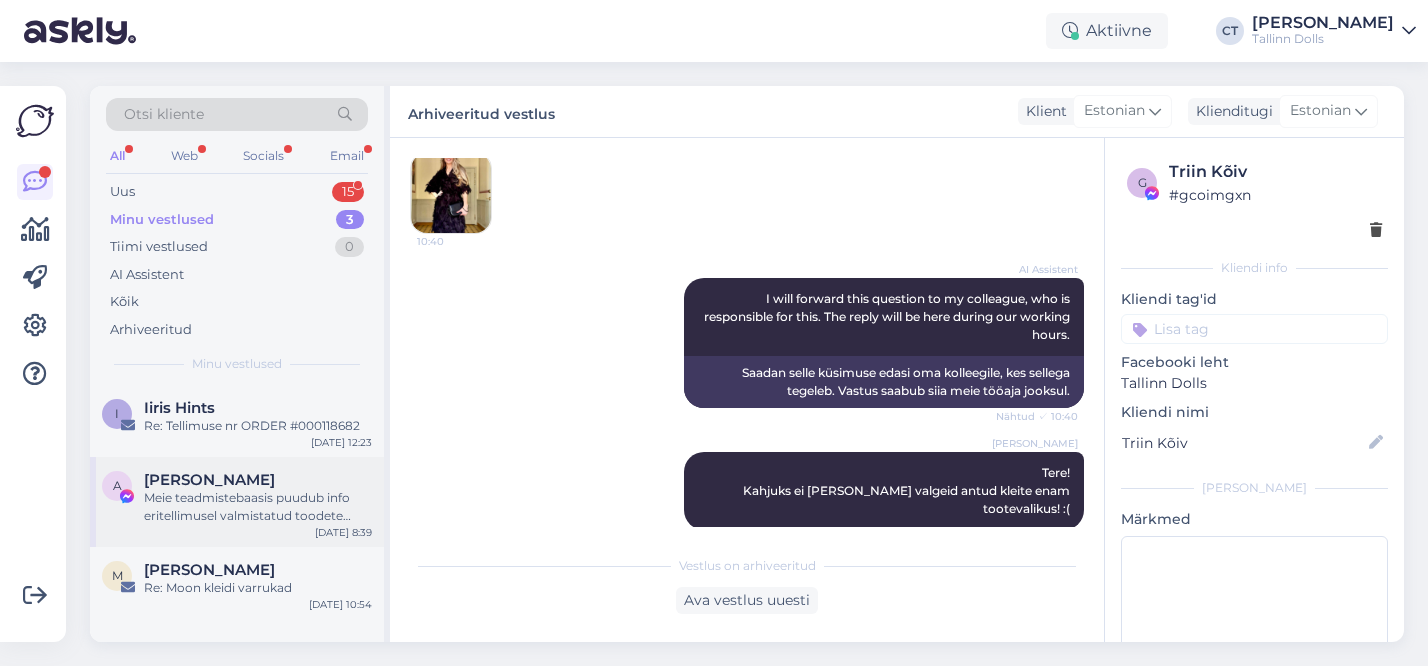 click on "Meie teadmistebaasis puudub info eritellimusel valmistatud toodete tagastuspoliitika kohta. Annan selle küsimuse edasi kolleegile, kes saab teile täpsema vastuse anda." at bounding box center [258, 507] 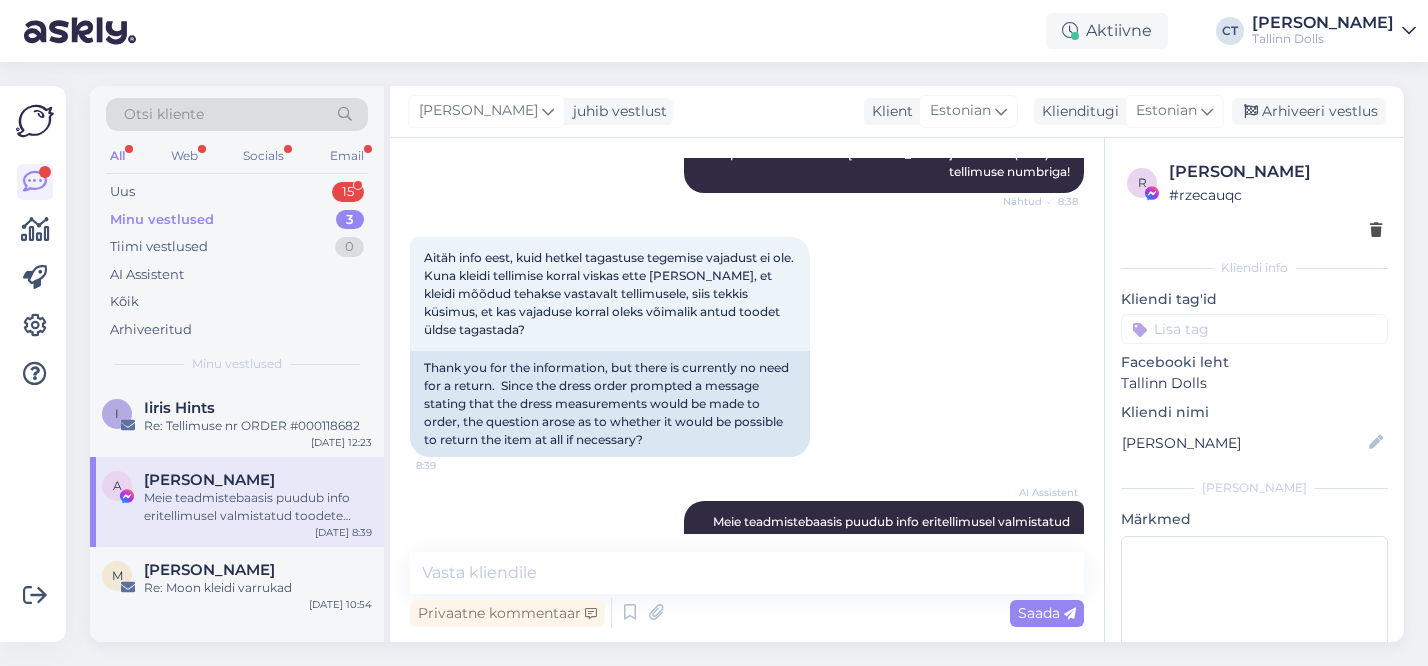 scroll, scrollTop: 428, scrollLeft: 0, axis: vertical 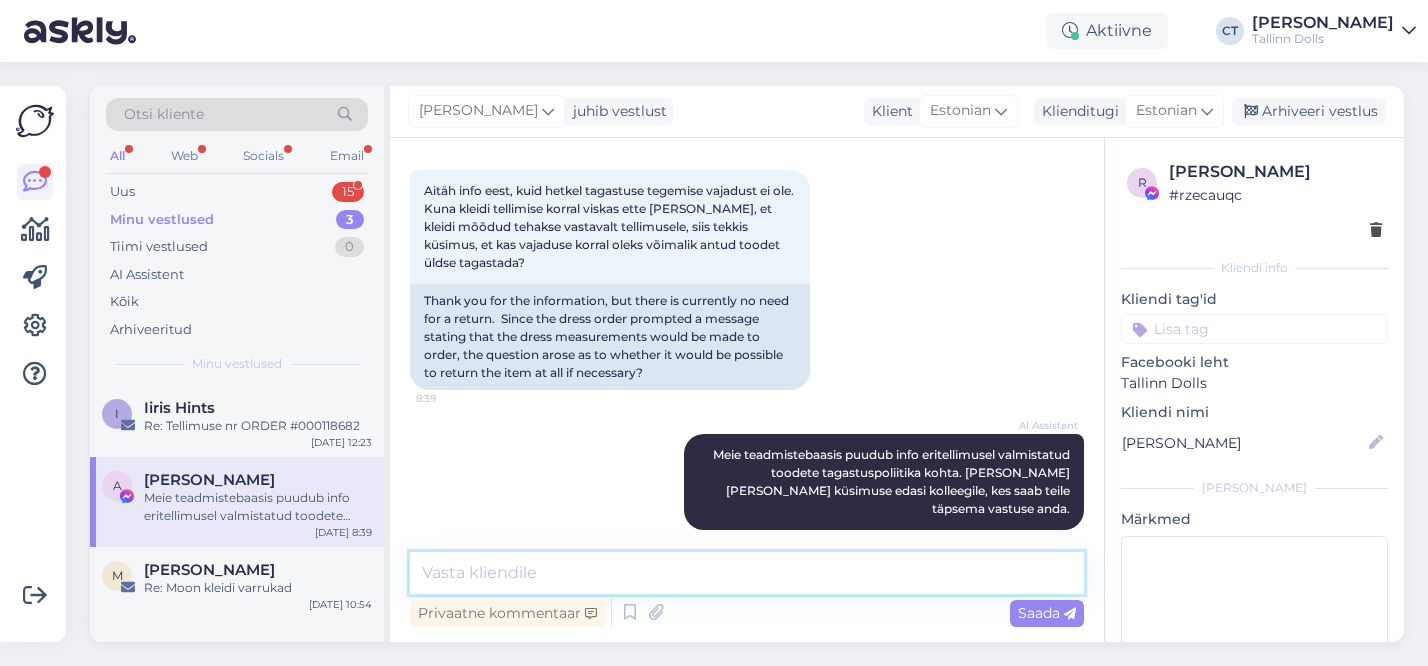click at bounding box center [747, 573] 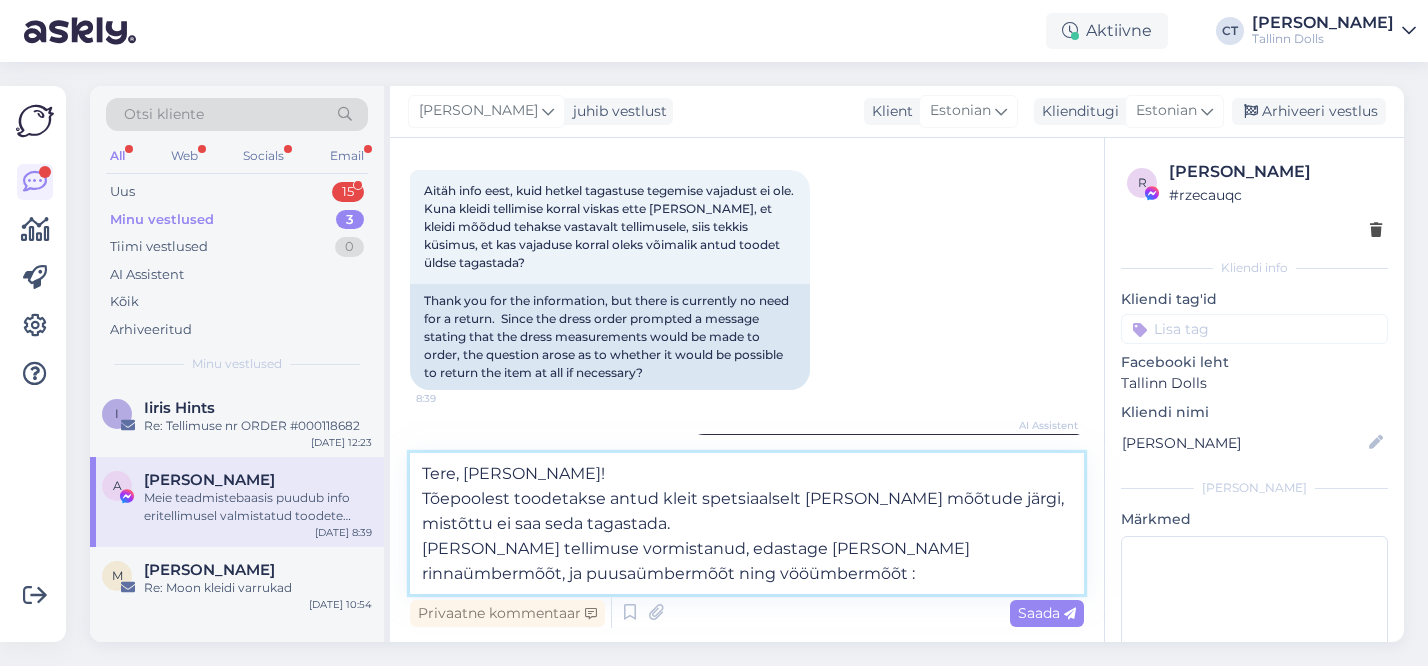 type on "Tere, Anett!
Tõepoolest toodetakse antud kleit spetsiaalselt Teie mõõtude järgi, mistõttu ei saa seda tagastada.
Kui olete tellimuse vormistanud, edastage meile oma rinnaümbermõõt, ja puusaümbermõõt ning vööümbermõõt :)" 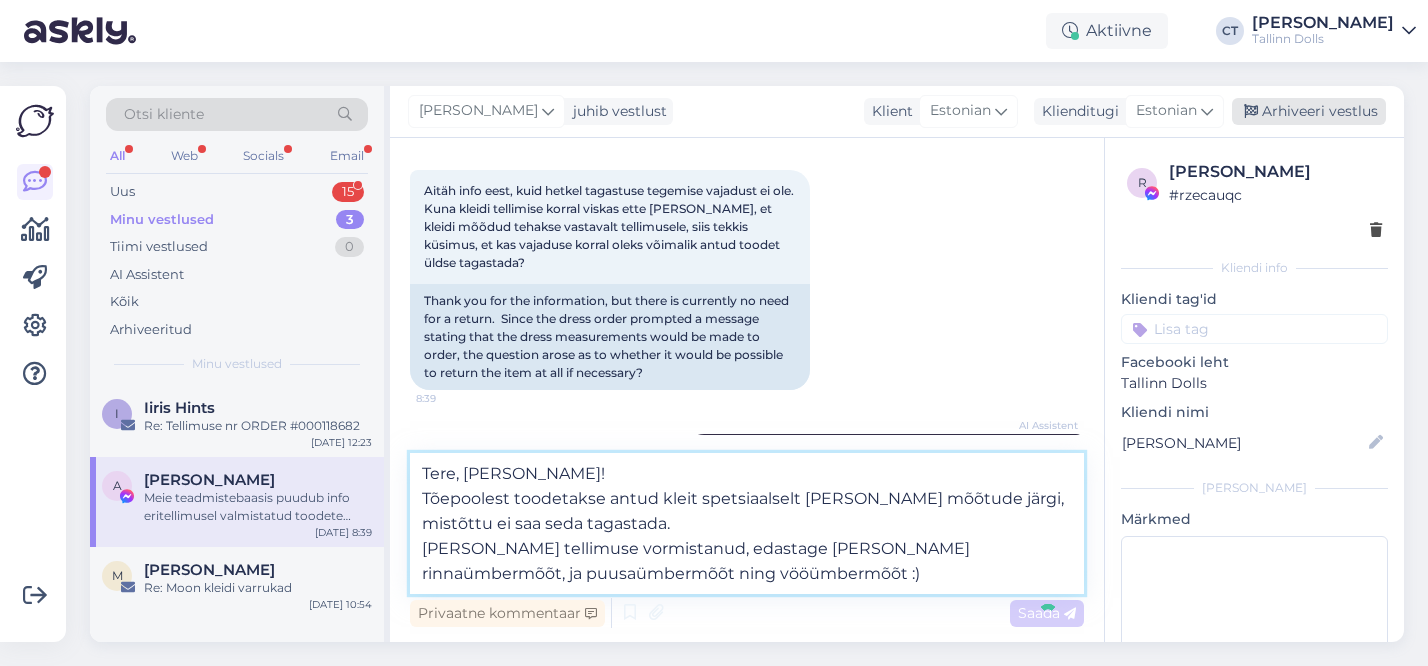 type 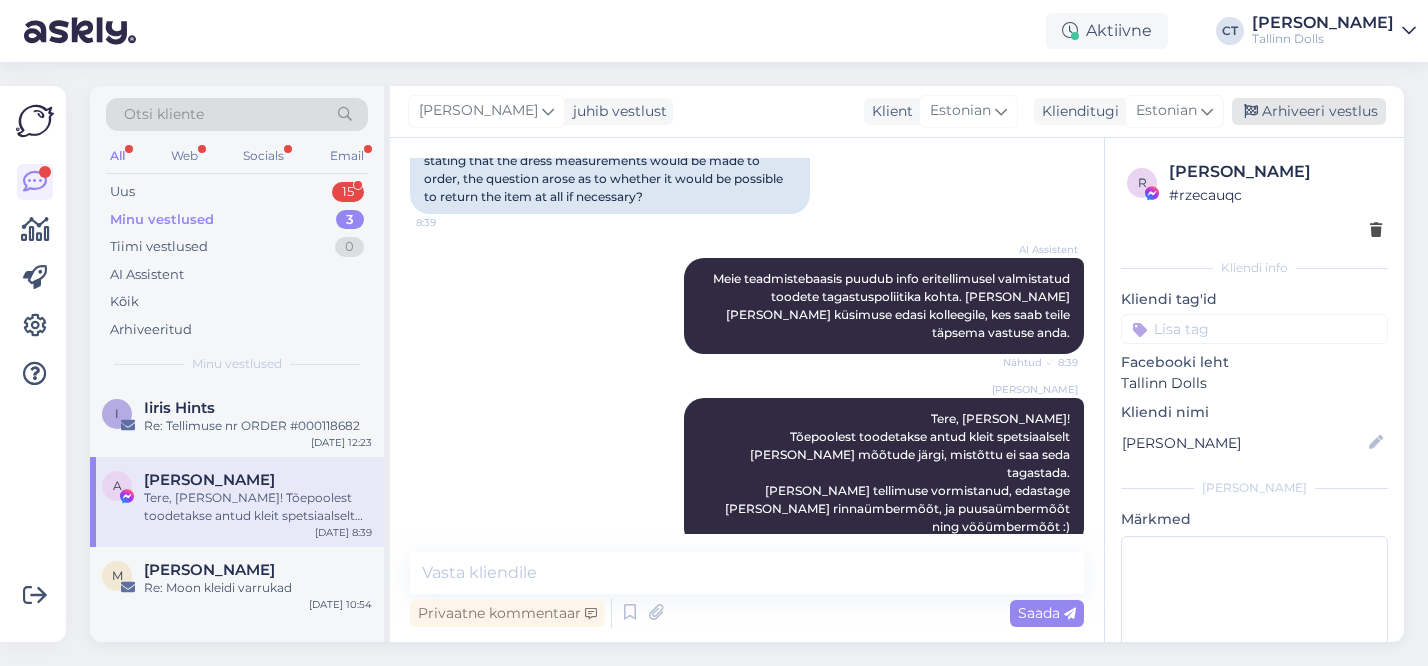 click on "Arhiveeri vestlus" at bounding box center [1309, 111] 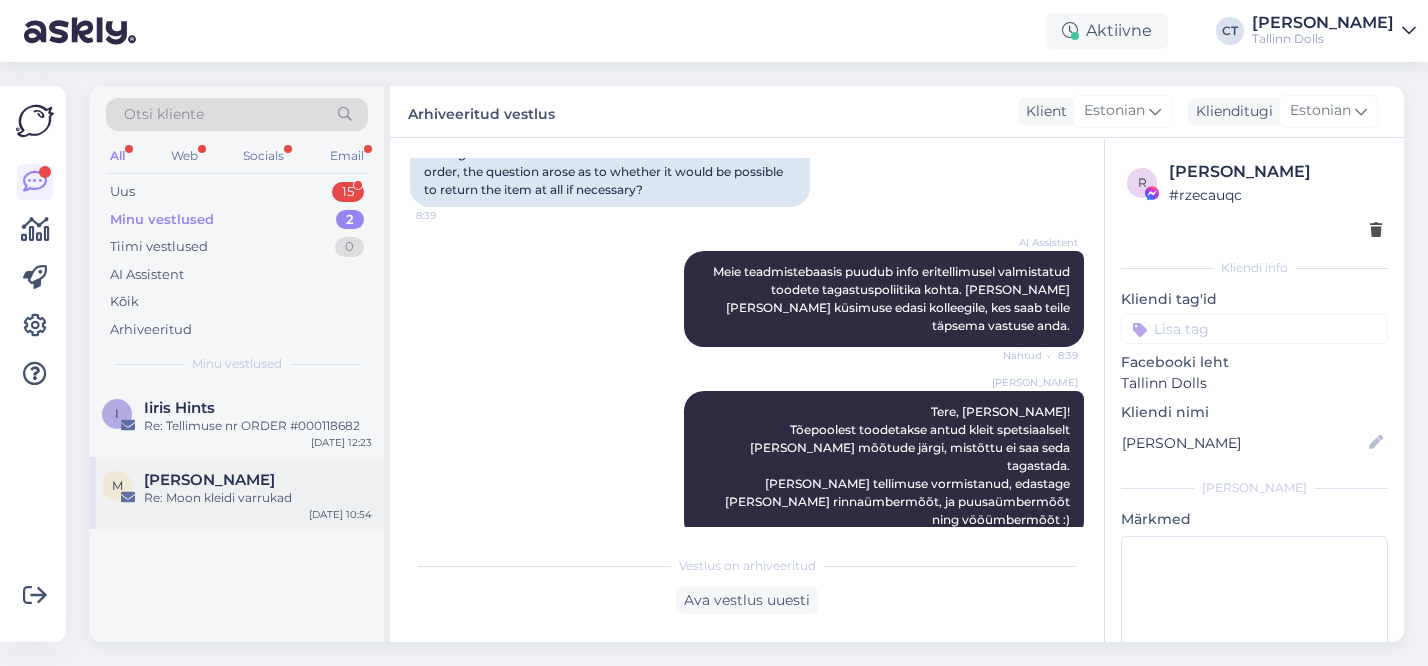 click on "Re: Moon kleidi varrukad" at bounding box center [258, 498] 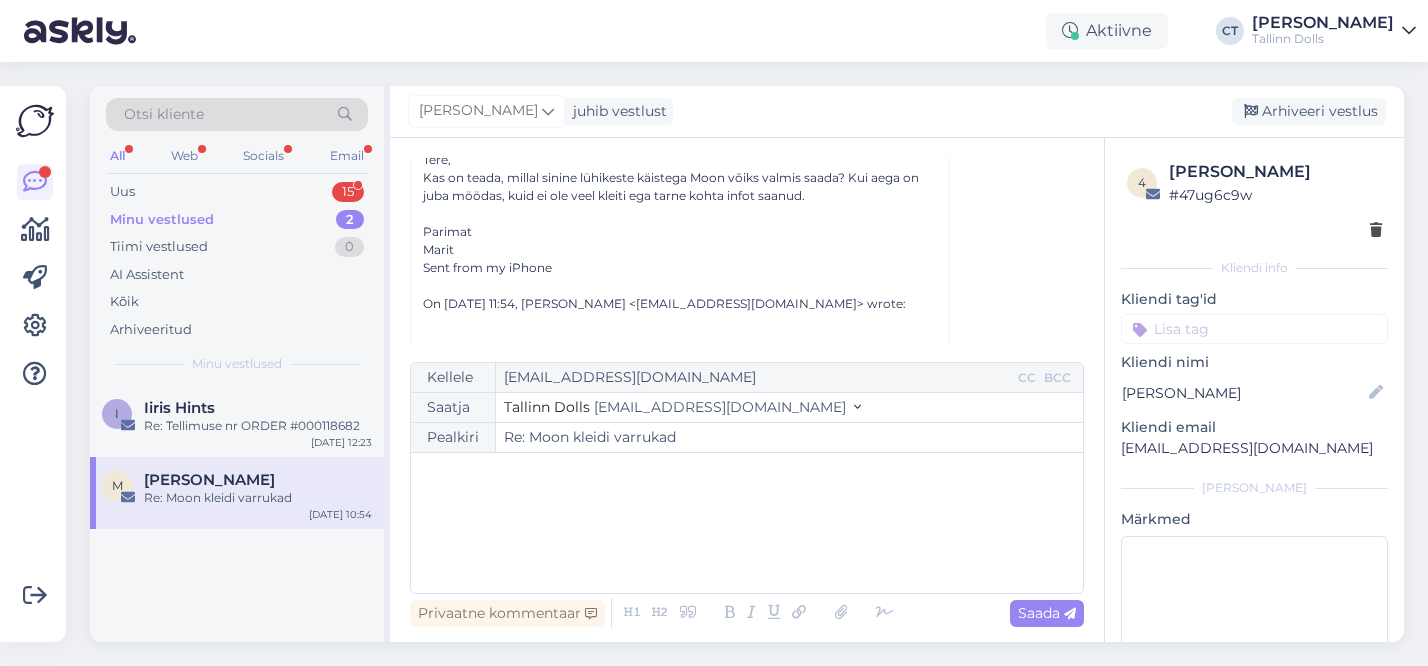 scroll, scrollTop: 2388, scrollLeft: 0, axis: vertical 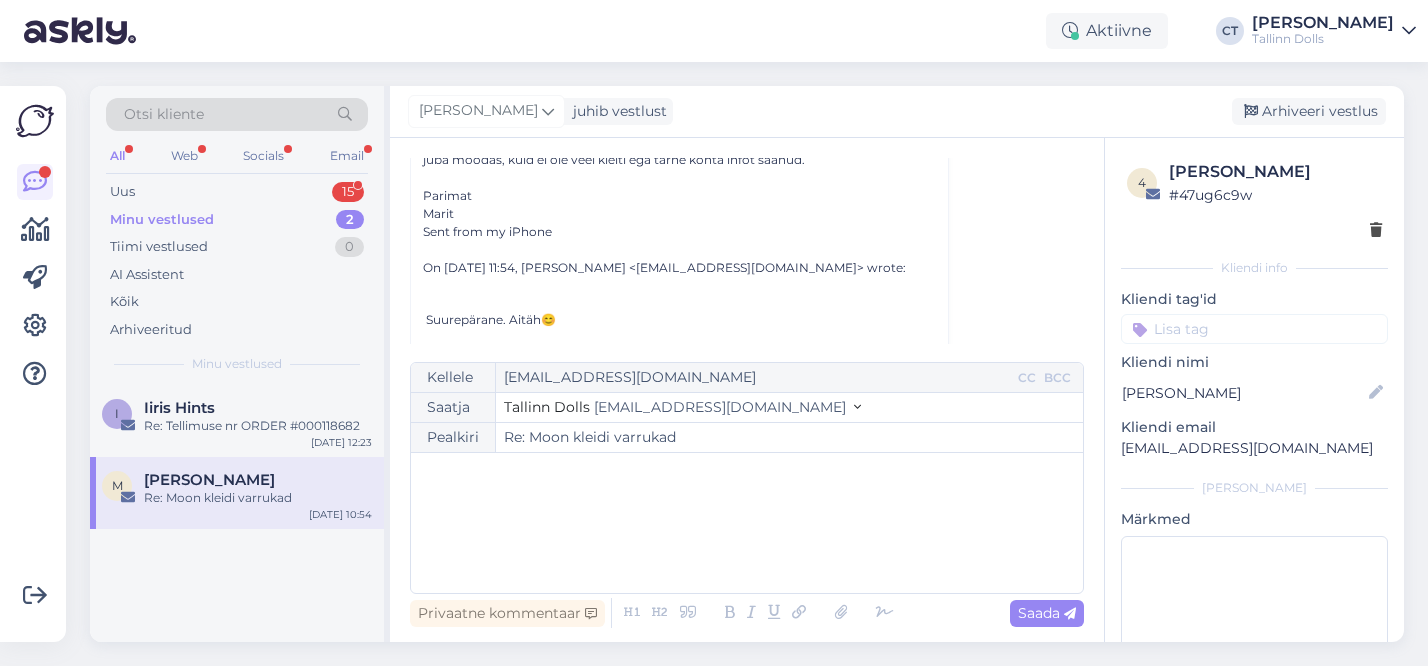 click on "Minu vestlused 2" at bounding box center [237, 220] 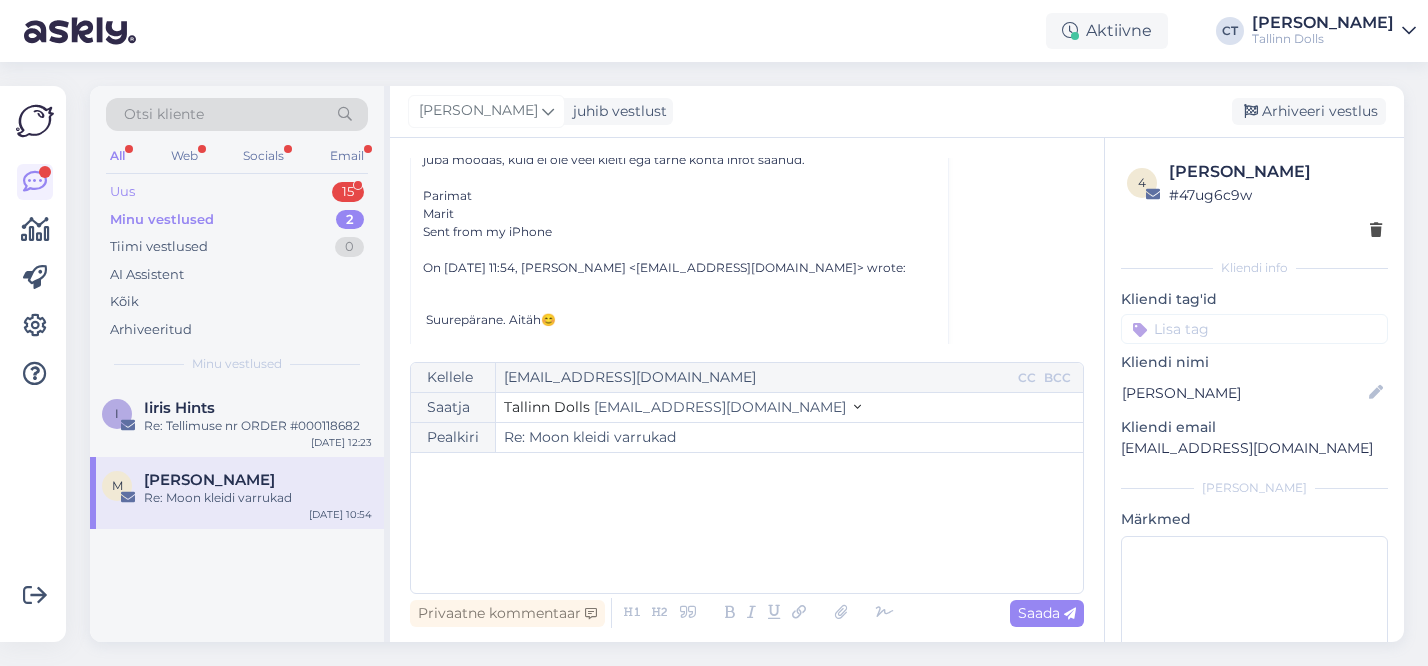 click on "Uus 15" at bounding box center [237, 192] 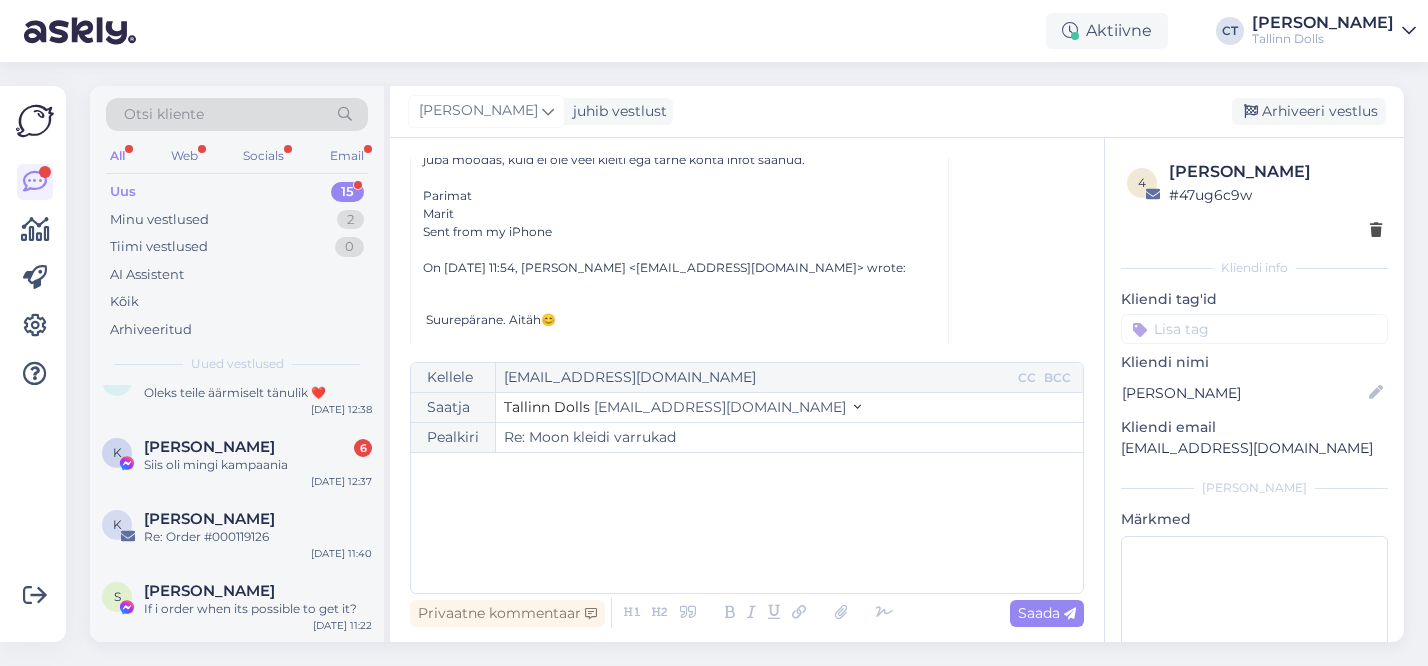scroll, scrollTop: 86, scrollLeft: 0, axis: vertical 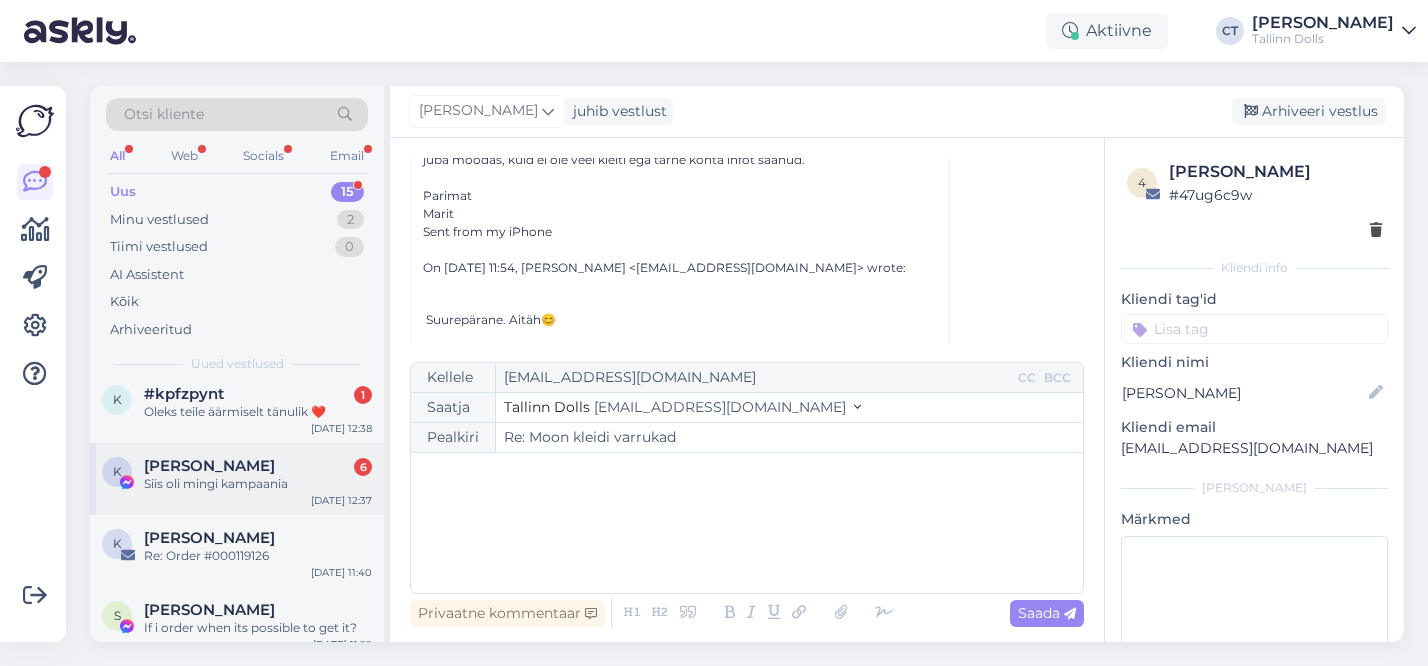 click on "Siis oli mingi kampaania" at bounding box center [258, 484] 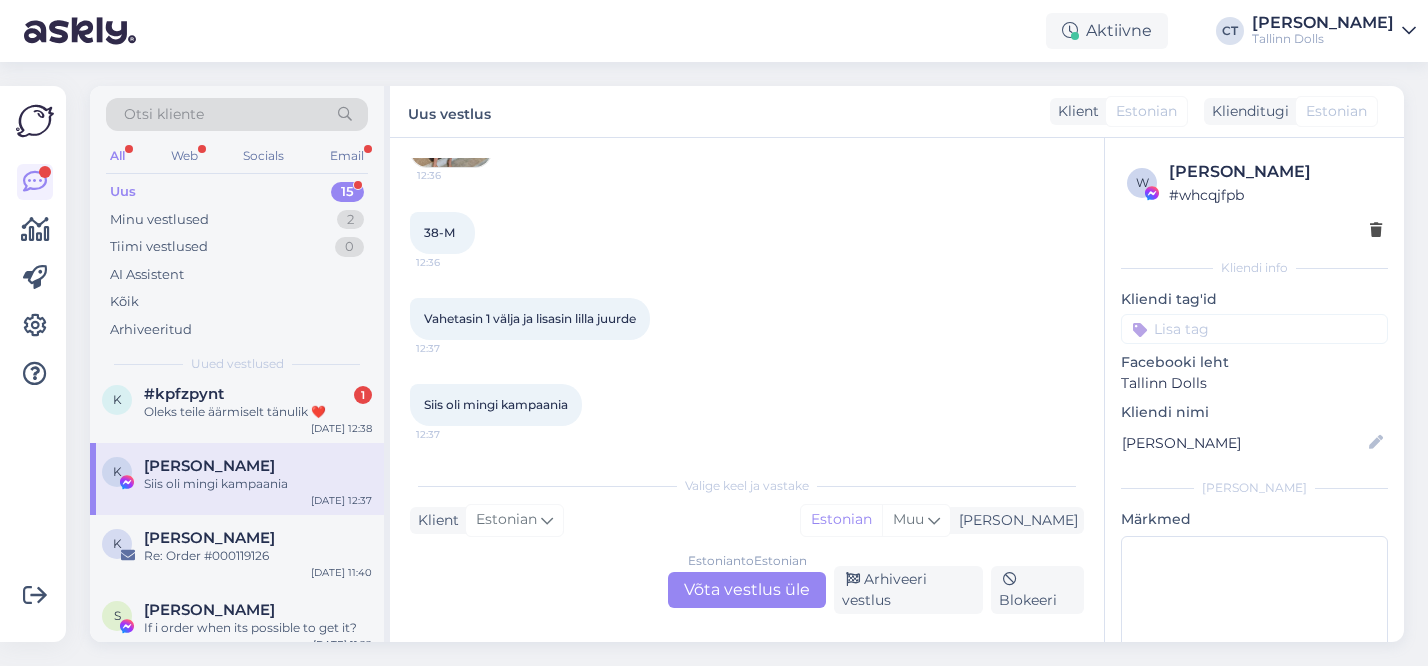 scroll, scrollTop: 1633, scrollLeft: 0, axis: vertical 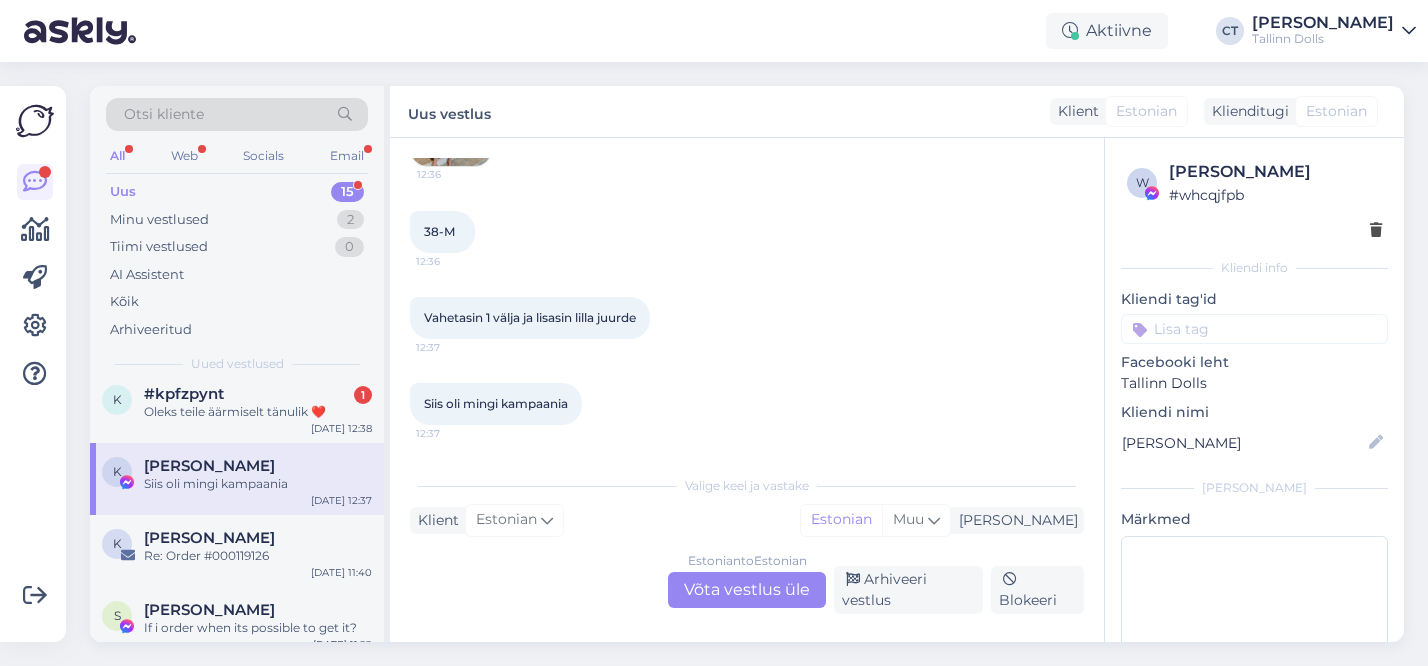 click on "Otsi kliente" at bounding box center [237, 114] 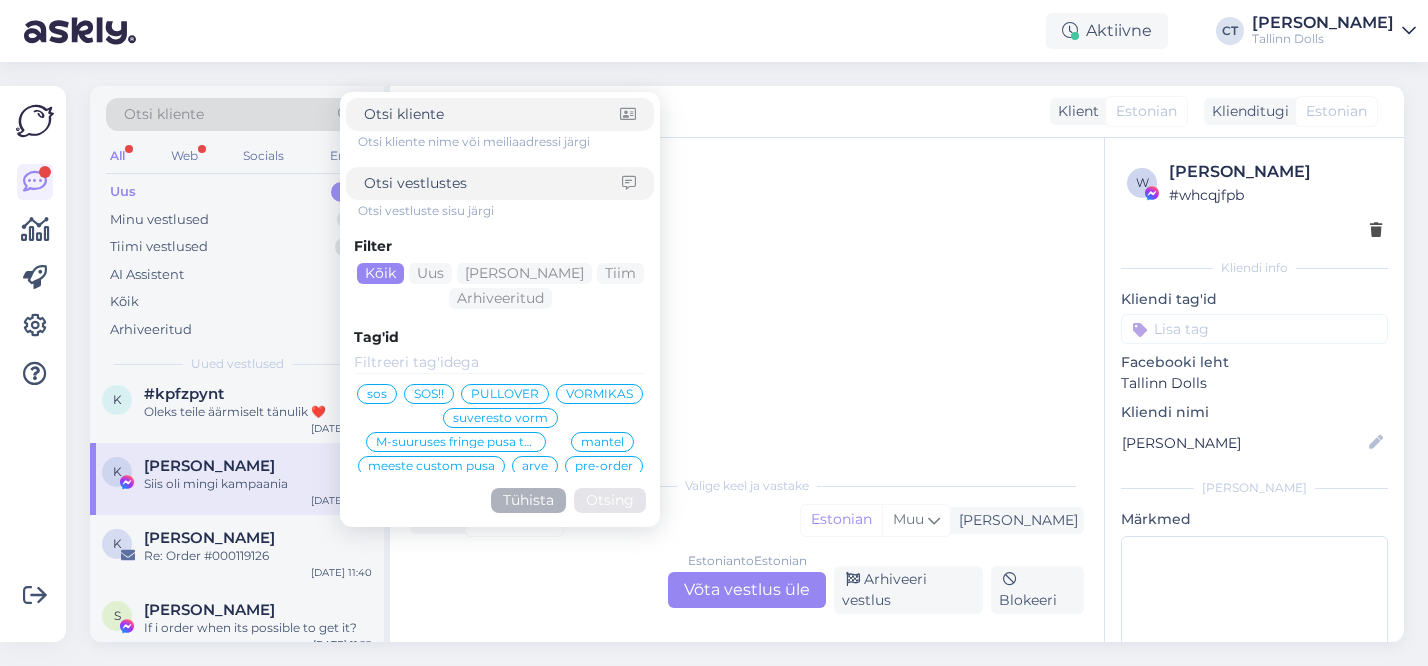 type on "374f828a-21c7-11f0-9bc1-1ae2909fe1c9" 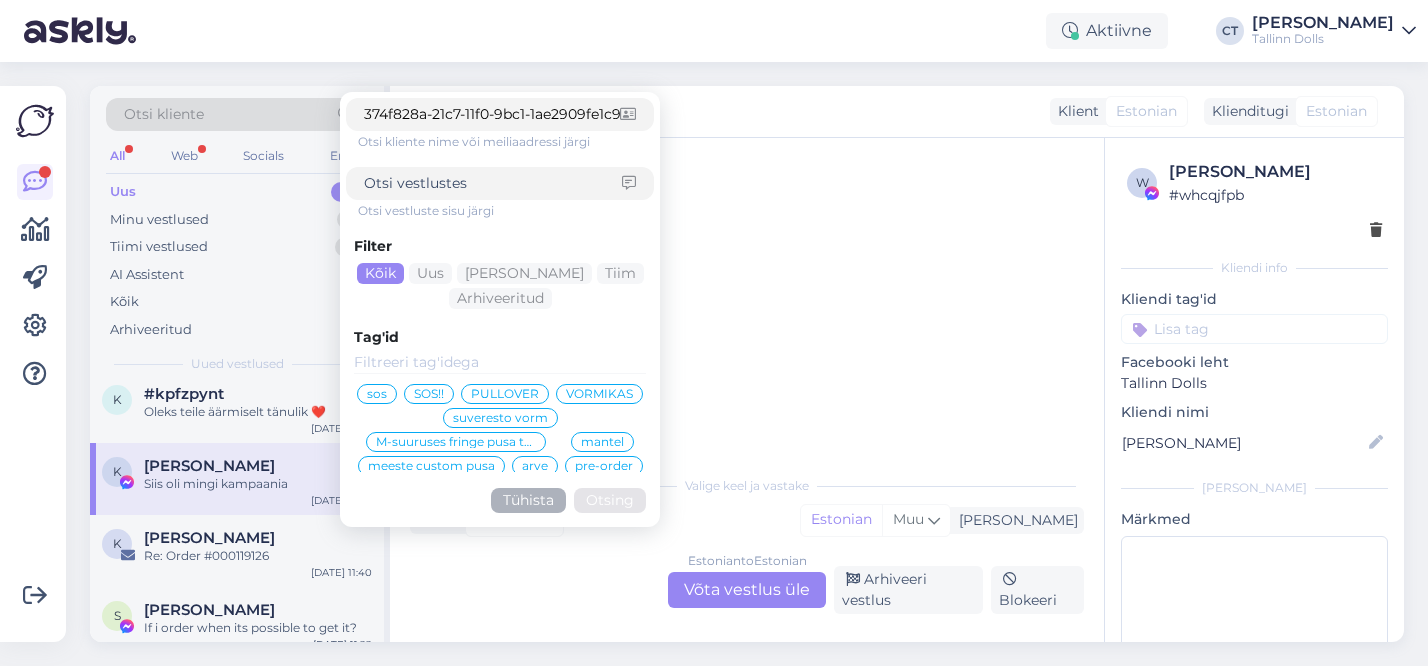 scroll, scrollTop: 0, scrollLeft: 1, axis: horizontal 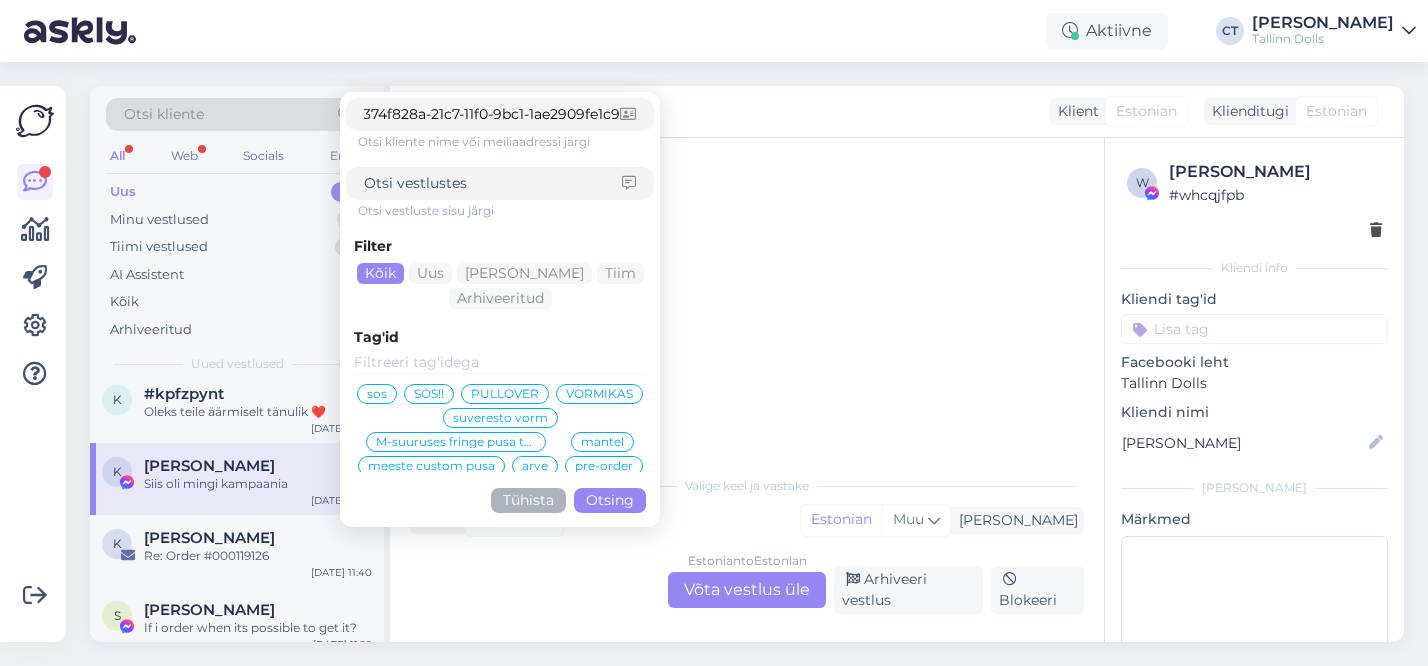 click on "374f828a-21c7-11f0-9bc1-1ae2909fe1c9" at bounding box center [492, 114] 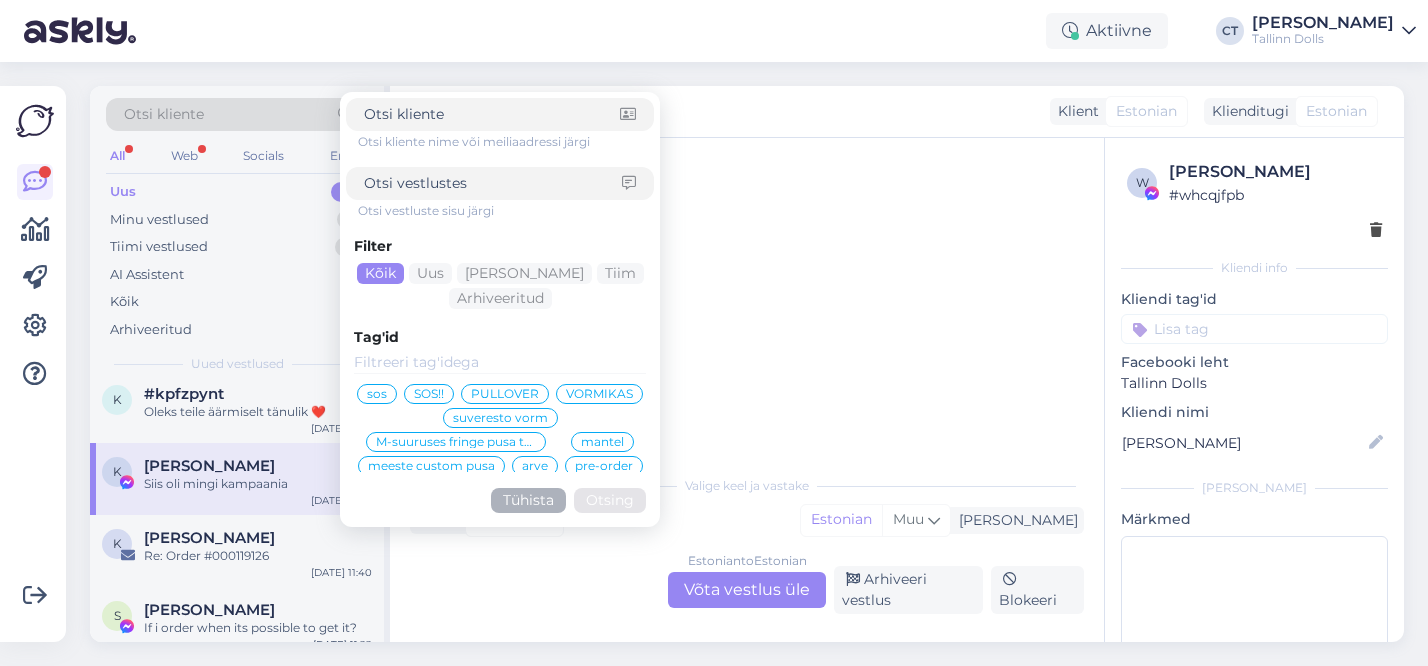 scroll, scrollTop: 0, scrollLeft: 0, axis: both 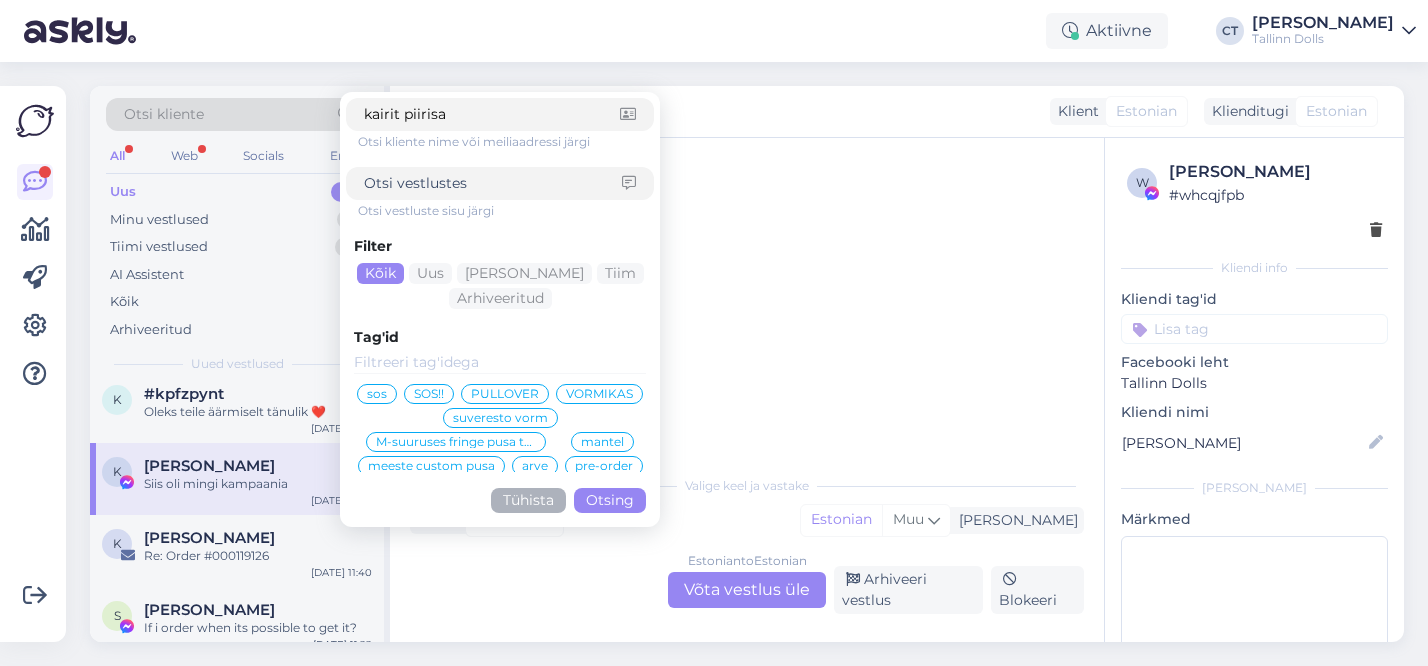 type on "kairit piirisaa" 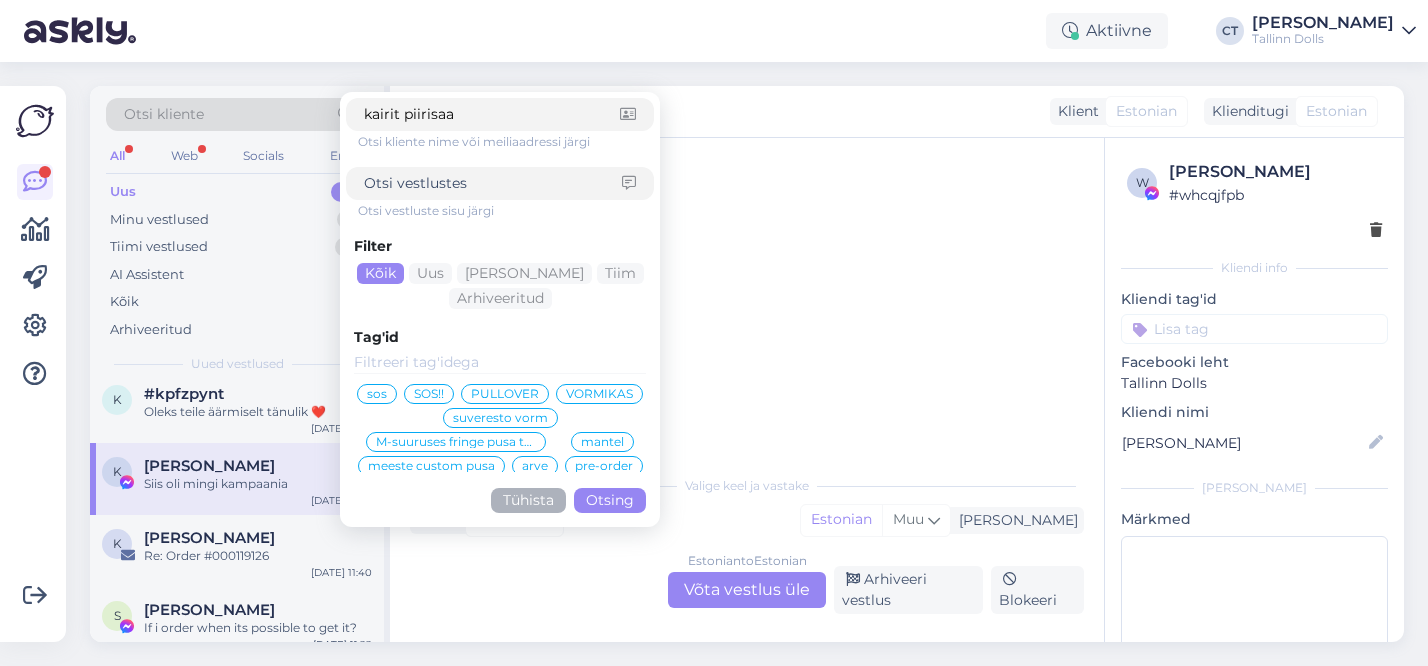 click on "Otsing" at bounding box center (610, 500) 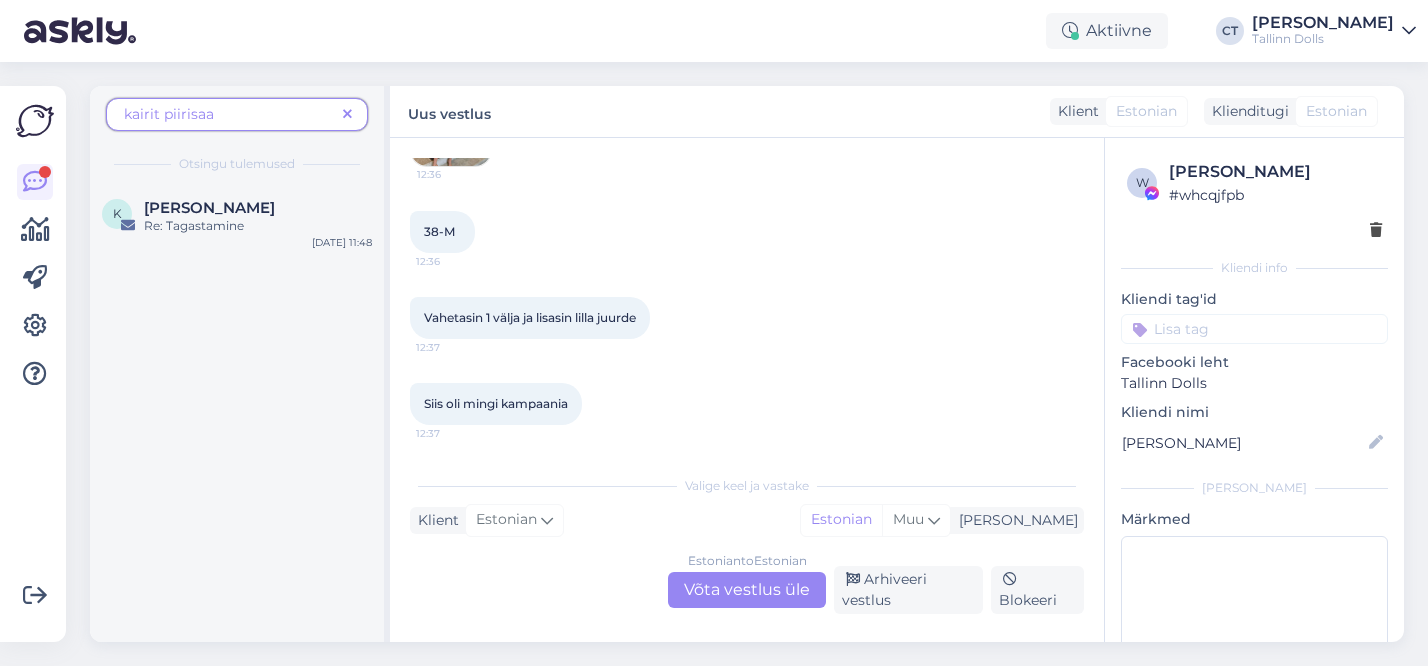 click on "kairit piirisaa" at bounding box center [229, 114] 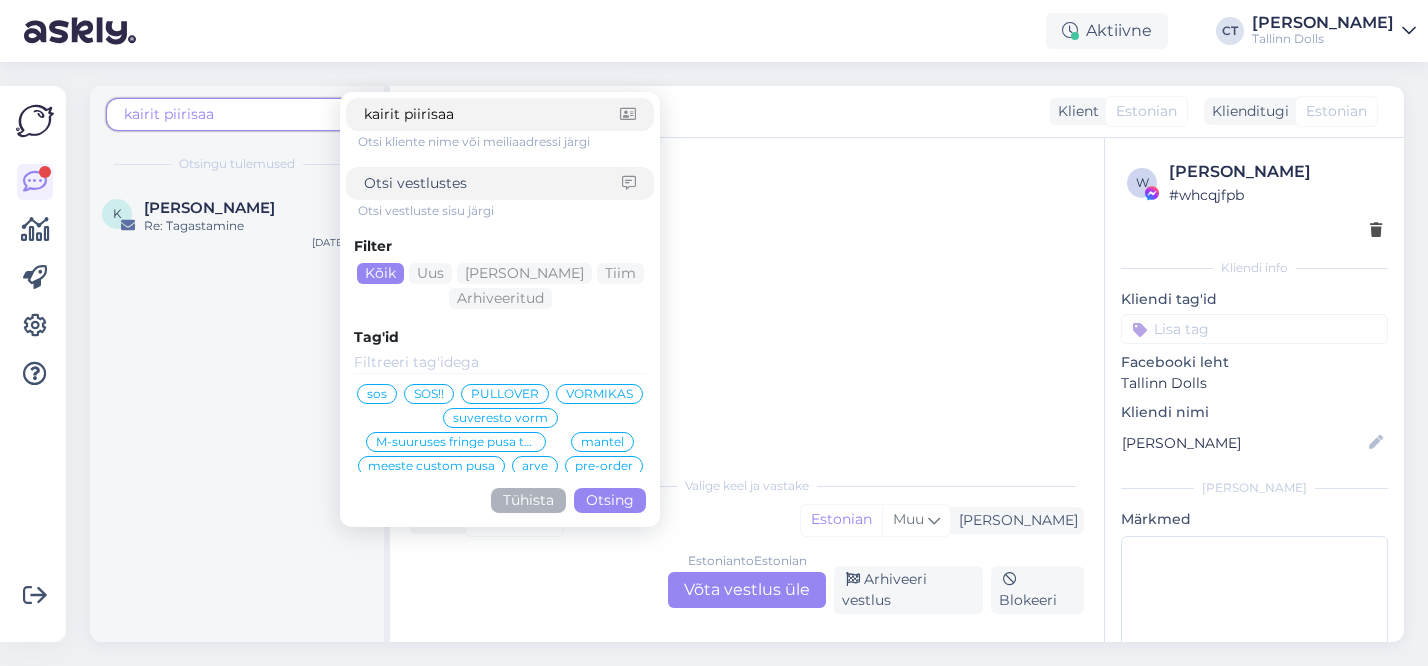 click on "kairit piirisaa" at bounding box center [229, 114] 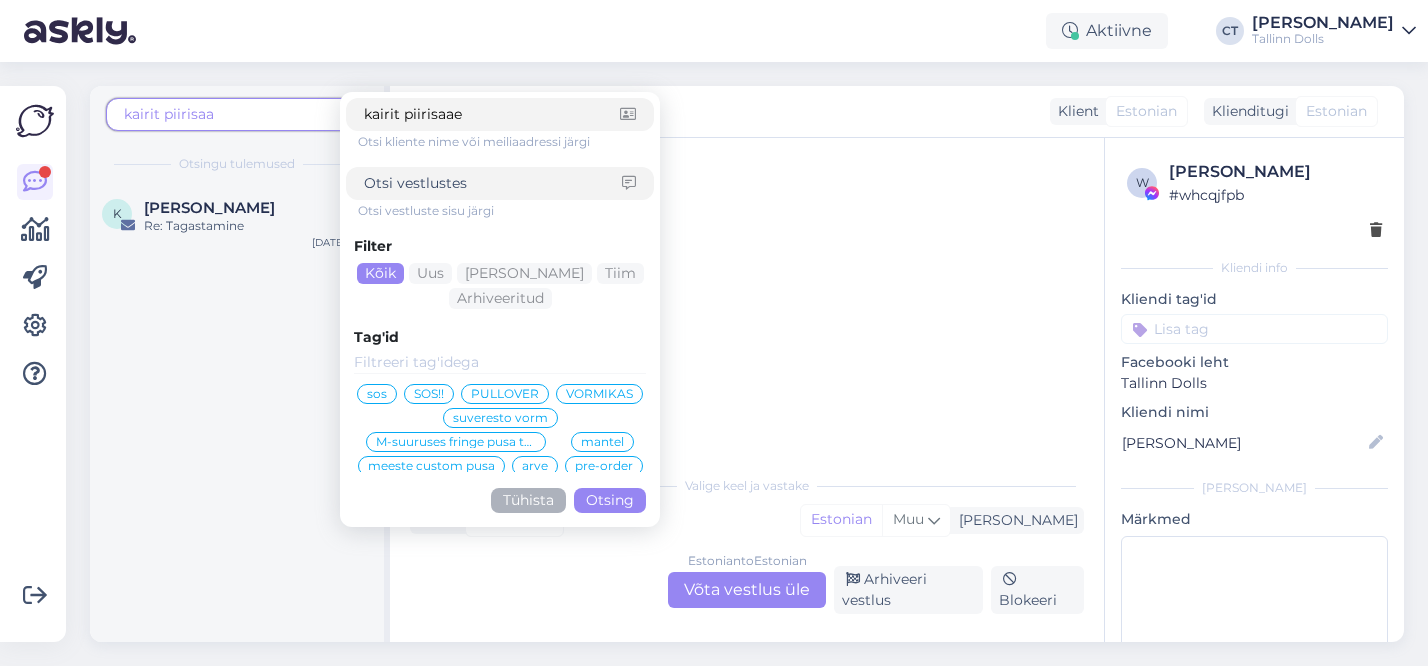 click on "Otsing" at bounding box center [610, 500] 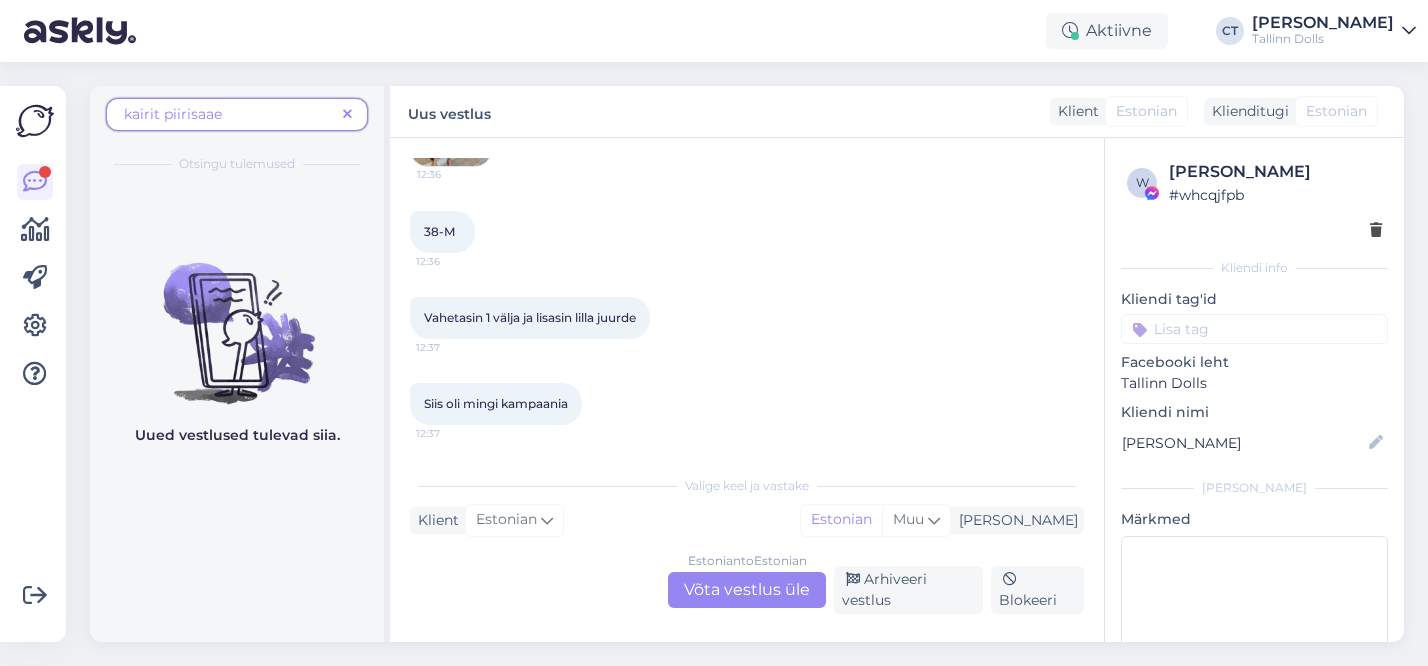 click on "kairit piirisaae" at bounding box center (229, 114) 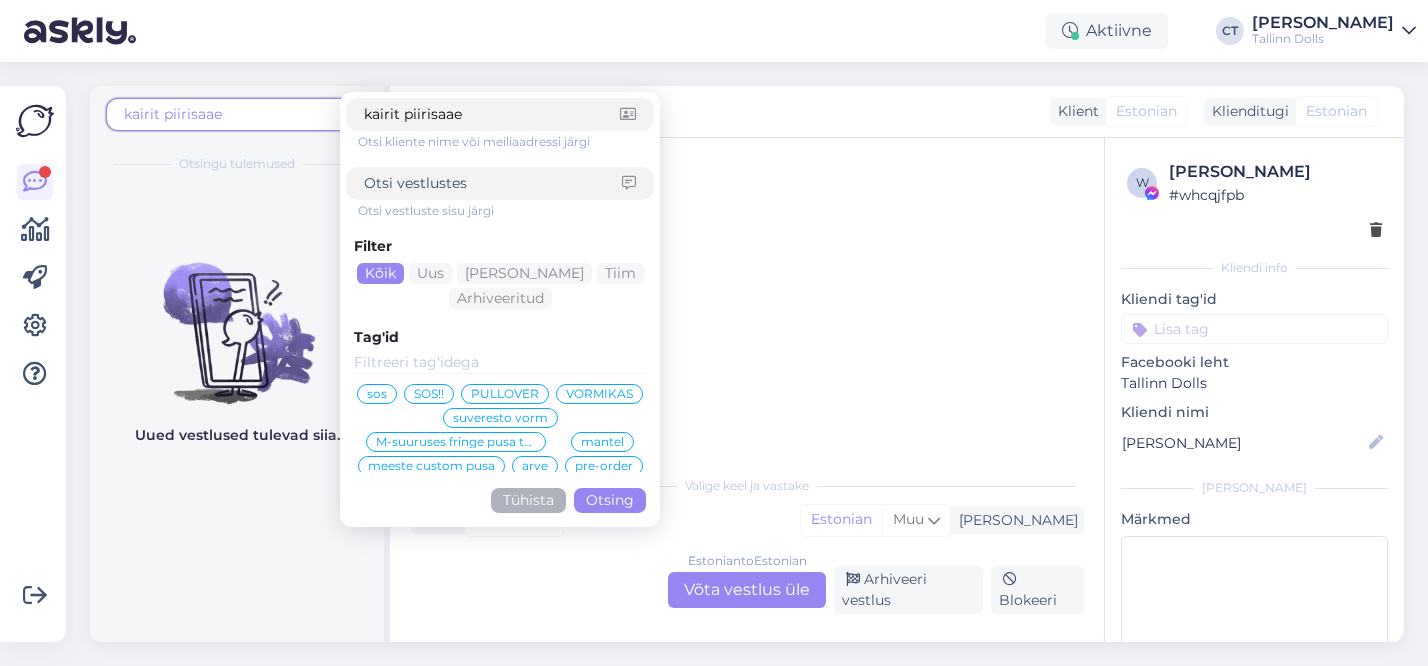 click on "kairit piirisaae" at bounding box center [229, 114] 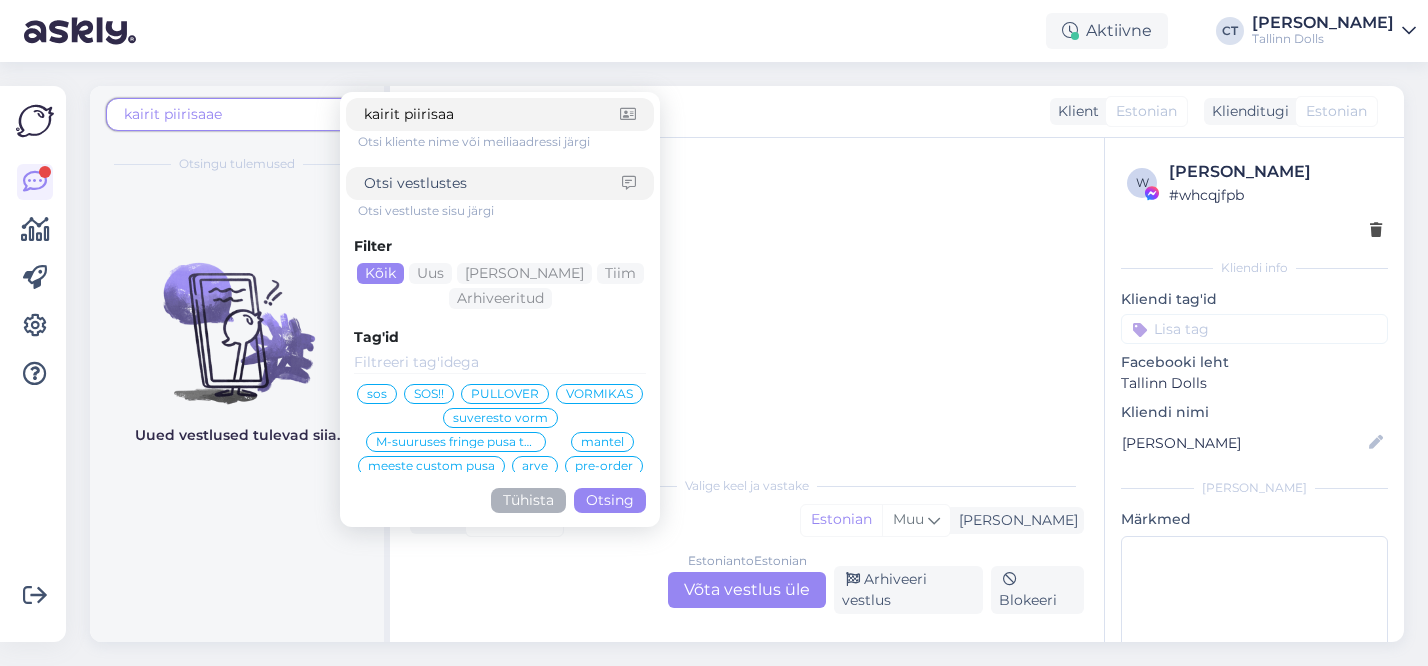 type on "kairit piirisaar" 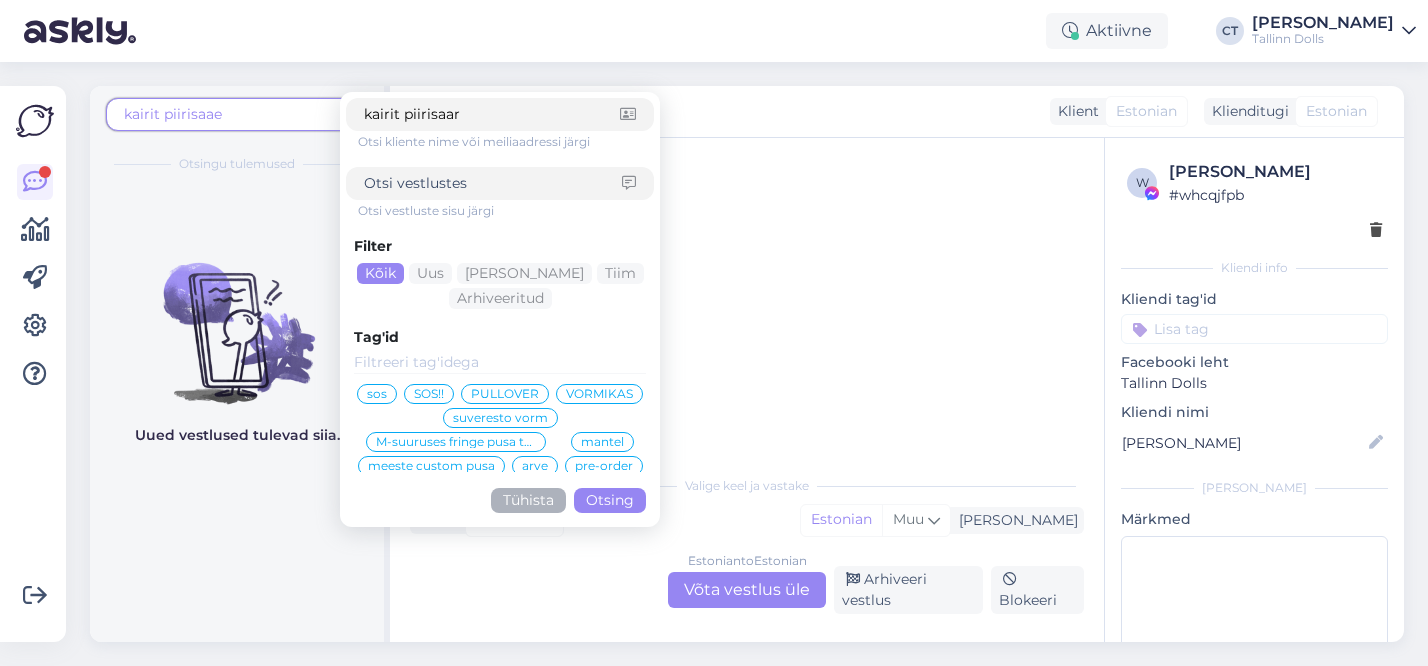 click on "Otsing" at bounding box center [610, 500] 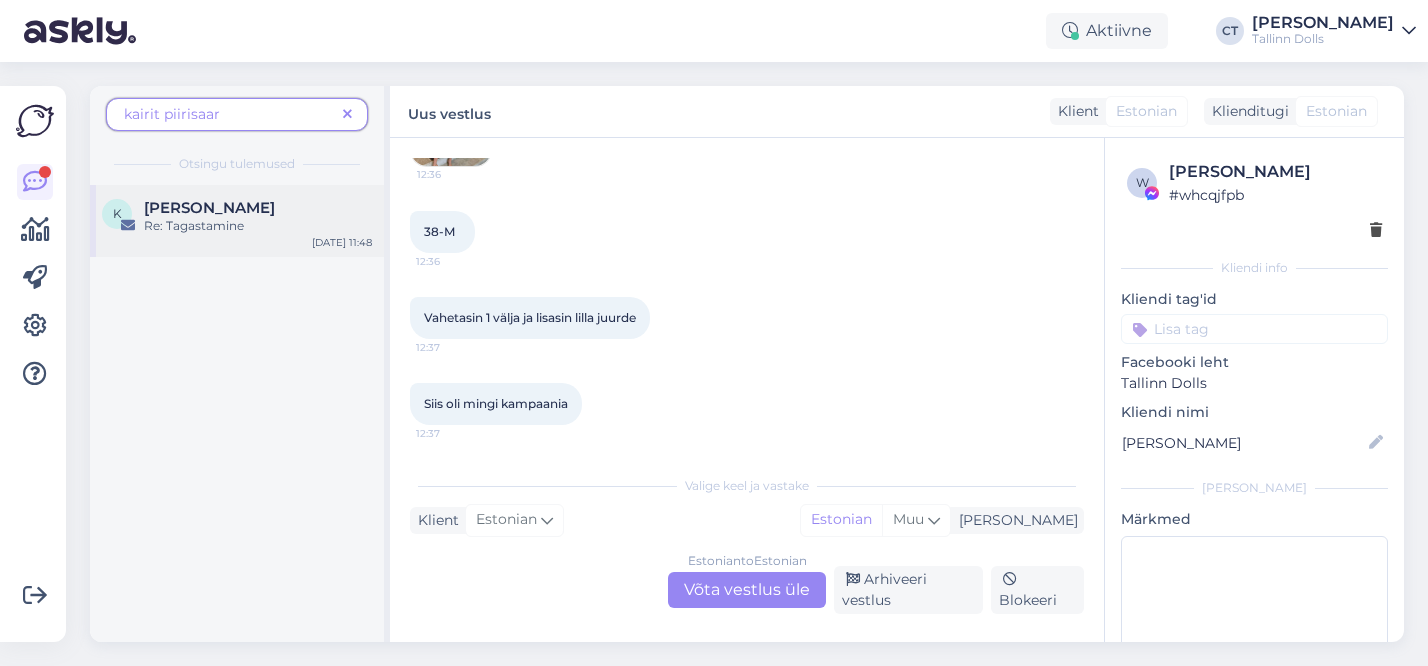 click on "[PERSON_NAME]" at bounding box center [209, 208] 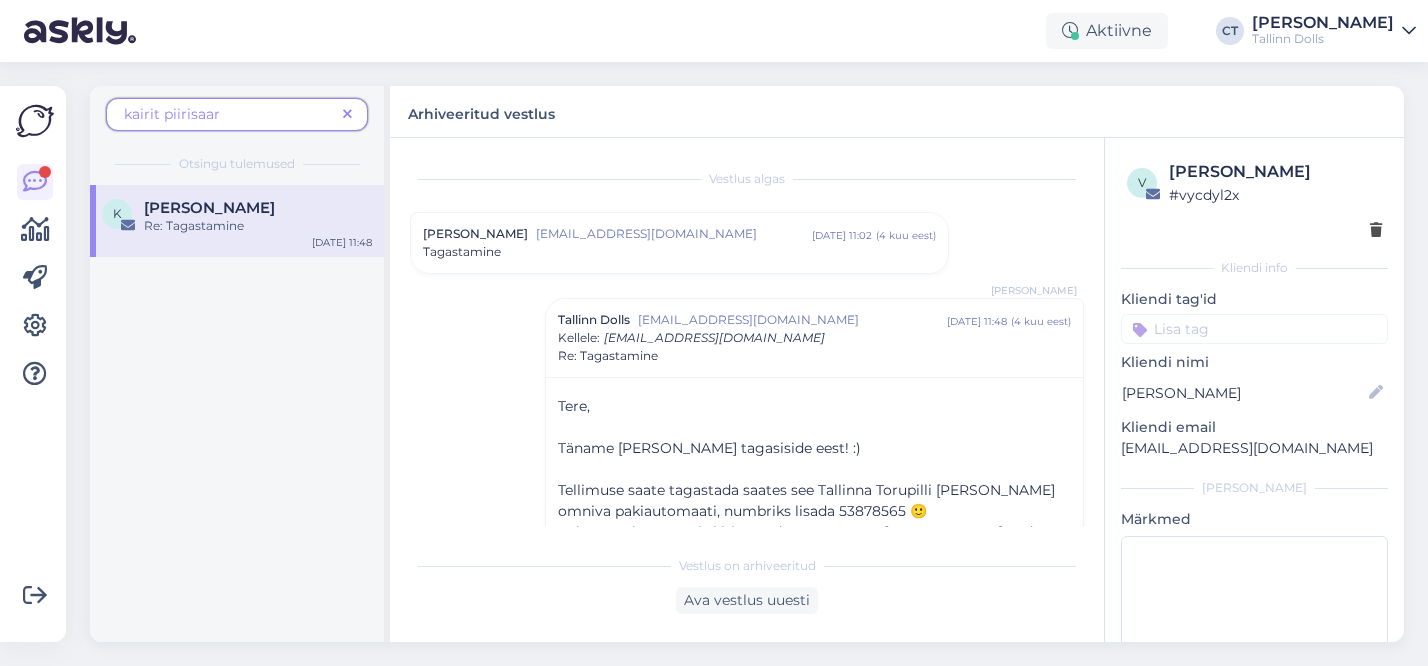 click on "kairit piirisaar Otsingu tulemused" at bounding box center (237, 135) 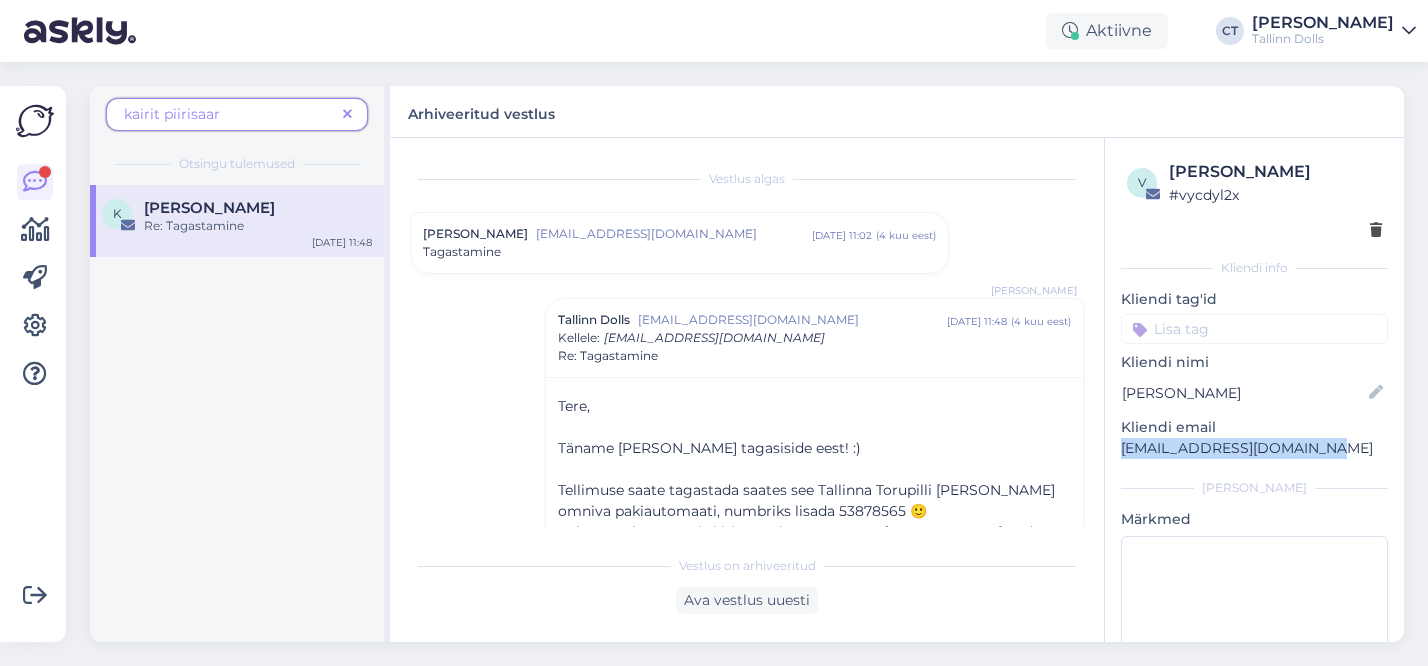 copy on "piirisaarkairit@gmail.com" 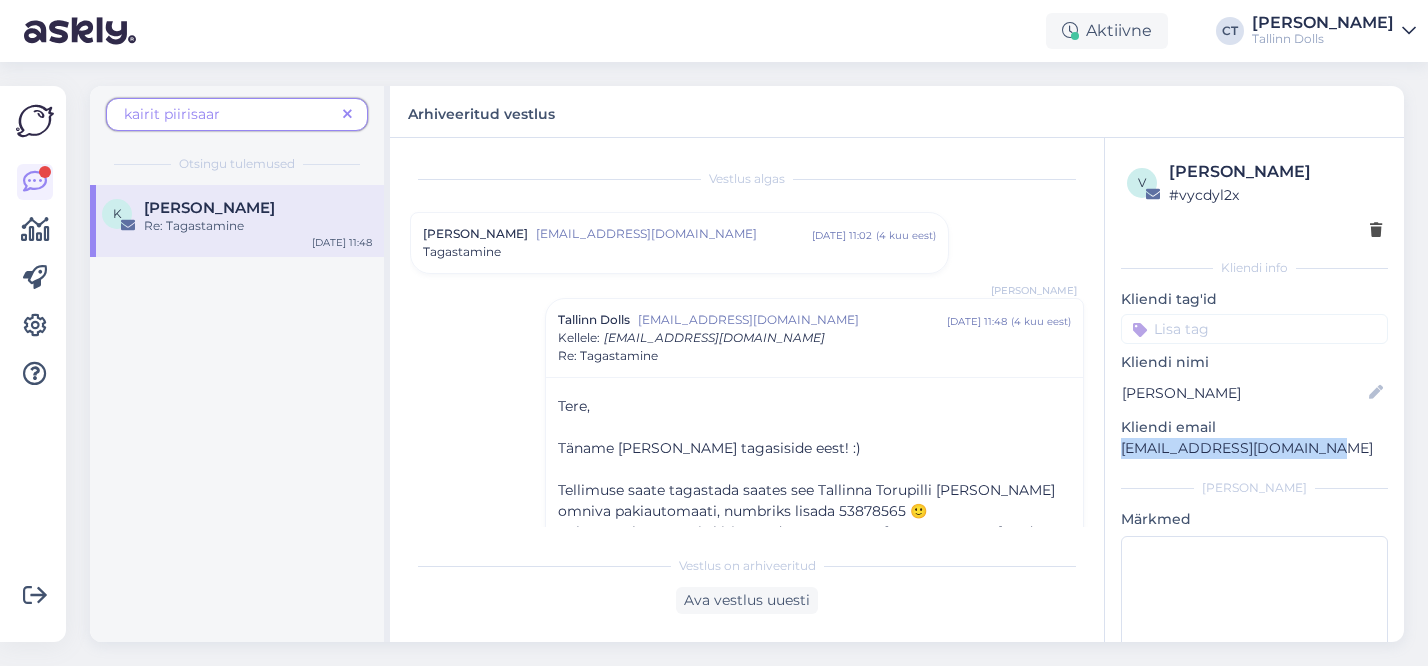 drag, startPoint x: 1308, startPoint y: 451, endPoint x: 1122, endPoint y: 448, distance: 186.02419 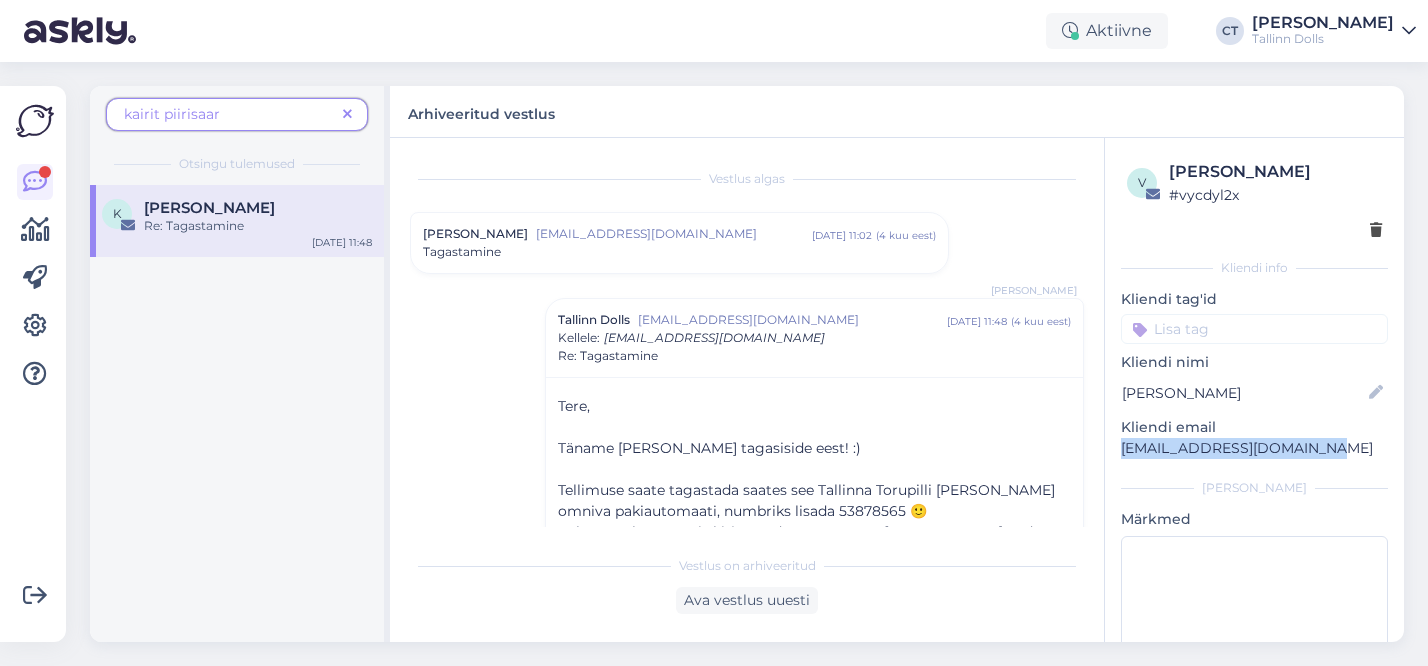 click on "kairit piirisaar" at bounding box center [229, 114] 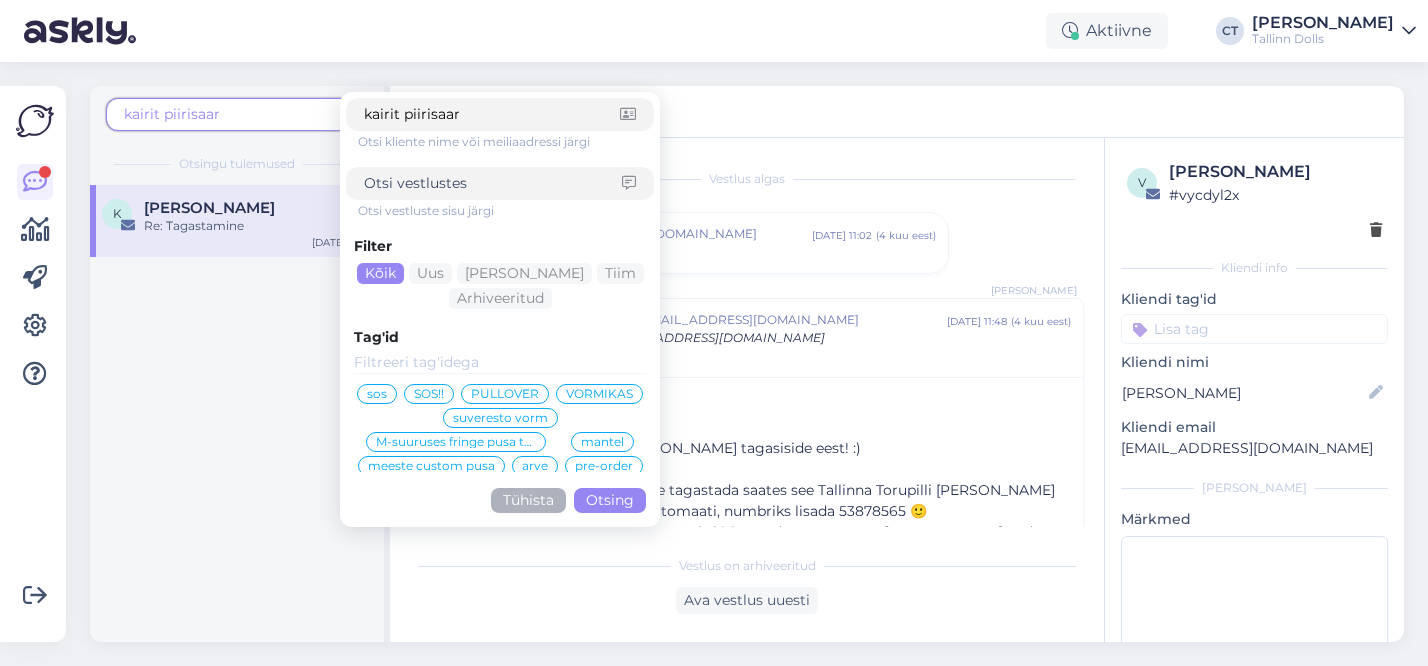 click on "kairit piirisaar" at bounding box center [229, 114] 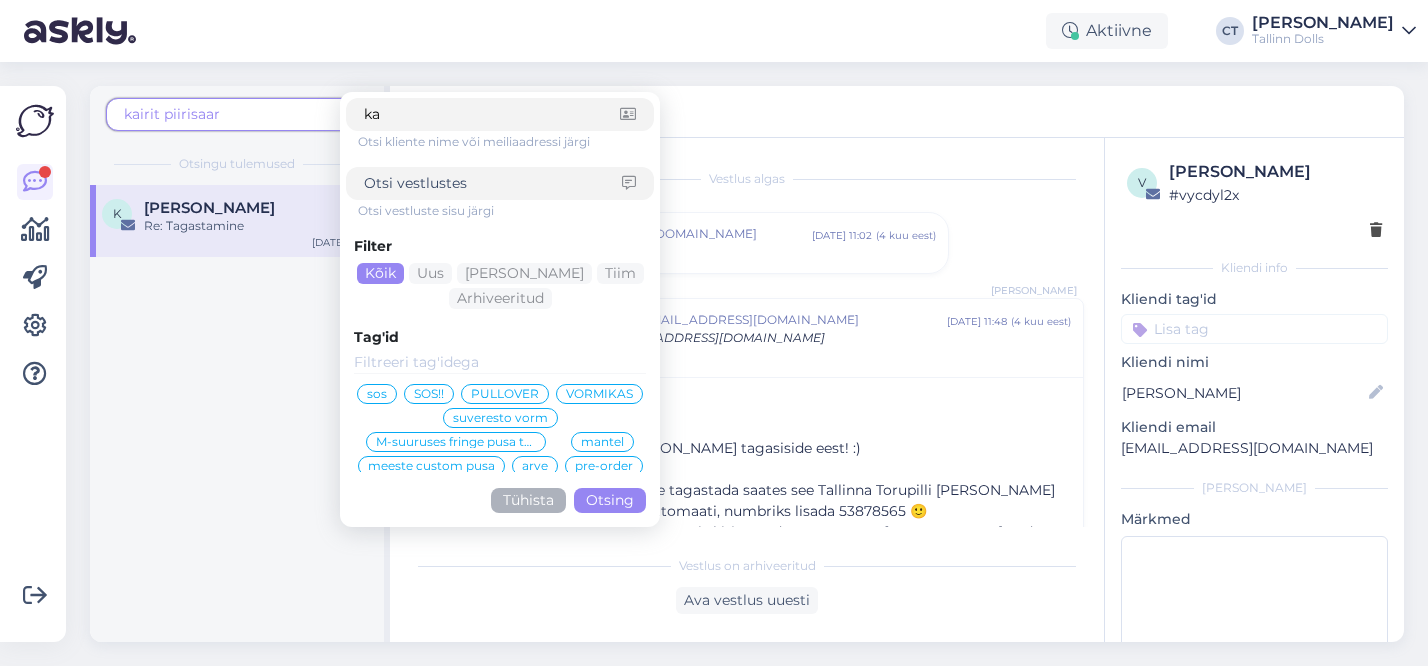 type on "k" 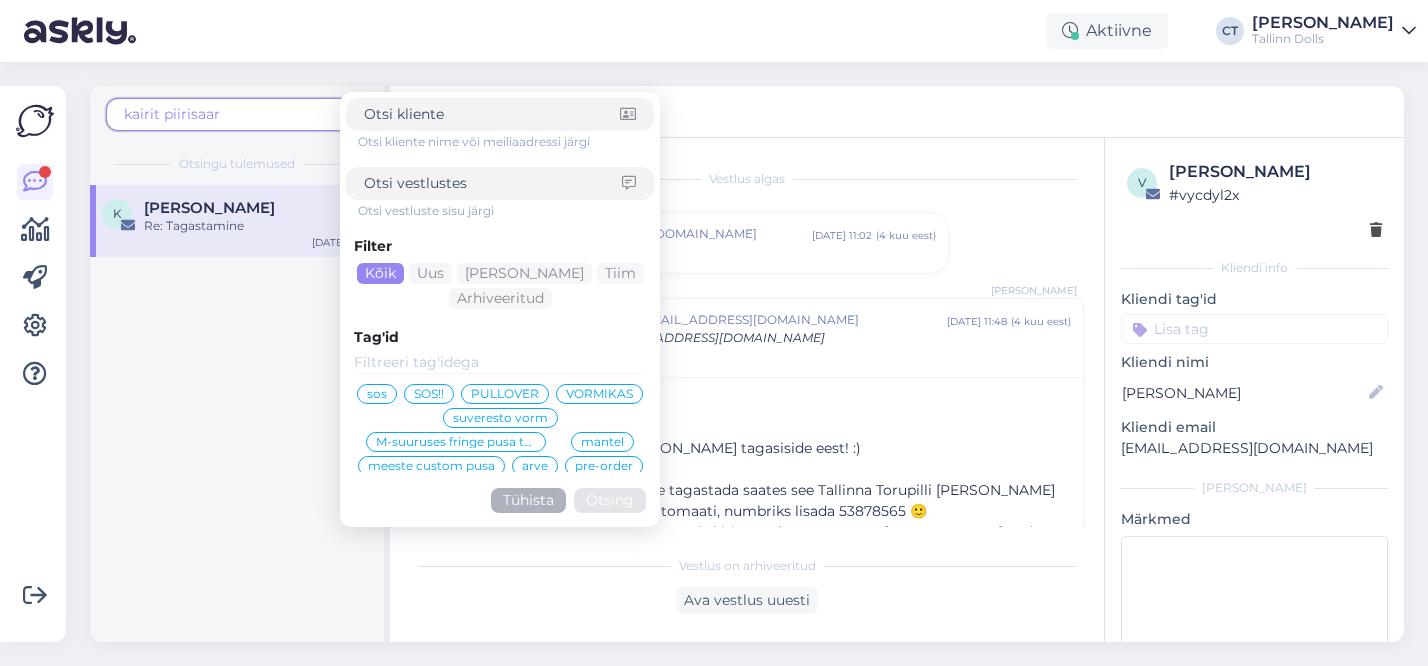paste on "piirisaarkairit@gmail.com" 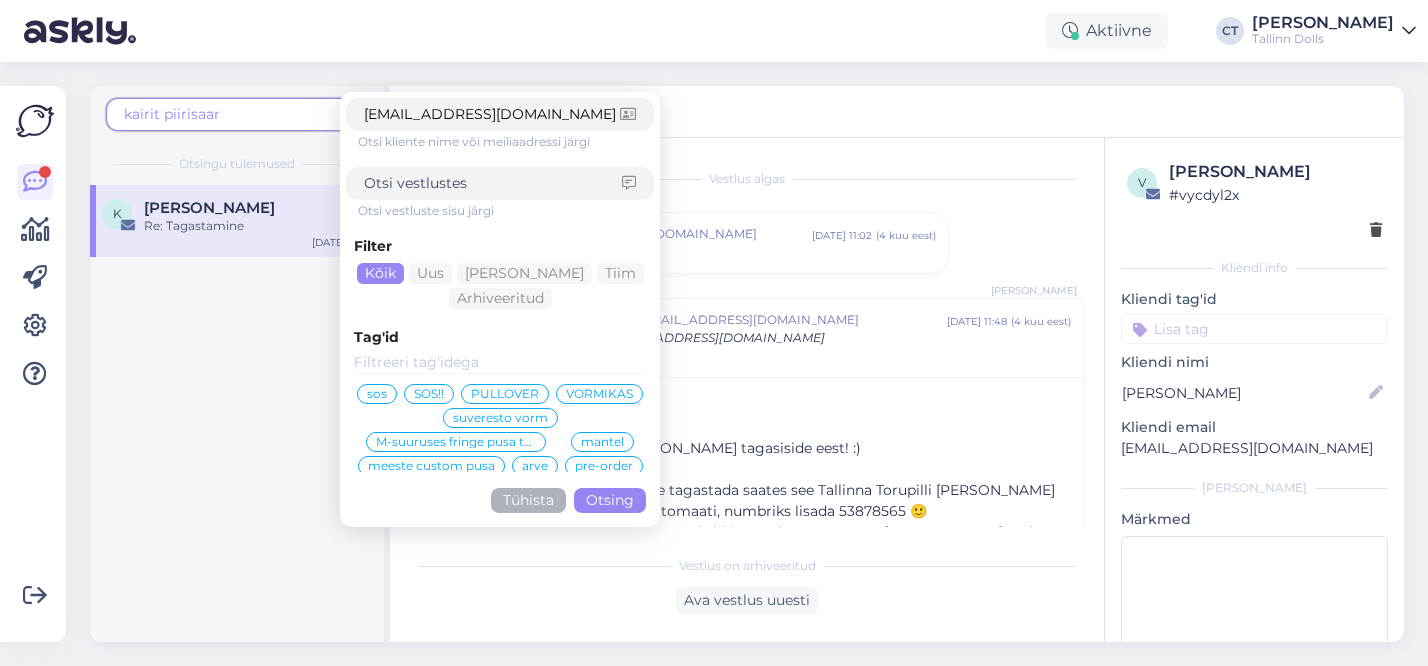 type on "piirisaarkairit@gmail.com" 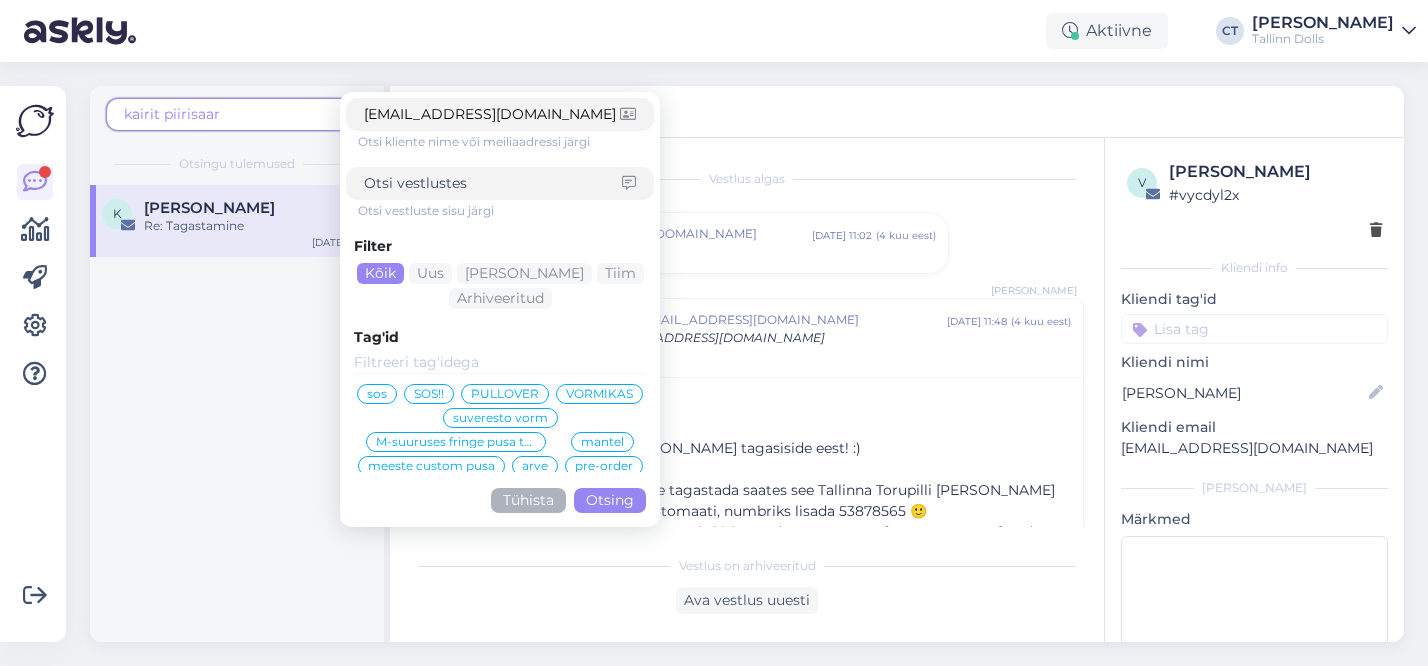 click on "Otsing" at bounding box center (610, 500) 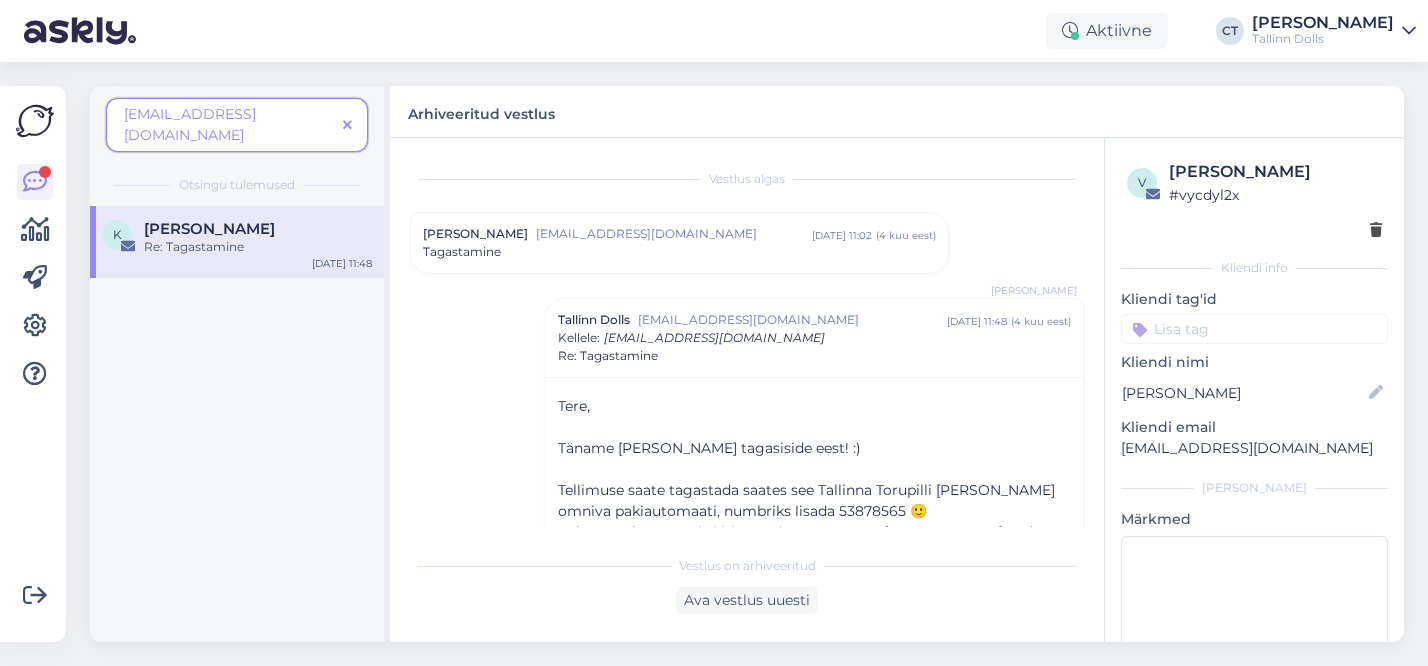 click at bounding box center (347, 126) 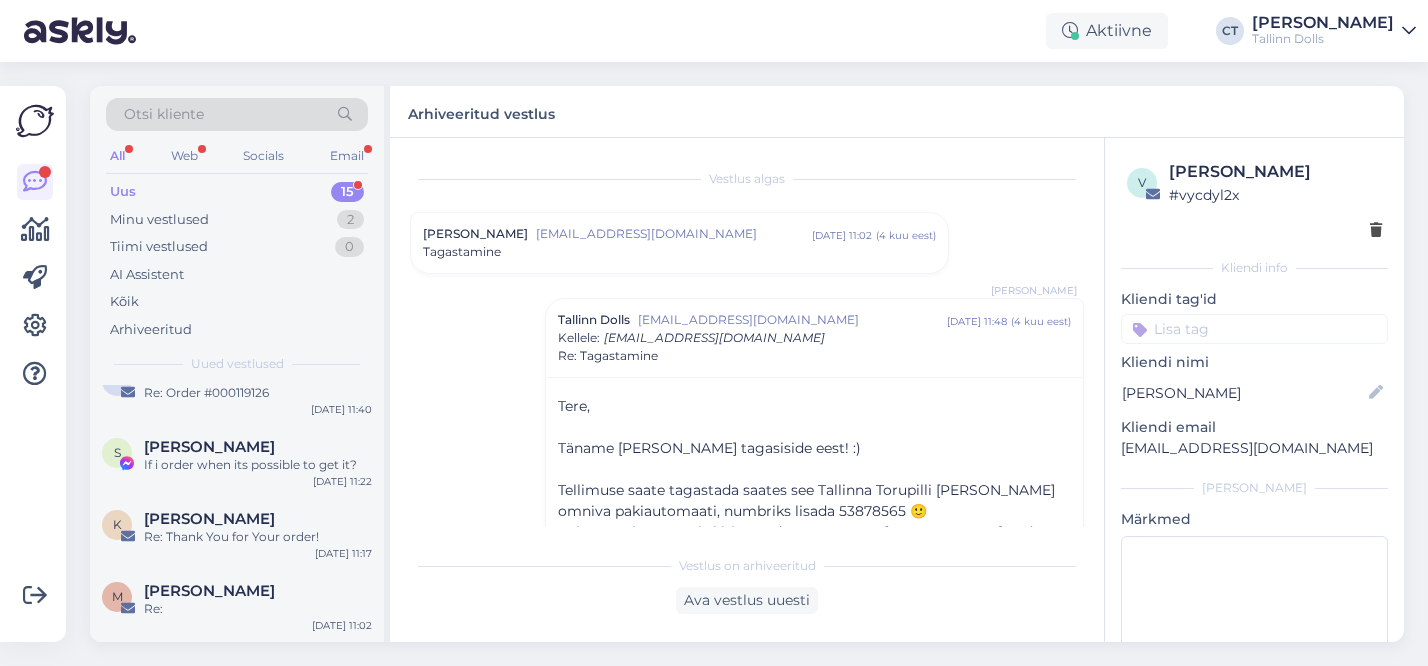 scroll, scrollTop: 192, scrollLeft: 0, axis: vertical 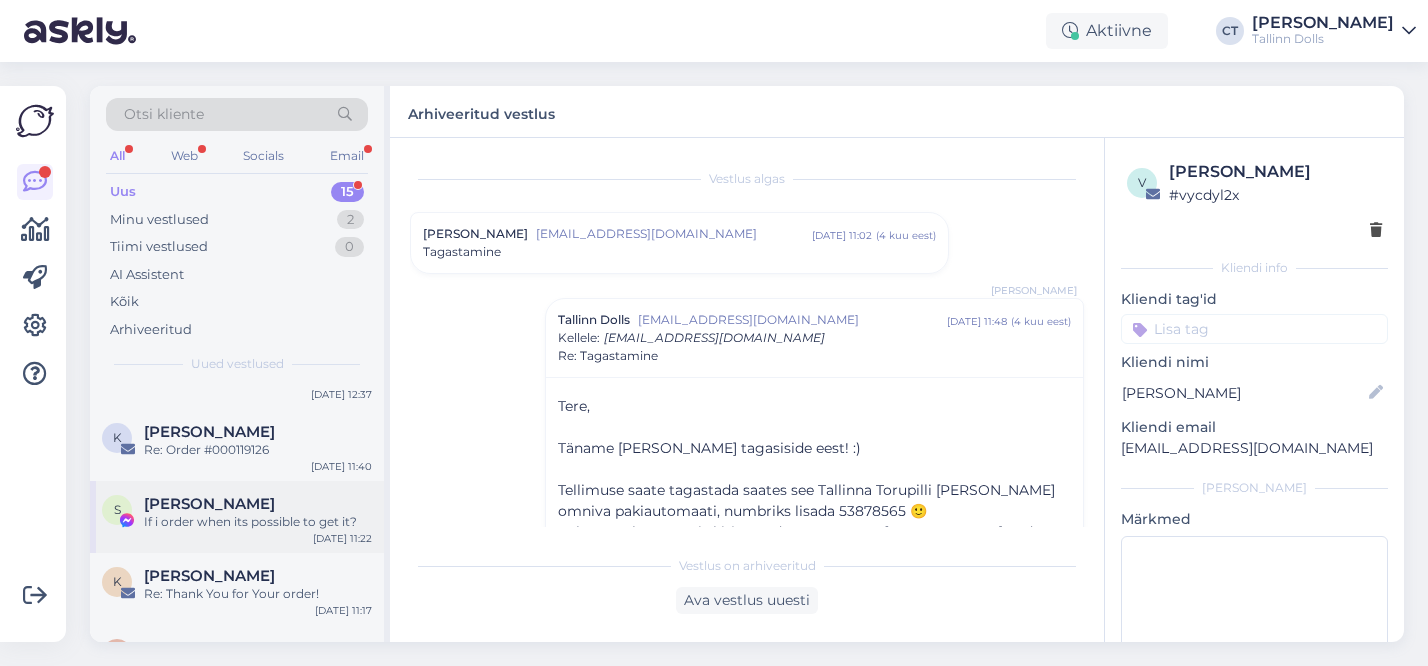click on "S Sirle Kübar If i order when its possible to get it? Jul 10 11:22" at bounding box center (237, 517) 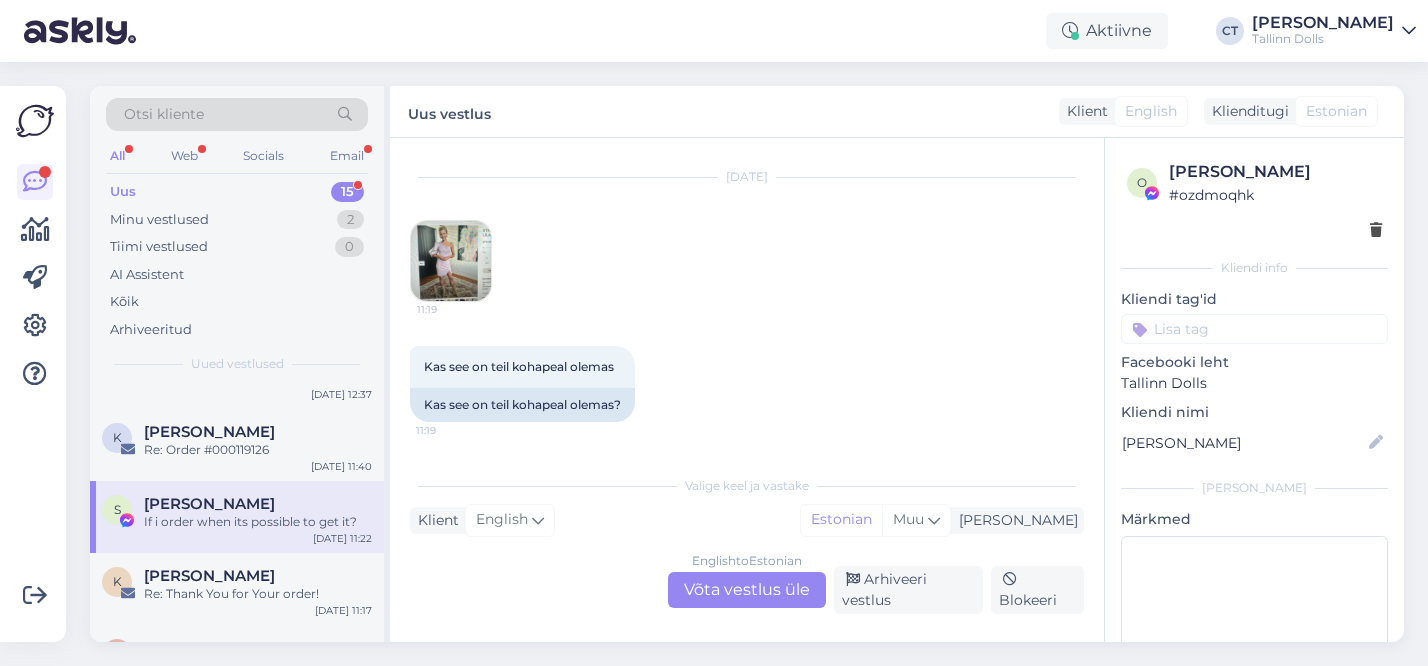 scroll, scrollTop: 664, scrollLeft: 0, axis: vertical 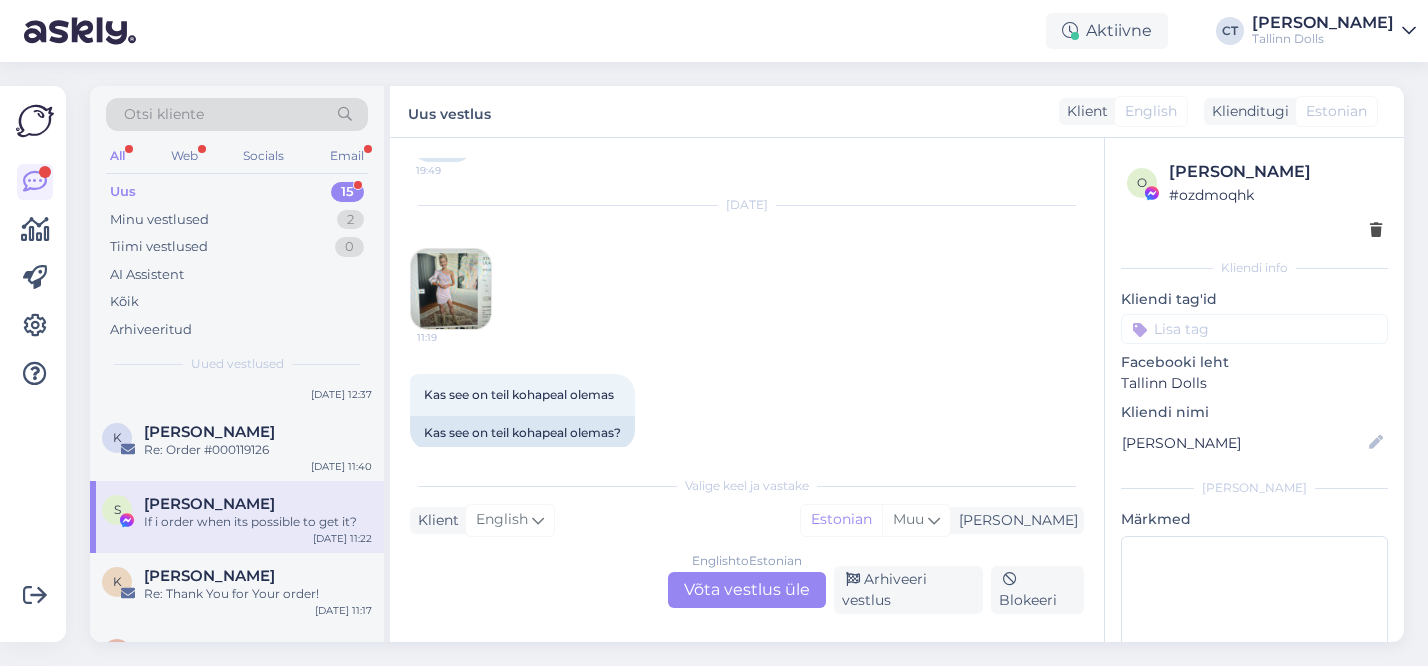 click at bounding box center [451, 289] 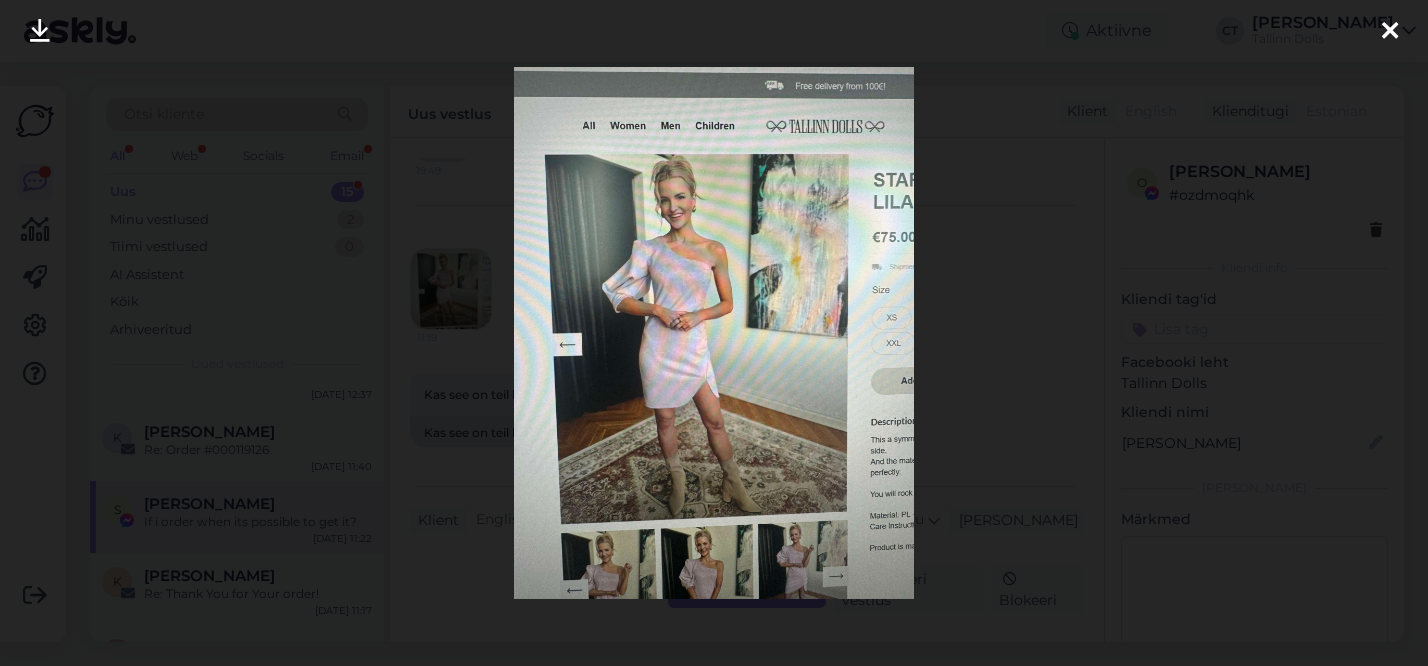 click at bounding box center [714, 333] 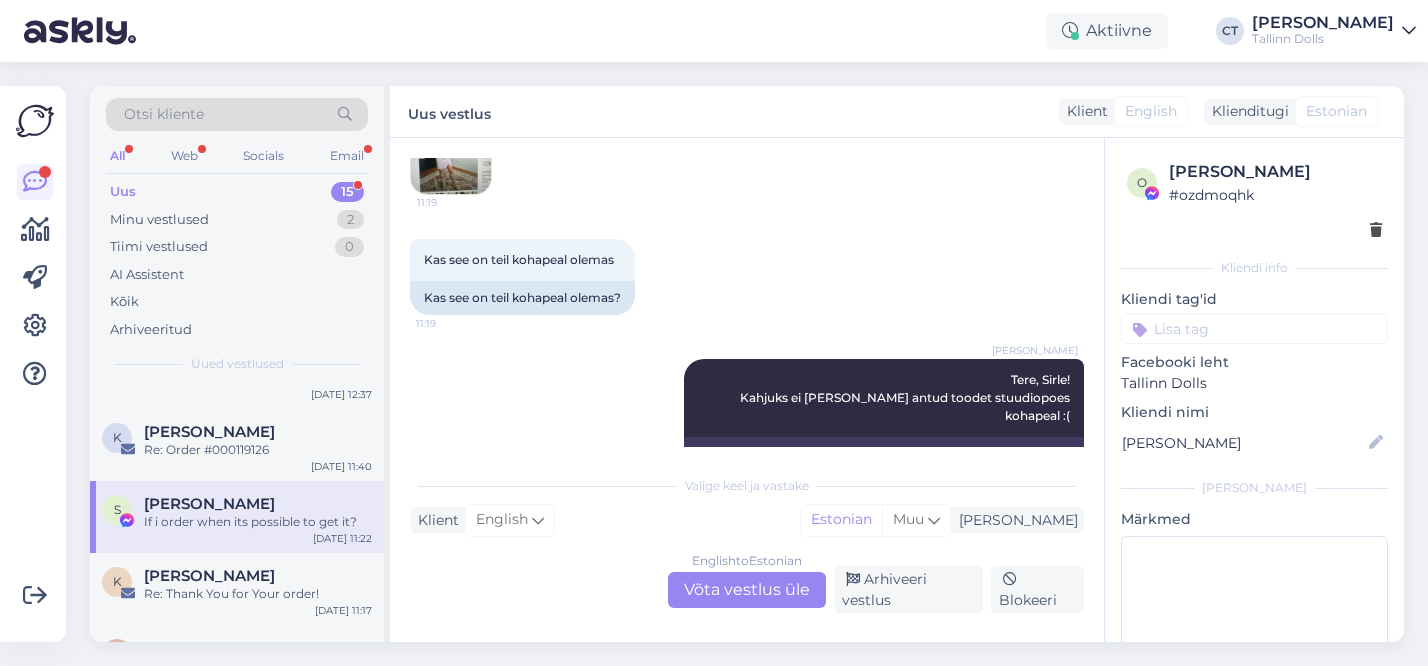 scroll, scrollTop: 965, scrollLeft: 0, axis: vertical 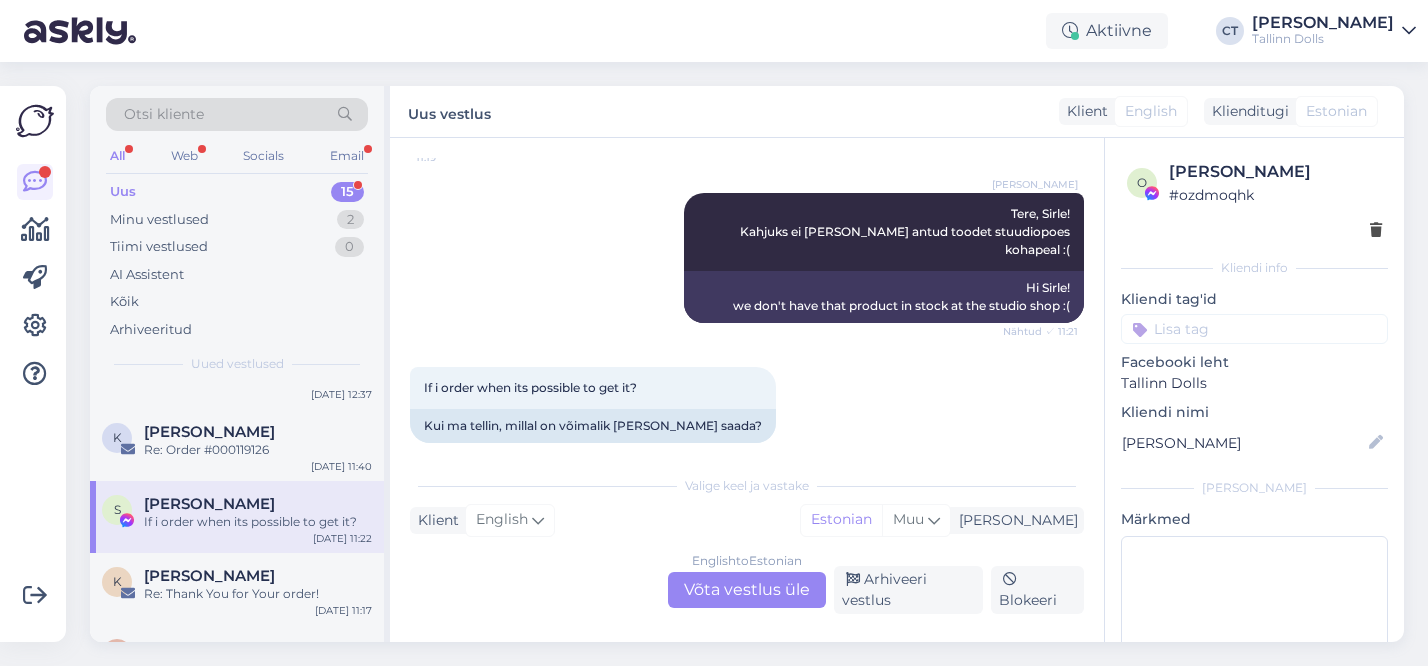 click on "English  to  Estonian Võta vestlus üle" at bounding box center (747, 590) 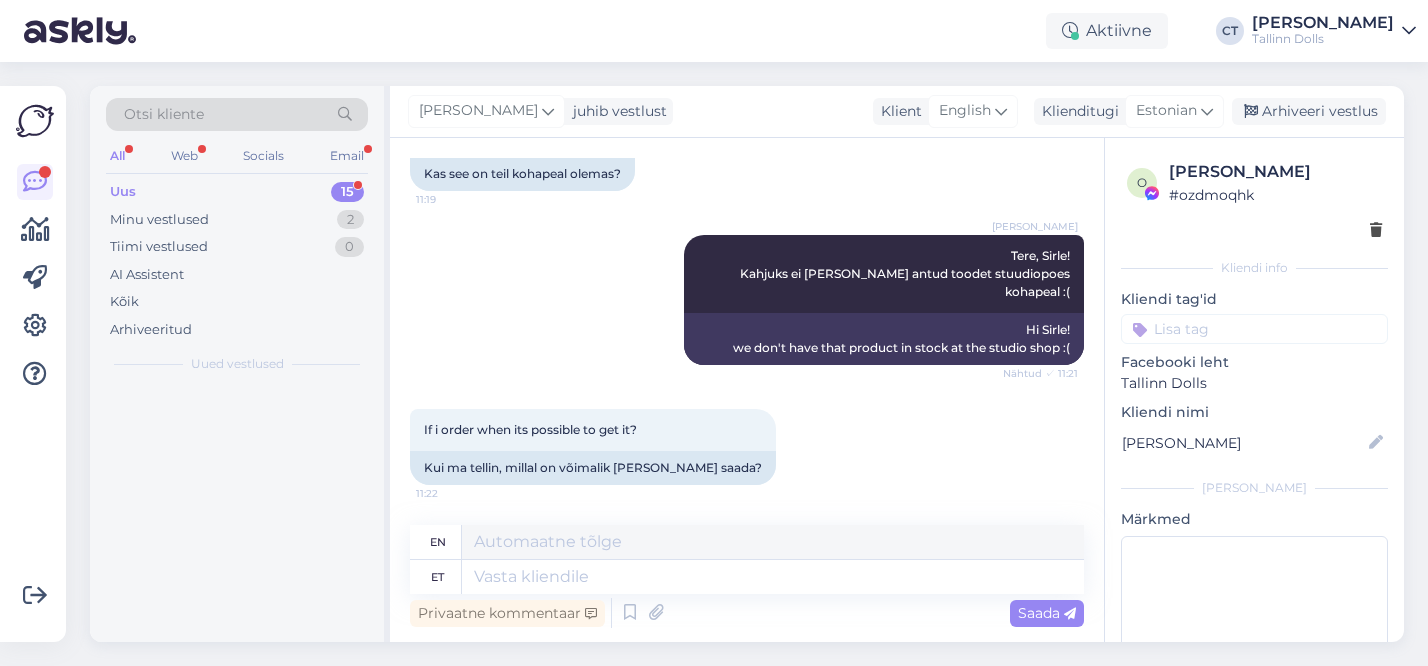 scroll, scrollTop: 905, scrollLeft: 0, axis: vertical 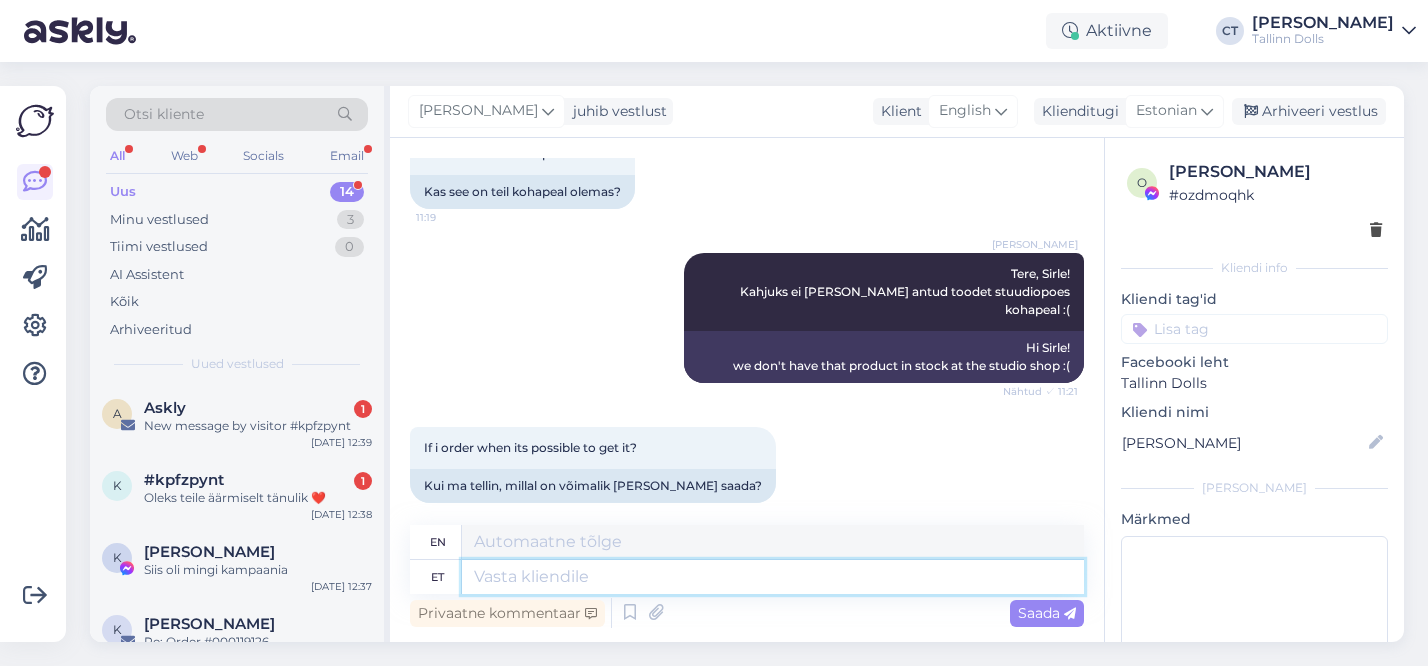 click at bounding box center (773, 577) 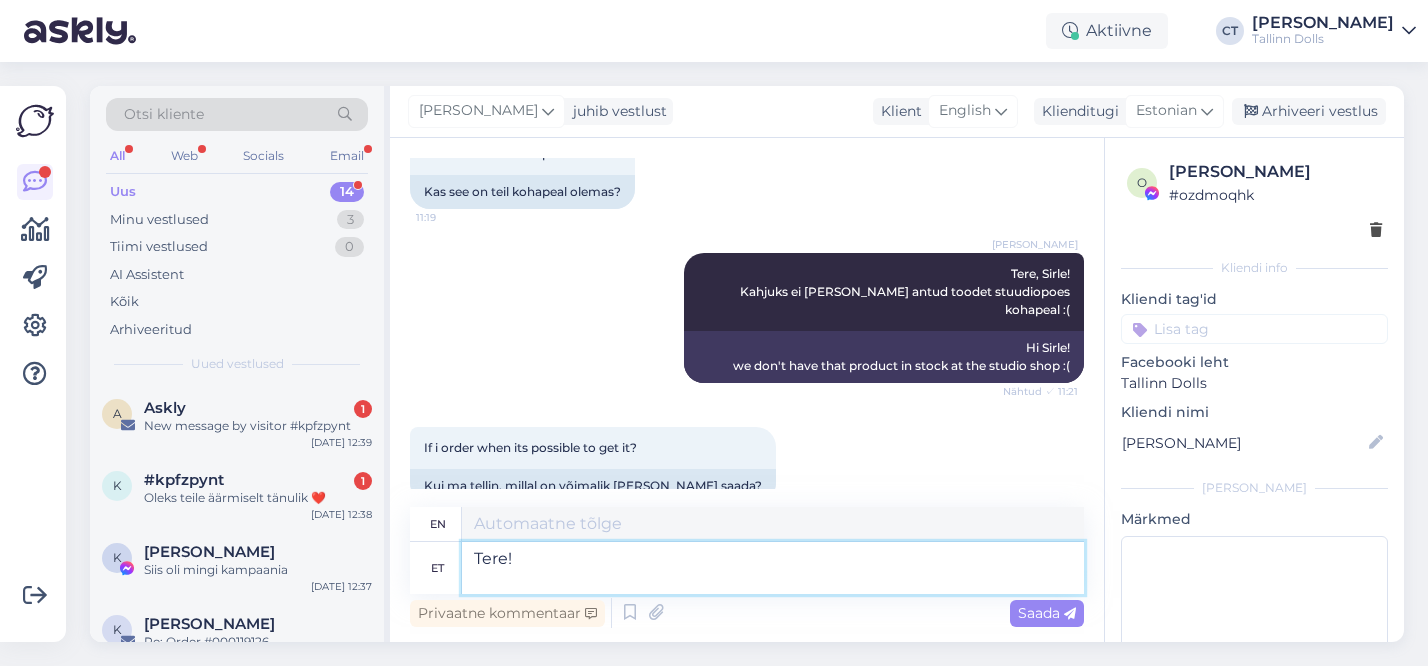 scroll, scrollTop: 923, scrollLeft: 0, axis: vertical 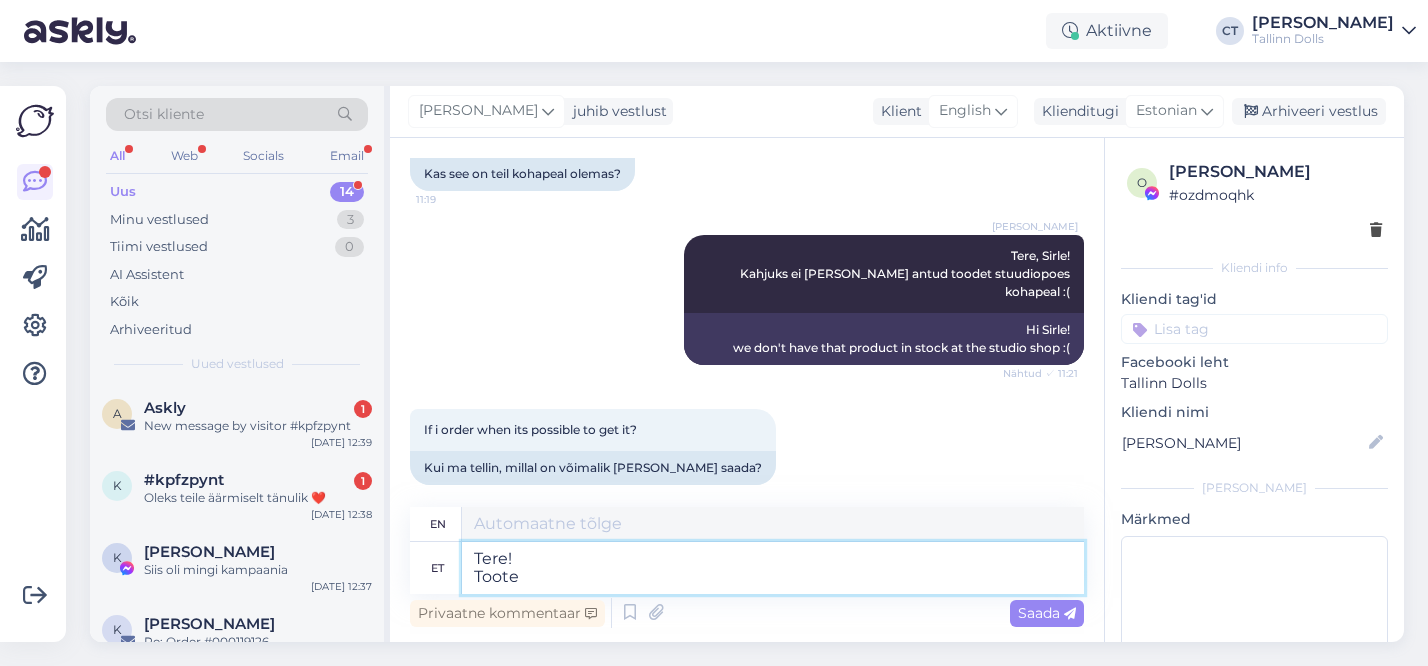 type on "Tere!
Toote j" 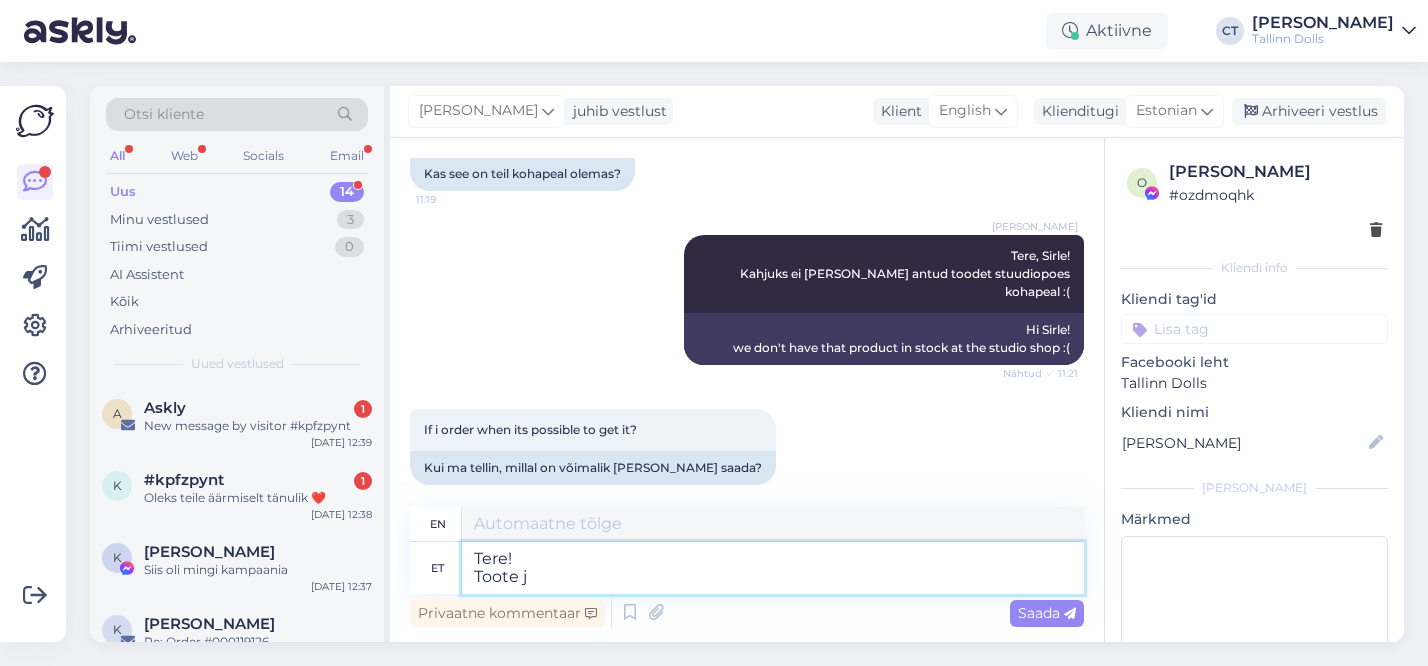 type on "Hello!
Products" 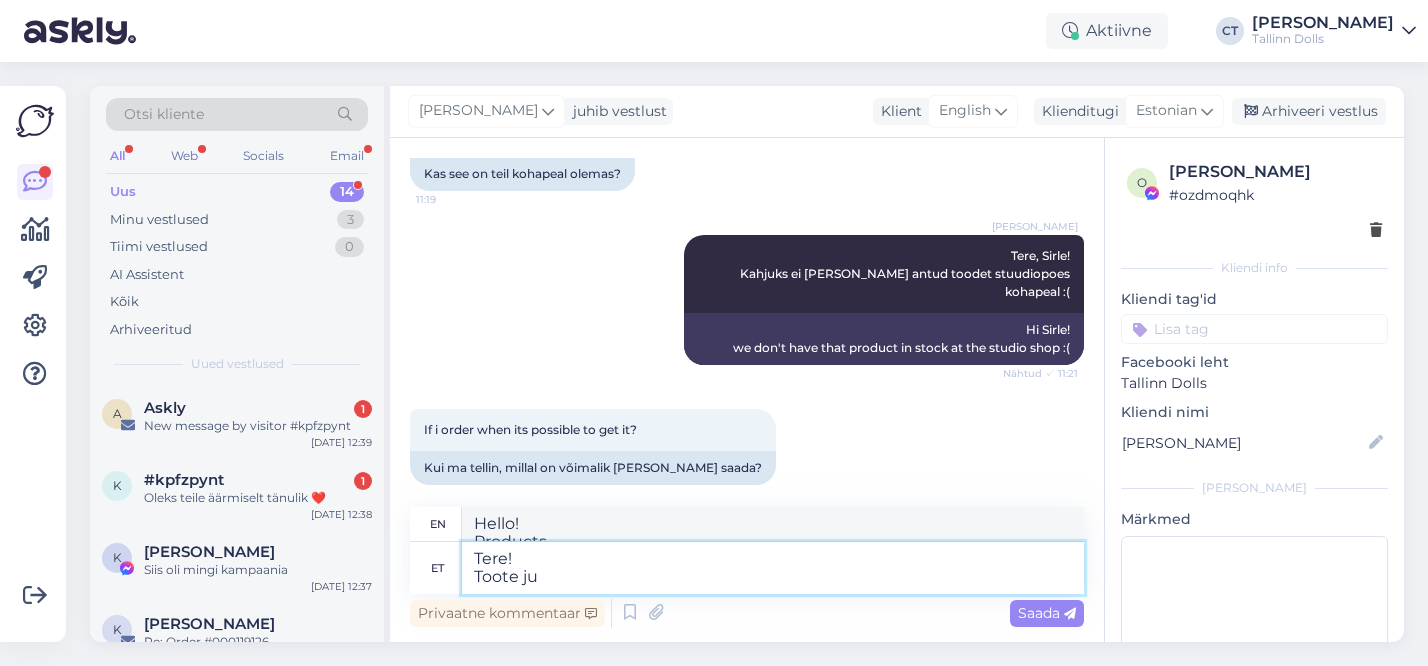 scroll, scrollTop: 941, scrollLeft: 0, axis: vertical 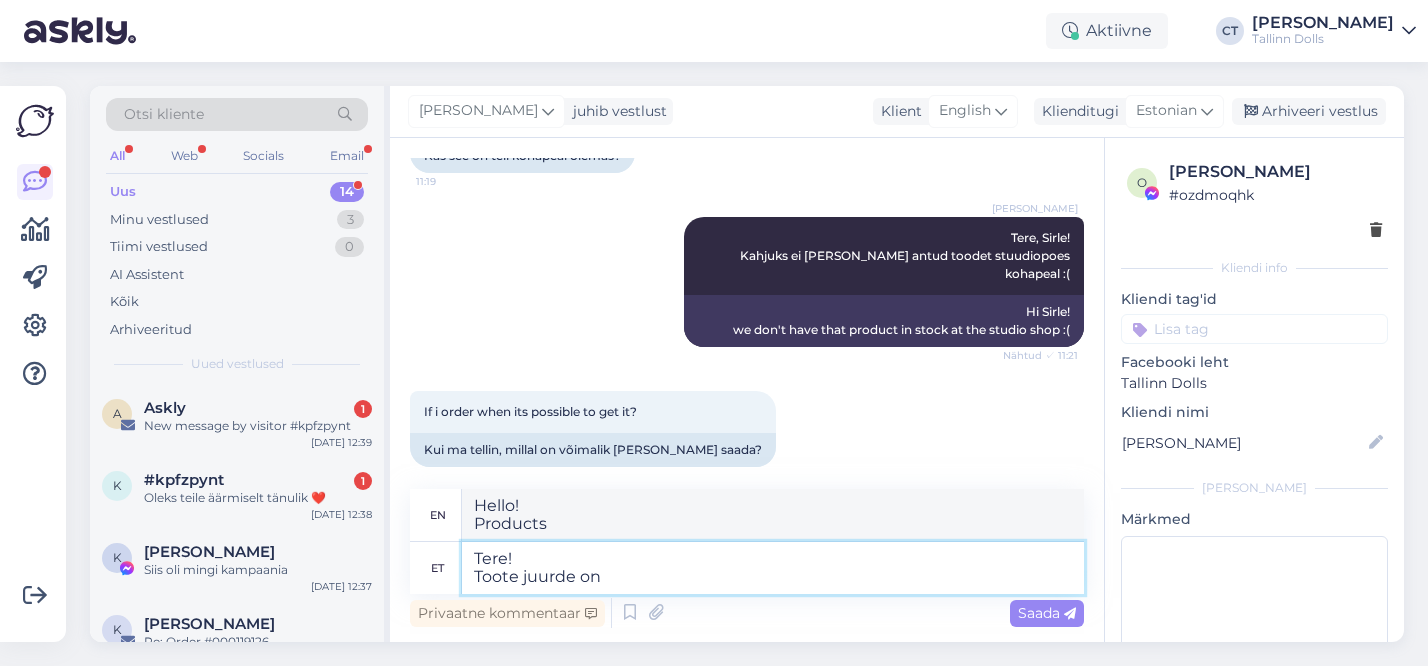 type on "Tere!
Toote juurde on" 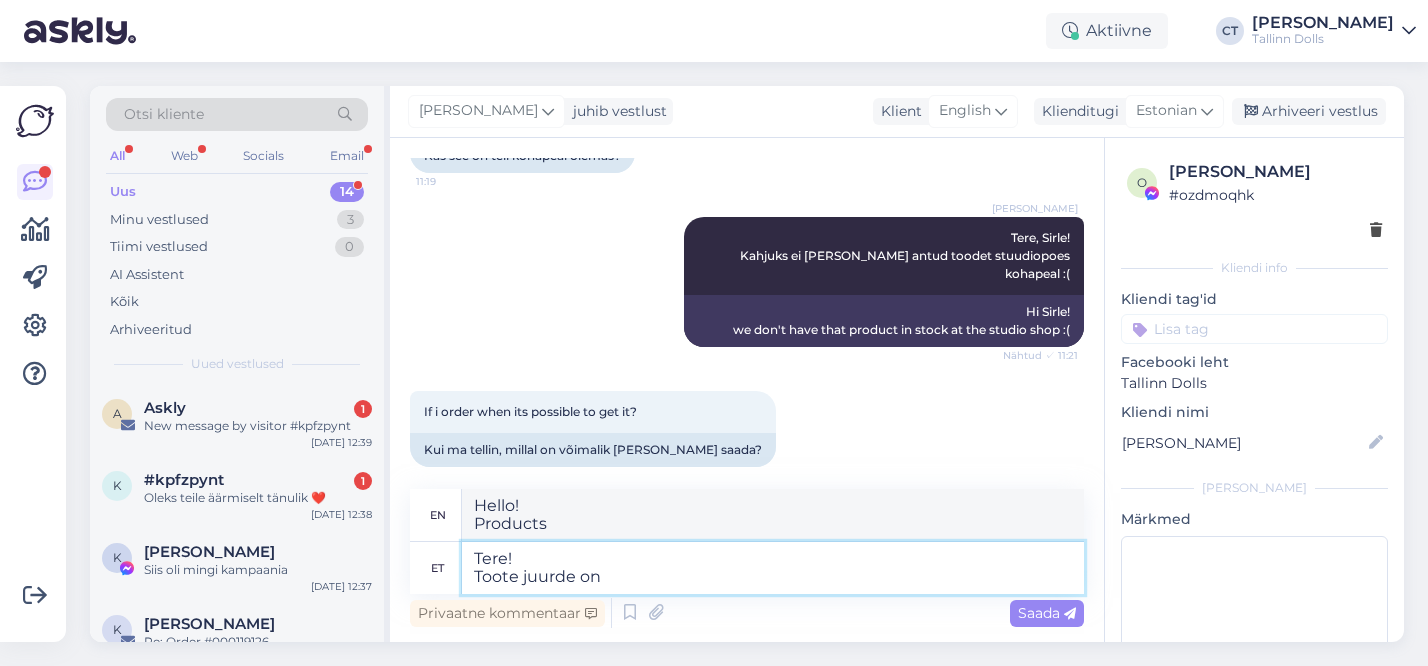 type on "Hello!
Add to cart" 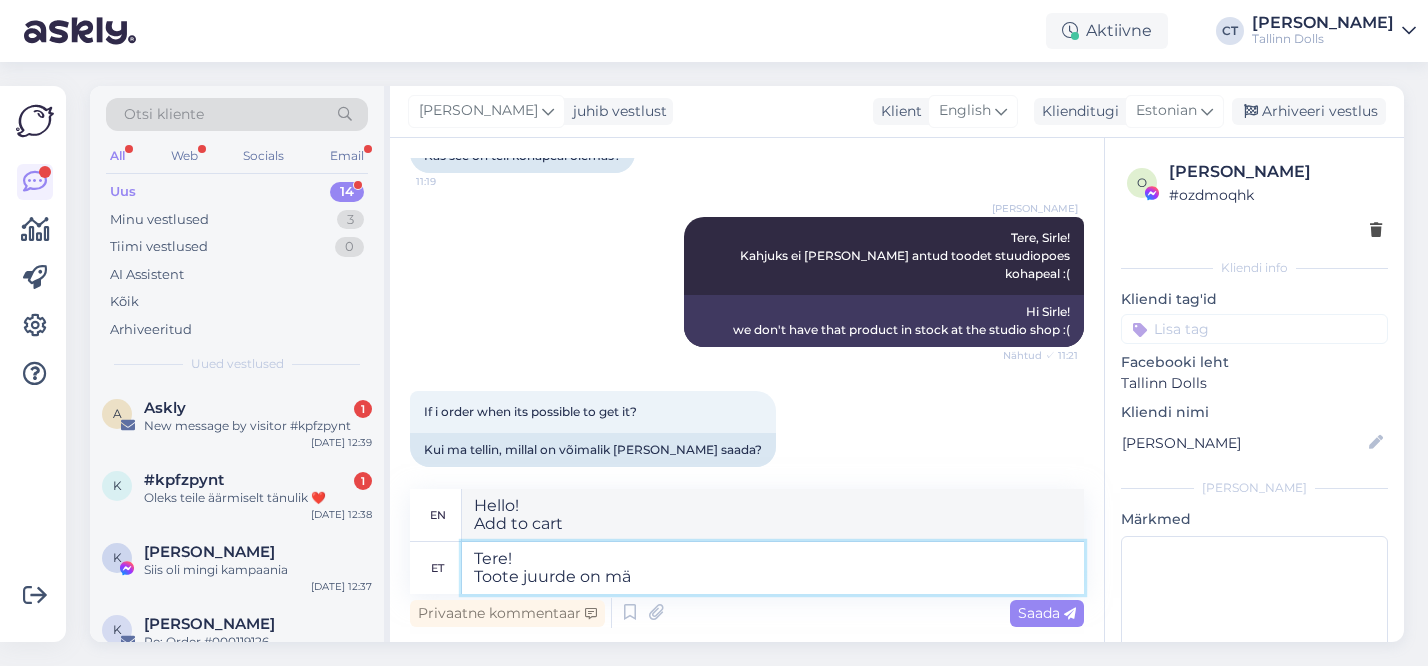 type on "Tere!
Toote juurde on mär" 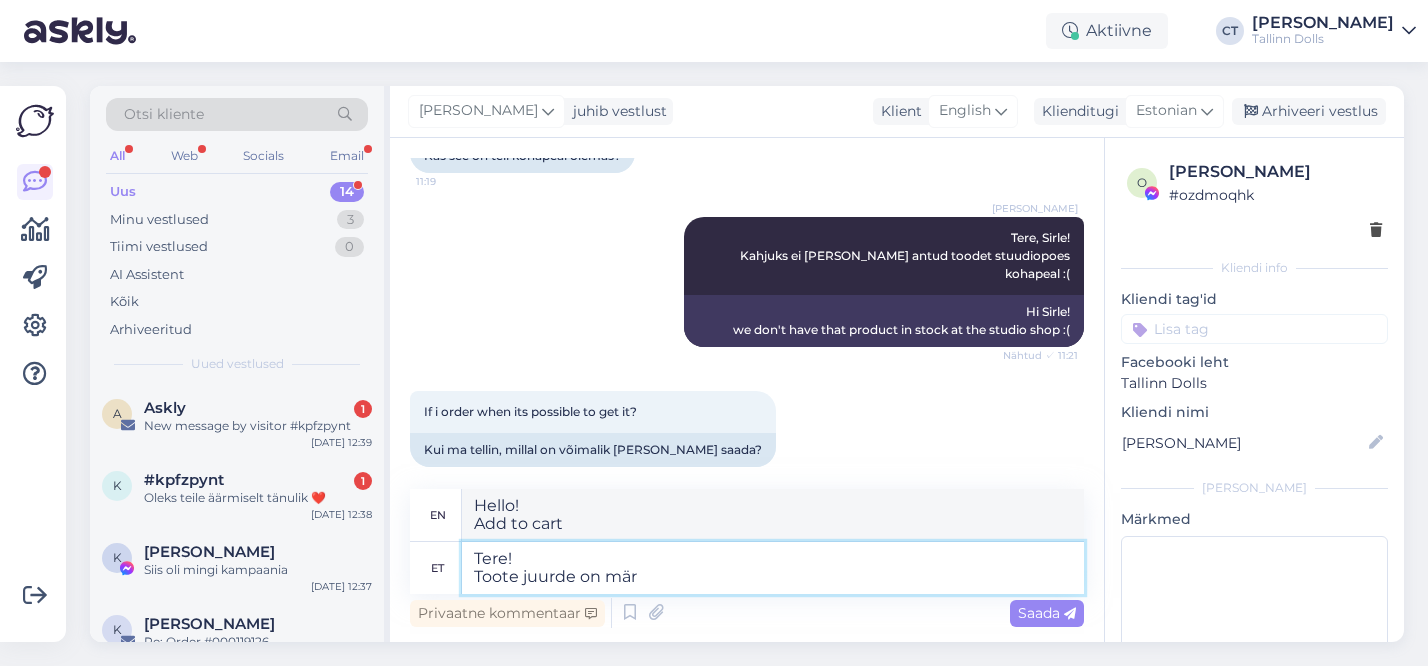 type on "Hello!
items have been added to the cart." 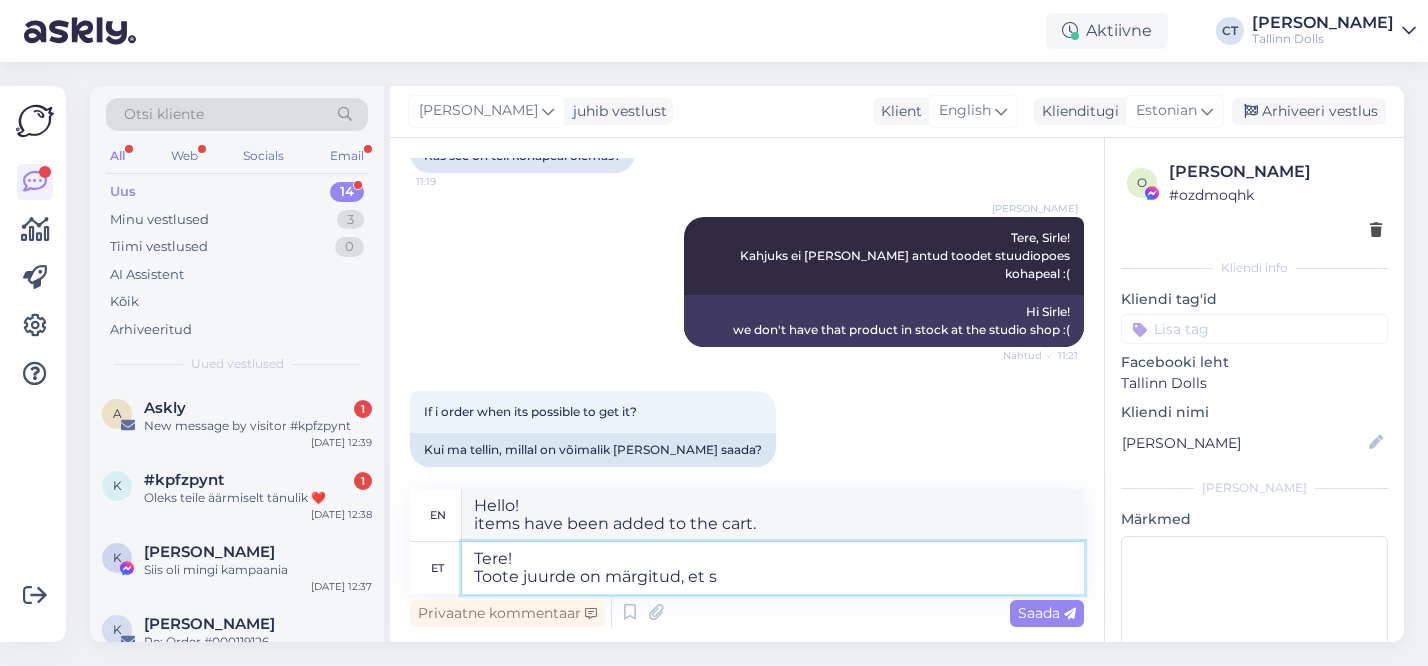 type on "Tere!
Toote juurde on märgitud, et sa" 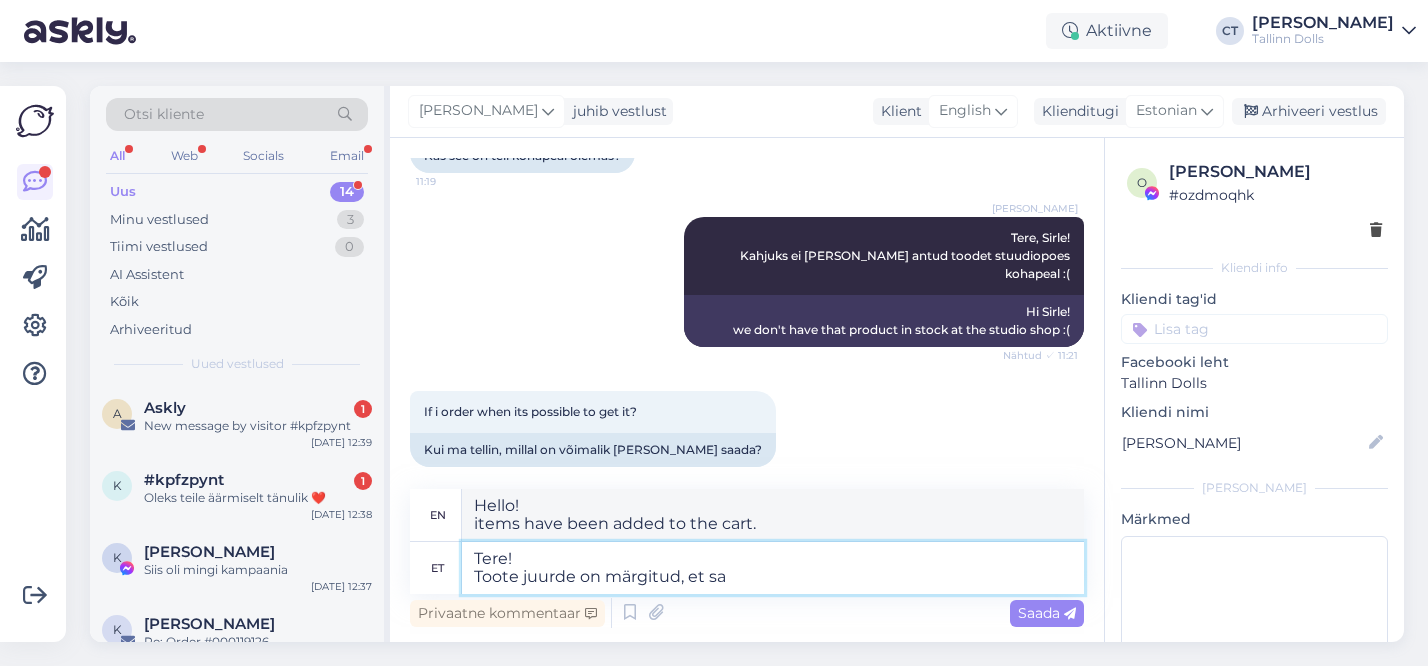 type on "Hello!
items have been marked as added to the product." 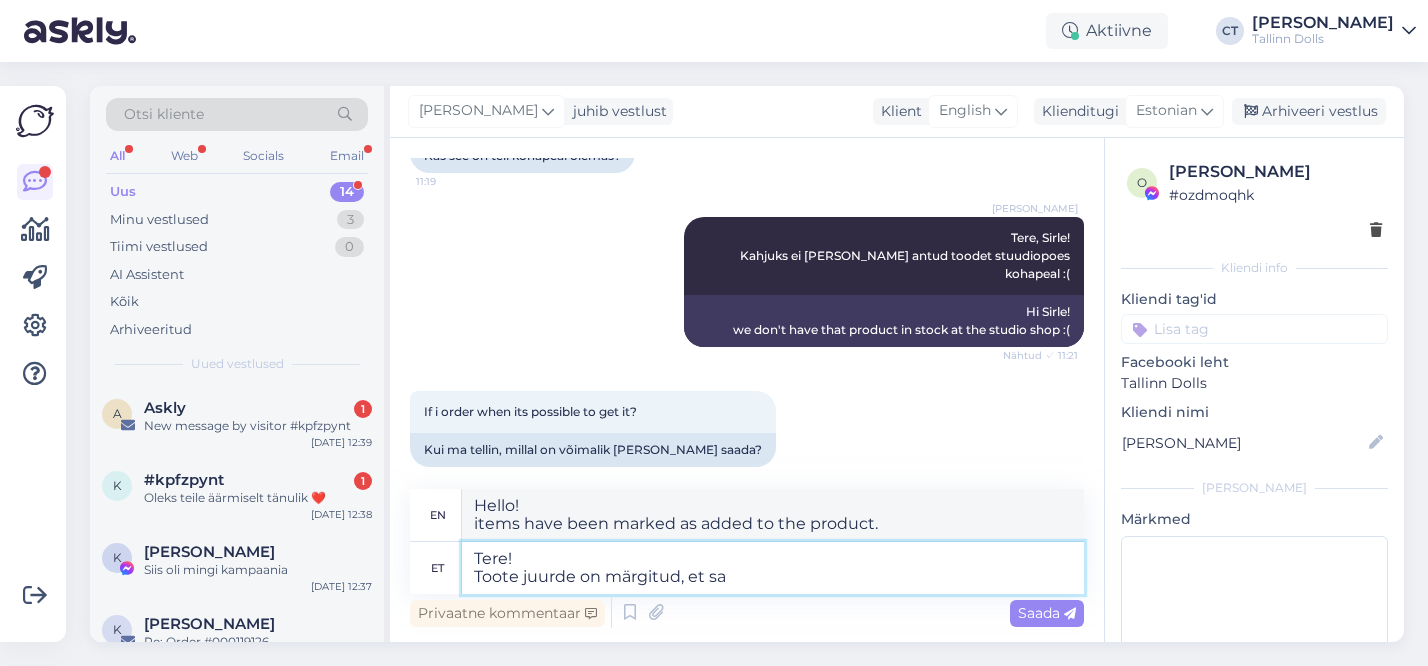 type on "Tere!
Toote juurde on märgitud, et saa" 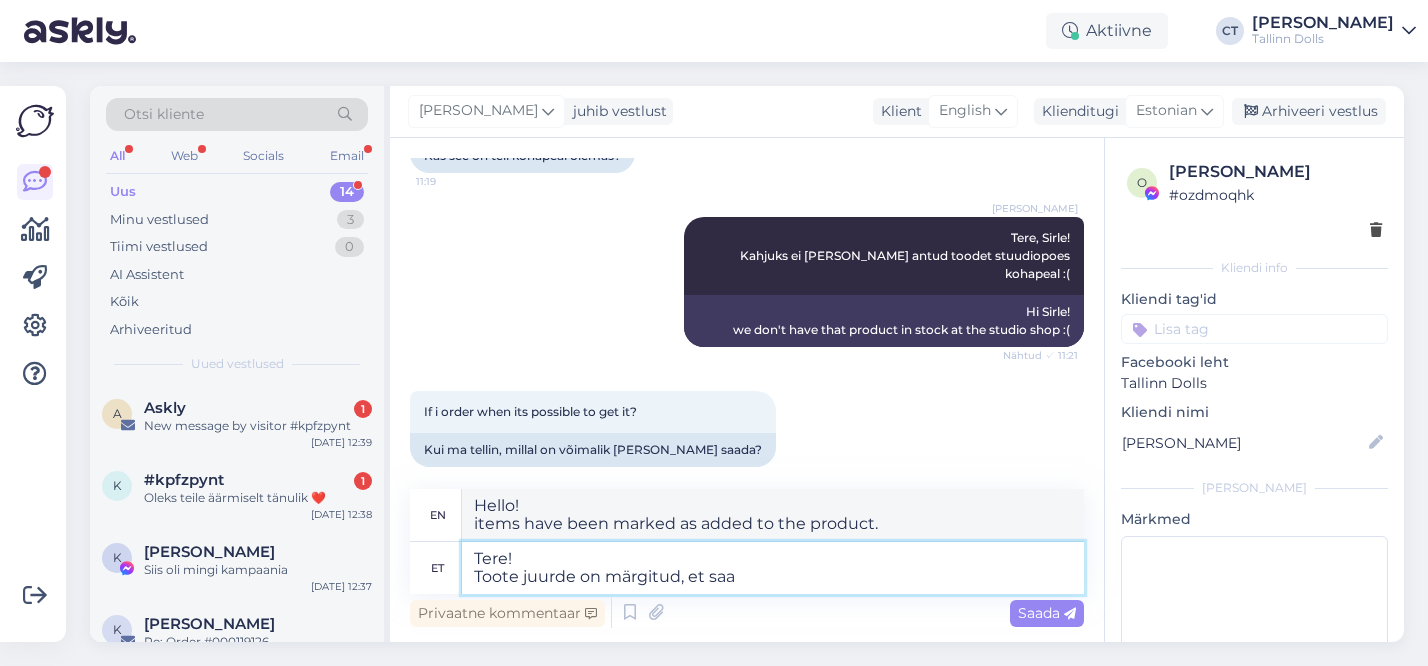 type on "Hello!
It is indicated next to the product that" 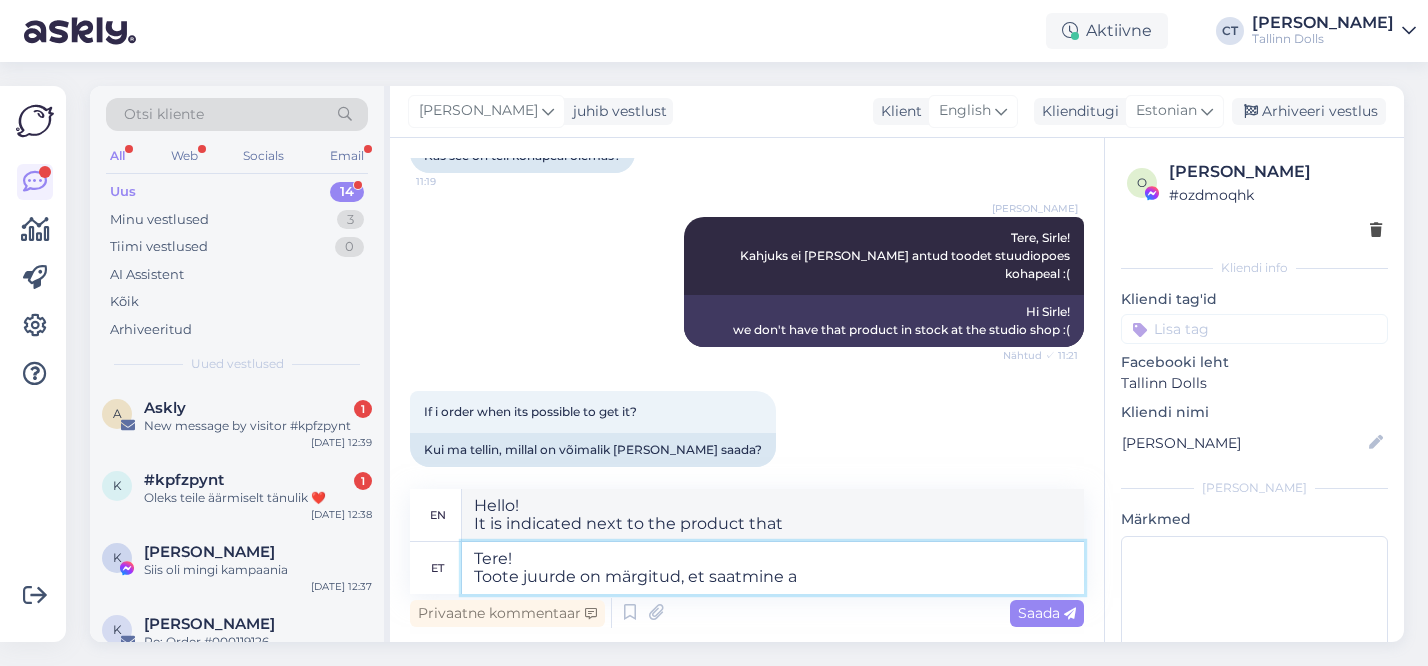 type on "Tere!
Toote juurde on märgitud, et saatmine al" 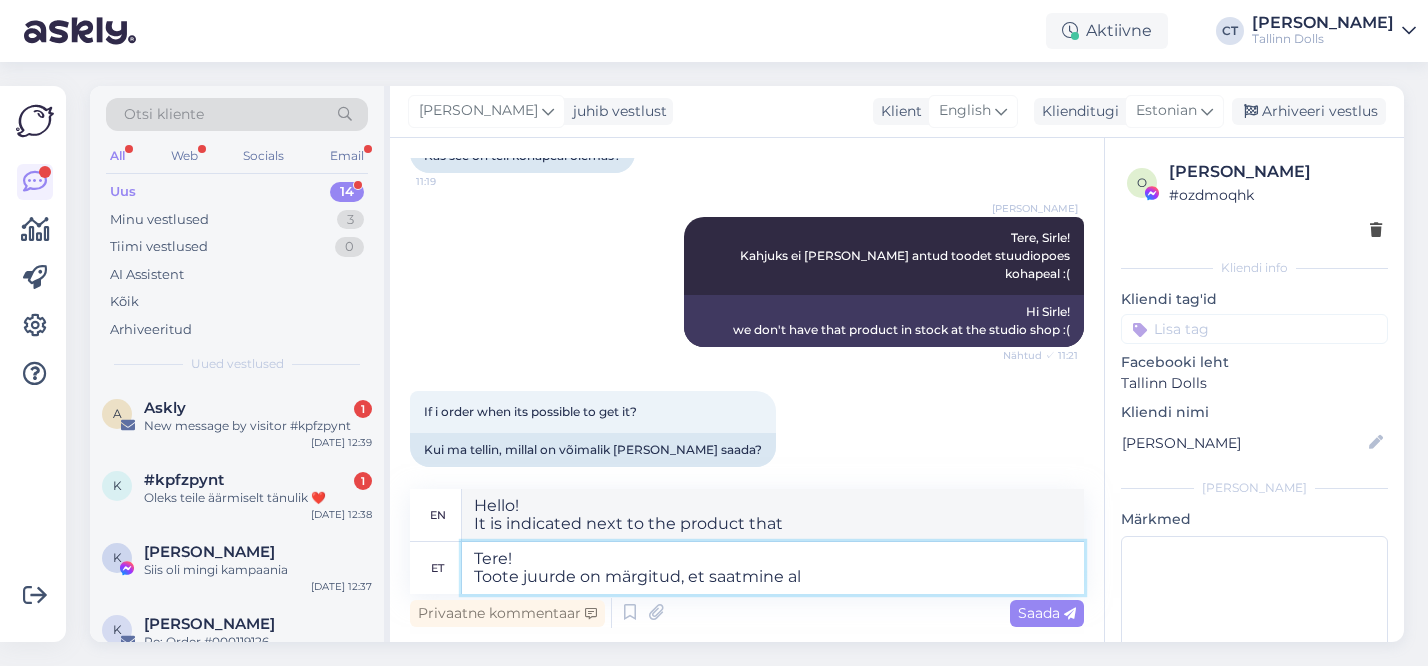 type on "Hello!
items are marked as shipped." 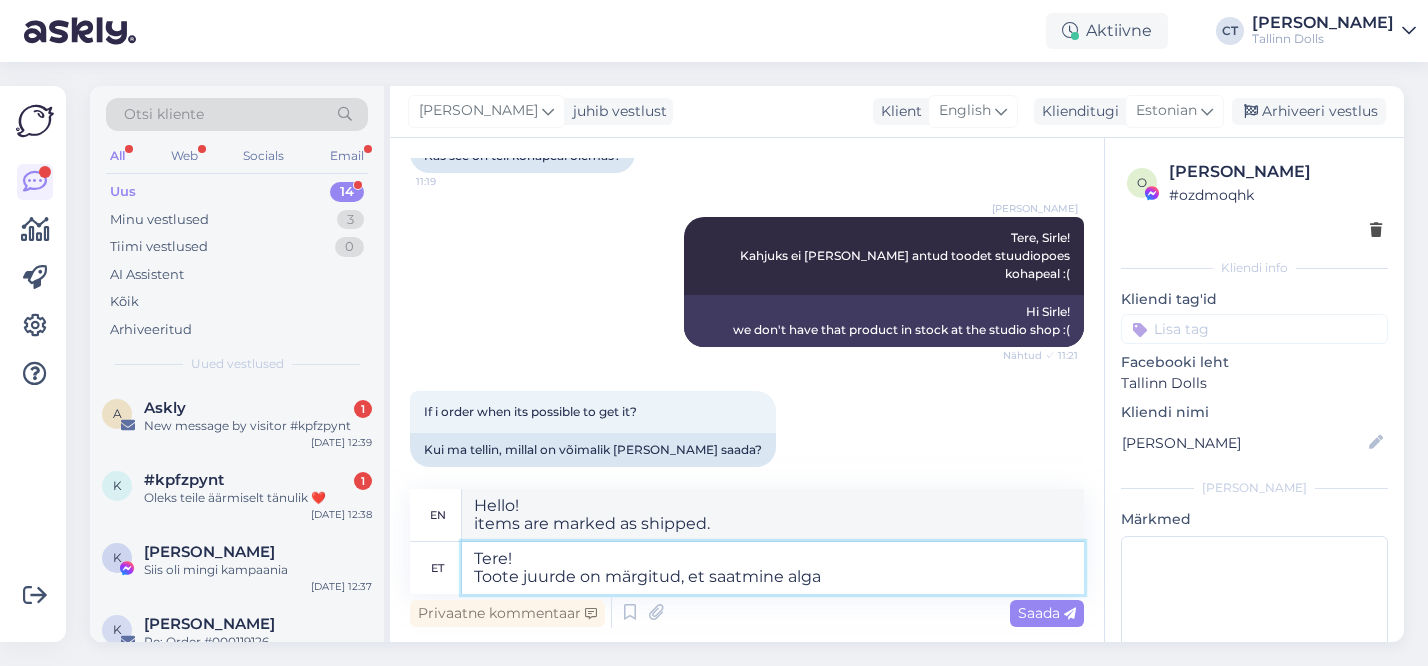 type on "Tere!
Toote juurde on märgitud, et saatmine algab" 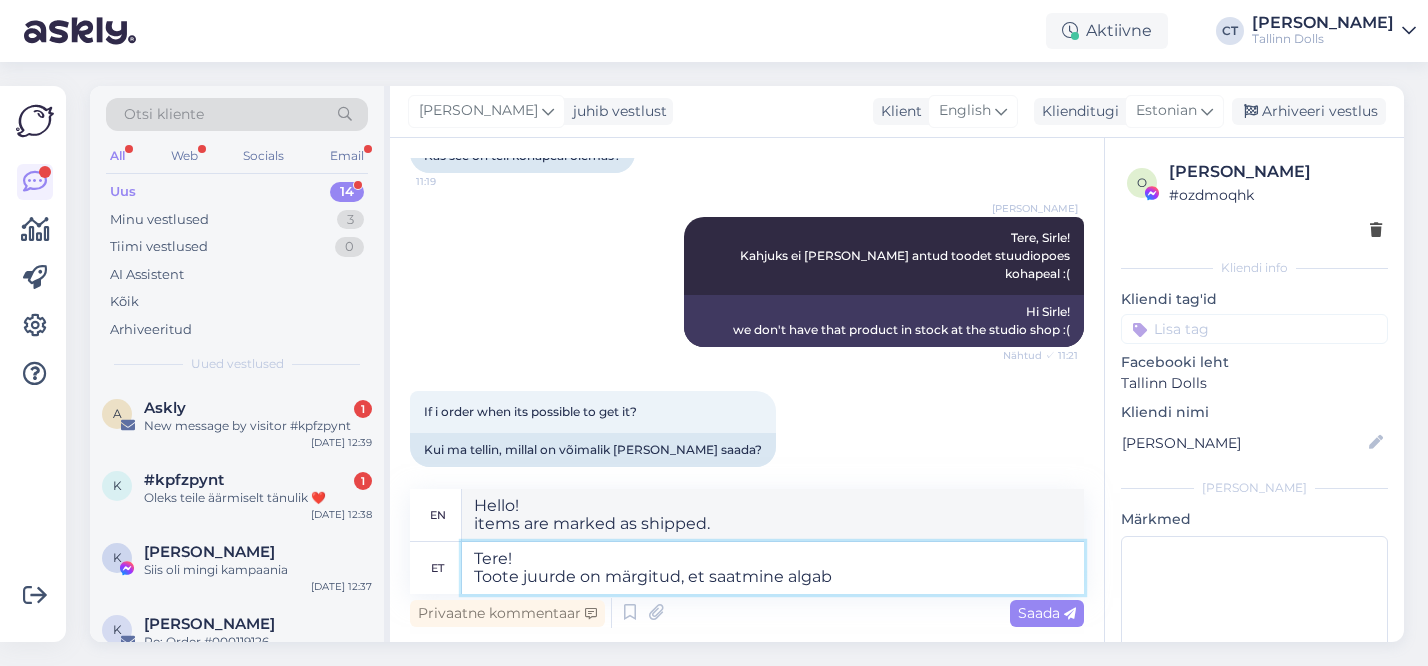 type on "Hello!
items are marked as shipping starting..." 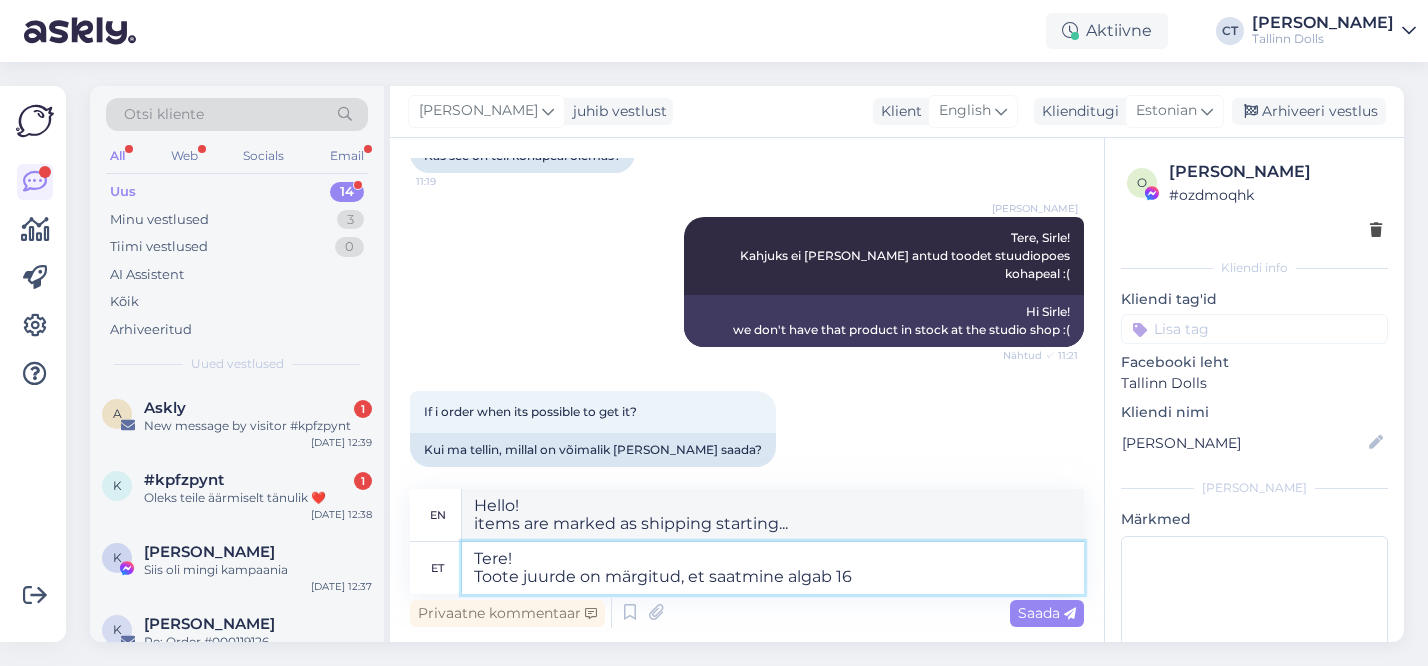 type on "Tere!
Toote juurde on märgitud, et saatmine algab 16." 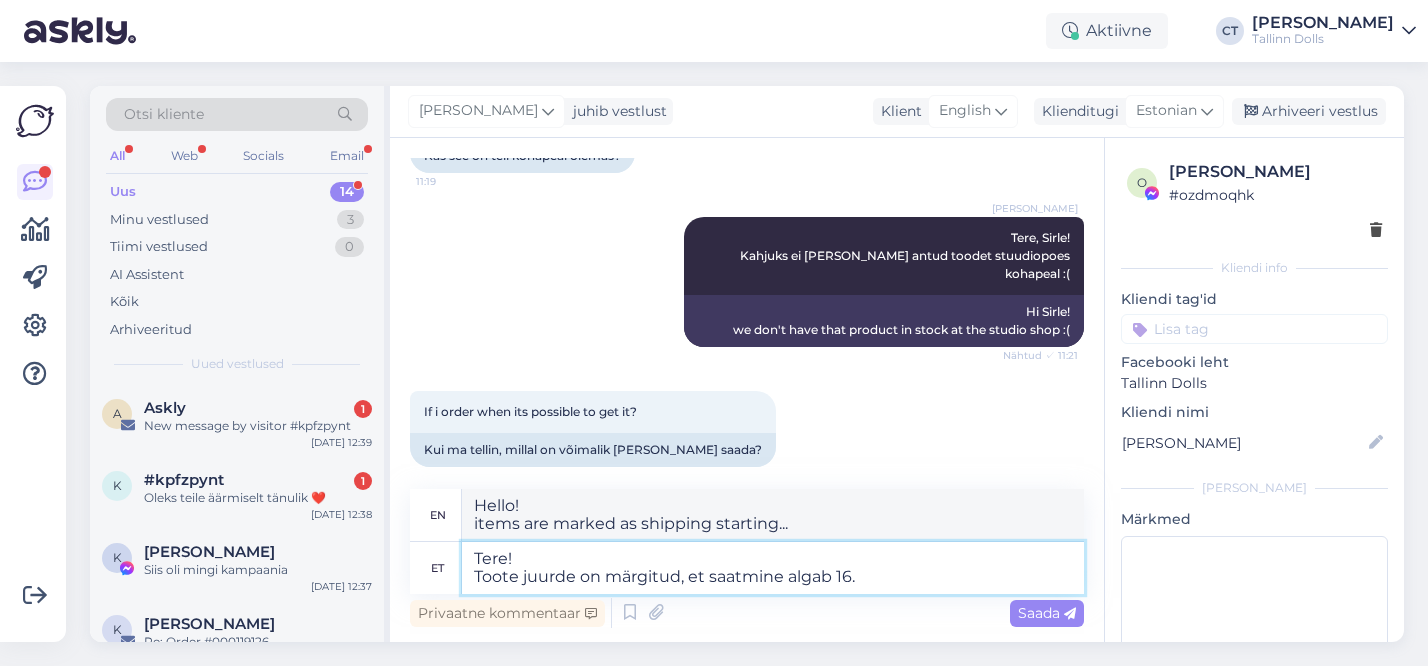 type on "Hello!
product description states that shipping begins on the 16th." 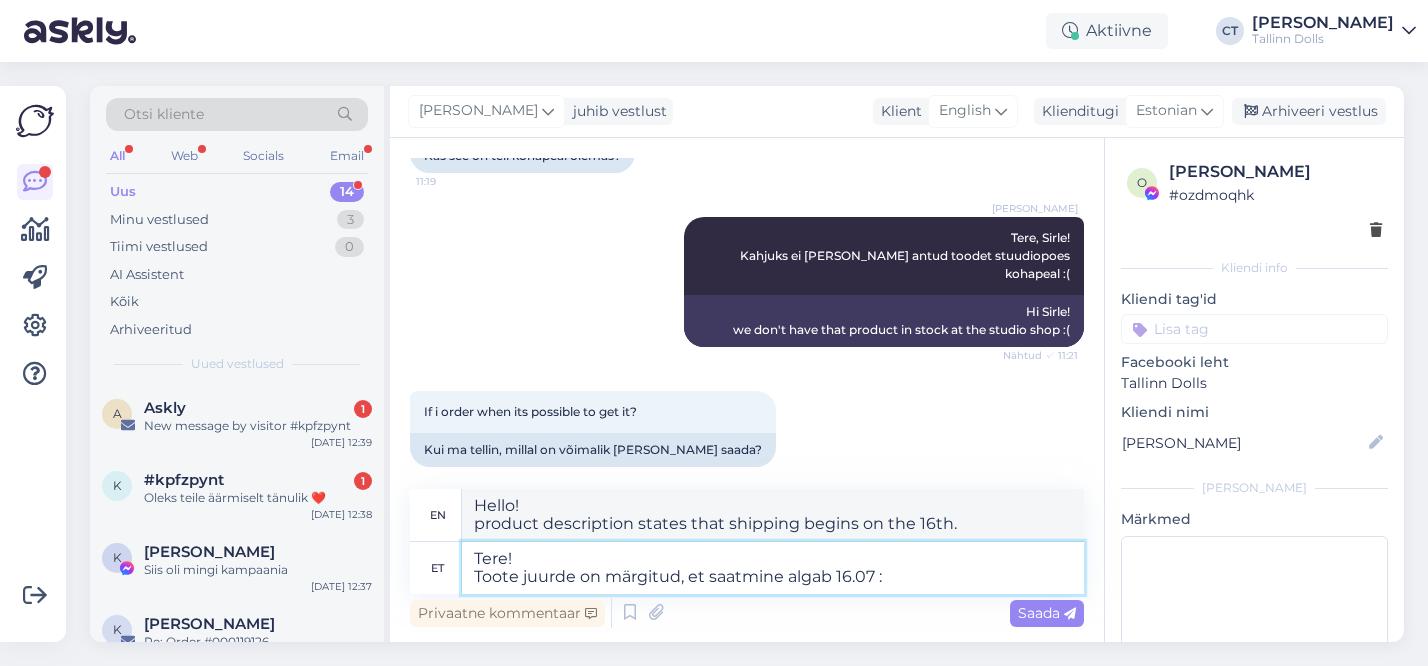 type on "Tere!
Toote juurde on märgitud, et saatmine algab 16.07 :)" 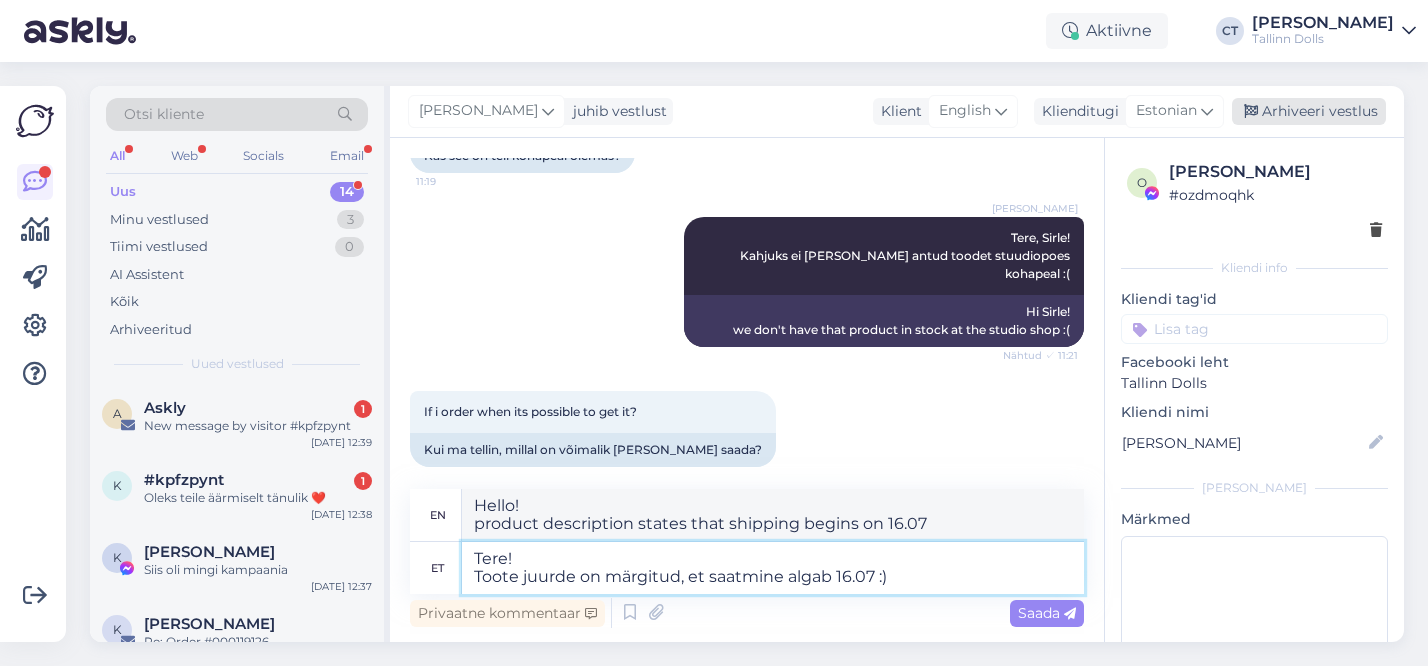 type on "Hello!
product page indicates that shipping begins on 16.07 :)" 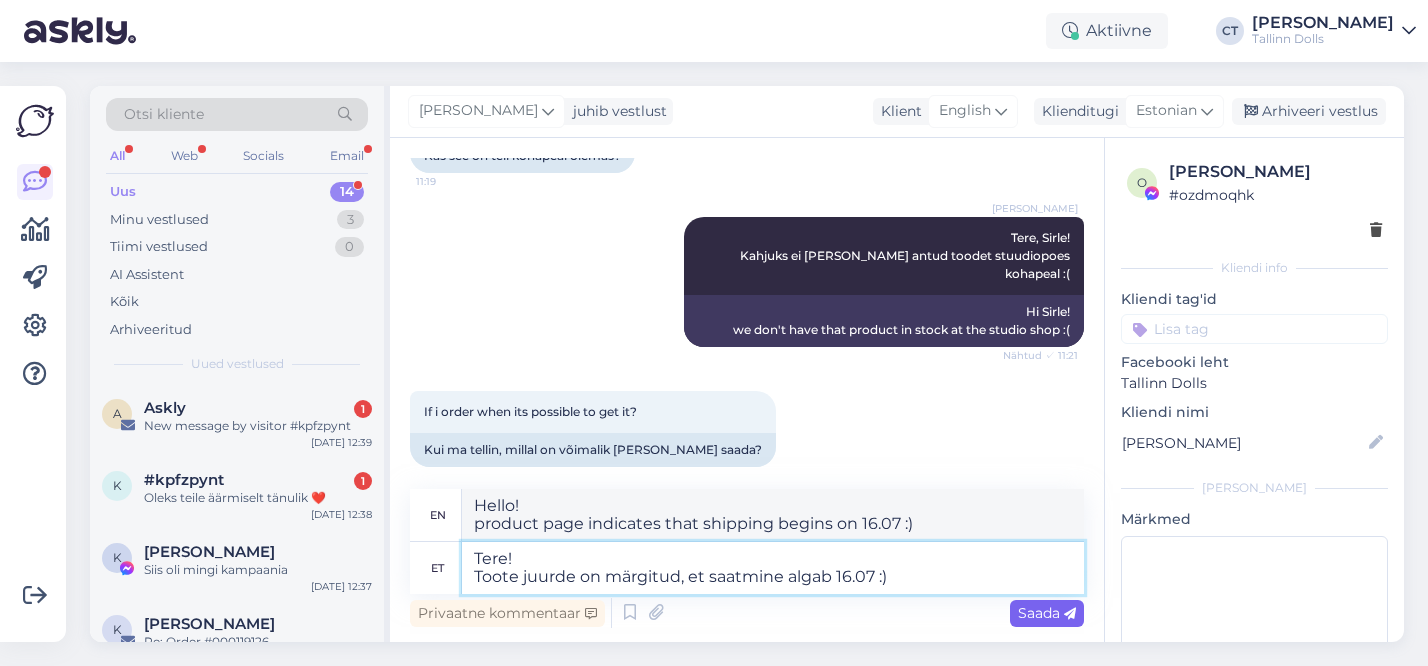type on "Tere!
Toote juurde on märgitud, et saatmine algab 16.07 :)" 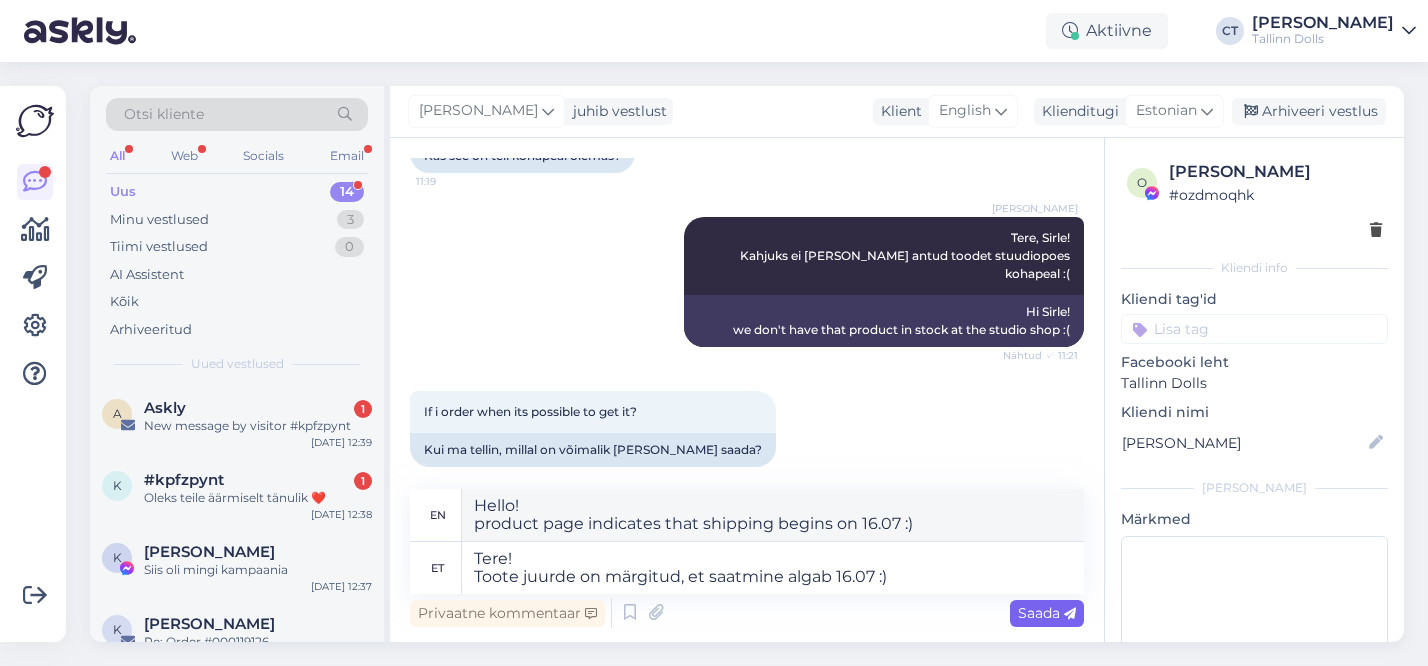 click at bounding box center (1070, 614) 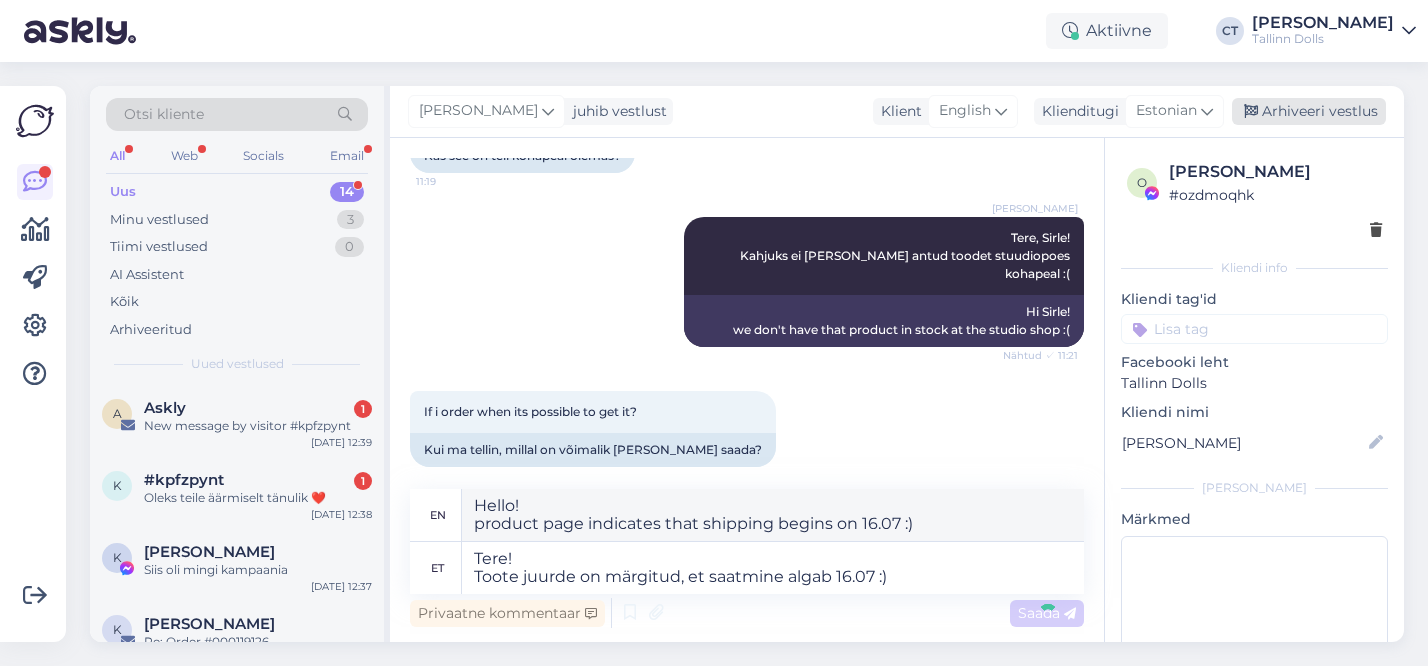 type 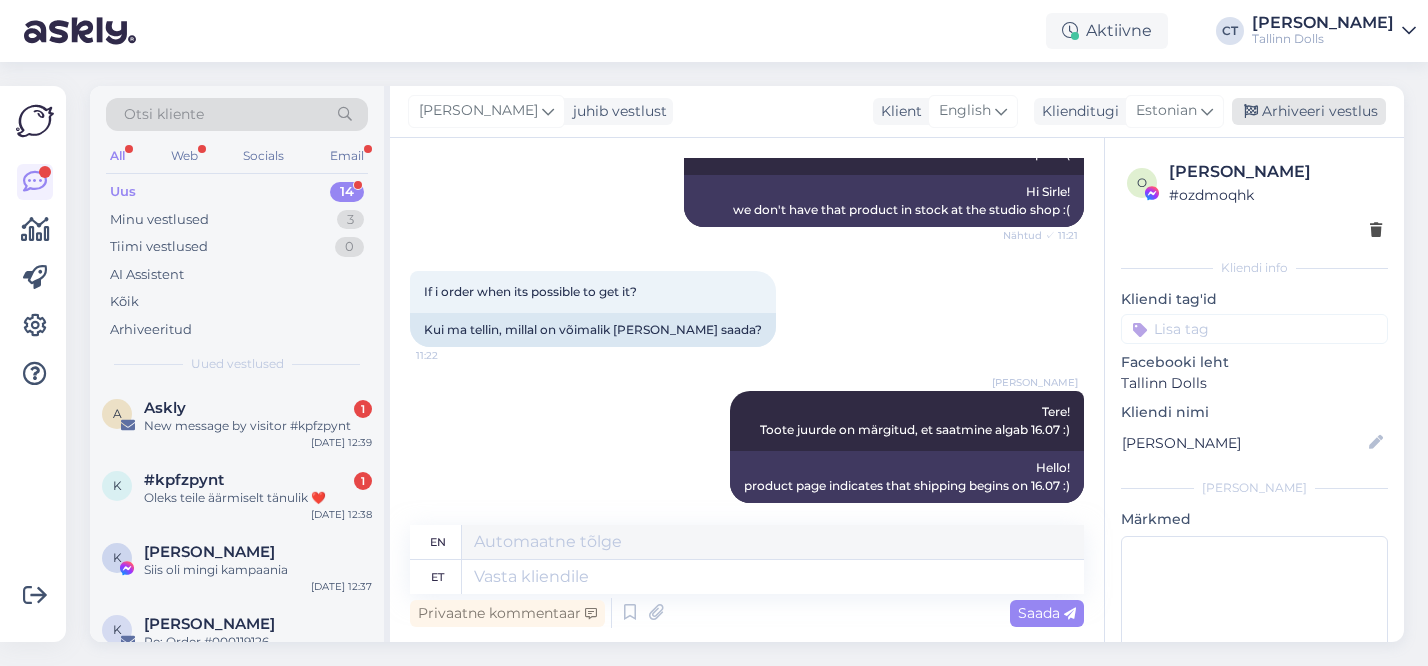 click on "Arhiveeri vestlus" at bounding box center (1309, 111) 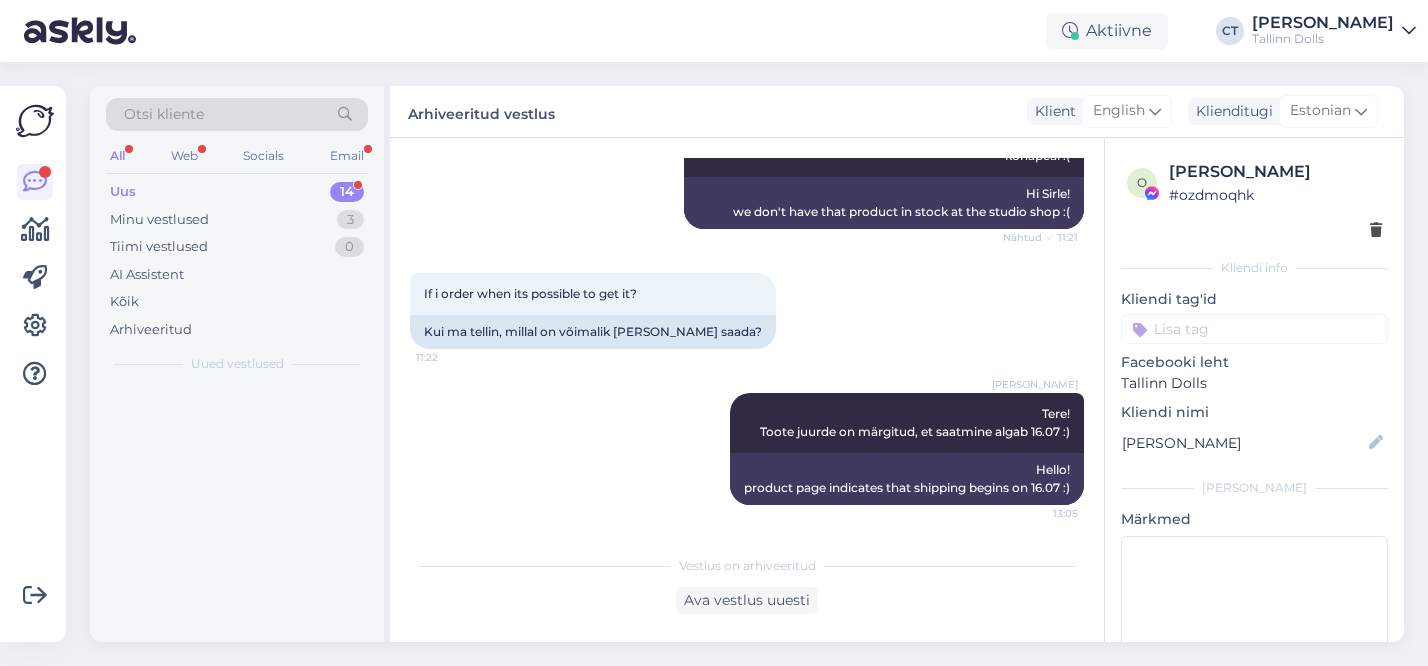 scroll, scrollTop: 1041, scrollLeft: 0, axis: vertical 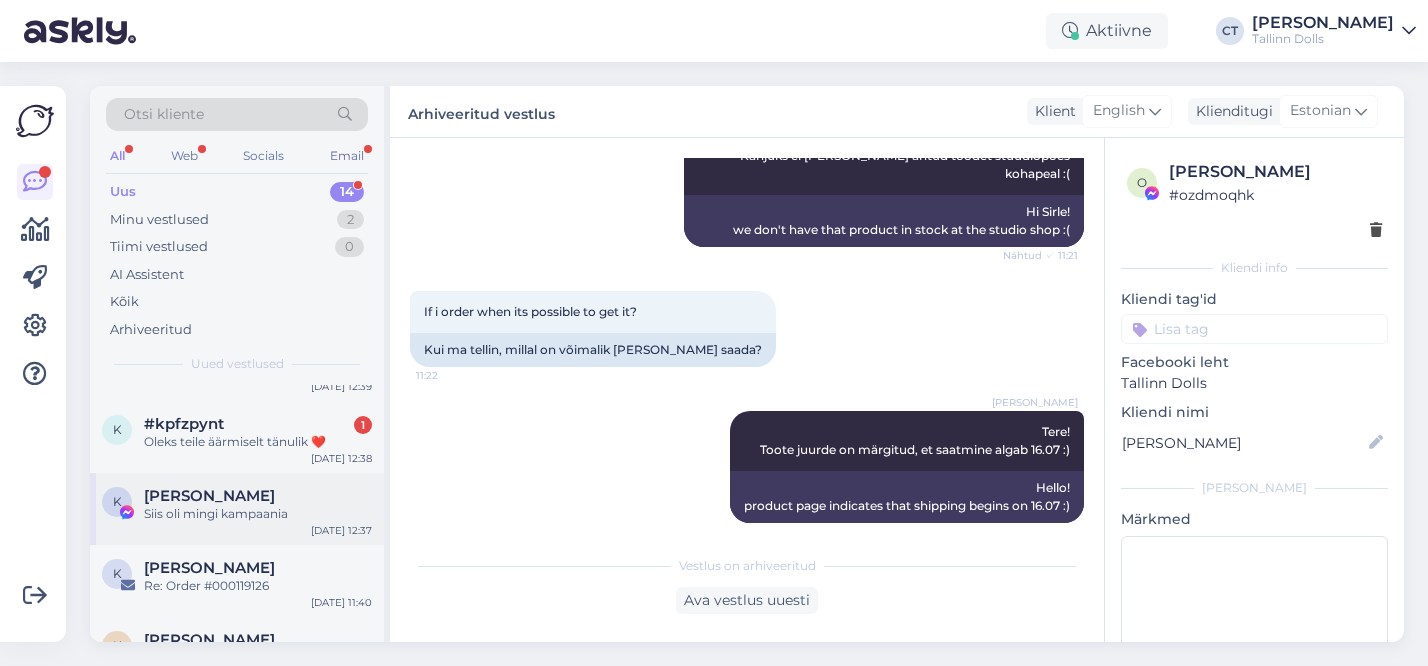 click on "Siis oli mingi kampaania" at bounding box center [258, 514] 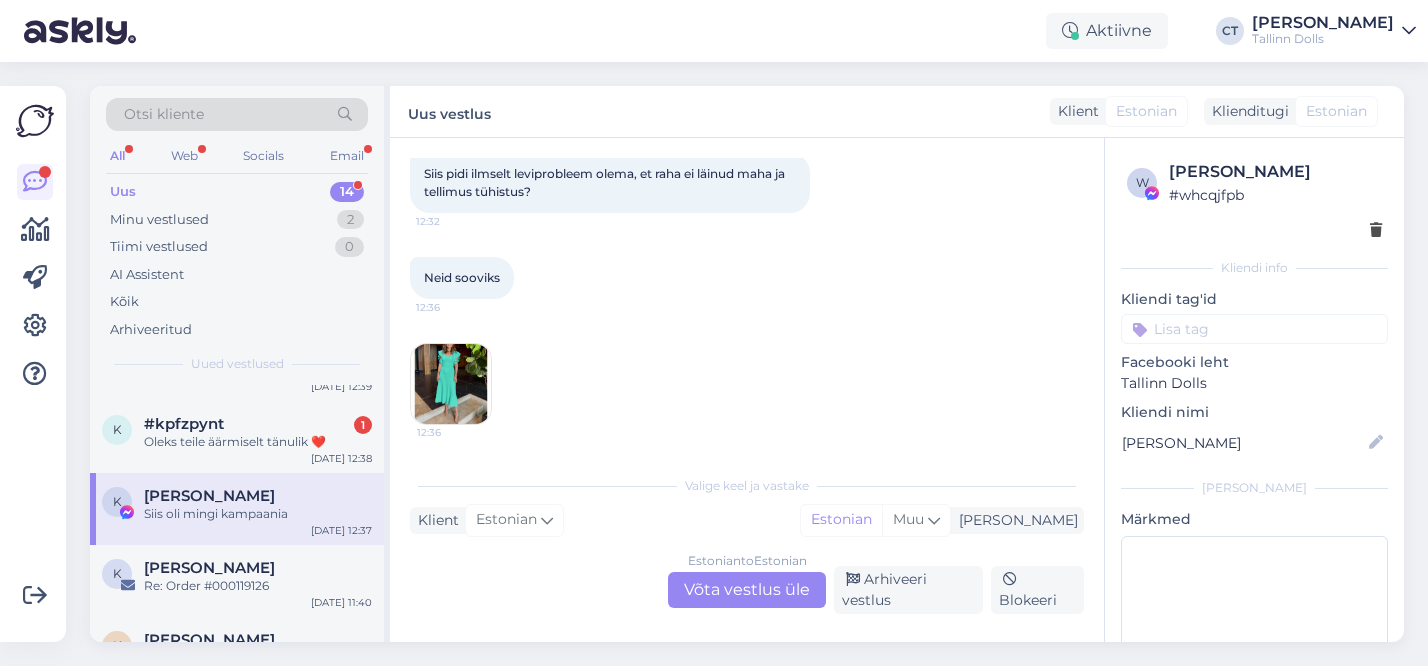 scroll, scrollTop: 1633, scrollLeft: 0, axis: vertical 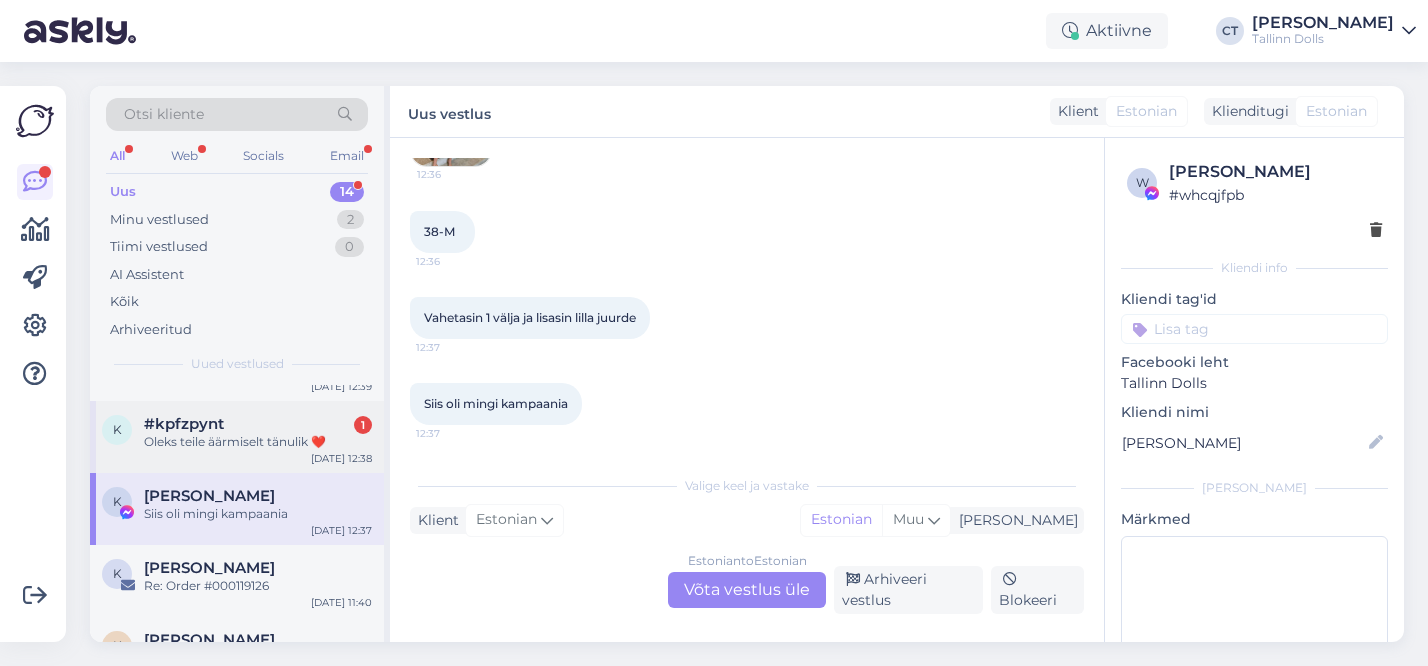 click on "#kpfzpynt" at bounding box center (184, 424) 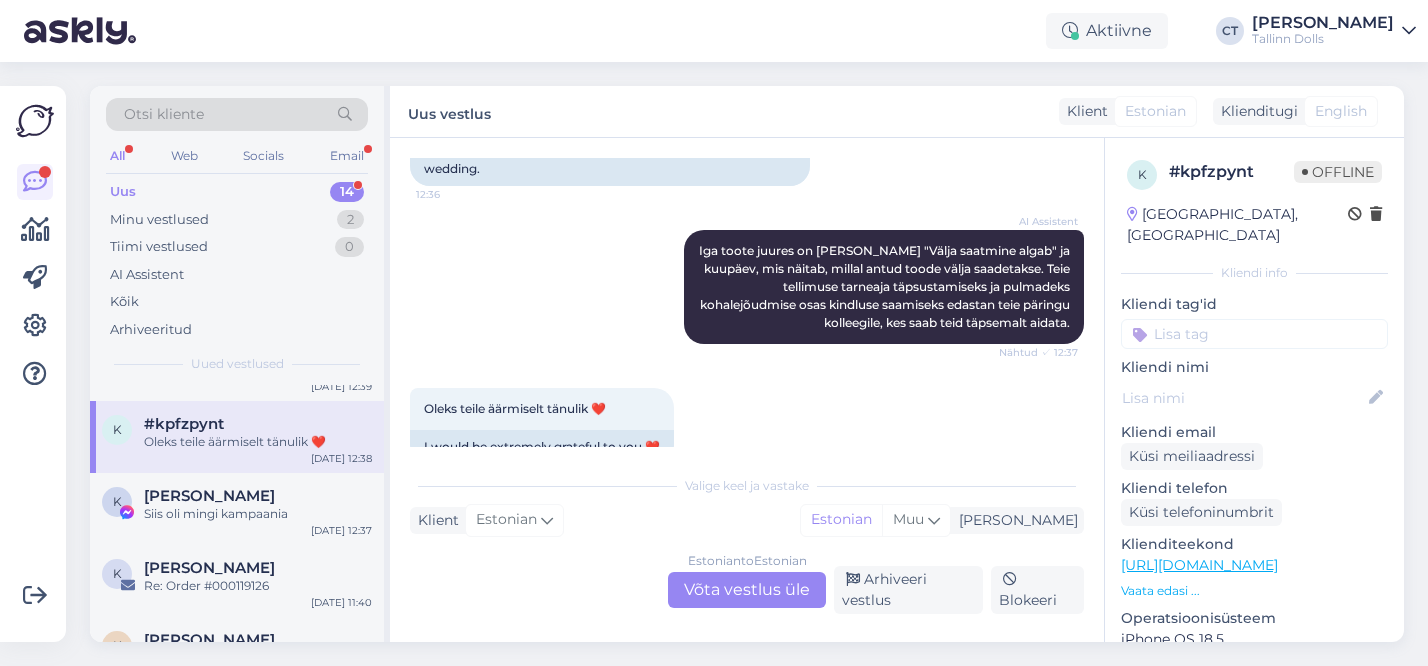 scroll, scrollTop: 471, scrollLeft: 0, axis: vertical 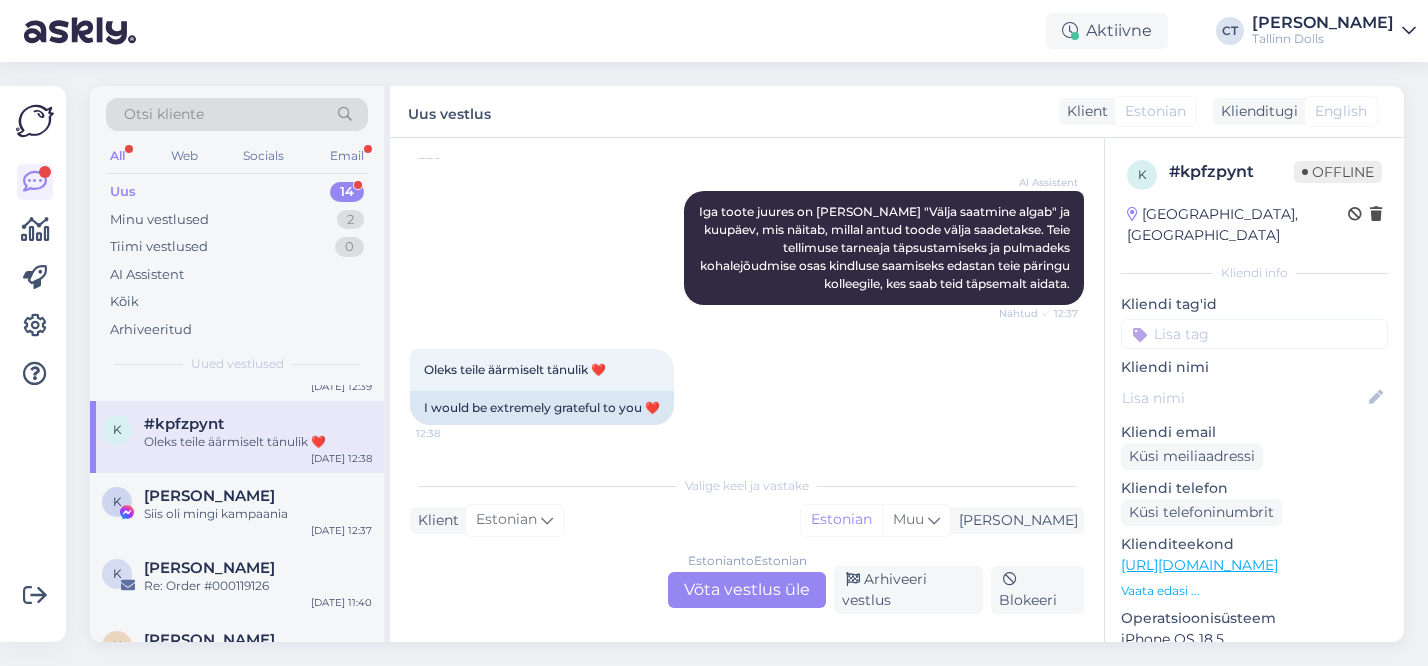 click on "Estonian  to  Estonian Võta vestlus üle" at bounding box center [747, 590] 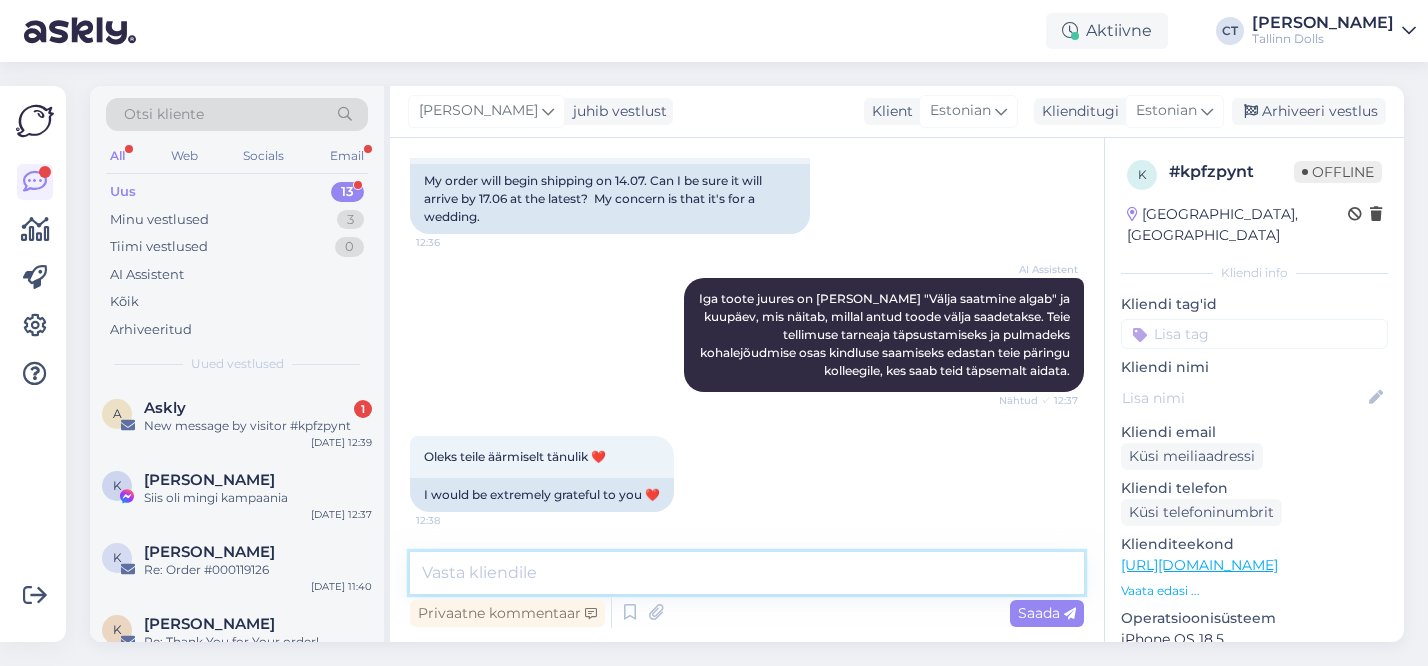 click at bounding box center [747, 573] 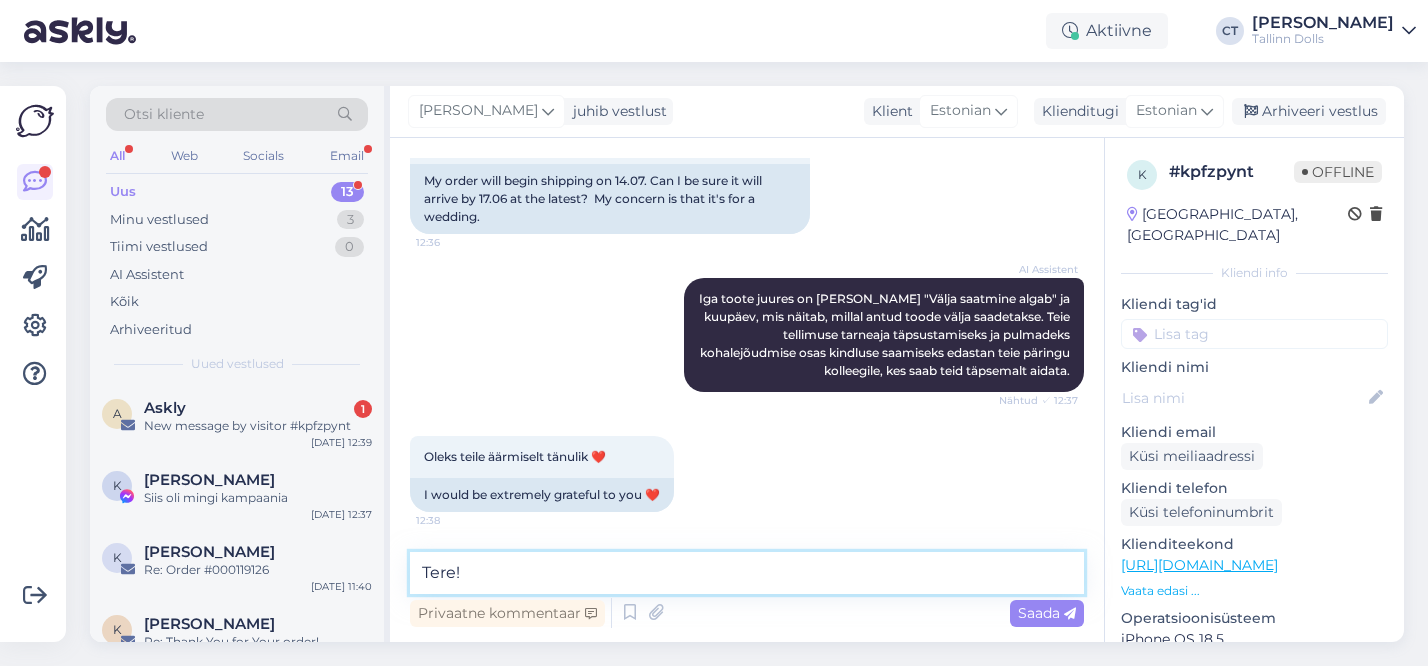 scroll, scrollTop: 408, scrollLeft: 0, axis: vertical 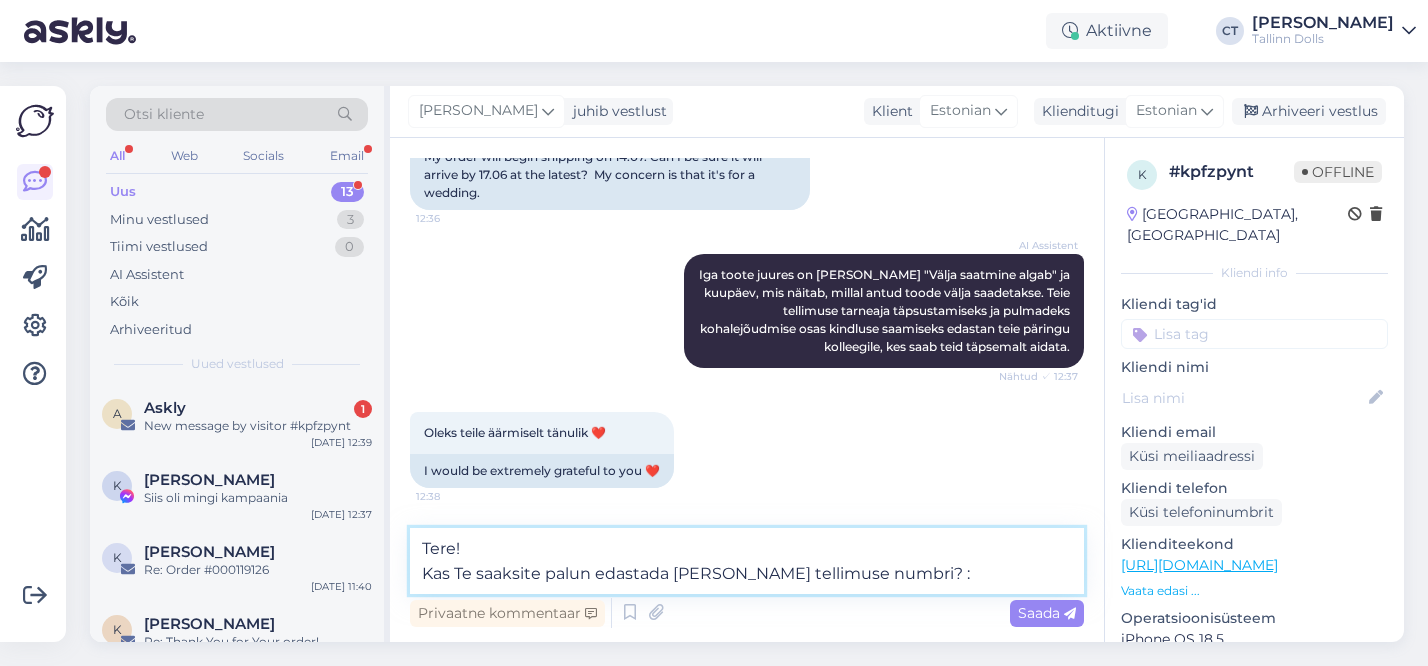 type on "Tere!
Kas Te saaksite palun edastada meile oma tellimuse numbri? :)" 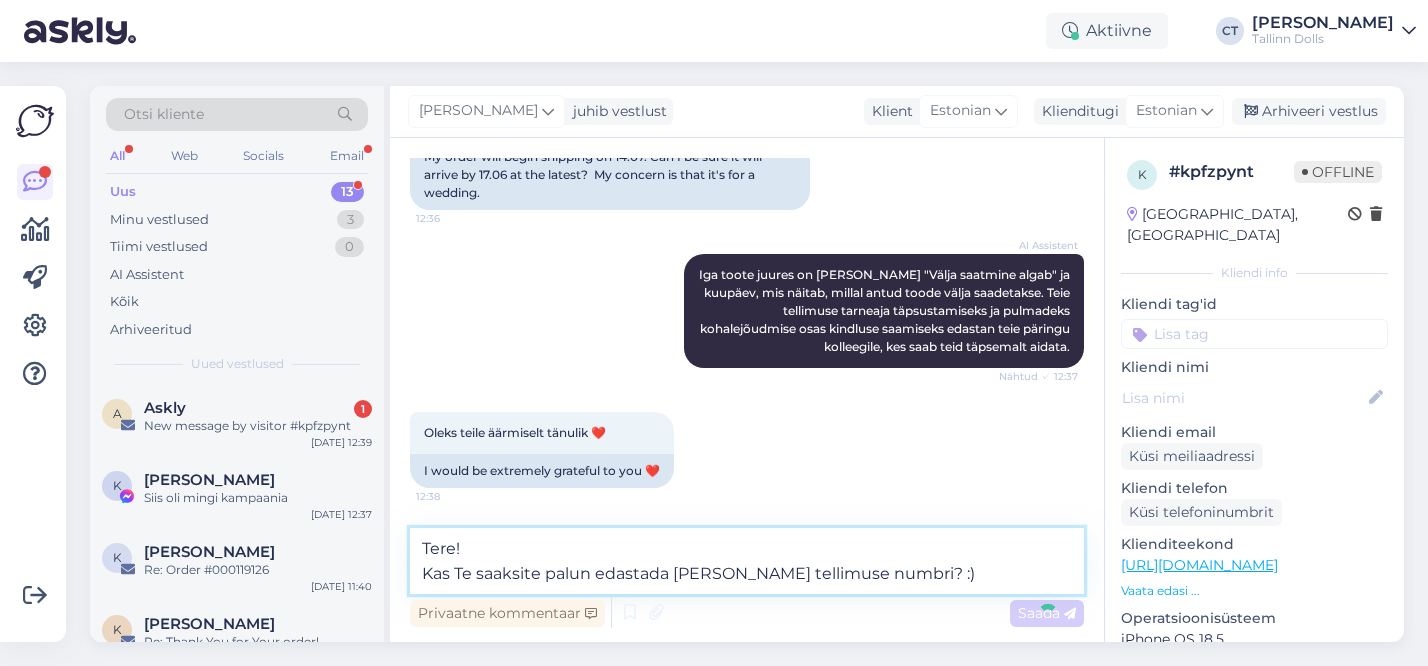 type 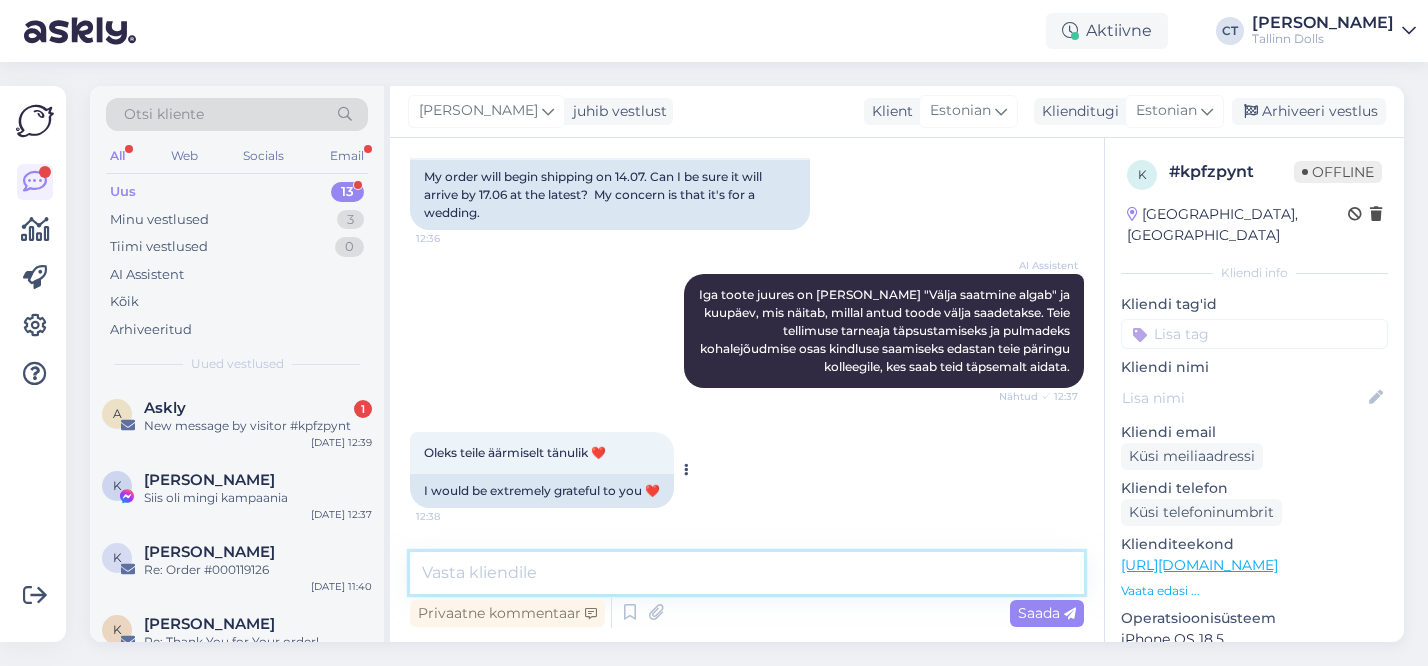 scroll, scrollTop: 314, scrollLeft: 0, axis: vertical 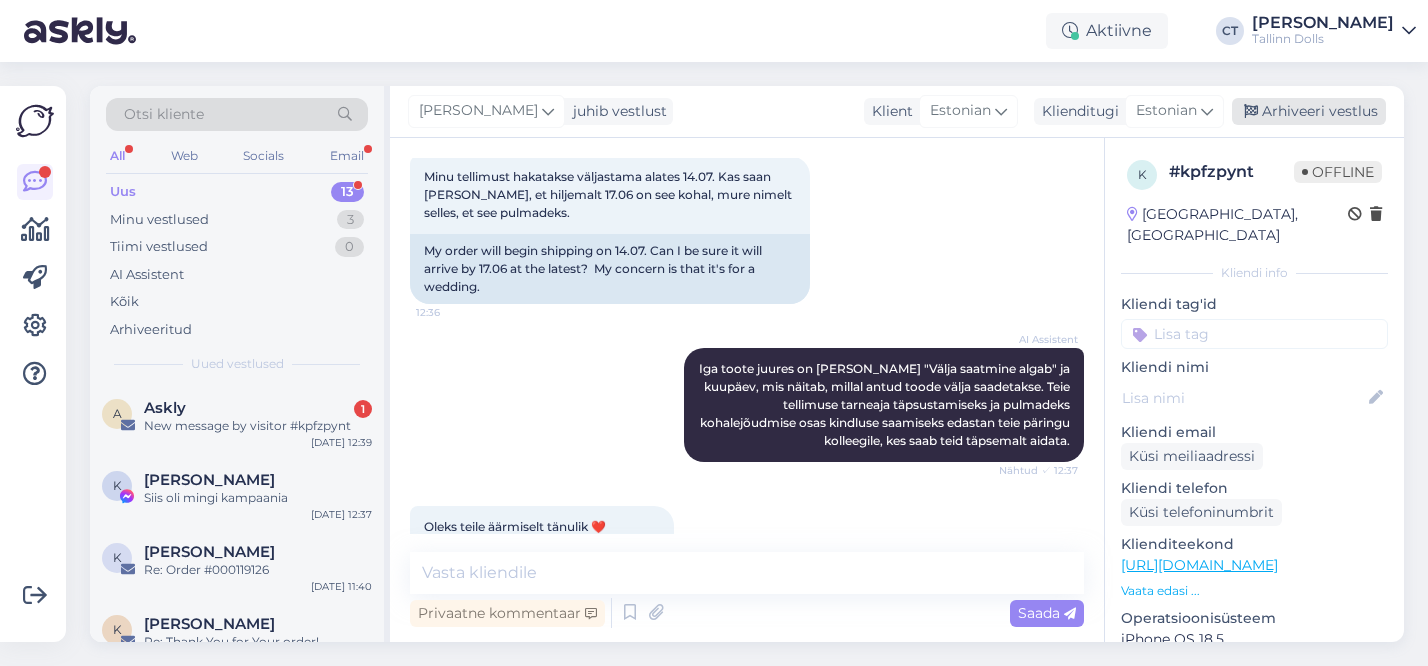 click on "Arhiveeri vestlus" at bounding box center [1309, 111] 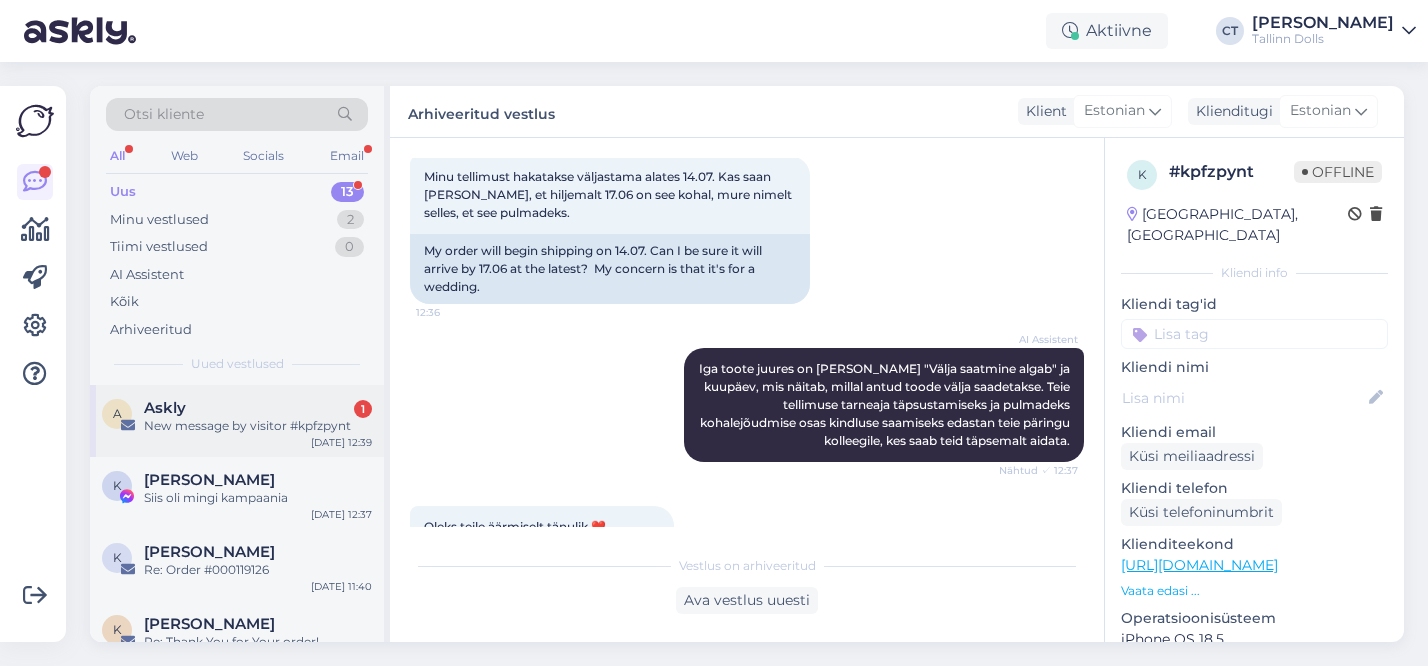 click on "New message by visitor #kpfzpynt" at bounding box center [258, 426] 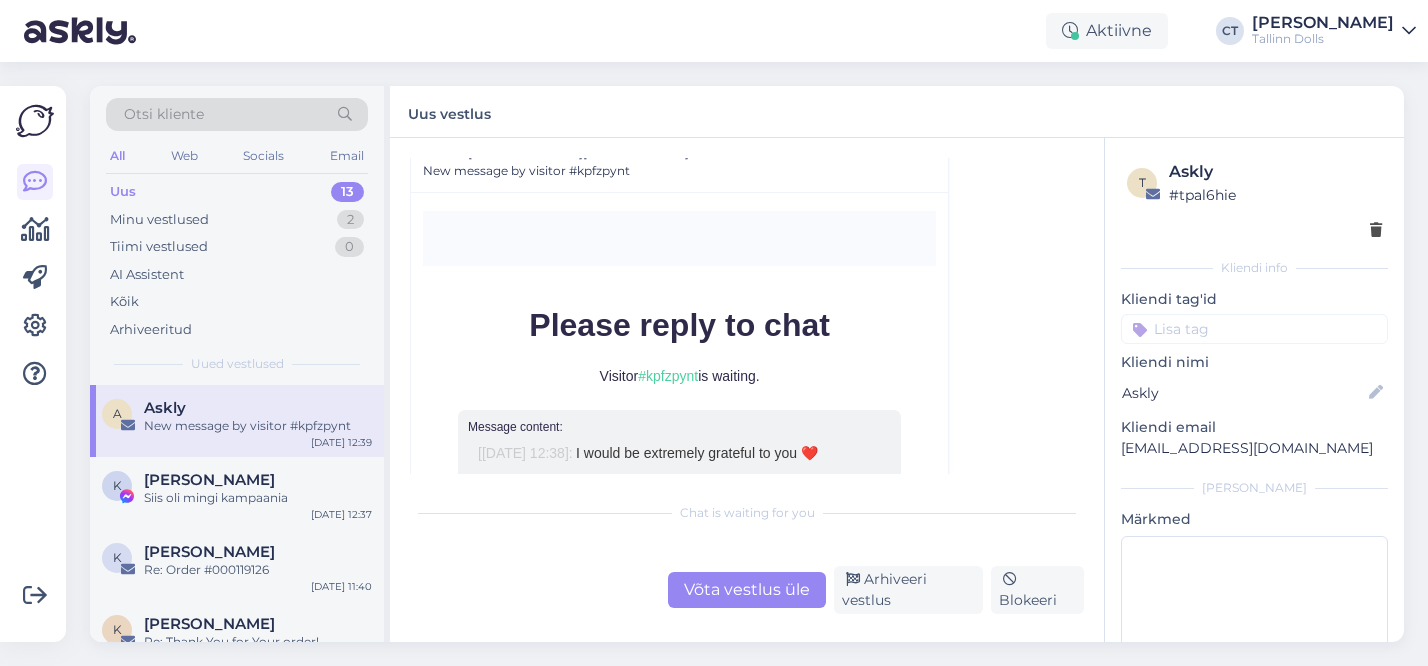 scroll, scrollTop: 8652, scrollLeft: 0, axis: vertical 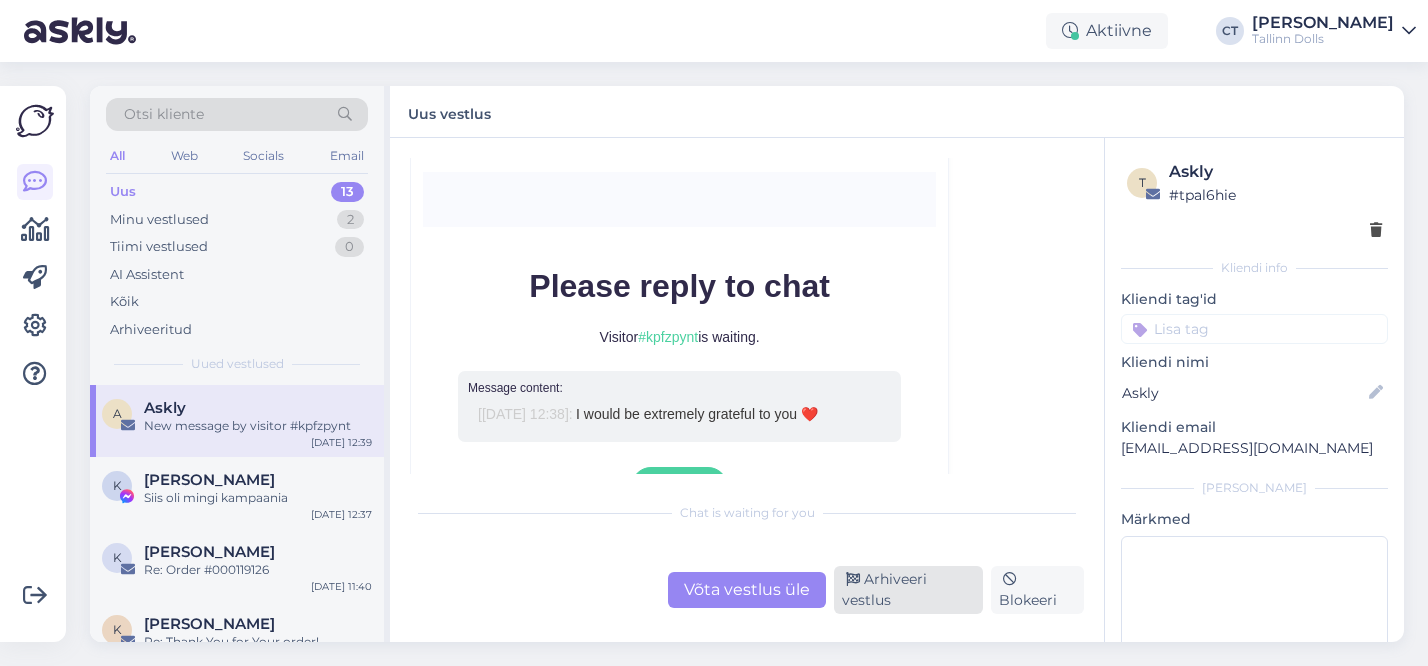 click on "Arhiveeri vestlus" at bounding box center (908, 590) 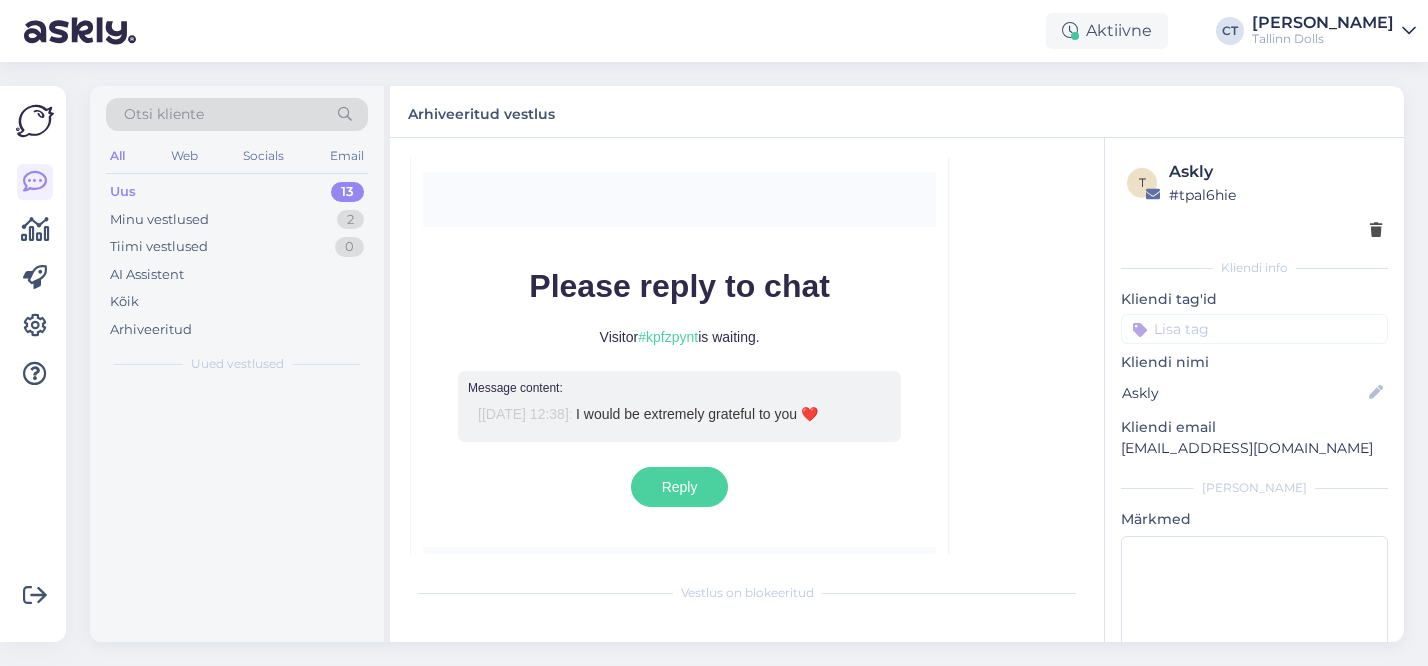 scroll, scrollTop: 8568, scrollLeft: 0, axis: vertical 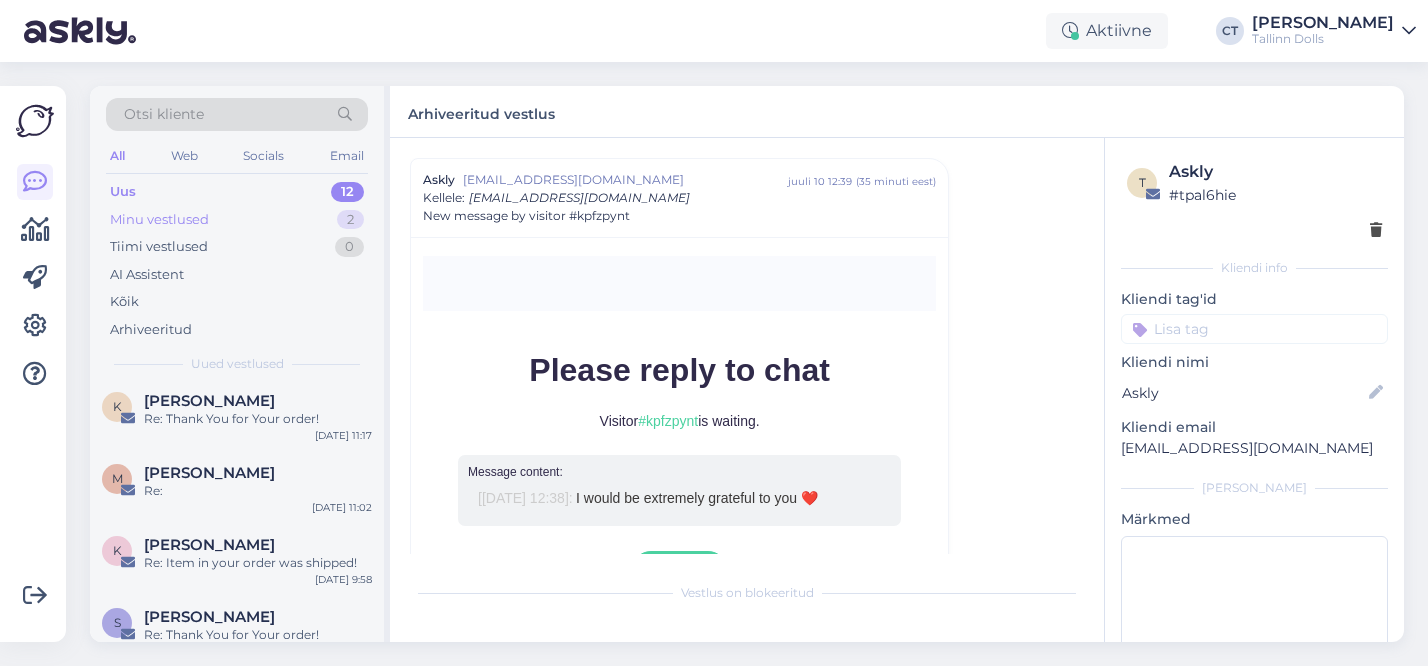 click on "Minu vestlused 2" at bounding box center [237, 220] 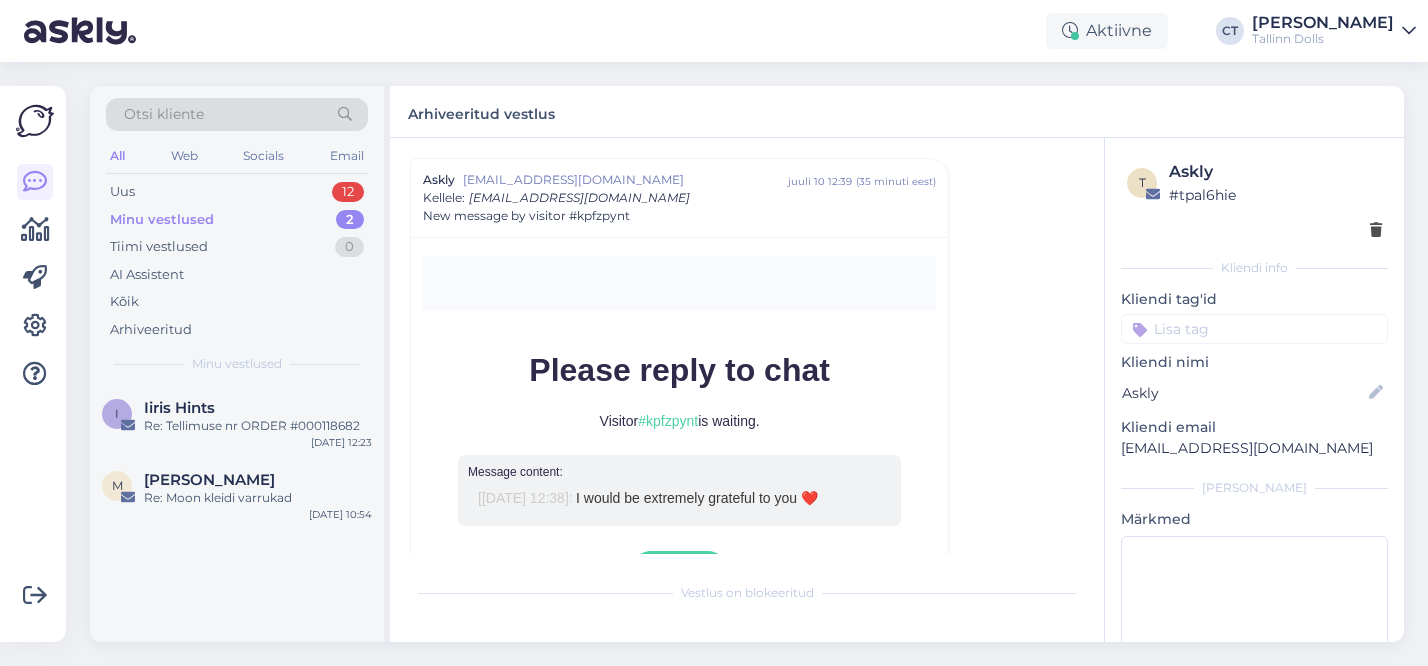 scroll, scrollTop: 0, scrollLeft: 0, axis: both 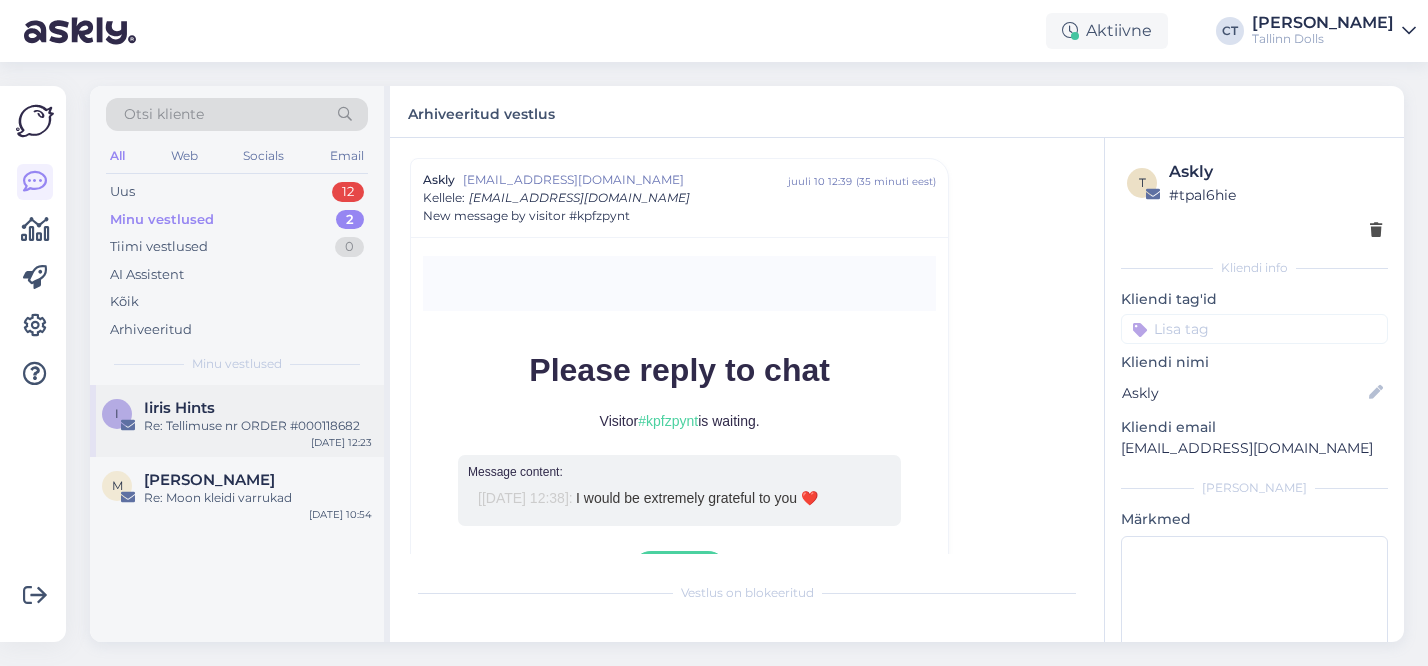 click on "Re: Tellimuse nr ORDER #000118682" at bounding box center [258, 426] 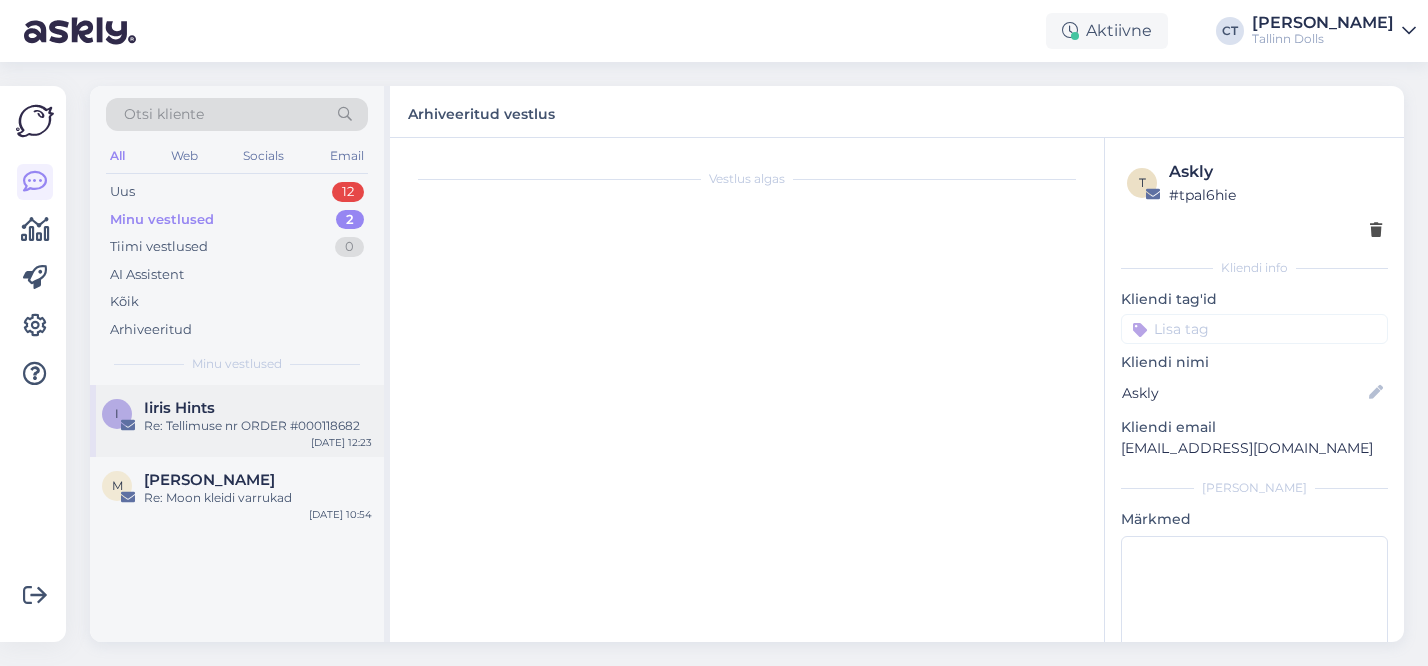 scroll, scrollTop: 184, scrollLeft: 0, axis: vertical 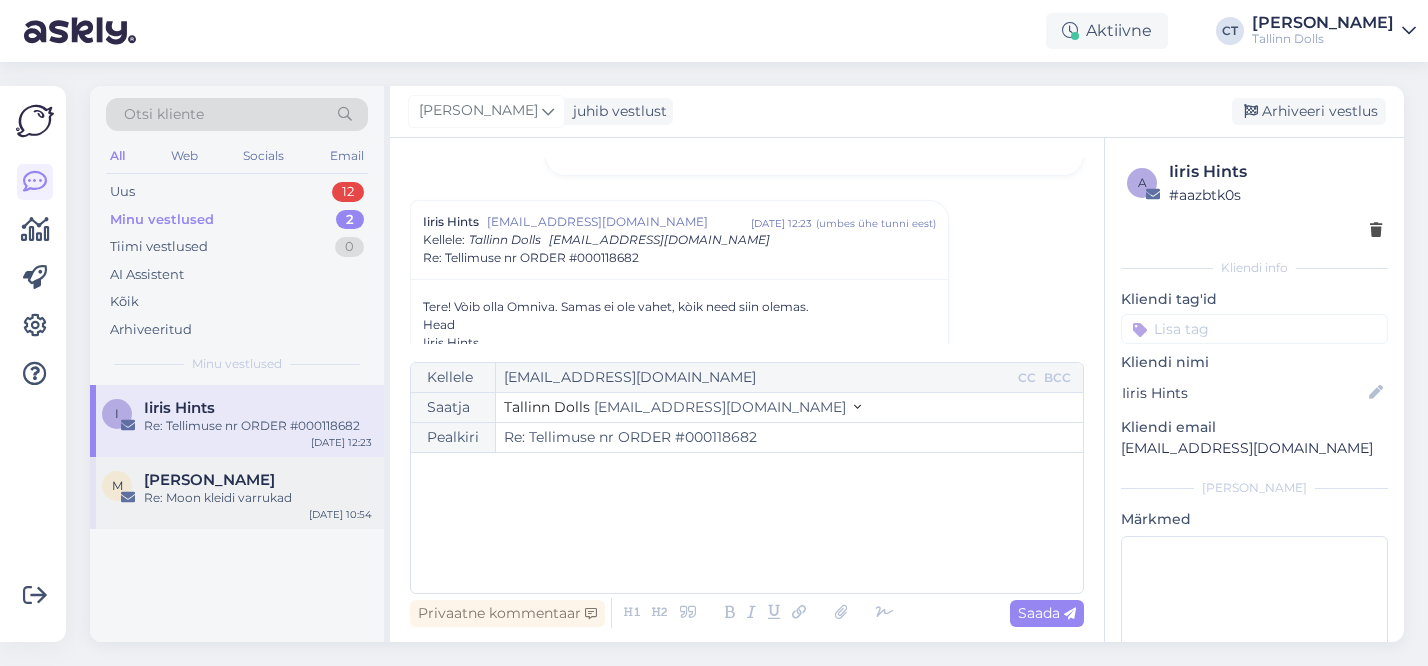 click on "Re: Moon kleidi varrukad" at bounding box center [258, 498] 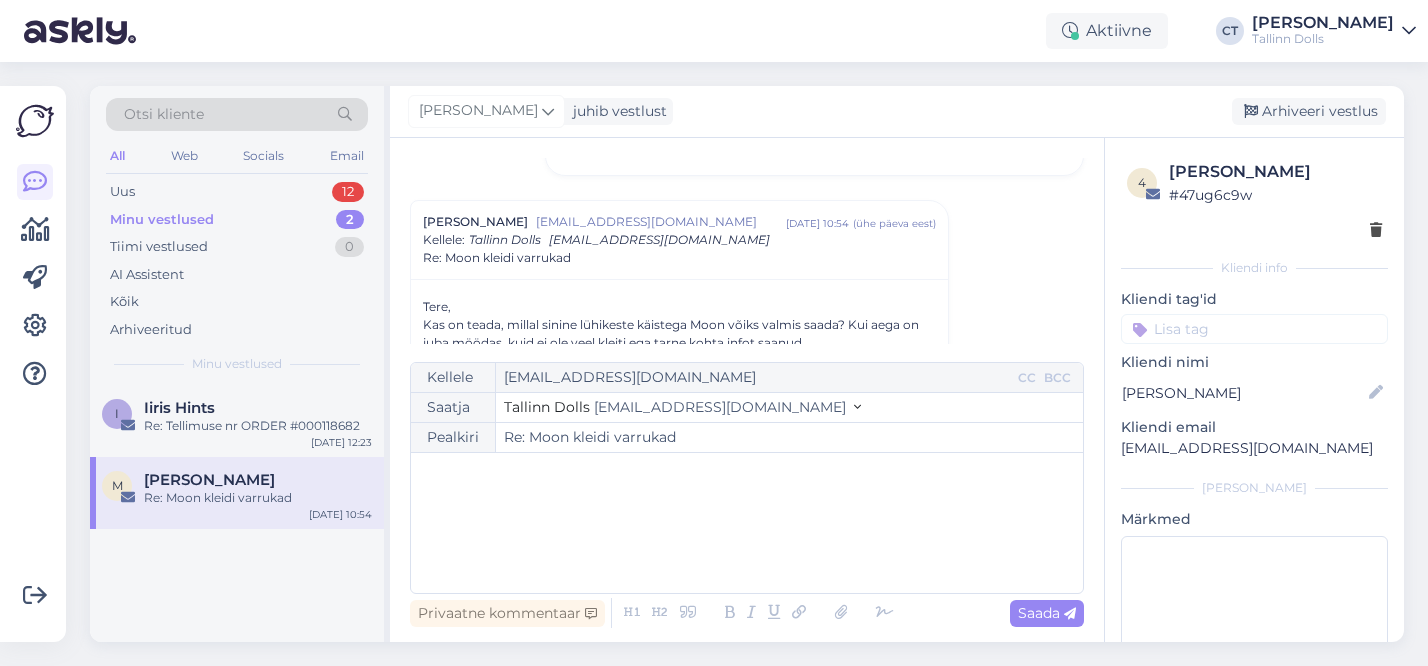scroll, scrollTop: 2347, scrollLeft: 0, axis: vertical 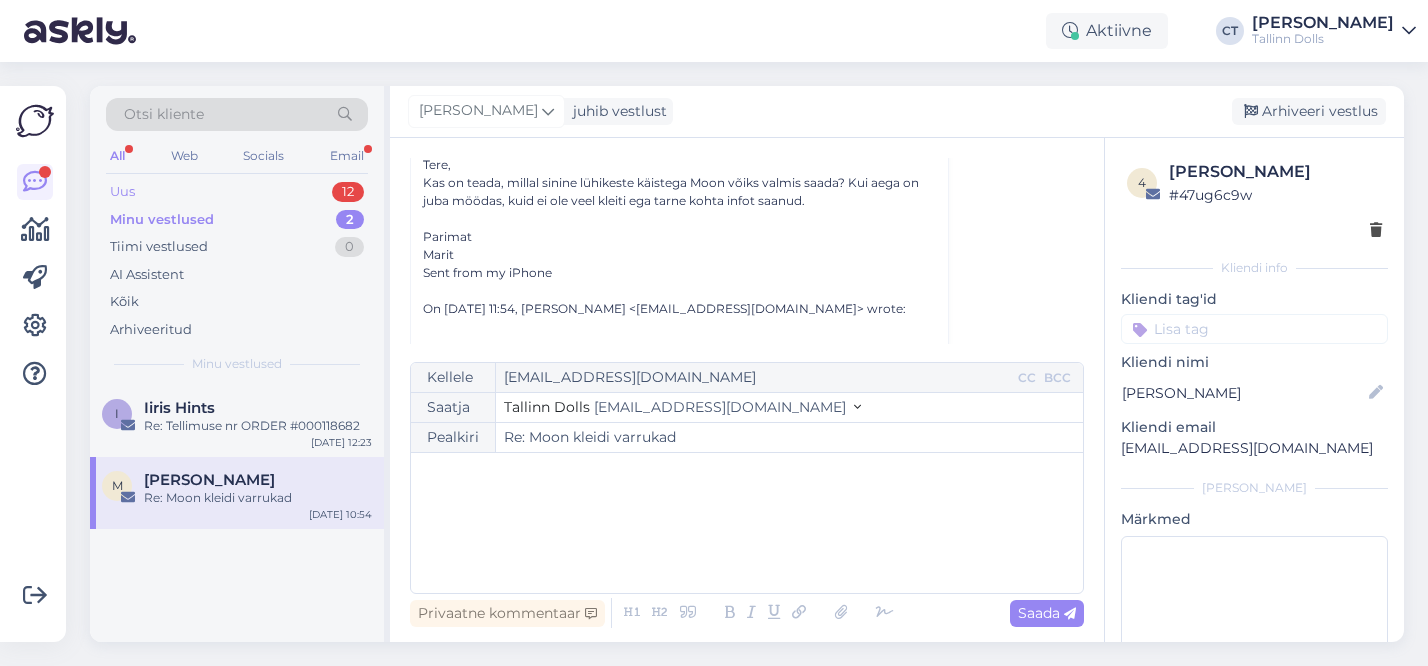 click on "Uus 12" at bounding box center (237, 192) 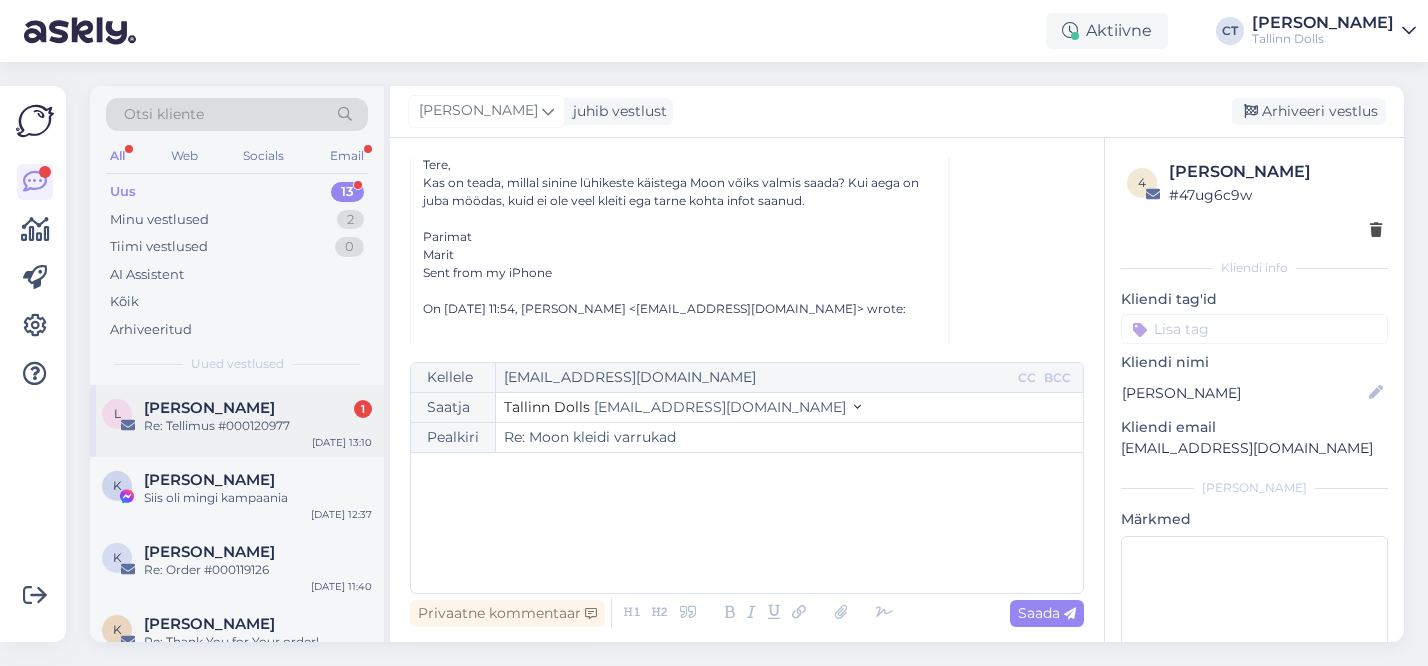 click on "Laura Viidik" at bounding box center (209, 408) 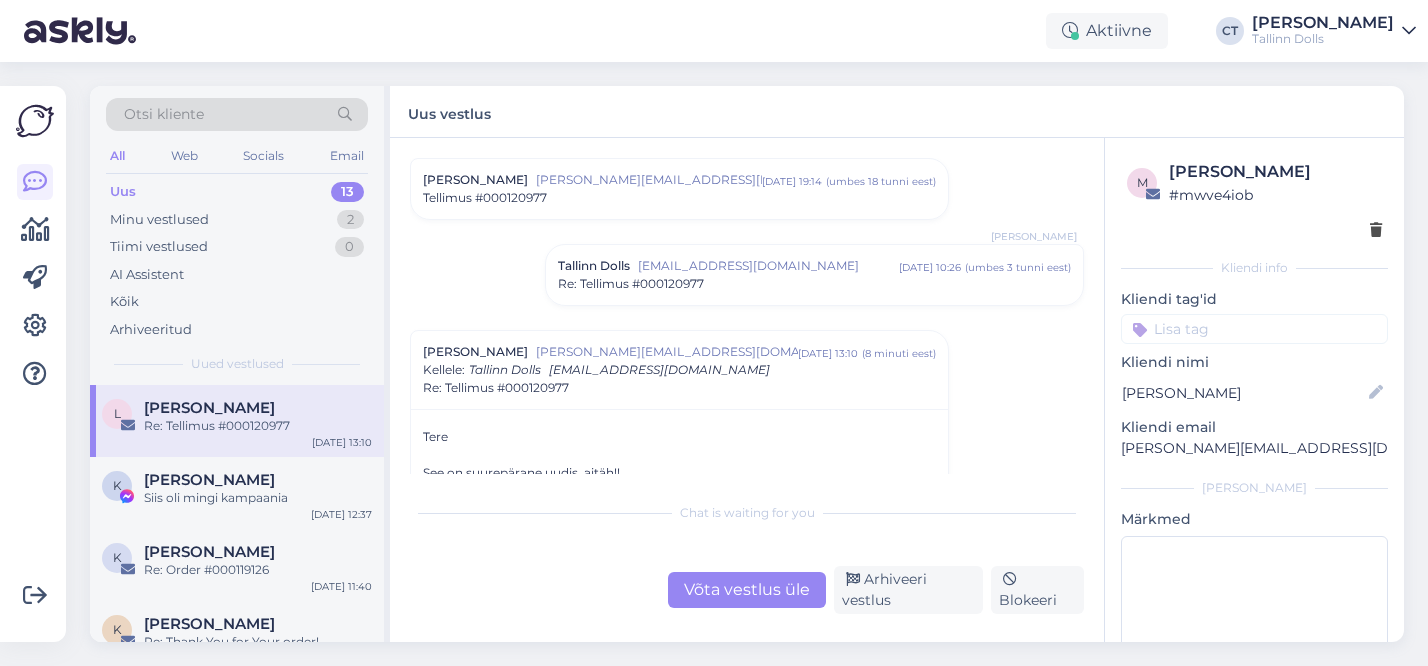 scroll, scrollTop: 187, scrollLeft: 0, axis: vertical 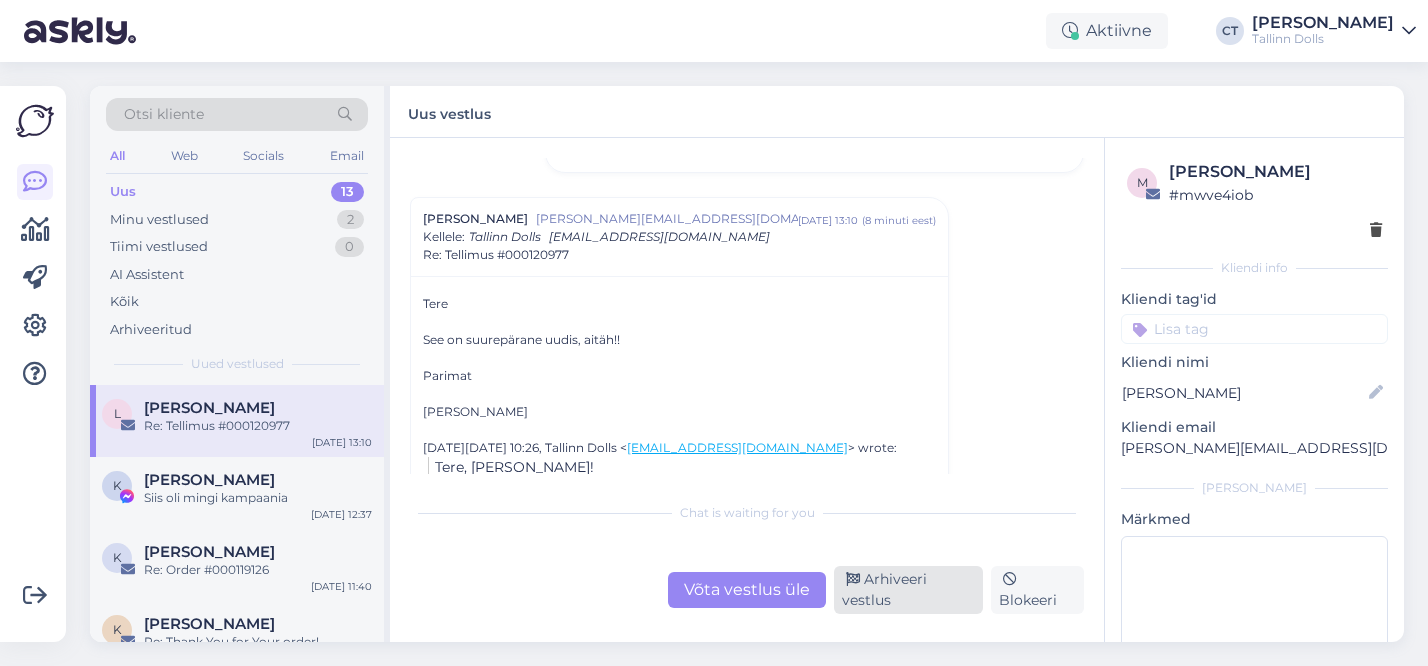 click on "Arhiveeri vestlus" at bounding box center [908, 590] 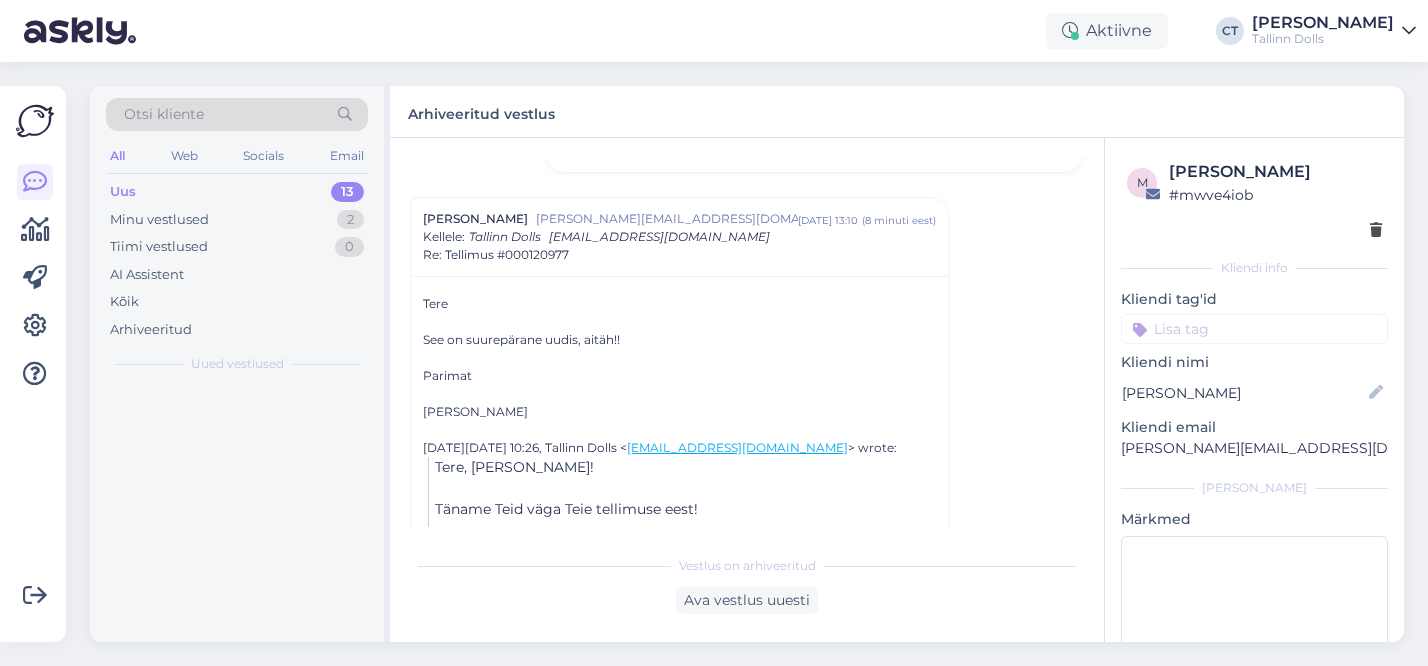 scroll, scrollTop: 226, scrollLeft: 0, axis: vertical 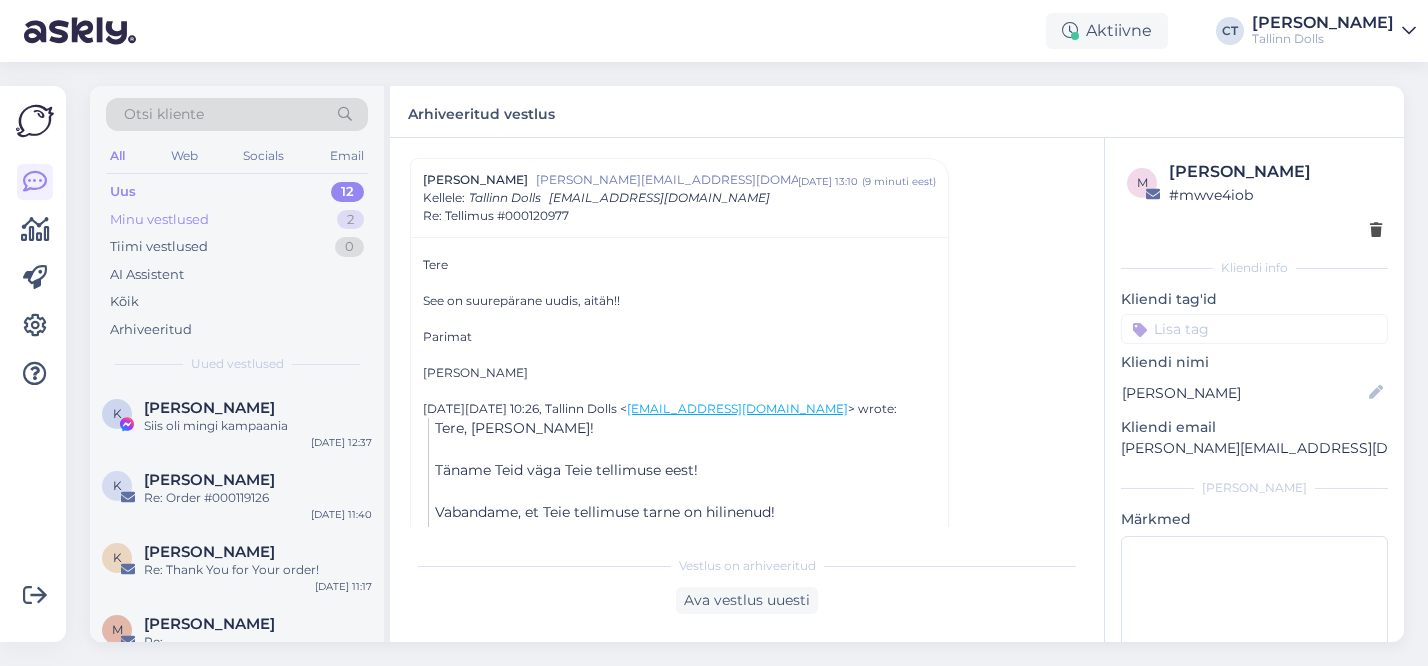 click on "Minu vestlused 2" at bounding box center (237, 220) 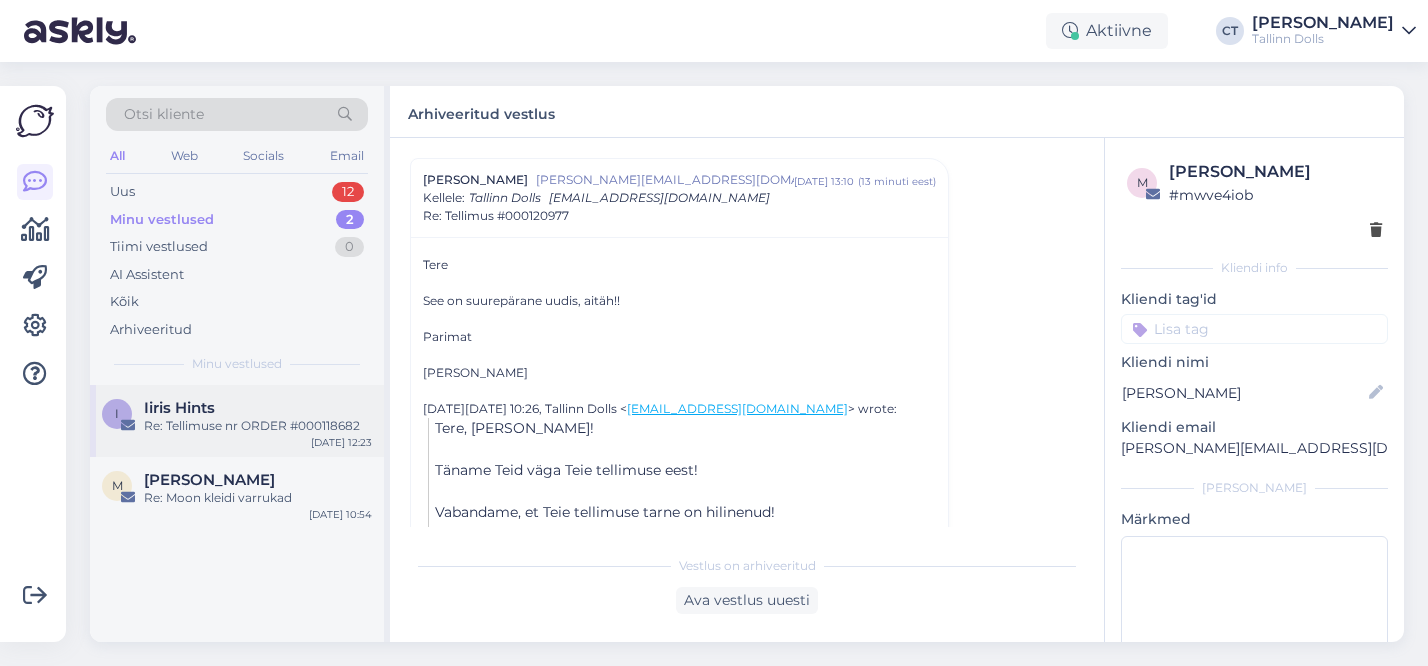 click on "Re: Tellimuse nr ORDER #000118682" at bounding box center [258, 426] 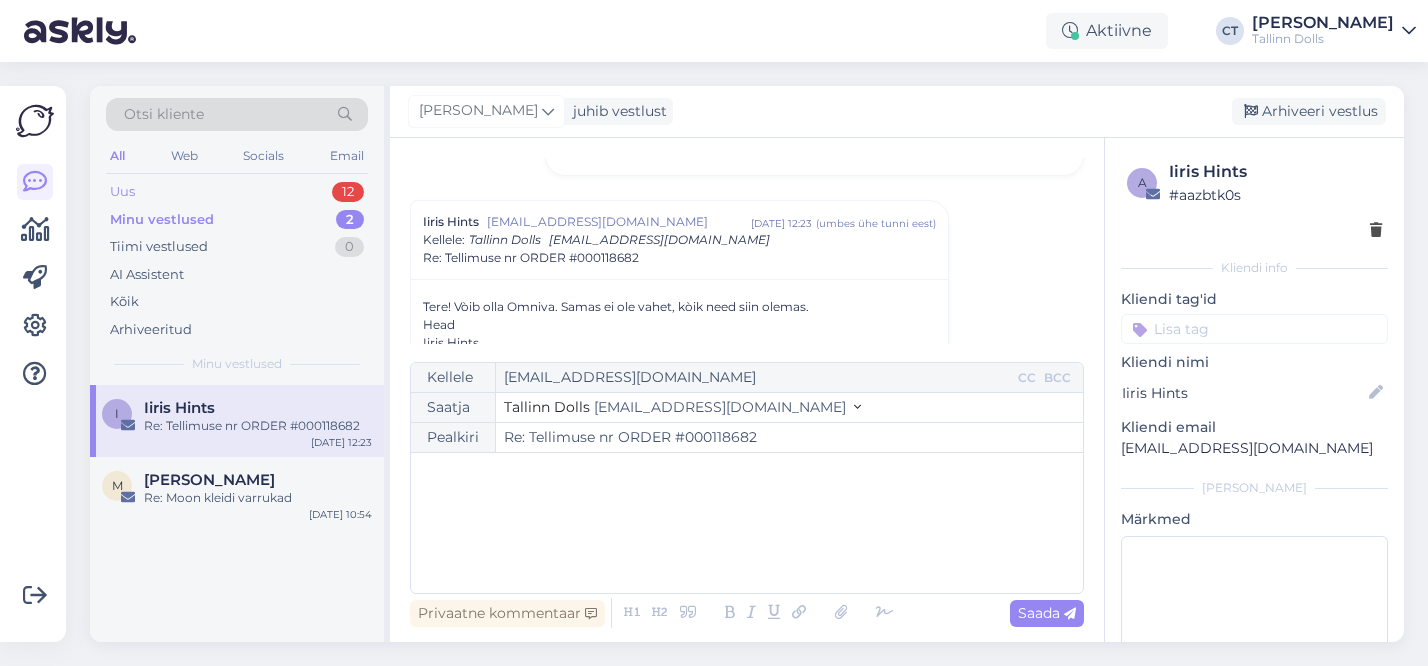 click on "Uus 12" at bounding box center (237, 192) 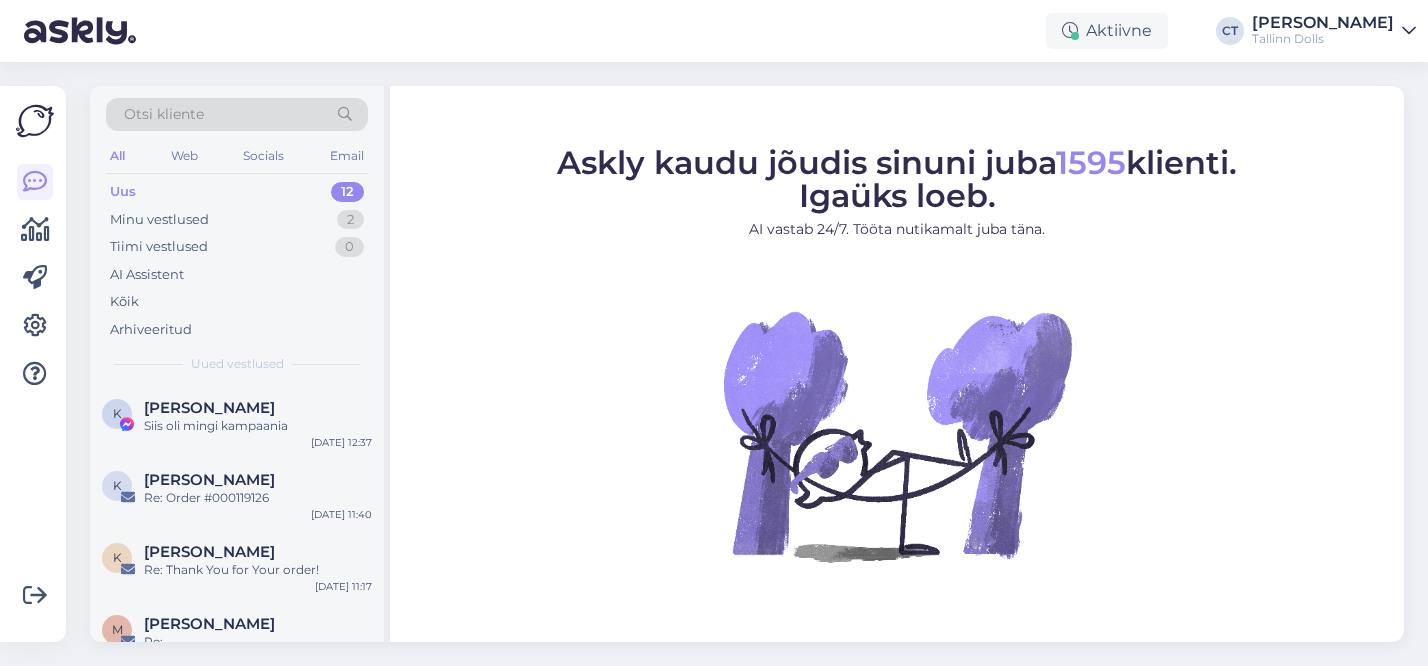 scroll, scrollTop: 0, scrollLeft: 0, axis: both 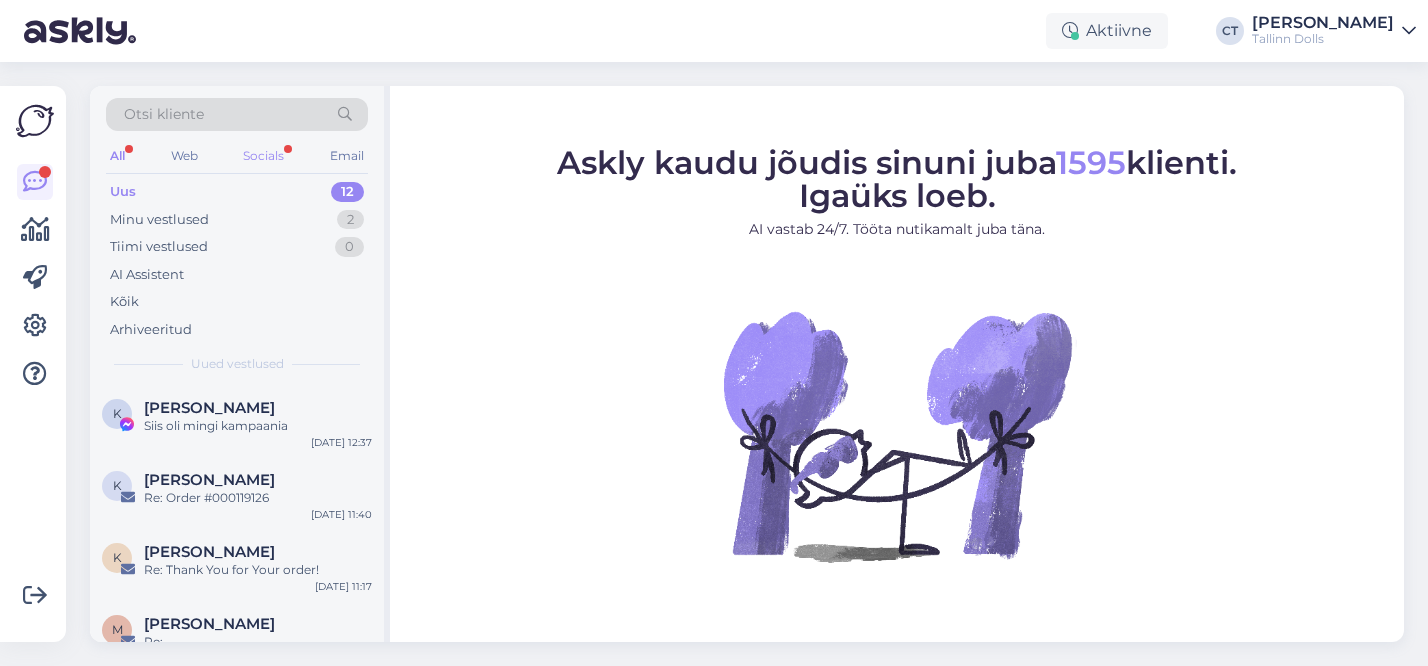 click on "Socials" at bounding box center [263, 156] 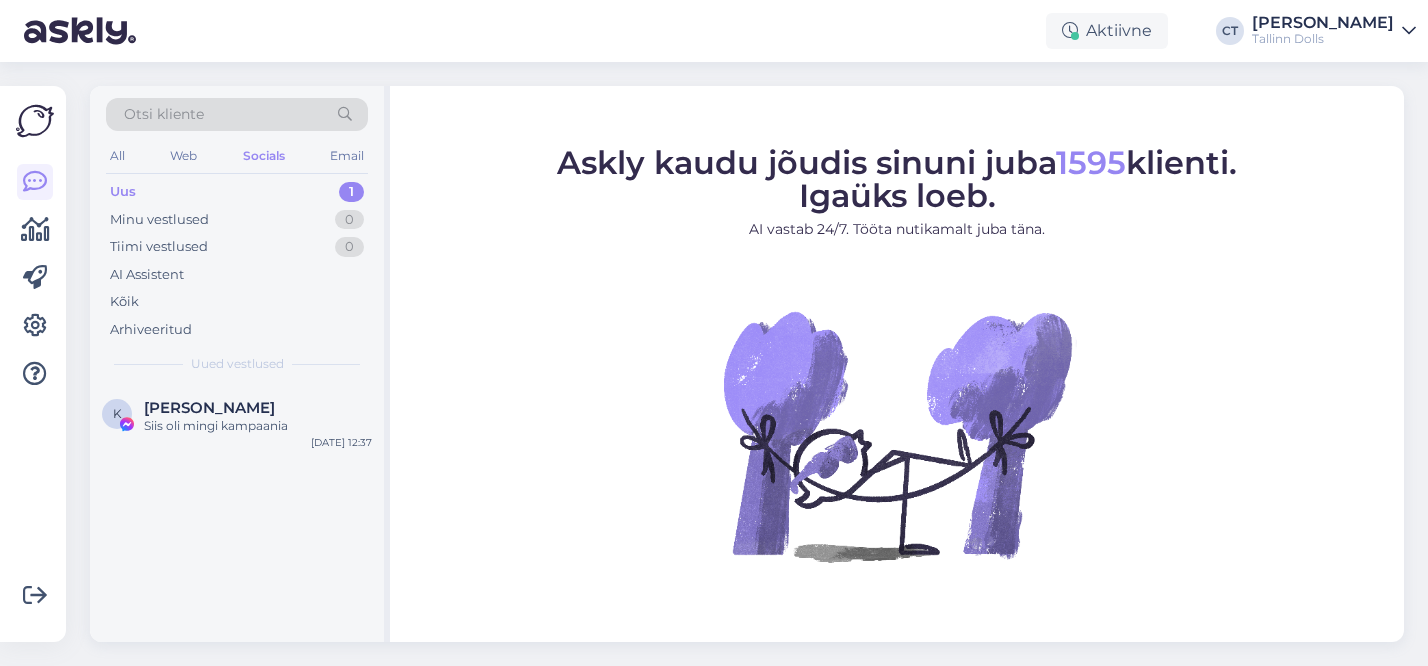 click on "Uus" at bounding box center (123, 192) 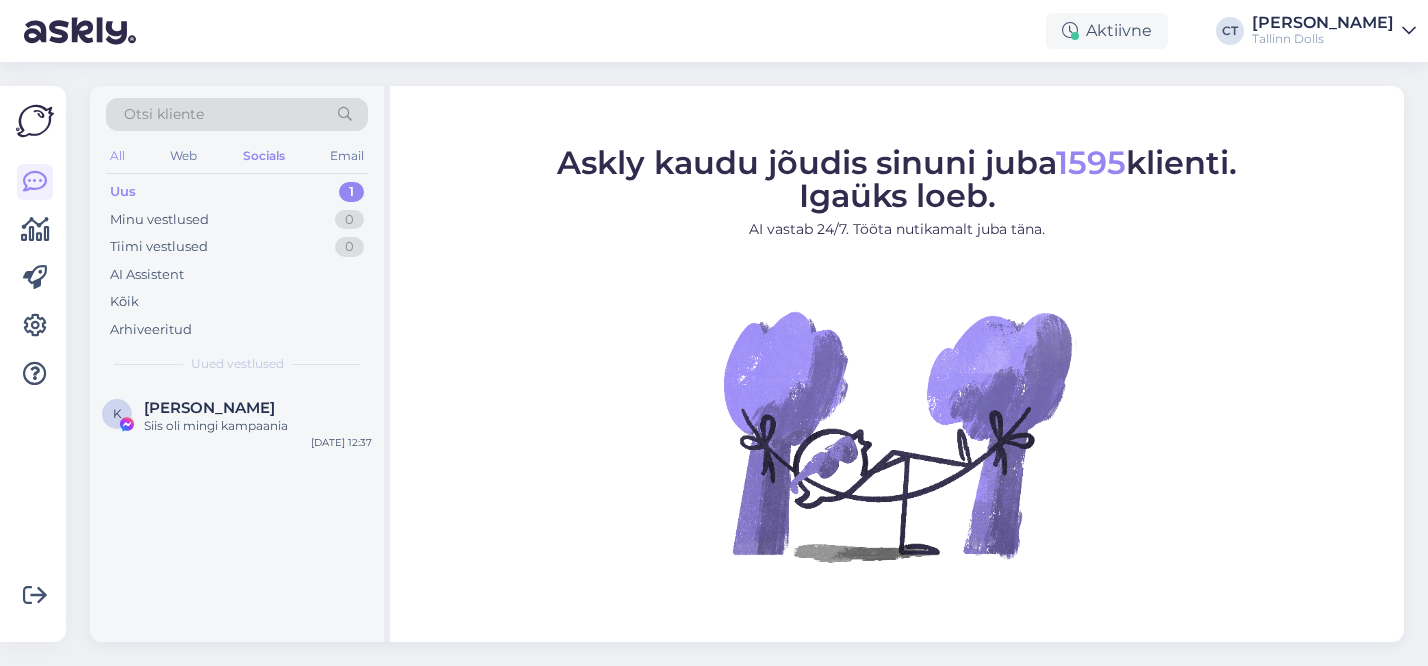 click on "All" at bounding box center (117, 156) 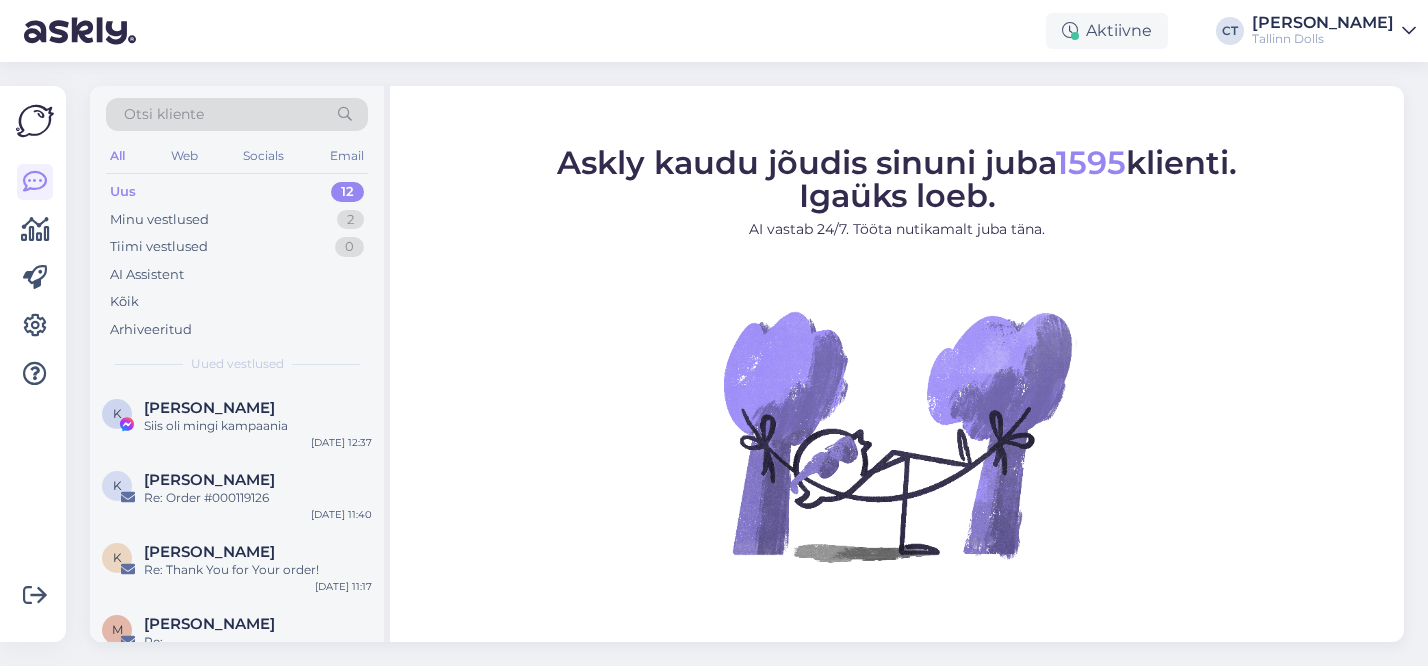 scroll, scrollTop: 0, scrollLeft: 0, axis: both 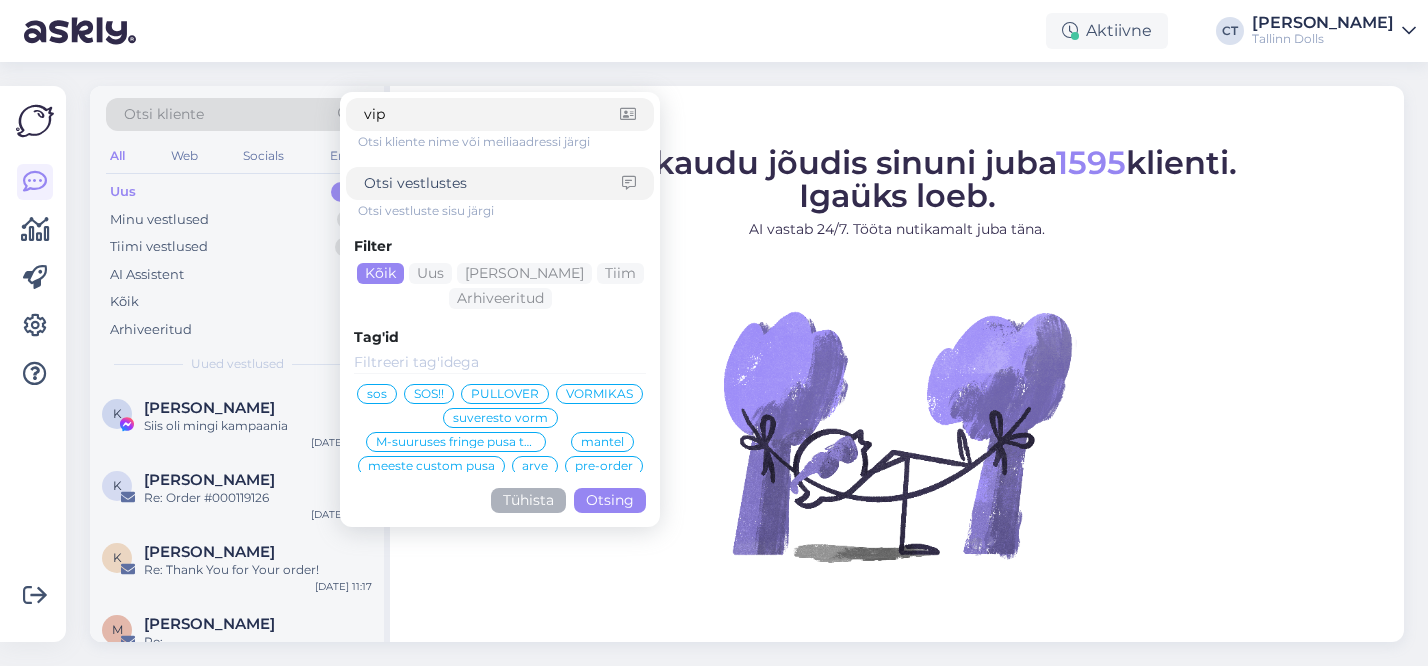 type on "vipp" 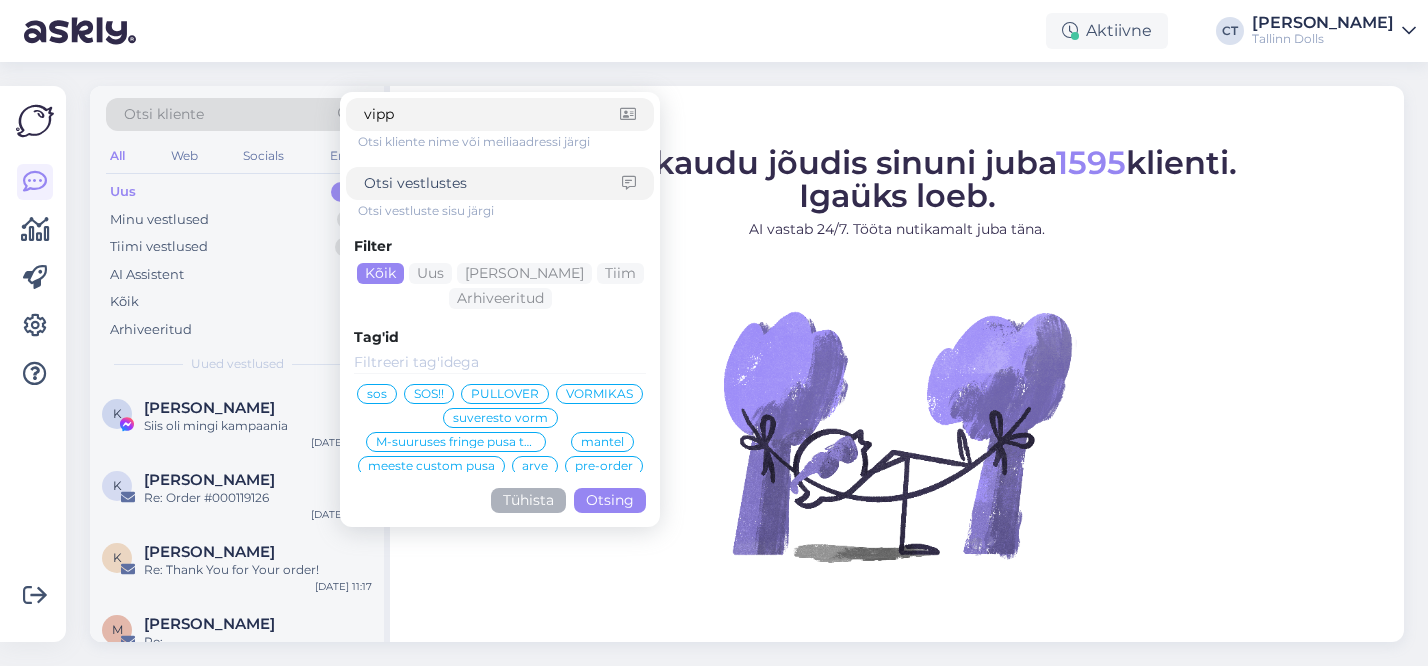 click on "Otsing" at bounding box center [610, 500] 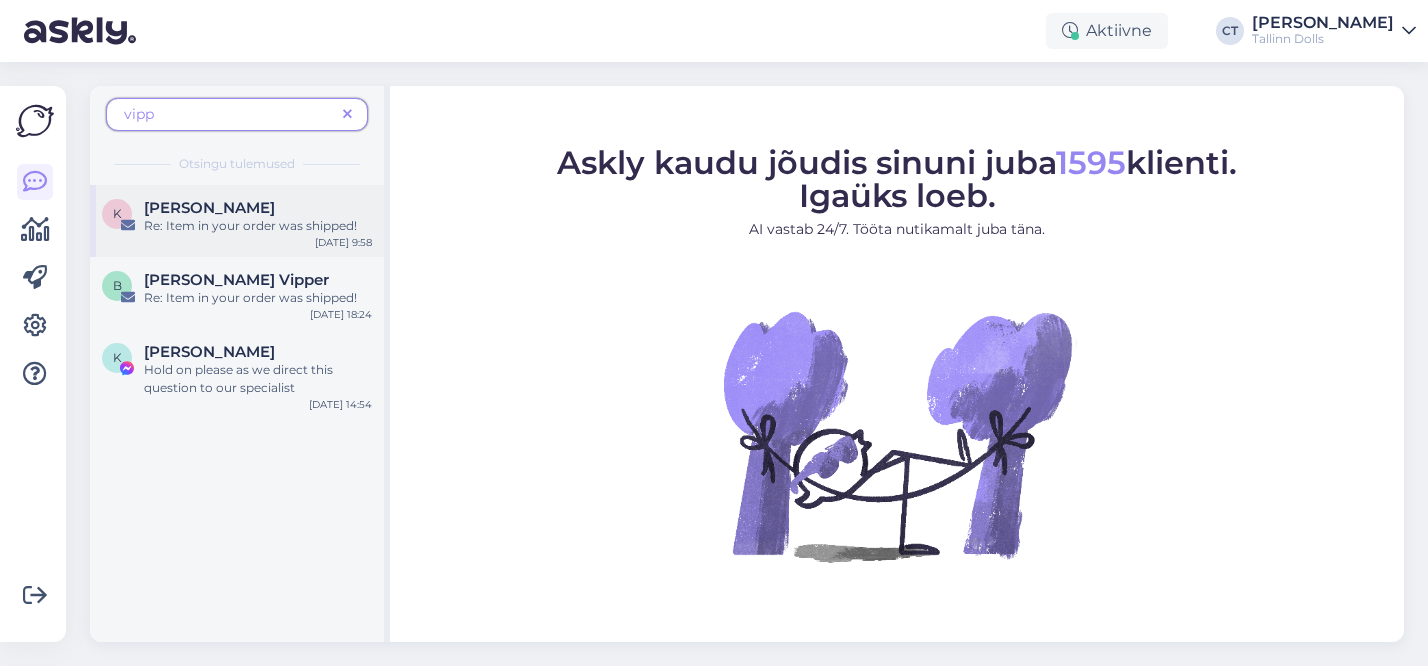 click on "K [PERSON_NAME] Re: Item in your order was shipped! [DATE] 9:58" at bounding box center [237, 221] 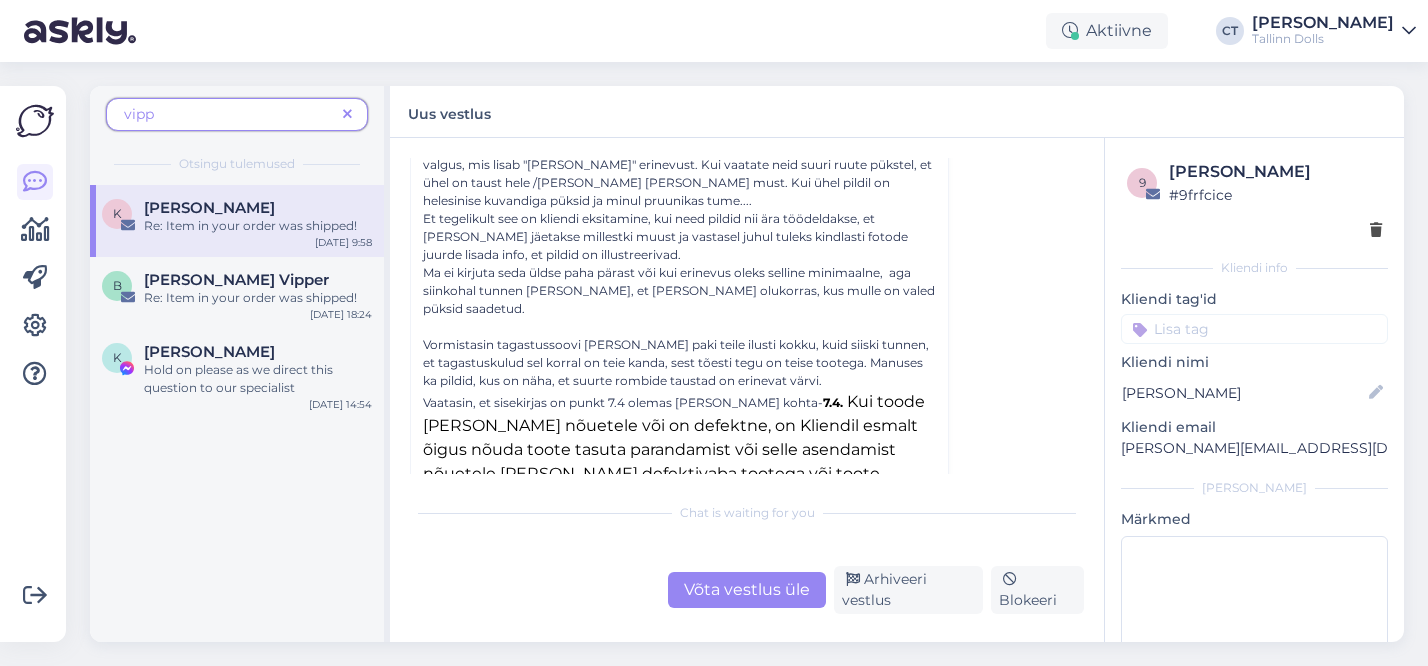 scroll, scrollTop: 2465, scrollLeft: 0, axis: vertical 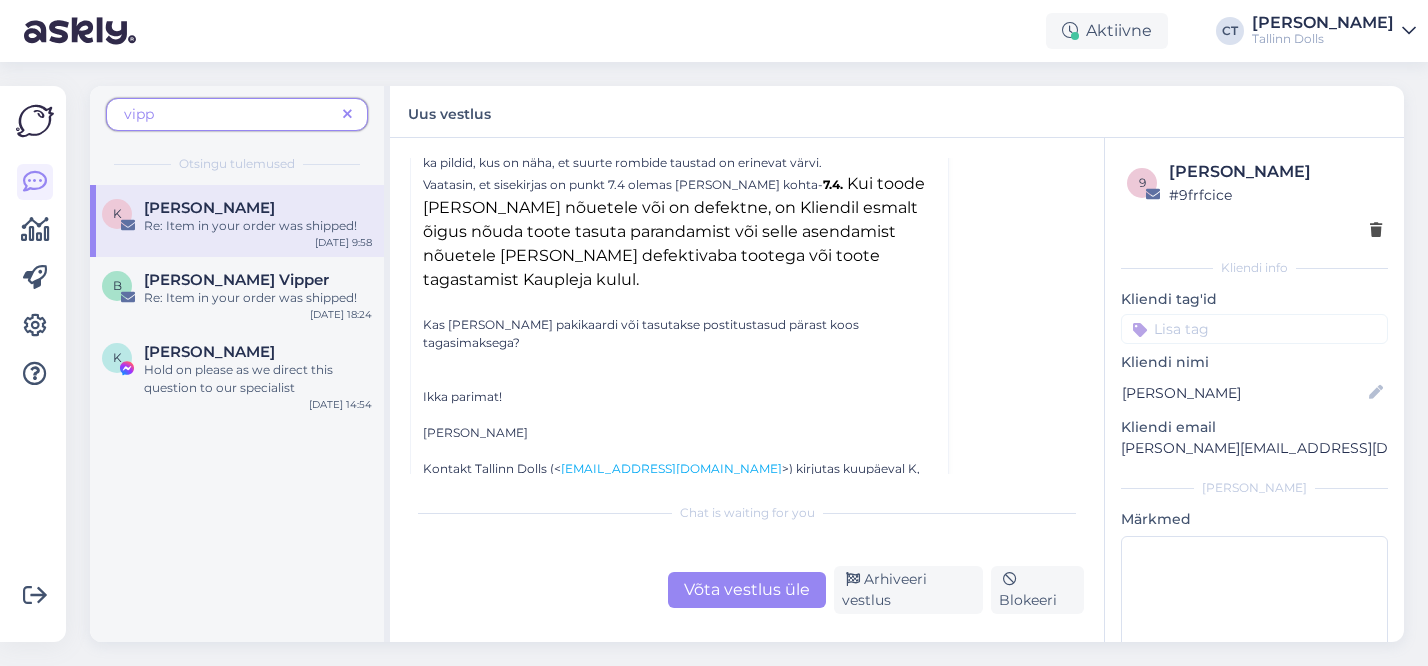 click on "Võta vestlus üle" at bounding box center (747, 590) 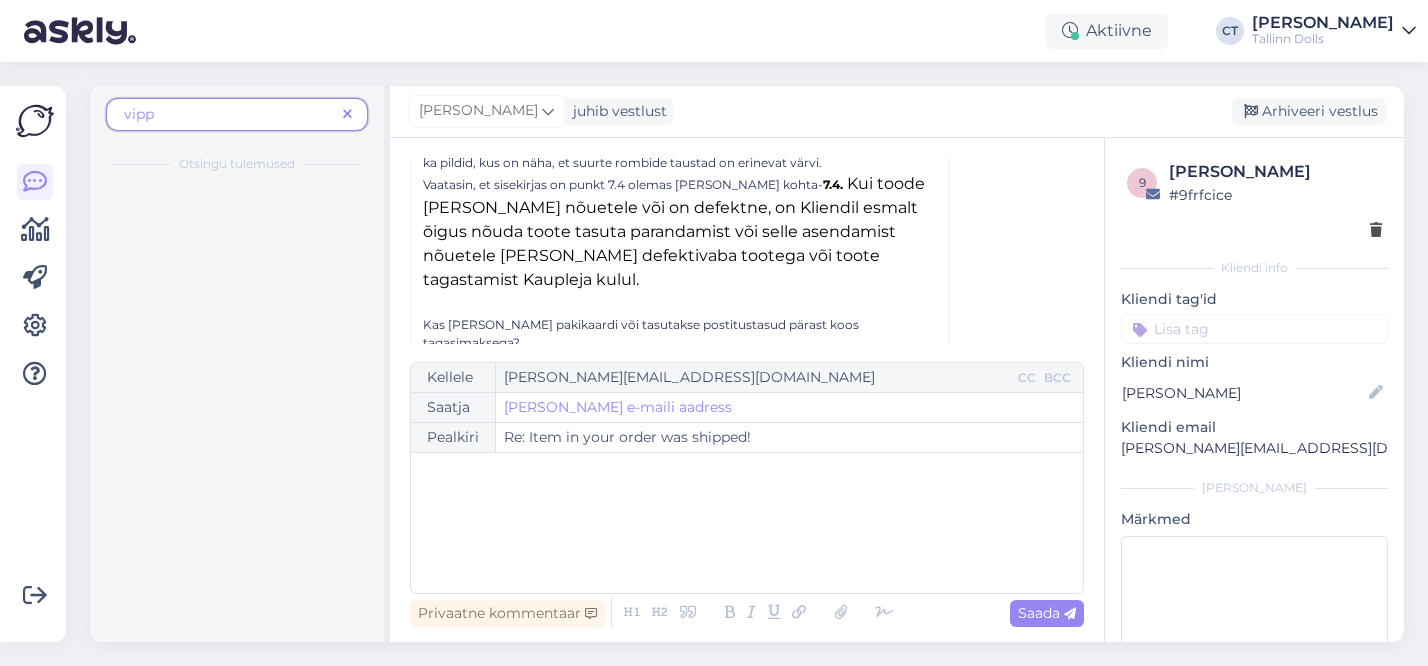 scroll, scrollTop: 2161, scrollLeft: 0, axis: vertical 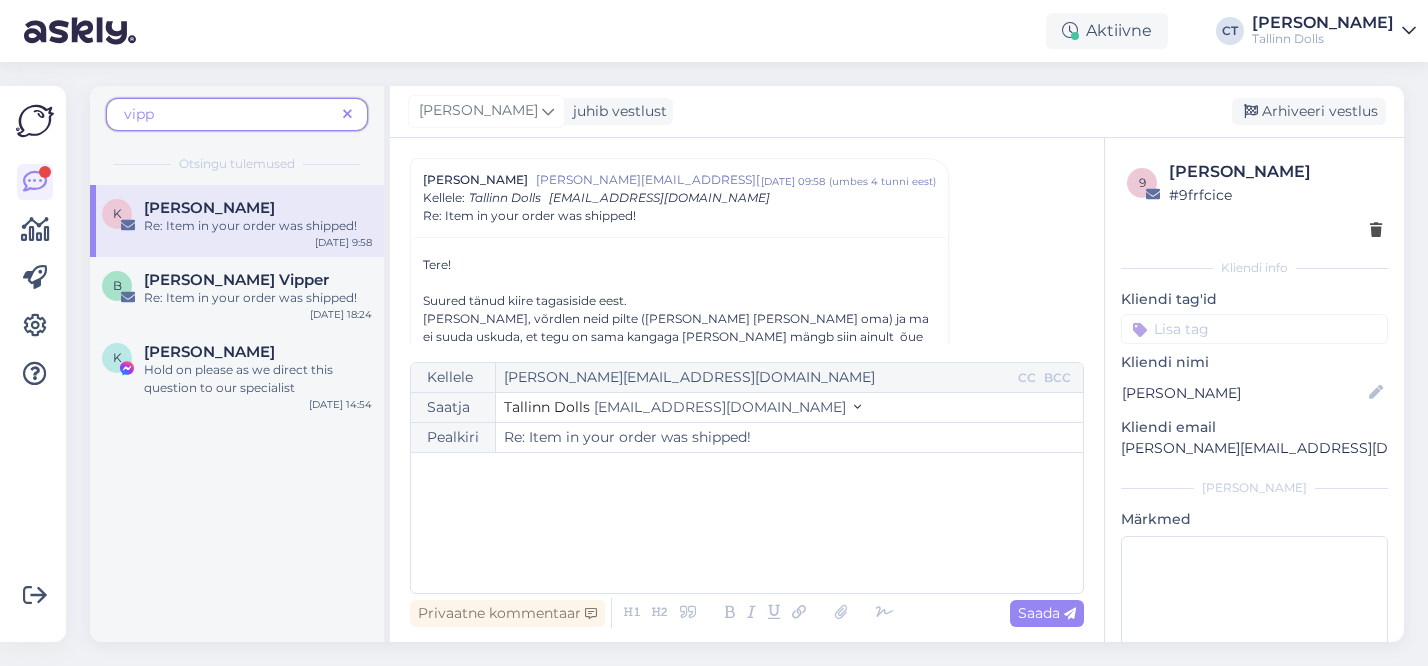 click on "﻿" at bounding box center [747, 523] 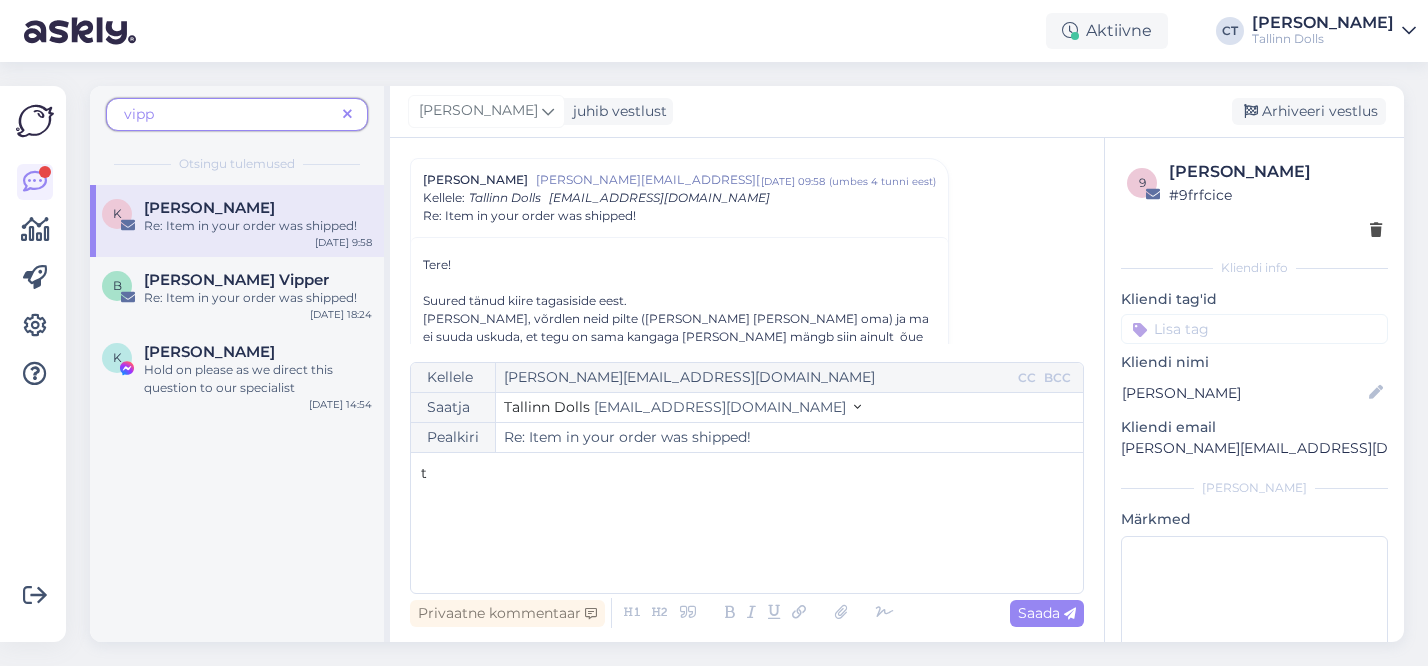 type 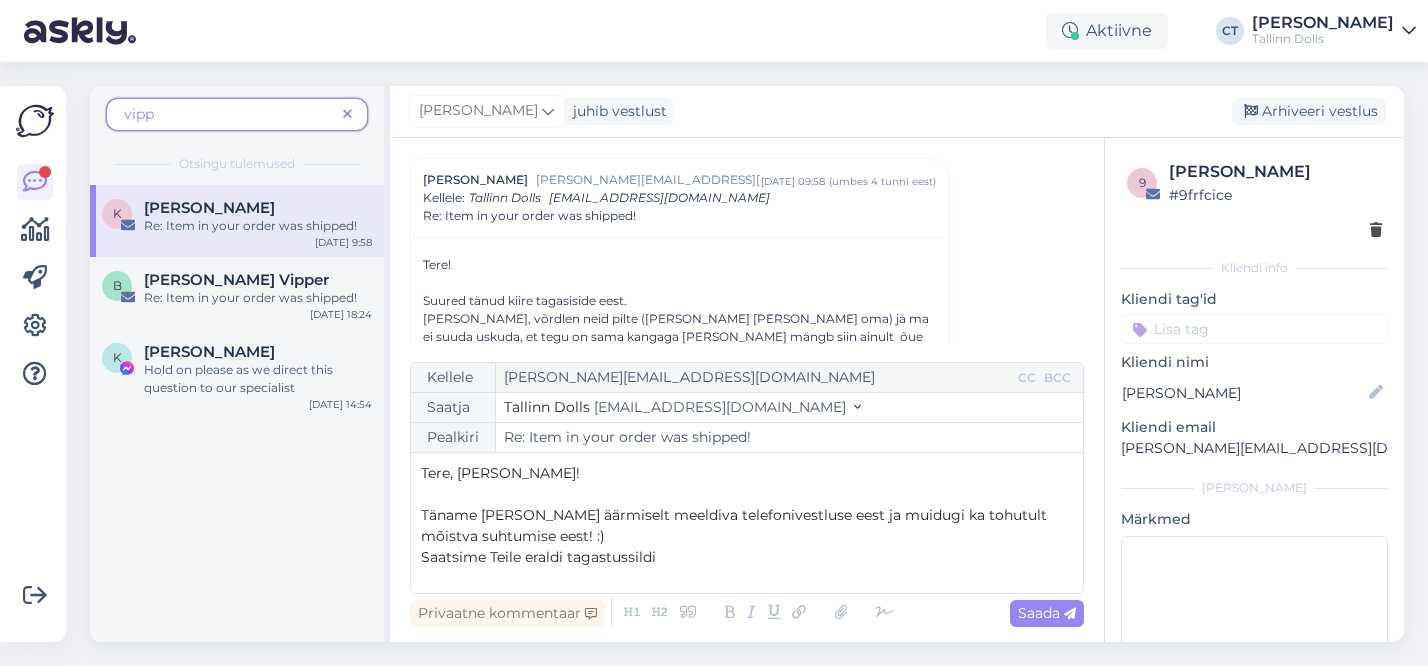 click on "Saatsime Teile eraldi tagastussildi" at bounding box center [538, 557] 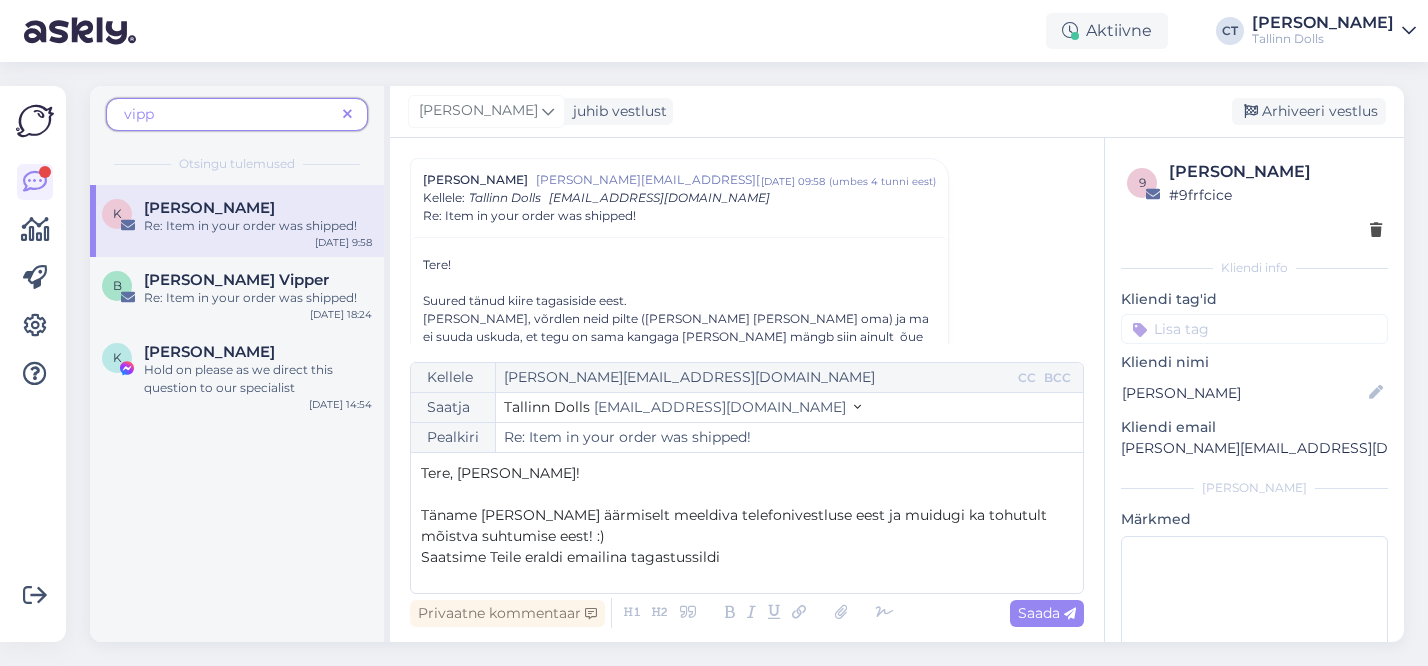 click on "Saatsime Teile eraldi emailina tagastussildi" at bounding box center (747, 557) 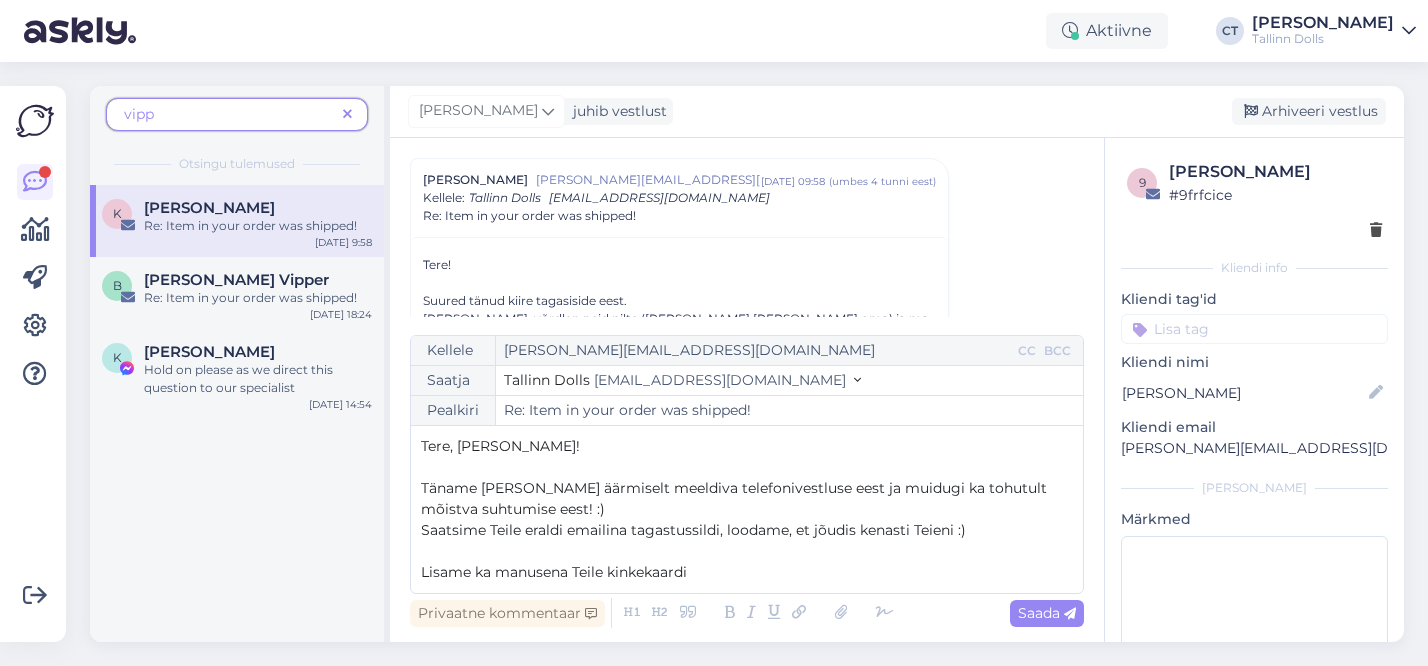 click on "Lisame ka manusena Teile kinkekaardi" at bounding box center (554, 572) 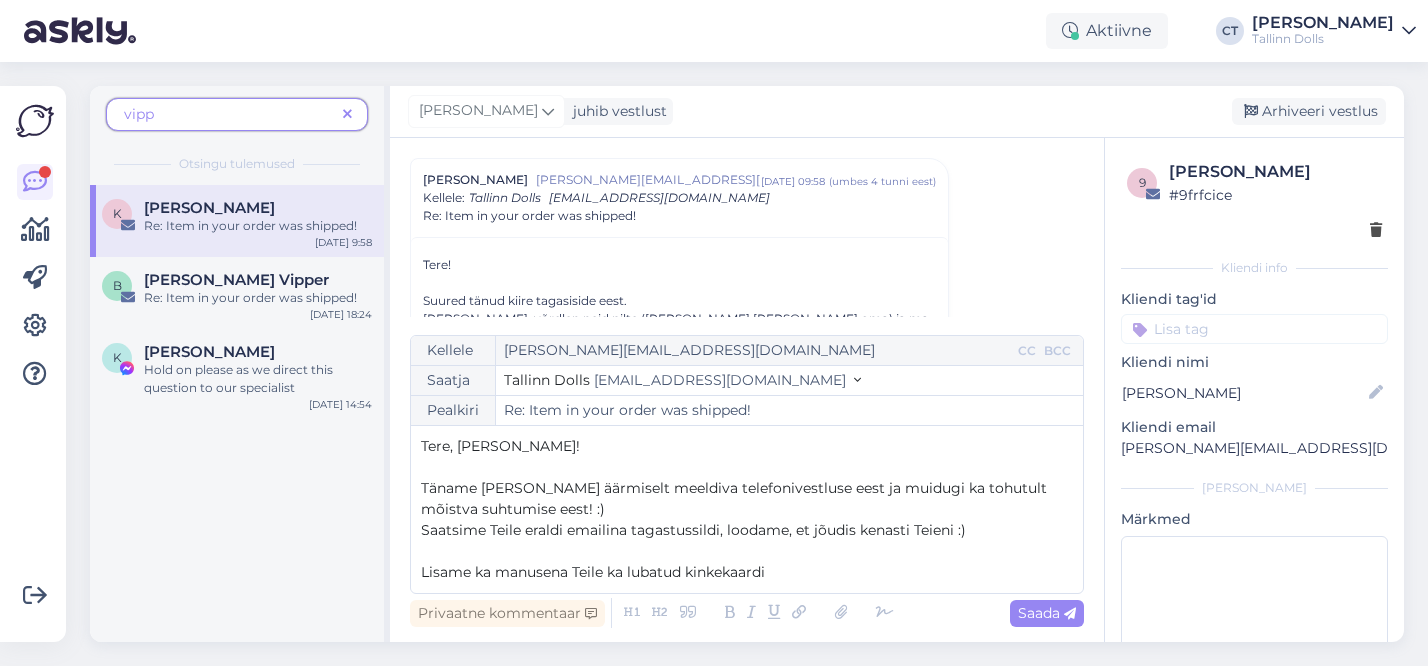 click on "Lisame ka manusena Teile ka lubatud kinkekaardi" at bounding box center (593, 572) 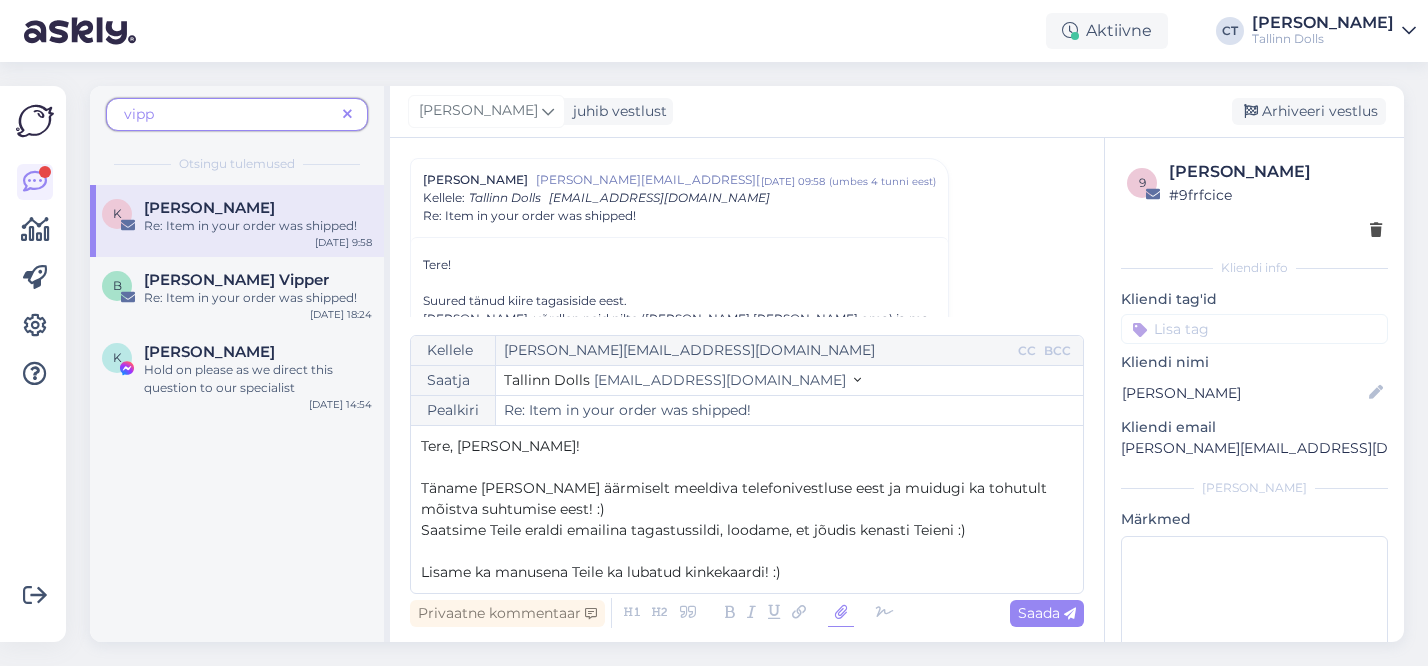 click at bounding box center [841, 613] 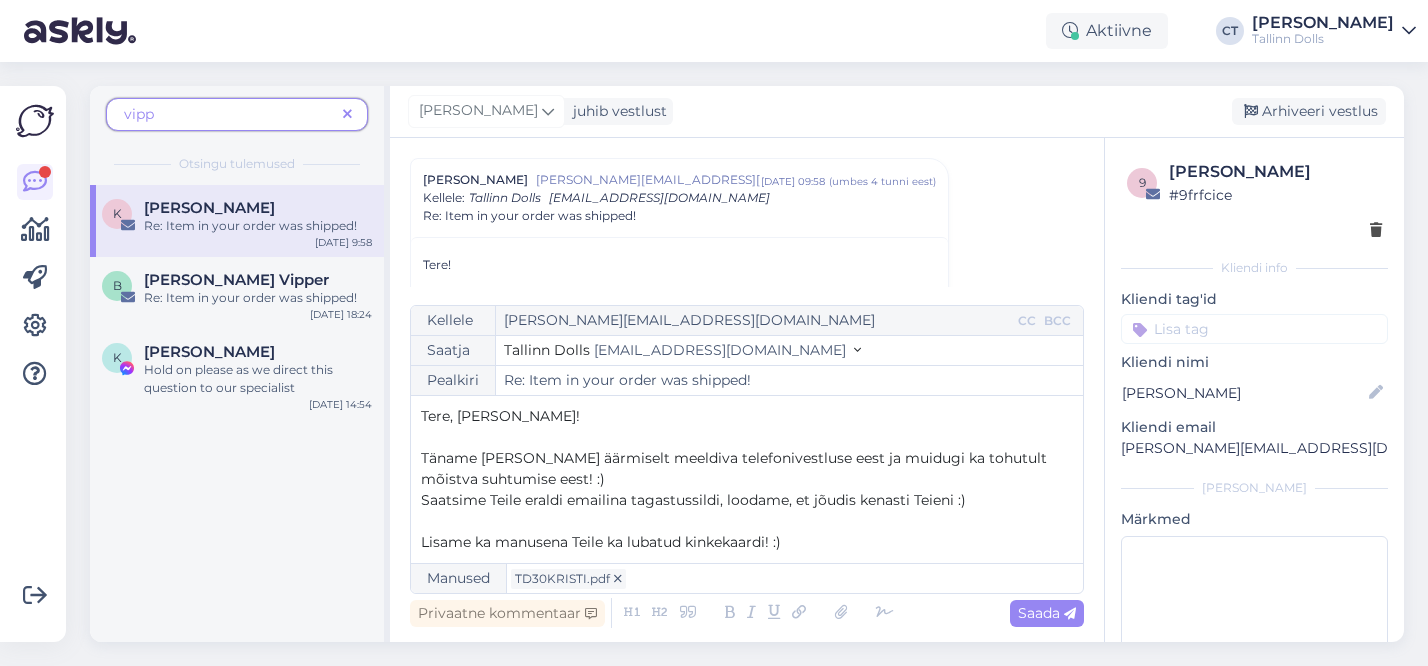 click on "Lisame ka manusena Teile ka lubatud kinkekaardi! :)" at bounding box center (747, 542) 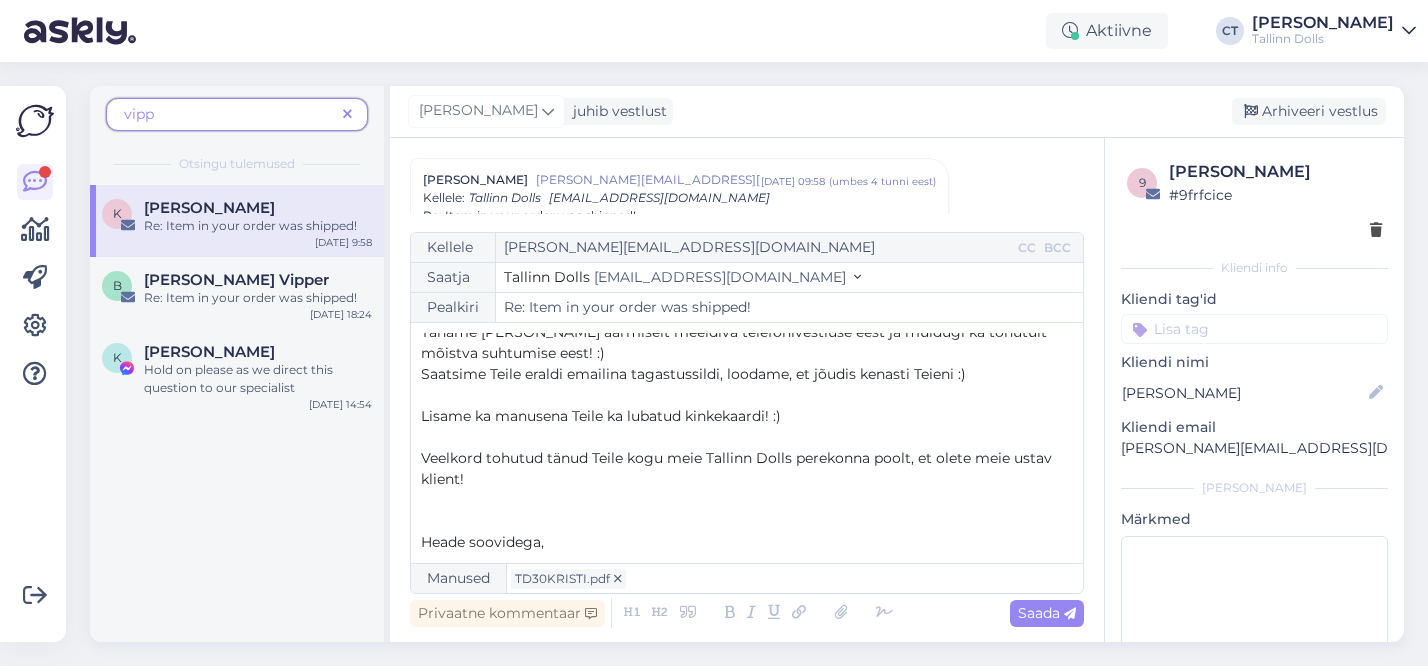 scroll, scrollTop: 74, scrollLeft: 0, axis: vertical 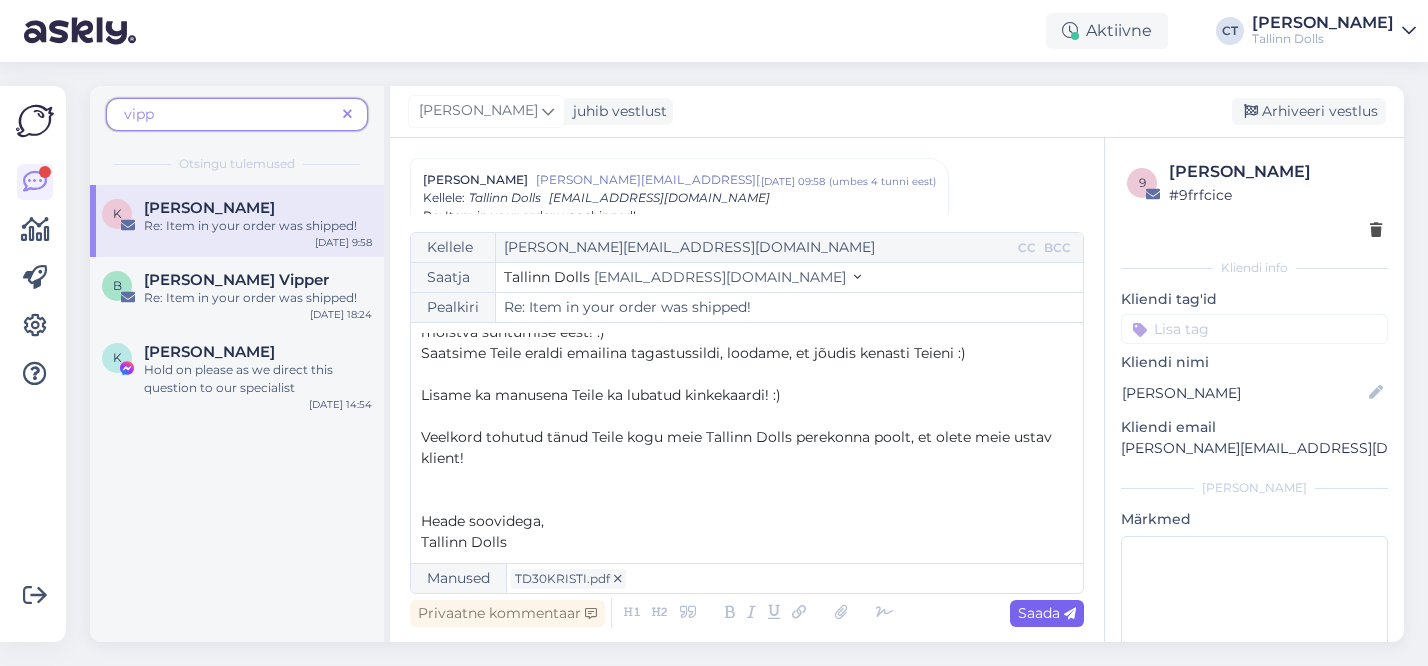 click on "Saada" at bounding box center [1047, 613] 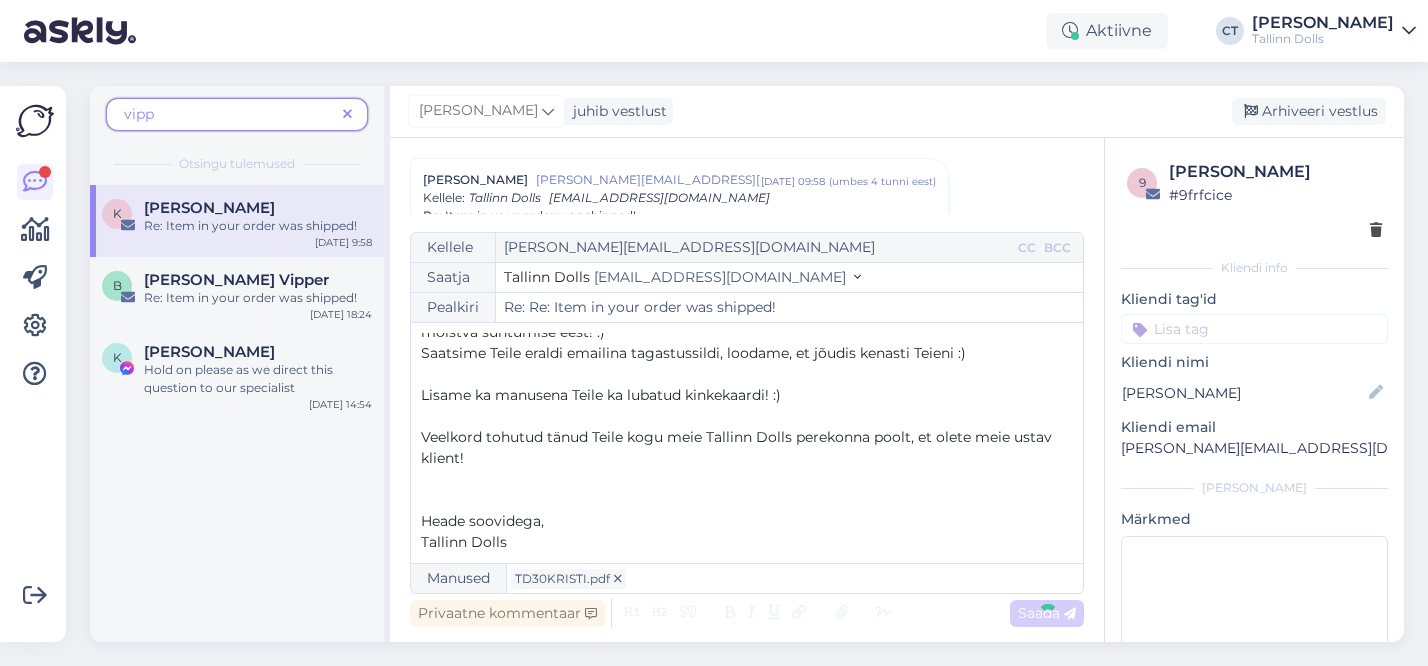 type on "Re: Item in your order was shipped!" 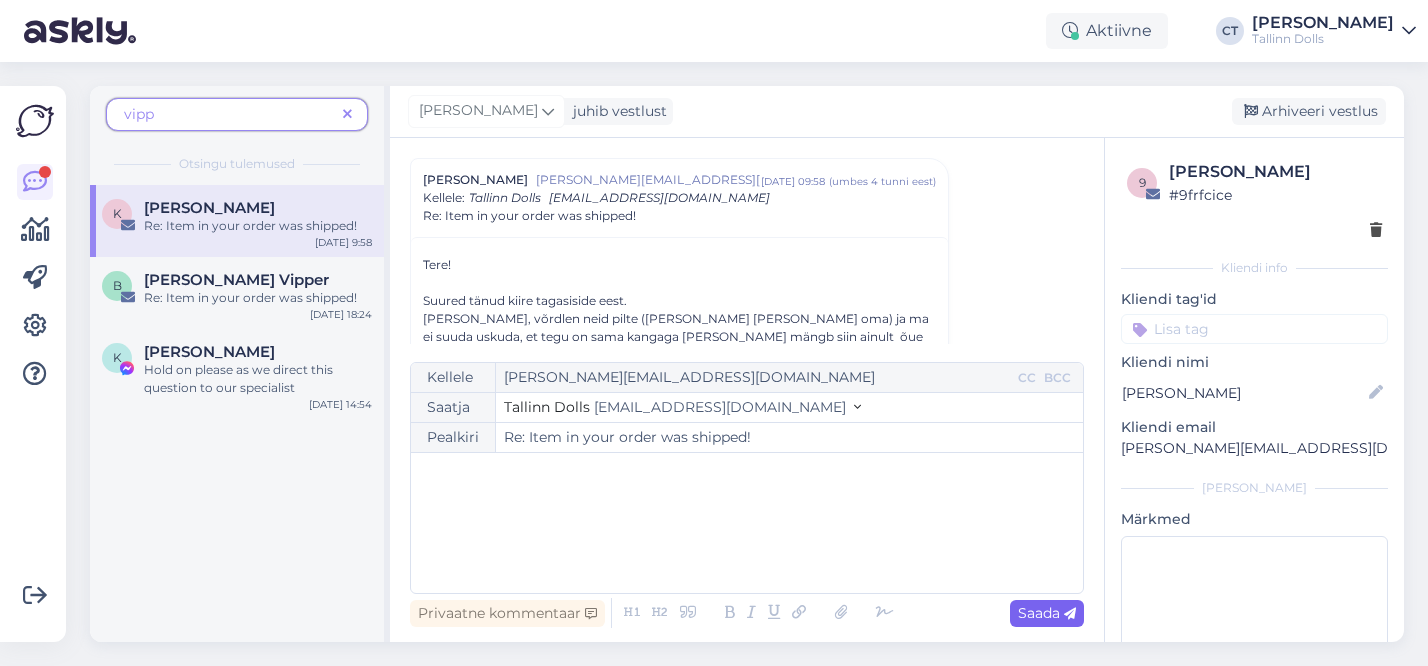 scroll, scrollTop: 0, scrollLeft: 0, axis: both 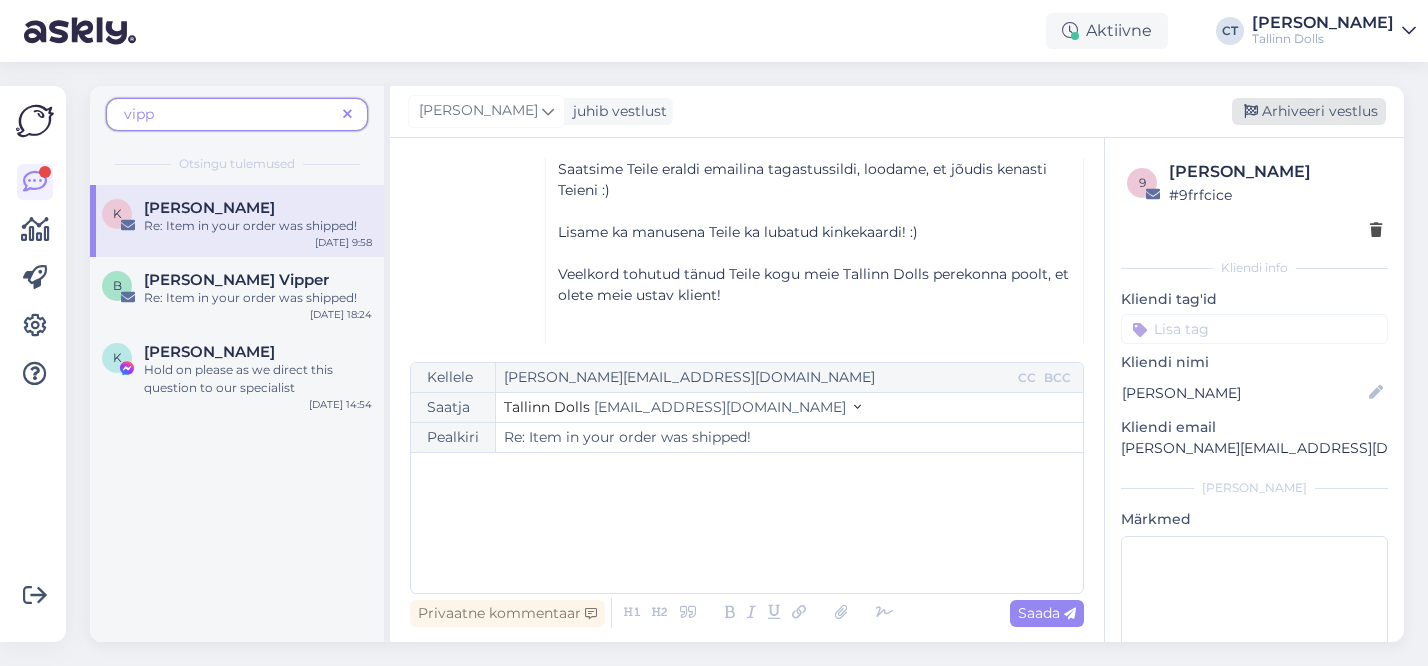 click on "Arhiveeri vestlus" at bounding box center [1309, 111] 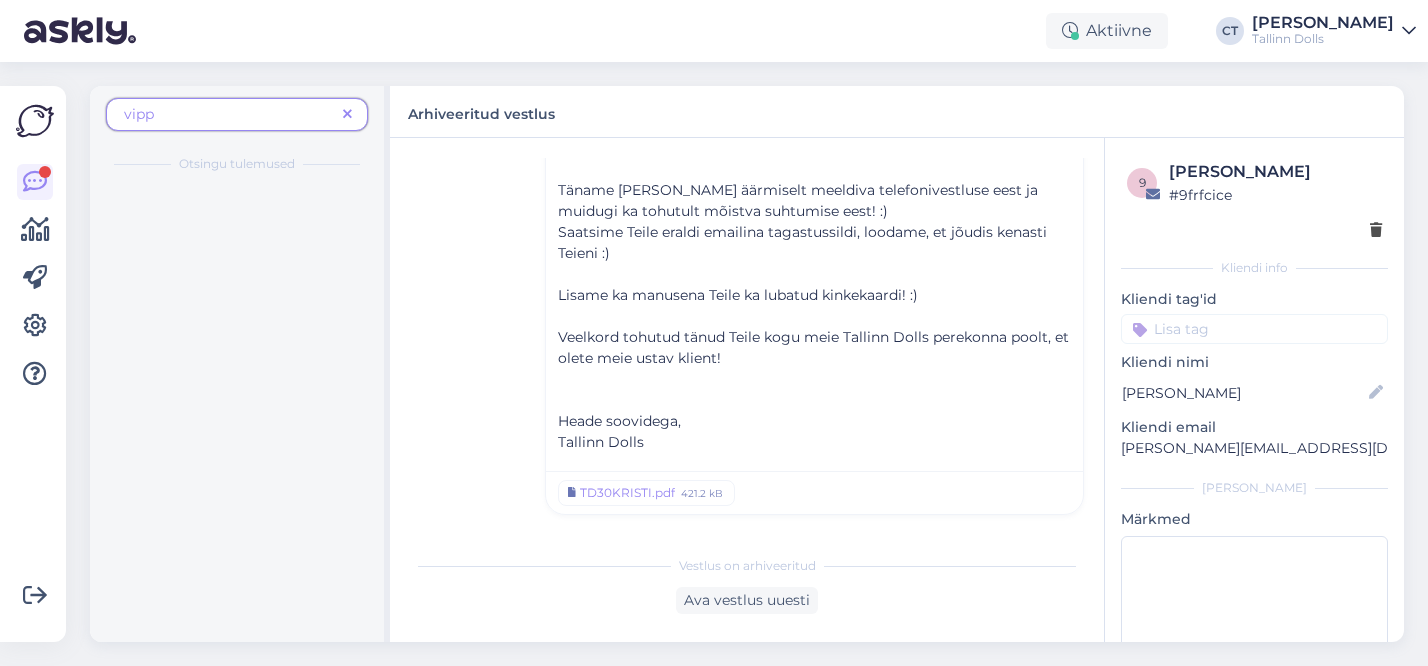 scroll, scrollTop: 3272, scrollLeft: 0, axis: vertical 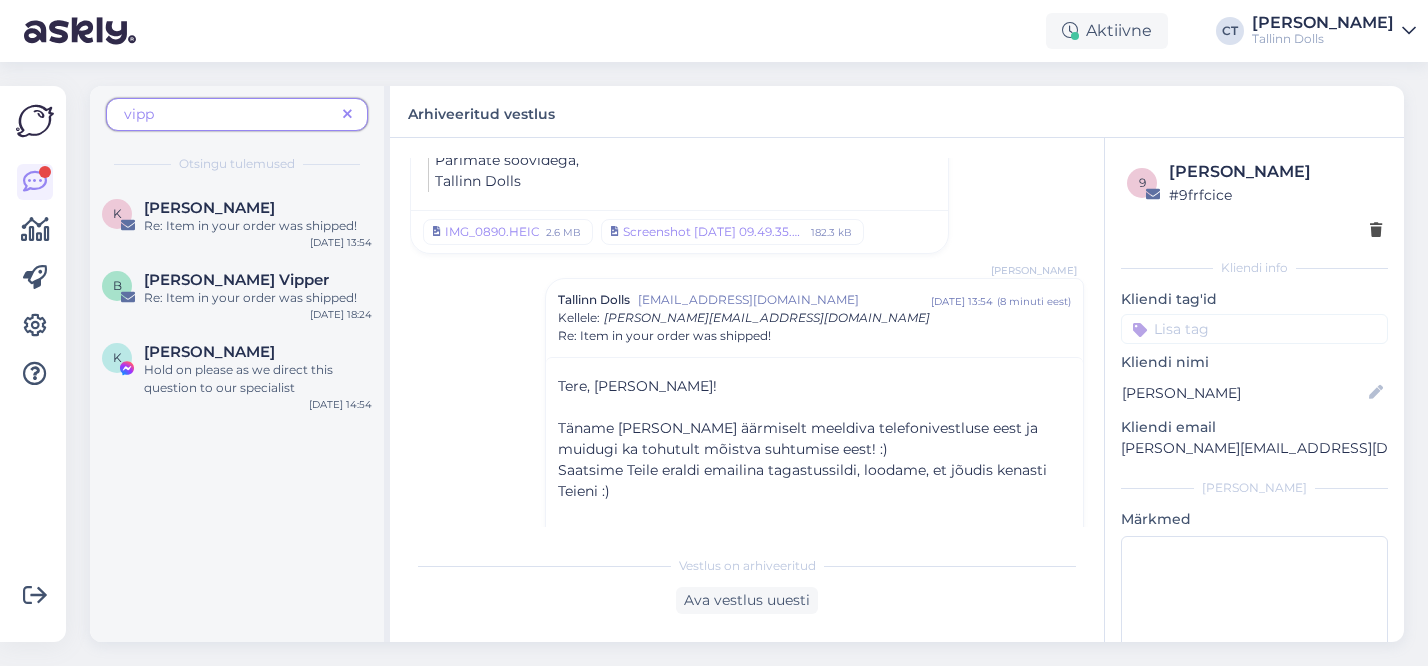 click at bounding box center [347, 115] 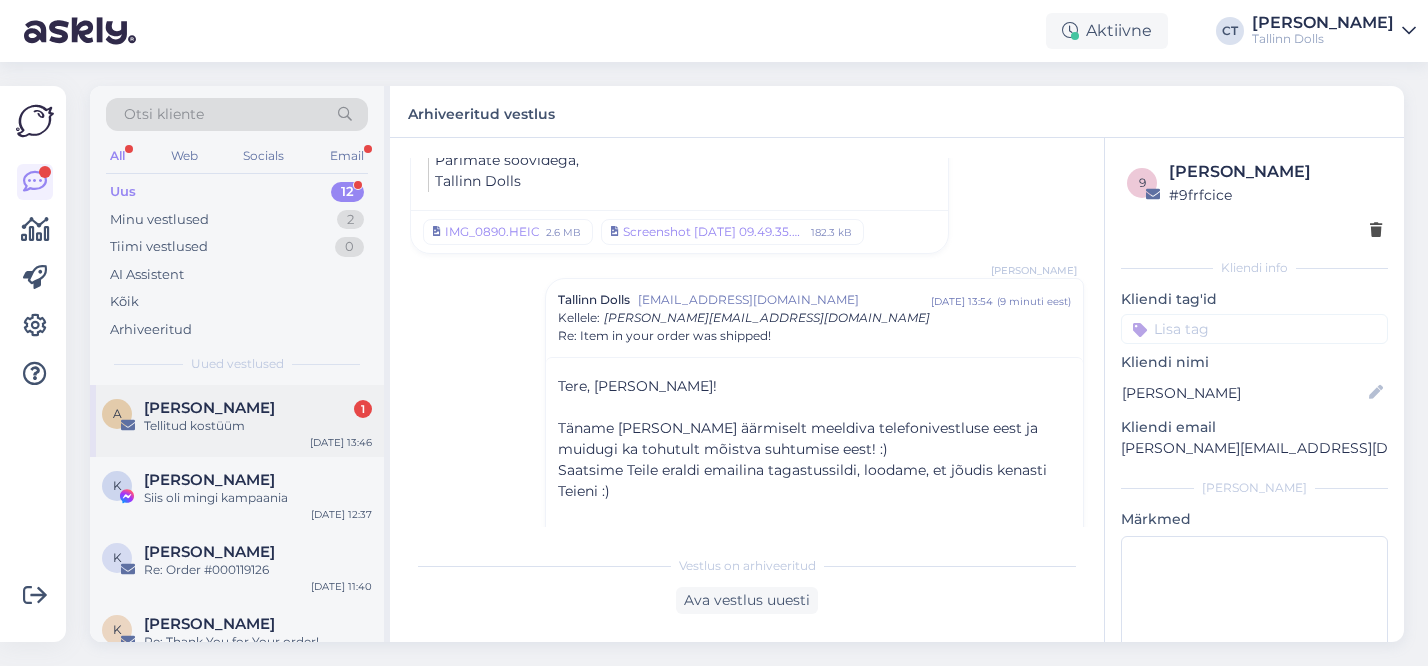 click on "Tellitud kostüüm" at bounding box center (258, 426) 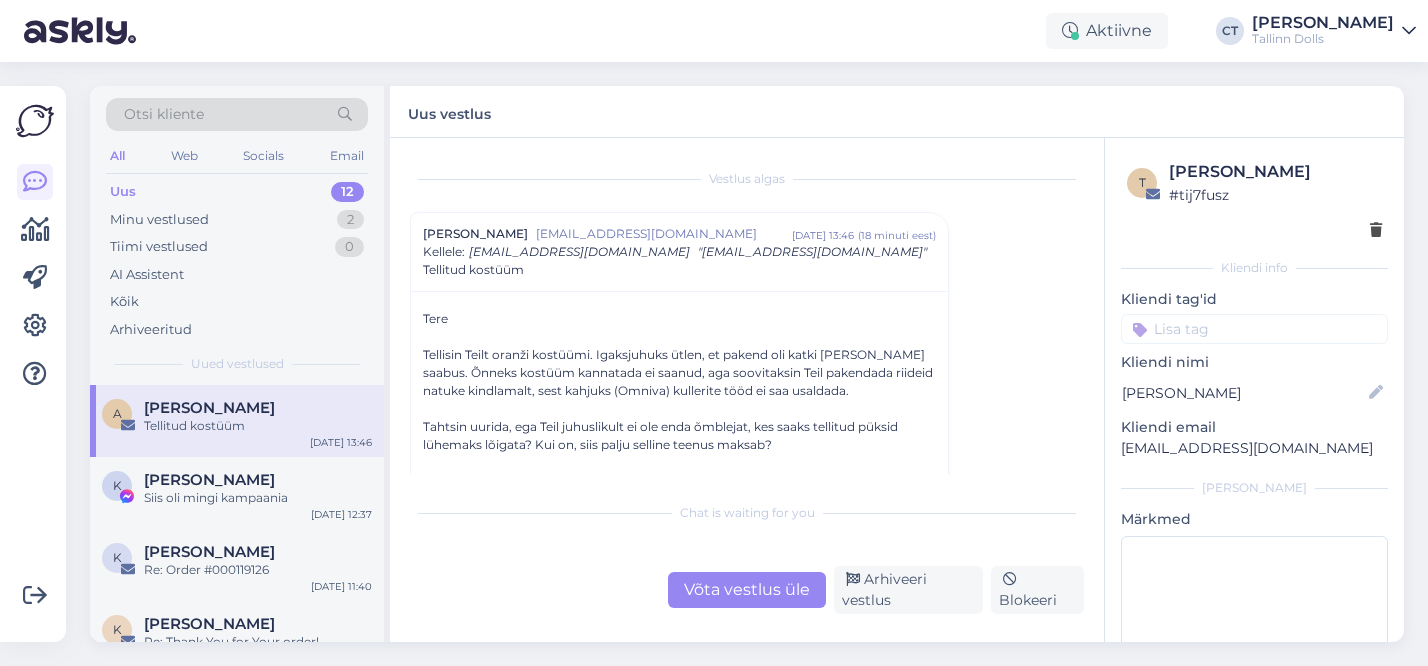 scroll, scrollTop: 59, scrollLeft: 0, axis: vertical 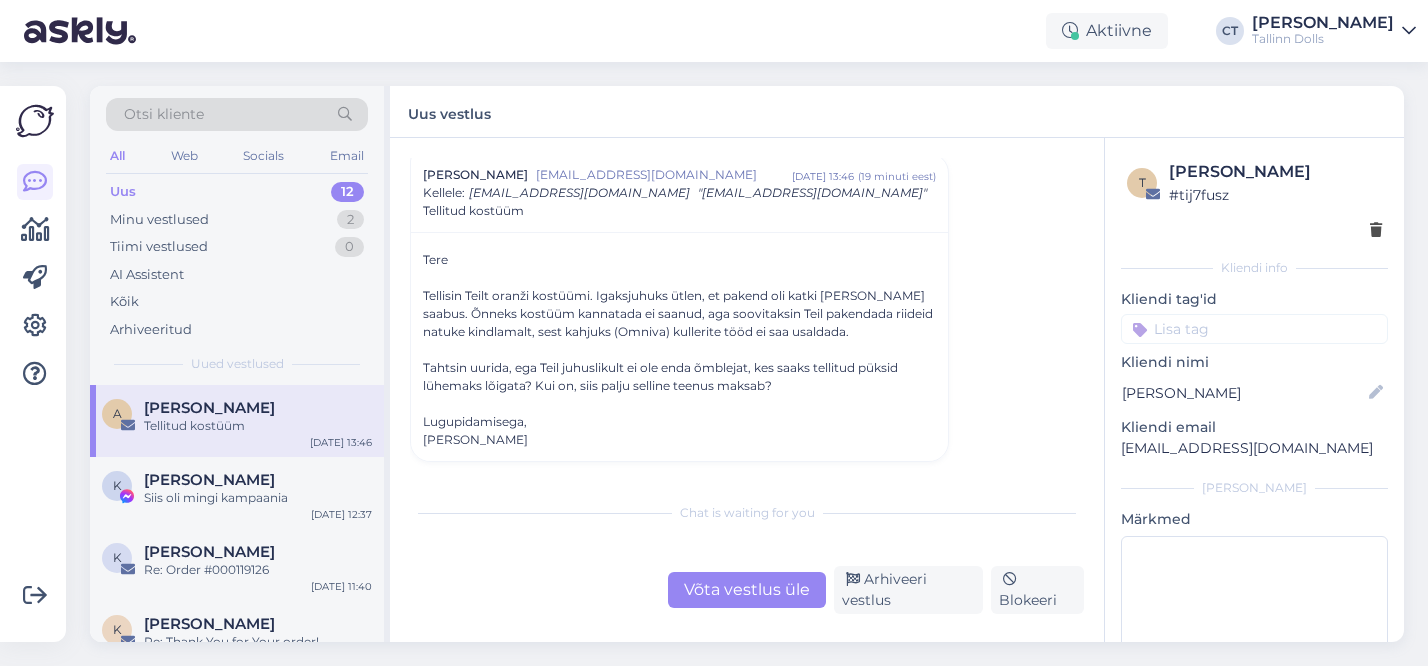 click on "Uus 12" at bounding box center [237, 192] 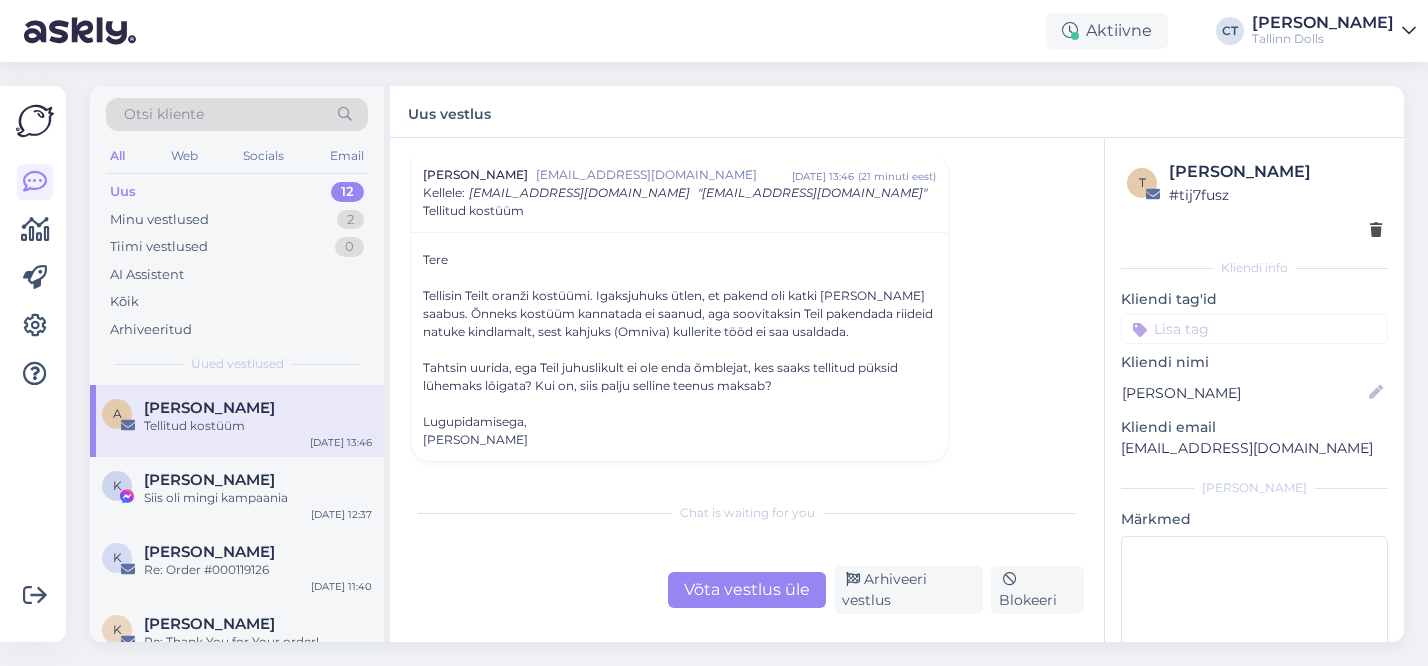 click on "Uus 12" at bounding box center (237, 192) 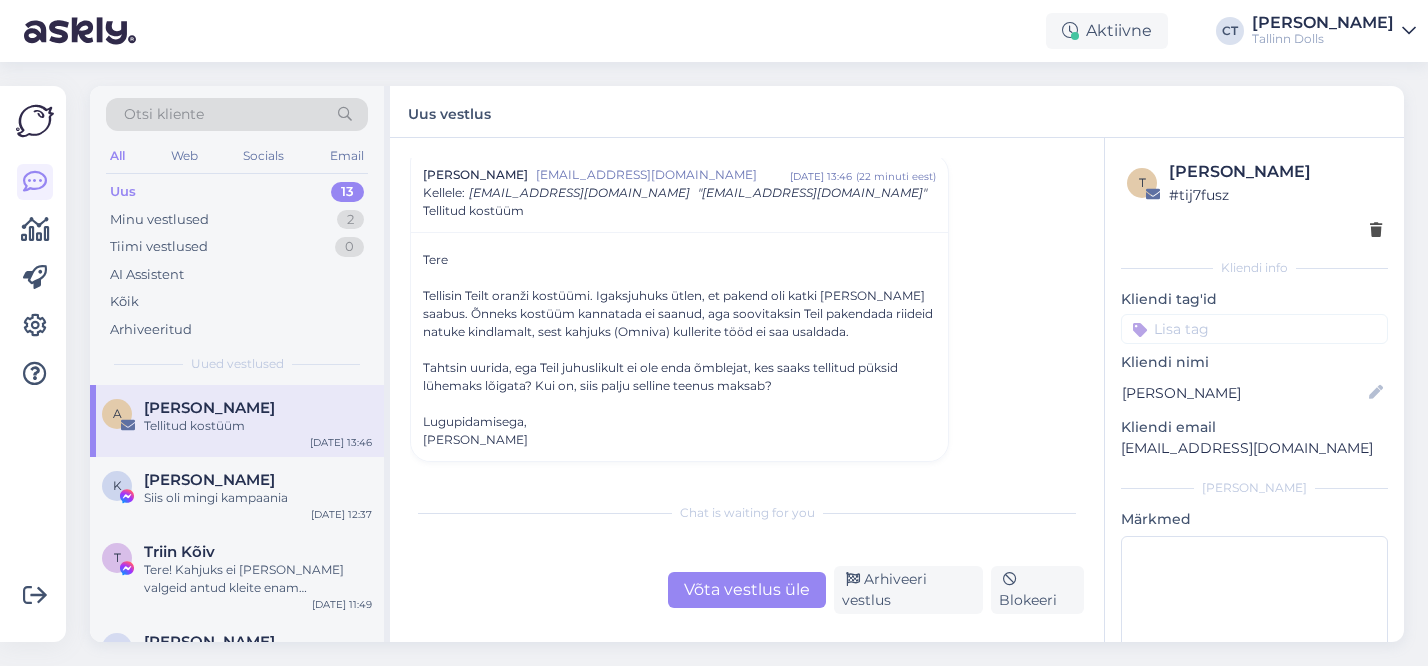 click on "Uus 13" at bounding box center (237, 192) 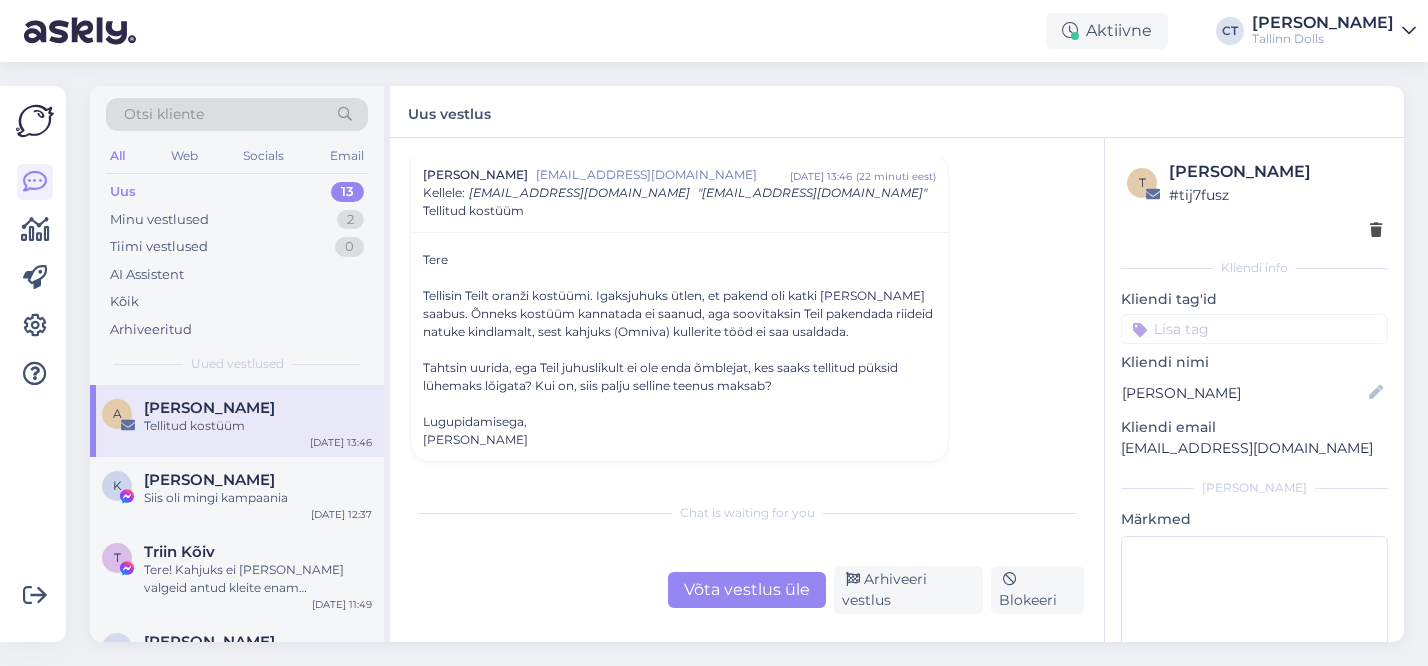 click on "Uus 13" at bounding box center [237, 192] 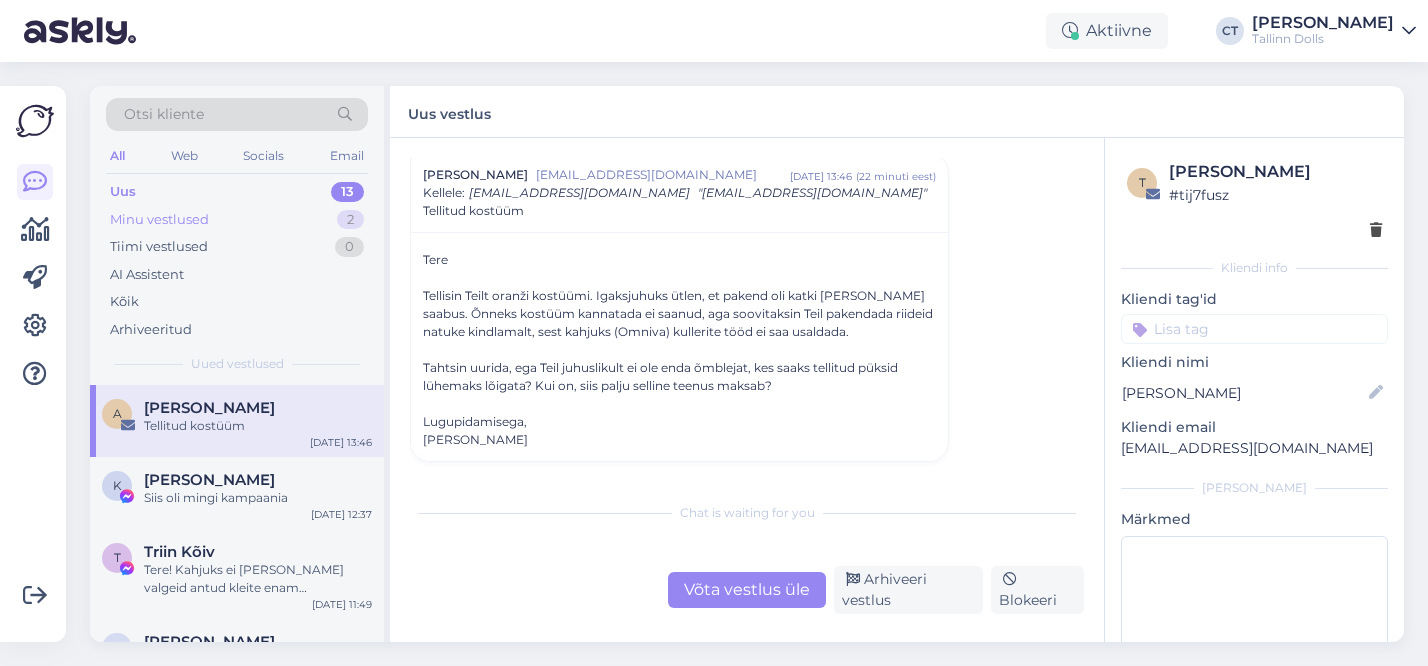 click on "Minu vestlused 2" at bounding box center [237, 220] 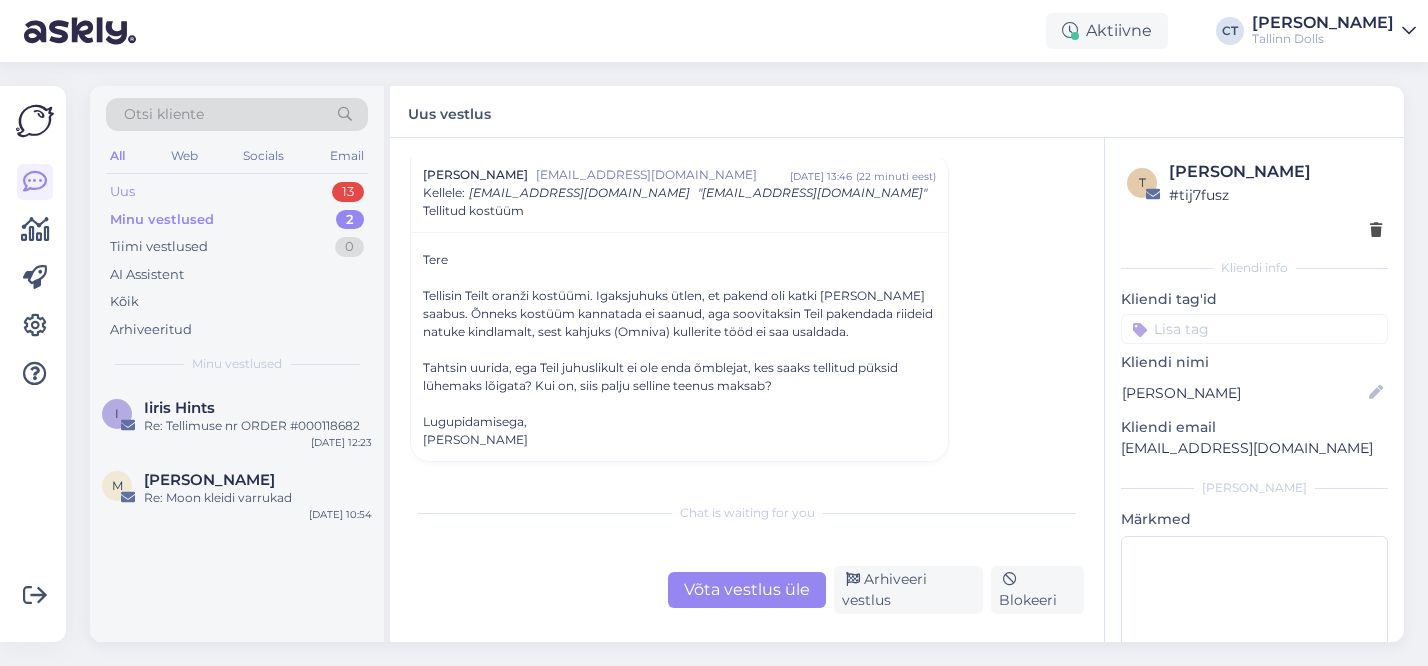 click on "Uus 13" at bounding box center (237, 192) 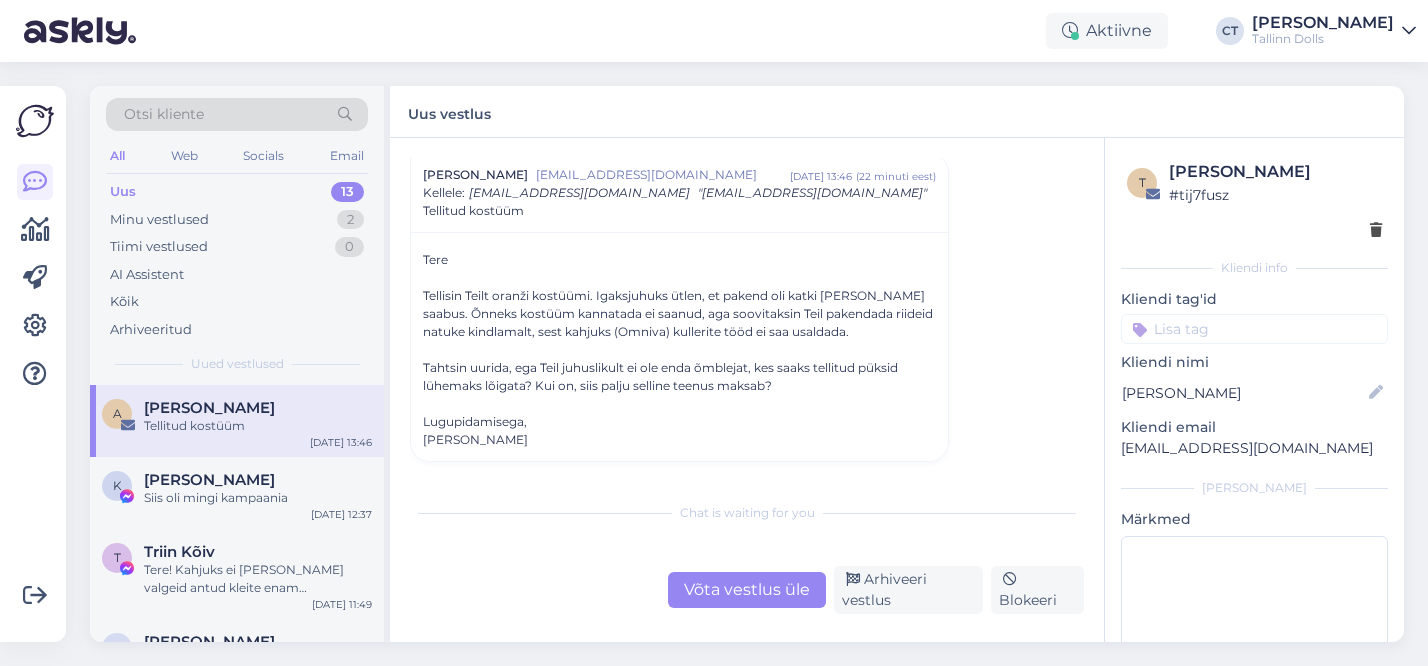 click on "Uus 13" at bounding box center (237, 192) 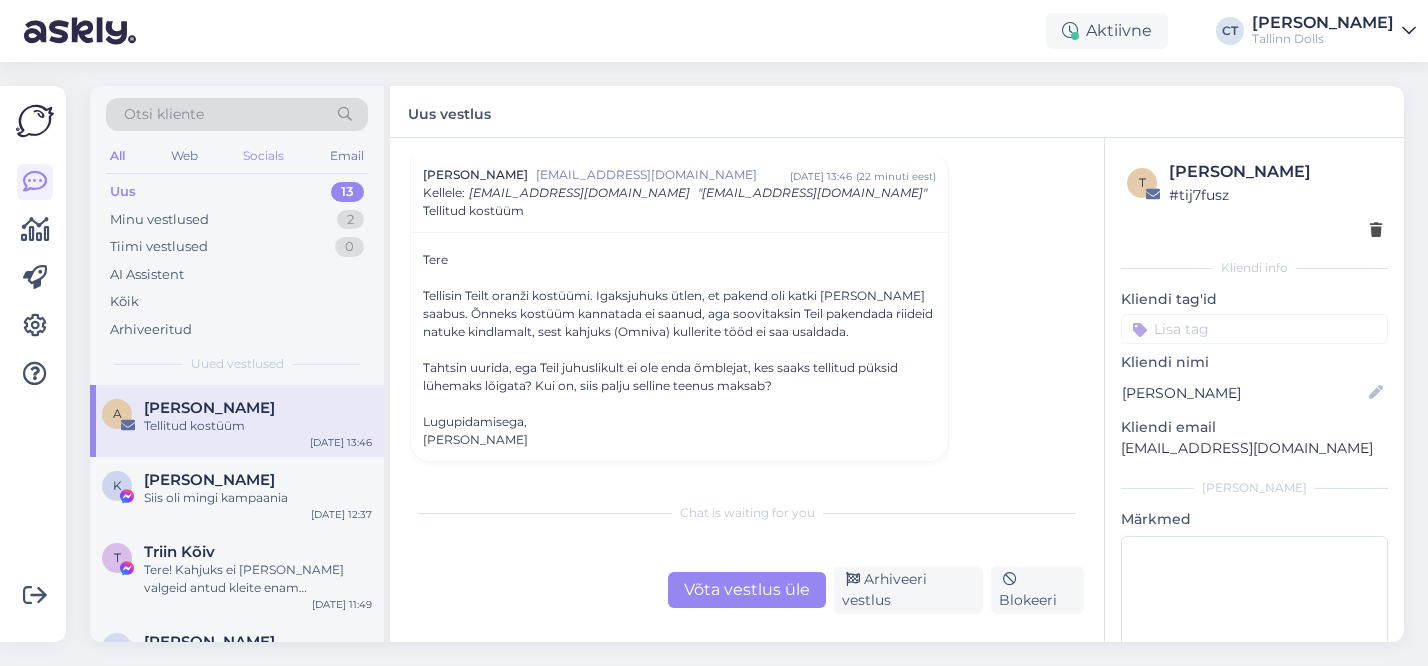click on "Socials" at bounding box center (263, 156) 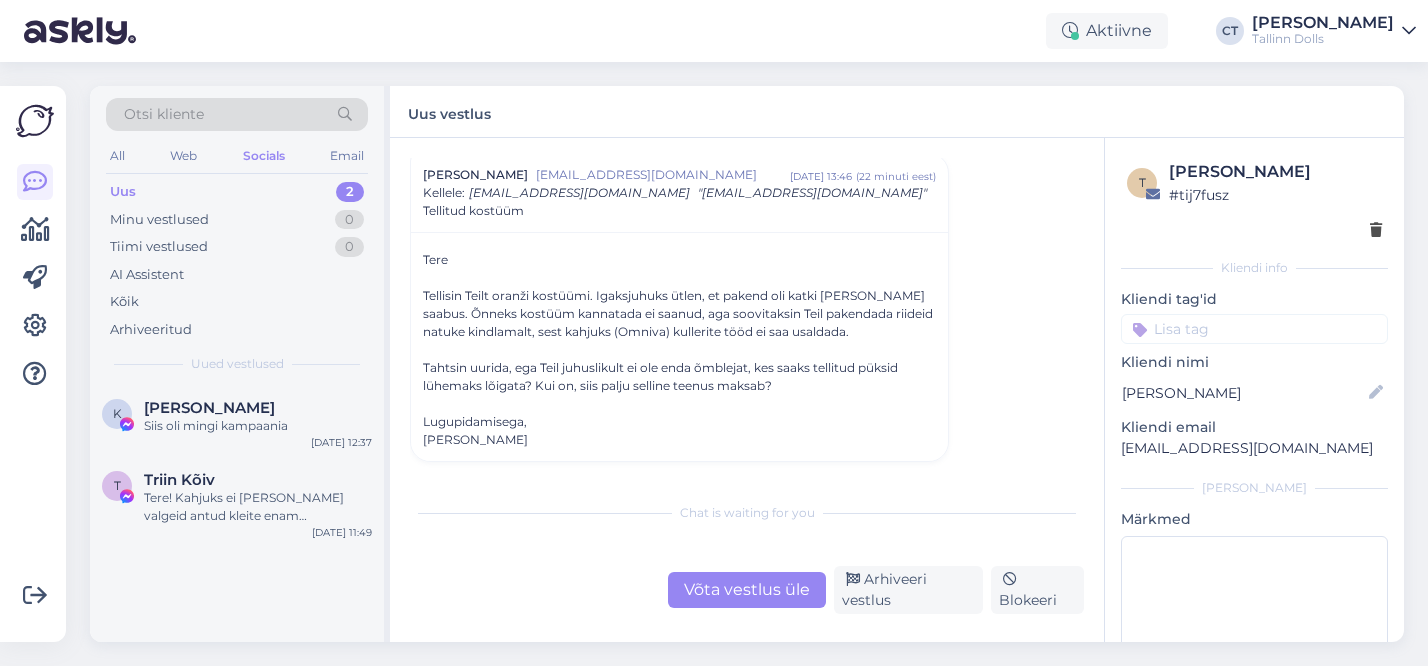 click on "Otsi kliente" at bounding box center [237, 114] 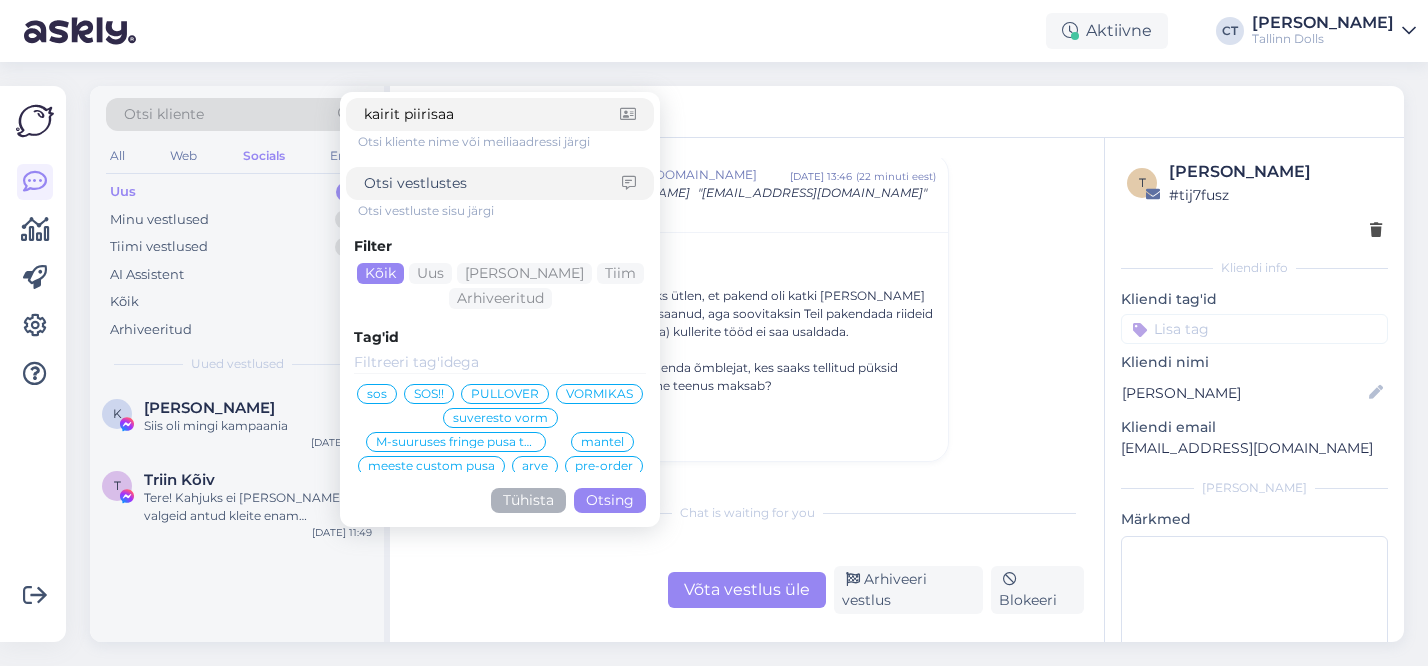 type on "kairit piirisaar" 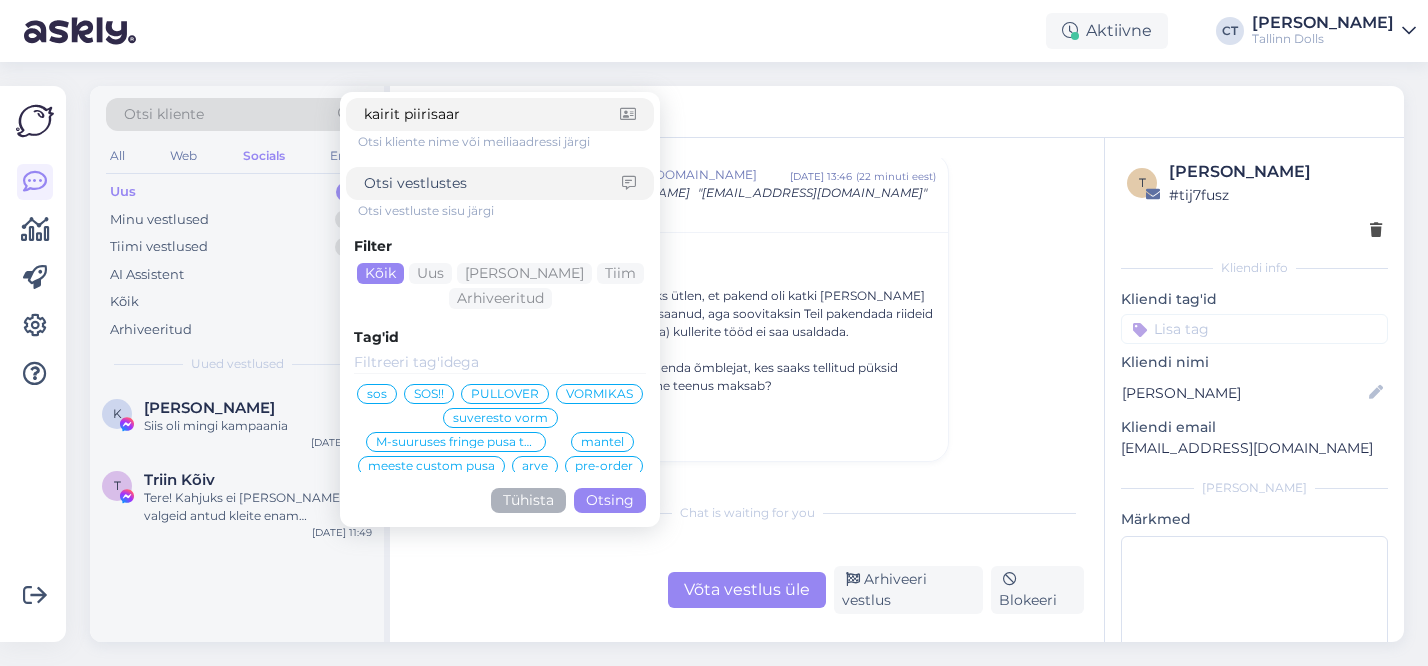 click on "Otsing" at bounding box center [610, 500] 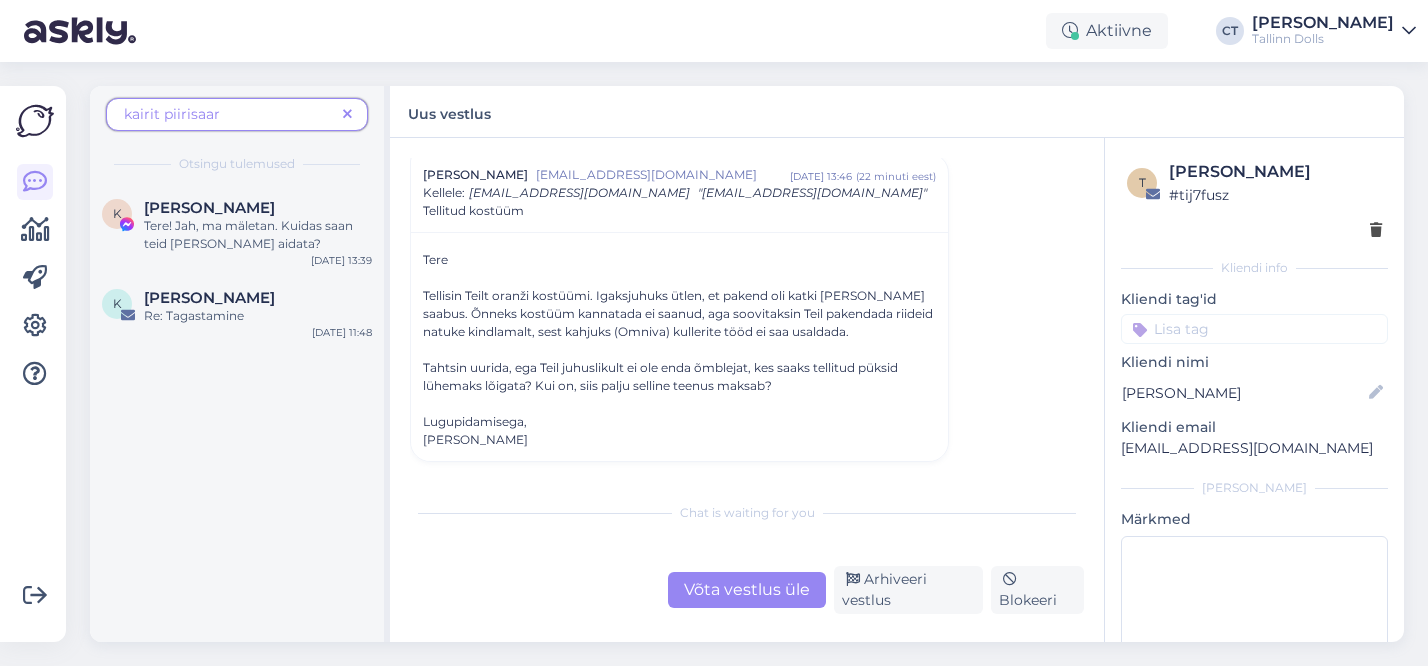 click at bounding box center [347, 114] 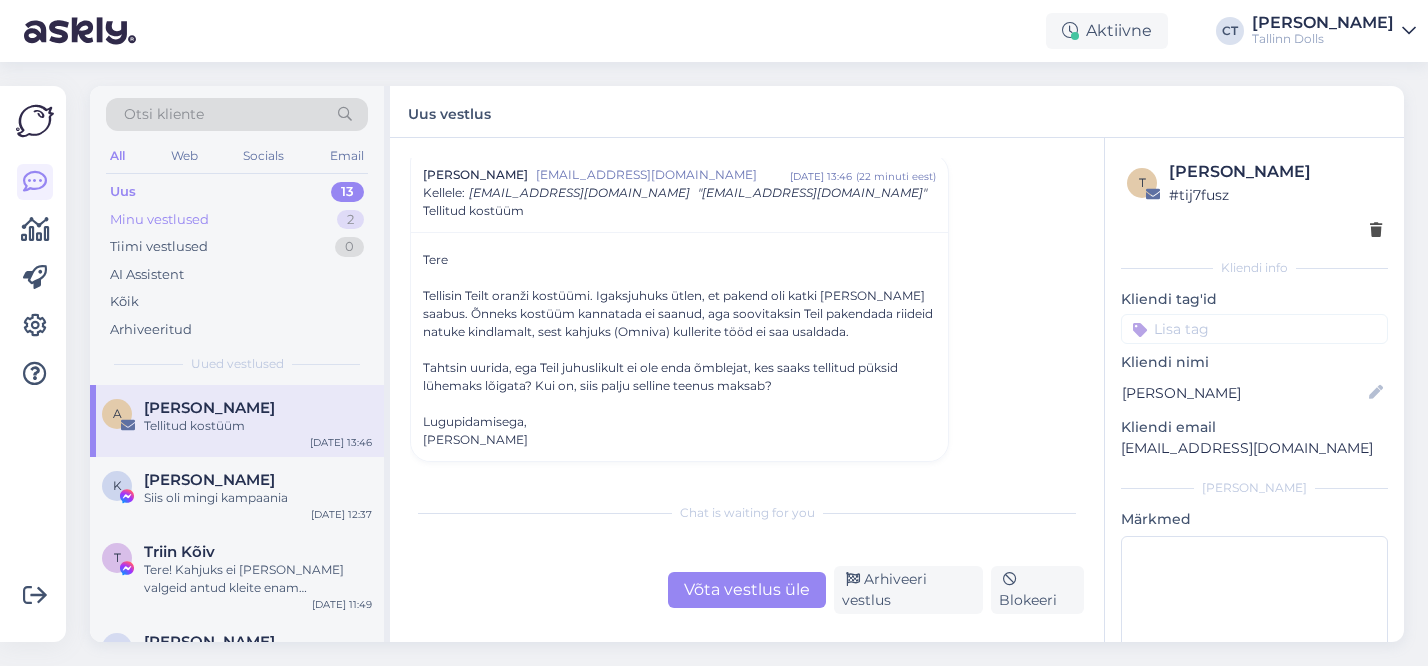 click on "Minu vestlused 2" at bounding box center [237, 220] 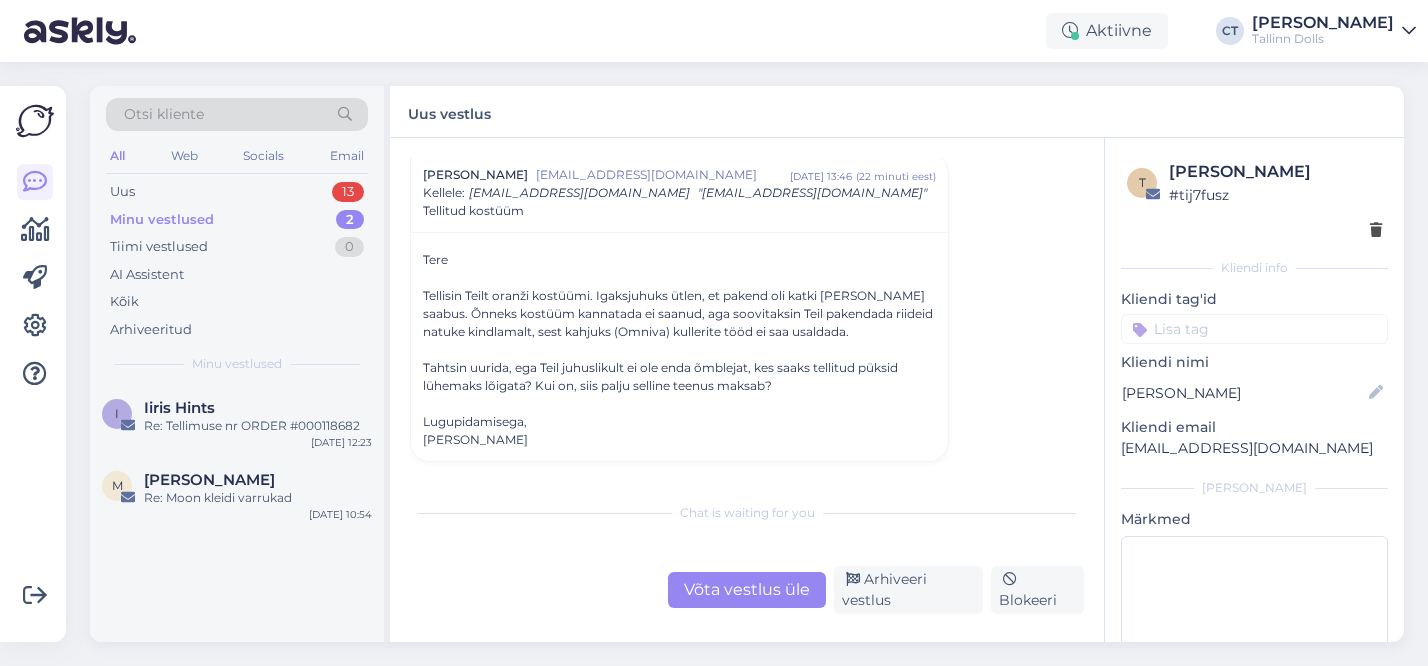 click on "Otsi kliente" at bounding box center (237, 114) 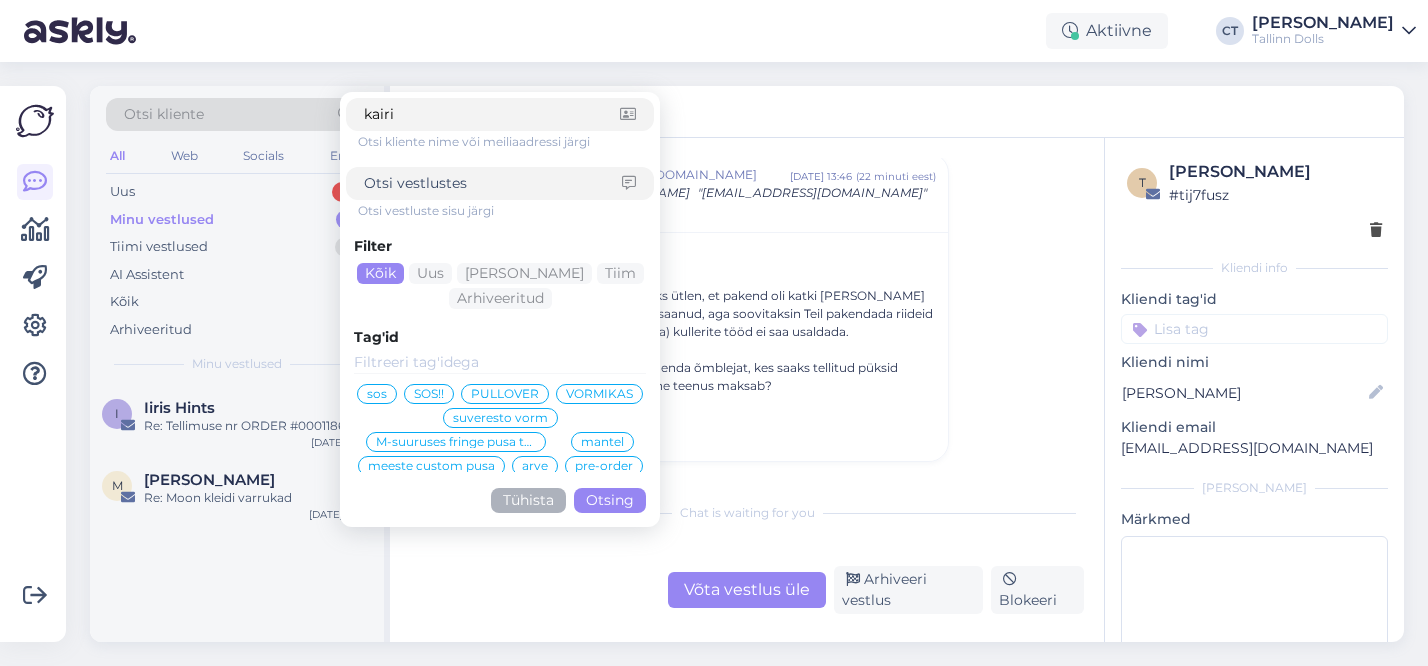 type on "kairit" 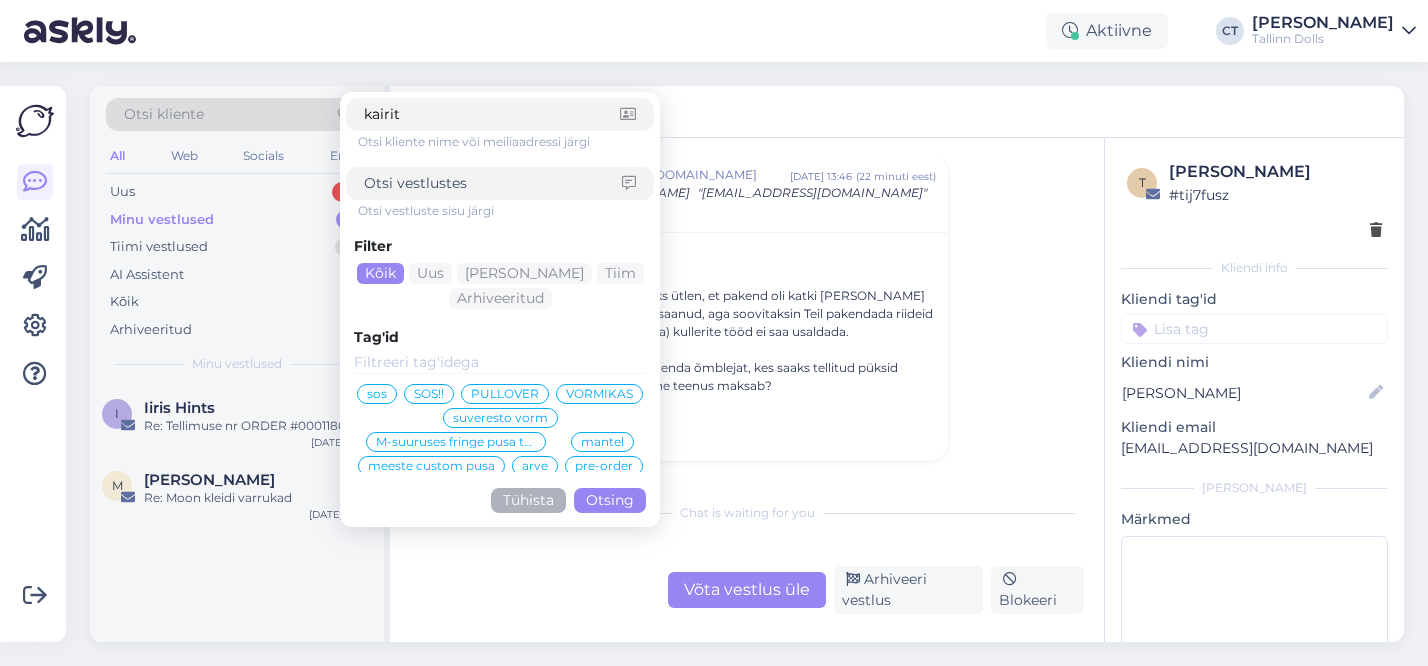 click on "Otsing" at bounding box center [610, 500] 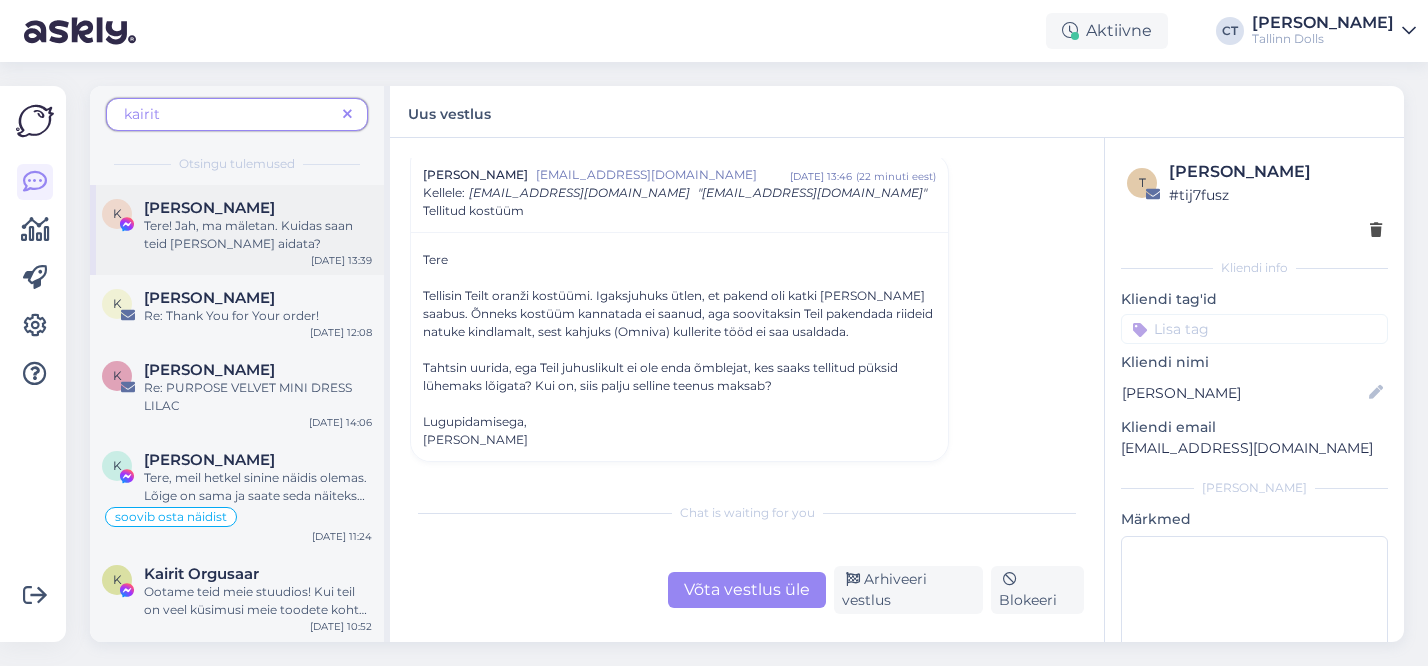 click on "Tere! Jah, ma mäletan. Kuidas saan teid [PERSON_NAME] aidata?" at bounding box center (258, 235) 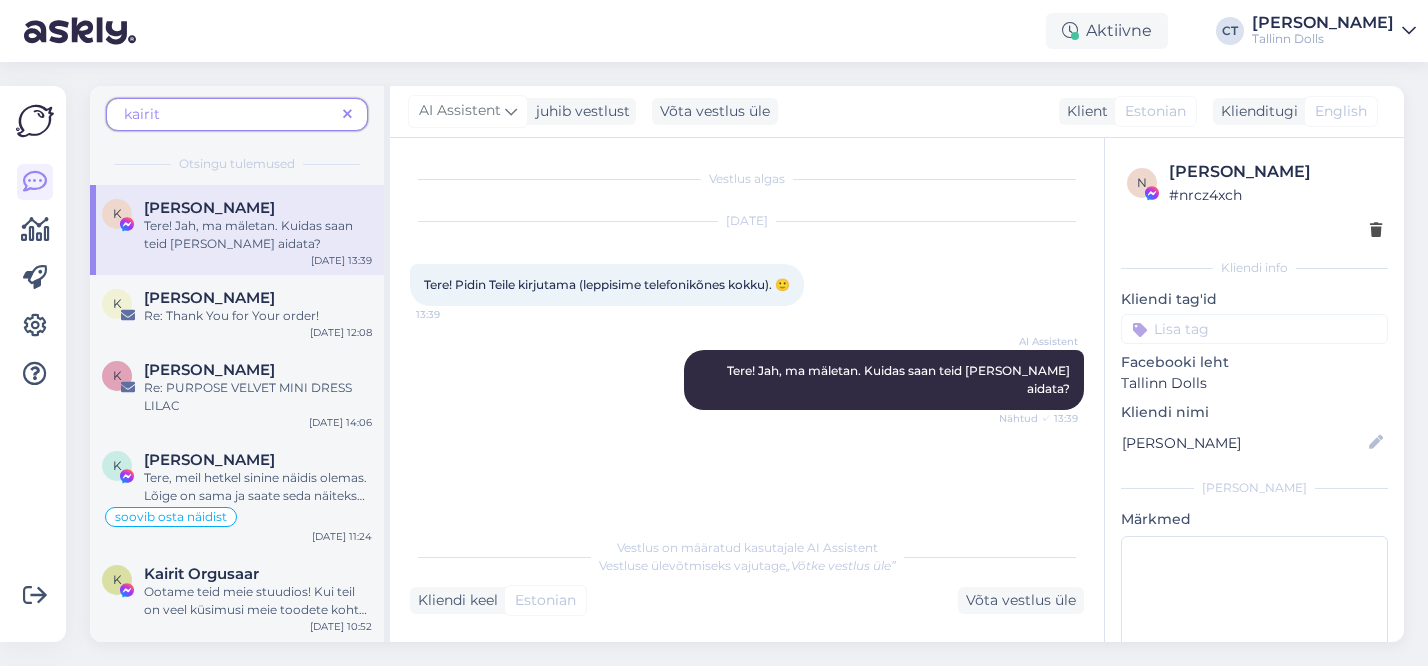 scroll, scrollTop: 0, scrollLeft: 0, axis: both 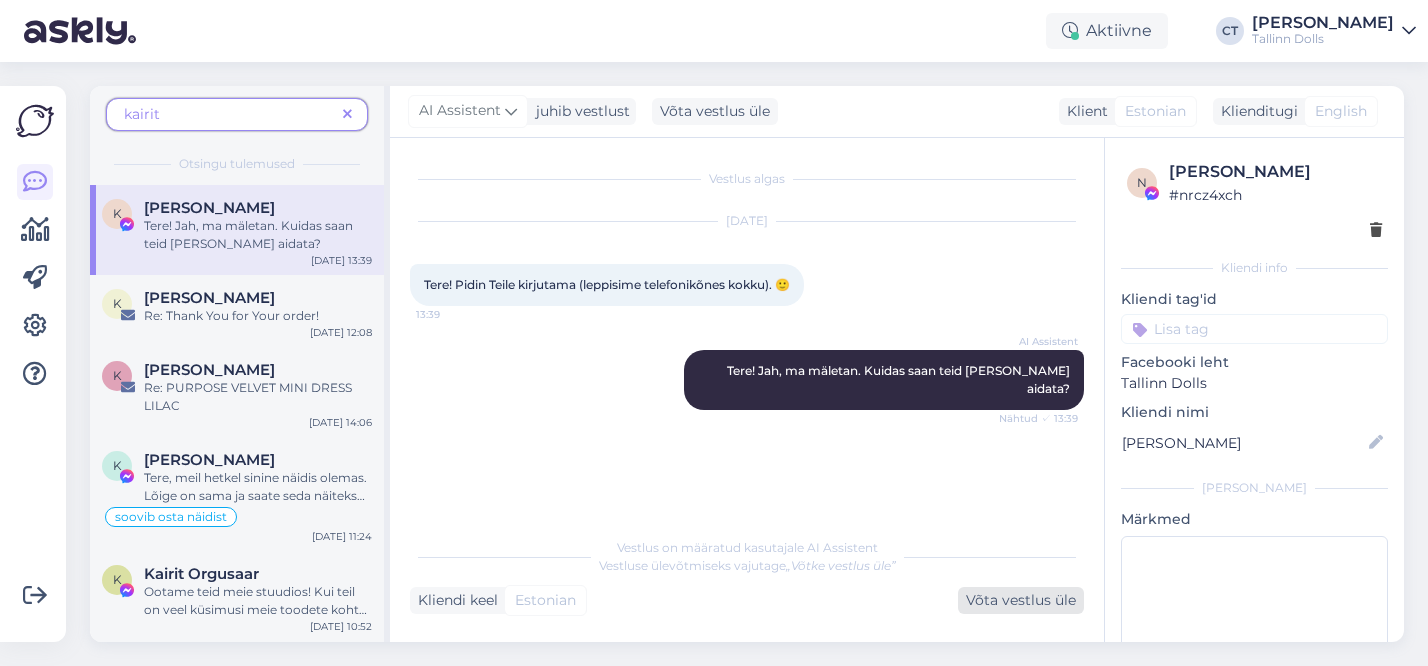 click on "Võta vestlus üle" at bounding box center (1021, 600) 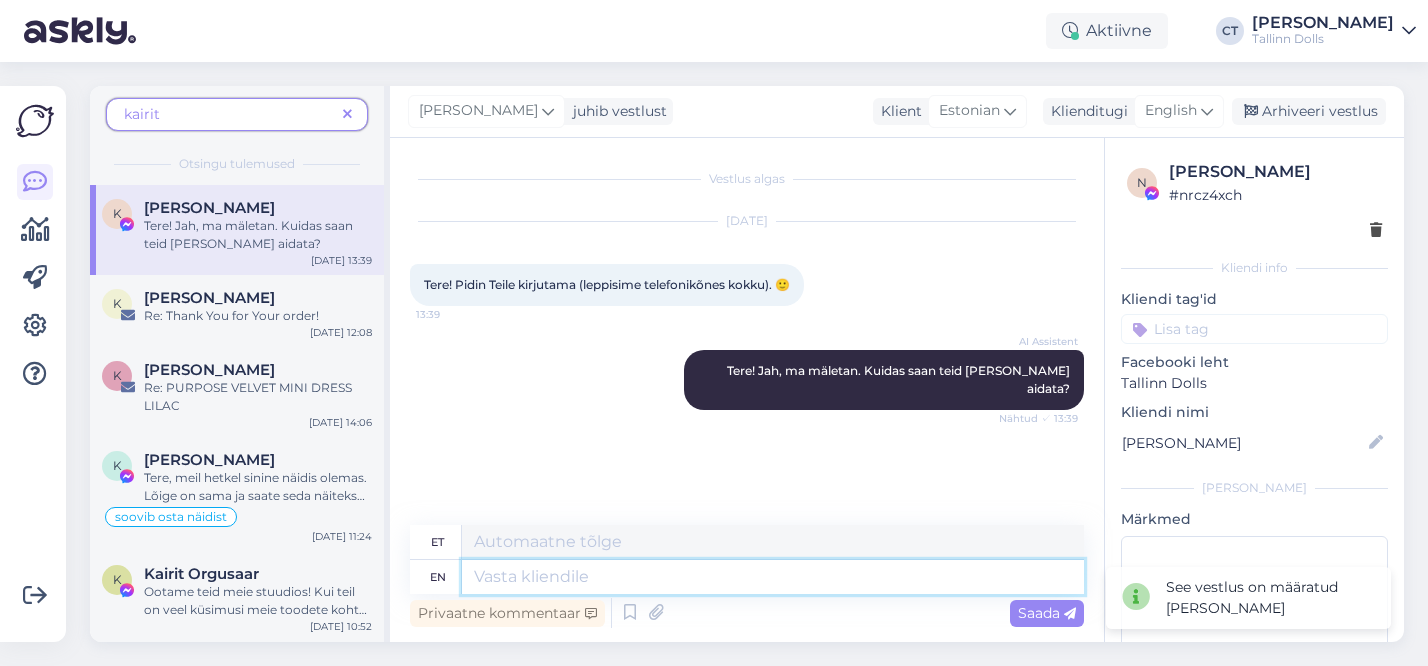 click at bounding box center [773, 577] 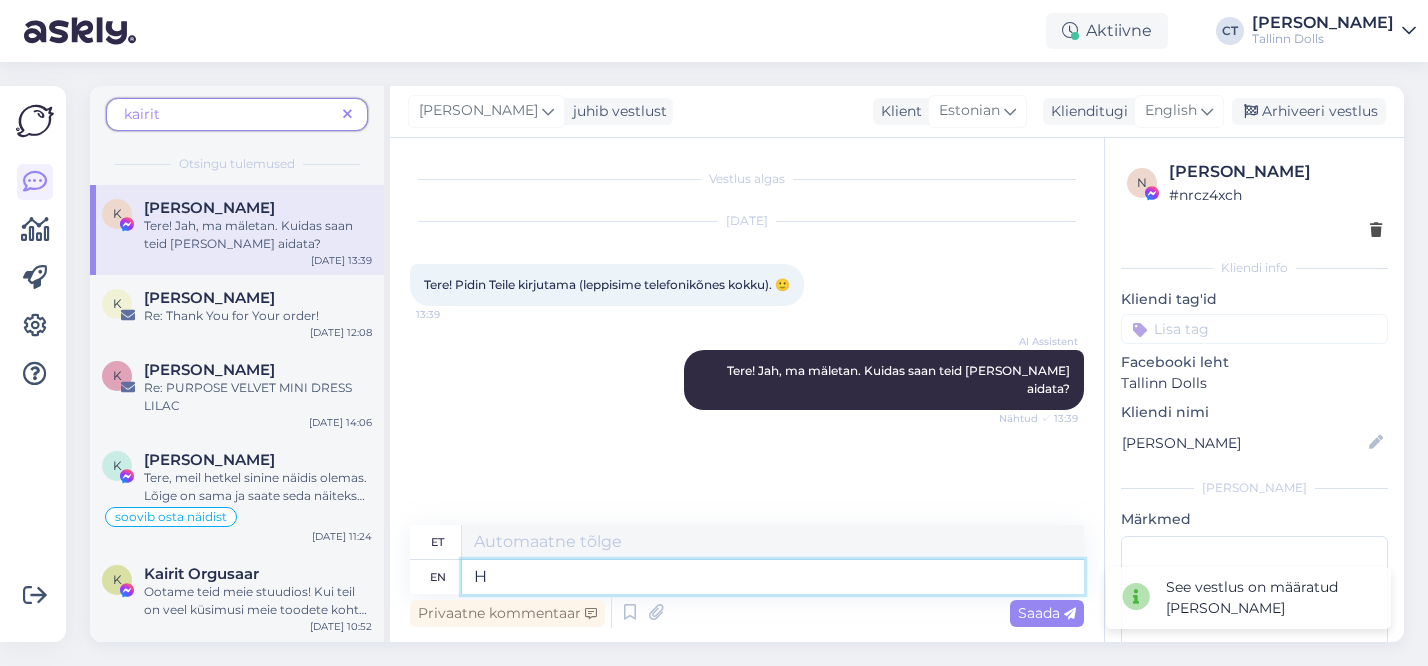 type 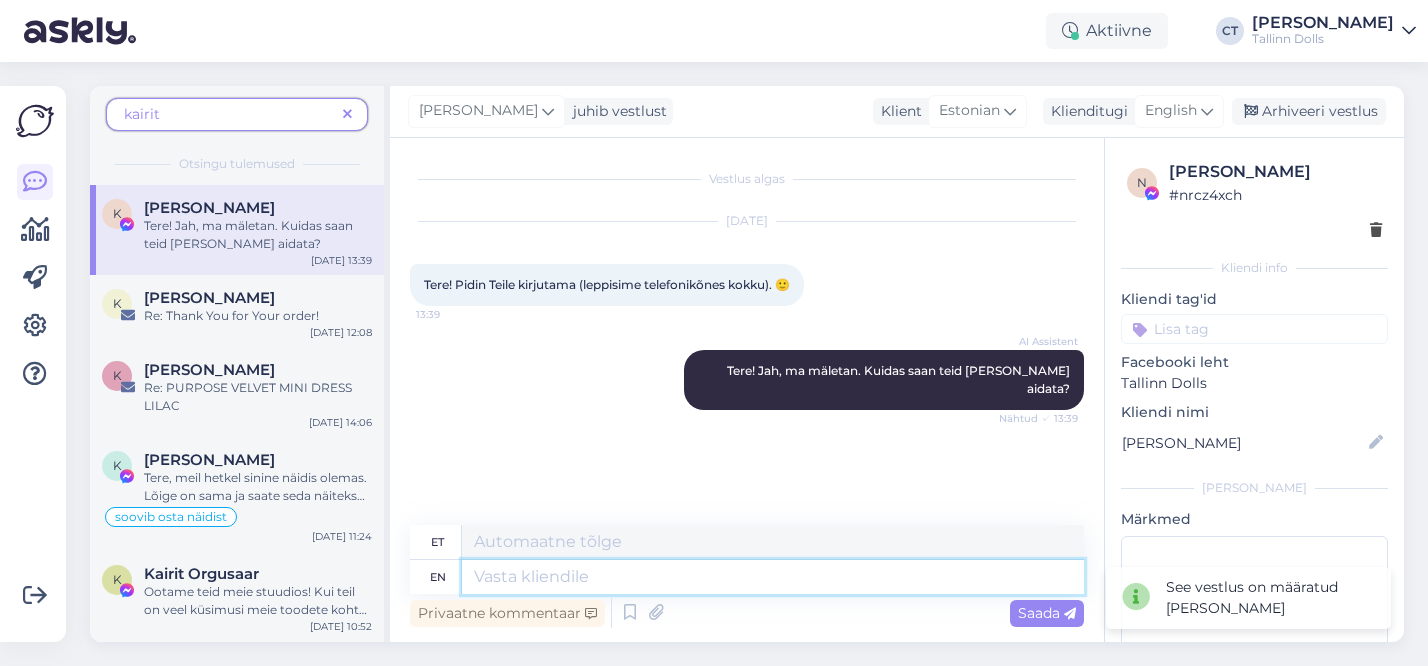 type on "H" 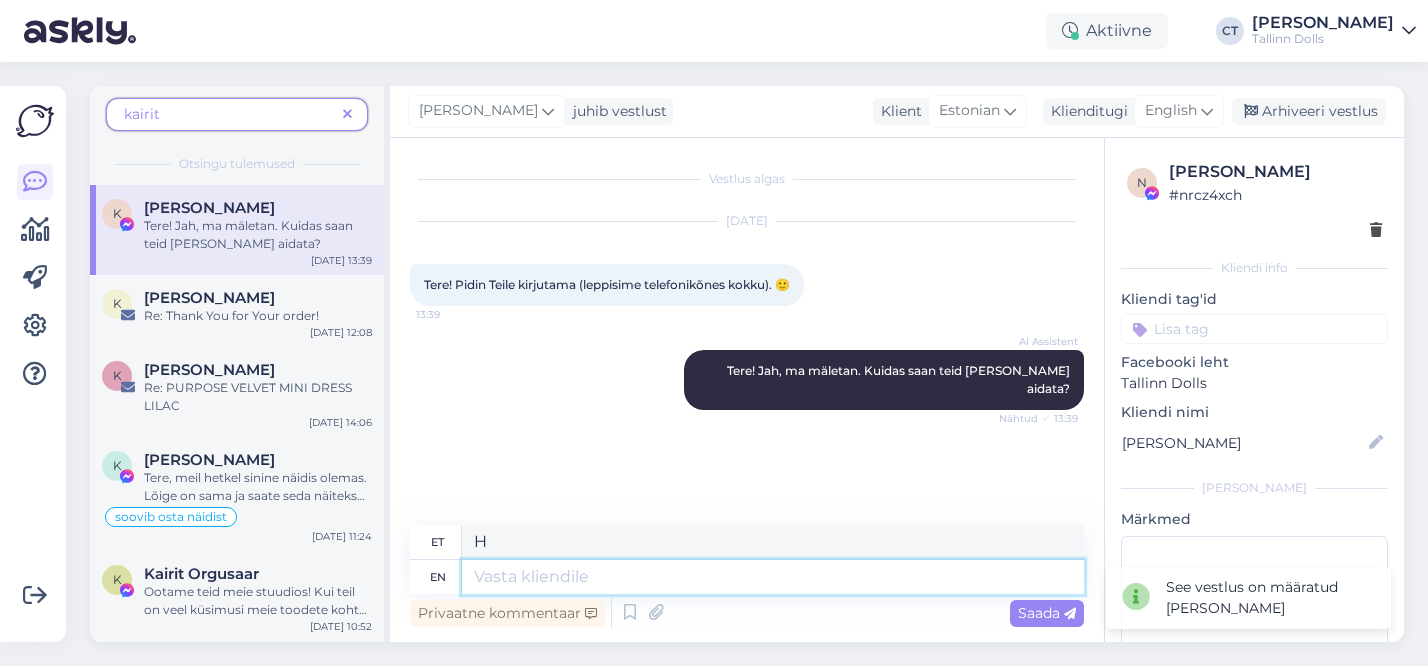 type 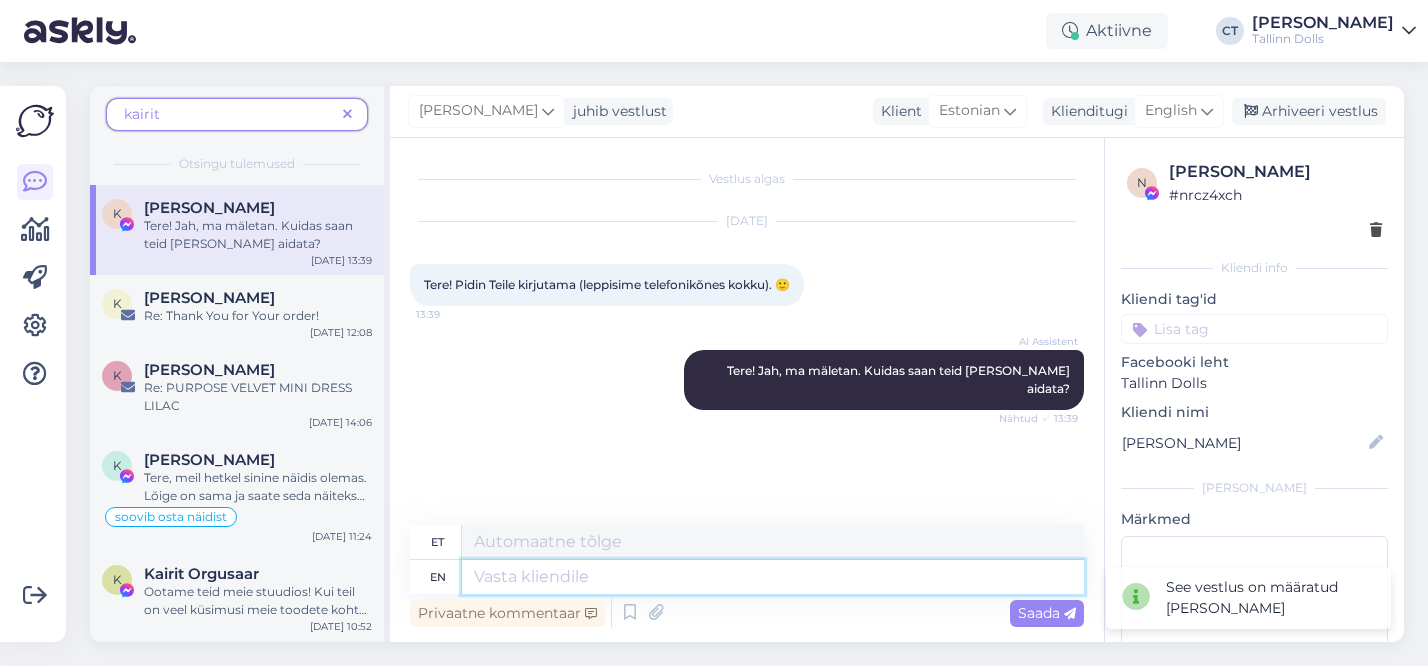 type on "T" 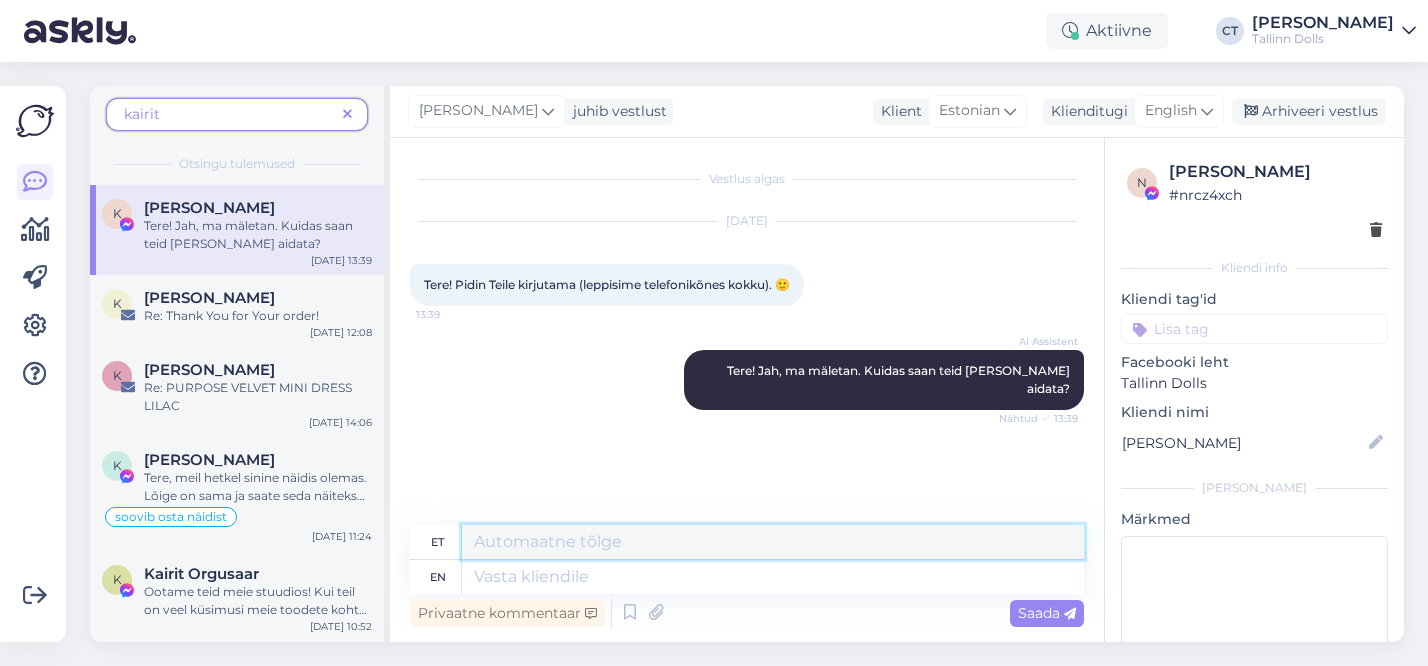 click at bounding box center (773, 542) 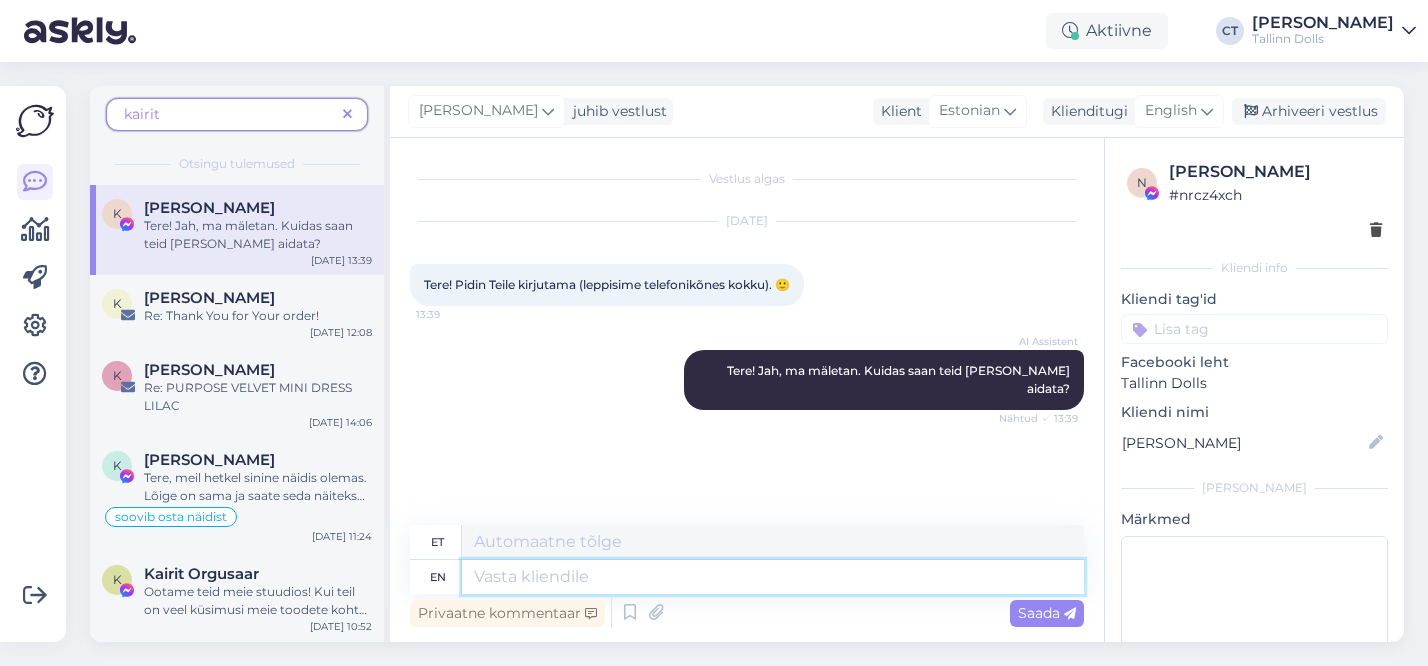 click at bounding box center [773, 577] 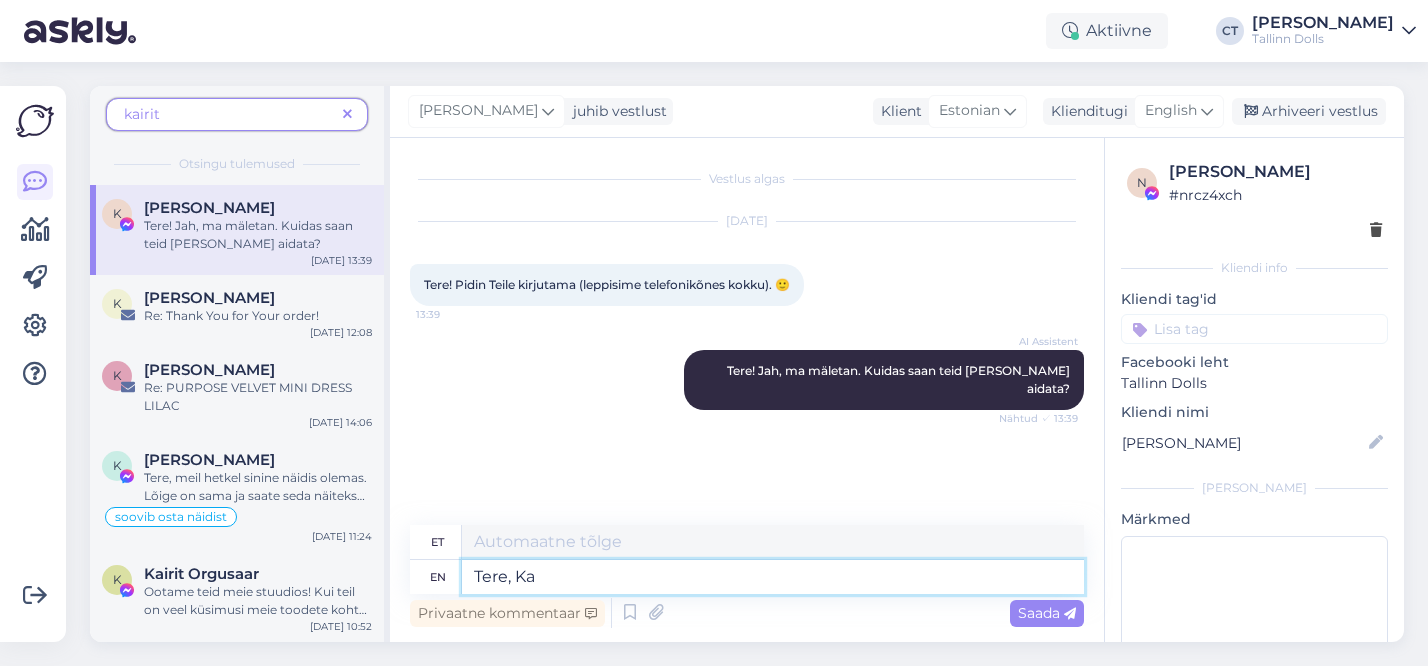 type on "Tere, Kai" 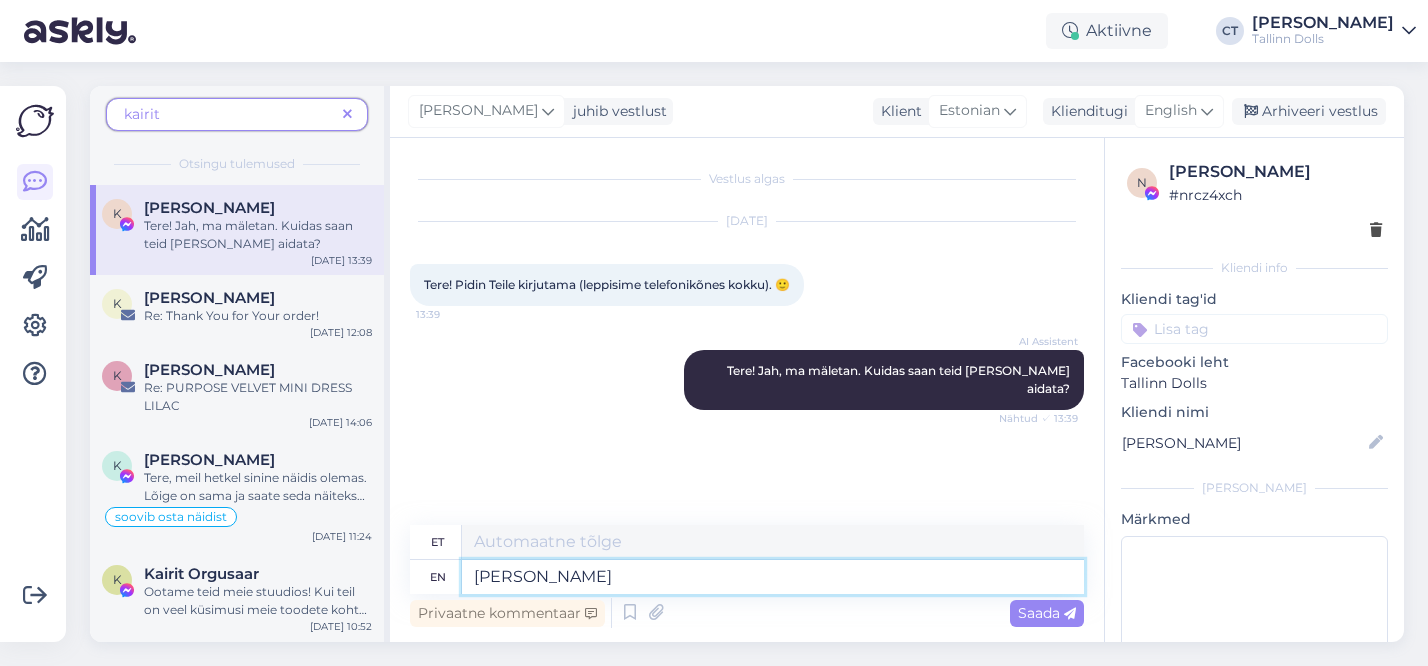 type on "Tere," 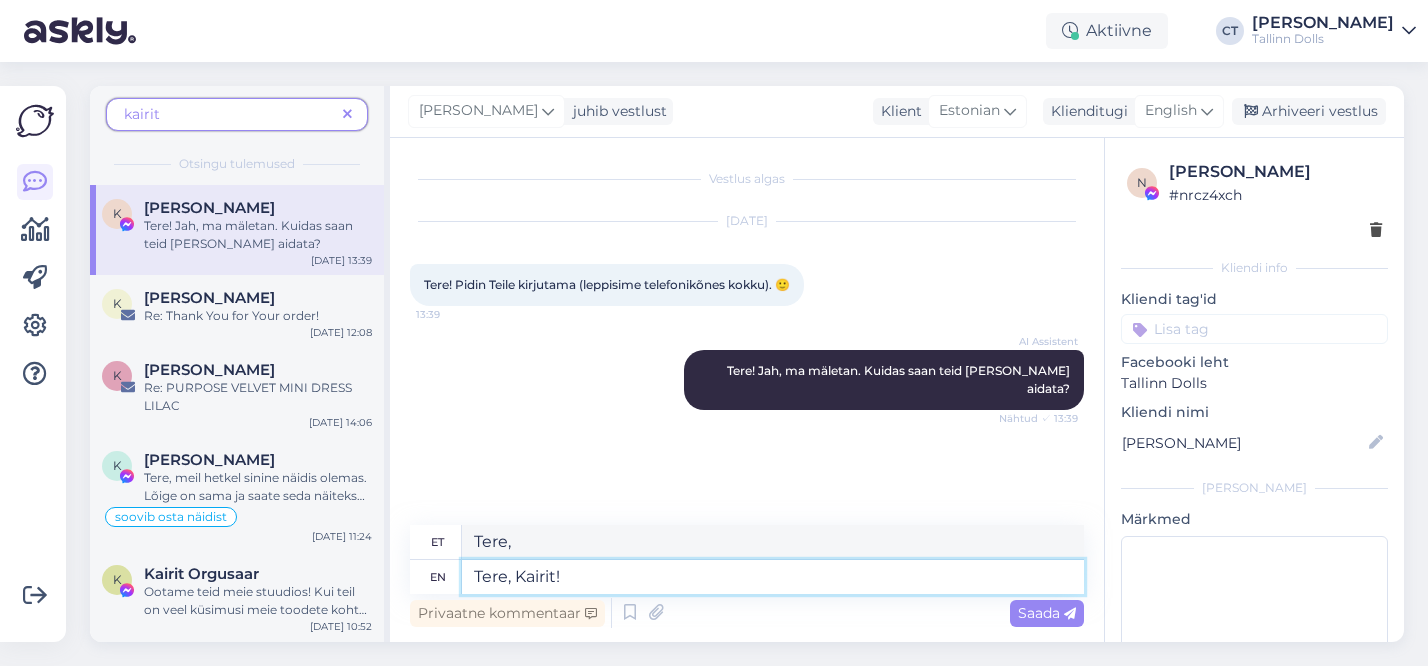 type on "Tere, Kairit!" 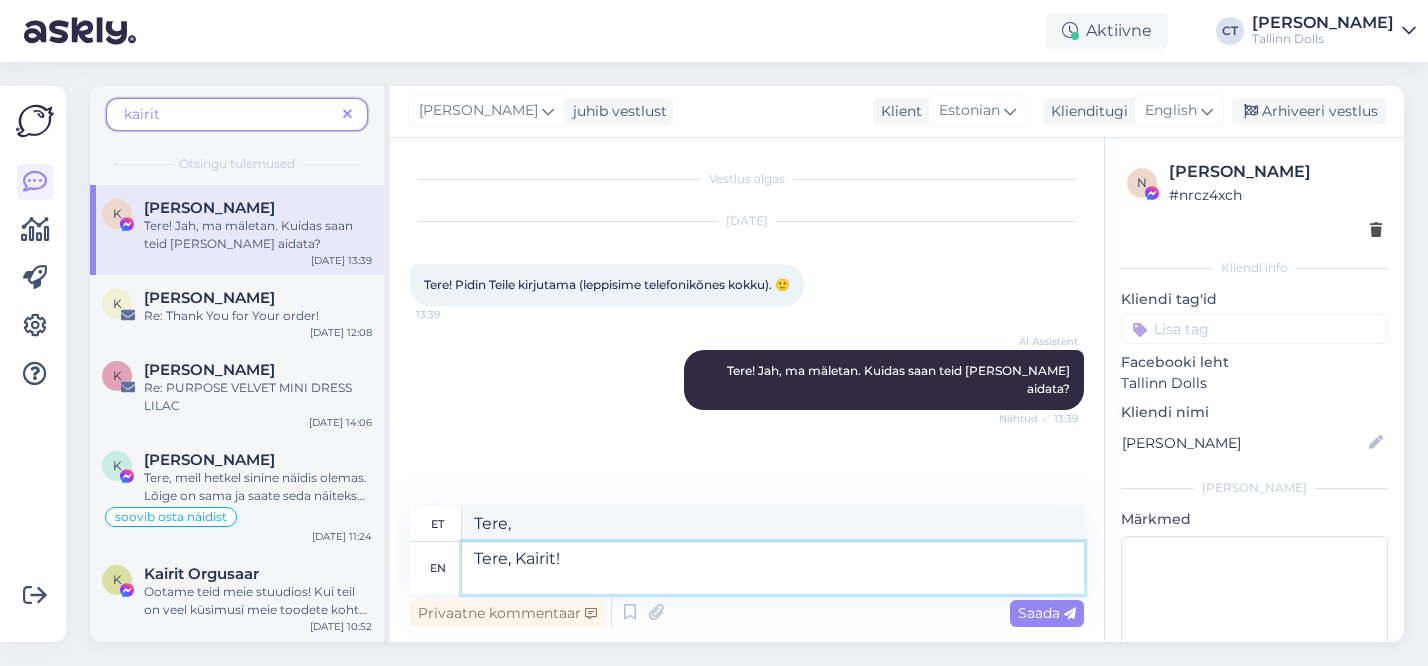 type on "Tere, Kairit!" 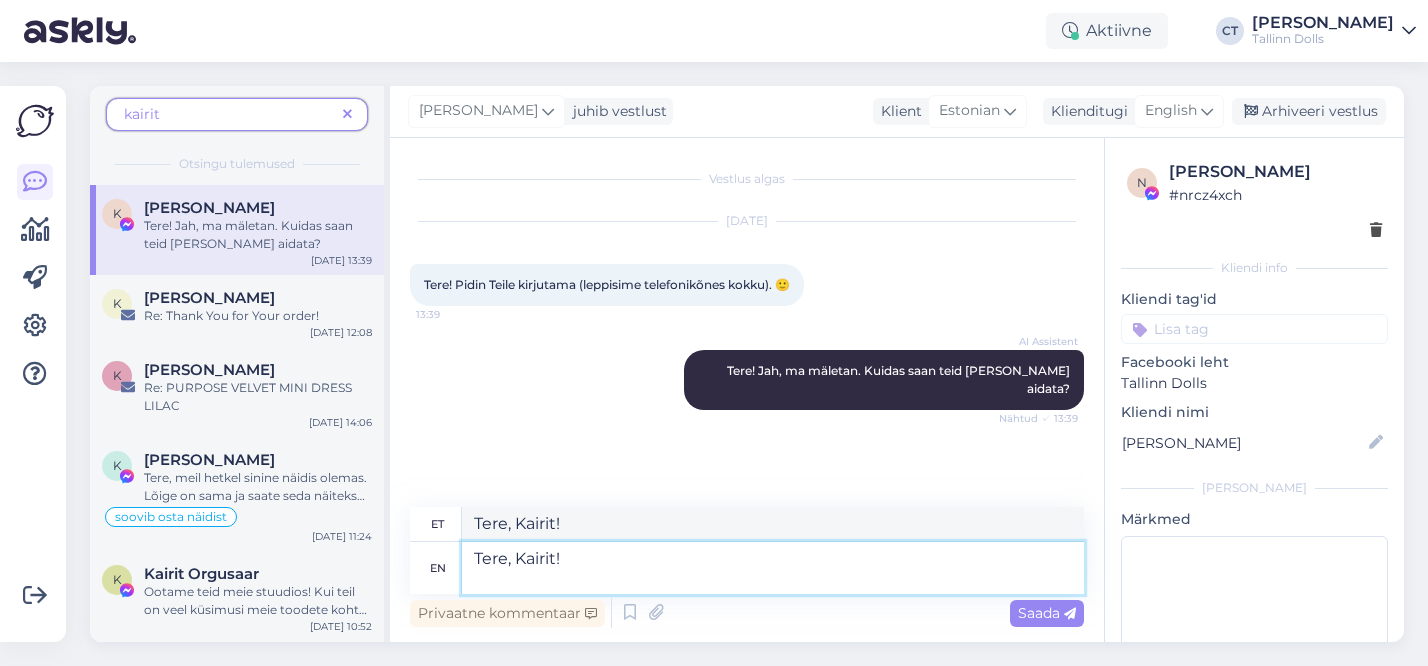 type on "Tere, Kairit!" 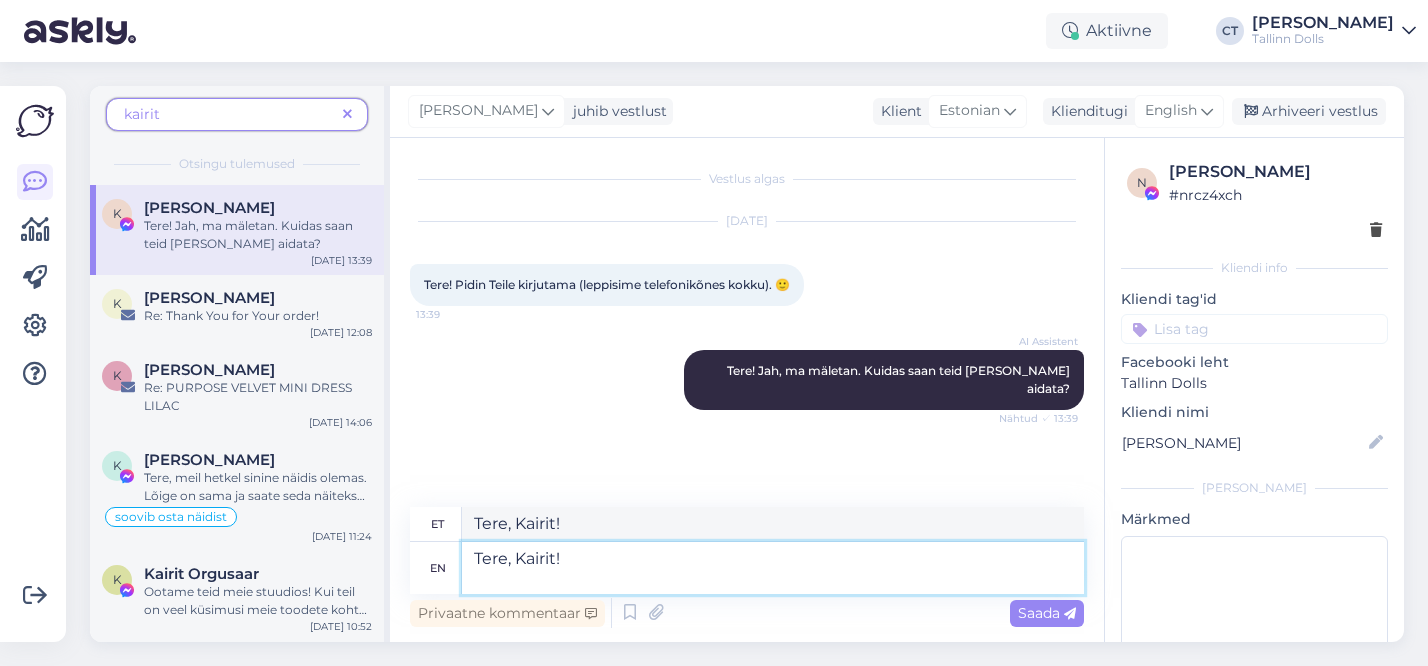 drag, startPoint x: 569, startPoint y: 566, endPoint x: 453, endPoint y: 546, distance: 117.71151 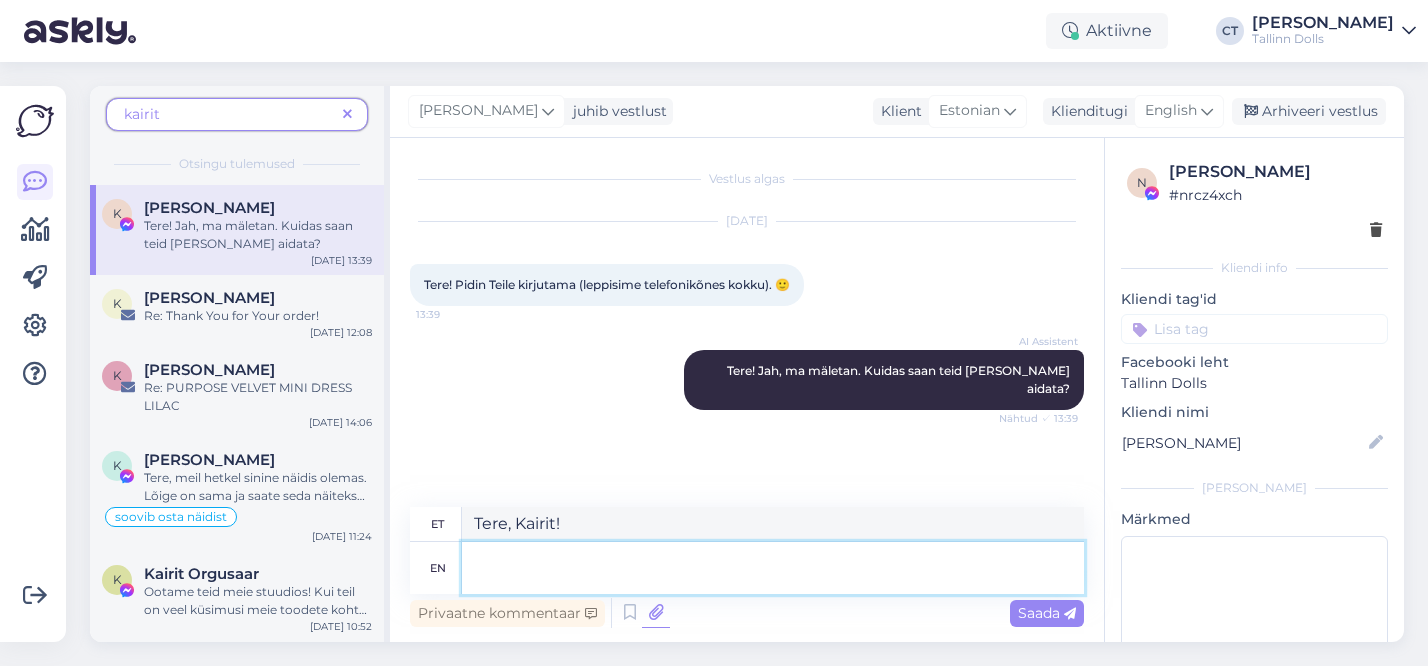 type 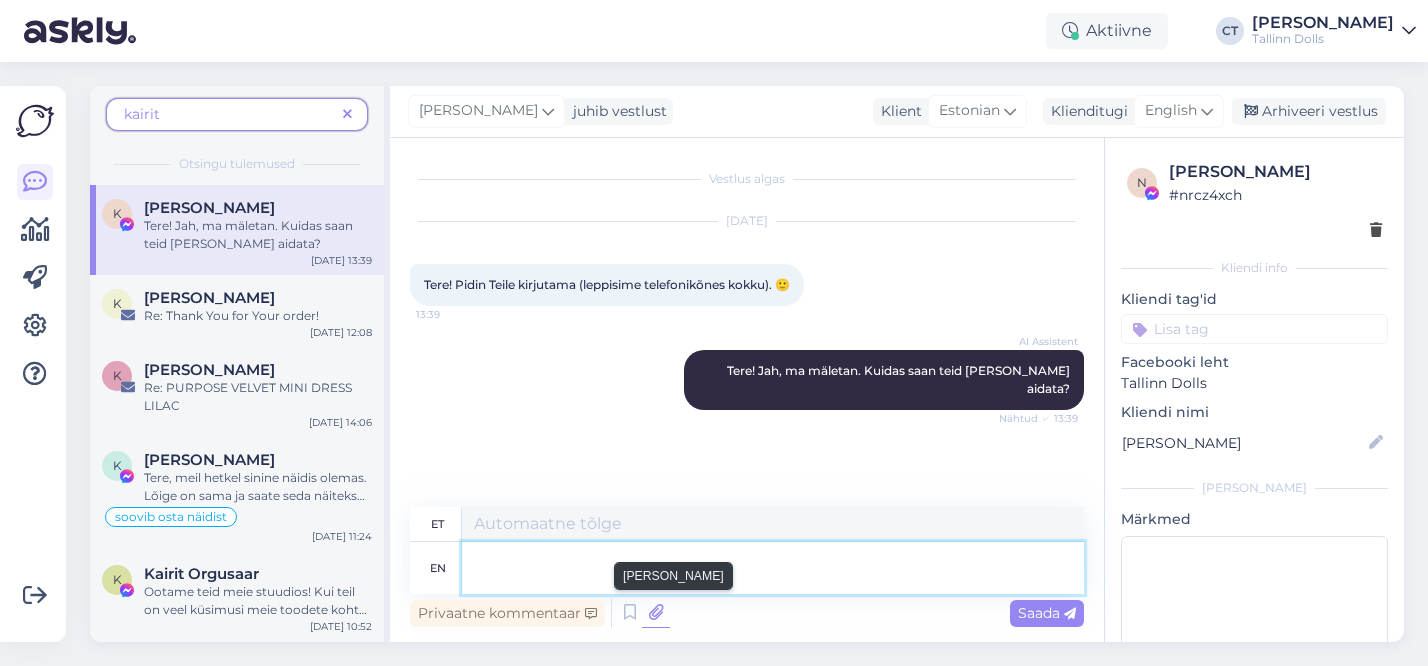 type 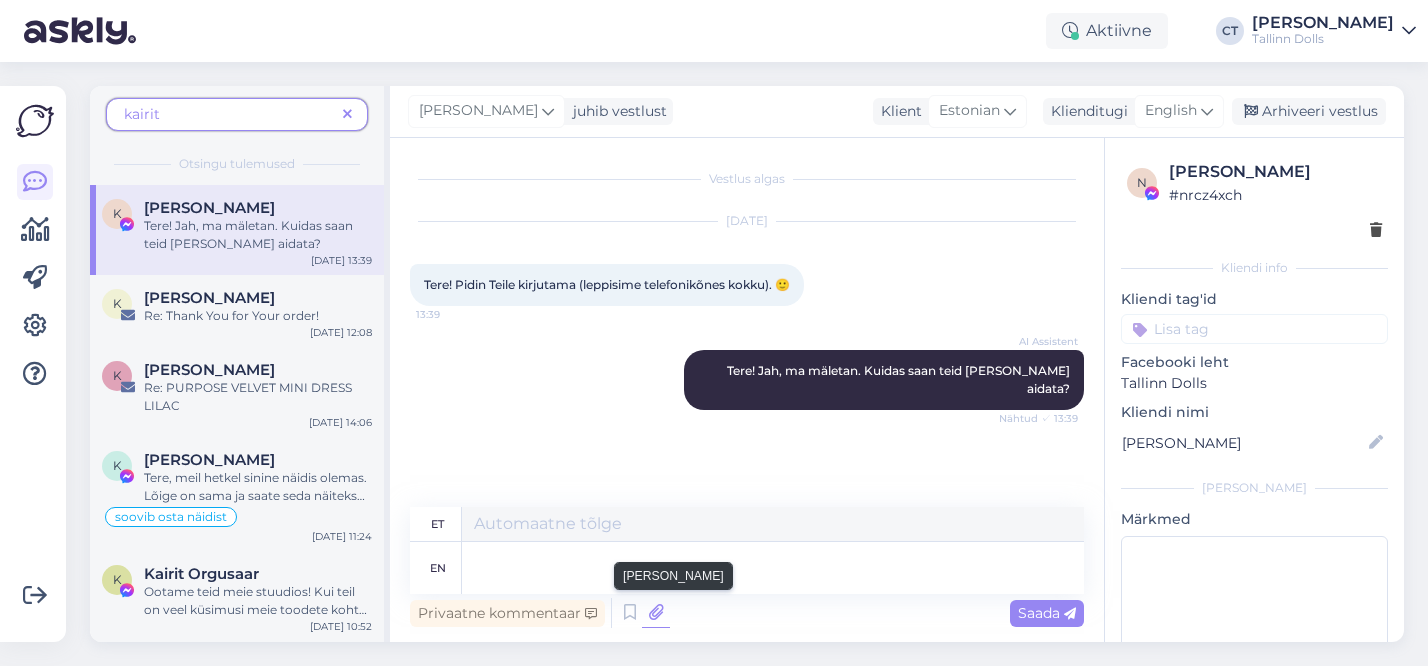 click at bounding box center (656, 613) 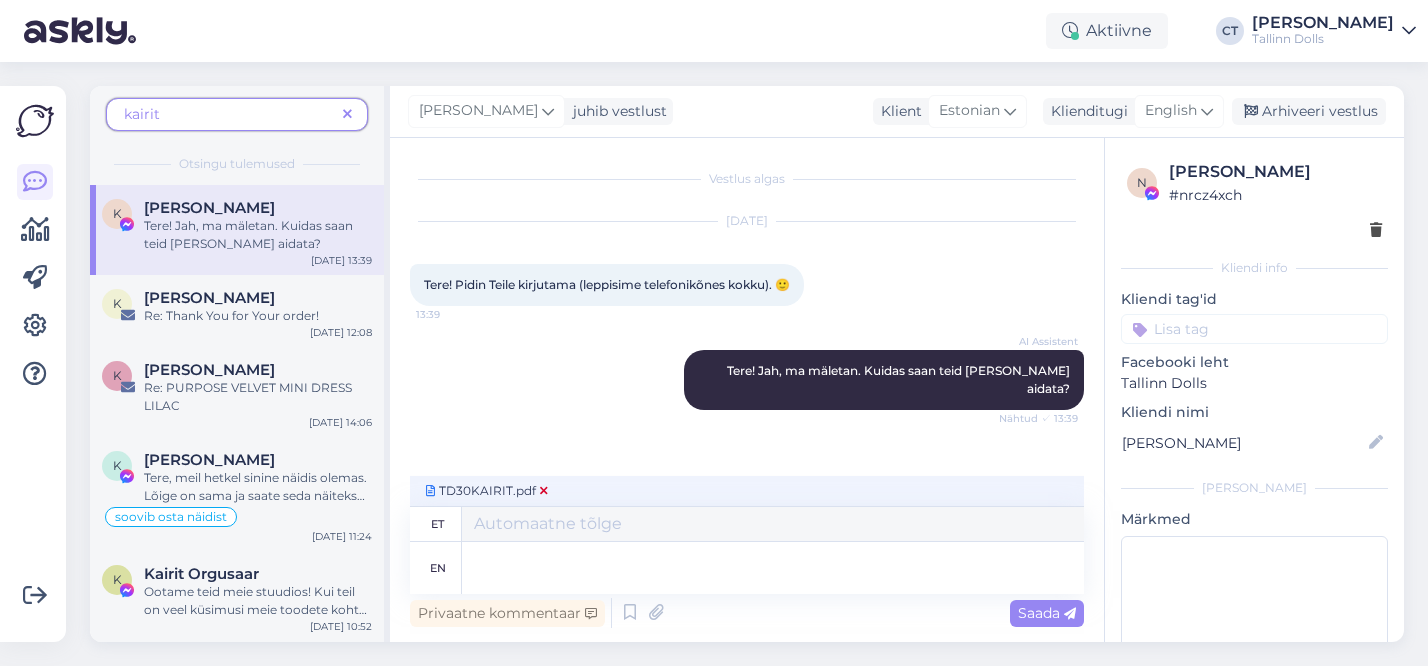 click at bounding box center [544, 491] 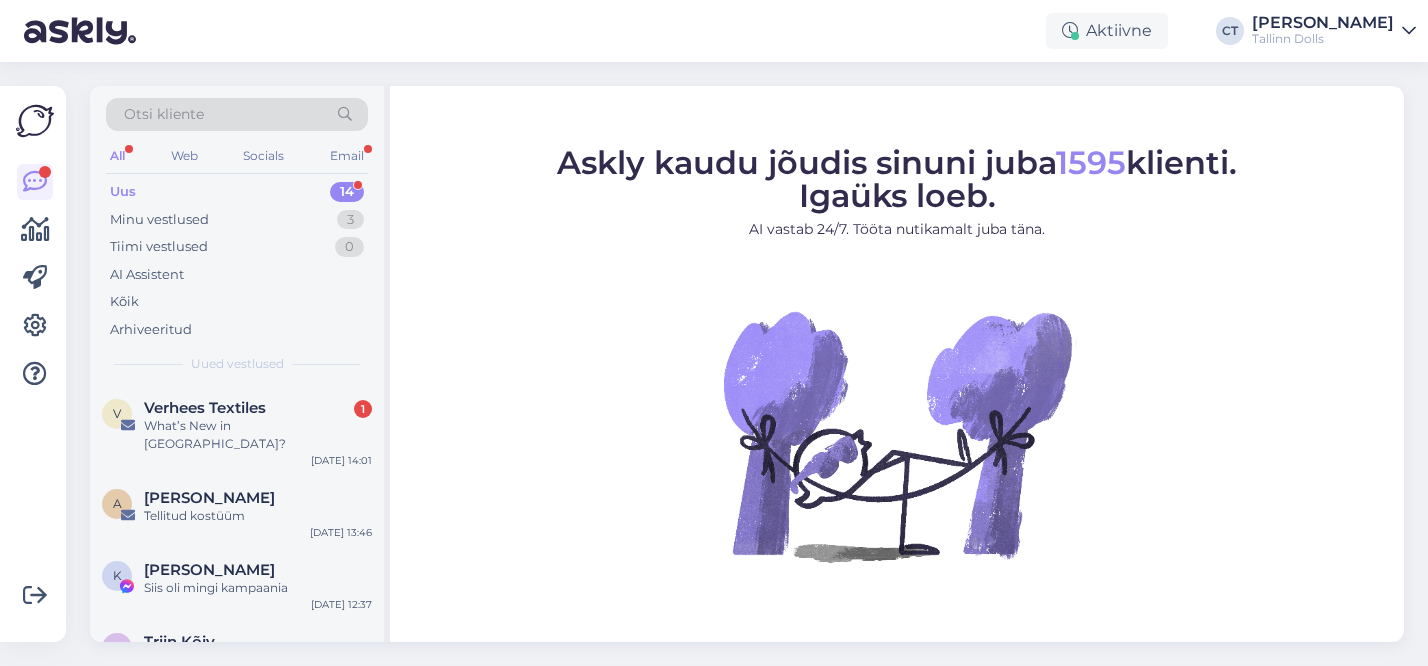 scroll, scrollTop: 0, scrollLeft: 0, axis: both 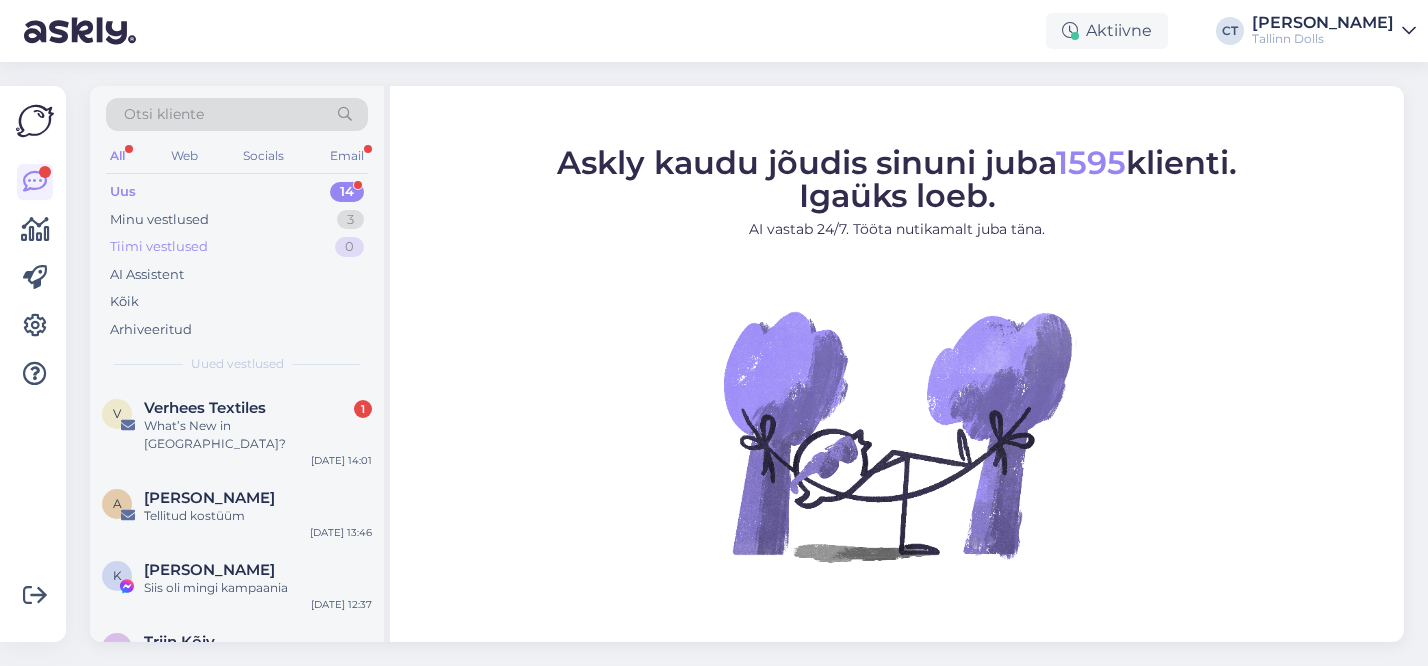 click on "Tiimi vestlused" at bounding box center (159, 247) 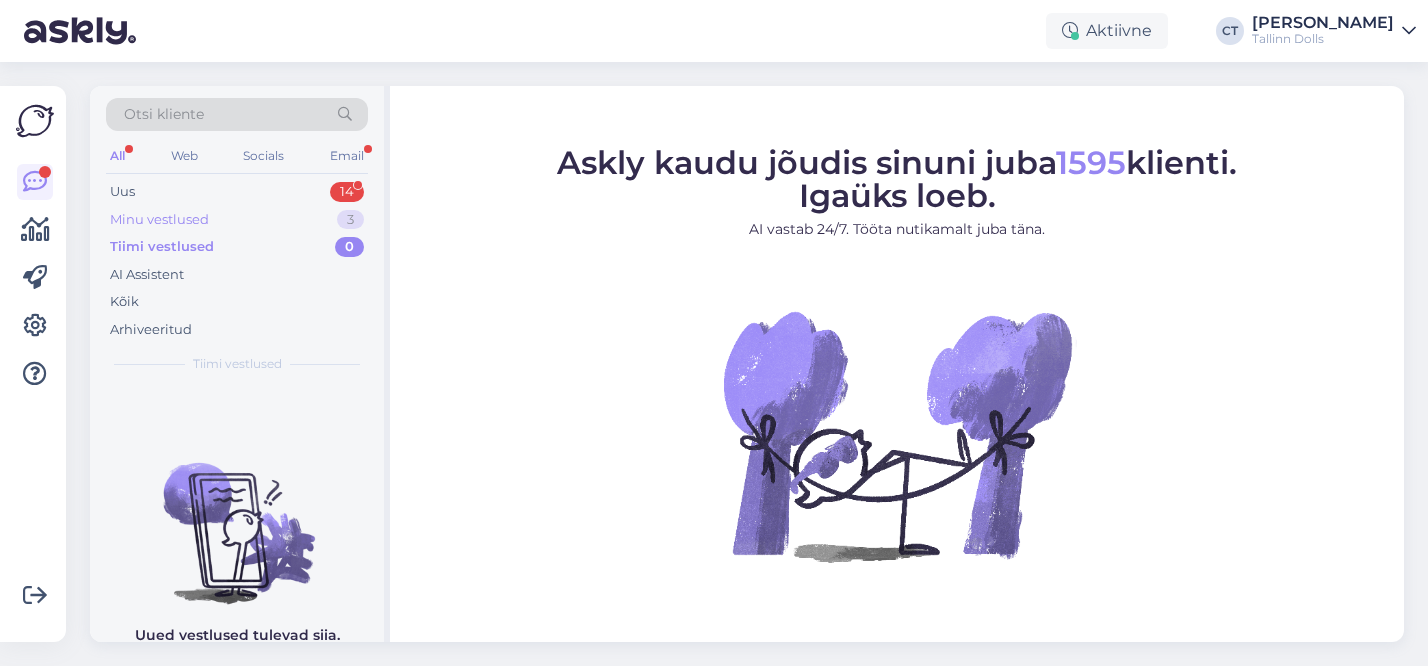 click on "Minu vestlused 3" at bounding box center [237, 220] 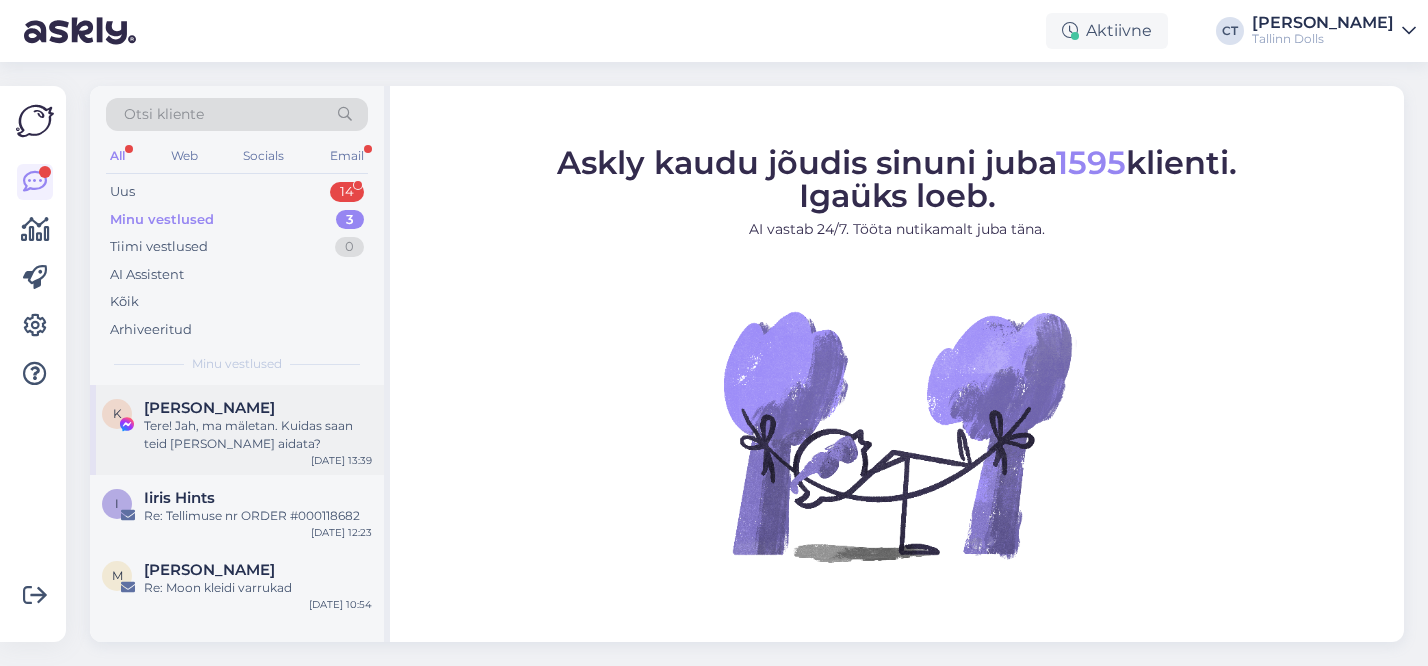 click on "Tere! Jah, ma mäletan. Kuidas saan teid [PERSON_NAME] aidata?" at bounding box center (258, 435) 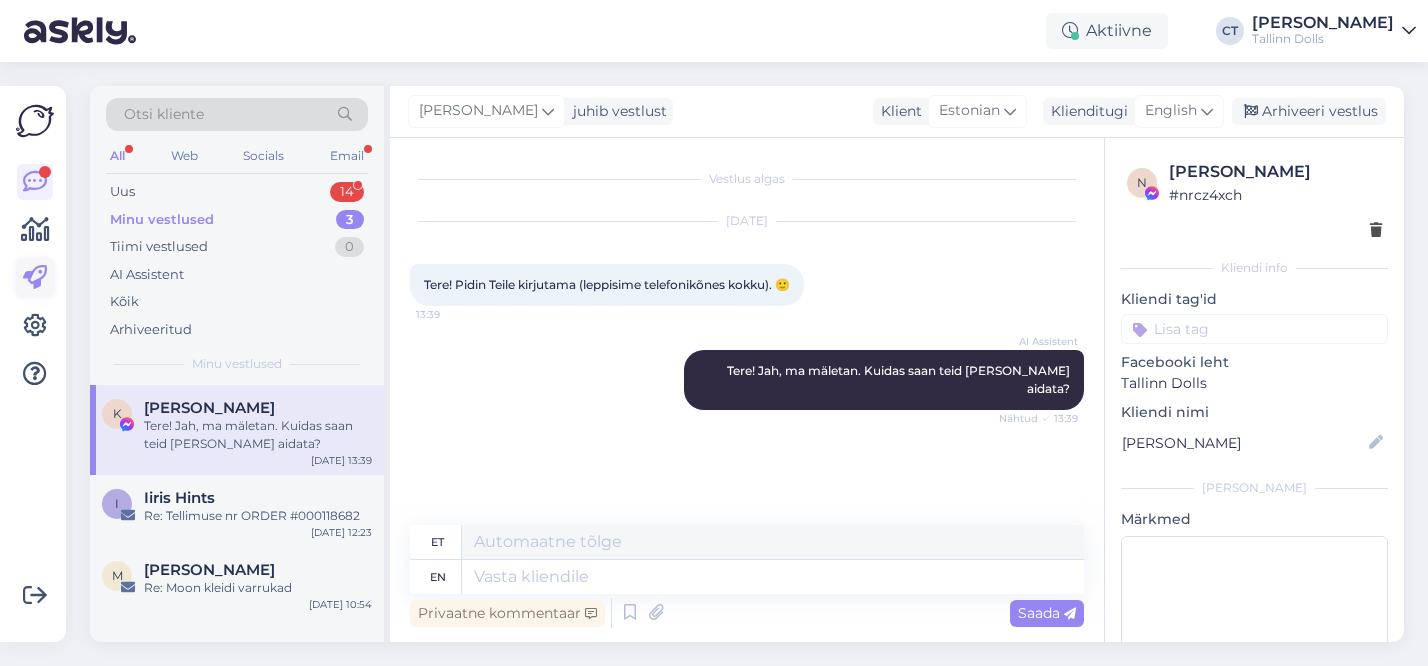 click at bounding box center (35, 278) 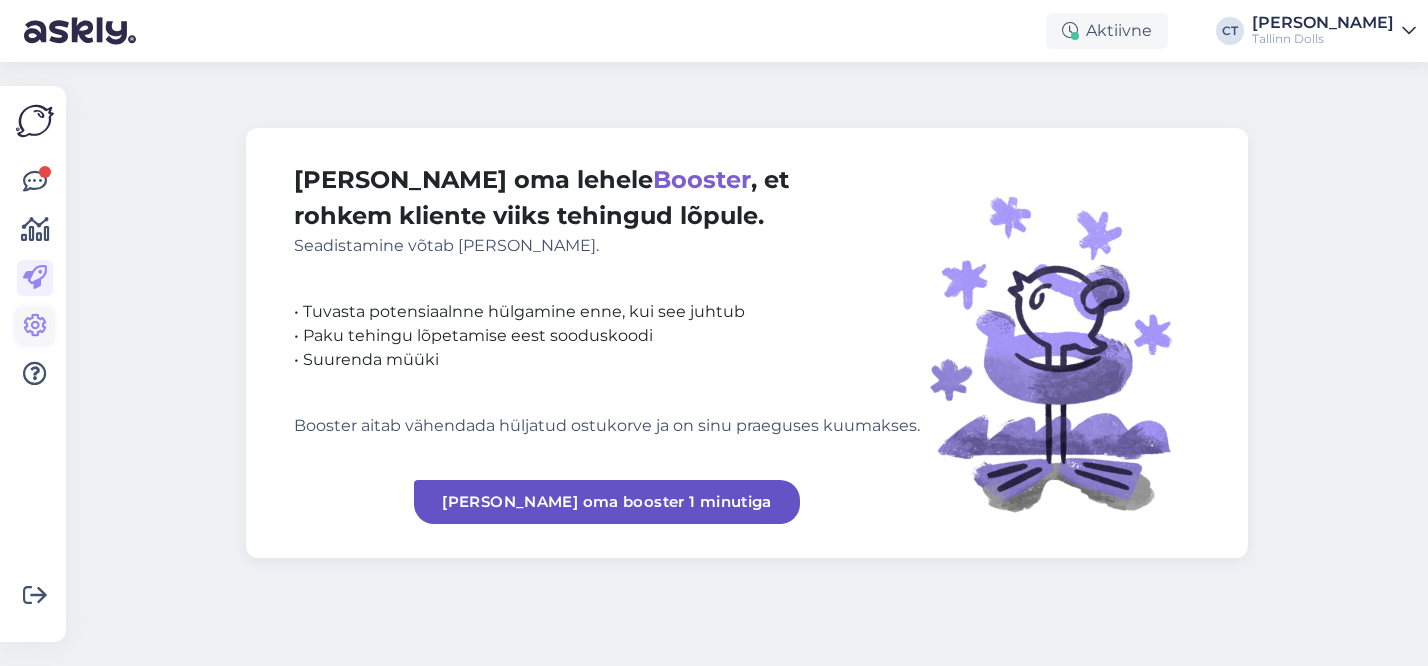 click at bounding box center (35, 326) 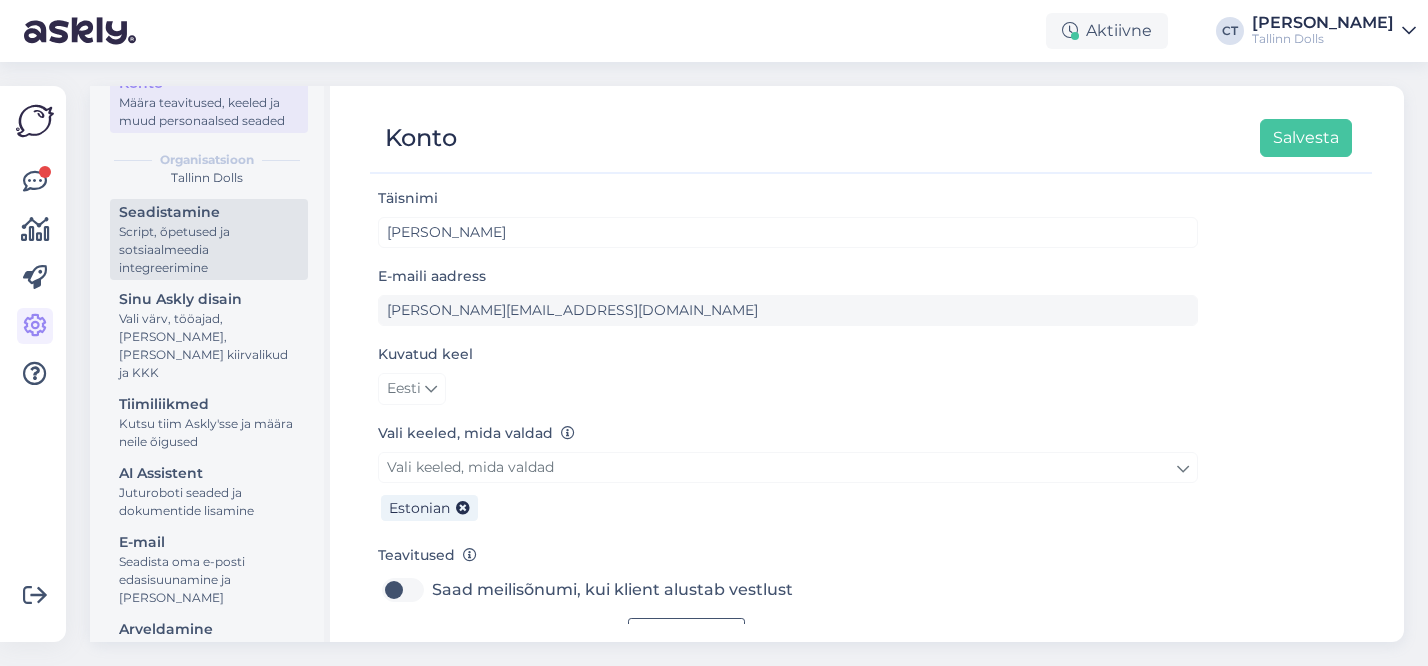 scroll, scrollTop: 175, scrollLeft: 0, axis: vertical 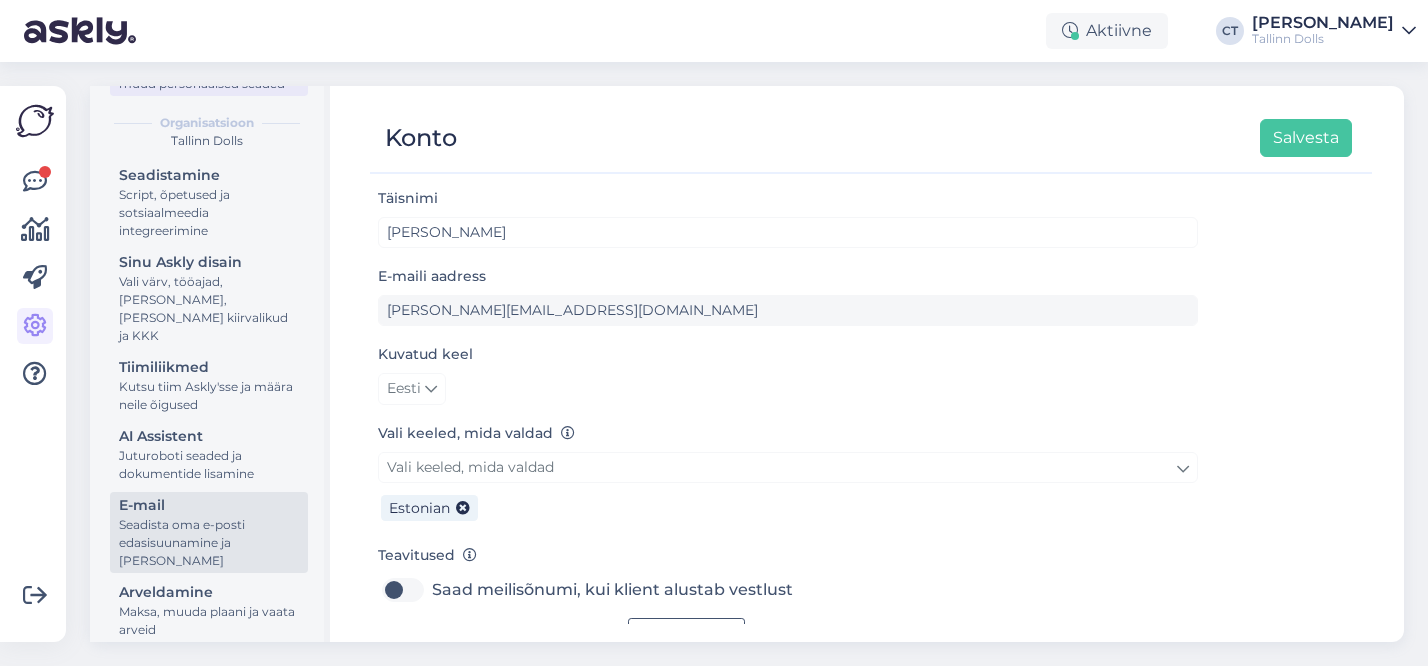 click on "Seadista oma e-posti edasisuunamine ja [PERSON_NAME]" at bounding box center [209, 543] 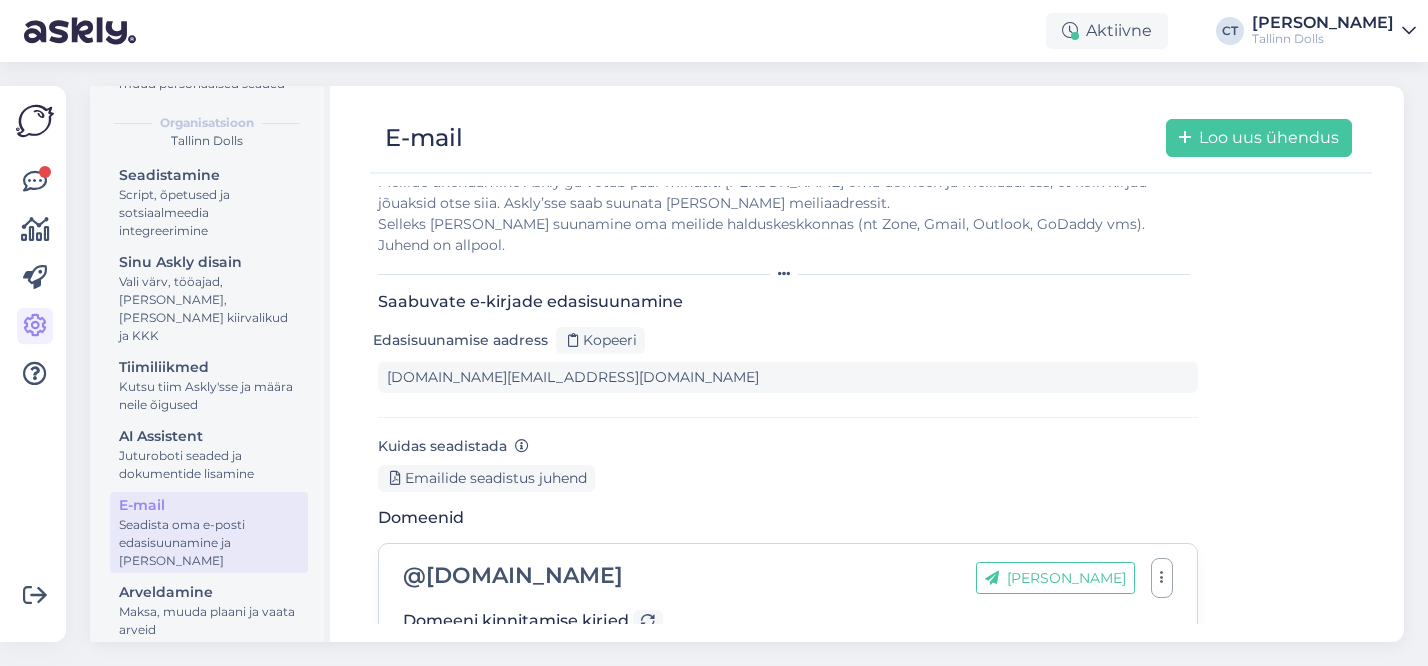 scroll, scrollTop: 0, scrollLeft: 0, axis: both 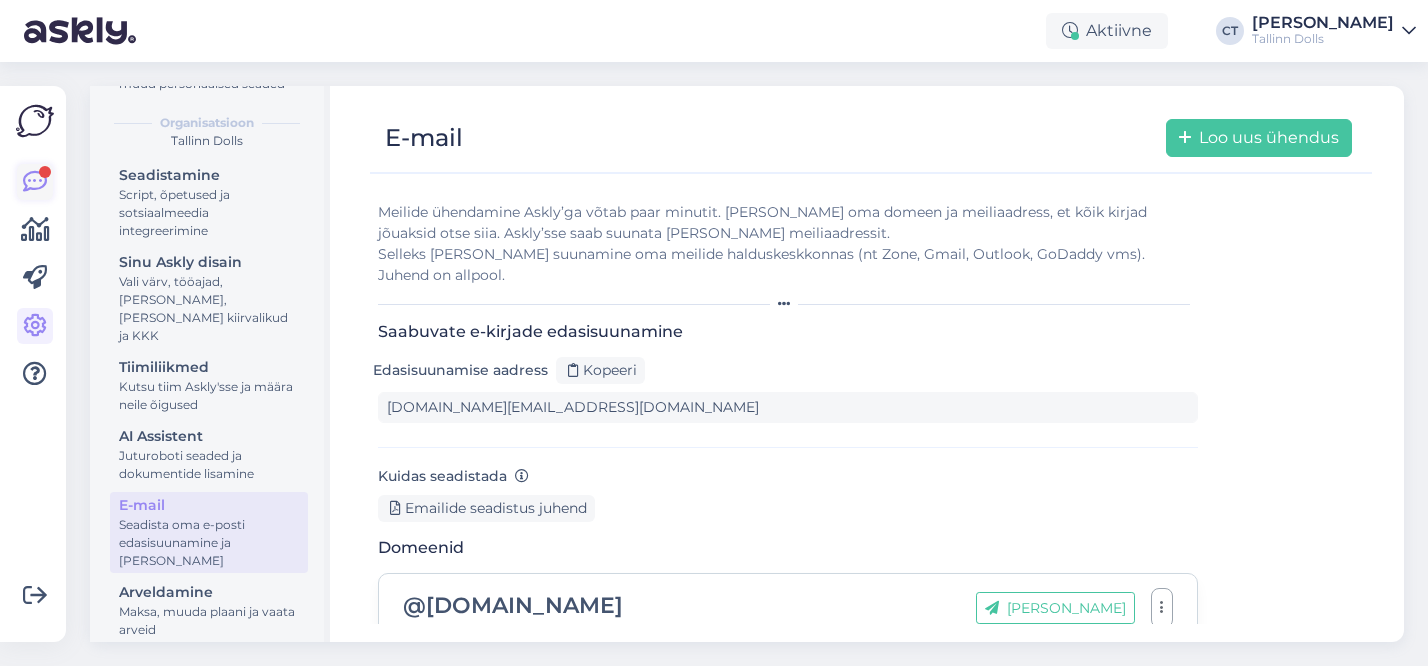 click at bounding box center (35, 182) 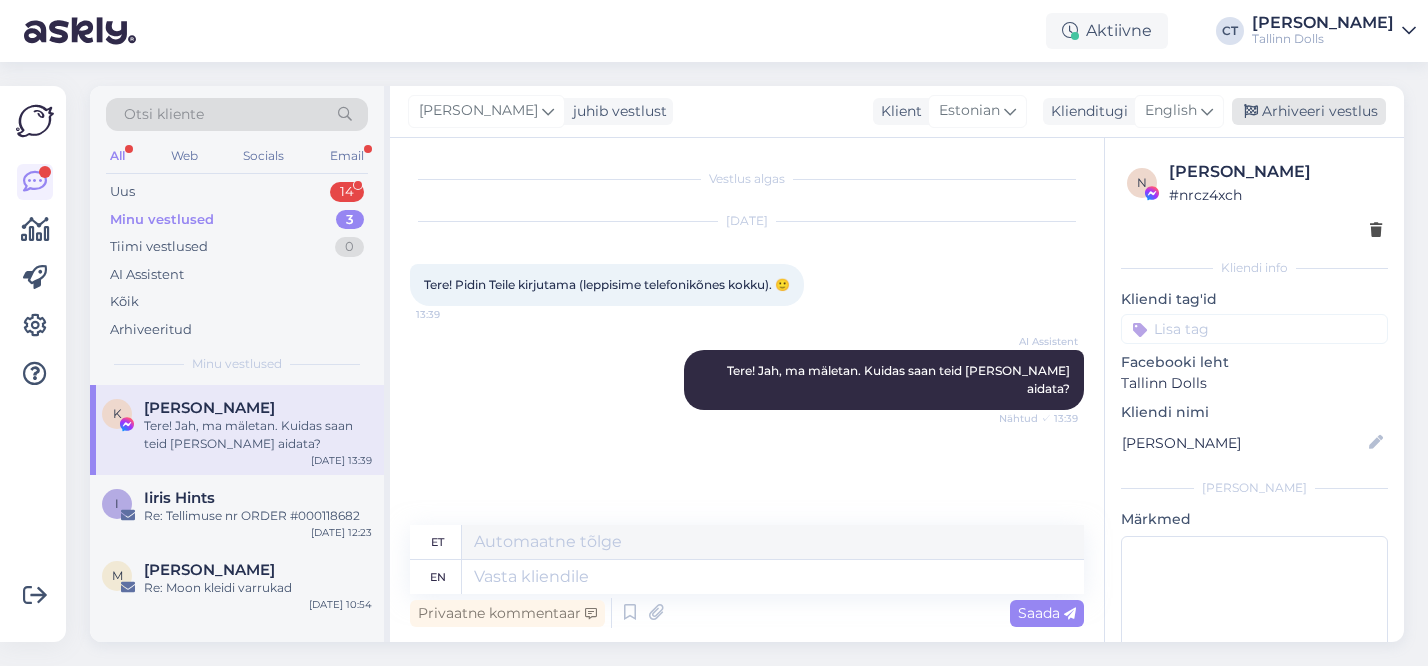 click on "Arhiveeri vestlus" at bounding box center [1309, 111] 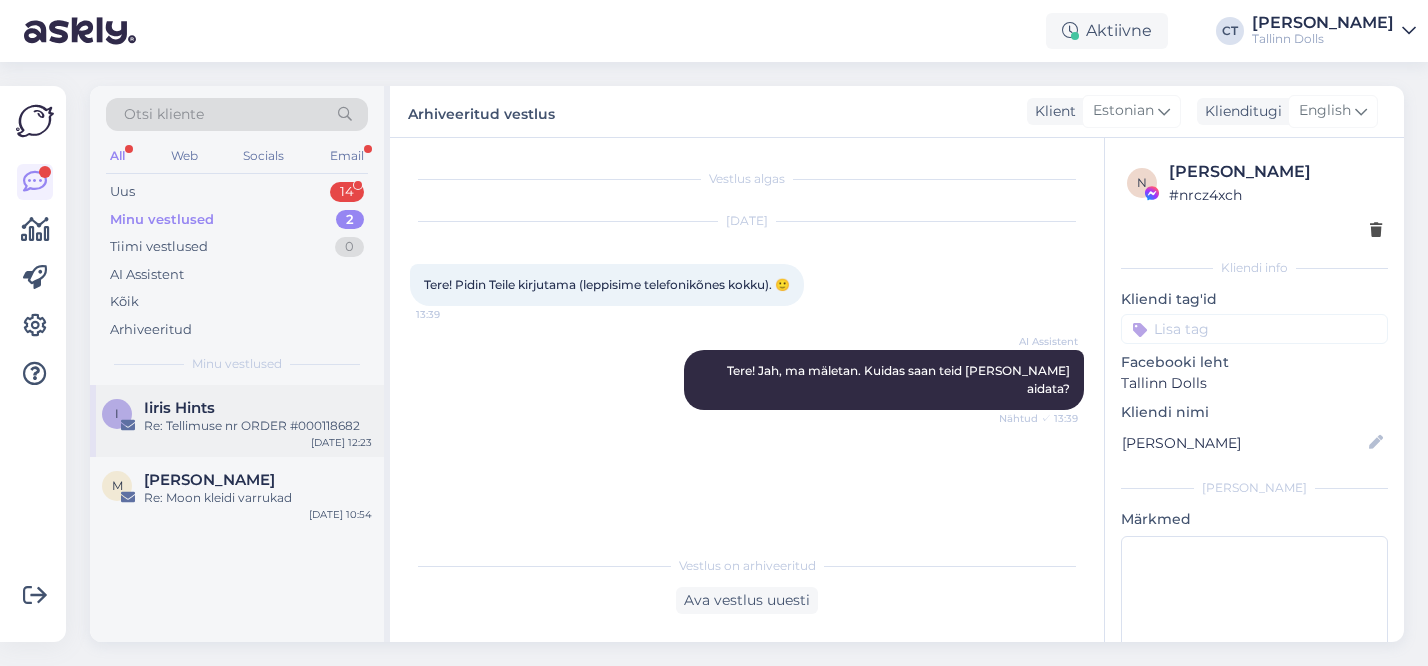 click on "Re: Tellimuse nr ORDER #000118682" at bounding box center [258, 426] 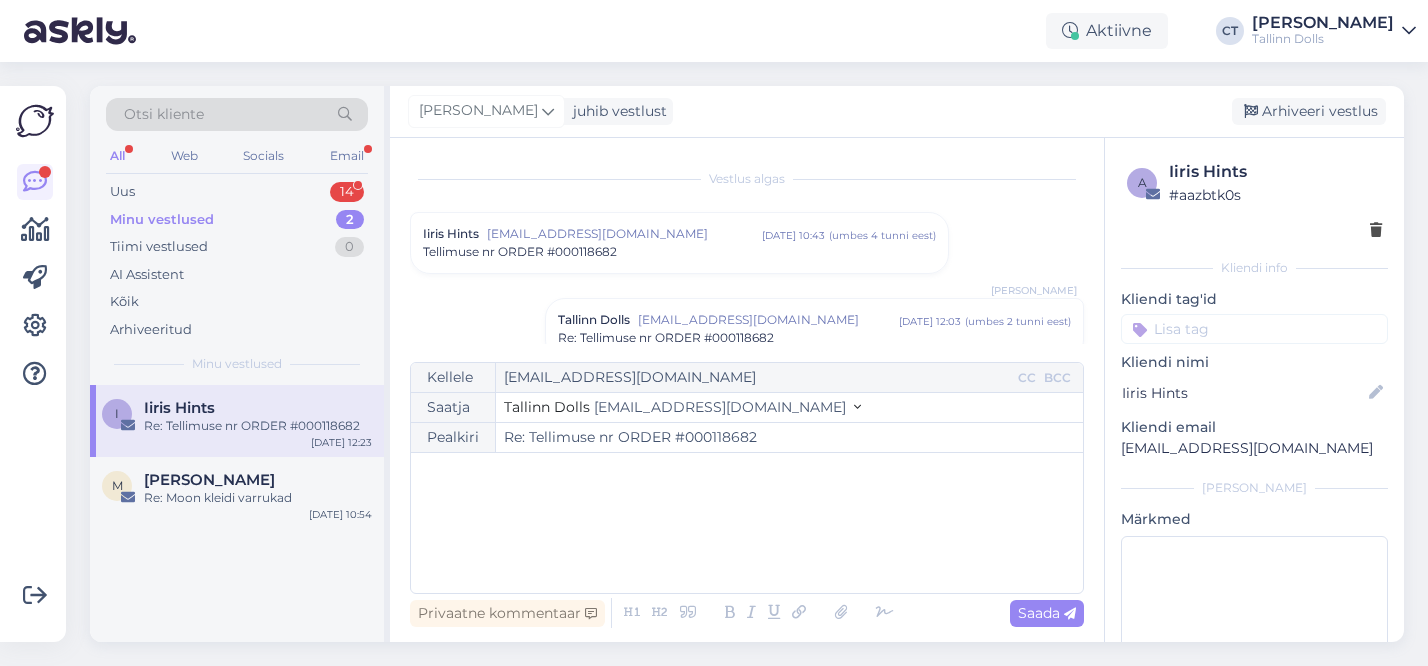 scroll, scrollTop: 184, scrollLeft: 0, axis: vertical 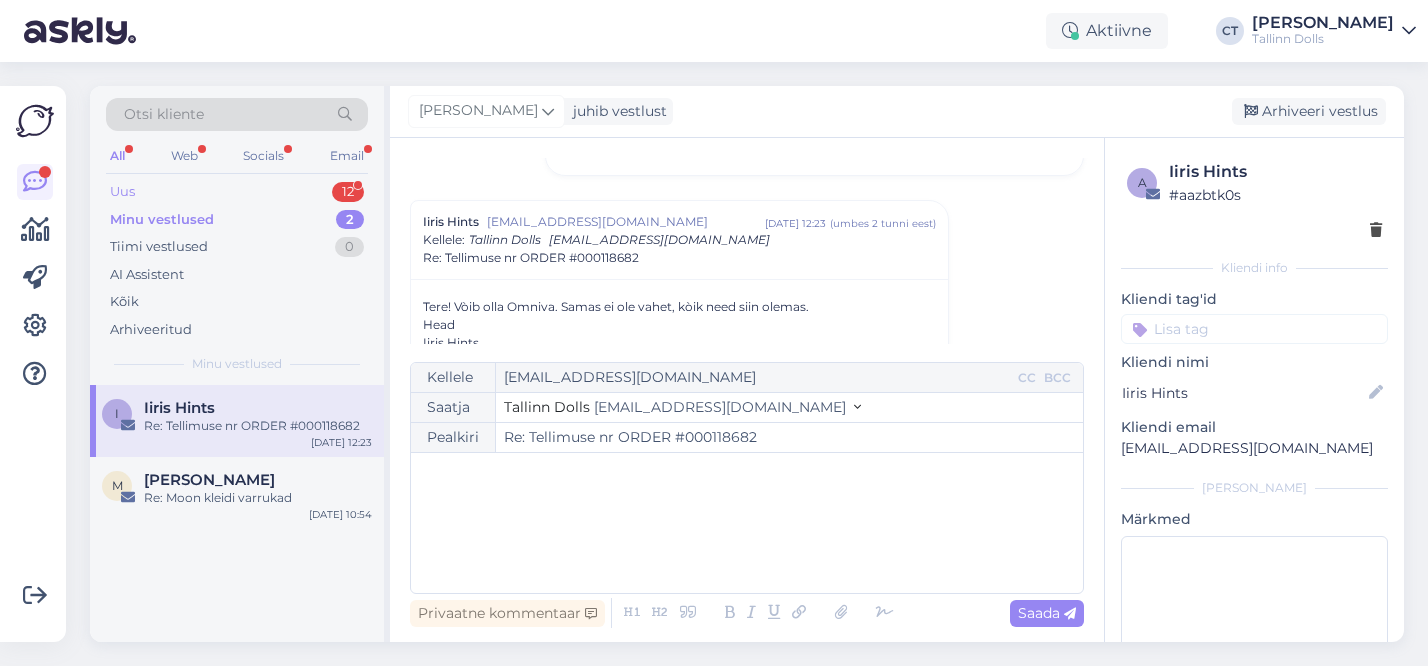 click on "Uus 12" at bounding box center [237, 192] 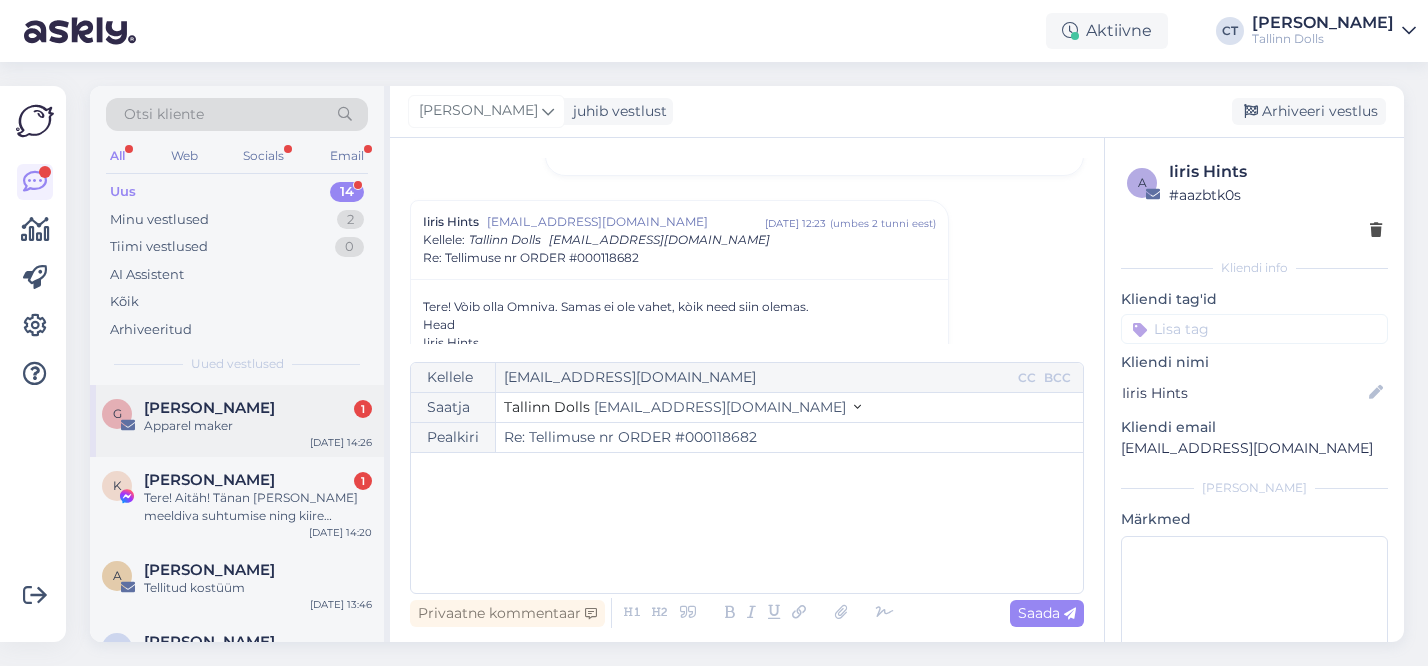 click on "Apparel maker" at bounding box center (258, 426) 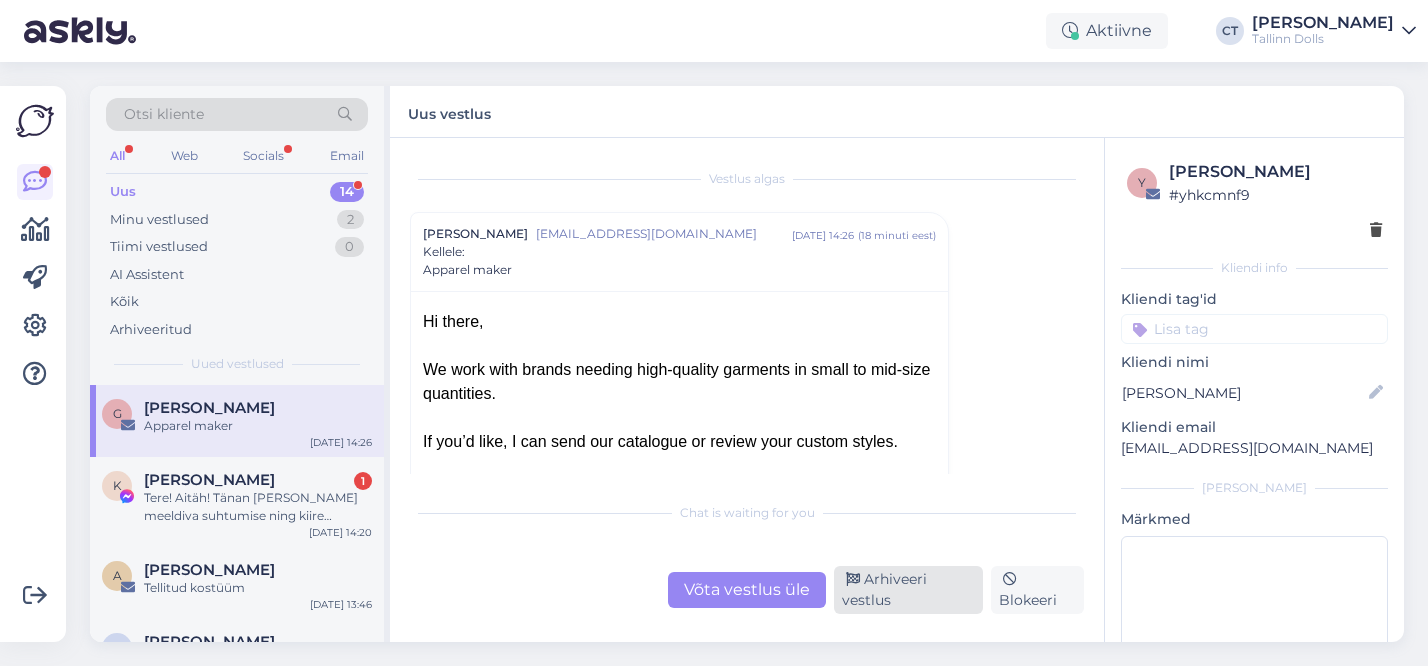 click on "Arhiveeri vestlus" at bounding box center (908, 590) 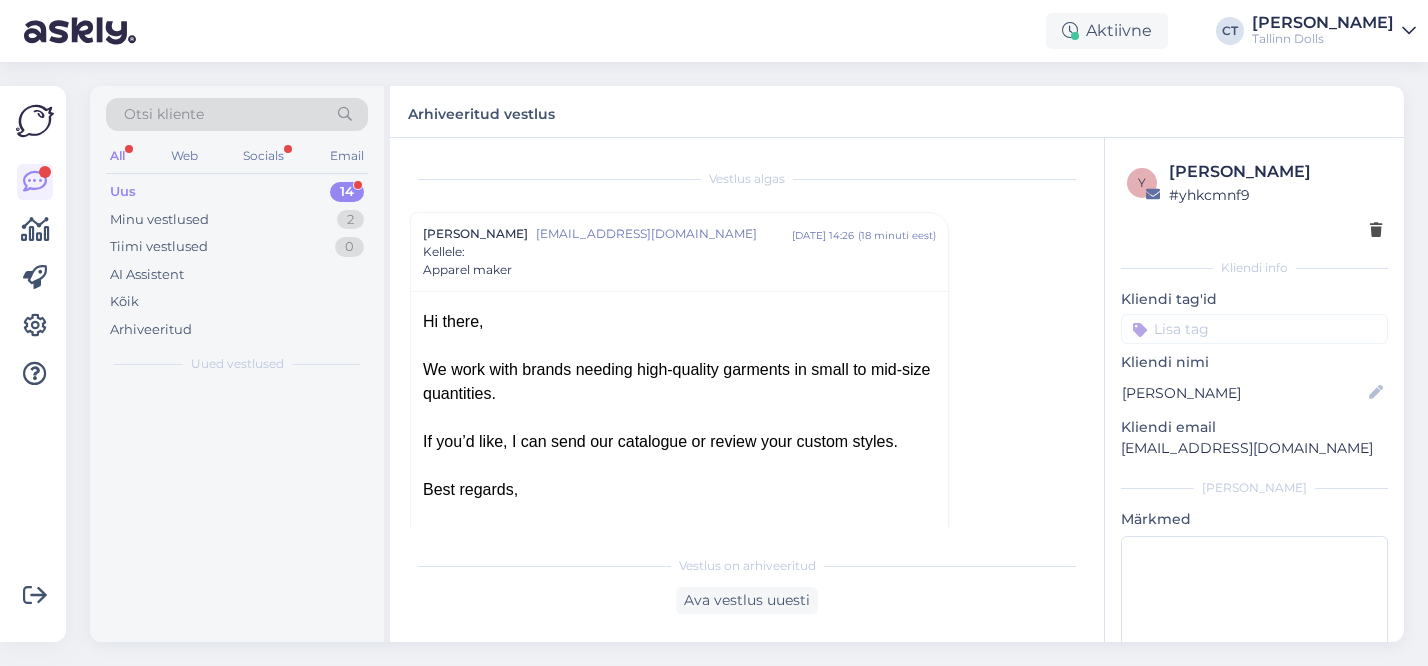 scroll, scrollTop: 48, scrollLeft: 0, axis: vertical 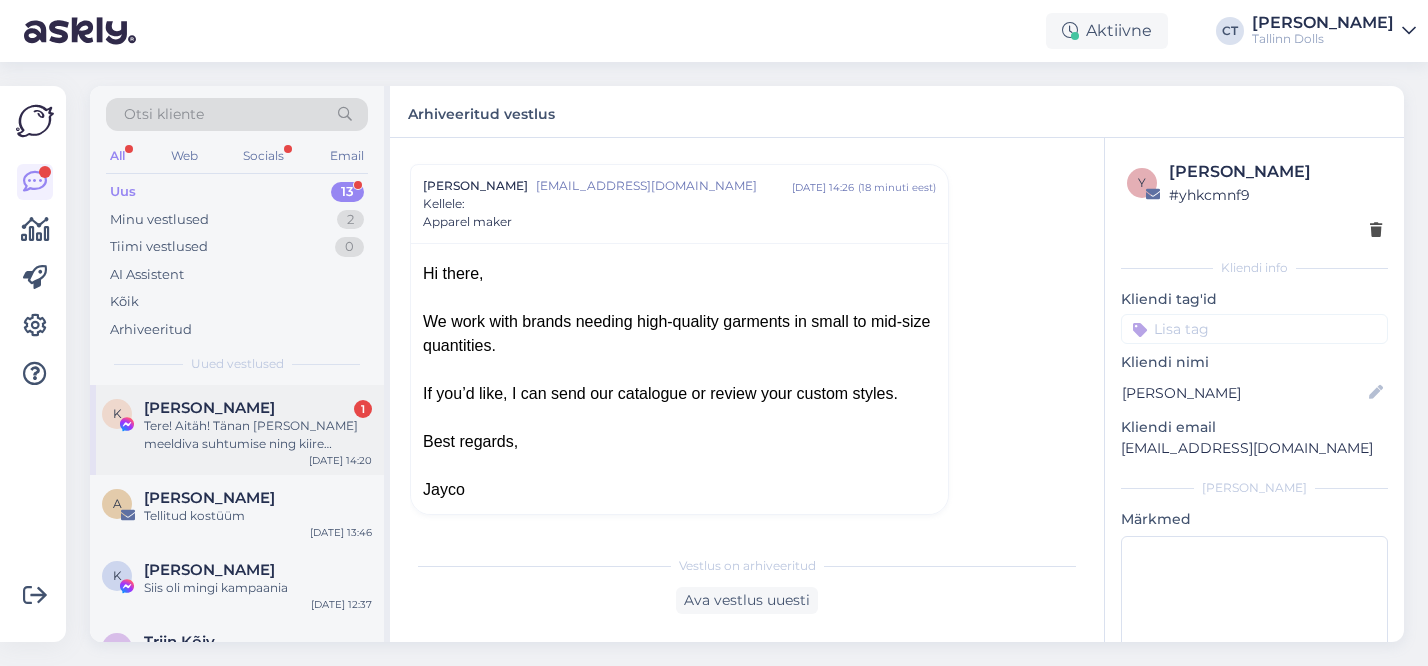 click on "Tere!
Aitäh! Tänan [PERSON_NAME] meeldiva suhtumise ning kiire lahenduse leidmise eest!
Mulle väga [PERSON_NAME] tooted meeldivad, loodan, et edaspidi sujub kõik plaanipäraselt. 🙂 Meeldivat koostööd soovides!" at bounding box center (258, 435) 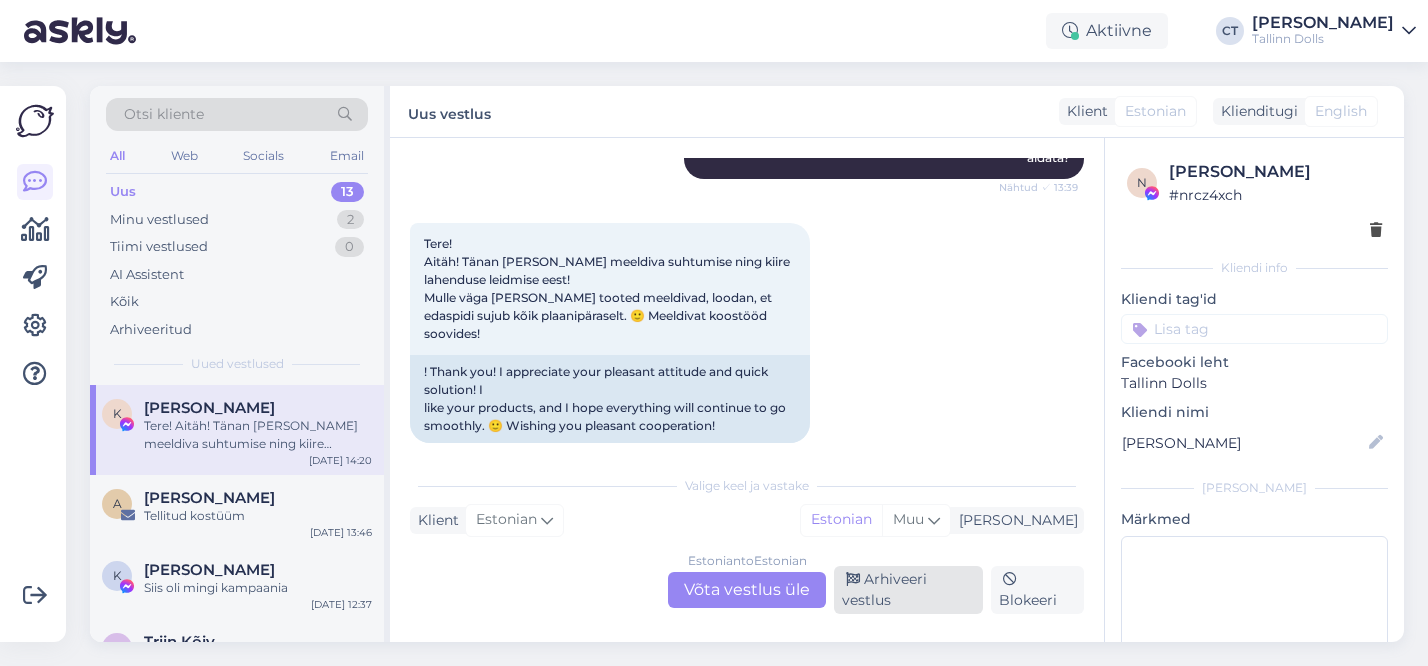 click on "Arhiveeri vestlus" at bounding box center [908, 590] 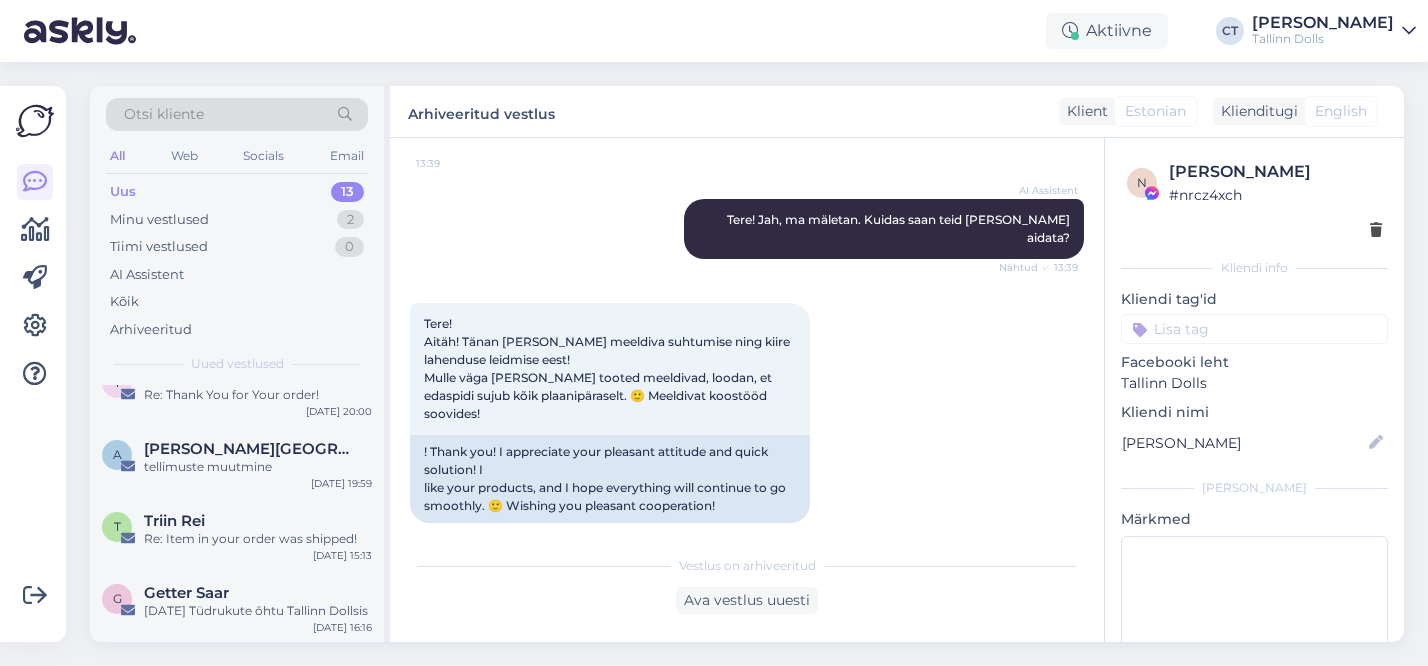 scroll, scrollTop: 0, scrollLeft: 0, axis: both 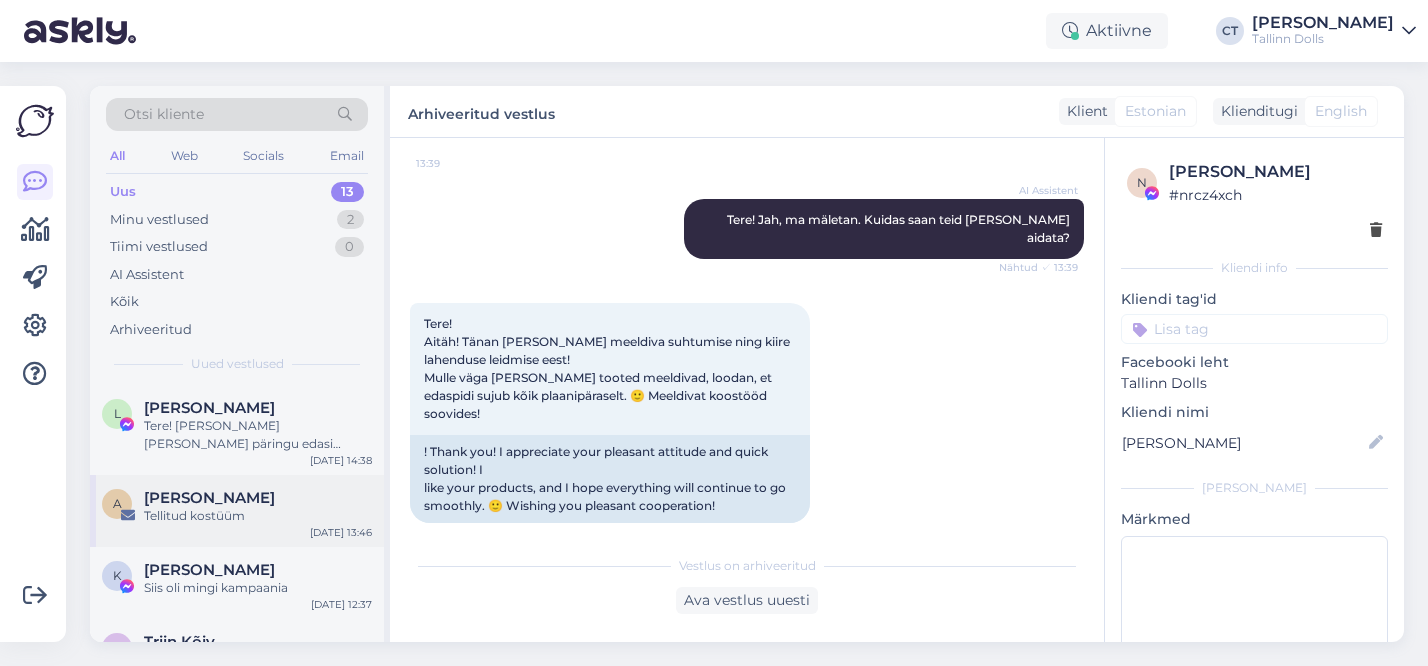 click on "Tellitud kostüüm" at bounding box center (258, 516) 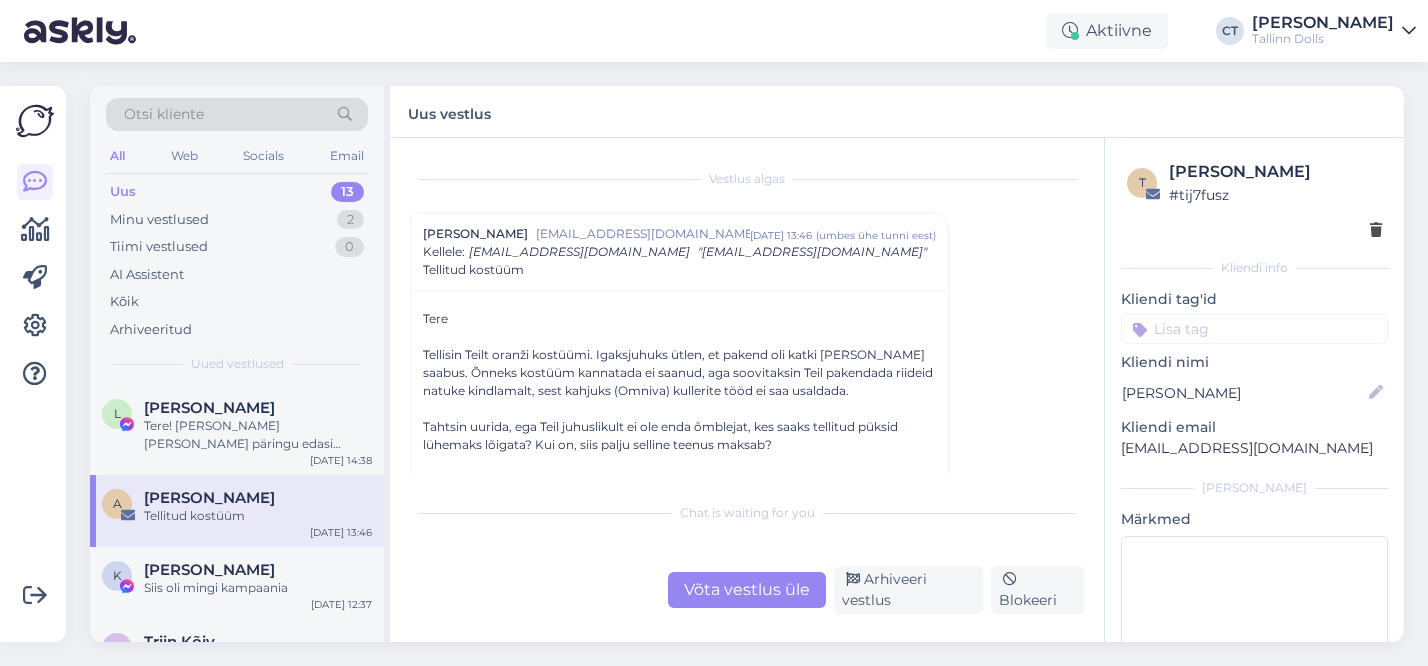 scroll, scrollTop: 59, scrollLeft: 0, axis: vertical 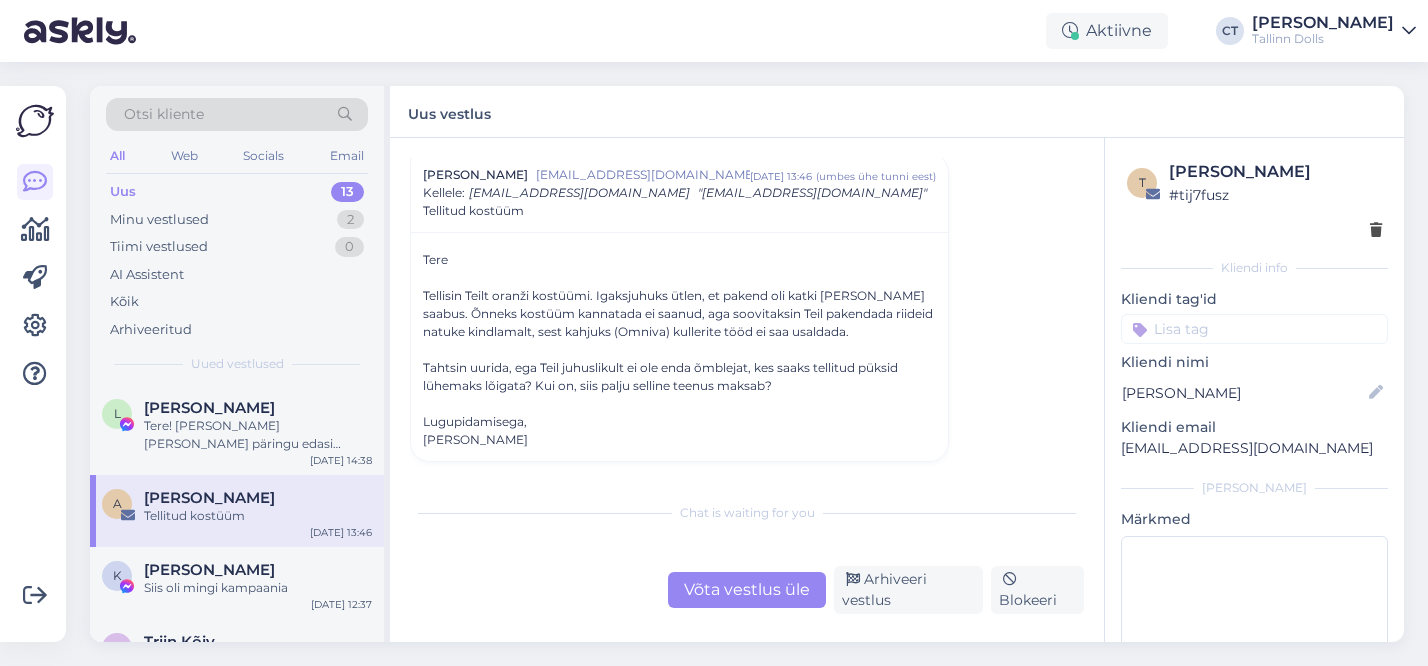click on "Võta vestlus üle" at bounding box center (747, 590) 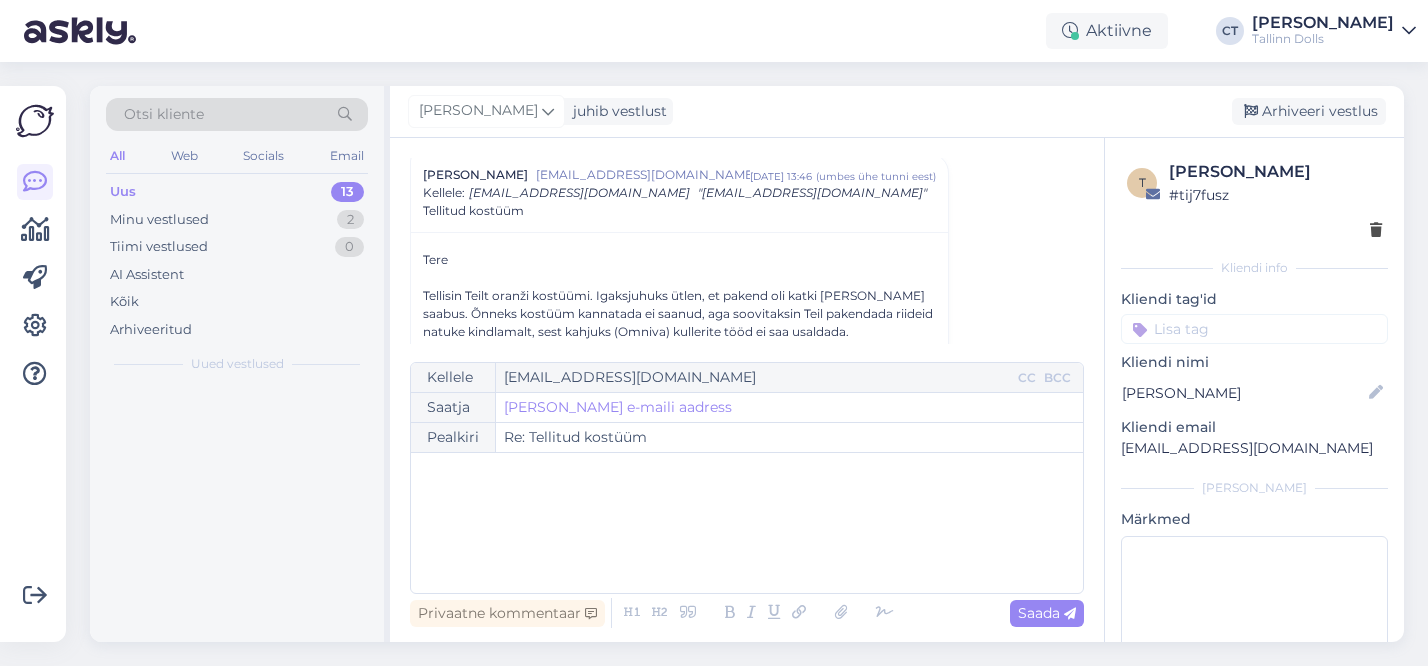 scroll, scrollTop: 54, scrollLeft: 0, axis: vertical 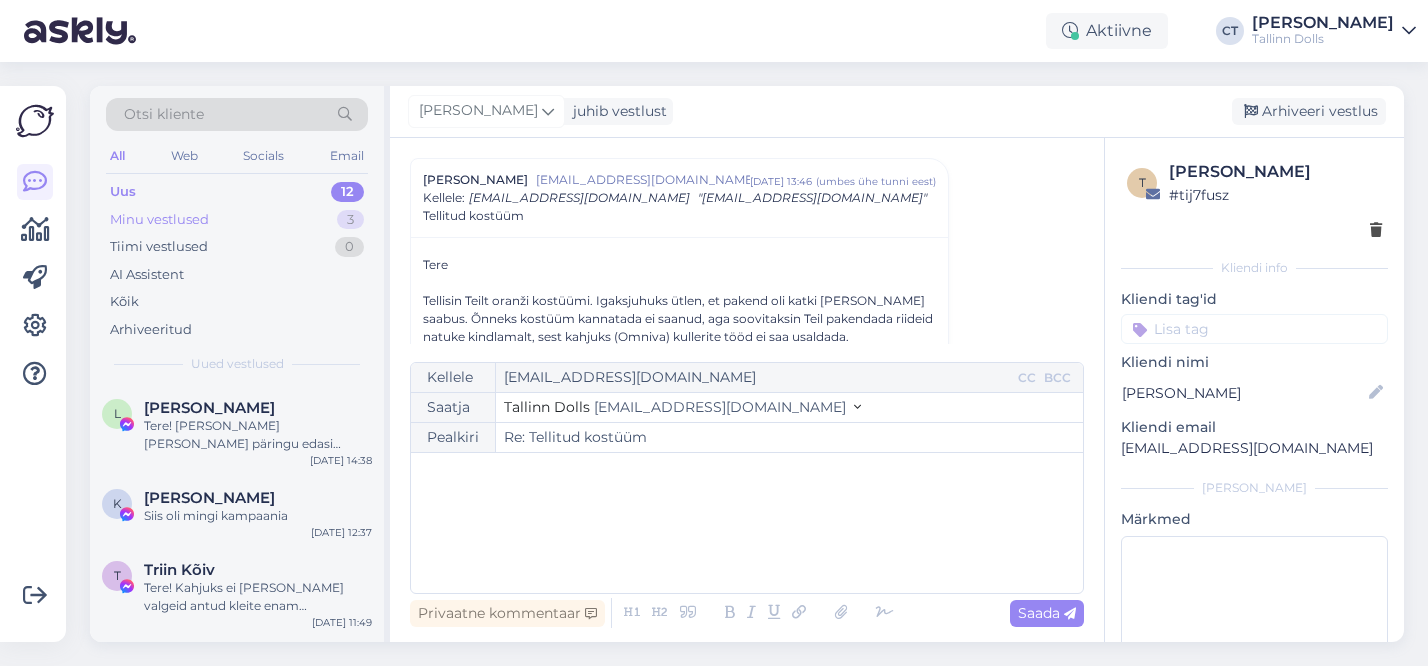 click on "Minu vestlused" at bounding box center [159, 220] 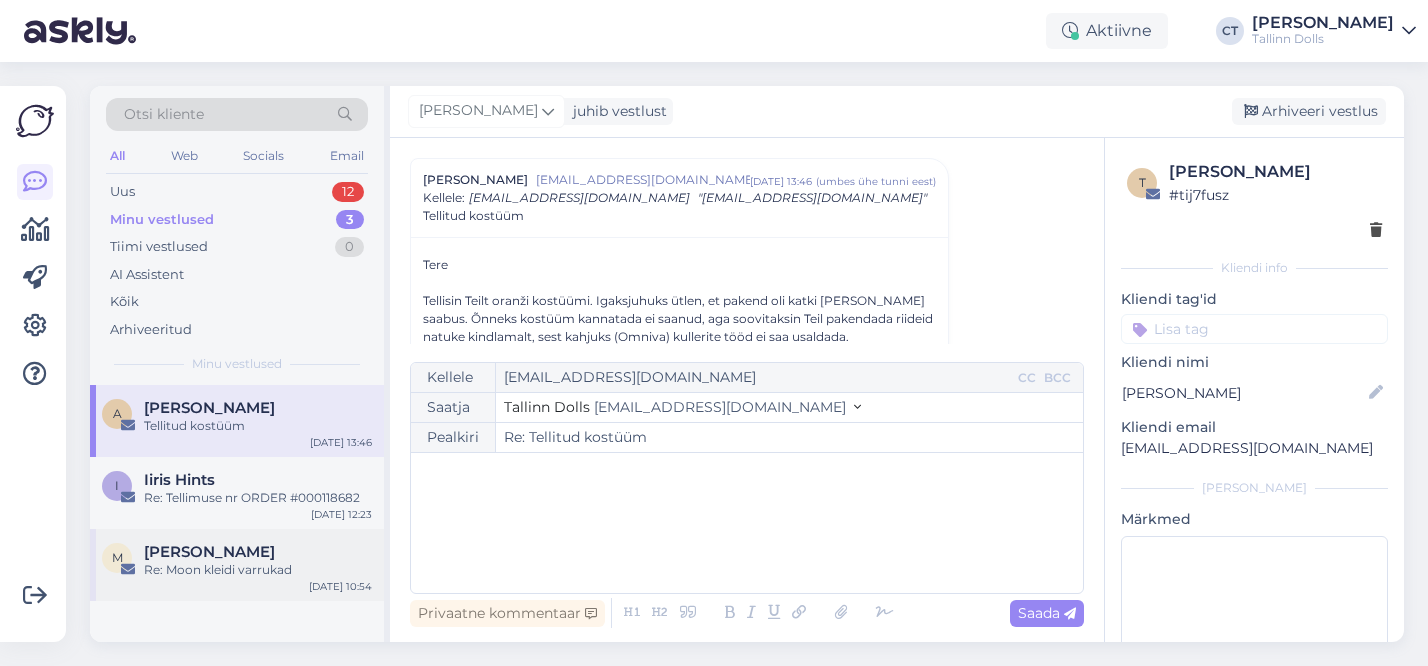 click on "[PERSON_NAME]" at bounding box center (258, 552) 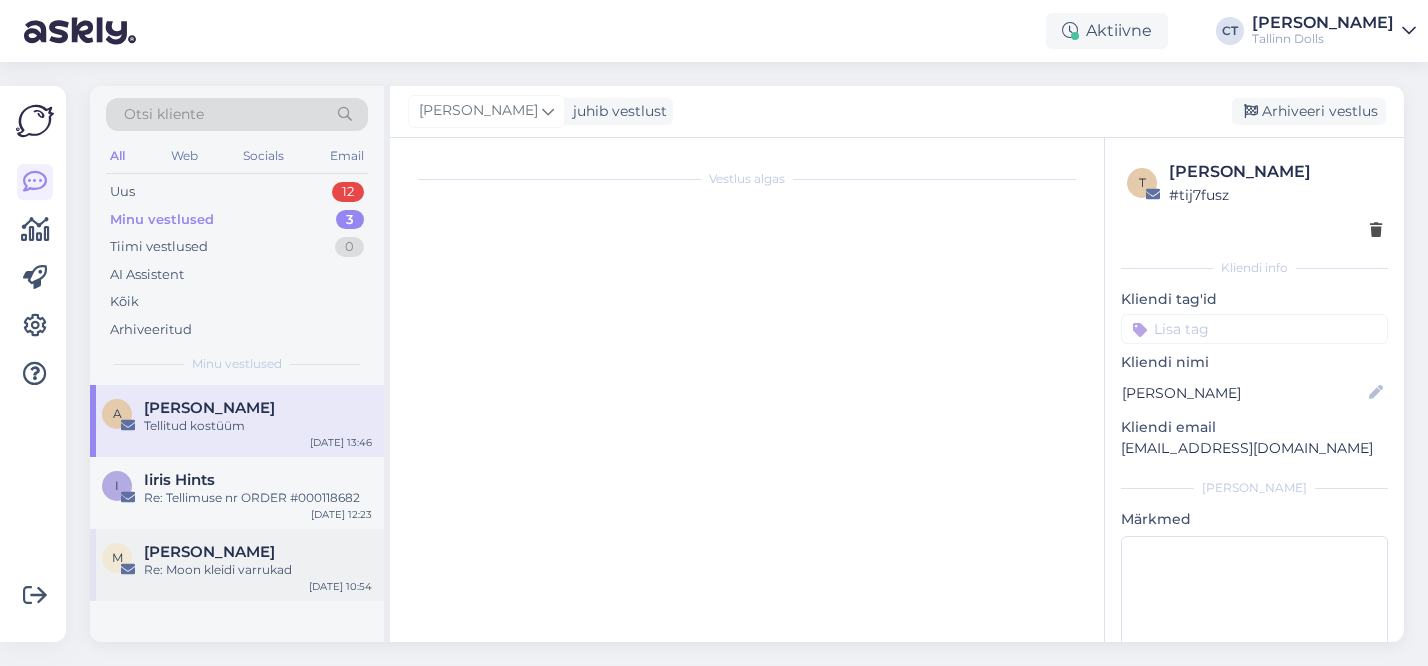 scroll, scrollTop: 2205, scrollLeft: 0, axis: vertical 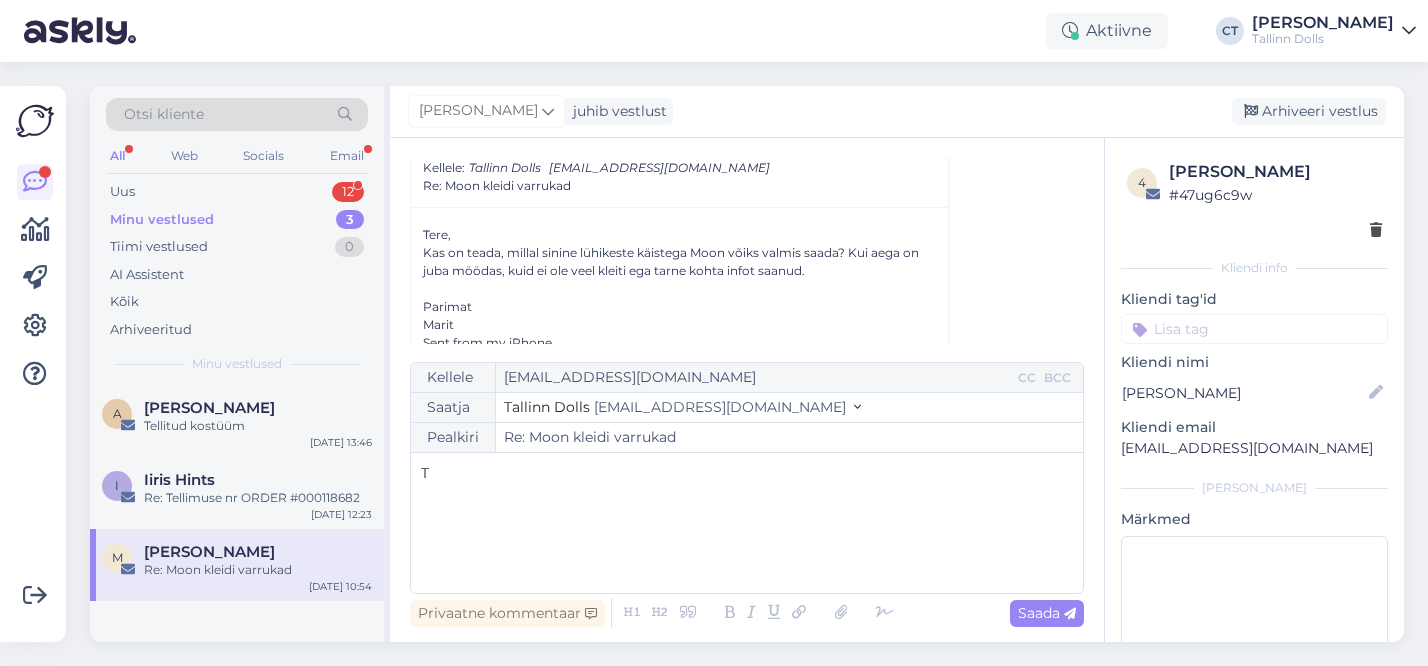 type 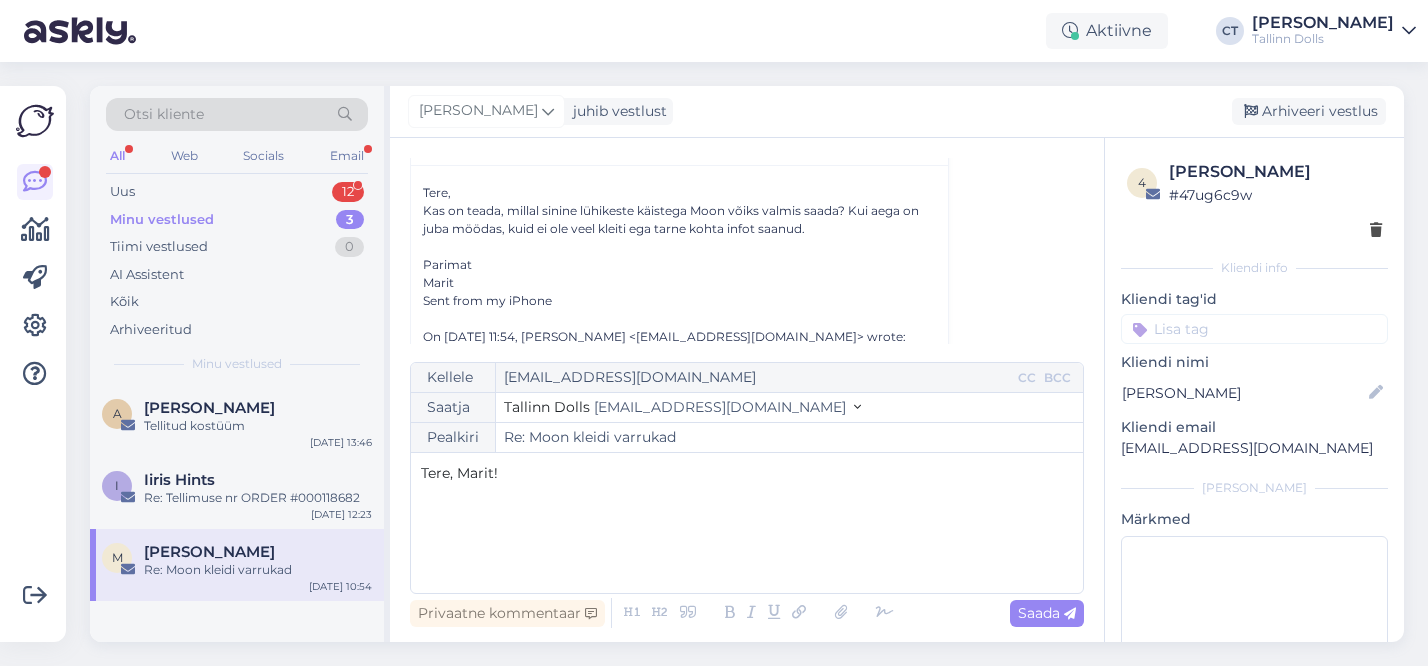 scroll, scrollTop: 2327, scrollLeft: 0, axis: vertical 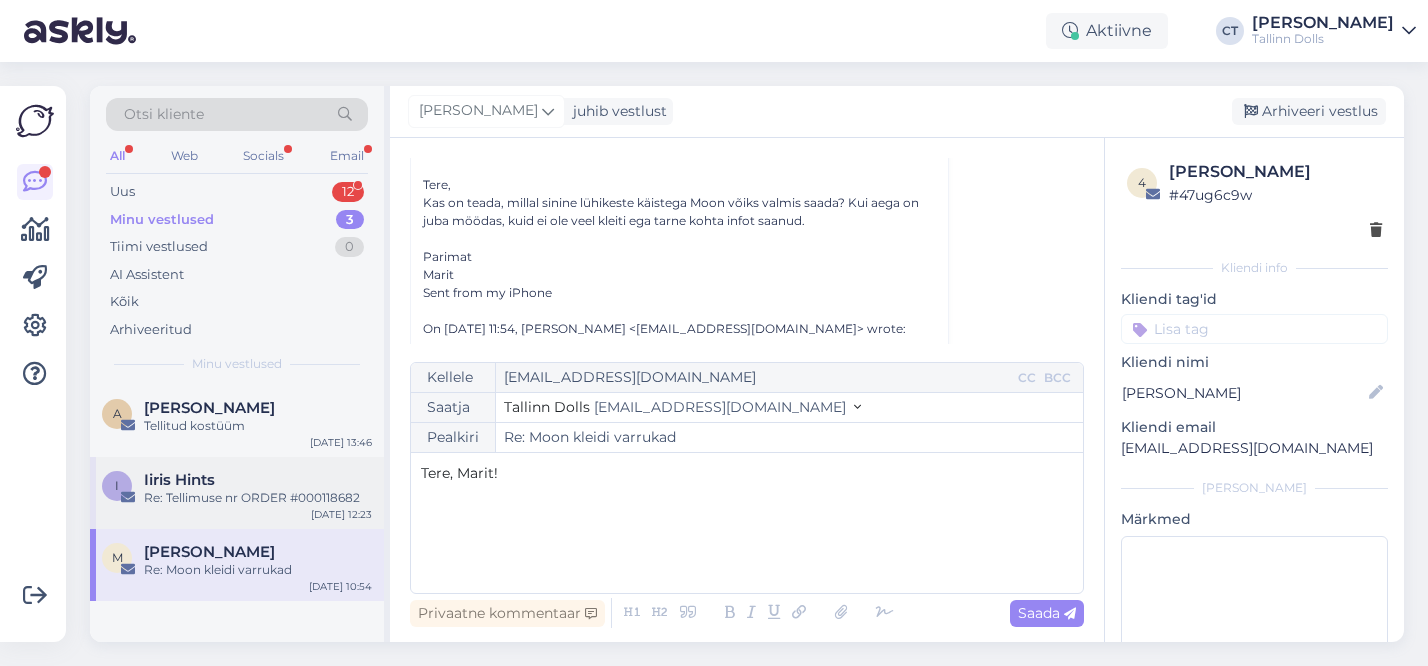 click on "I Iiris Hints Re: Tellimuse nr ORDER #000118682 [DATE] 12:23" at bounding box center (237, 493) 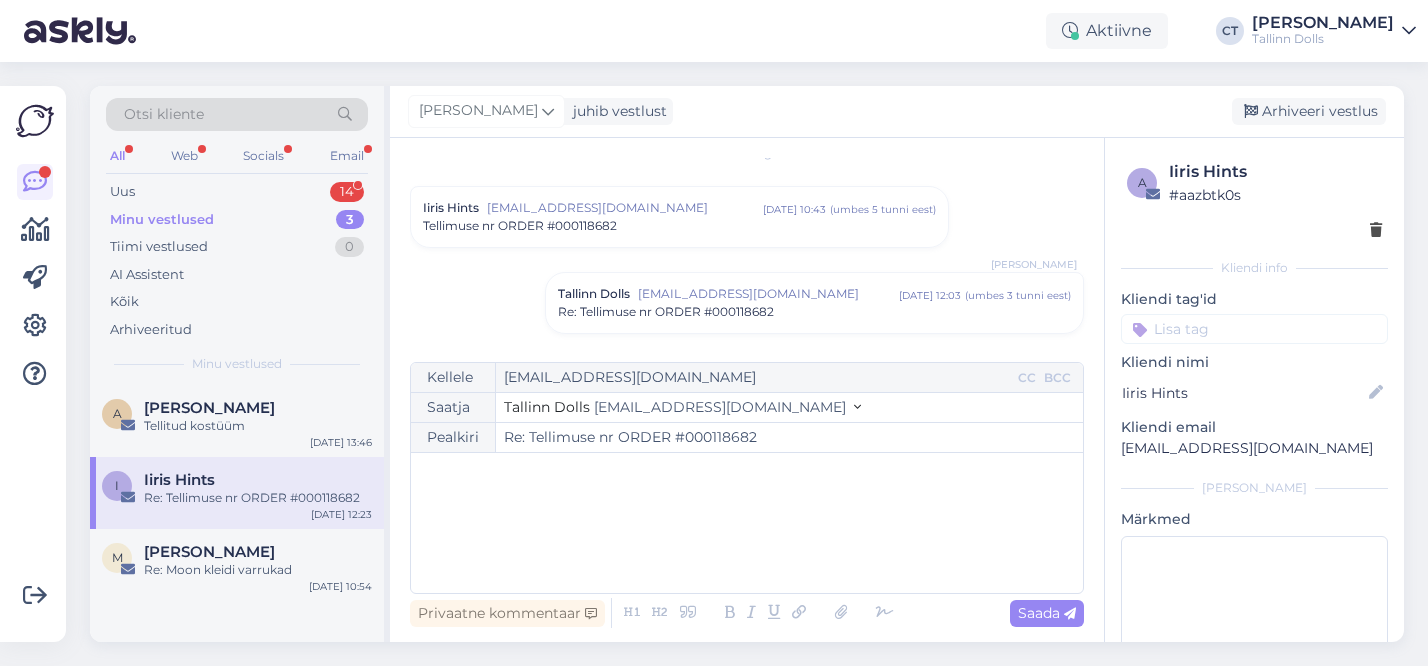 scroll, scrollTop: 22, scrollLeft: 0, axis: vertical 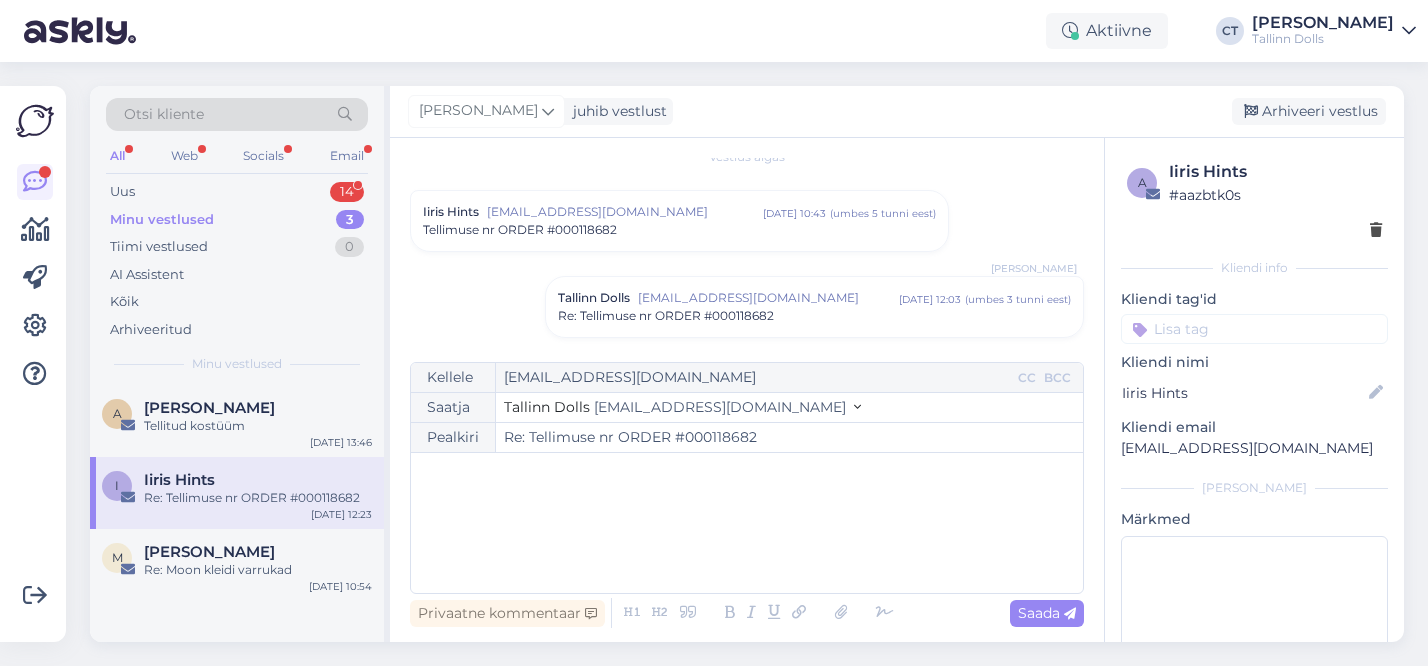 click on "[EMAIL_ADDRESS][DOMAIN_NAME]" at bounding box center [625, 212] 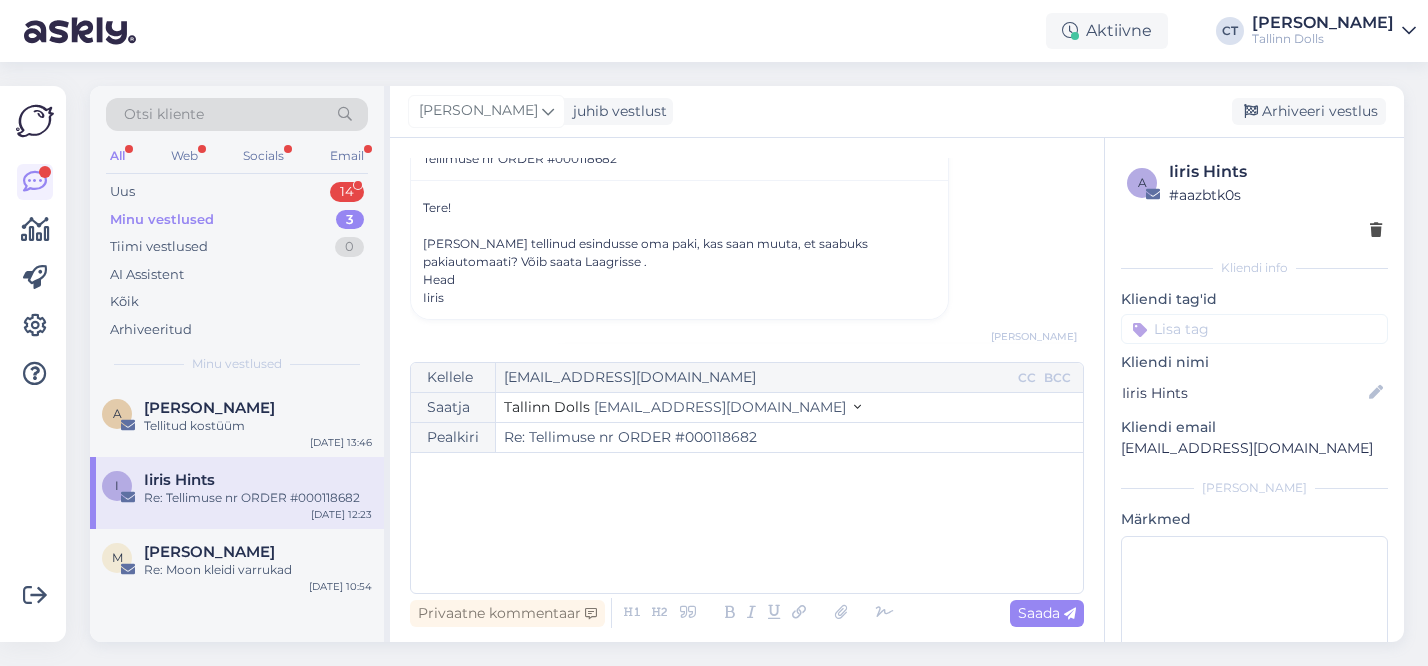 scroll, scrollTop: 133, scrollLeft: 0, axis: vertical 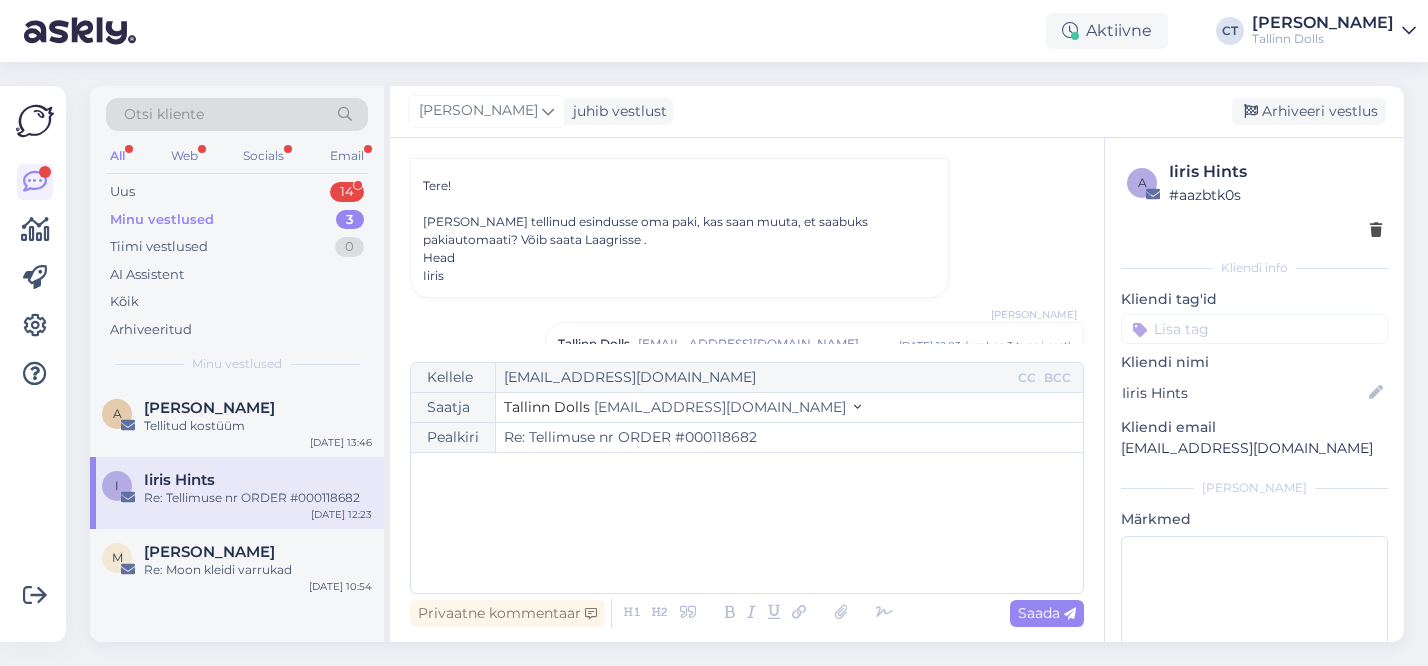 click on "﻿" at bounding box center (747, 523) 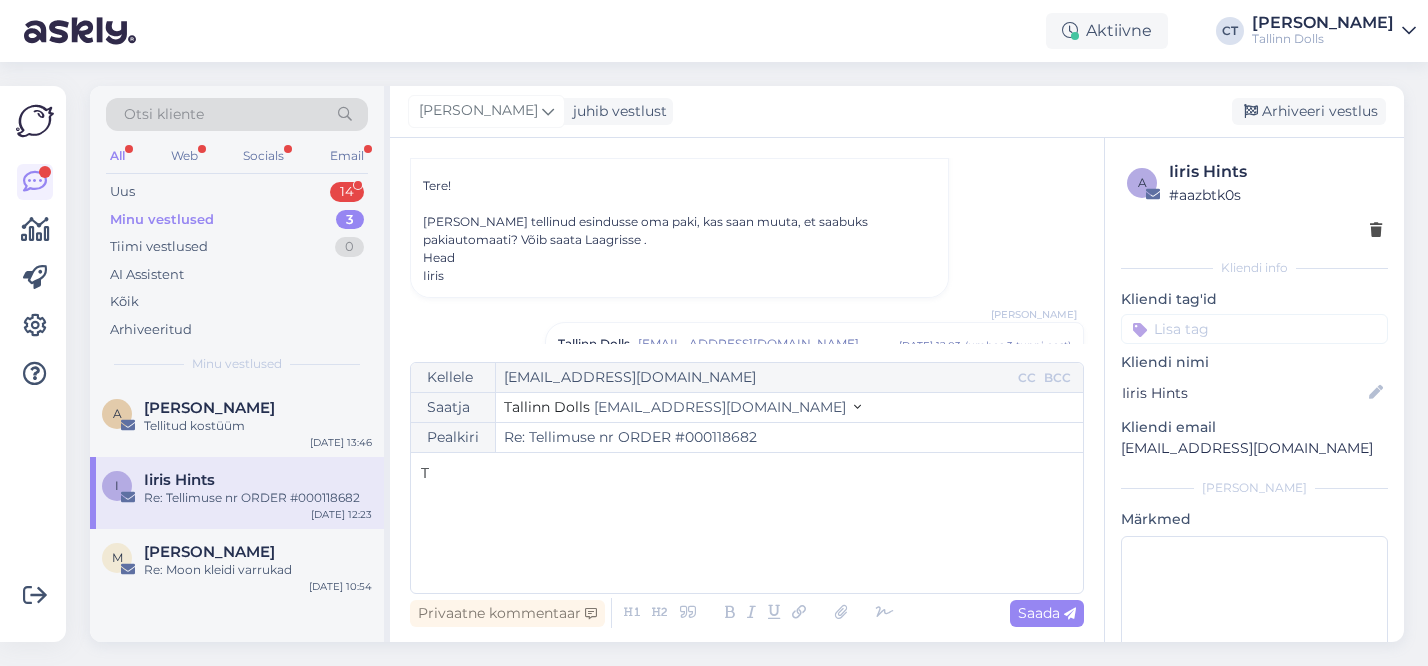 type 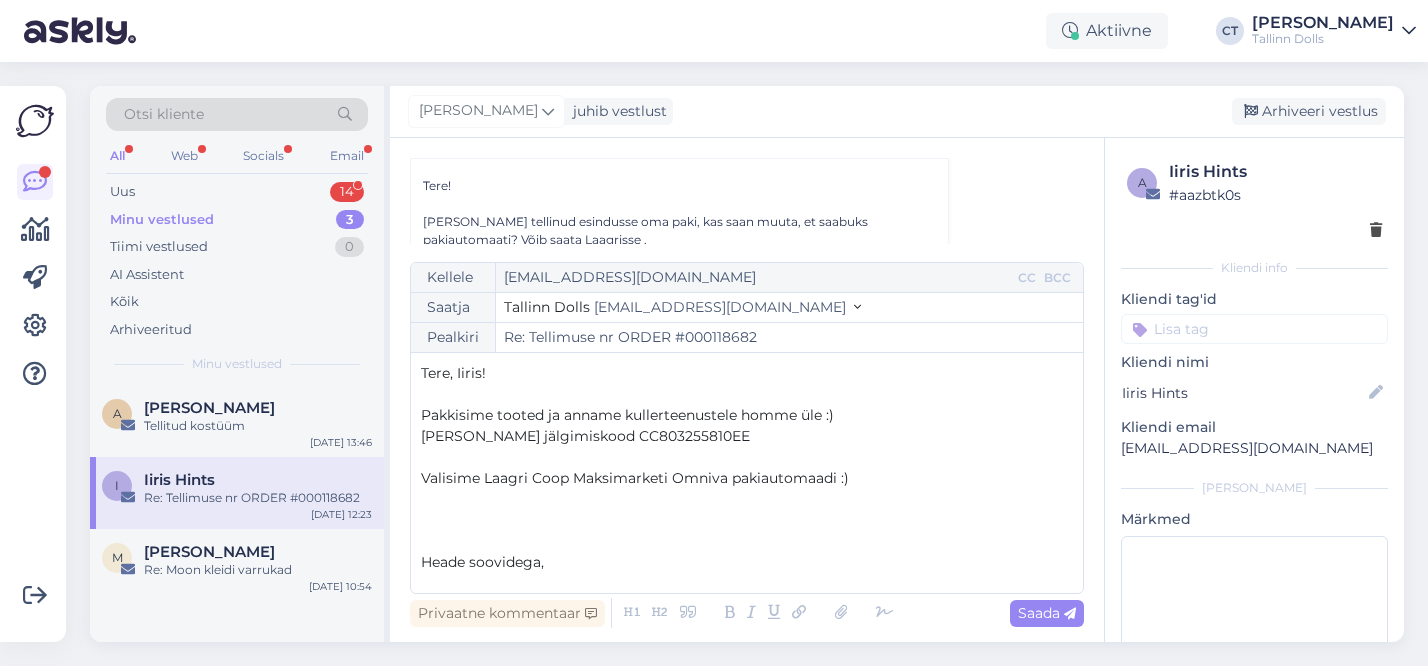 scroll, scrollTop: 11, scrollLeft: 0, axis: vertical 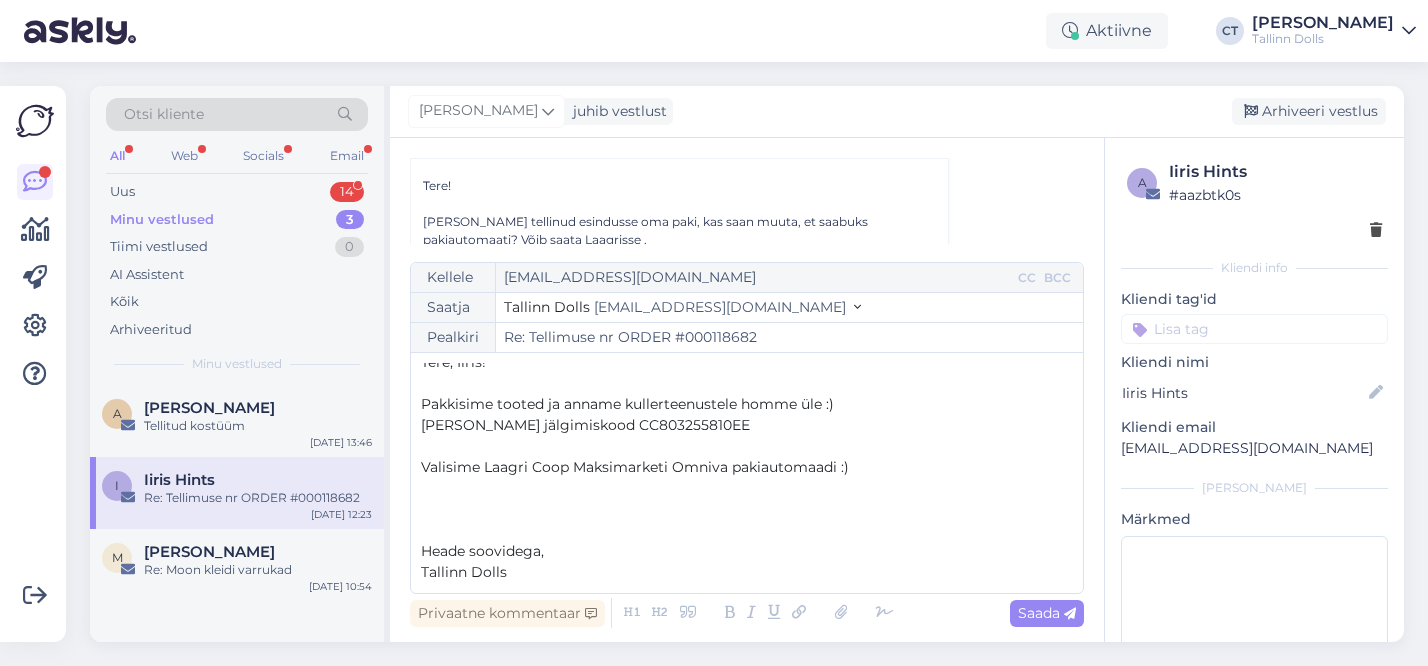 click on "Saada" at bounding box center (1047, 613) 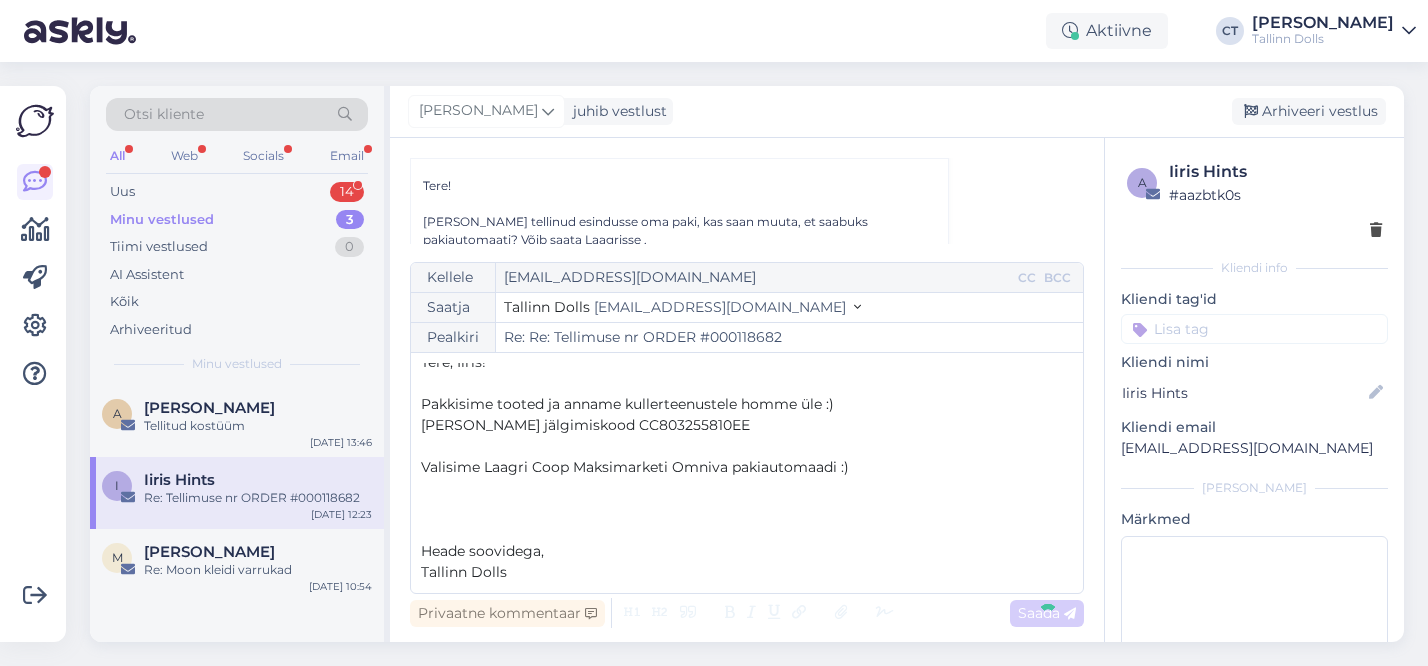 type on "Re: Tellimuse nr ORDER #000118682" 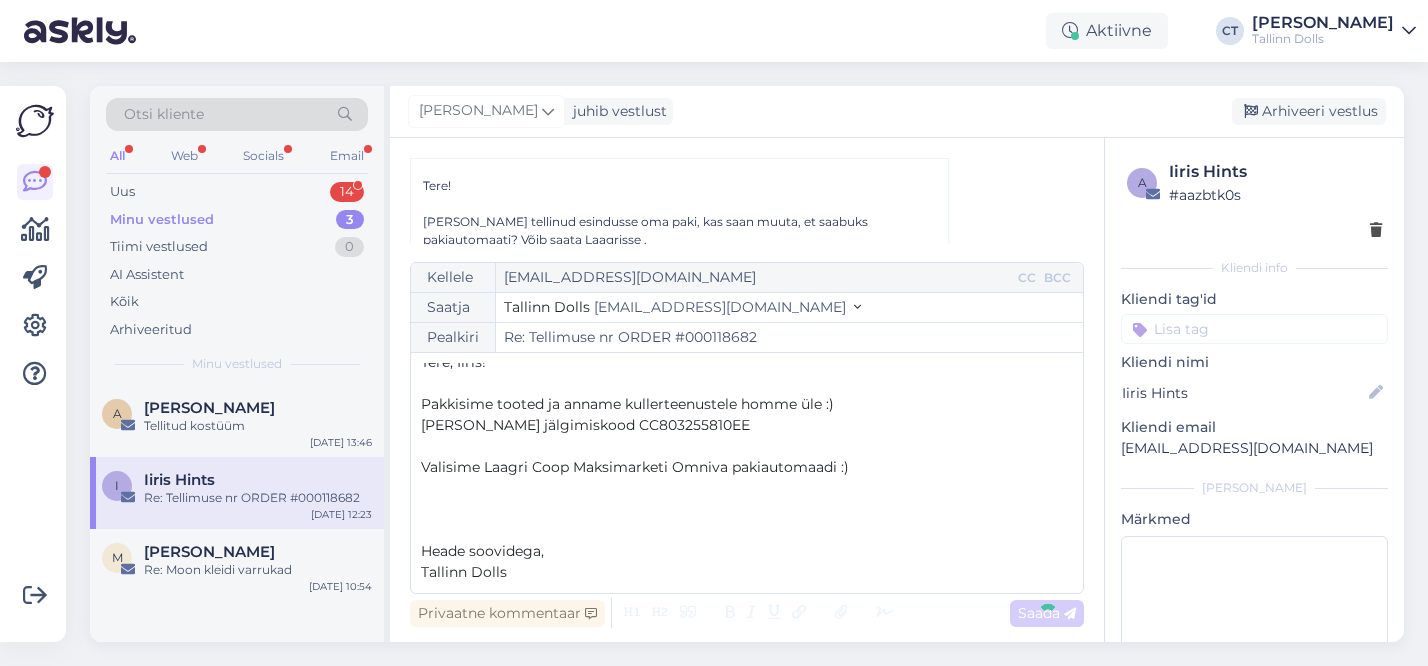 scroll, scrollTop: 0, scrollLeft: 0, axis: both 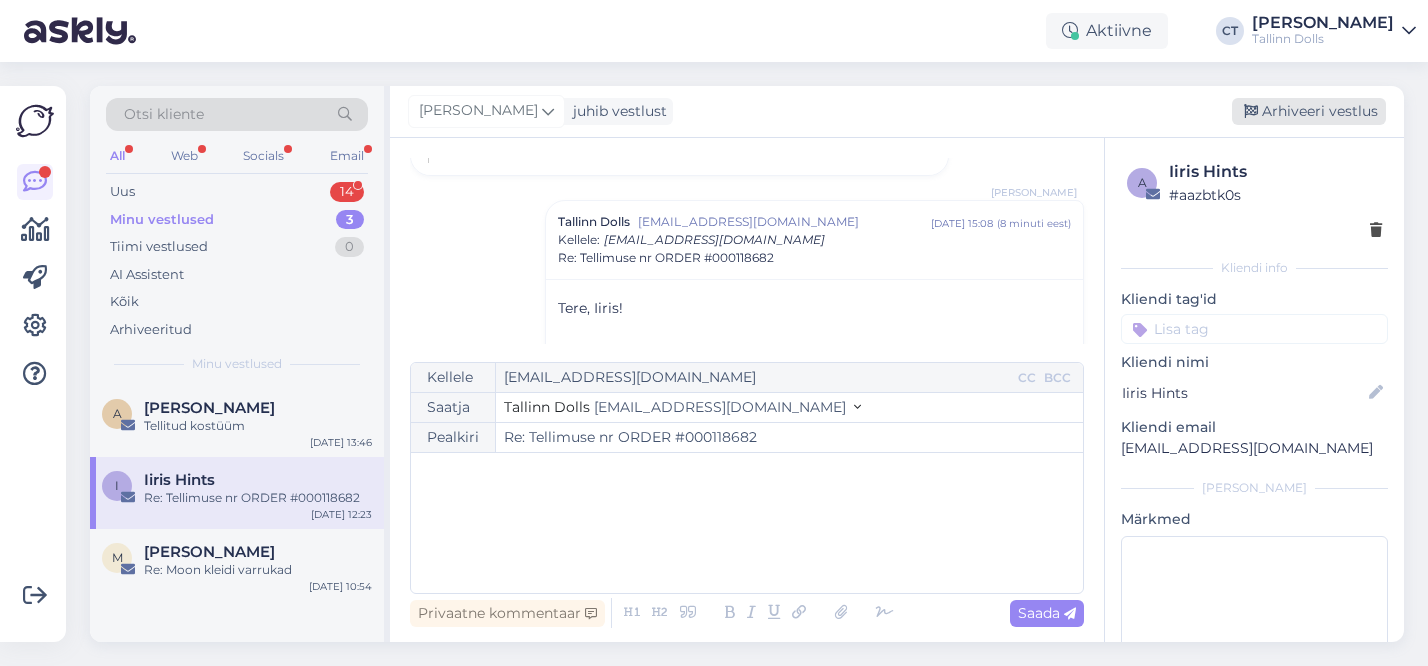 click on "Arhiveeri vestlus" at bounding box center (1309, 111) 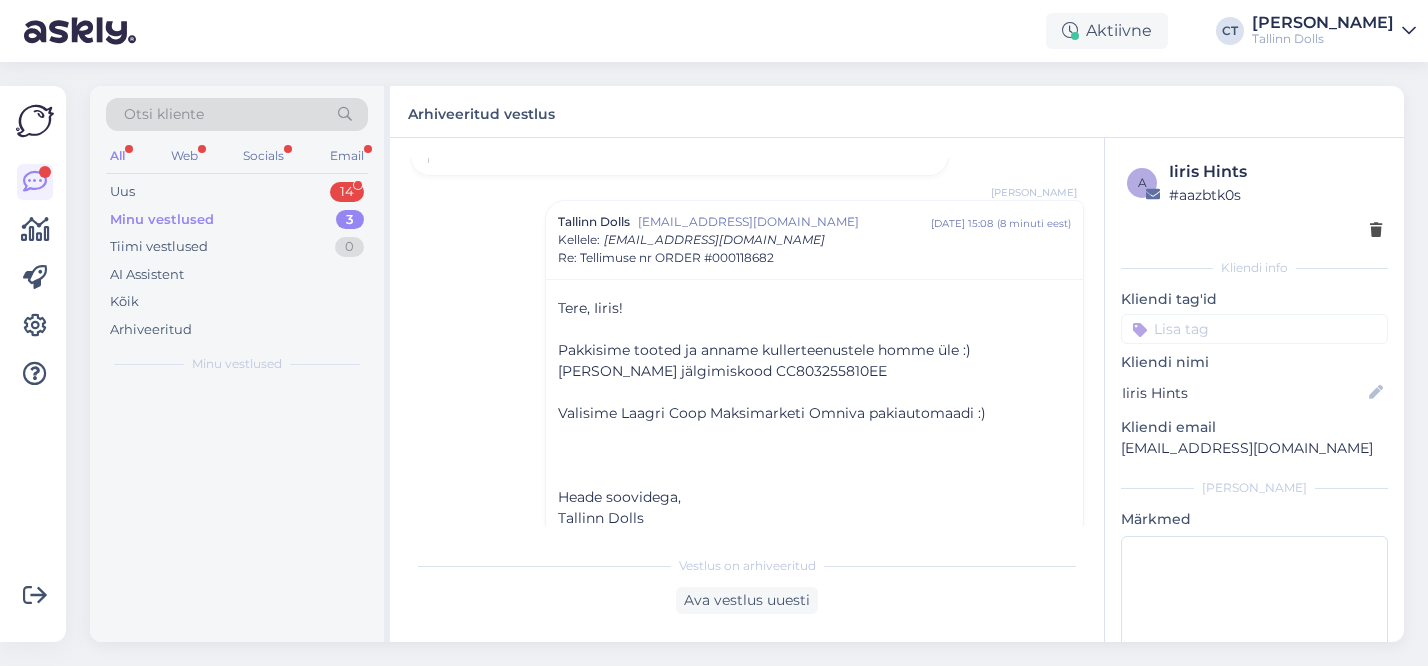scroll, scrollTop: 758, scrollLeft: 0, axis: vertical 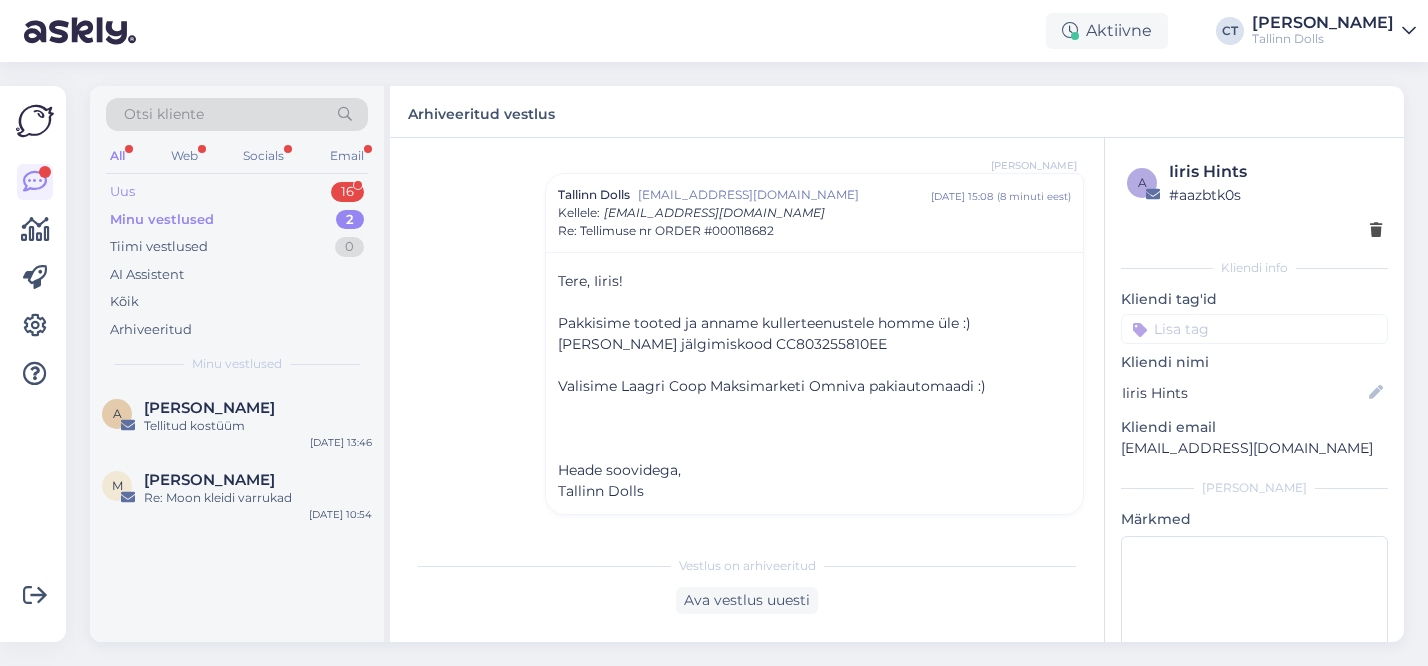 click on "Uus 16" at bounding box center (237, 192) 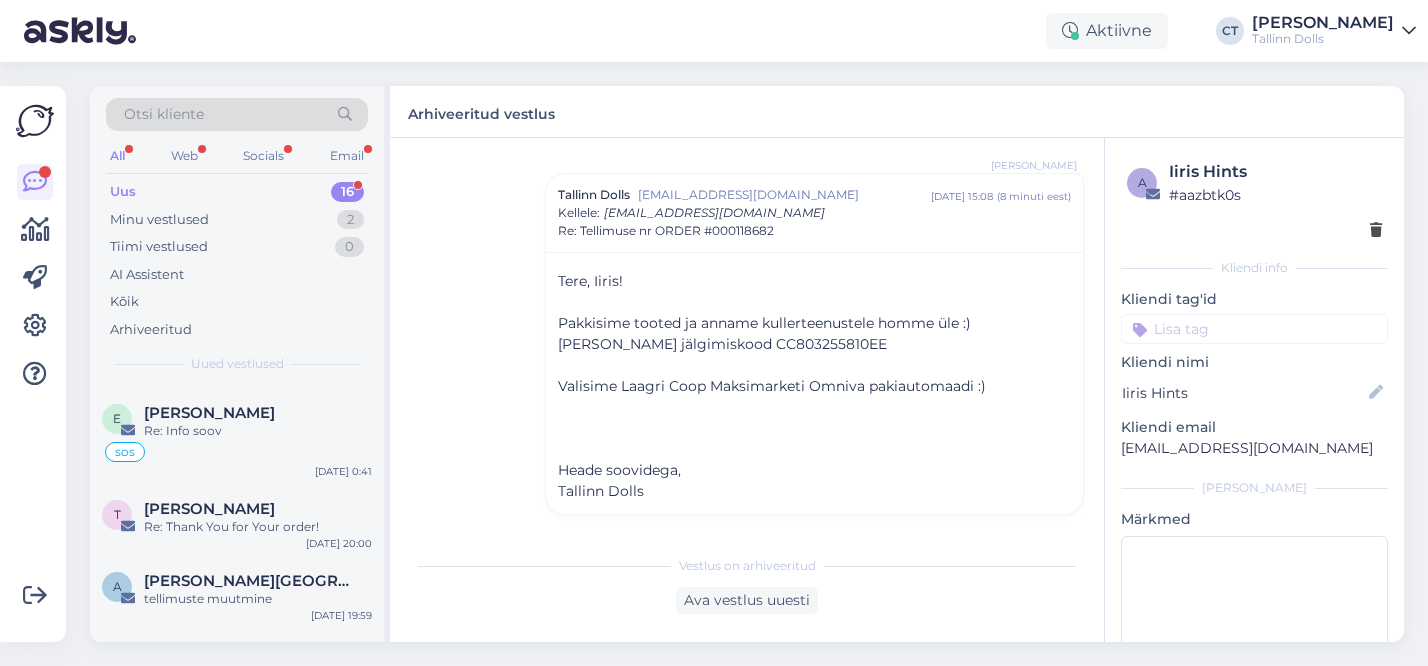 scroll, scrollTop: 991, scrollLeft: 0, axis: vertical 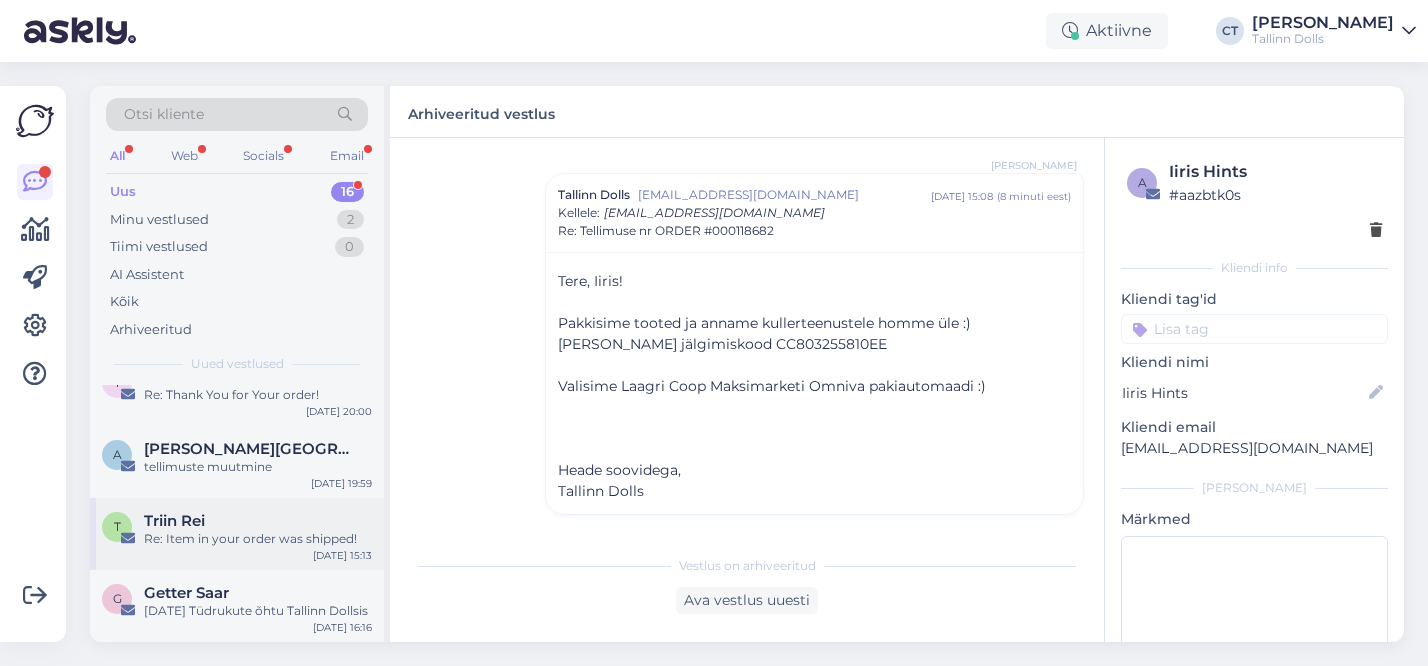 click on "Re: Item in your order was shipped!" at bounding box center [258, 539] 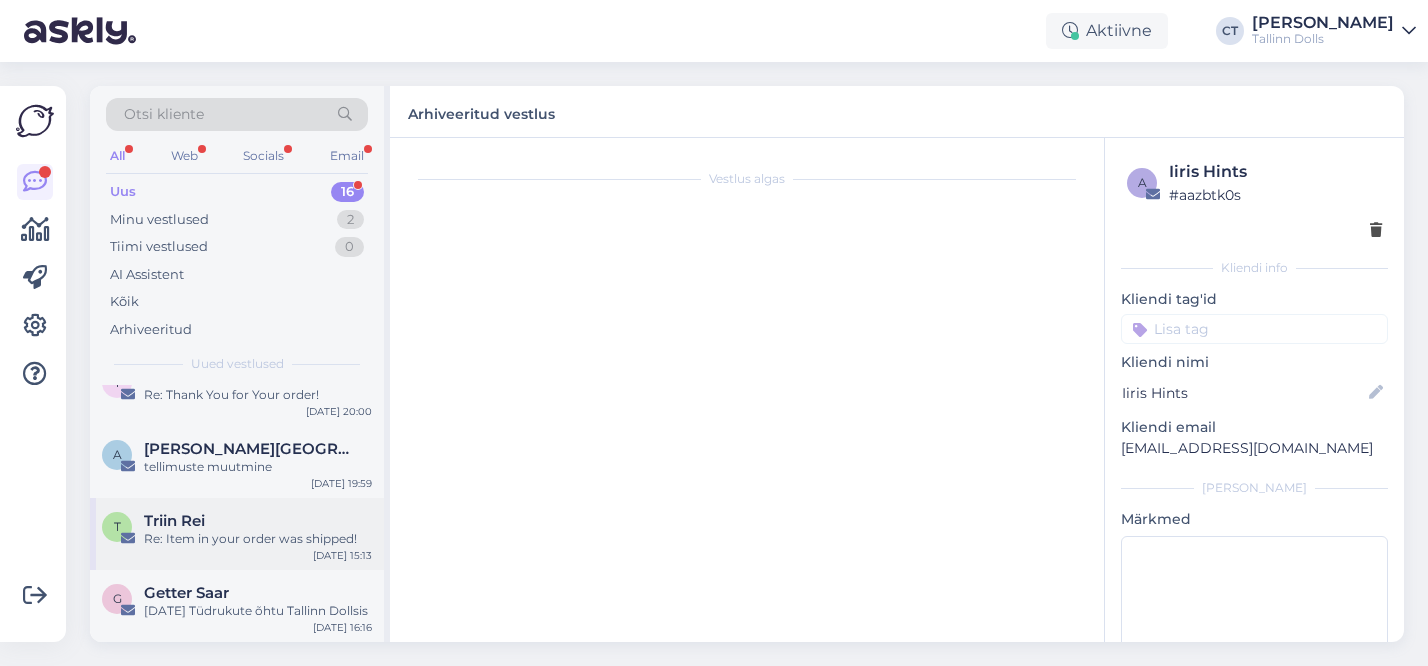 scroll, scrollTop: 140, scrollLeft: 0, axis: vertical 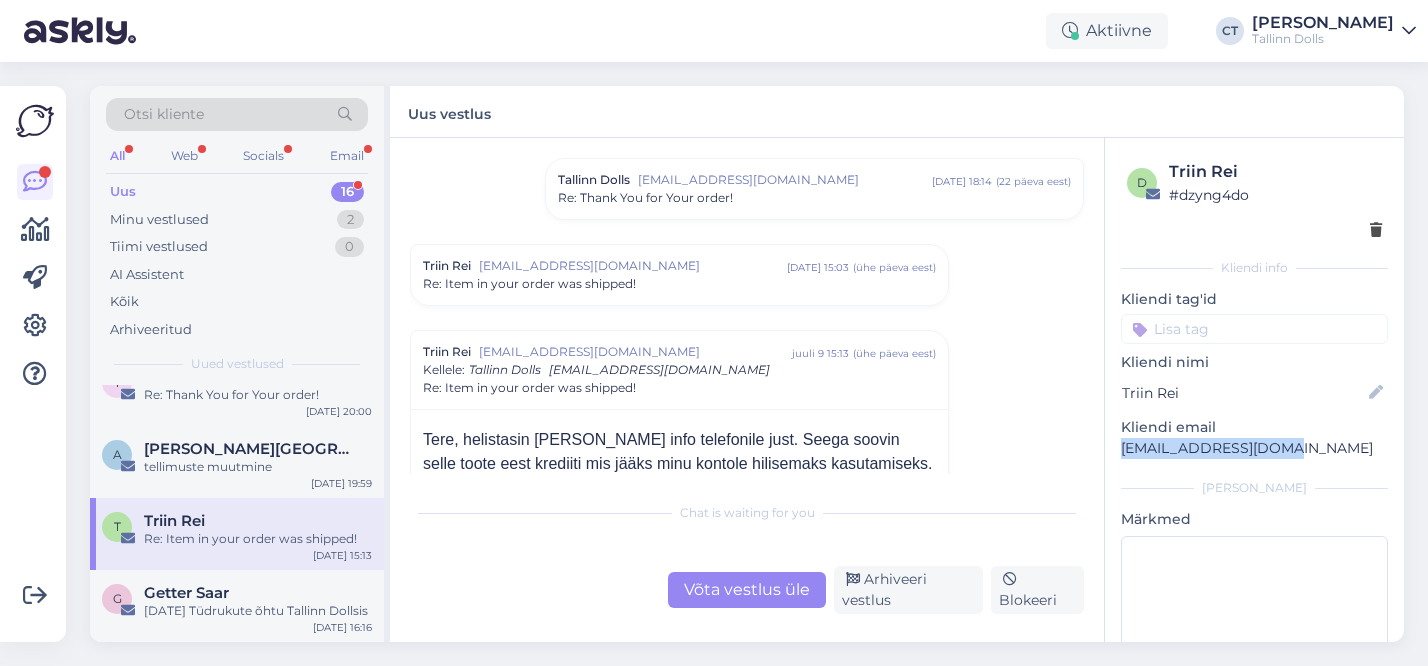 drag, startPoint x: 1272, startPoint y: 448, endPoint x: 1113, endPoint y: 447, distance: 159.00314 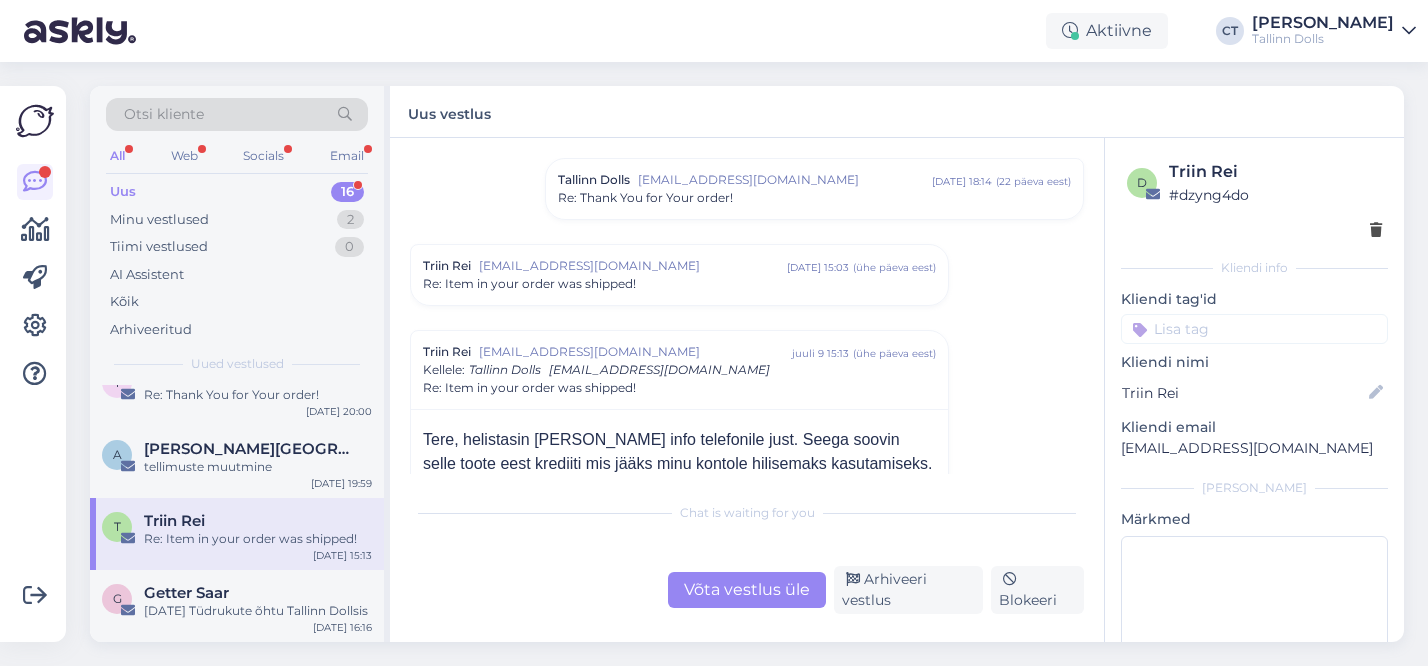 click on "Võta vestlus üle" at bounding box center [747, 590] 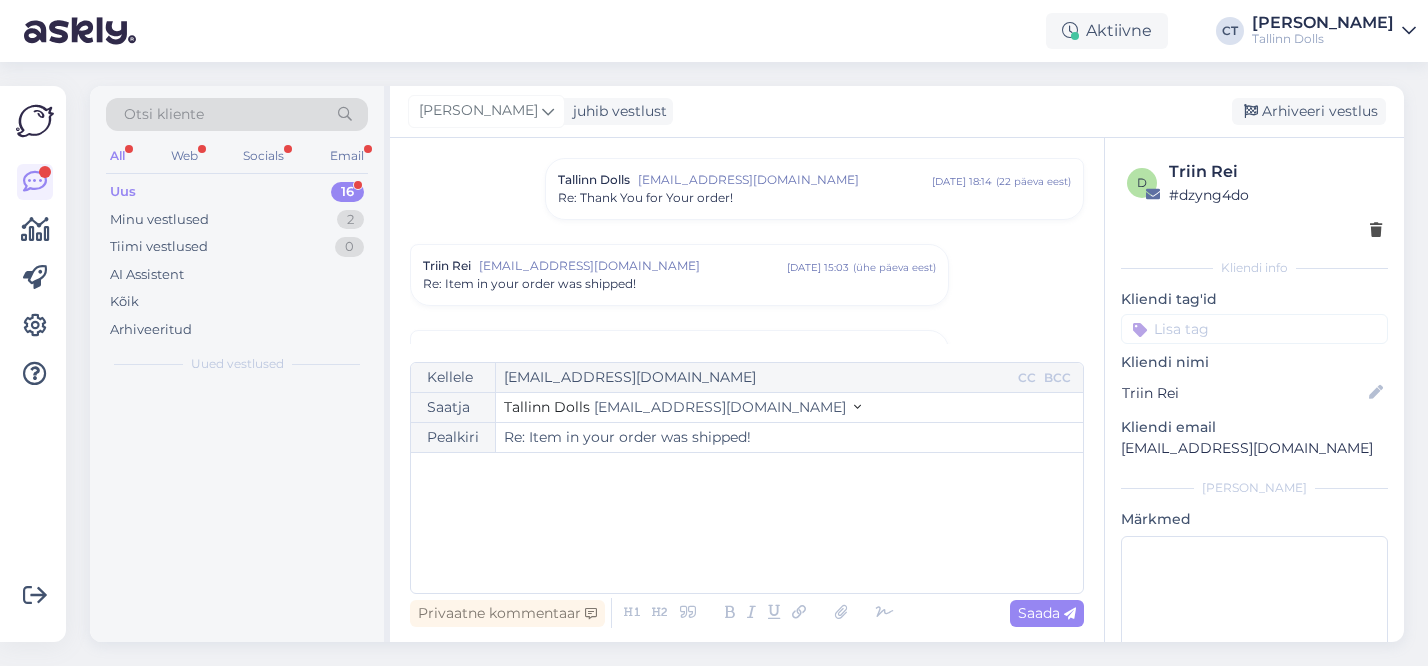 scroll, scrollTop: 312, scrollLeft: 0, axis: vertical 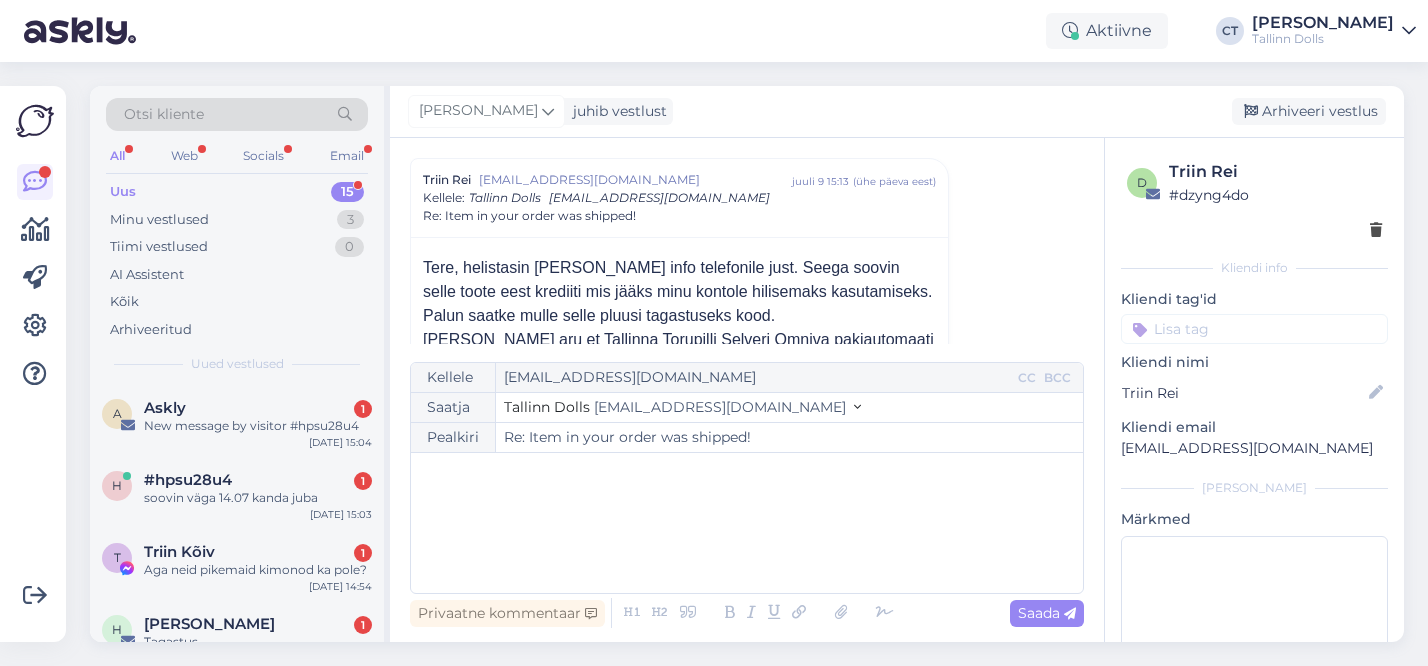 click on "﻿" at bounding box center [747, 523] 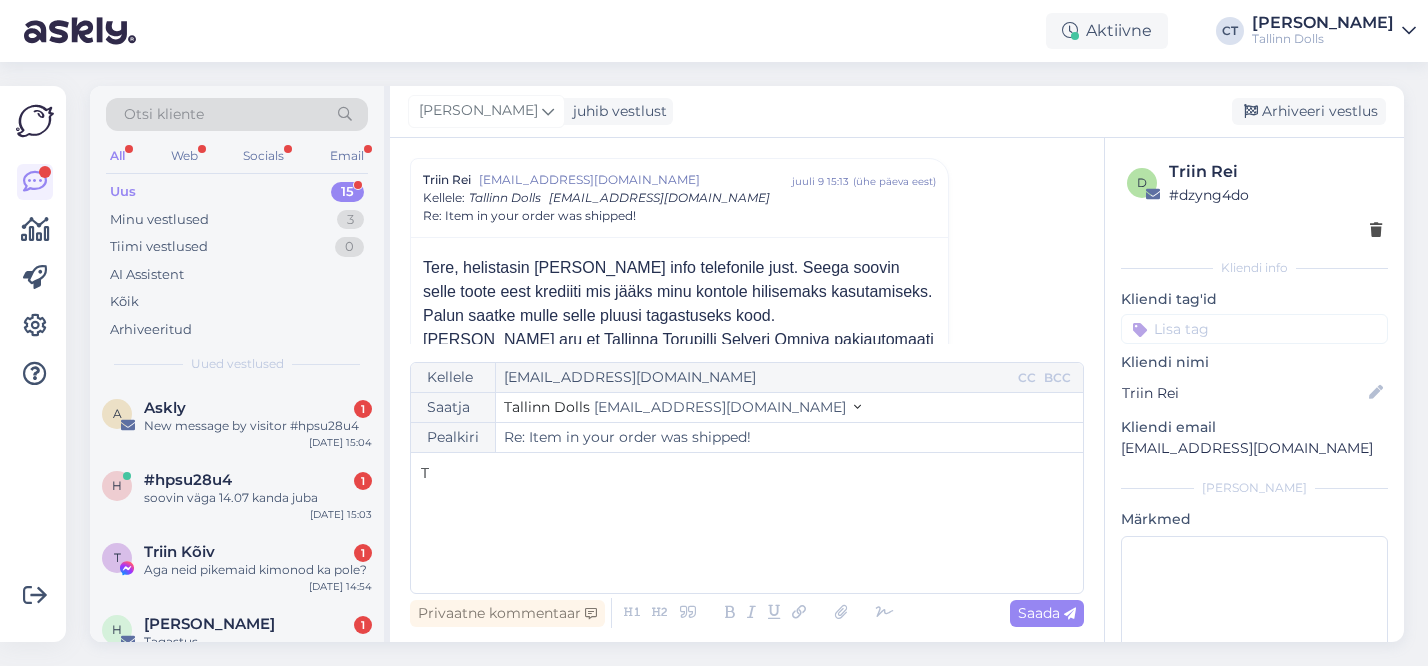 type 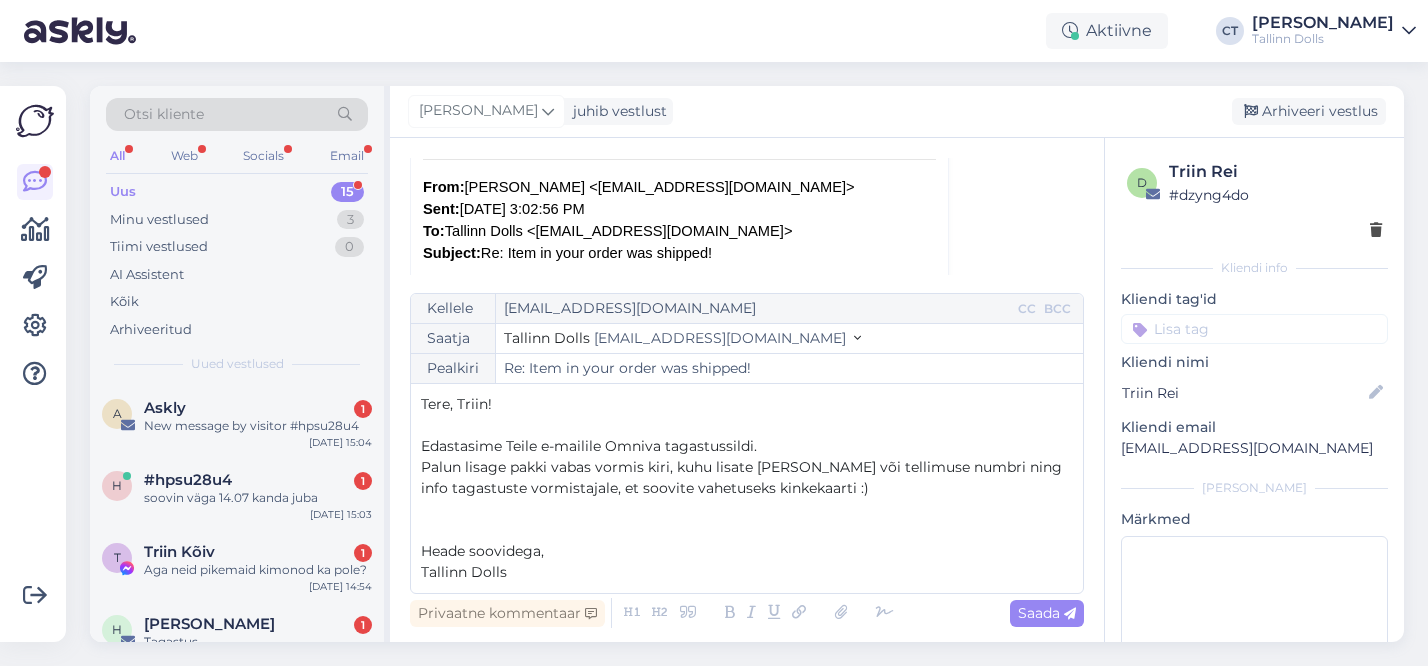 scroll, scrollTop: 784, scrollLeft: 0, axis: vertical 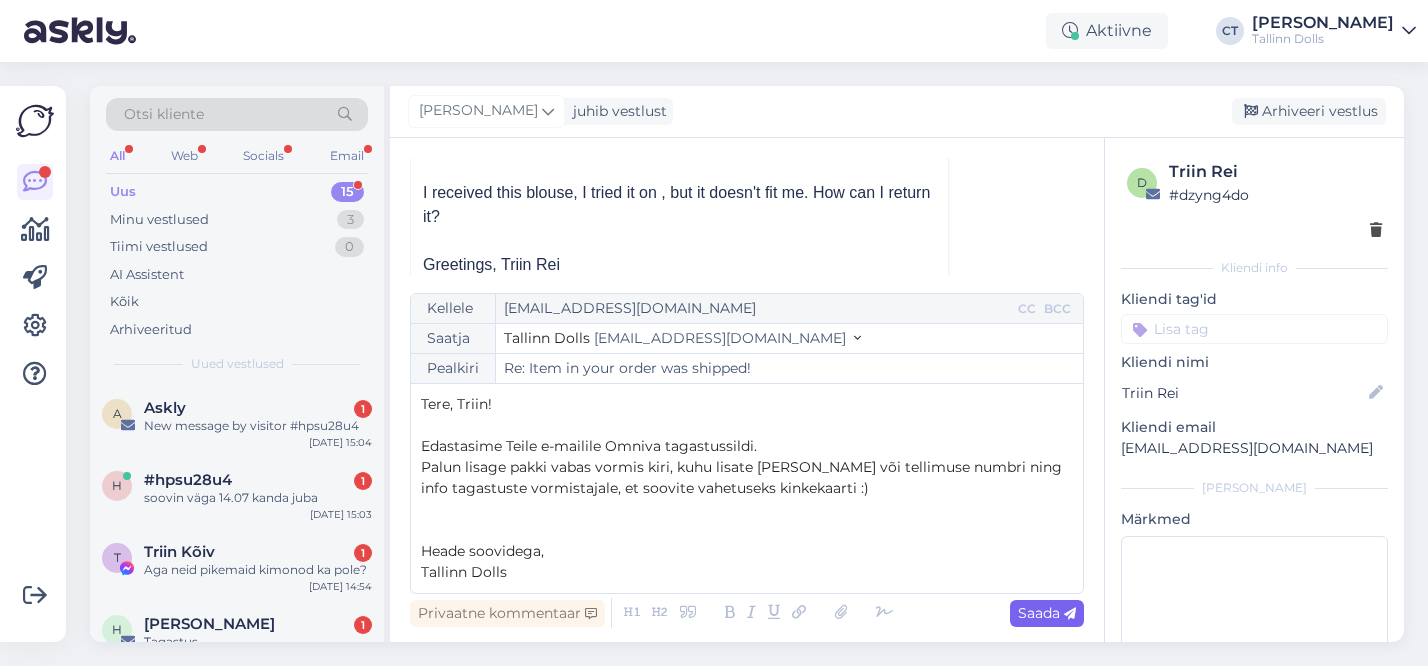 click on "Saada" at bounding box center [1047, 613] 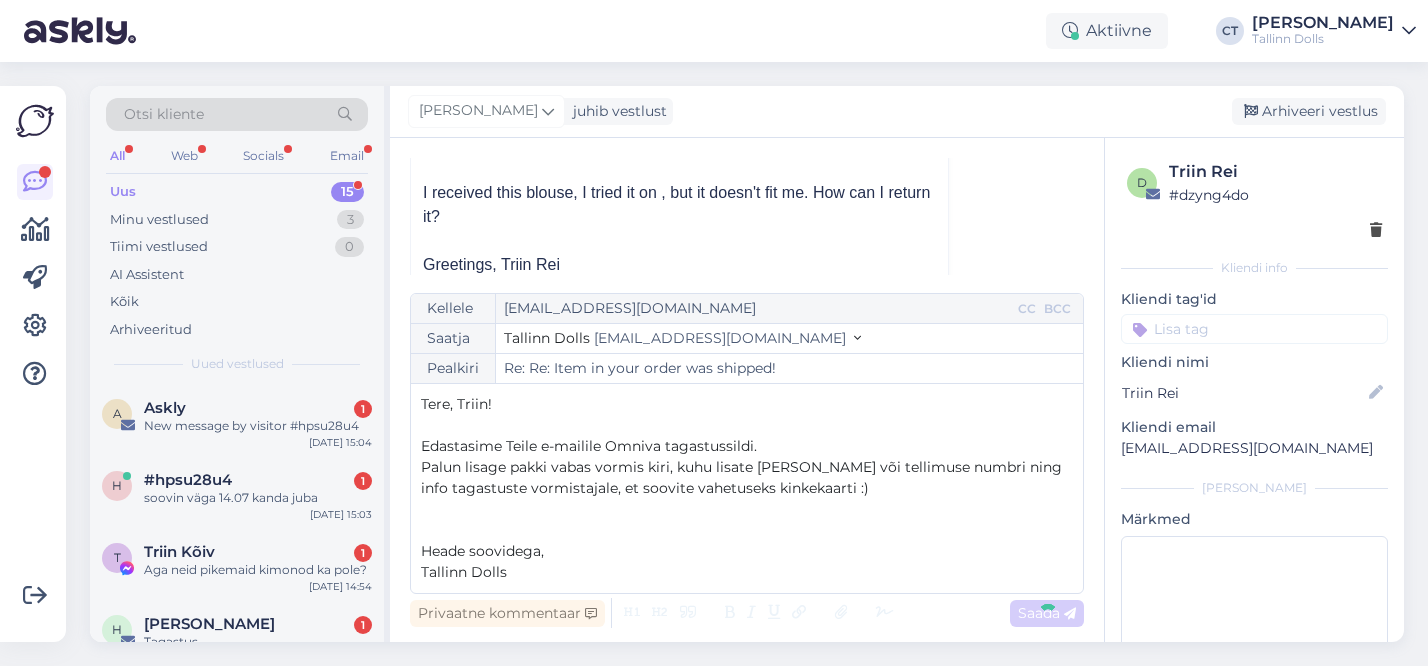 type on "Re: Item in your order was shipped!" 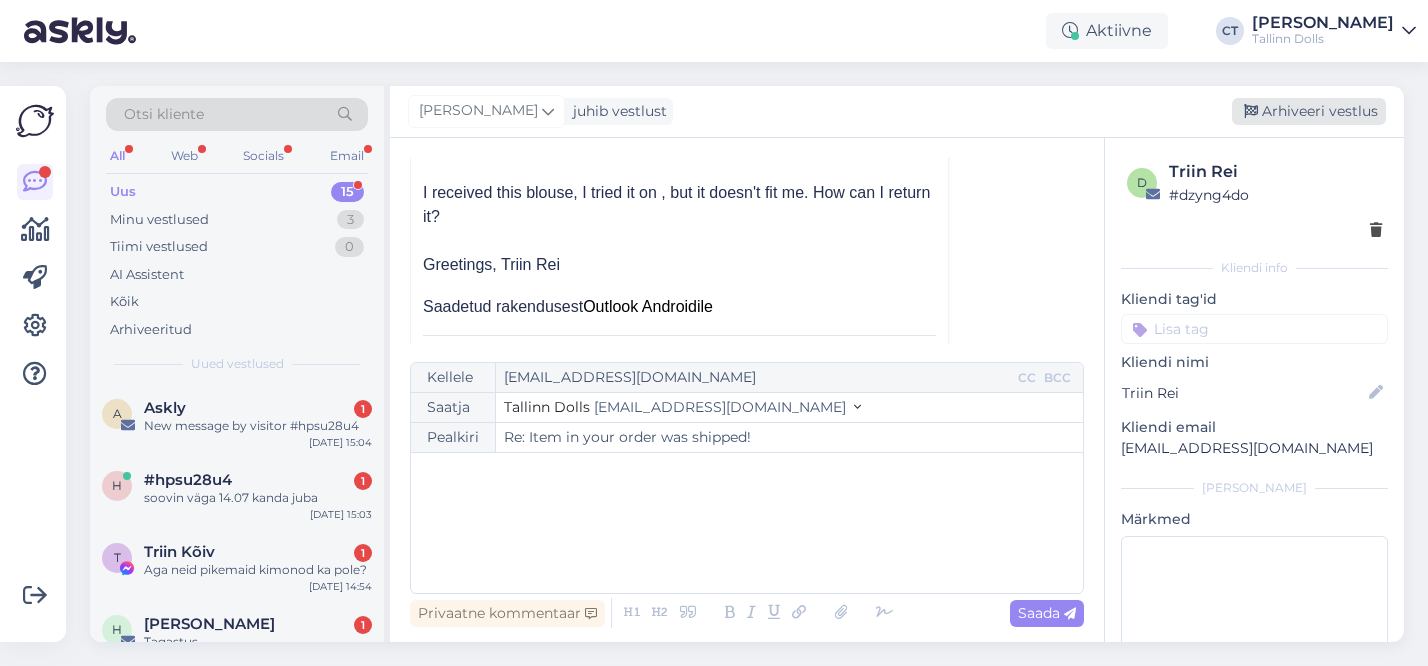 scroll, scrollTop: 2105, scrollLeft: 0, axis: vertical 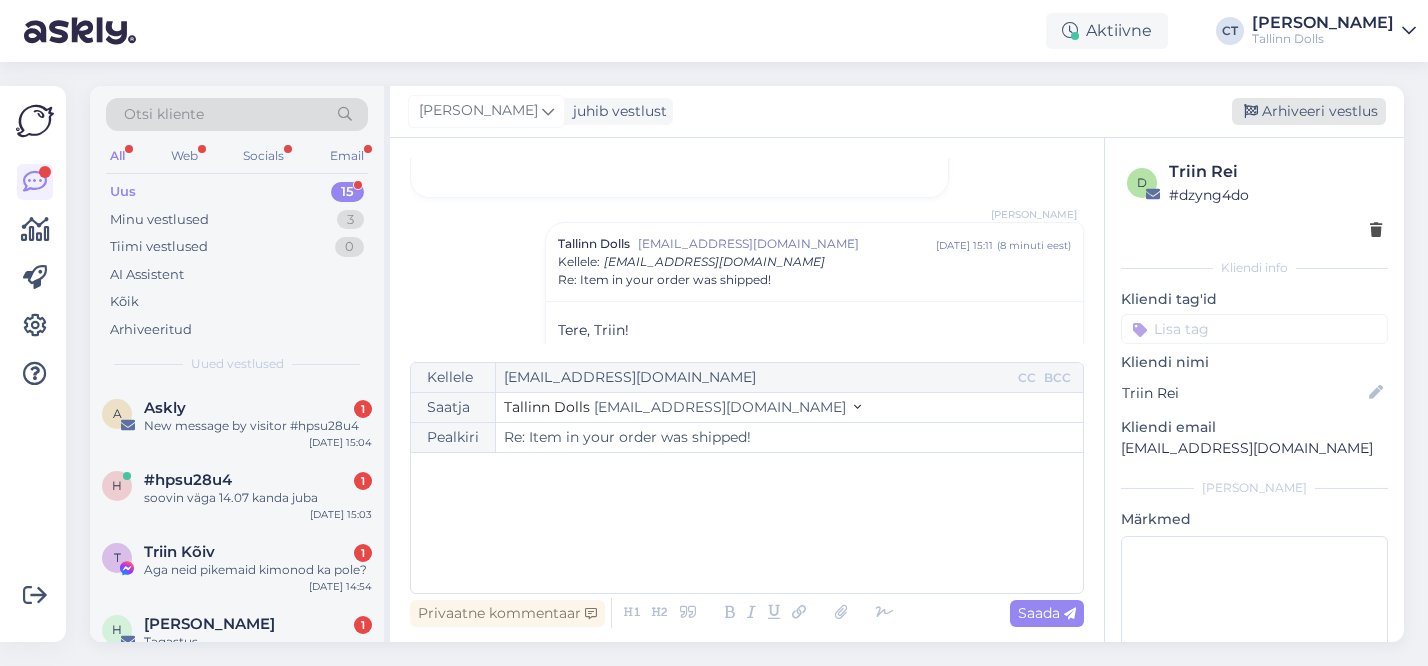 click on "Arhiveeri vestlus" at bounding box center [1309, 111] 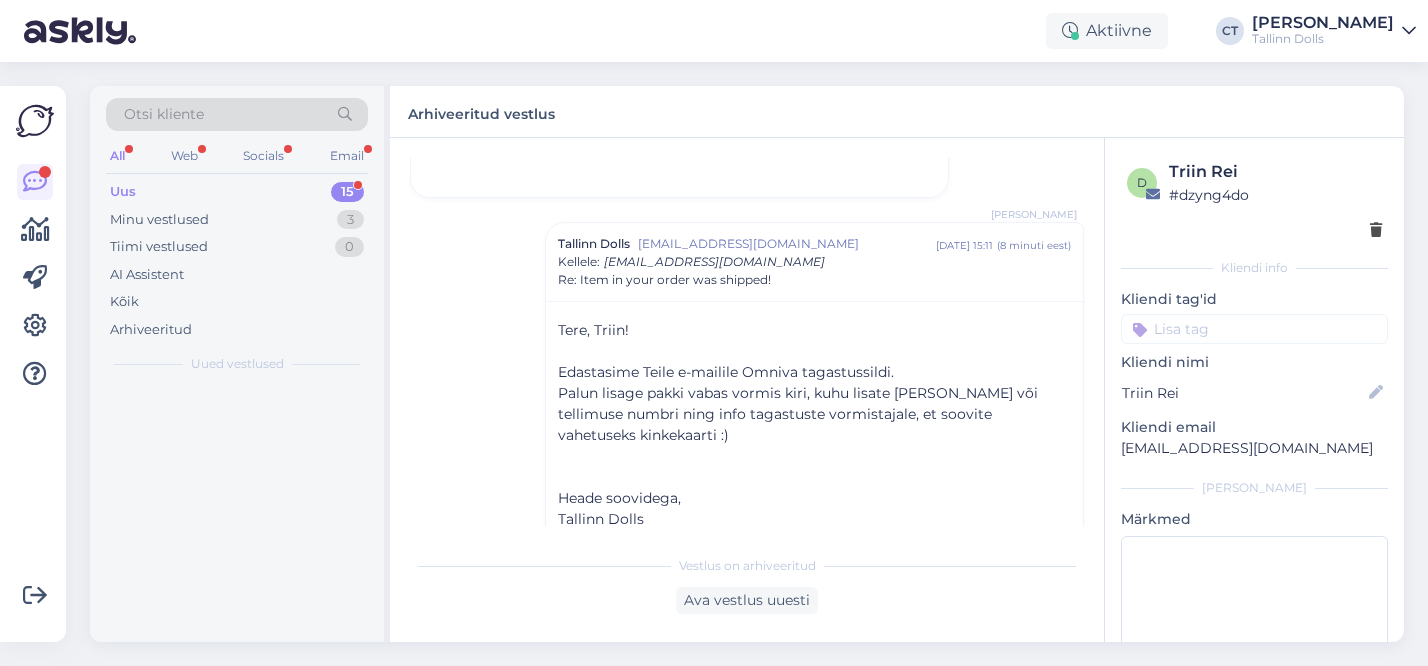 scroll, scrollTop: 2111, scrollLeft: 0, axis: vertical 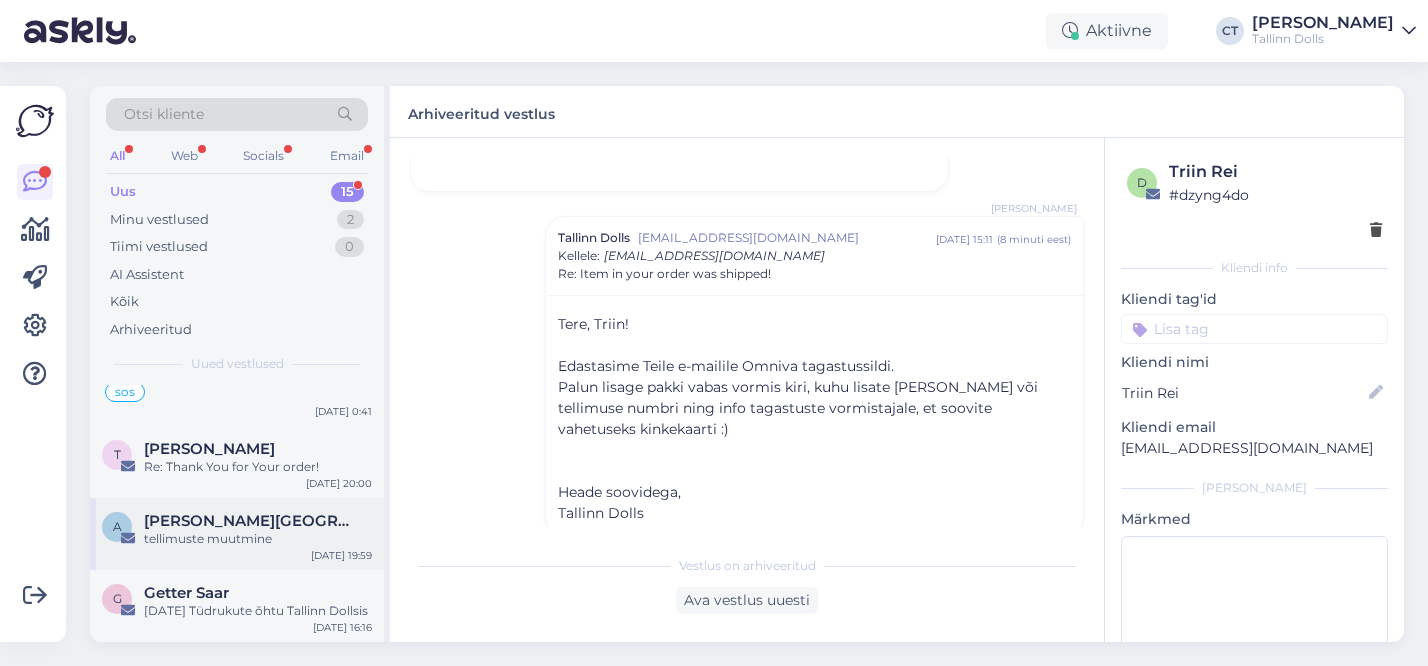 click on "tellimuste muutmine" at bounding box center [258, 539] 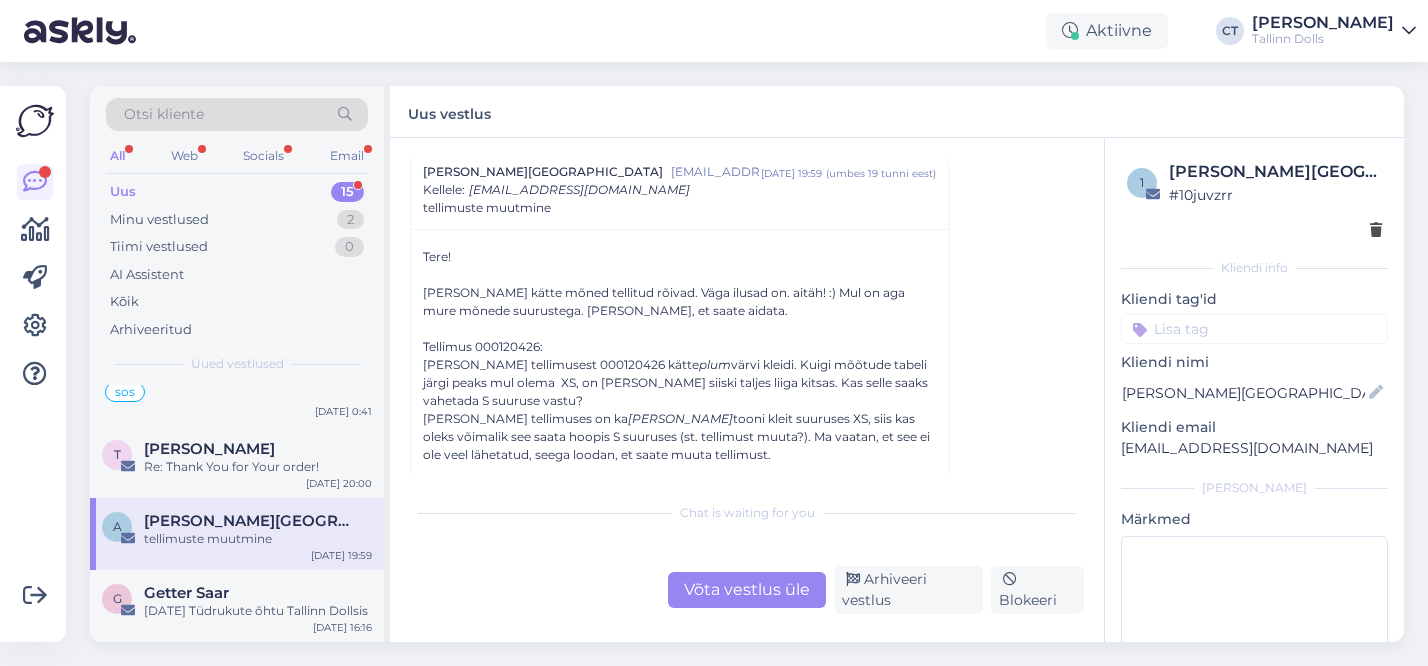 scroll, scrollTop: 68, scrollLeft: 0, axis: vertical 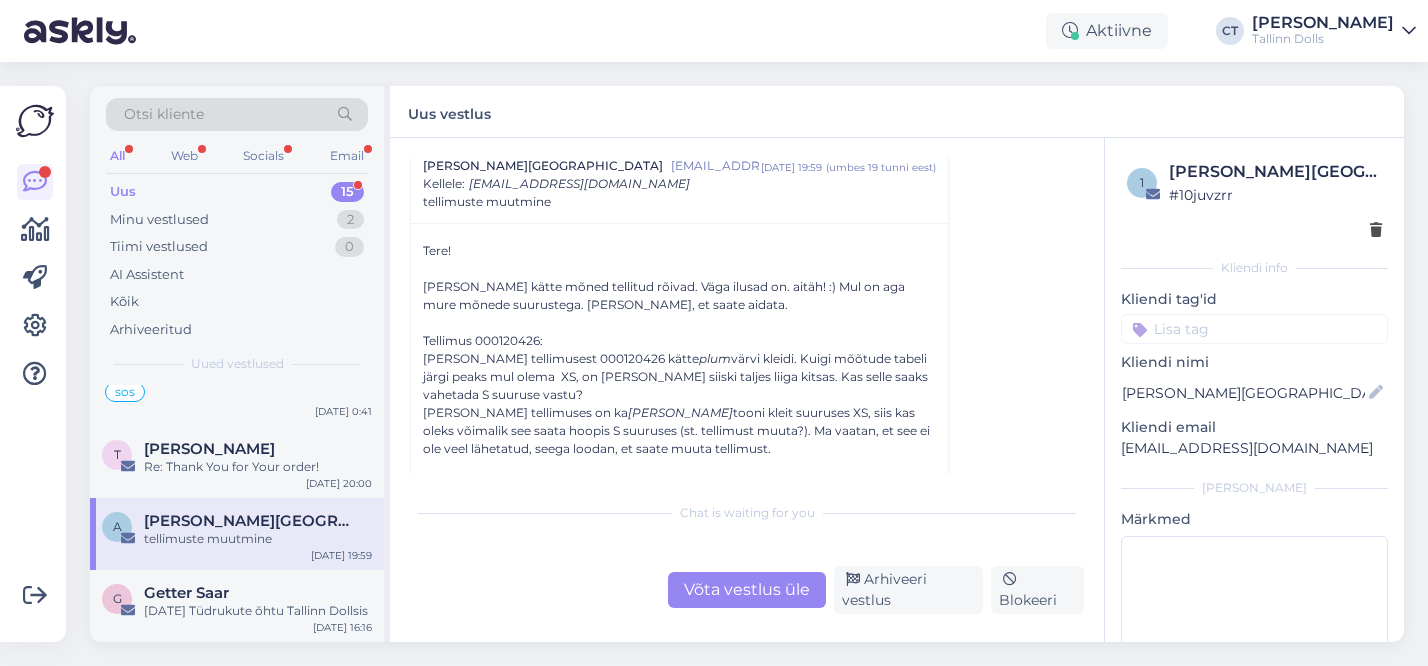 click on "[PERSON_NAME] tellimusest 000120426 kätte  plum  värvi kleidi. Kuigi mõõtude tabeli järgi peaks mul olema  XS, on [PERSON_NAME] siiski taljes liiga kitsas. Kas selle saaks vahetada S suuruse vastu?" at bounding box center [679, 377] 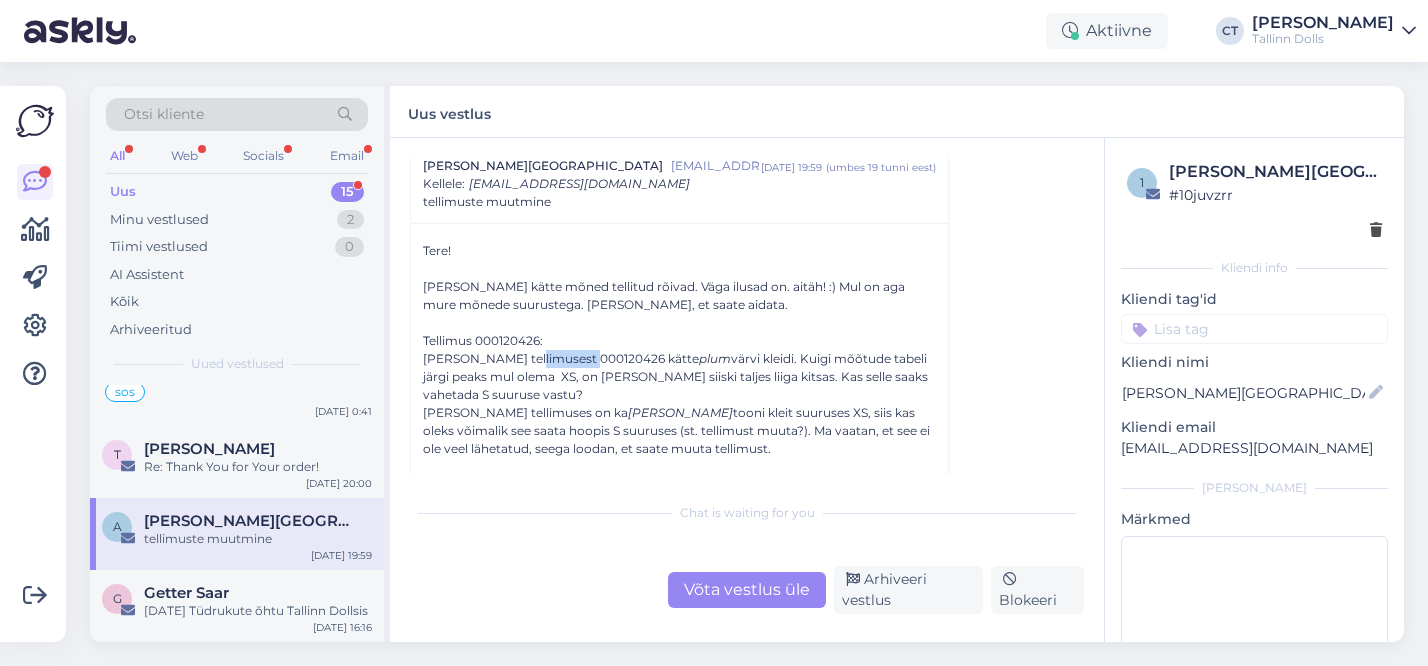 click on "[PERSON_NAME] tellimusest 000120426 kätte  plum  värvi kleidi. Kuigi mõõtude tabeli järgi peaks mul olema  XS, on [PERSON_NAME] siiski taljes liiga kitsas. Kas selle saaks vahetada S suuruse vastu?" at bounding box center (679, 377) 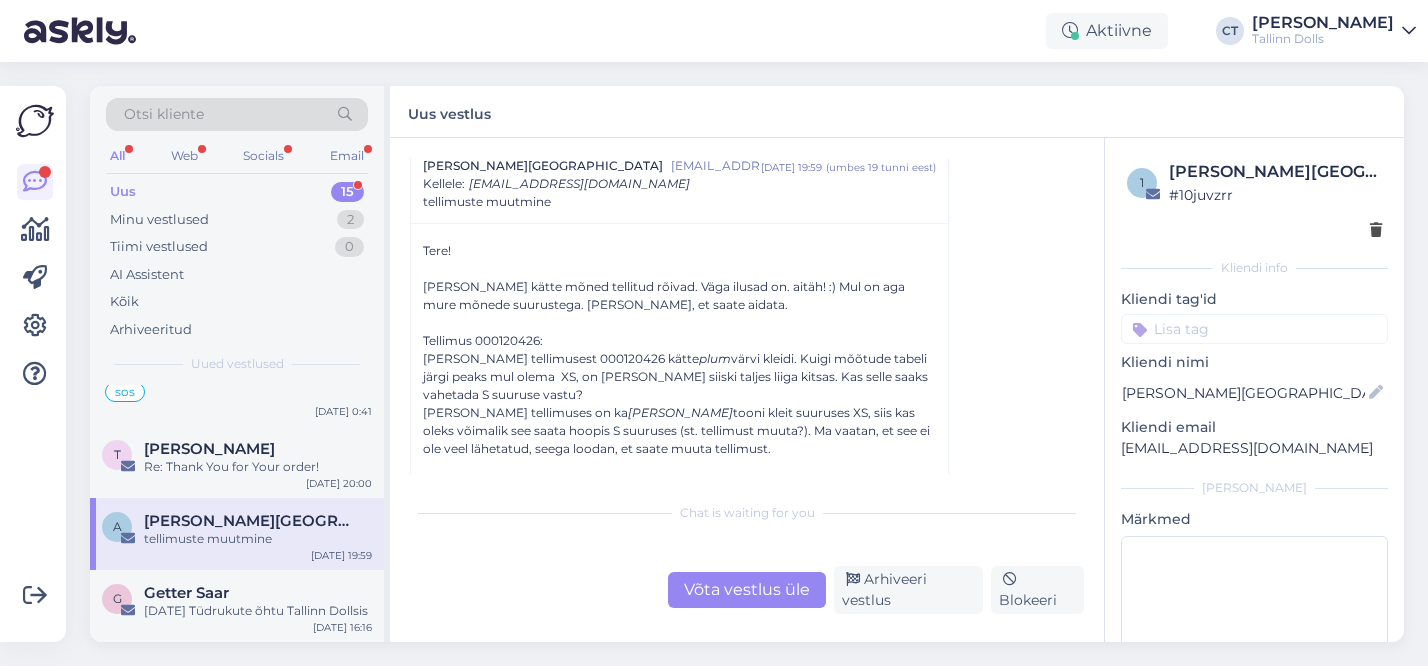 click on "Võta vestlus üle" at bounding box center [747, 590] 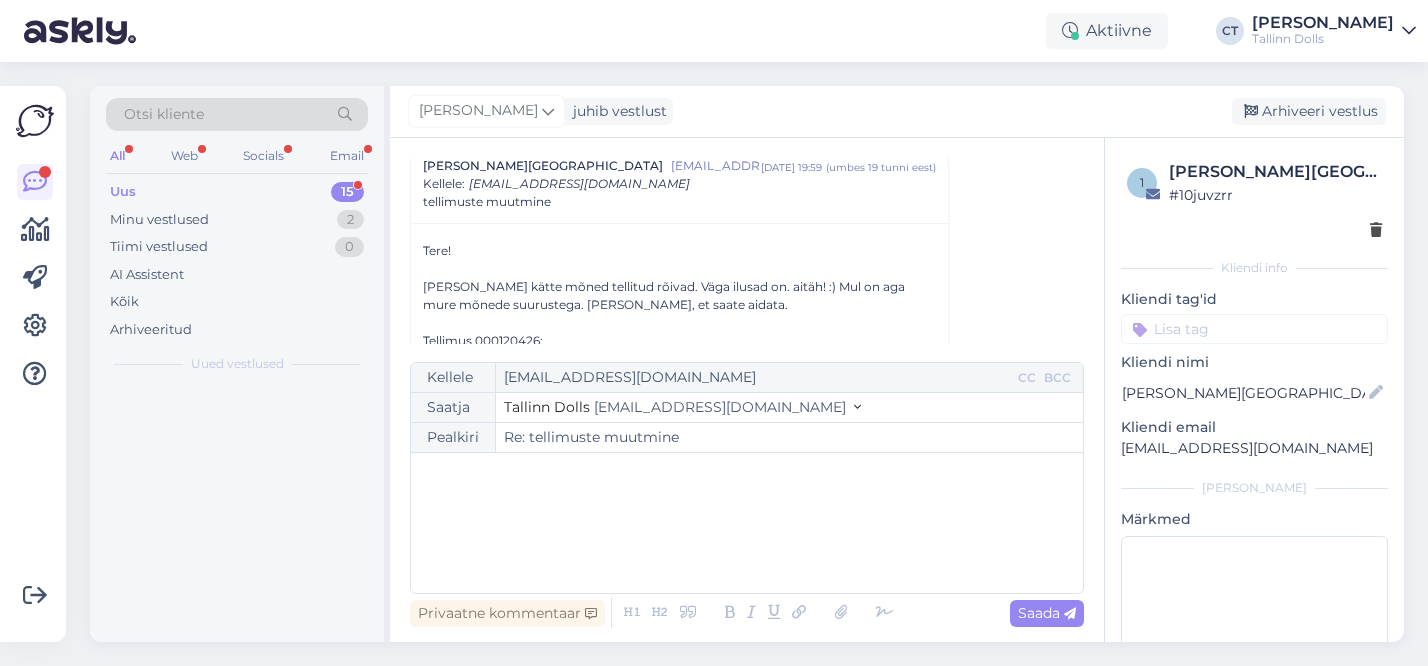 scroll, scrollTop: 54, scrollLeft: 0, axis: vertical 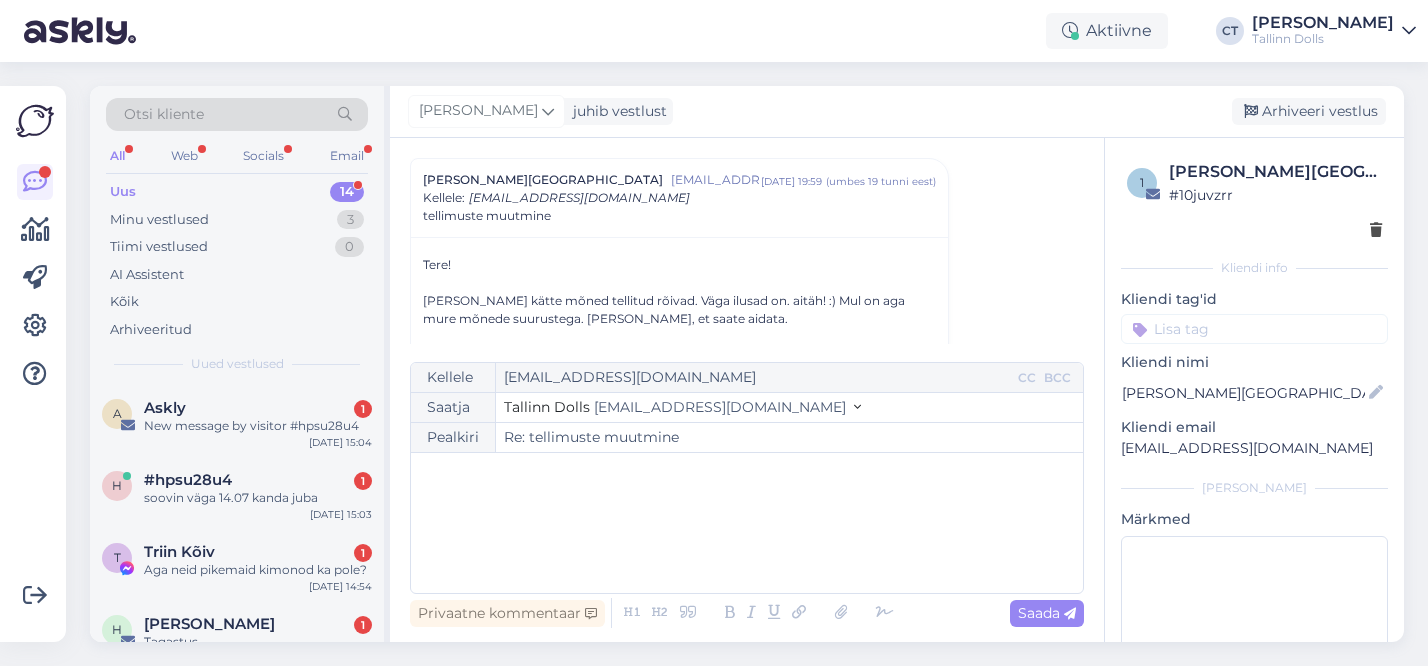 click on "﻿" at bounding box center [747, 523] 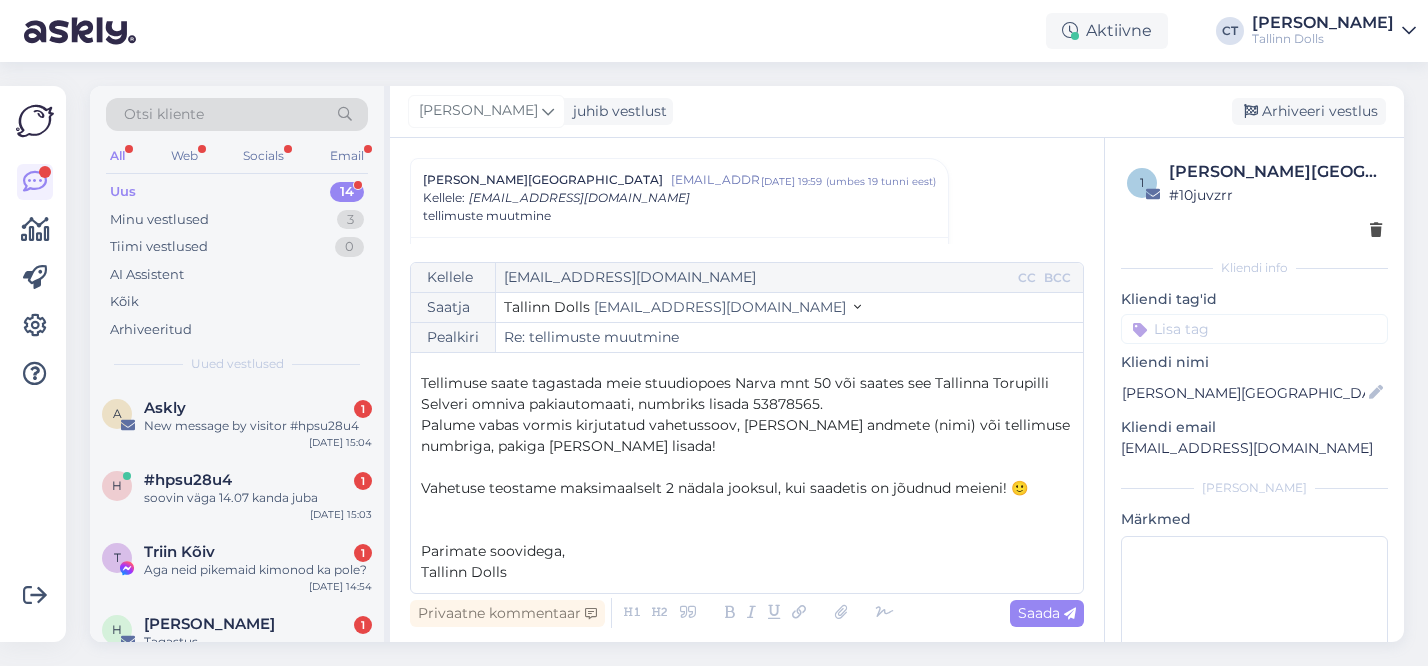 scroll, scrollTop: 0, scrollLeft: 0, axis: both 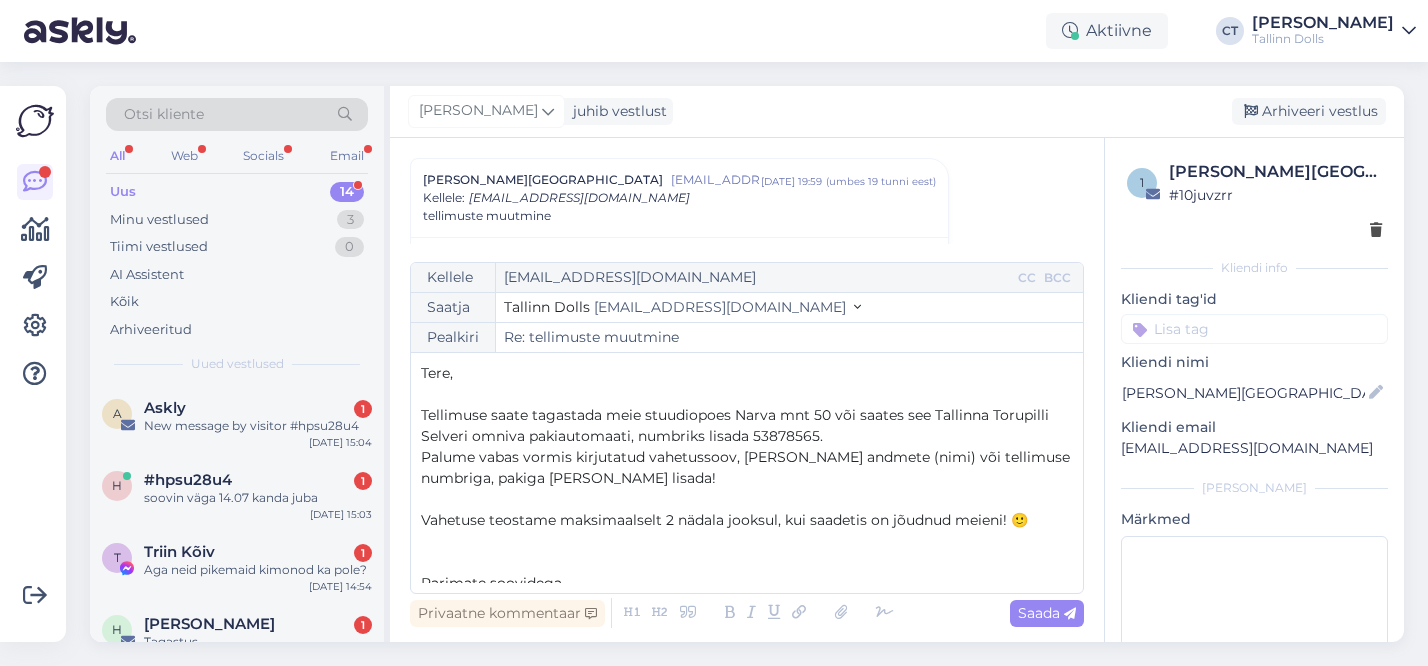 click on "Tere," at bounding box center (747, 373) 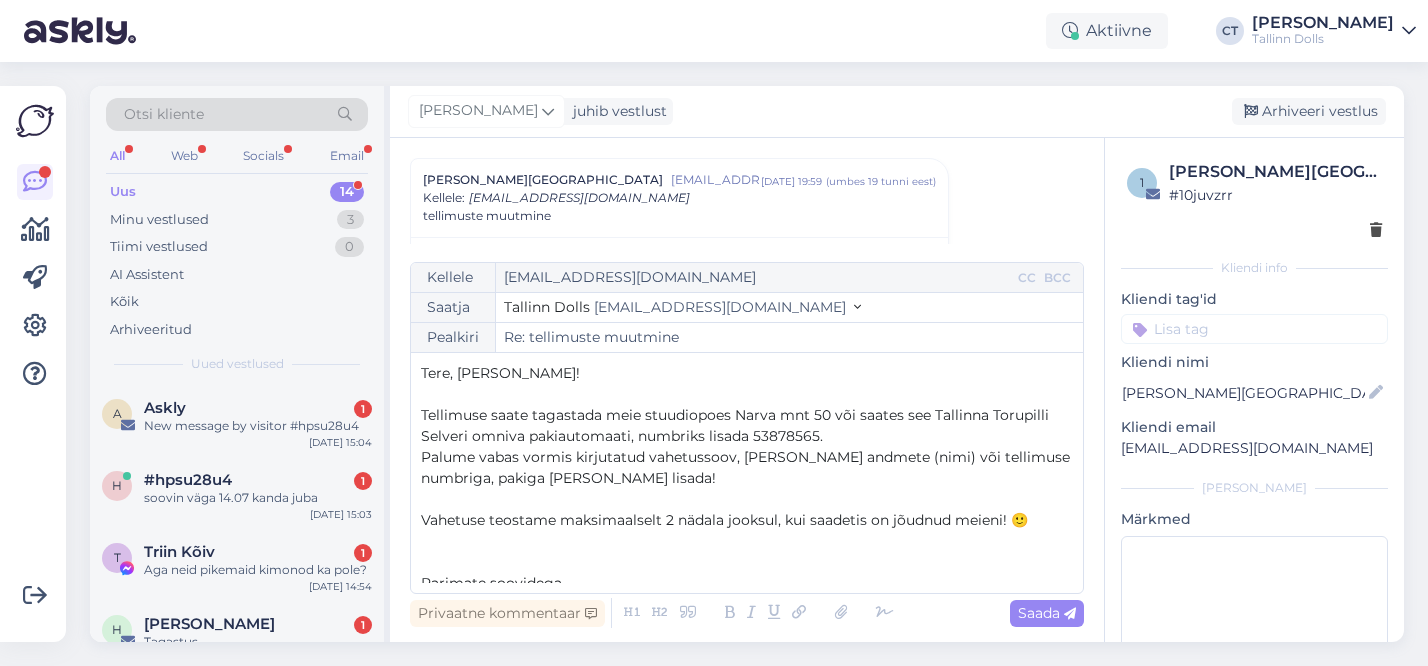 click on "﻿" at bounding box center (747, 394) 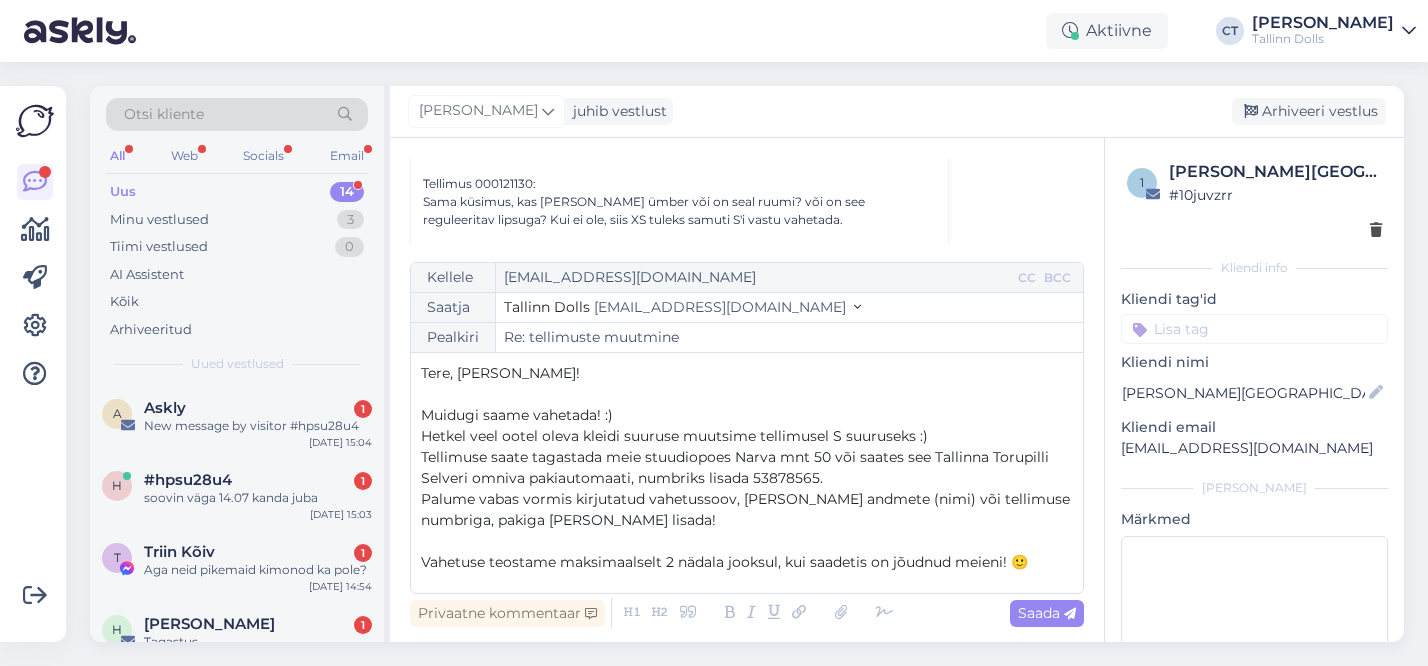 scroll, scrollTop: 512, scrollLeft: 0, axis: vertical 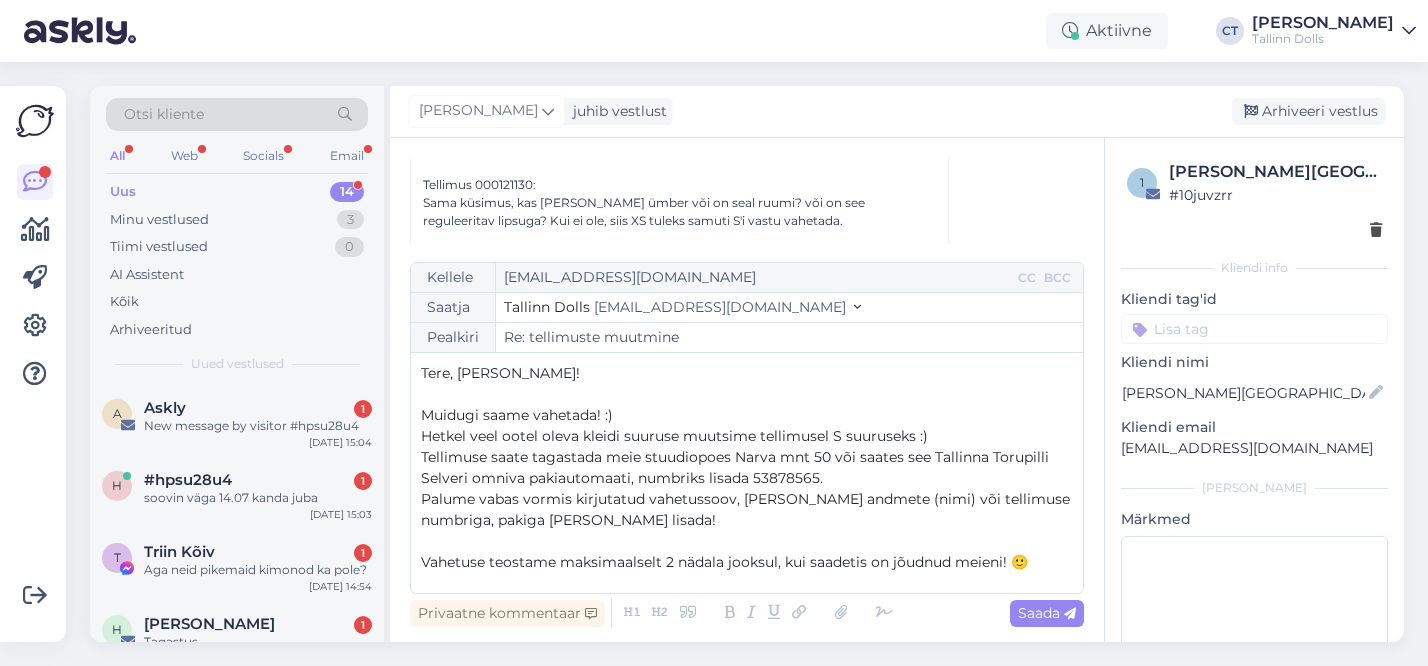 click on "Tellimus 000121130:" at bounding box center (679, 185) 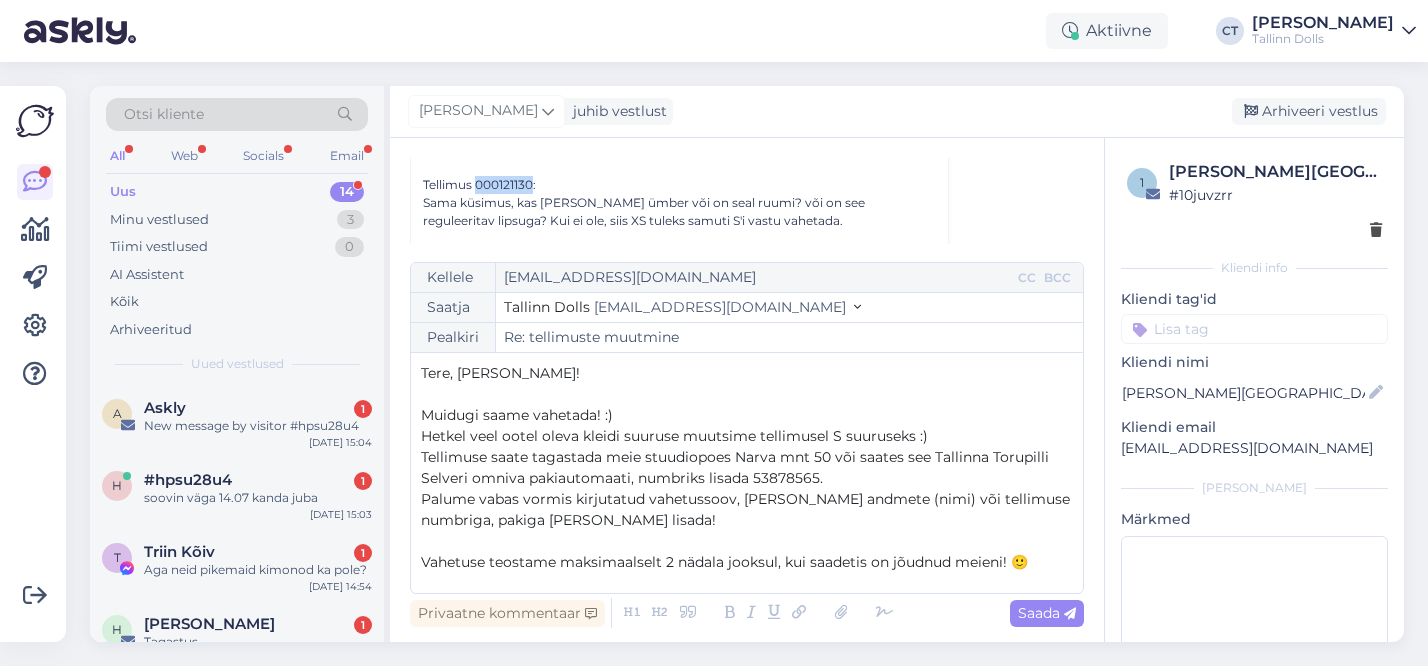 click on "Tellimus 000121130:" at bounding box center [679, 185] 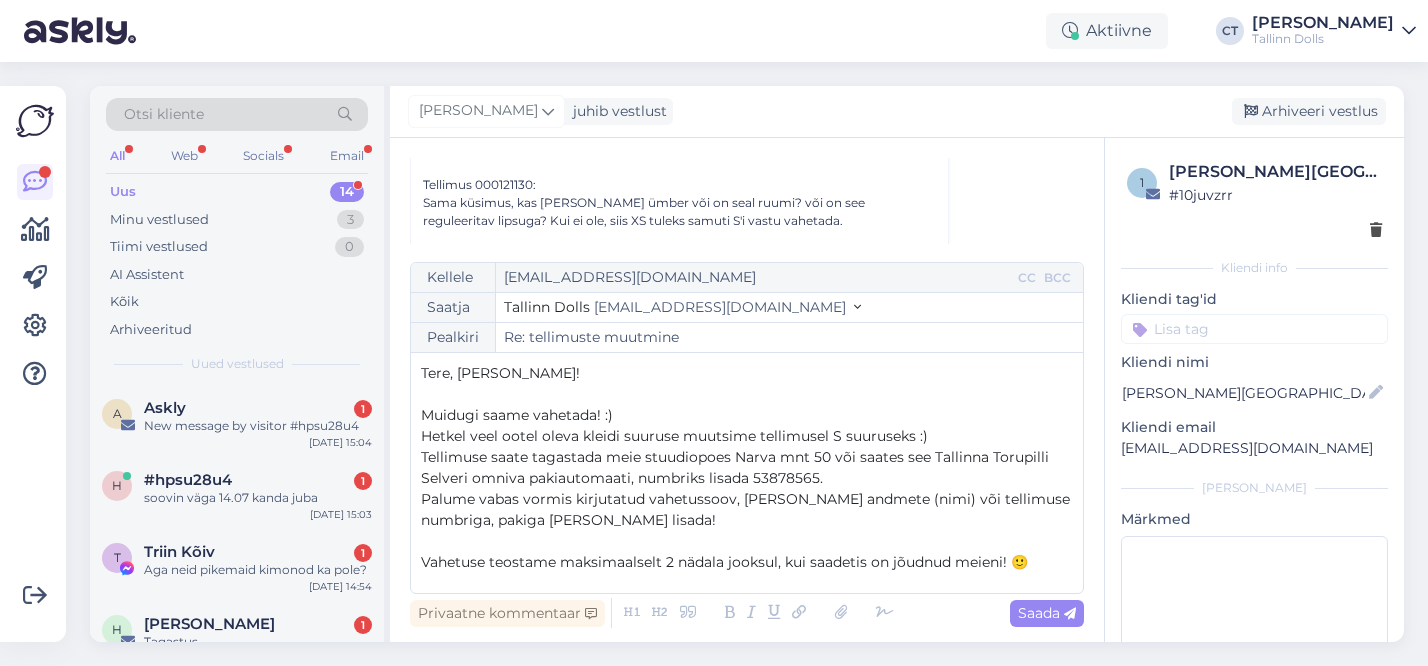 click on "Hetkel veel ootel oleva kleidi suuruse muutsime tellimusel S suuruseks :)" at bounding box center (747, 436) 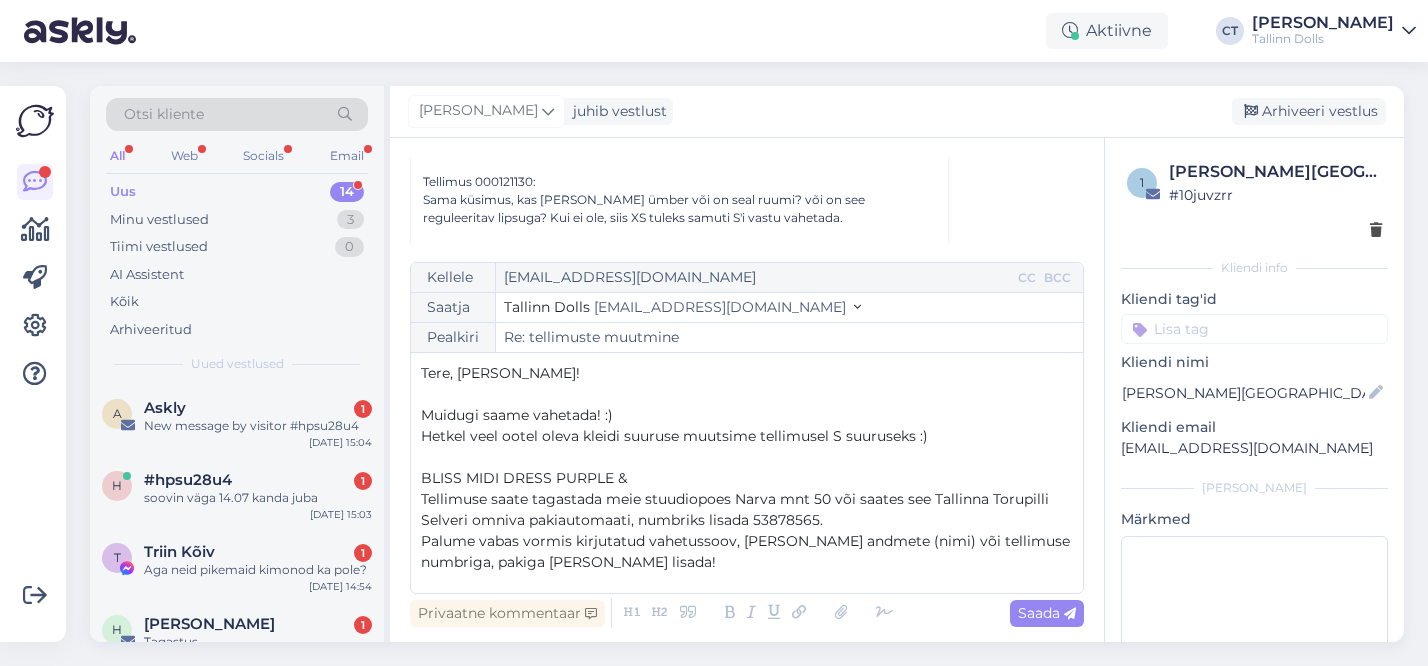 scroll, scrollTop: 499, scrollLeft: 0, axis: vertical 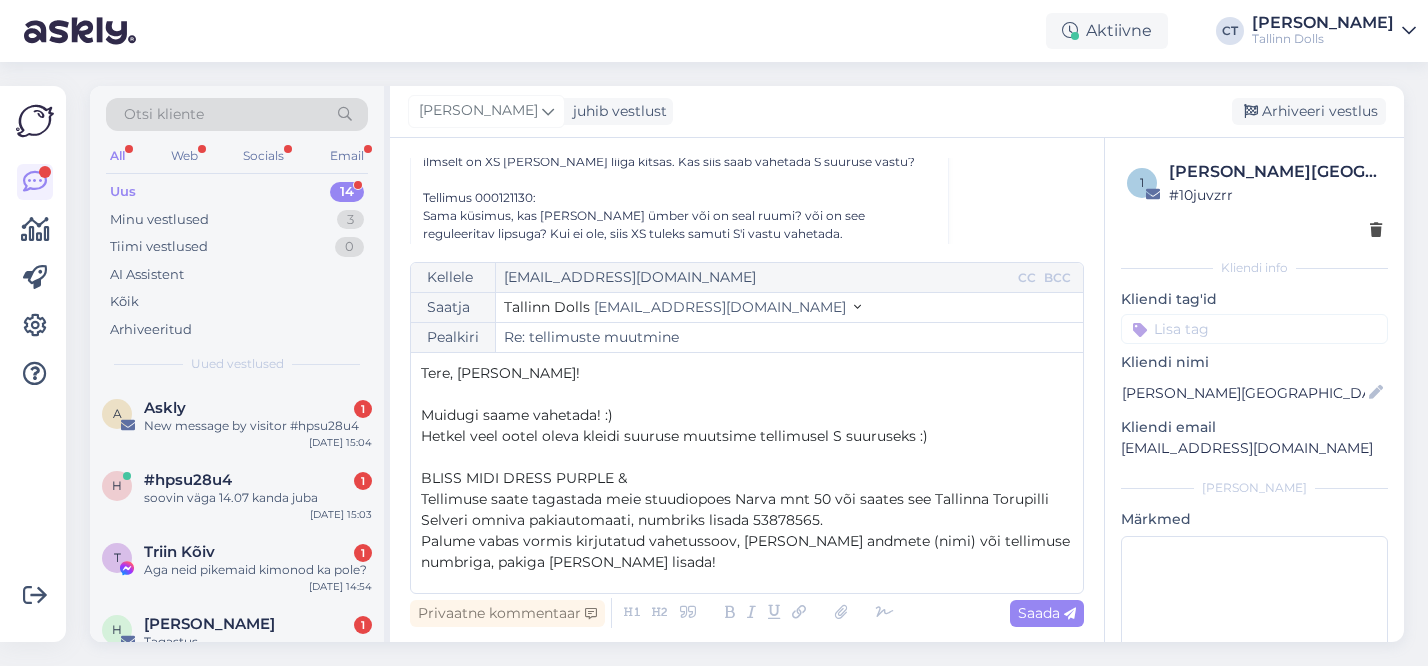 click on "Tellimus 000121130:" at bounding box center (679, 198) 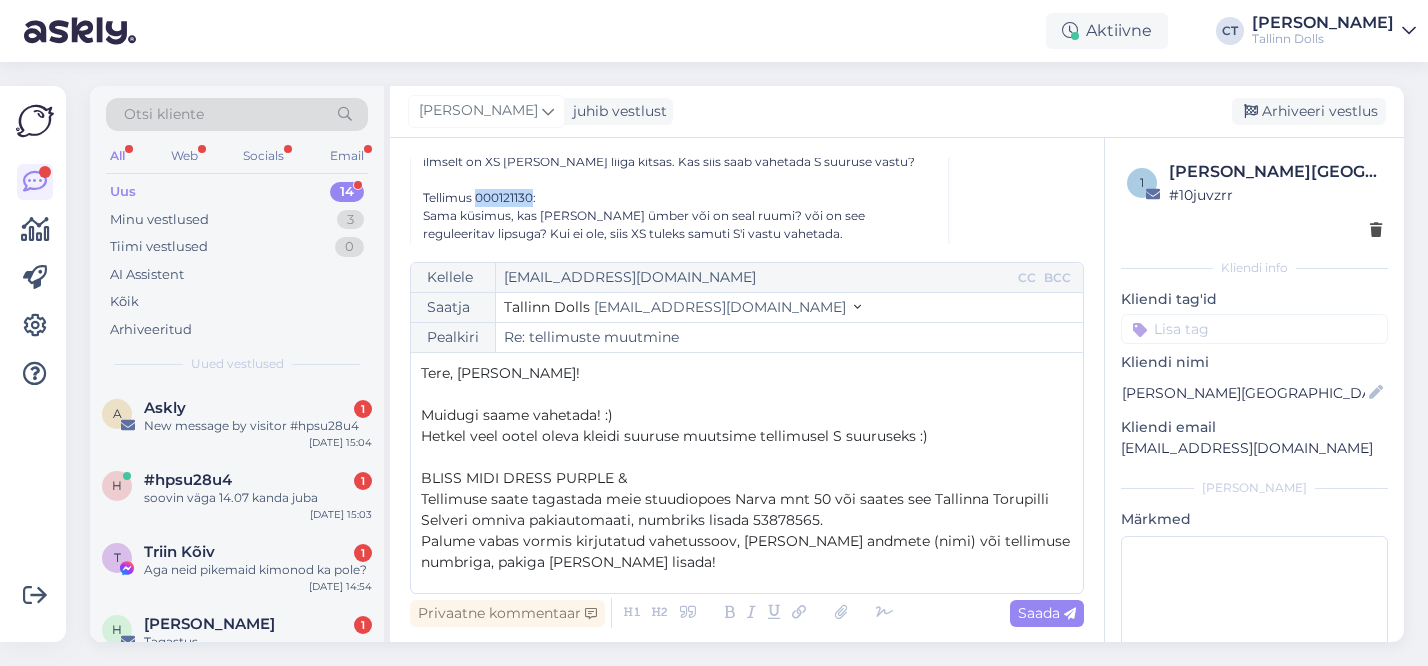 click on "Tellimus 000121130:" at bounding box center [679, 198] 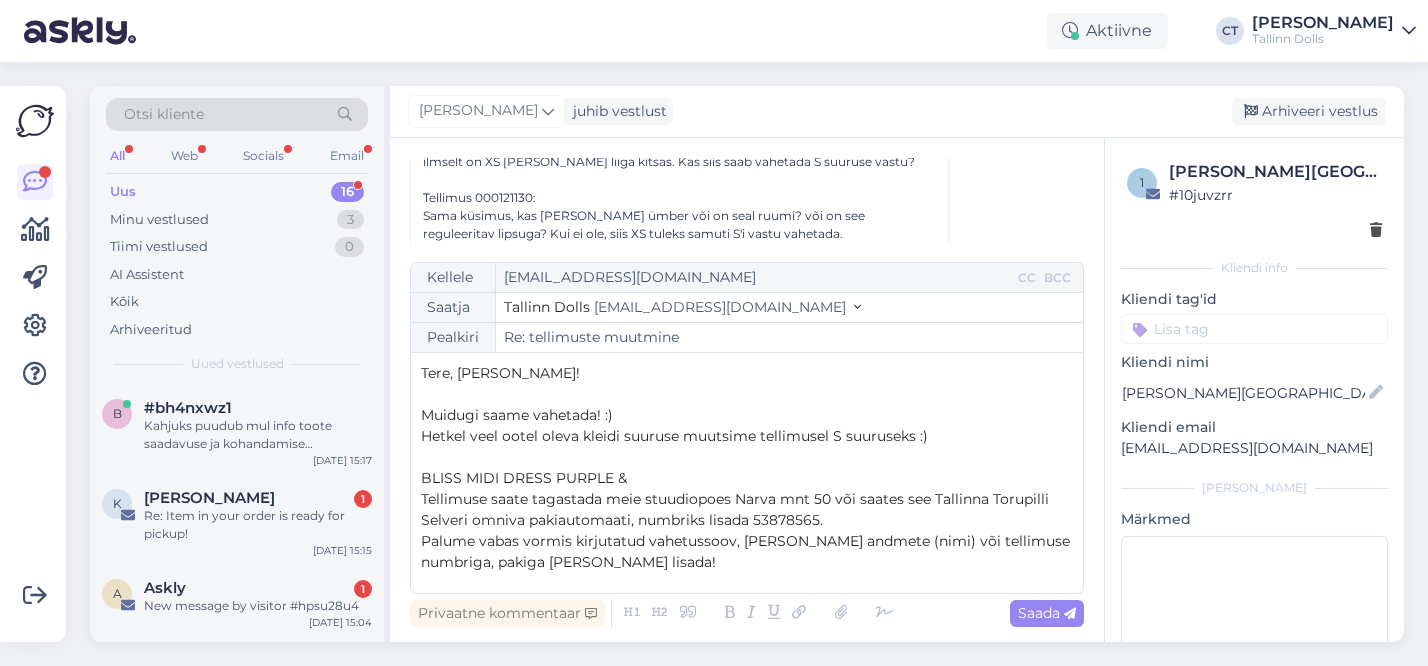 click on "BLISS MIDI DRESS PURPLE &" at bounding box center (747, 478) 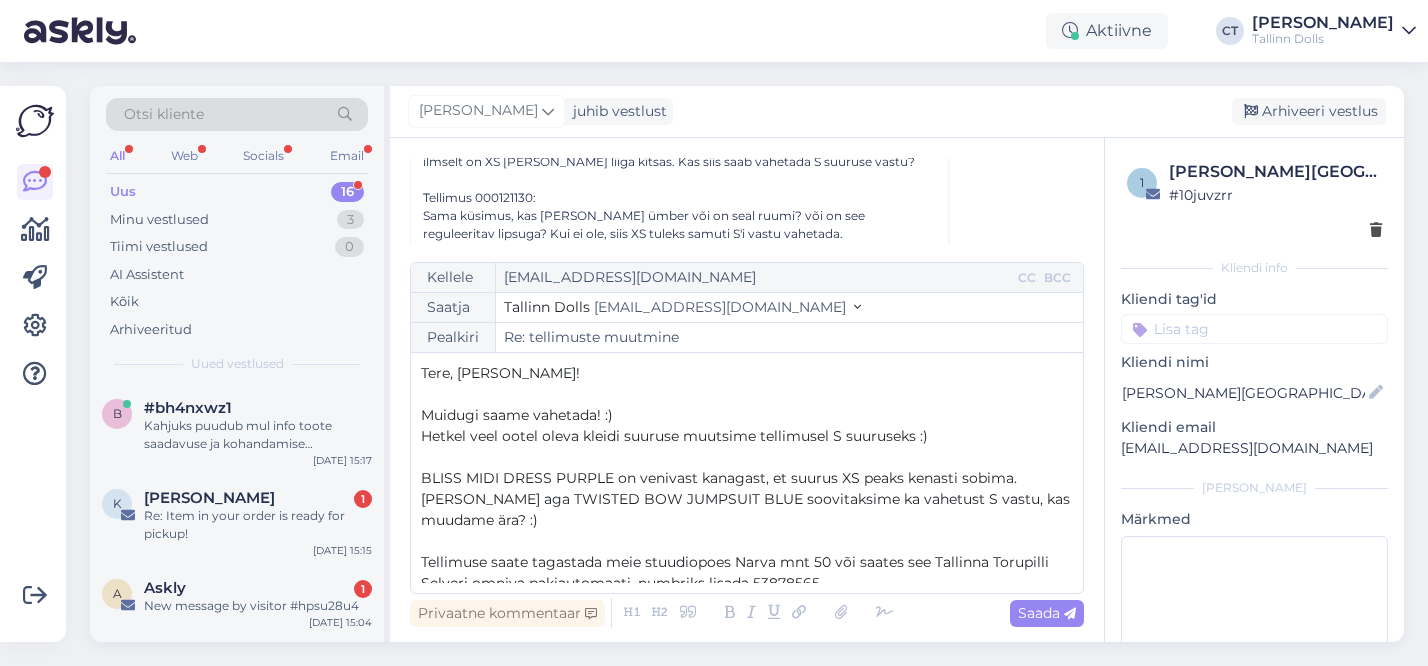 scroll, scrollTop: 179, scrollLeft: 0, axis: vertical 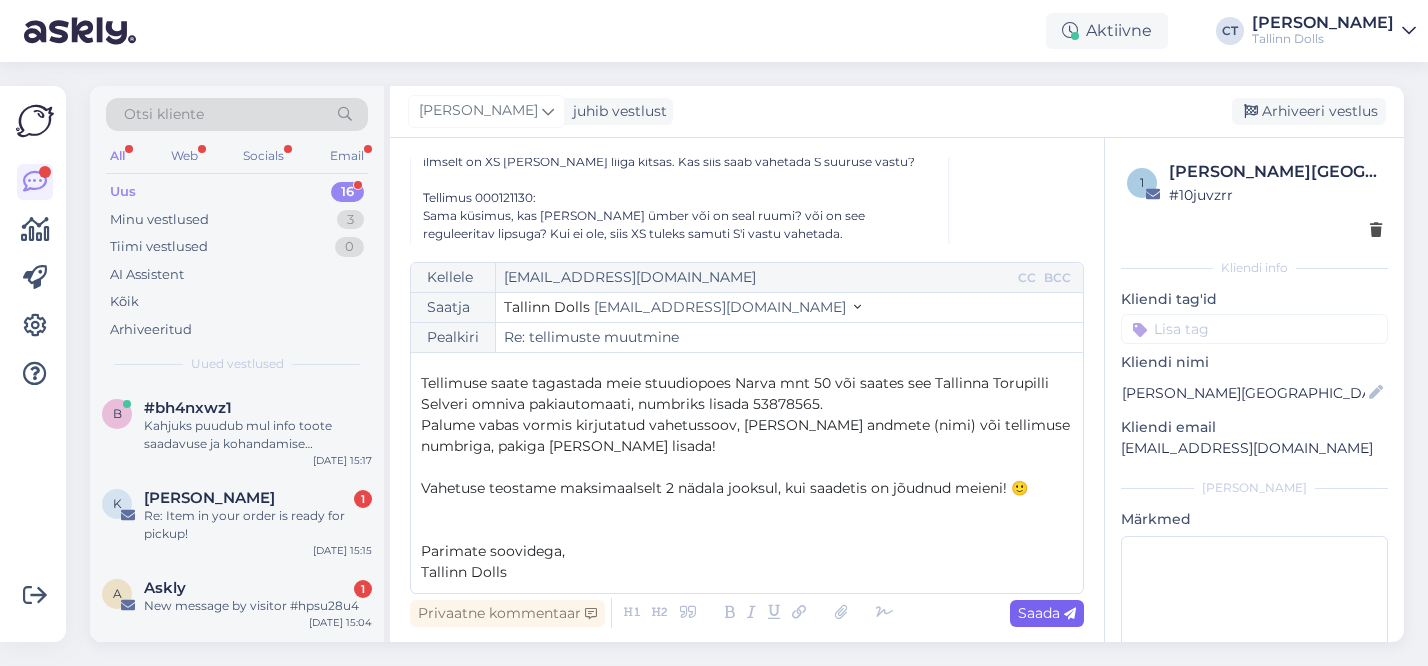 click on "Saada" at bounding box center [1047, 613] 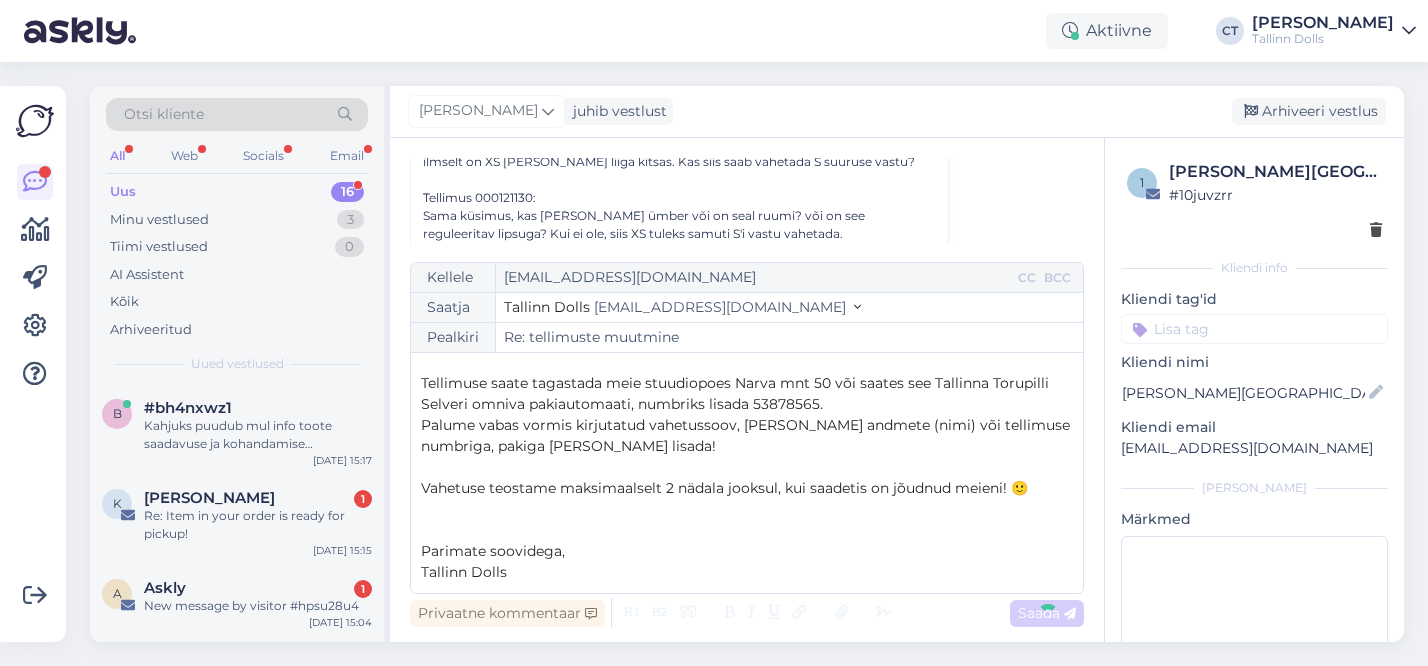 type on "Re: Re: tellimuste muutmine" 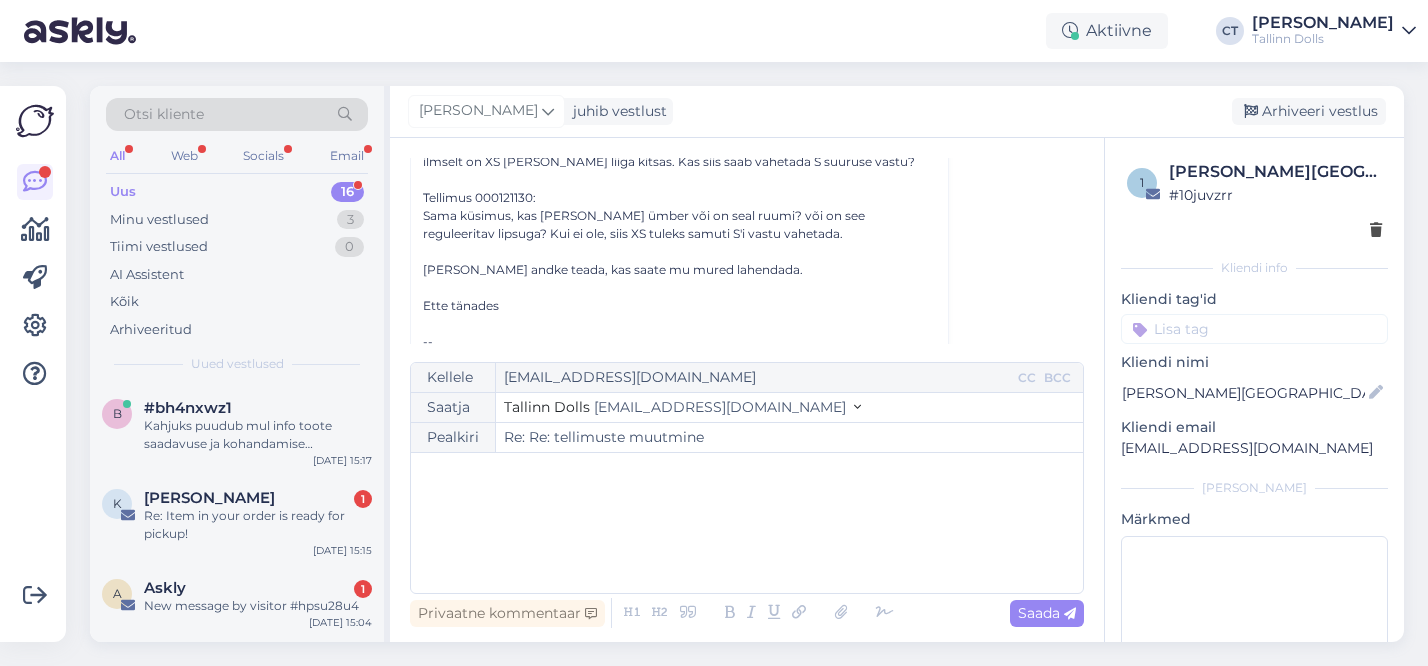 scroll, scrollTop: 765, scrollLeft: 0, axis: vertical 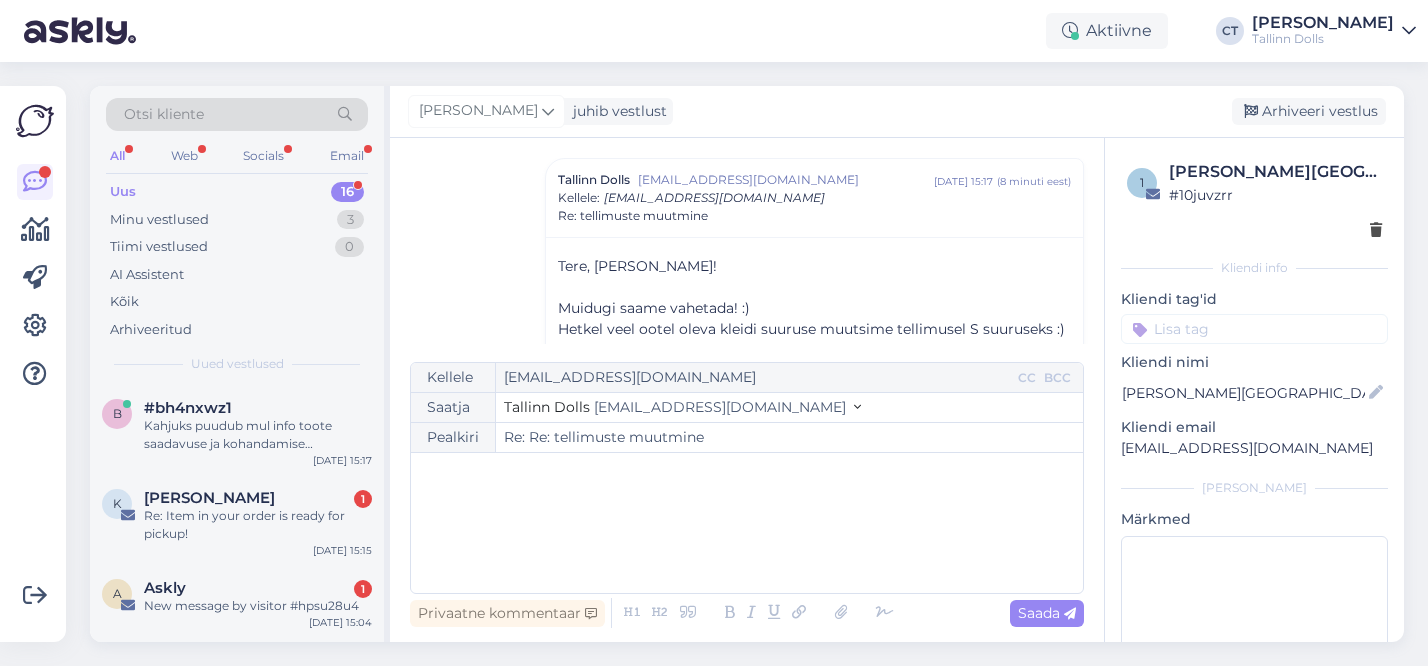 click on "[PERSON_NAME] juhib vestlust [GEOGRAPHIC_DATA] vestlus" at bounding box center [897, 112] 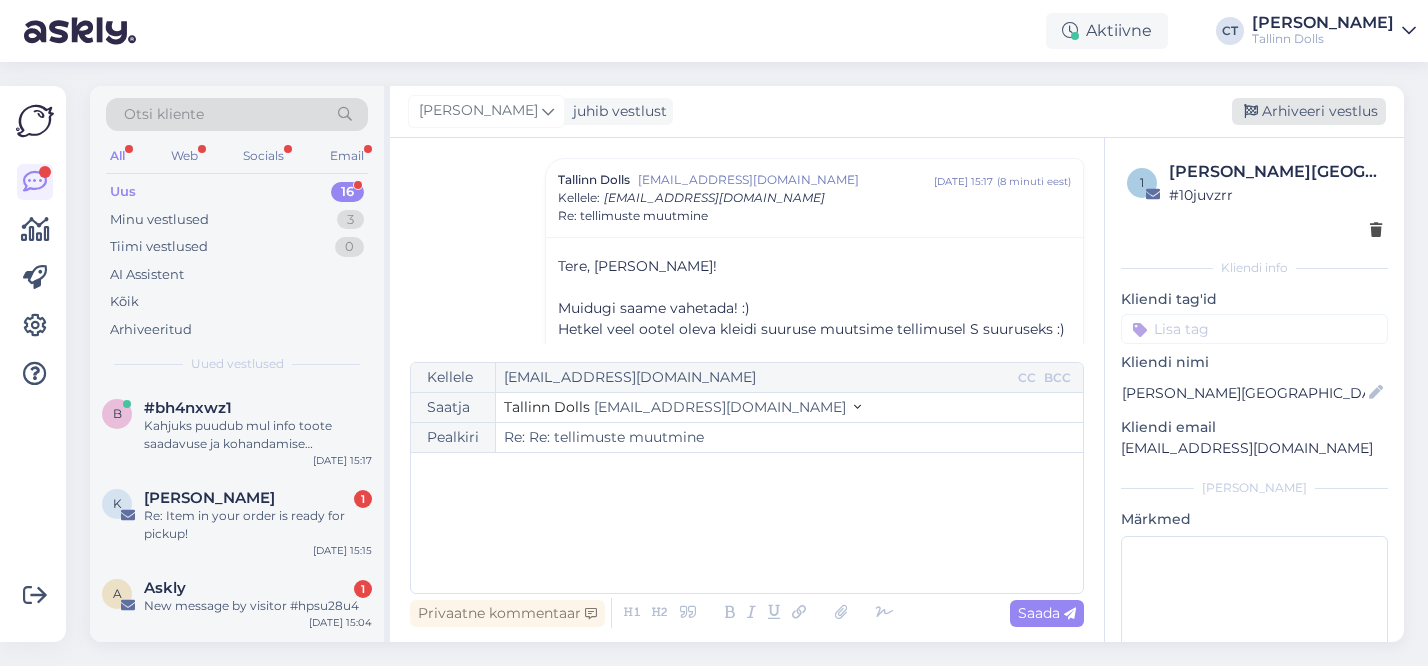 click on "Arhiveeri vestlus" at bounding box center (1309, 111) 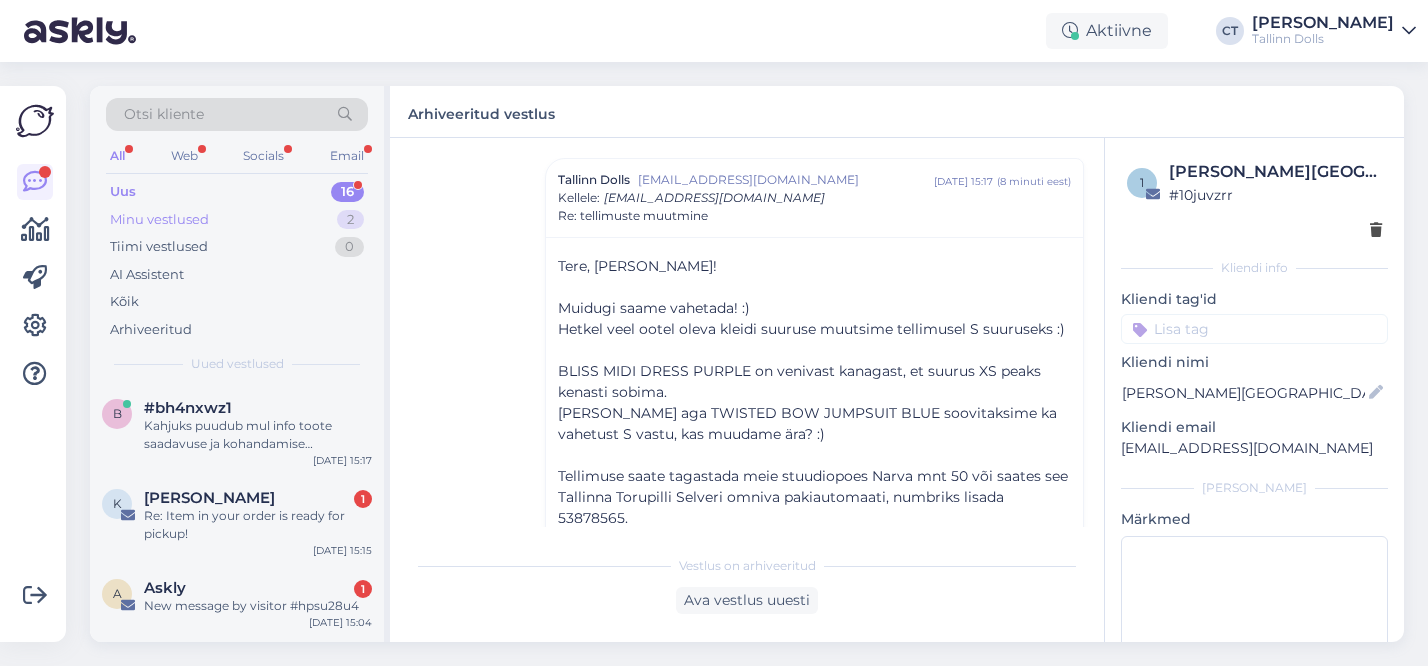 click on "Minu vestlused" at bounding box center [159, 220] 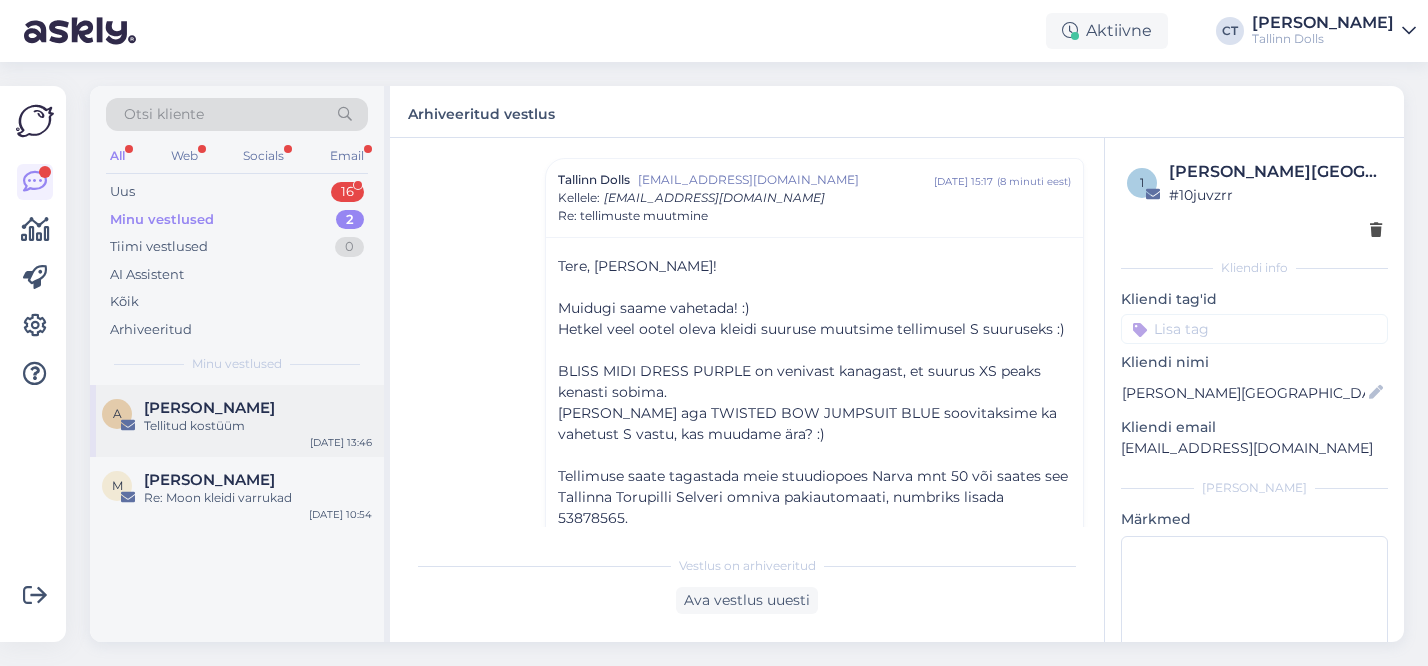 click on "[PERSON_NAME]" at bounding box center (209, 408) 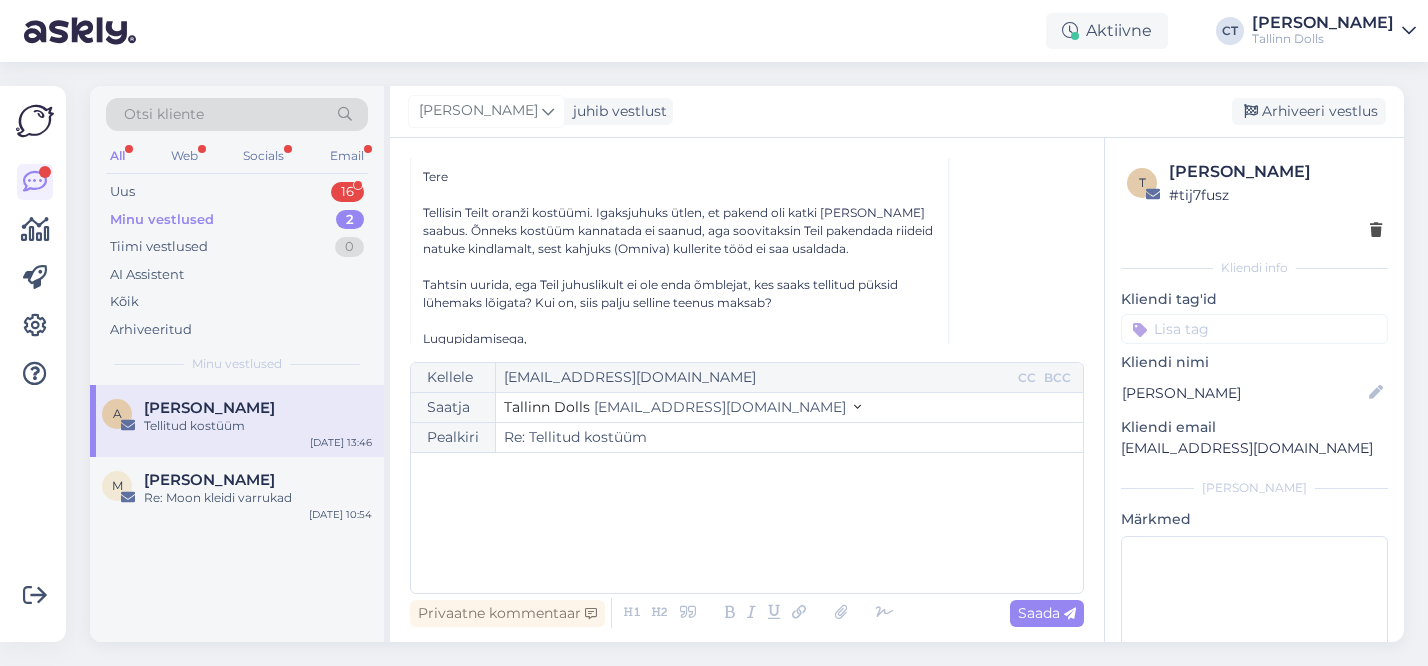 scroll, scrollTop: 145, scrollLeft: 0, axis: vertical 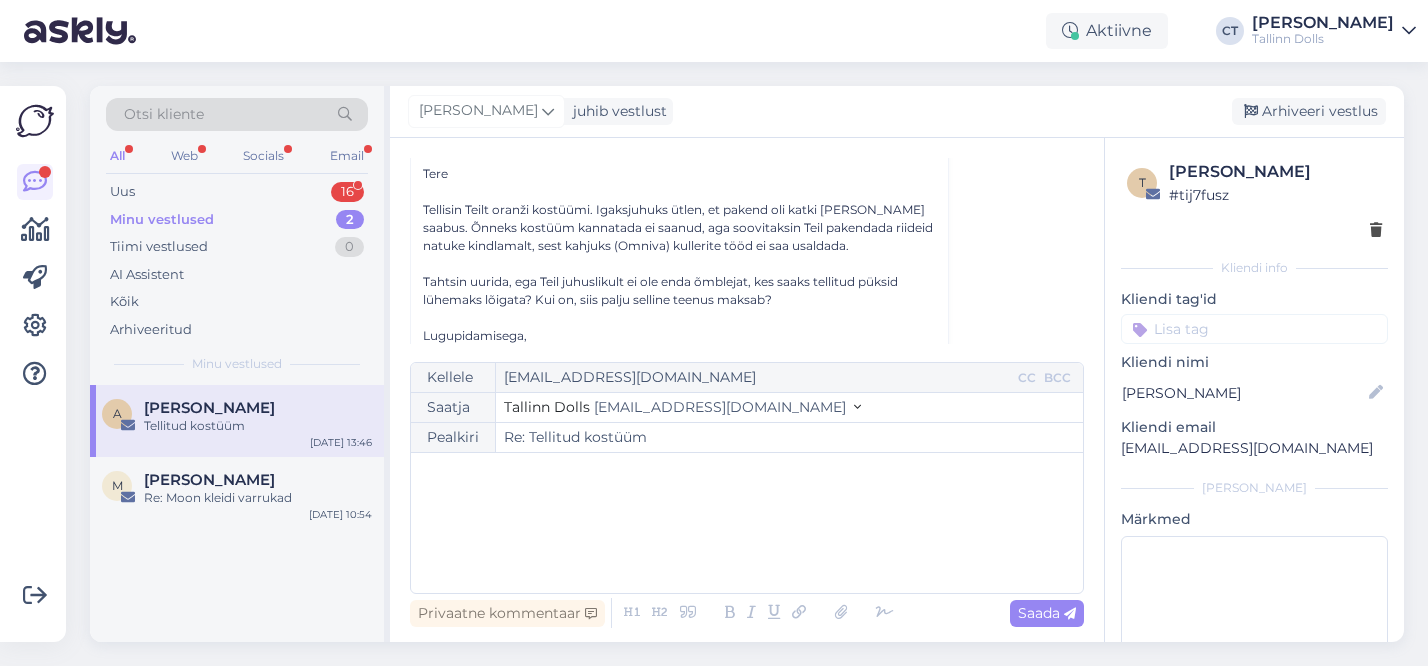 click on "Kellele [EMAIL_ADDRESS][DOMAIN_NAME] CC BCC Saatja Tallinn Dolls   [EMAIL_ADDRESS][DOMAIN_NAME] Pealkiri Re: Tellitud kostüüm ﻿" at bounding box center [747, 478] 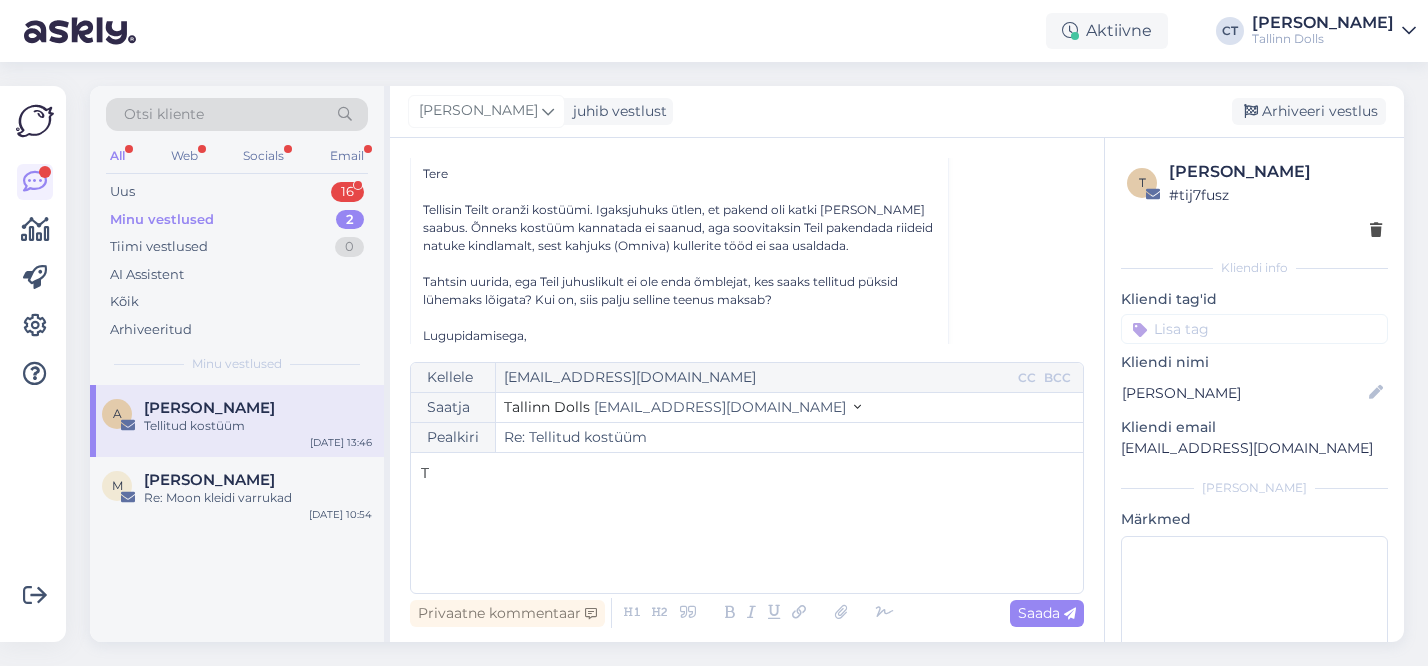 type 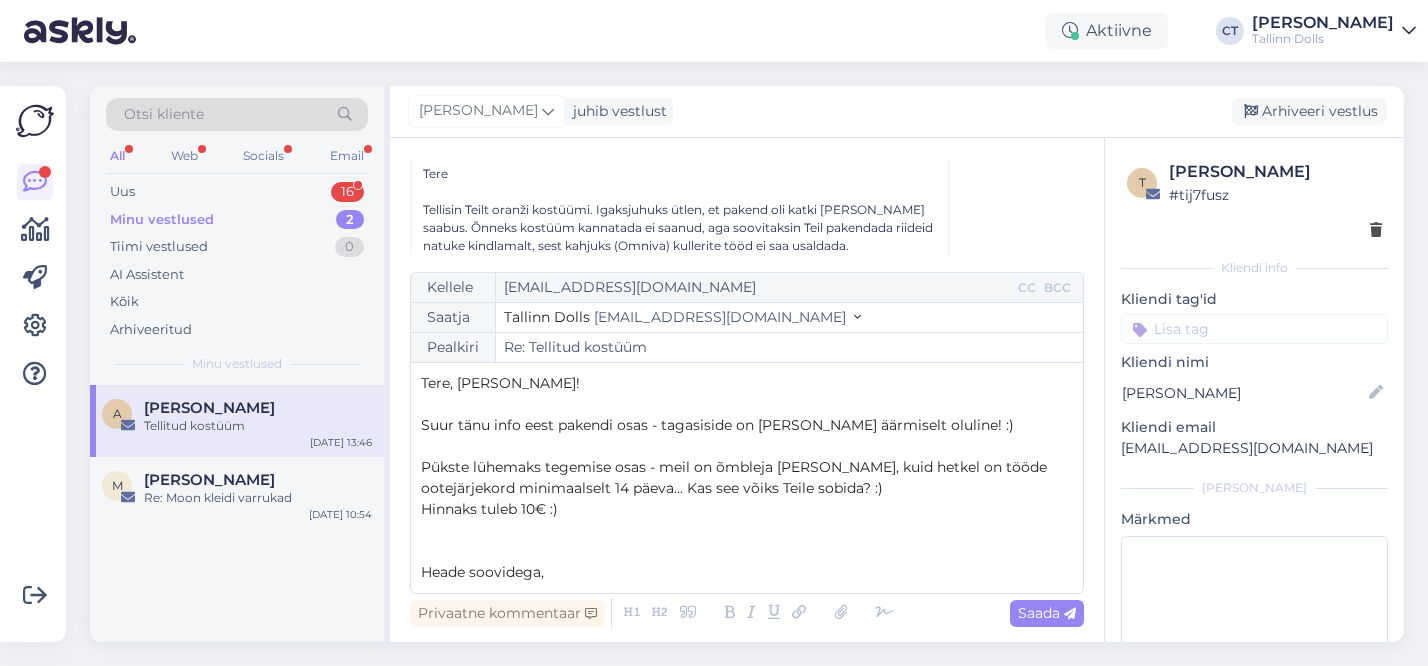 scroll, scrollTop: 11, scrollLeft: 0, axis: vertical 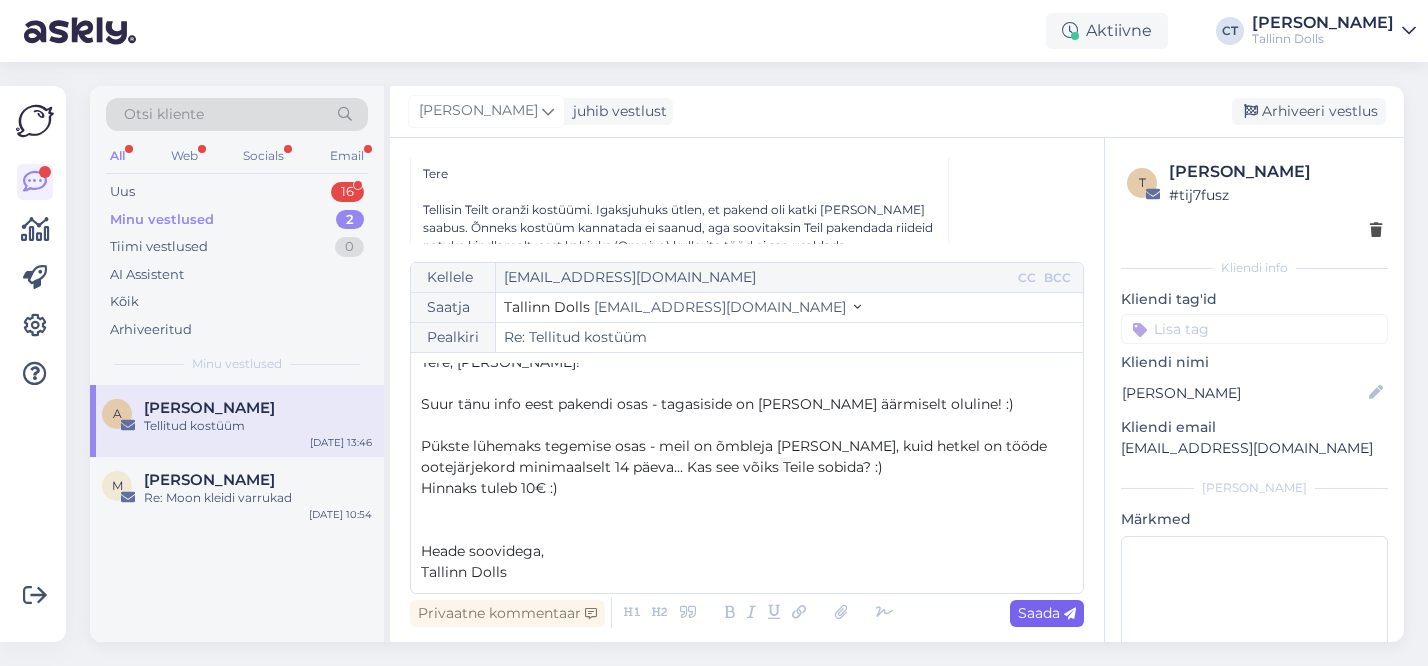click on "Saada" at bounding box center (1047, 613) 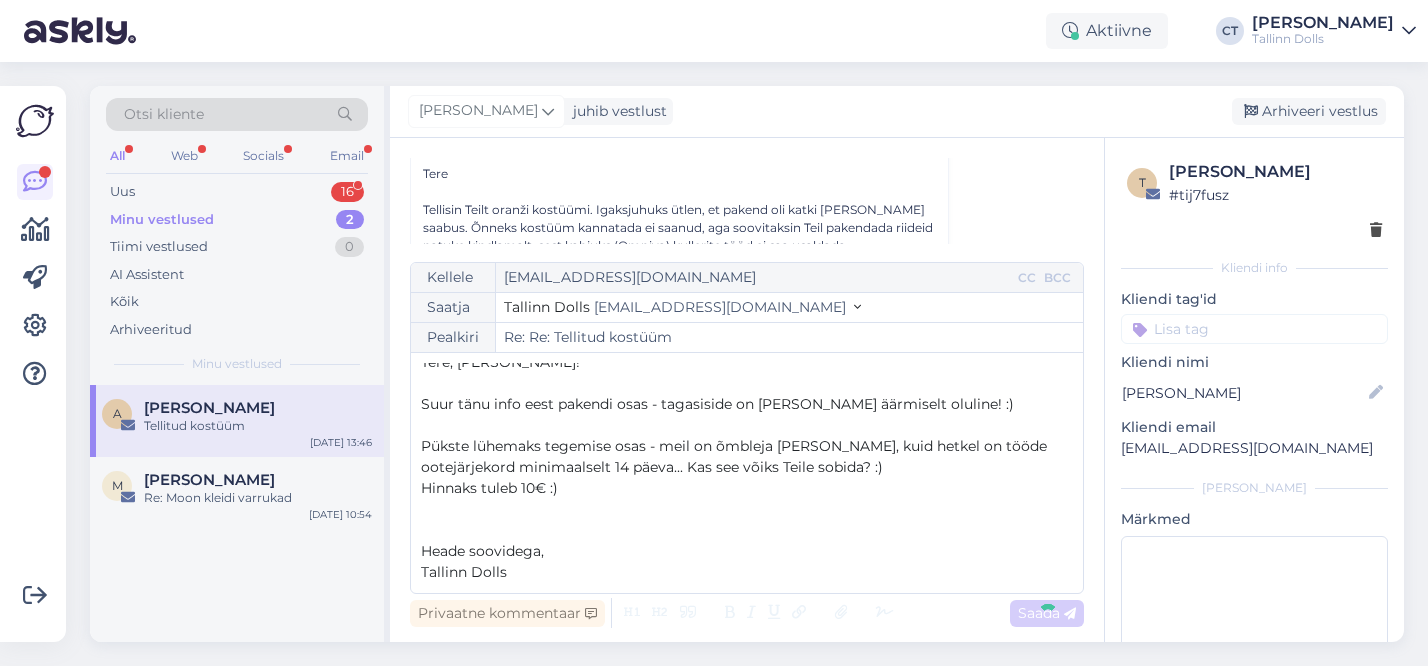 type on "Re: Tellitud kostüüm" 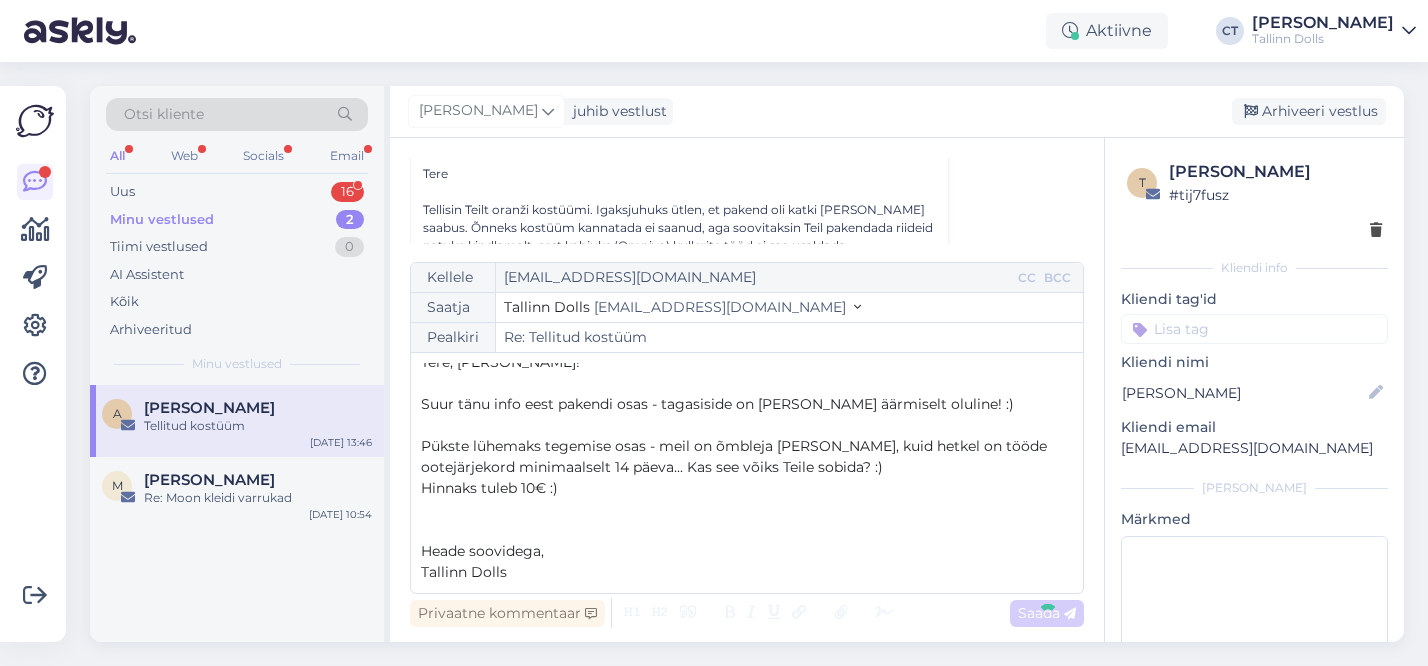 scroll, scrollTop: 0, scrollLeft: 0, axis: both 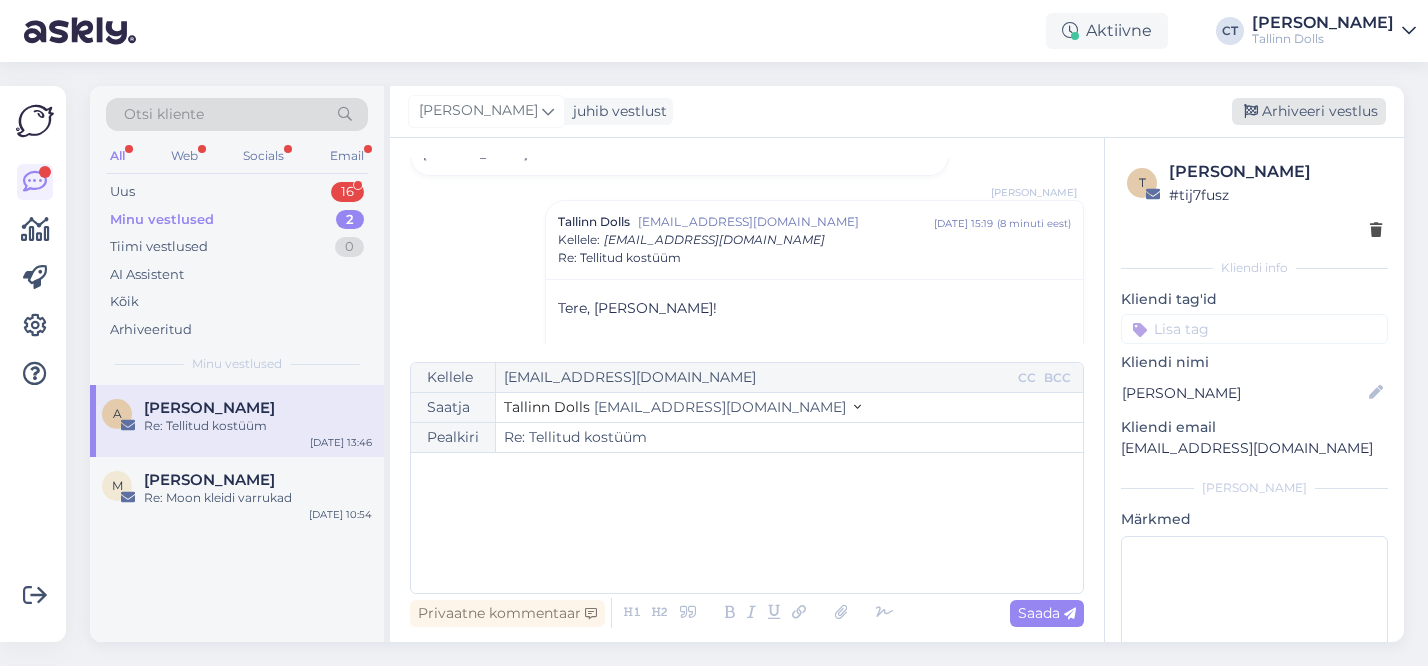 click on "Arhiveeri vestlus" at bounding box center [1309, 111] 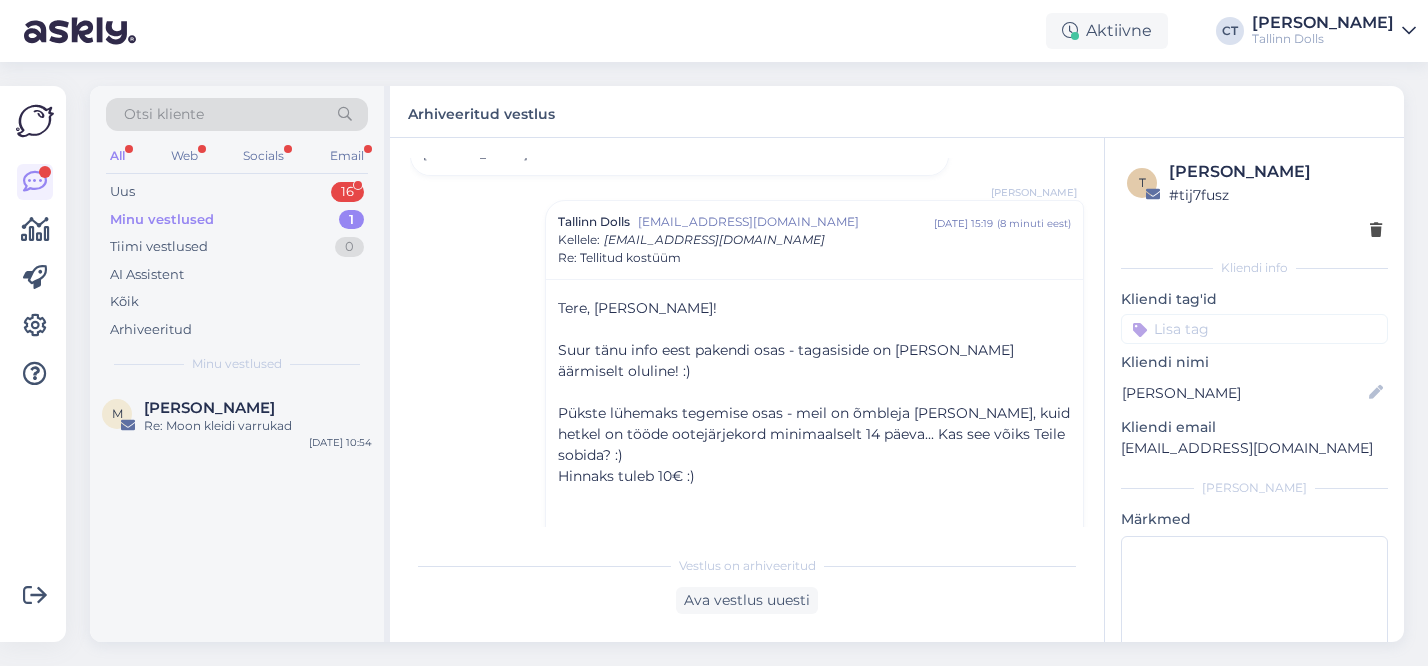 scroll, scrollTop: 387, scrollLeft: 0, axis: vertical 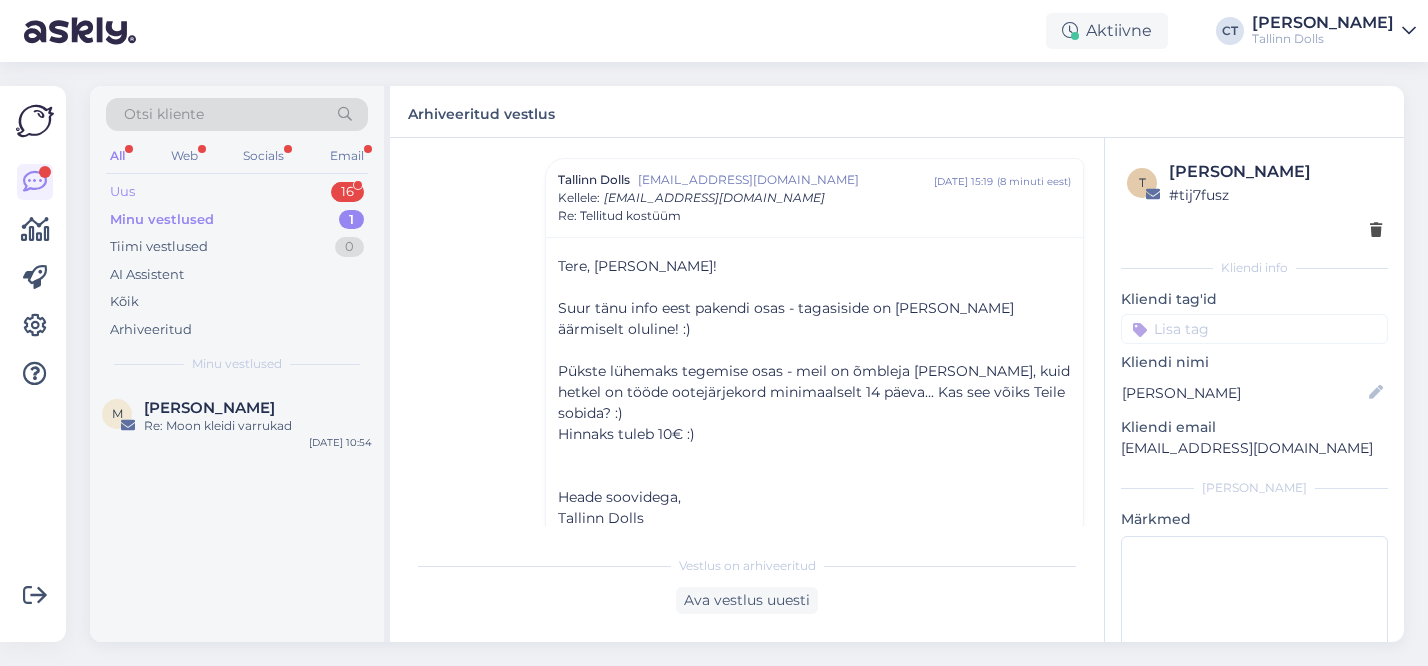 click on "Uus 16" at bounding box center [237, 192] 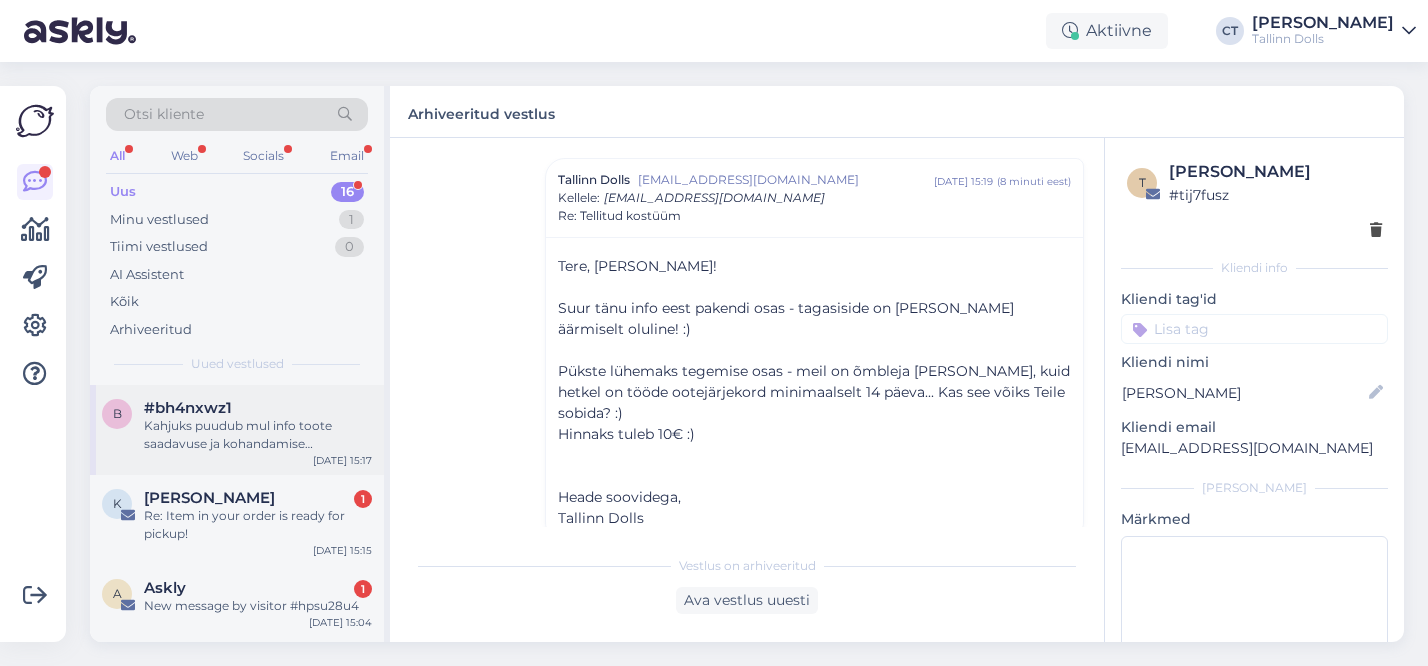 click on "b #bh4nxwz1 Kahjuks puudub mul info toote saadavuse ja kohandamise võimaluste kohta. Edastan Teie küsimuse kolleegile, kes saab Teid selles osas aidata. [DATE] 15:17" at bounding box center [237, 430] 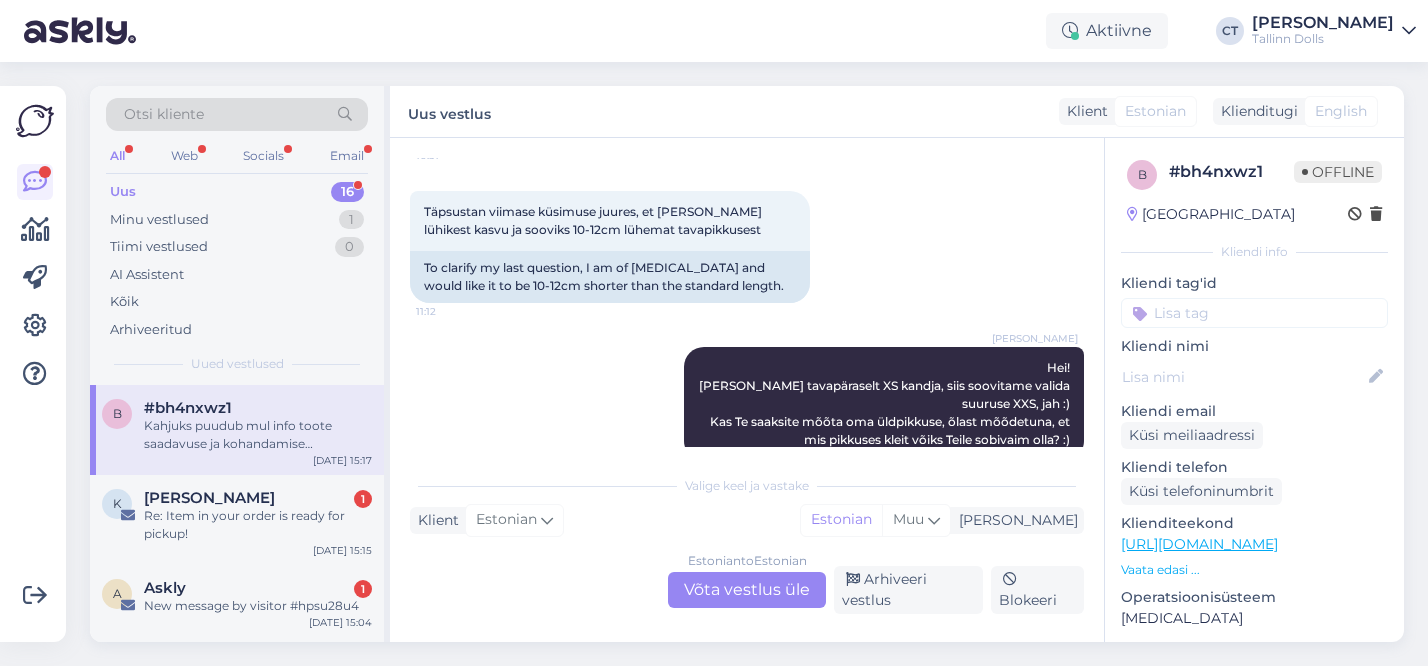 scroll, scrollTop: 555, scrollLeft: 0, axis: vertical 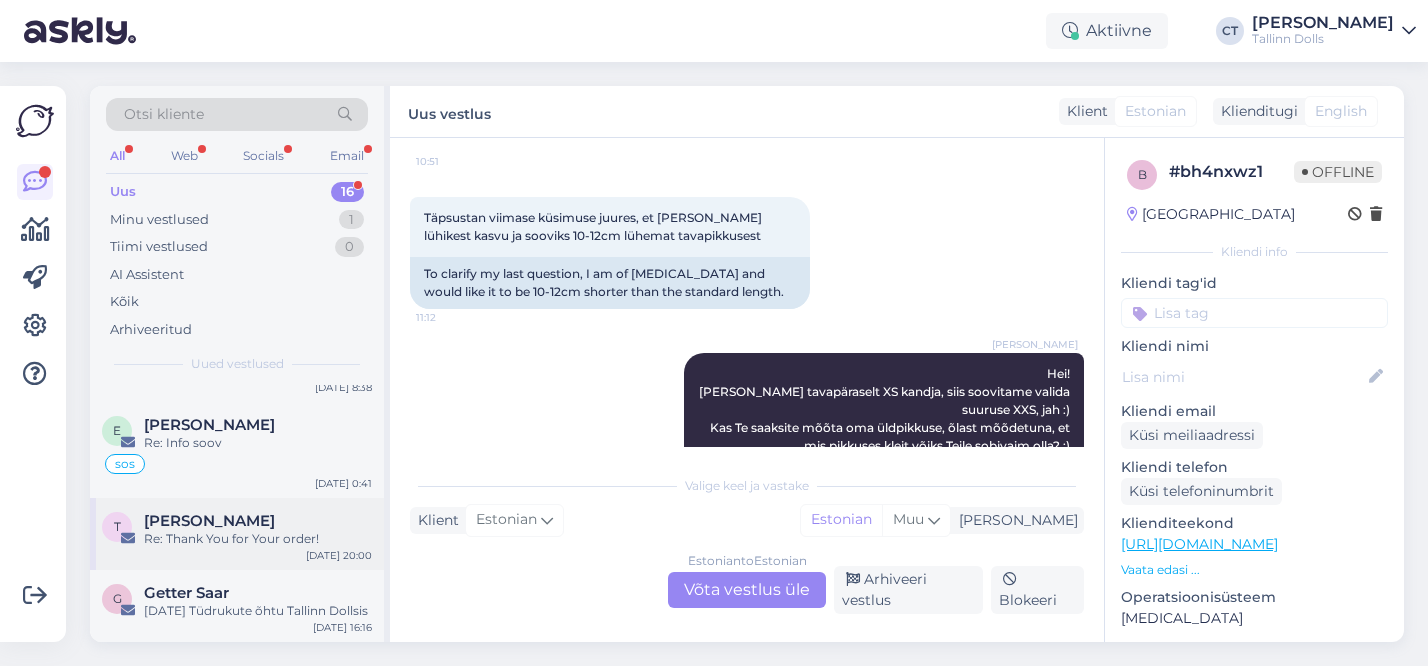 click on "[PERSON_NAME]" at bounding box center [209, 521] 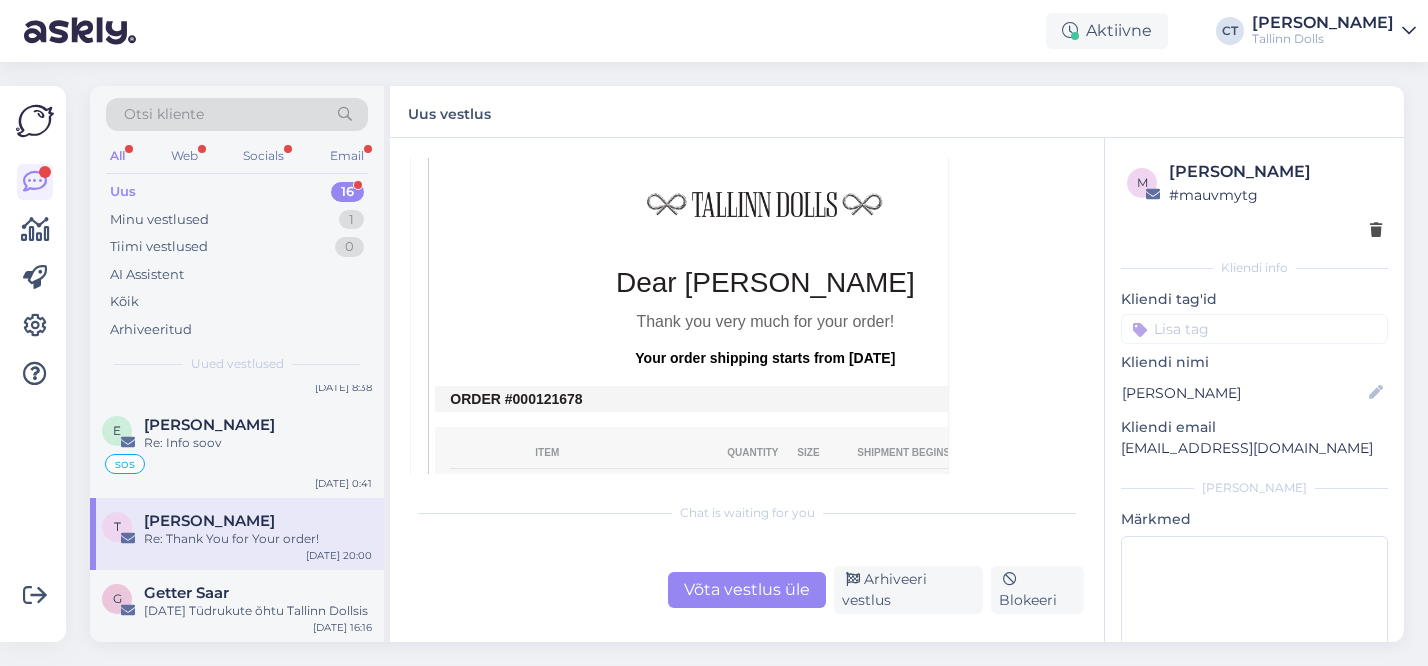scroll, scrollTop: 317, scrollLeft: 0, axis: vertical 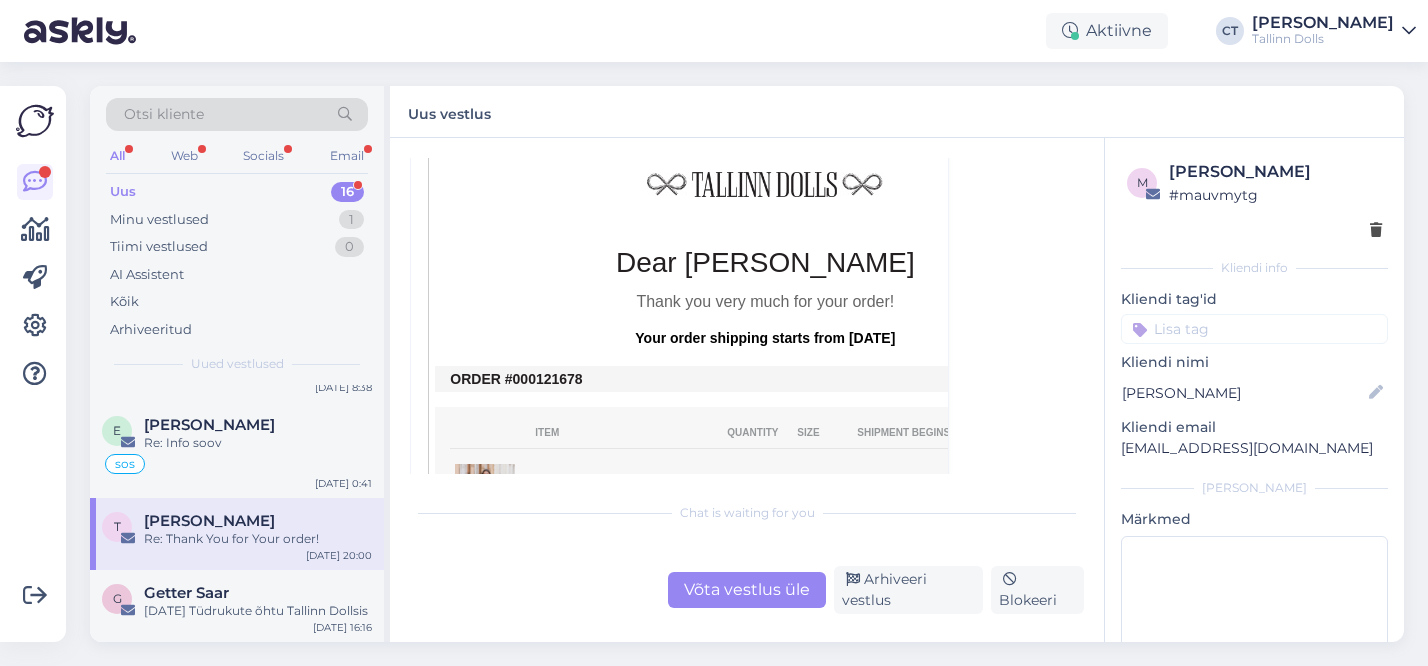 drag, startPoint x: 593, startPoint y: 380, endPoint x: 538, endPoint y: 380, distance: 55 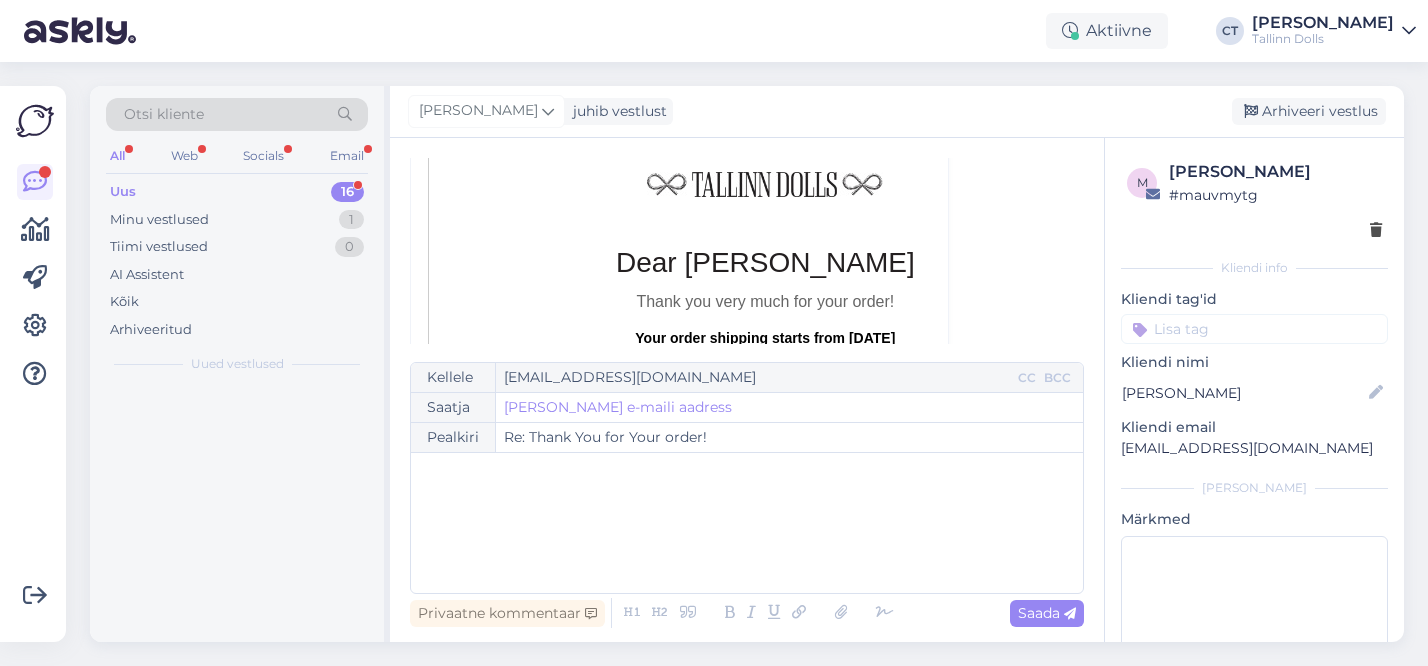 scroll, scrollTop: 54, scrollLeft: 0, axis: vertical 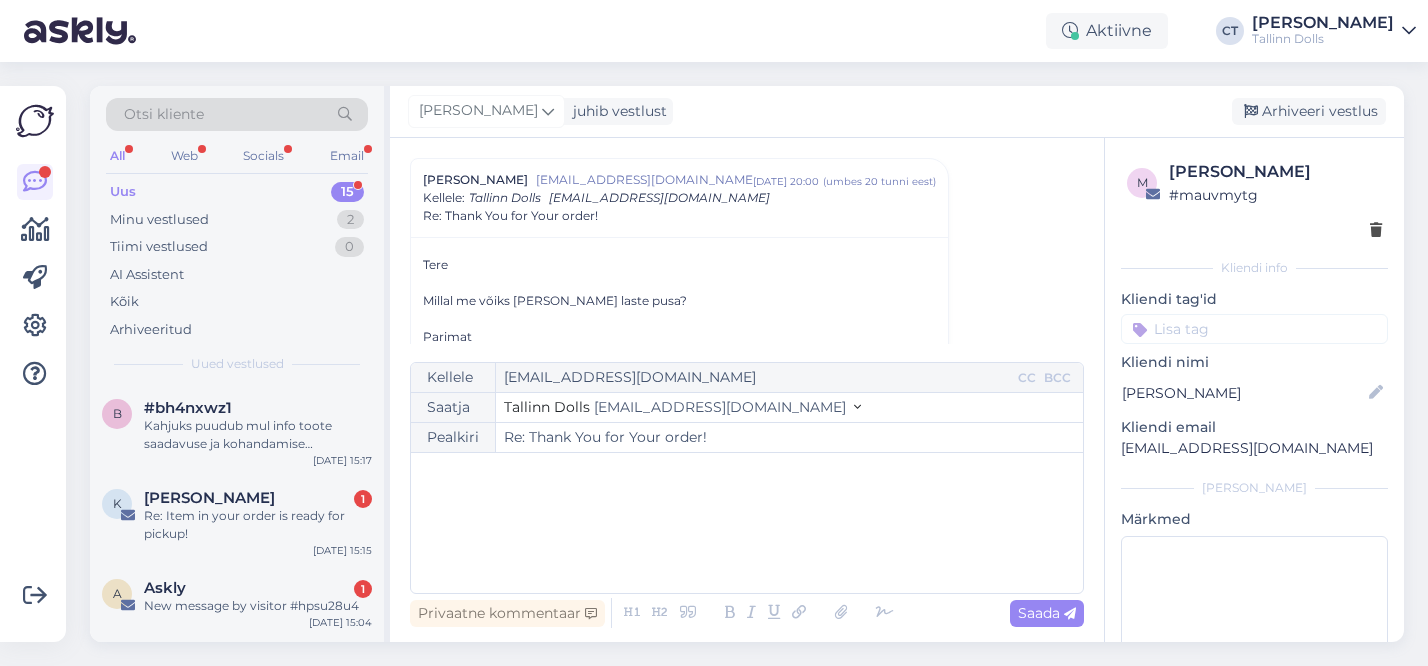 click on "﻿" at bounding box center [747, 523] 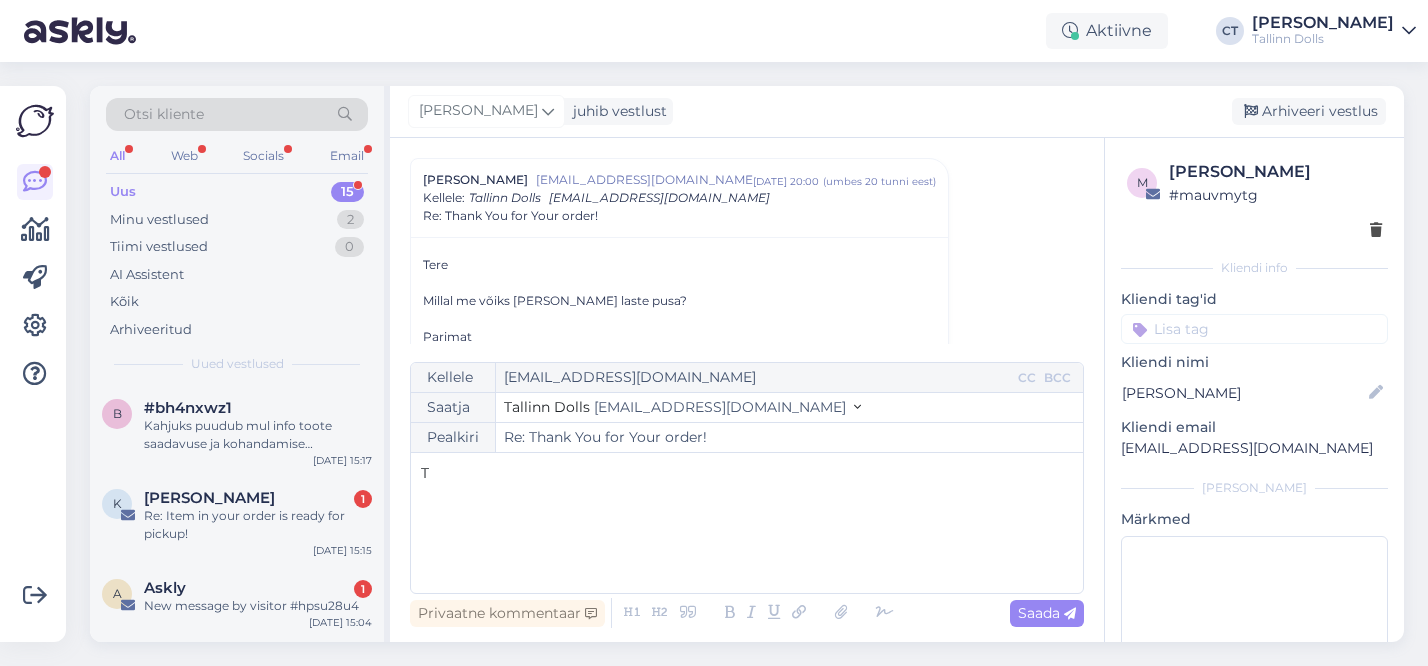 type 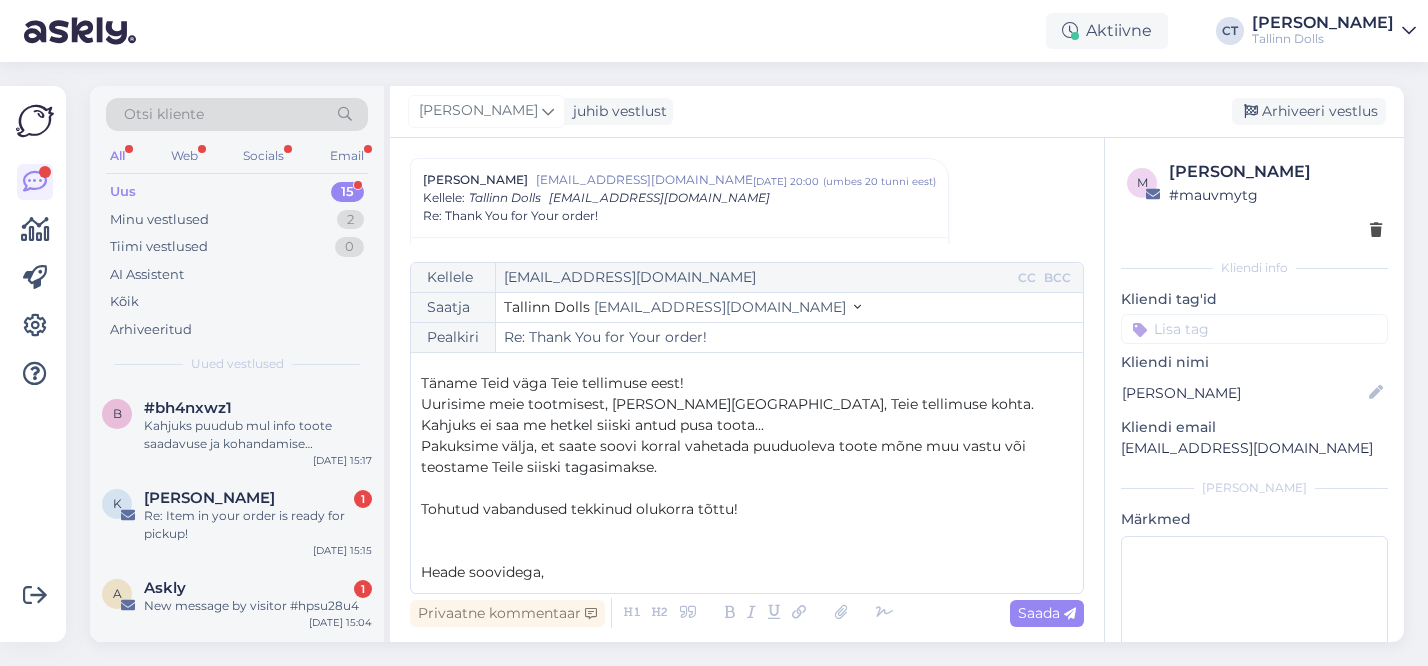 scroll, scrollTop: 53, scrollLeft: 0, axis: vertical 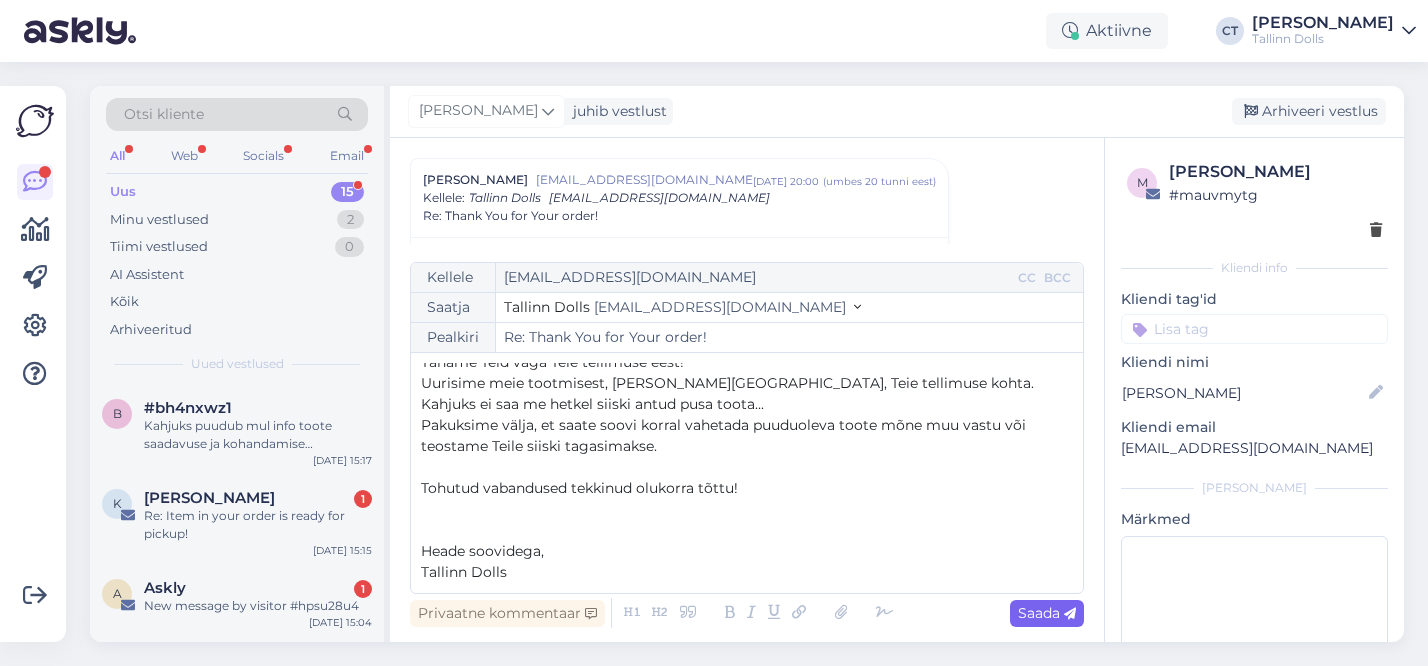 click on "Saada" at bounding box center (1047, 613) 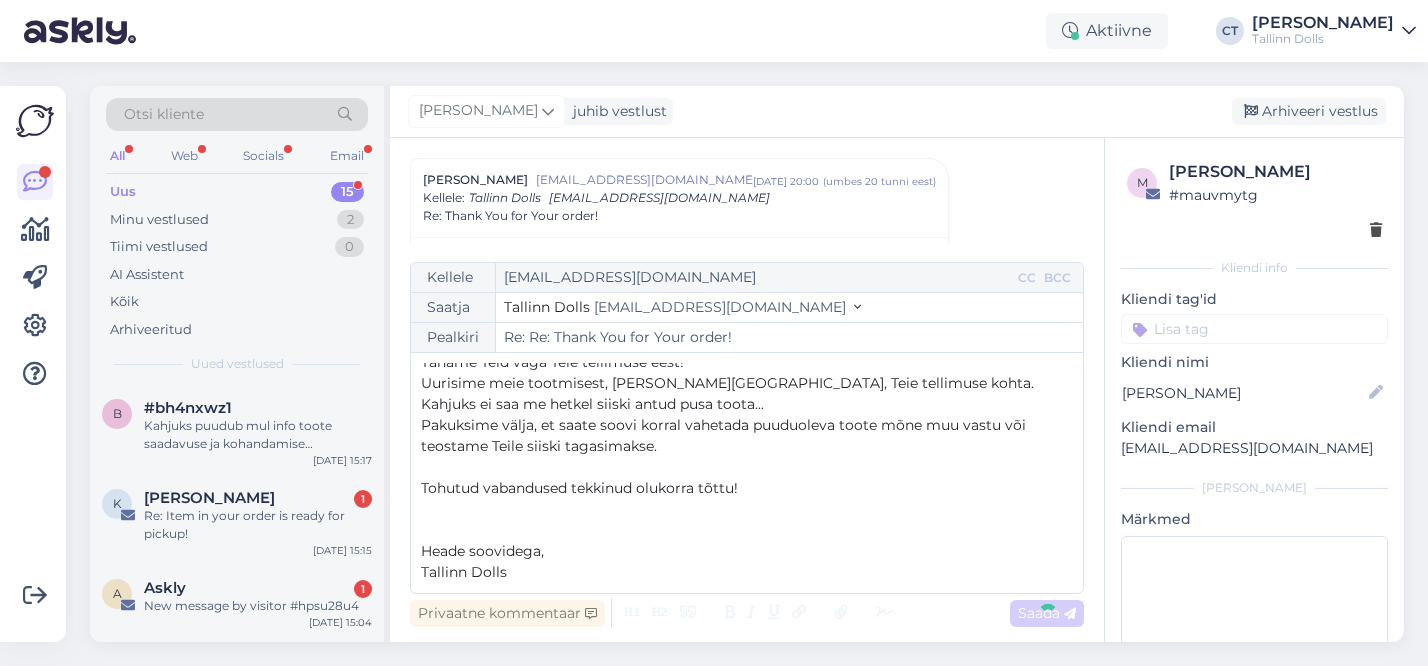 type on "Re: Thank You for Your order!" 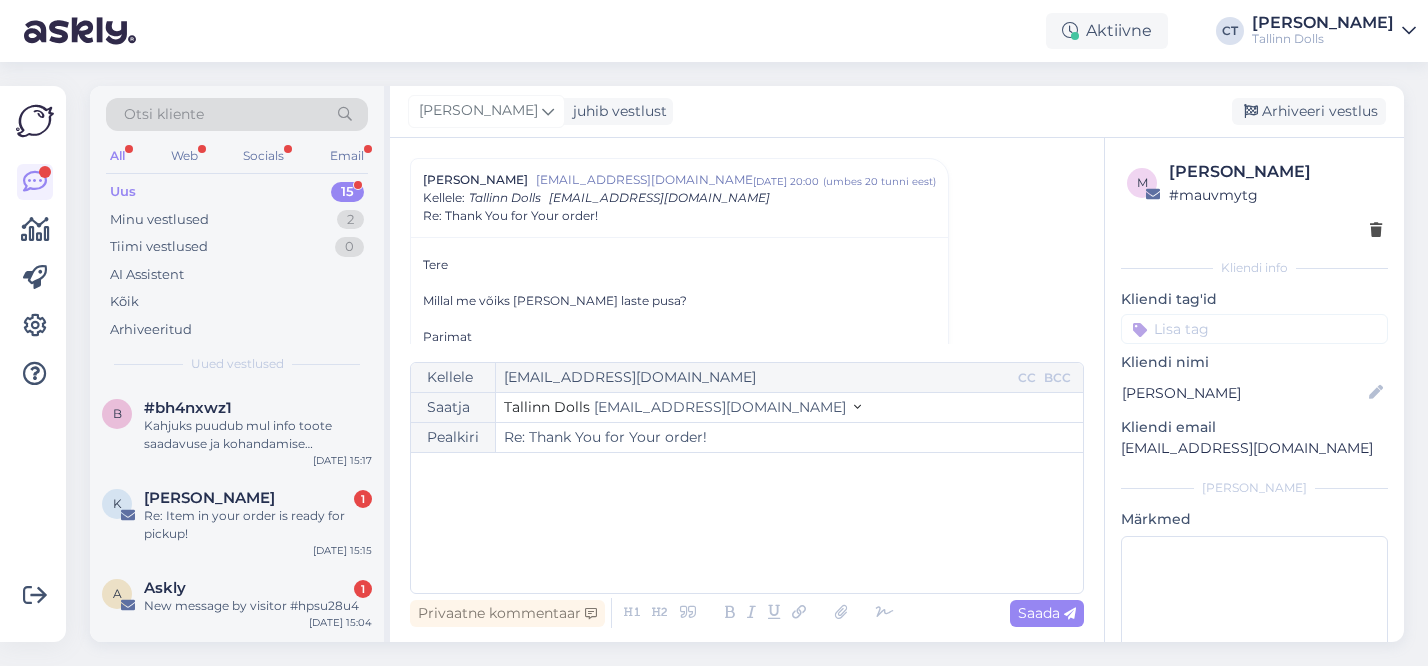 scroll, scrollTop: 0, scrollLeft: 0, axis: both 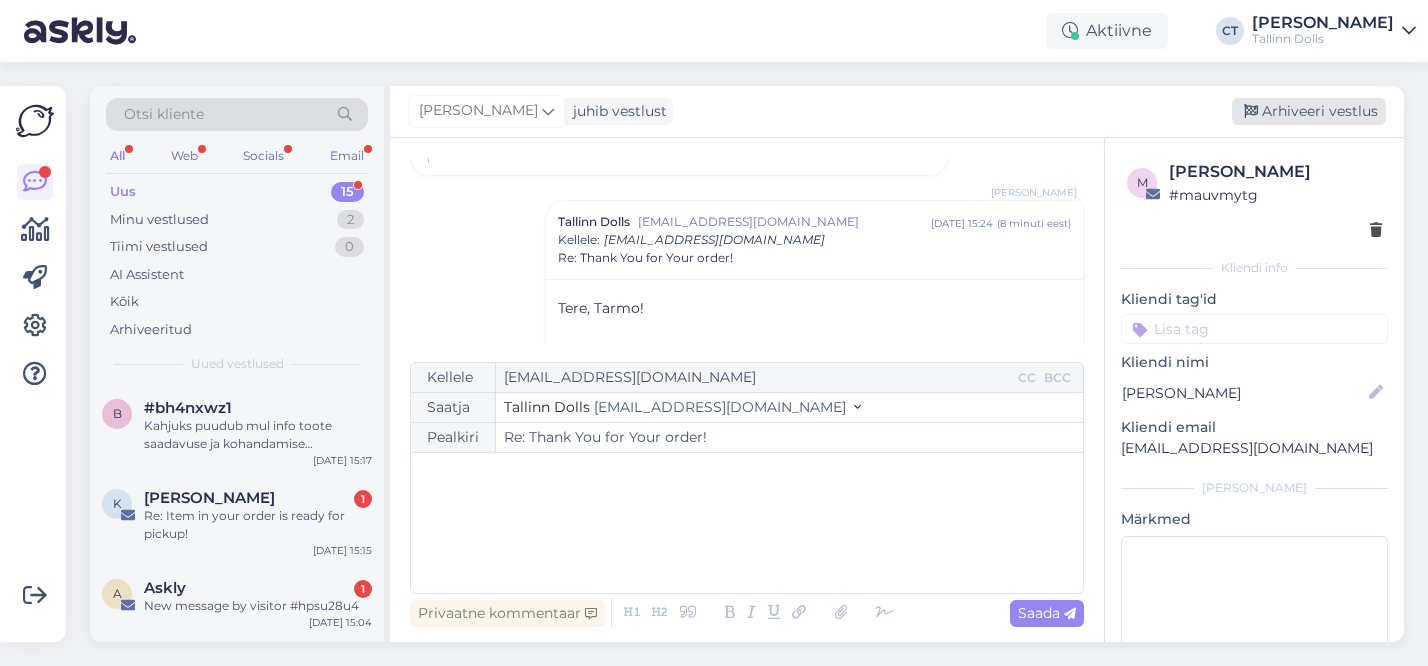 click on "Arhiveeri vestlus" at bounding box center (1309, 111) 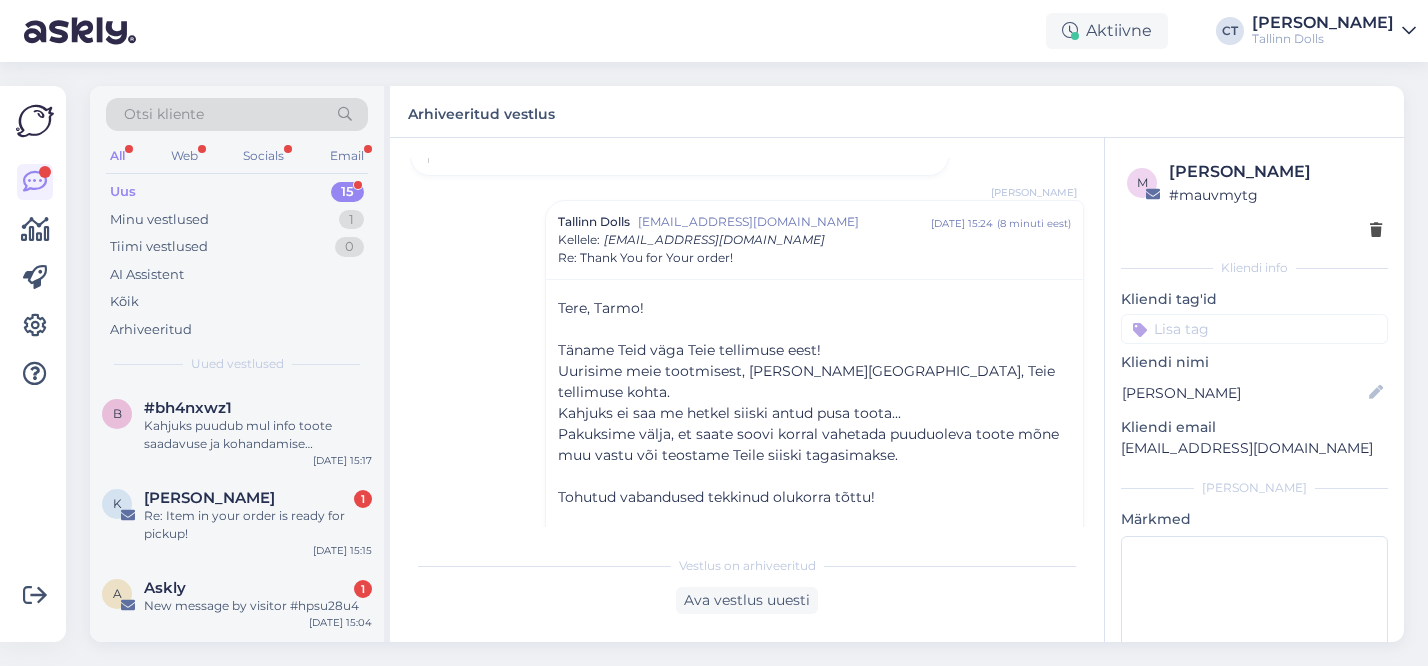 scroll, scrollTop: 1485, scrollLeft: 0, axis: vertical 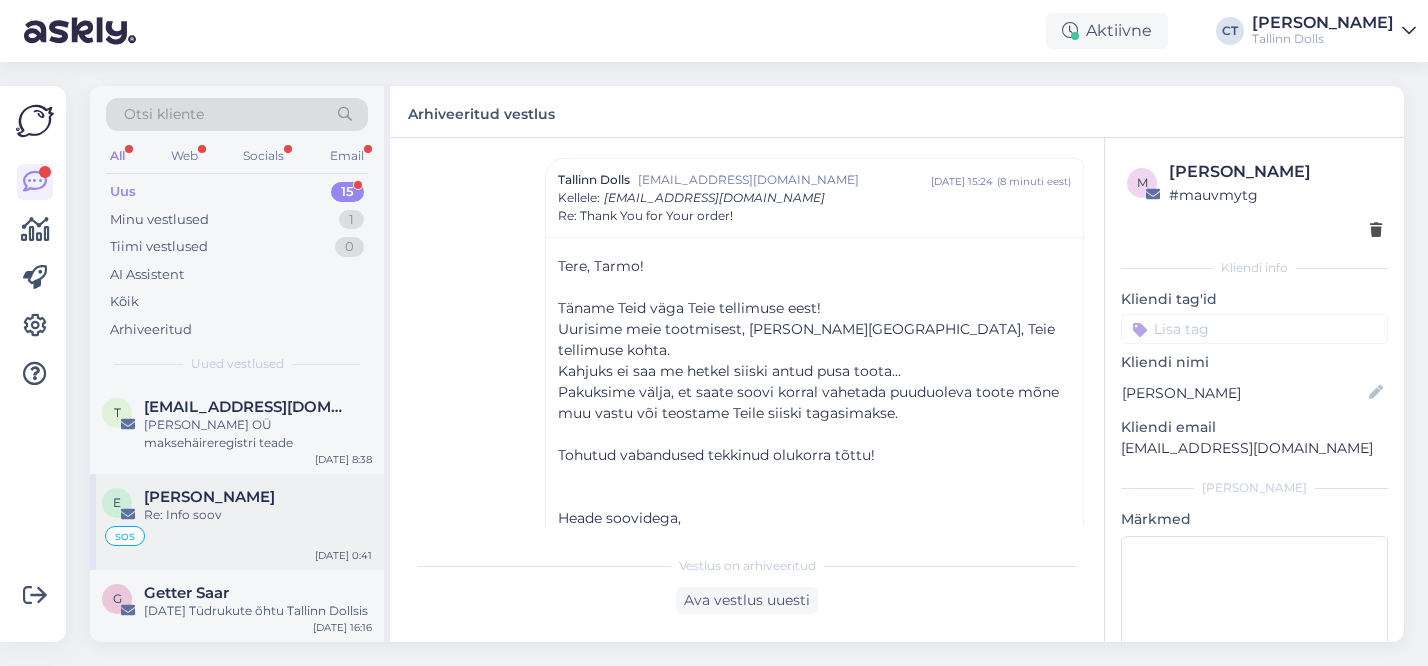 click on "sos" at bounding box center [237, 536] 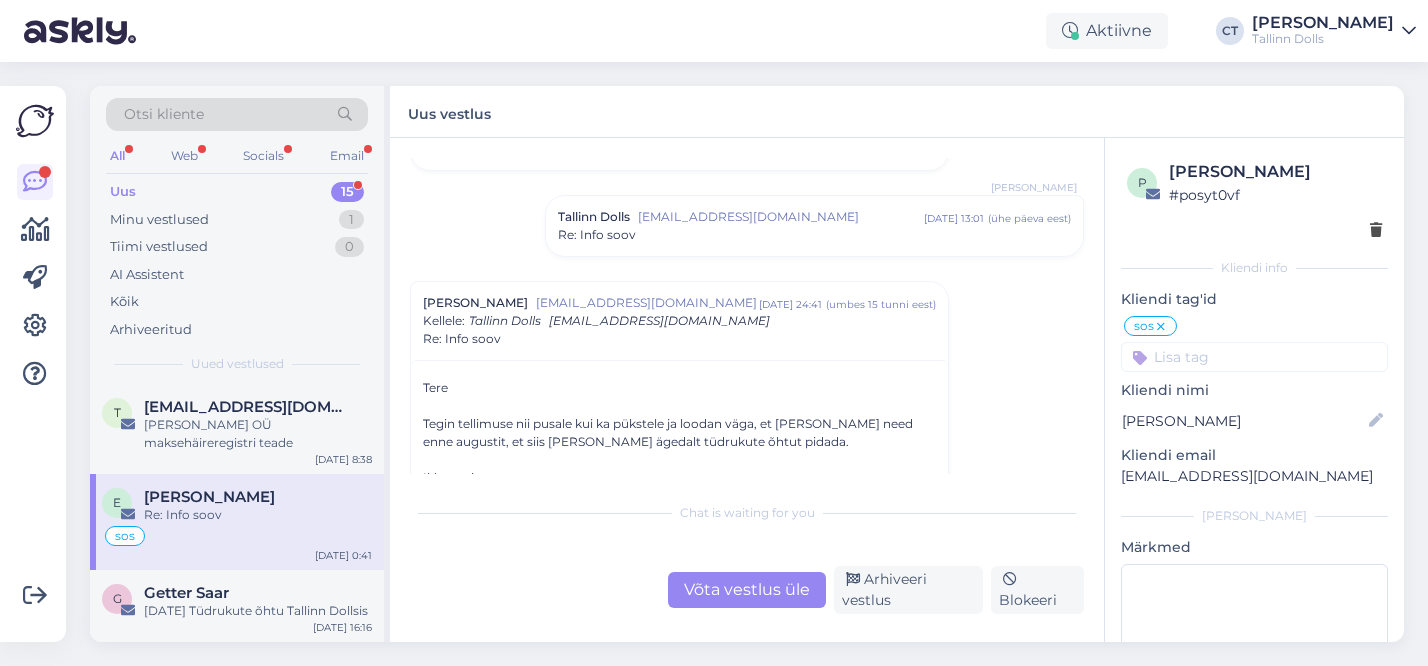 scroll, scrollTop: 1293, scrollLeft: 0, axis: vertical 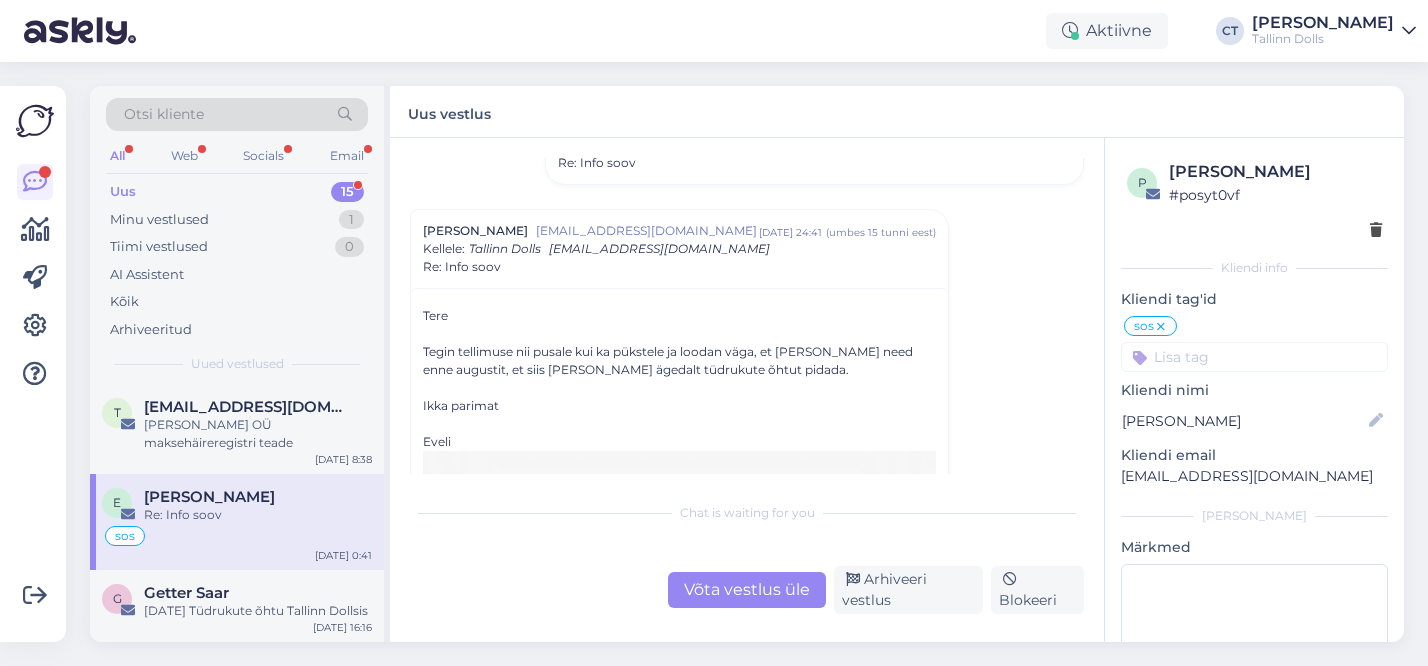 click on "Võta vestlus üle" at bounding box center [747, 590] 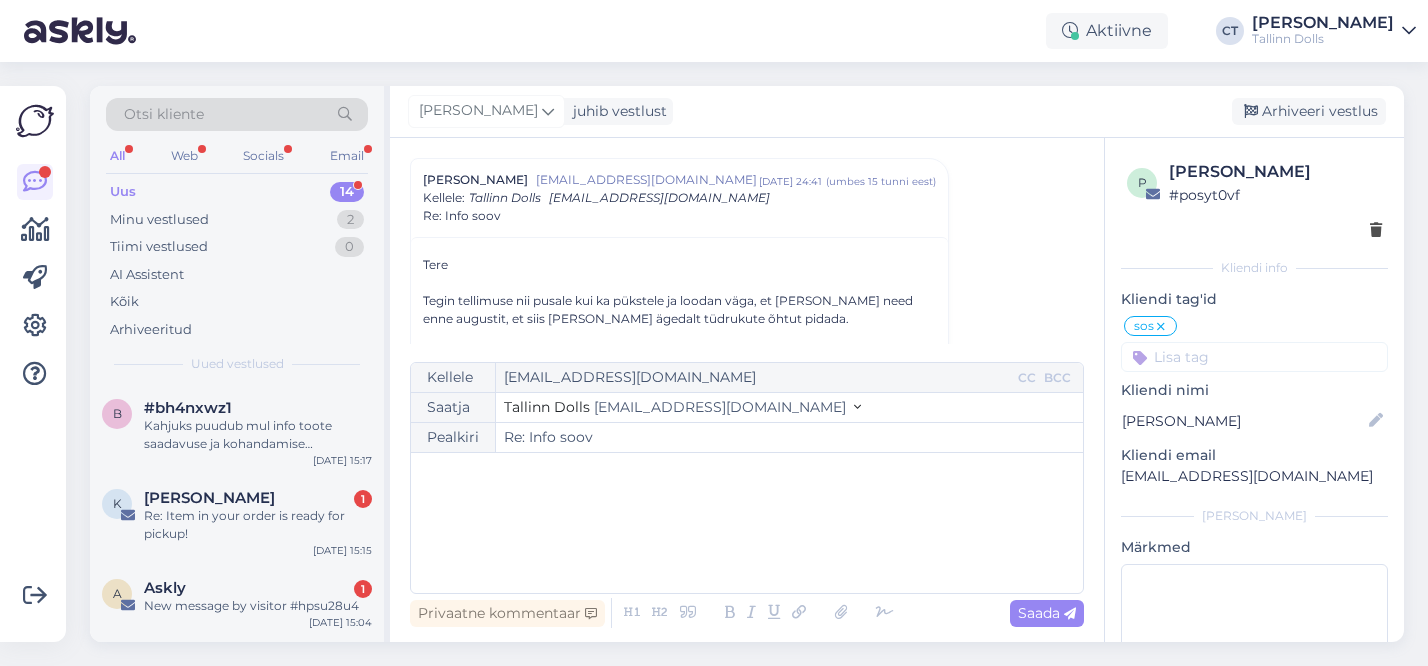 click on "﻿" at bounding box center [747, 523] 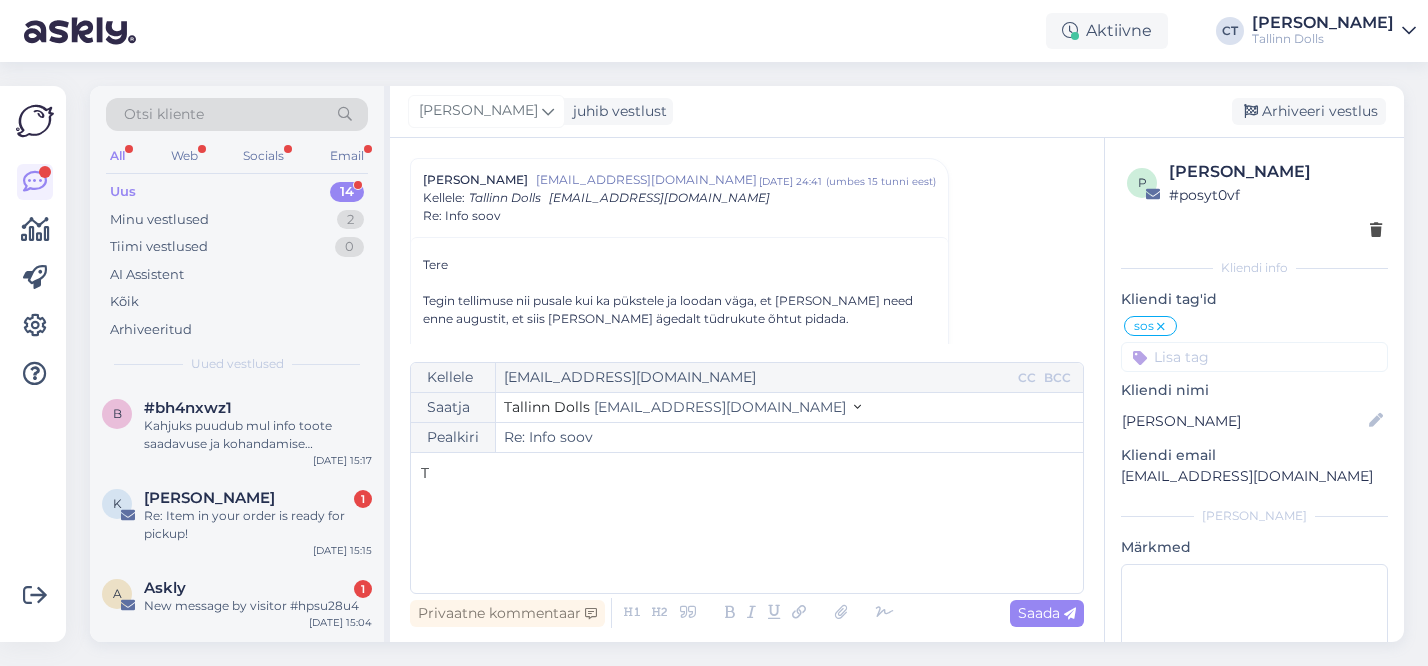 type 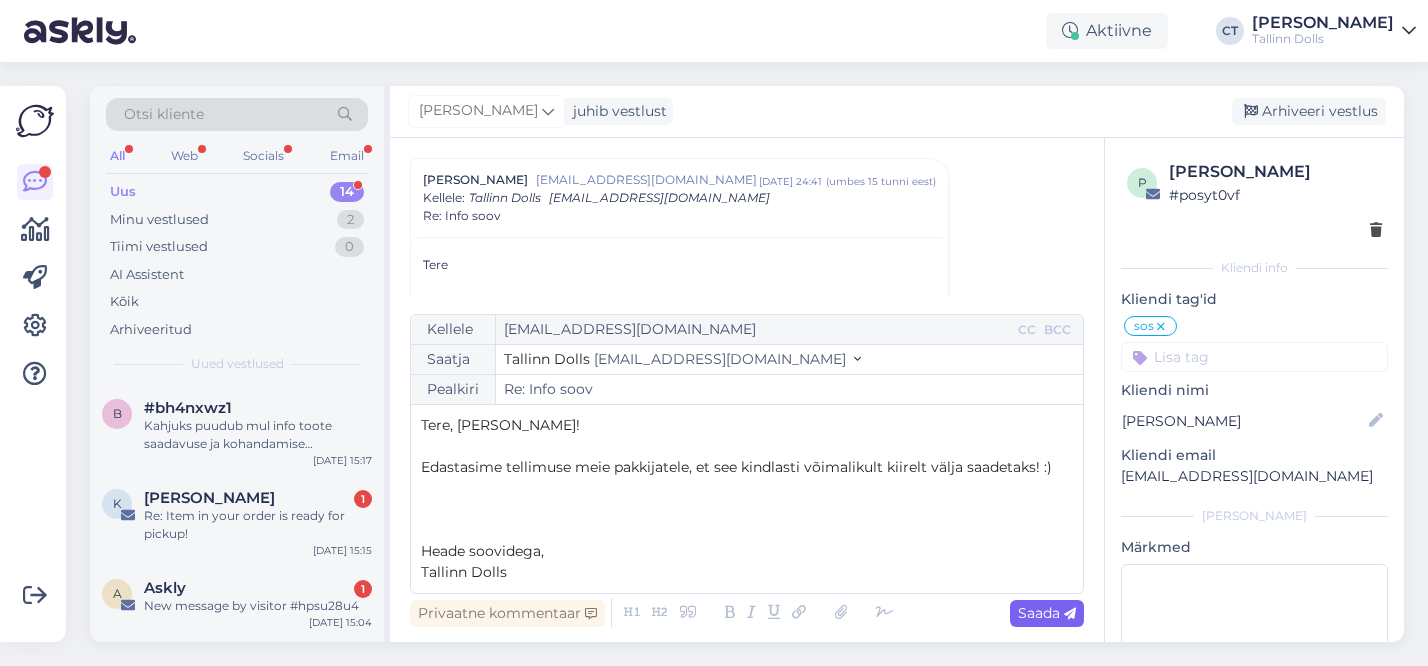click at bounding box center [1070, 614] 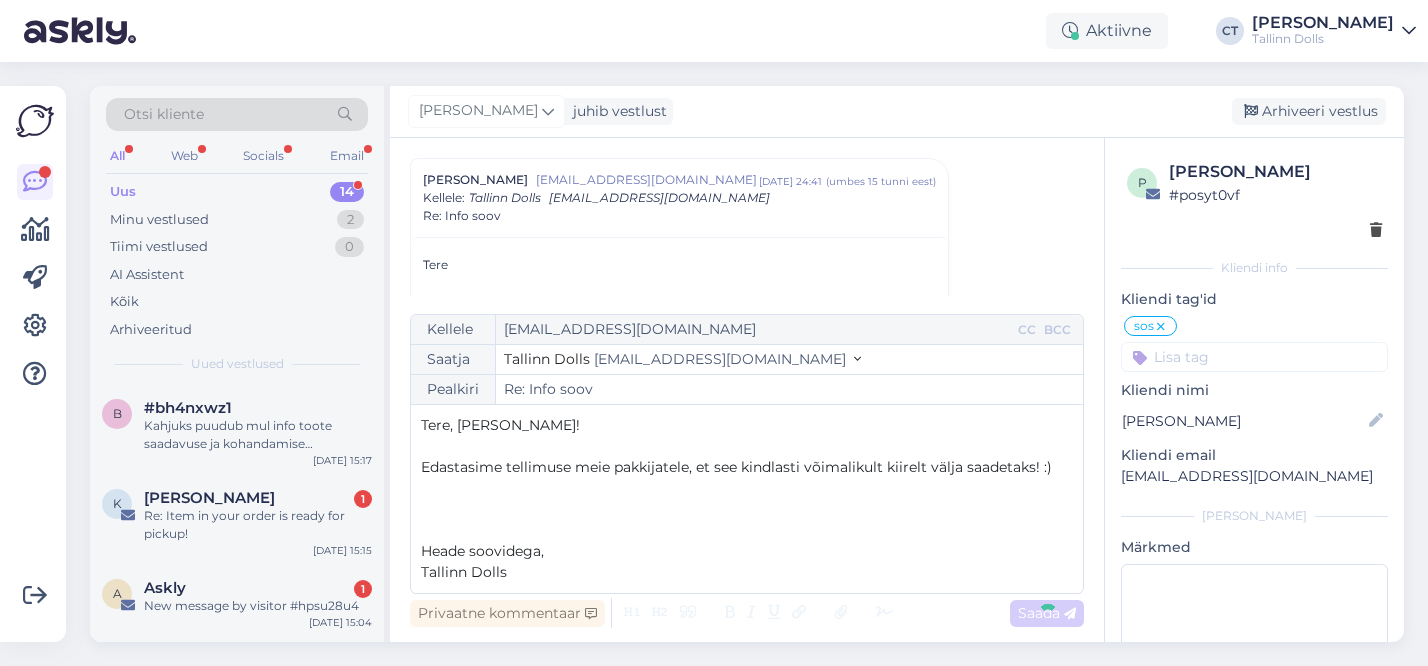 type on "Re: Re: Info soov" 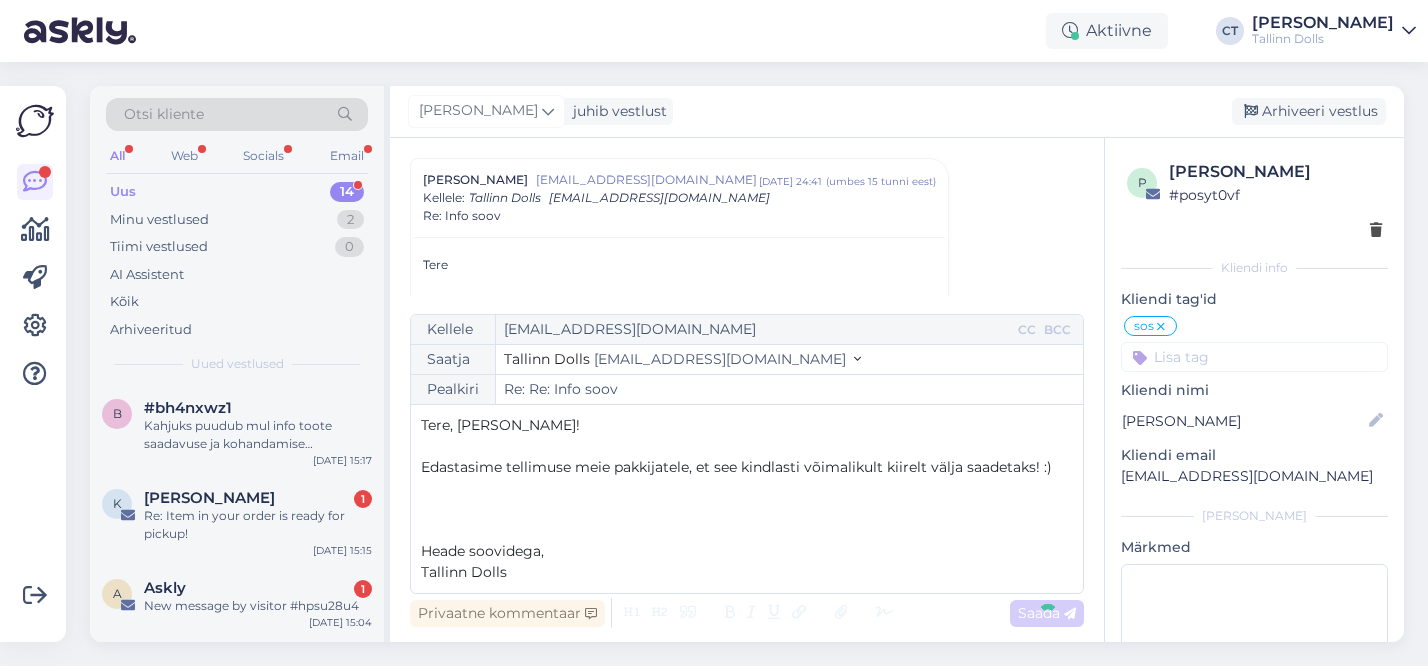scroll, scrollTop: 2991, scrollLeft: 0, axis: vertical 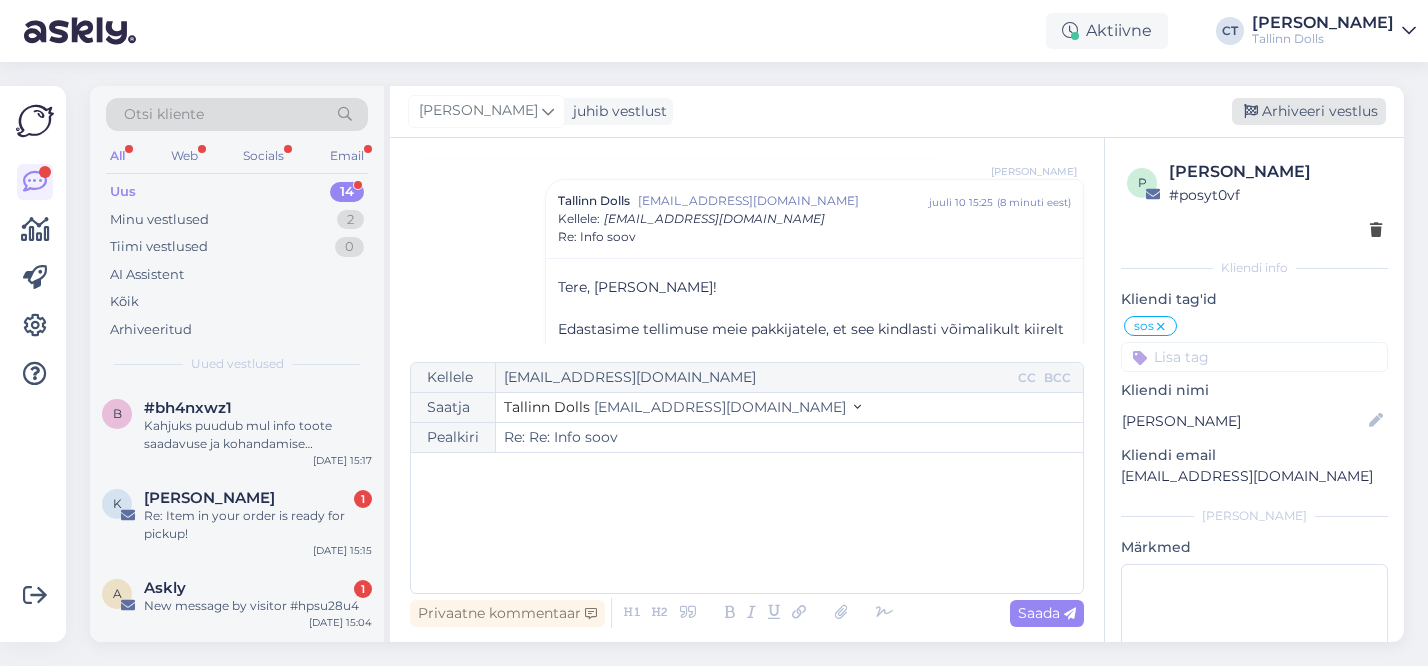 click on "Arhiveeri vestlus" at bounding box center [1309, 111] 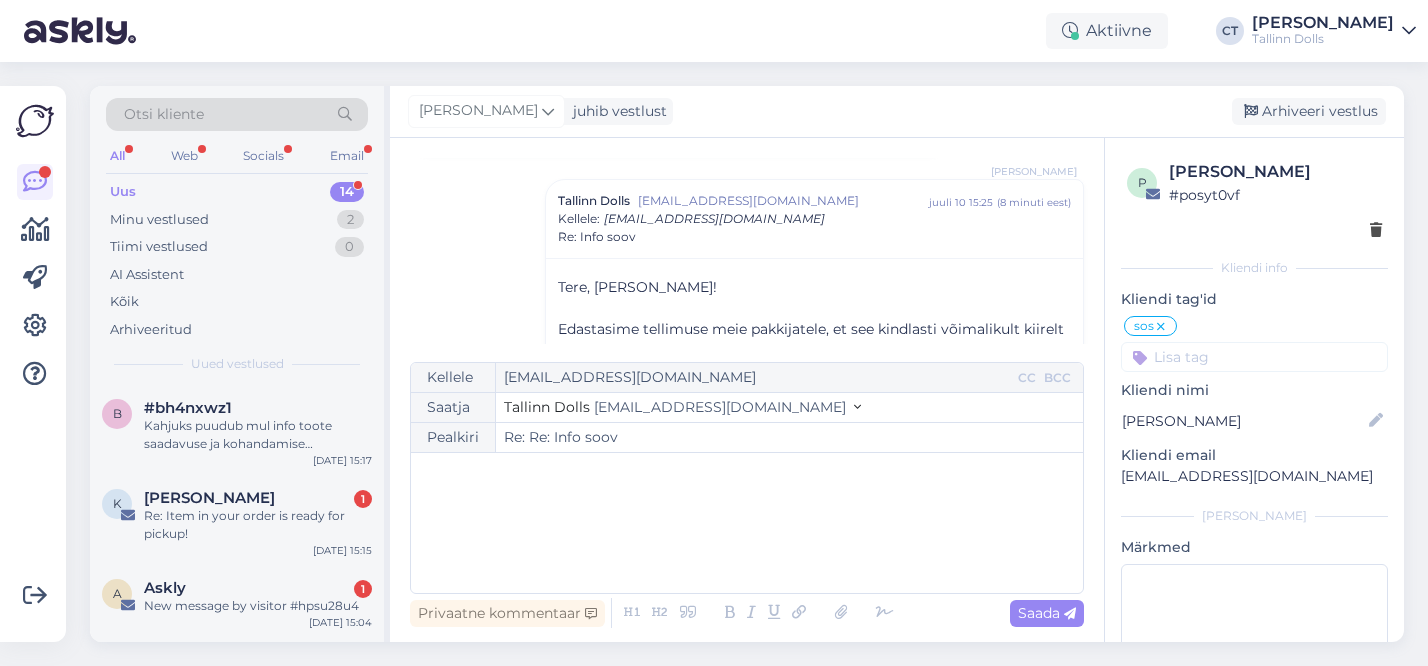 scroll, scrollTop: 2934, scrollLeft: 0, axis: vertical 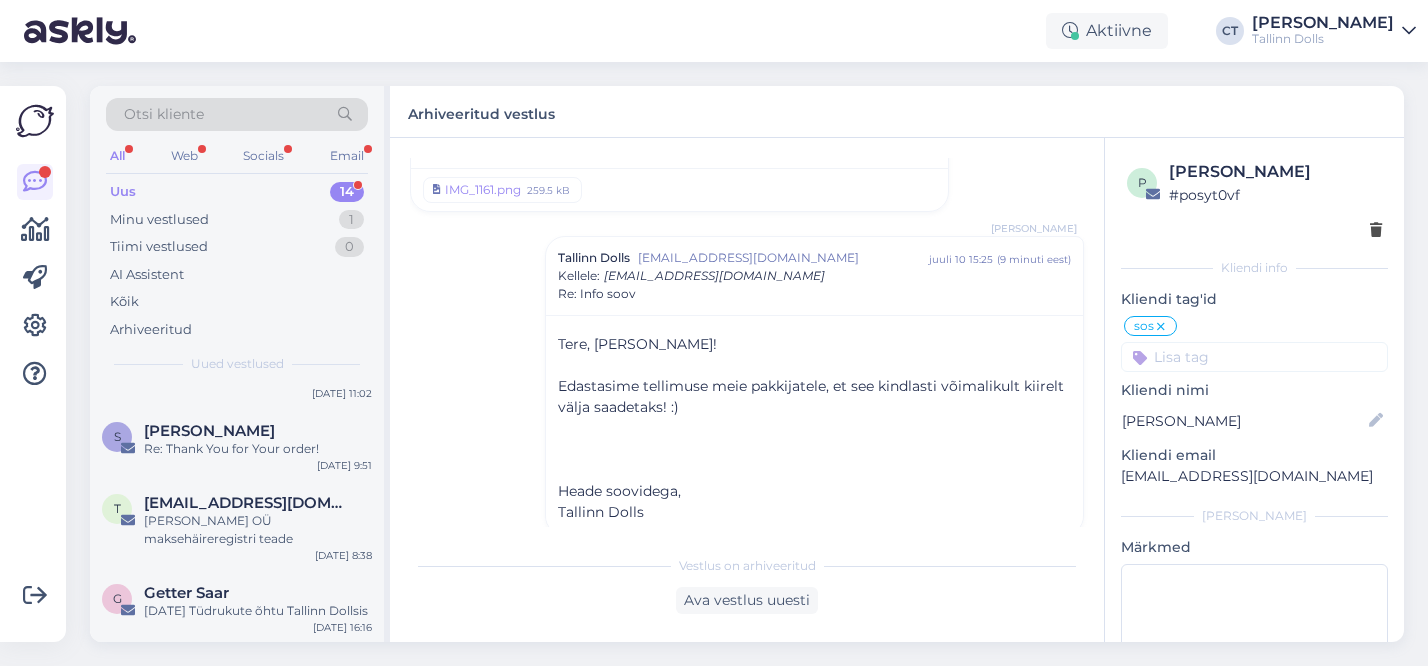 click on "[PERSON_NAME] OÜ maksehäireregistri teade" at bounding box center [258, 530] 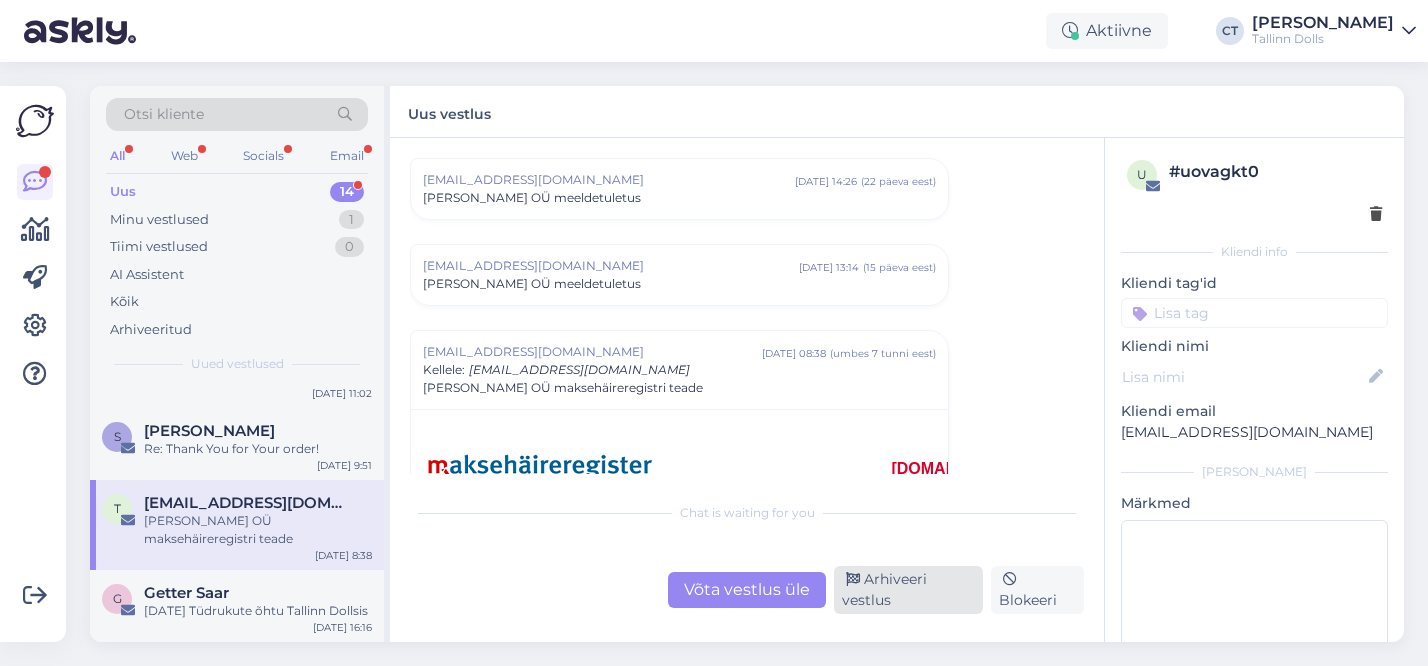 click on "Arhiveeri vestlus" at bounding box center [908, 590] 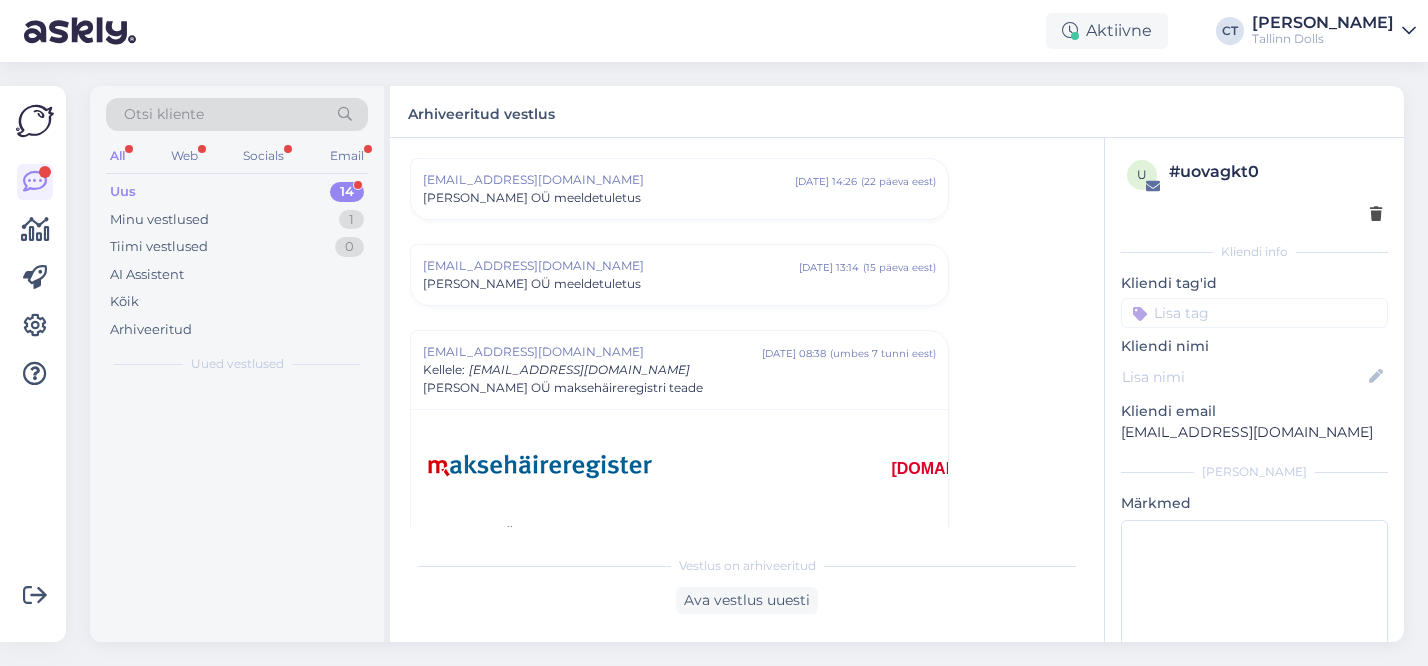 scroll, scrollTop: 957, scrollLeft: 0, axis: vertical 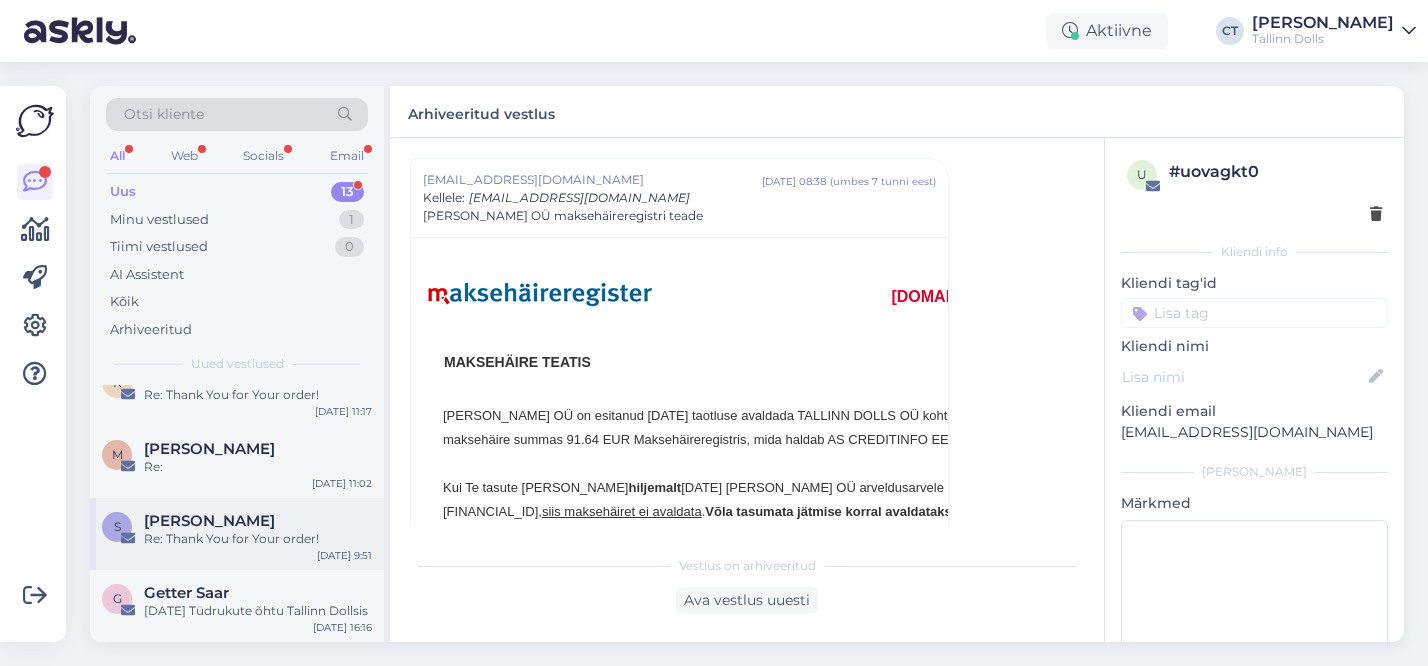 click on "Re: Thank You for Your order!" at bounding box center [258, 539] 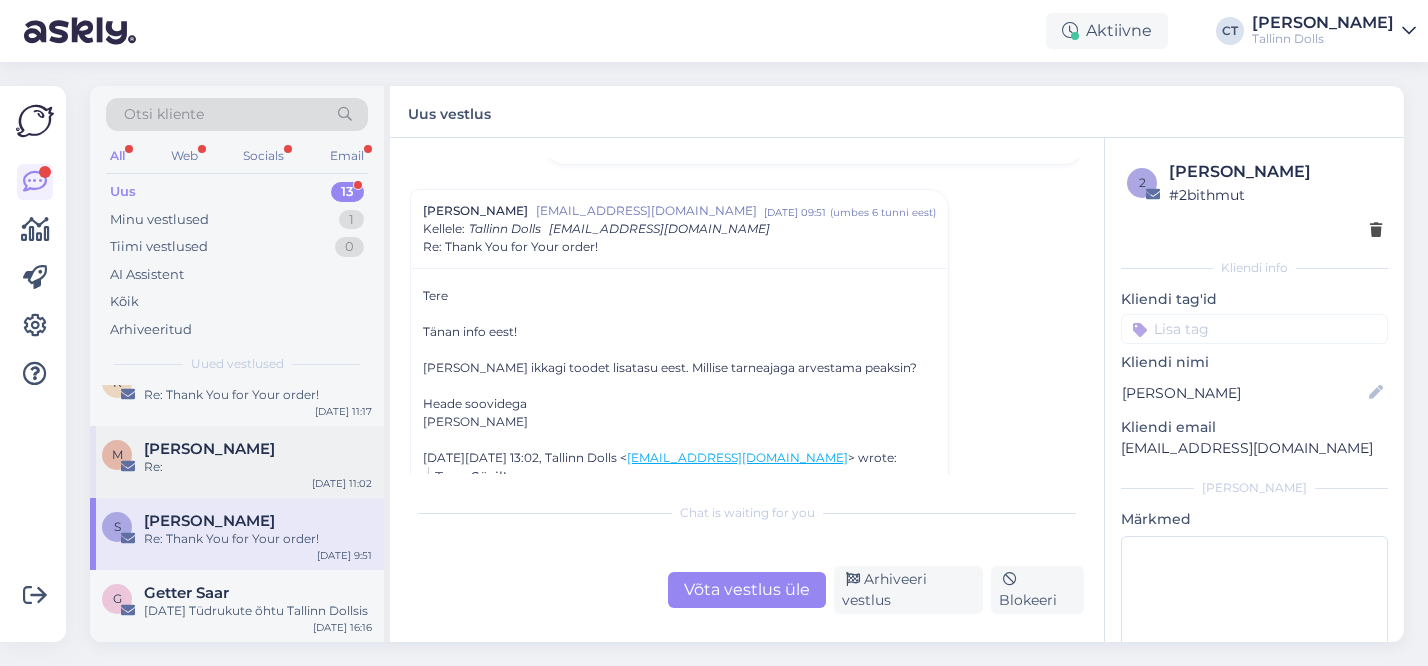 click on "M Merle Närska Re: [DATE] 11:02" at bounding box center (237, 462) 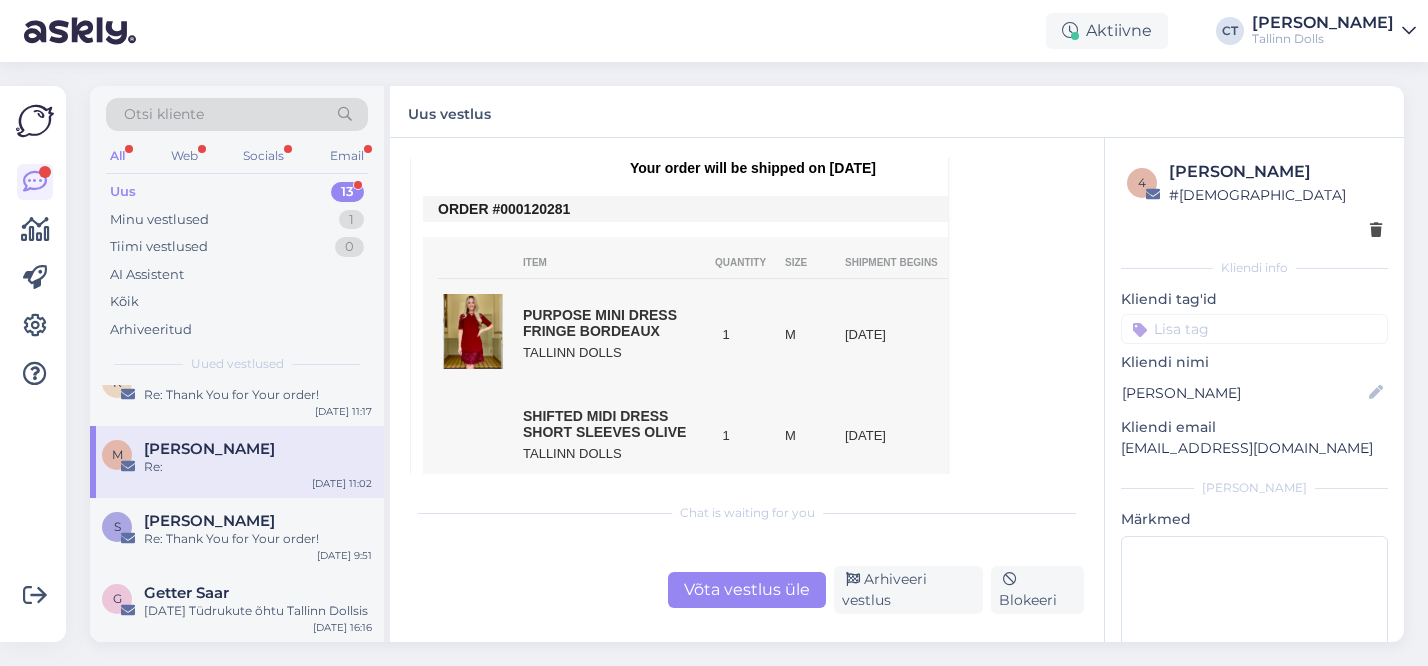 scroll, scrollTop: 856, scrollLeft: 0, axis: vertical 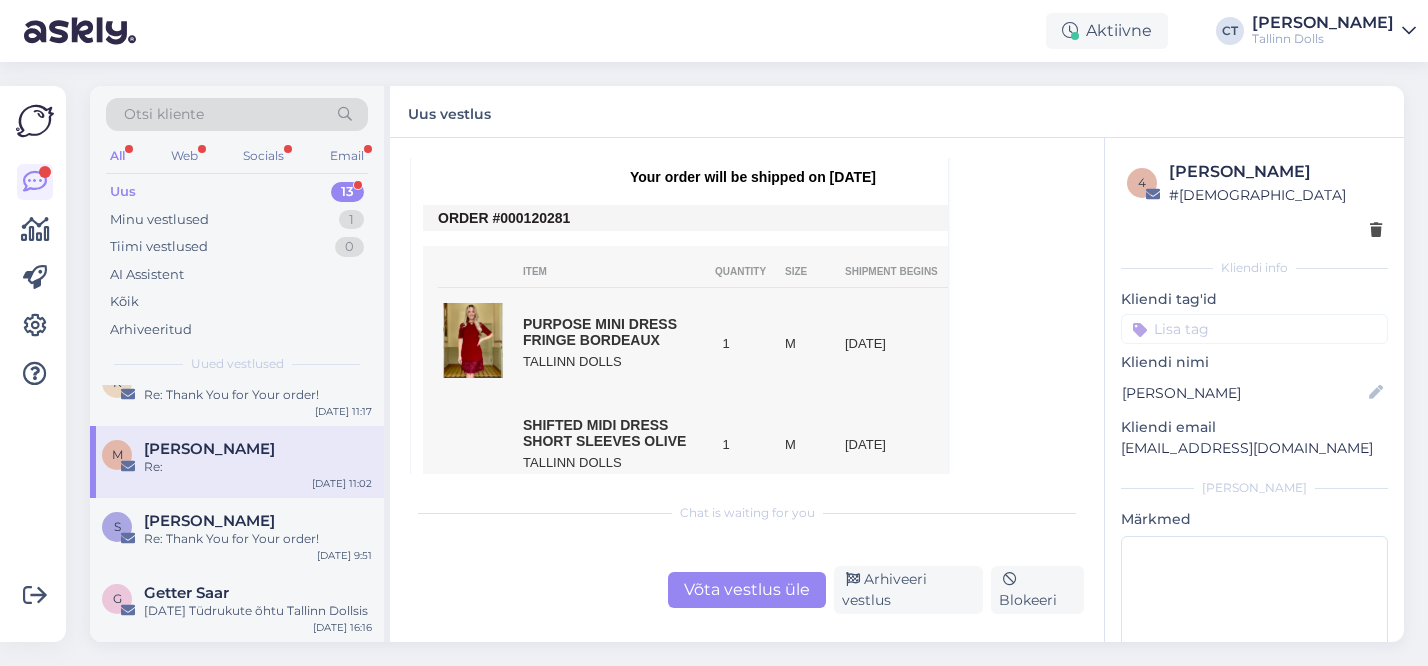 drag, startPoint x: 573, startPoint y: 223, endPoint x: 524, endPoint y: 222, distance: 49.010204 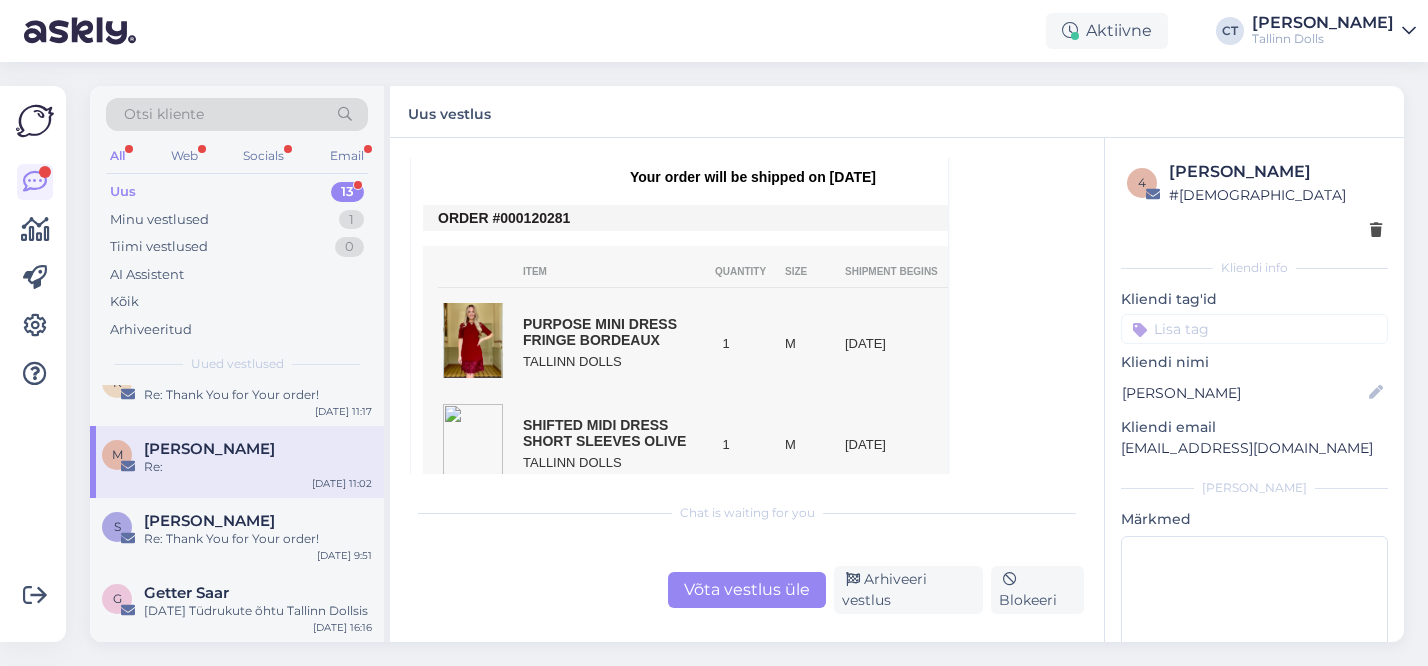 click on "ORDER #000120281" at bounding box center (753, 218) 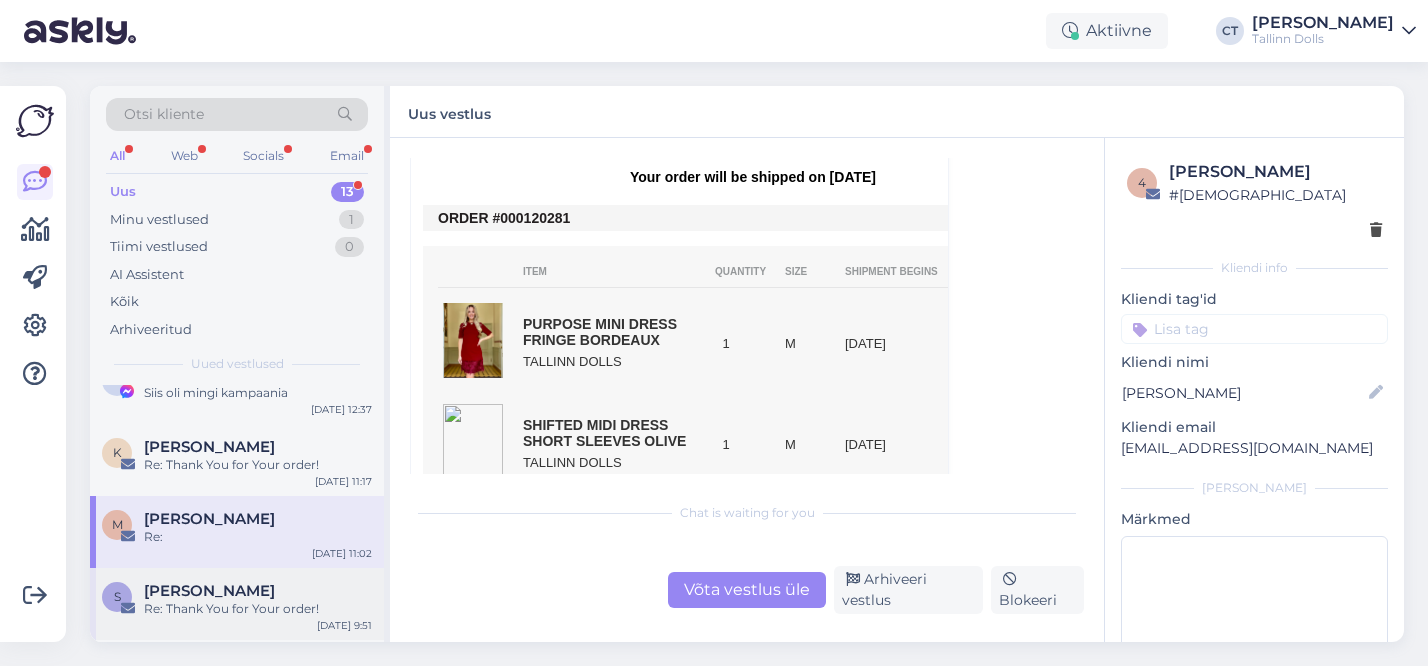 scroll, scrollTop: 680, scrollLeft: 0, axis: vertical 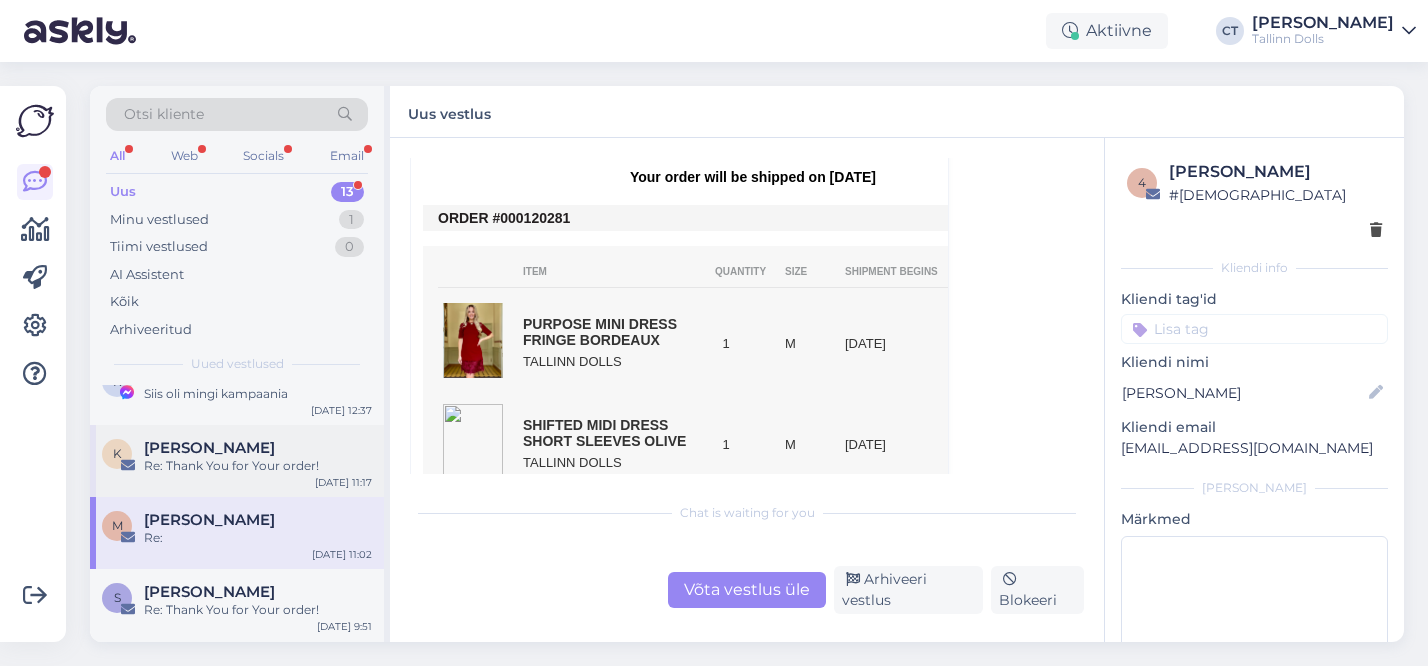 click on "Re: Thank You for Your order!" at bounding box center [258, 466] 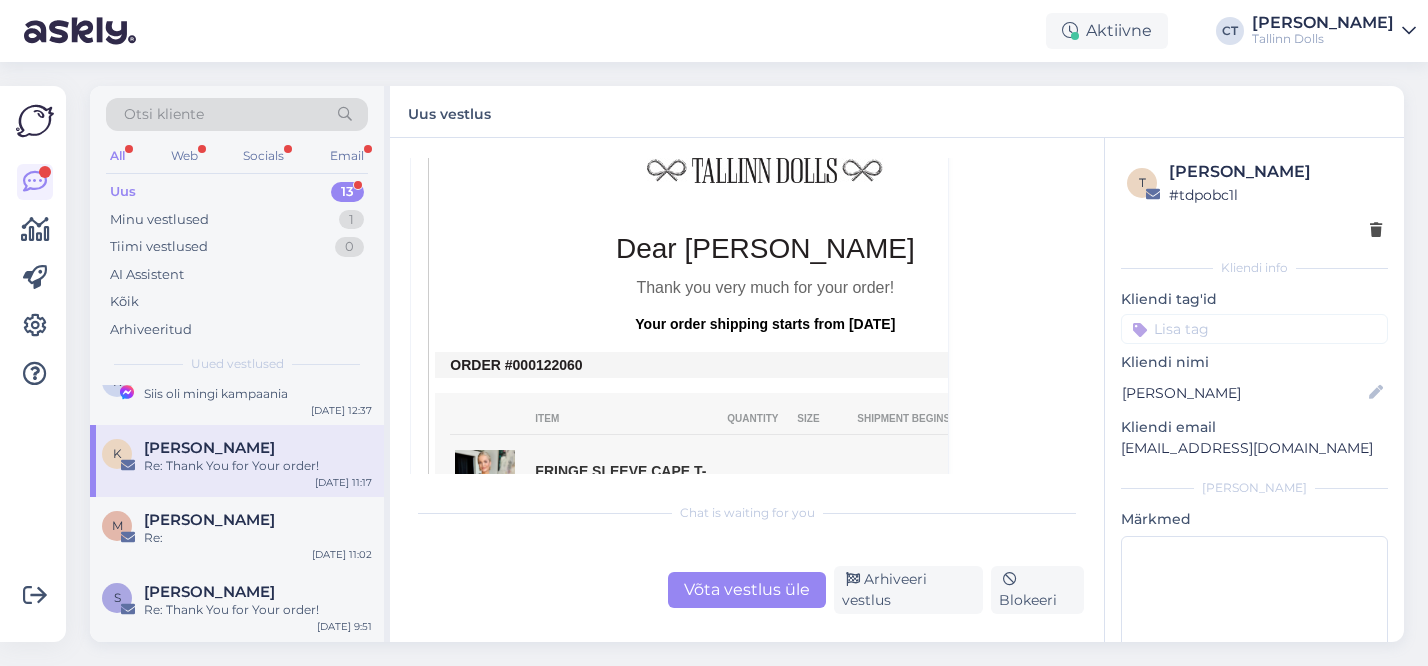 scroll, scrollTop: 334, scrollLeft: 0, axis: vertical 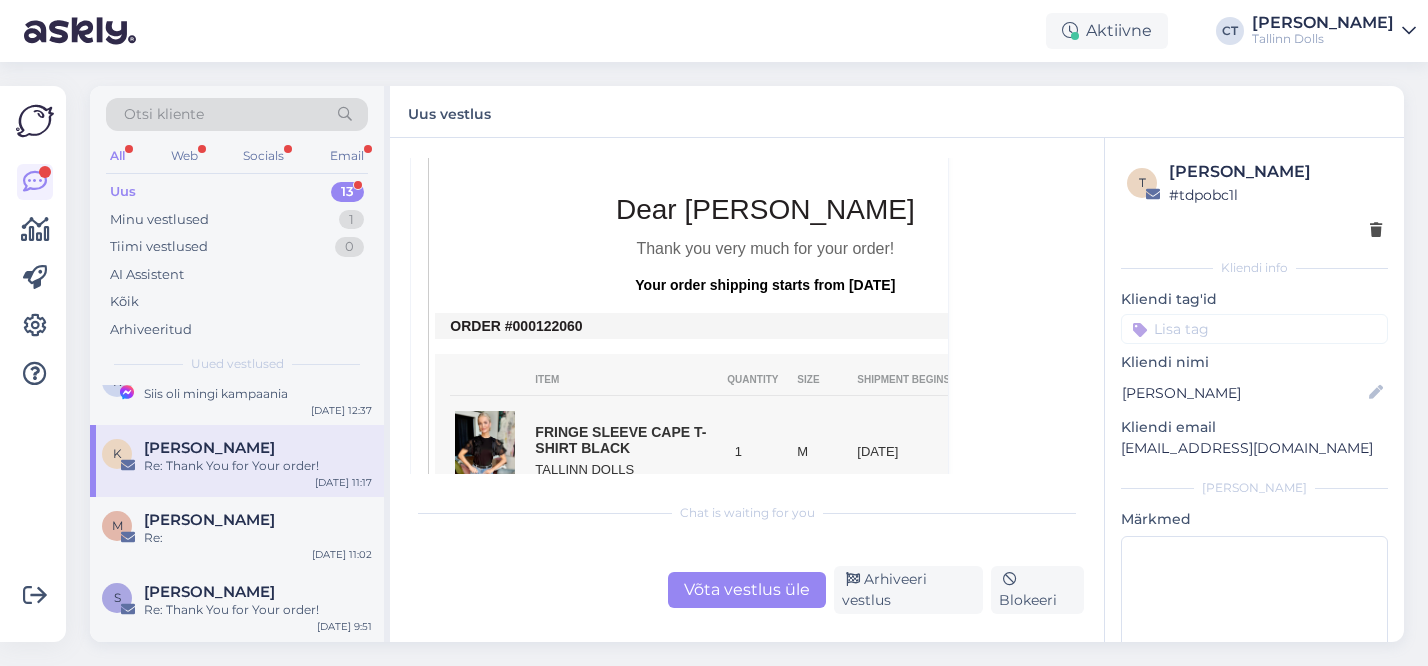 drag, startPoint x: 588, startPoint y: 328, endPoint x: 535, endPoint y: 327, distance: 53.009434 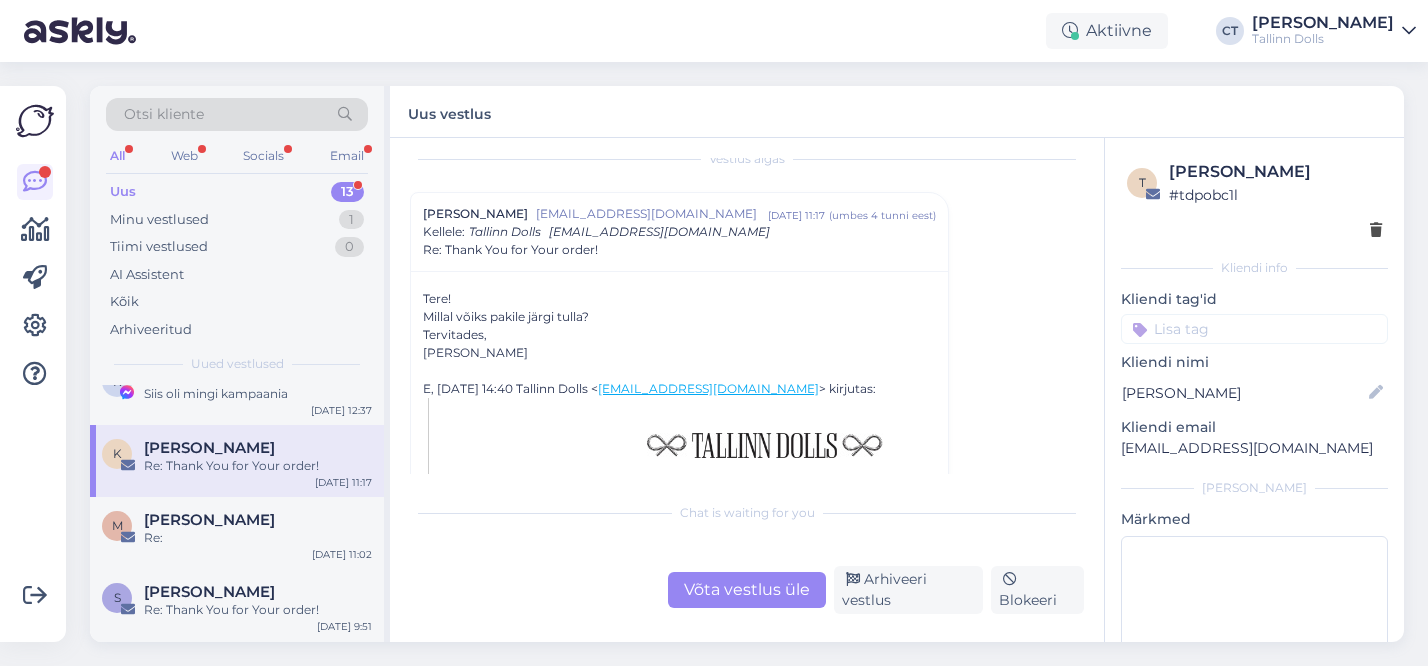 scroll, scrollTop: 0, scrollLeft: 0, axis: both 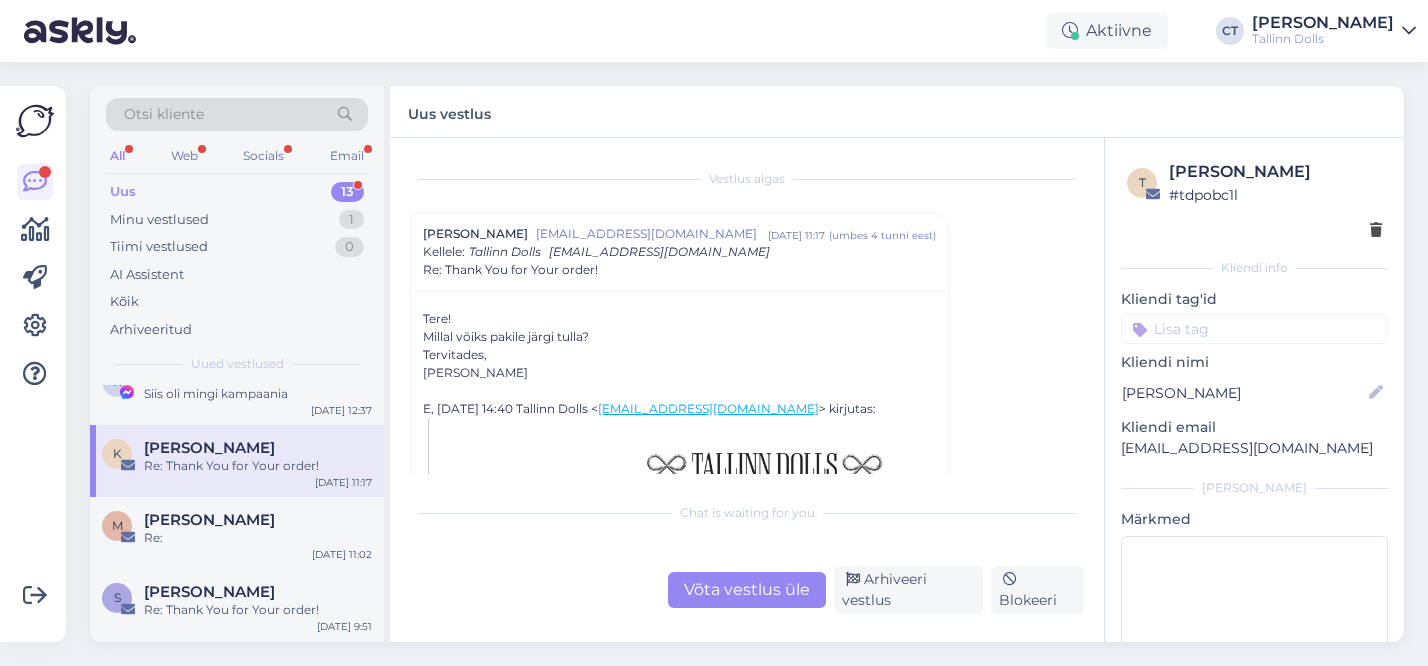 click on "Võta vestlus üle" at bounding box center (747, 590) 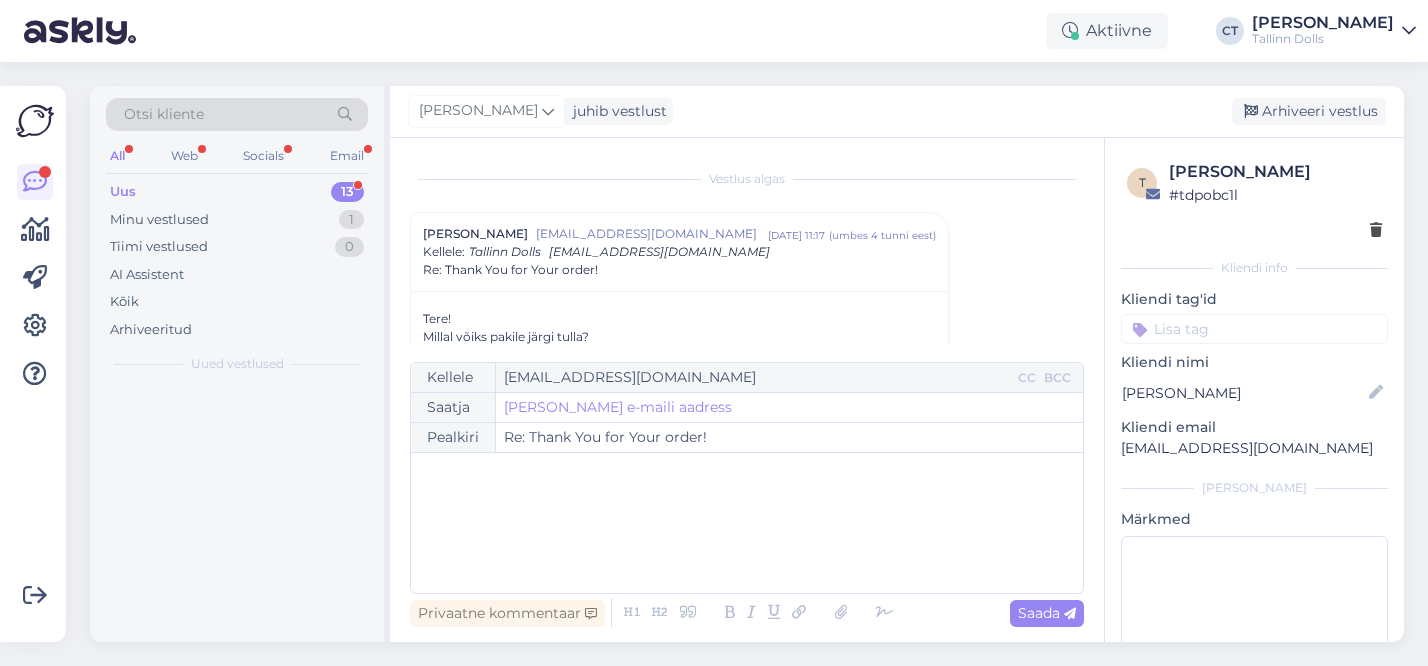 scroll, scrollTop: 54, scrollLeft: 0, axis: vertical 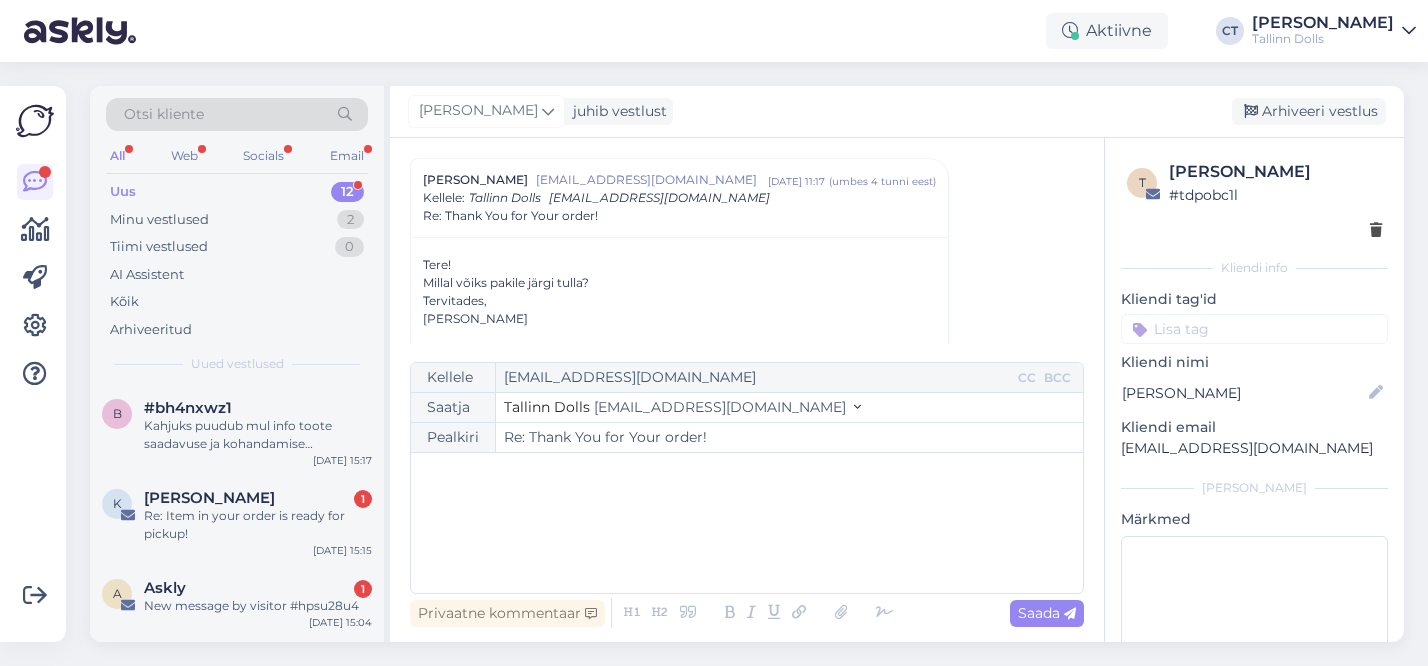 click on "﻿" at bounding box center (747, 523) 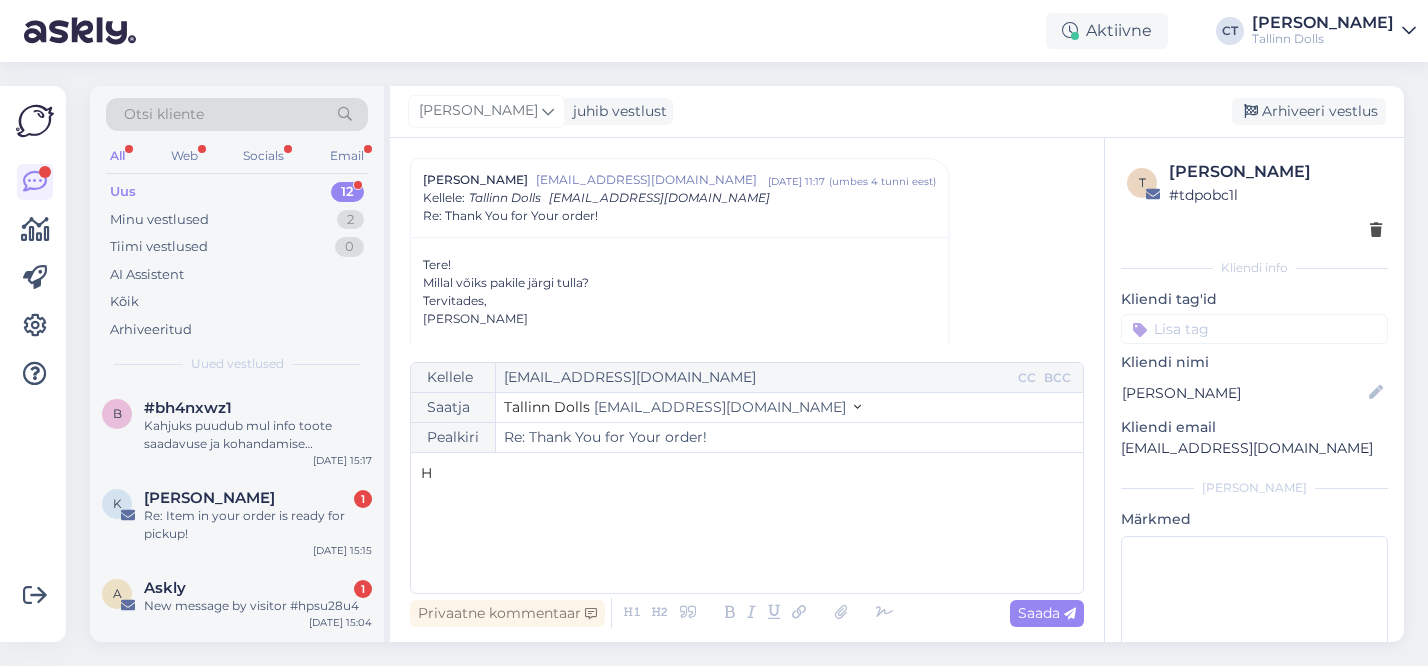 type 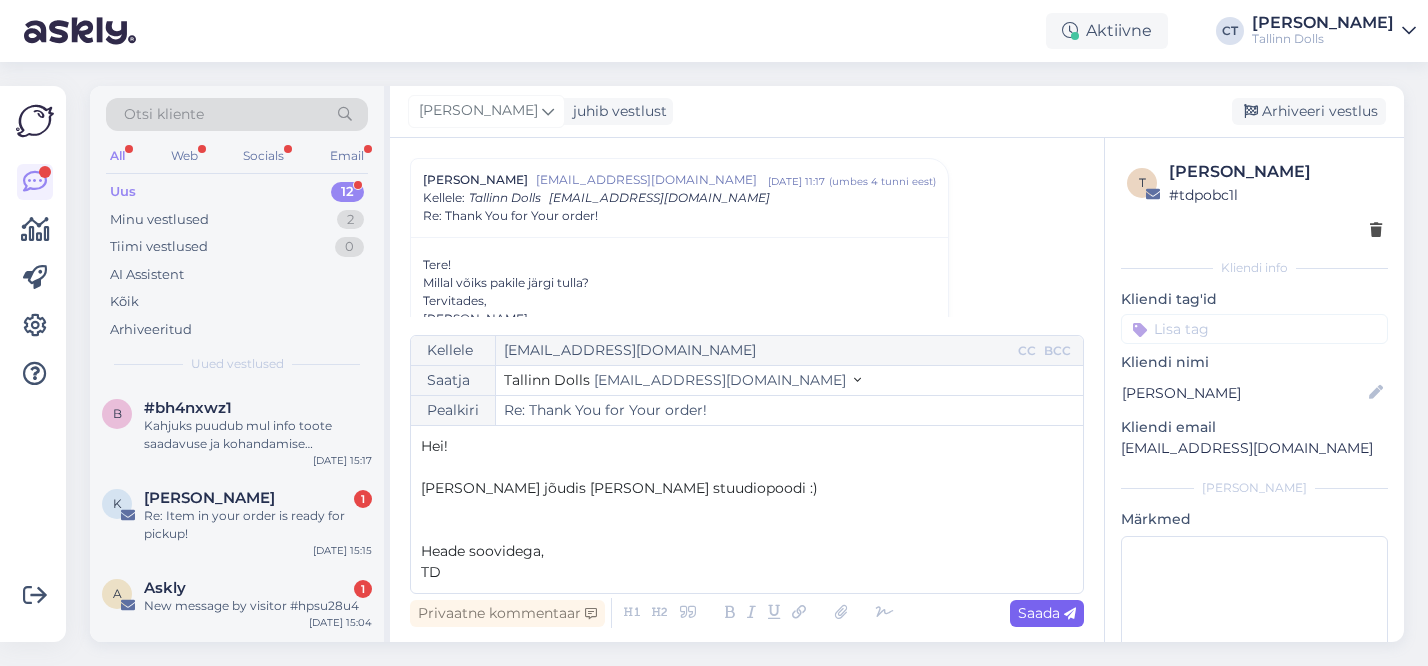 click on "Saada" at bounding box center (1047, 613) 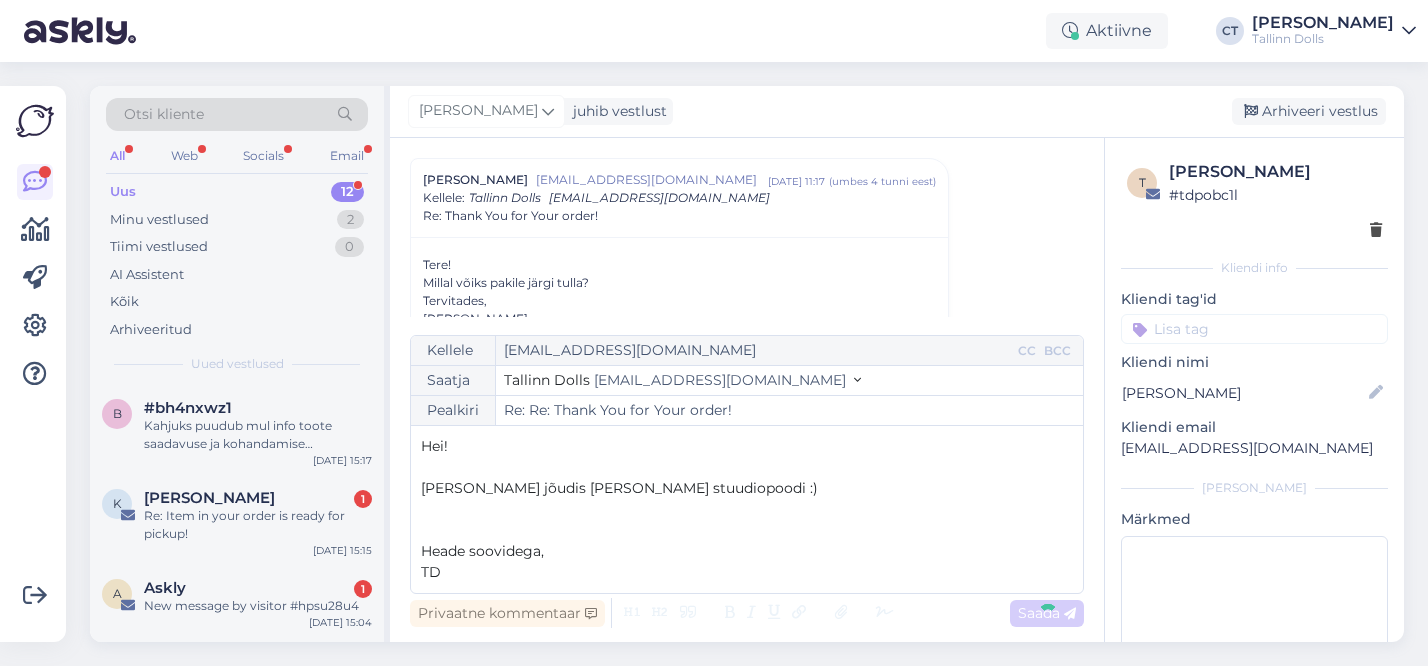 type on "Re: Thank You for Your order!" 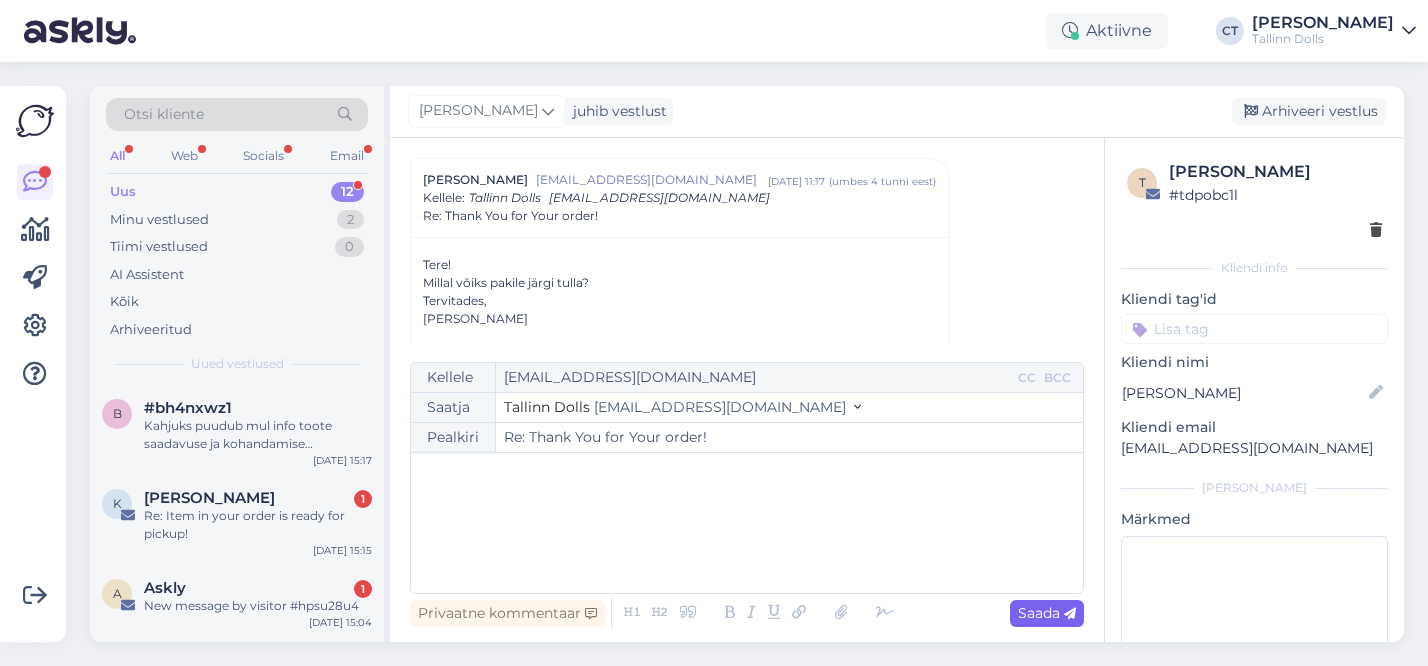 scroll, scrollTop: 1306, scrollLeft: 0, axis: vertical 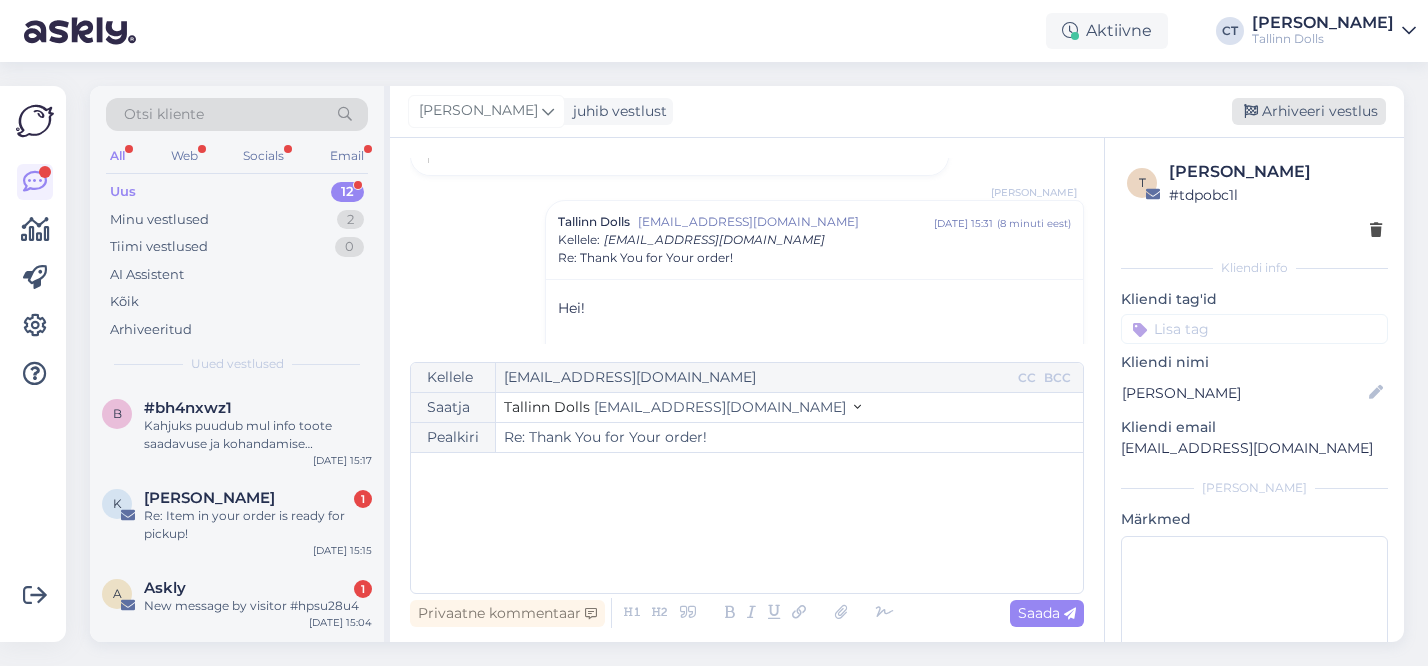 click on "Arhiveeri vestlus" at bounding box center [1309, 111] 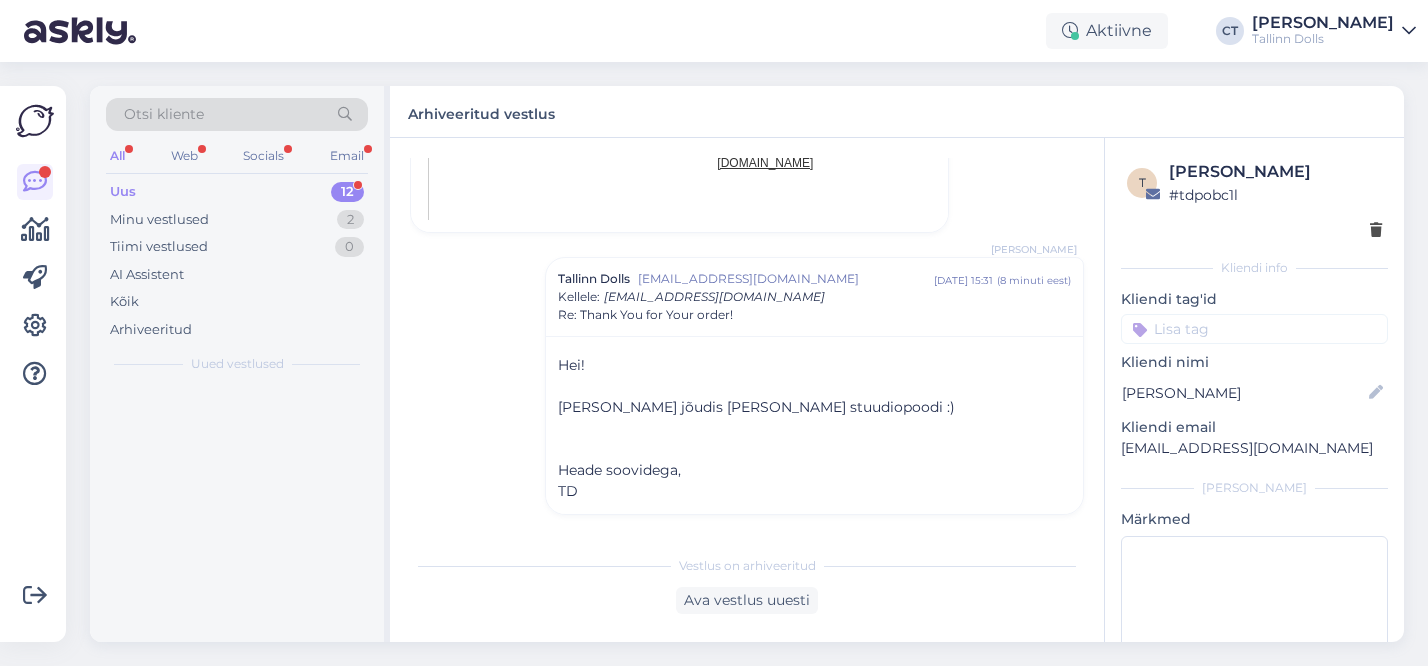scroll, scrollTop: 1249, scrollLeft: 0, axis: vertical 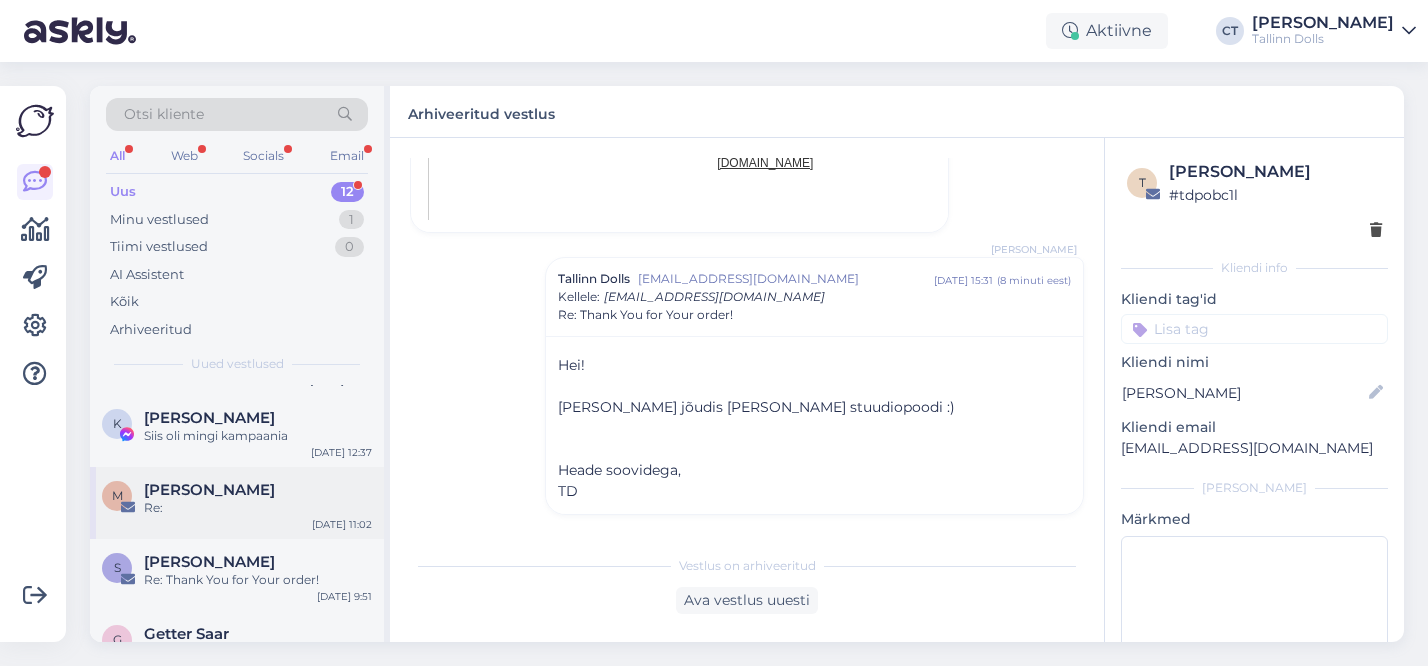 click on "Re:" at bounding box center (258, 508) 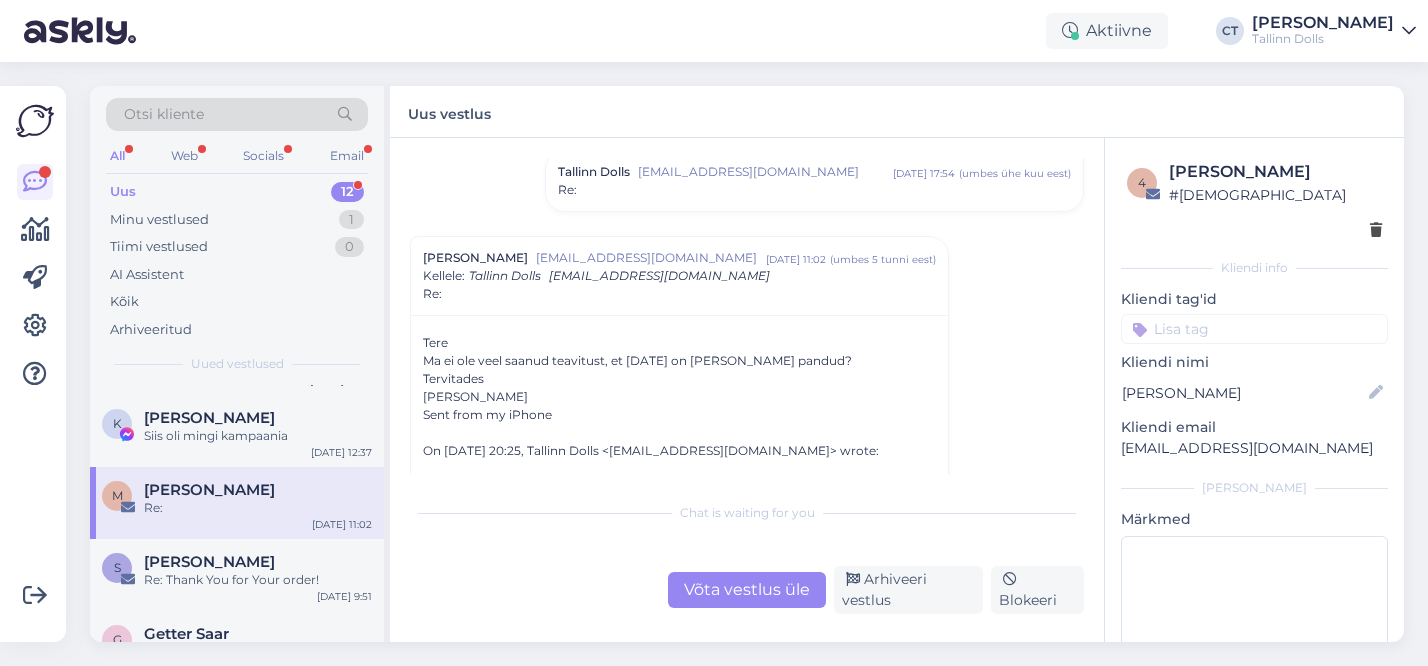 scroll, scrollTop: 495, scrollLeft: 0, axis: vertical 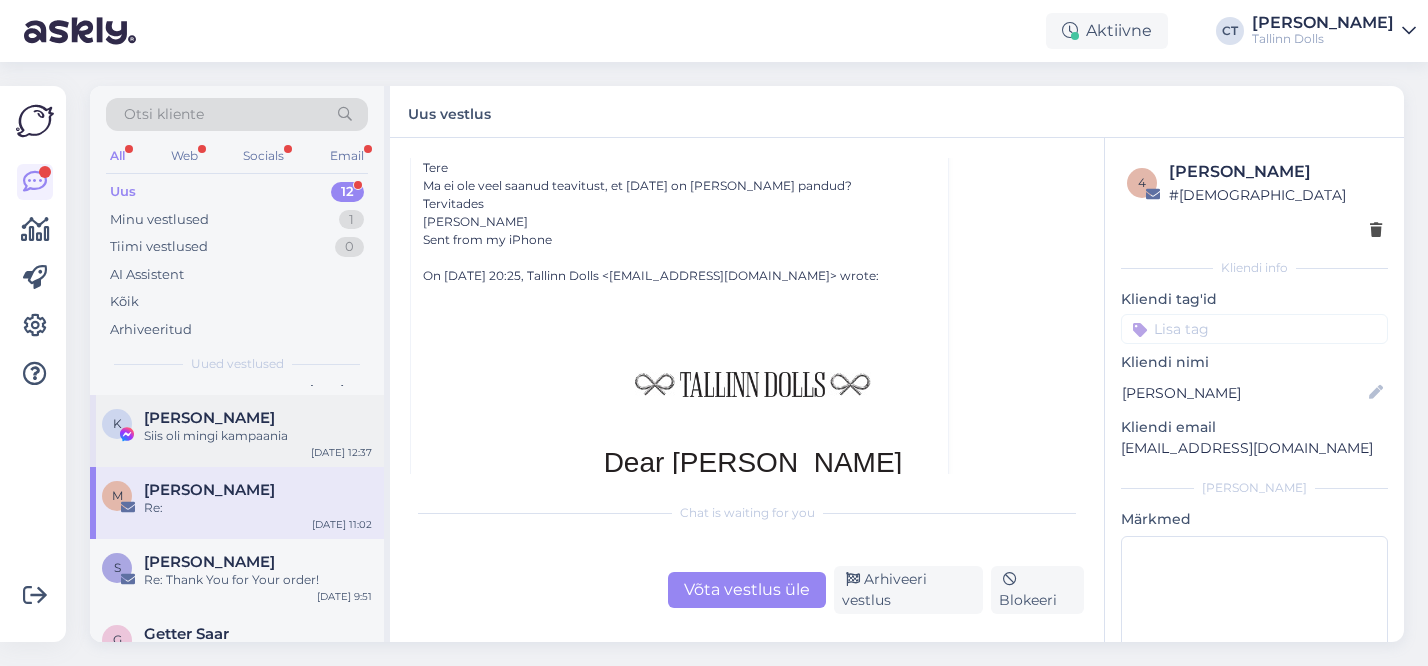 click on "[PERSON_NAME]" at bounding box center (209, 418) 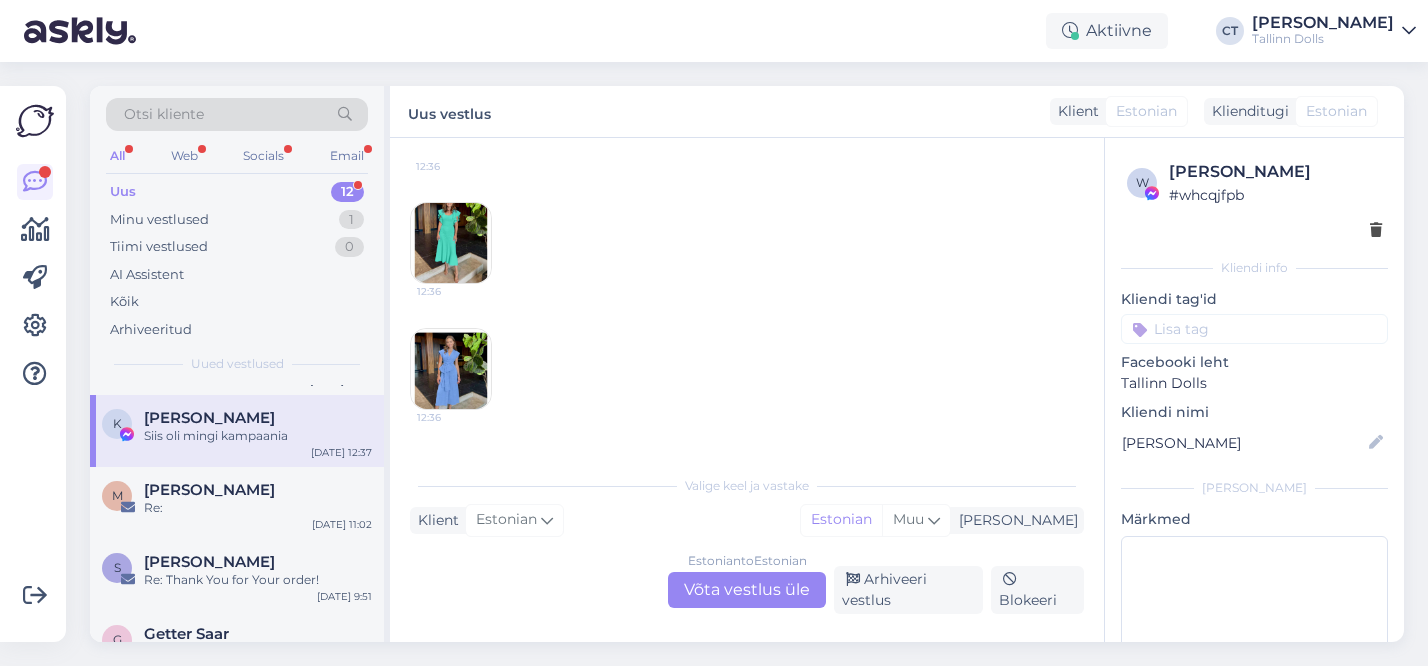 scroll, scrollTop: 1267, scrollLeft: 0, axis: vertical 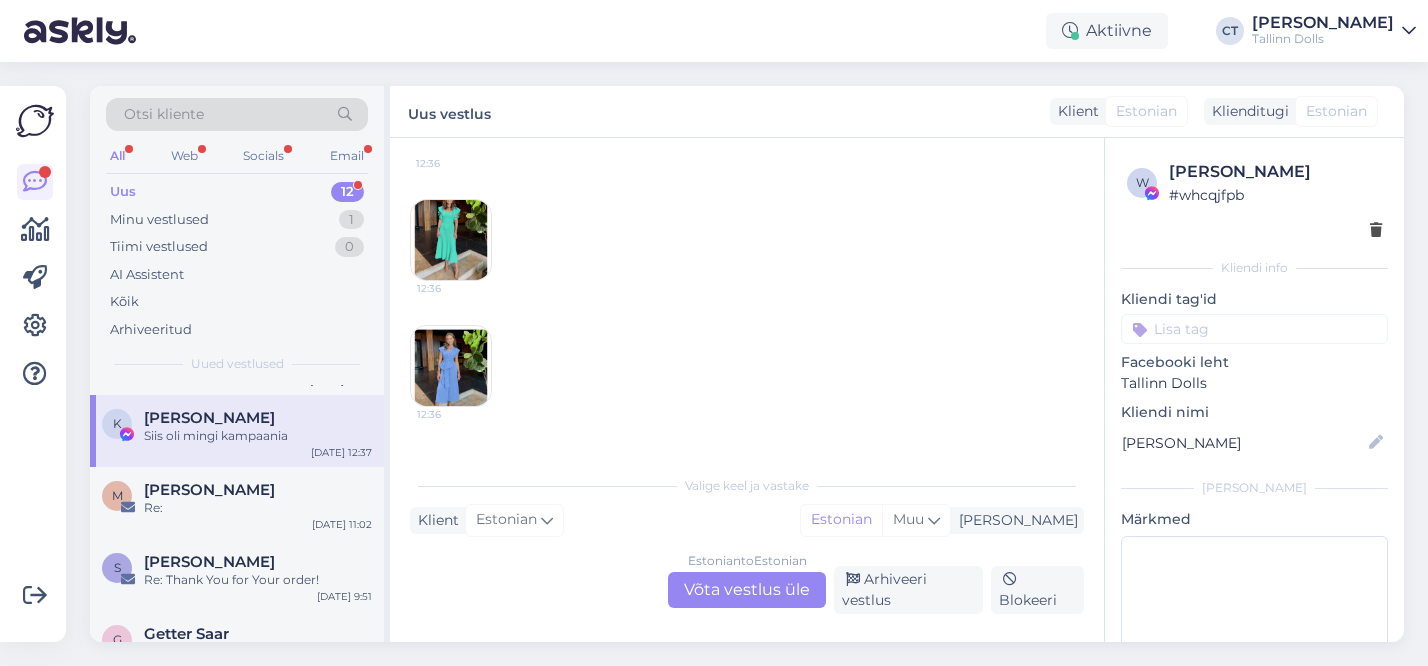 click on "Estonian  to  Estonian Võta vestlus üle" at bounding box center [747, 590] 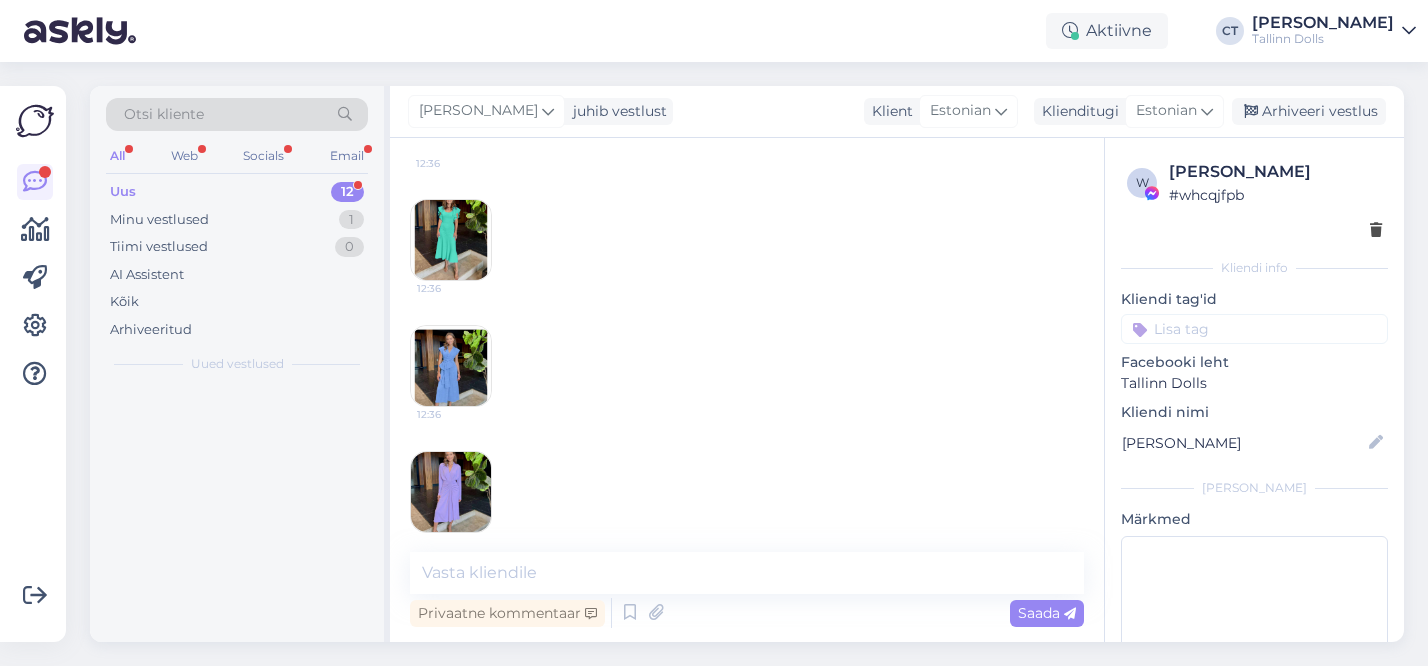 scroll, scrollTop: 0, scrollLeft: 0, axis: both 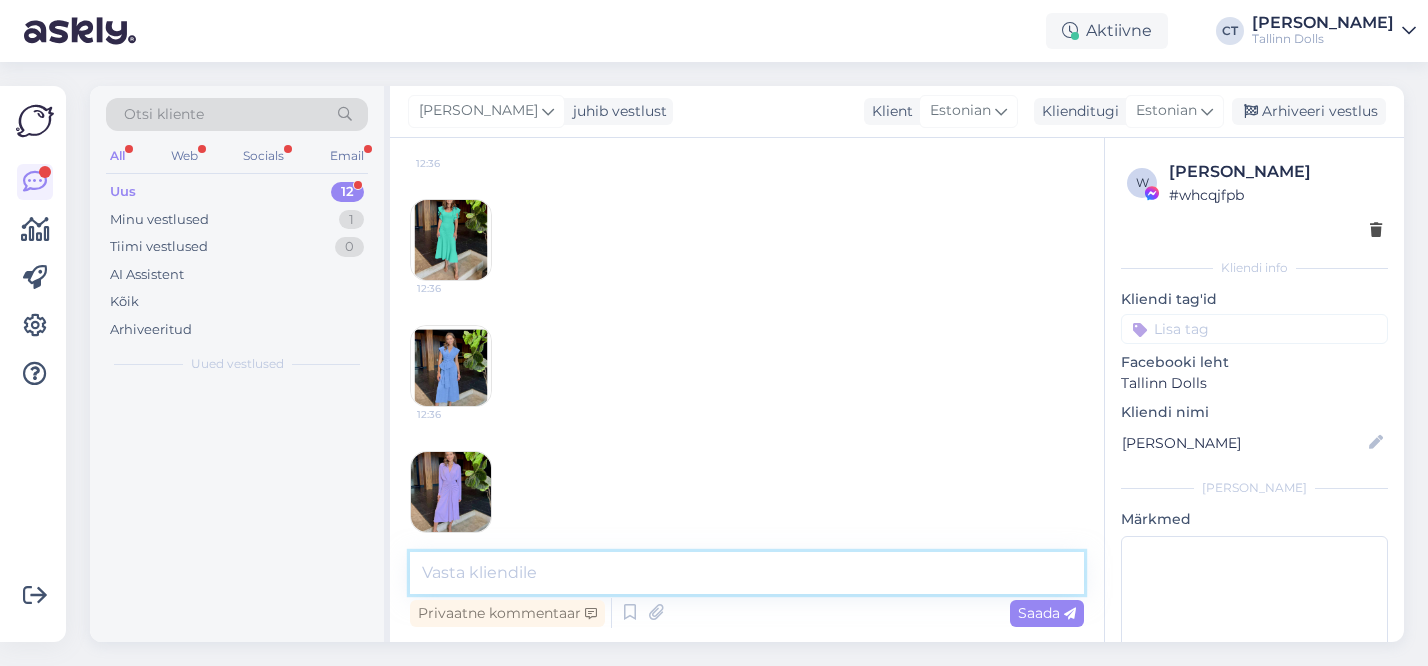 click at bounding box center [747, 573] 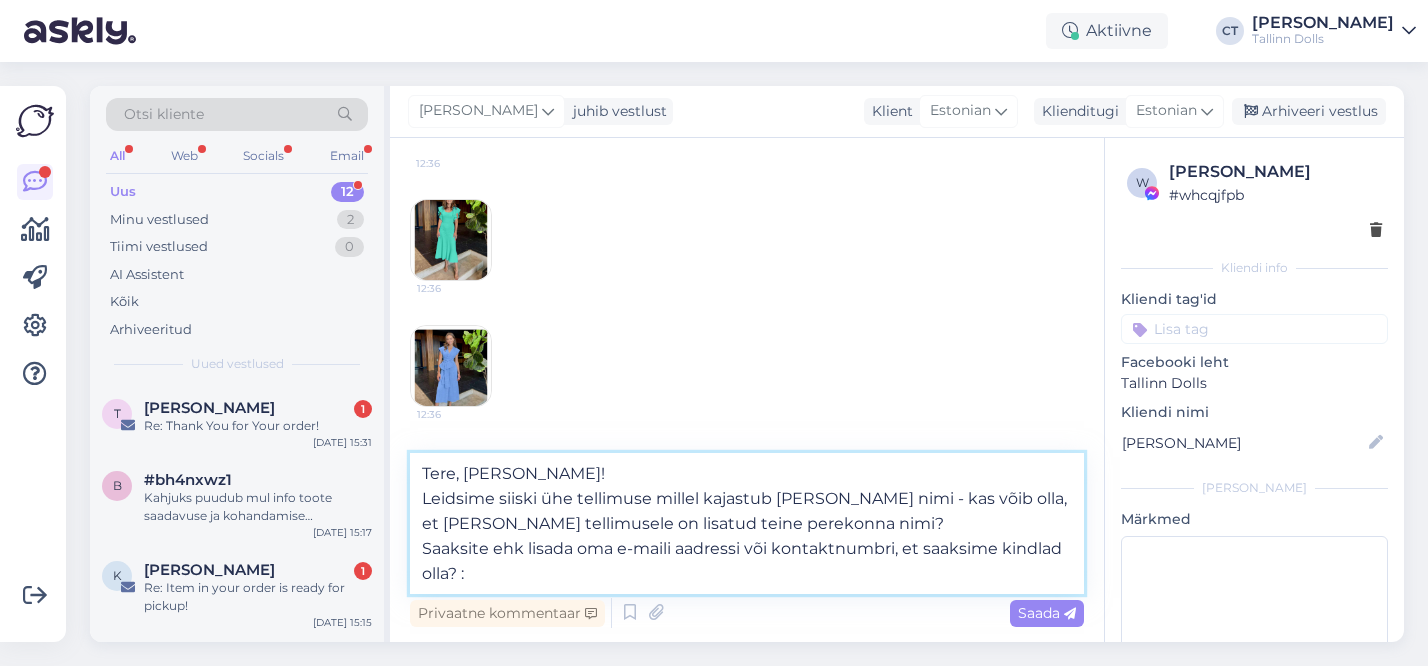 type on "Tere, [PERSON_NAME]!
Leidsime siiski ühe tellimuse millel kajastub [PERSON_NAME] nimi - kas võib olla, et [PERSON_NAME] tellimusele on lisatud teine perekonna nimi?
Saaksite ehk lisada oma e-maili aadressi või kontaktnumbri, et saaksime kindlad olla? :)" 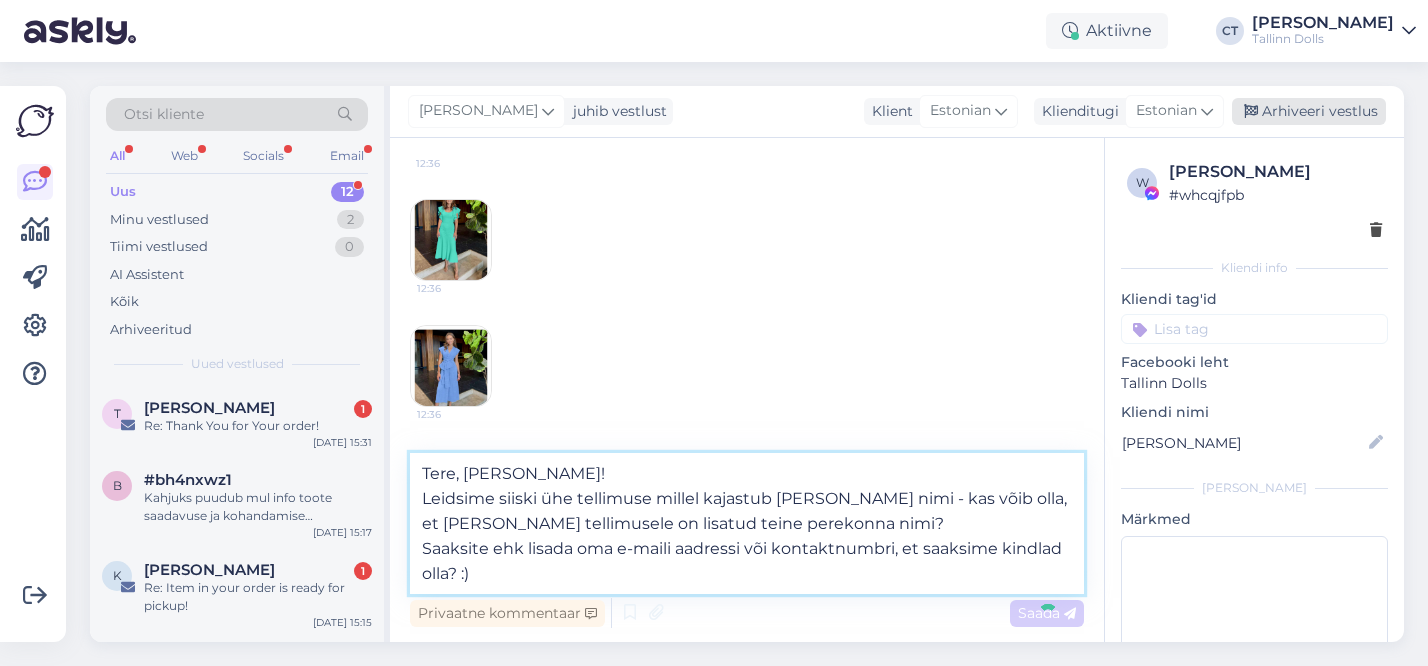 type 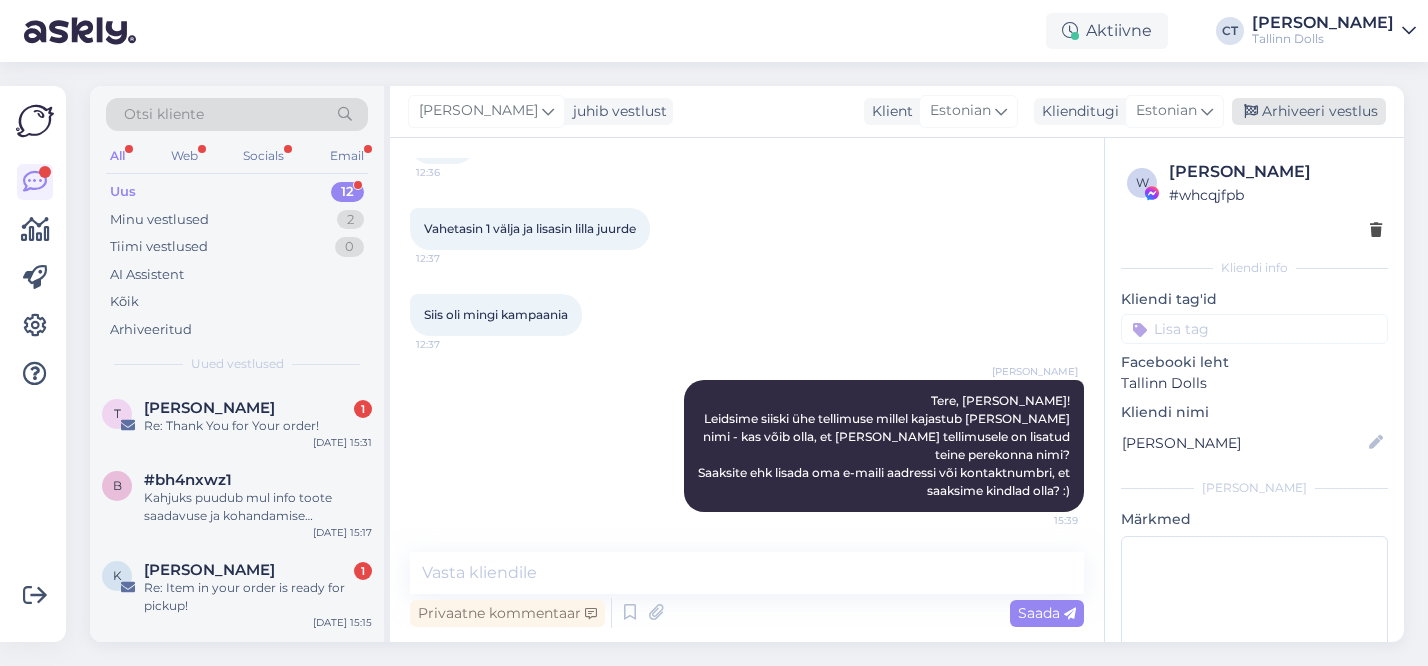 click on "Arhiveeri vestlus" at bounding box center (1309, 111) 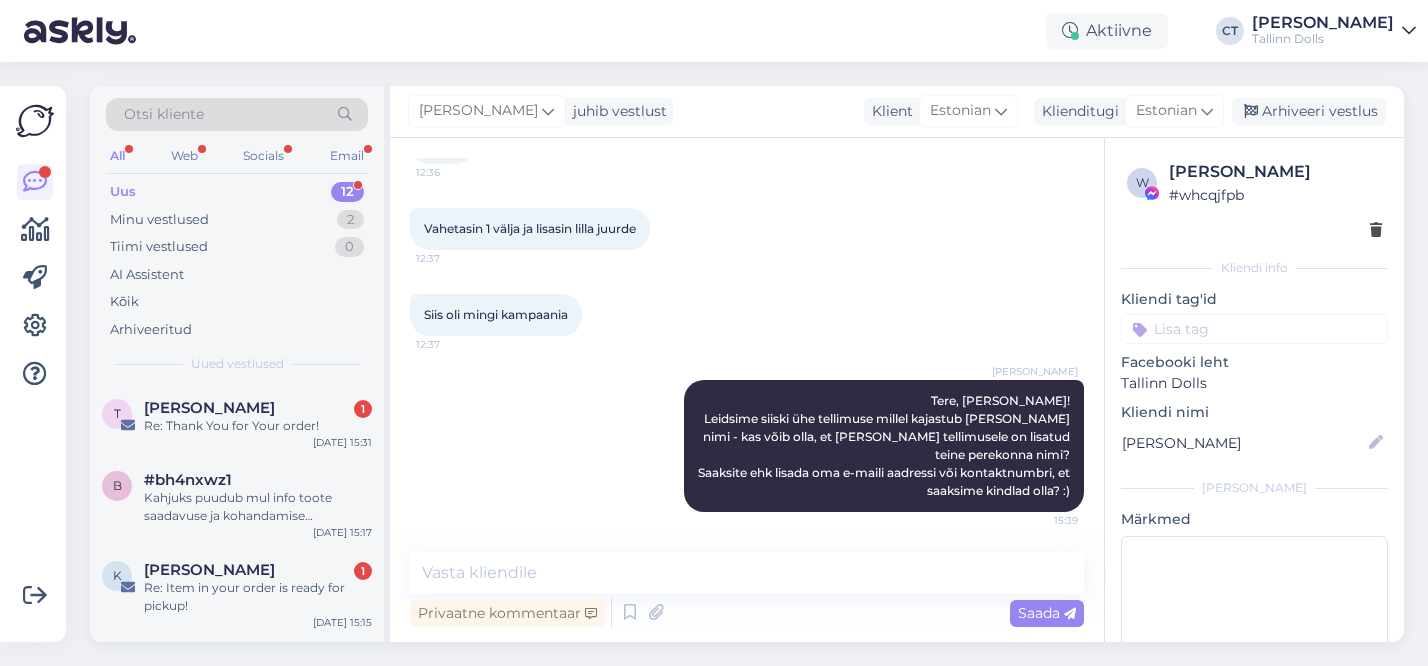 scroll, scrollTop: 1729, scrollLeft: 0, axis: vertical 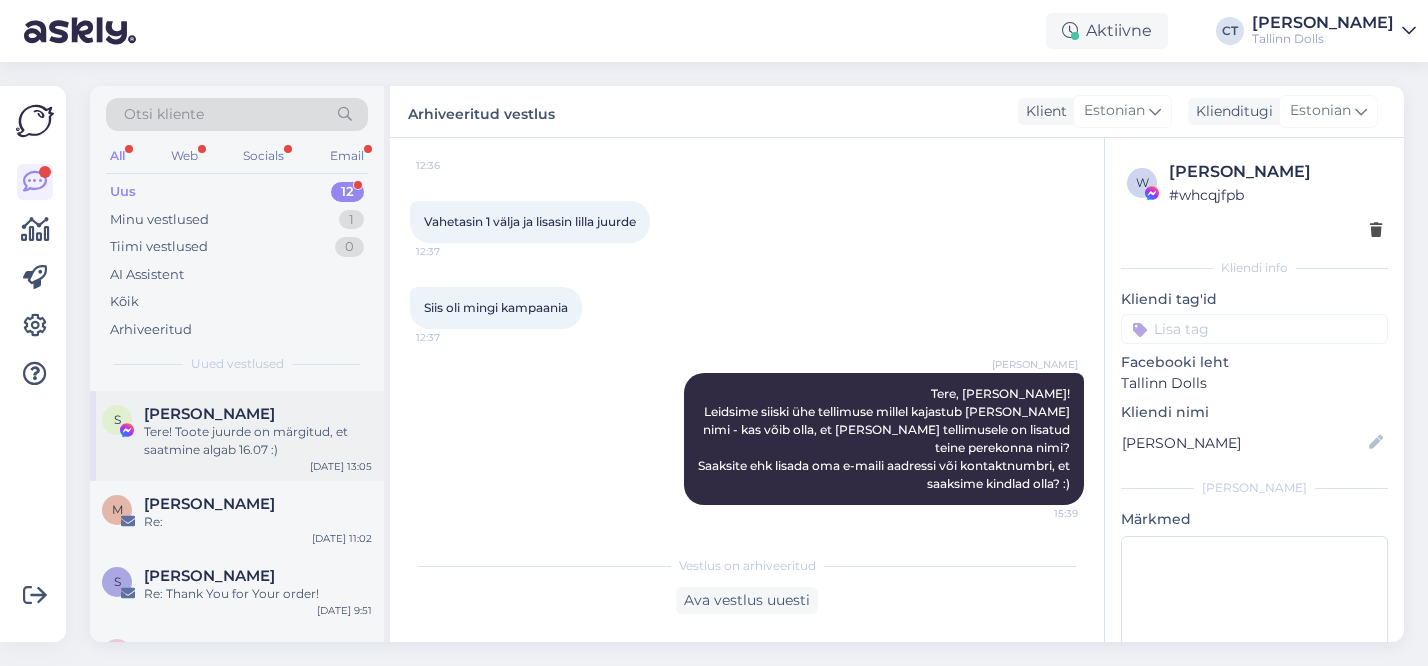 click on "Tere!
Toote juurde on märgitud, et saatmine algab 16.07 :)" at bounding box center [258, 441] 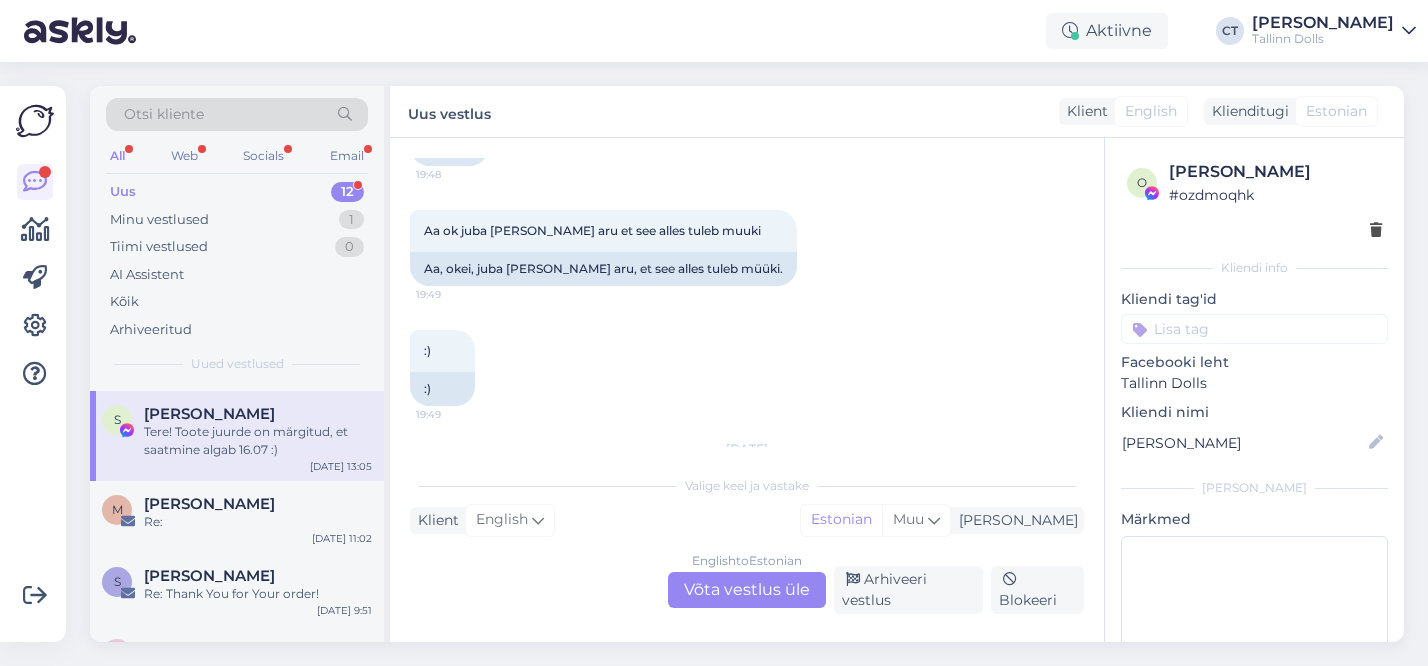 scroll, scrollTop: 1121, scrollLeft: 0, axis: vertical 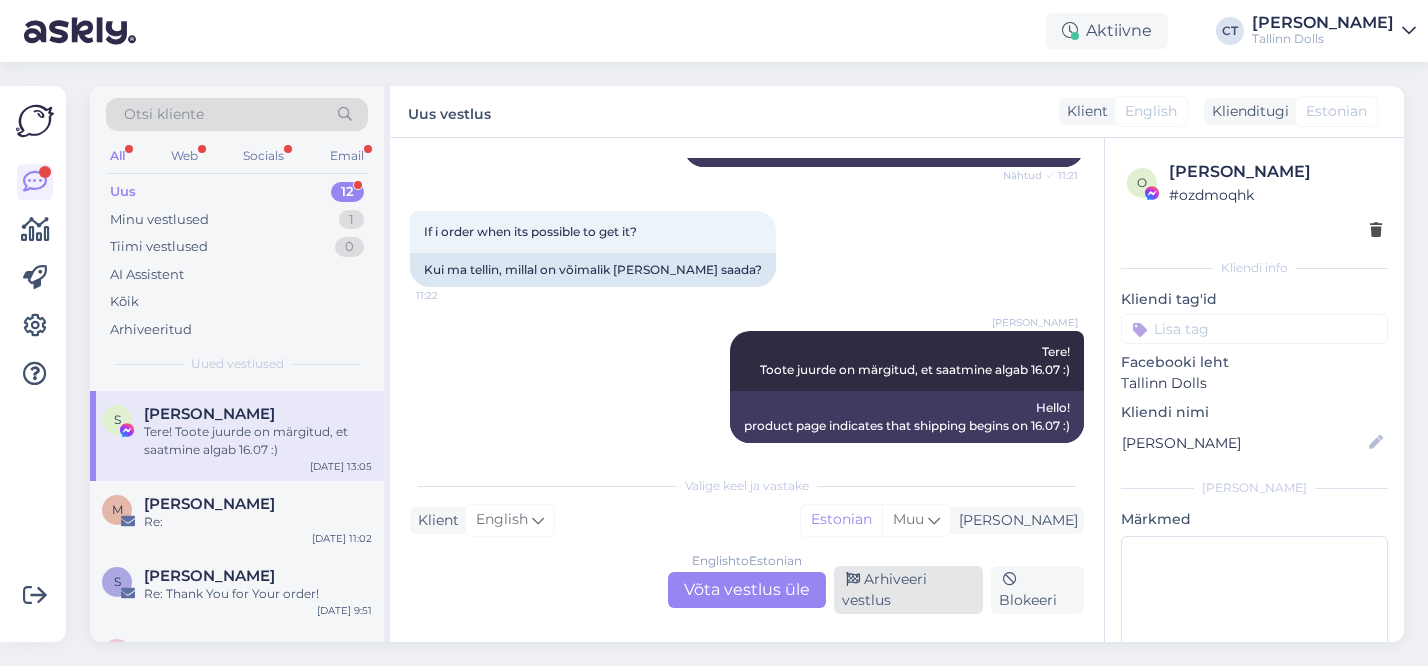 click on "Arhiveeri vestlus" at bounding box center [908, 590] 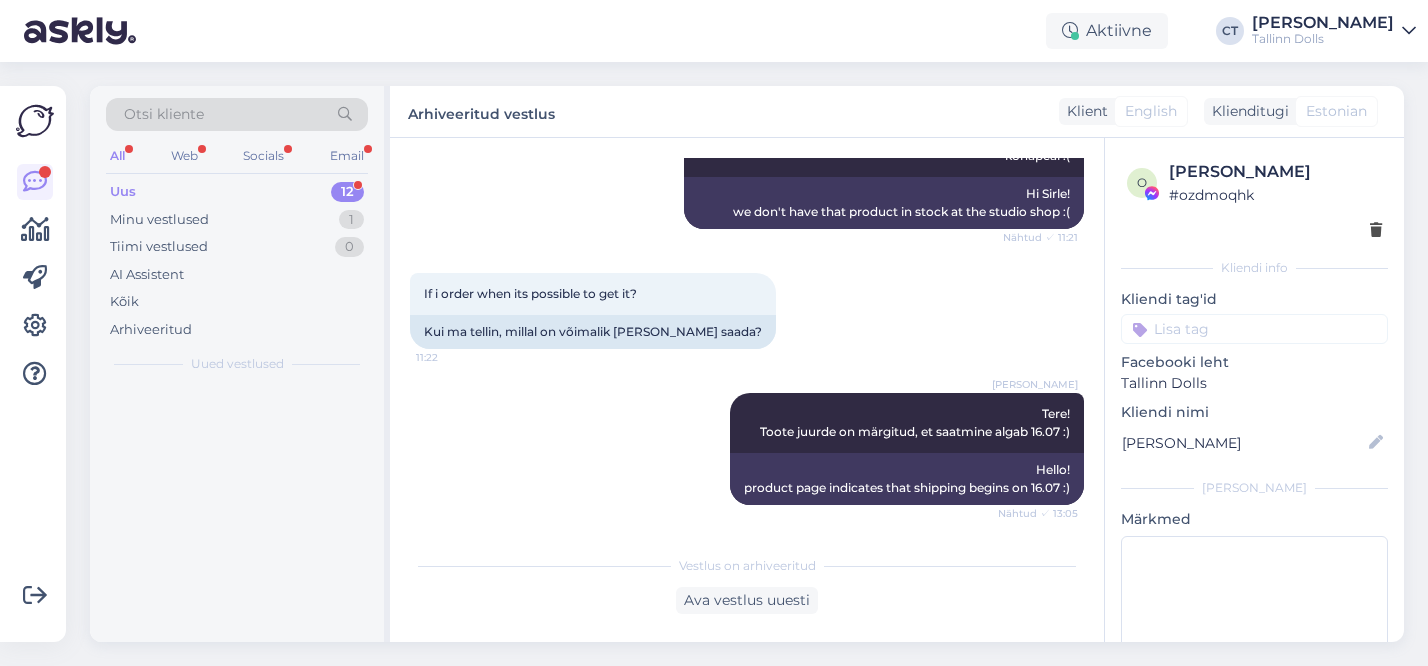 scroll, scrollTop: 0, scrollLeft: 0, axis: both 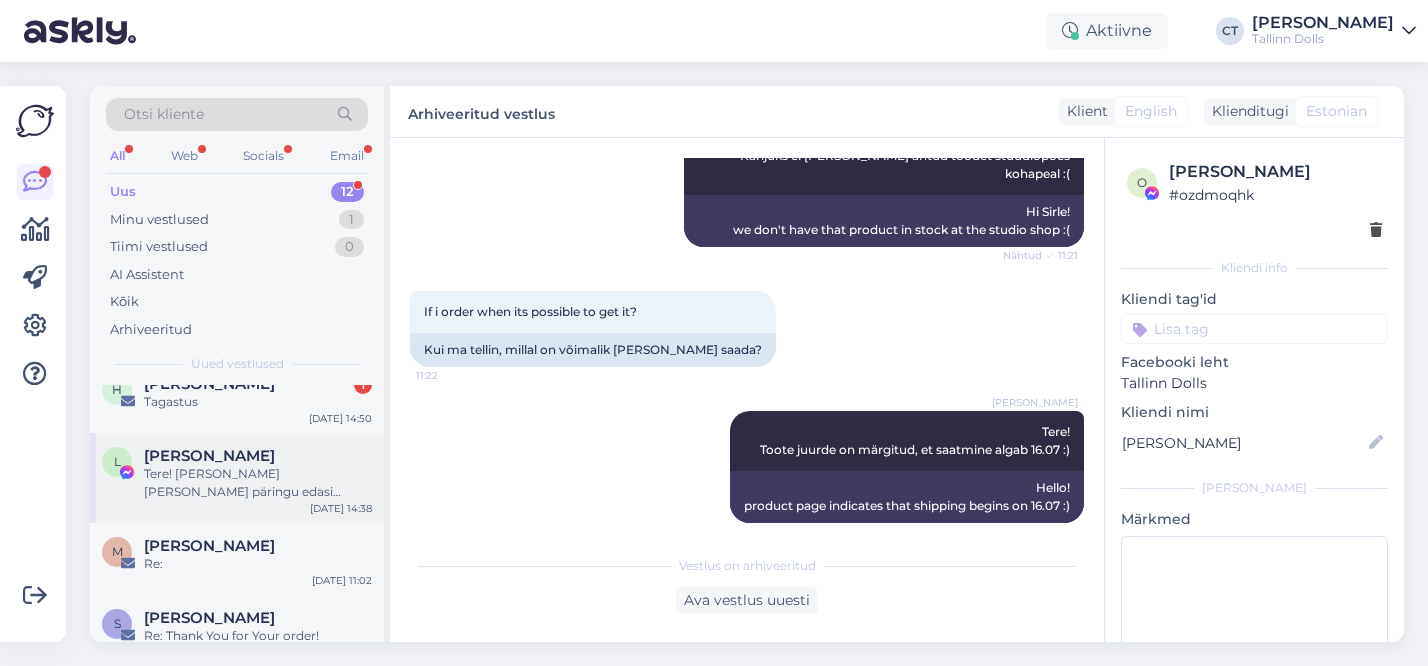 click on "Tere!
[PERSON_NAME] [PERSON_NAME] päringu edasi kolleegile, kes saab Teid vöö osas aidata." at bounding box center [258, 483] 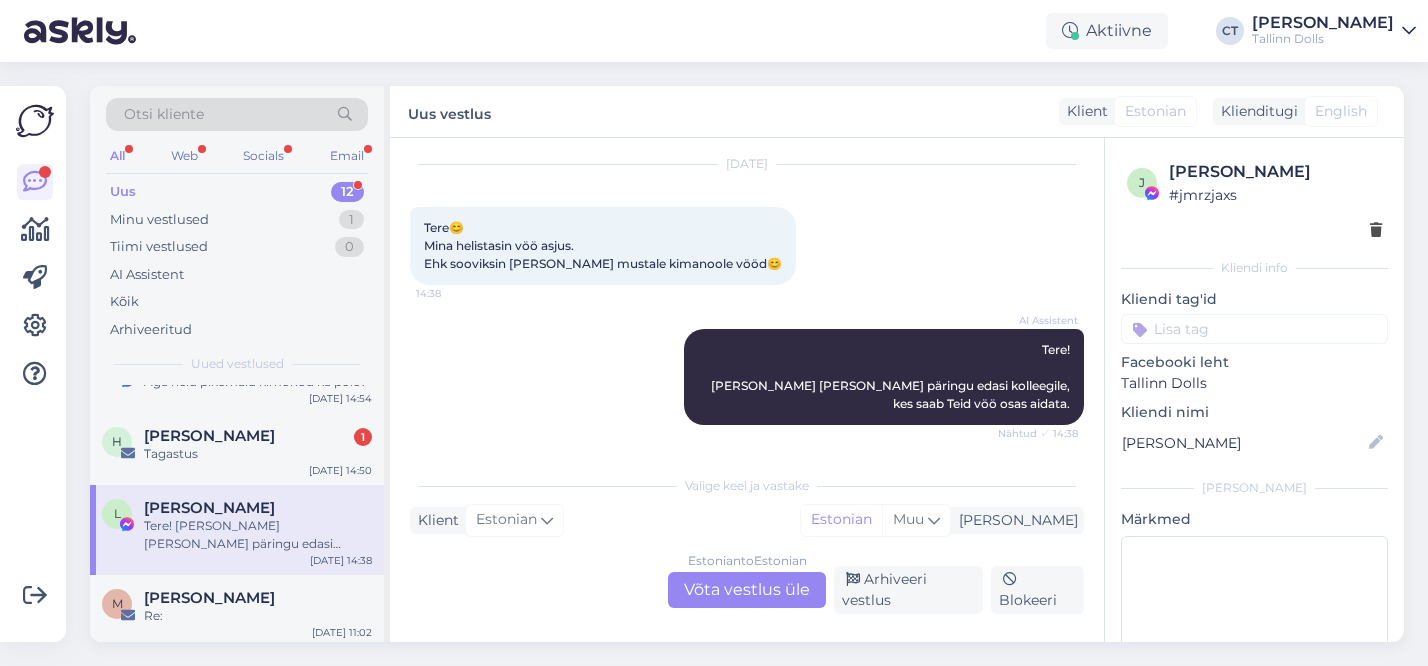 scroll, scrollTop: 523, scrollLeft: 0, axis: vertical 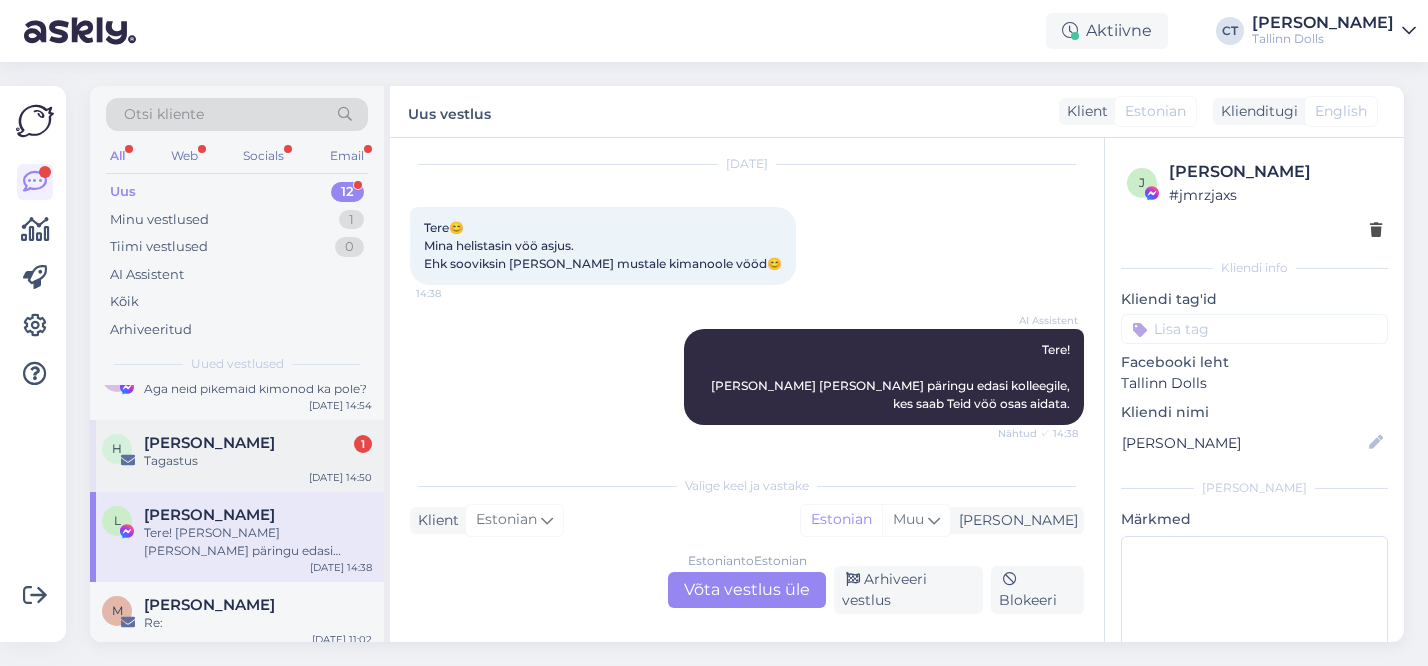 click on "Tagastus" at bounding box center [258, 461] 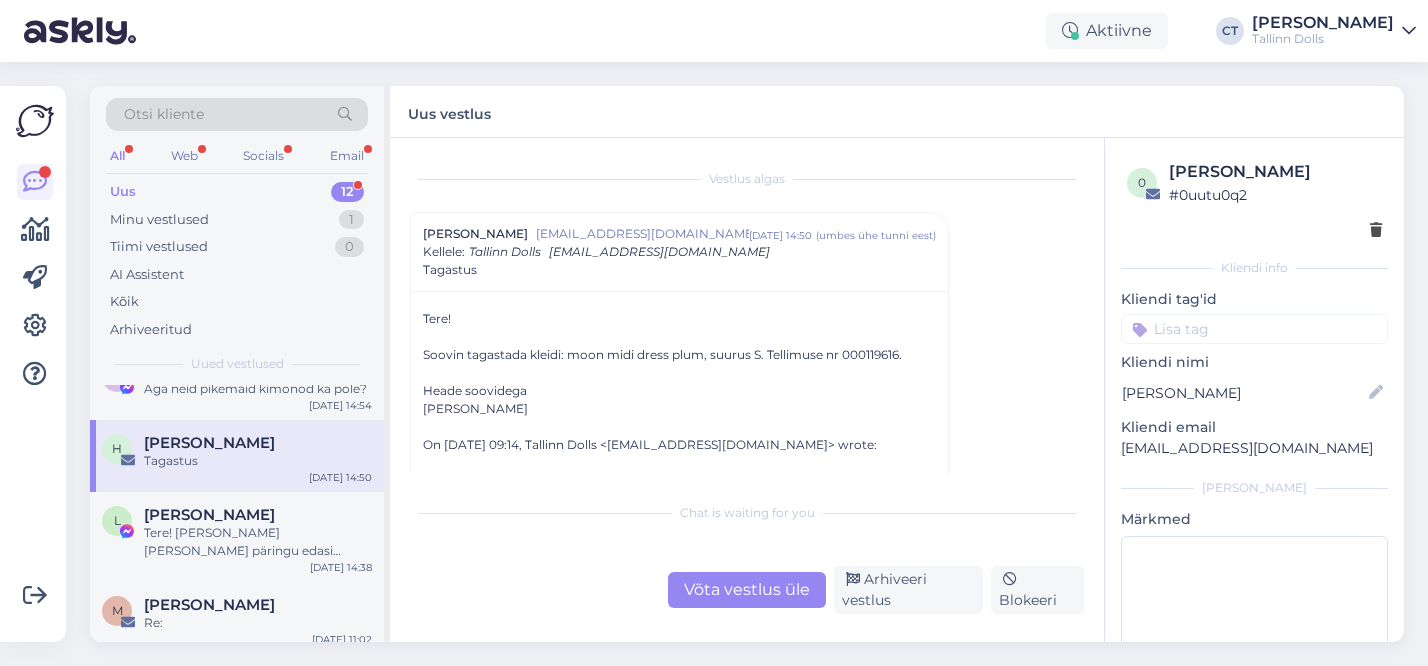 scroll, scrollTop: 505, scrollLeft: 0, axis: vertical 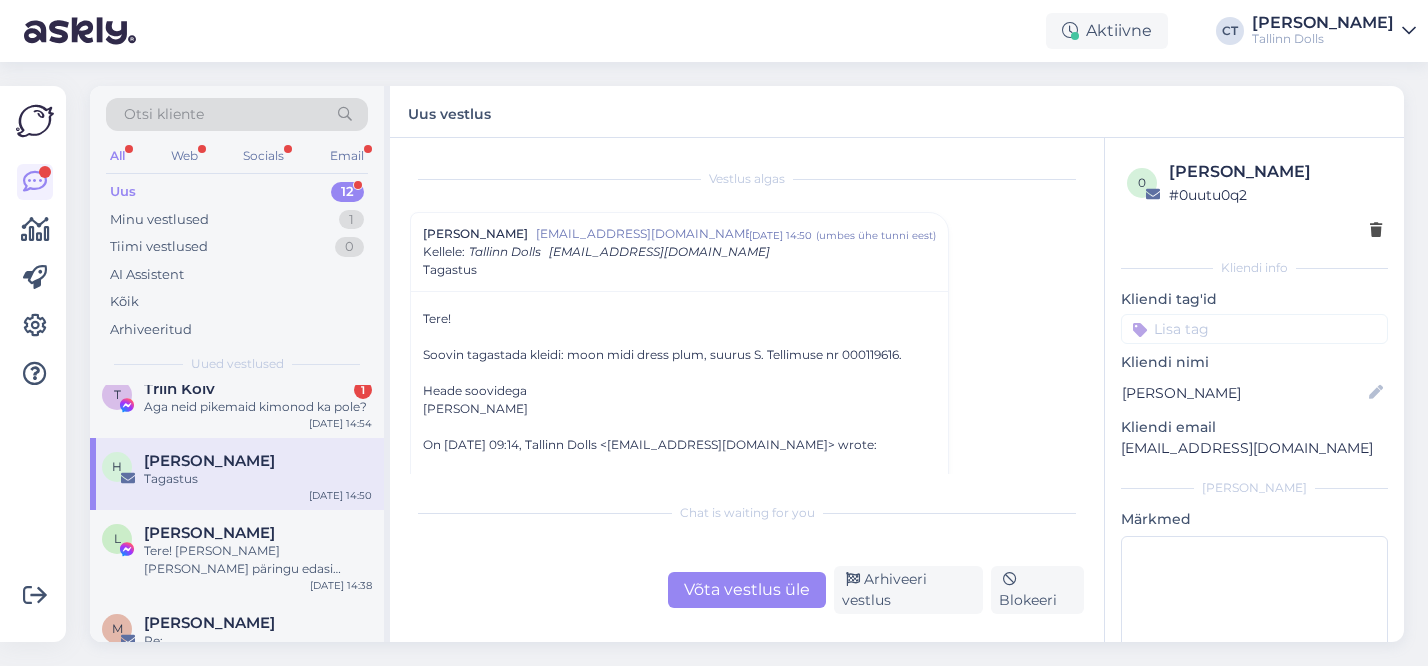 click on "Võta vestlus üle" at bounding box center [747, 590] 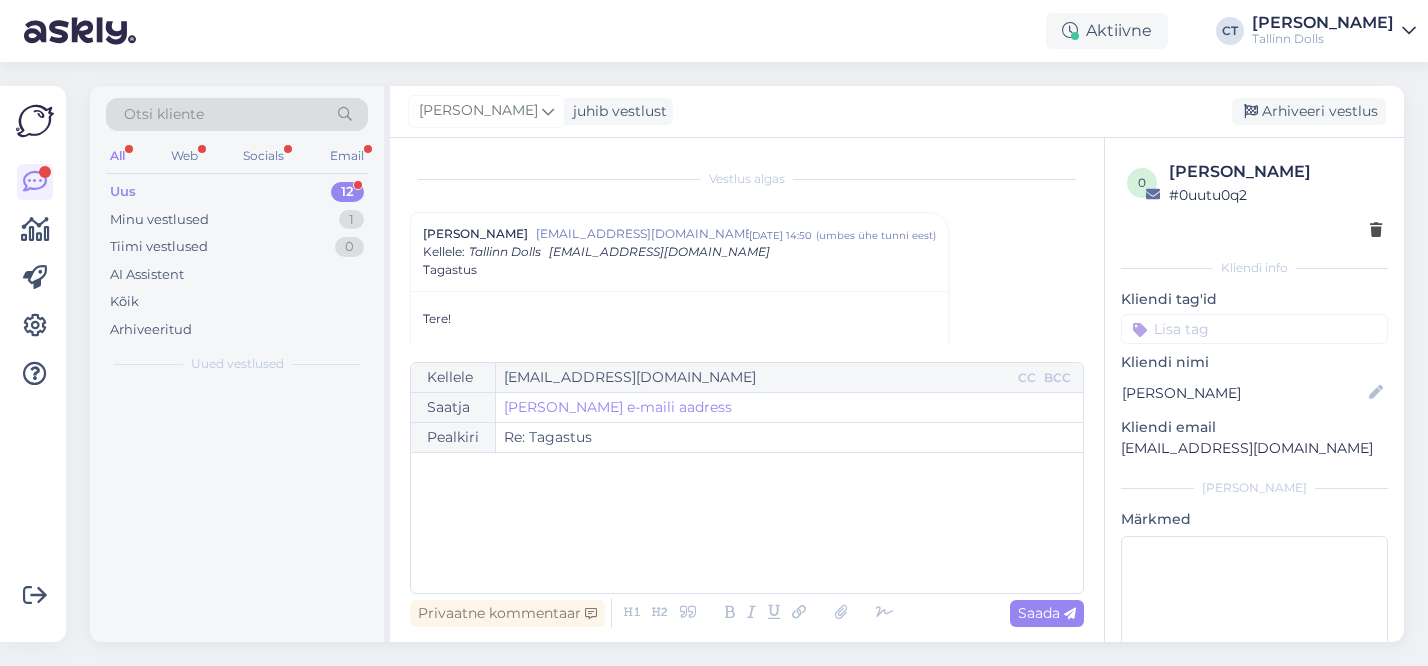 scroll, scrollTop: 54, scrollLeft: 0, axis: vertical 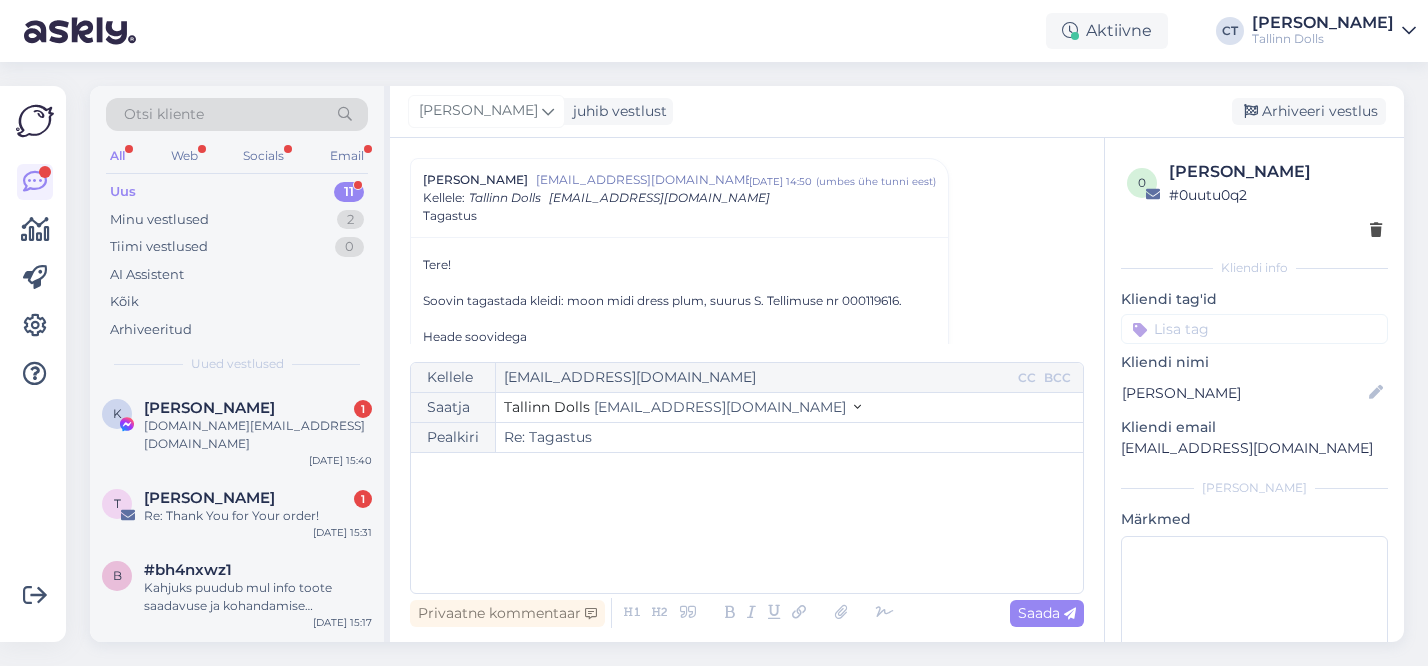 click on "﻿" at bounding box center (747, 523) 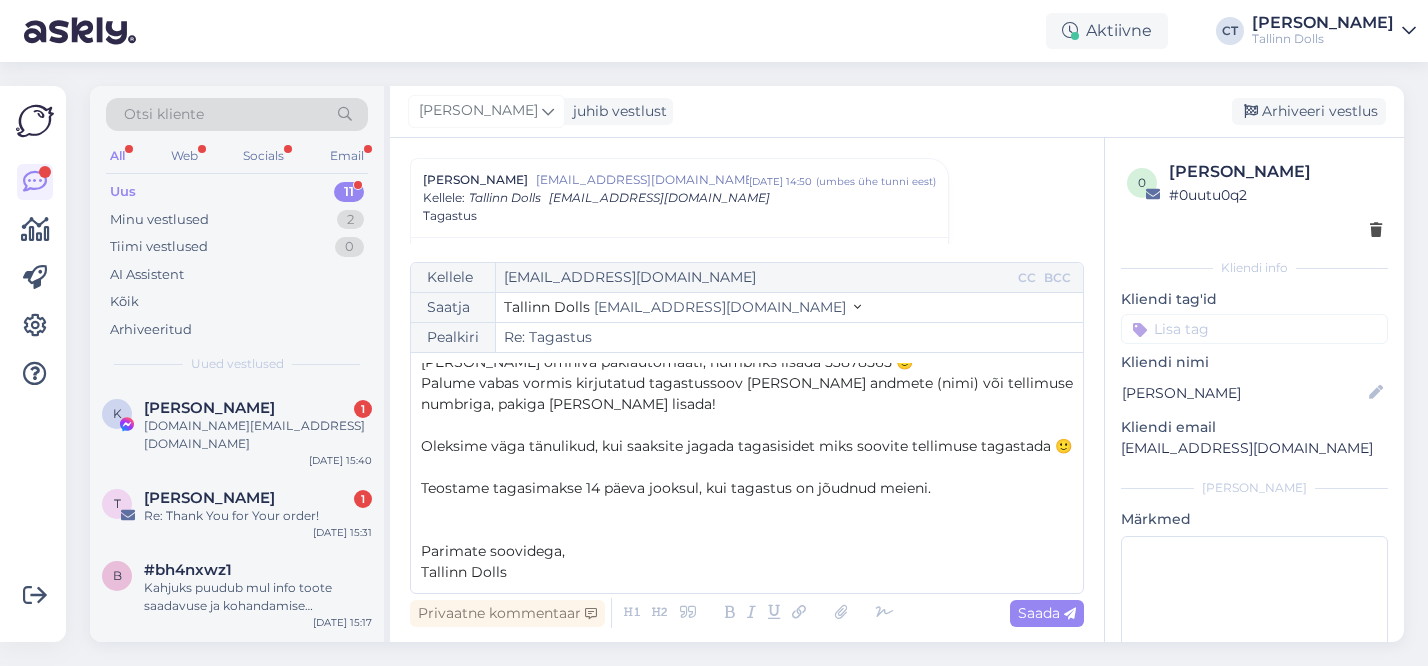 scroll, scrollTop: 0, scrollLeft: 0, axis: both 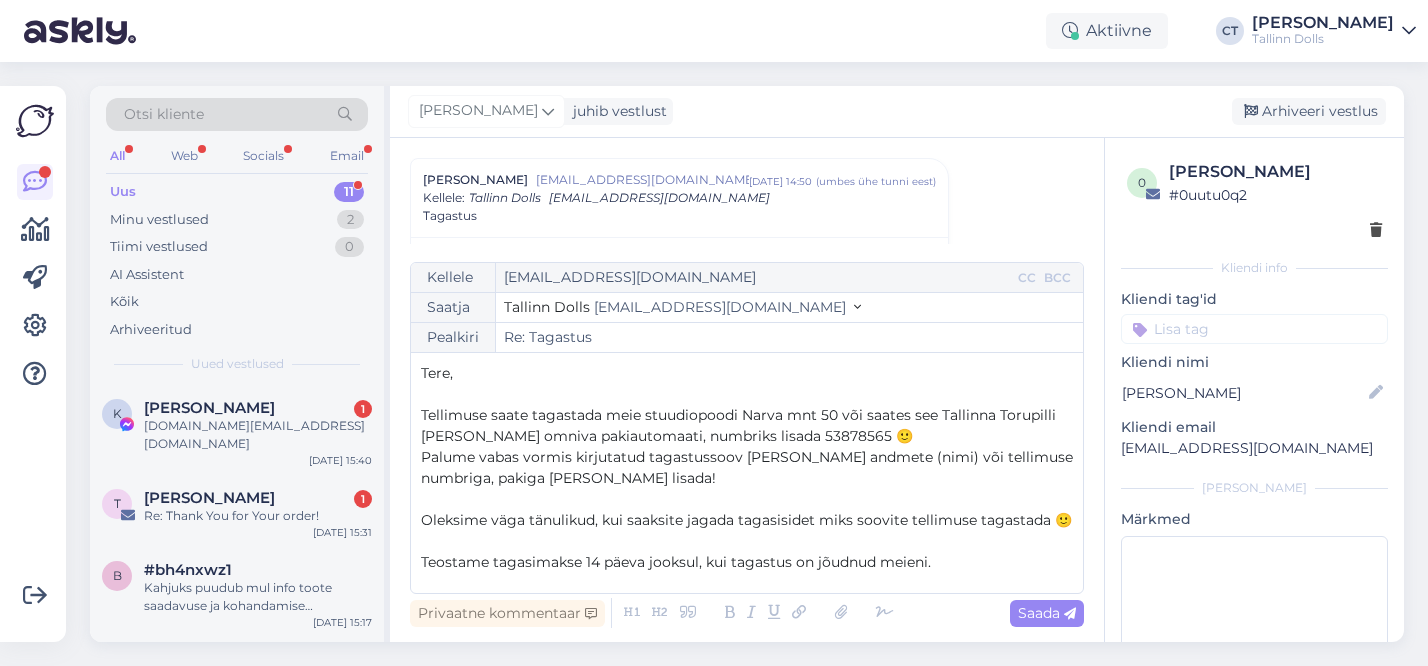click on "Tere," at bounding box center [747, 373] 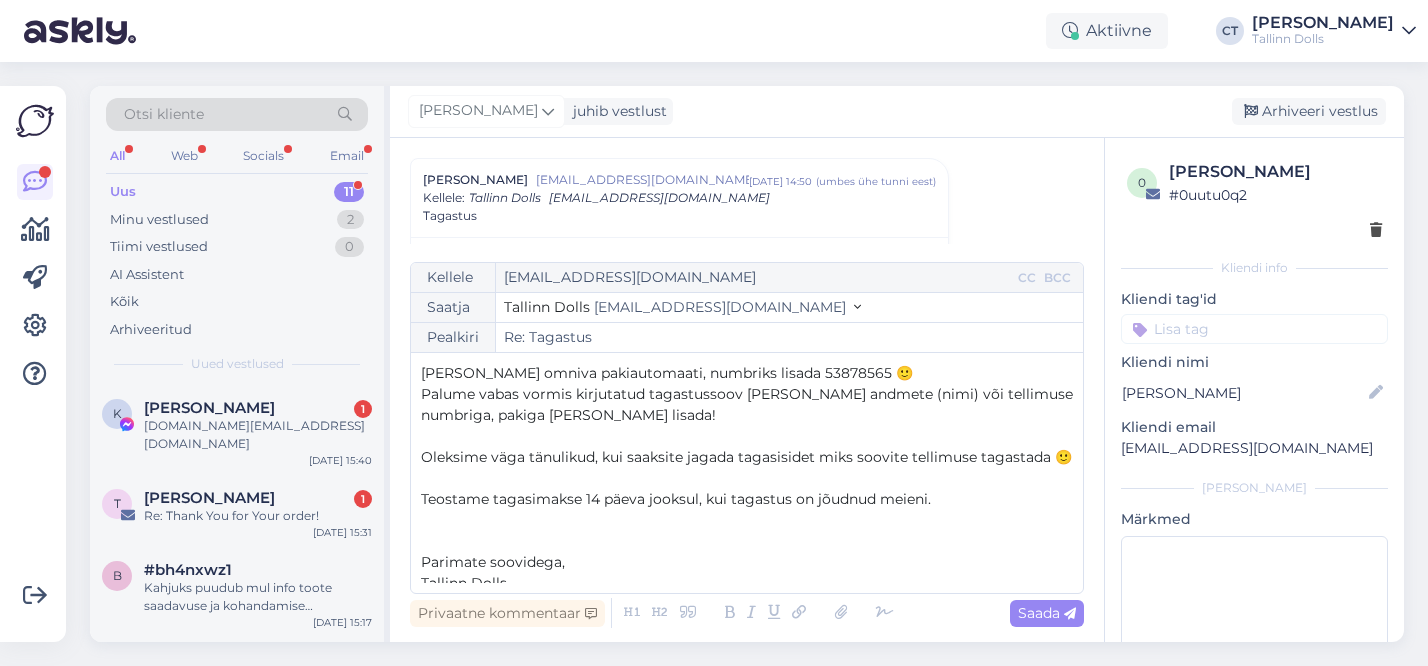 scroll, scrollTop: 74, scrollLeft: 0, axis: vertical 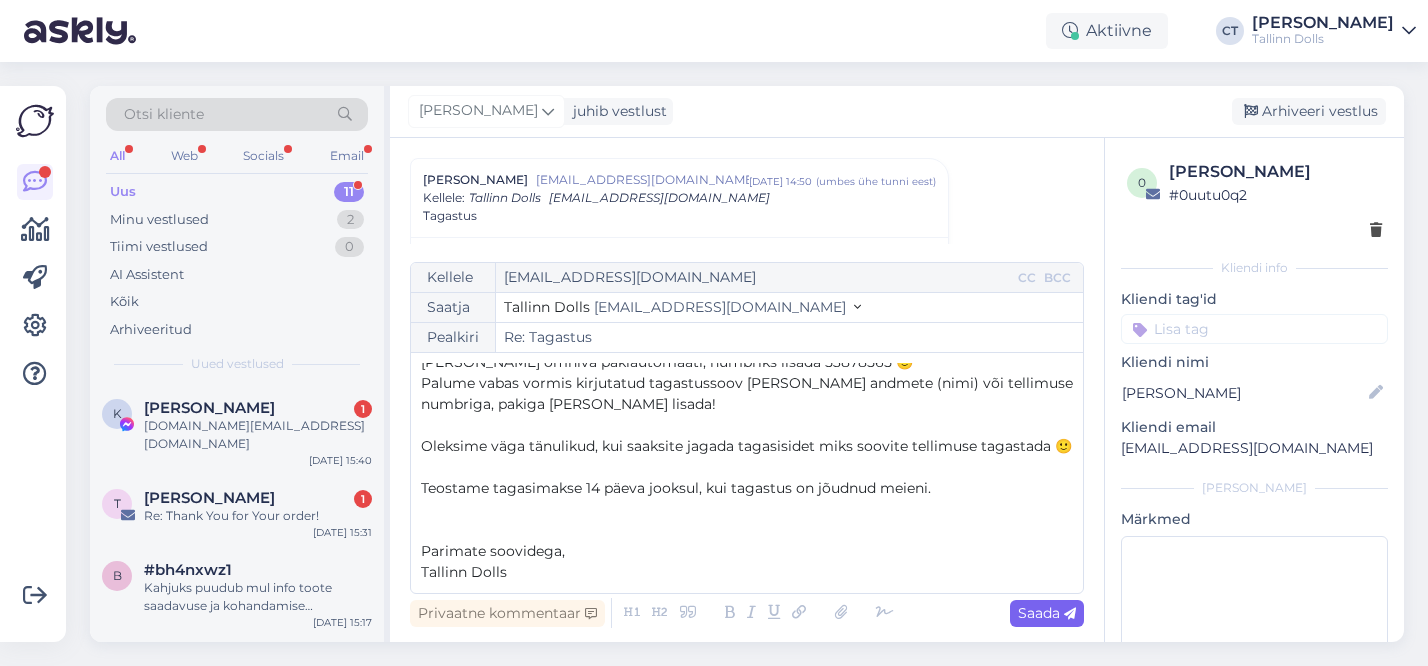 click on "Saada" at bounding box center (1047, 613) 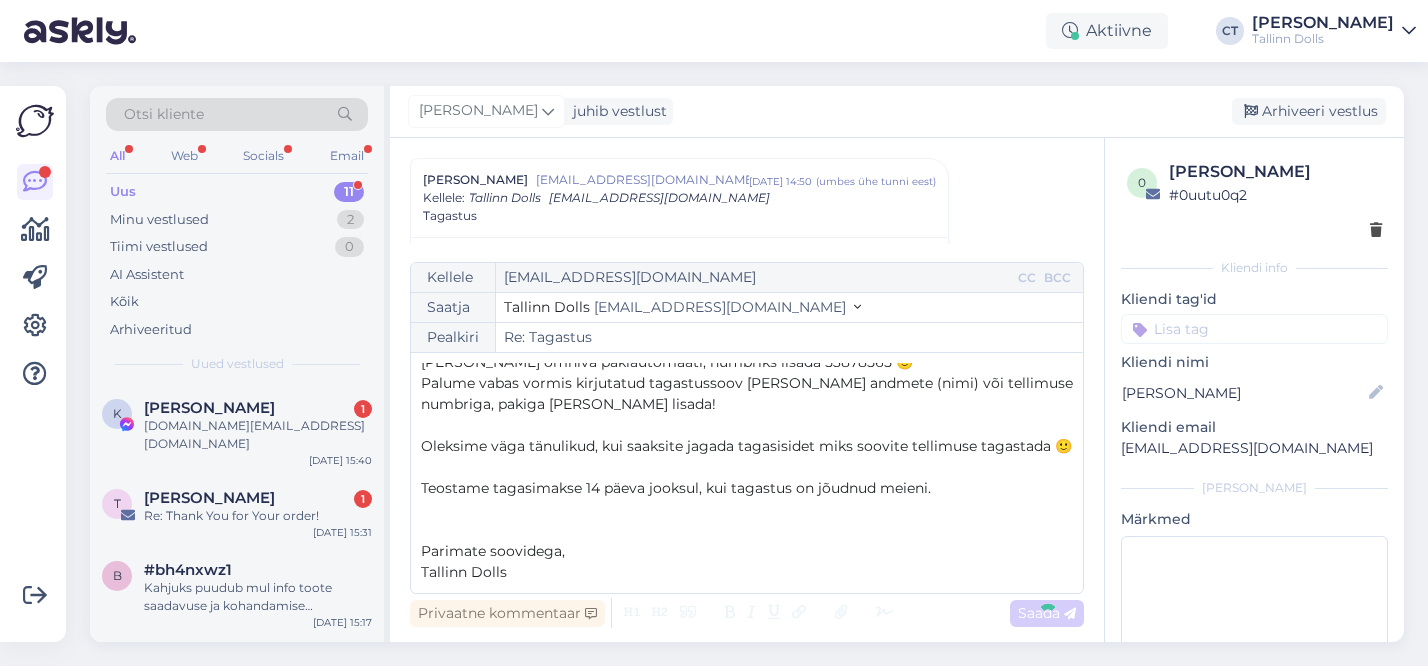 type on "Re: Re: Tagastus" 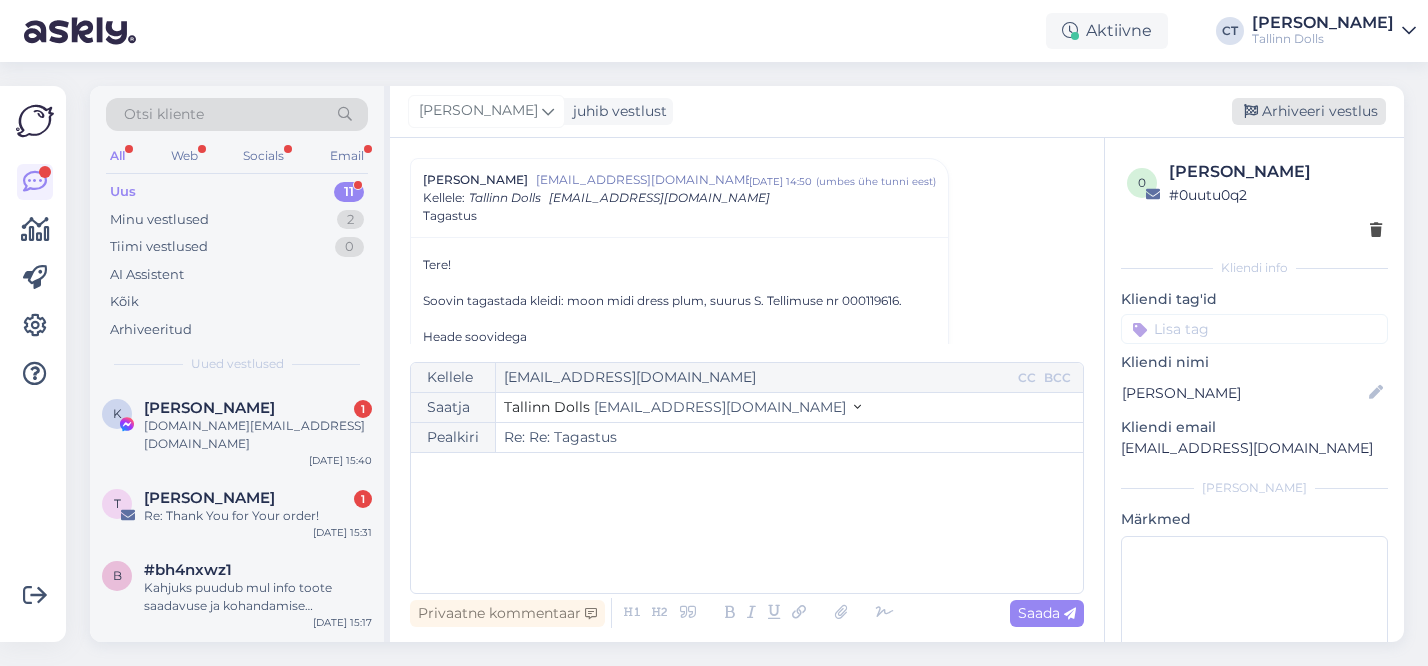 scroll, scrollTop: 1383, scrollLeft: 0, axis: vertical 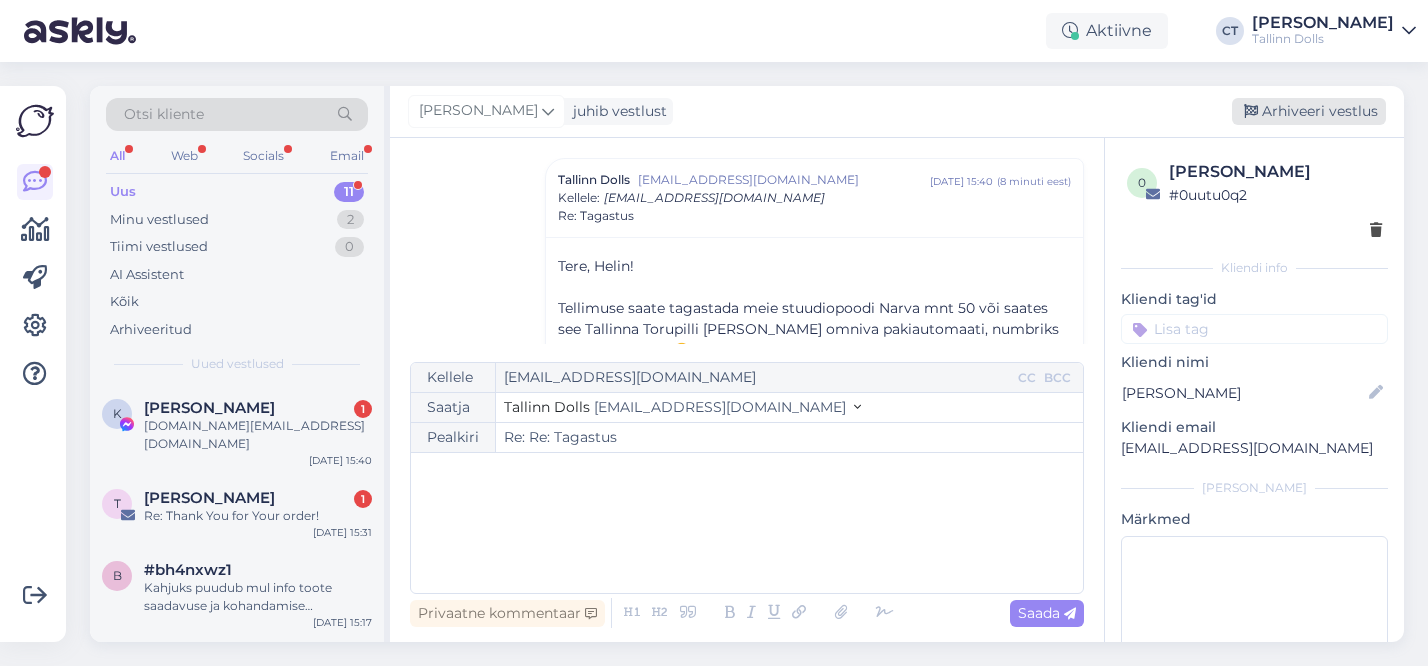 click on "Arhiveeri vestlus" at bounding box center [1309, 111] 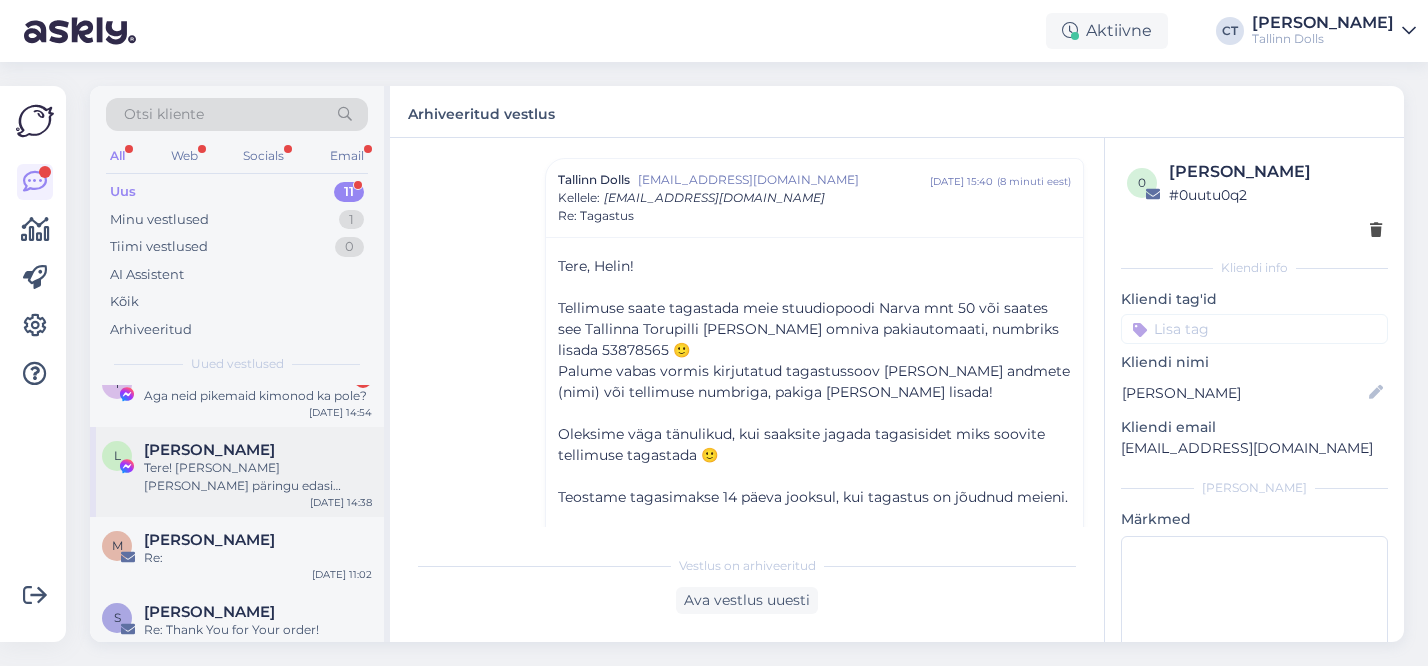 scroll, scrollTop: 481, scrollLeft: 0, axis: vertical 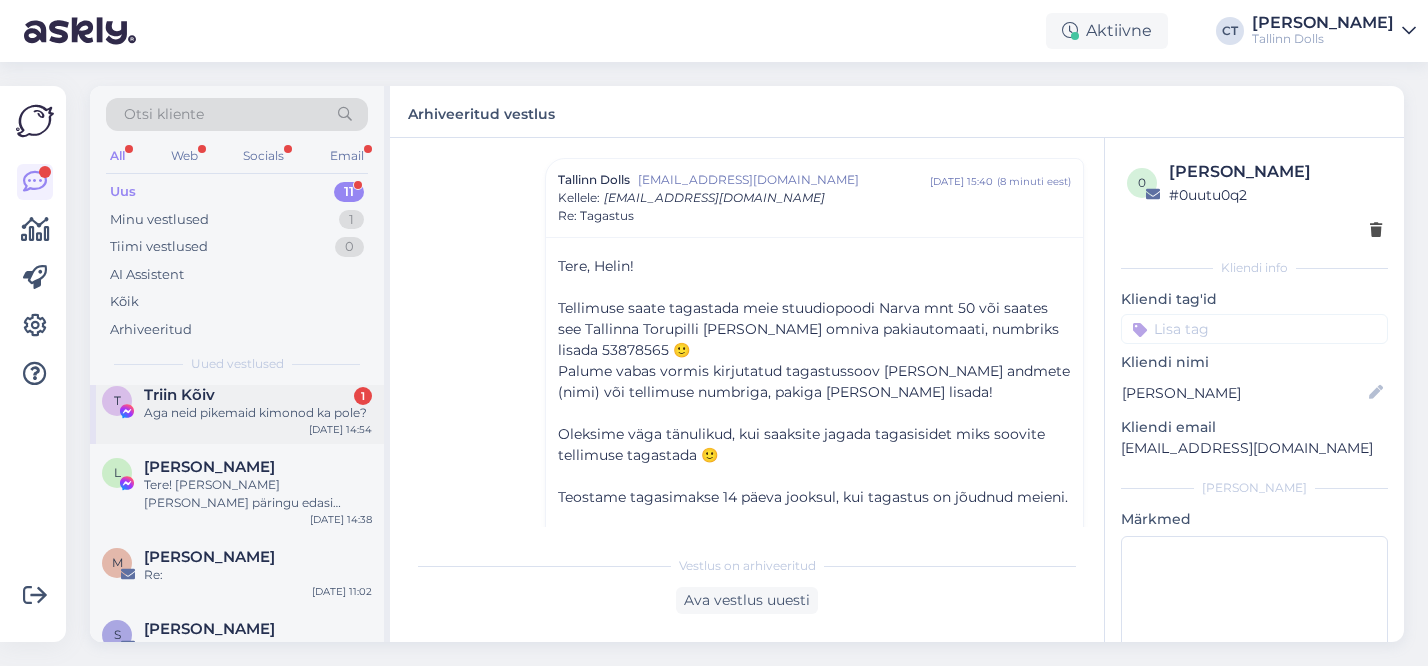 click on "Aga neid pikemaid kimonod ka pole?" at bounding box center [258, 413] 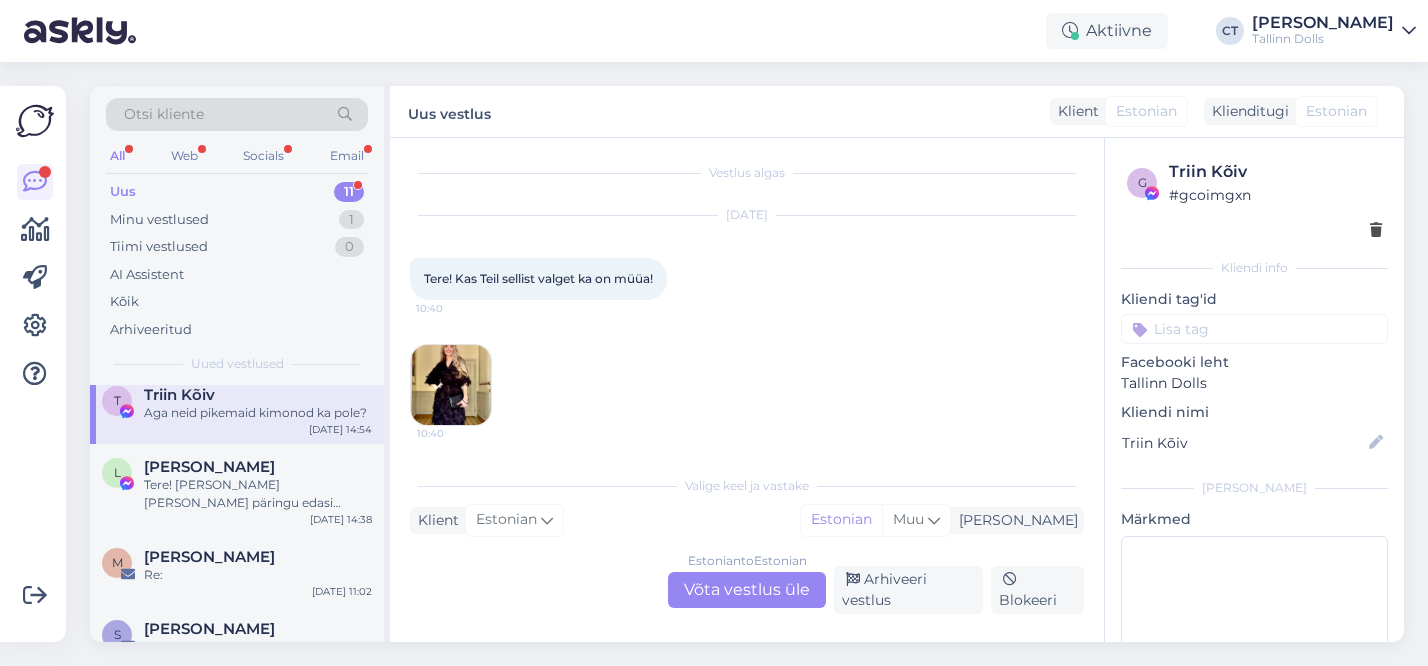 scroll, scrollTop: 371, scrollLeft: 0, axis: vertical 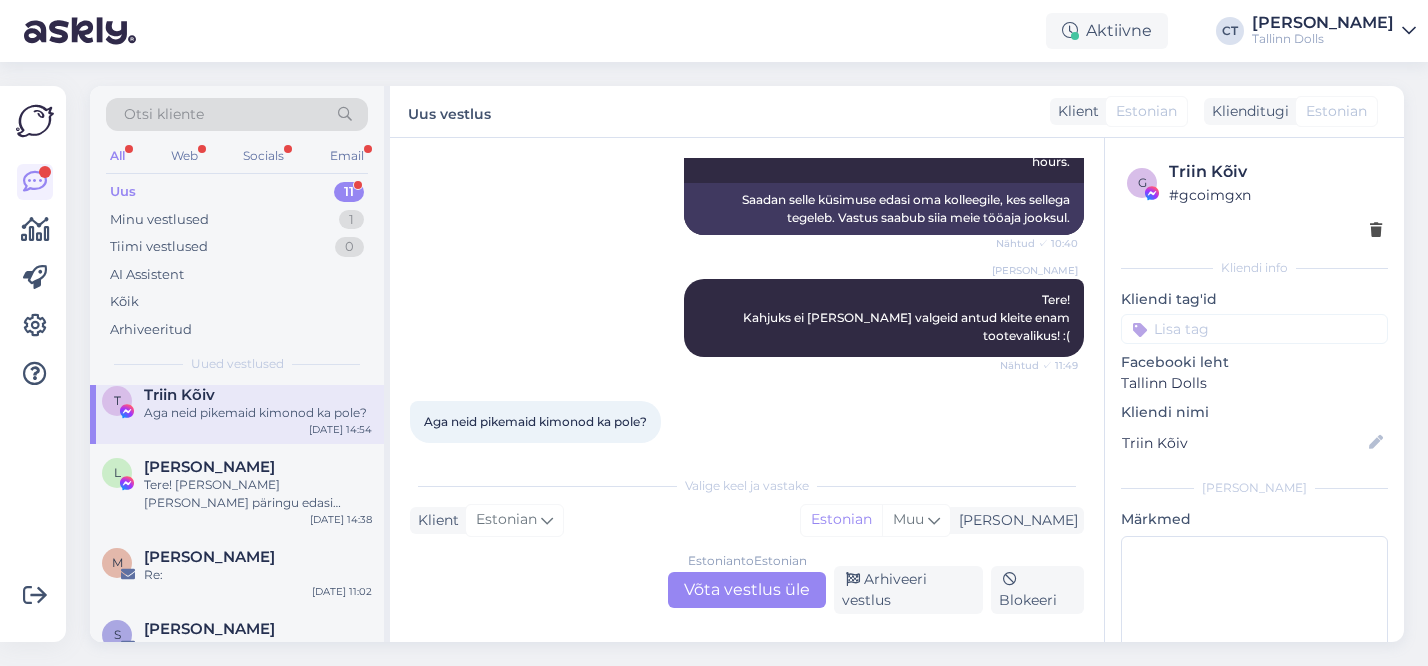 click on "Estonian  to  Estonian Võta vestlus üle" at bounding box center (747, 590) 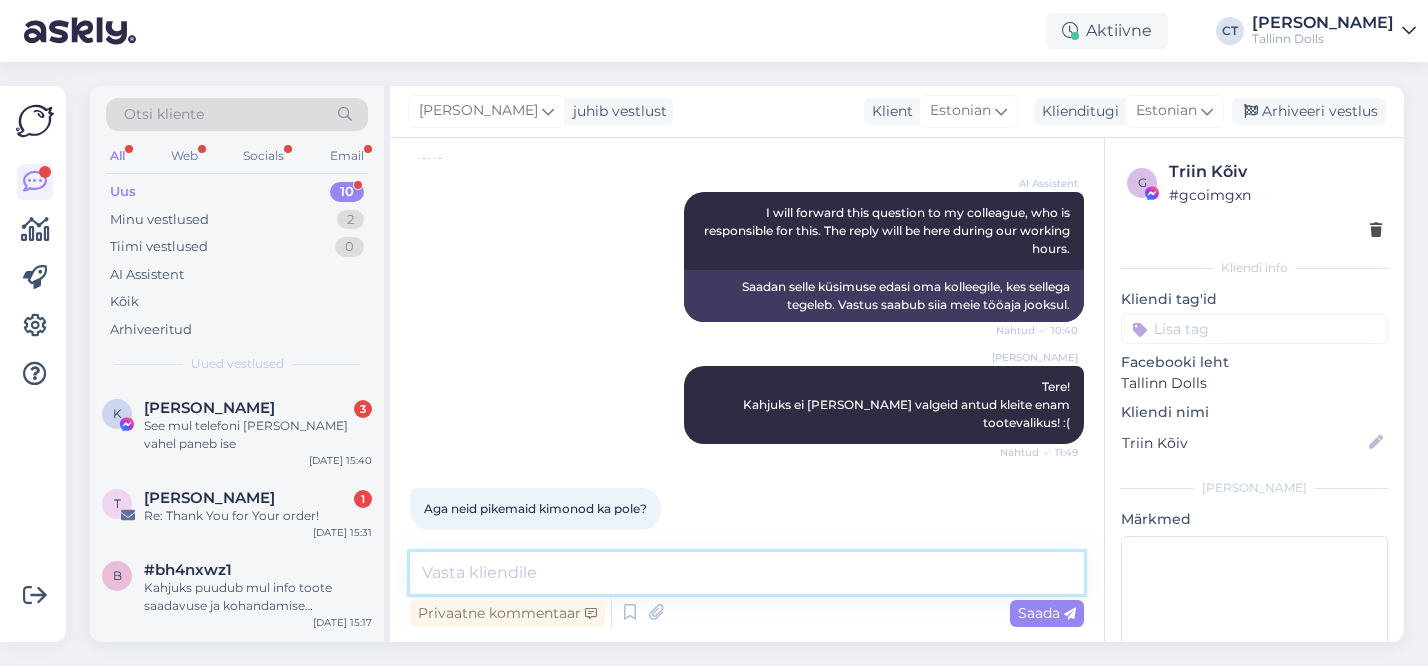 click at bounding box center (747, 573) 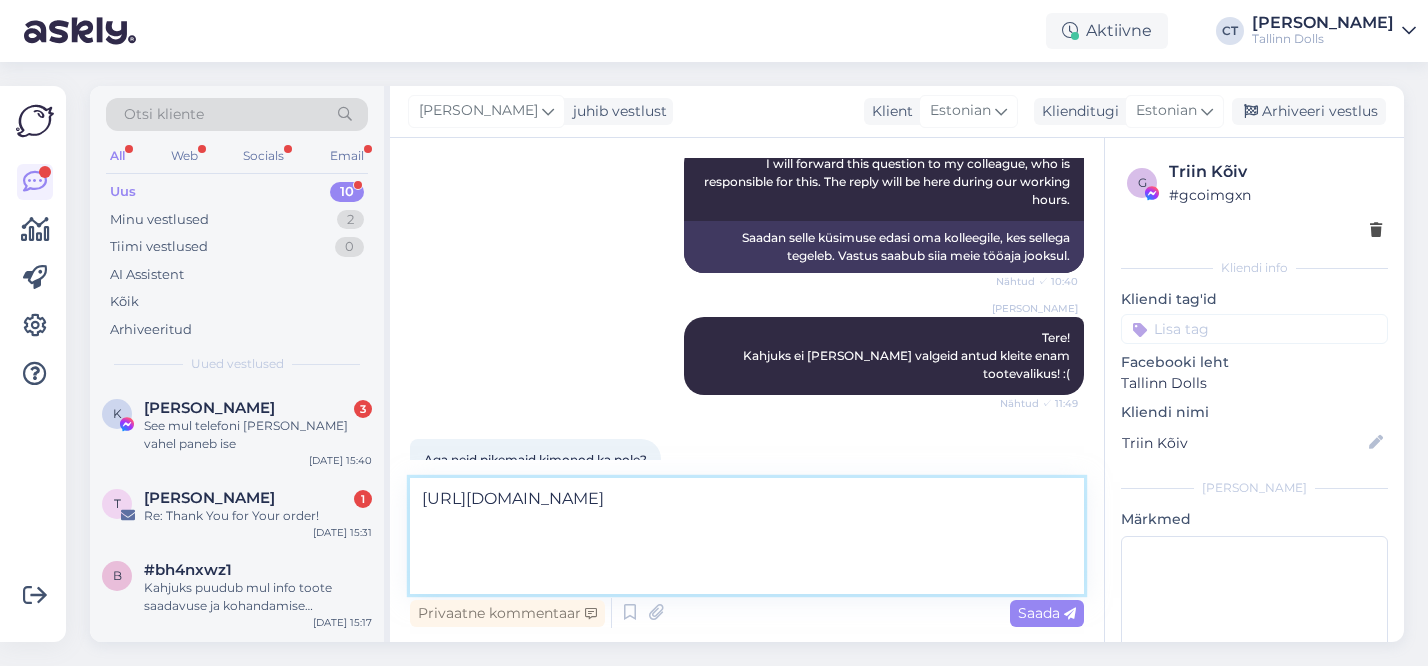 scroll, scrollTop: 358, scrollLeft: 0, axis: vertical 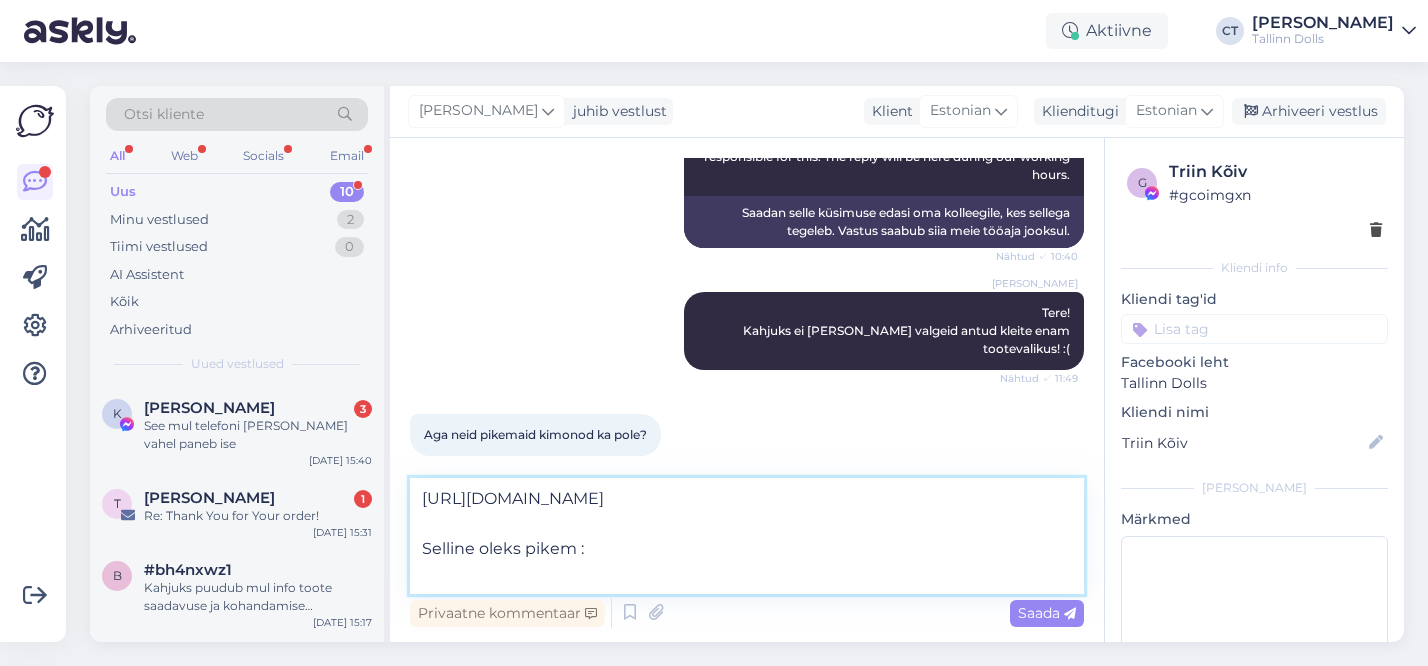 type on "[URL][DOMAIN_NAME]
Selline oleks pikem :)" 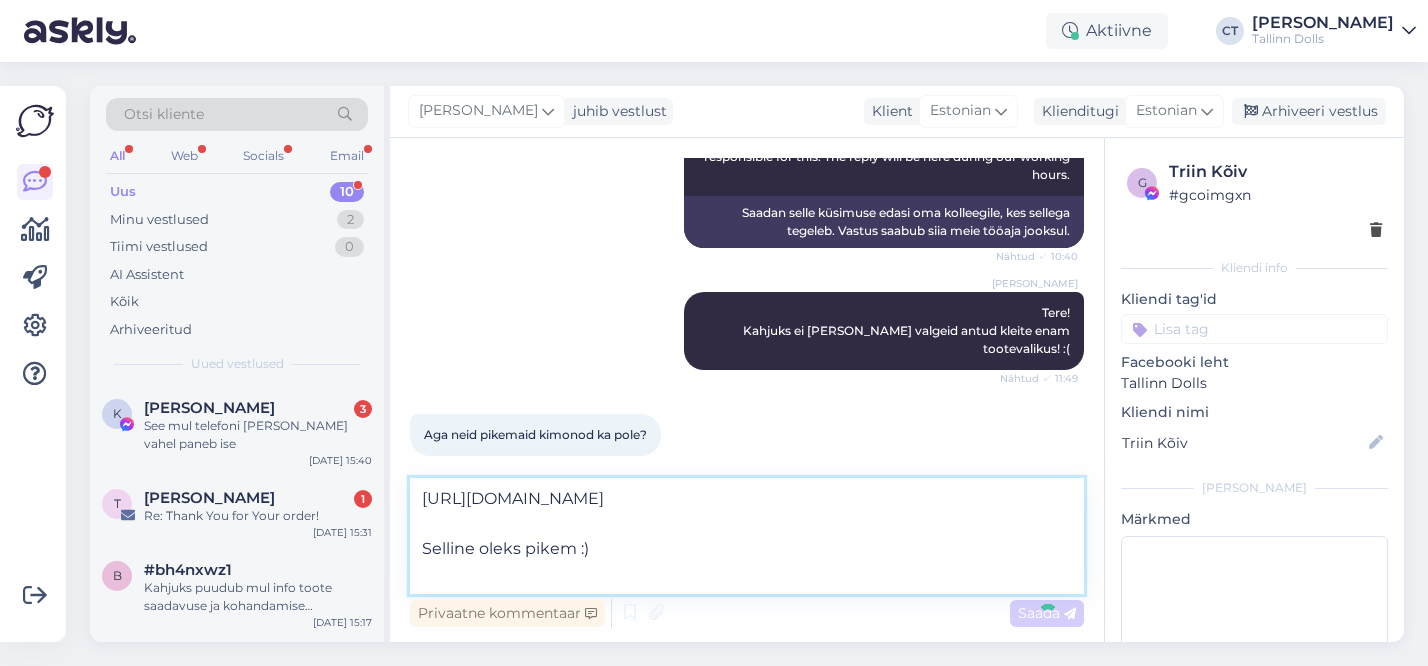 type 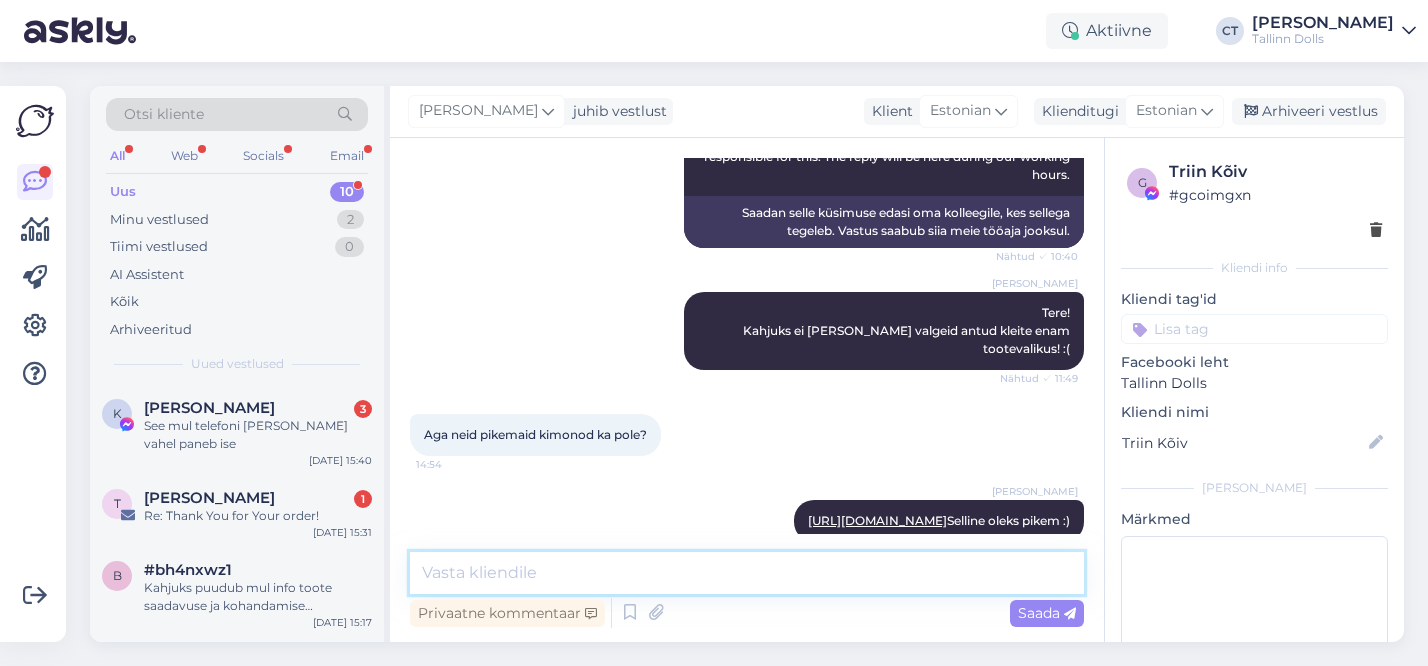 scroll, scrollTop: 442, scrollLeft: 0, axis: vertical 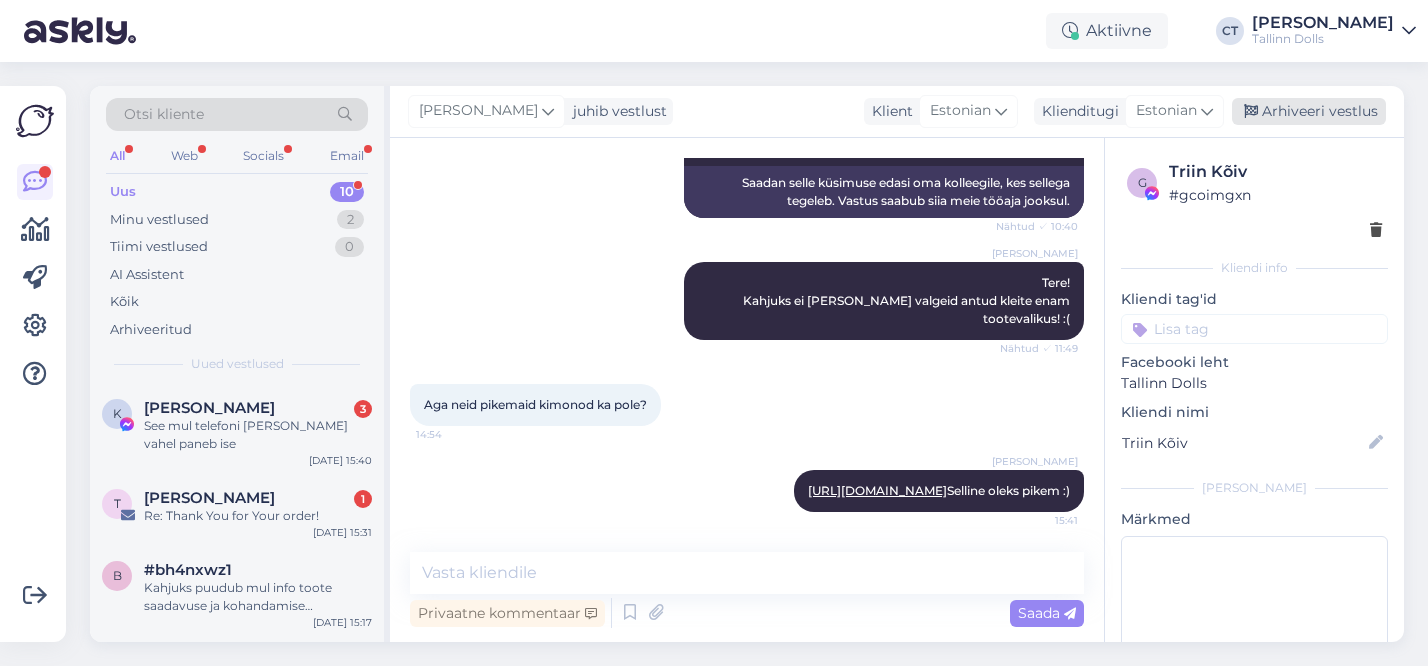 click on "Arhiveeri vestlus" at bounding box center [1309, 111] 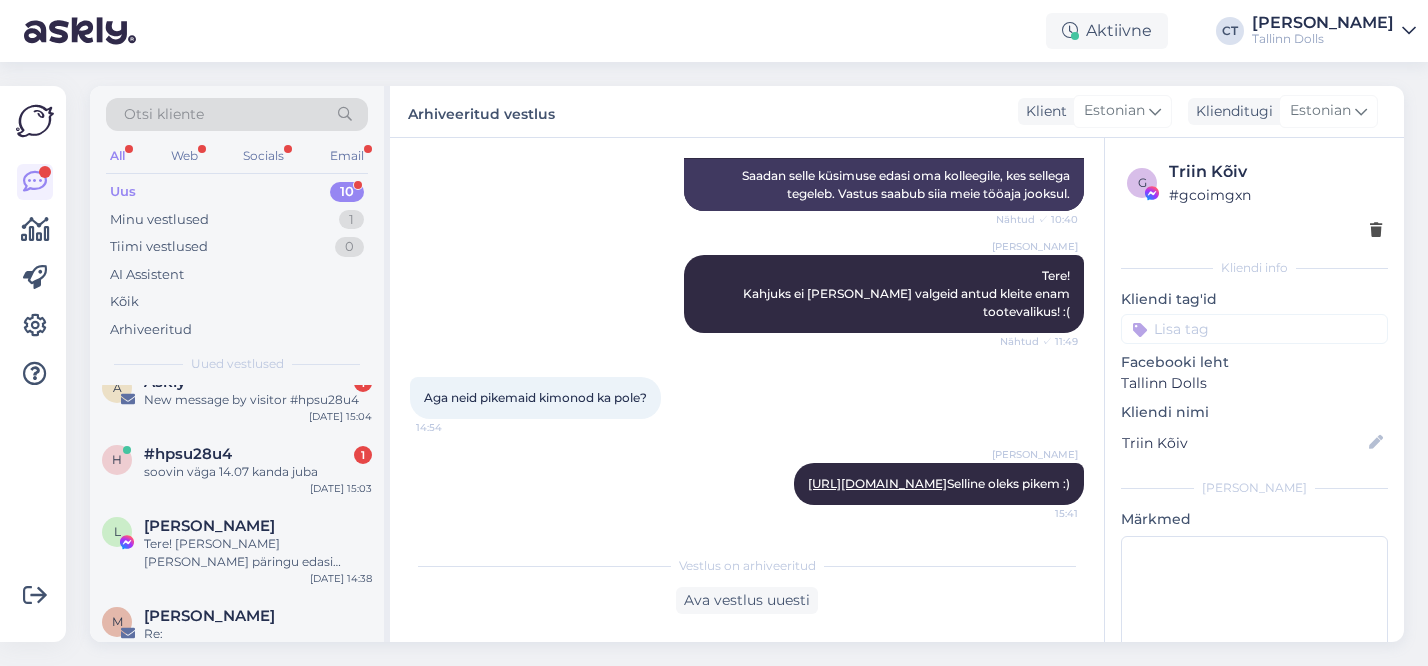 scroll, scrollTop: 376, scrollLeft: 0, axis: vertical 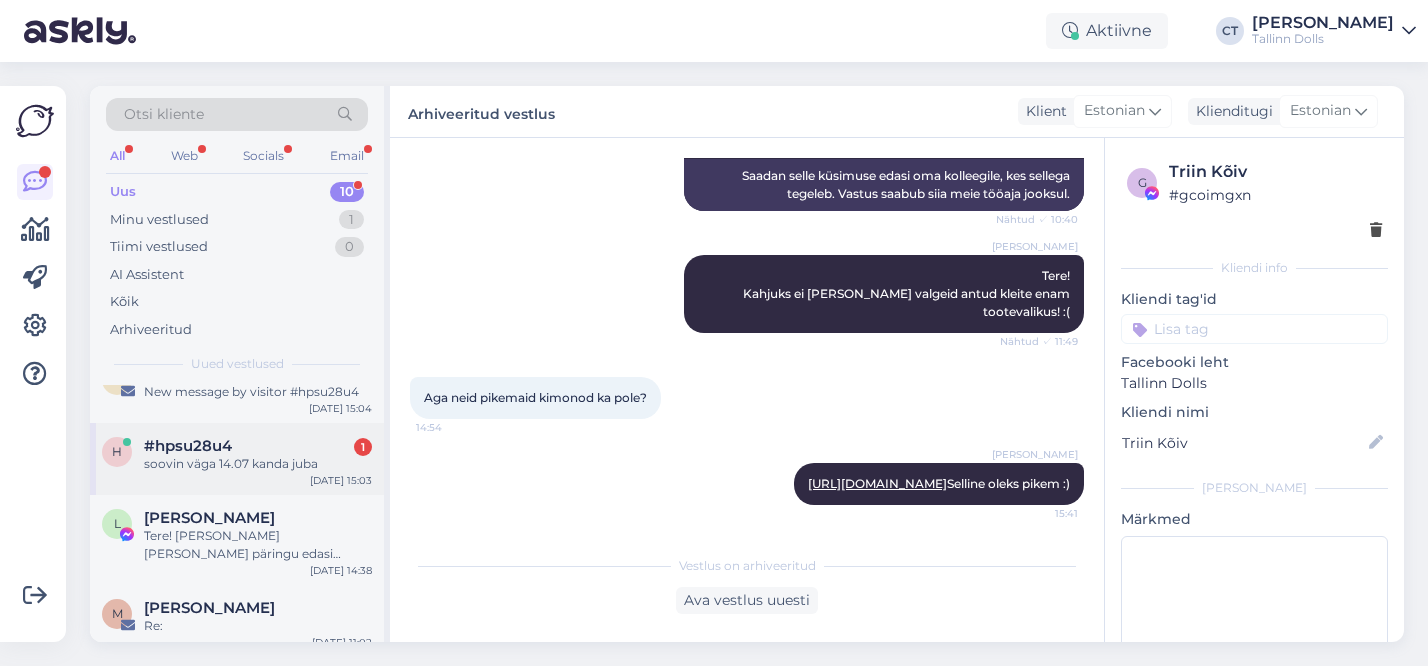 click on "soovin väga 14.07 kanda juba" at bounding box center [258, 464] 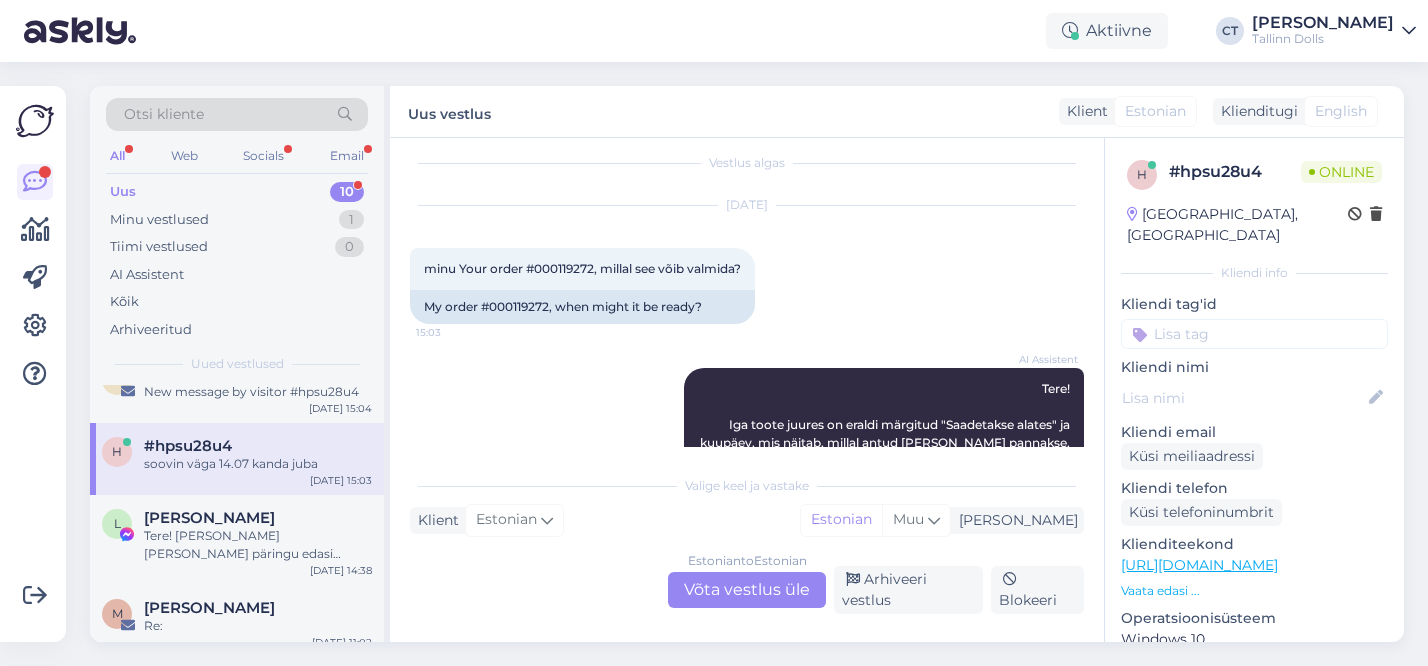 scroll, scrollTop: 0, scrollLeft: 0, axis: both 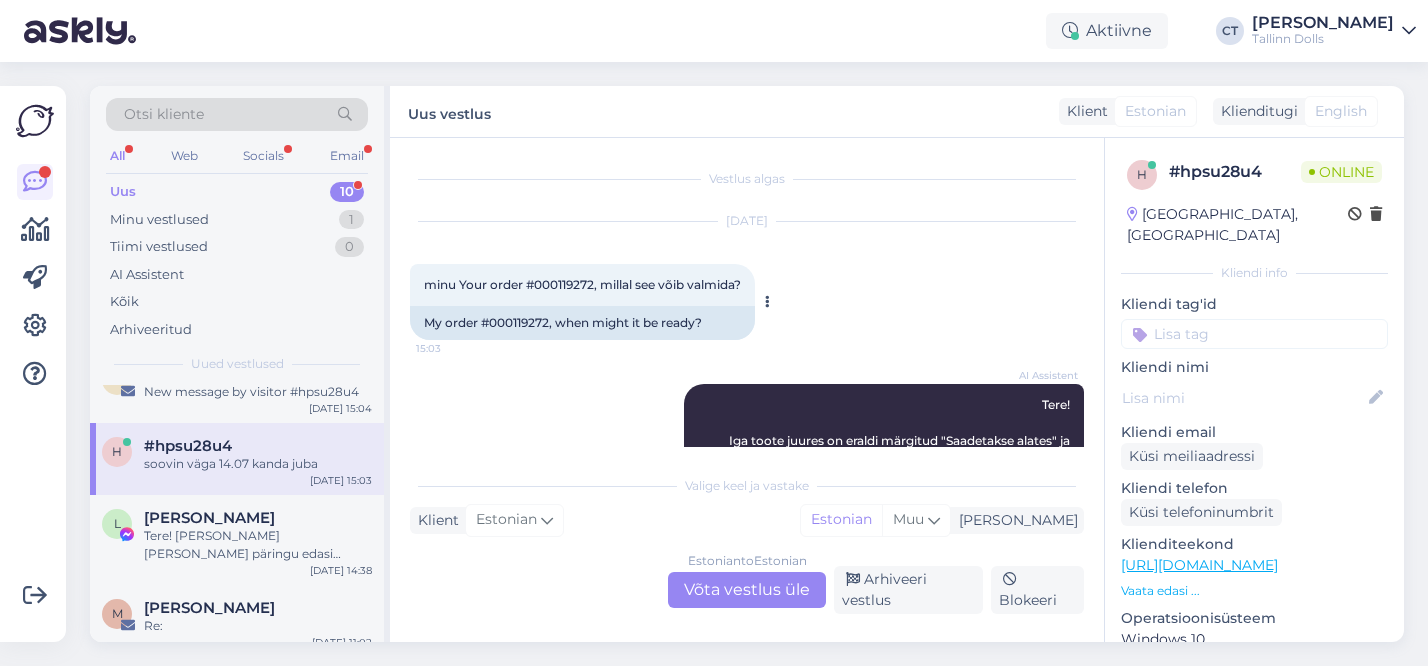 click on "minu Your order #000119272, millal see võib valmida?" at bounding box center (582, 284) 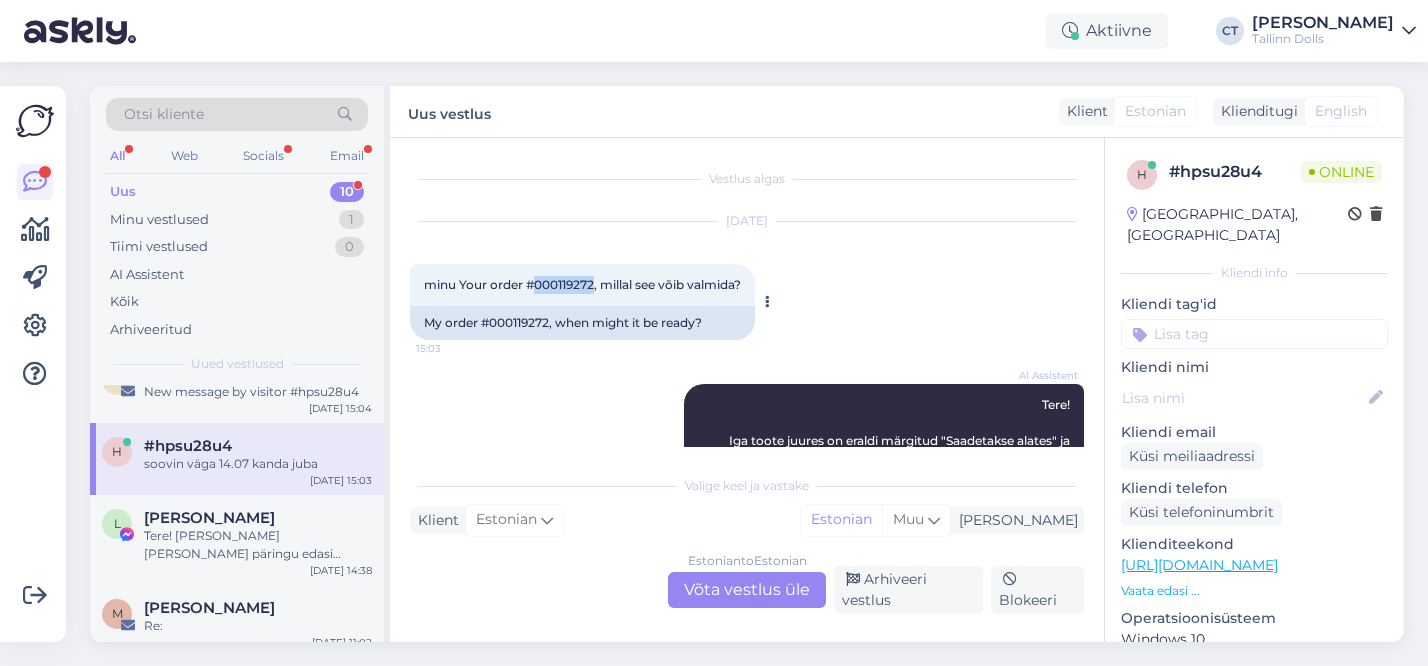 copy on "000119272" 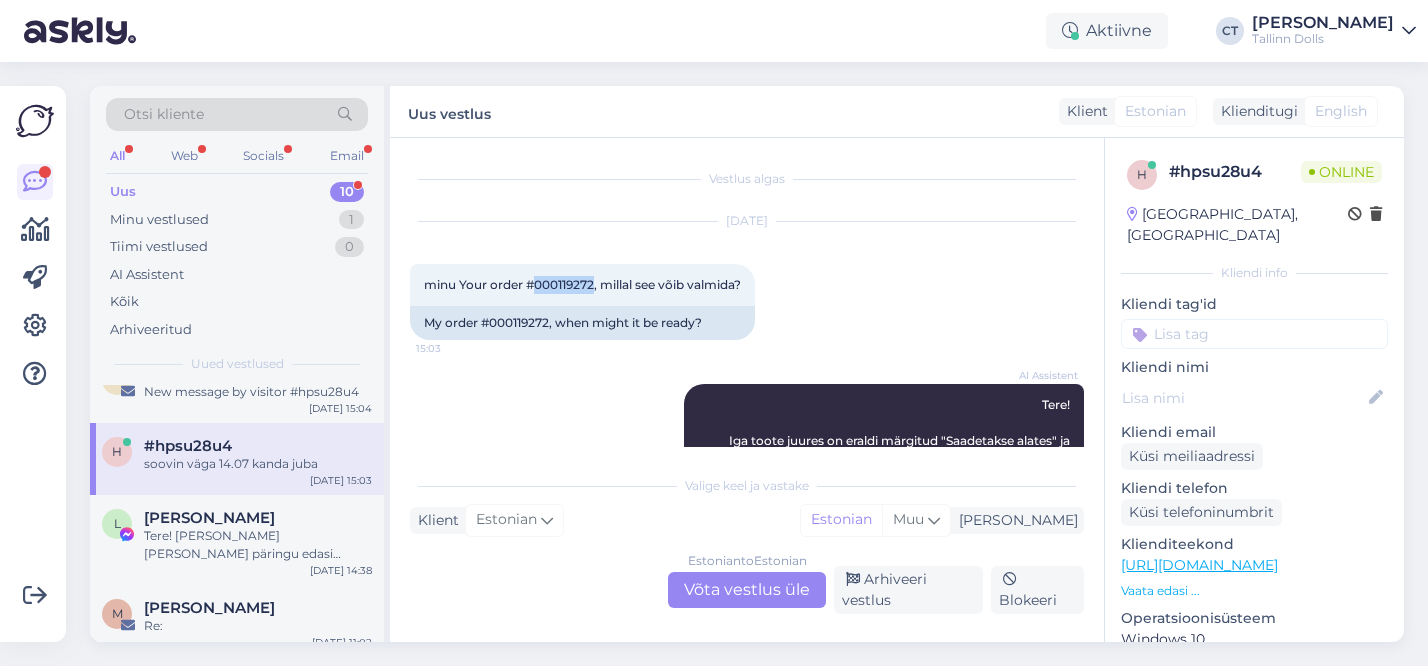 scroll, scrollTop: 313, scrollLeft: 0, axis: vertical 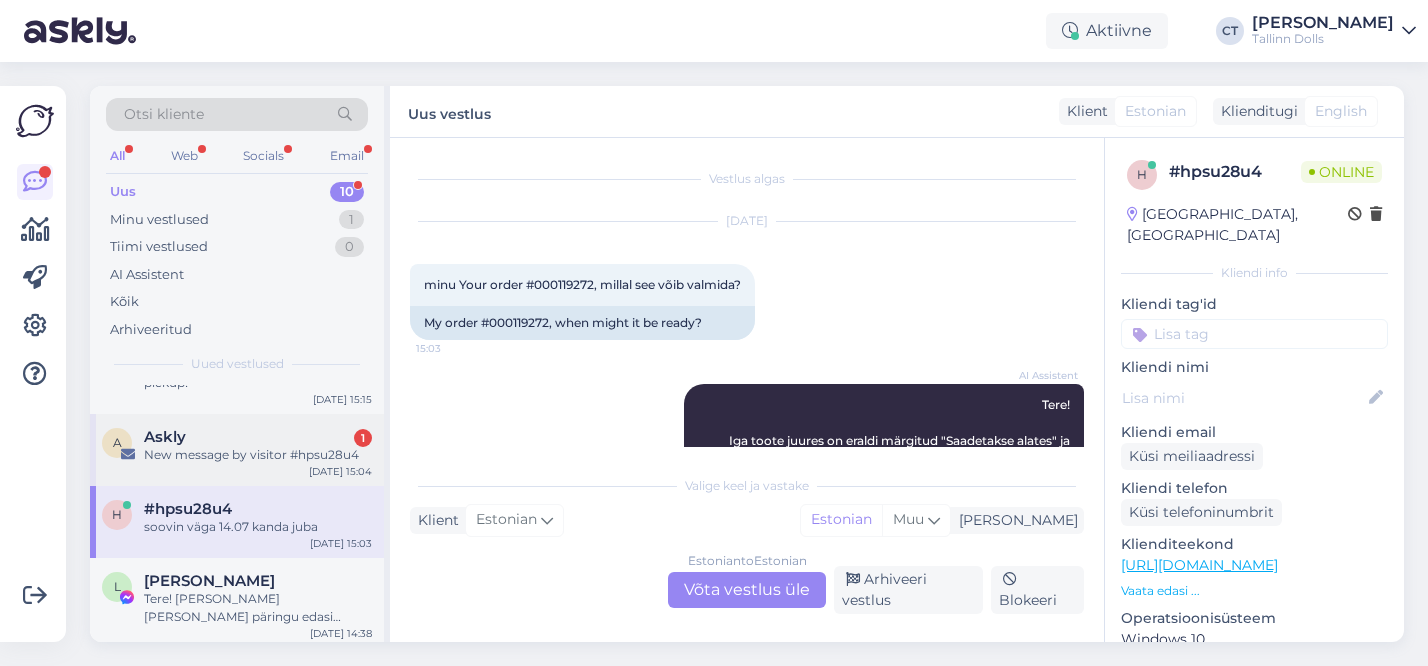 click on "New message by visitor #hpsu28u4" at bounding box center (258, 455) 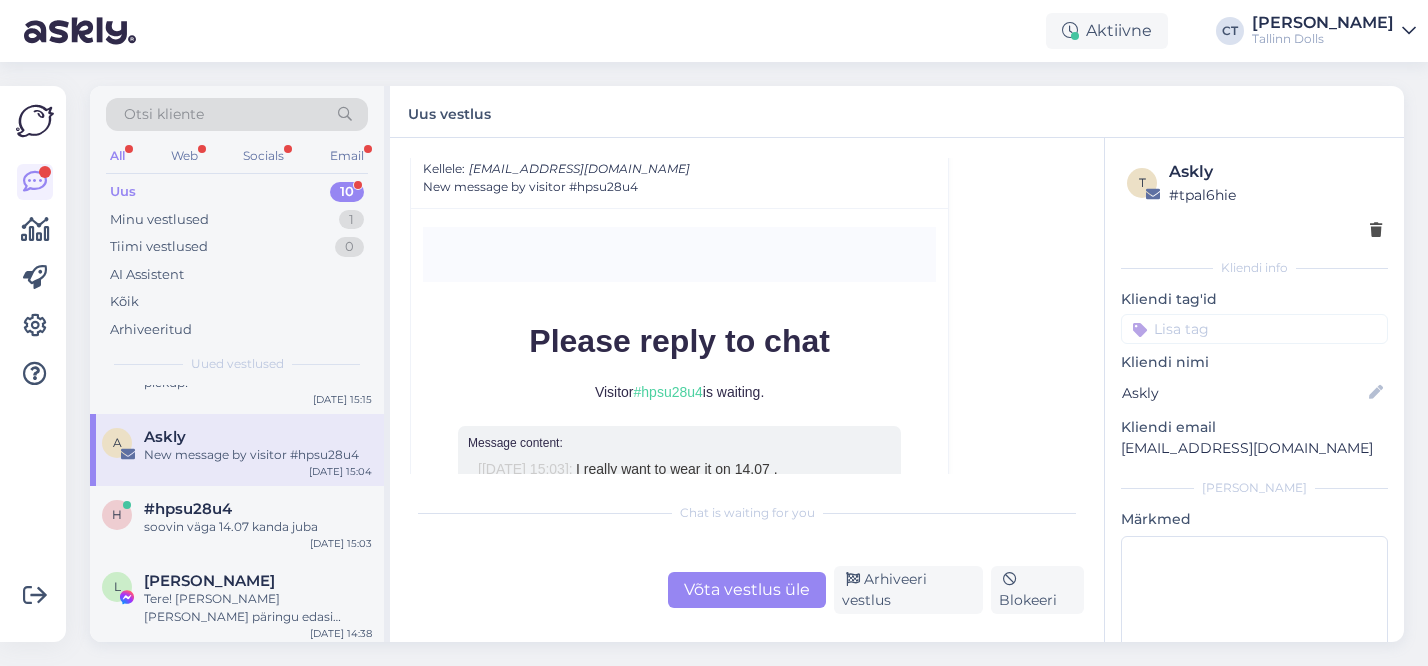 scroll, scrollTop: 8717, scrollLeft: 0, axis: vertical 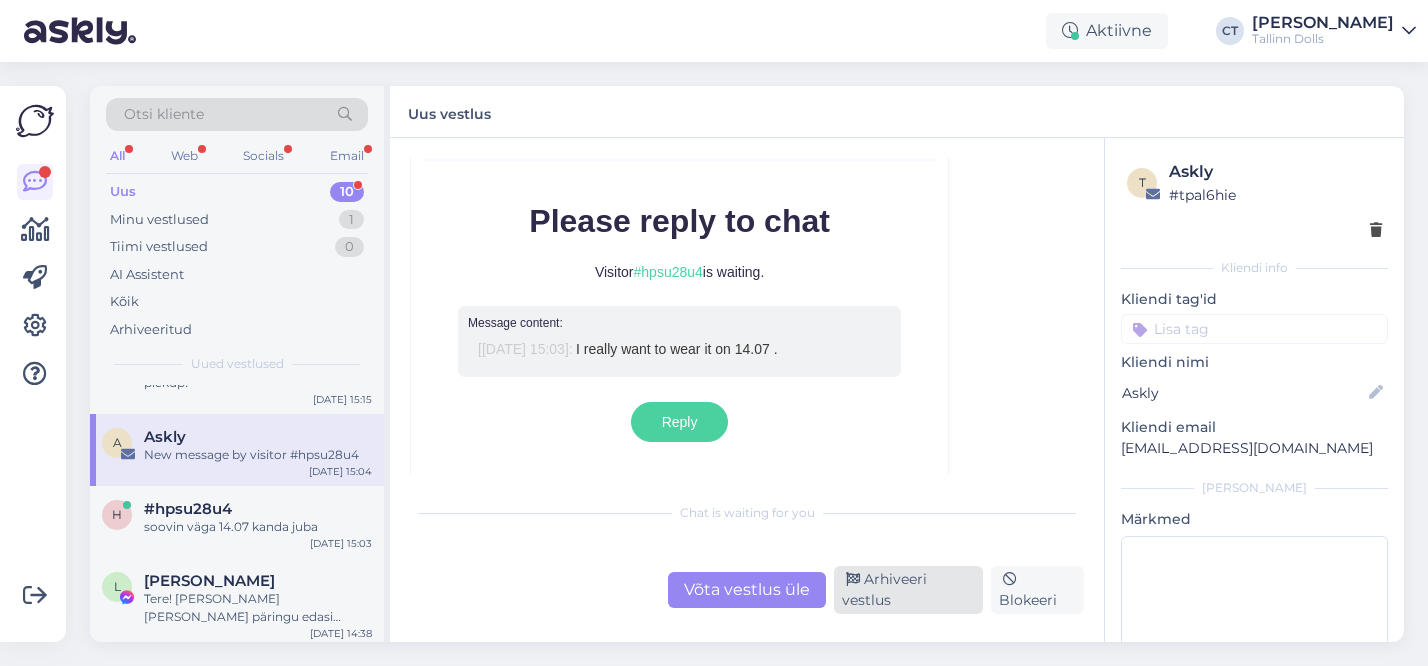 click on "Arhiveeri vestlus" at bounding box center [908, 590] 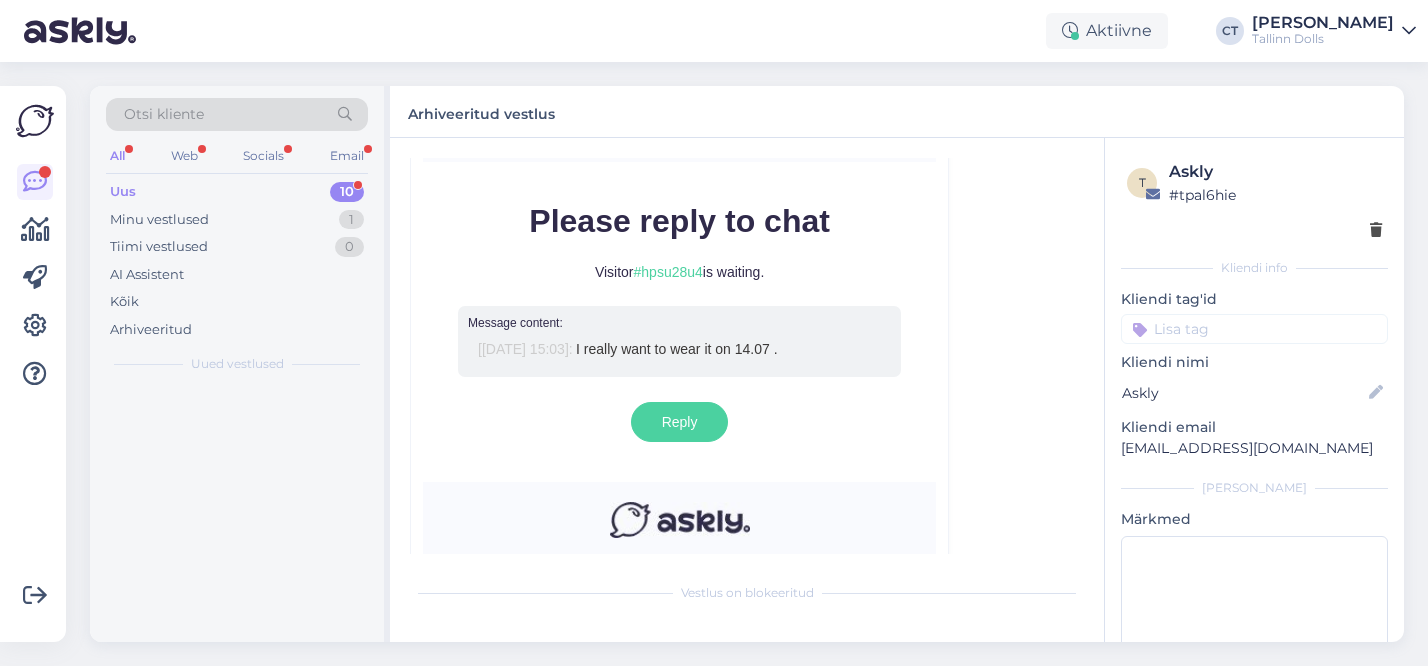 scroll, scrollTop: 8568, scrollLeft: 0, axis: vertical 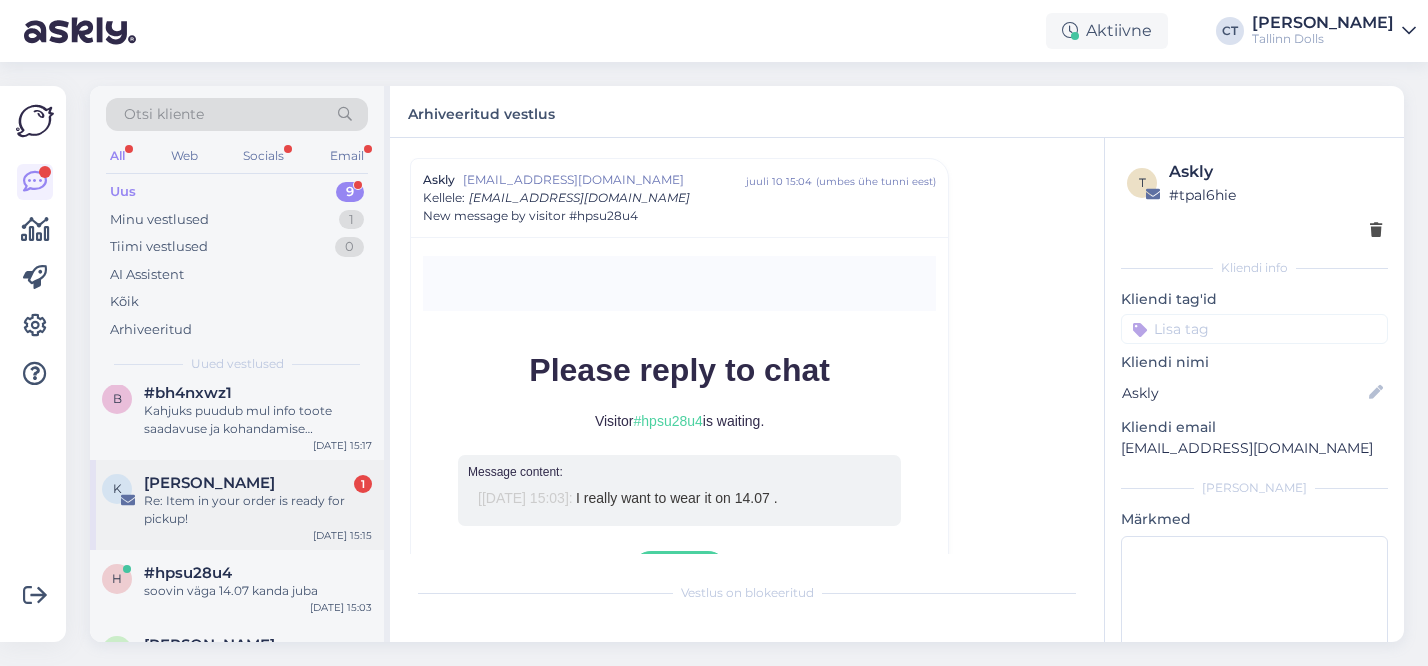 click on "Re: Item in your order is ready for pickup!" at bounding box center (258, 510) 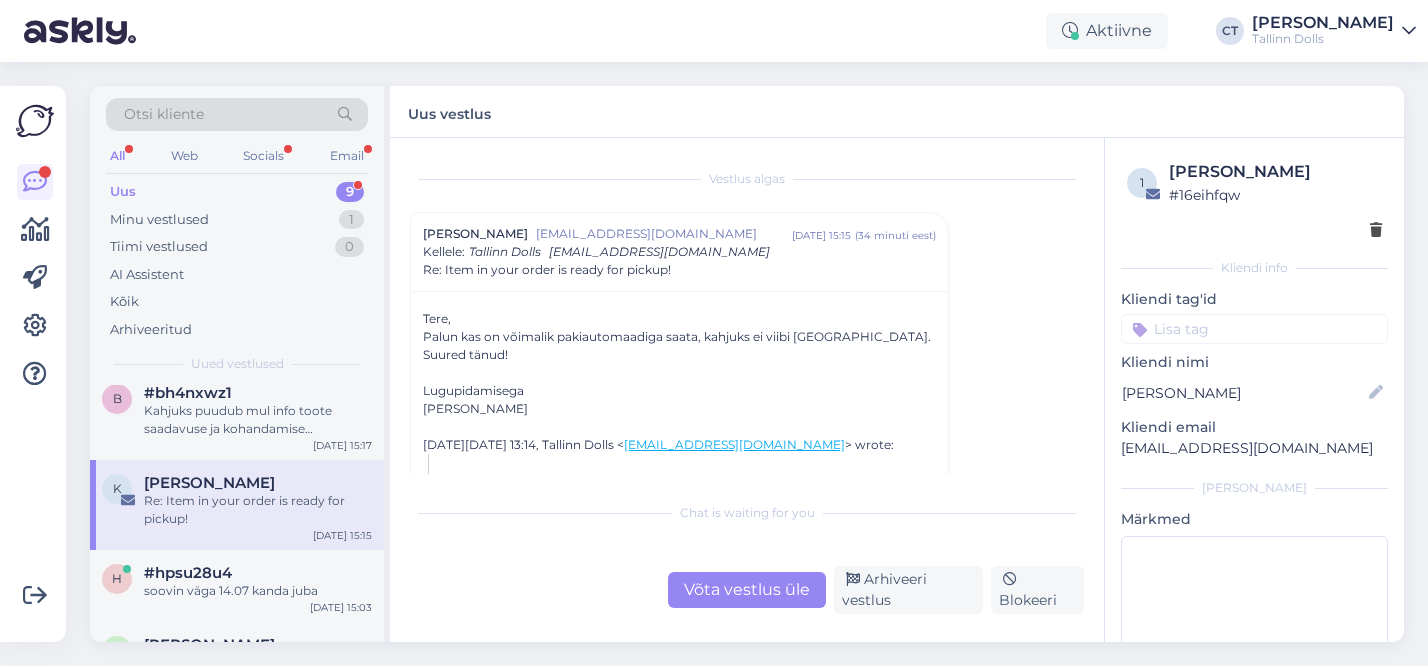 scroll, scrollTop: 0, scrollLeft: 0, axis: both 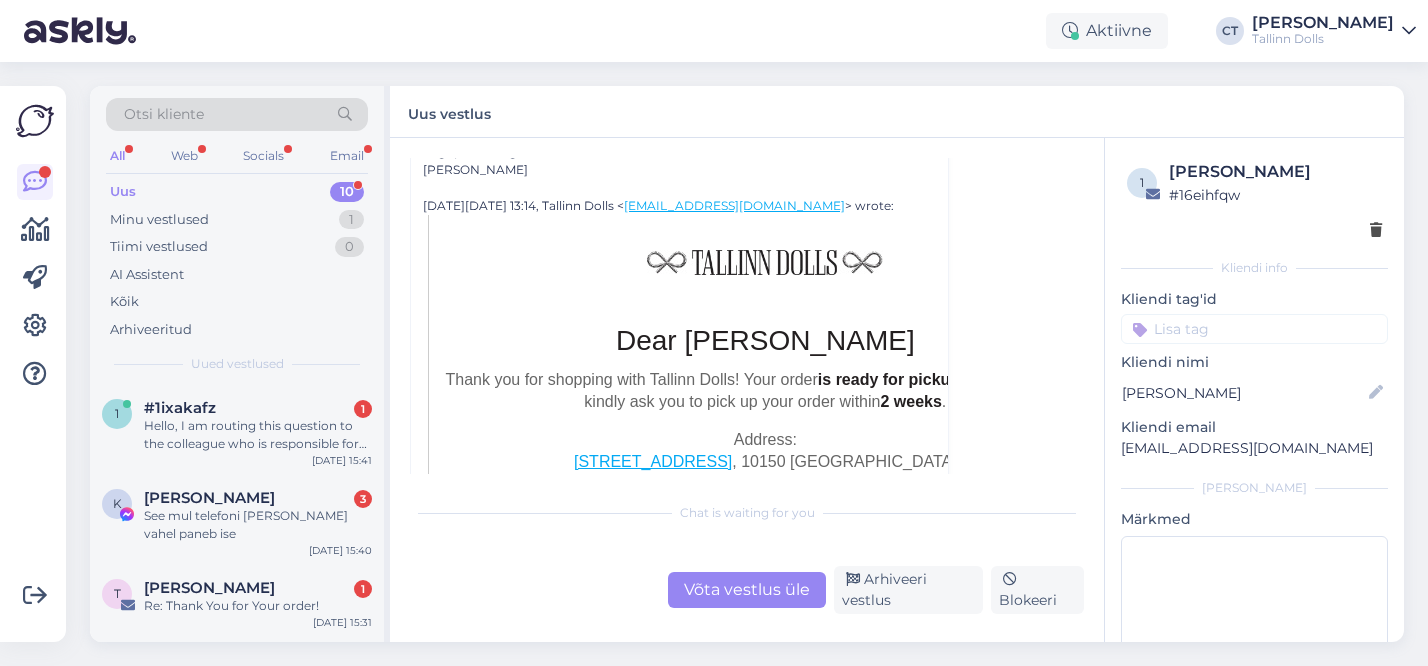 click on "Võta vestlus üle" at bounding box center [747, 590] 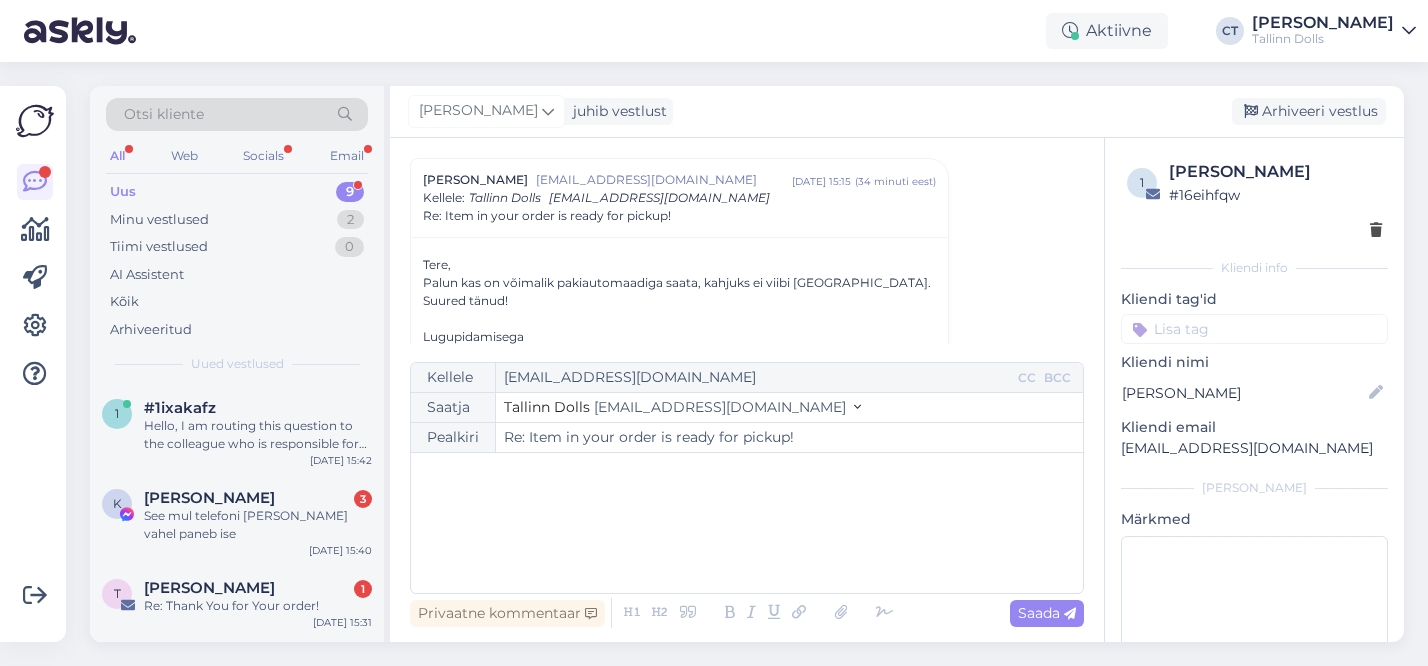 click on "﻿" at bounding box center (747, 523) 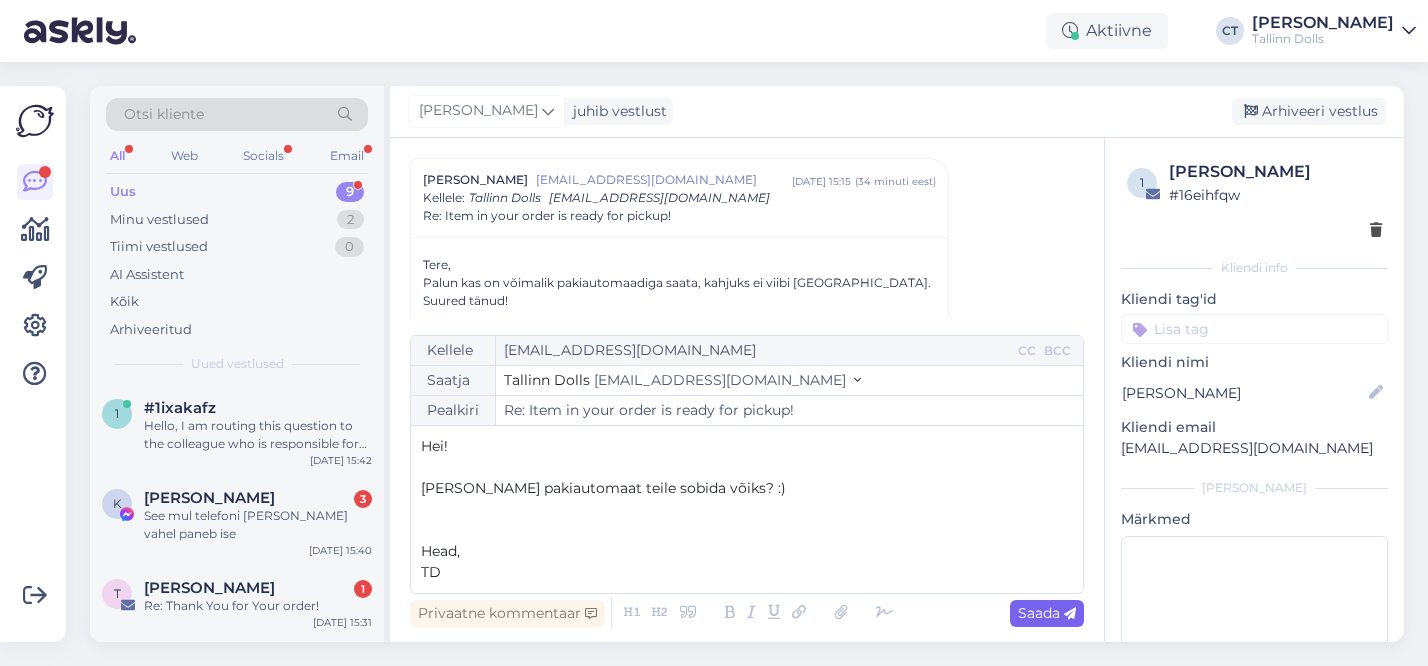 click on "Saada" at bounding box center (1047, 613) 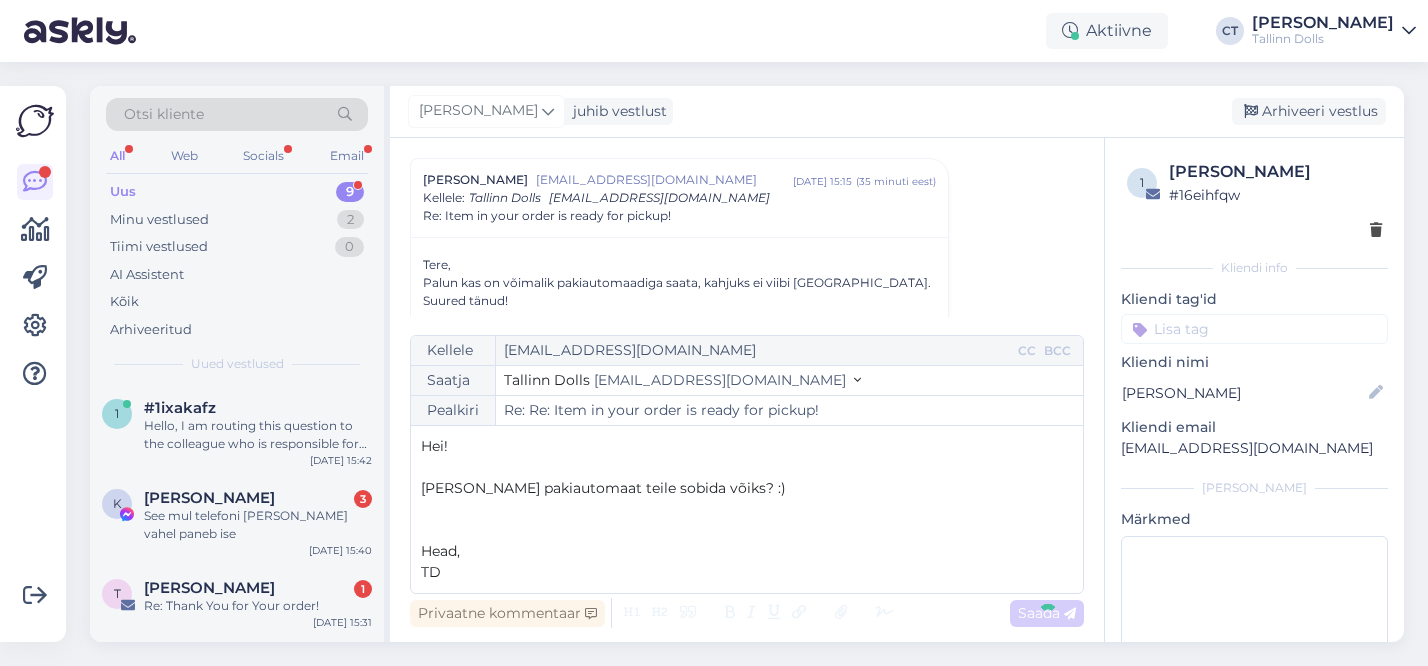type on "Re: Item in your order is ready for pickup!" 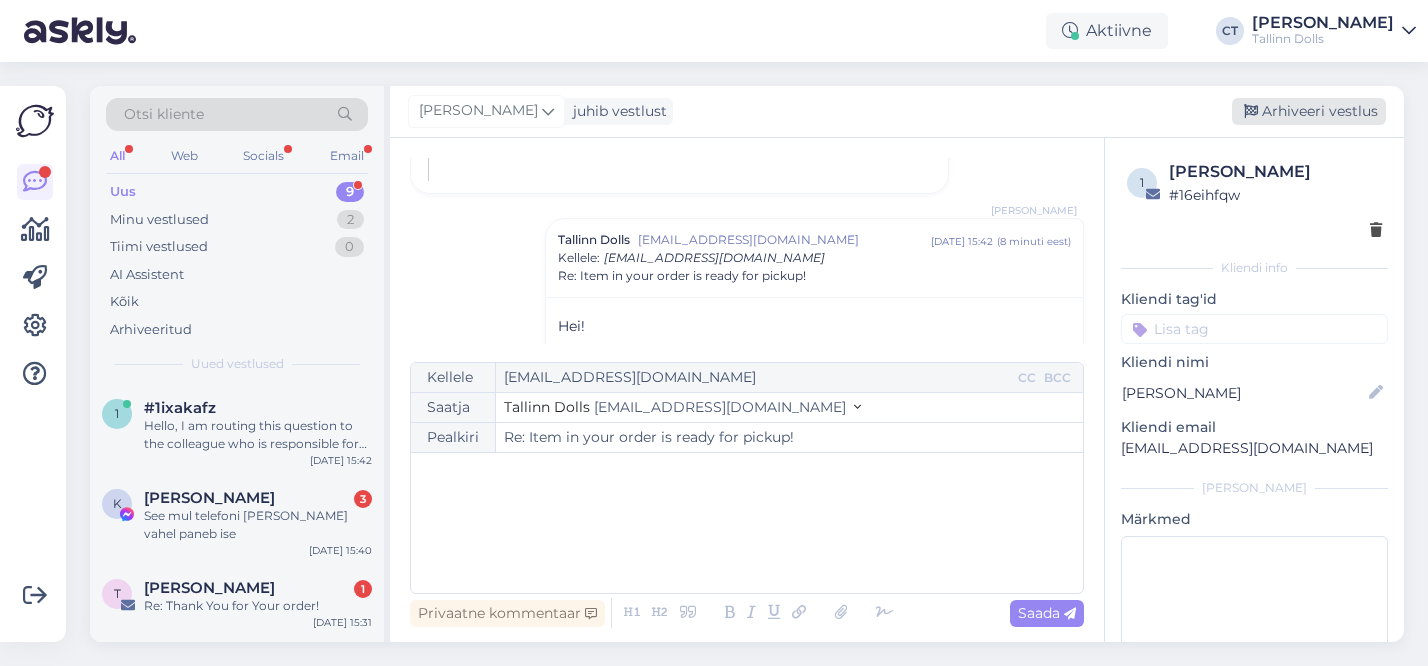click on "Arhiveeri vestlus" at bounding box center [1309, 111] 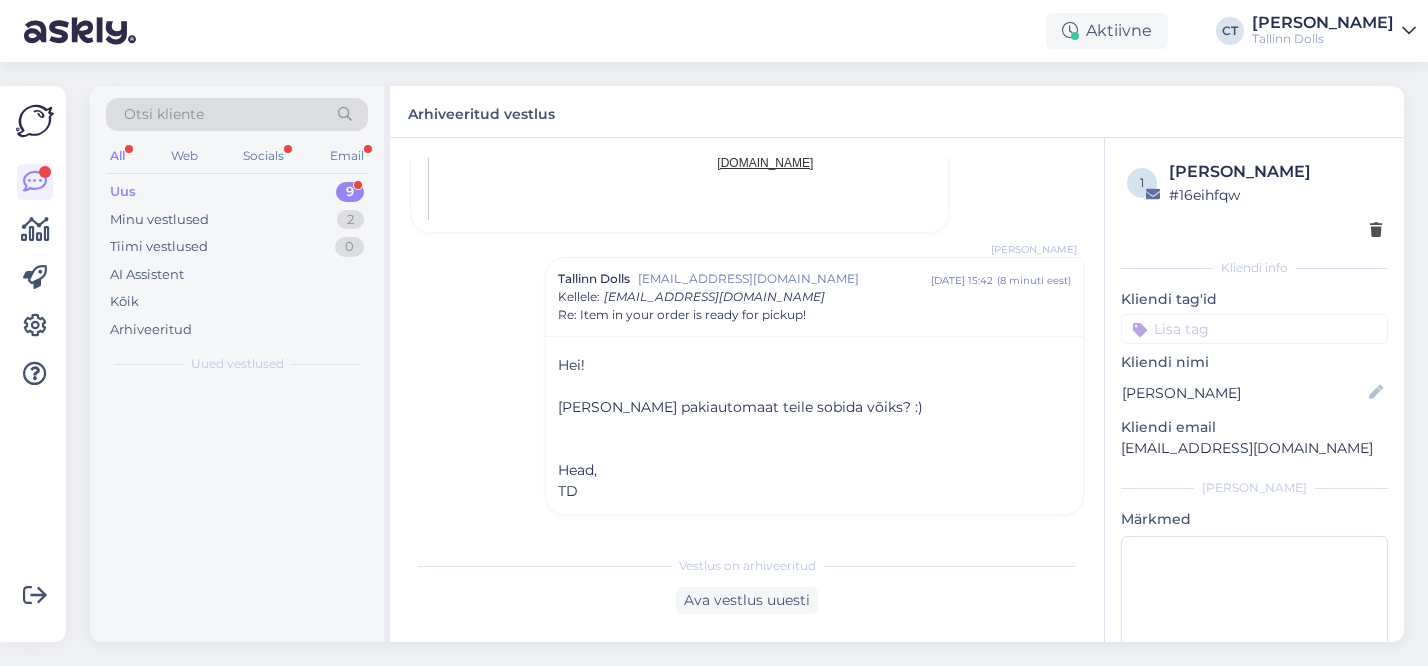 scroll, scrollTop: 1362, scrollLeft: 0, axis: vertical 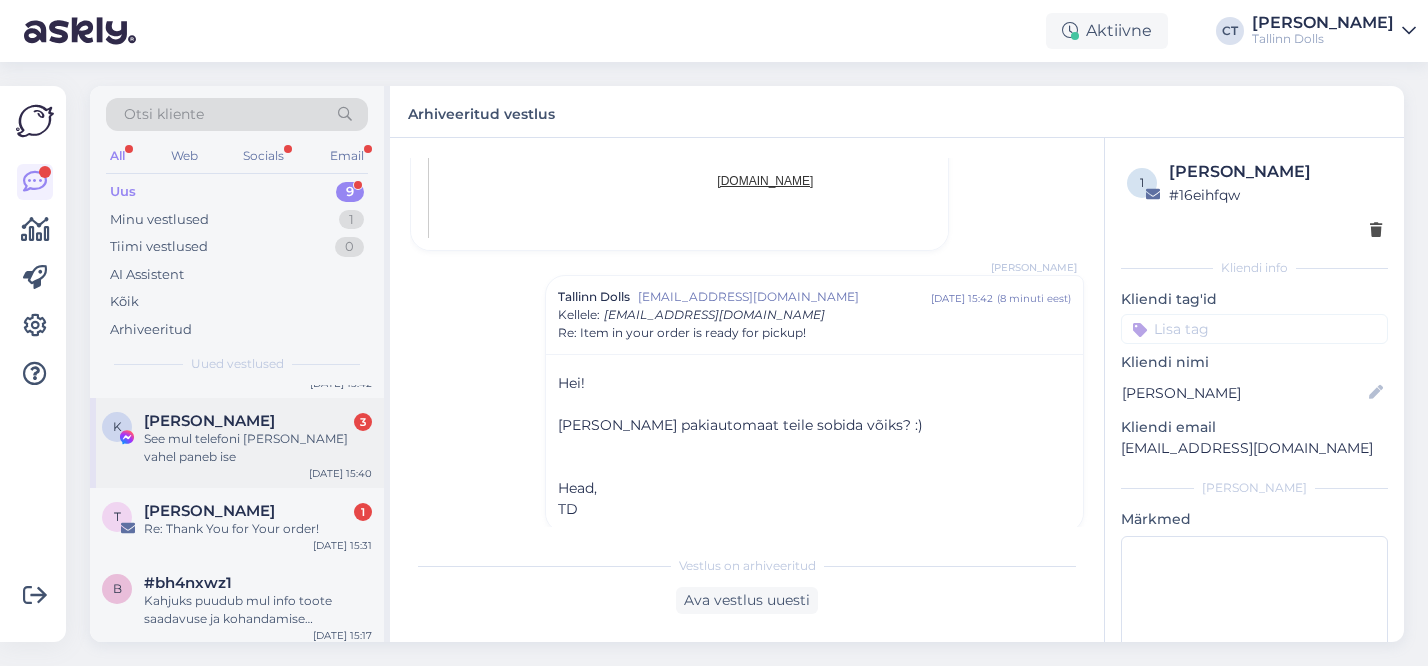 click on "See mul telefoni [PERSON_NAME] vahel paneb ise" at bounding box center (258, 448) 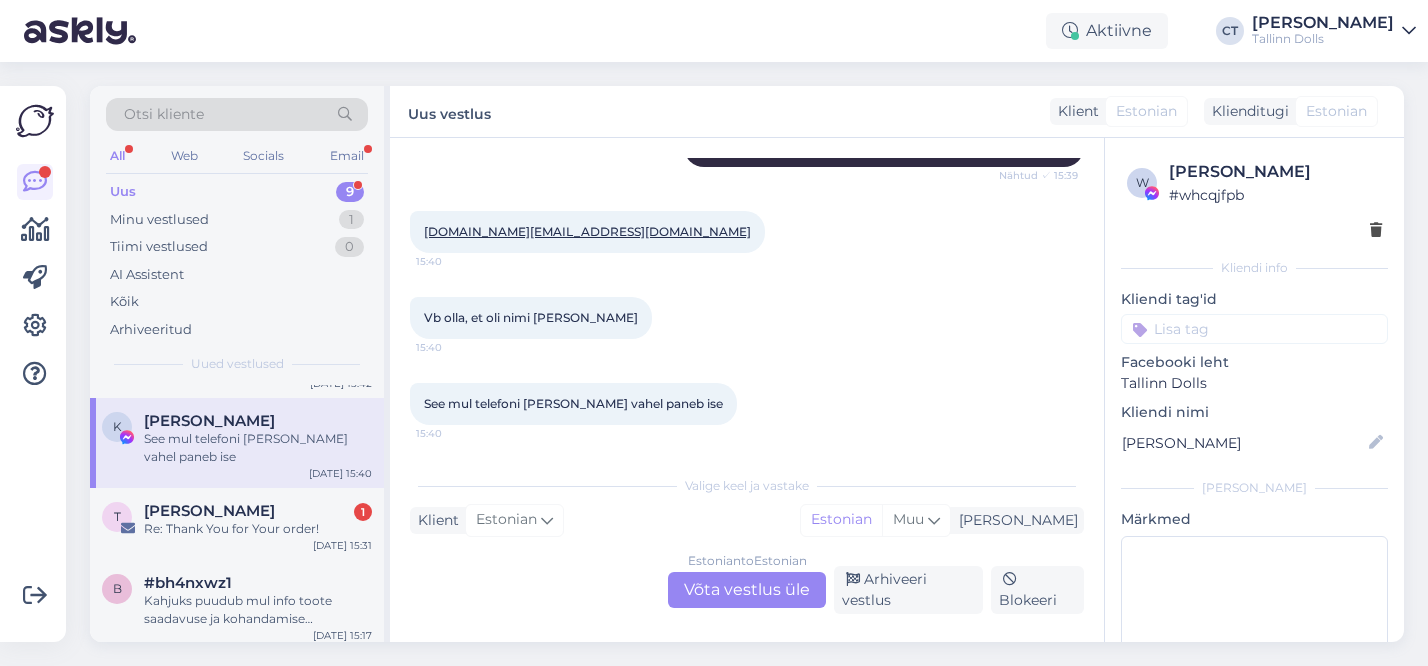 click on "Estonian  to  Estonian Võta vestlus üle" at bounding box center [747, 590] 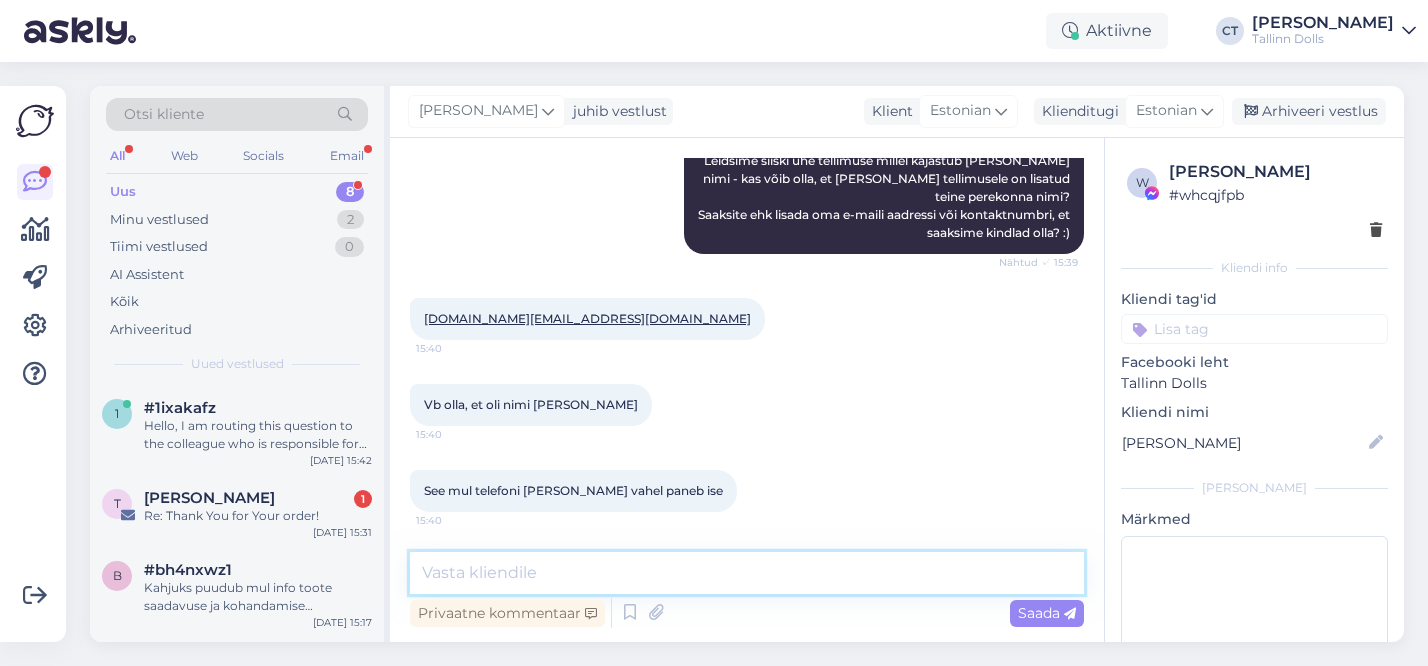 click at bounding box center (747, 573) 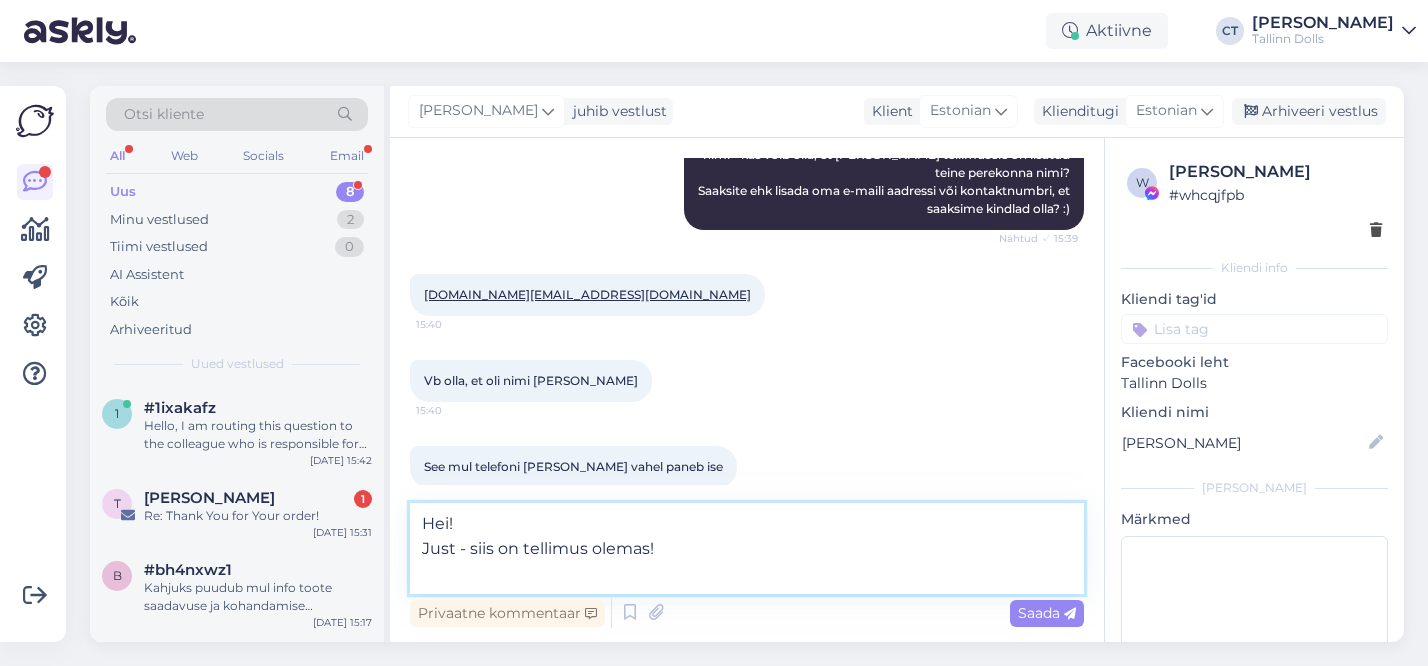 scroll, scrollTop: 2029, scrollLeft: 0, axis: vertical 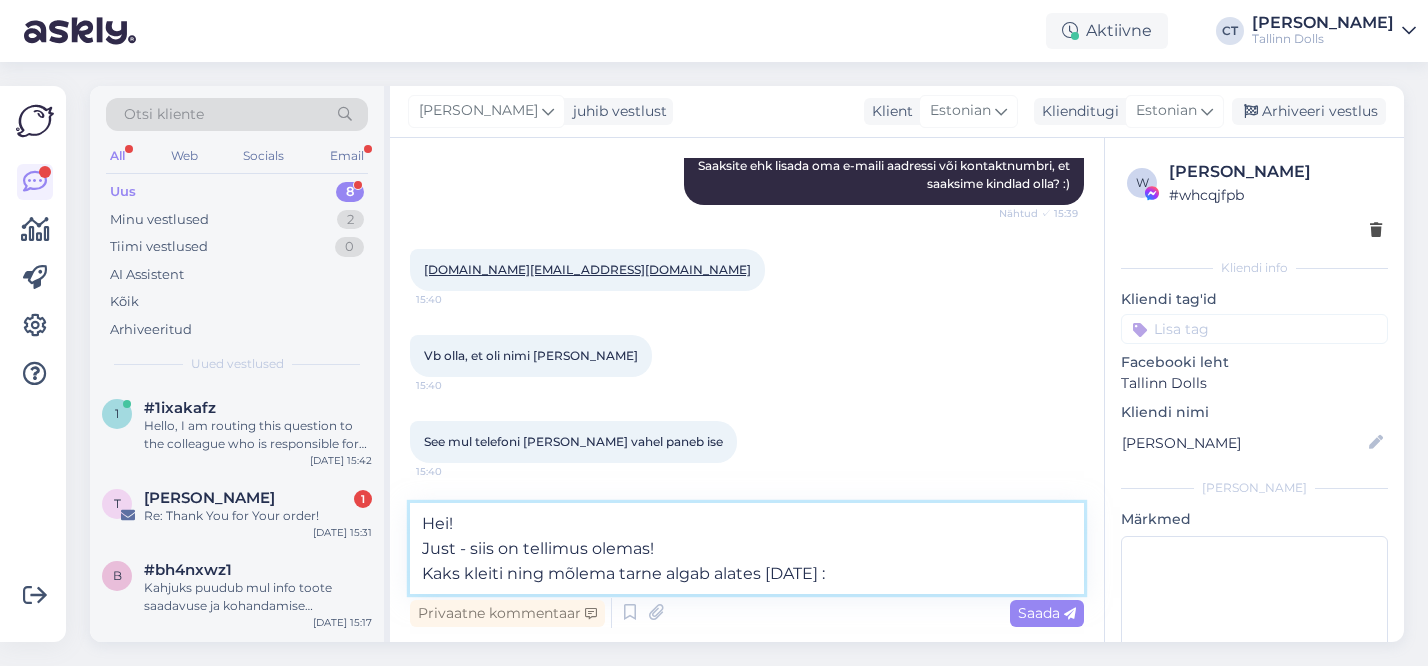 type on "Hei!
Just - siis on tellimus olemas!
Kaks kleiti ning mõlema tarne algab alates [DATE] :)" 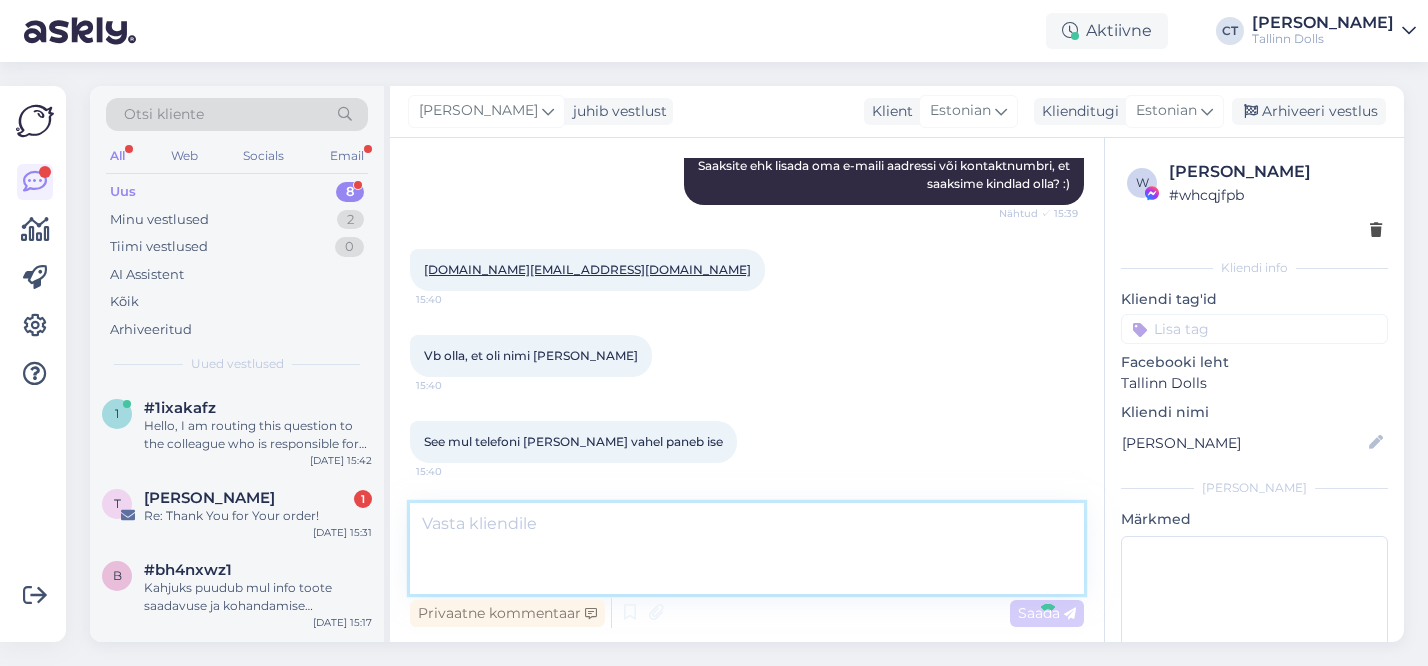 scroll, scrollTop: 2102, scrollLeft: 0, axis: vertical 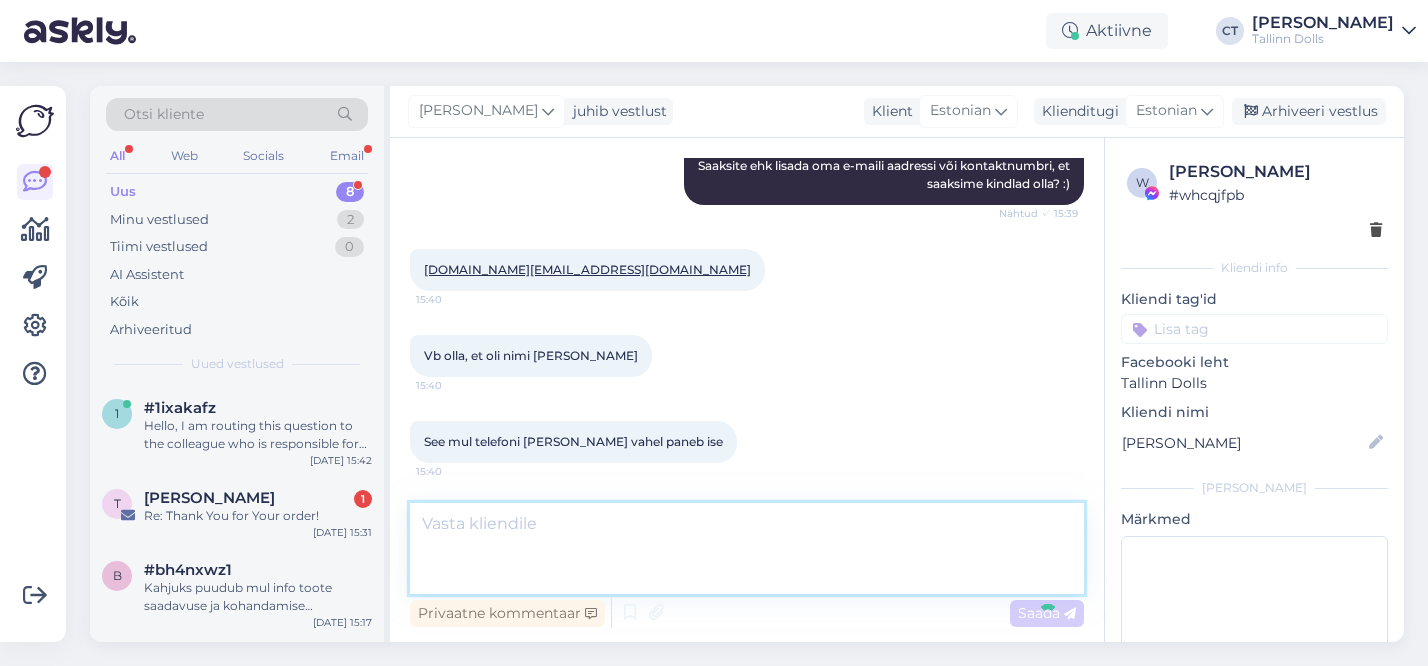 type 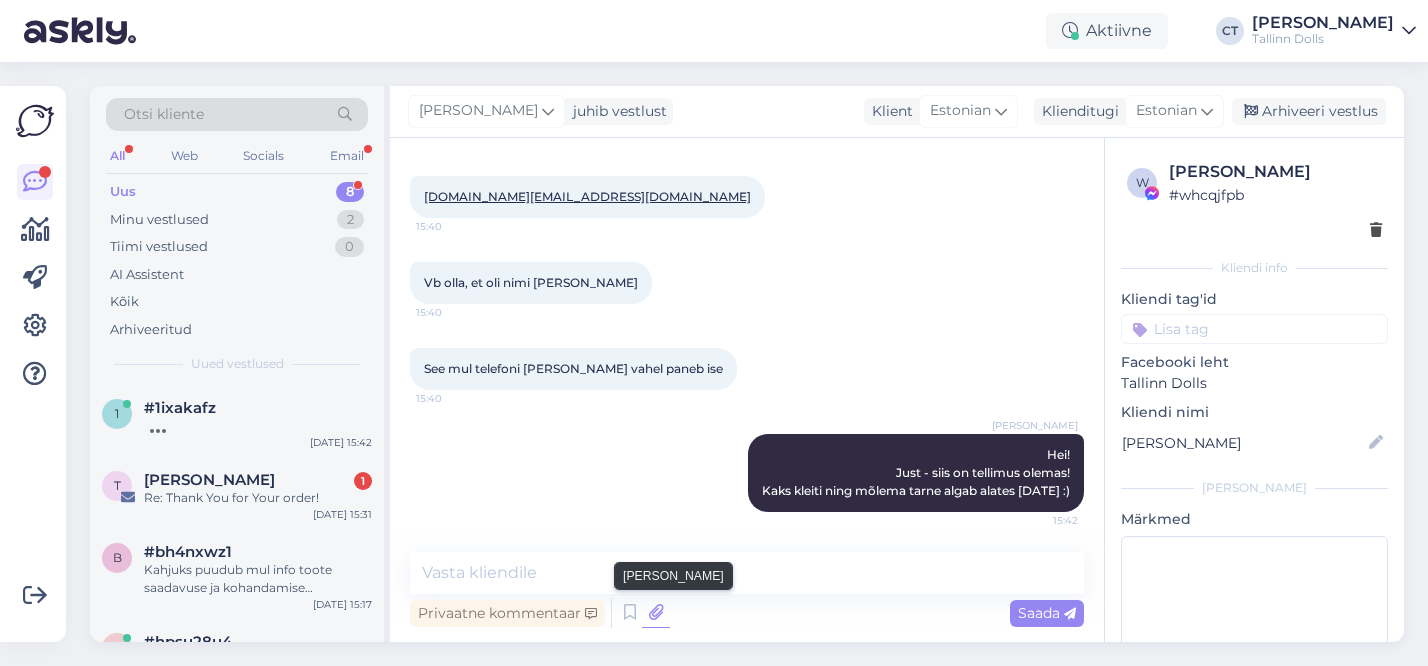 click at bounding box center (656, 613) 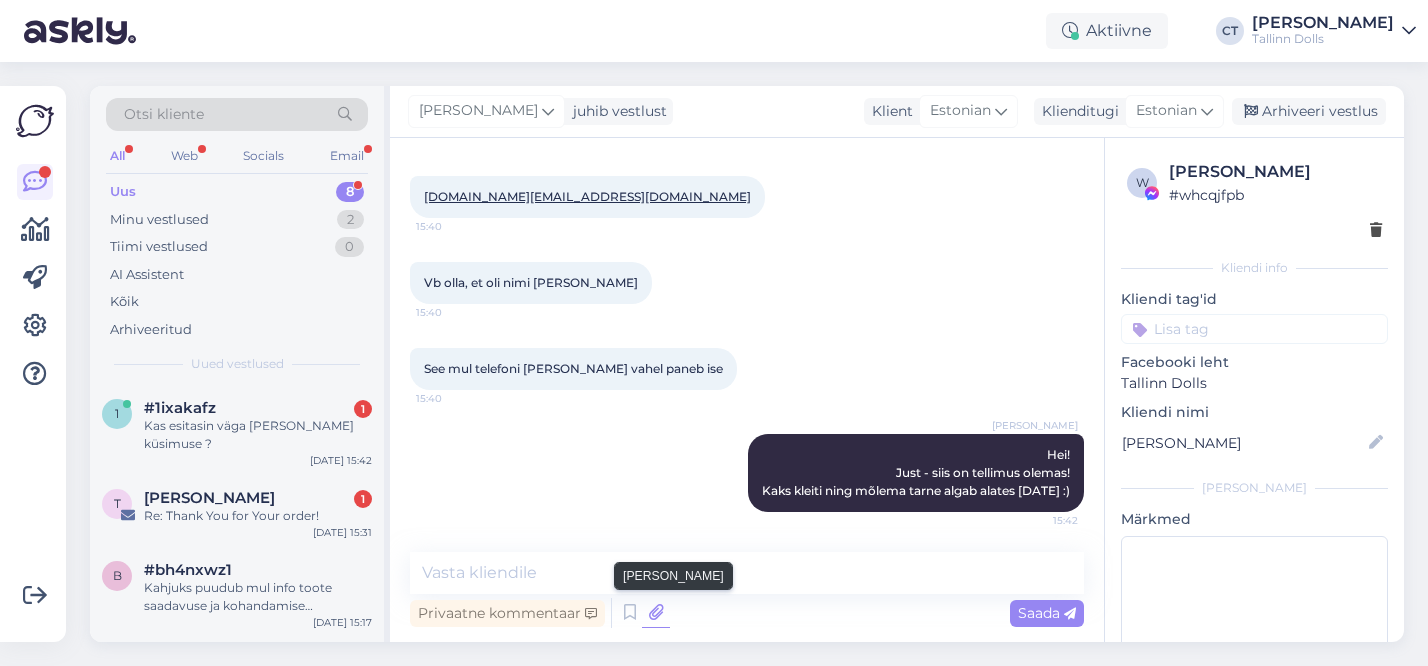 click at bounding box center (656, 613) 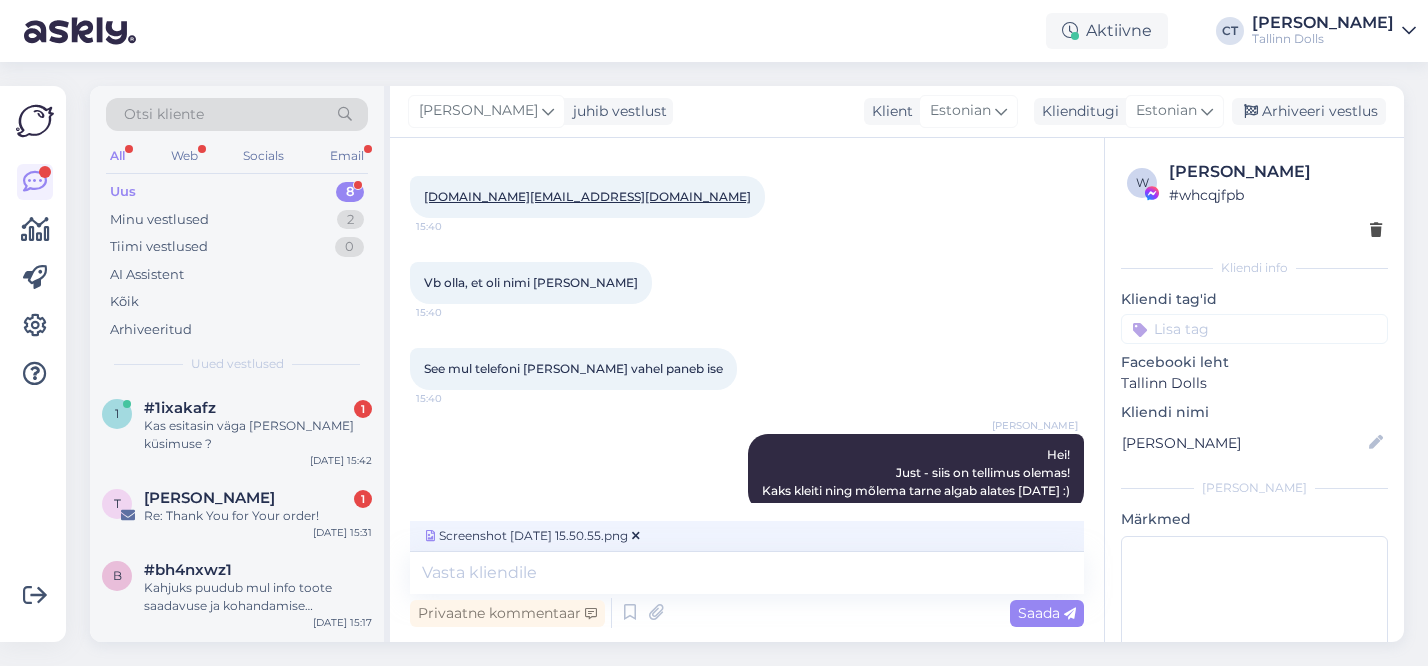scroll, scrollTop: 2133, scrollLeft: 0, axis: vertical 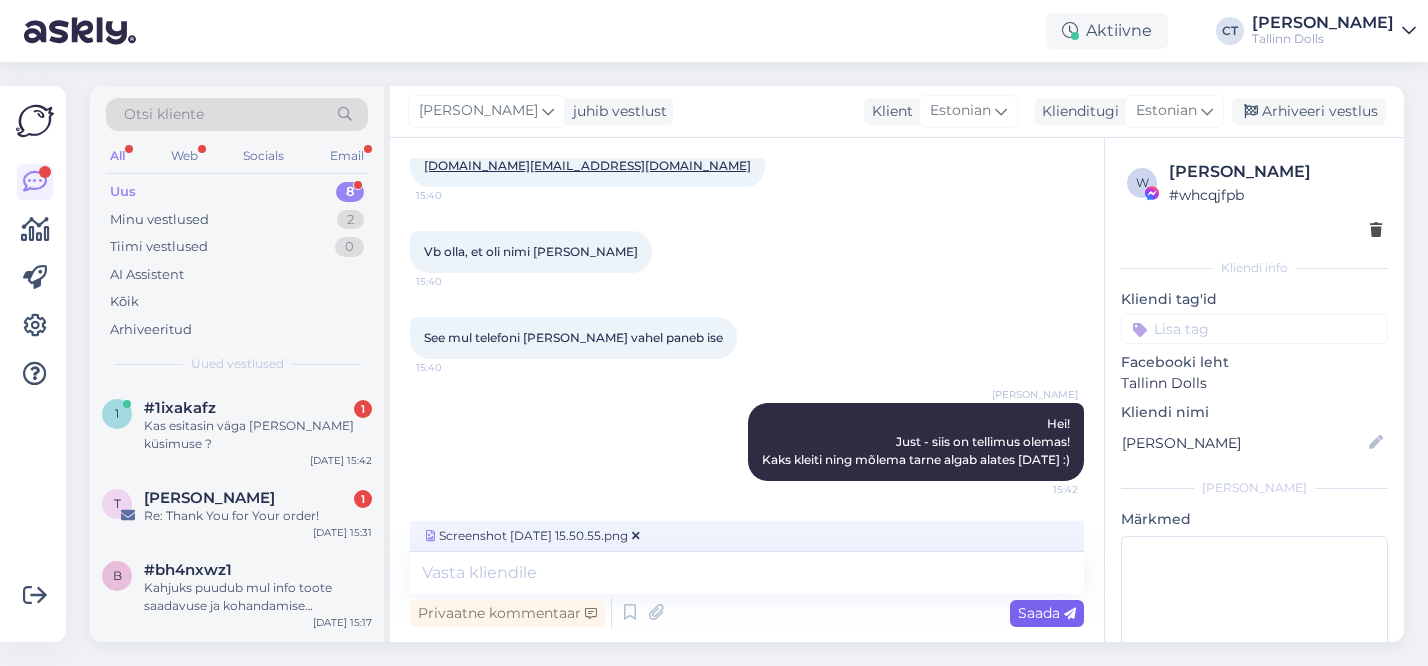 click at bounding box center (1070, 614) 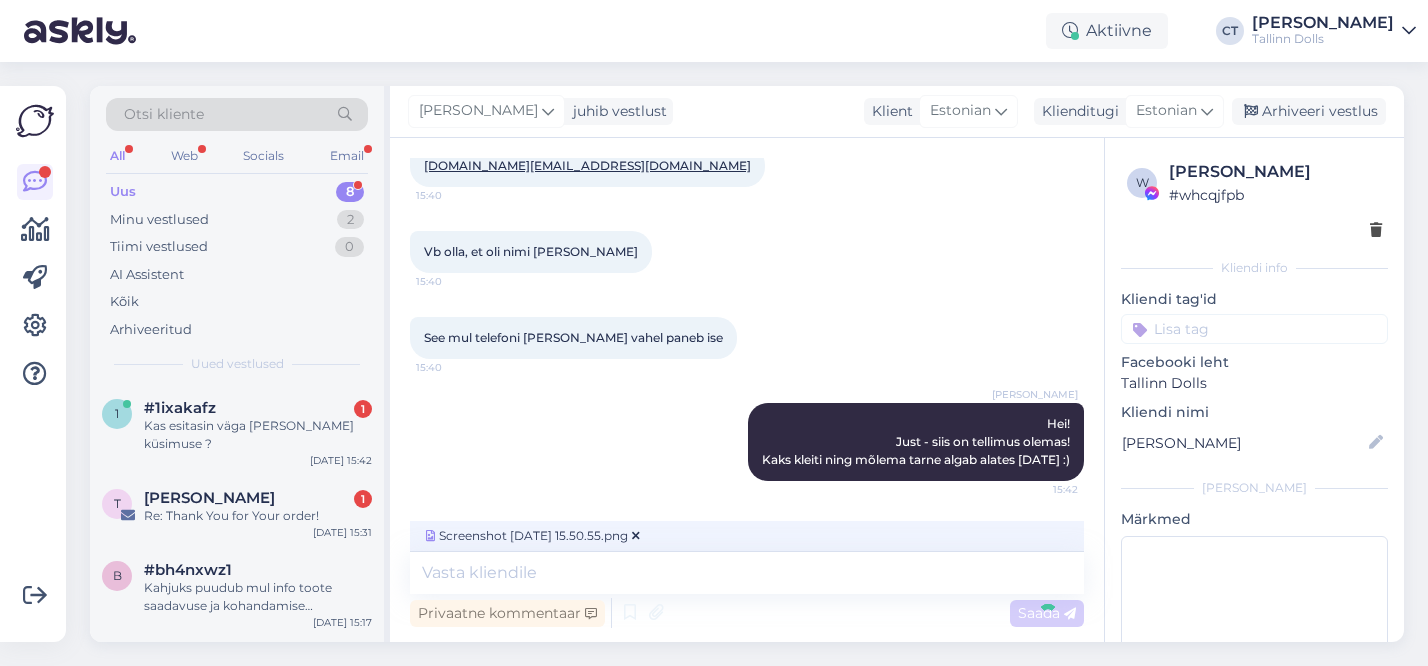 scroll, scrollTop: 2228, scrollLeft: 0, axis: vertical 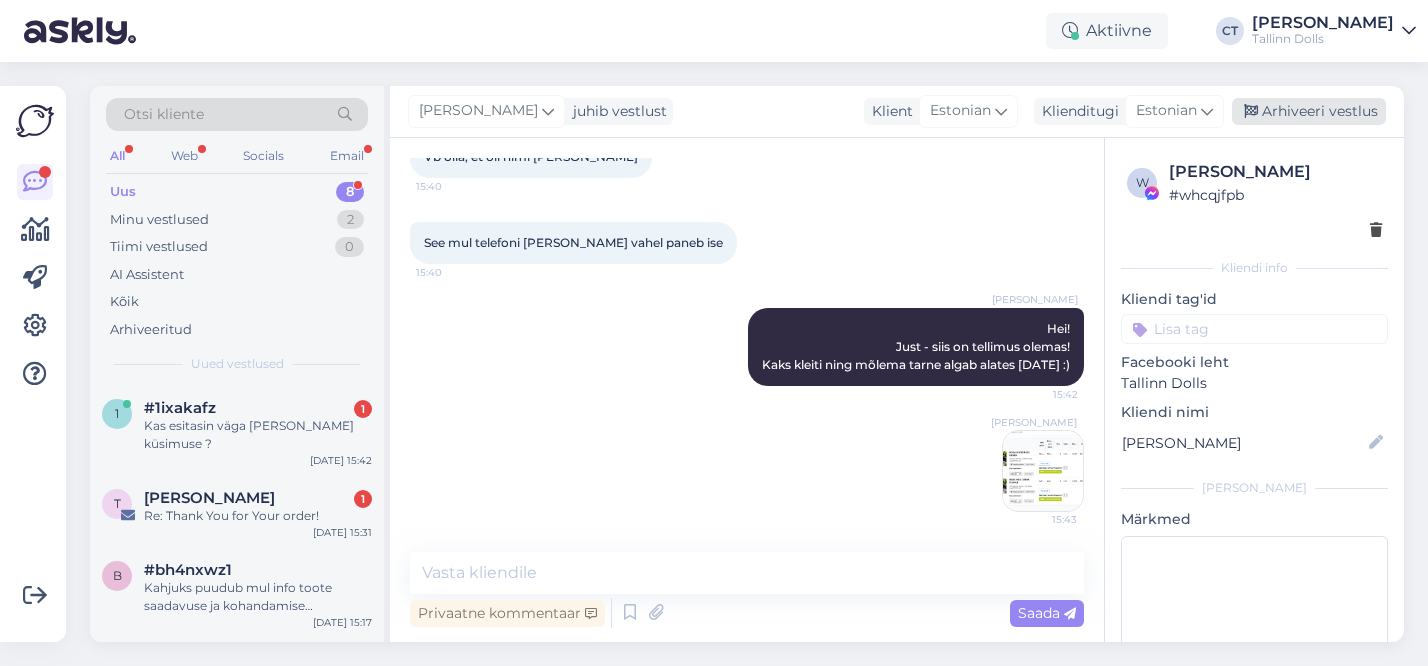 click on "Arhiveeri vestlus" at bounding box center [1309, 111] 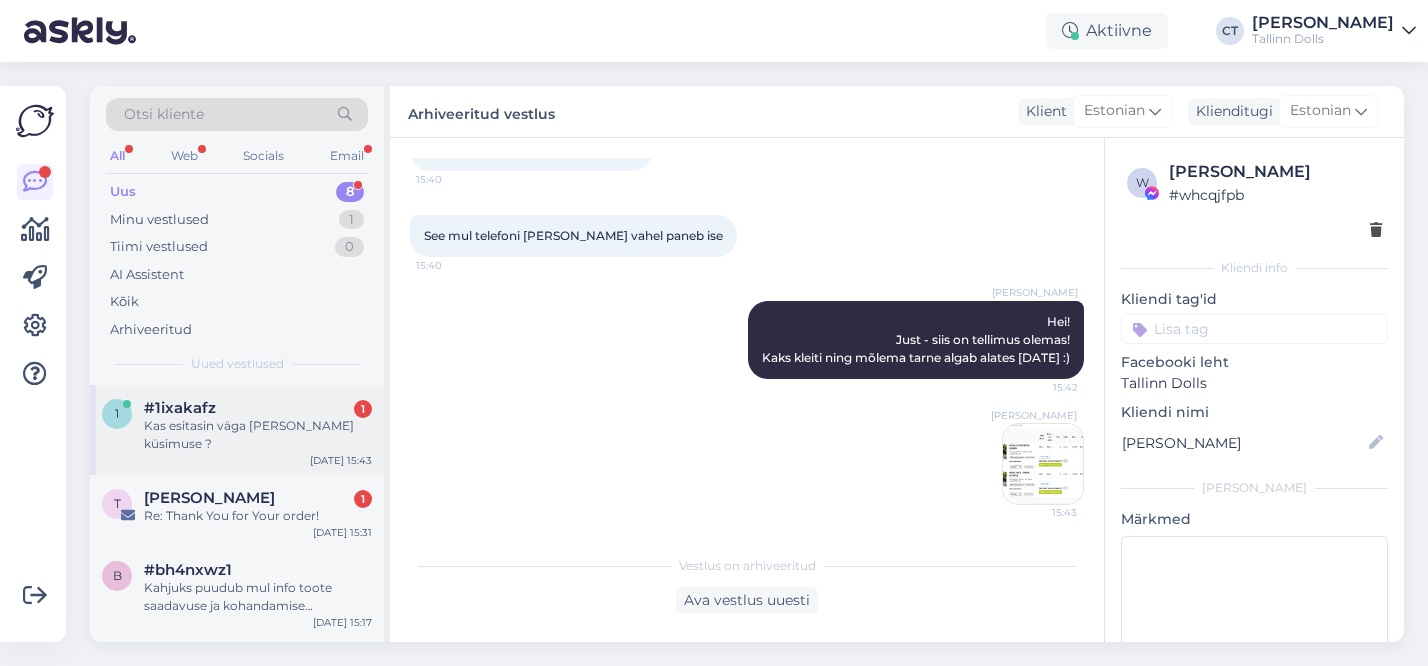 click on "Kas esitasin väga [PERSON_NAME] küsimuse ?" at bounding box center (258, 435) 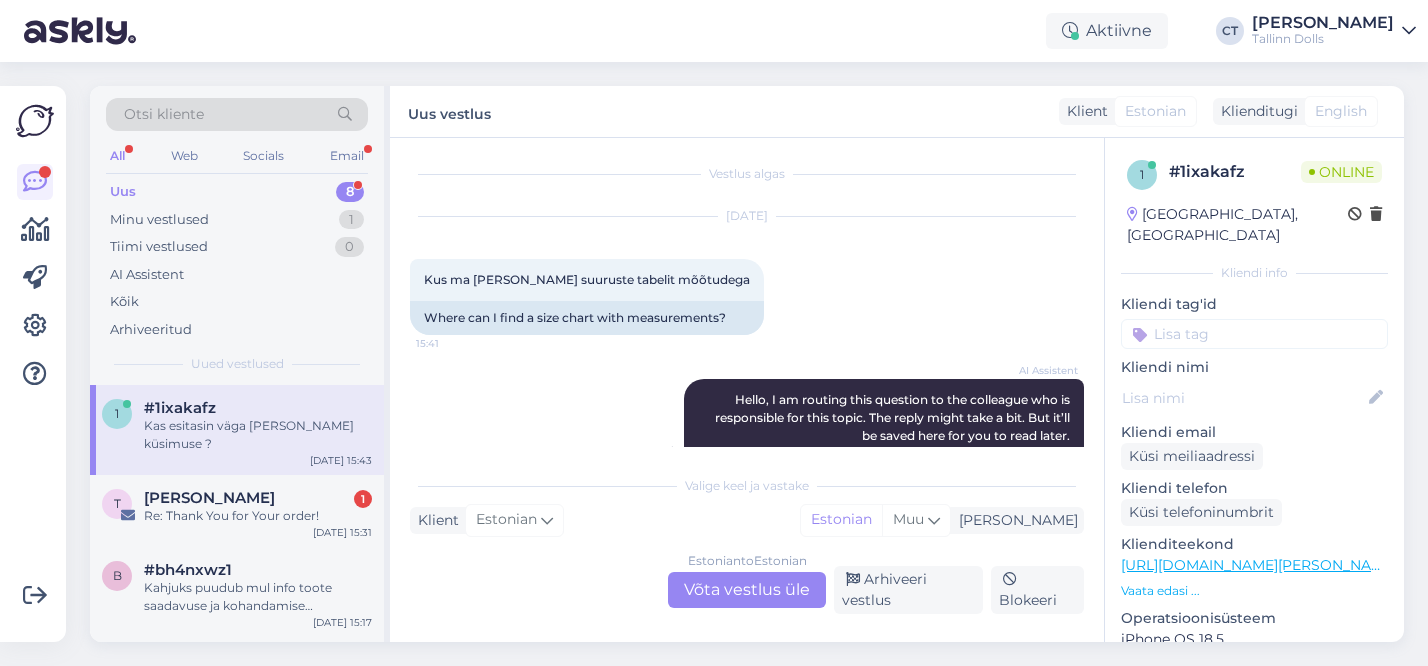 scroll, scrollTop: 2, scrollLeft: 0, axis: vertical 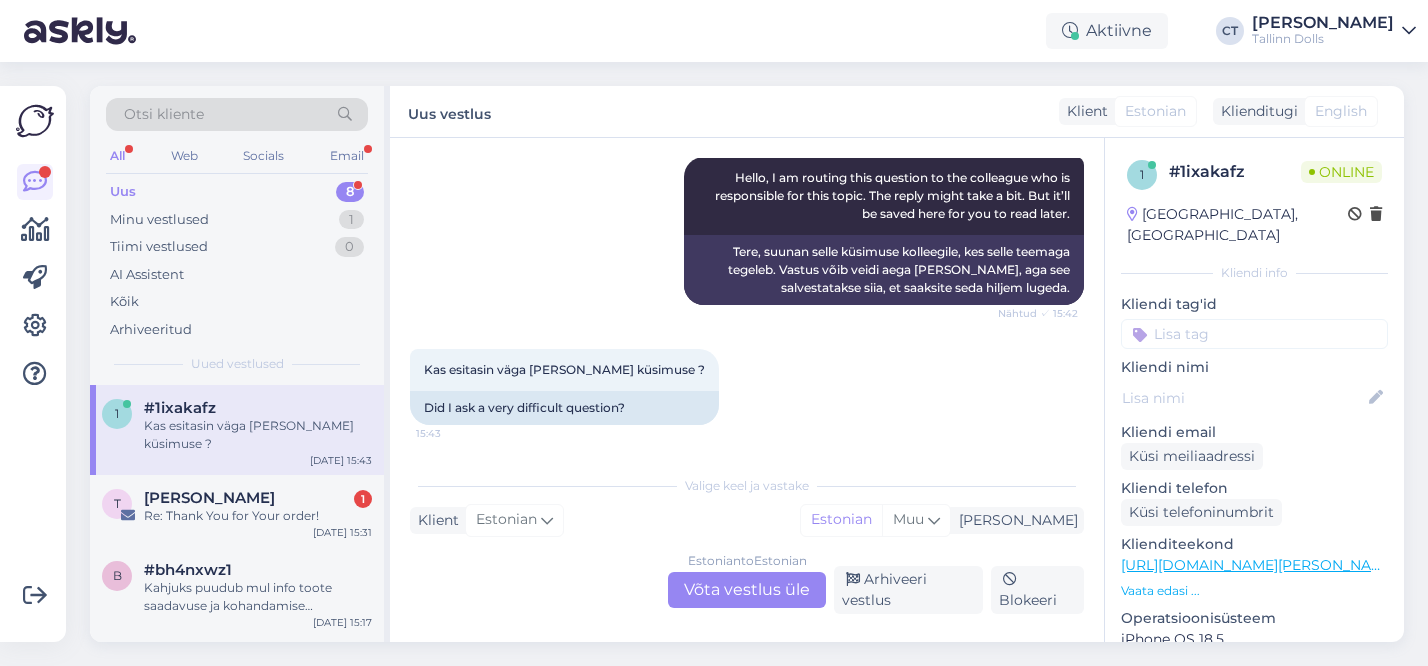 click on "Estonian  to  Estonian Võta vestlus üle" at bounding box center (747, 590) 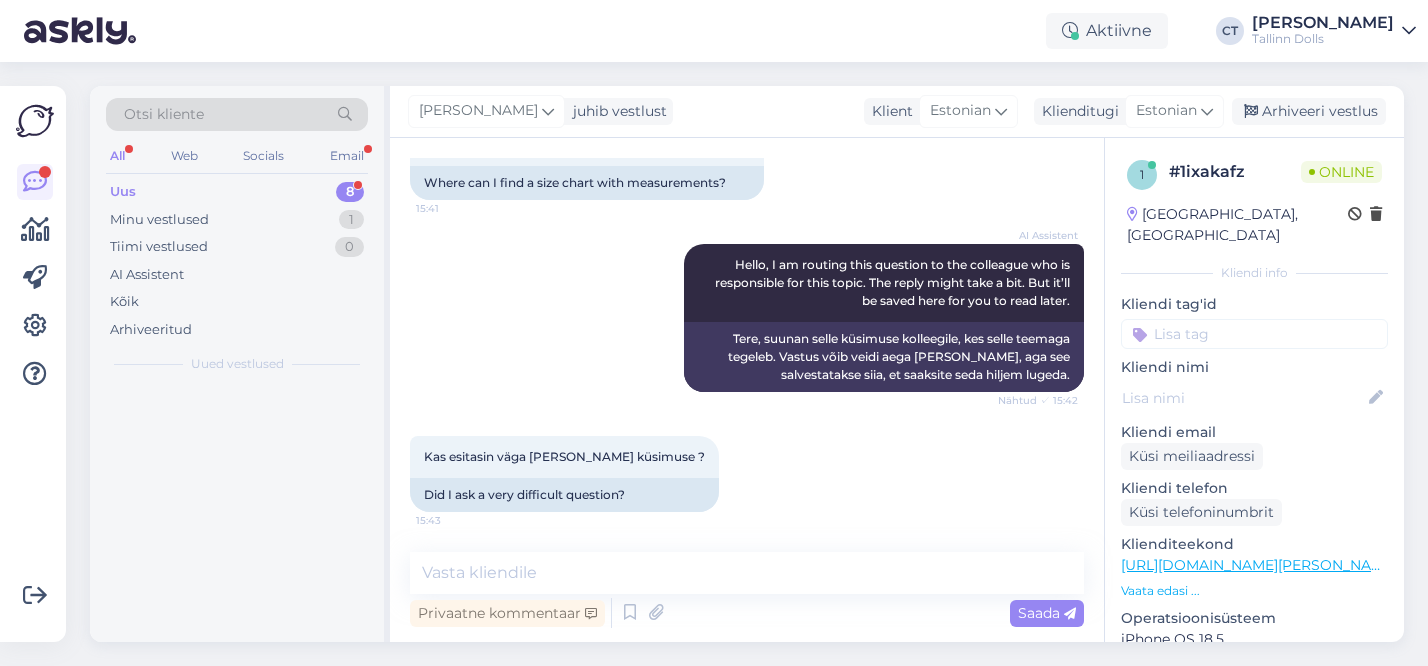 scroll, scrollTop: 140, scrollLeft: 0, axis: vertical 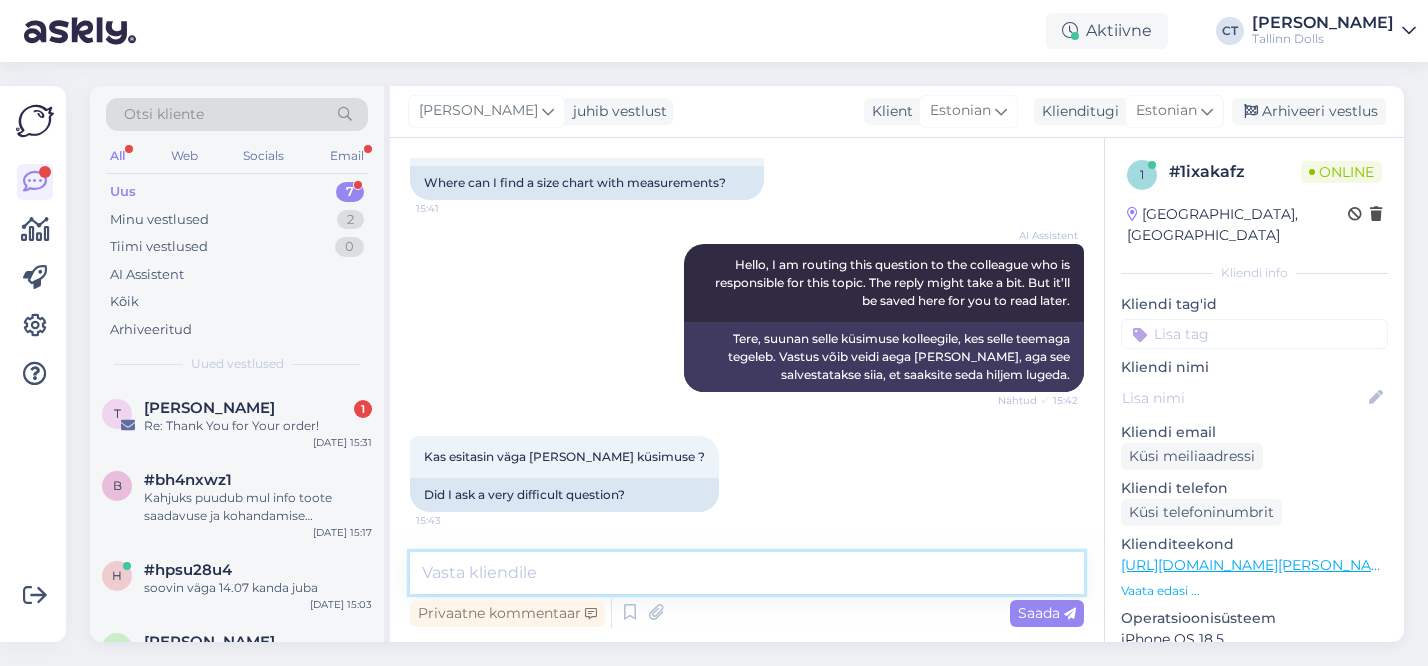 click at bounding box center [747, 573] 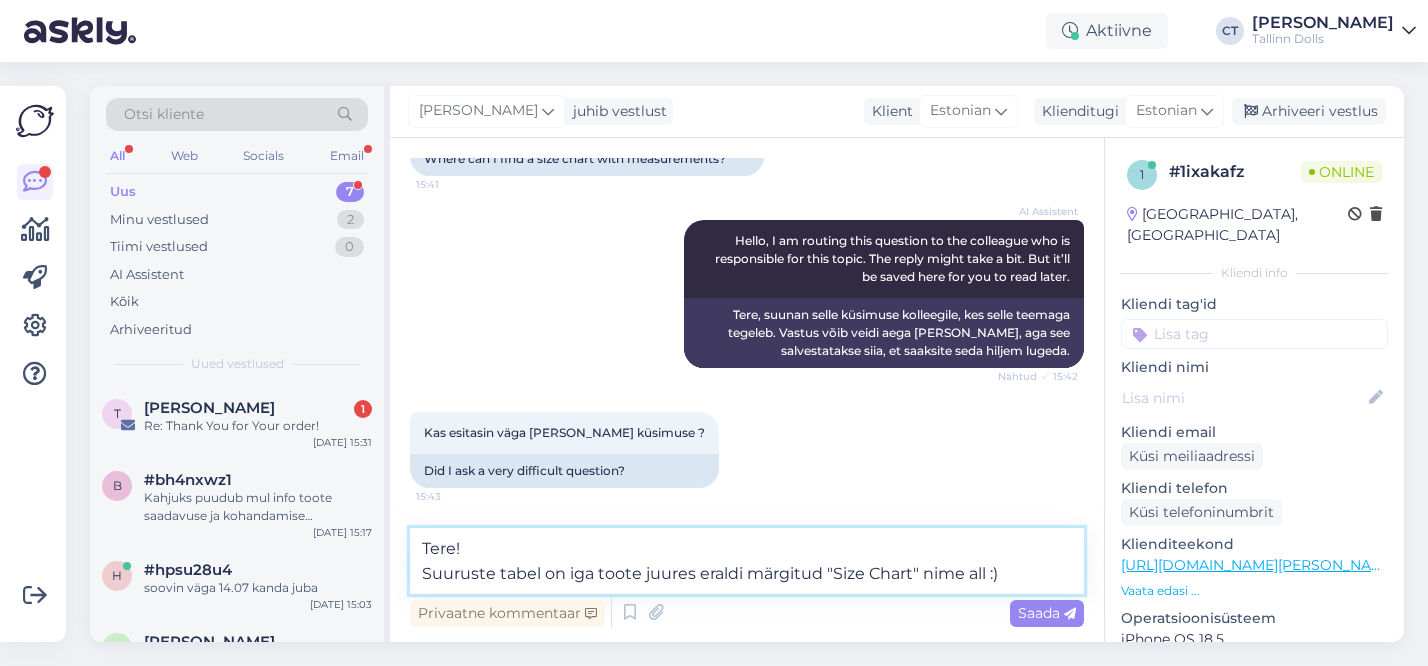 scroll, scrollTop: 189, scrollLeft: 0, axis: vertical 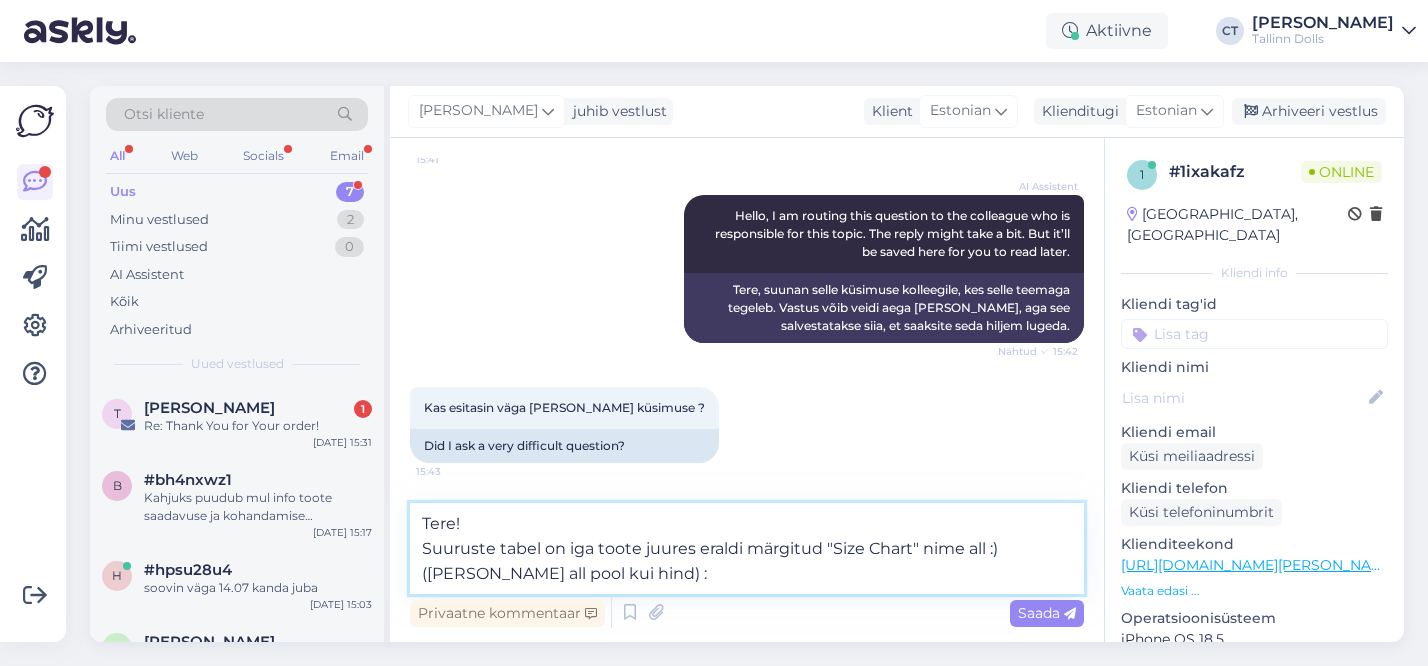 type on "Tere!
Suuruste tabel on iga toote juures eraldi märgitud "Size Chart" nime all :)
([PERSON_NAME] all pool kui hind) :)" 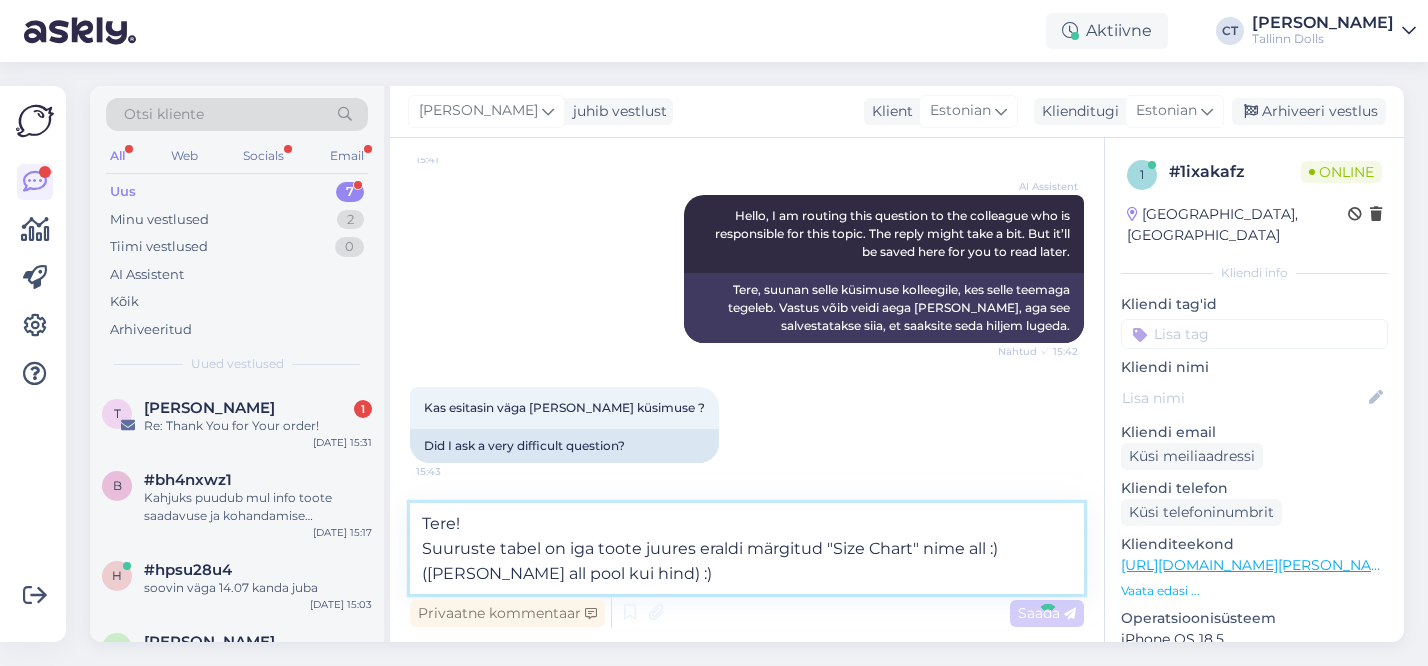 type 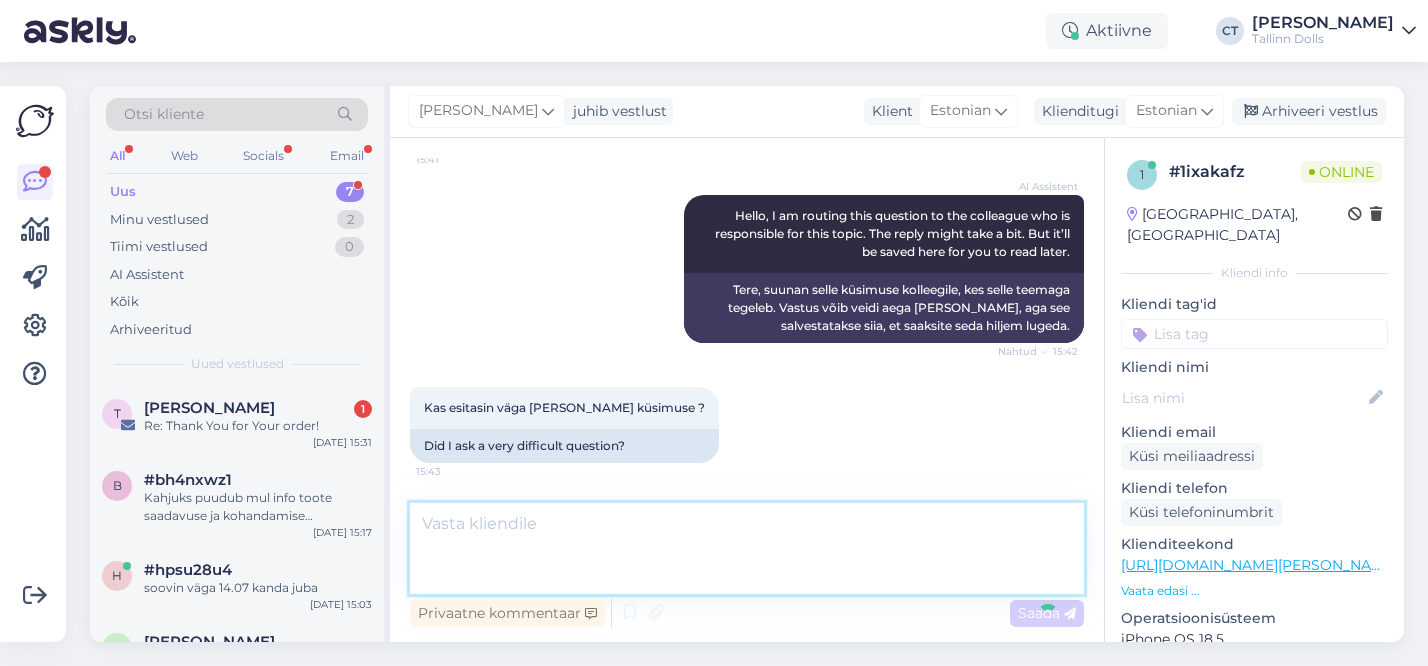 scroll, scrollTop: 280, scrollLeft: 0, axis: vertical 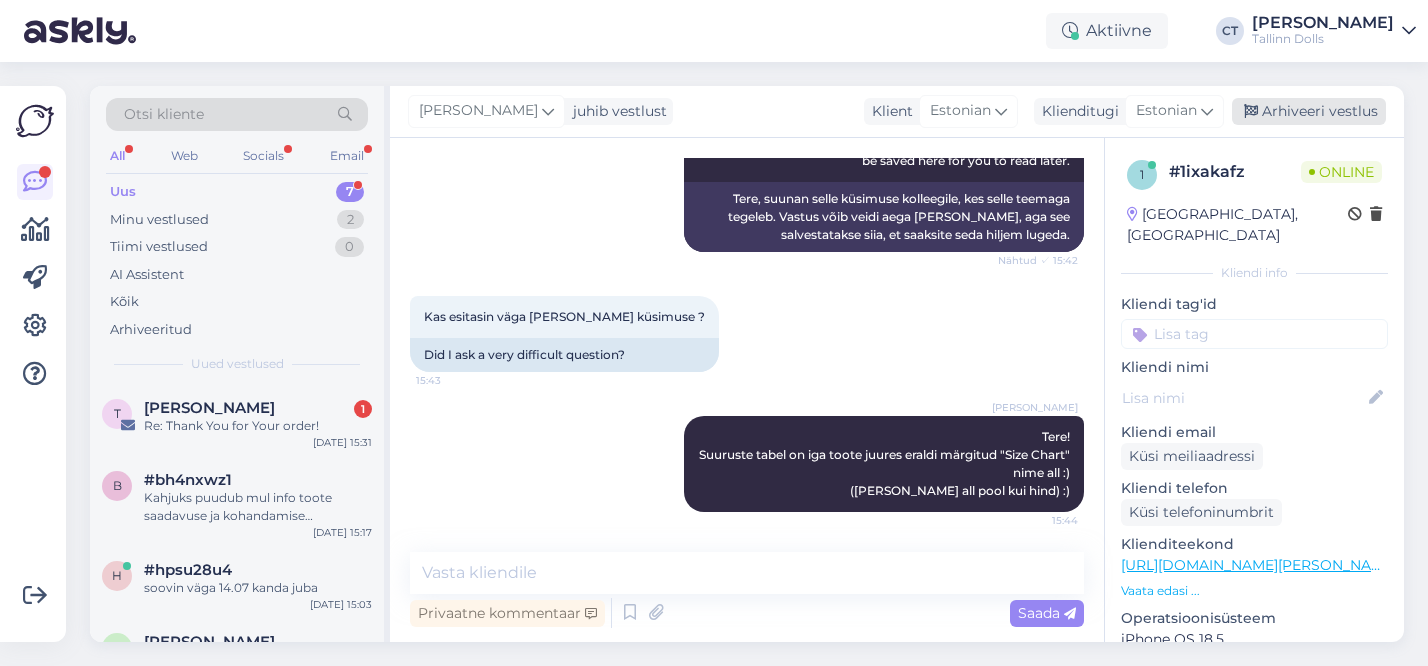 click on "Arhiveeri vestlus" at bounding box center (1309, 111) 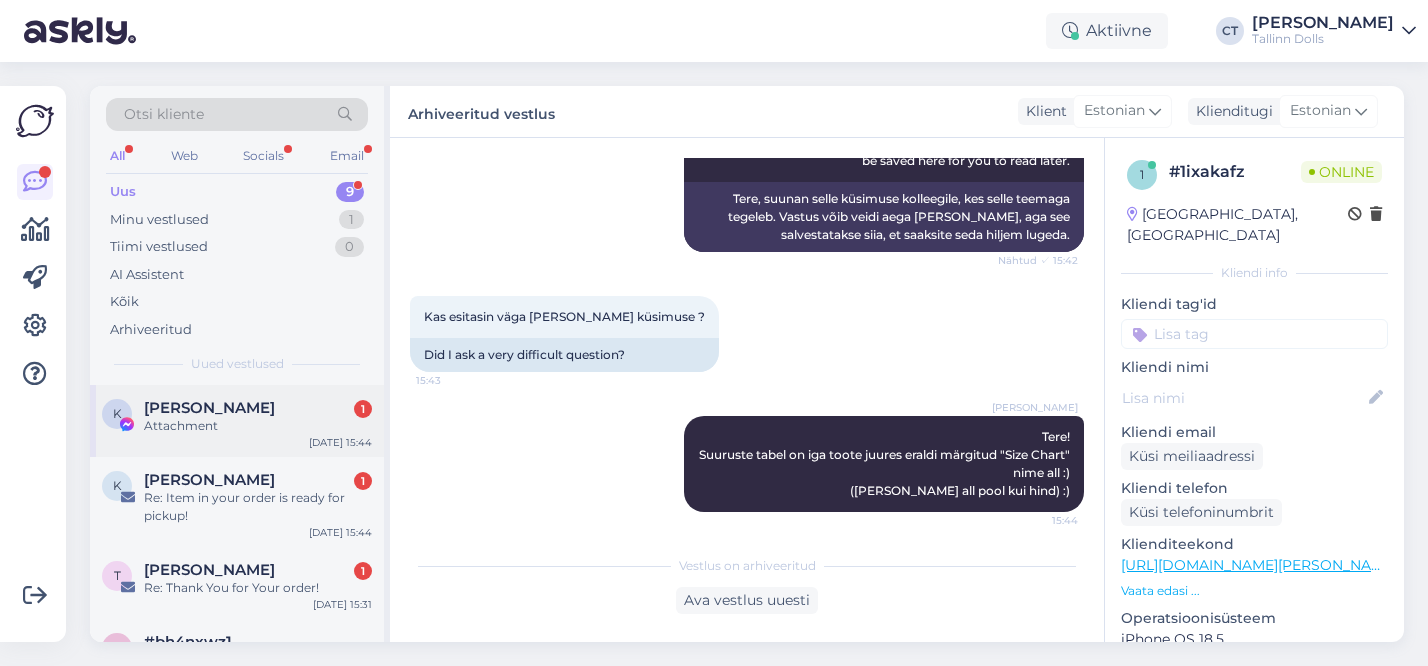 click on "Attachment" at bounding box center (258, 426) 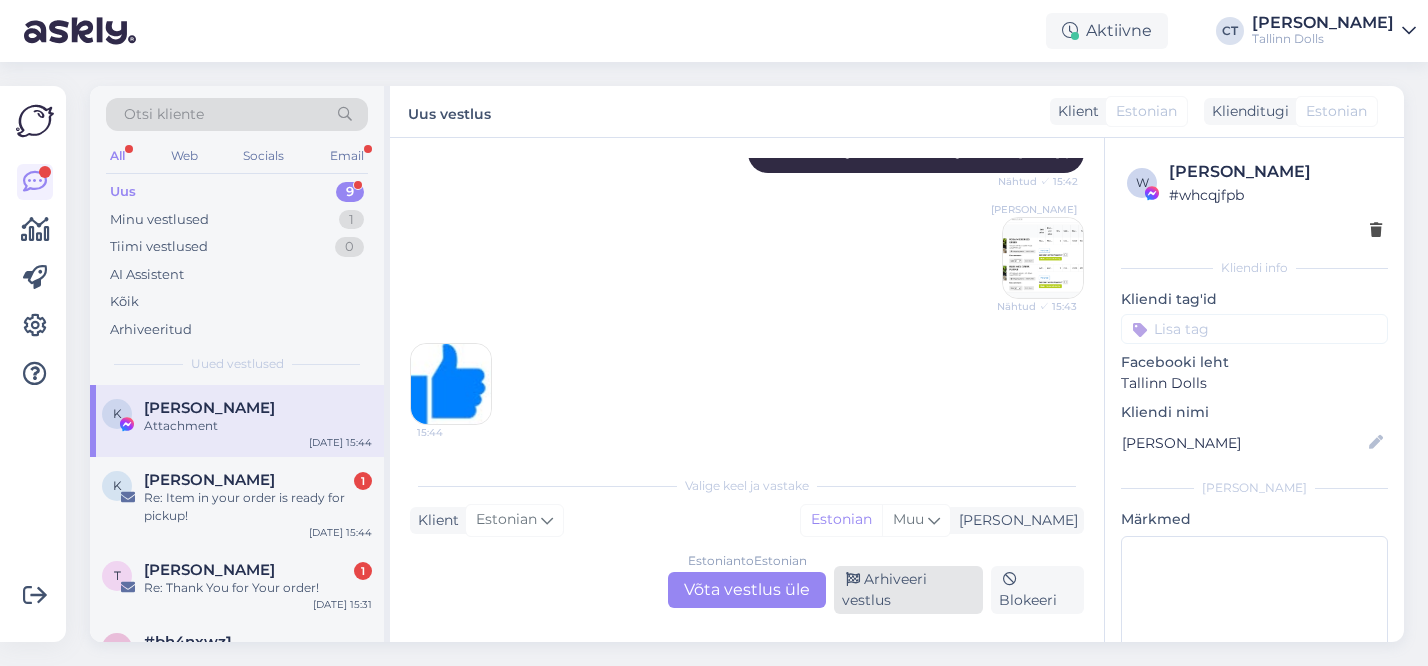 click on "Arhiveeri vestlus" at bounding box center [908, 590] 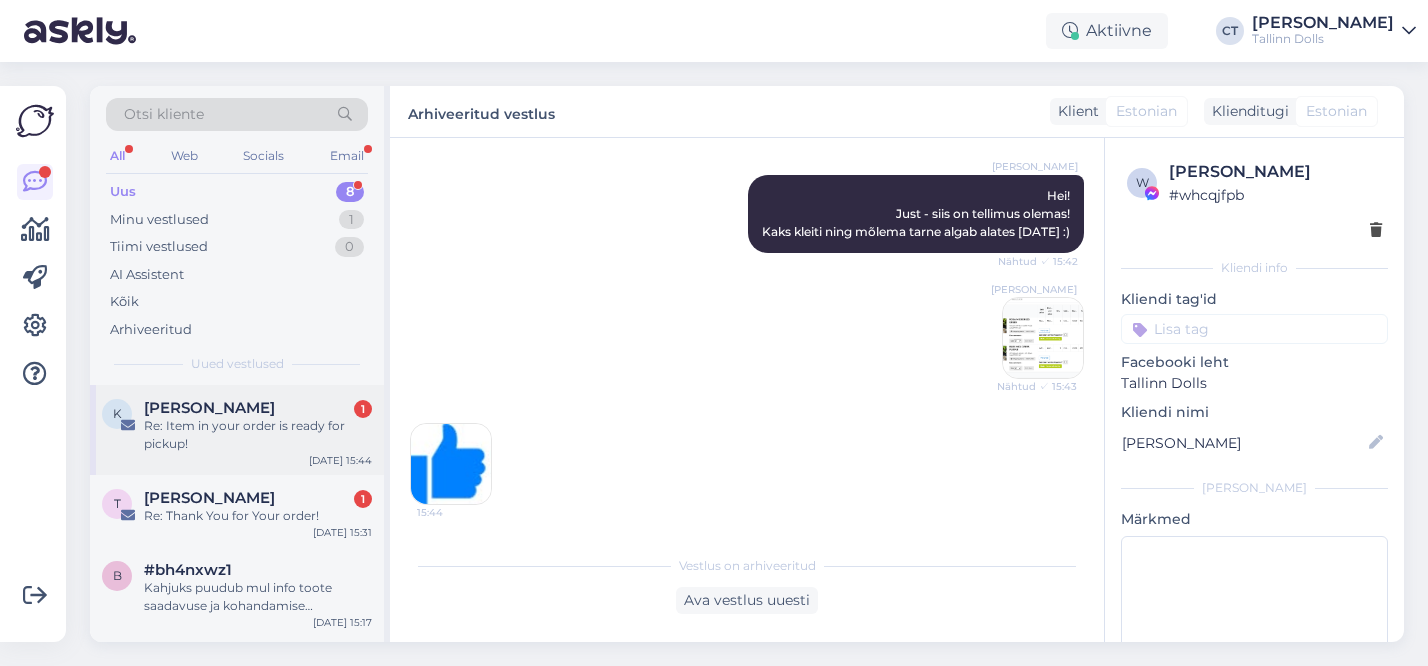 click on "Re: Item in your order is ready for pickup!" at bounding box center [258, 435] 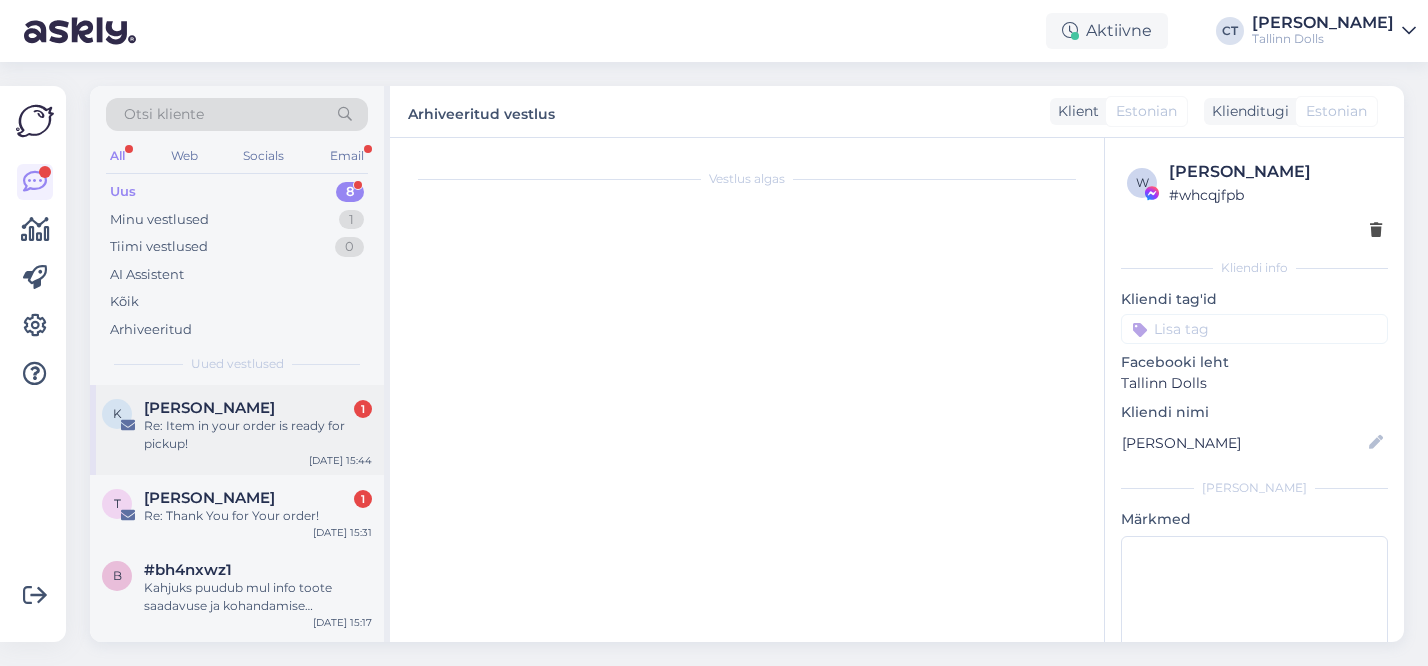 scroll, scrollTop: 54, scrollLeft: 0, axis: vertical 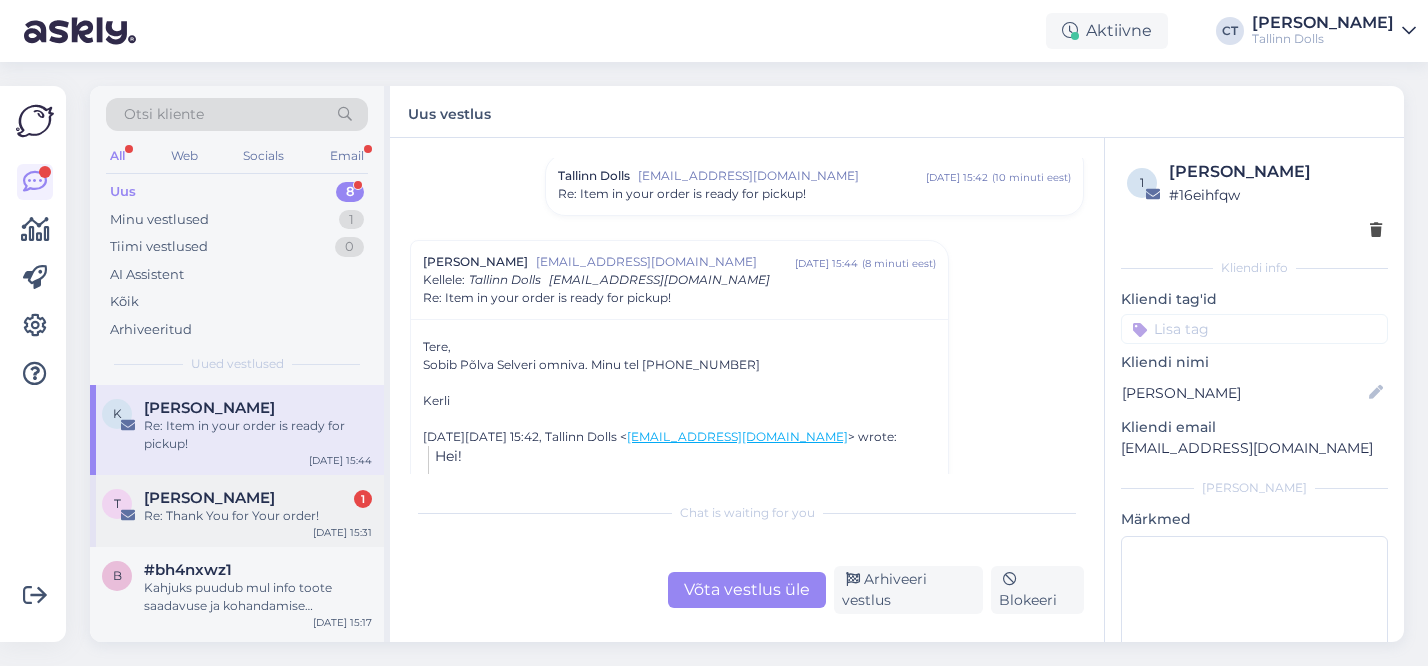 click on "Re: Thank You for Your order!" at bounding box center [258, 516] 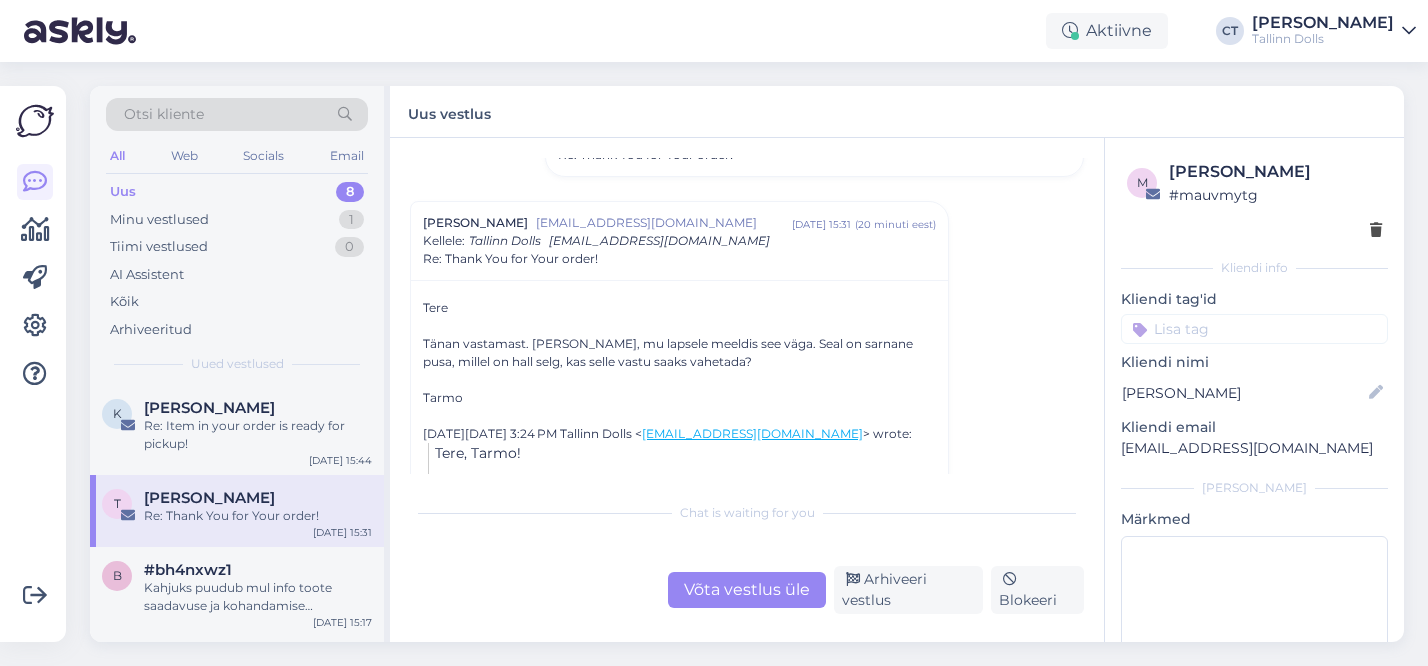 scroll, scrollTop: 188, scrollLeft: 0, axis: vertical 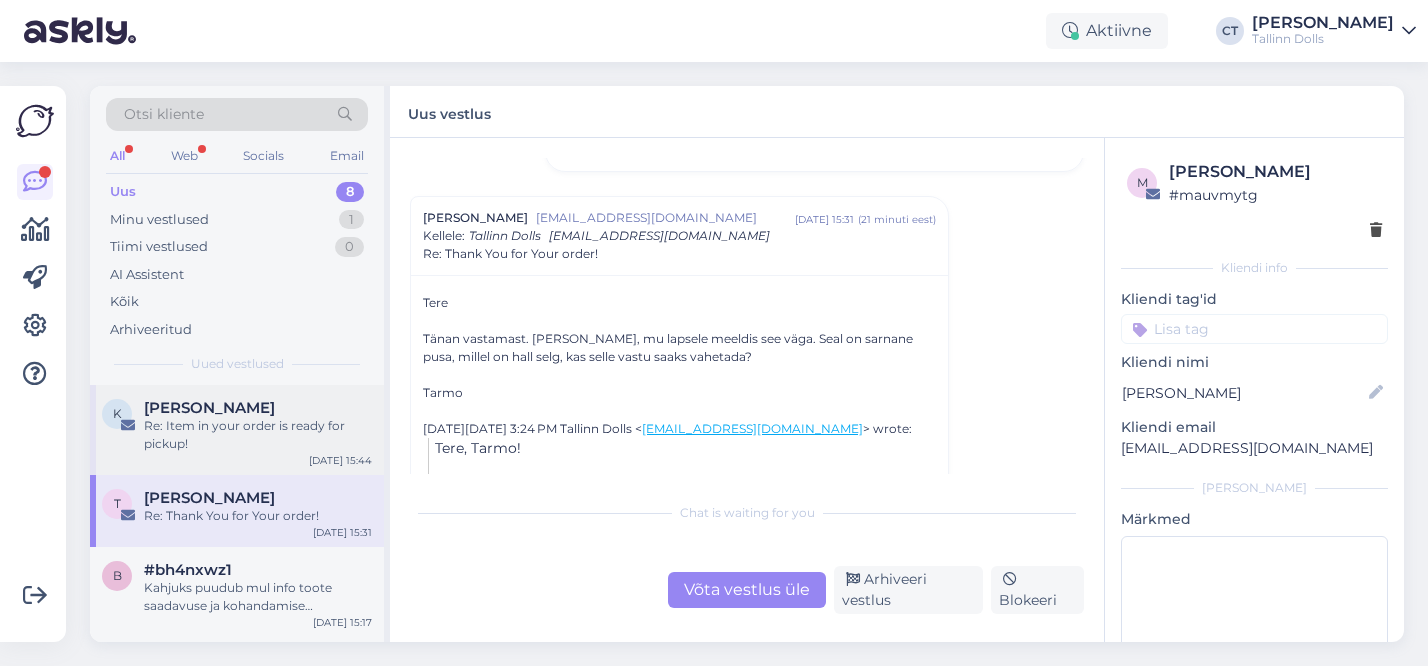 click on "[PERSON_NAME]" at bounding box center [258, 408] 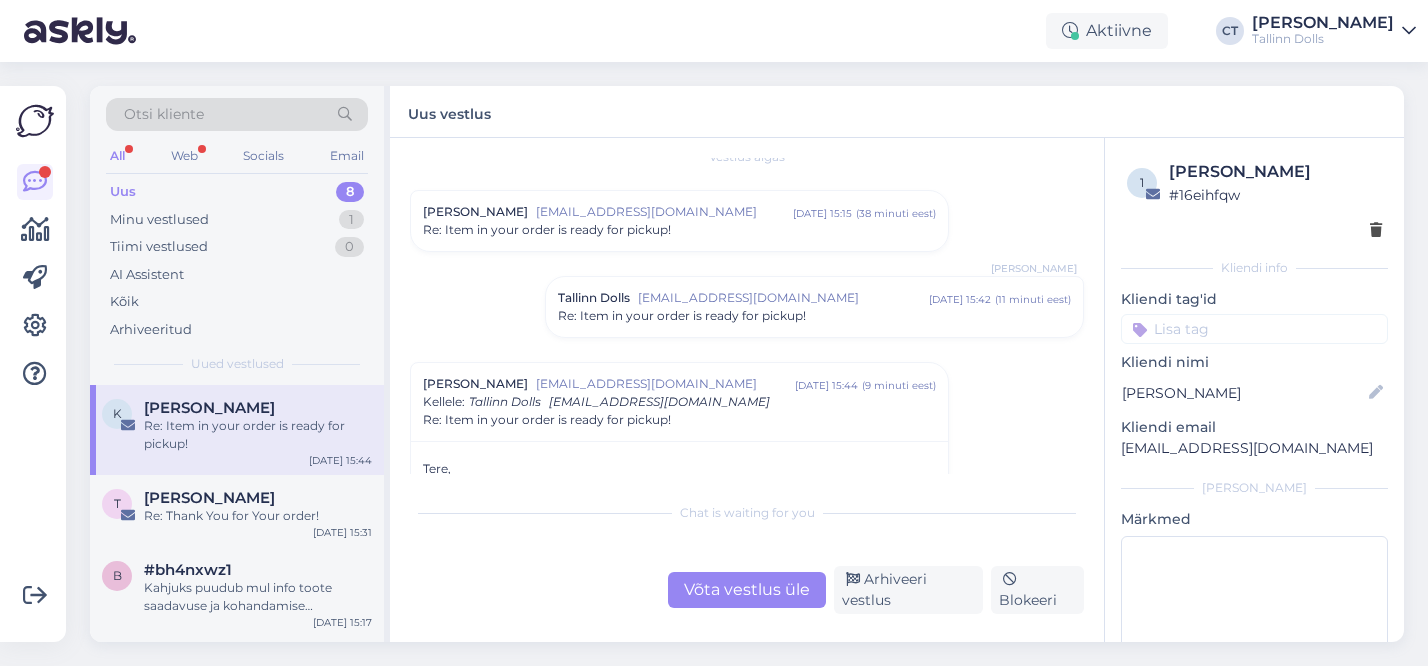 scroll, scrollTop: 16, scrollLeft: 0, axis: vertical 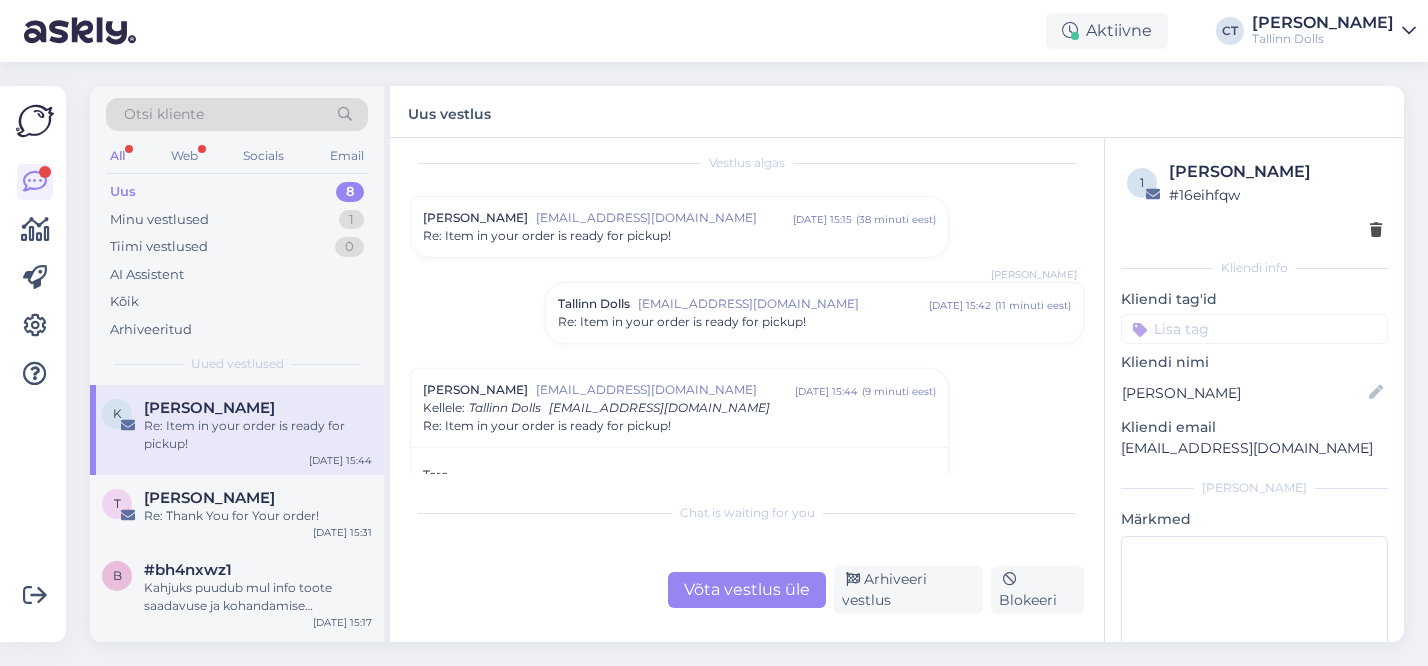 click on "Re: Item in your order is ready for pickup!" at bounding box center (547, 236) 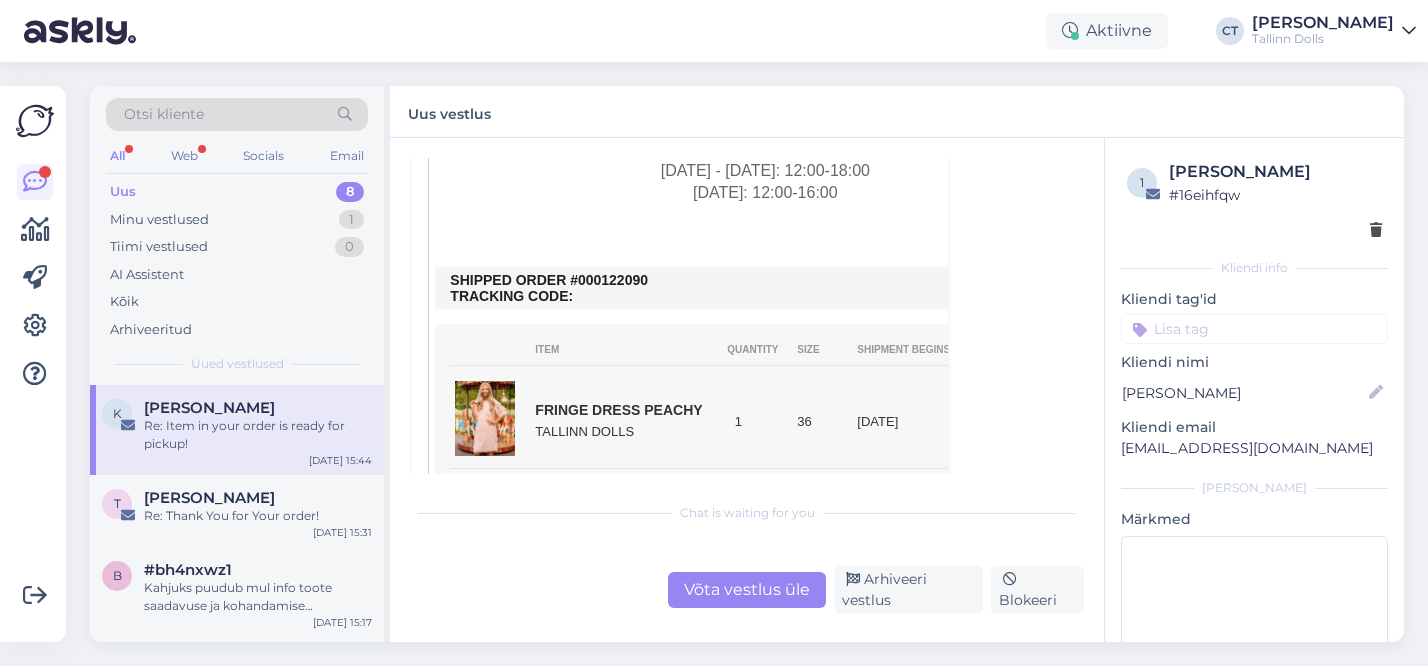 scroll, scrollTop: 610, scrollLeft: 0, axis: vertical 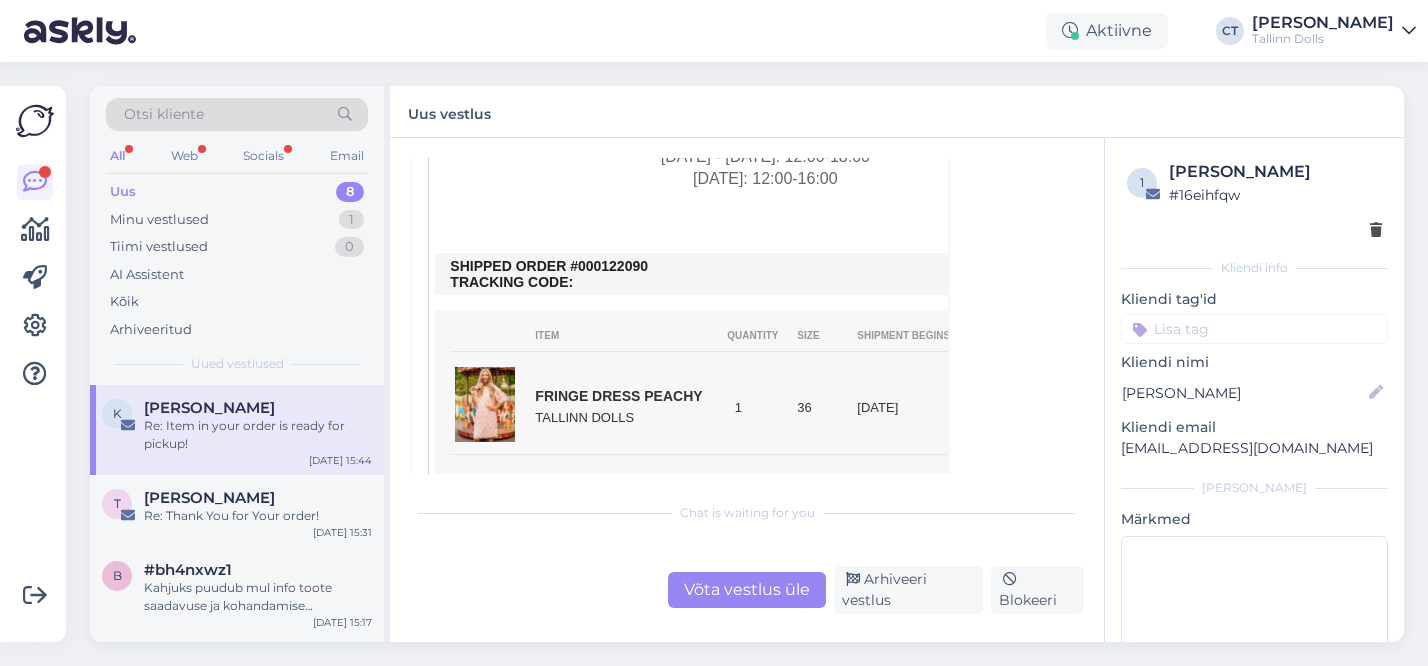 copy on "122090" 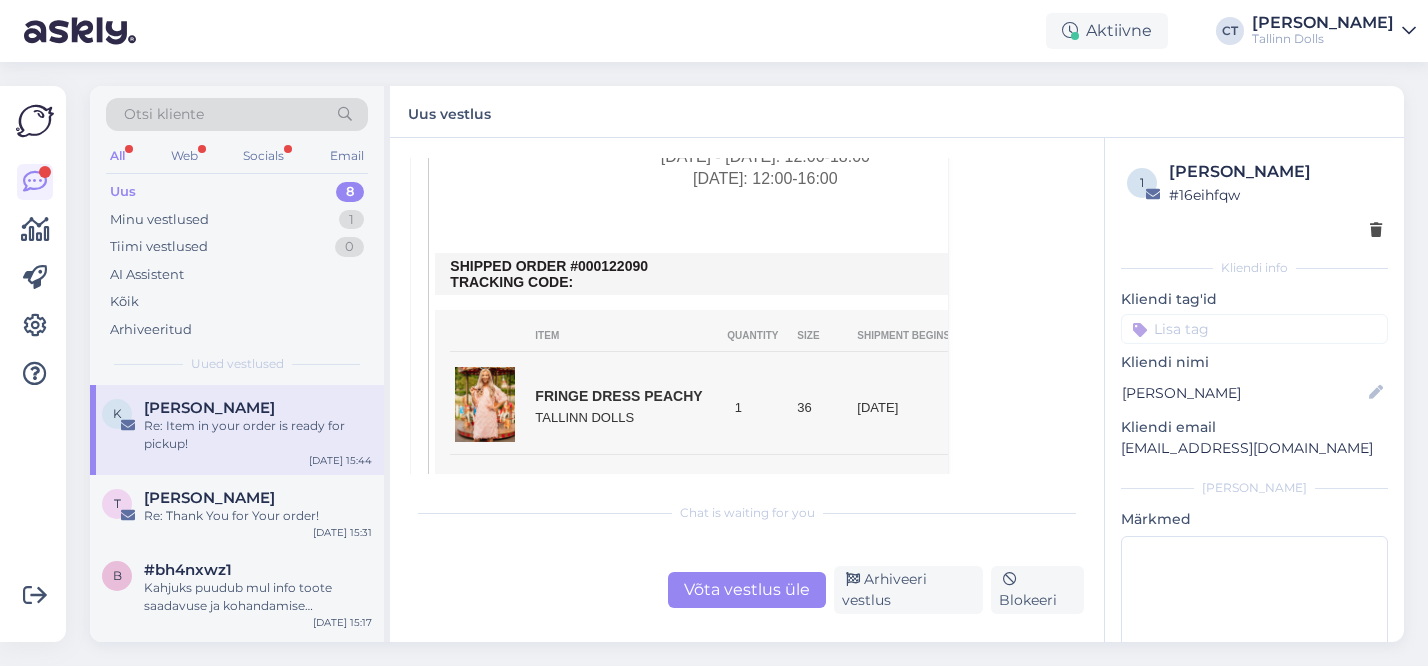 drag, startPoint x: 656, startPoint y: 249, endPoint x: 604, endPoint y: 249, distance: 52 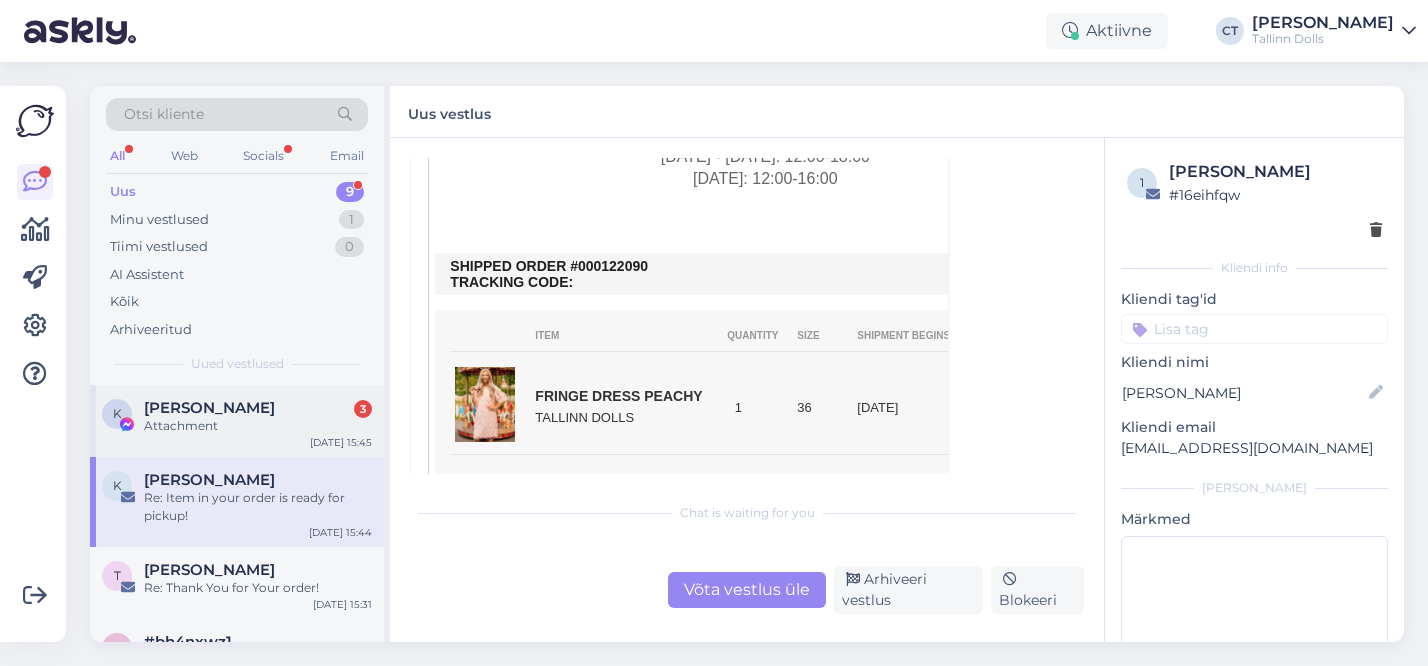 click on "Attachment" at bounding box center (258, 426) 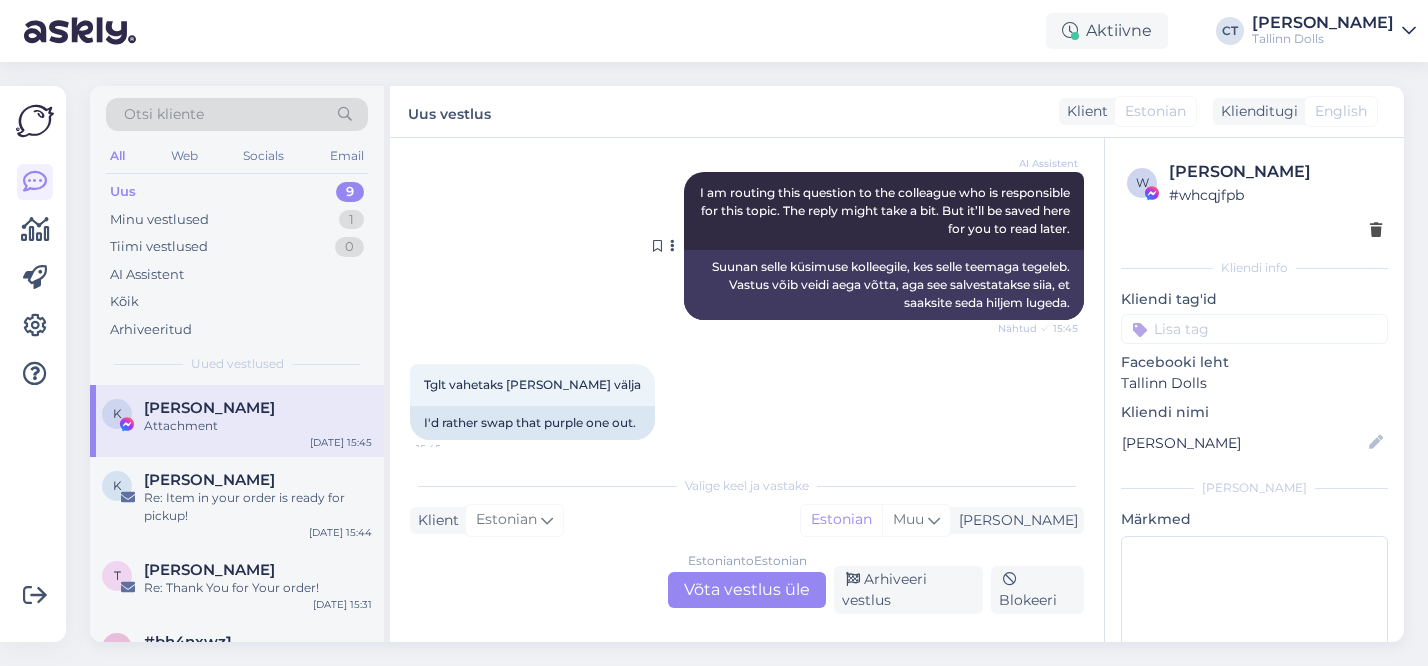 scroll, scrollTop: 2999, scrollLeft: 0, axis: vertical 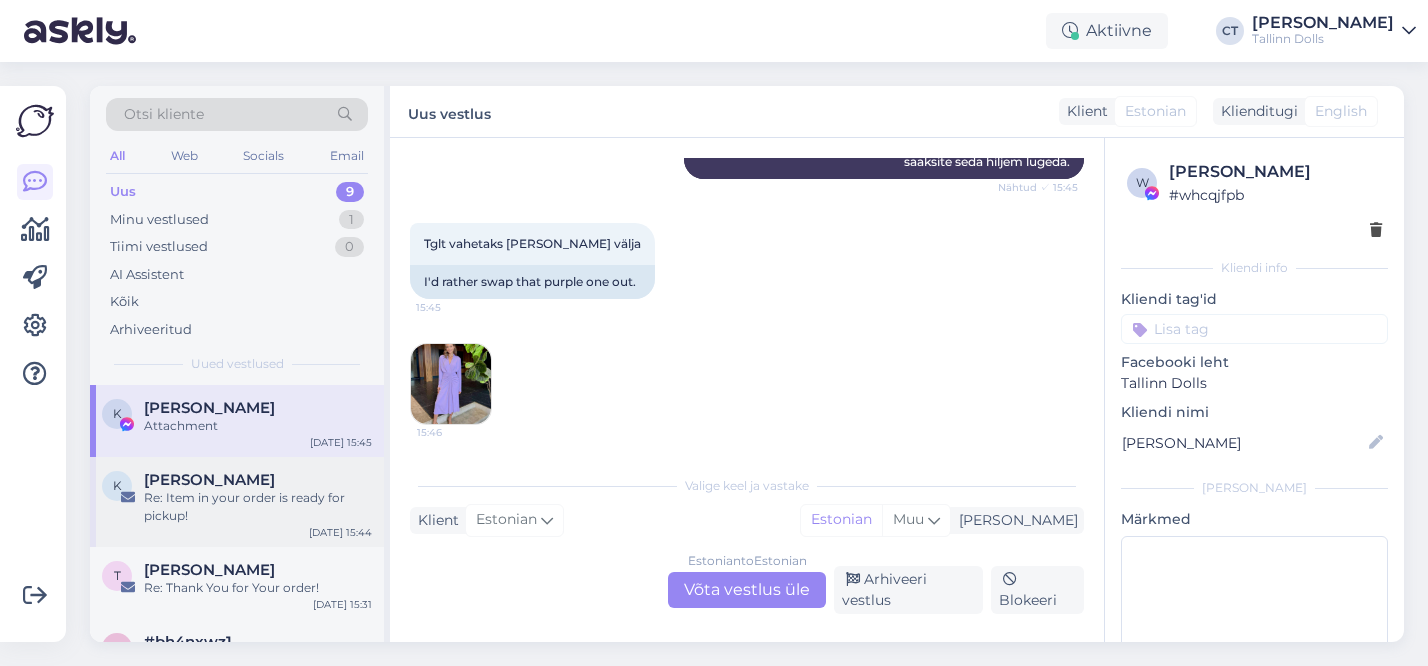 click on "Re: Item in your order is ready for pickup!" at bounding box center [258, 507] 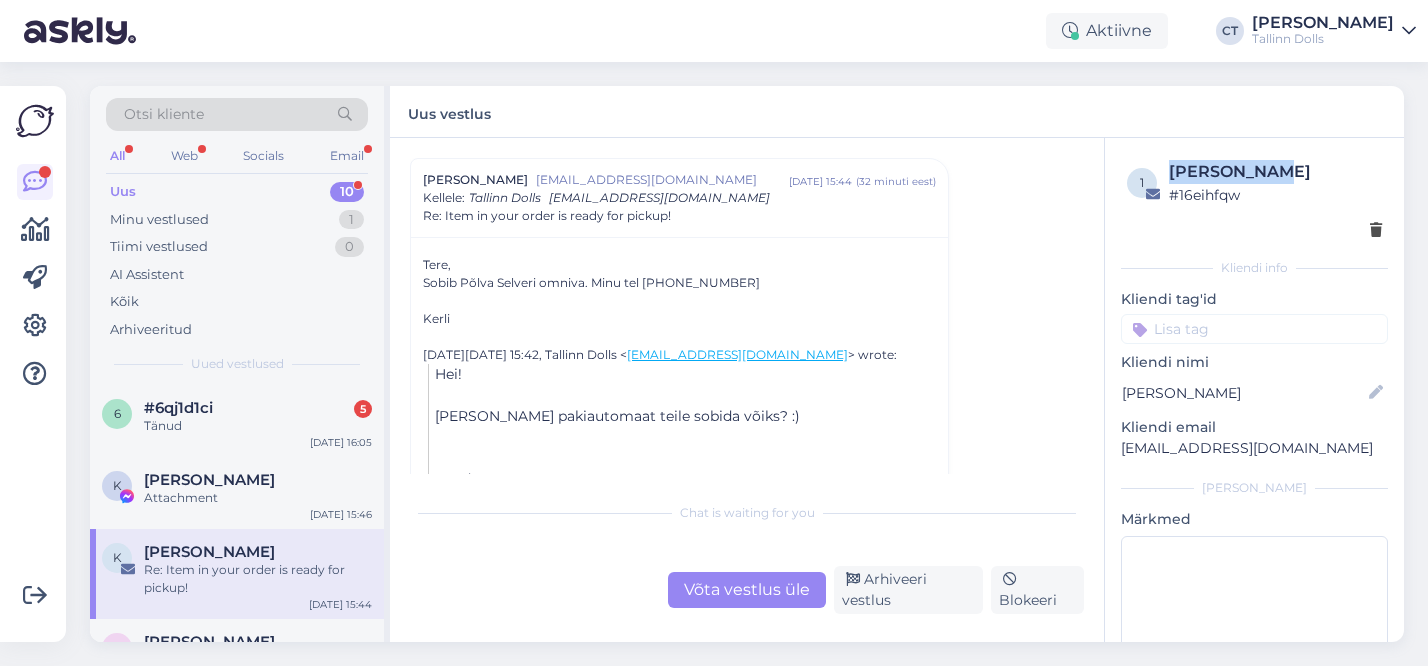 drag, startPoint x: 1233, startPoint y: 174, endPoint x: 1168, endPoint y: 174, distance: 65 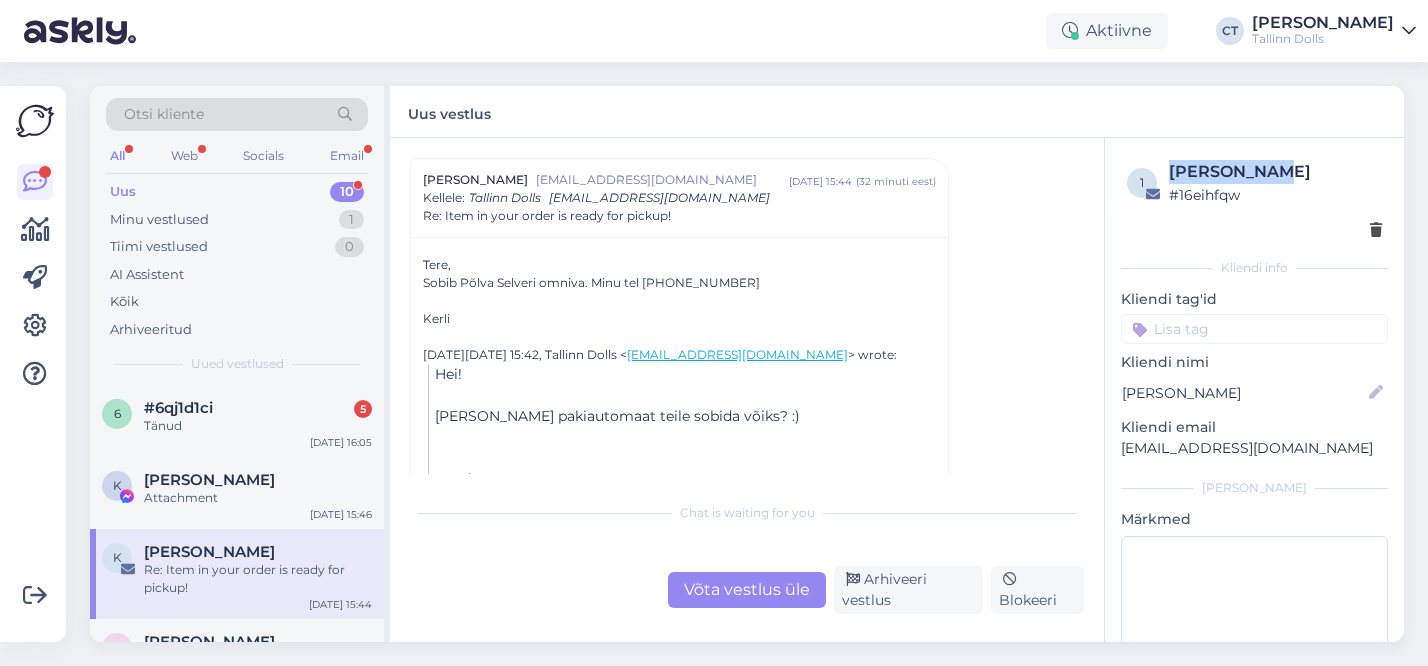 click on "[PERSON_NAME]" at bounding box center (1275, 172) 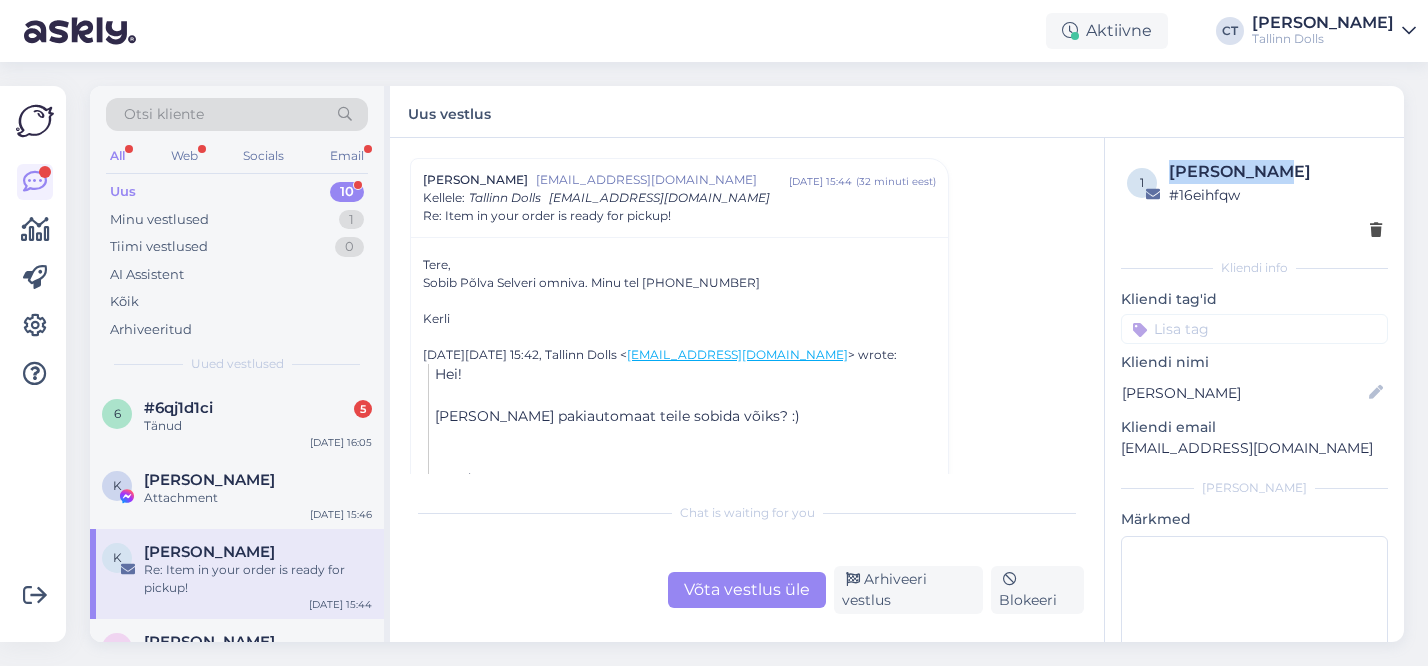 copy on "[PERSON_NAME]" 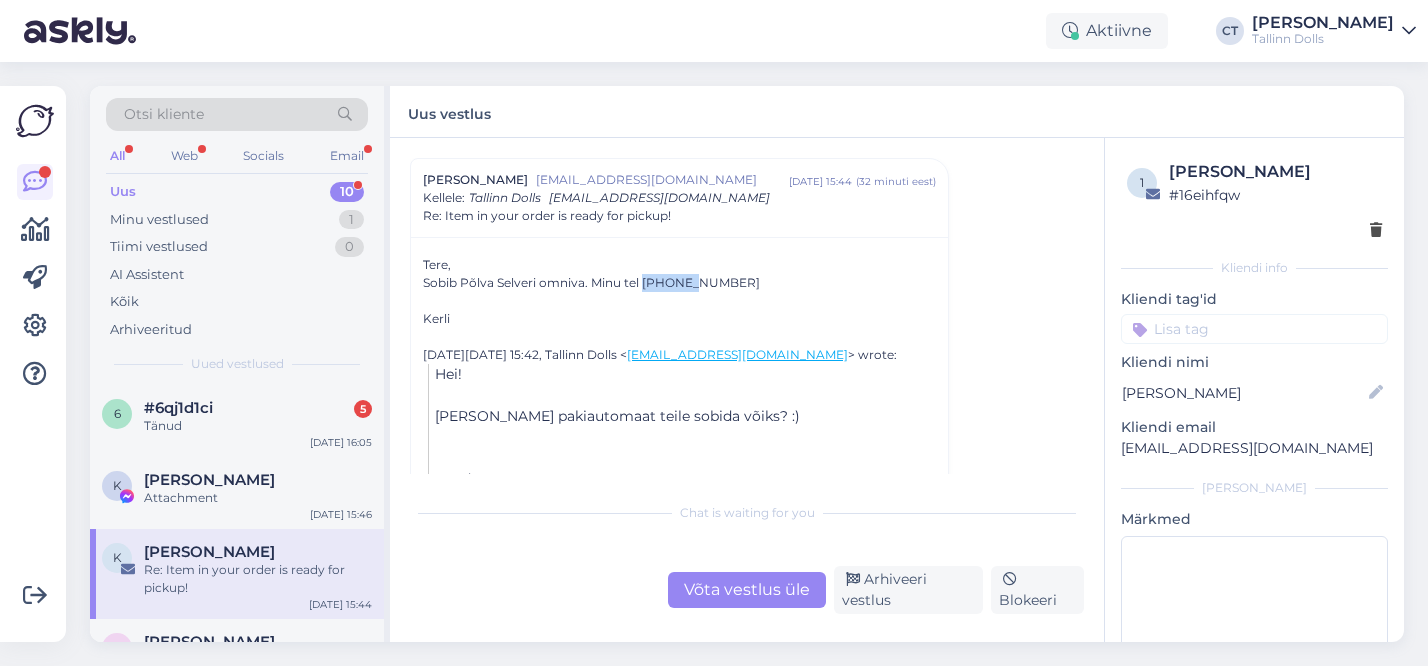drag, startPoint x: 669, startPoint y: 283, endPoint x: 641, endPoint y: 282, distance: 28.01785 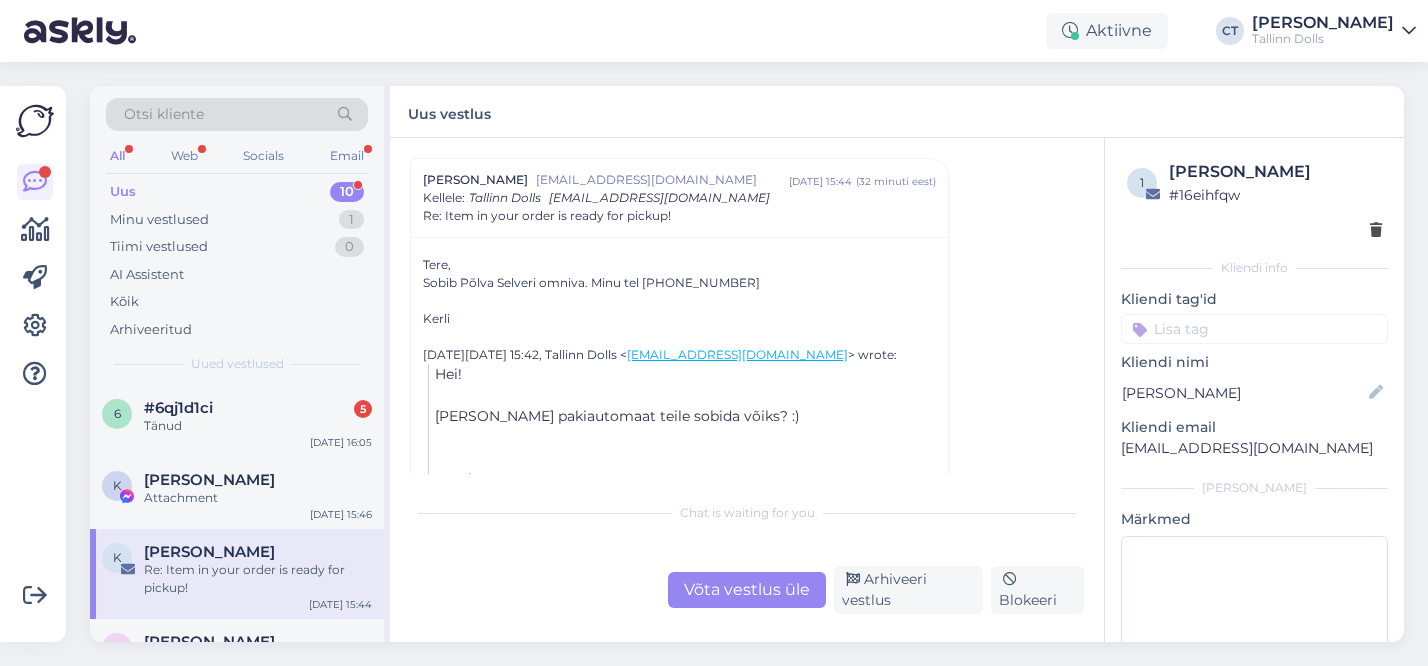 click on "Võta vestlus üle" at bounding box center (747, 590) 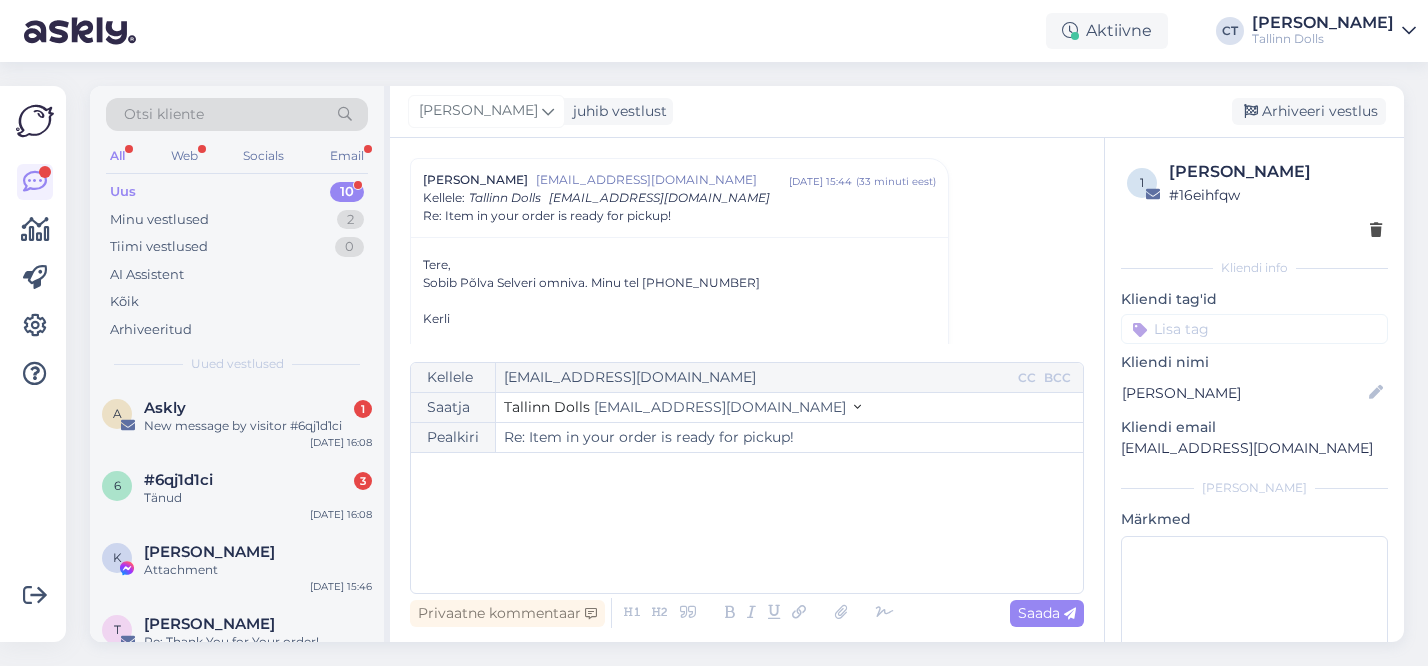 click on "﻿" at bounding box center (747, 523) 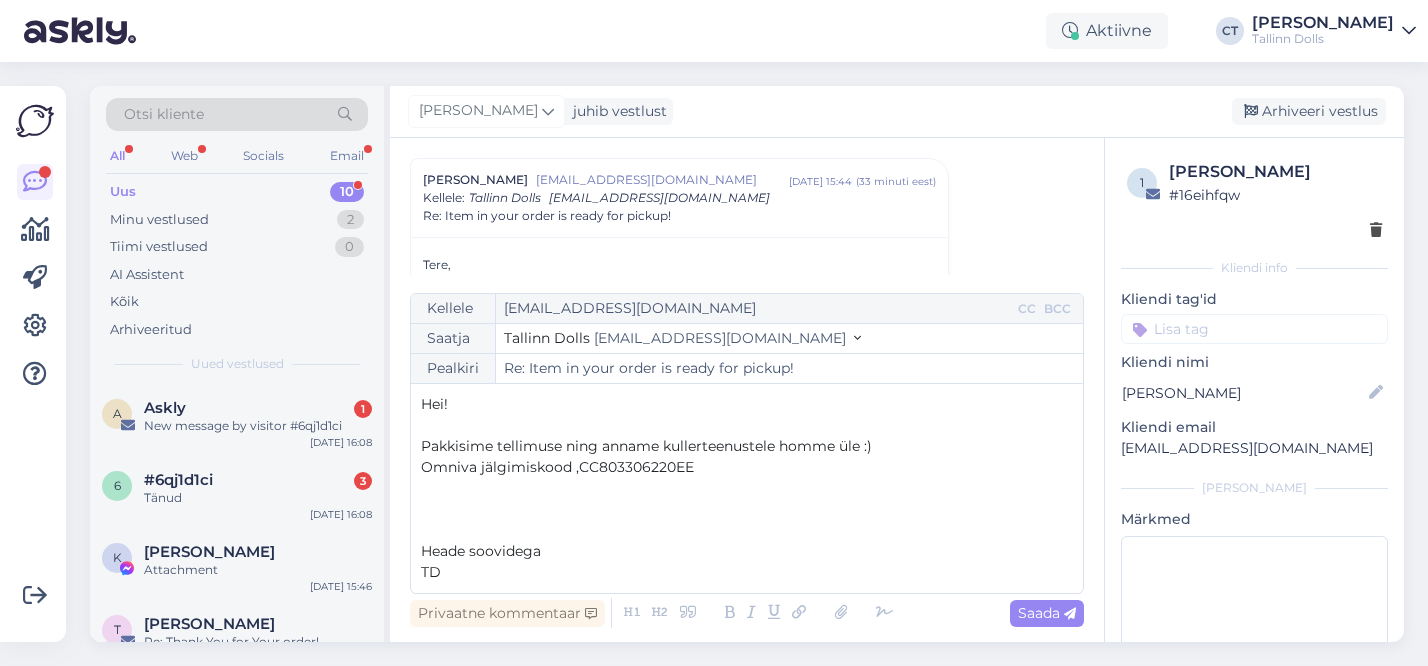 click on "Omniva jälgimiskood ,CC803306220EE" at bounding box center (557, 467) 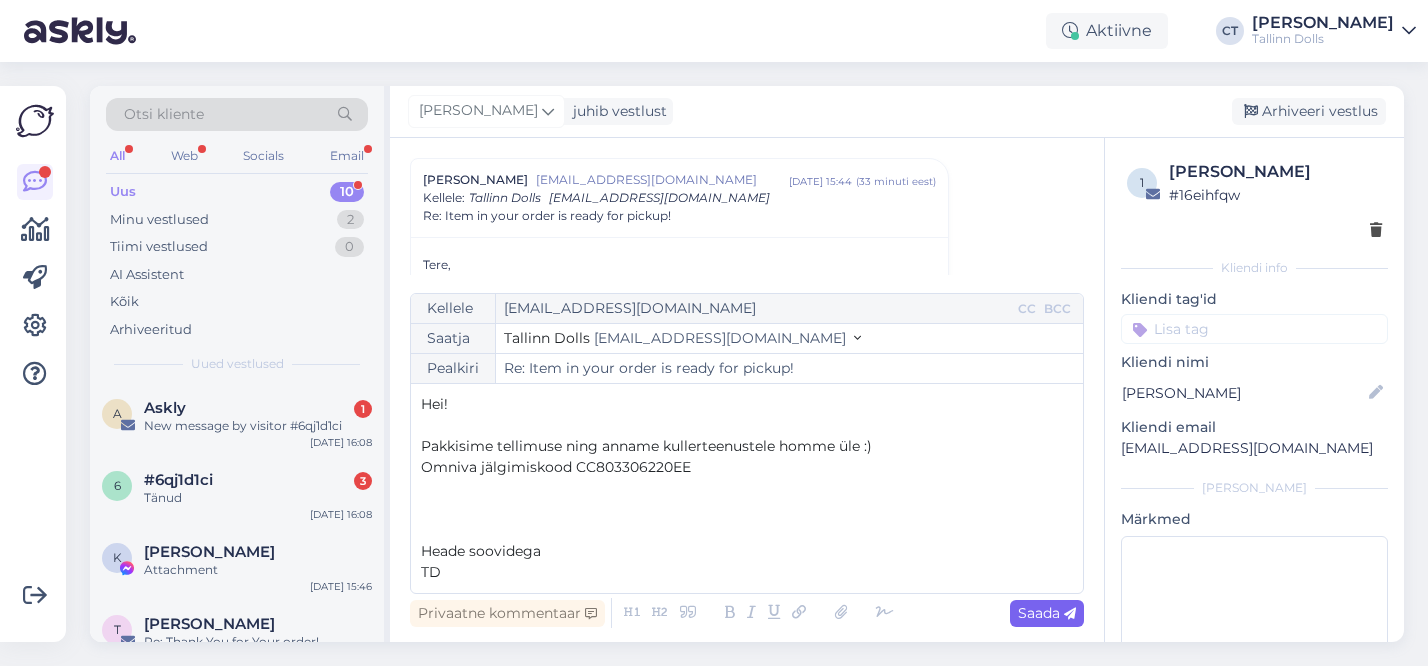 click on "Saada" at bounding box center [1047, 613] 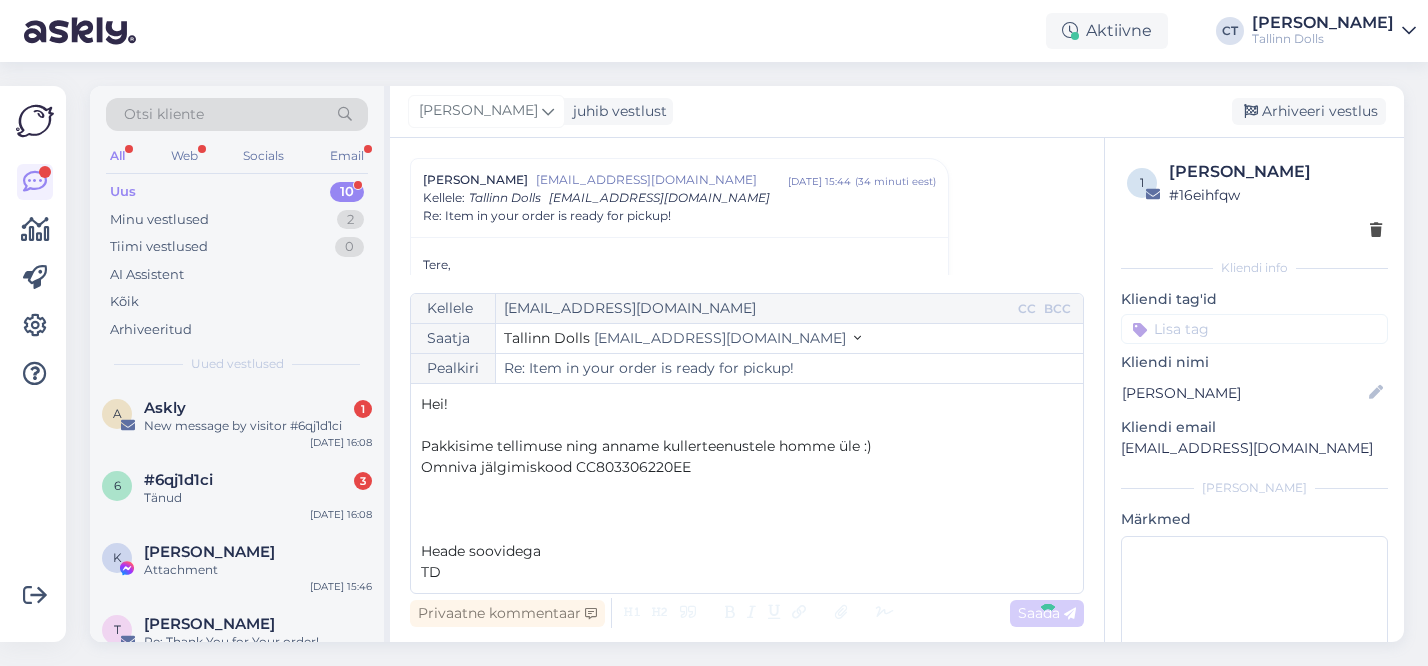 type on "Re: Re: Item in your order is ready for pickup!" 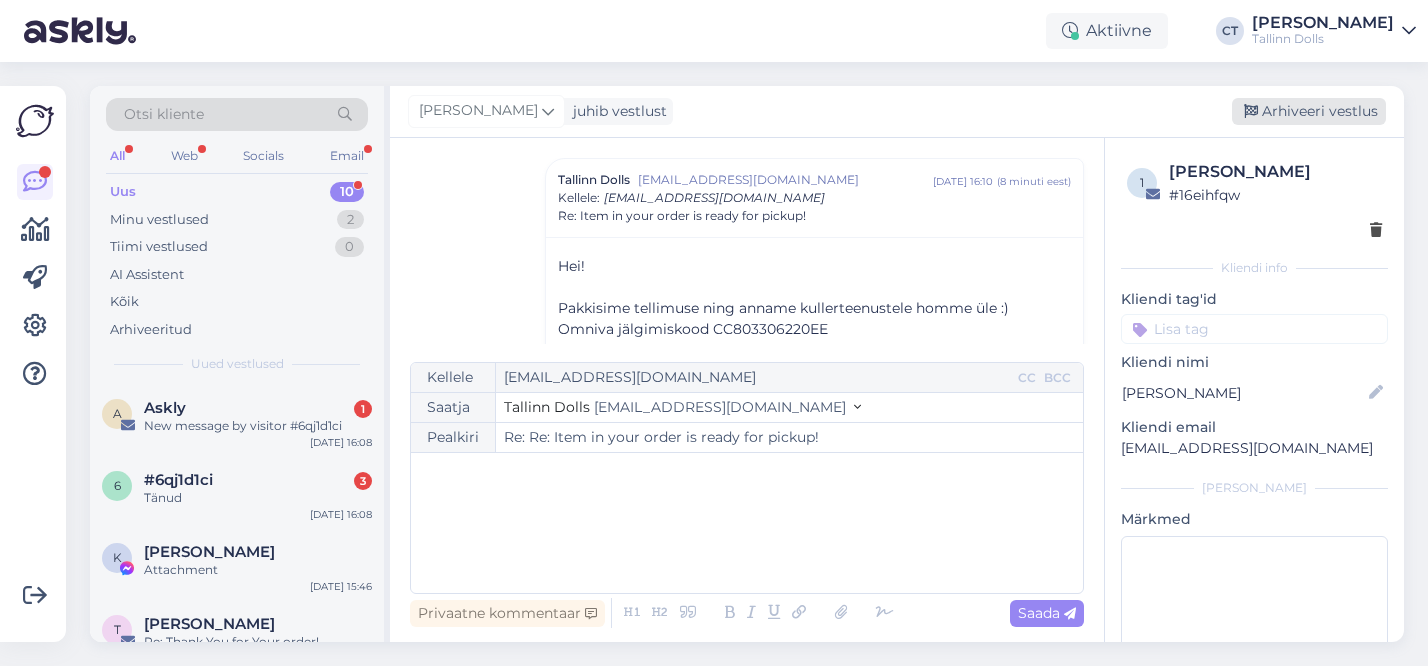 click on "Arhiveeri vestlus" at bounding box center [1309, 111] 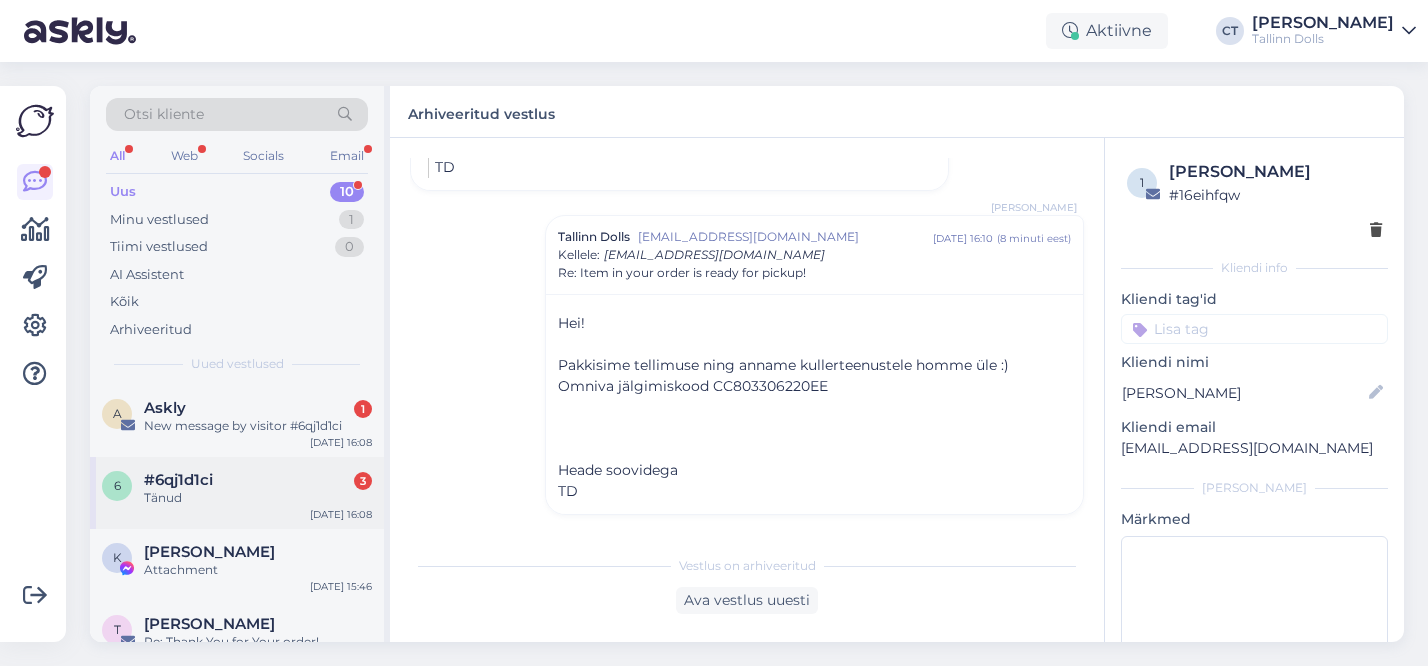click on "#6qj1d1ci 3" at bounding box center [258, 480] 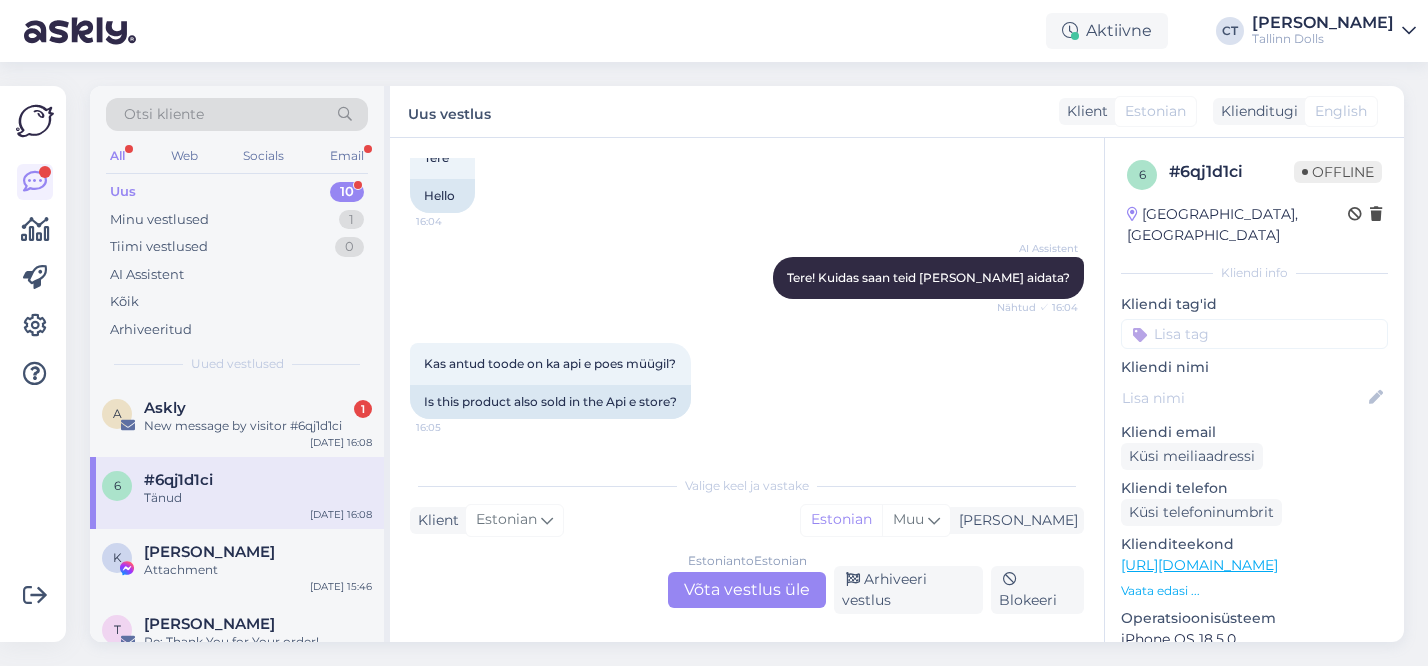 scroll, scrollTop: 0, scrollLeft: 0, axis: both 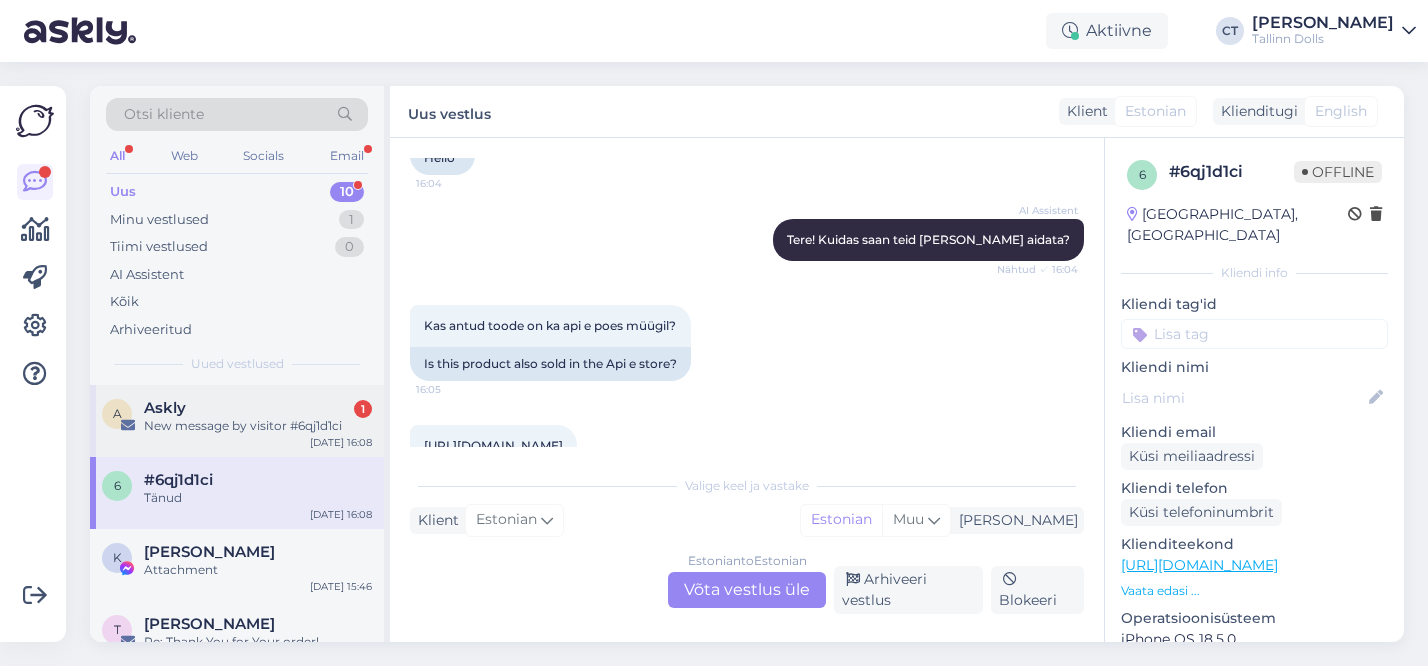 click on "Askly 1" at bounding box center [258, 408] 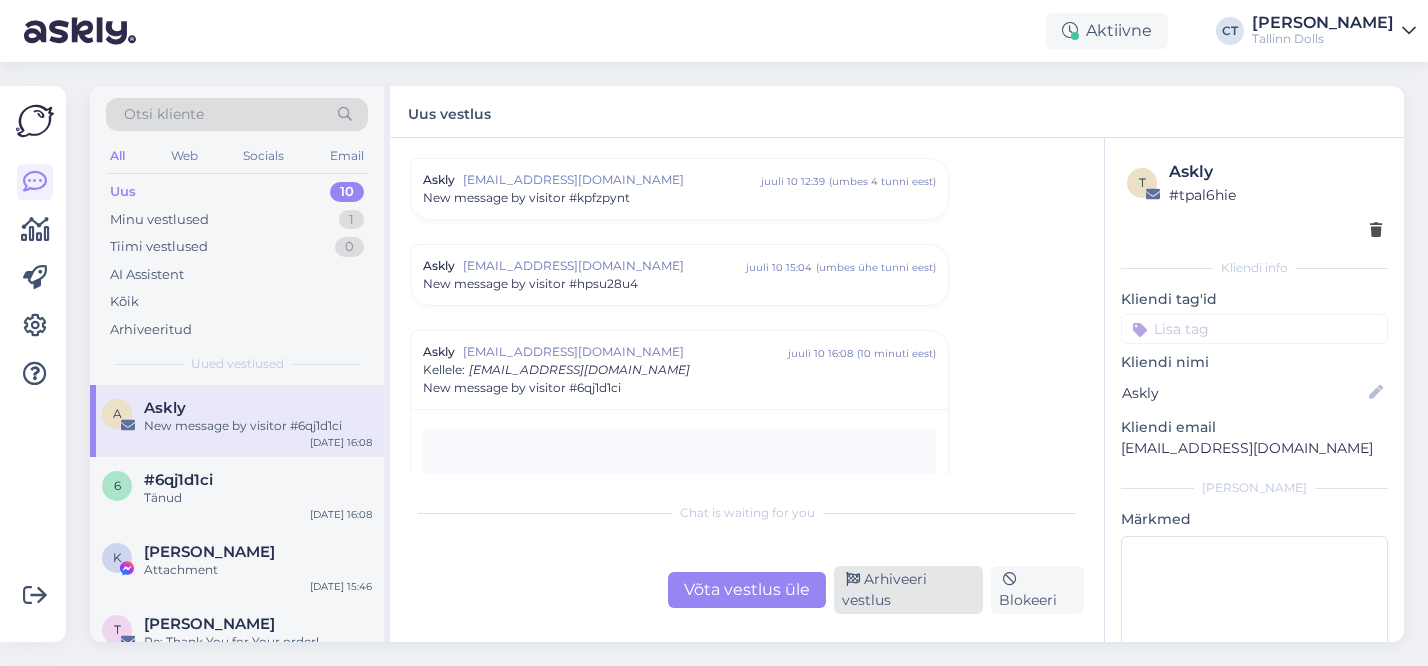 click on "Arhiveeri vestlus" at bounding box center [908, 590] 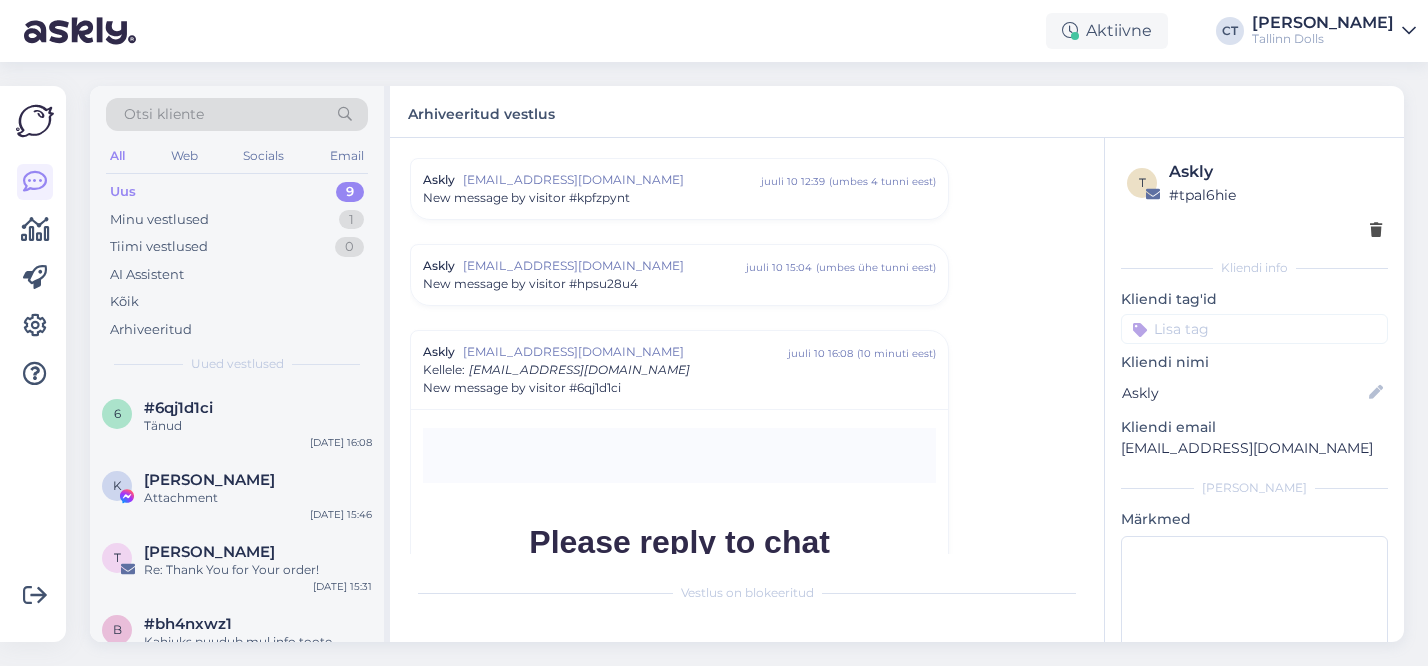 scroll, scrollTop: 8568, scrollLeft: 0, axis: vertical 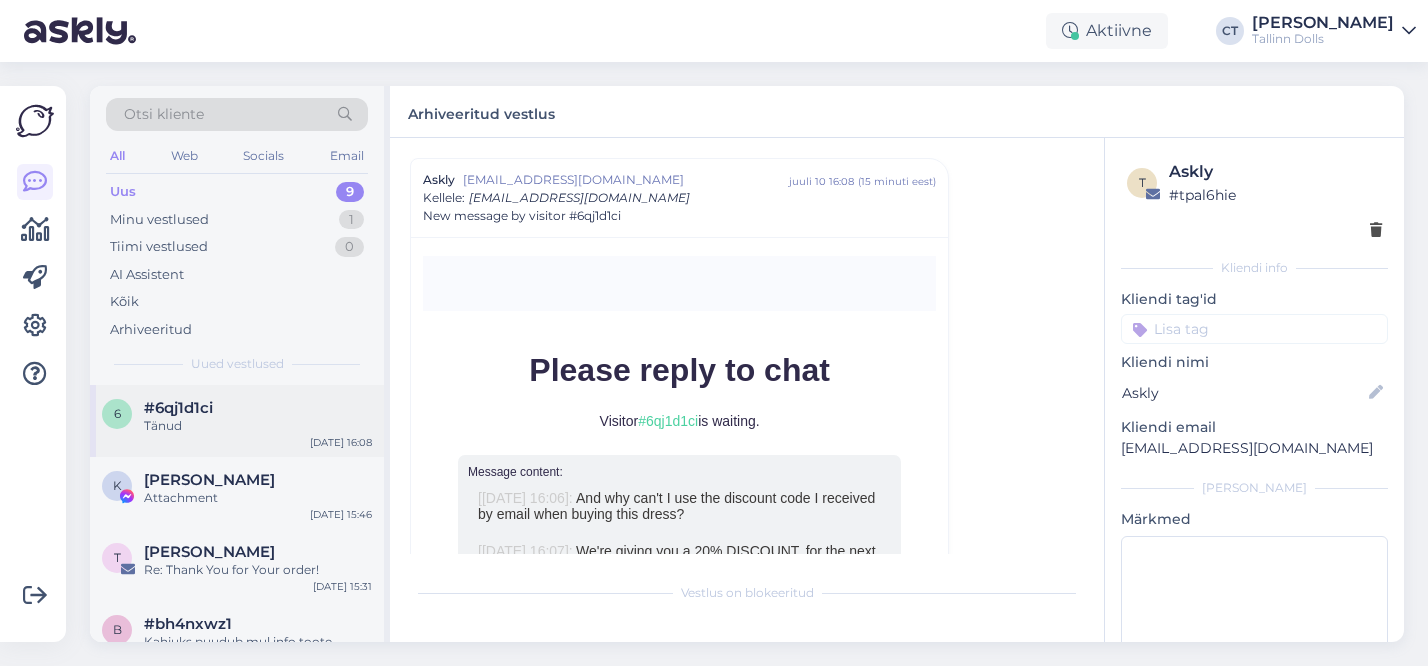click on "6 #6qj1d1ci Tänud [DATE] 16:08" at bounding box center [237, 421] 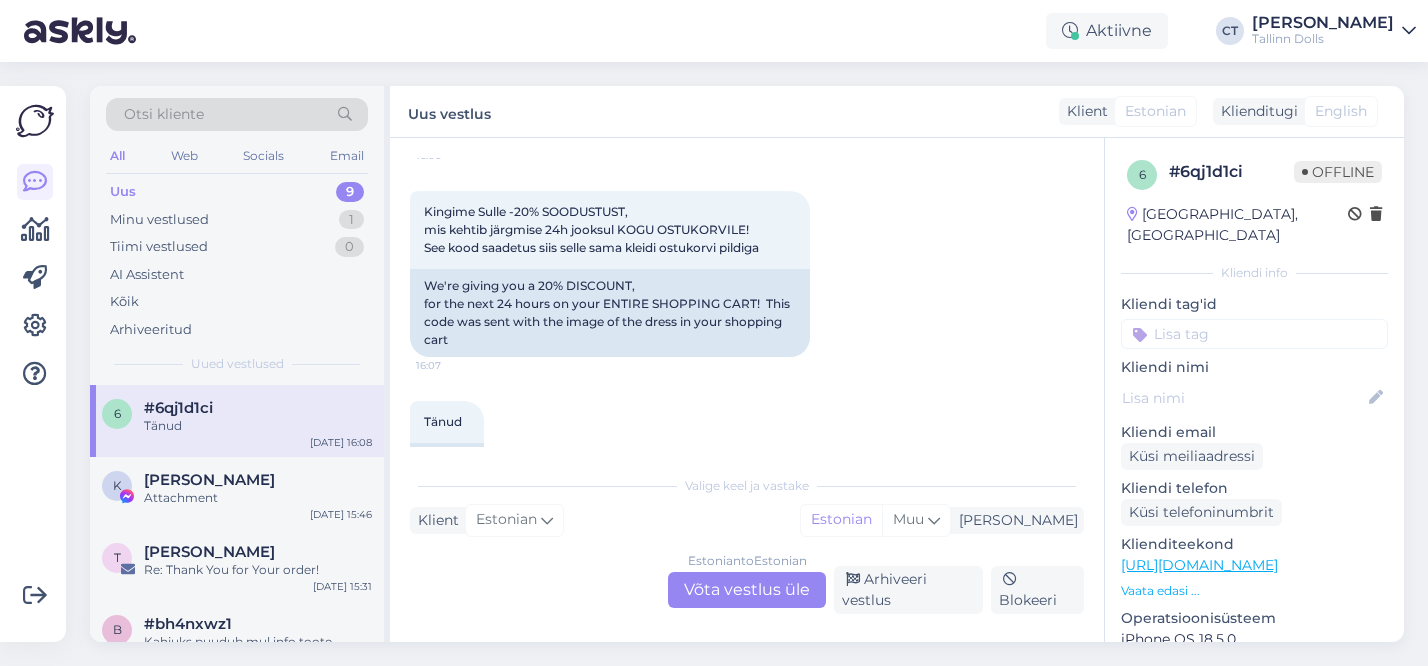 scroll, scrollTop: 835, scrollLeft: 0, axis: vertical 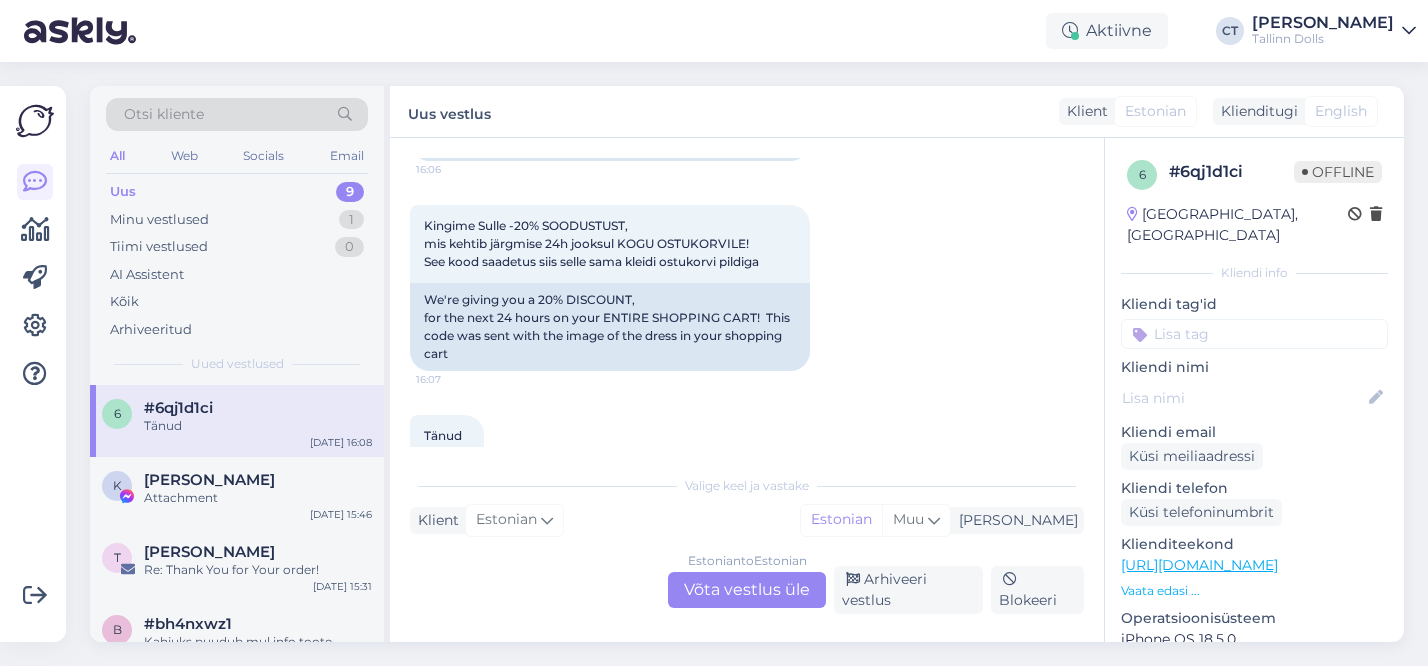 click on "Estonian  to  Estonian Võta vestlus üle" at bounding box center (747, 590) 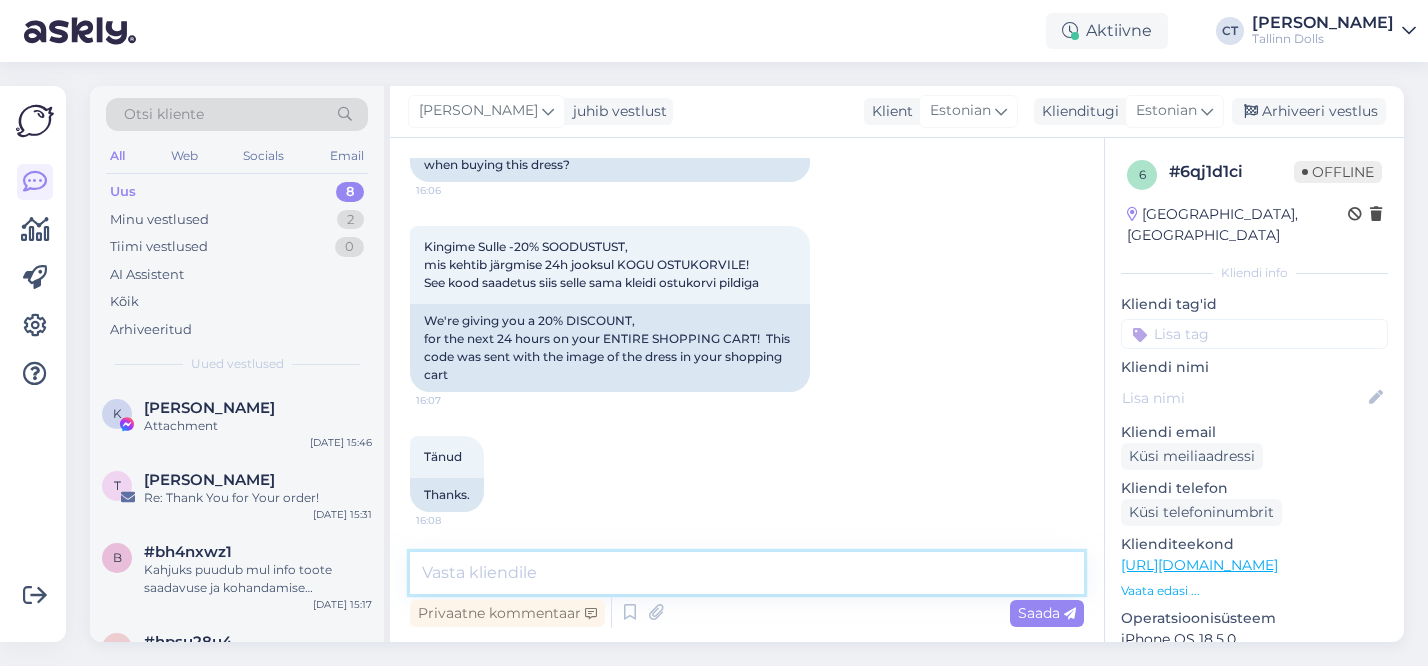 click at bounding box center (747, 573) 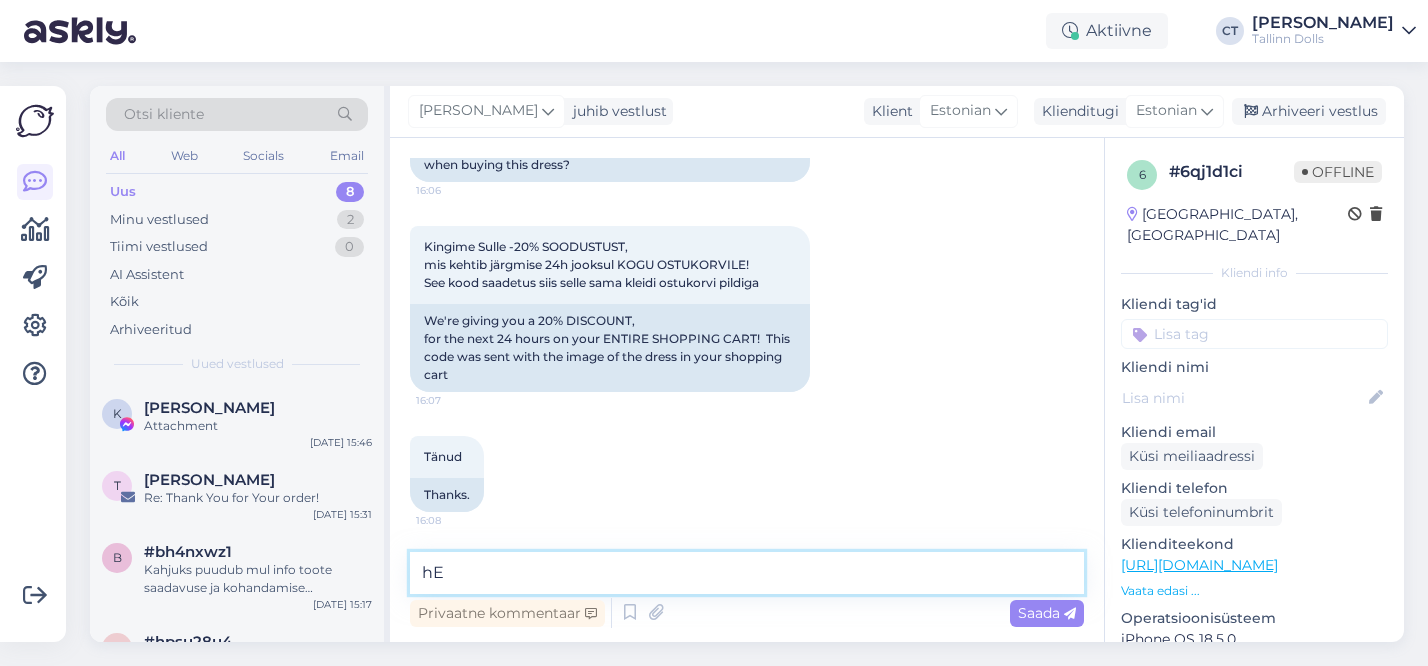 type on "h" 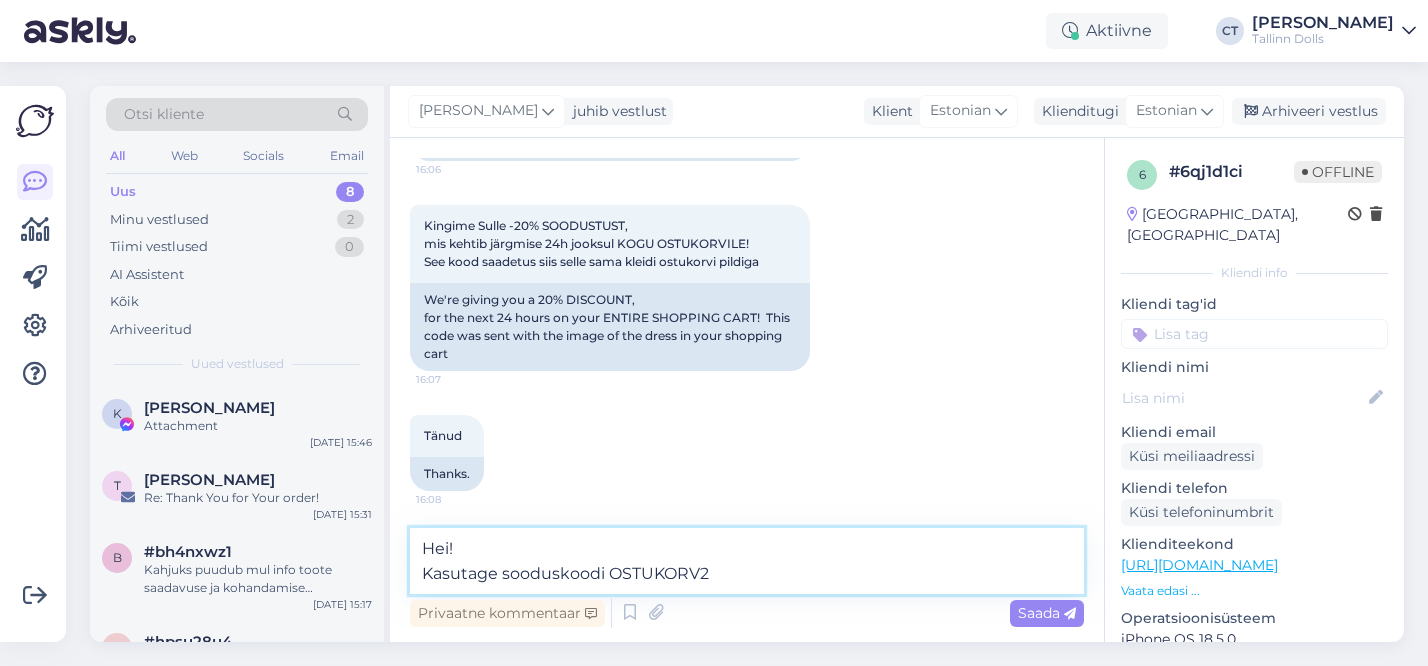 type on "Hei!
Kasutage sooduskoodi OSTUKORV20" 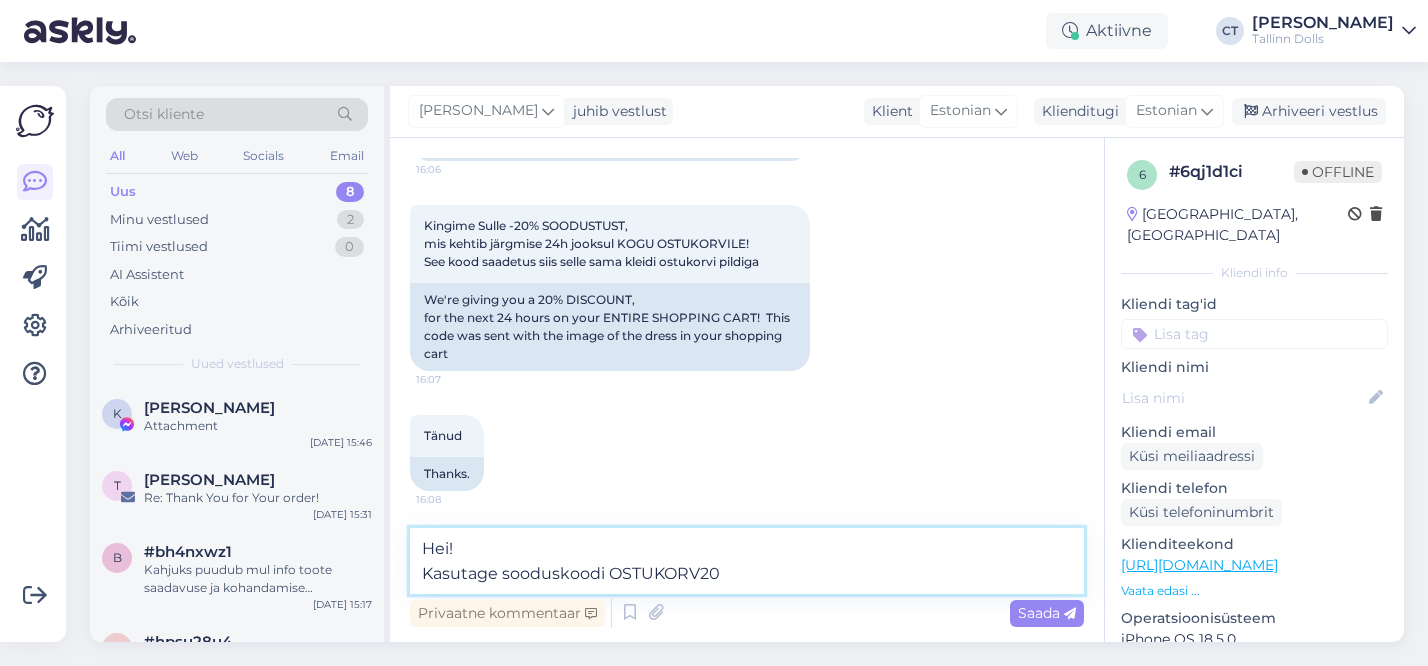 type 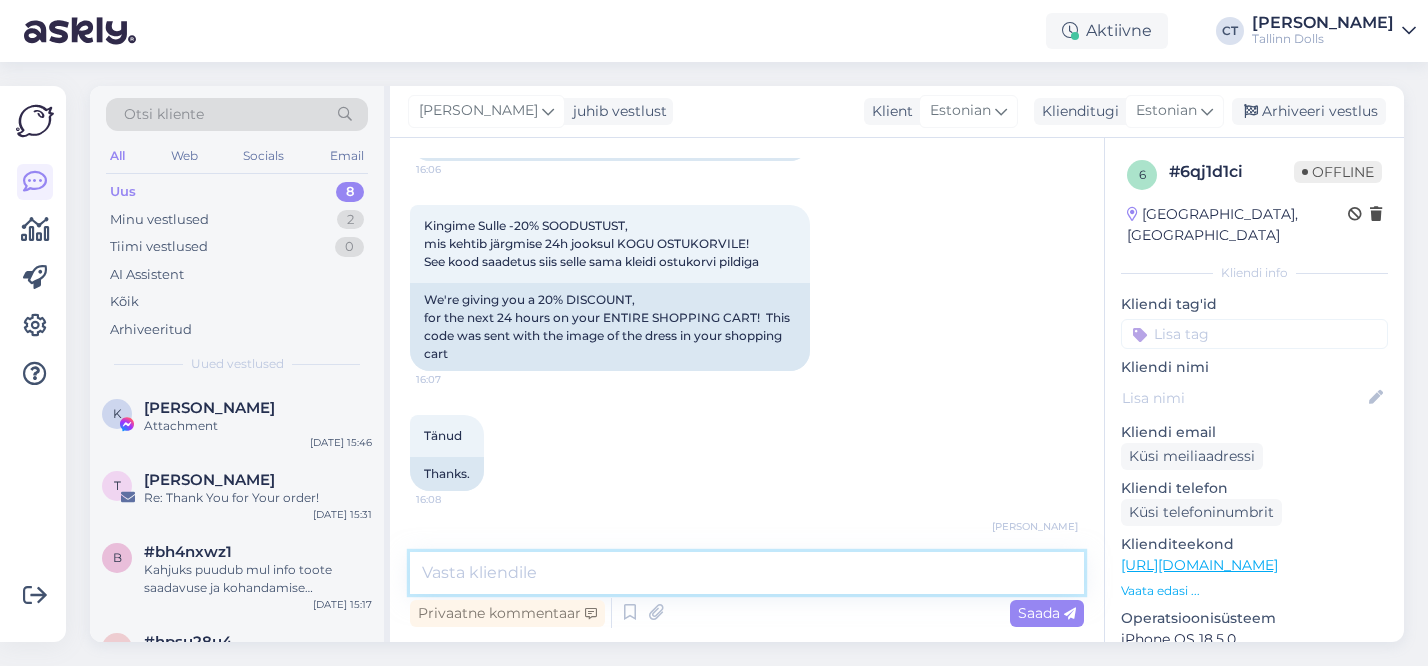 scroll, scrollTop: 954, scrollLeft: 0, axis: vertical 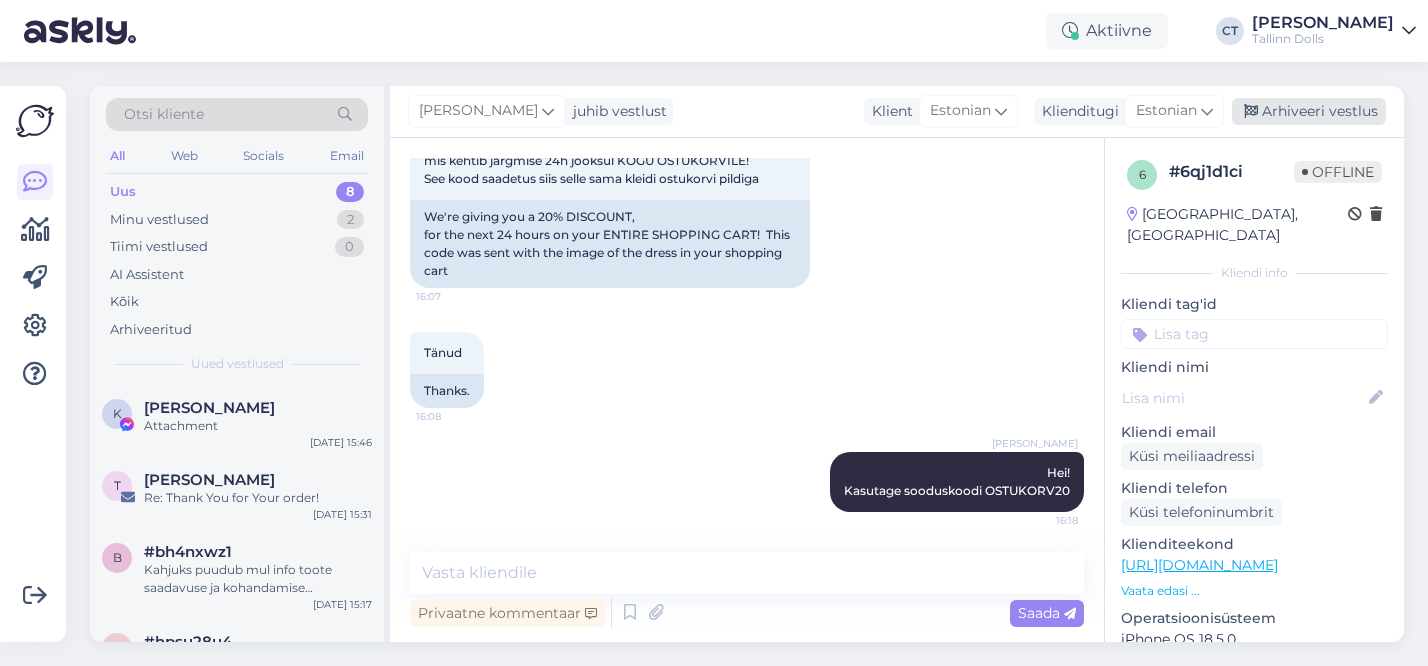 click on "Arhiveeri vestlus" at bounding box center (1309, 111) 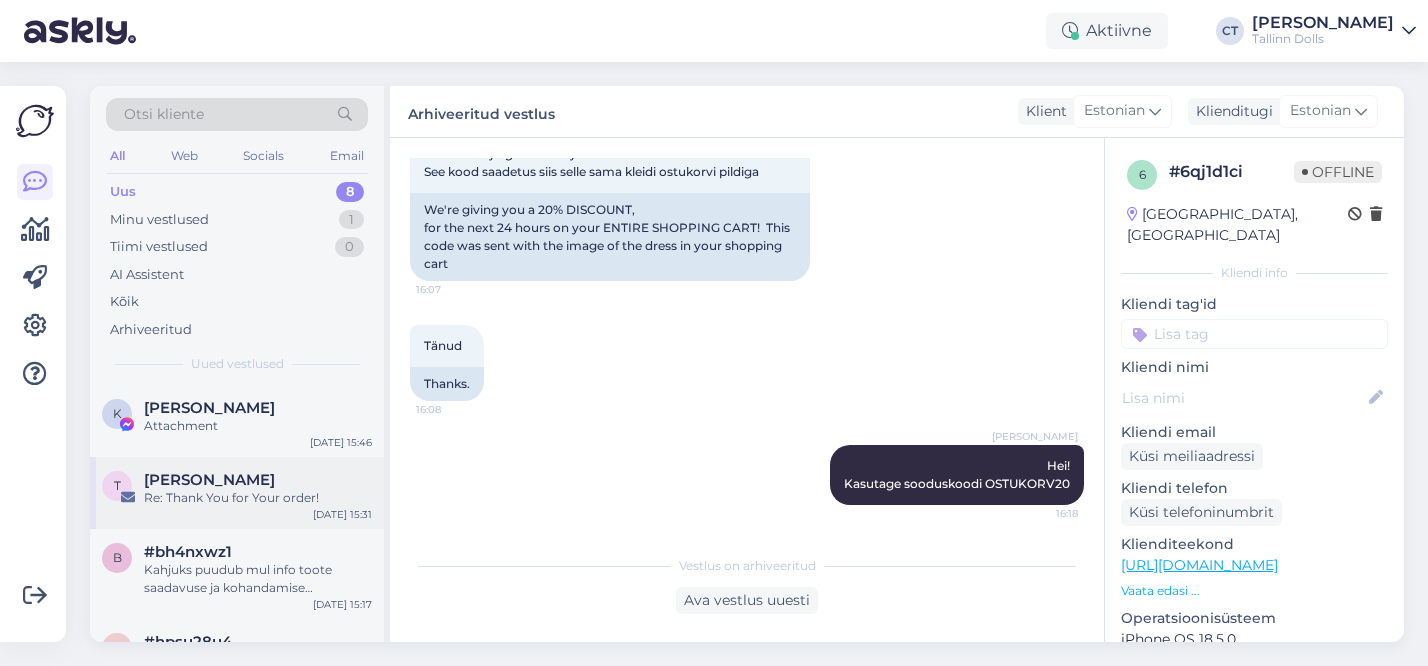click on "[PERSON_NAME]" at bounding box center (209, 480) 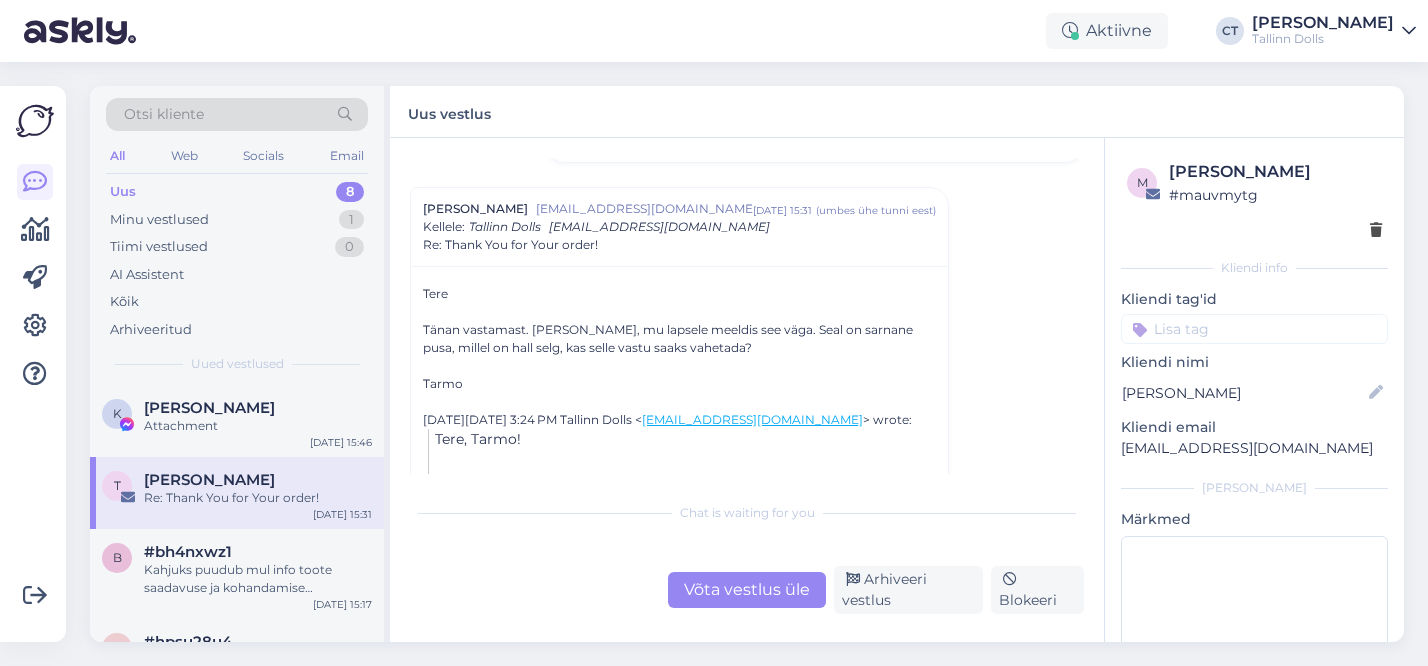scroll, scrollTop: 218, scrollLeft: 0, axis: vertical 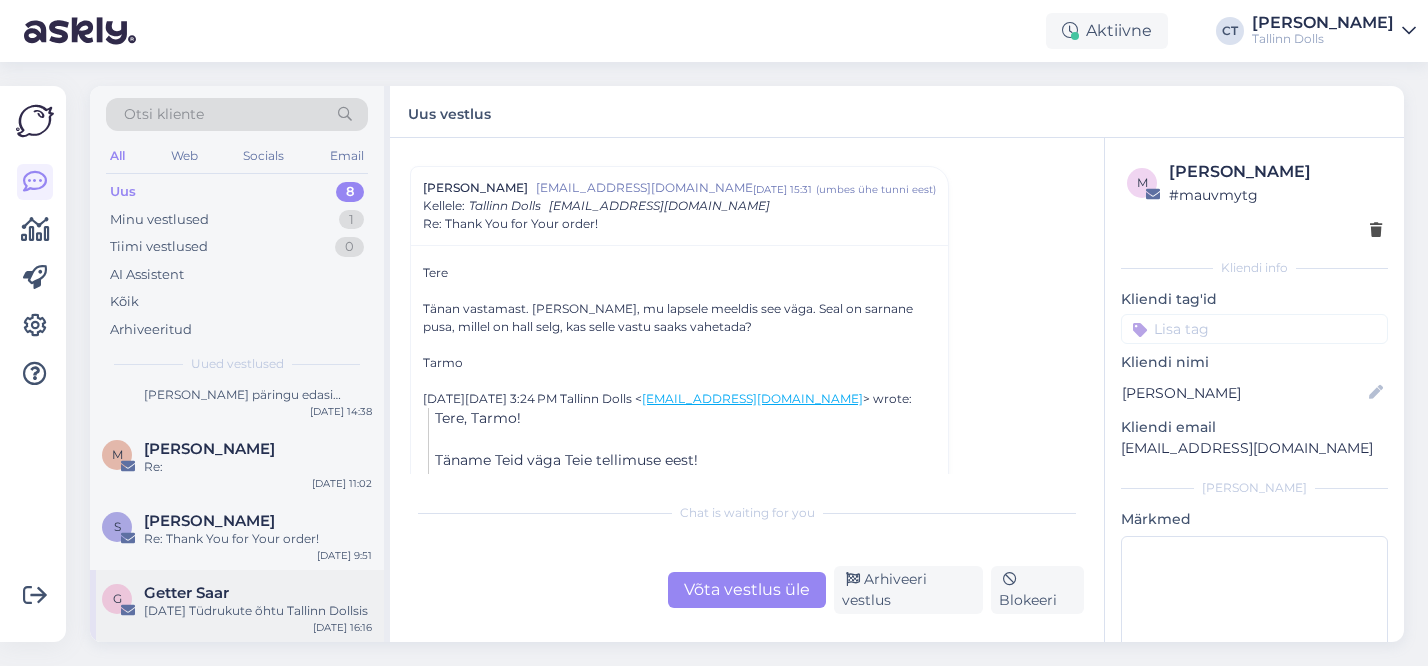 click on "Getter Saar" at bounding box center (258, 593) 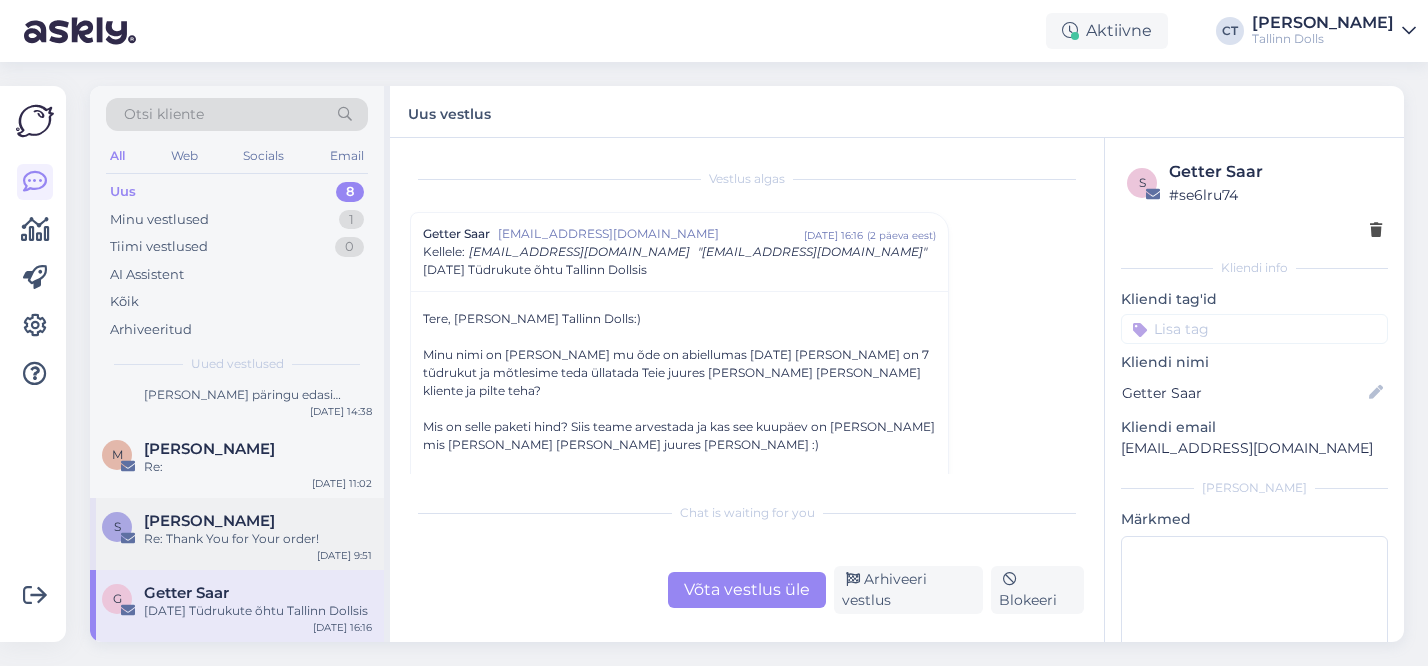 click on "Re: Thank You for Your order!" at bounding box center [258, 539] 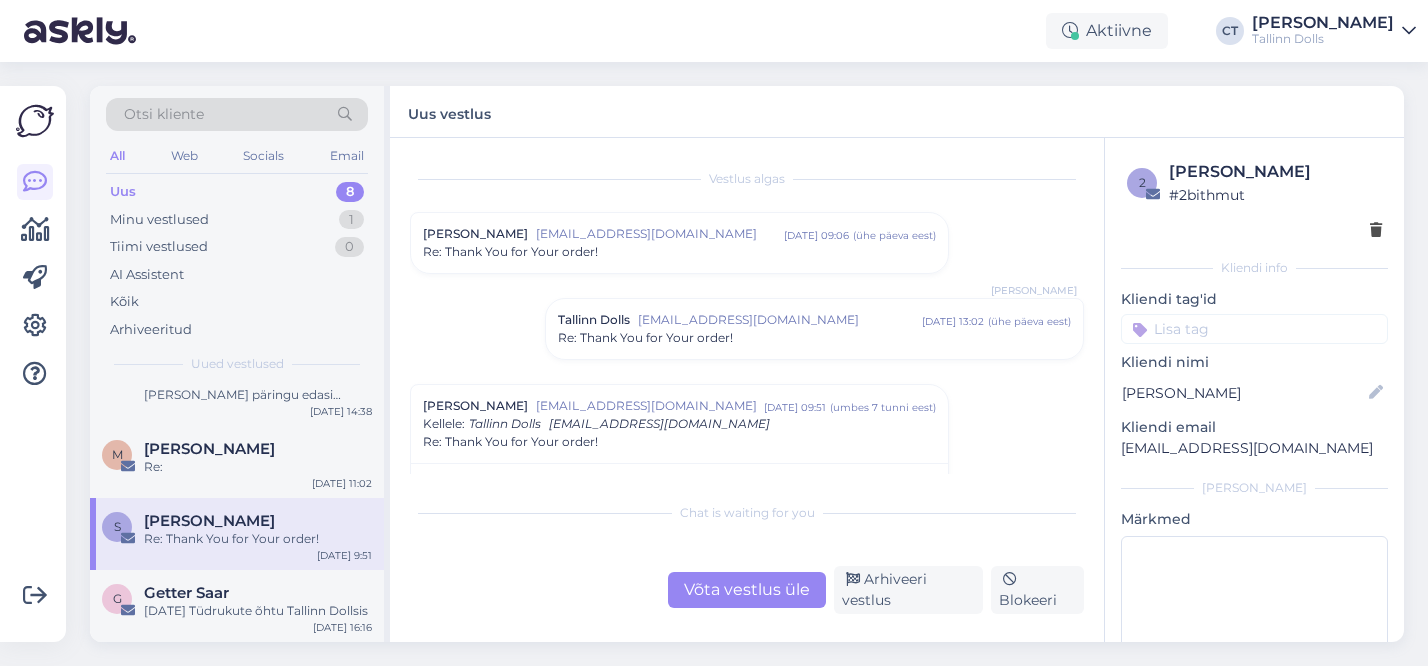 scroll, scrollTop: 54, scrollLeft: 0, axis: vertical 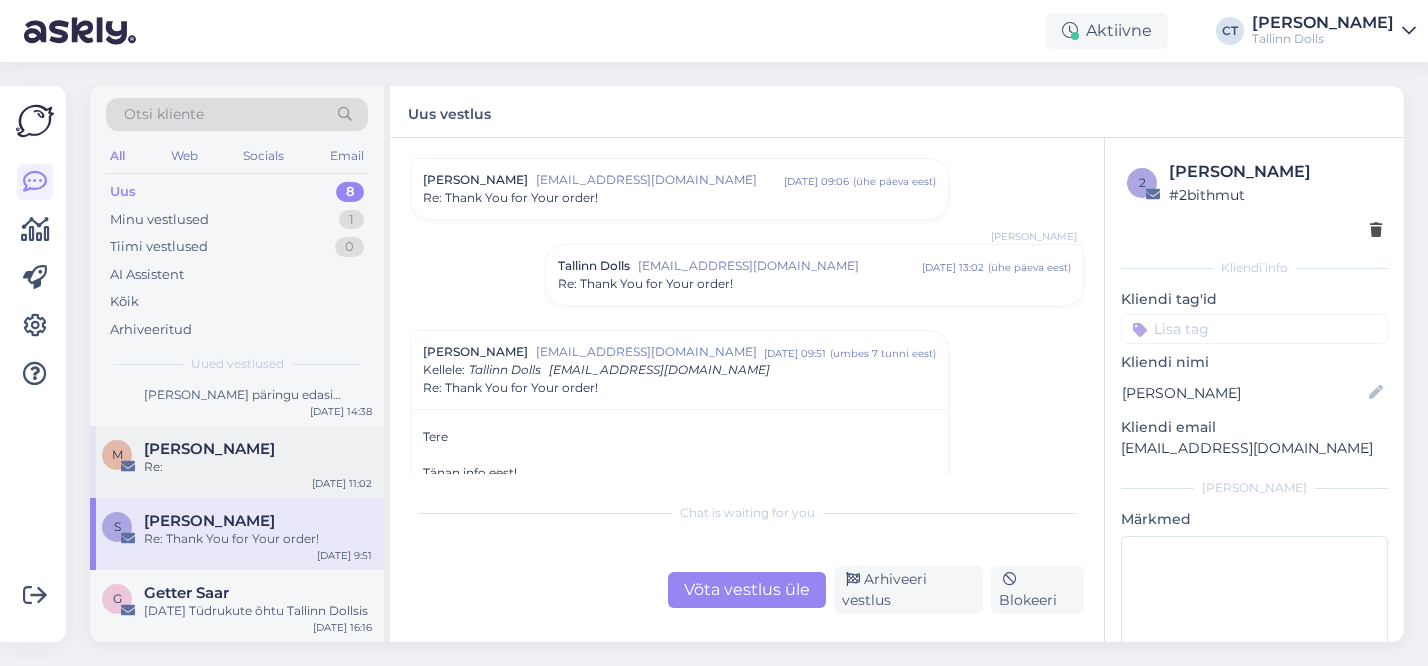 click on "Re:" at bounding box center (258, 467) 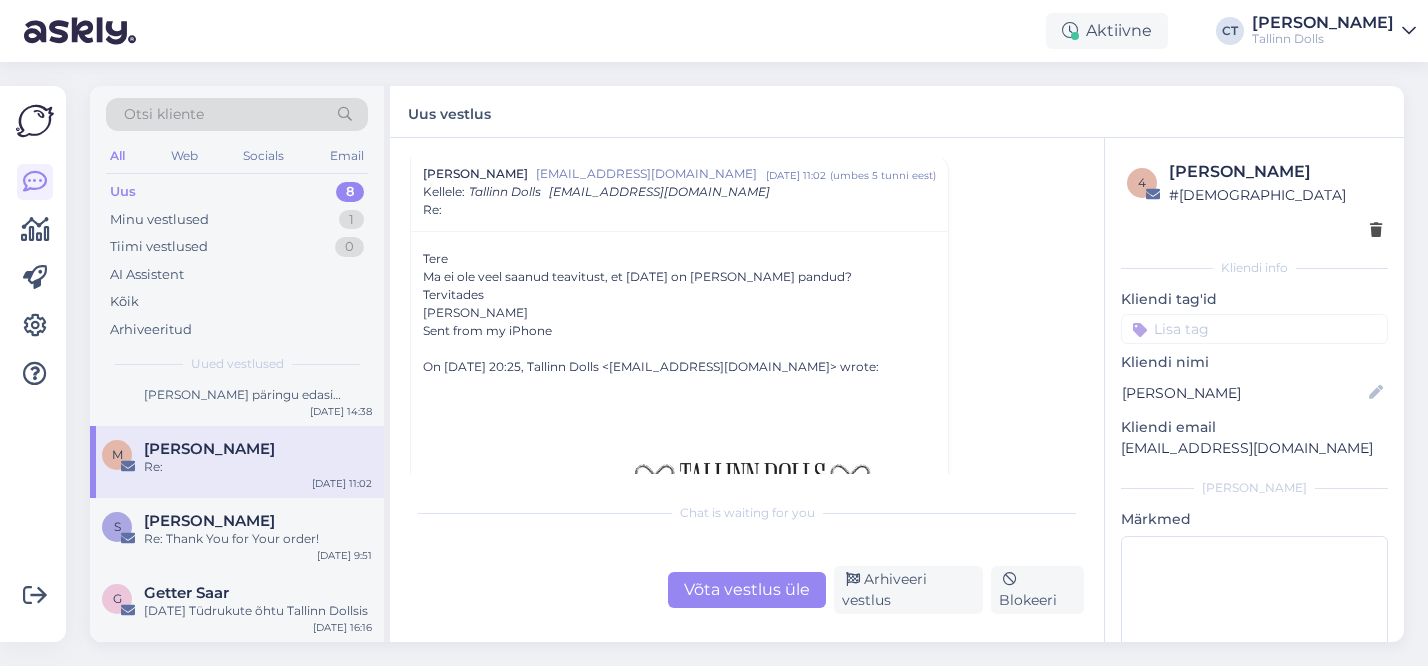 scroll, scrollTop: 626, scrollLeft: 0, axis: vertical 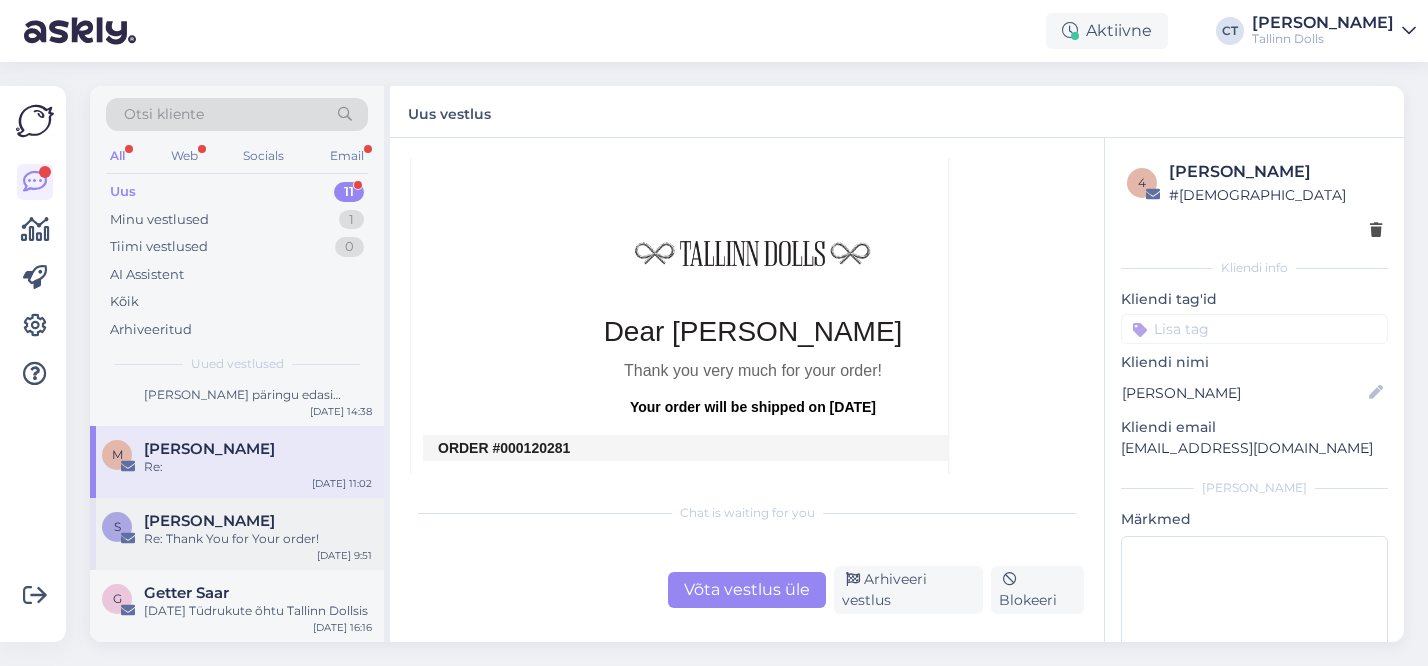 click on "Re: Thank You for Your order!" at bounding box center [258, 539] 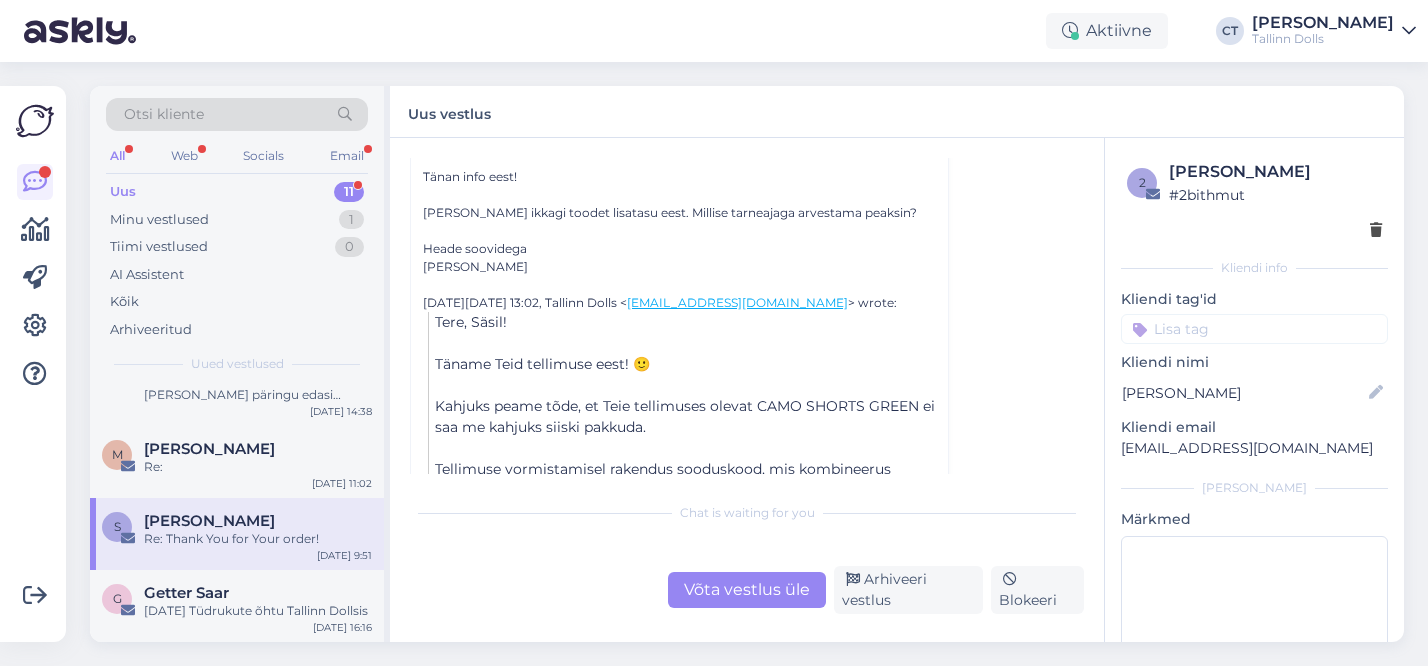 scroll, scrollTop: 297, scrollLeft: 0, axis: vertical 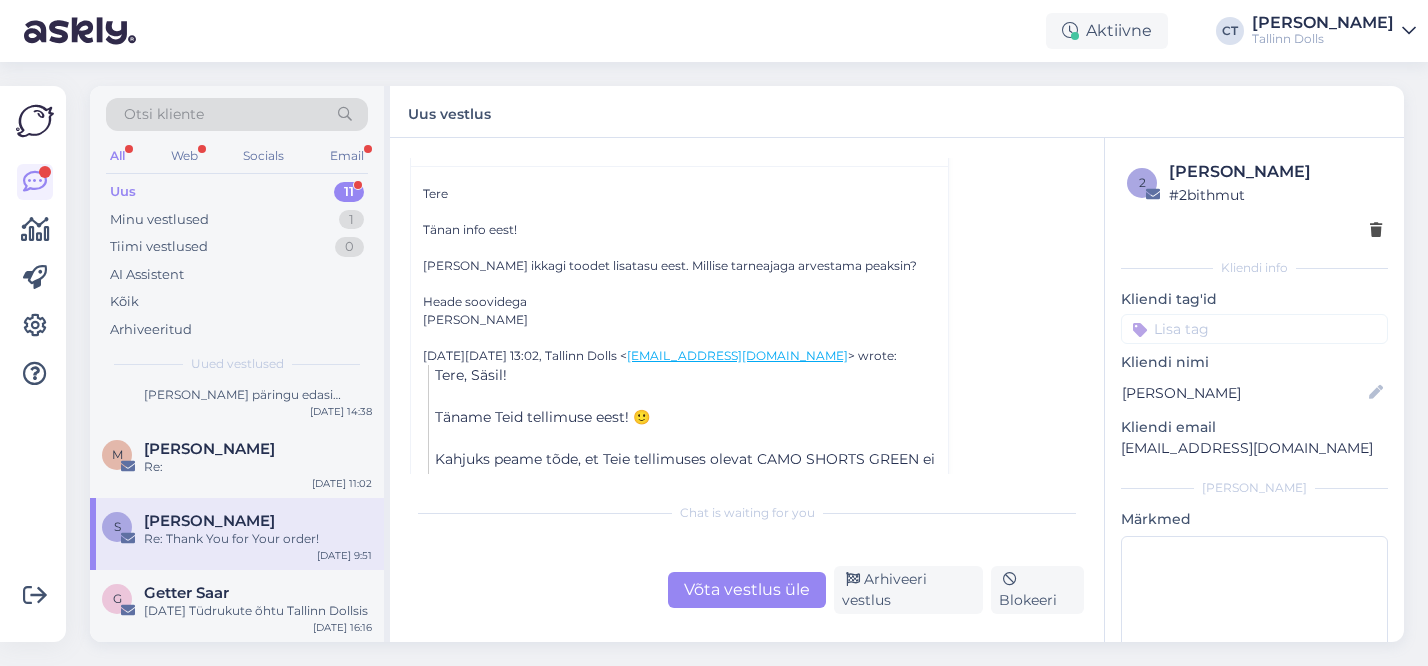 click on "Võta vestlus üle" at bounding box center [747, 590] 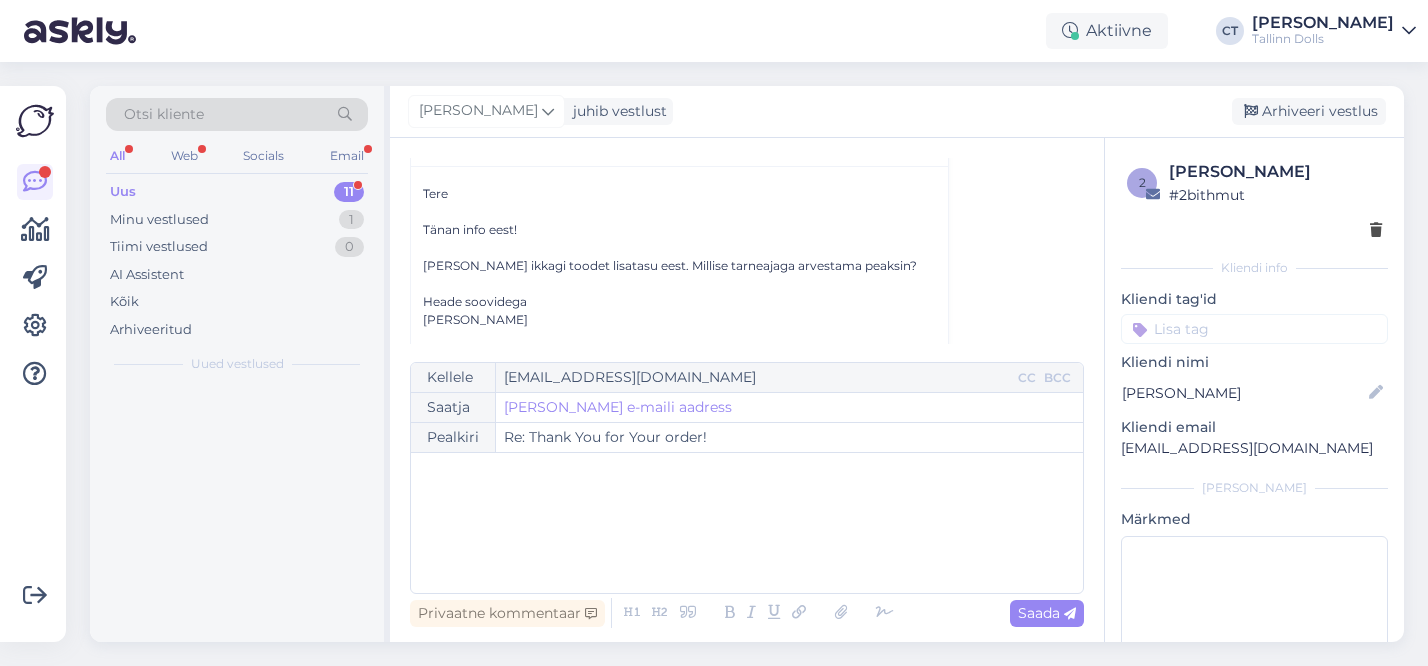scroll, scrollTop: 226, scrollLeft: 0, axis: vertical 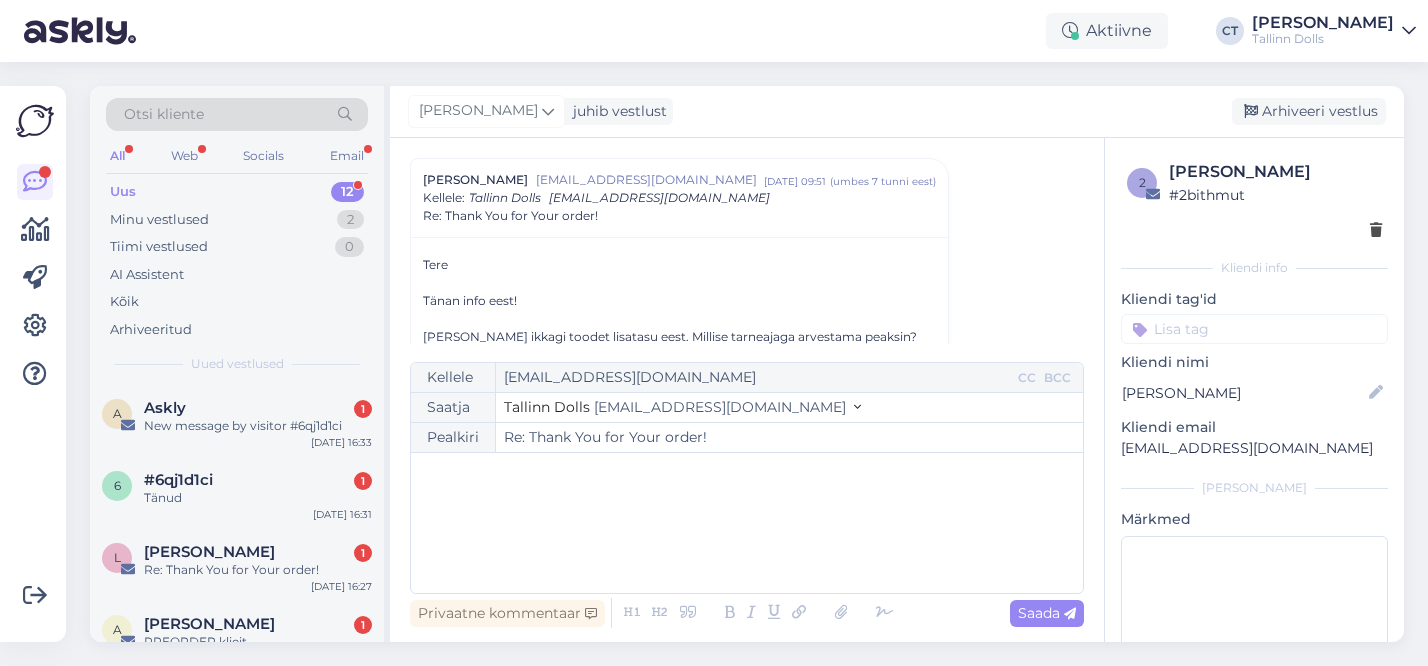 click on "﻿" at bounding box center (747, 523) 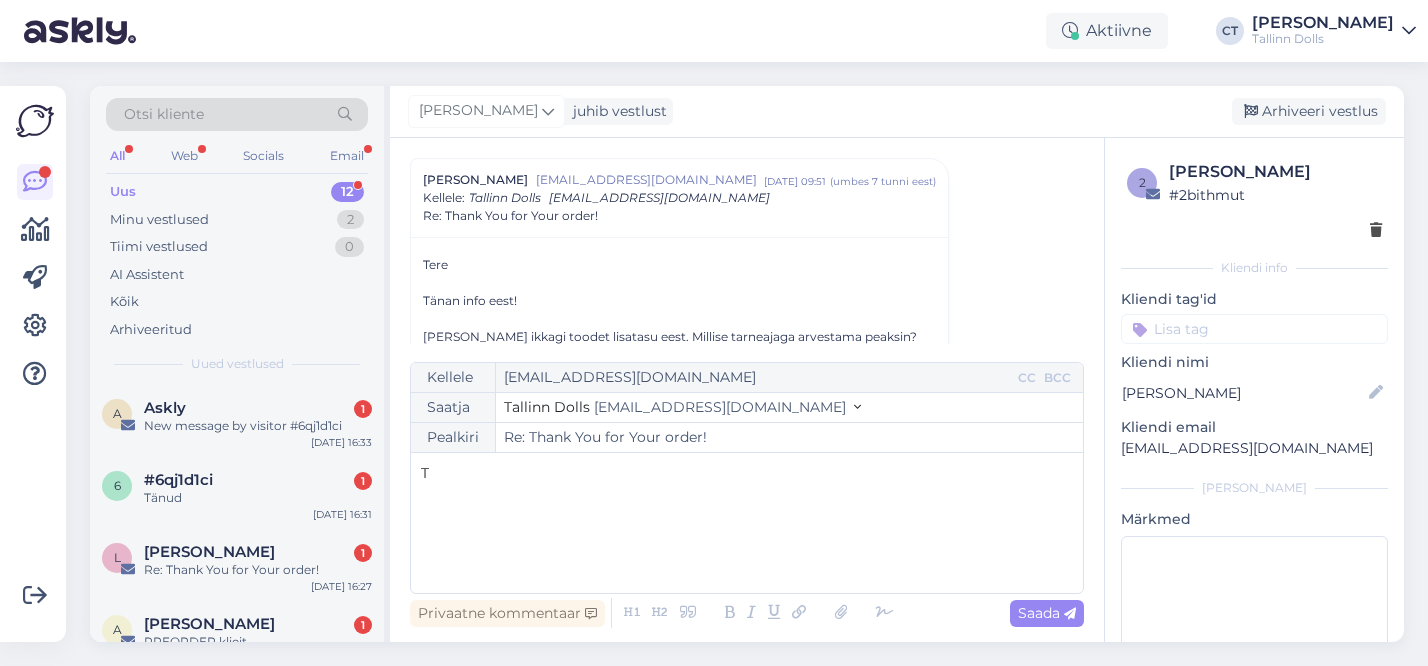 type 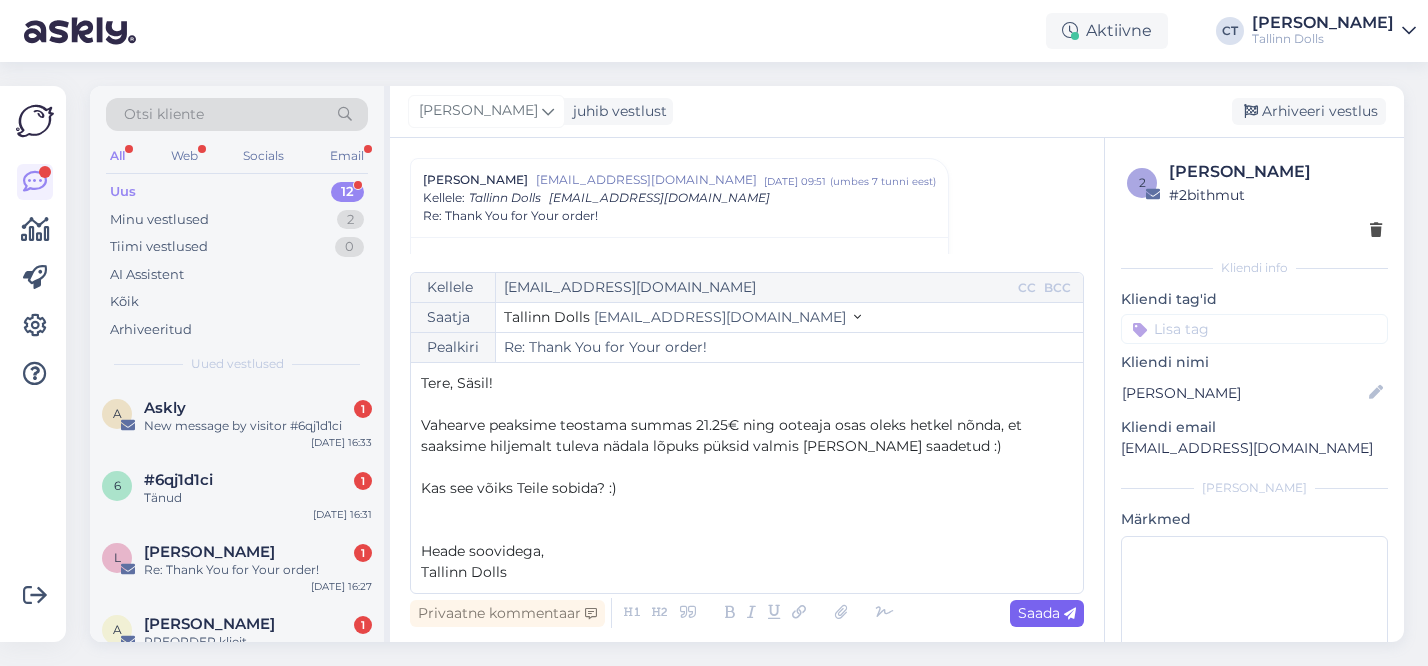 click on "Saada" at bounding box center (1047, 613) 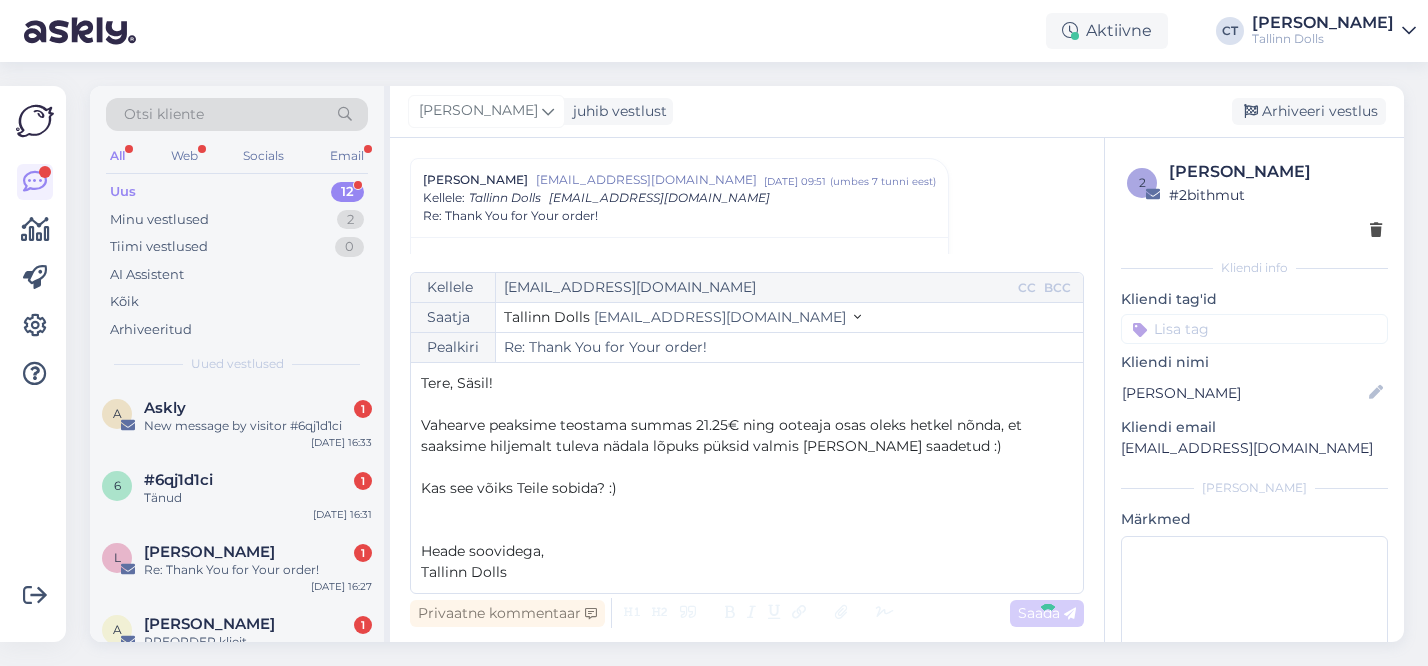 type on "Re: Re: Thank You for Your order!" 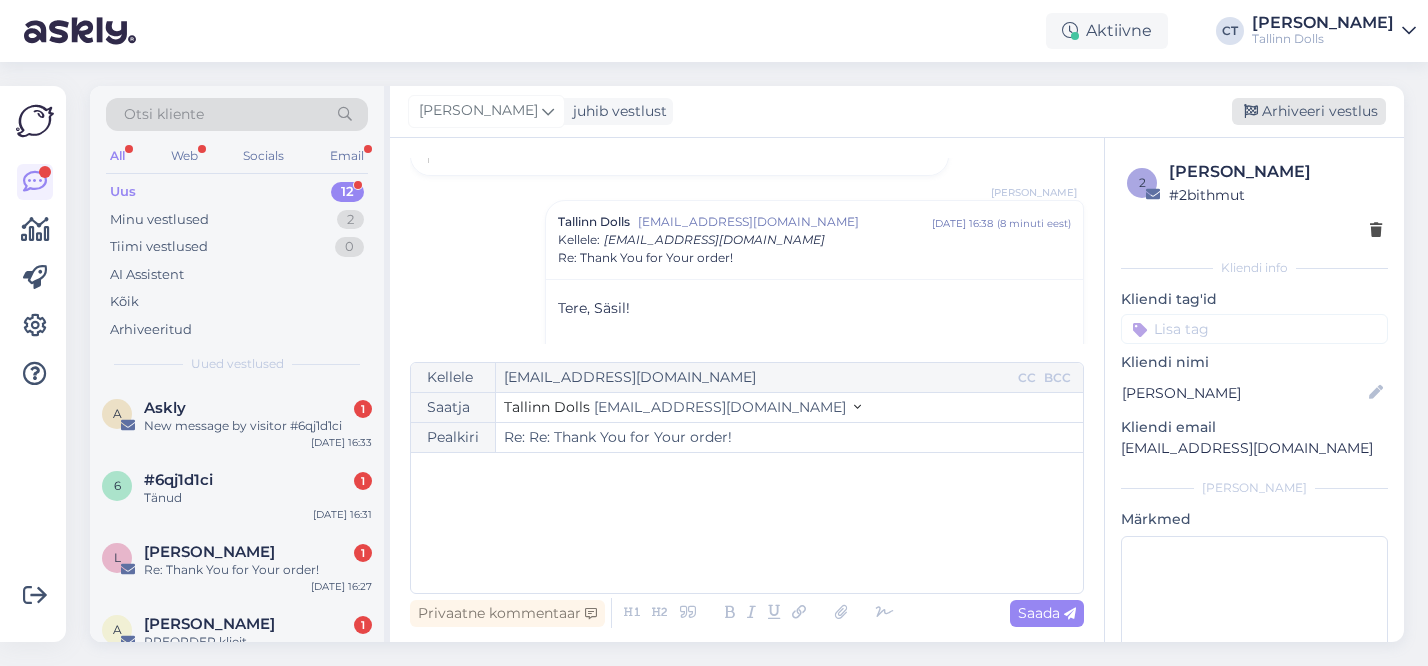 click on "Arhiveeri vestlus" at bounding box center (1309, 111) 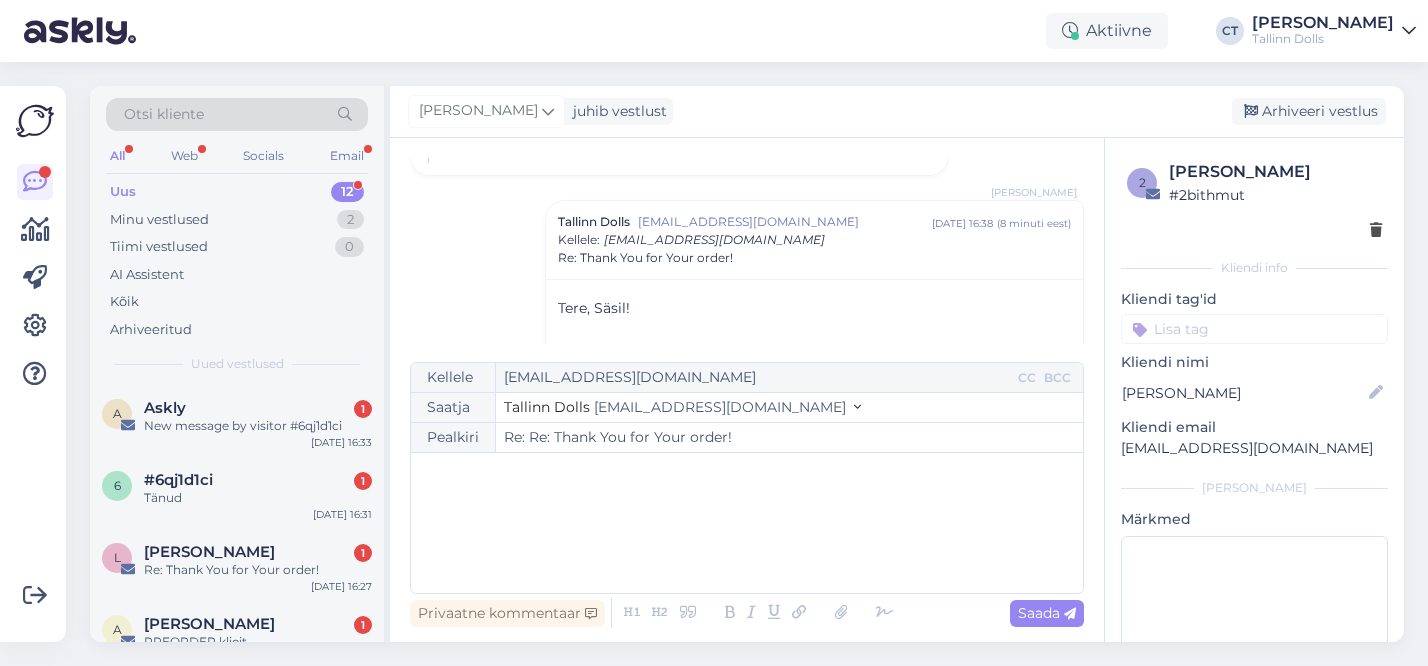 scroll, scrollTop: 946, scrollLeft: 0, axis: vertical 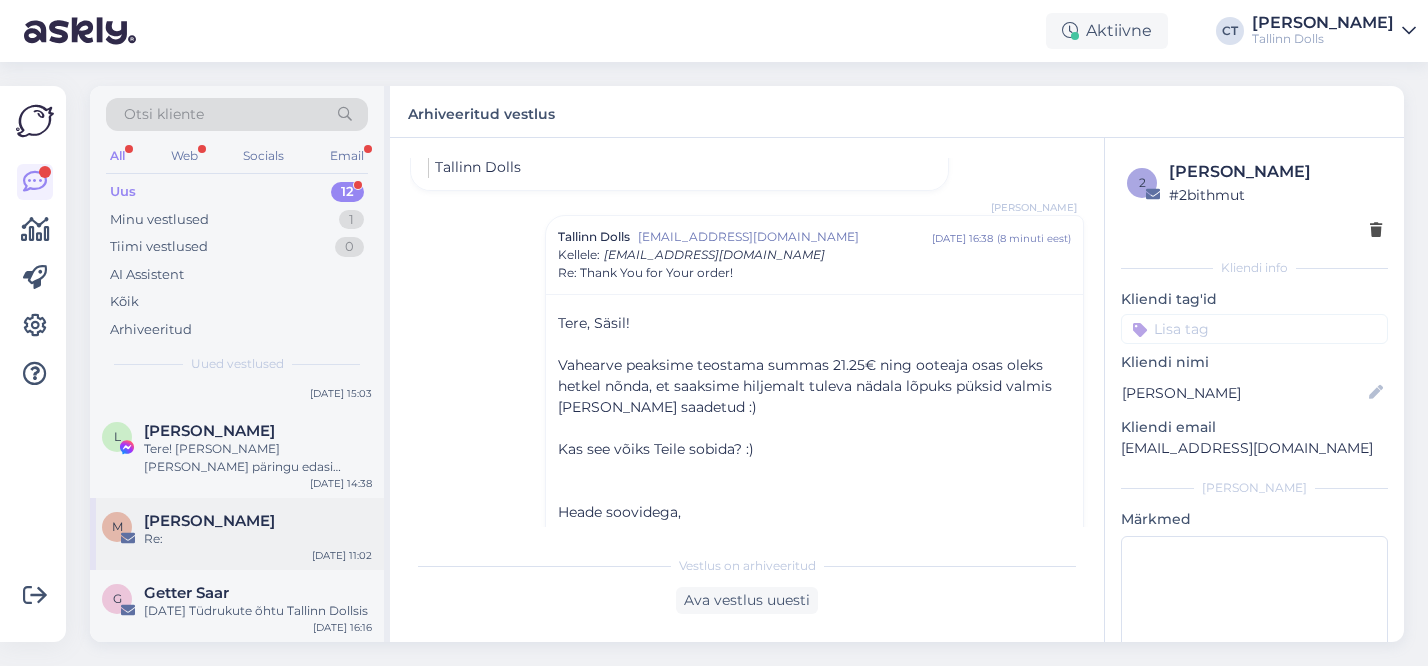 click on "[PERSON_NAME]" at bounding box center (209, 521) 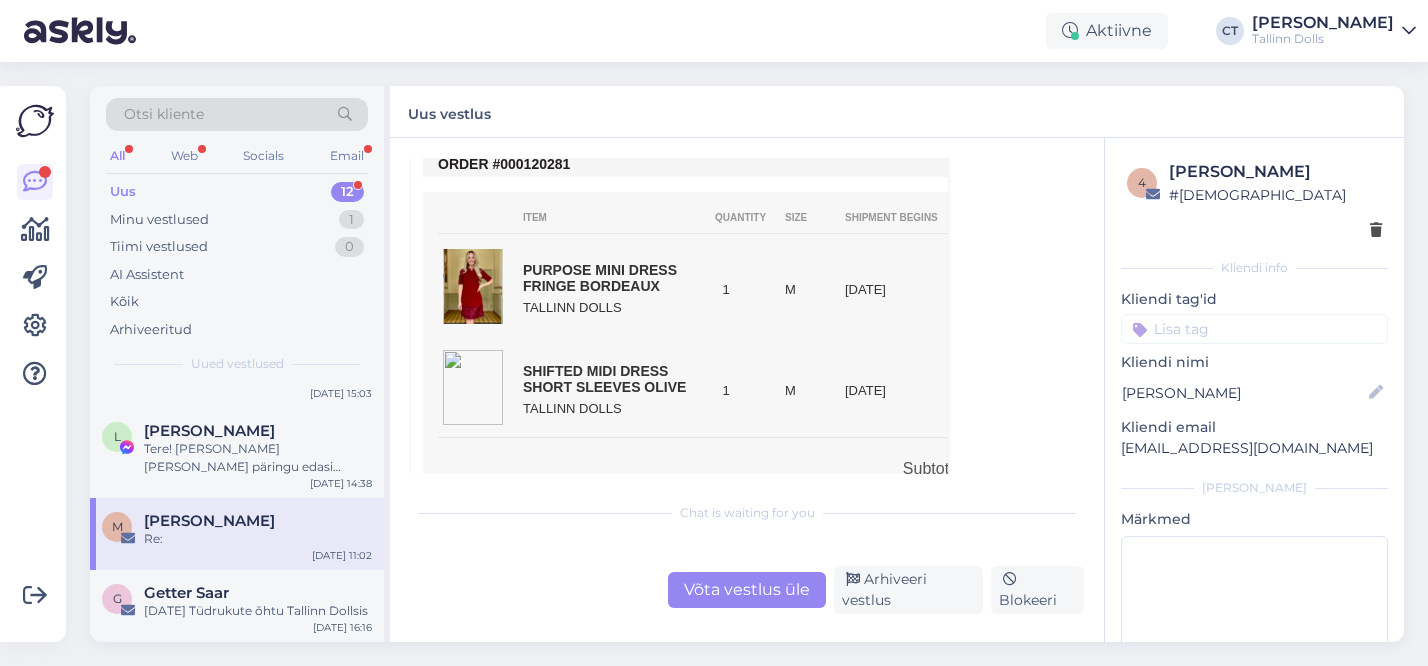 scroll, scrollTop: 874, scrollLeft: 0, axis: vertical 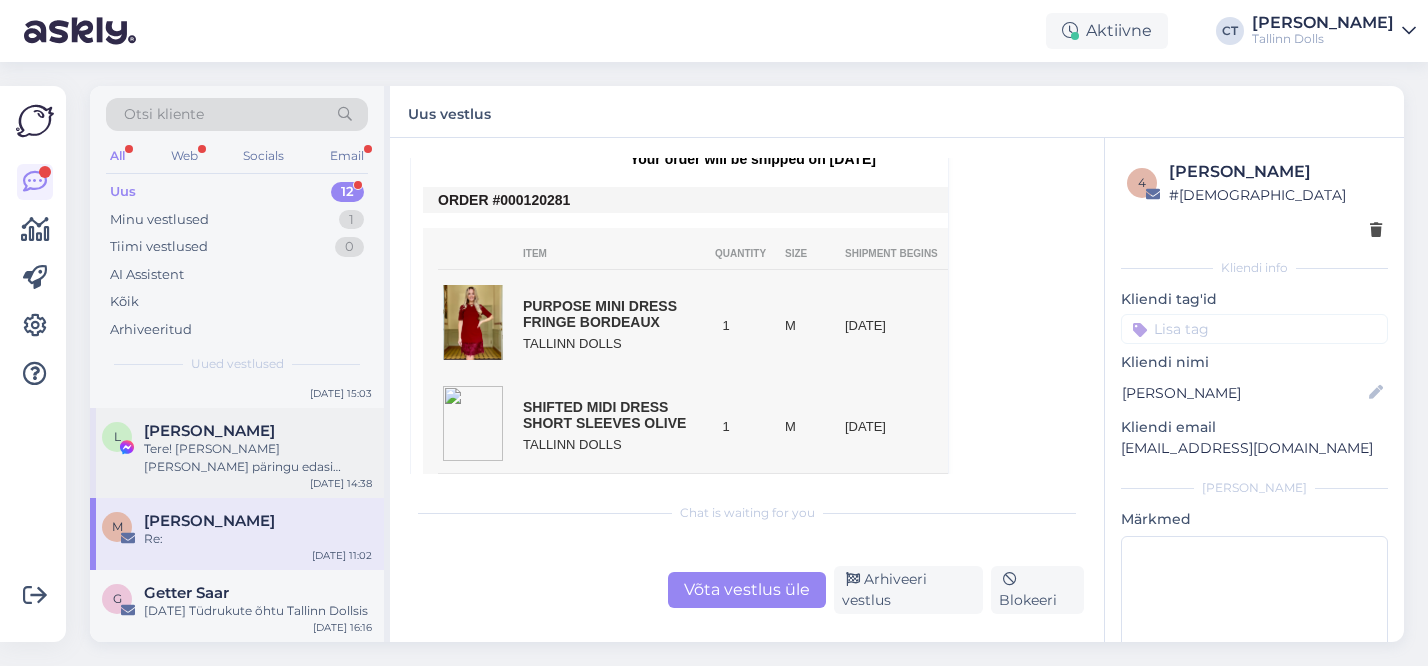 click on "[PERSON_NAME]" at bounding box center (258, 431) 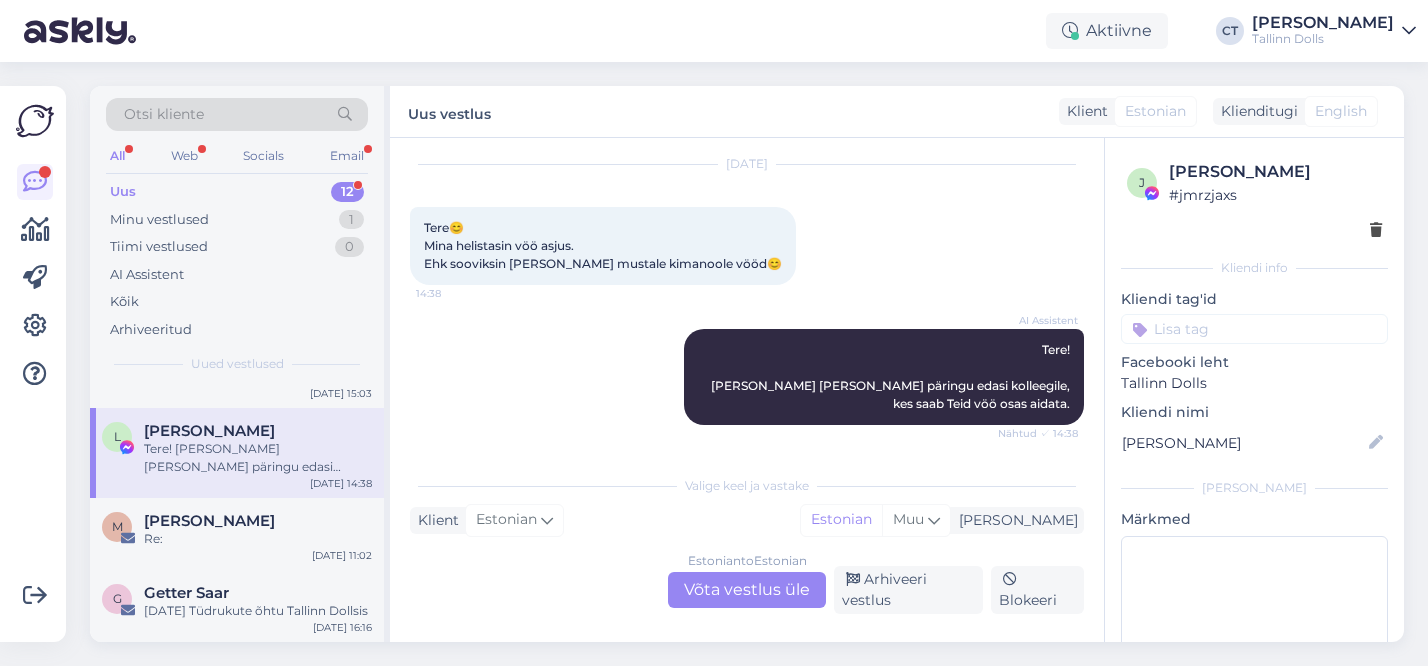 scroll, scrollTop: 57, scrollLeft: 0, axis: vertical 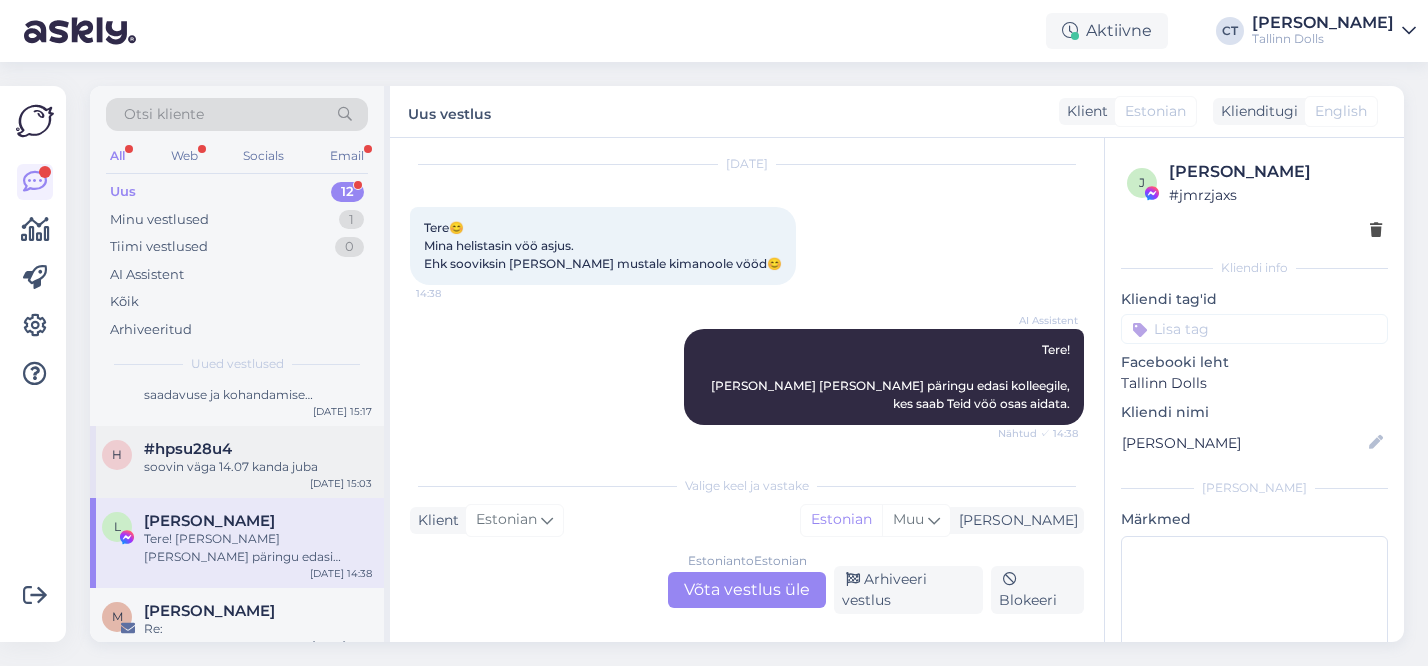 click on "h #hpsu28u4 soovin väga 14.07 kanda juba [DATE] 15:03" at bounding box center (237, 462) 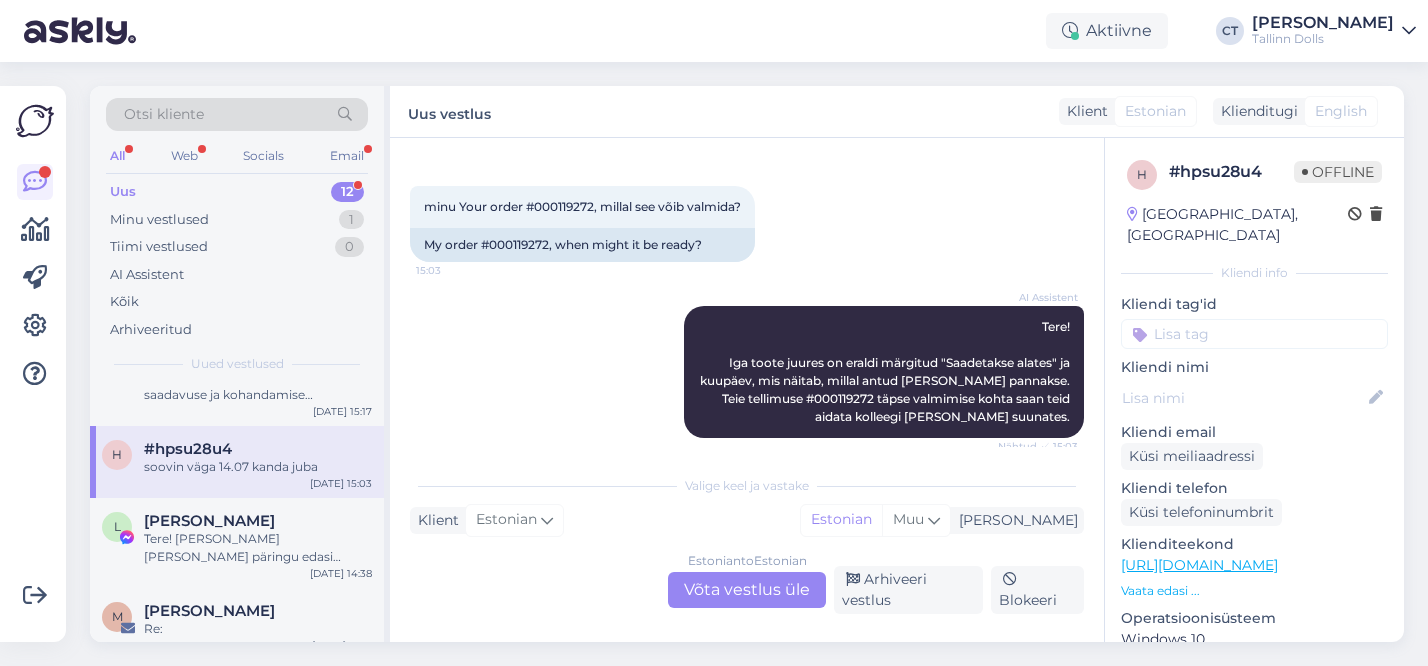scroll, scrollTop: 53, scrollLeft: 0, axis: vertical 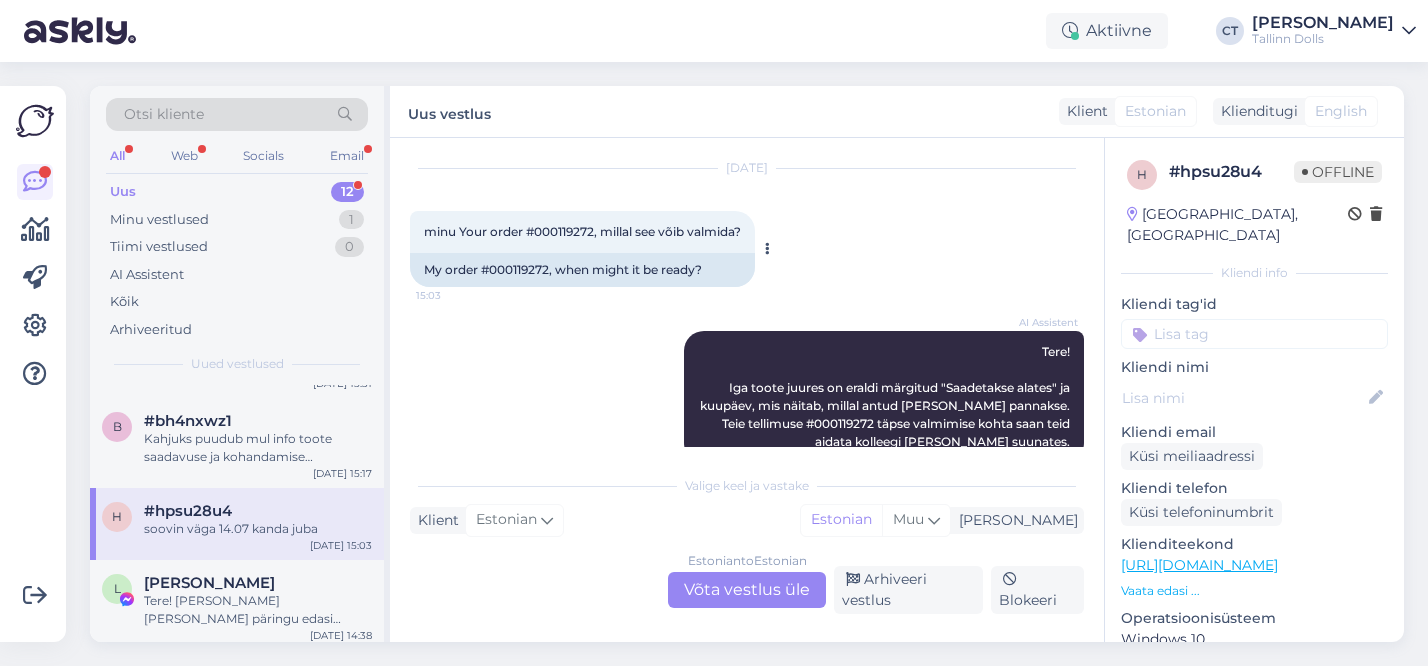 click on "minu Your order #000119272, millal see võib valmida?" at bounding box center [582, 231] 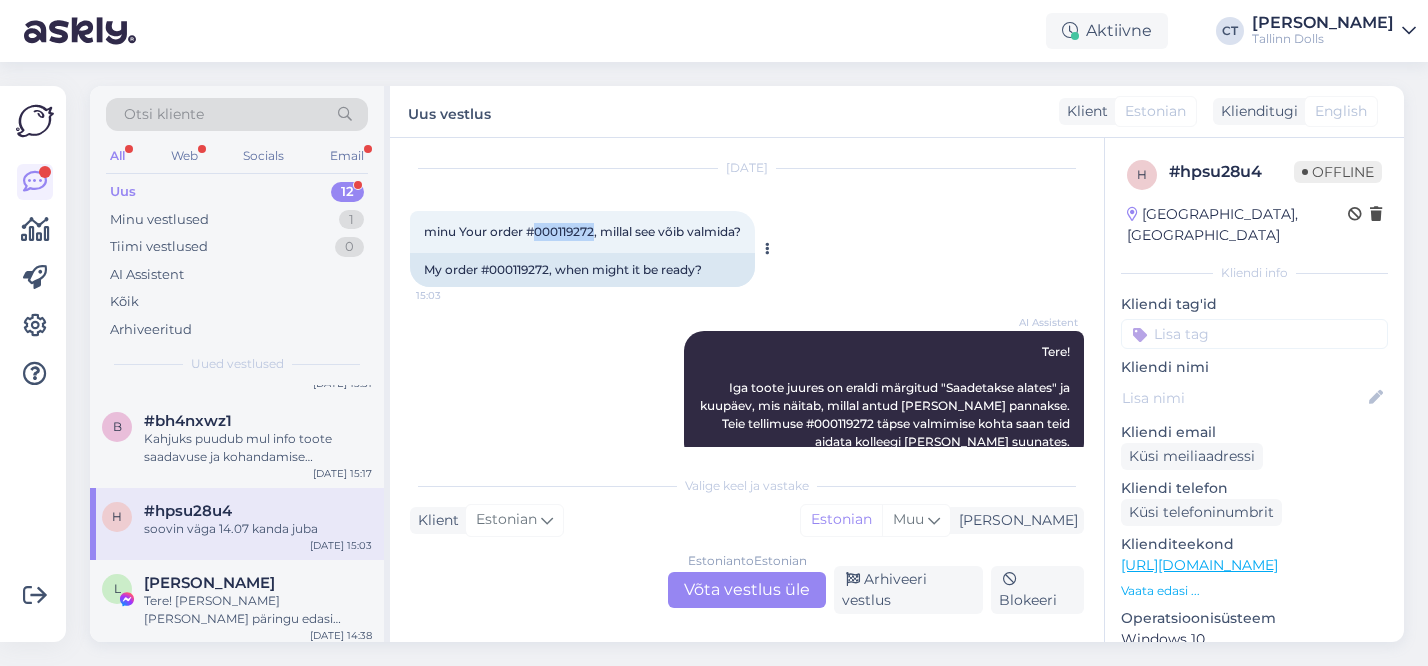 click on "minu Your order #000119272, millal see võib valmida?" at bounding box center [582, 231] 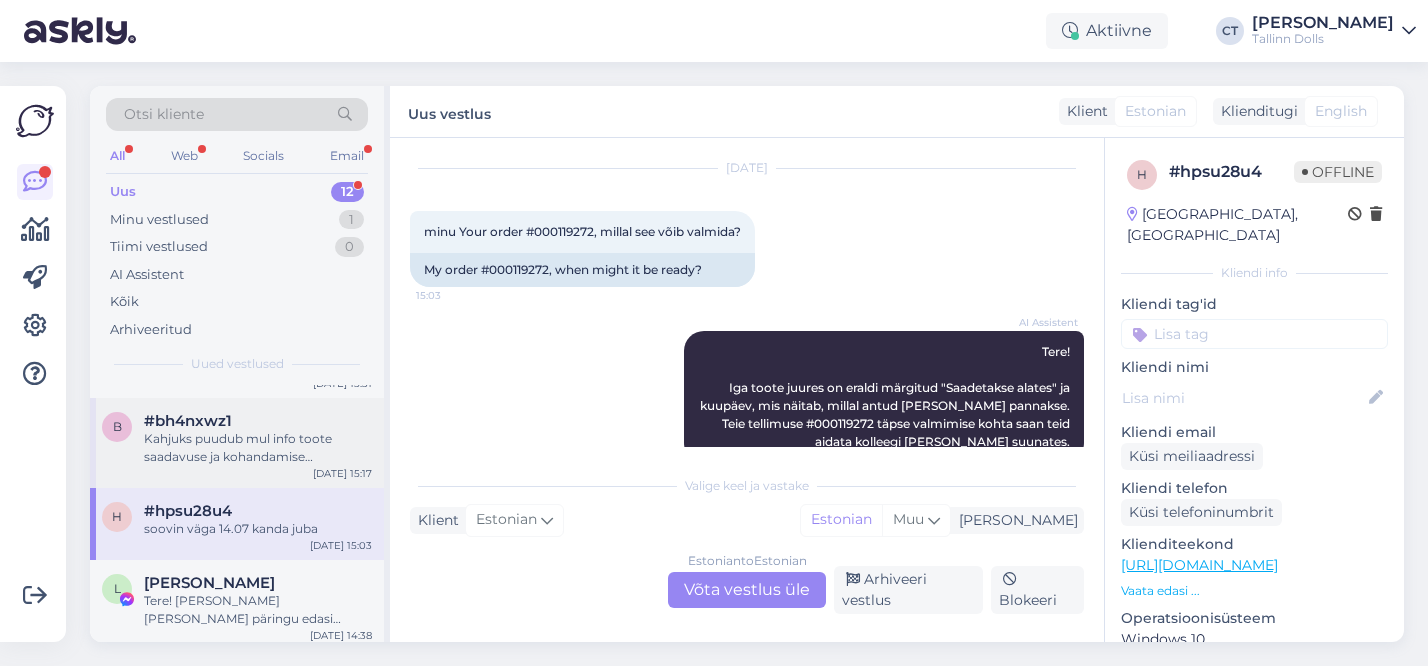 click on "Kahjuks puudub mul info toote saadavuse ja kohandamise võimaluste kohta. Edastan Teie küsimuse kolleegile, kes saab Teid selles osas aidata." at bounding box center [258, 448] 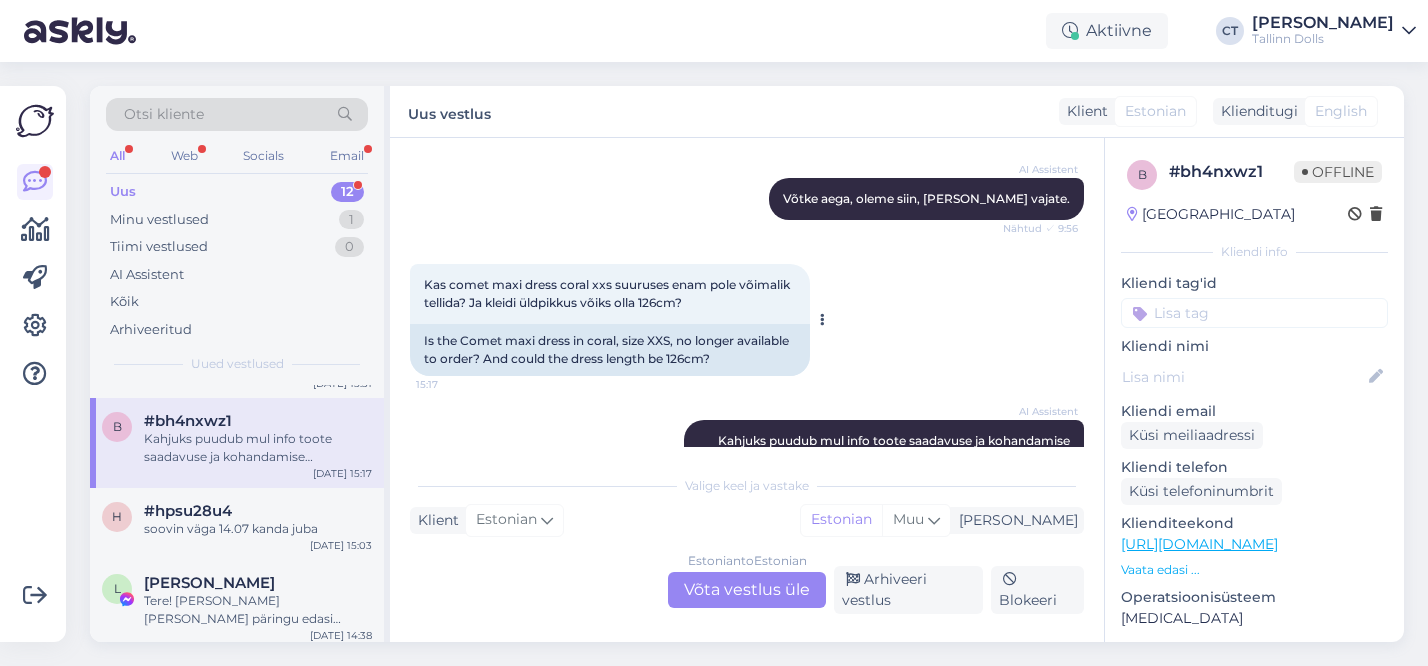 scroll, scrollTop: 1365, scrollLeft: 0, axis: vertical 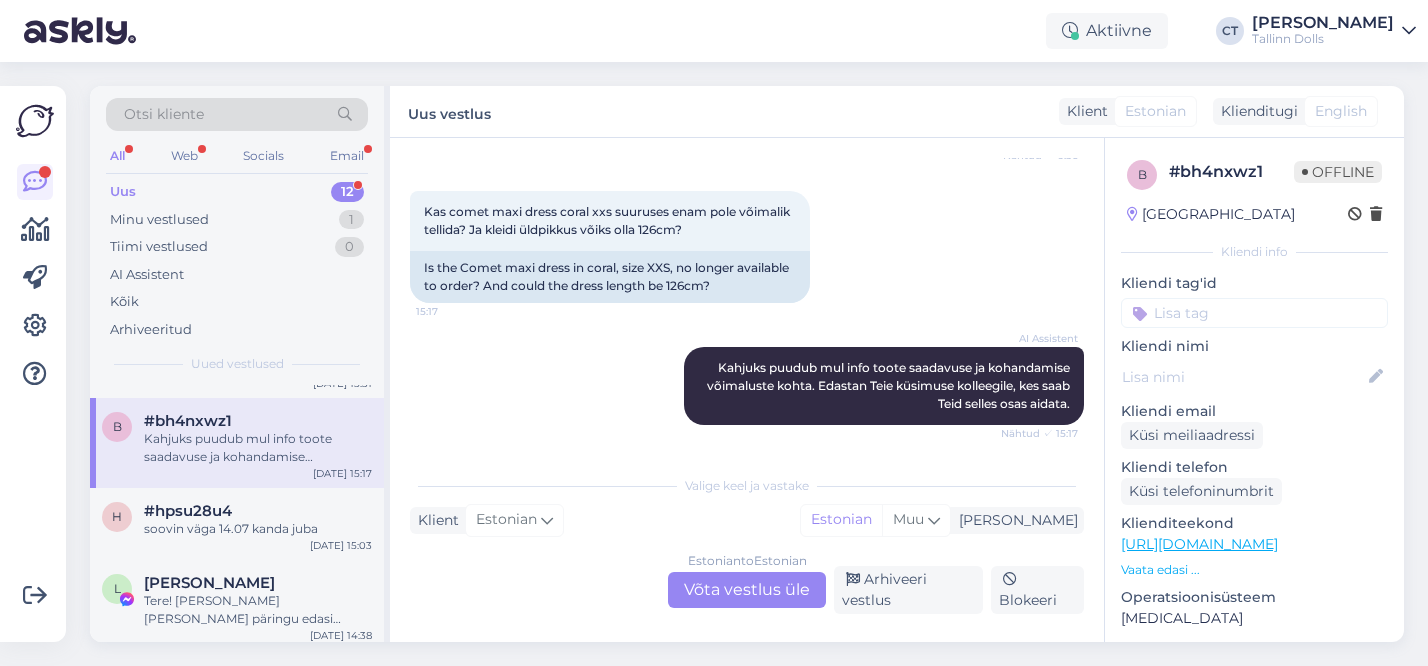 click on "Estonian  to  Estonian Võta vestlus üle" at bounding box center (747, 590) 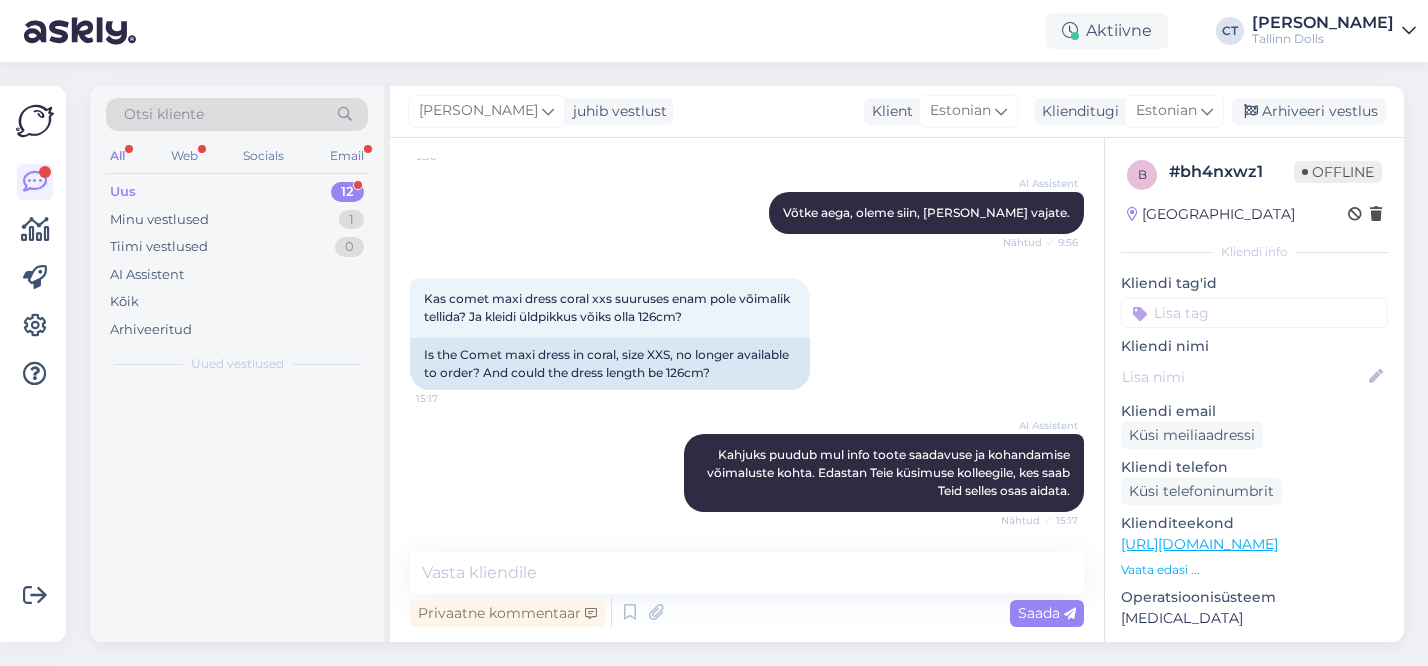 scroll, scrollTop: 1278, scrollLeft: 0, axis: vertical 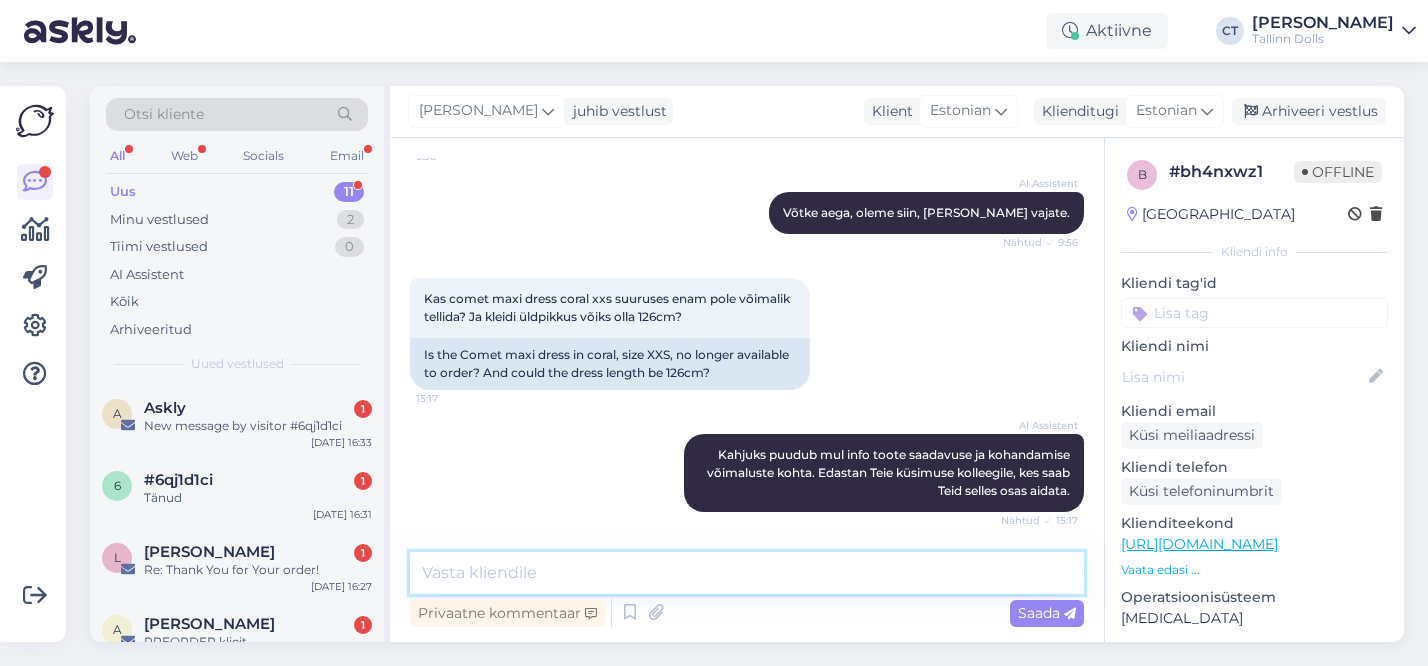 click at bounding box center [747, 573] 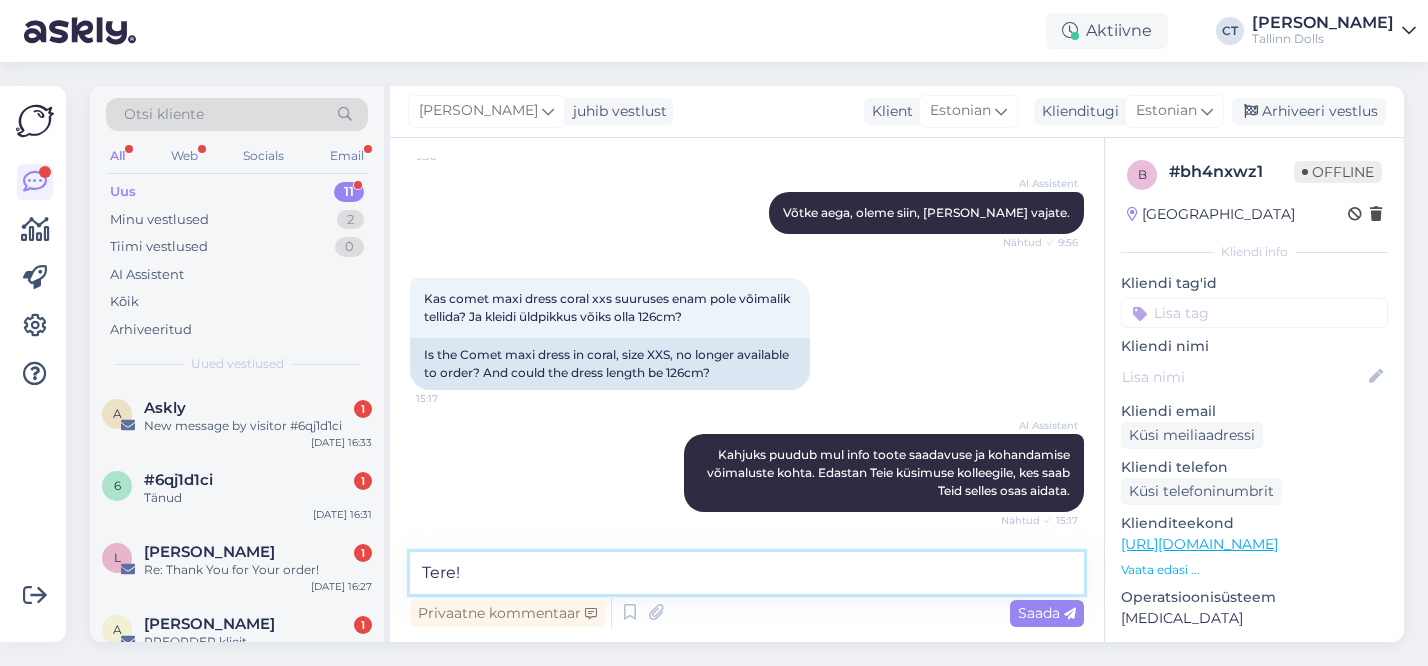 scroll, scrollTop: 1302, scrollLeft: 0, axis: vertical 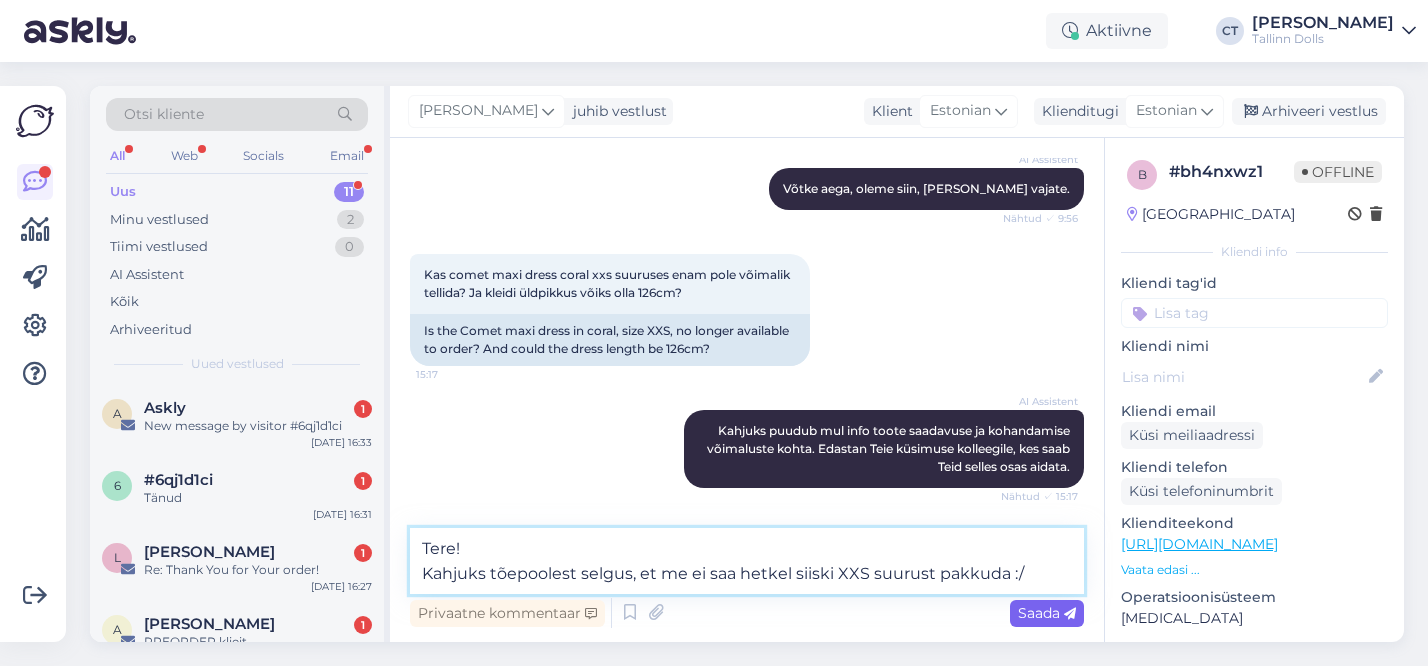 type on "Tere!
Kahjuks tõepoolest selgus, et me ei saa hetkel siiski XXS suurust pakkuda :/" 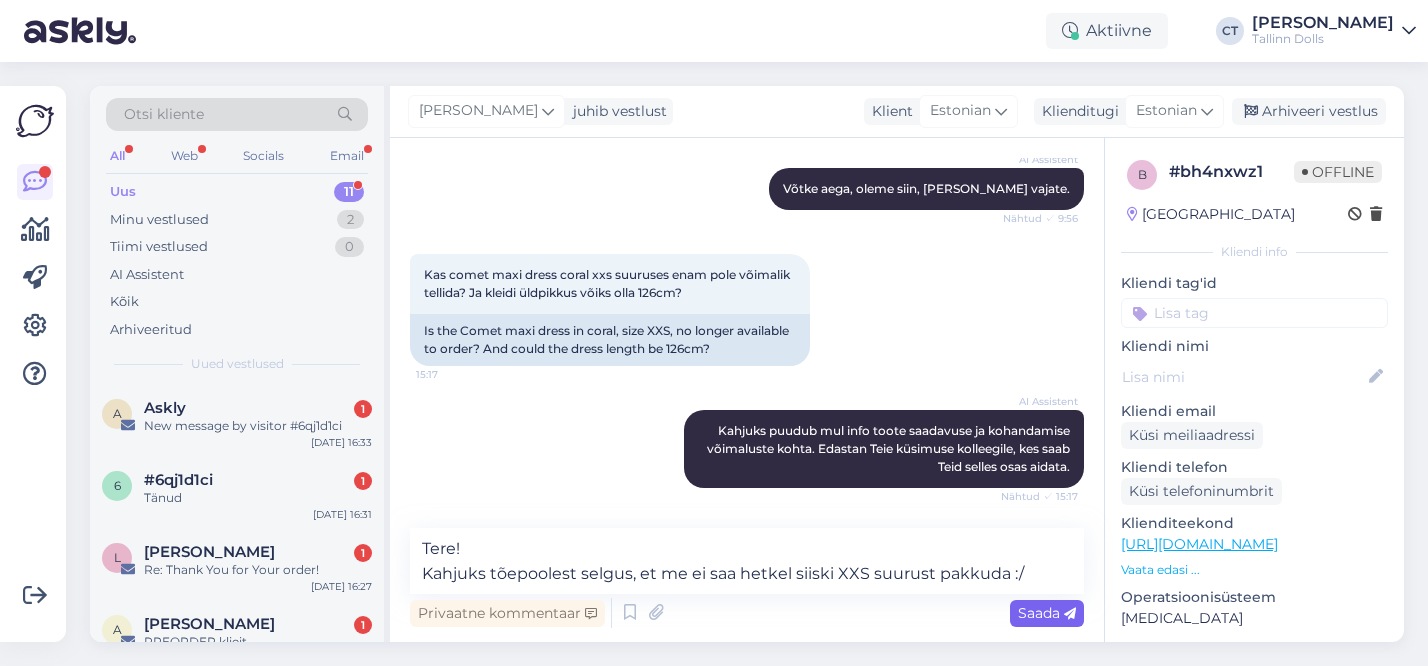 click on "Saada" at bounding box center (1047, 613) 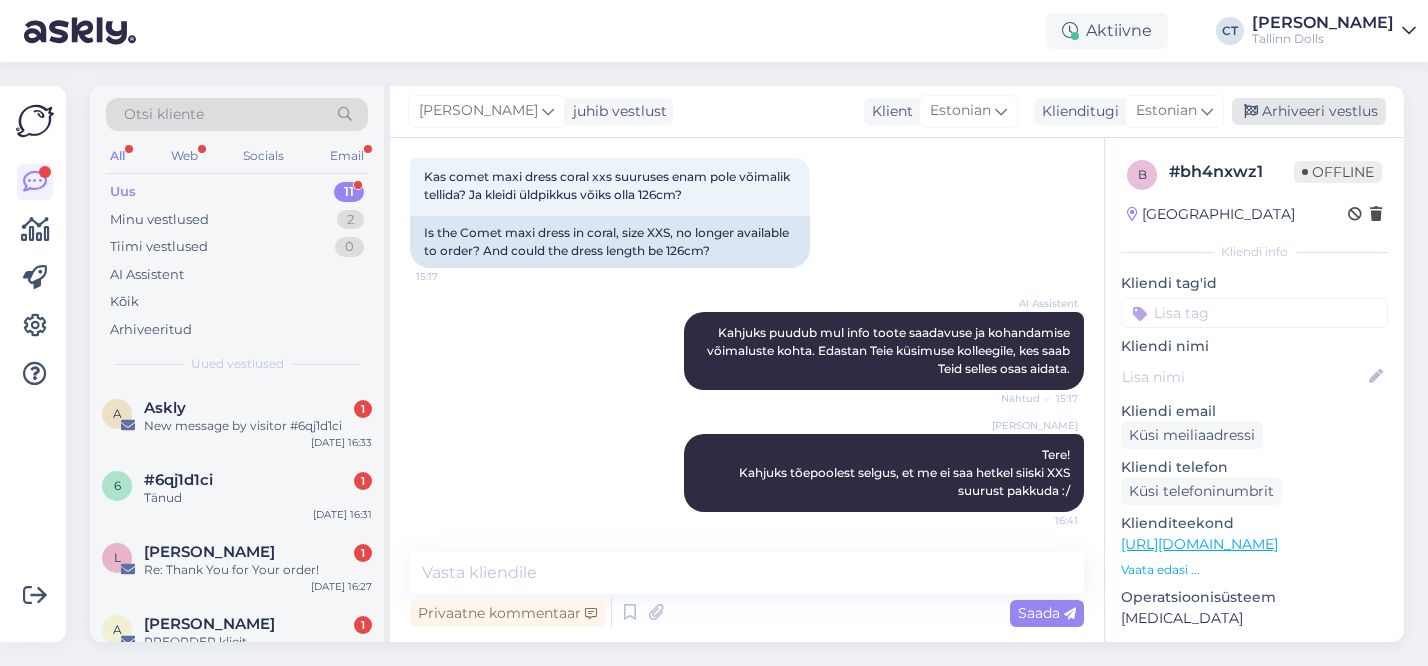 click on "Arhiveeri vestlus" at bounding box center [1309, 111] 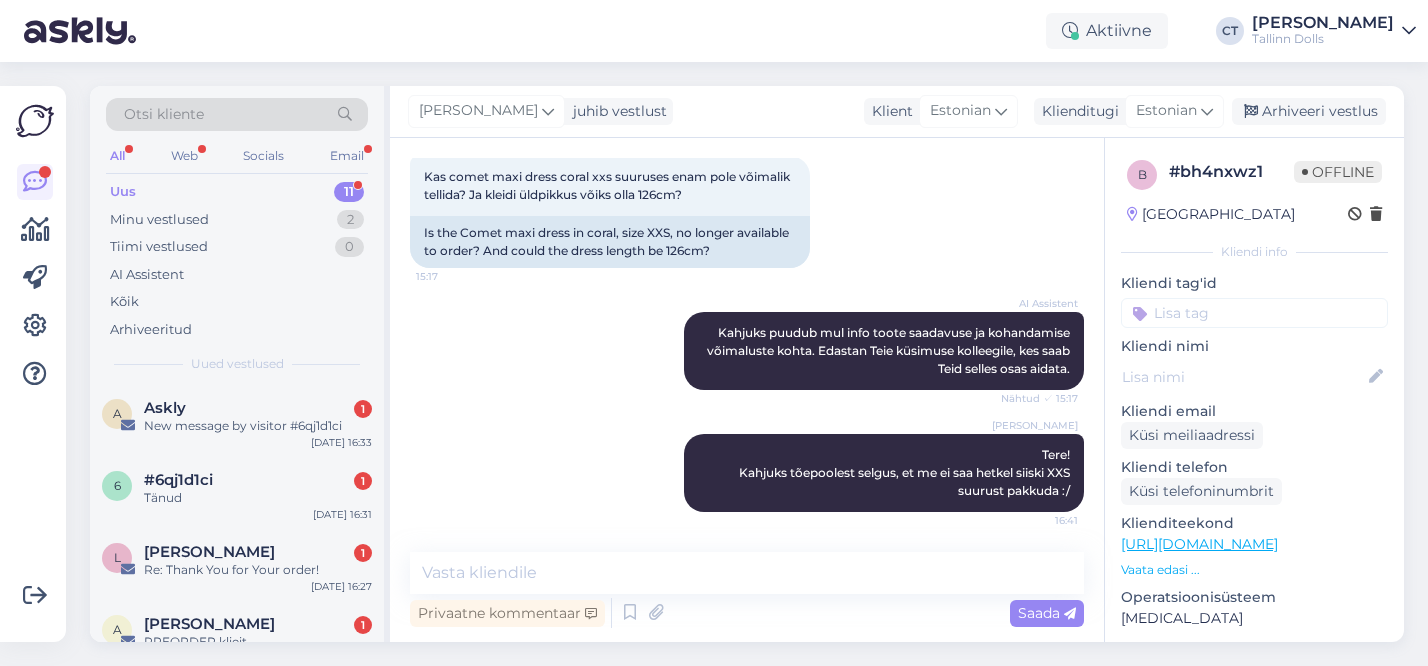 scroll, scrollTop: 1407, scrollLeft: 0, axis: vertical 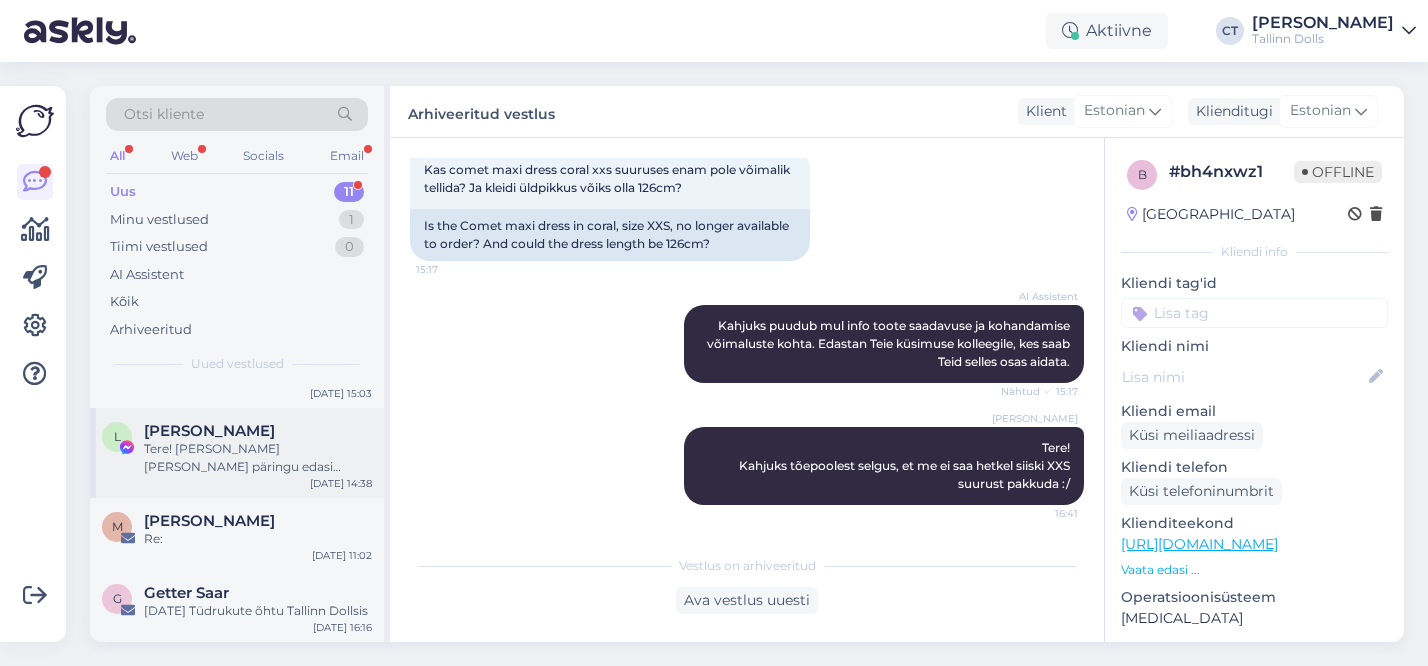 click on "Tere!
[PERSON_NAME] [PERSON_NAME] päringu edasi kolleegile, kes saab Teid vöö osas aidata." at bounding box center [258, 458] 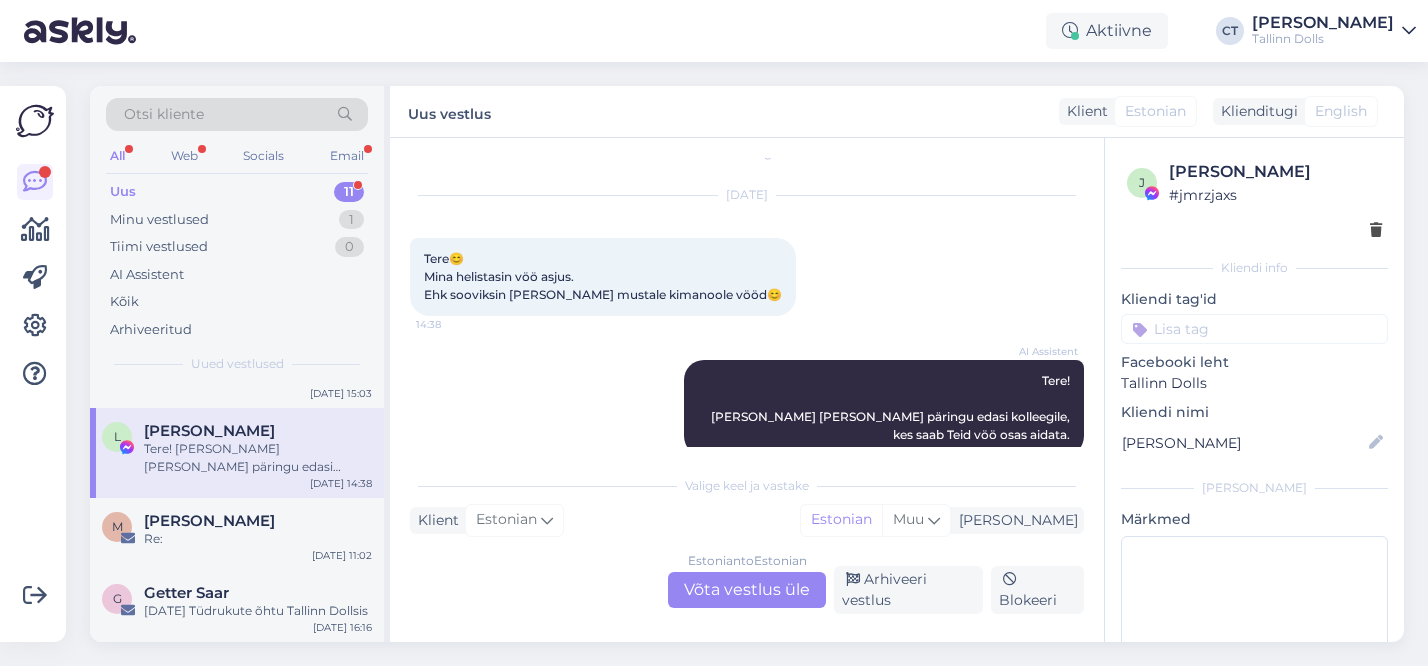 scroll, scrollTop: 57, scrollLeft: 0, axis: vertical 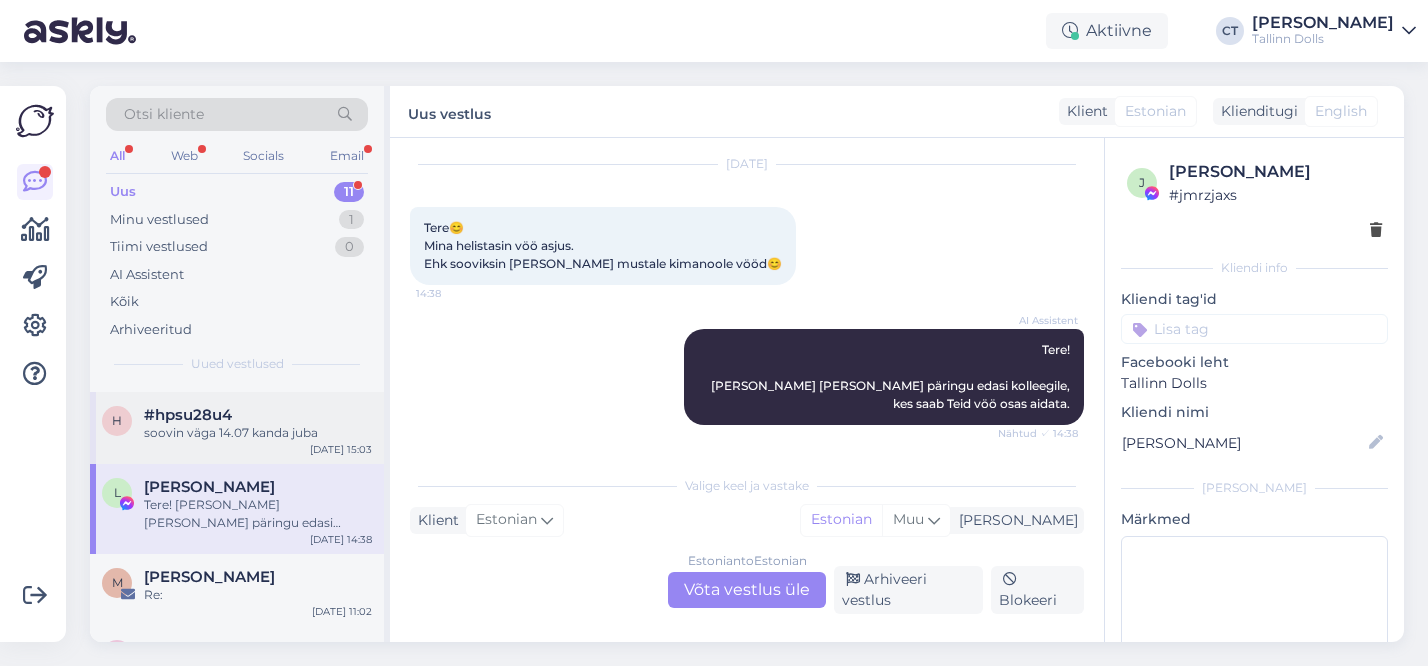 click on "h #hpsu28u4 soovin väga 14.07 kanda juba [DATE] 15:03" at bounding box center (237, 428) 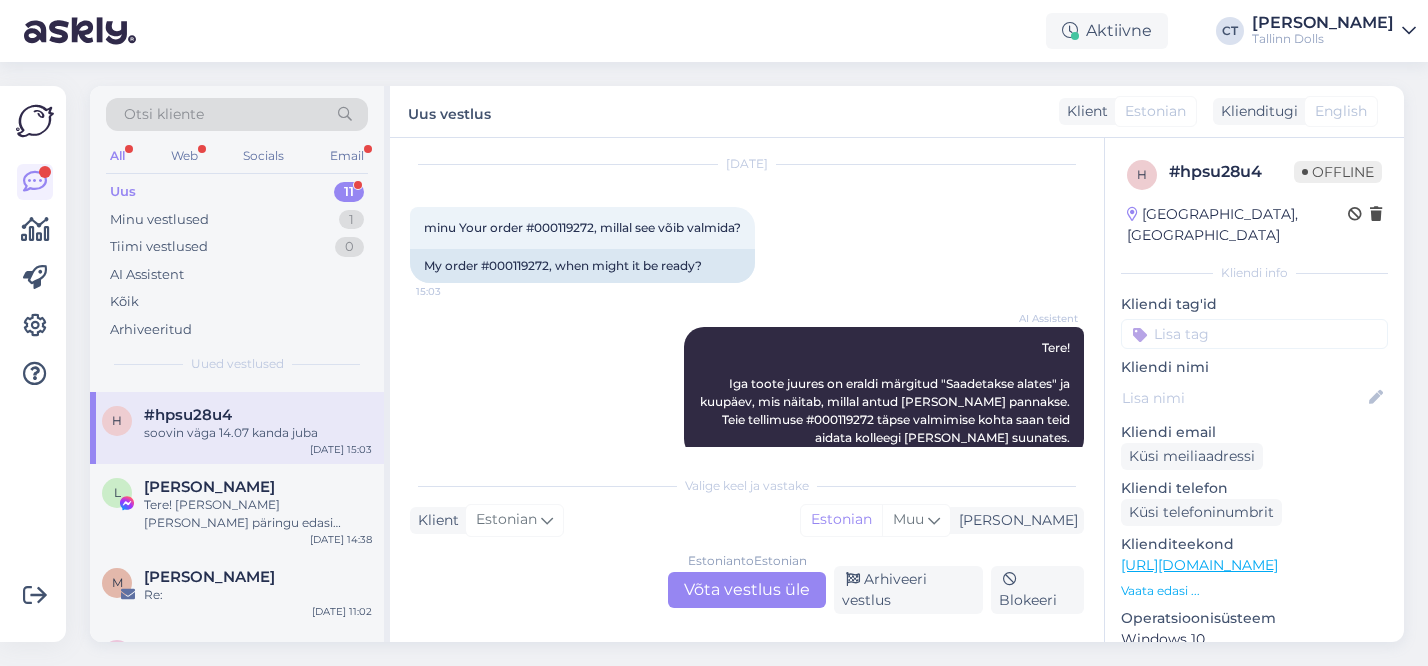scroll, scrollTop: 211, scrollLeft: 0, axis: vertical 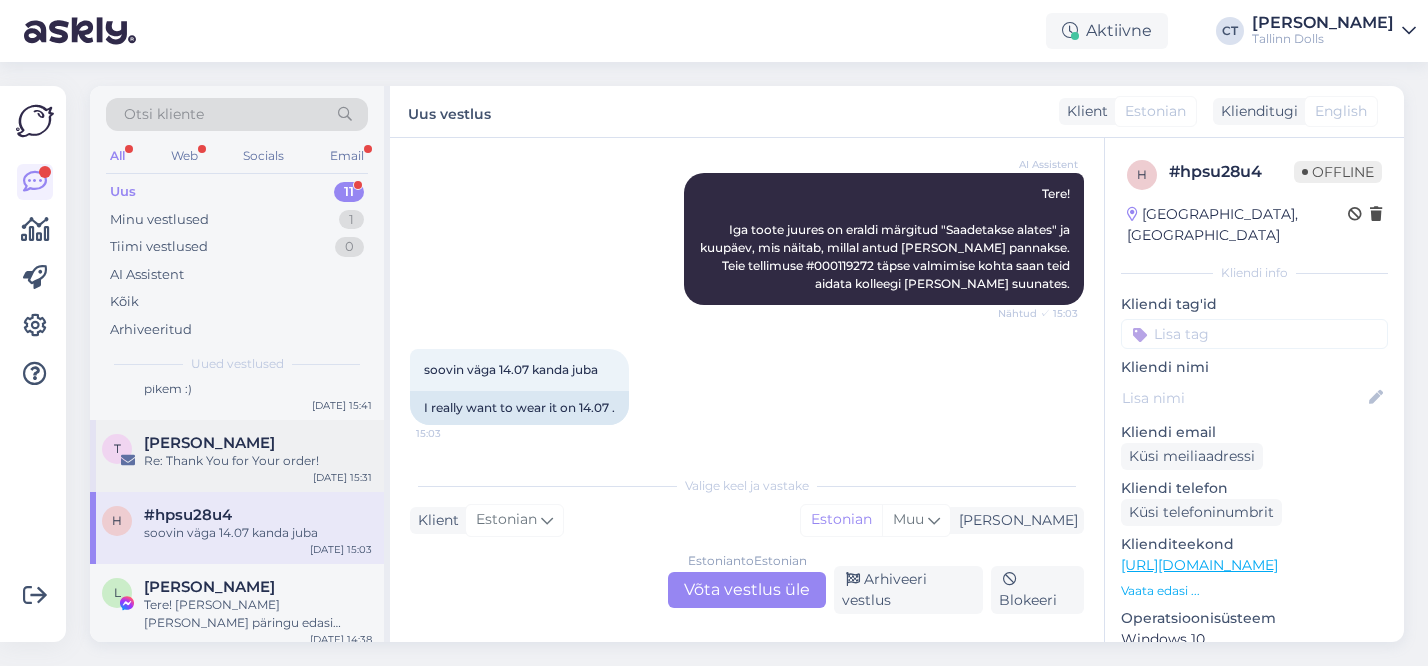 click on "[PERSON_NAME]" at bounding box center [209, 443] 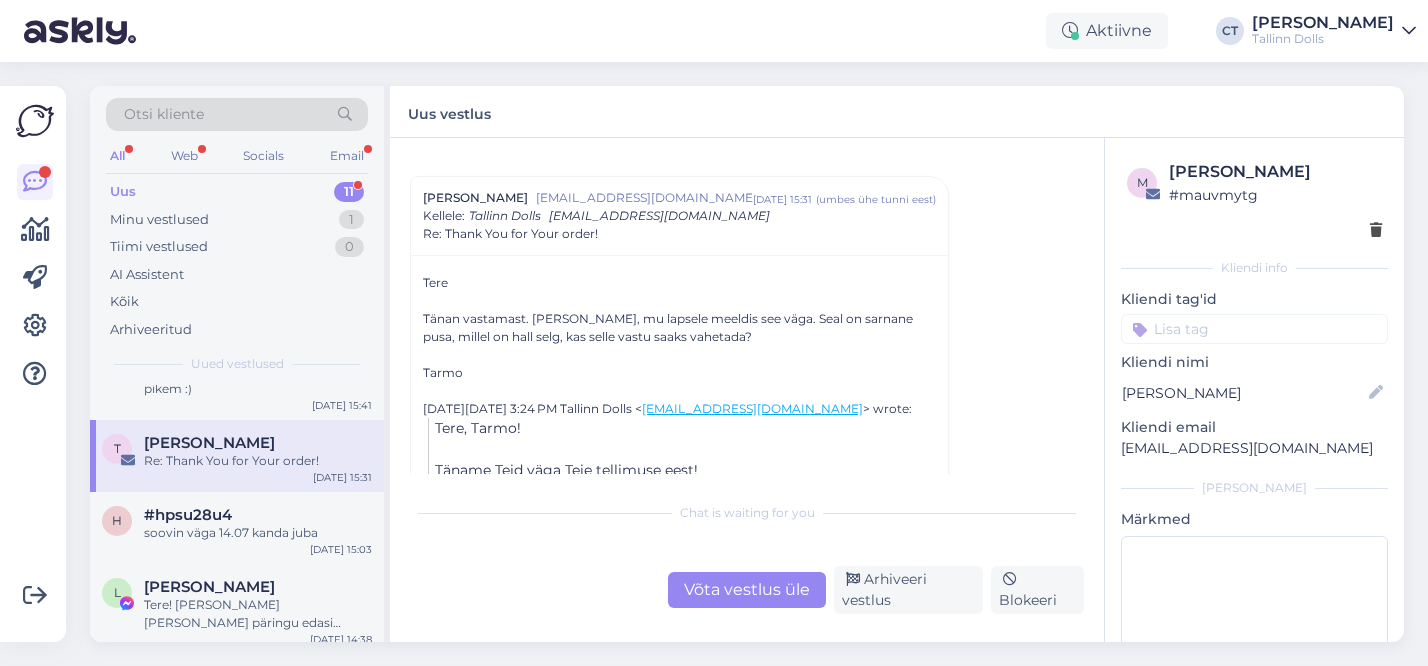 scroll, scrollTop: 247, scrollLeft: 0, axis: vertical 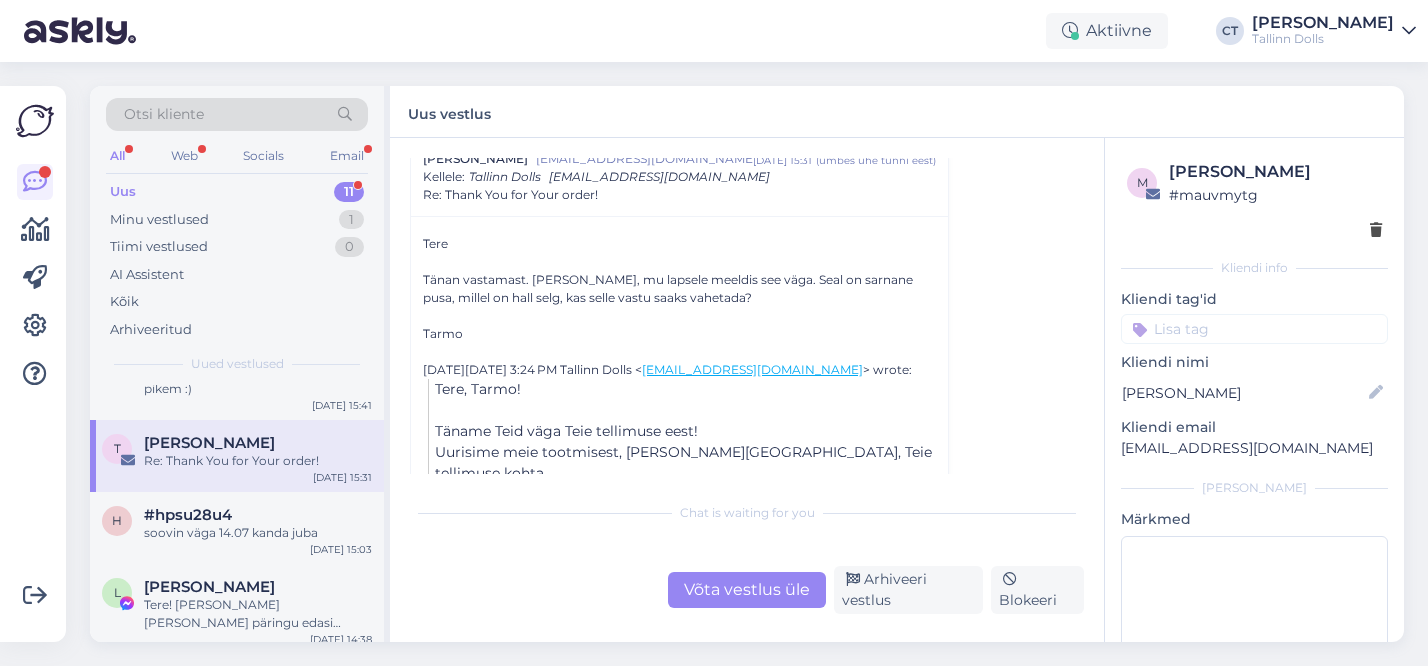 click on "Võta vestlus üle" at bounding box center [747, 590] 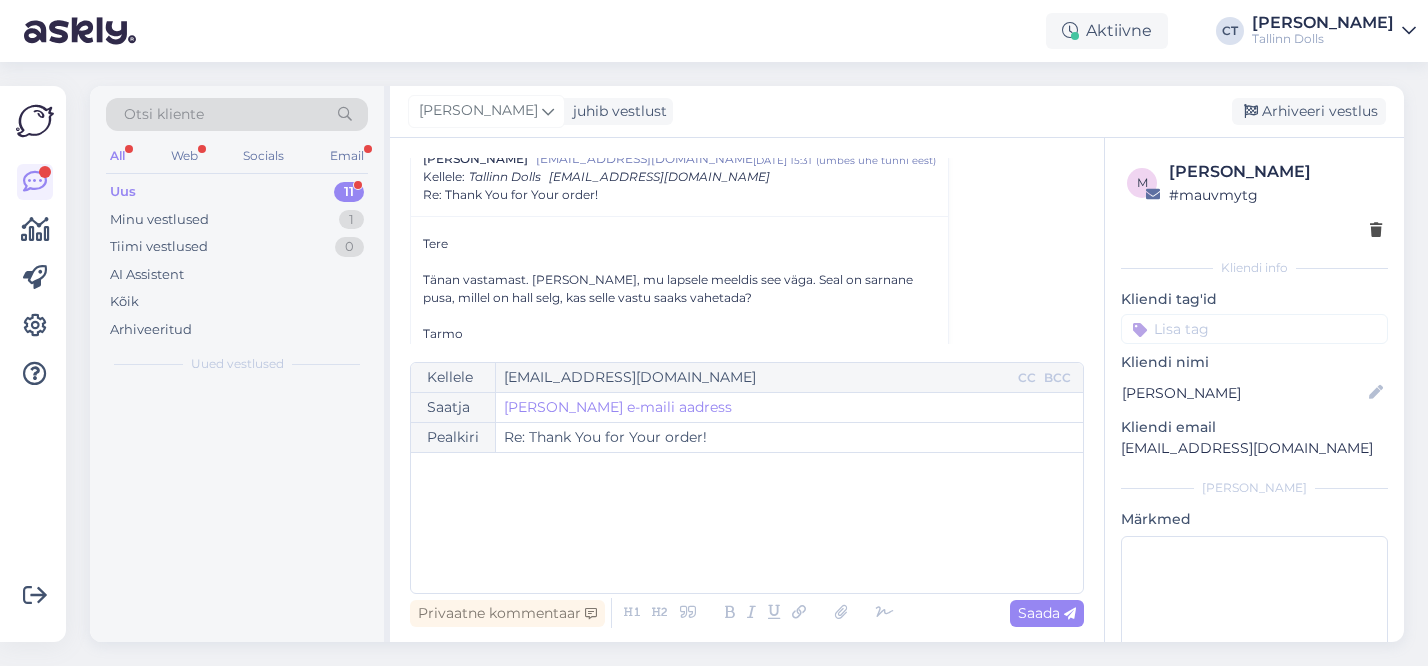 scroll, scrollTop: 226, scrollLeft: 0, axis: vertical 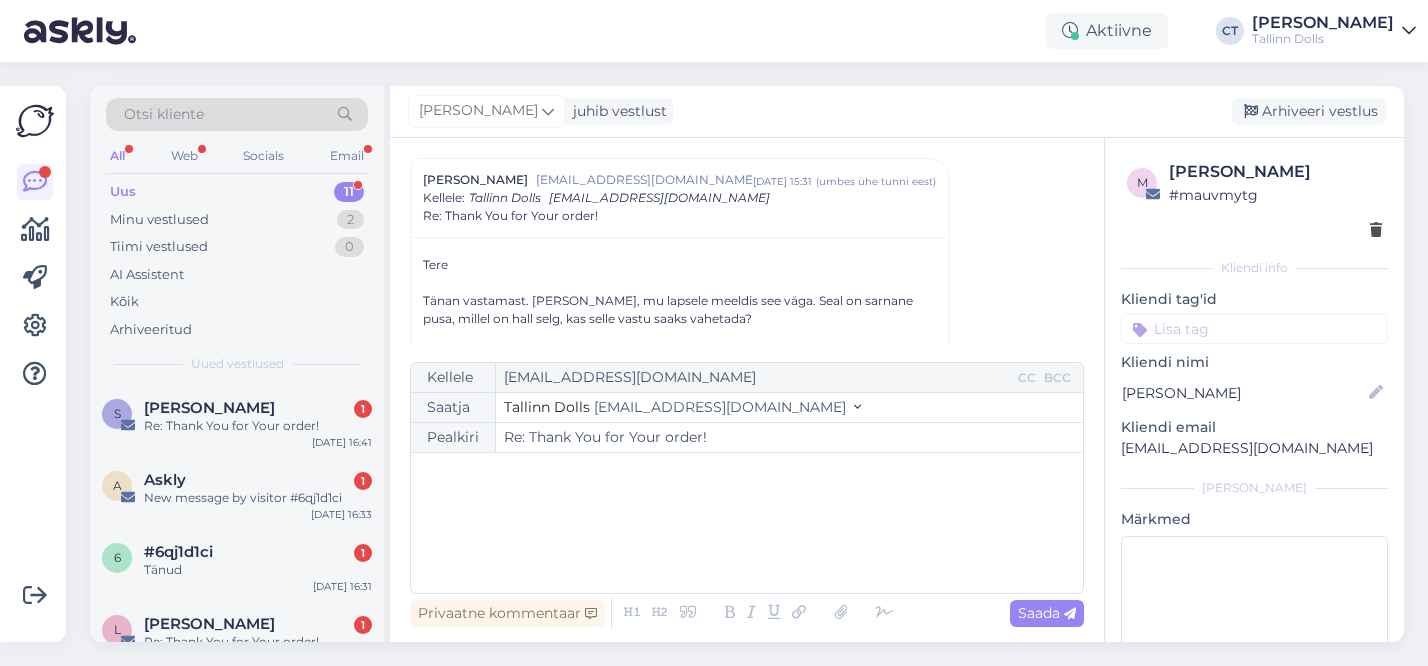 click on "﻿" at bounding box center (747, 523) 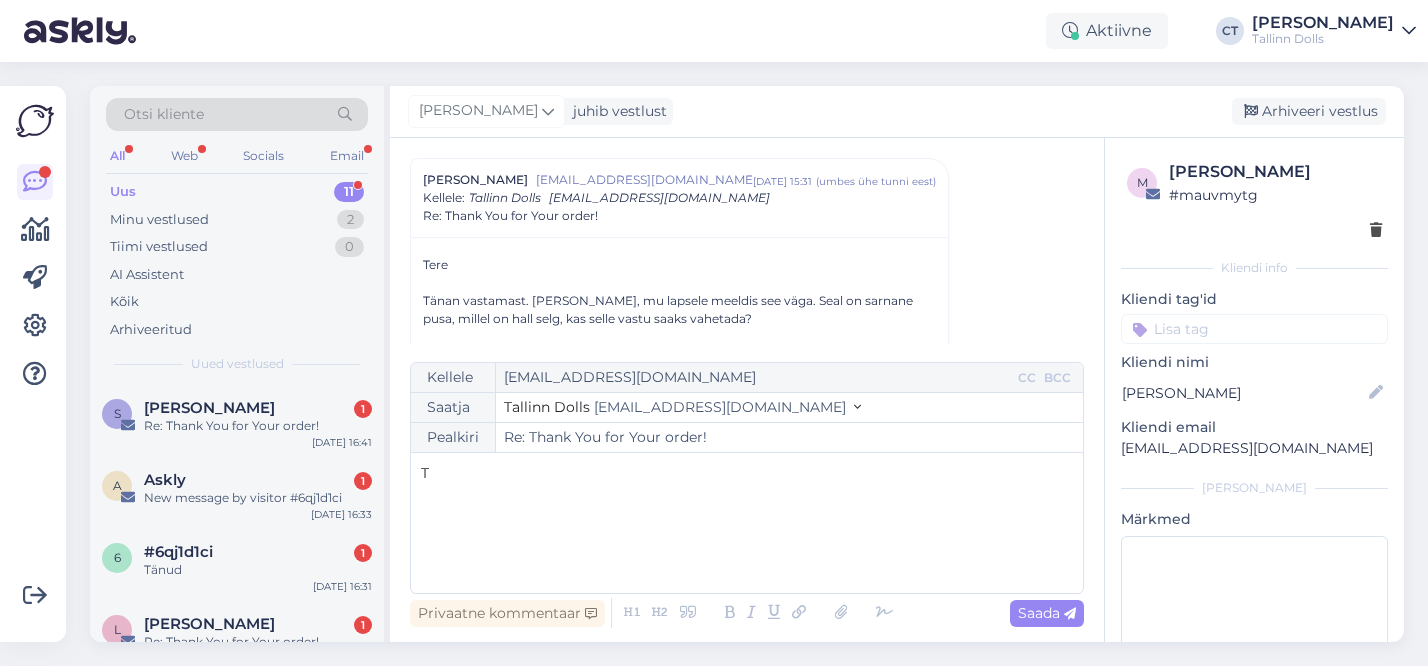 type 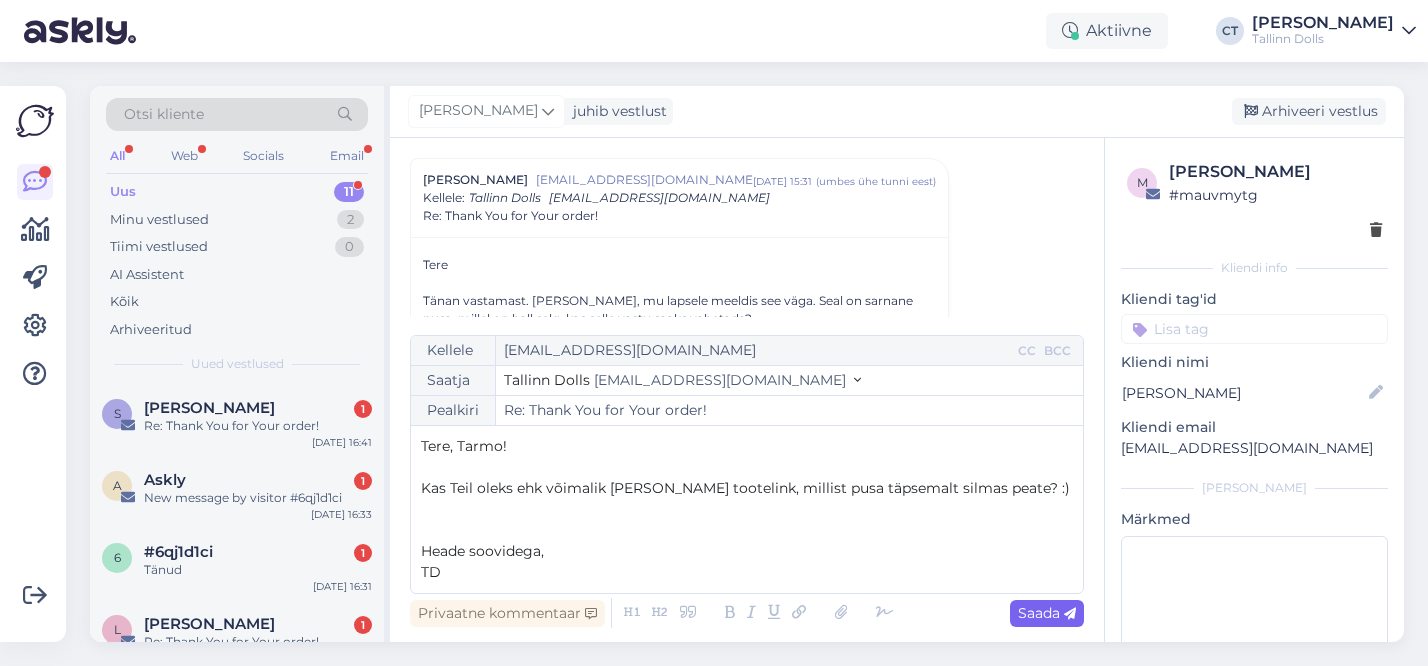 click on "Saada" at bounding box center [1047, 613] 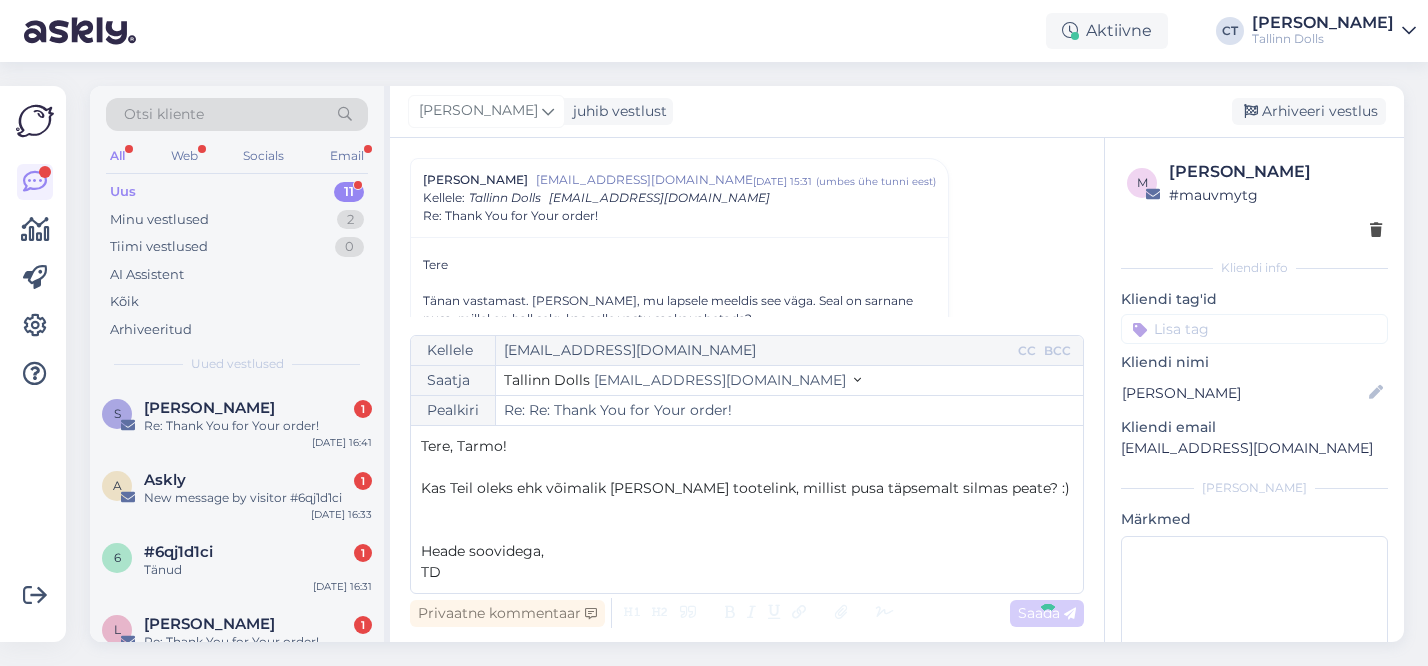 type on "Re: Thank You for Your order!" 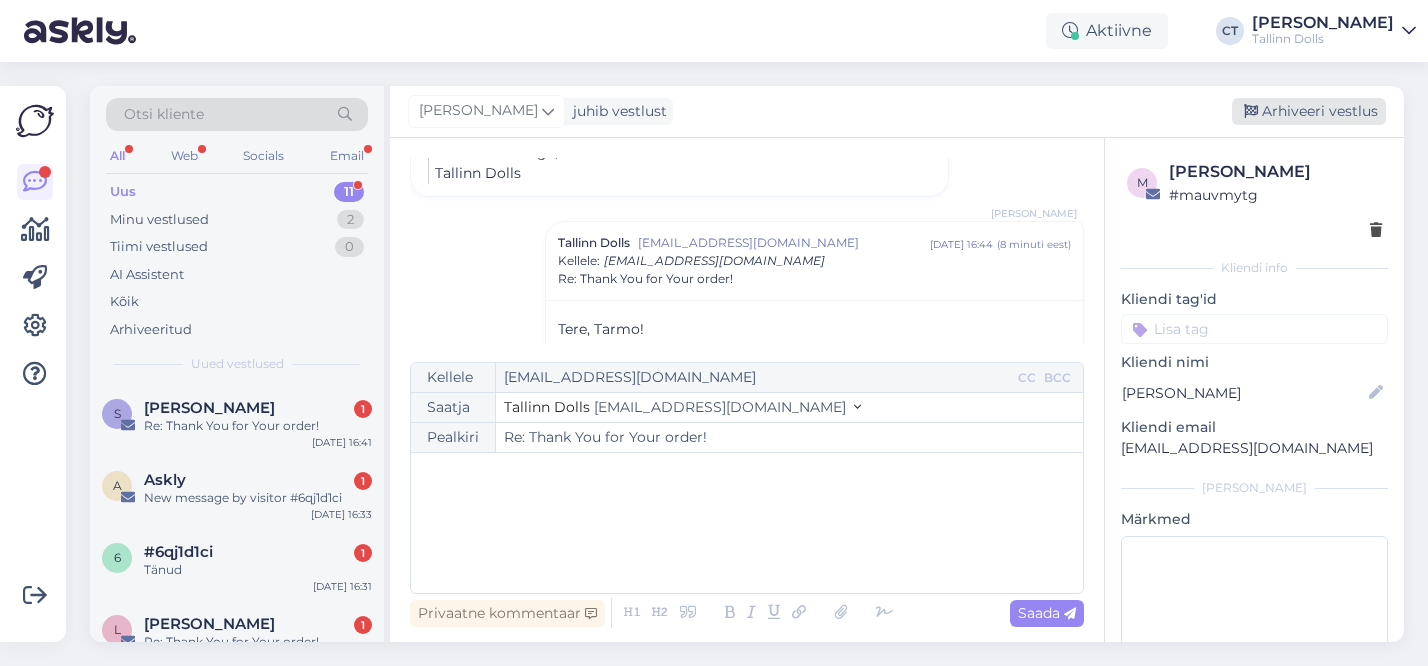 click on "Arhiveeri vestlus" at bounding box center [1309, 111] 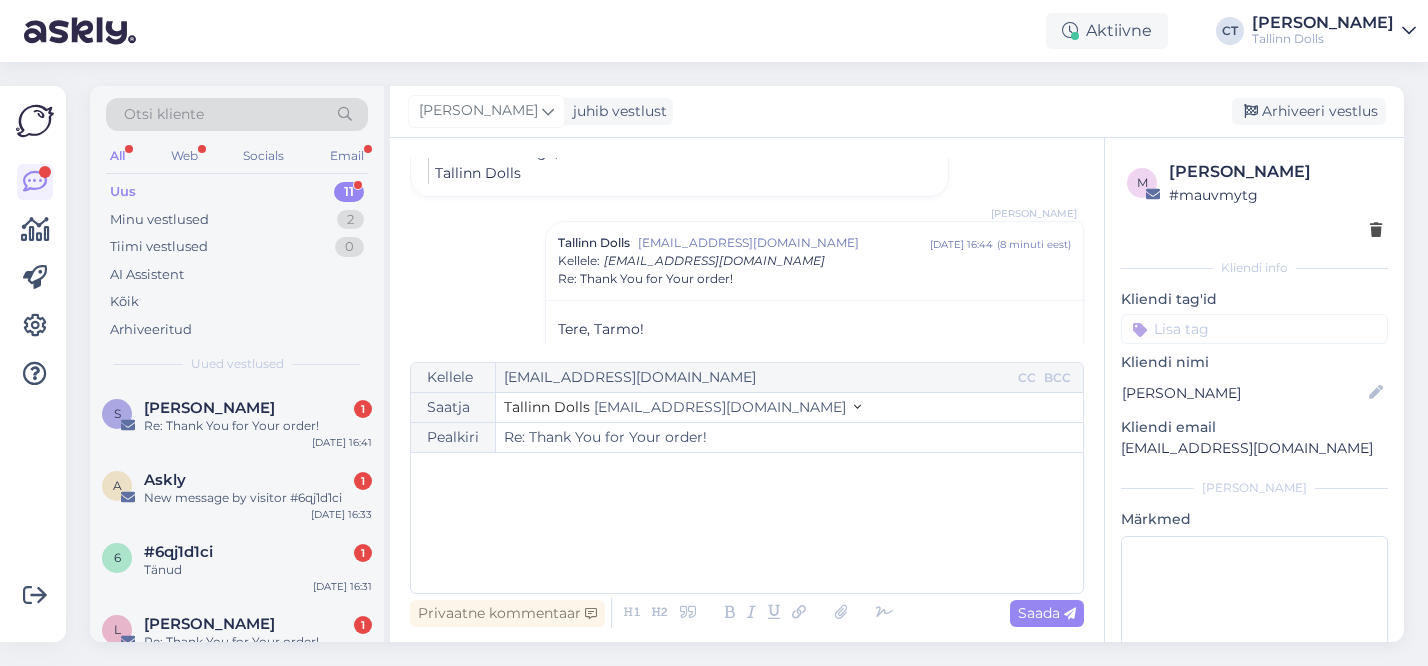scroll, scrollTop: 700, scrollLeft: 0, axis: vertical 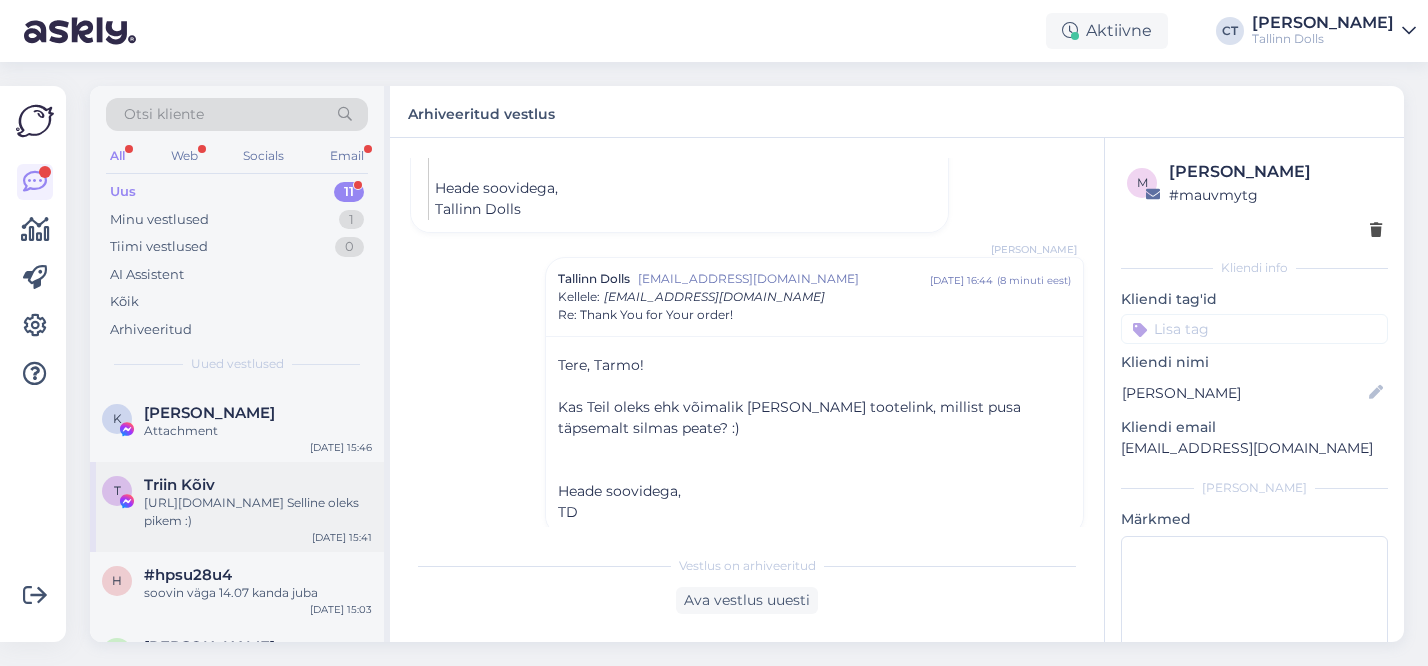 click on "[URL][DOMAIN_NAME]
Selline oleks pikem :)" at bounding box center [258, 512] 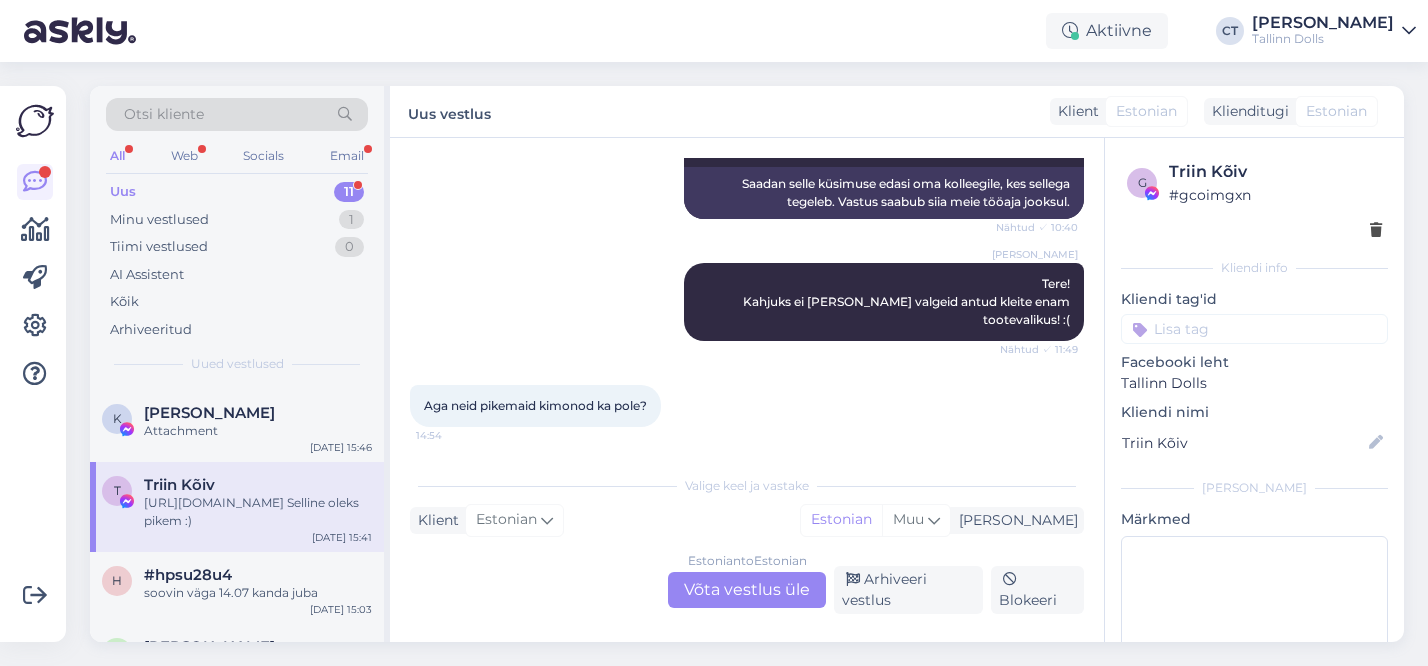 scroll, scrollTop: 529, scrollLeft: 0, axis: vertical 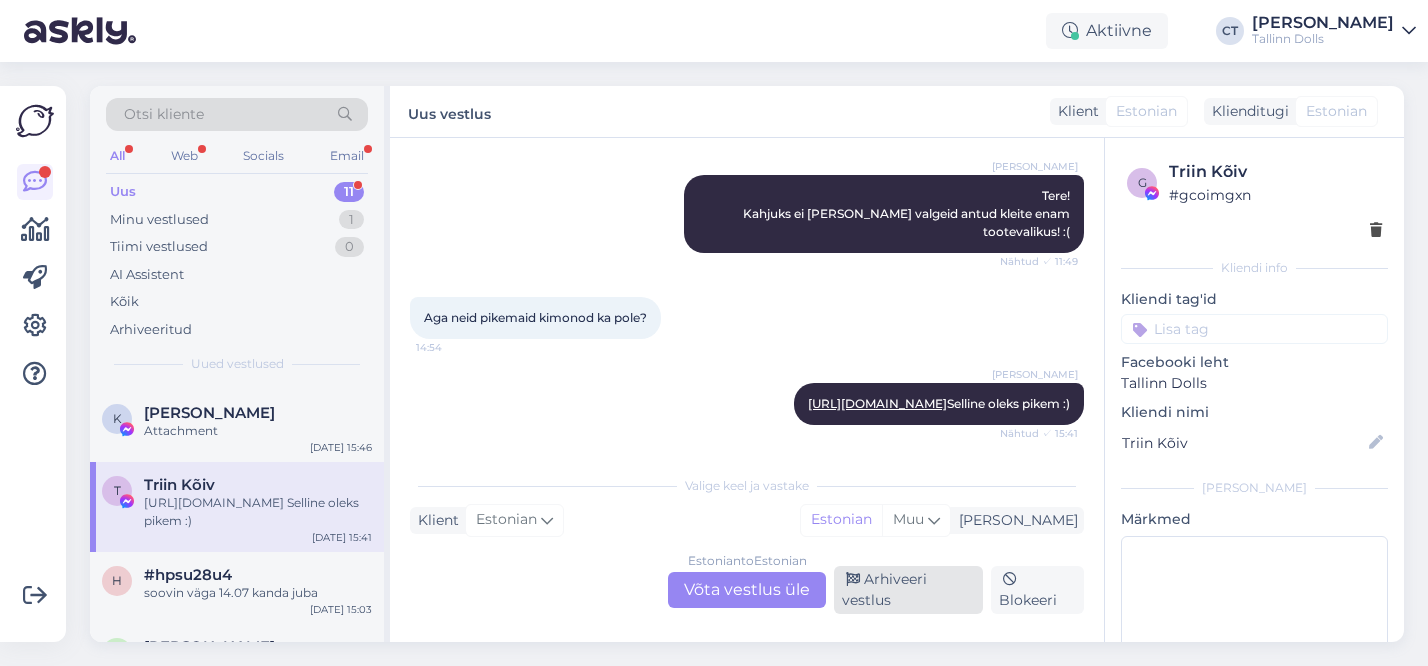 click on "Arhiveeri vestlus" at bounding box center (908, 590) 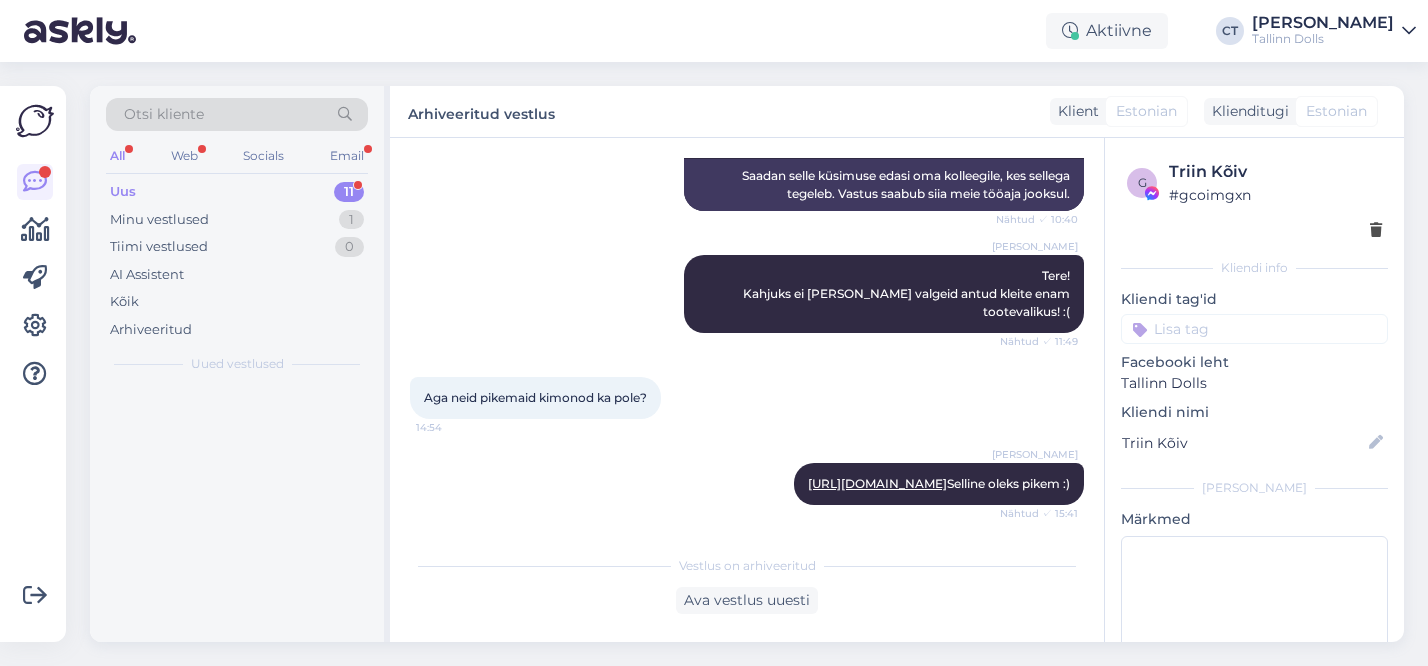 scroll, scrollTop: 0, scrollLeft: 0, axis: both 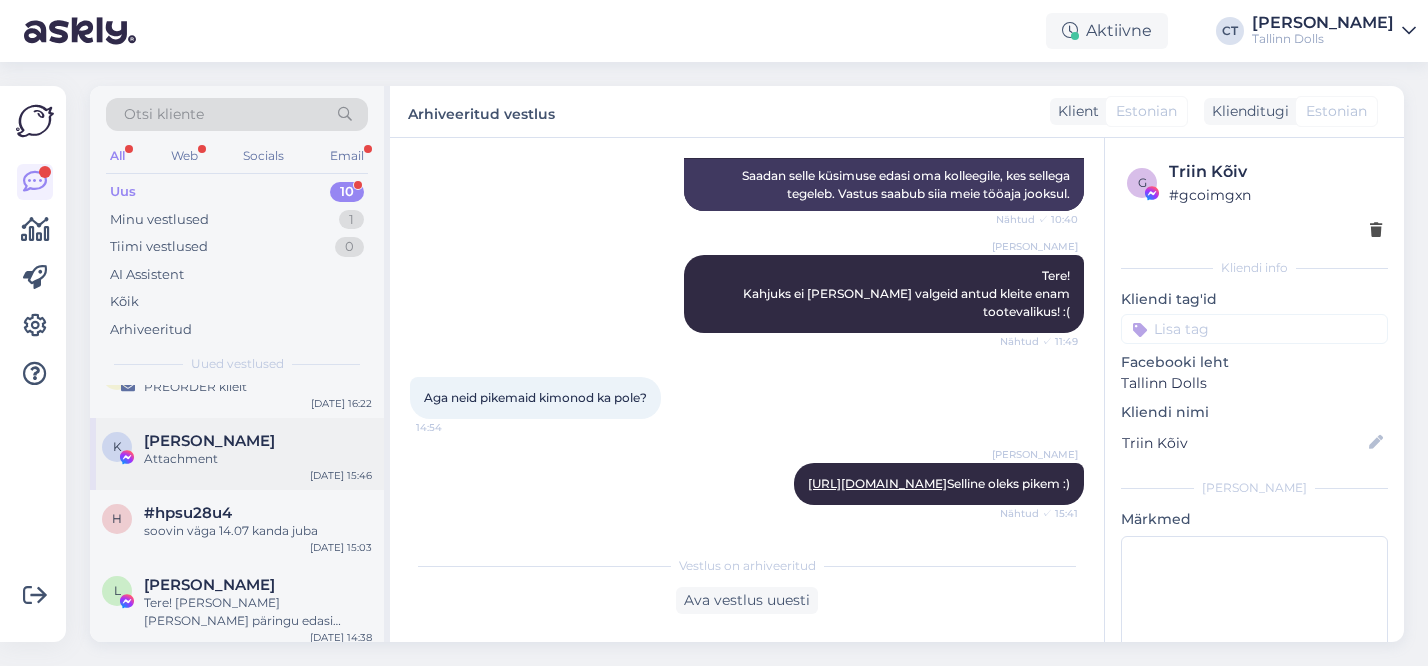 click on "K [PERSON_NAME] Attachment [DATE] 15:46" at bounding box center [237, 454] 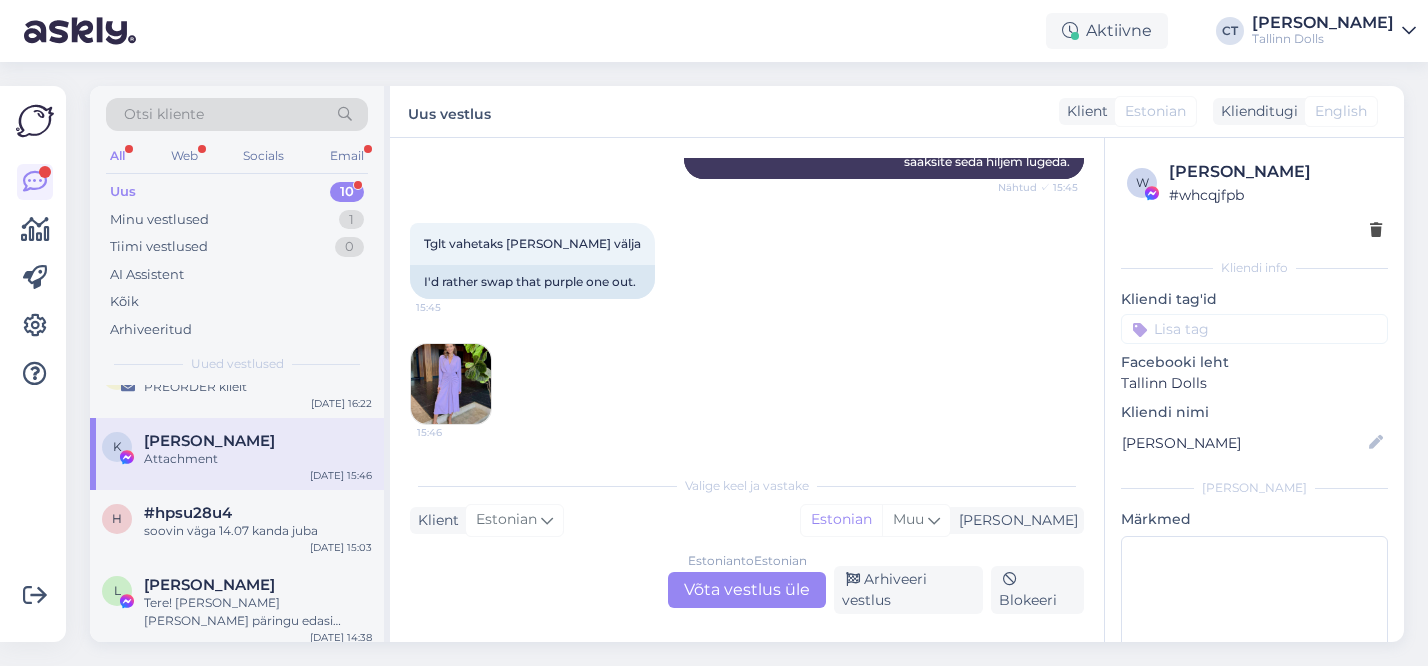 click on "Estonian  to  Estonian Võta vestlus üle" at bounding box center (747, 590) 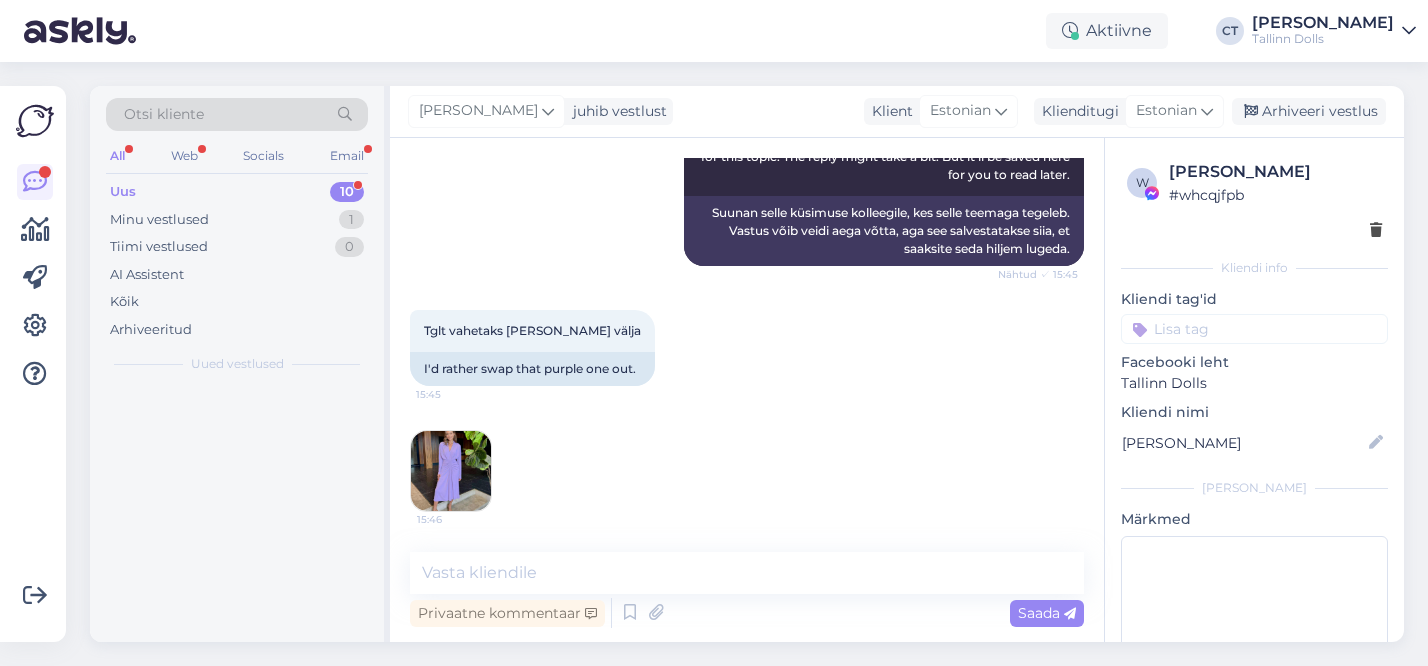 scroll, scrollTop: 2912, scrollLeft: 0, axis: vertical 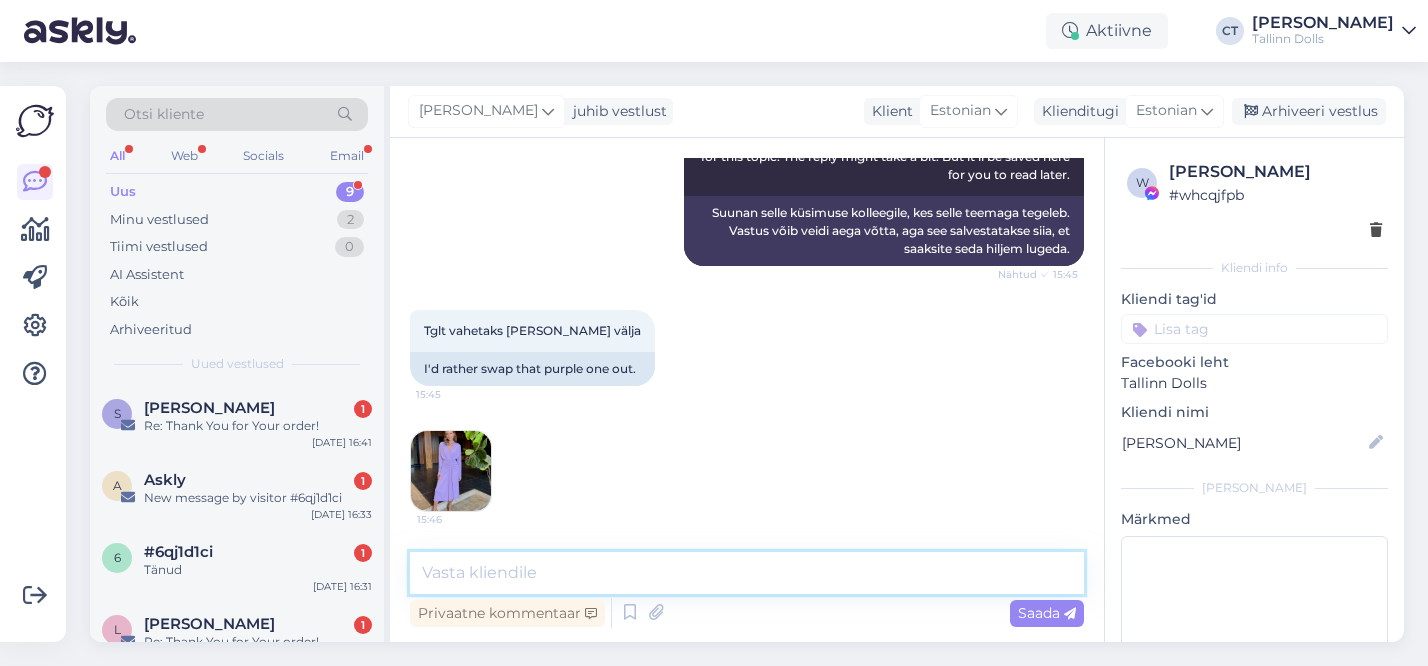 click at bounding box center [747, 573] 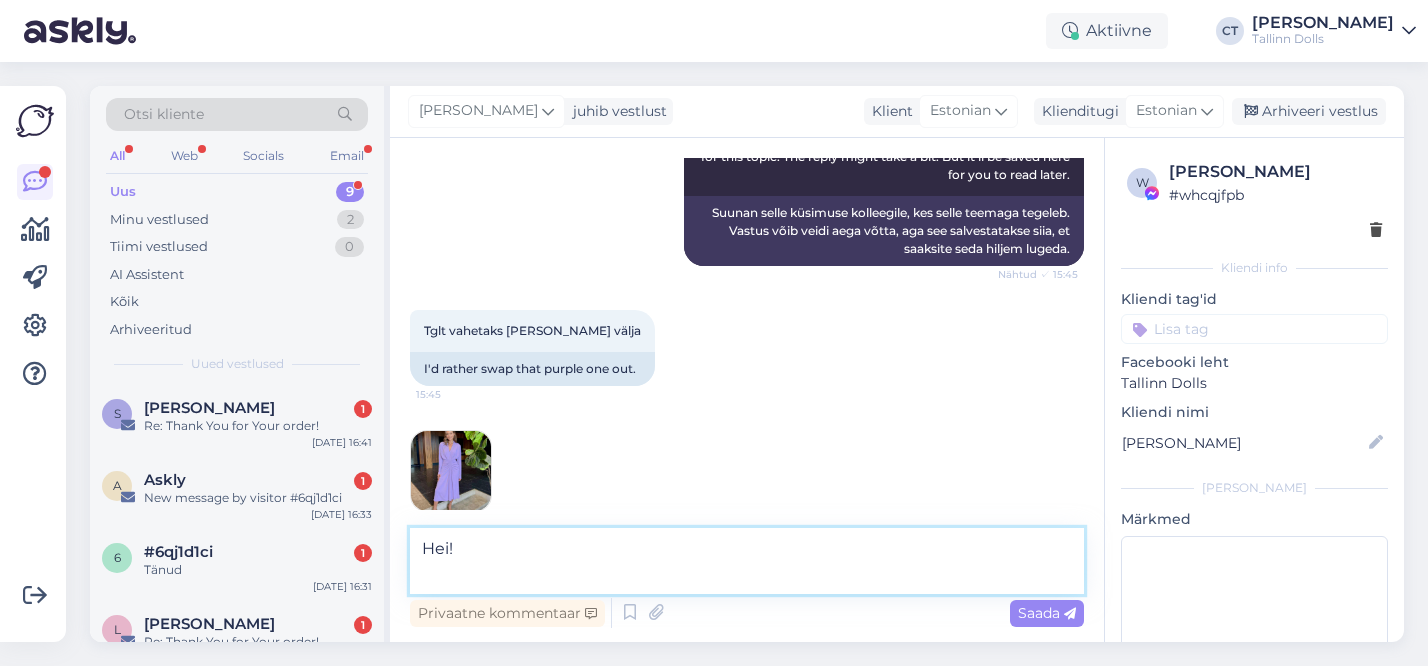 scroll, scrollTop: 2936, scrollLeft: 0, axis: vertical 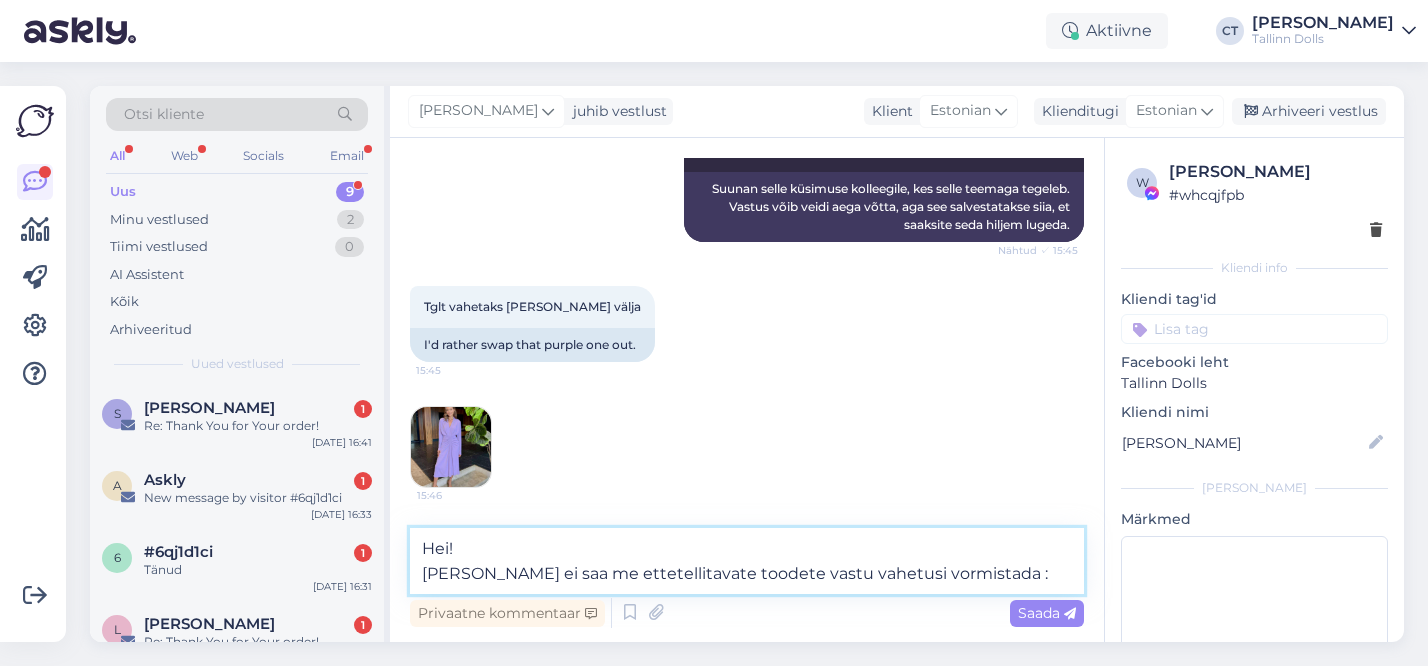 type on "Hei!
[PERSON_NAME] ei saa me ettetellitavate toodete vastu vahetusi vormistada :(" 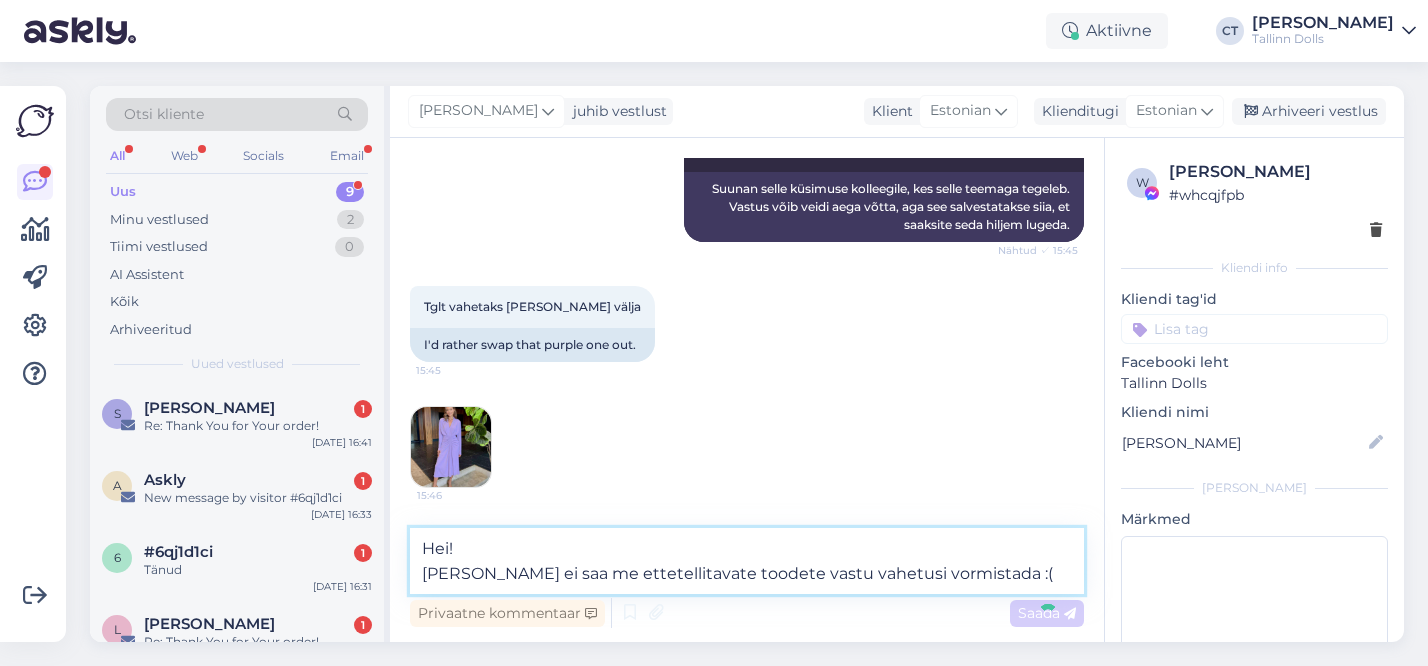 type 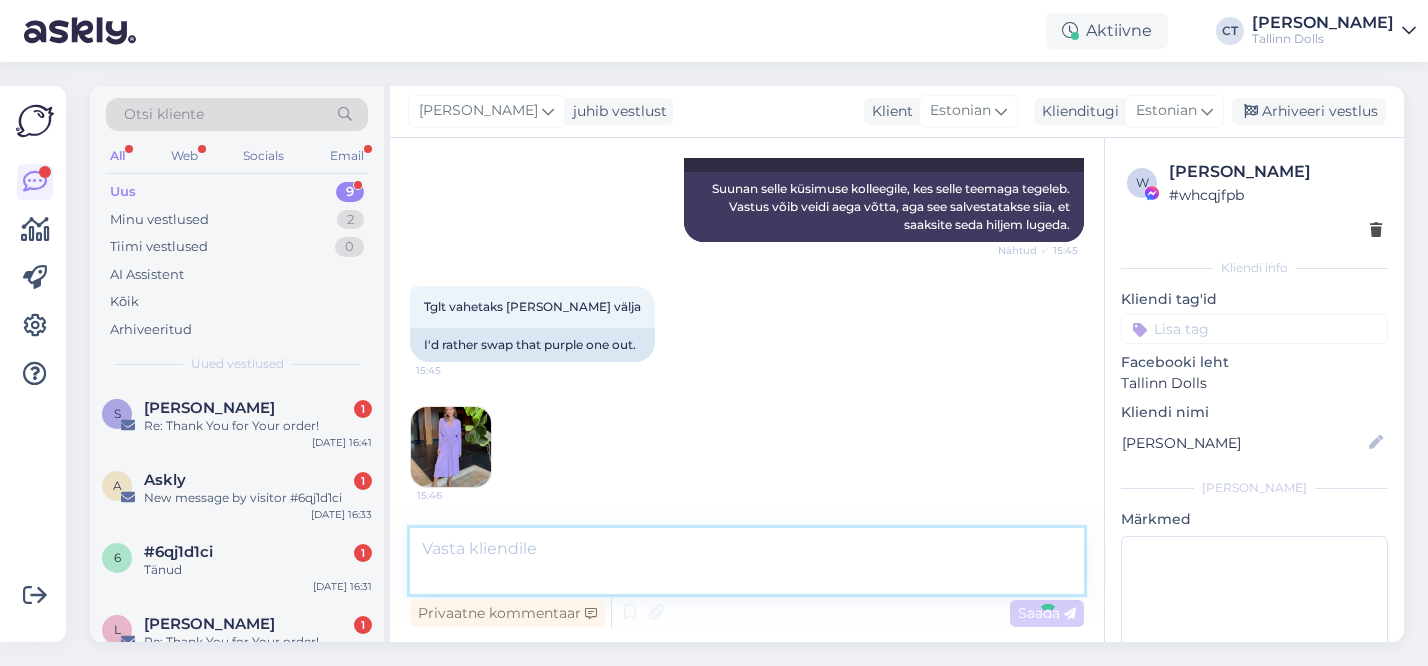 scroll, scrollTop: 3034, scrollLeft: 0, axis: vertical 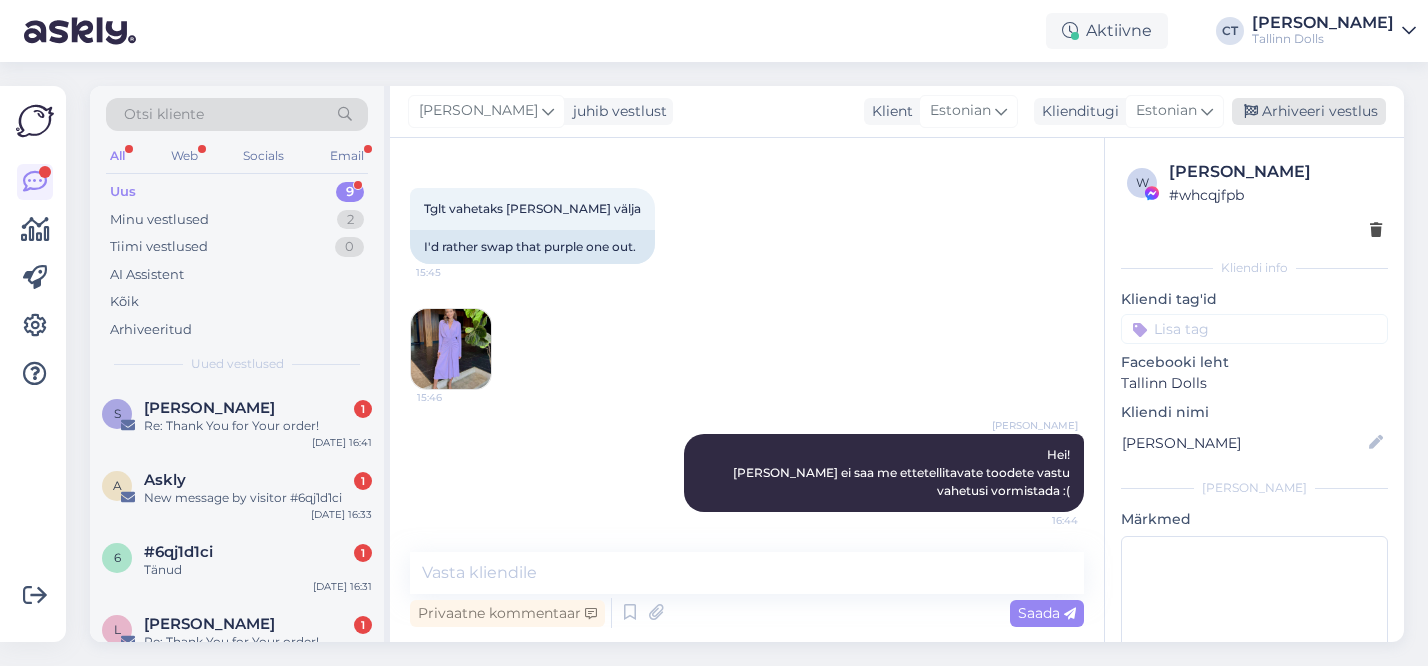click on "Arhiveeri vestlus" at bounding box center [1309, 111] 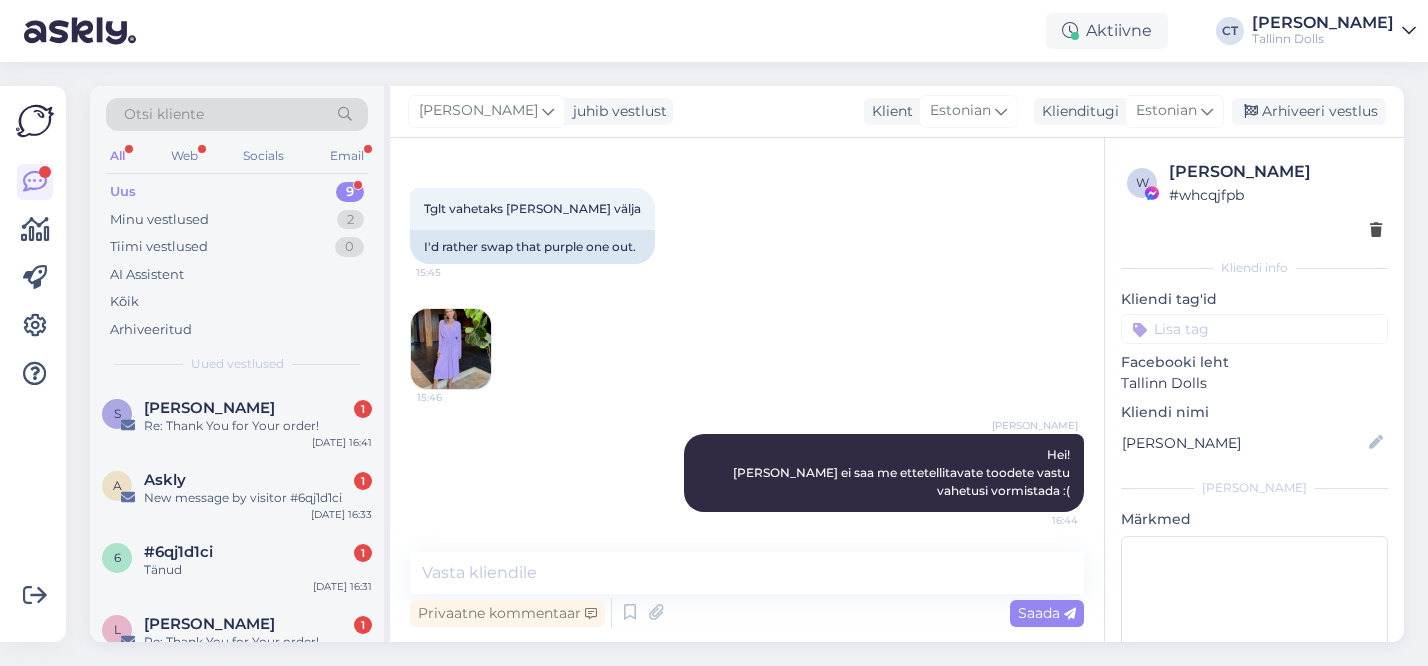 scroll, scrollTop: 3041, scrollLeft: 0, axis: vertical 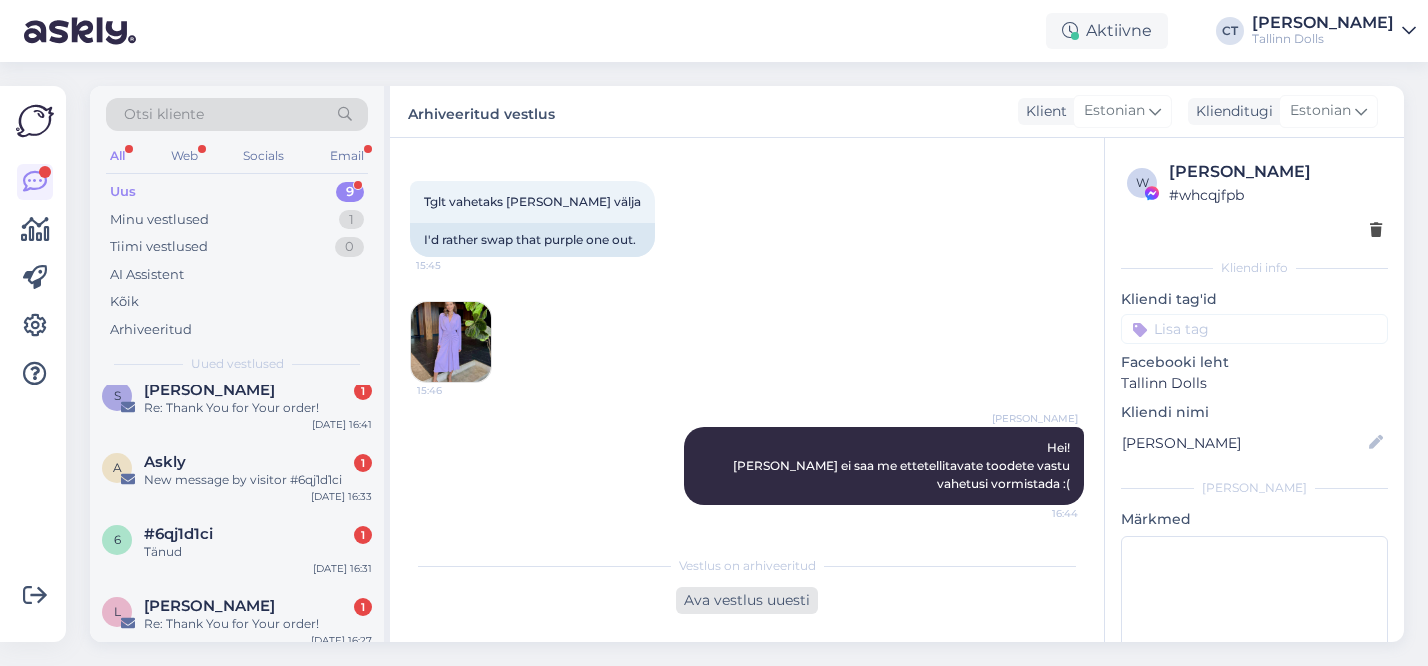 click on "Ava vestlus uuesti" at bounding box center (747, 600) 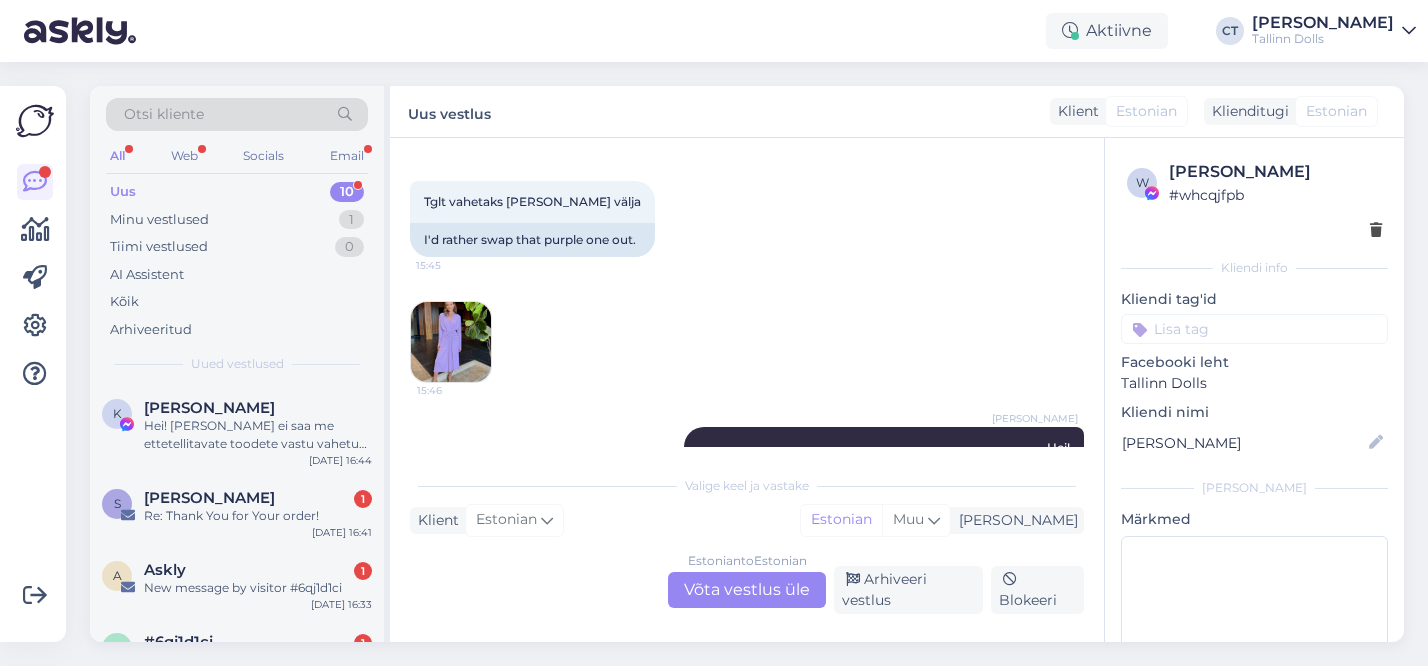click on "Estonian  to  Estonian Võta vestlus üle" at bounding box center [747, 590] 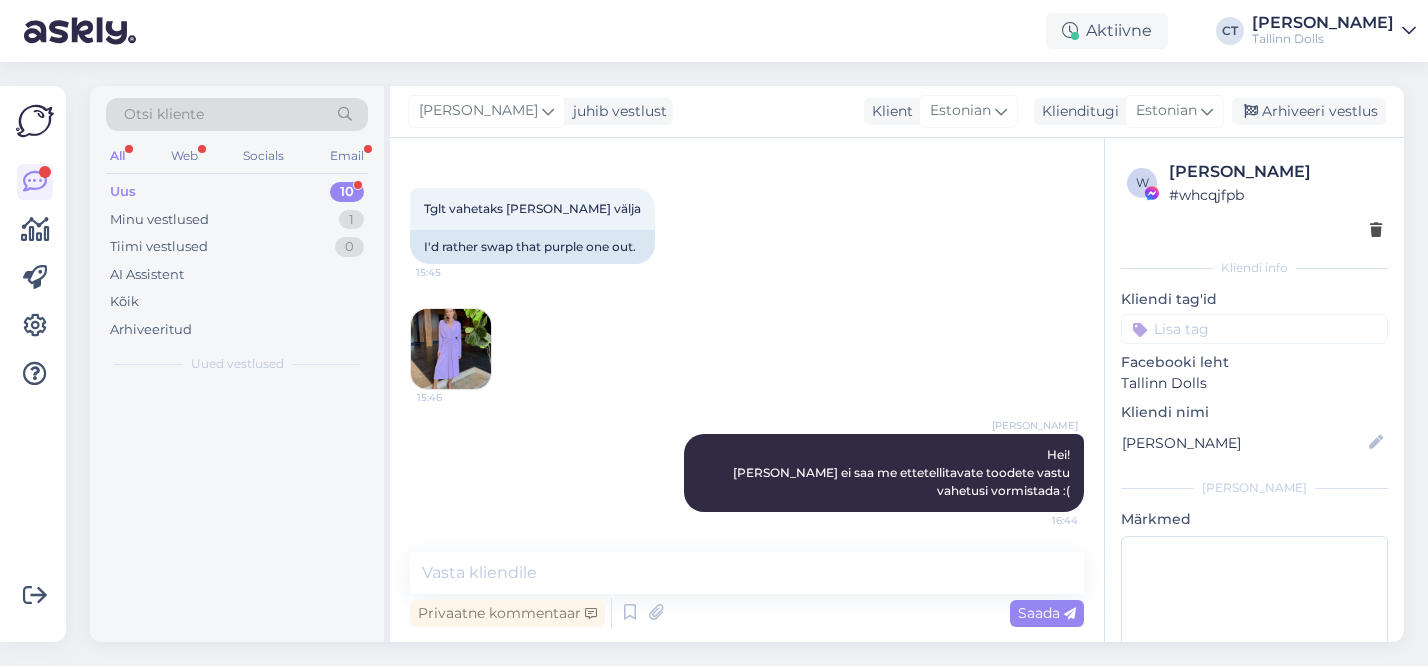 scroll, scrollTop: 3034, scrollLeft: 0, axis: vertical 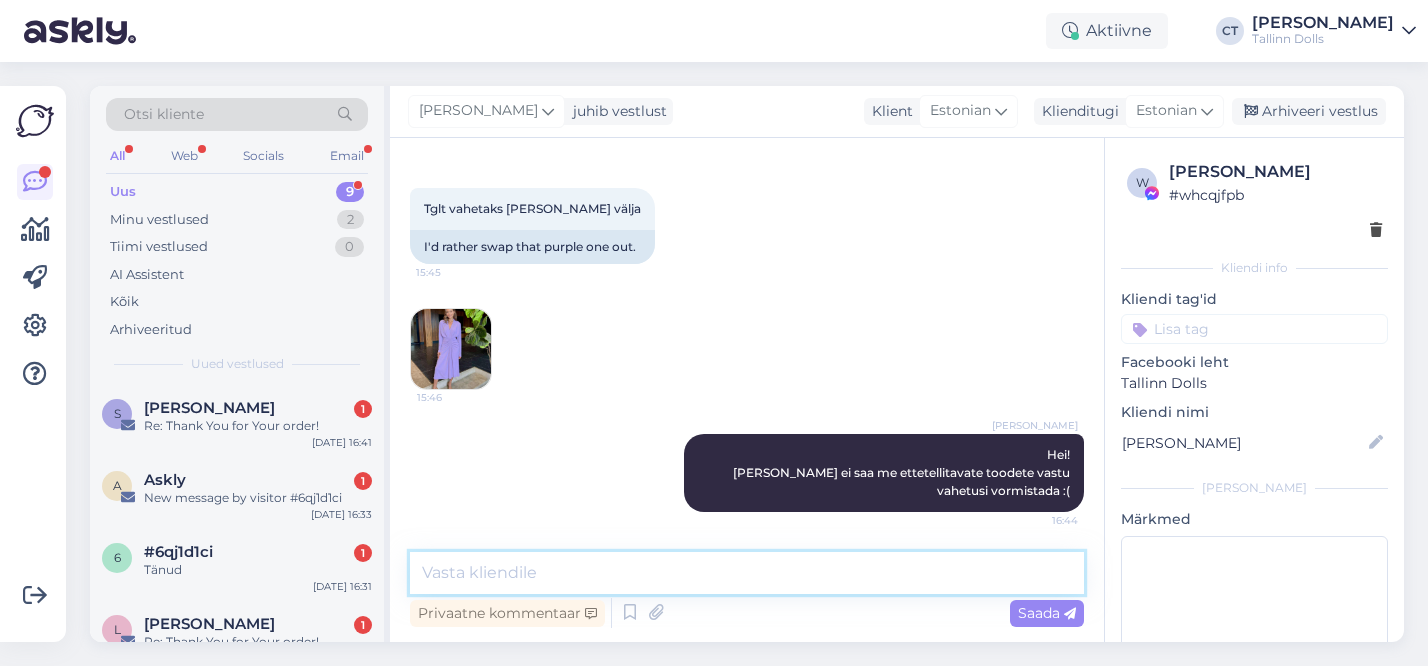 click at bounding box center [747, 573] 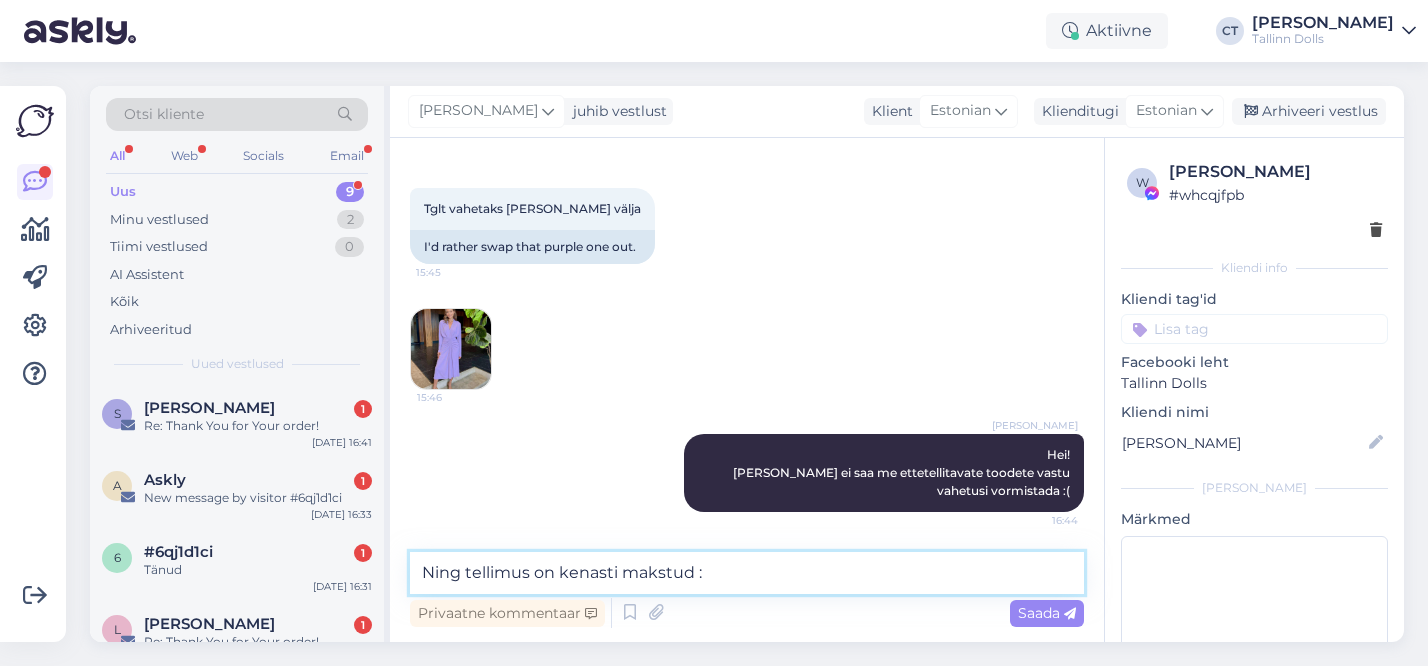type on "Ning tellimus on kenasti makstud :)" 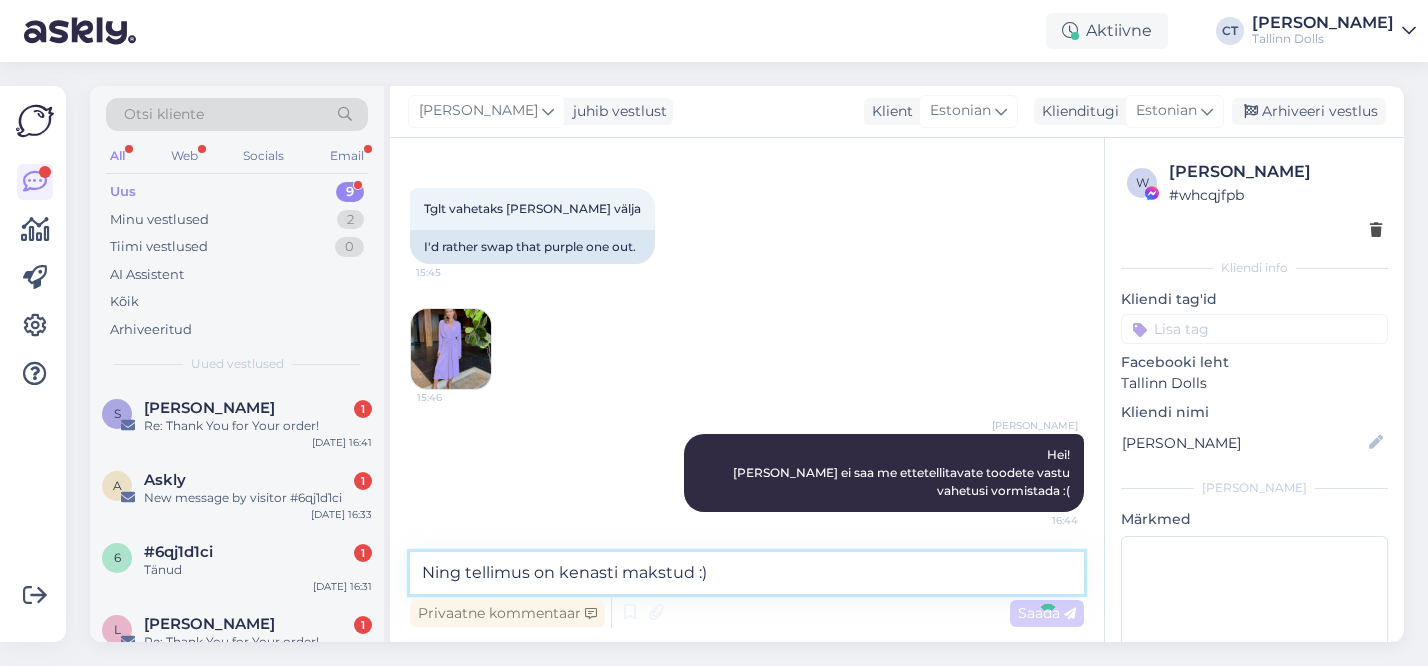 type 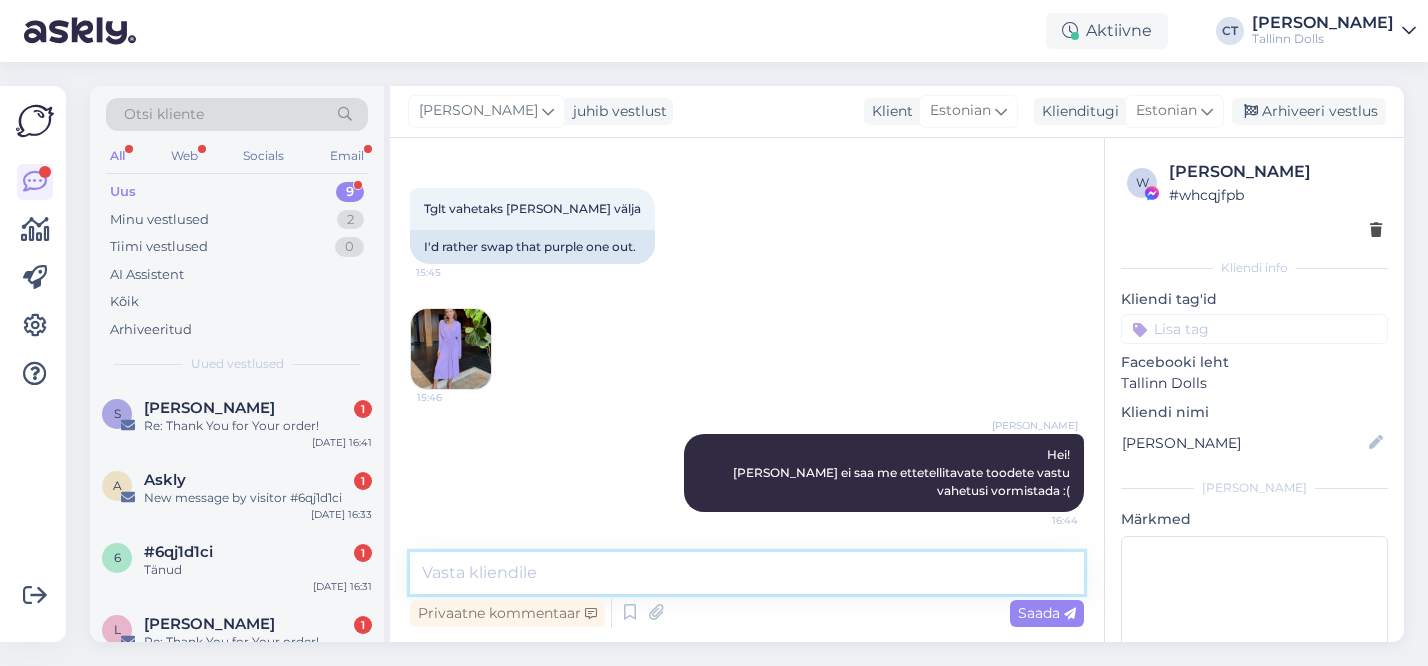 scroll, scrollTop: 3120, scrollLeft: 0, axis: vertical 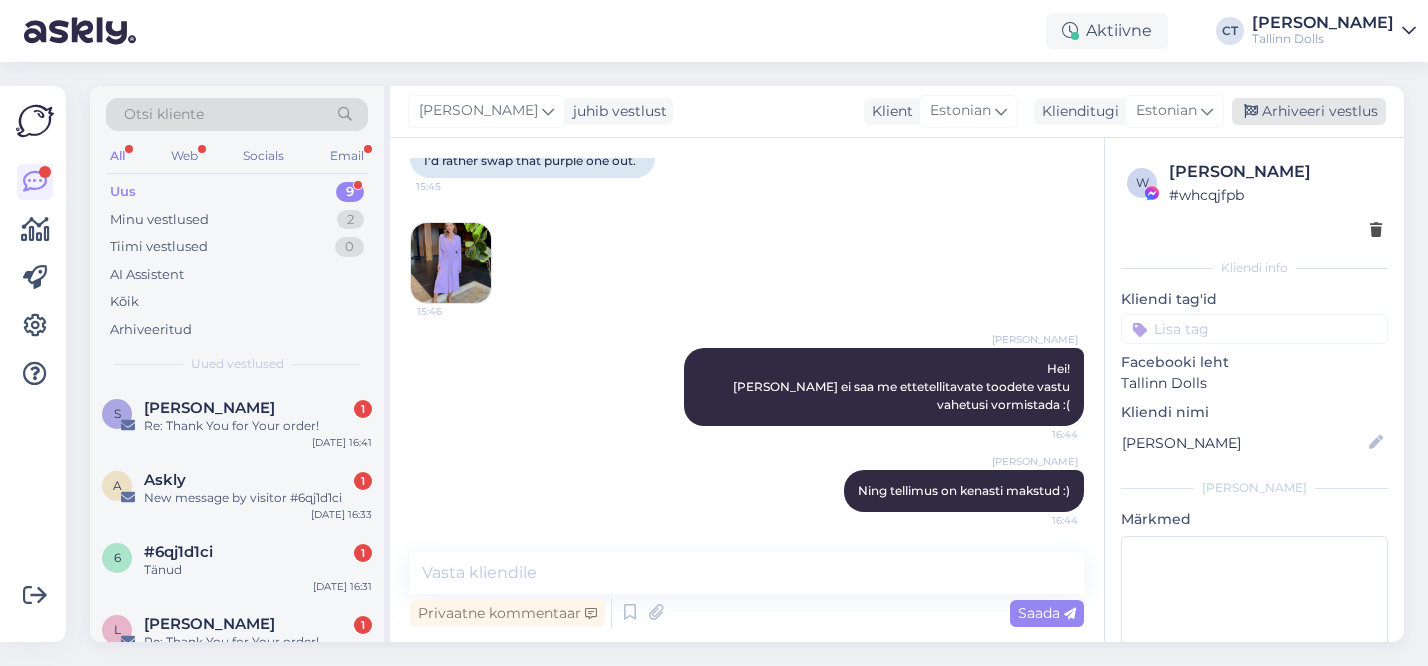 click on "Arhiveeri vestlus" at bounding box center (1309, 111) 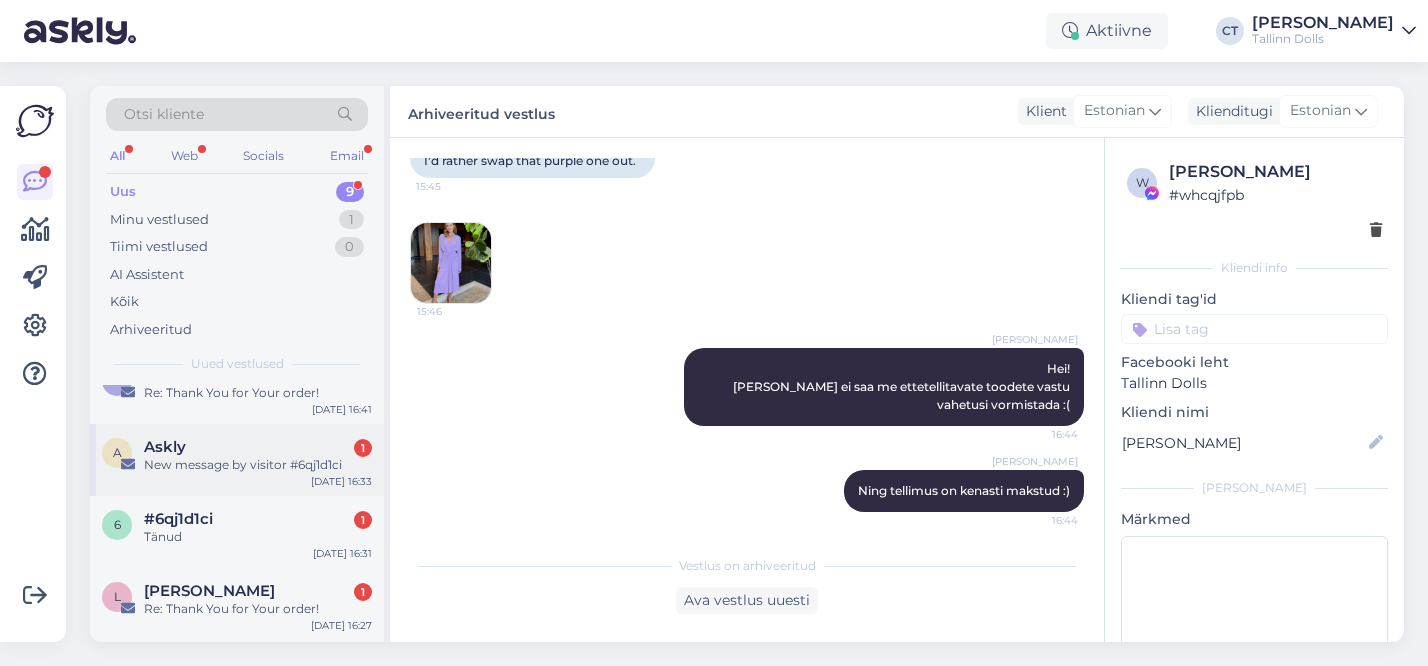 scroll, scrollTop: 31, scrollLeft: 0, axis: vertical 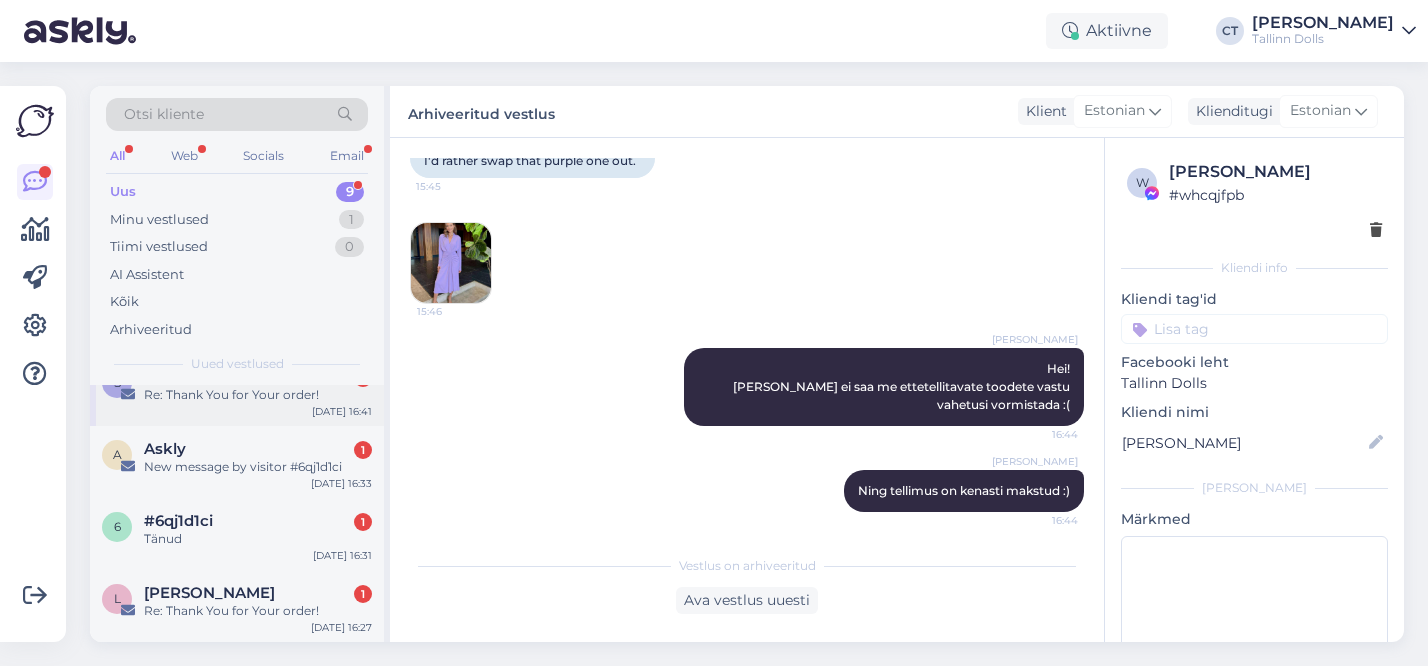 click on "S [PERSON_NAME] 1 Re: Thank You for Your order! [DATE] 16:41" at bounding box center (237, 390) 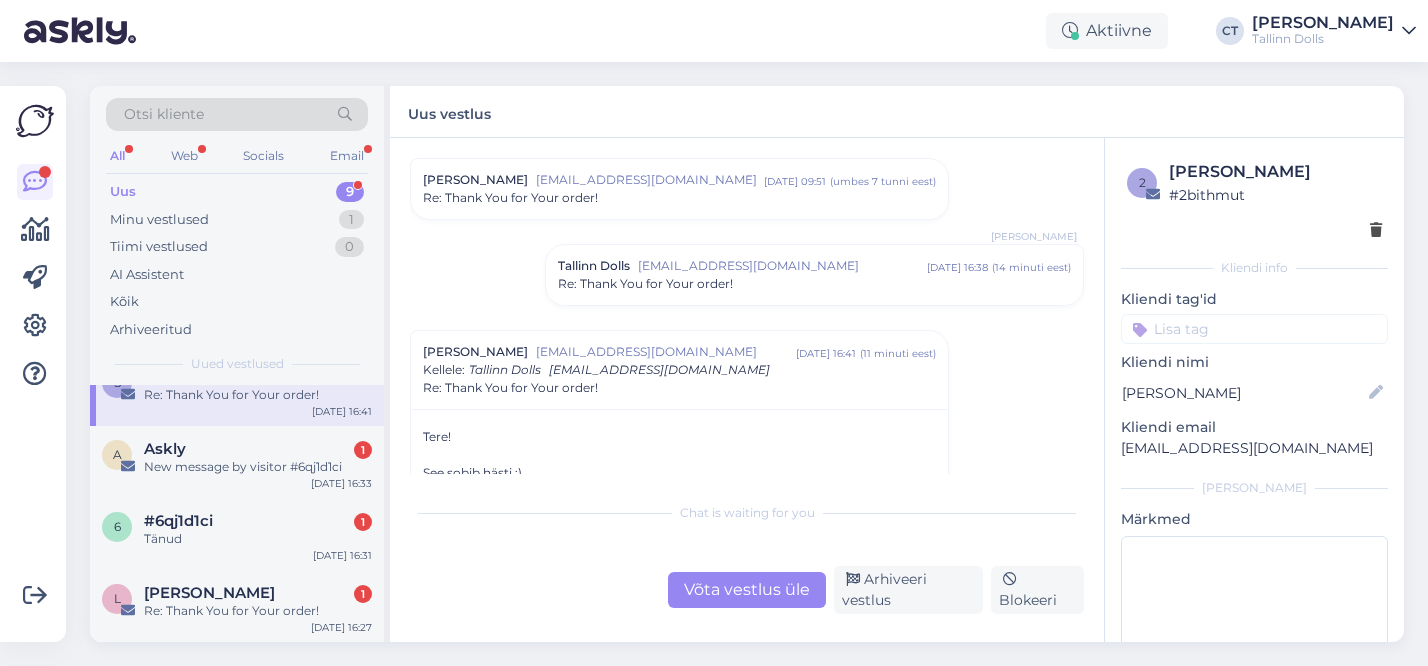 scroll, scrollTop: 347, scrollLeft: 0, axis: vertical 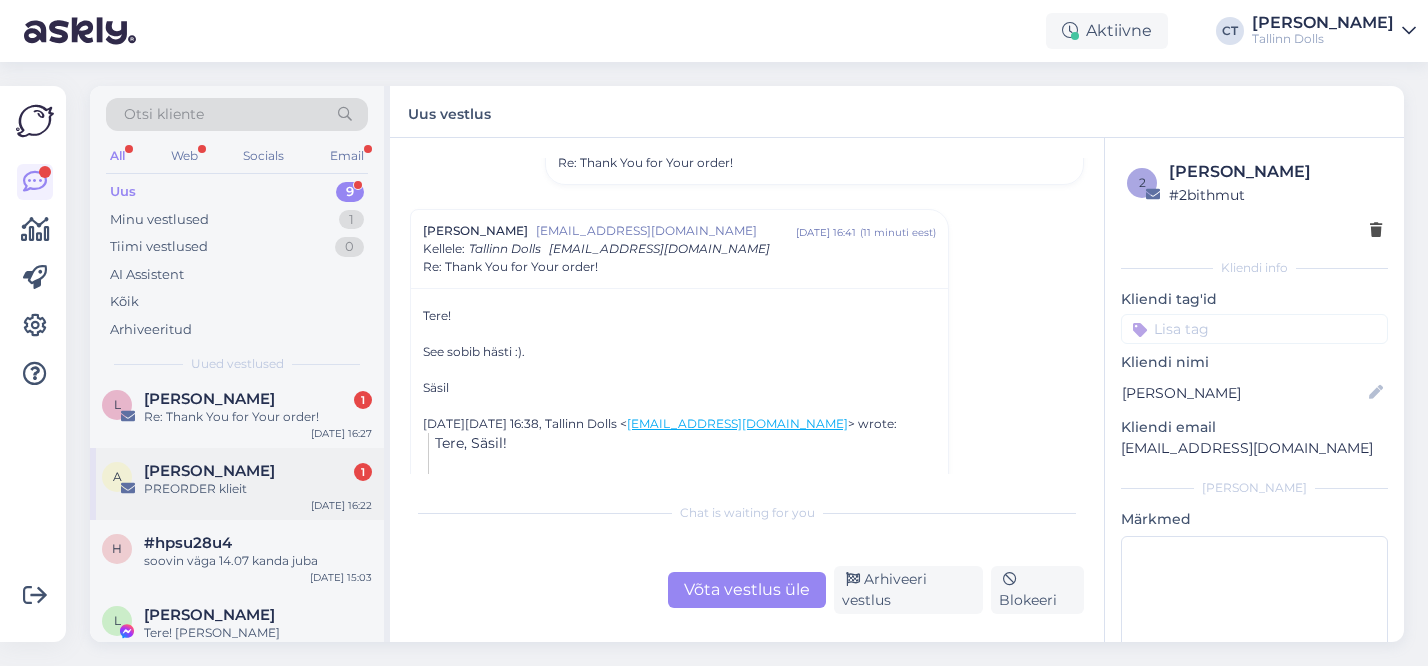 click on "A [PERSON_NAME] 1 PREORDER klieit [DATE] 16:22" at bounding box center (237, 484) 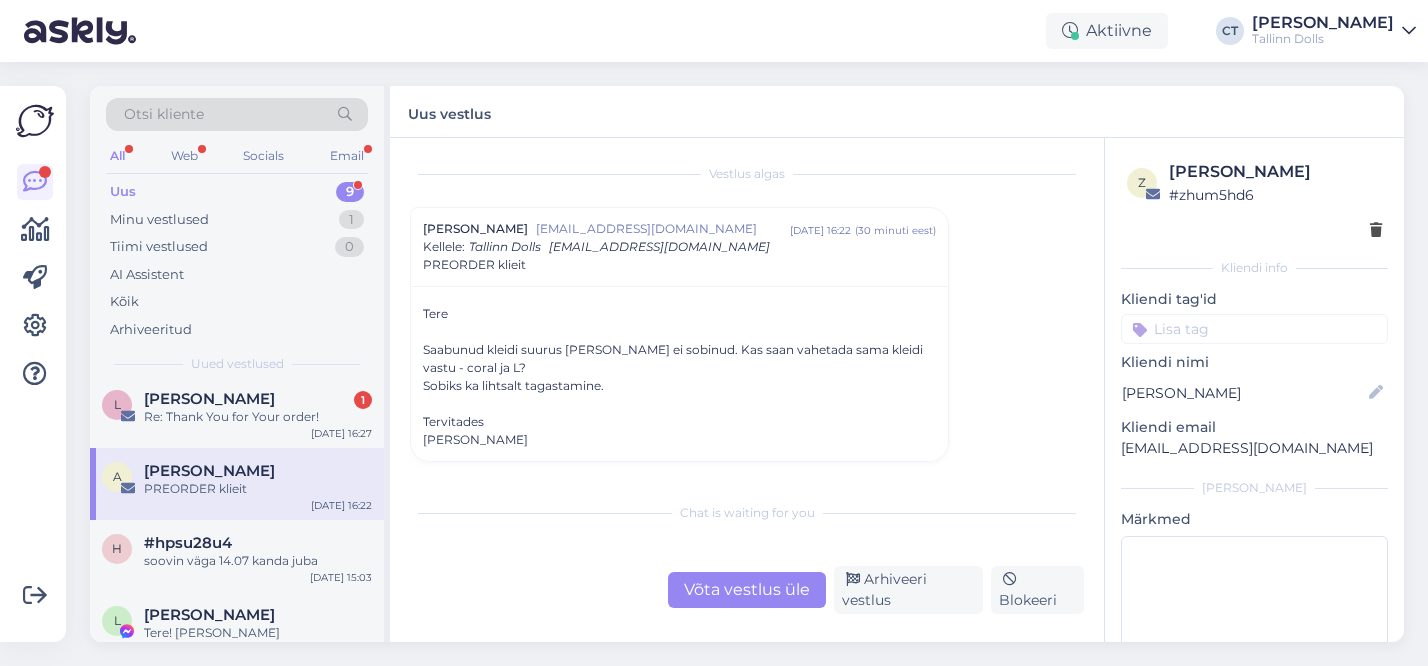 scroll, scrollTop: 0, scrollLeft: 0, axis: both 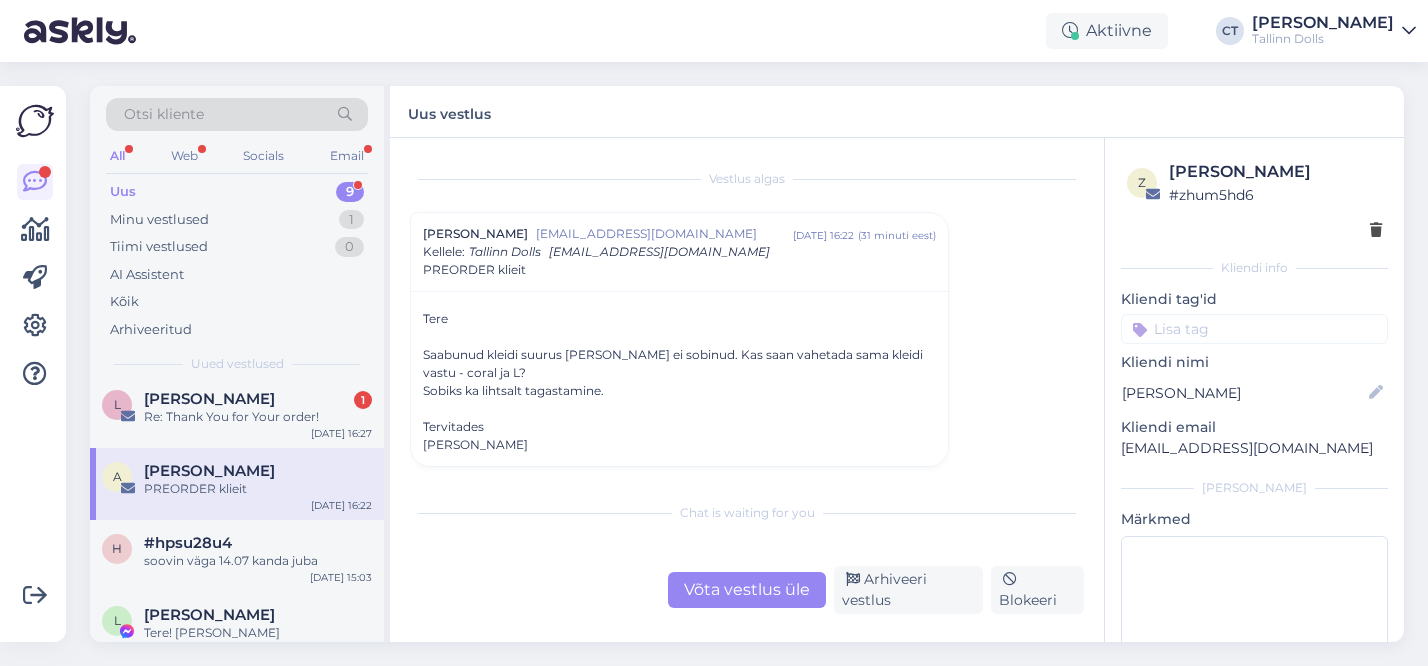 click on "Võta vestlus üle" at bounding box center (747, 590) 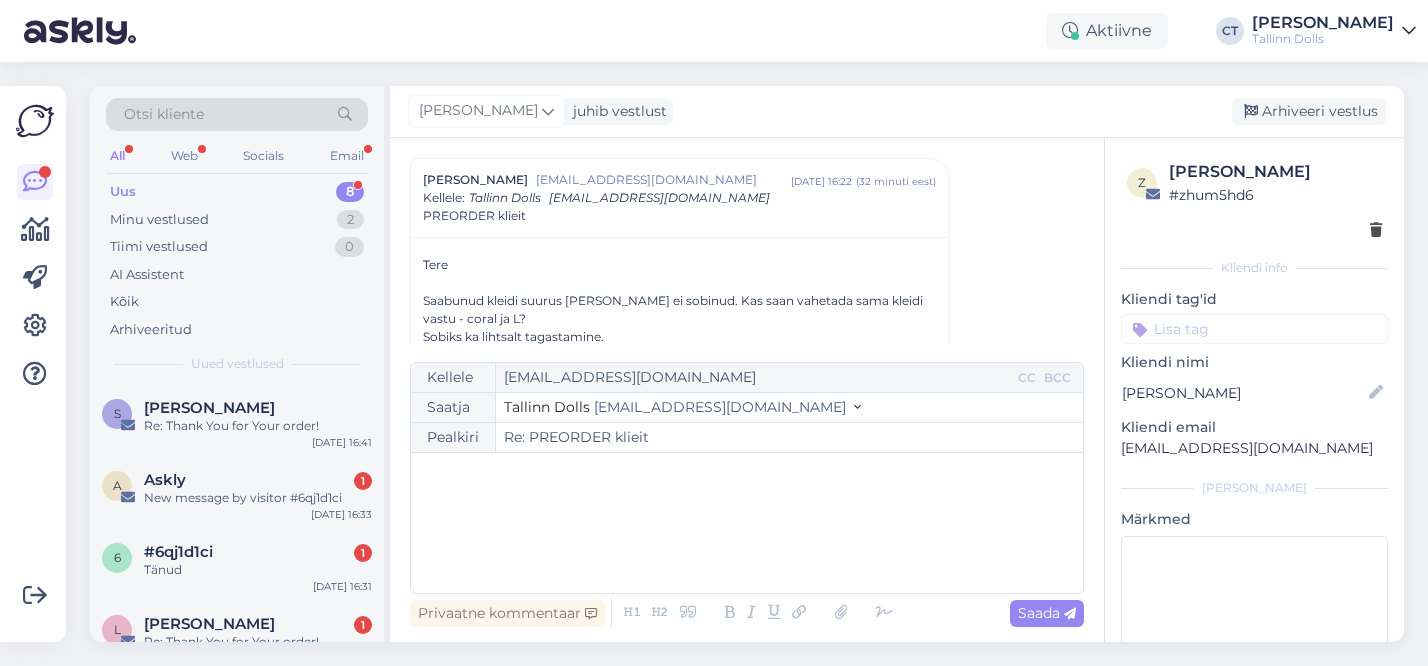 click on "﻿" at bounding box center [747, 523] 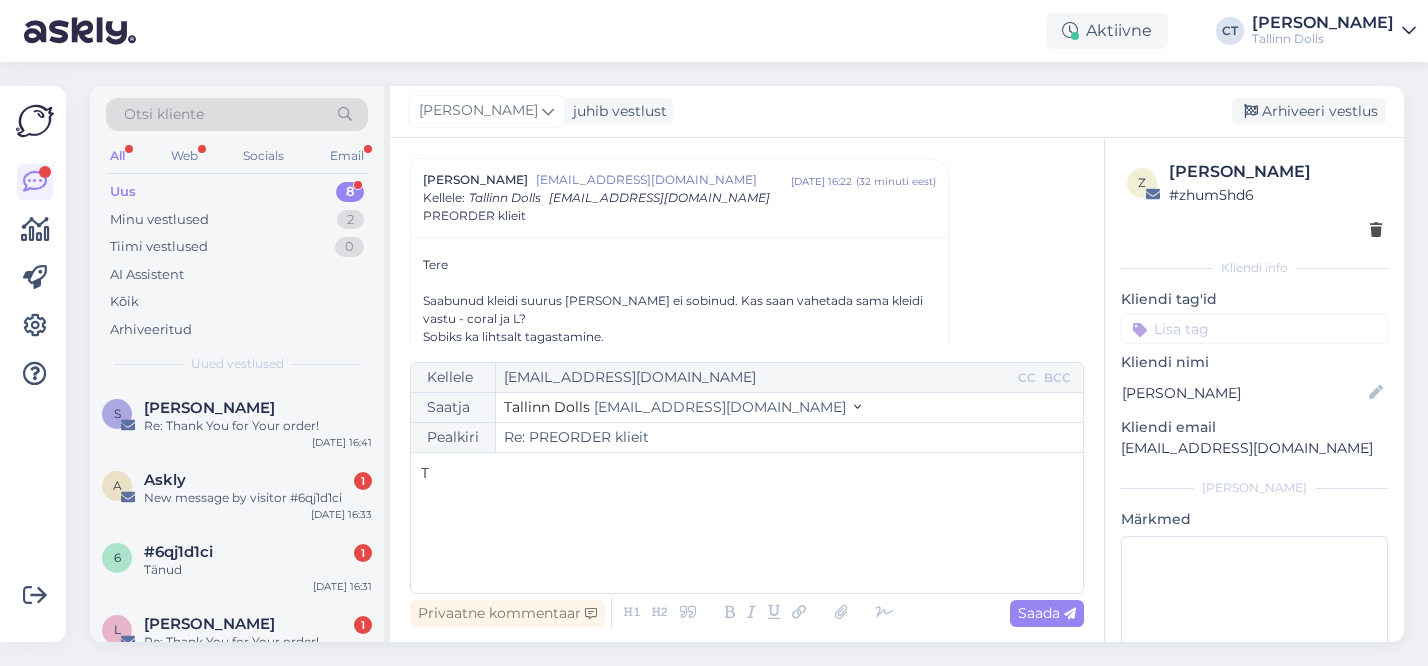 type 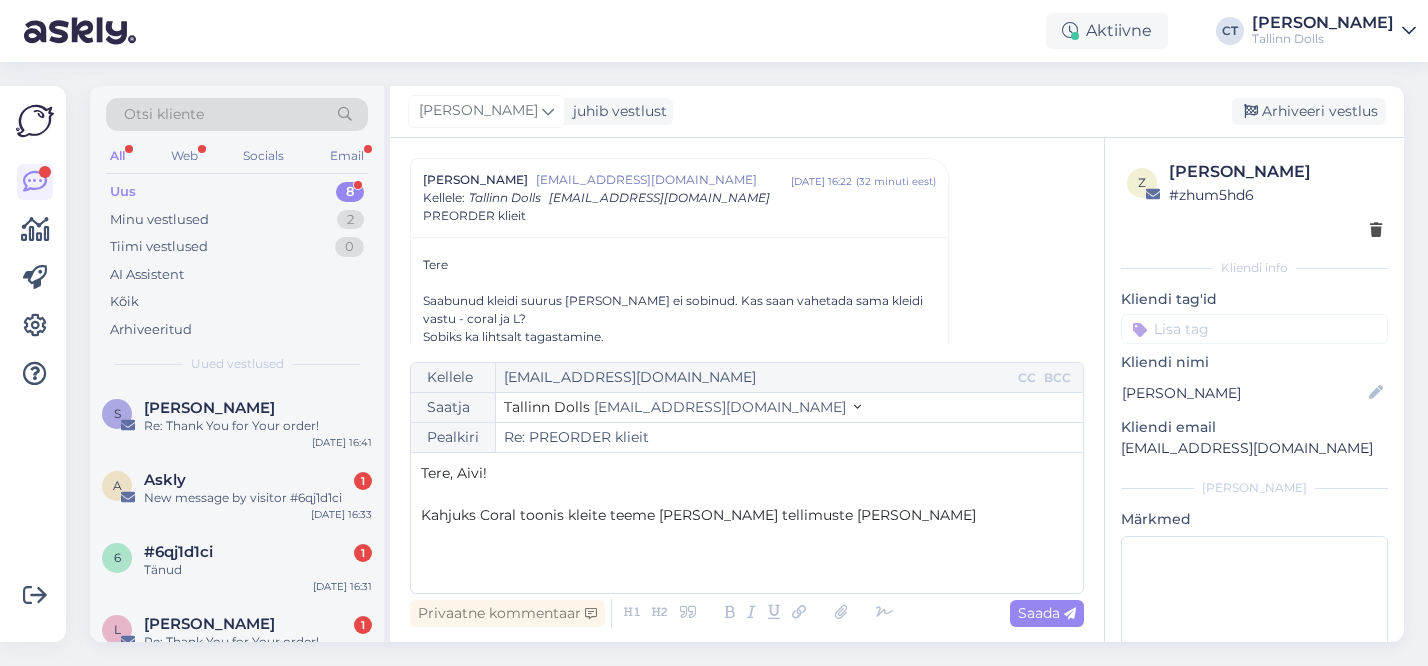 click on "Kahjuks Coral toonis kleite teeme [PERSON_NAME] tellimuste [PERSON_NAME]" at bounding box center [698, 515] 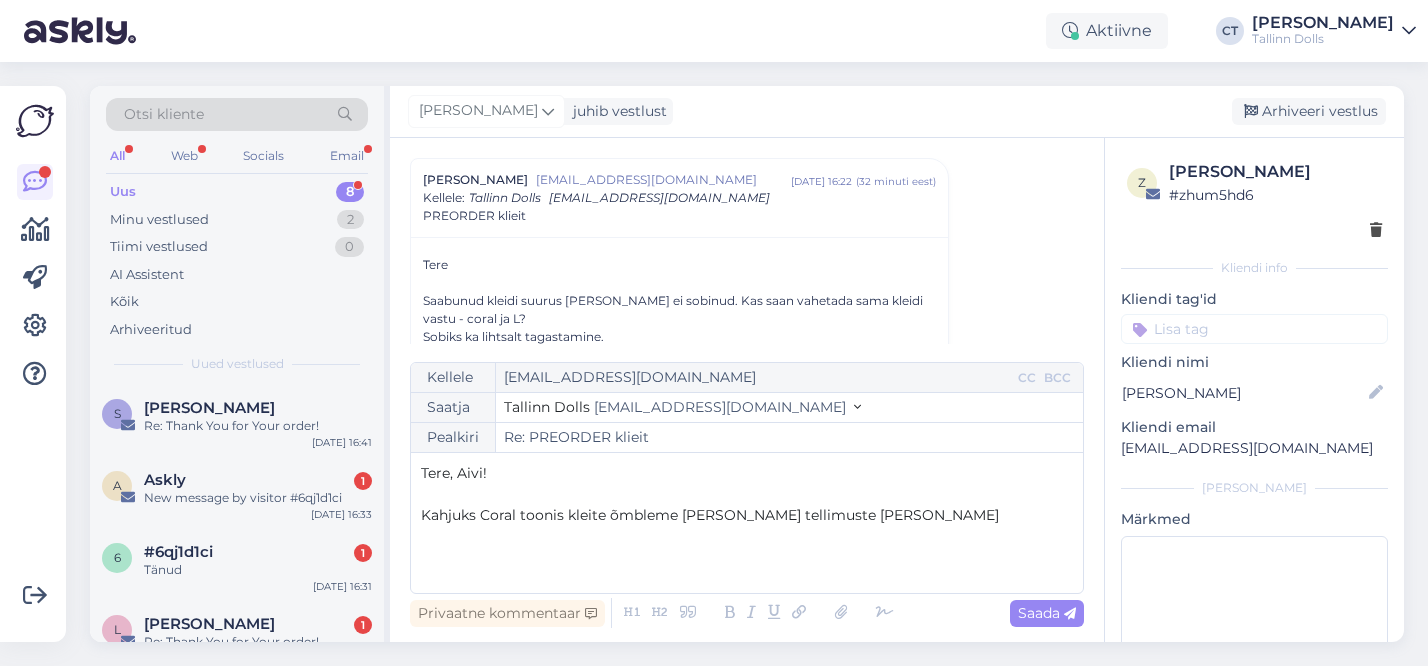 click on "Kahjuks Coral toonis kleite õmbleme [PERSON_NAME] tellimuste [PERSON_NAME]" at bounding box center (747, 515) 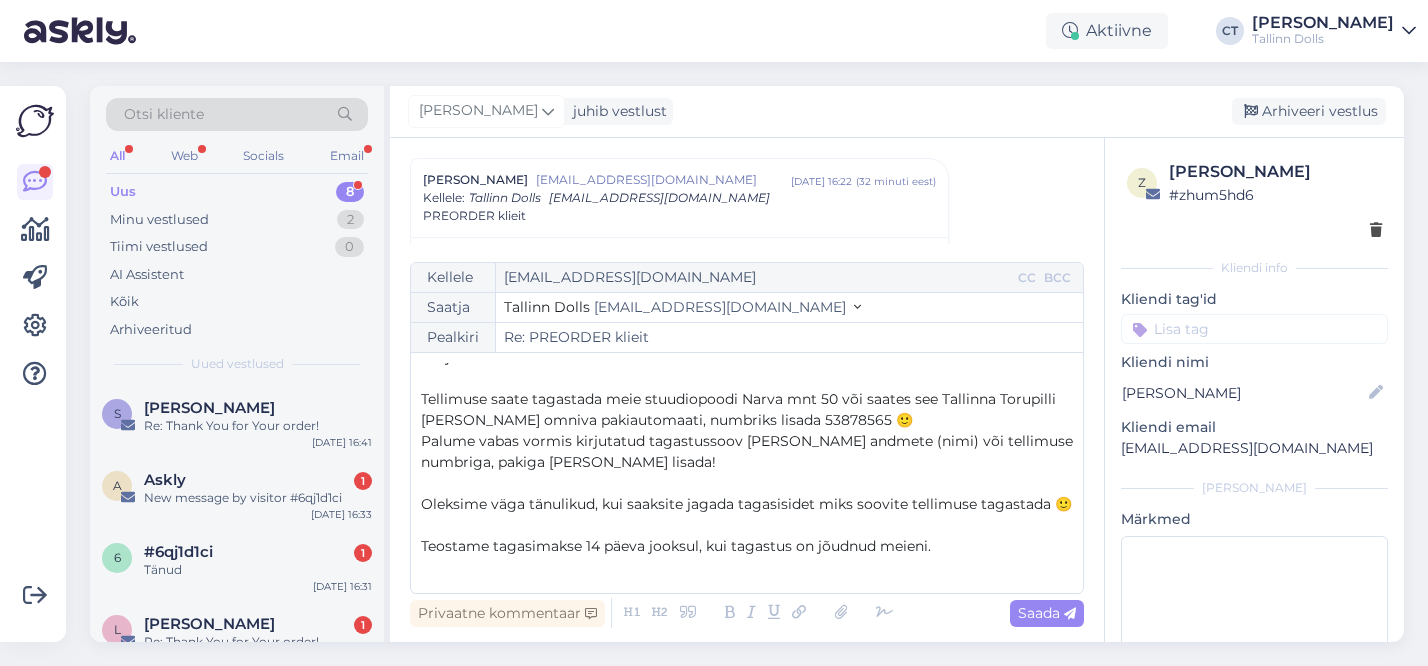scroll, scrollTop: 65, scrollLeft: 0, axis: vertical 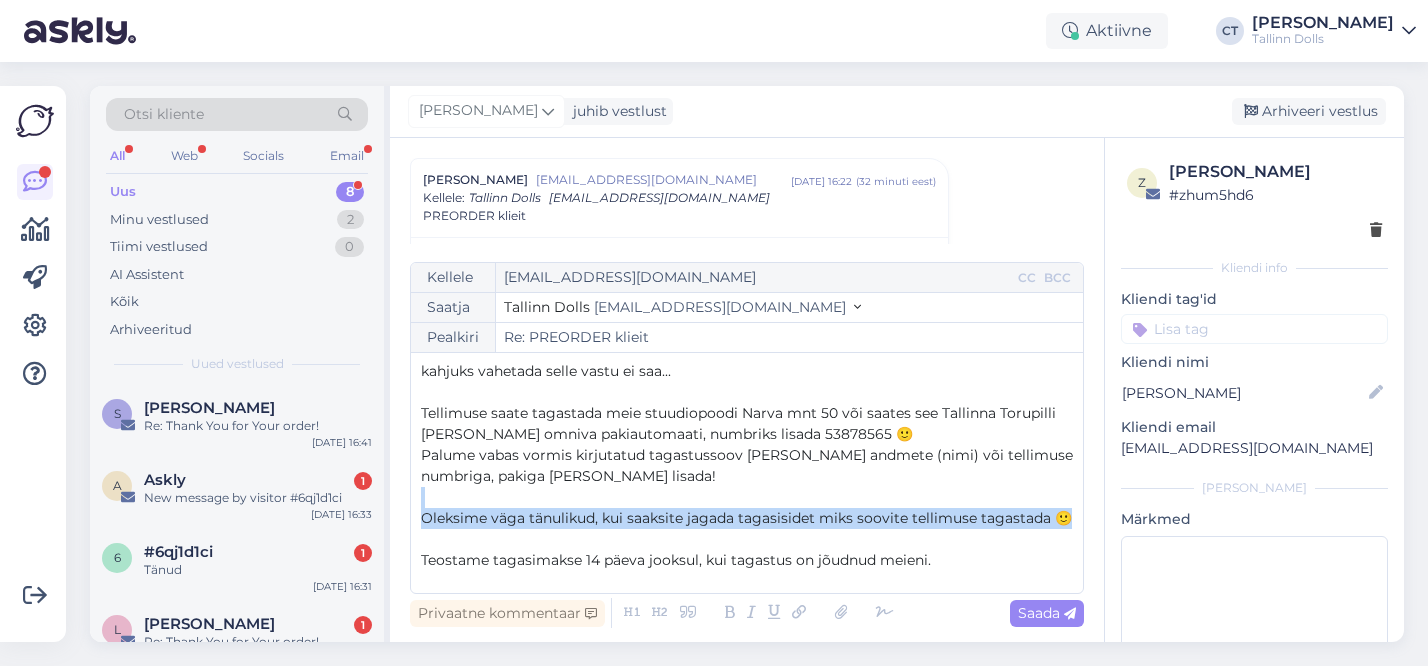 drag, startPoint x: 1068, startPoint y: 520, endPoint x: 443, endPoint y: 499, distance: 625.3527 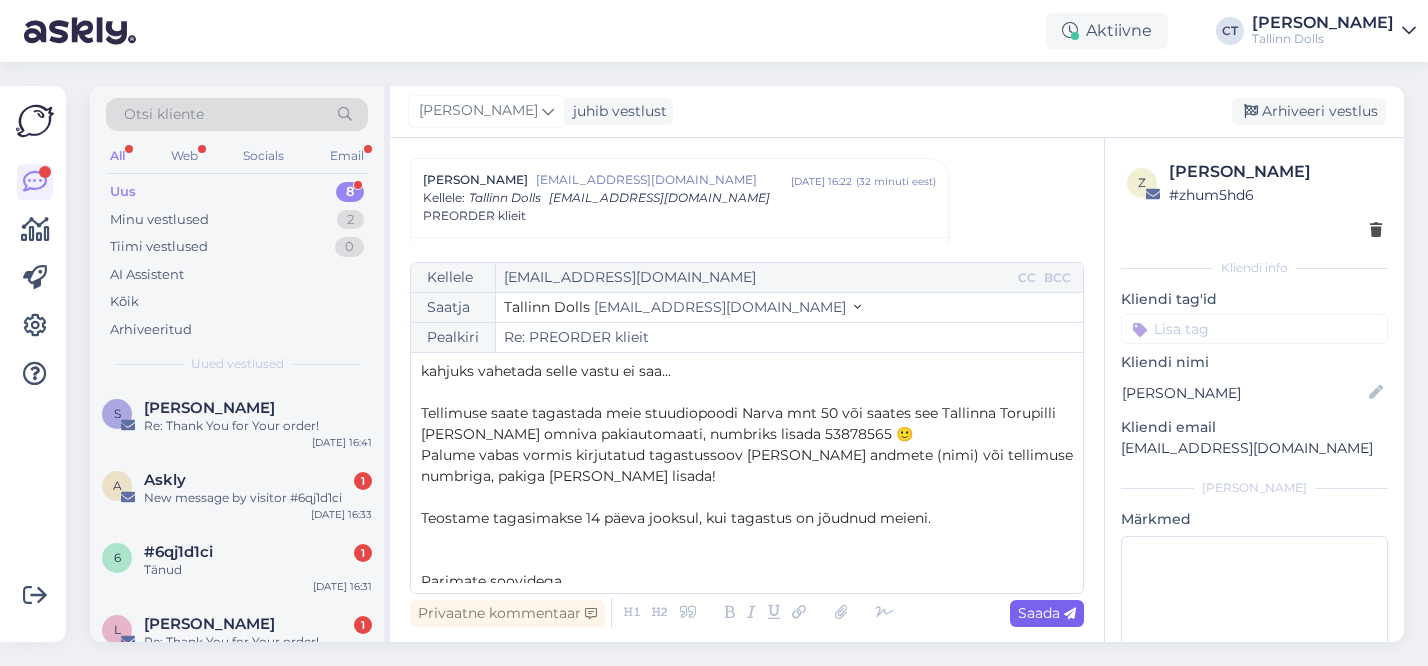 click on "Saada" at bounding box center [1047, 613] 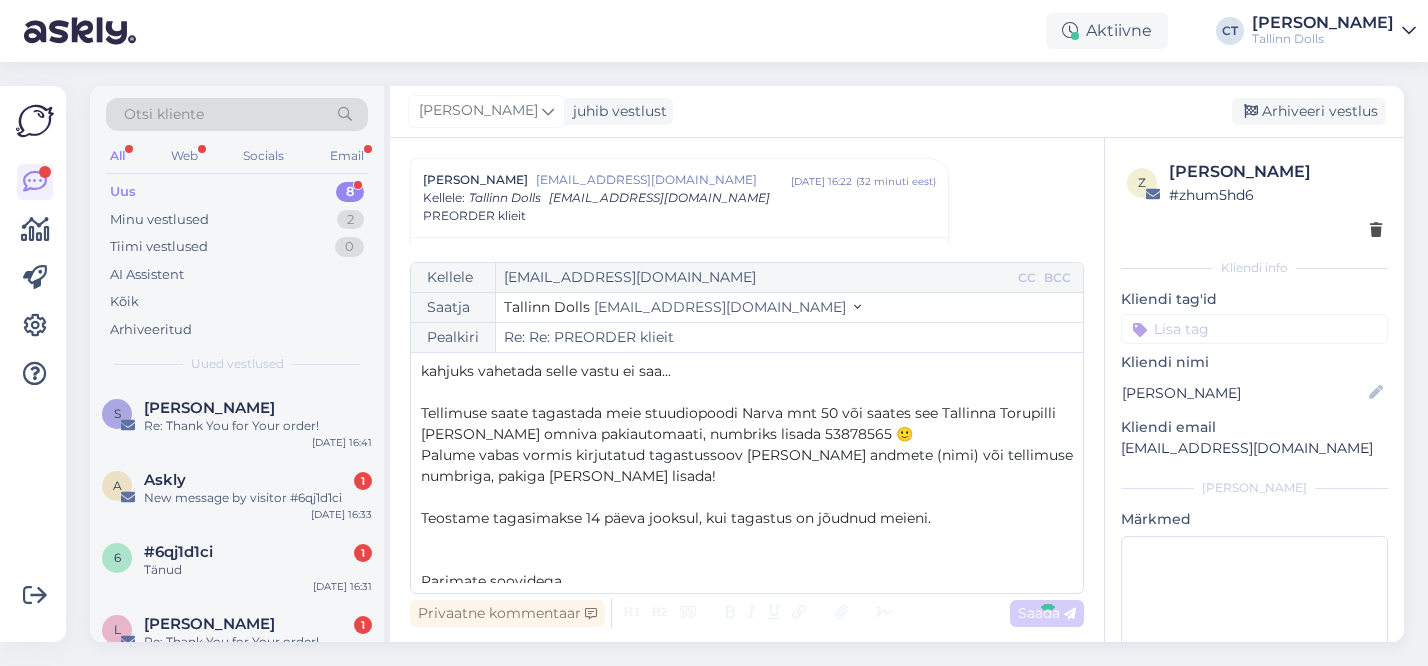 type on "Re: PREORDER klieit" 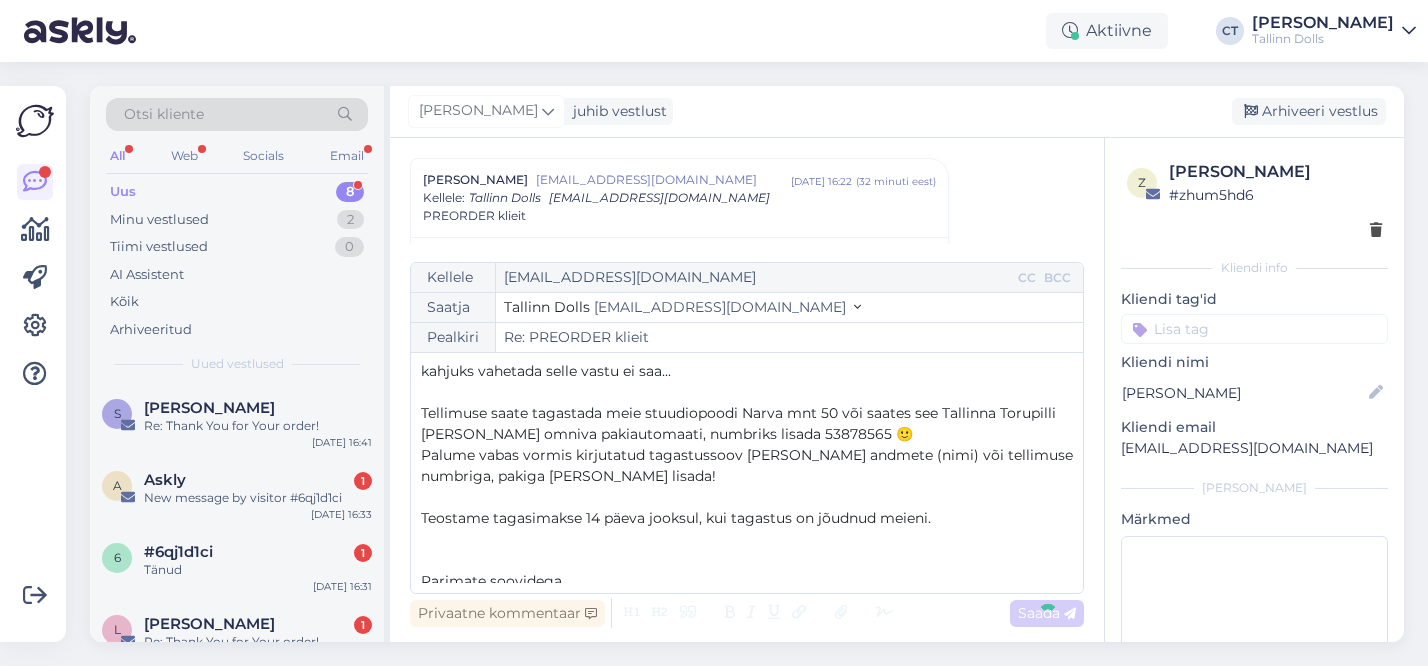 scroll, scrollTop: 0, scrollLeft: 0, axis: both 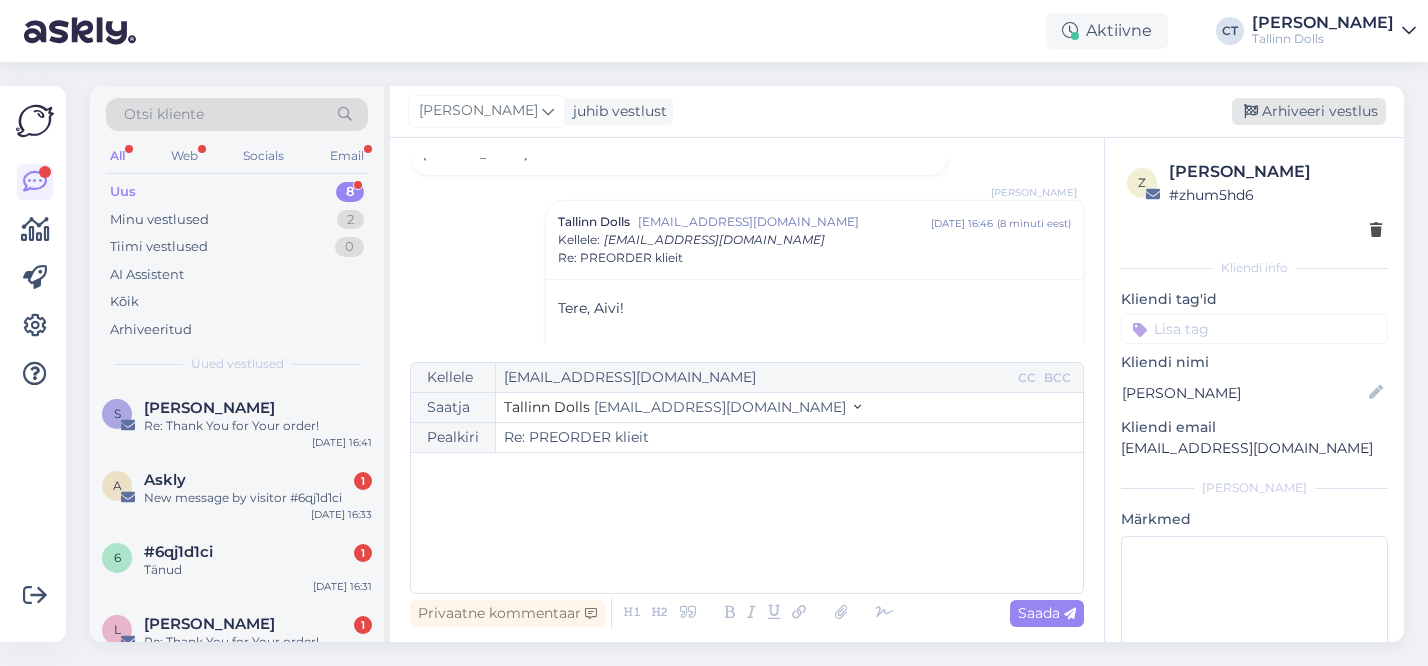 click on "Arhiveeri vestlus" at bounding box center [1309, 111] 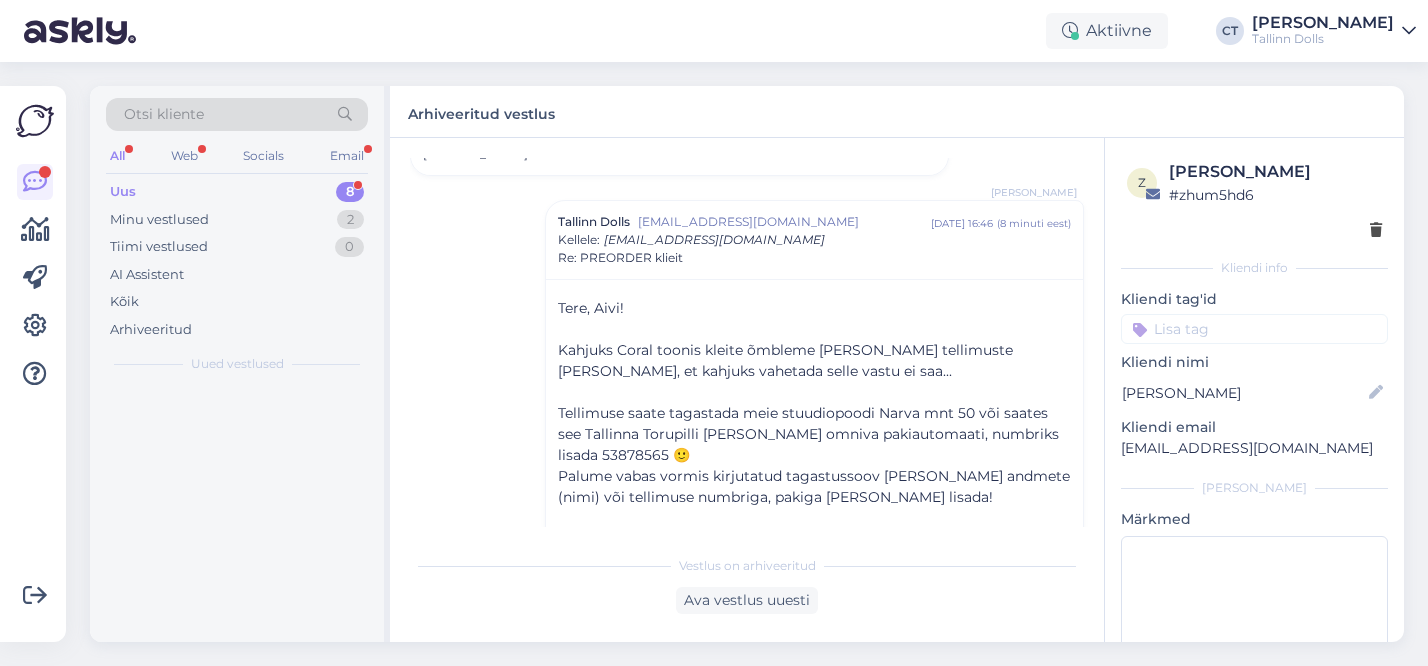 scroll, scrollTop: 333, scrollLeft: 0, axis: vertical 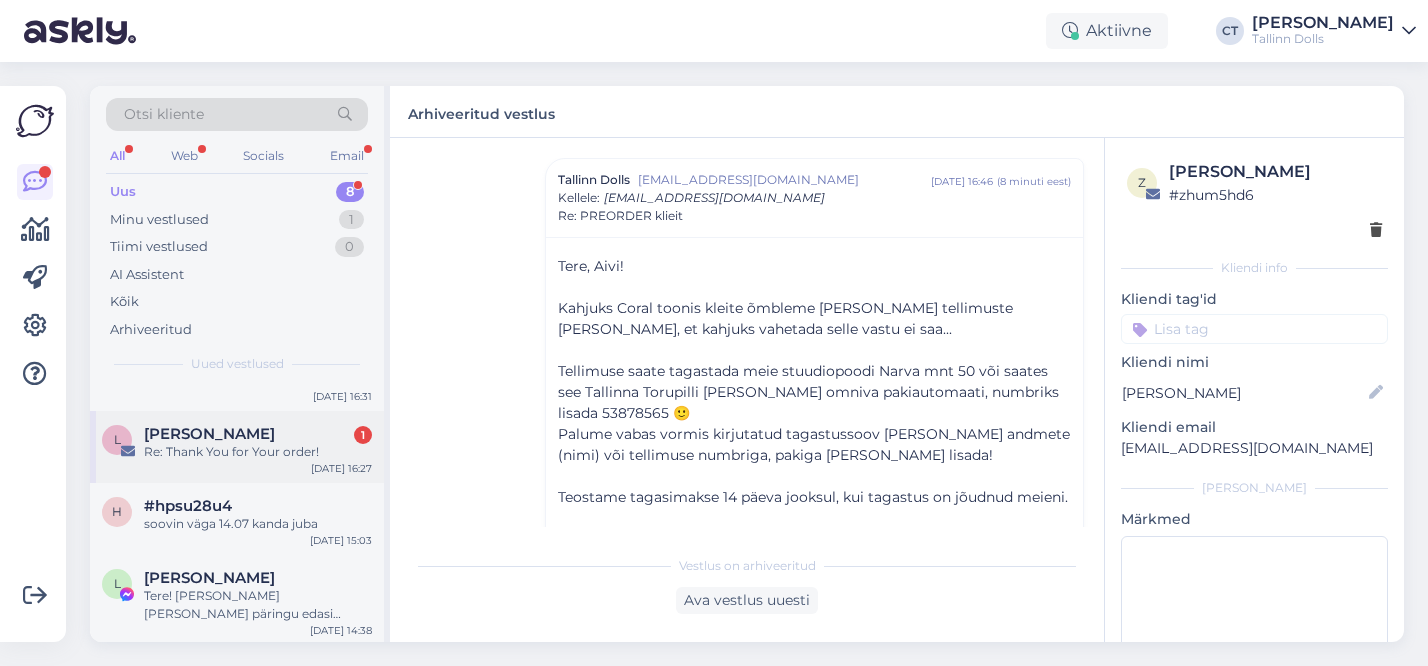 click on "l [PERSON_NAME] 1 Re: Thank You for Your order! [DATE] 16:27" at bounding box center [237, 447] 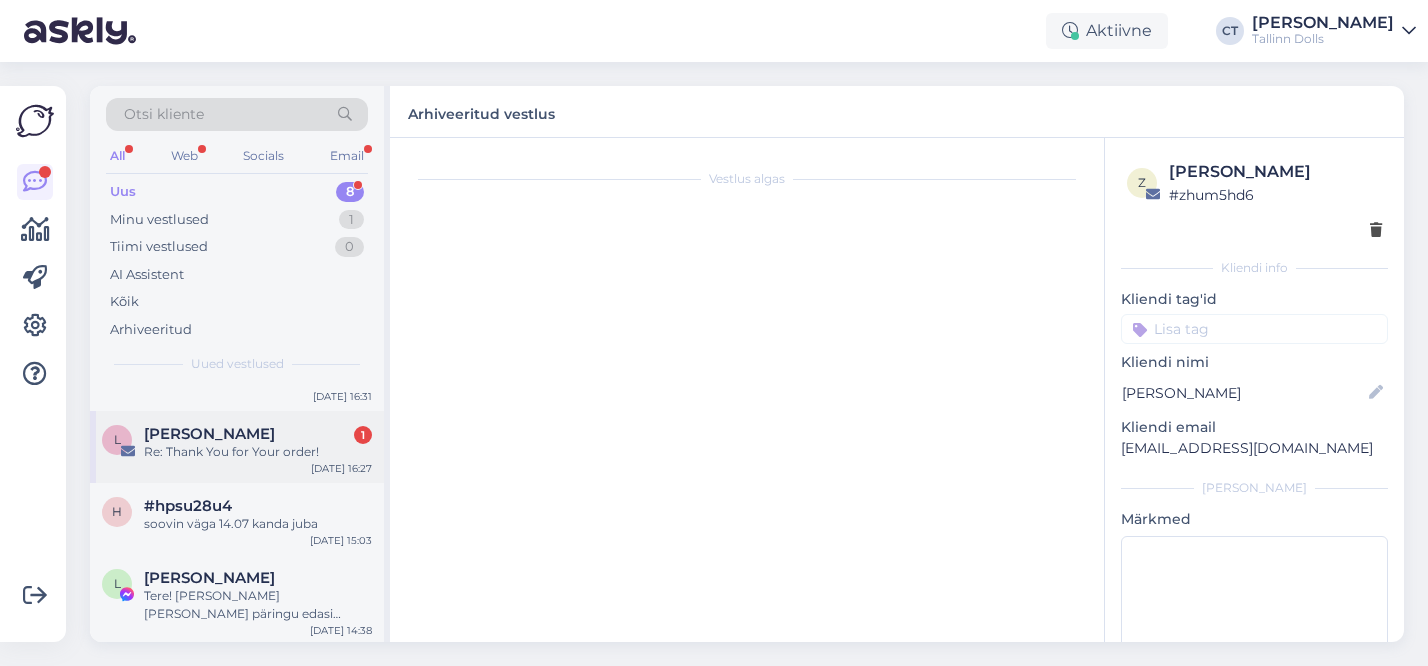 scroll, scrollTop: 0, scrollLeft: 0, axis: both 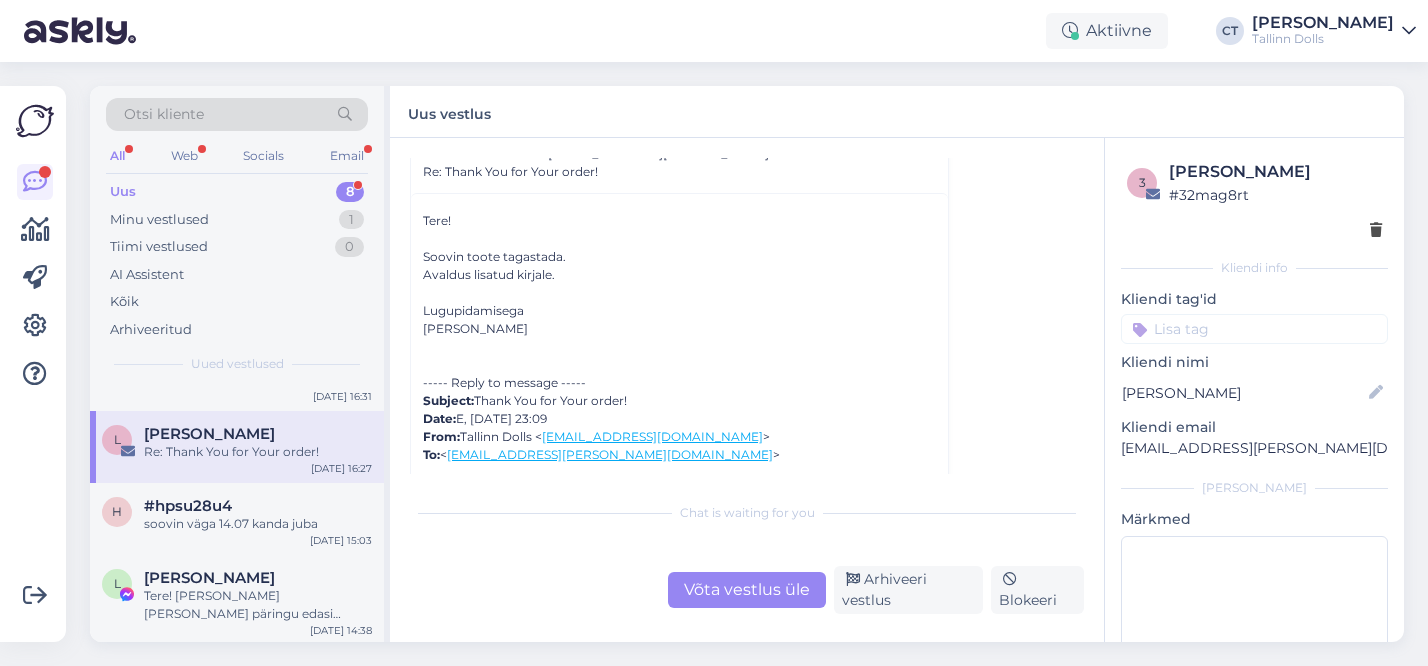 click on "Võta vestlus üle" at bounding box center (747, 590) 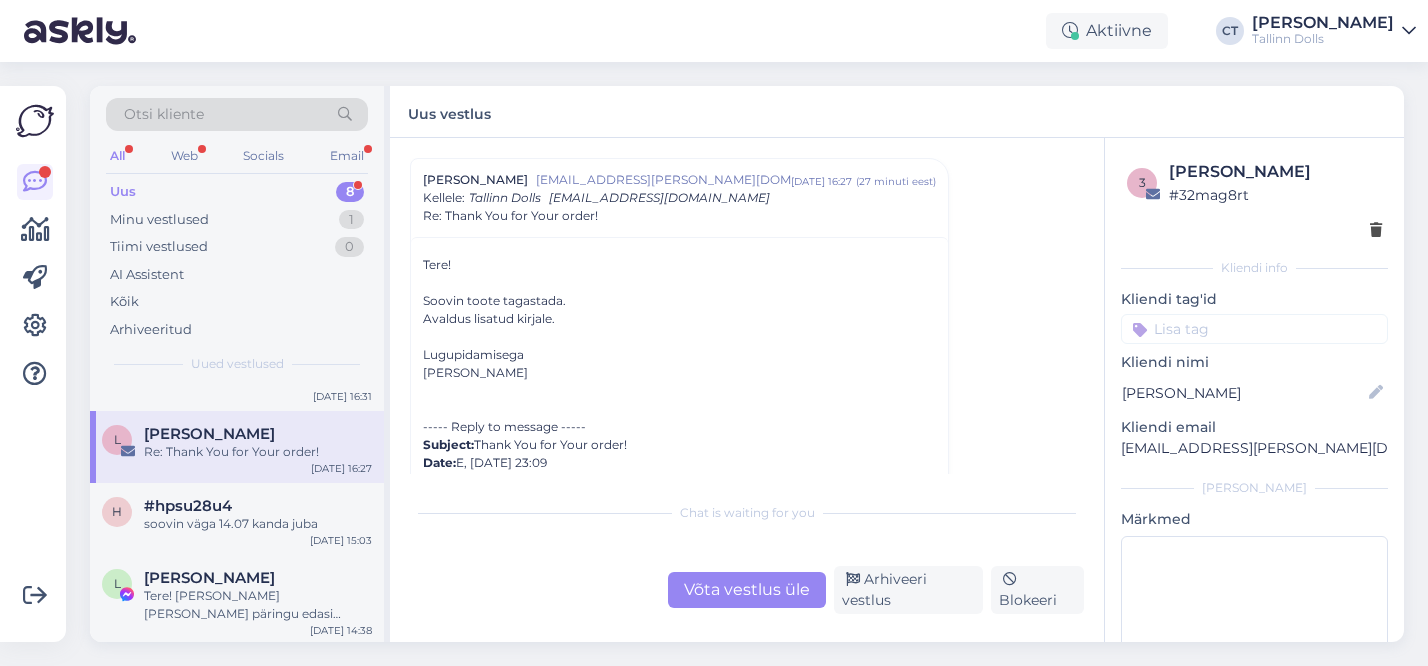 scroll, scrollTop: 0, scrollLeft: 0, axis: both 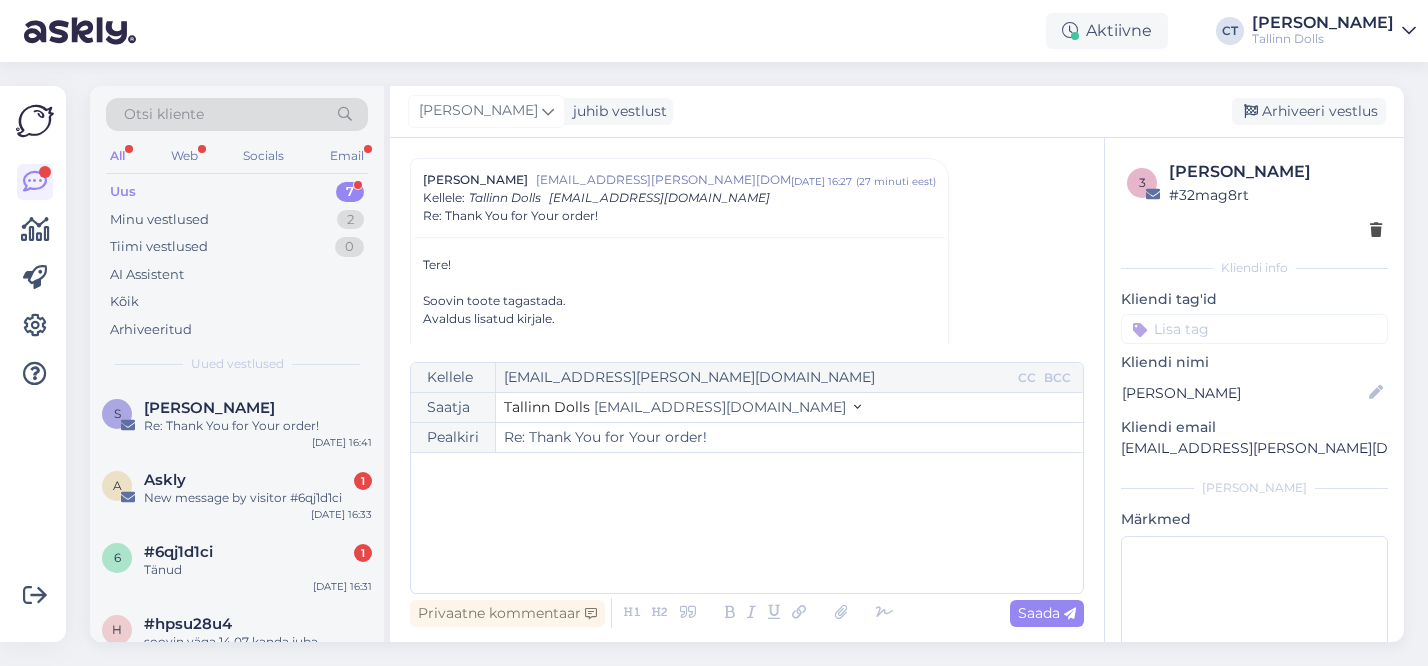click on "﻿" at bounding box center [747, 523] 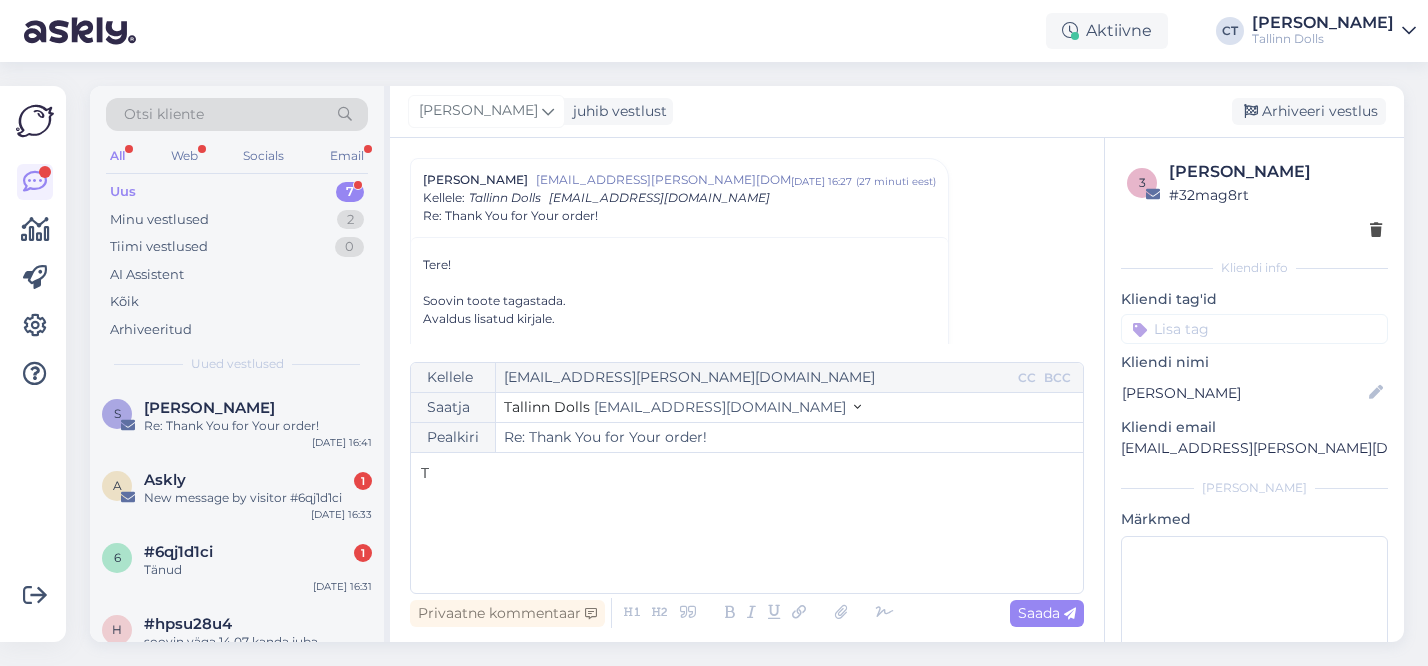 type 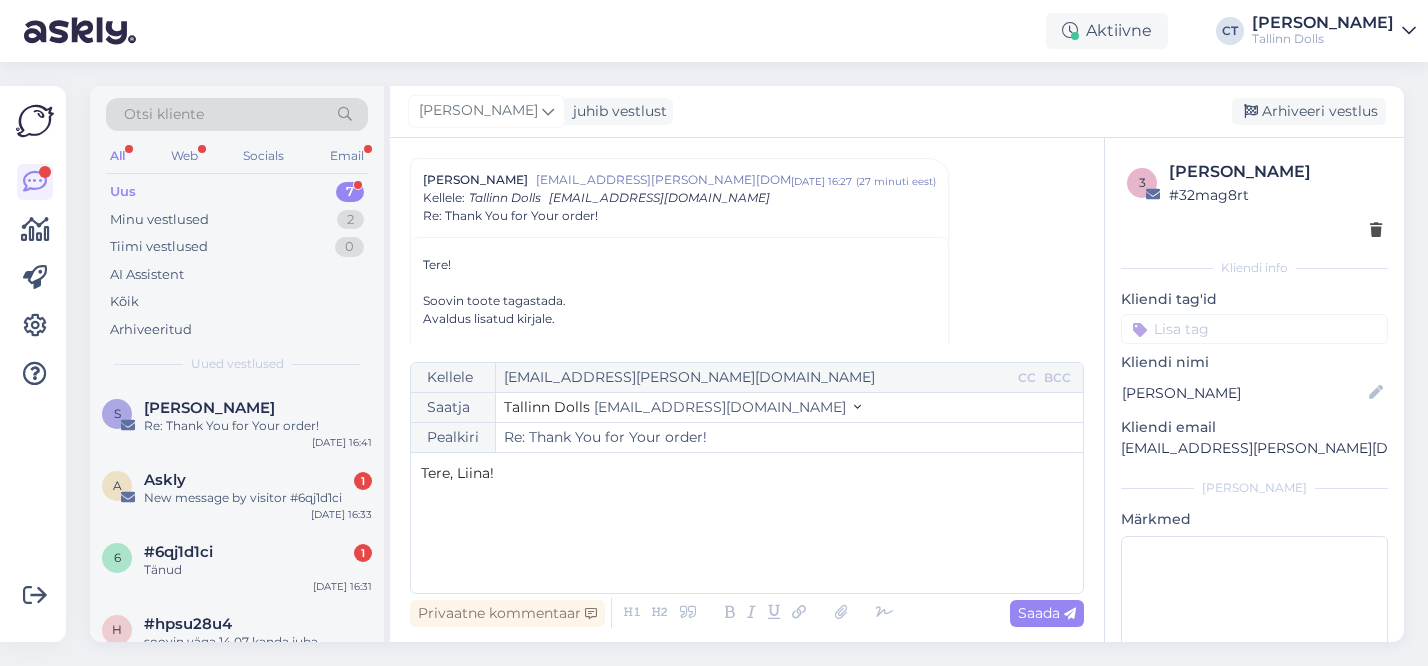 scroll, scrollTop: 74, scrollLeft: 0, axis: vertical 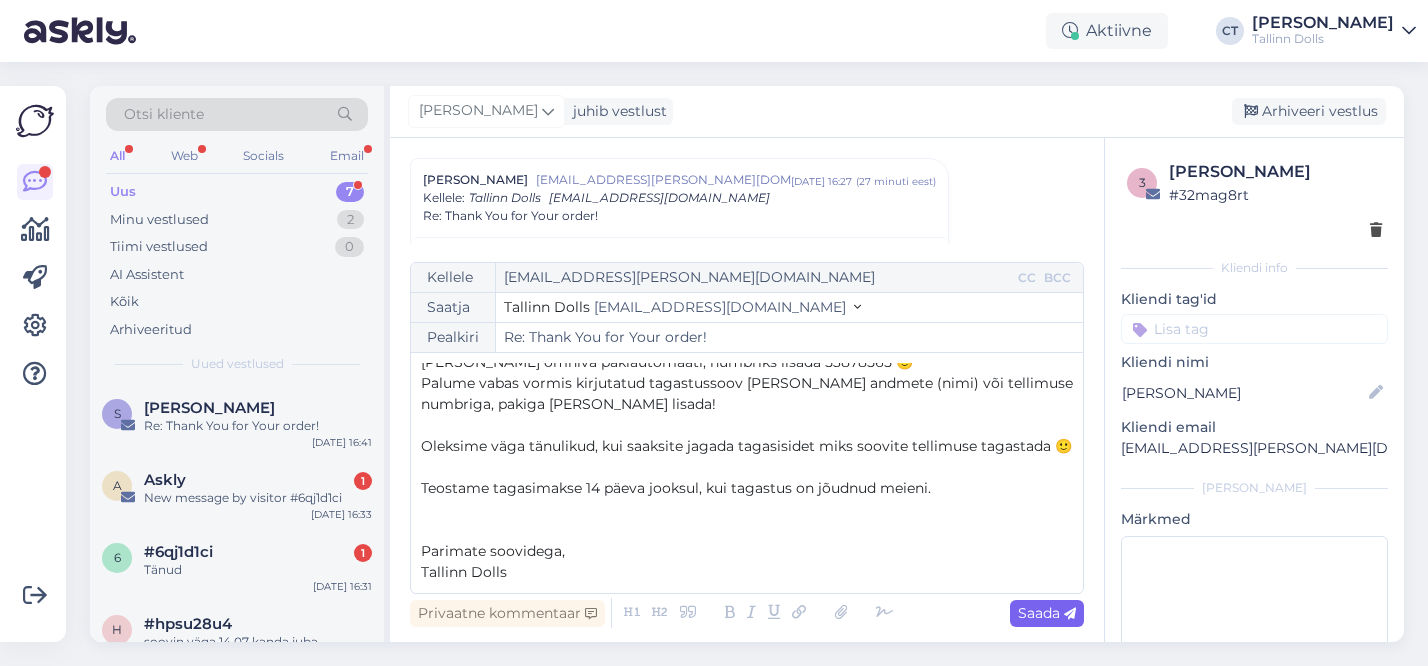 click on "Saada" at bounding box center (1047, 613) 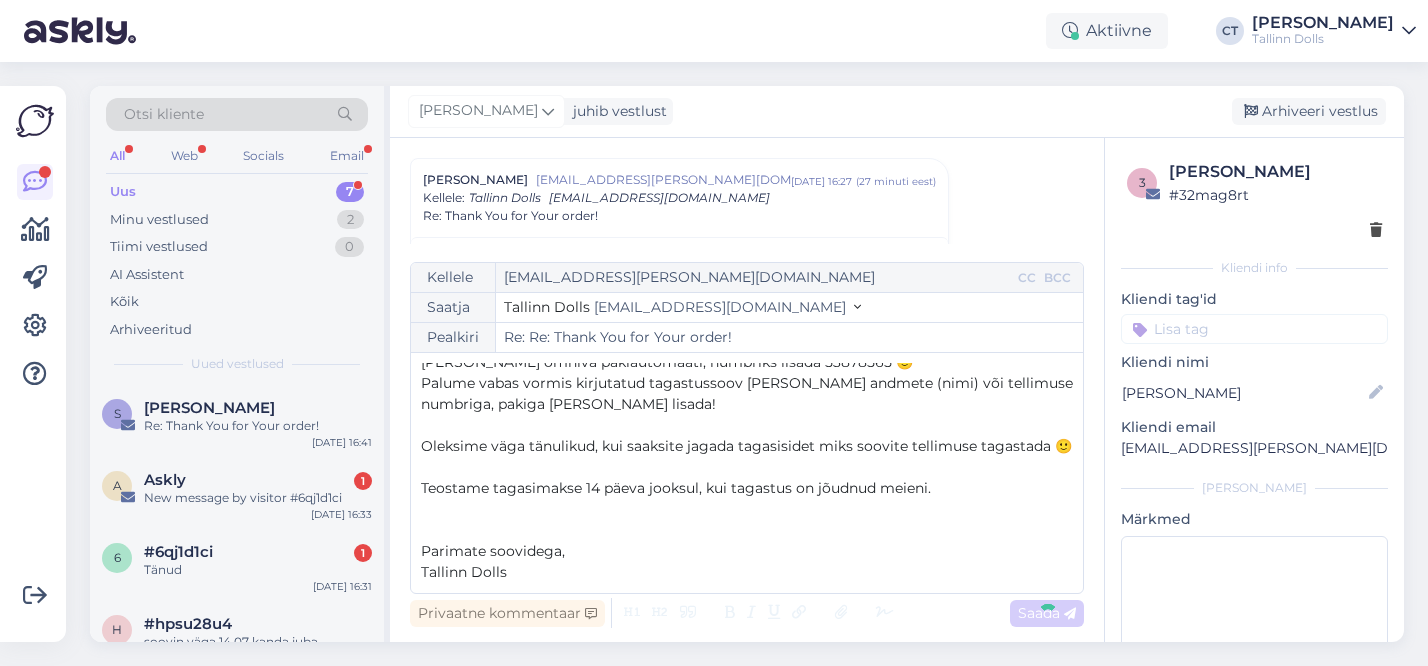 type on "Re: Thank You for Your order!" 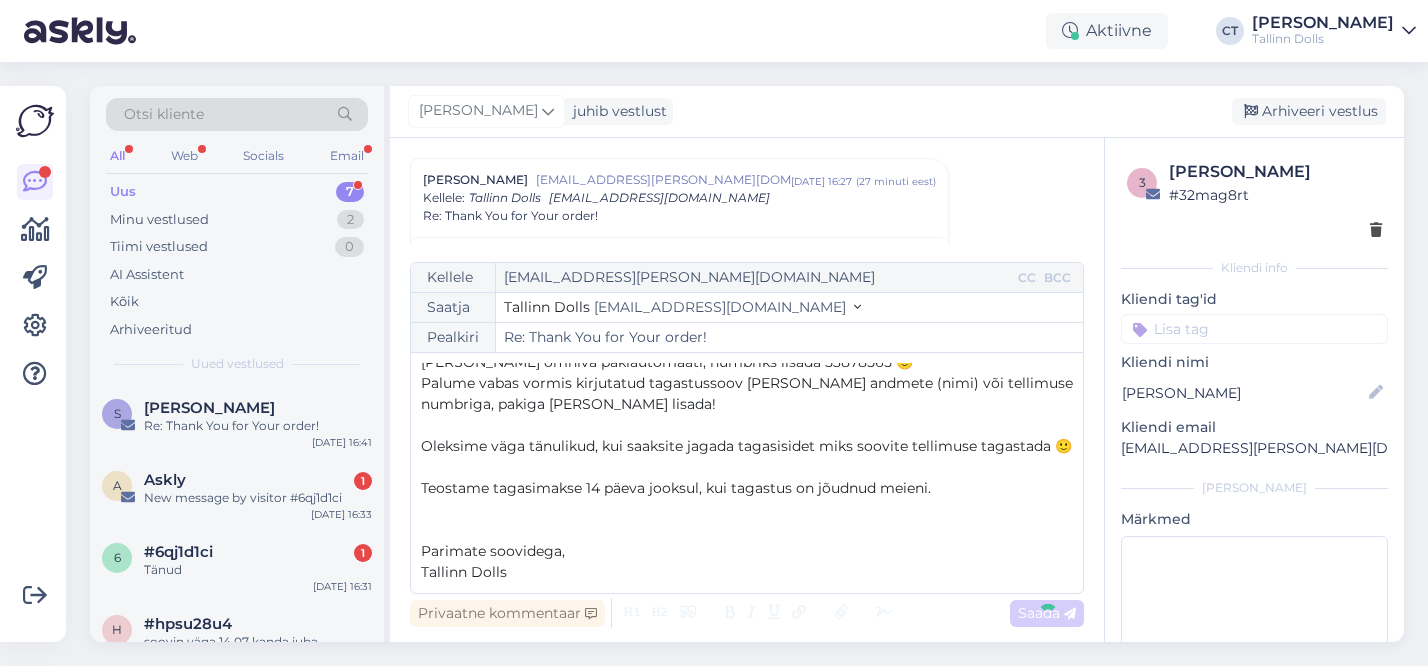scroll, scrollTop: 0, scrollLeft: 0, axis: both 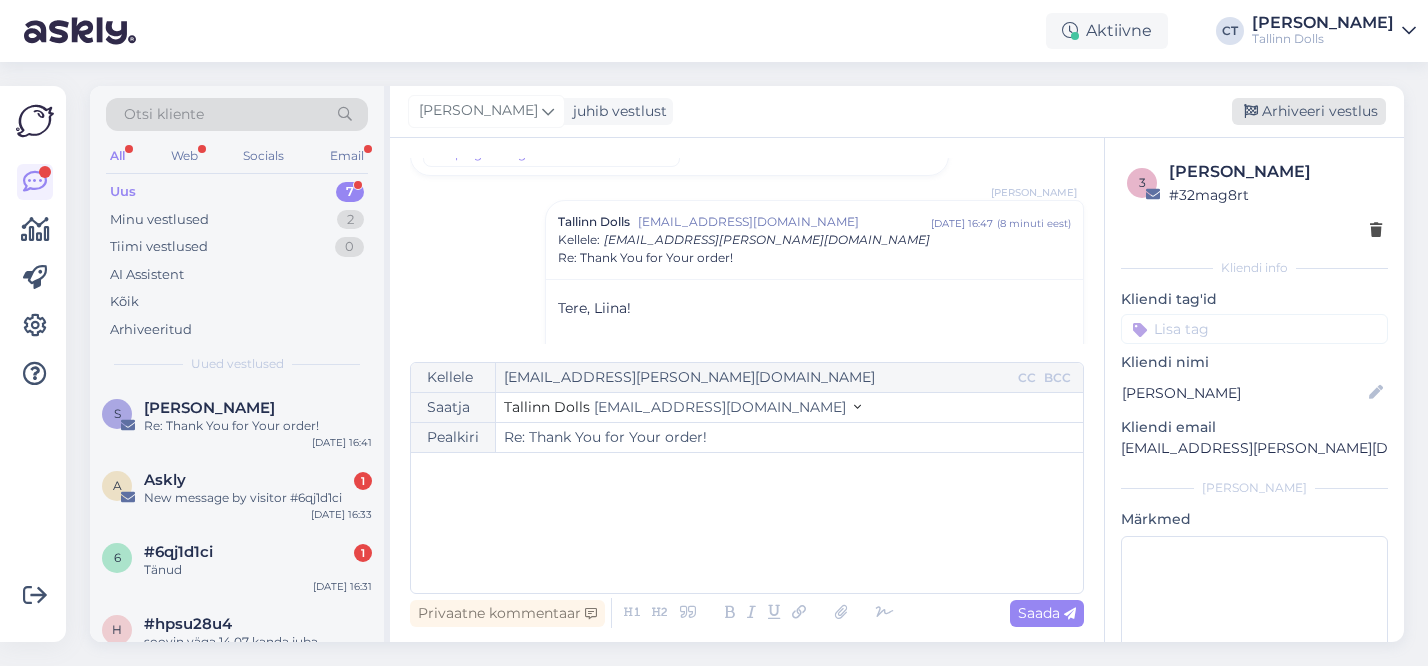 click on "Arhiveeri vestlus" at bounding box center (1309, 111) 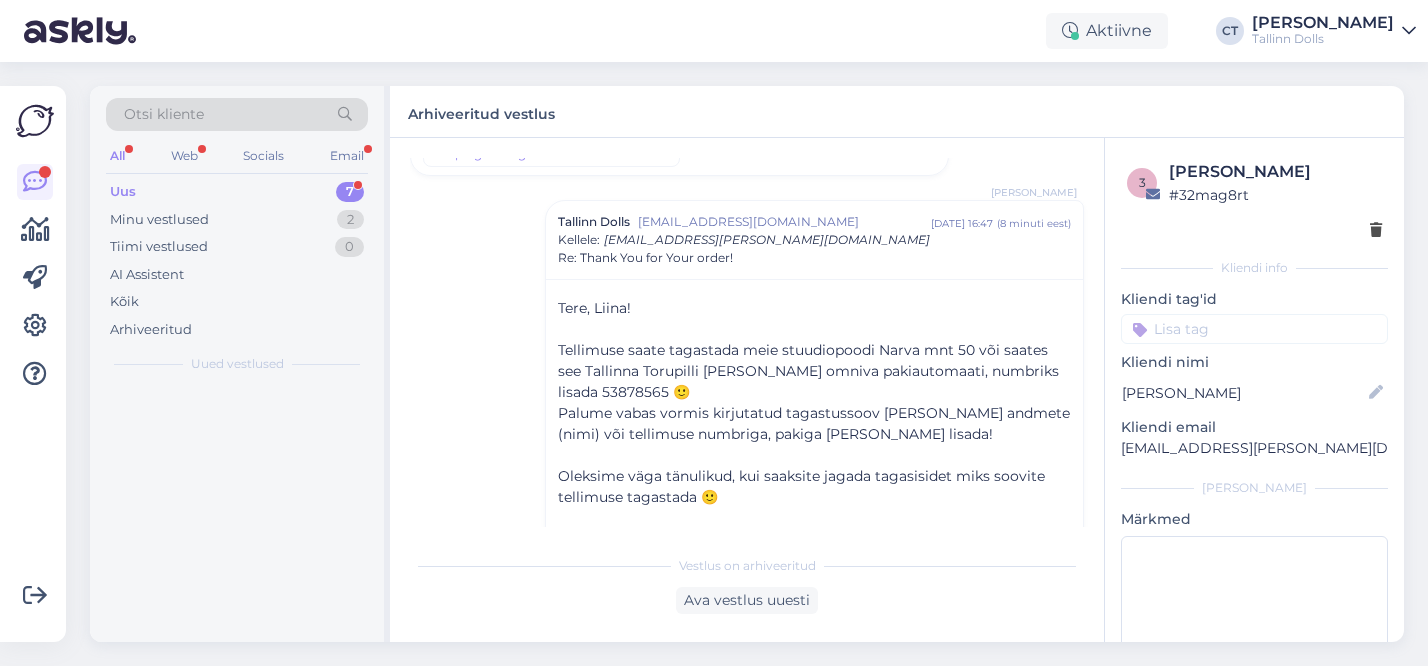 scroll, scrollTop: 1482, scrollLeft: 0, axis: vertical 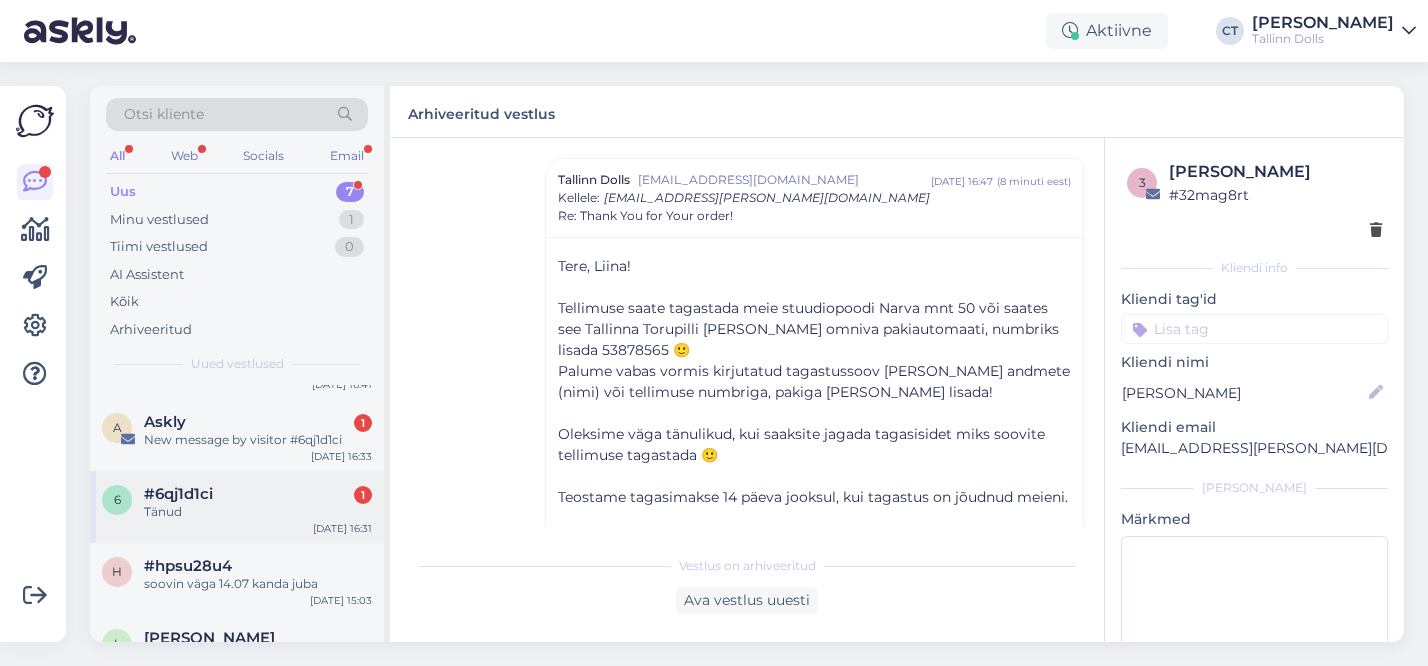 click on "Tänud" at bounding box center [258, 512] 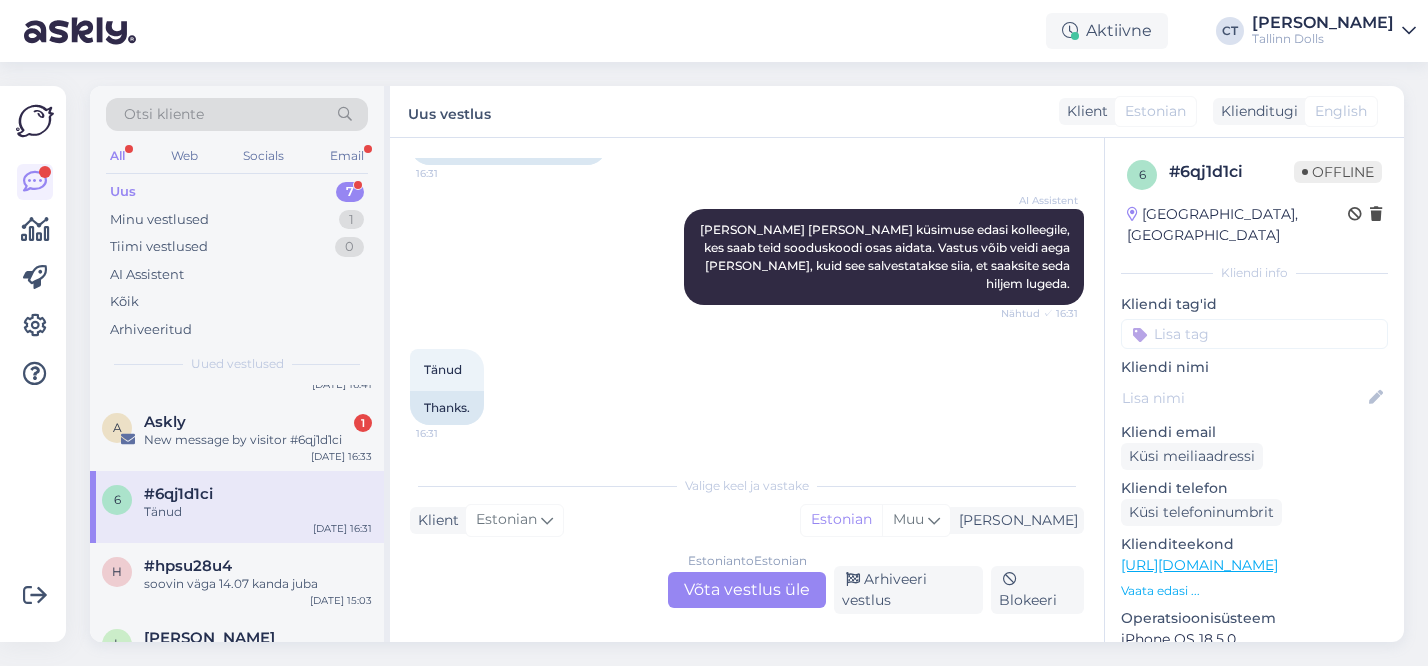 scroll, scrollTop: 1403, scrollLeft: 0, axis: vertical 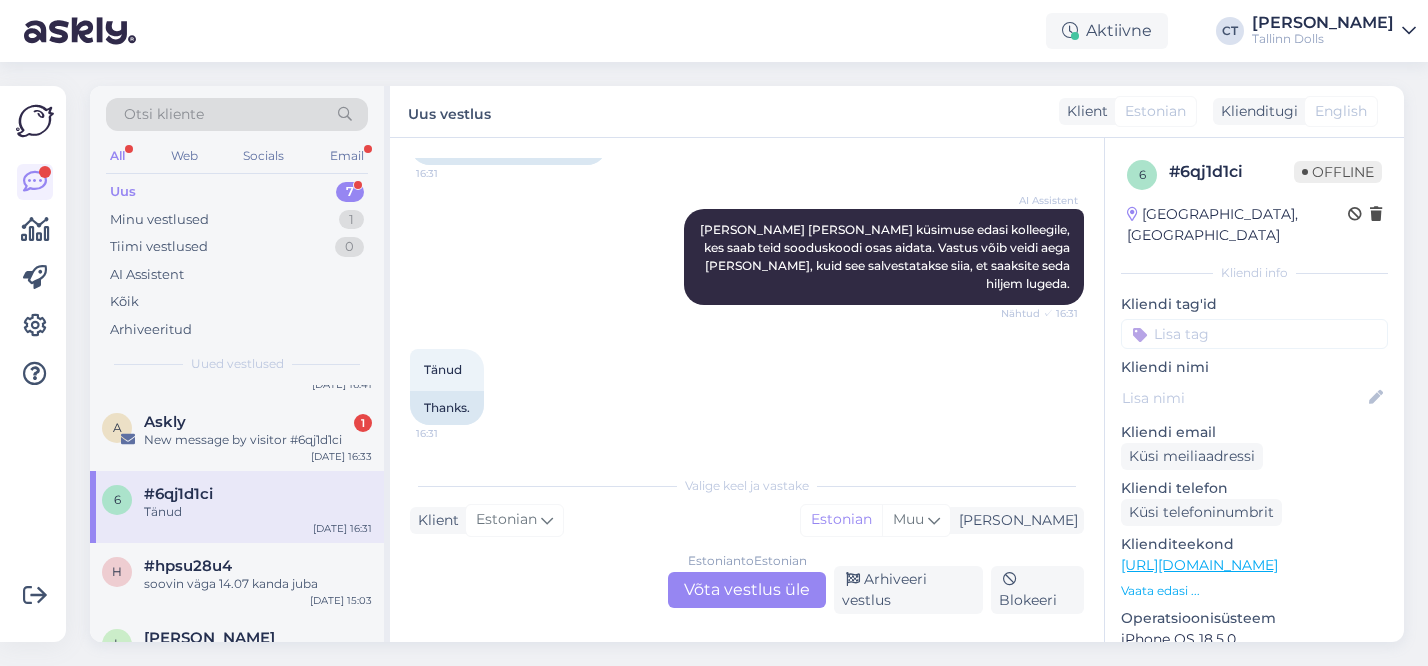click on "Estonian  to  Estonian Võta vestlus üle" at bounding box center [747, 590] 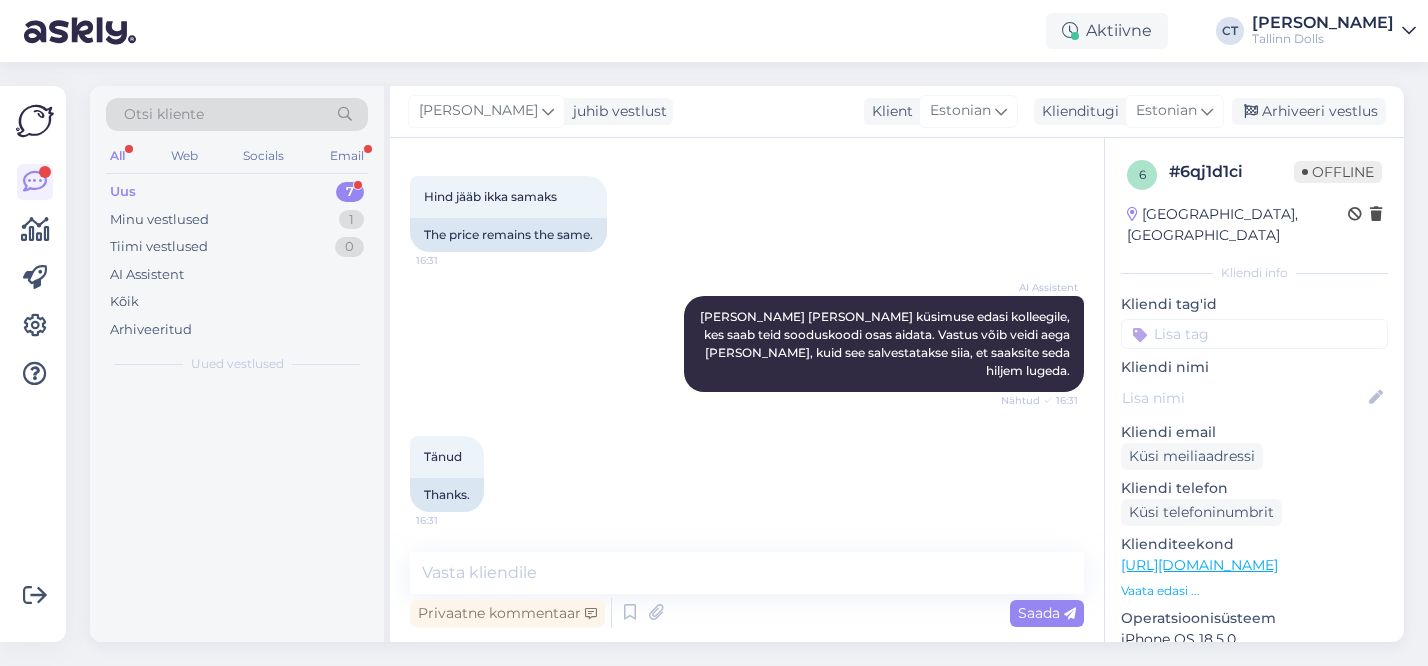 scroll, scrollTop: 1316, scrollLeft: 0, axis: vertical 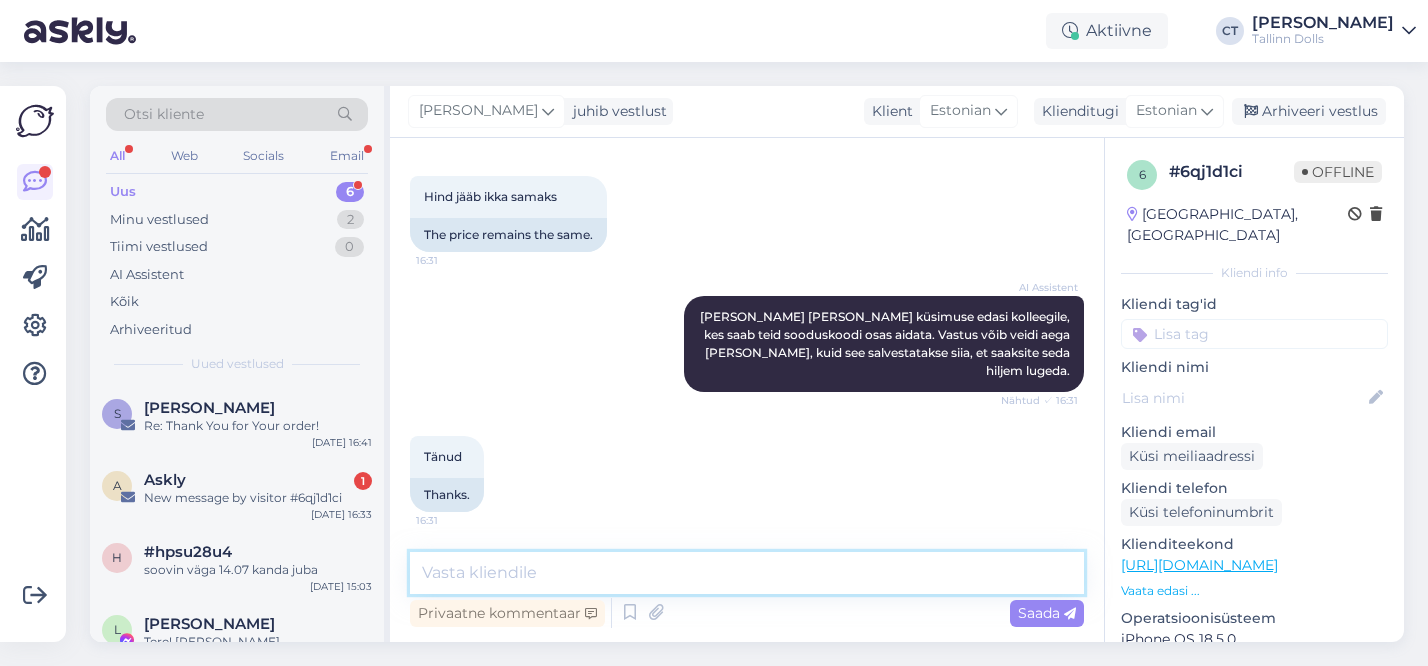 click at bounding box center [747, 573] 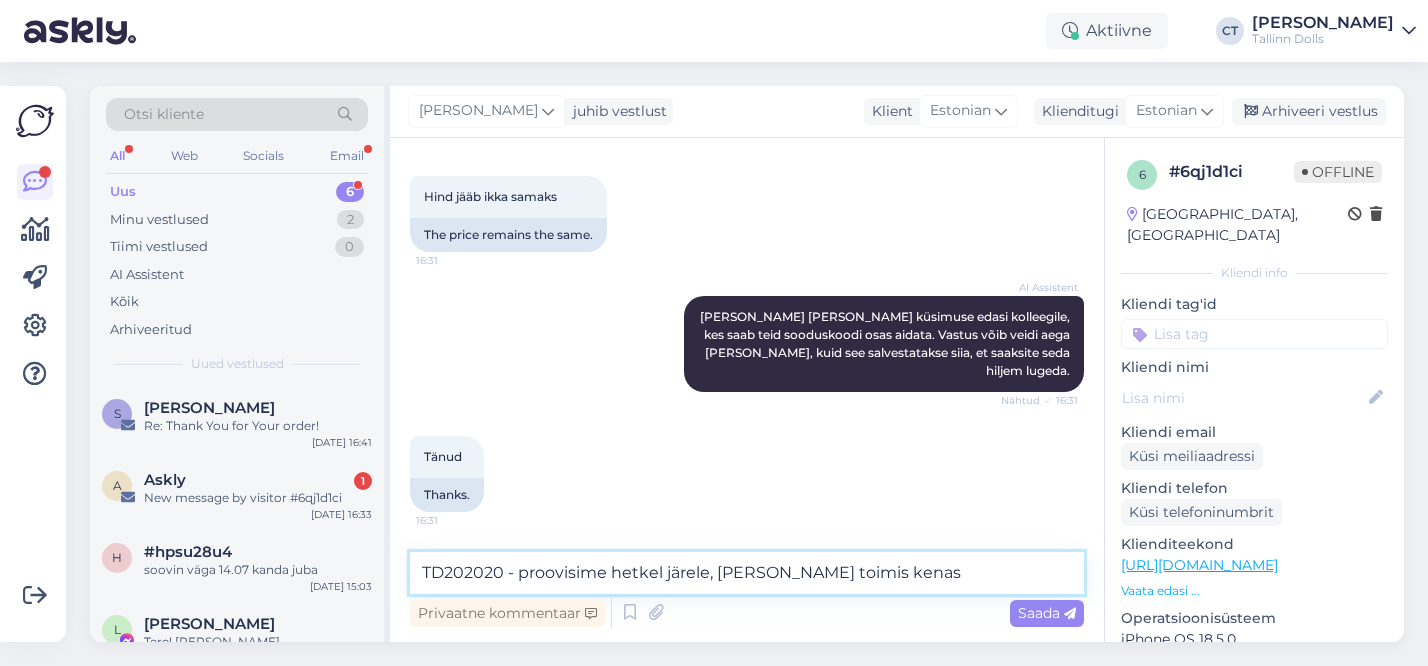 type on "TD202020 - proovisime hetkel järele, [PERSON_NAME] toimis kenast" 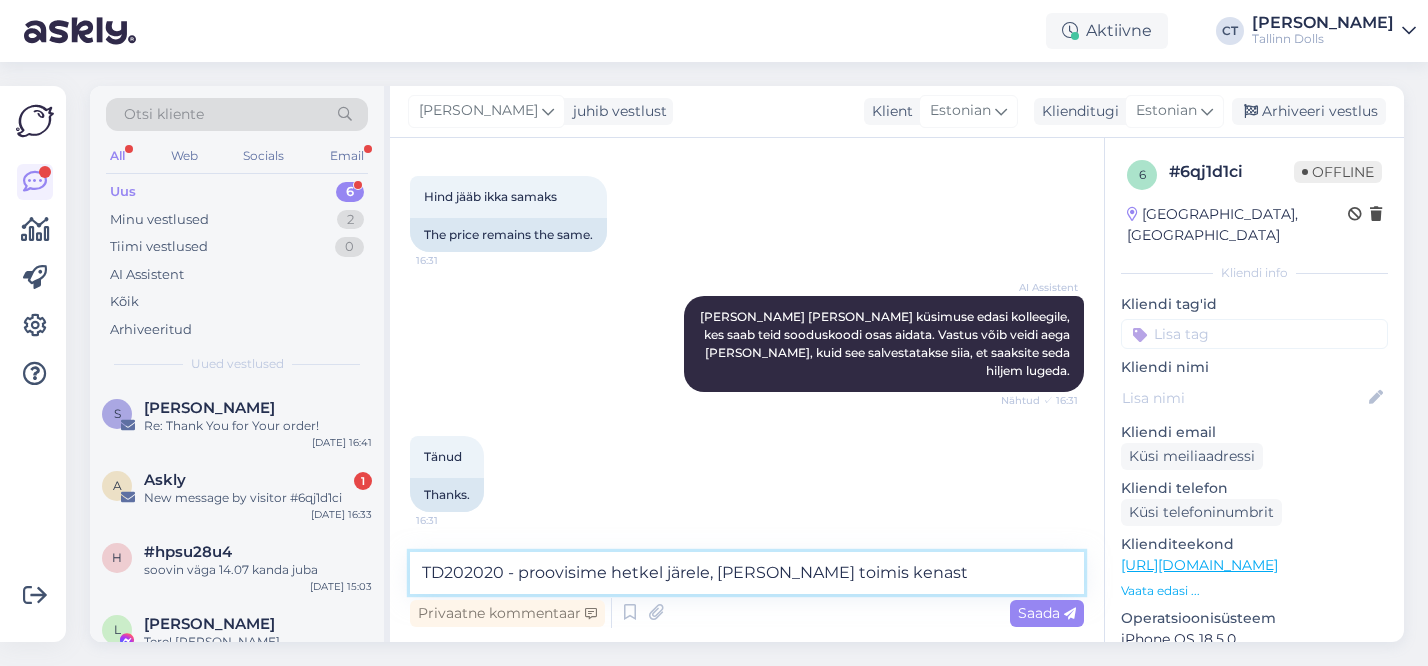 drag, startPoint x: 702, startPoint y: 570, endPoint x: 456, endPoint y: 556, distance: 246.39806 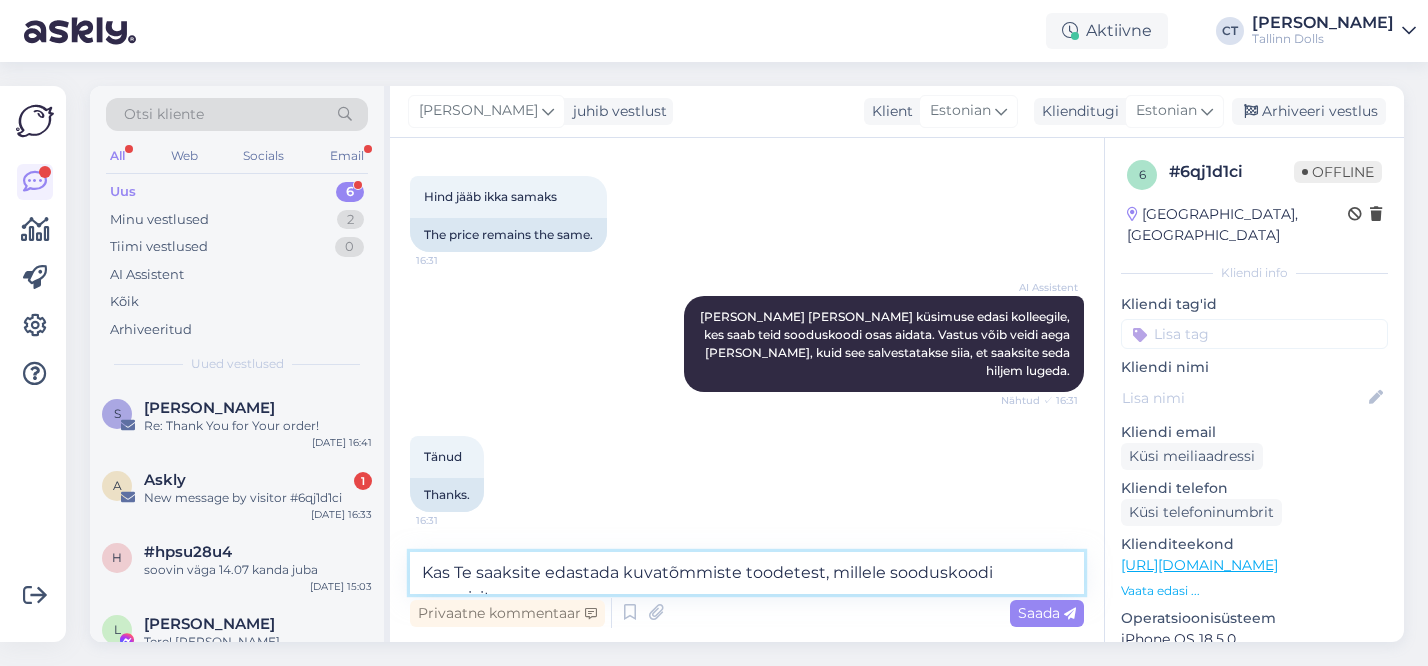 type on "Kas Te saaksite edastada kuvatõmmiste toodetest, millele sooduskoodi proovisite?" 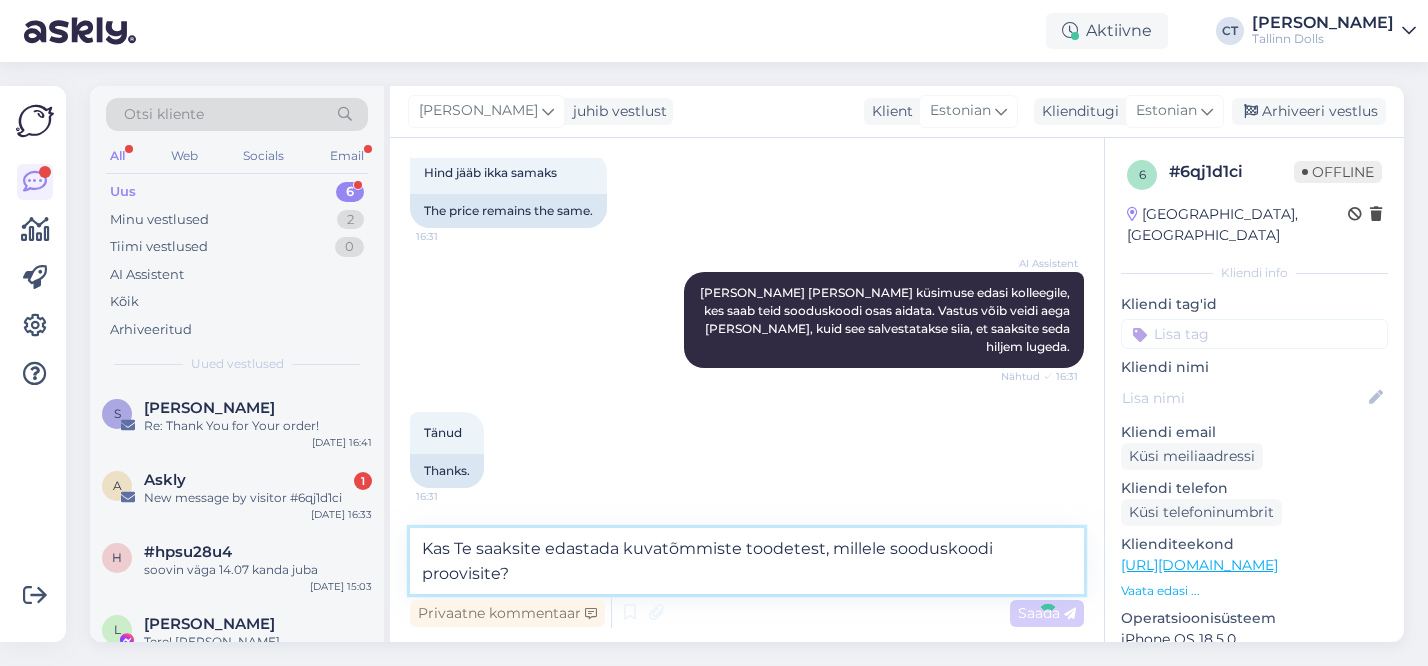 type 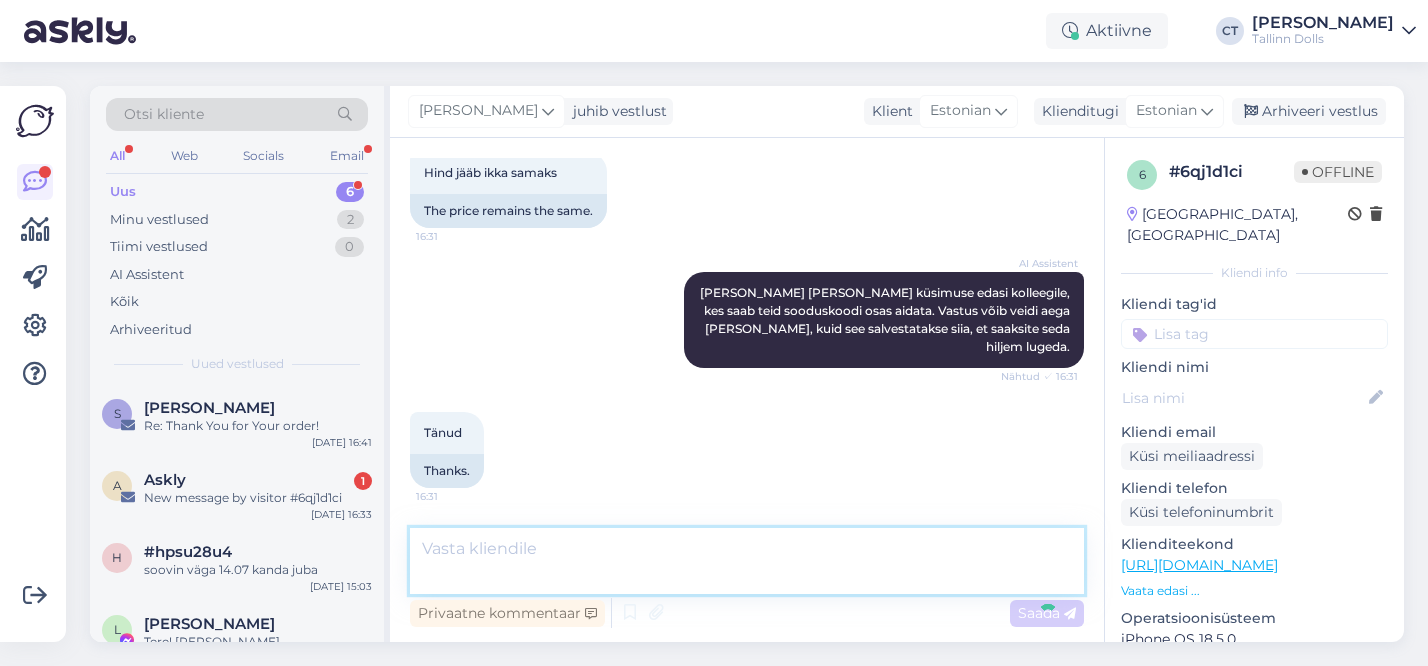 scroll, scrollTop: 1420, scrollLeft: 0, axis: vertical 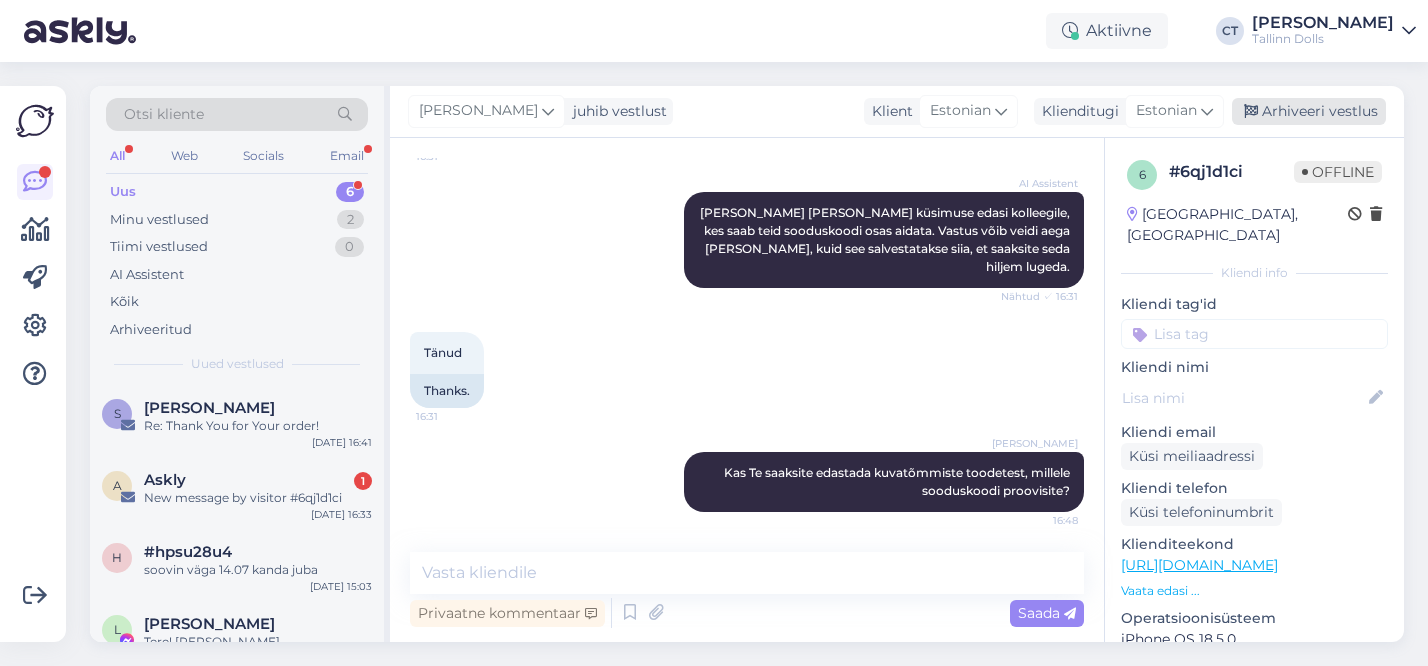 click on "Arhiveeri vestlus" at bounding box center [1309, 111] 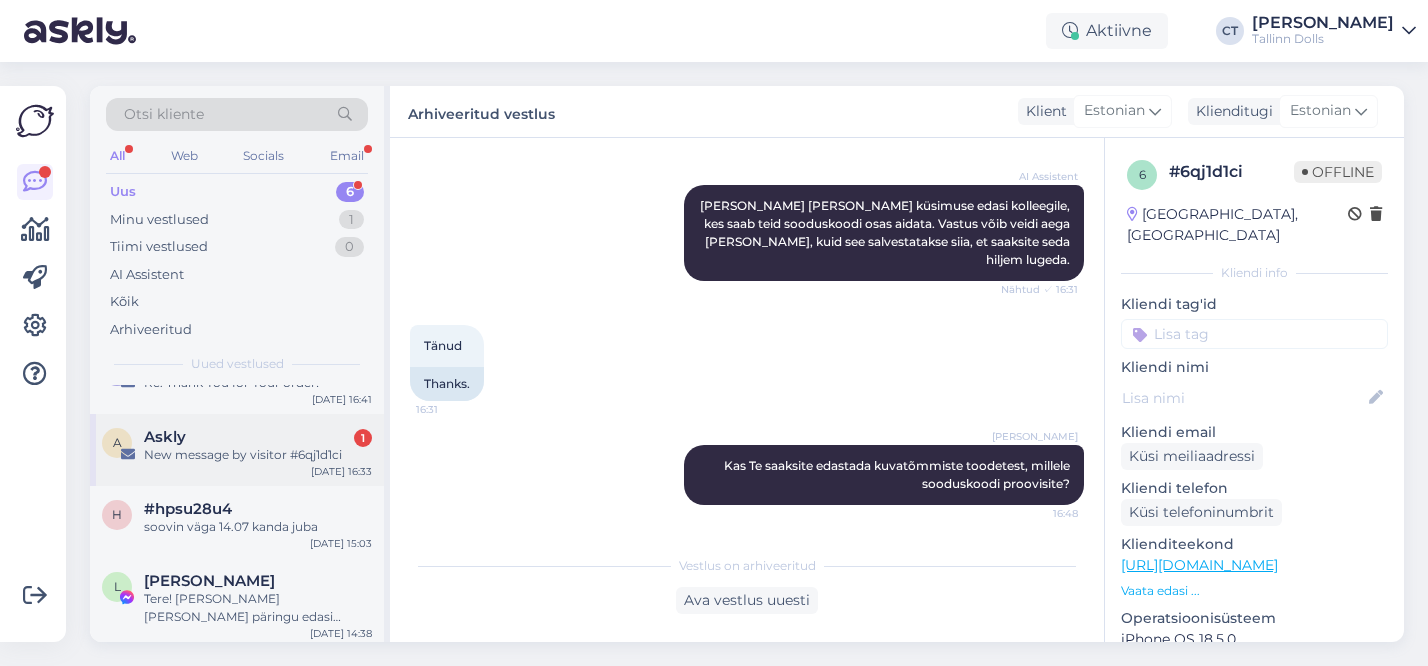scroll, scrollTop: 0, scrollLeft: 0, axis: both 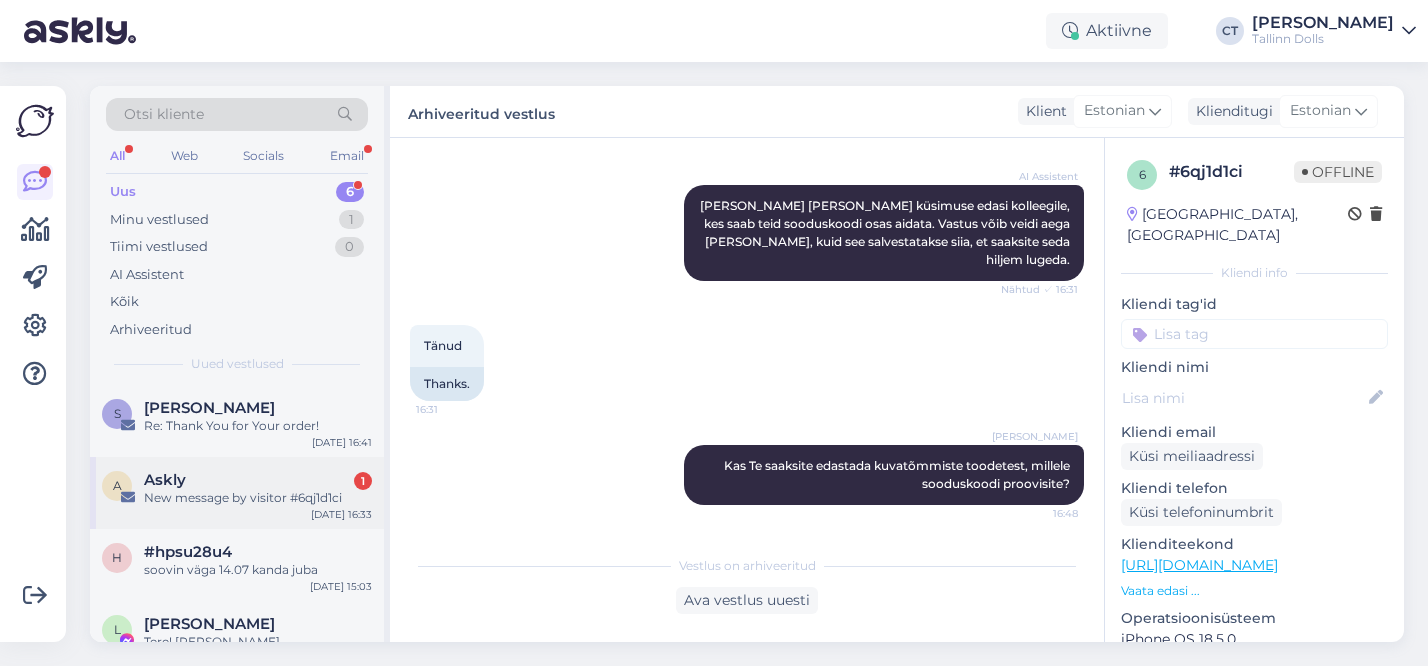 click on "A Askly 1 New message by visitor #6qj1d1ci [DATE] 16:33" at bounding box center [237, 493] 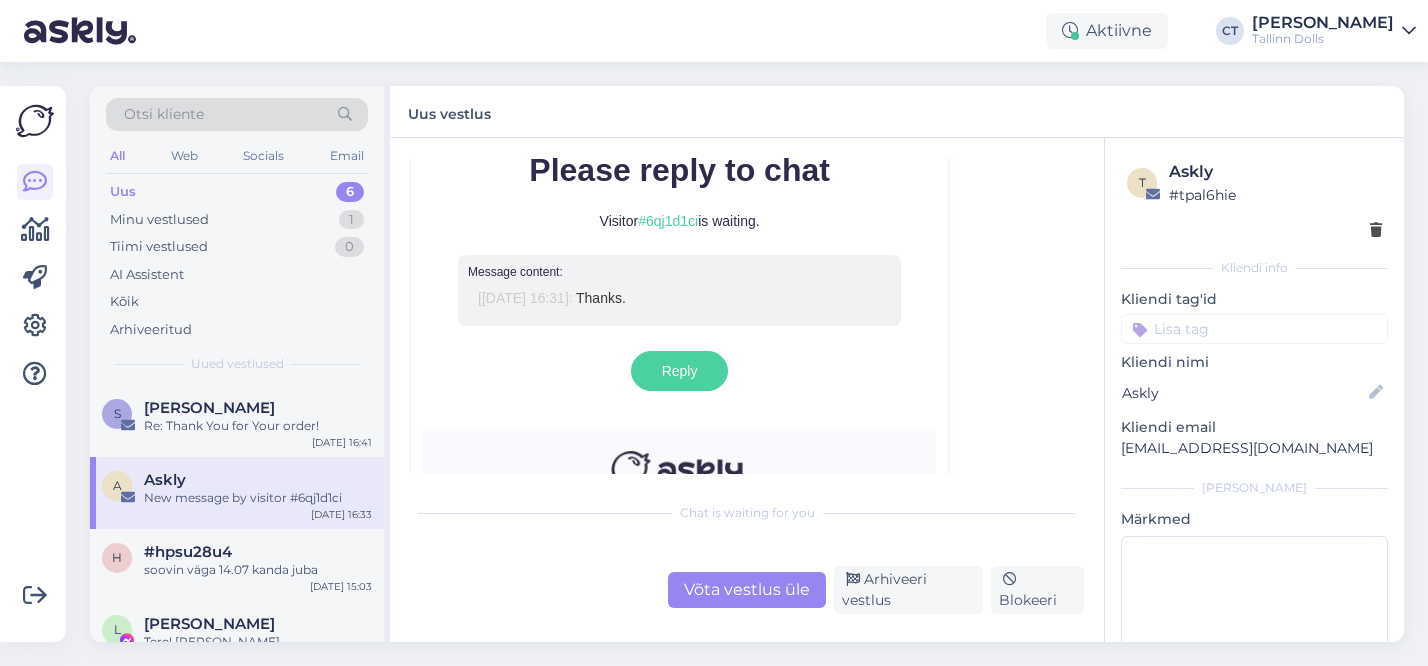 scroll, scrollTop: 8772, scrollLeft: 0, axis: vertical 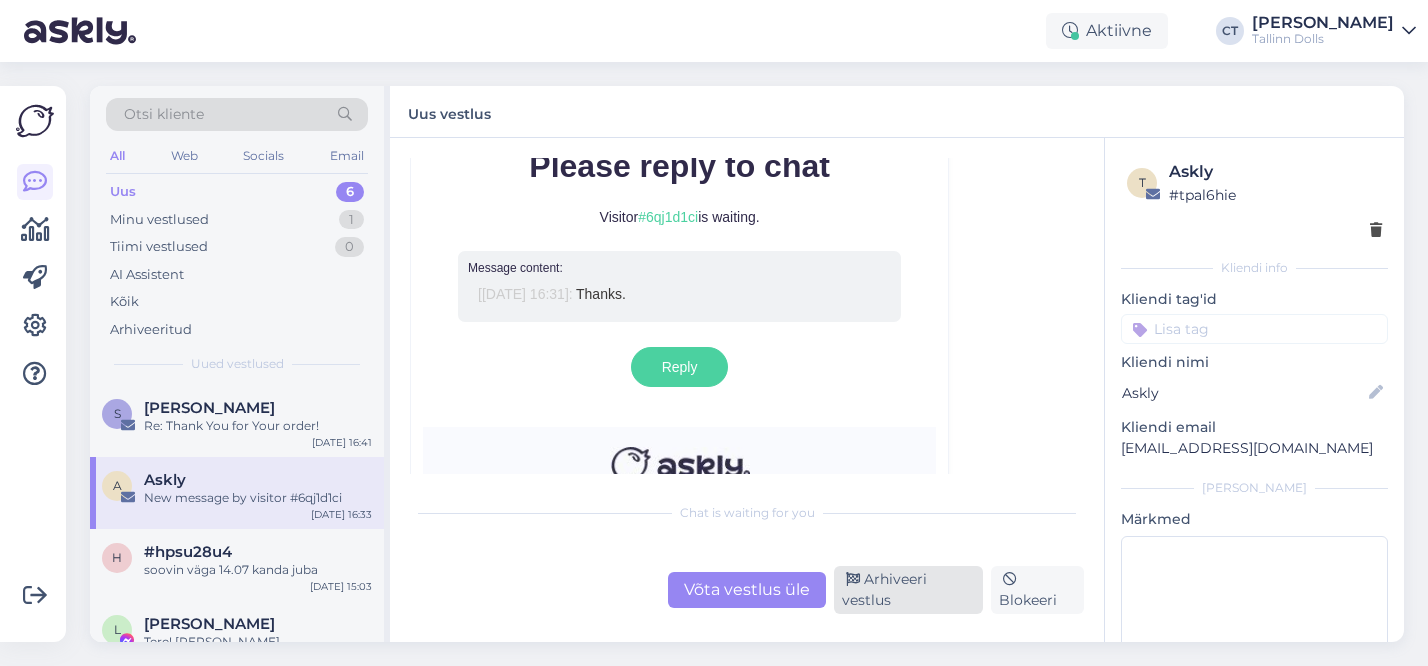 click on "Arhiveeri vestlus" at bounding box center (908, 590) 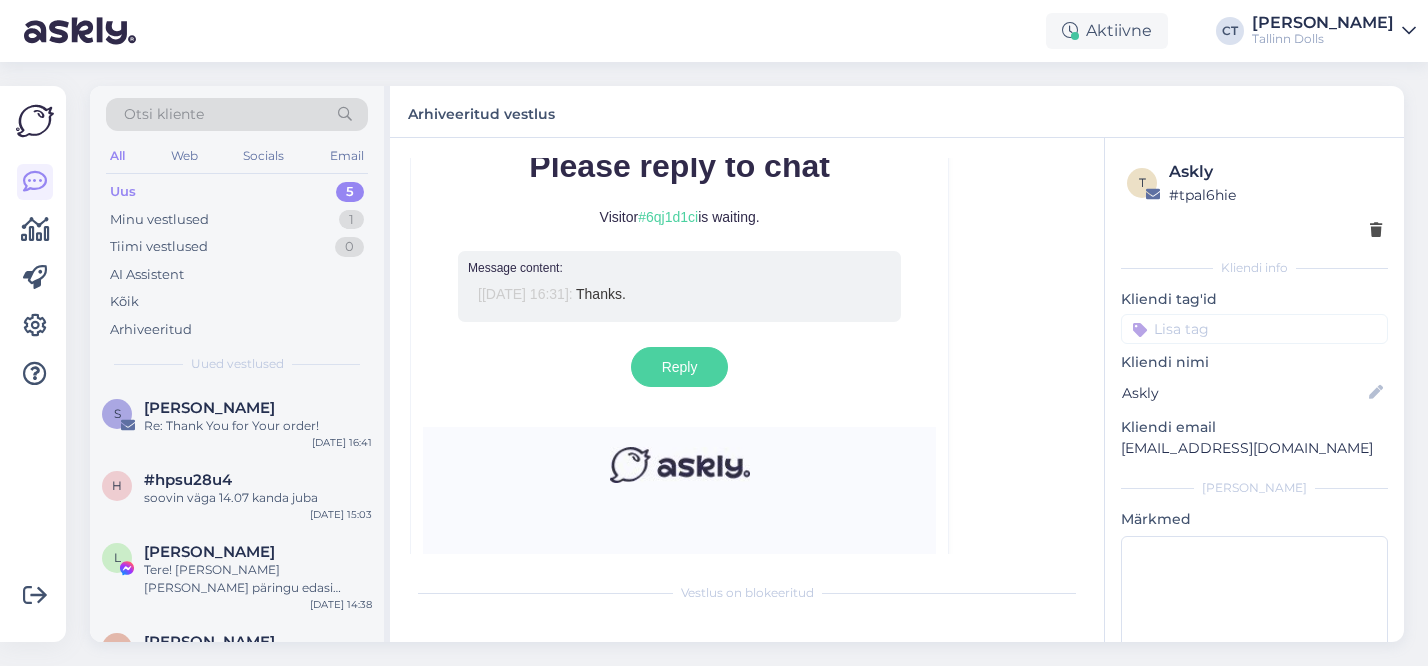 scroll, scrollTop: 8568, scrollLeft: 0, axis: vertical 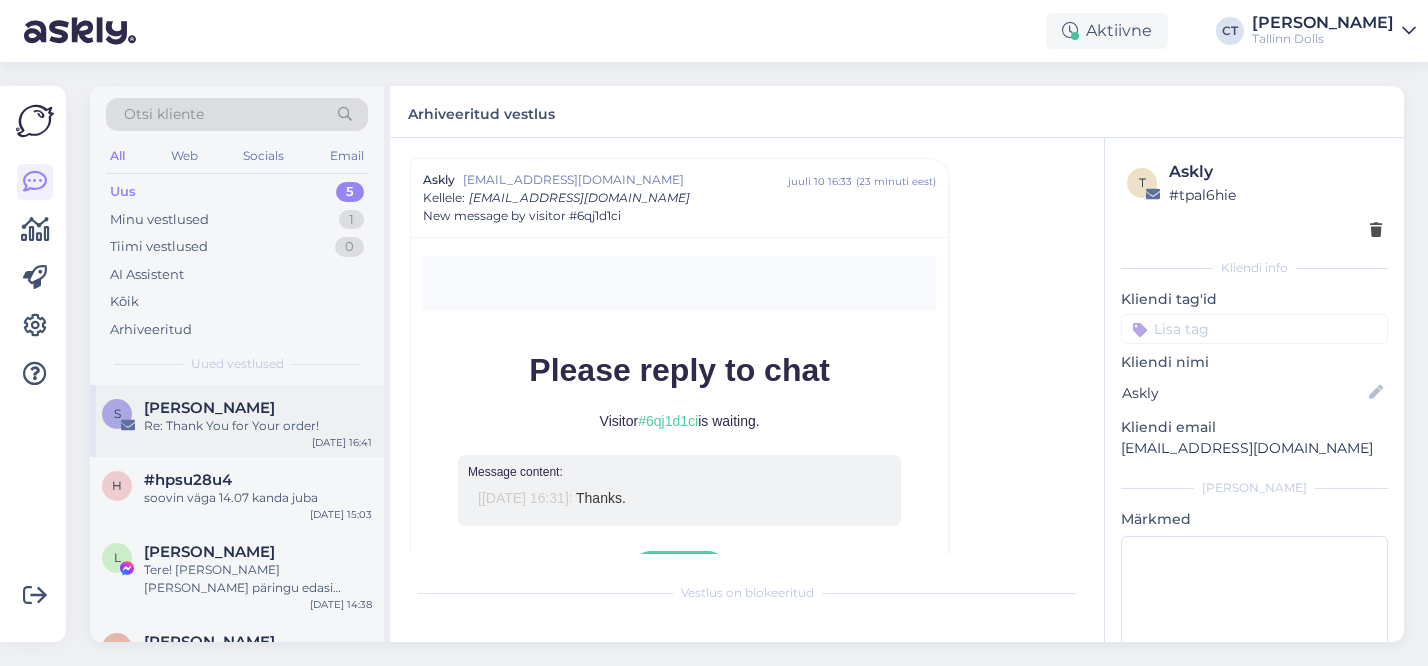 click on "Re: Thank You for Your order!" at bounding box center [258, 426] 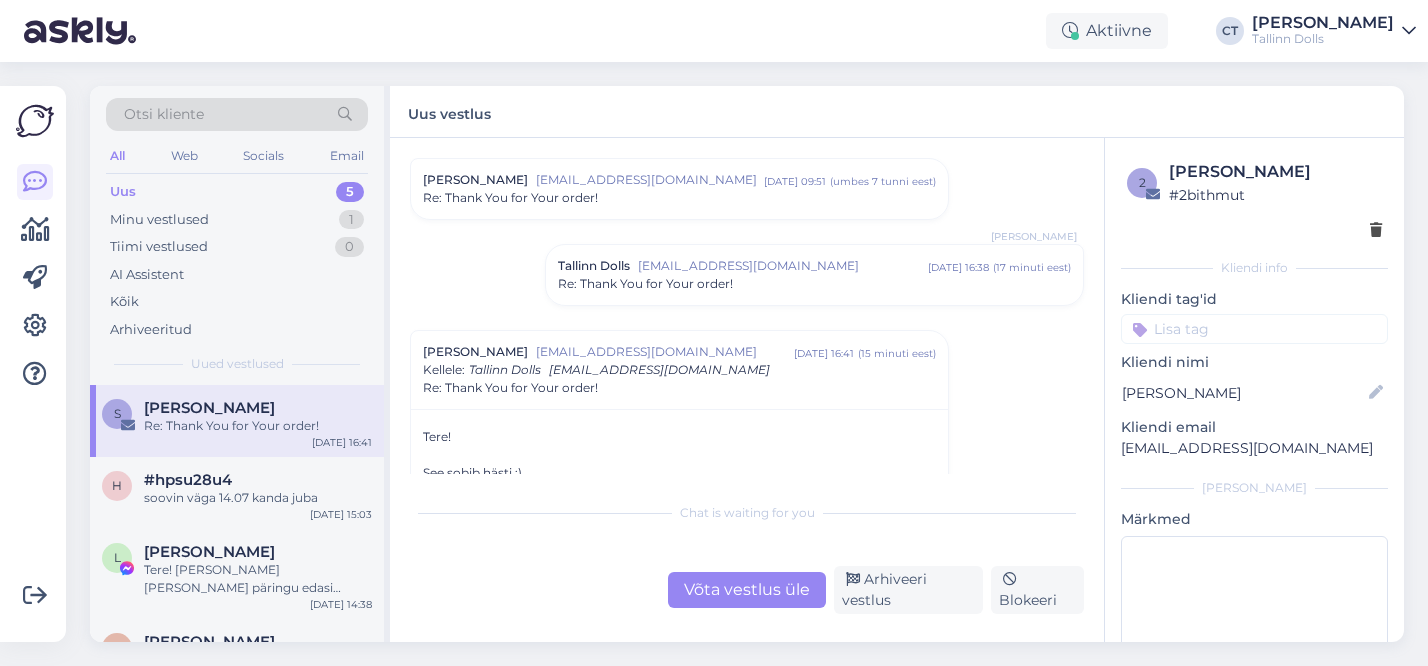 scroll, scrollTop: 295, scrollLeft: 0, axis: vertical 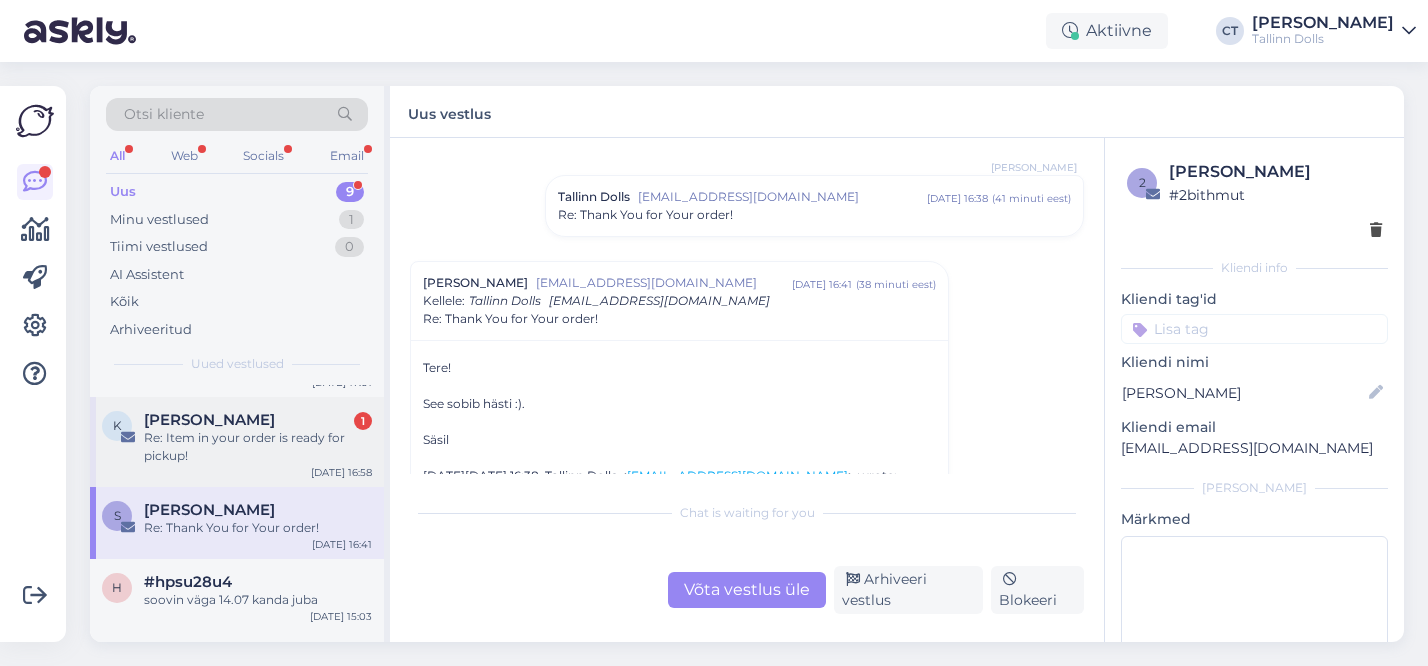 click on "Re: Item in your order is ready for pickup!" at bounding box center (258, 447) 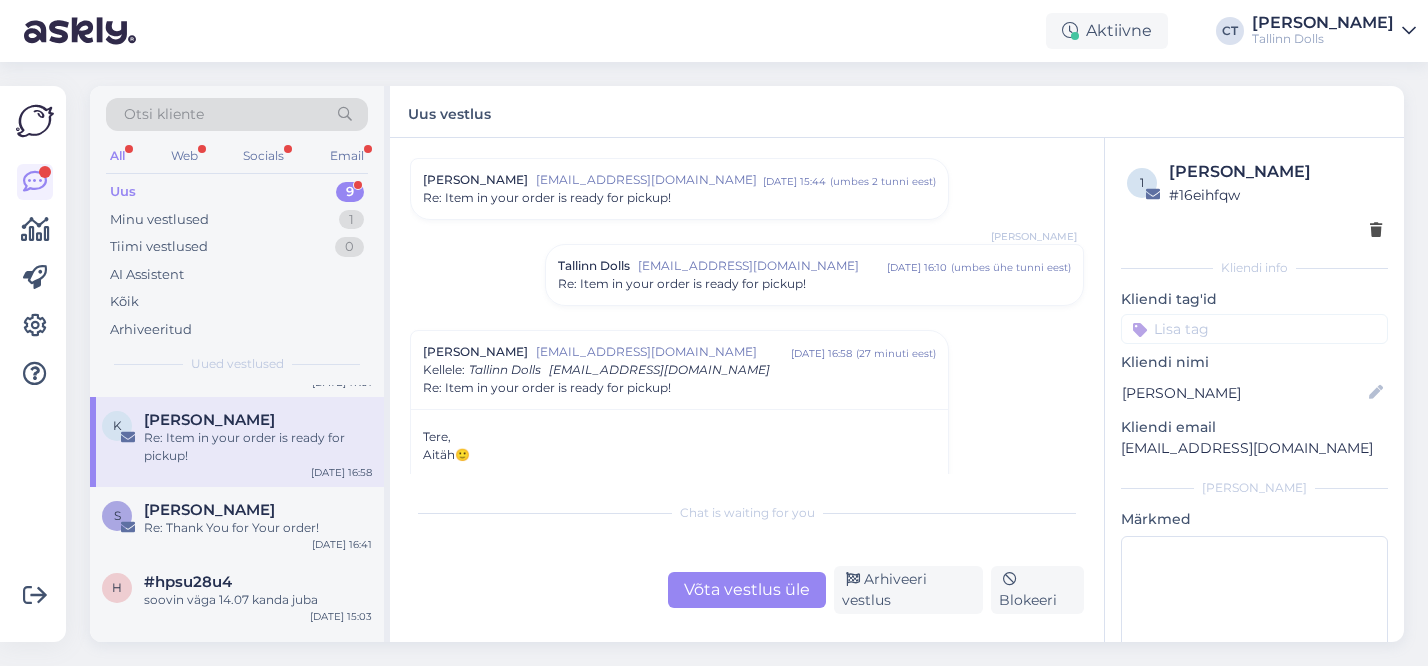 scroll, scrollTop: 257, scrollLeft: 0, axis: vertical 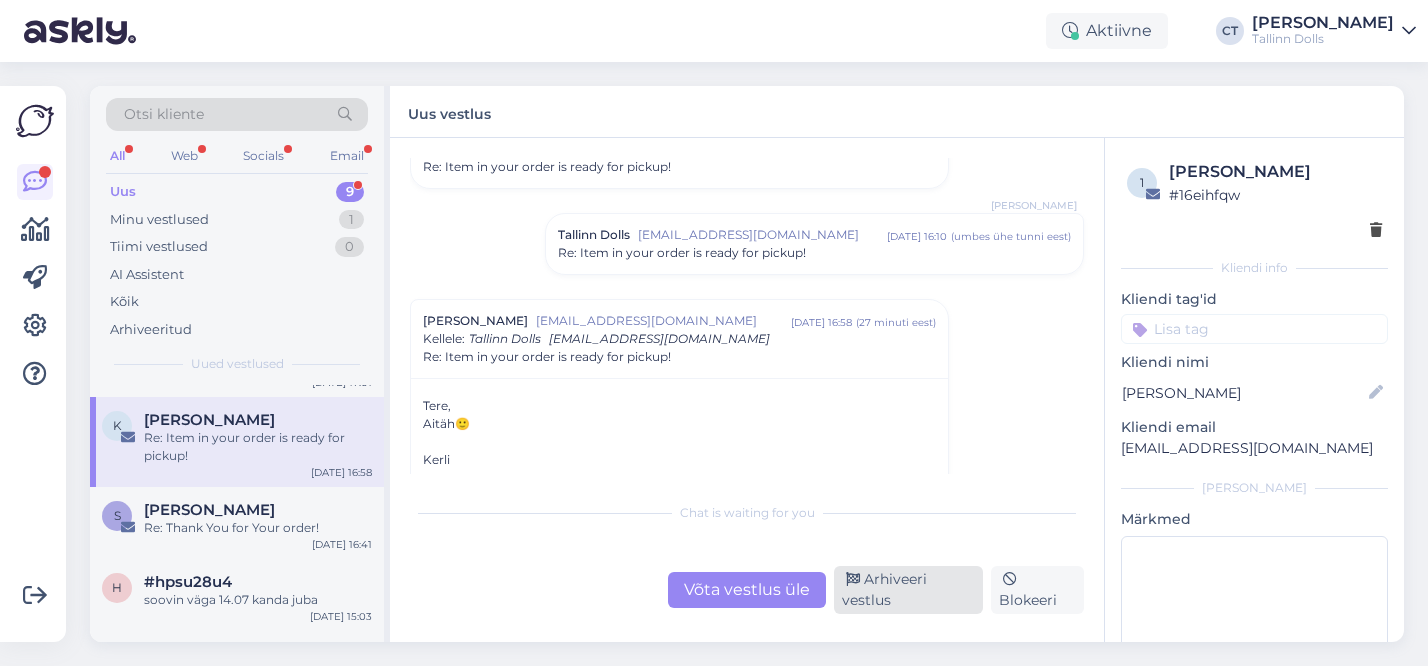 click on "Arhiveeri vestlus" at bounding box center (908, 590) 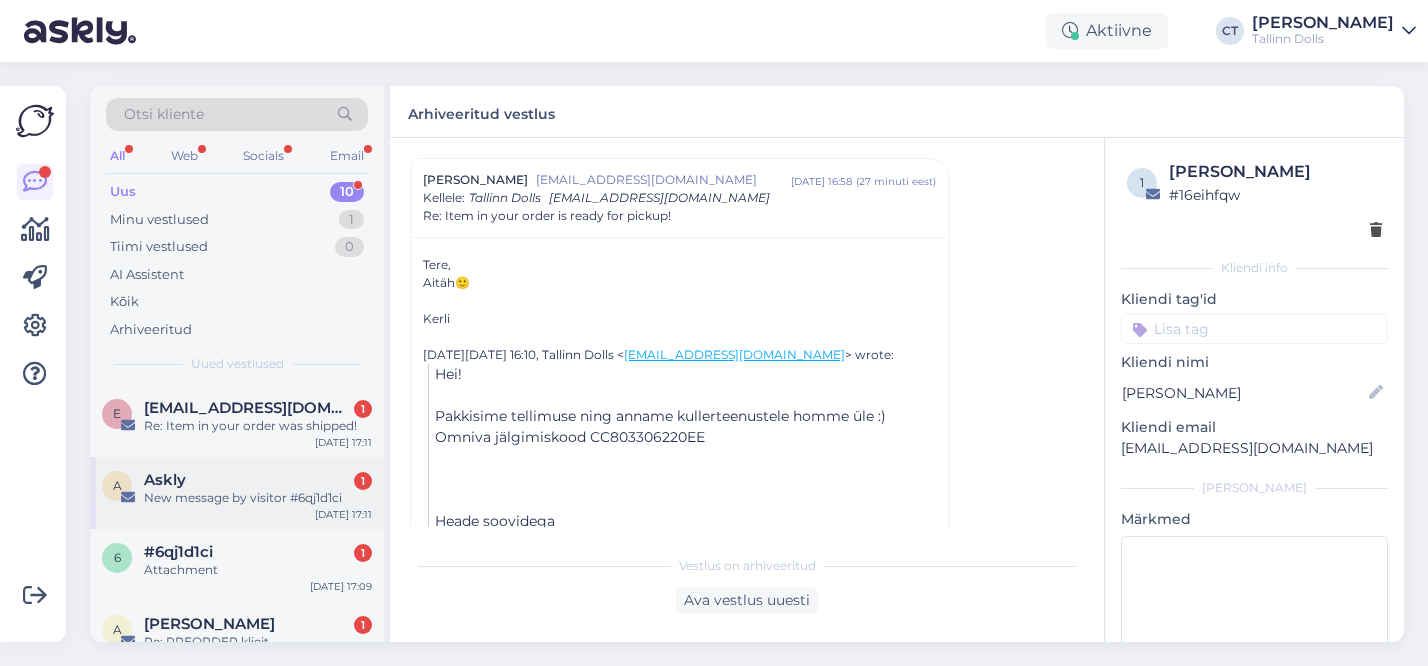 scroll, scrollTop: 132, scrollLeft: 0, axis: vertical 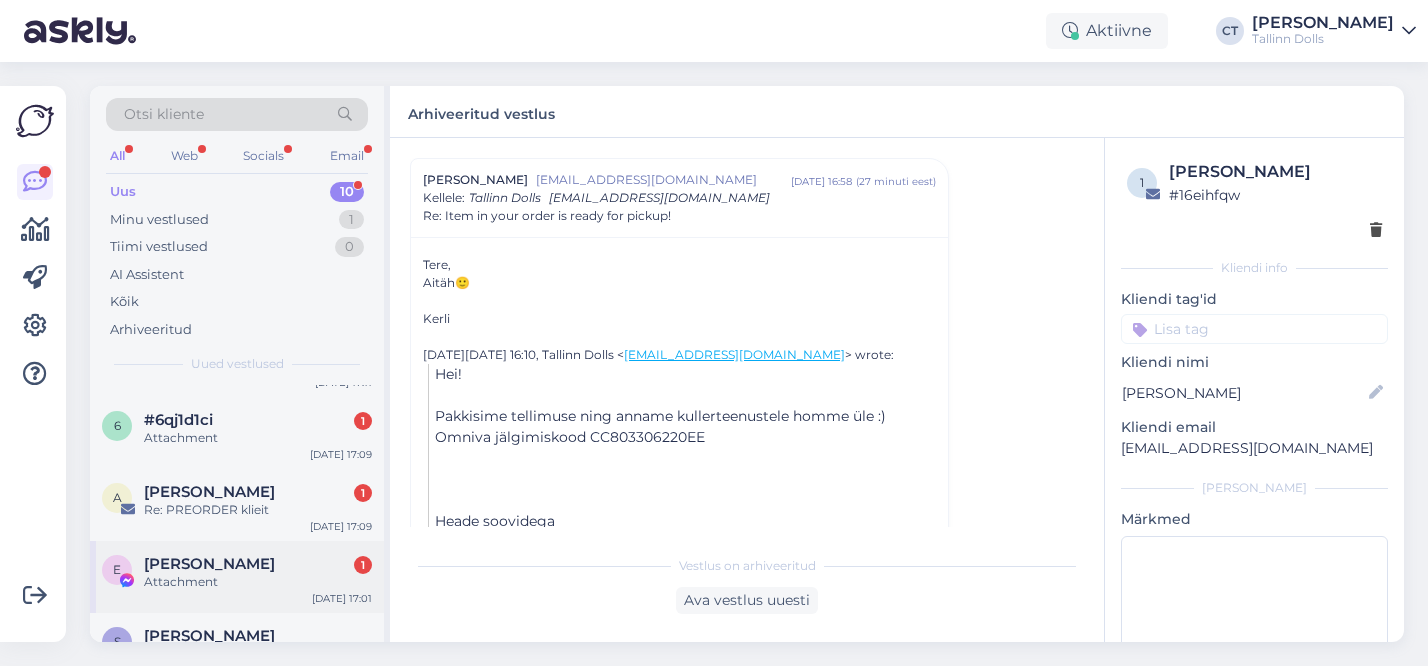click on "[PERSON_NAME] 1" at bounding box center [258, 564] 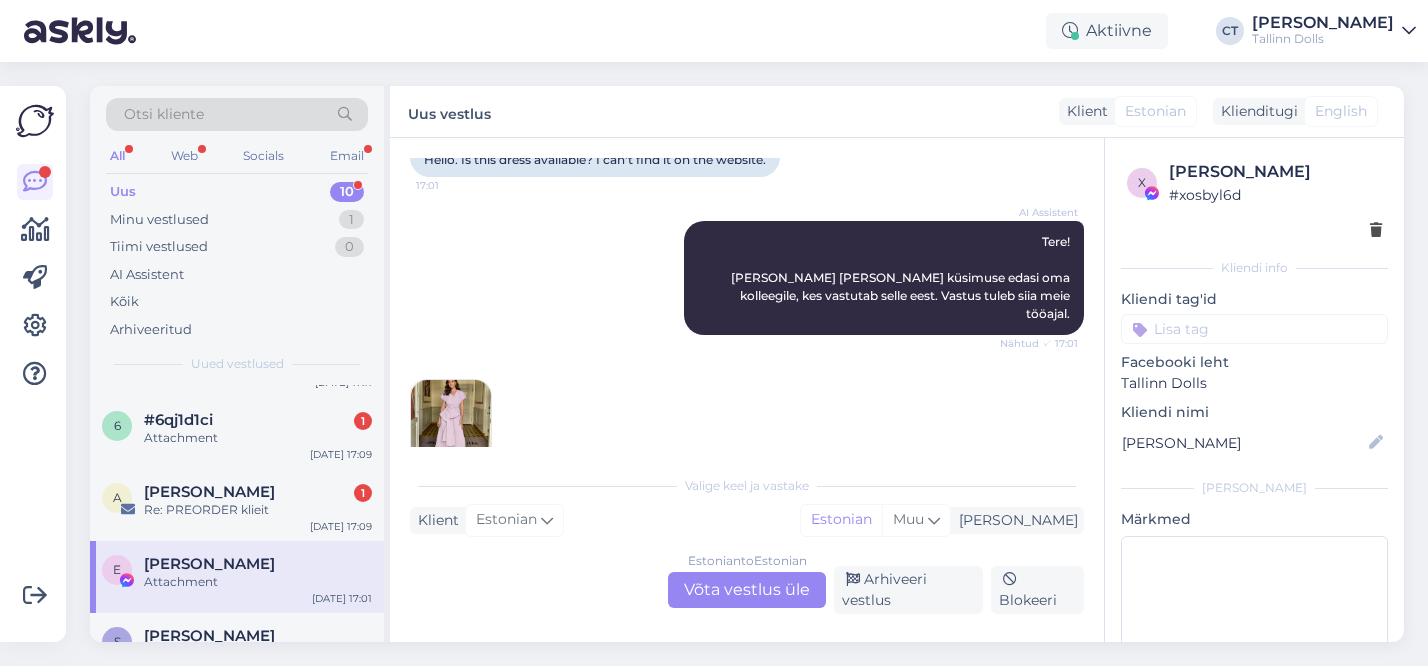 scroll, scrollTop: 1044, scrollLeft: 0, axis: vertical 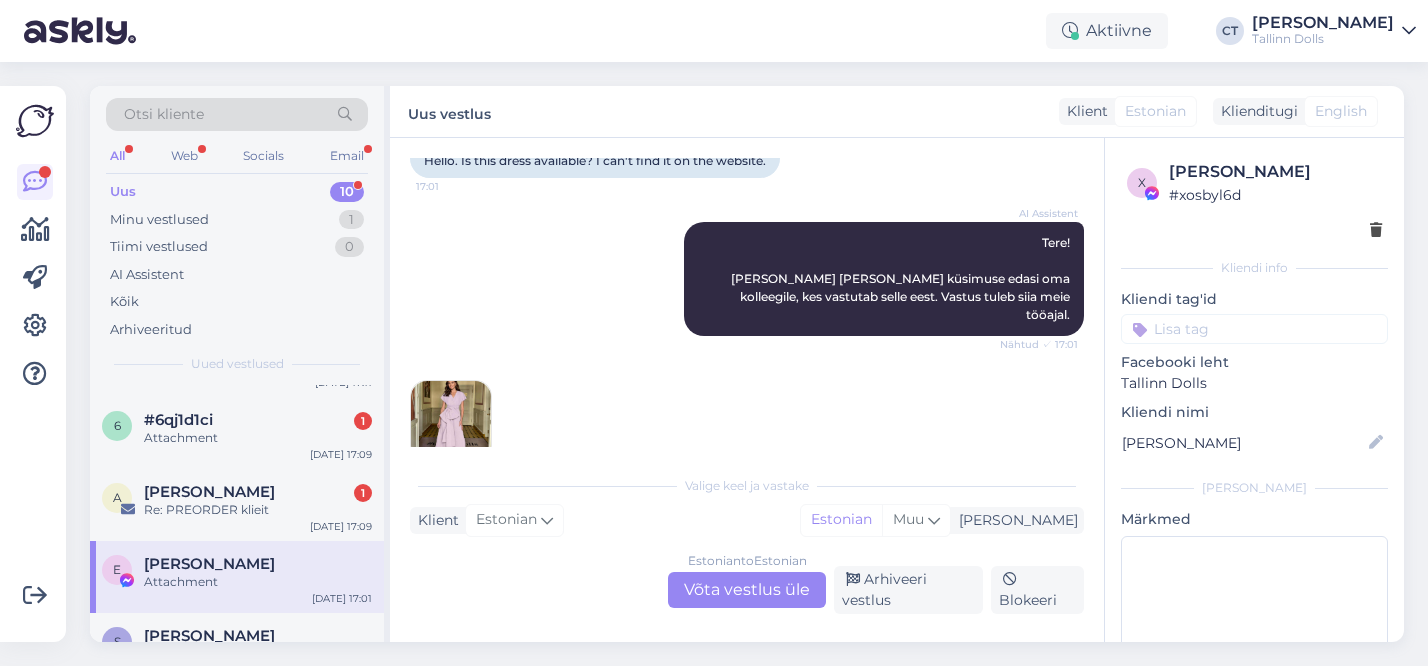 click at bounding box center [451, 421] 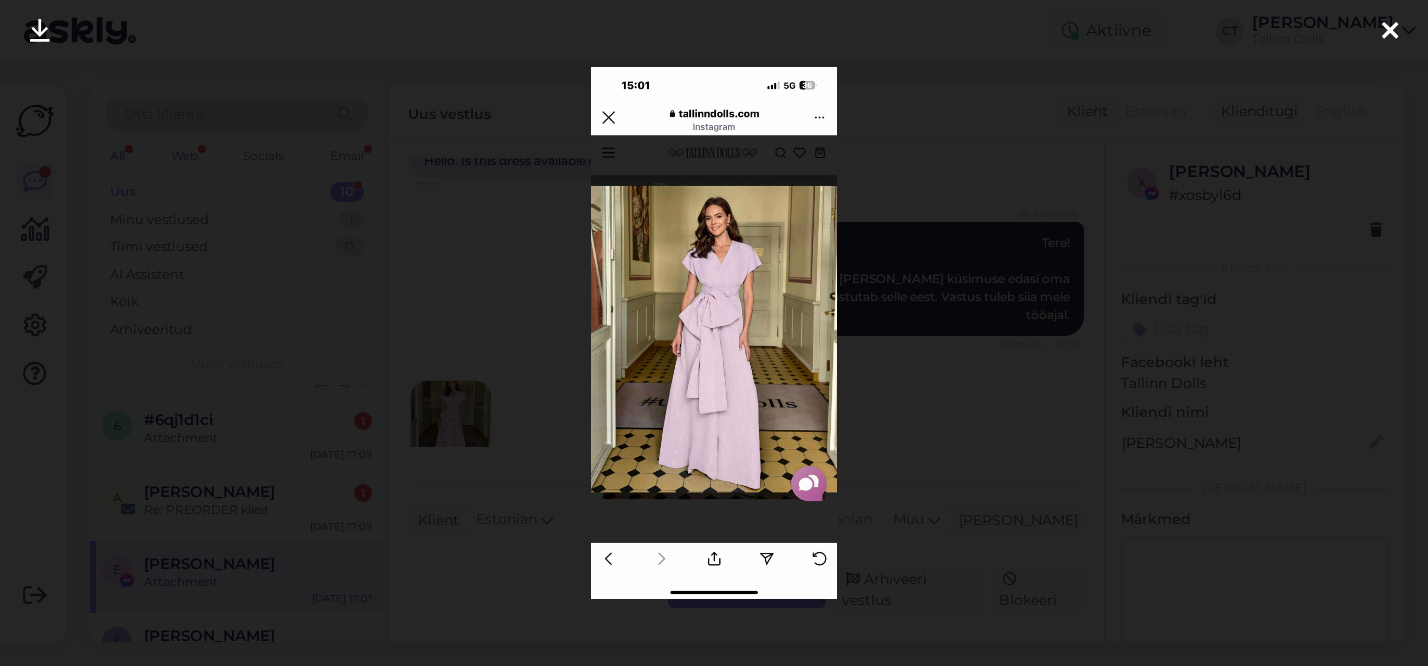 click at bounding box center (714, 333) 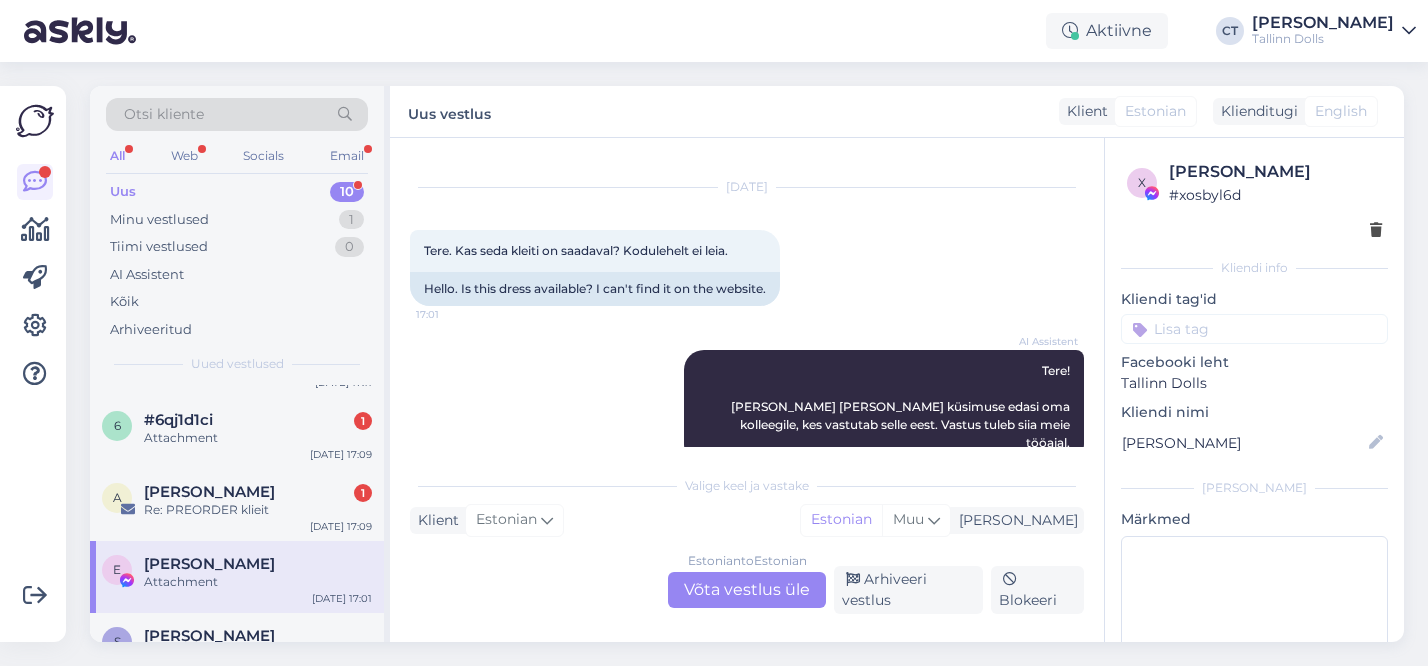 scroll, scrollTop: 1045, scrollLeft: 0, axis: vertical 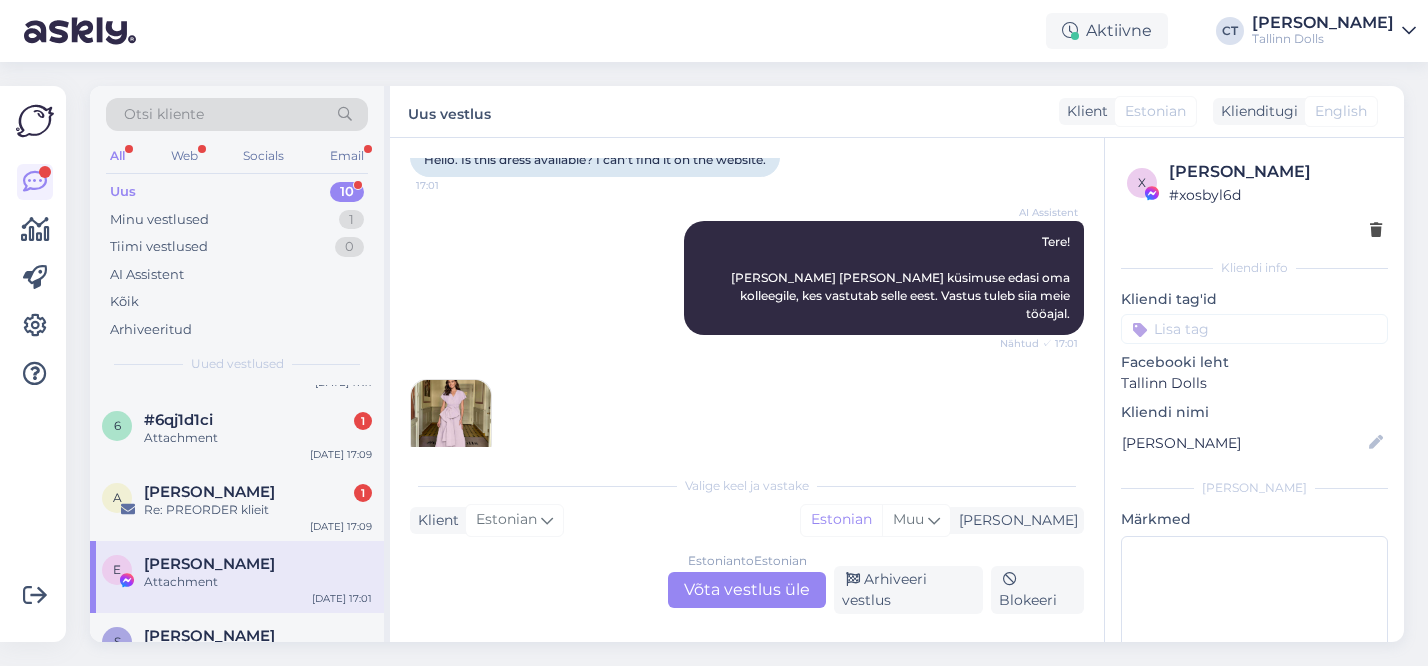 click on "Estonian  to  Estonian Võta vestlus üle" at bounding box center [747, 590] 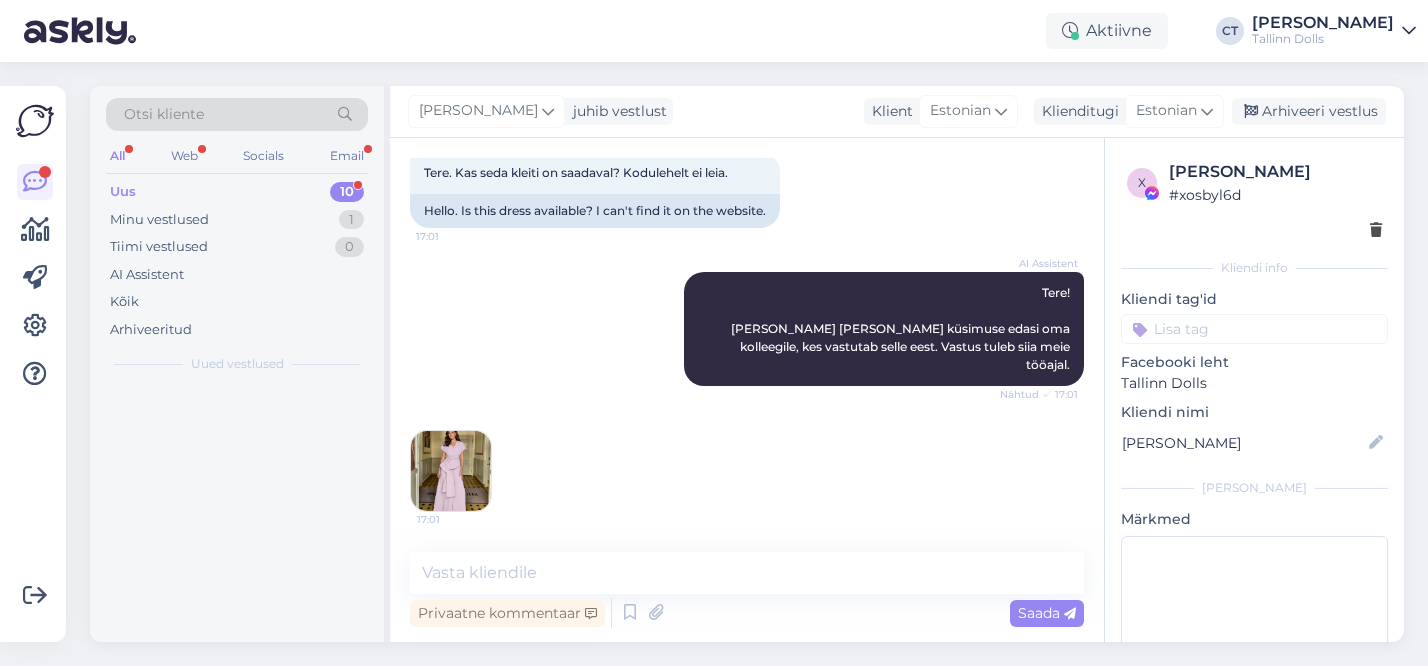 scroll, scrollTop: 958, scrollLeft: 0, axis: vertical 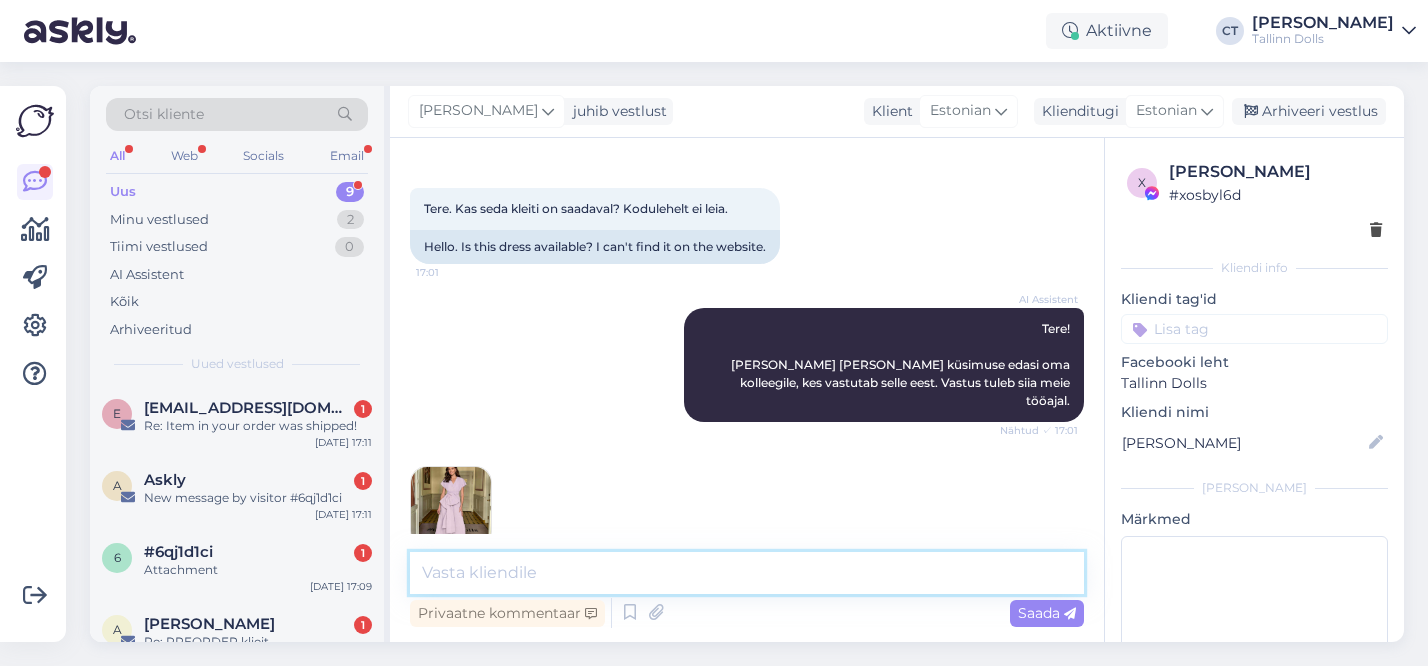 click at bounding box center (747, 573) 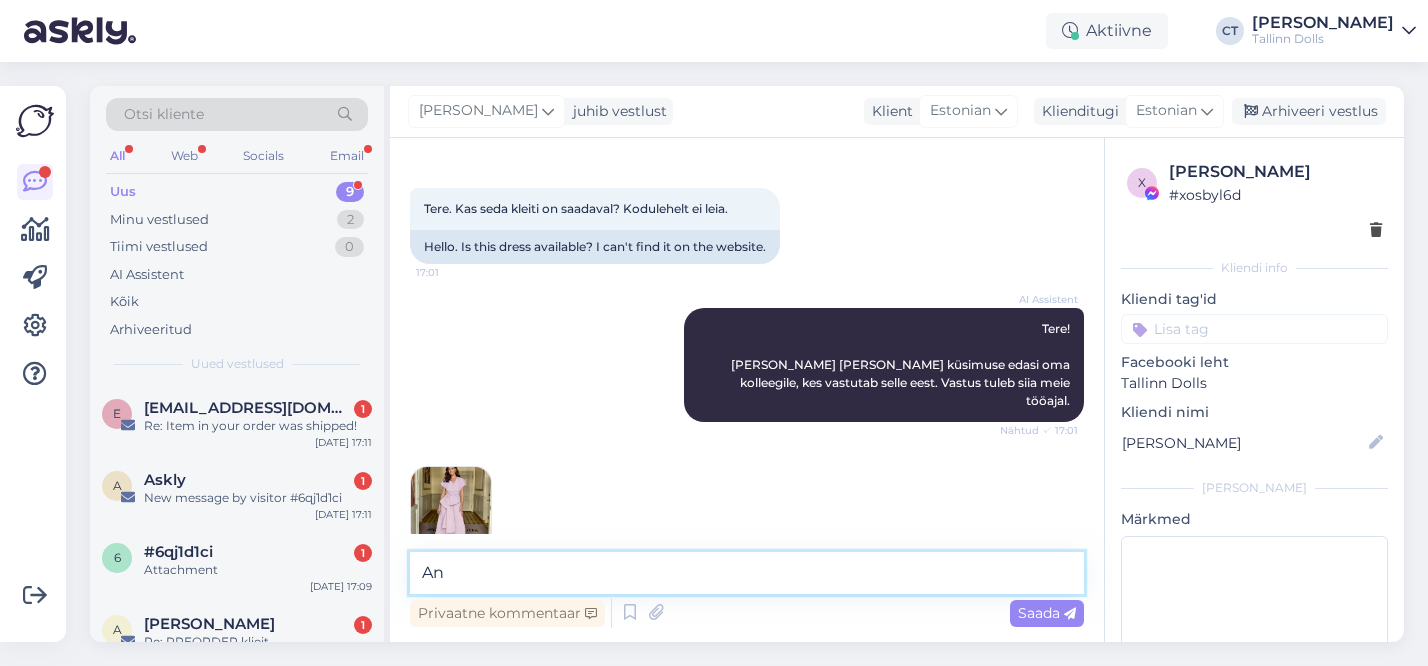 type on "A" 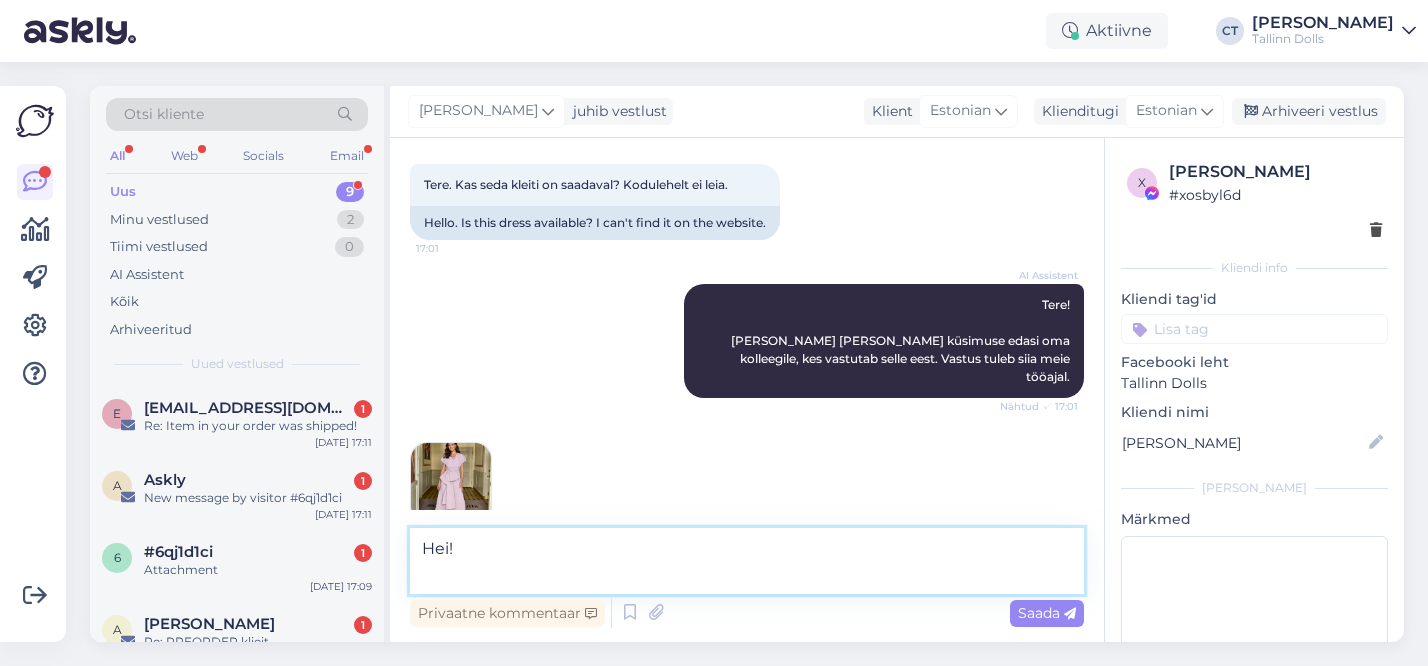 paste on "[URL][DOMAIN_NAME]" 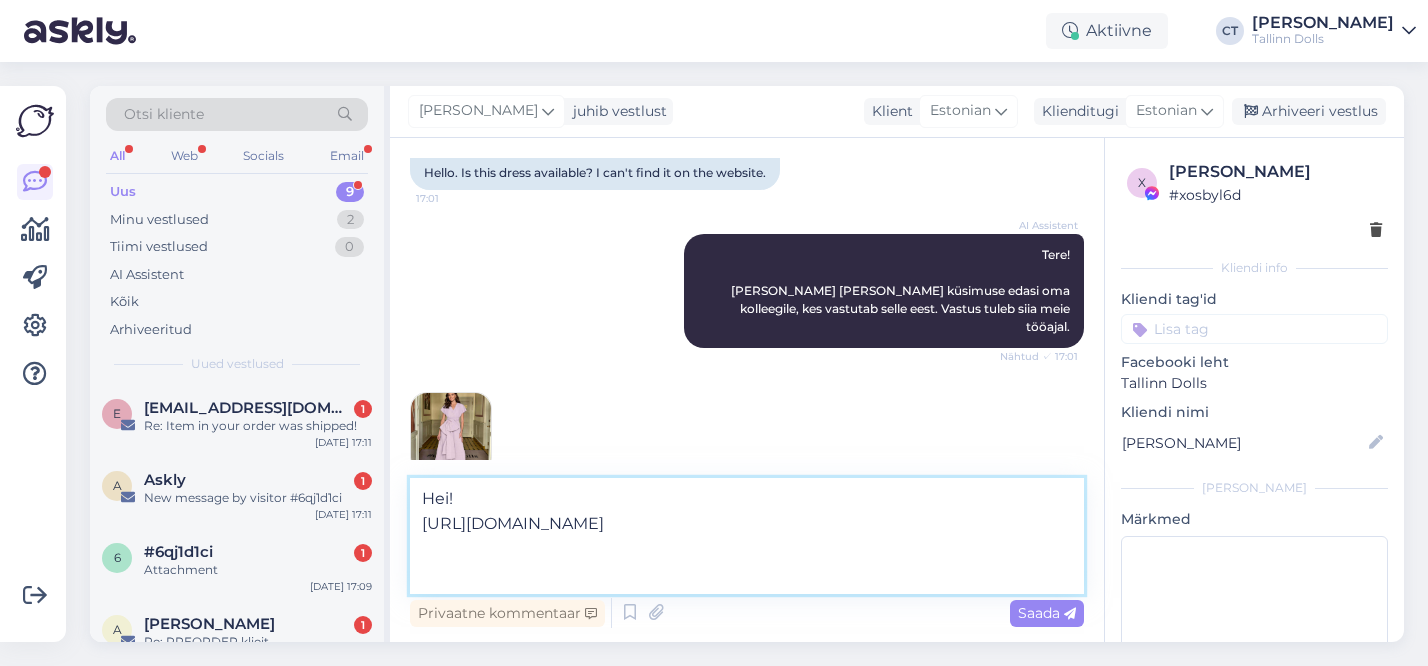 scroll, scrollTop: 1045, scrollLeft: 0, axis: vertical 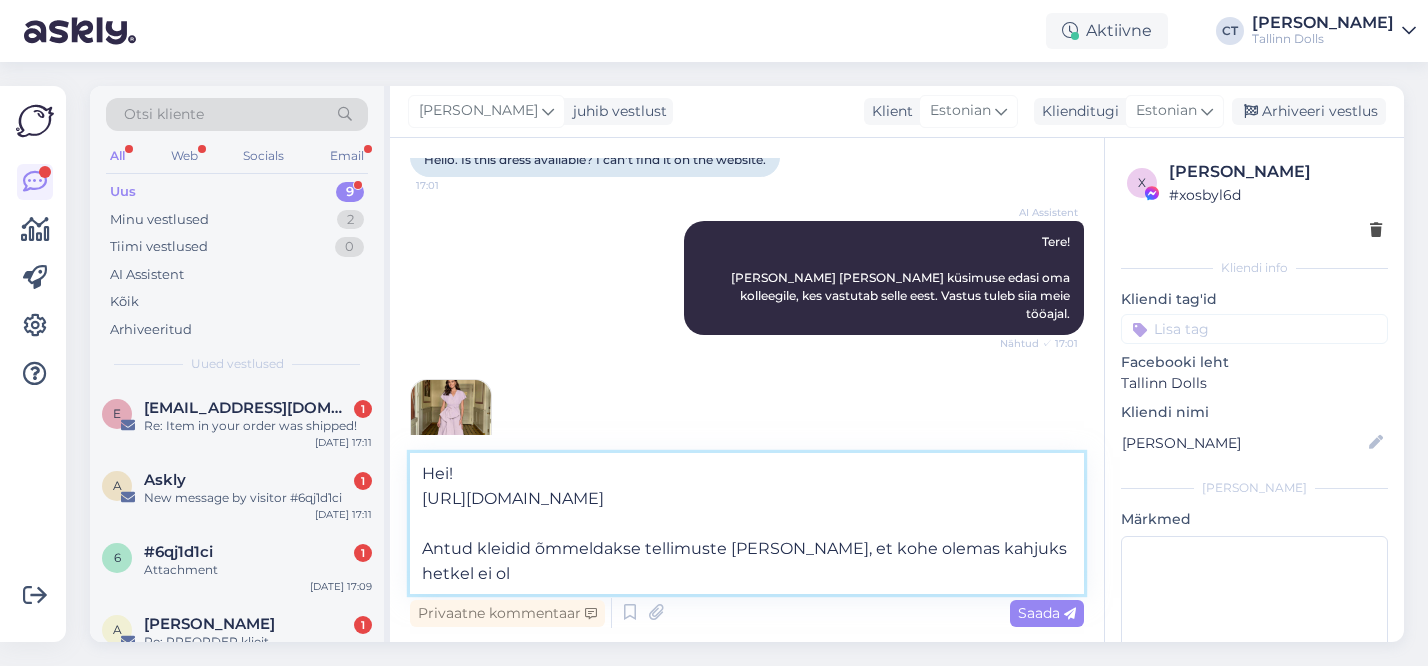 type on "Hei!
[URL][DOMAIN_NAME]
Antud kleidid õmmeldakse tellimuste [PERSON_NAME], et kohe olemas kahjuks hetkel ei ole" 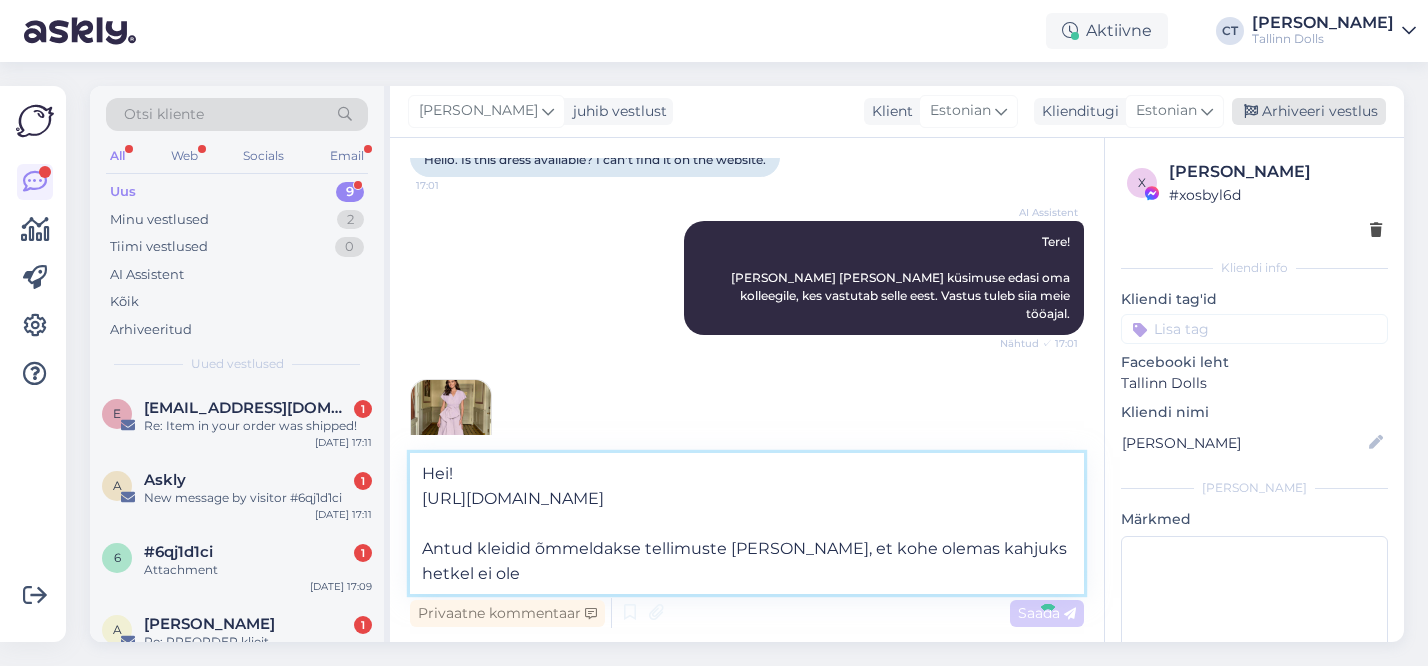 type 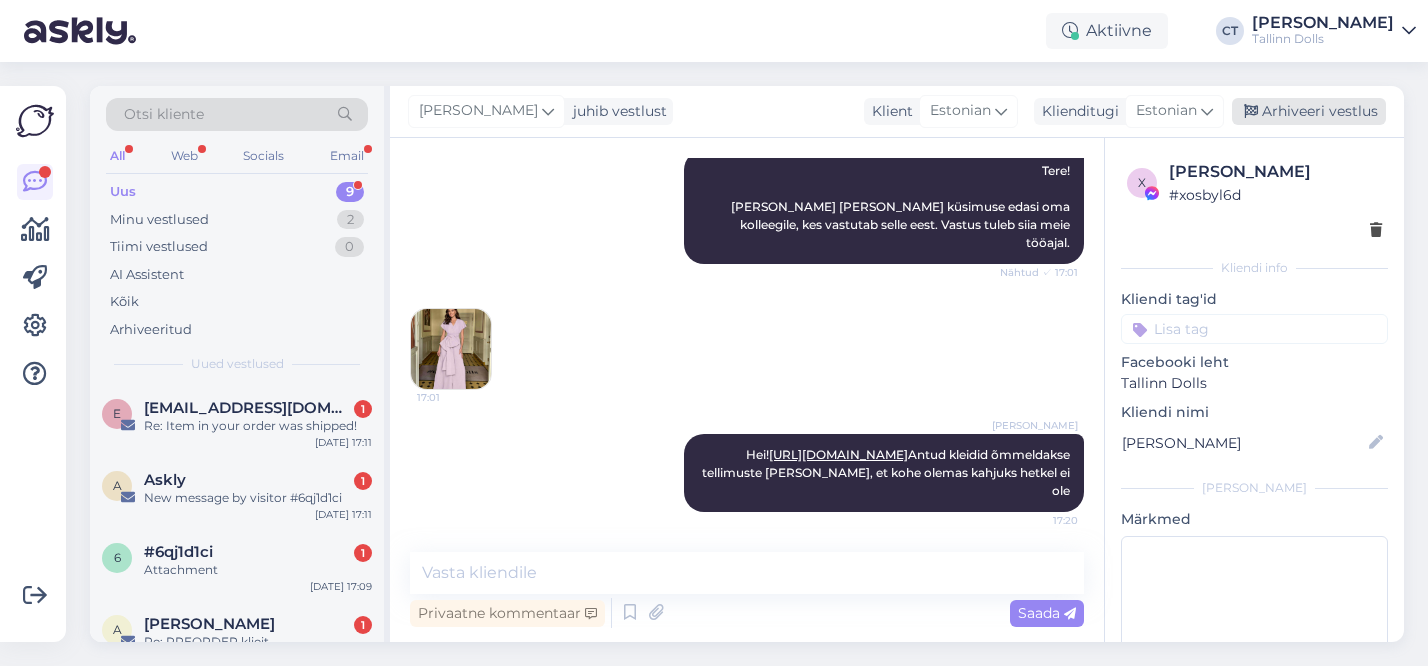 click on "Arhiveeri vestlus" at bounding box center [1309, 111] 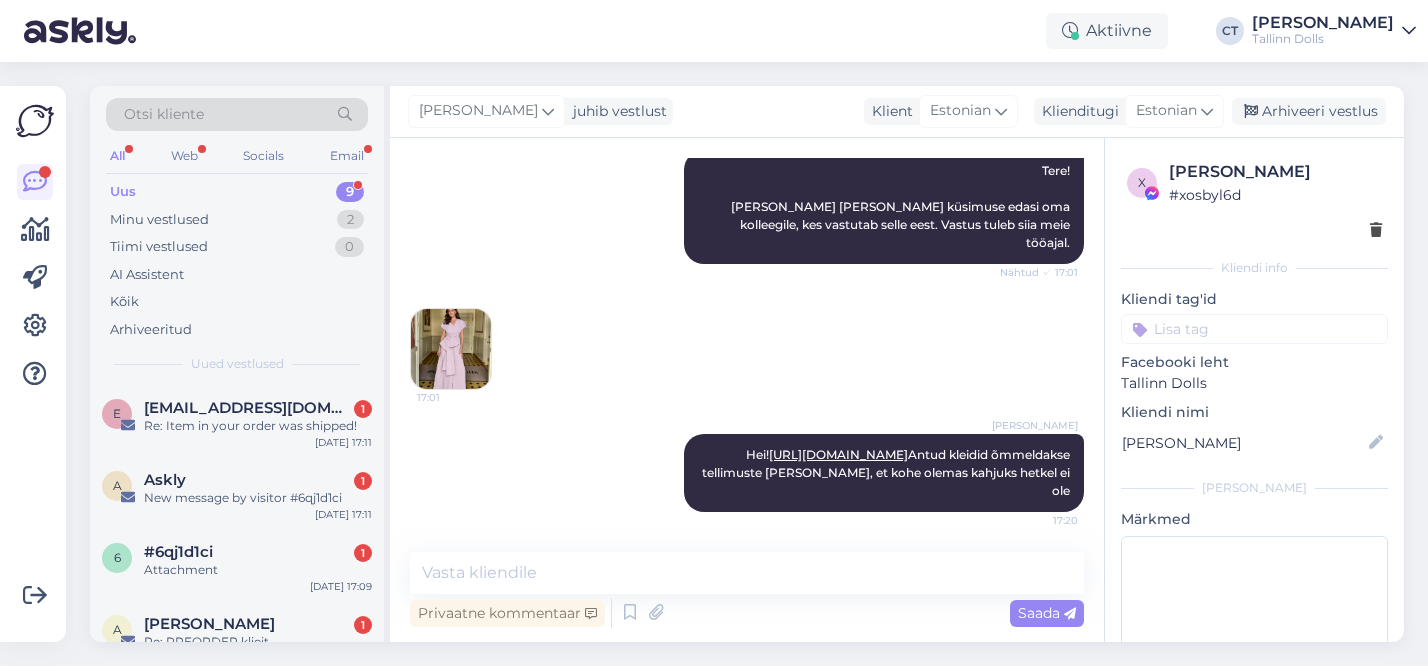 scroll, scrollTop: 1159, scrollLeft: 0, axis: vertical 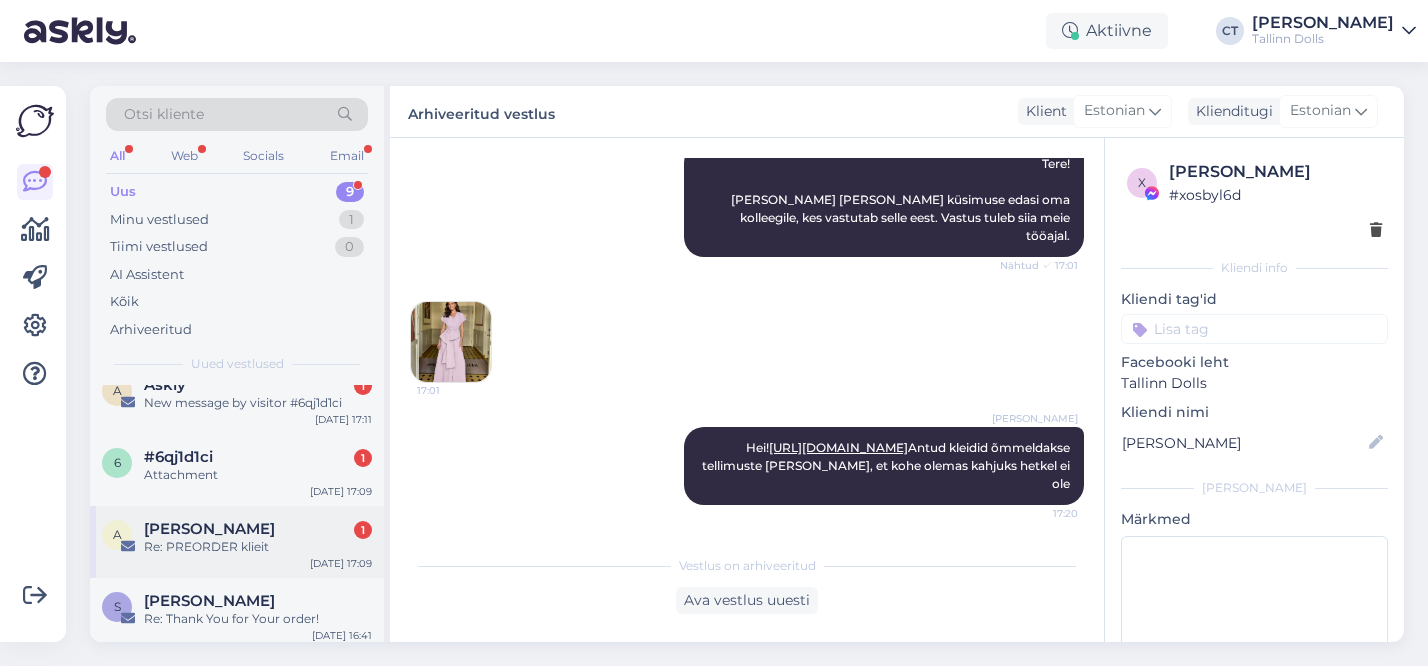 click on "[PERSON_NAME] 1" at bounding box center (258, 529) 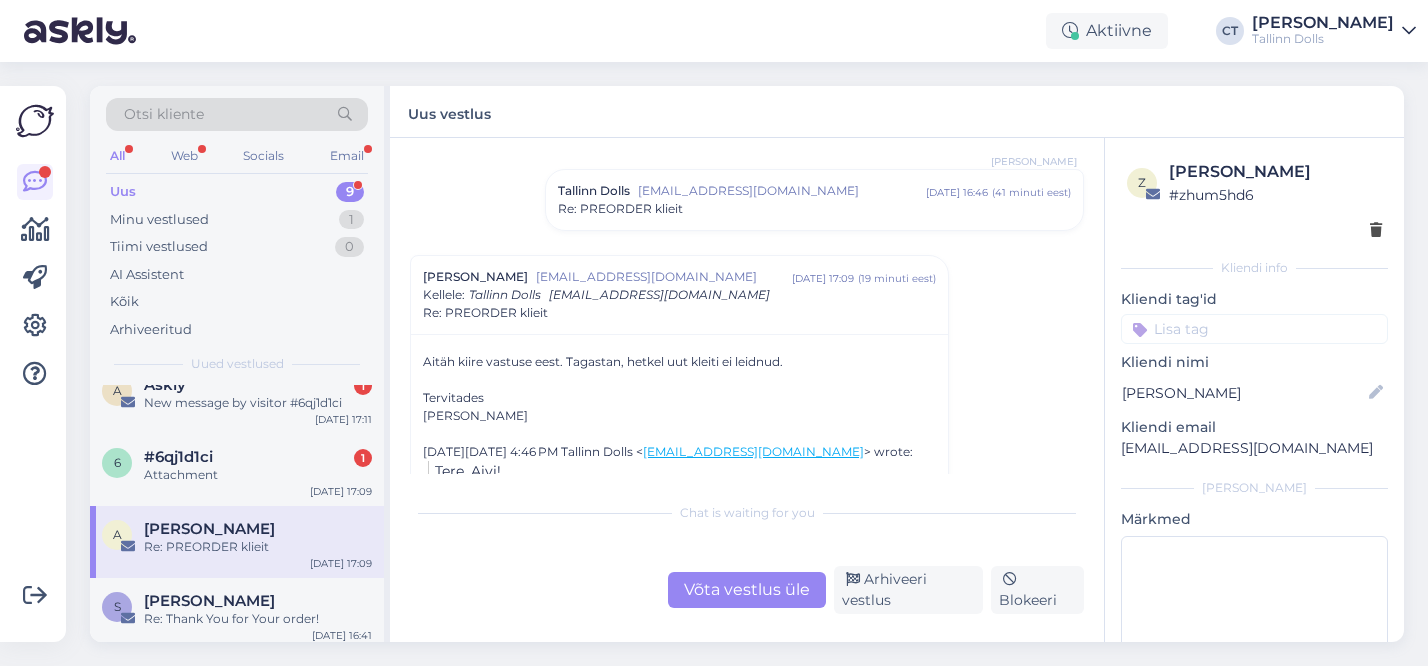 click on "Re: PREORDER klieit" at bounding box center [814, 209] 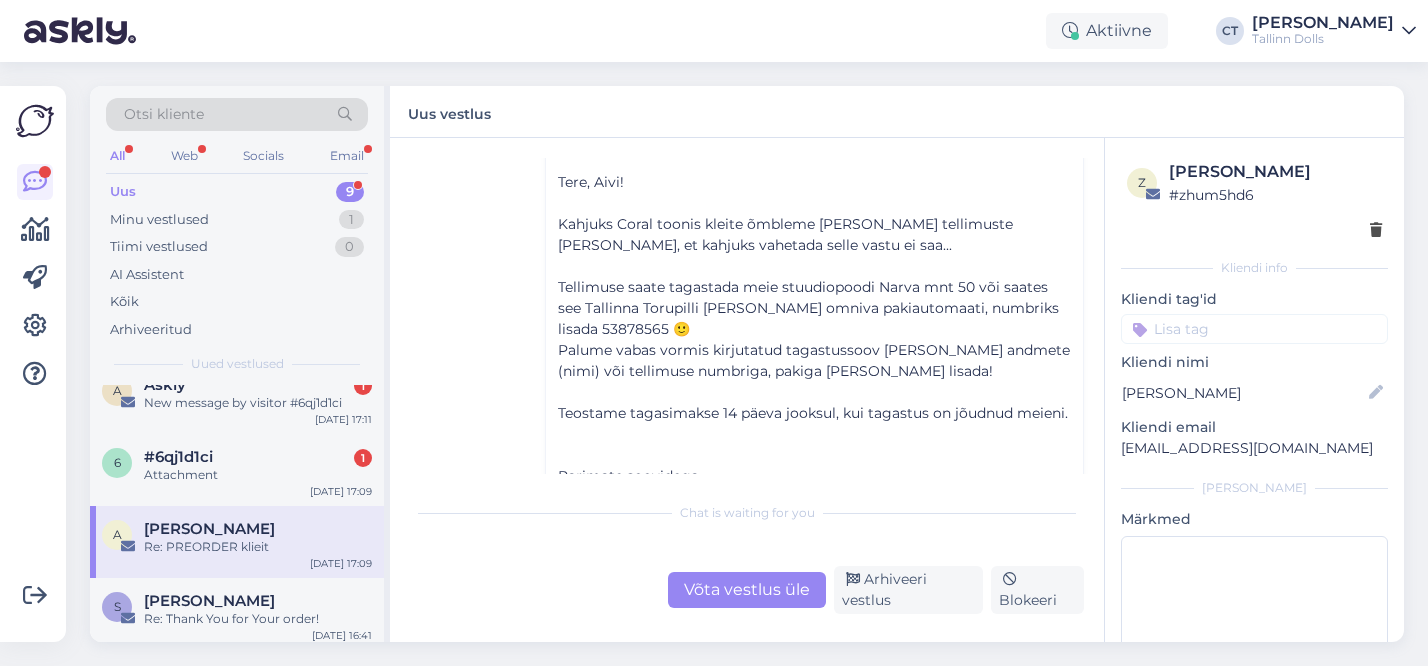 scroll, scrollTop: 212, scrollLeft: 0, axis: vertical 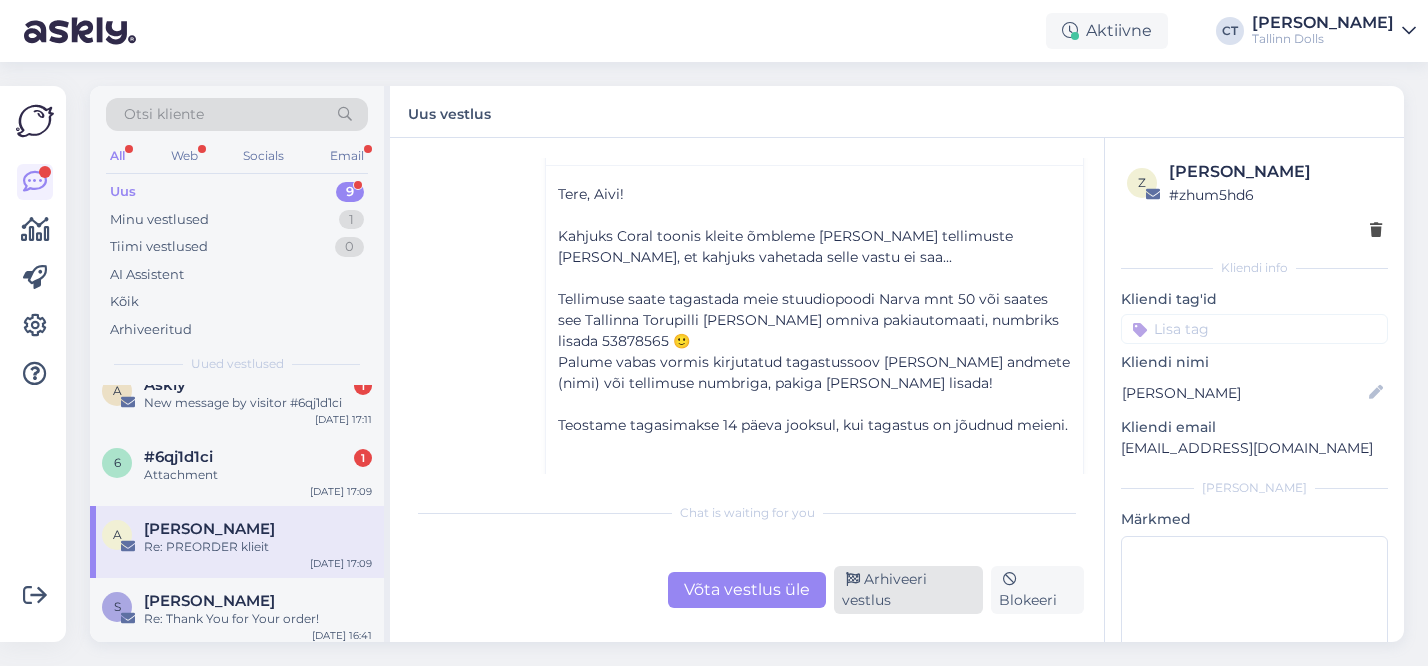 click on "Arhiveeri vestlus" at bounding box center [908, 590] 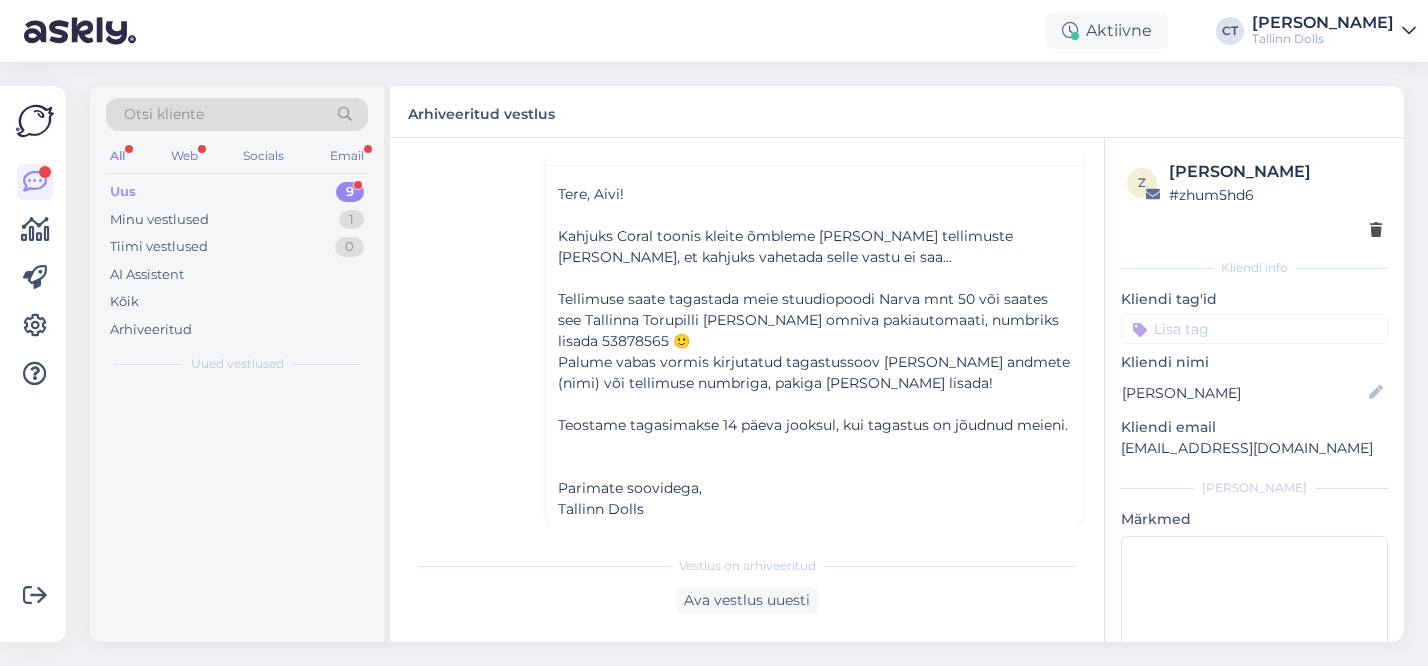scroll, scrollTop: 611, scrollLeft: 0, axis: vertical 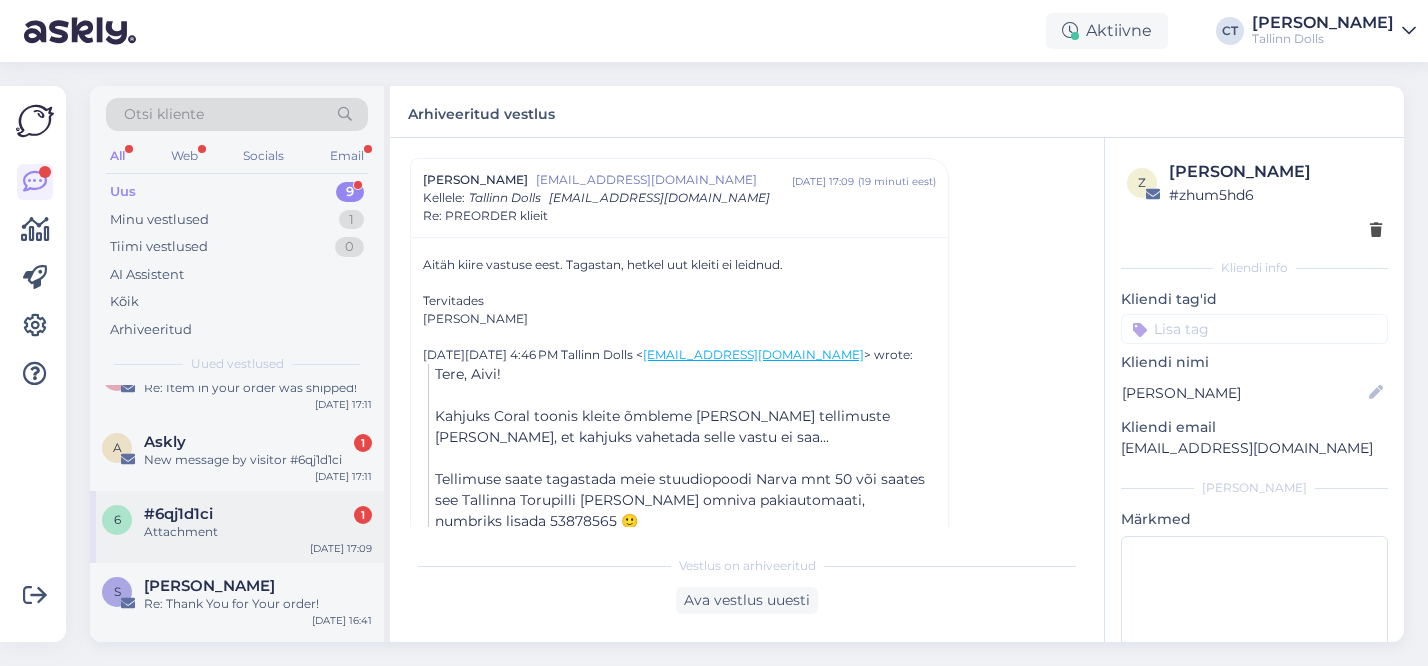 click on "6 #6qj1d1ci 1 Attachment [DATE] 17:09" at bounding box center [237, 527] 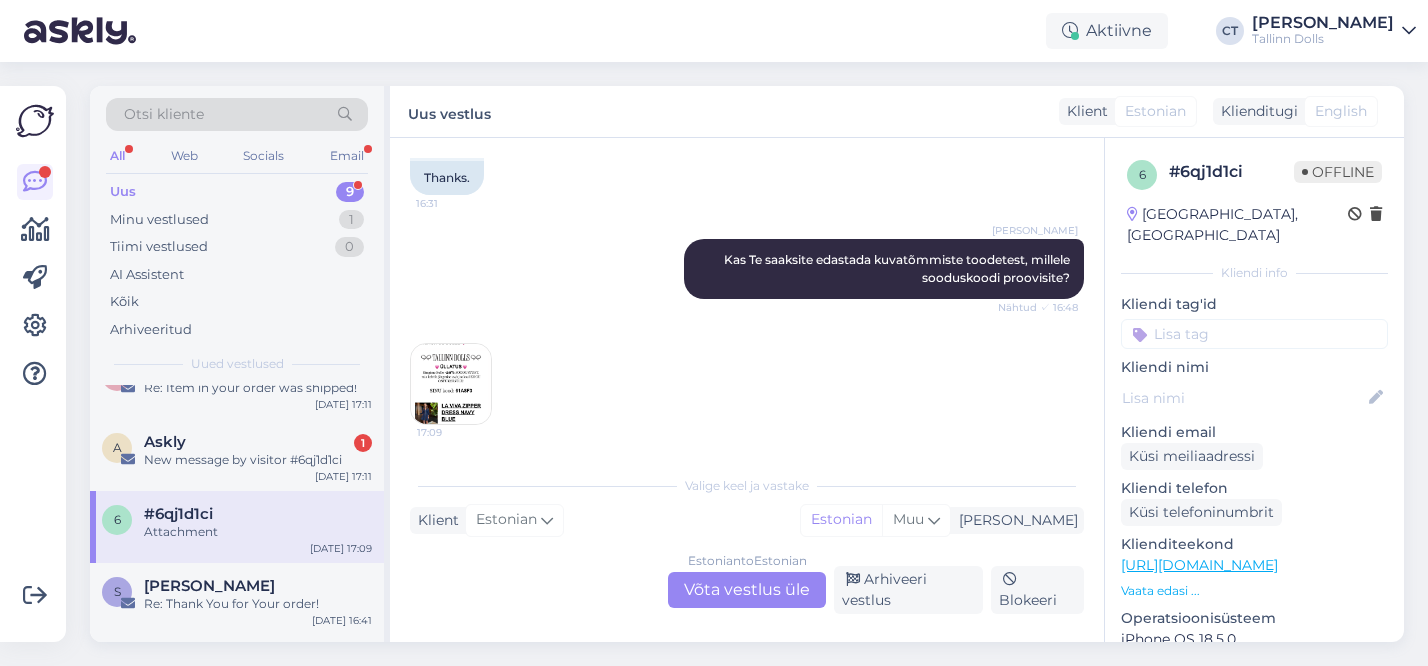 scroll, scrollTop: 1633, scrollLeft: 0, axis: vertical 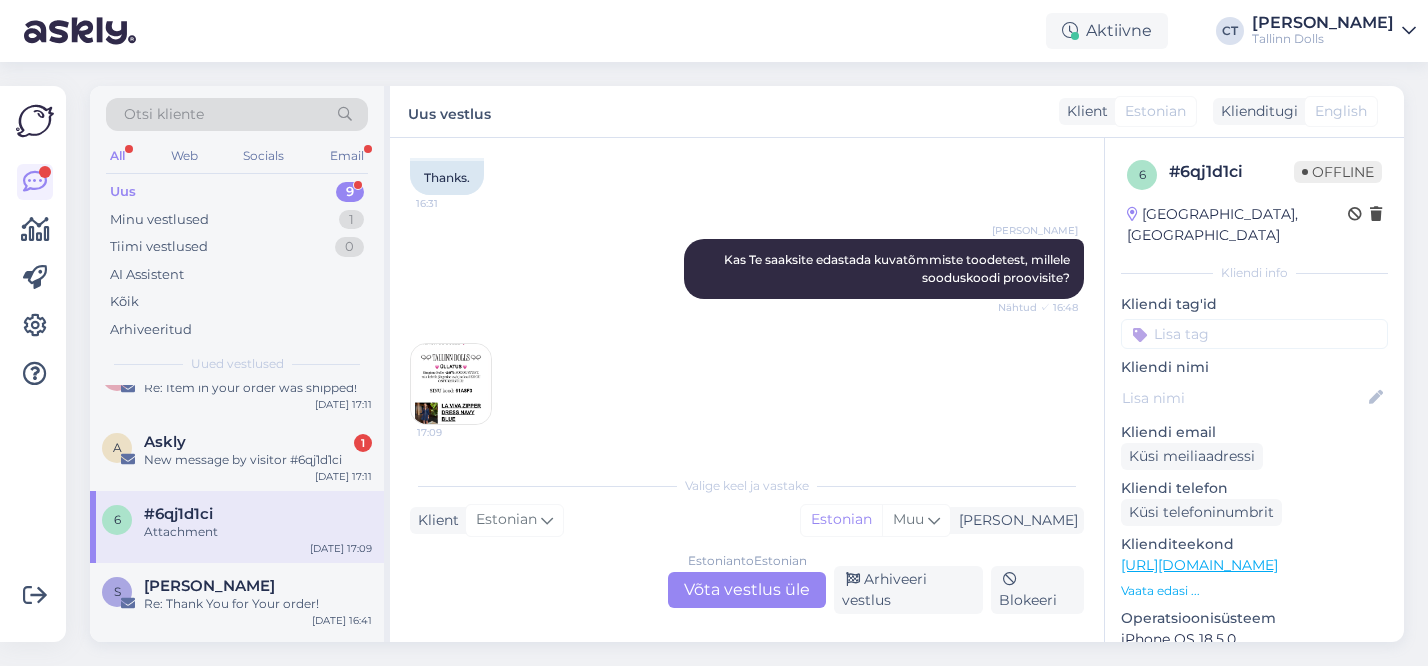 click at bounding box center (451, 384) 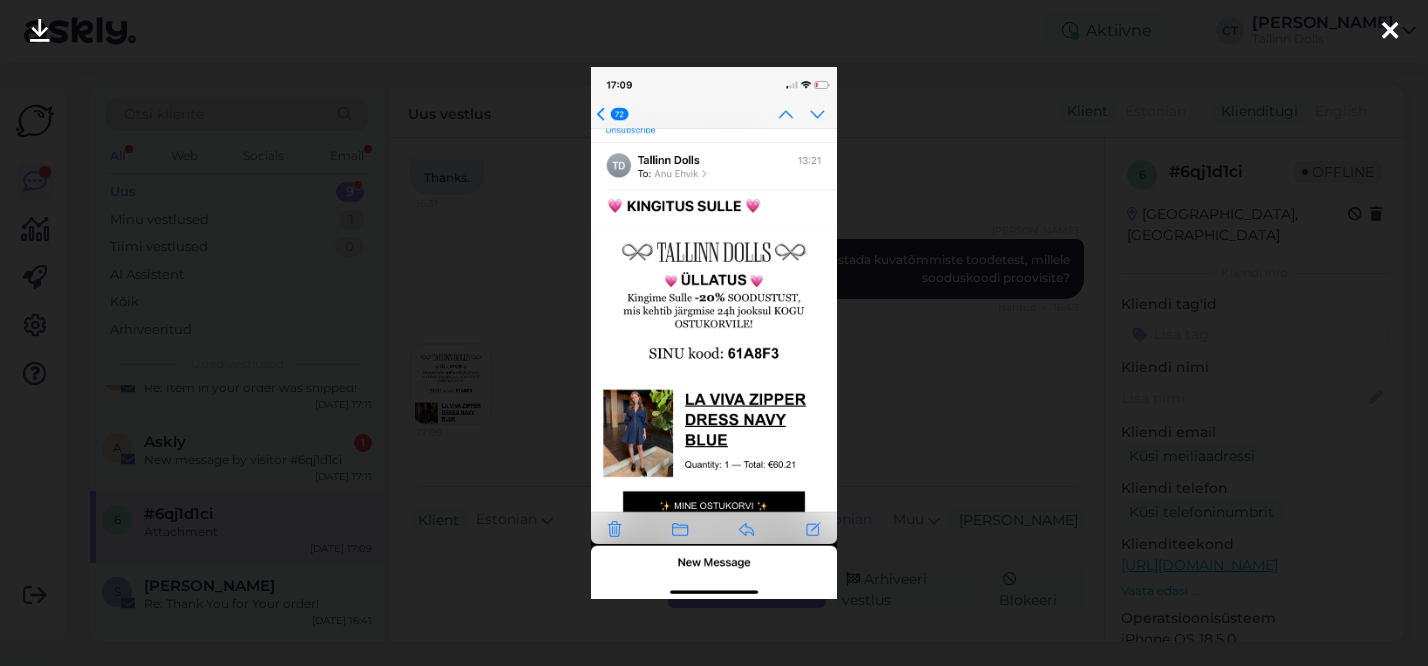 click at bounding box center (714, 333) 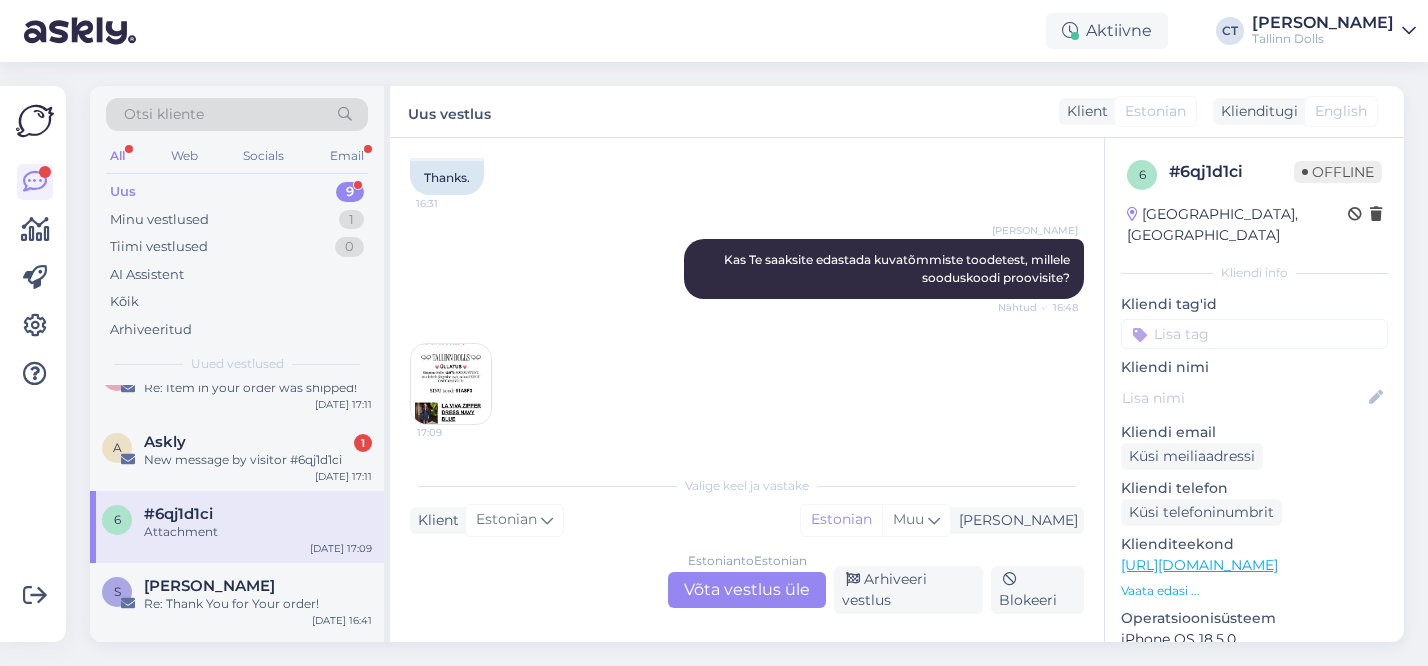 click at bounding box center (451, 384) 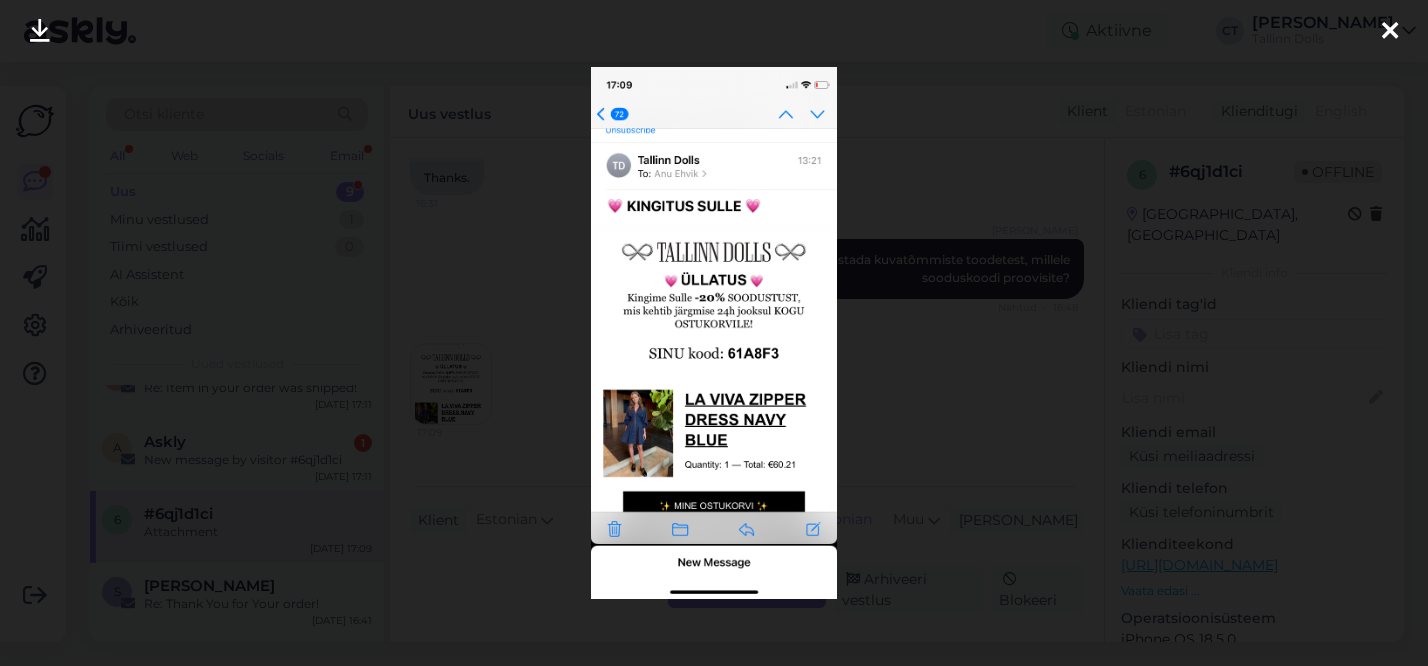 click at bounding box center [714, 333] 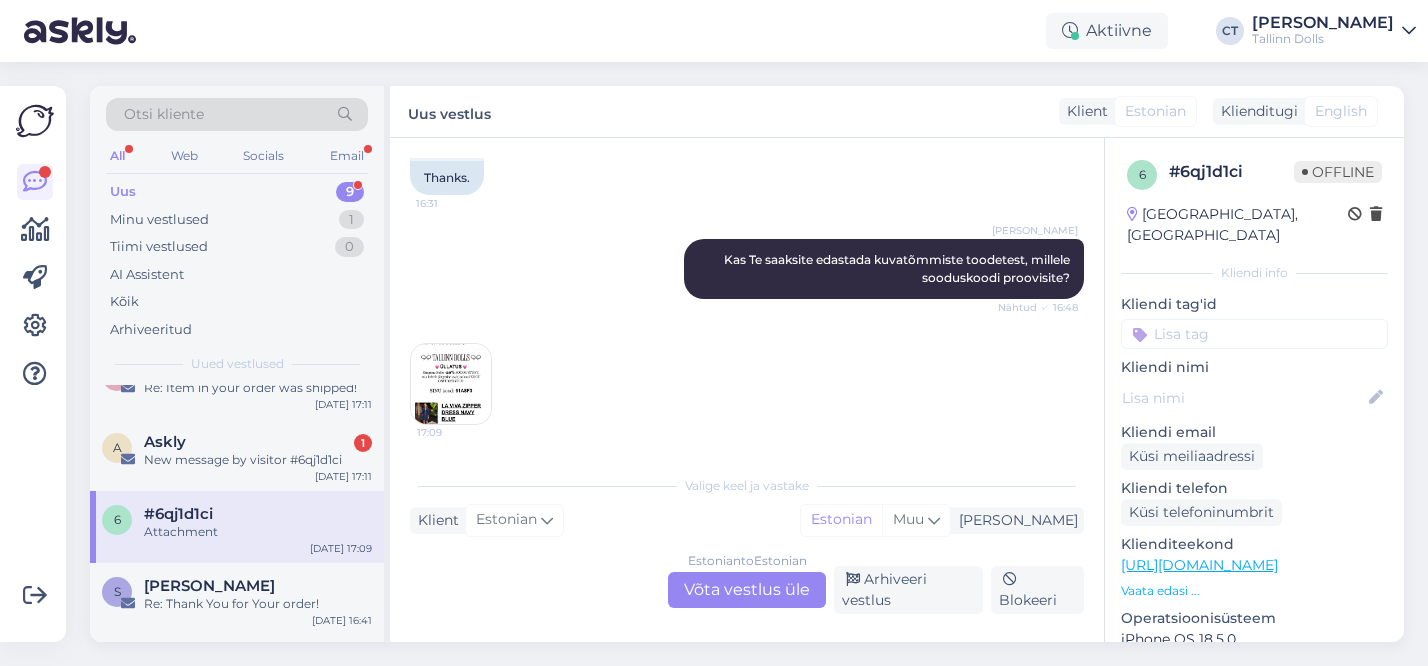 click on "Estonian  to  Estonian Võta vestlus üle" at bounding box center [747, 590] 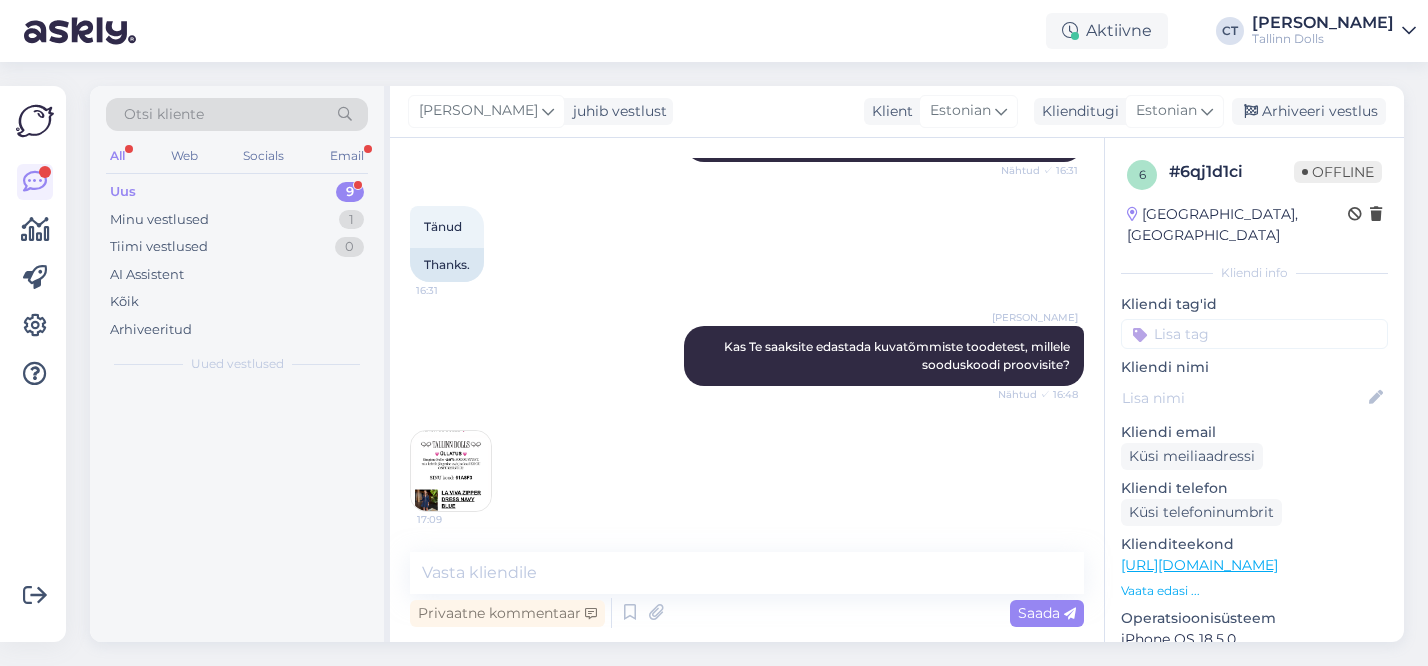 scroll, scrollTop: 1546, scrollLeft: 0, axis: vertical 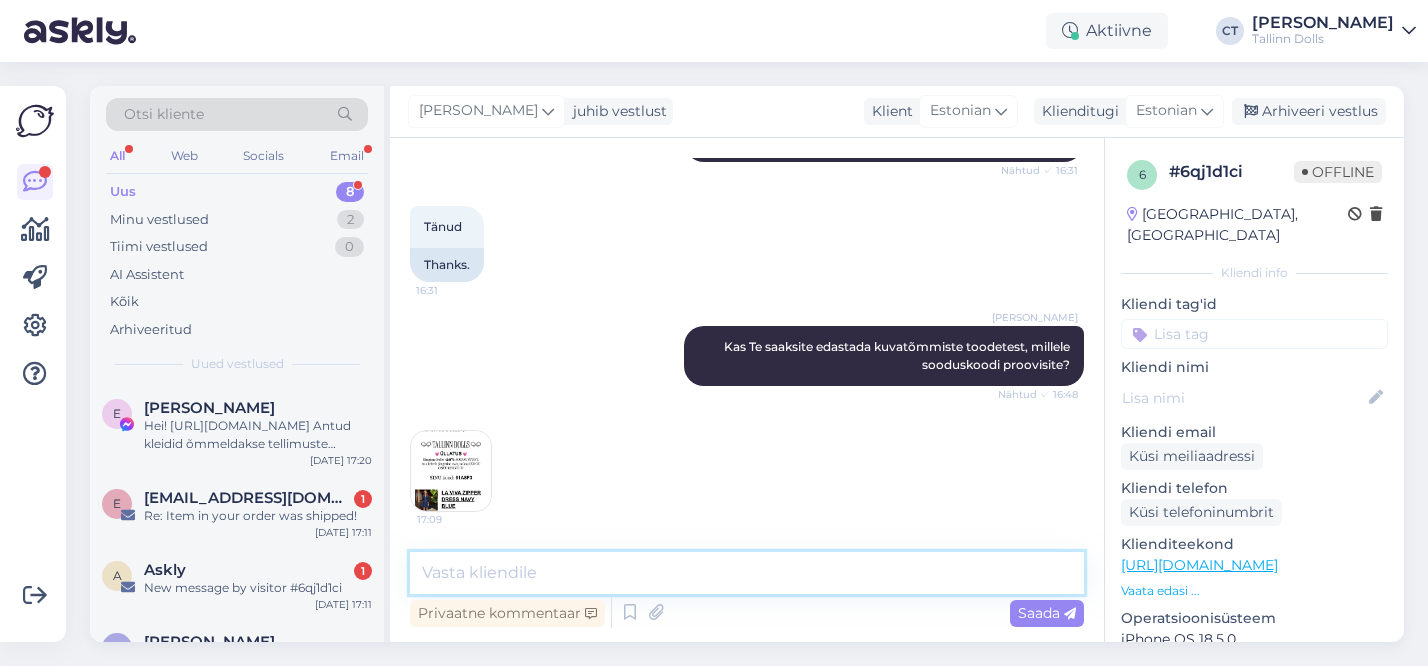 click at bounding box center (747, 573) 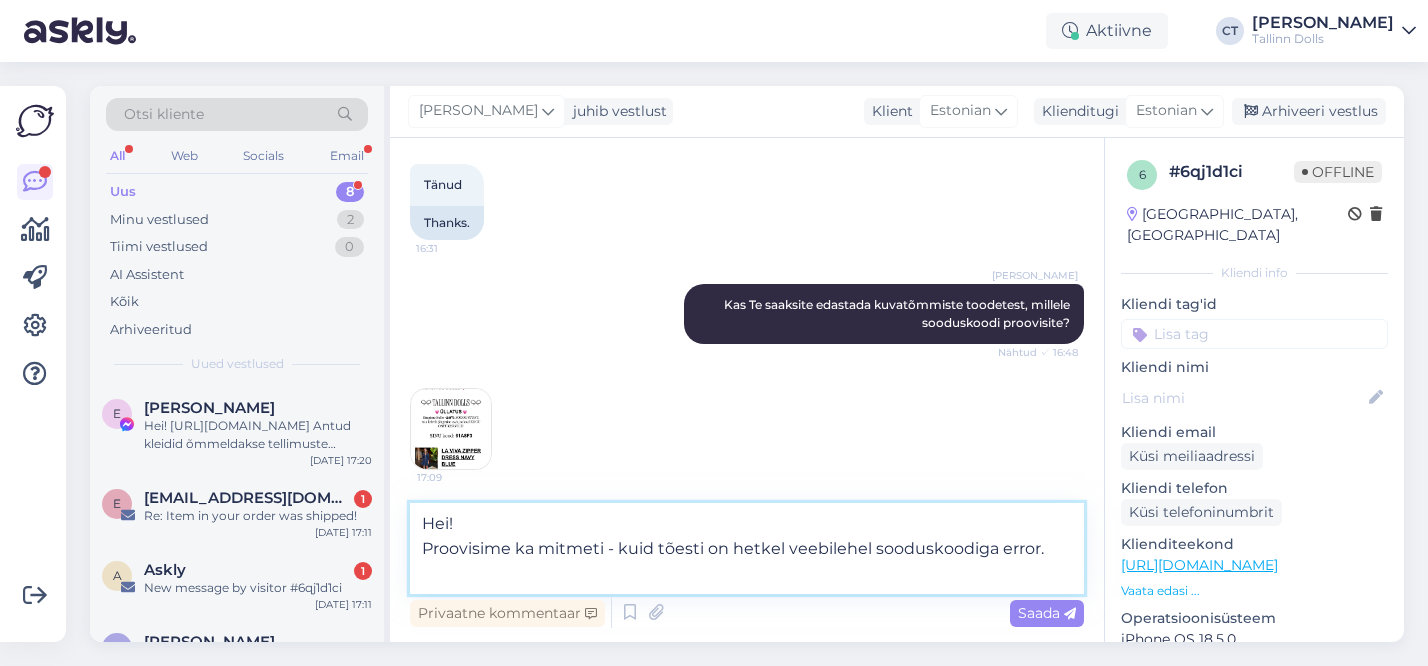 scroll, scrollTop: 1595, scrollLeft: 0, axis: vertical 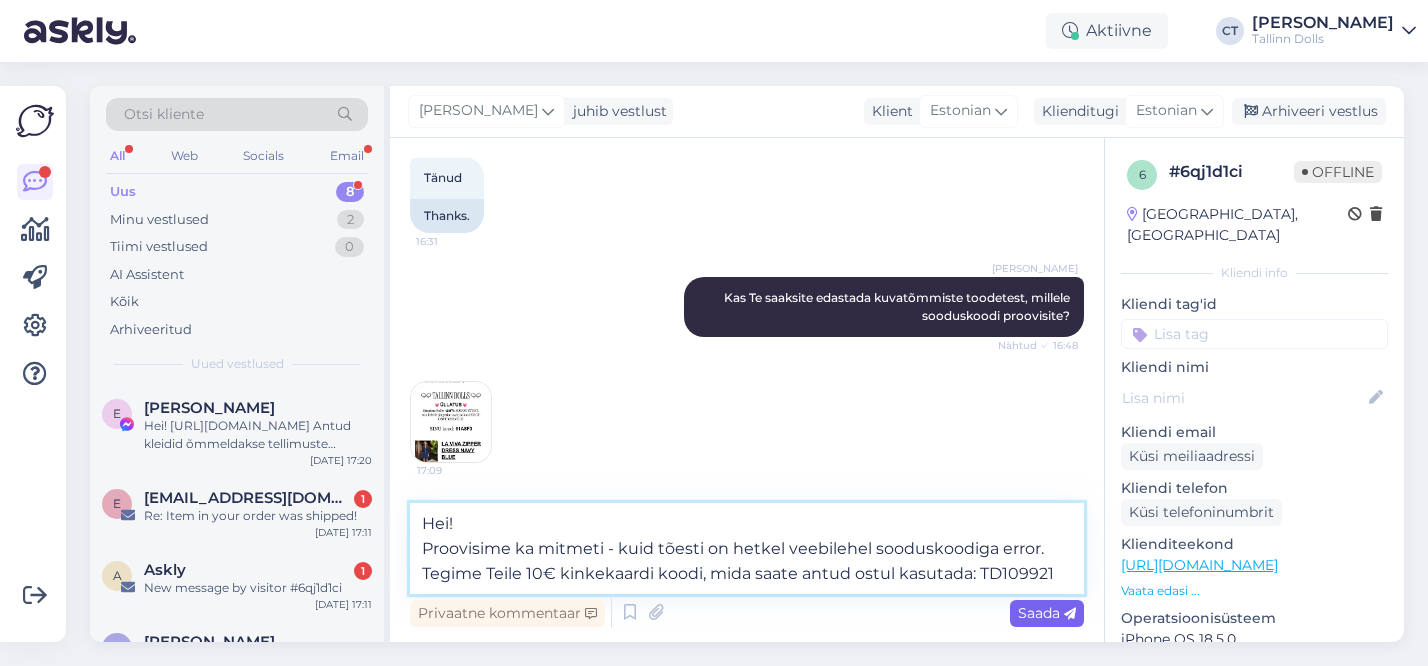type on "Hei!
Proovisime ka mitmeti - kuid tõesti on hetkel veebilehel sooduskoodiga error.
Tegime Teile 10€ kinkekaardi koodi, mida saate antud ostul kasutada: TD109921" 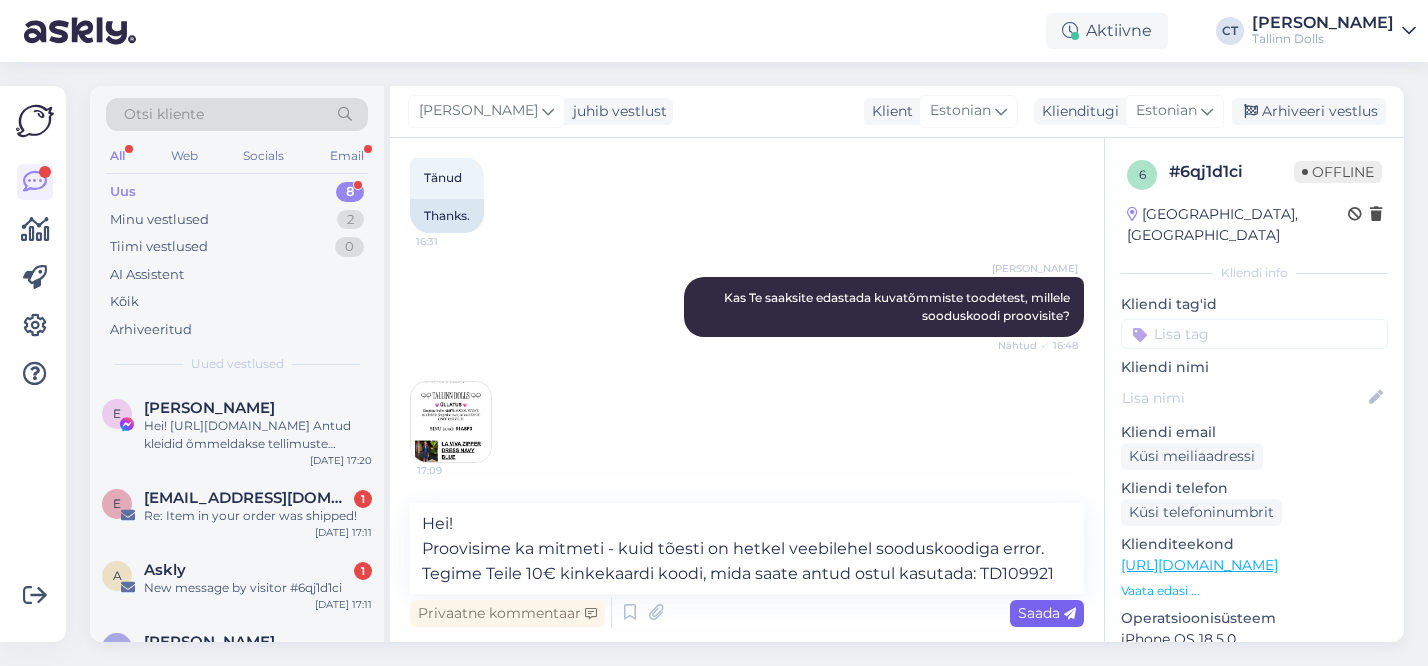 click on "Saada" at bounding box center (1047, 613) 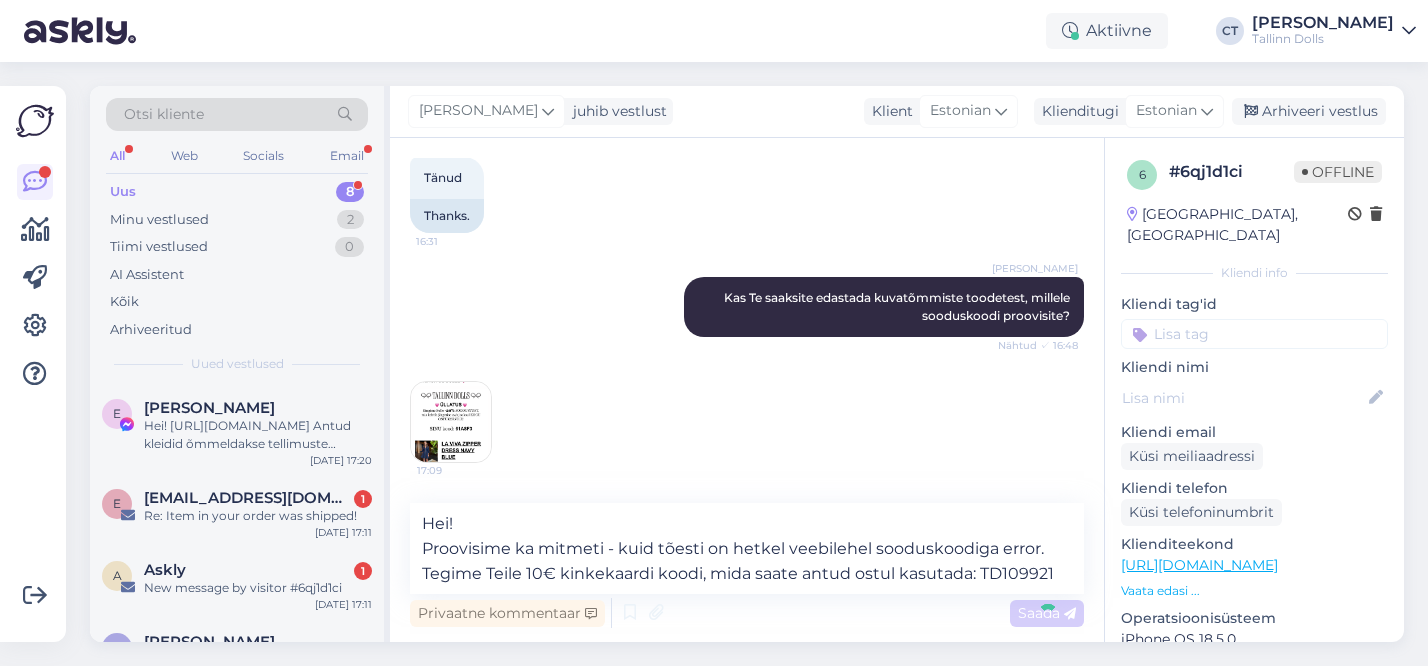type 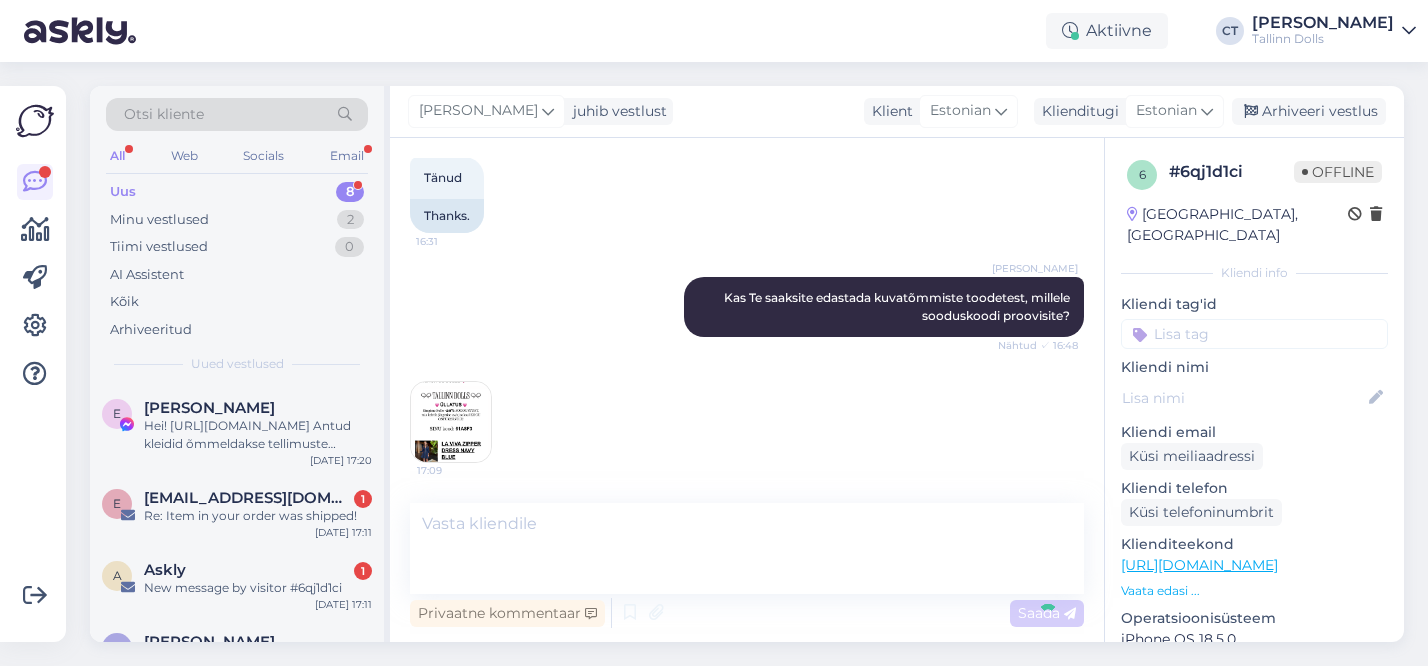 scroll, scrollTop: 1704, scrollLeft: 0, axis: vertical 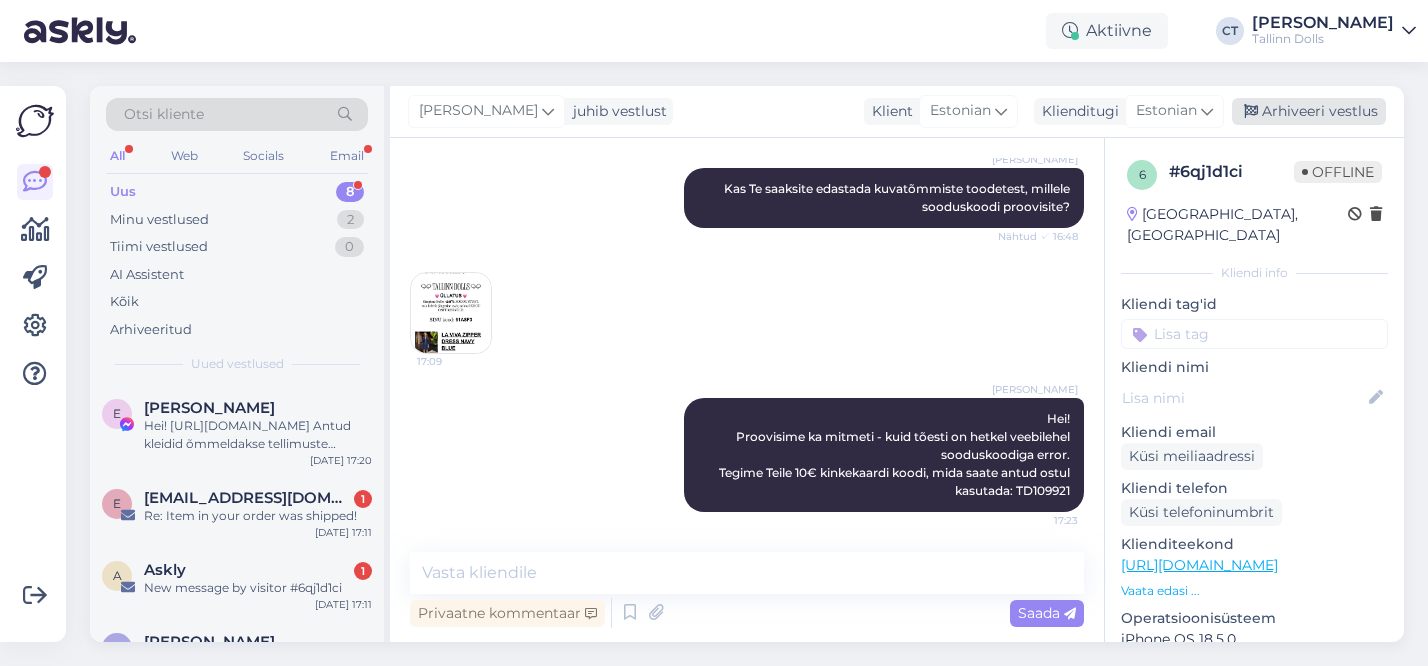 click on "Arhiveeri vestlus" at bounding box center (1309, 111) 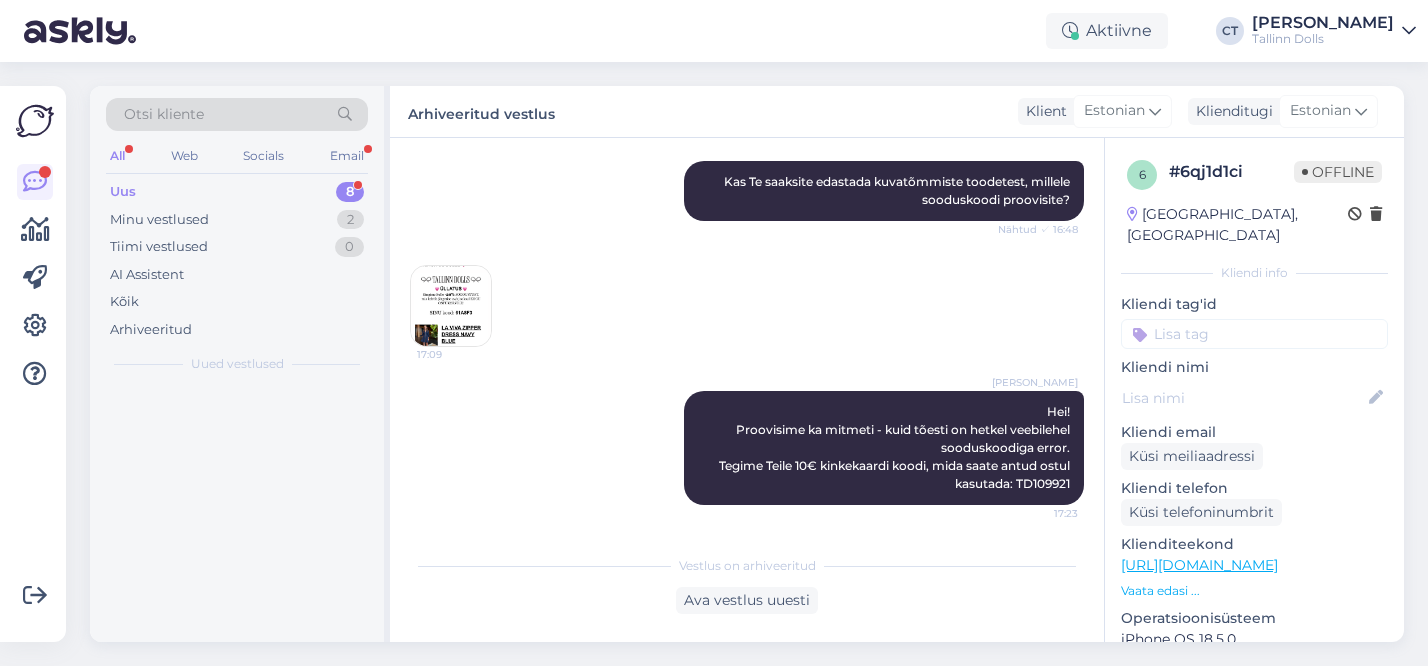scroll, scrollTop: 1711, scrollLeft: 0, axis: vertical 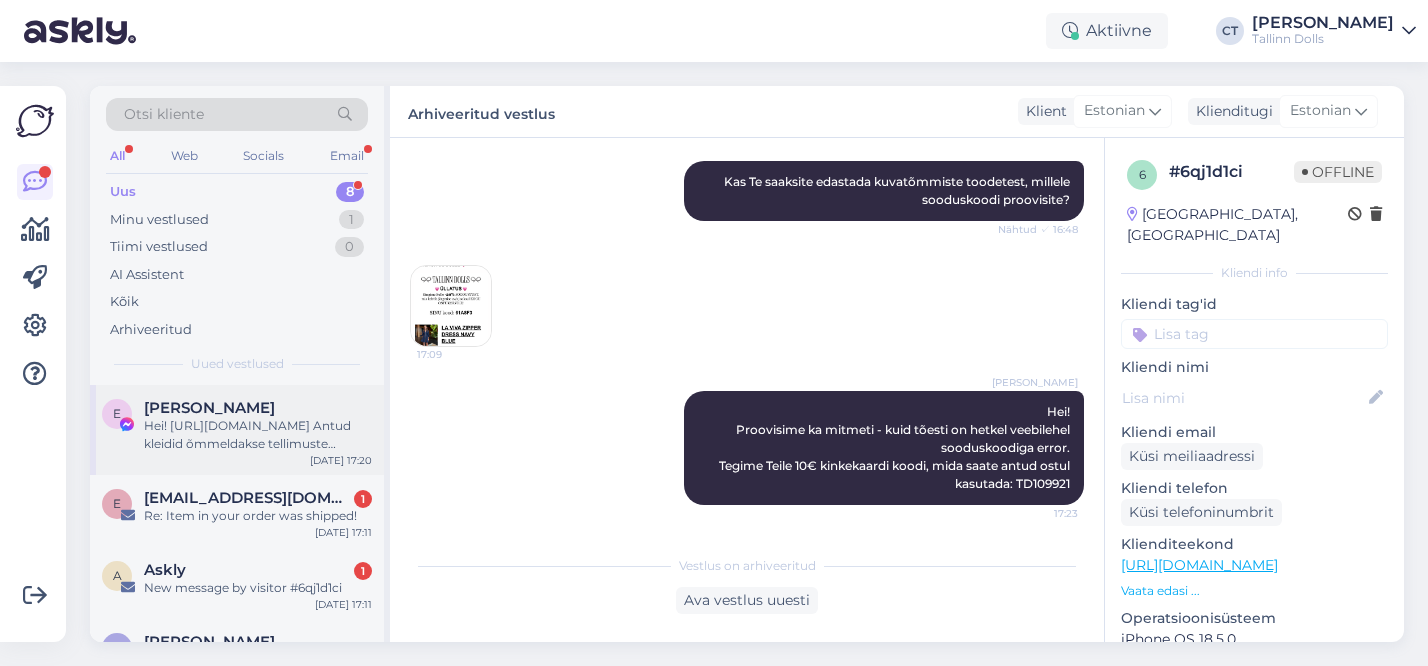 click on "E [PERSON_NAME] Hei!
[URL][DOMAIN_NAME]
Antud kleidid õmmeldakse tellimuste [PERSON_NAME], et kohe olemas kahjuks hetkel ei ole [DATE] 17:20" at bounding box center (237, 430) 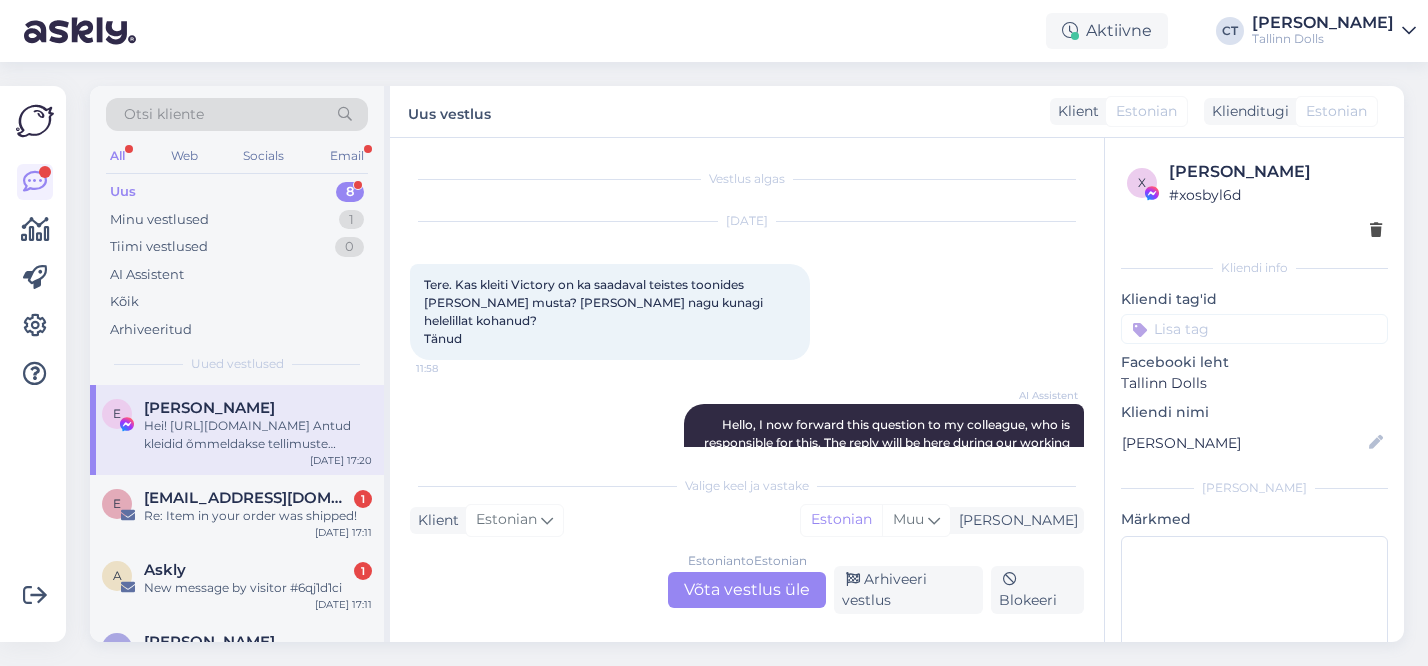 scroll, scrollTop: 1239, scrollLeft: 0, axis: vertical 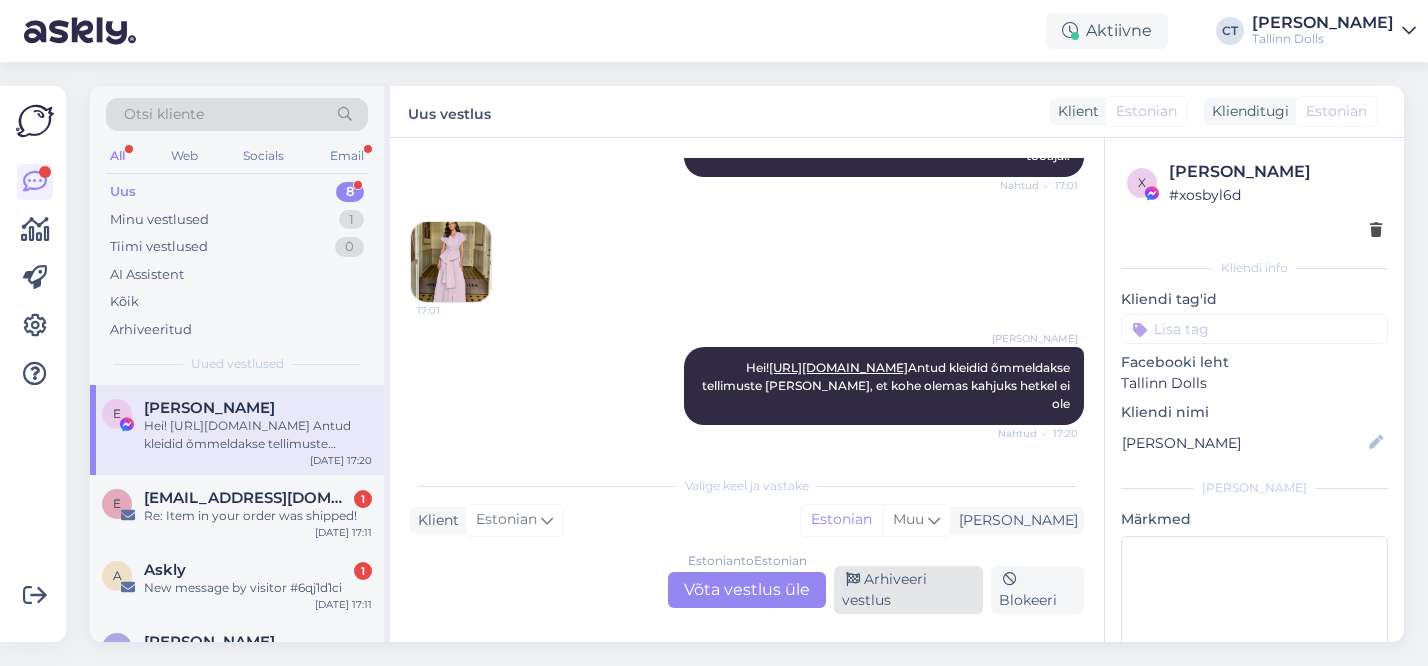 click on "Arhiveeri vestlus" at bounding box center (908, 590) 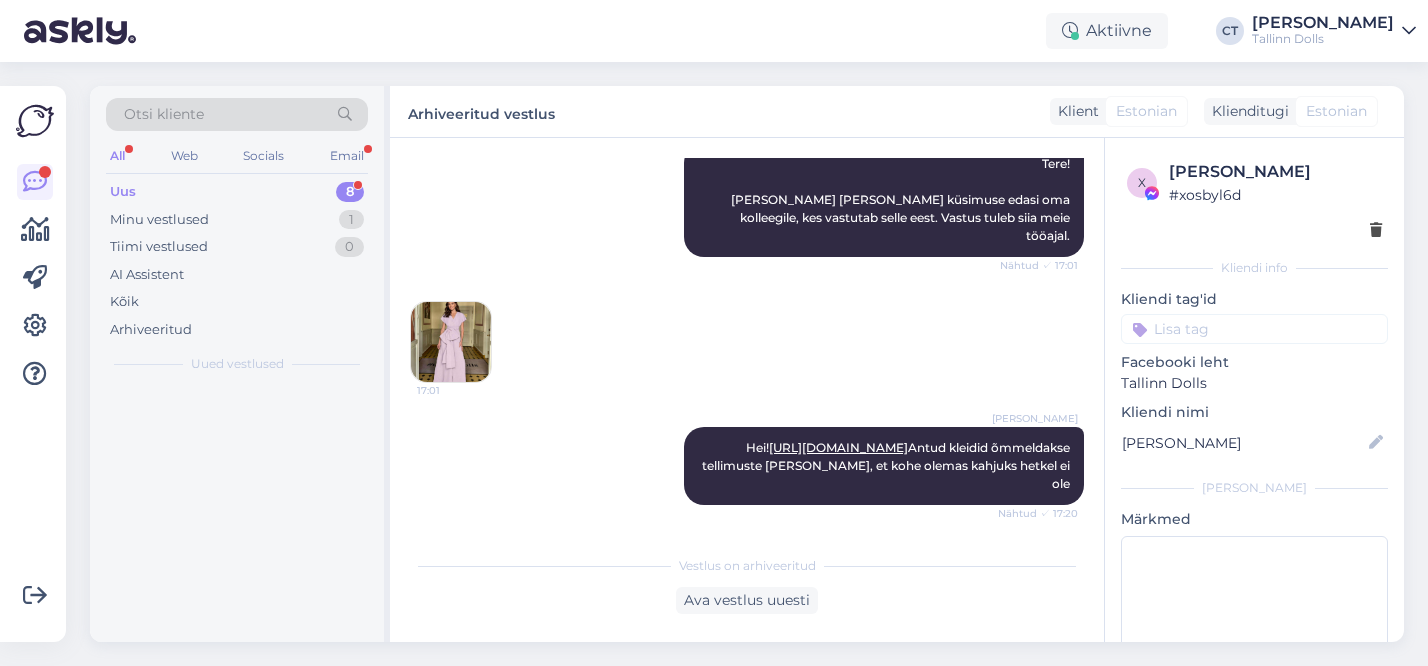 scroll, scrollTop: 1159, scrollLeft: 0, axis: vertical 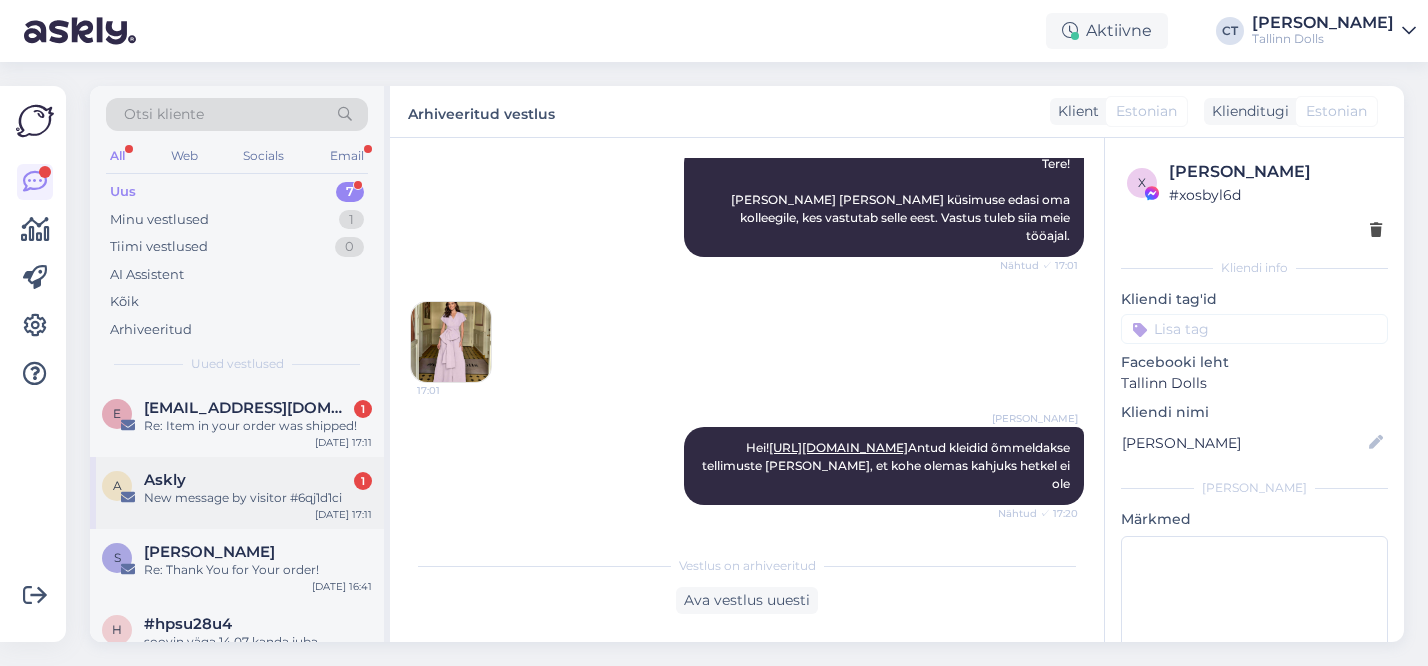 click on "New message by visitor #6qj1d1ci" at bounding box center [258, 498] 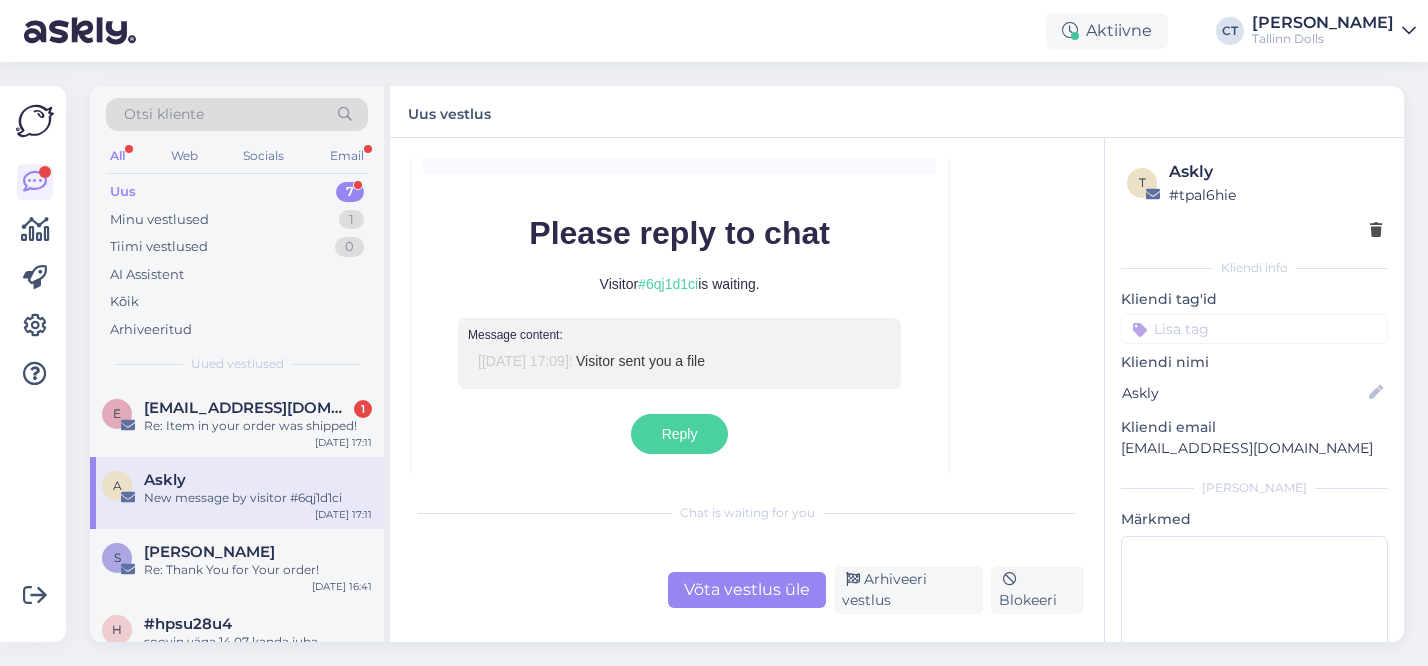 scroll, scrollTop: 8721, scrollLeft: 0, axis: vertical 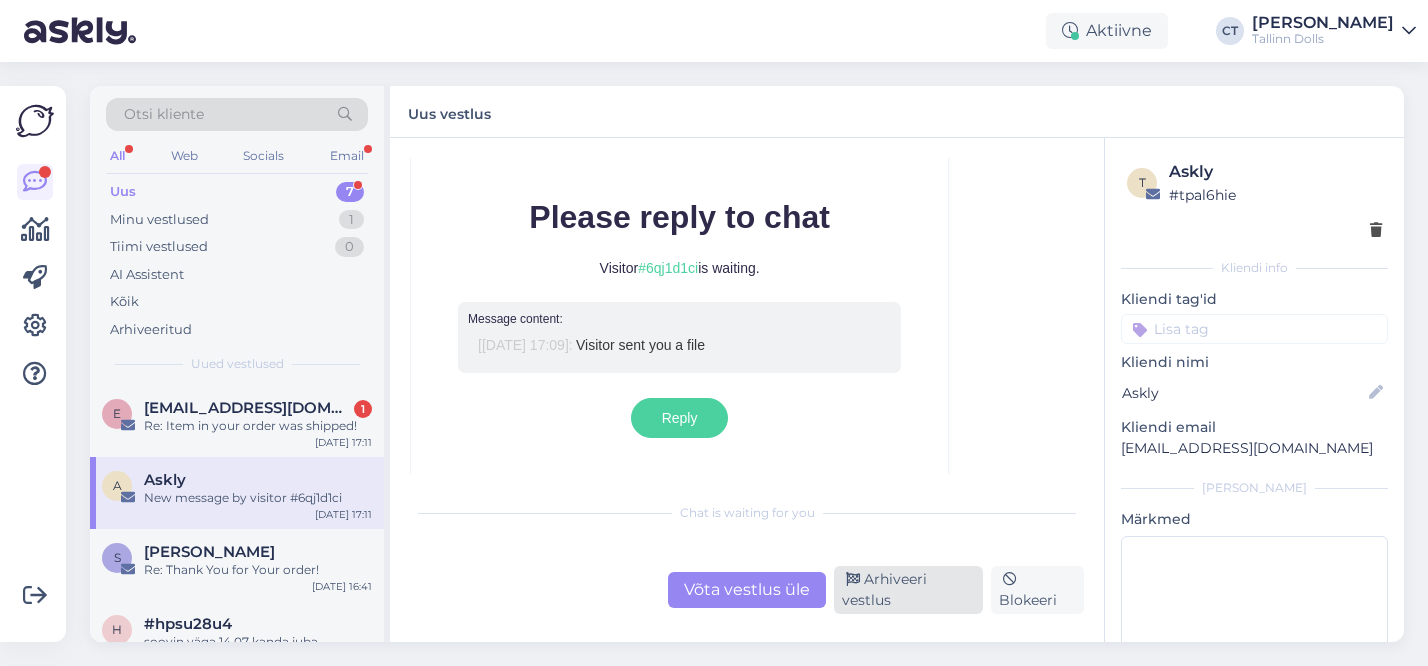 click on "Arhiveeri vestlus" at bounding box center (908, 590) 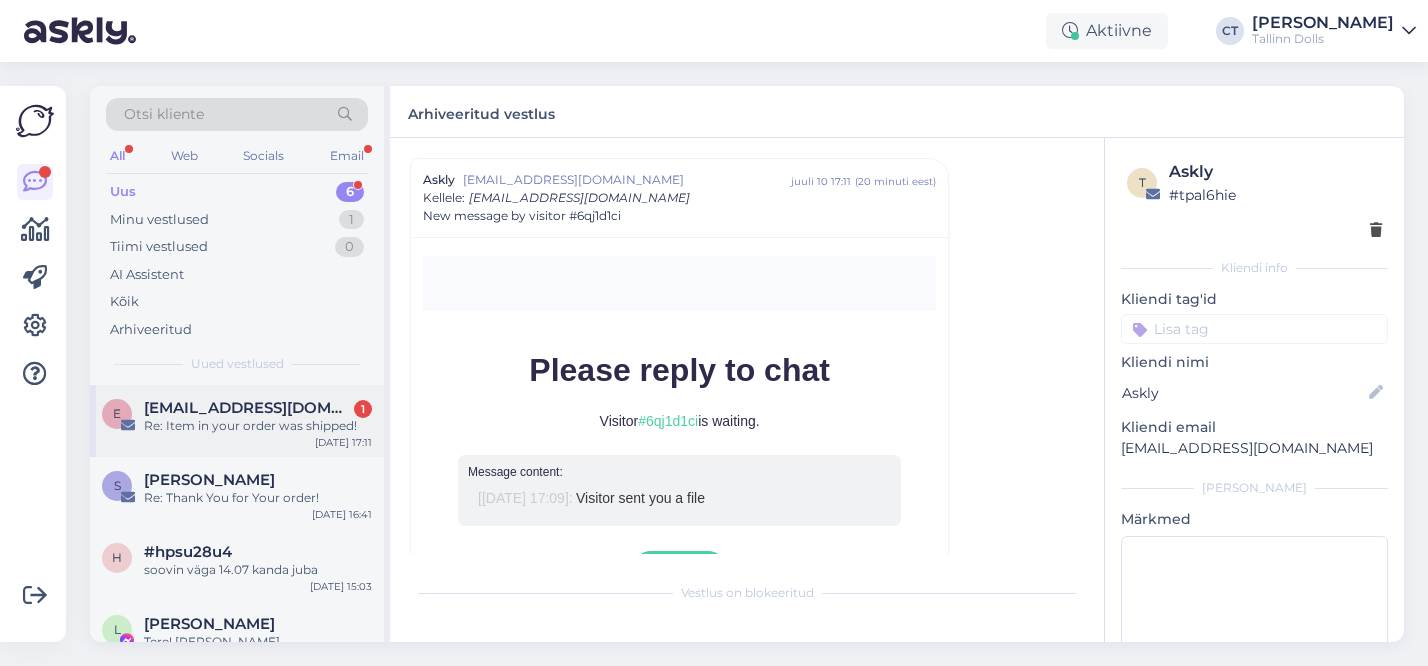 click on "Re: Item in your order was shipped!" at bounding box center (258, 426) 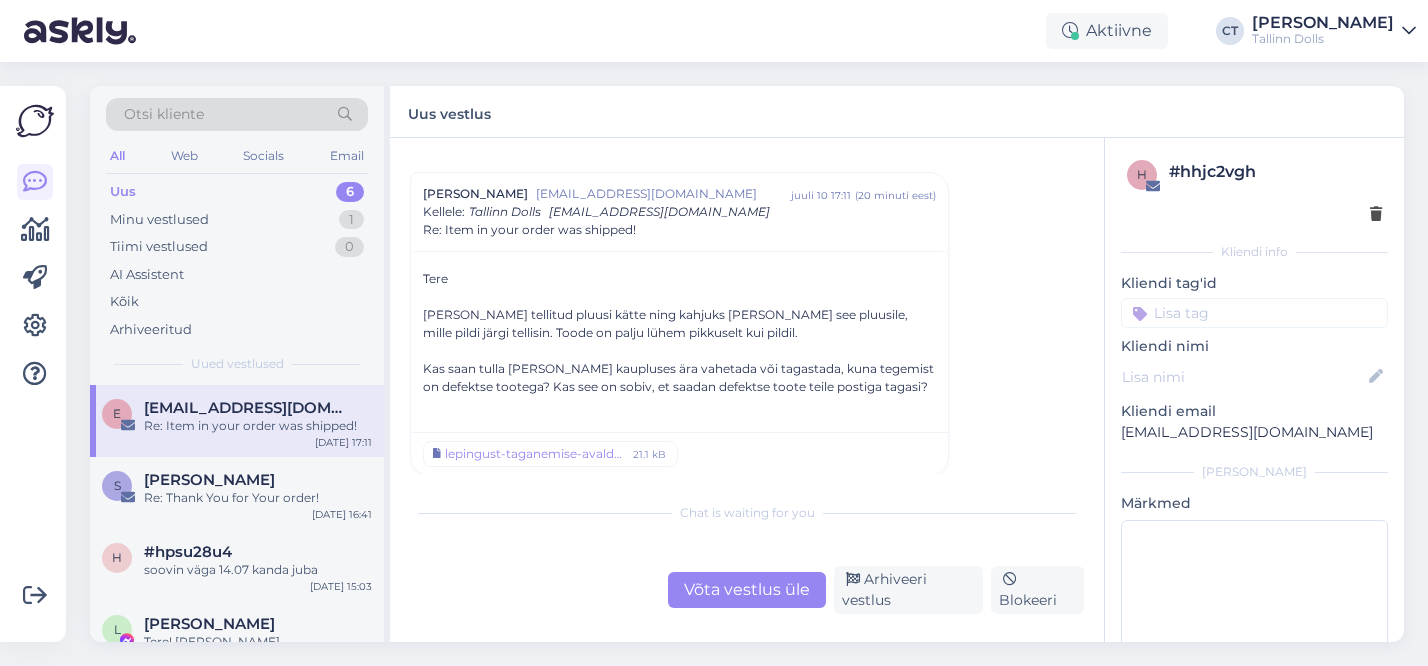 scroll, scrollTop: 398, scrollLeft: 0, axis: vertical 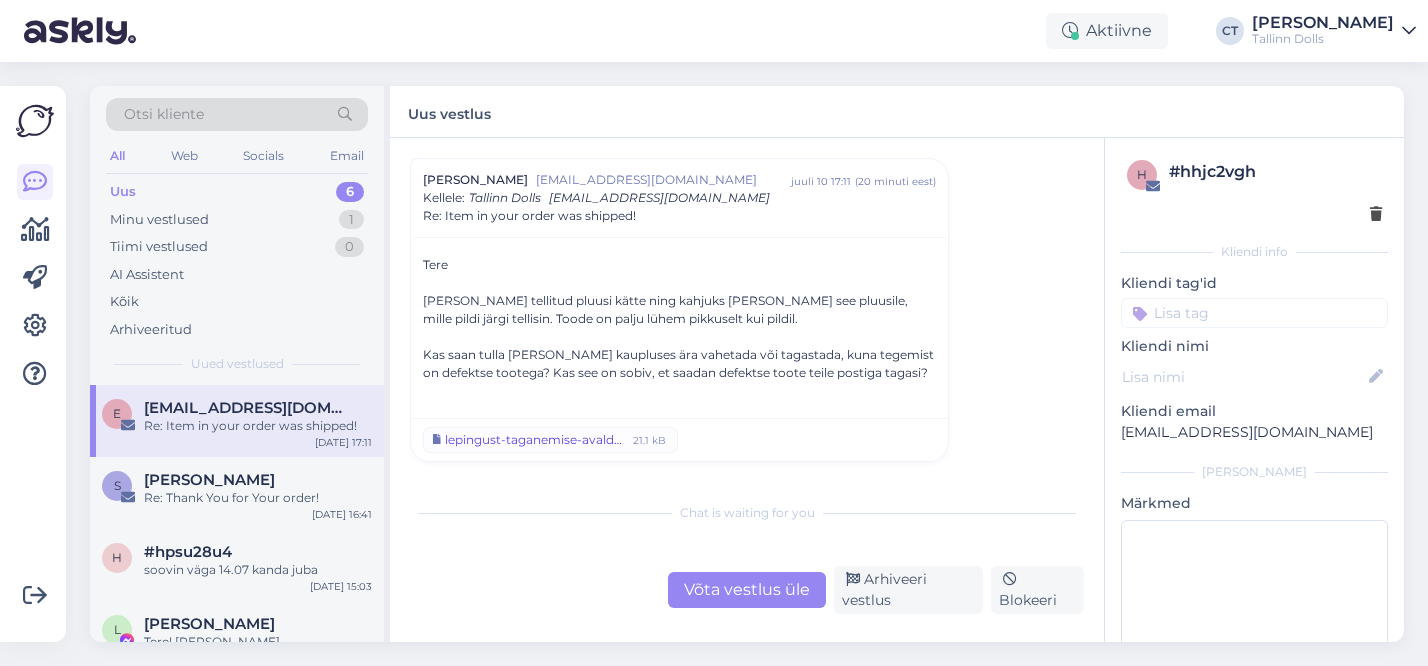 click on "lepingust-taganemise-avaldus.asice" at bounding box center (536, 440) 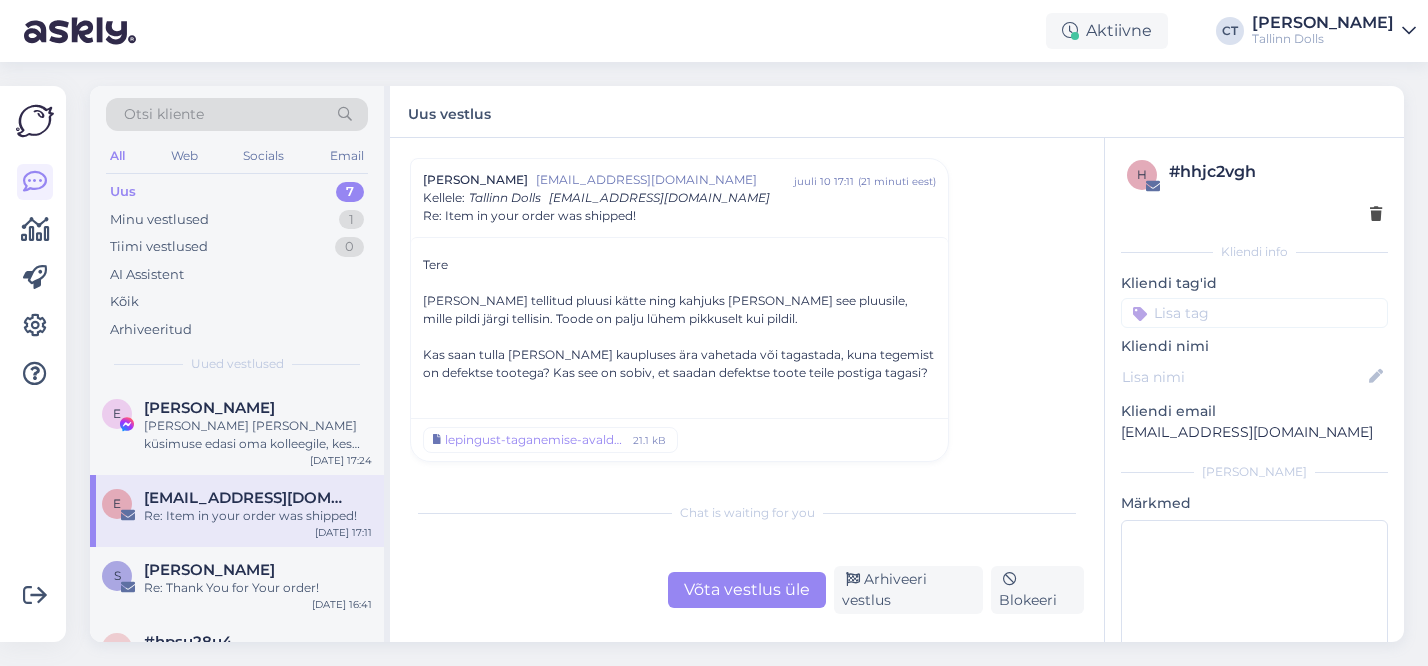 click on "Võta vestlus üle" at bounding box center (747, 590) 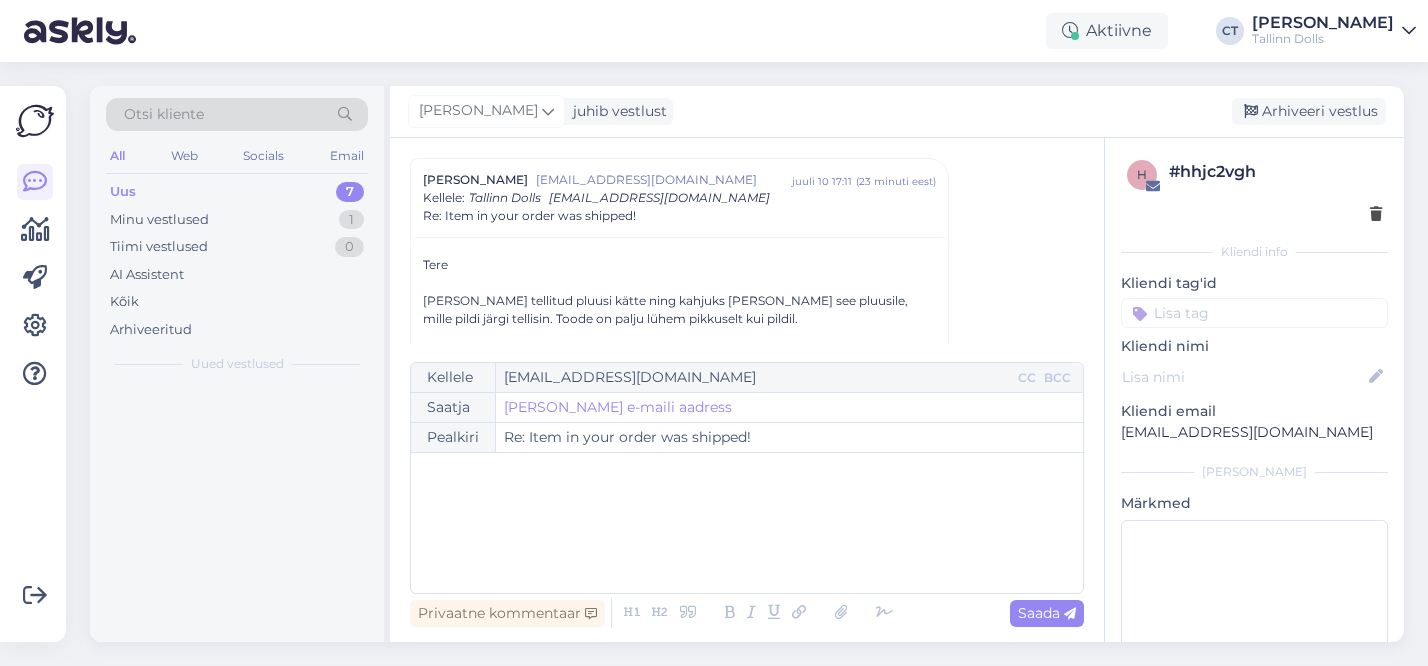 click on "﻿" at bounding box center [747, 523] 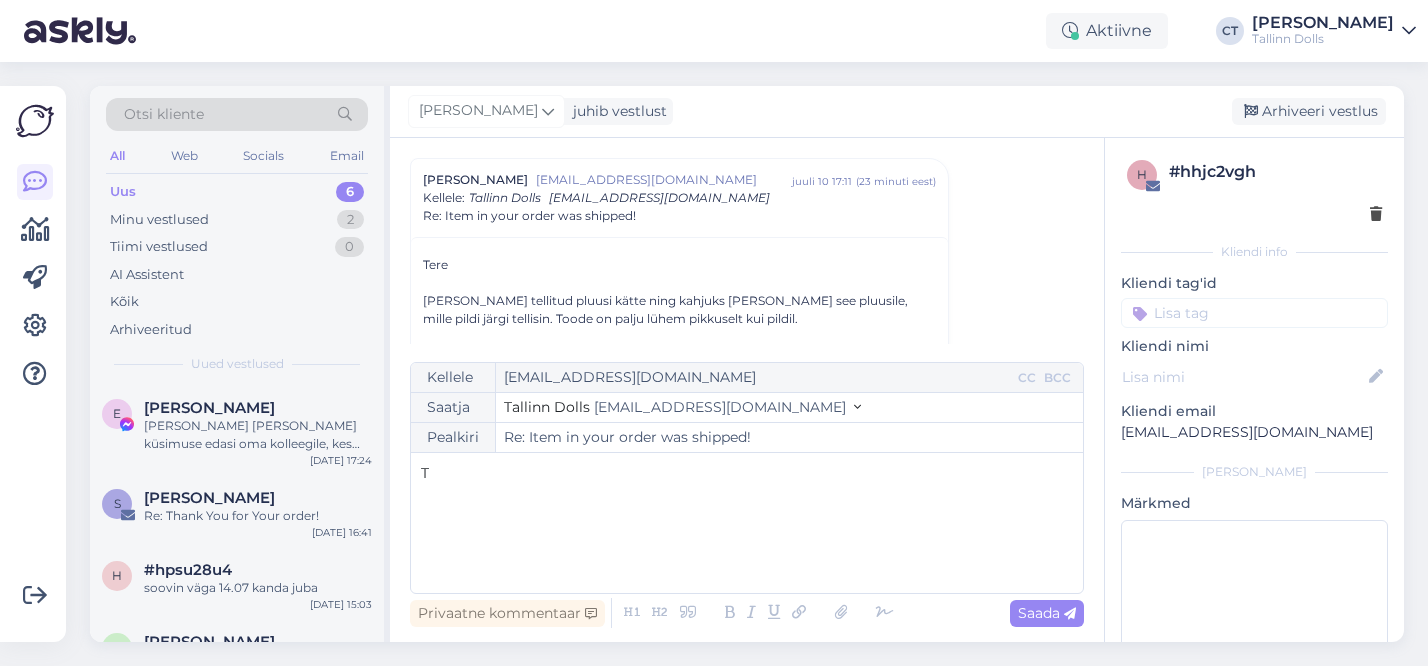 type 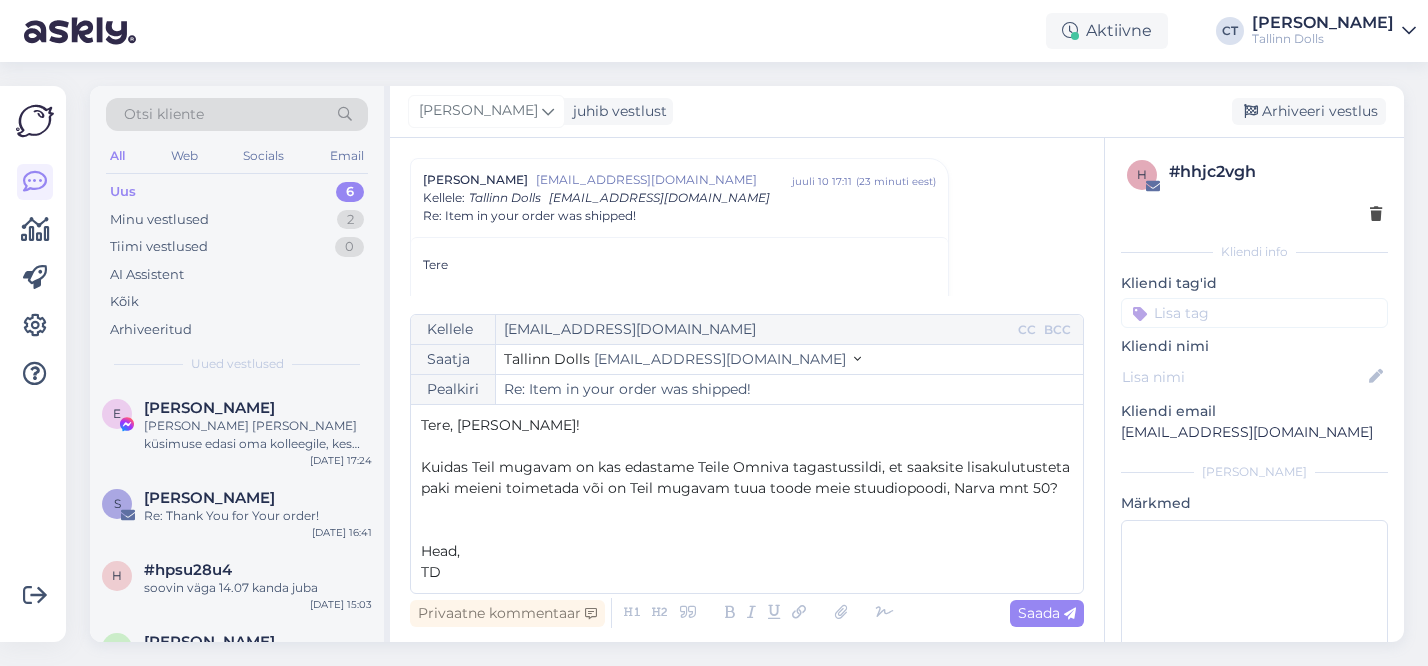 click on "Saada" at bounding box center [1047, 613] 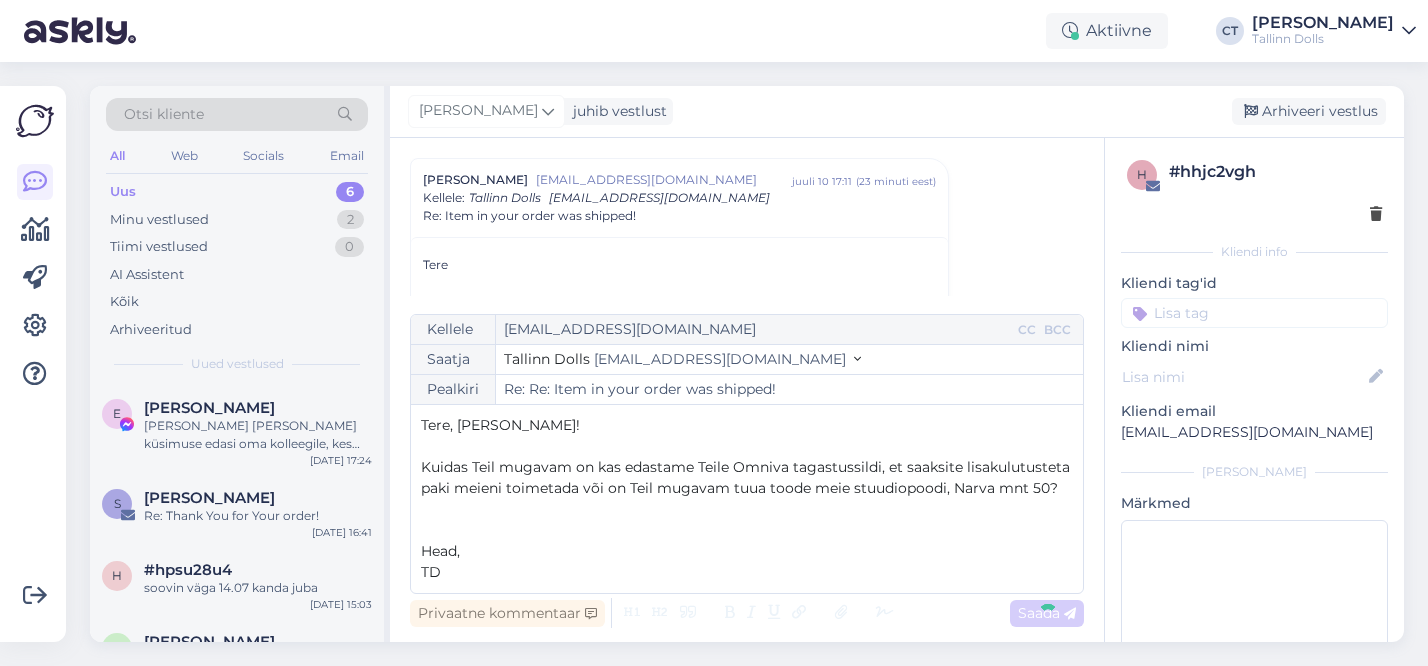 type on "Re: Item in your order was shipped!" 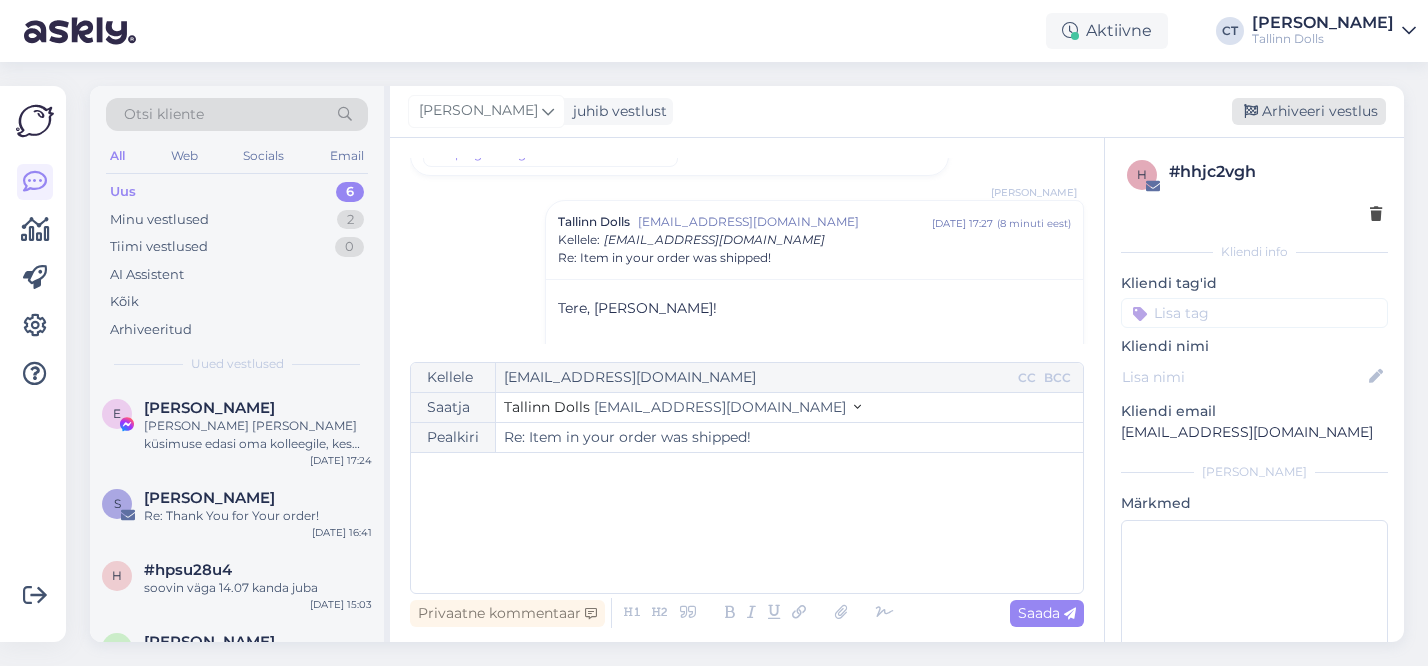 click on "Arhiveeri vestlus" at bounding box center (1309, 111) 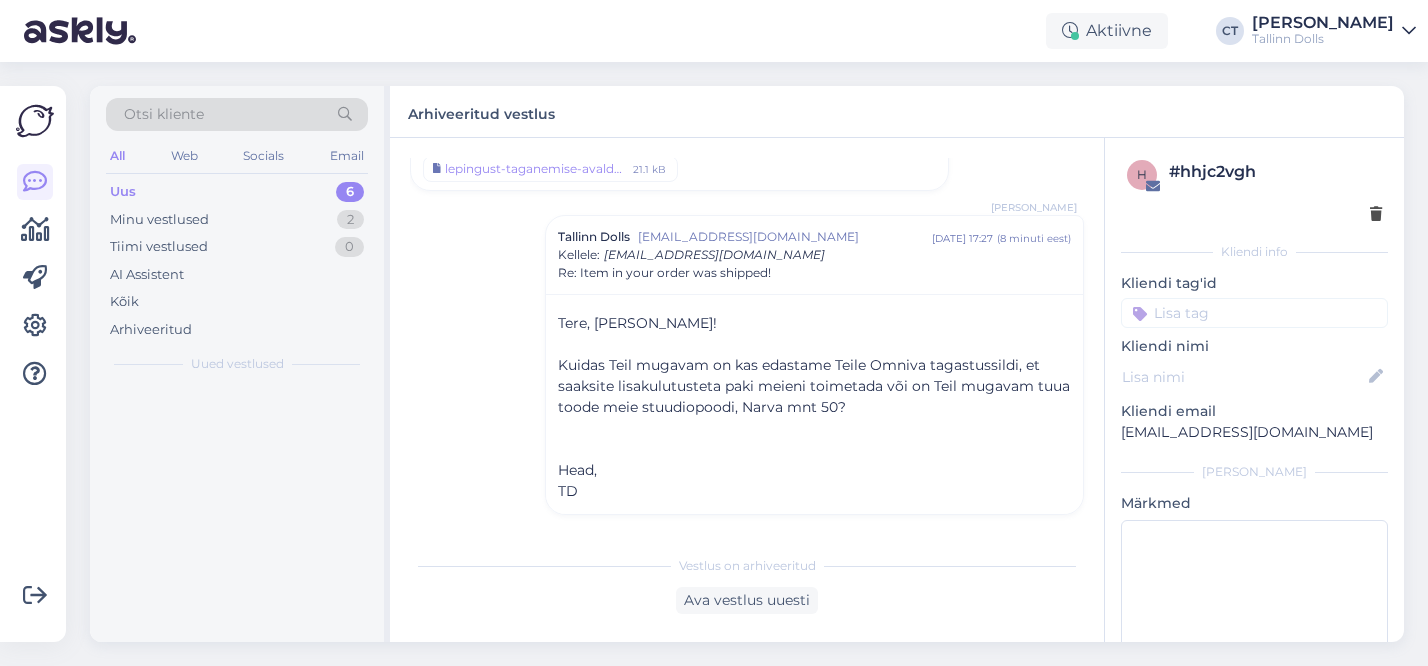 scroll, scrollTop: 669, scrollLeft: 0, axis: vertical 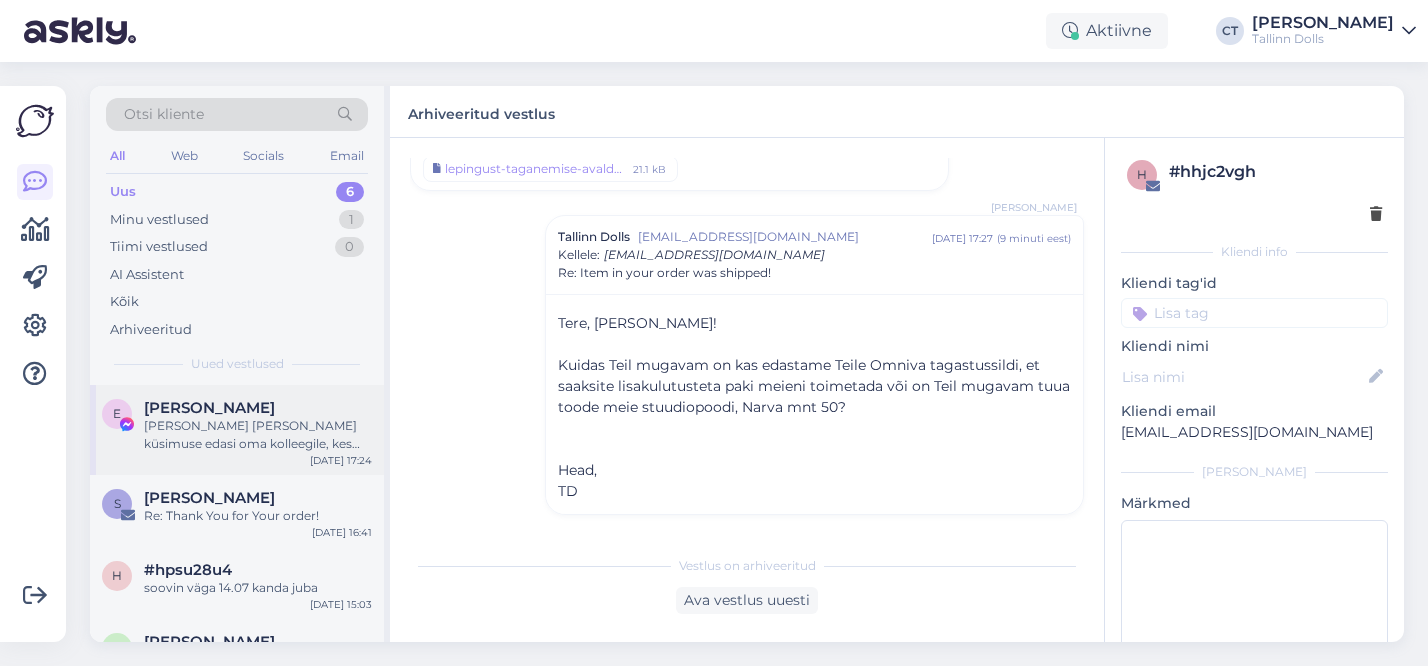 click on "[PERSON_NAME] [PERSON_NAME] küsimuse edasi oma kolleegile, kes vastutab selle eest. Vastus tuleb siia meie tööajal." at bounding box center (258, 435) 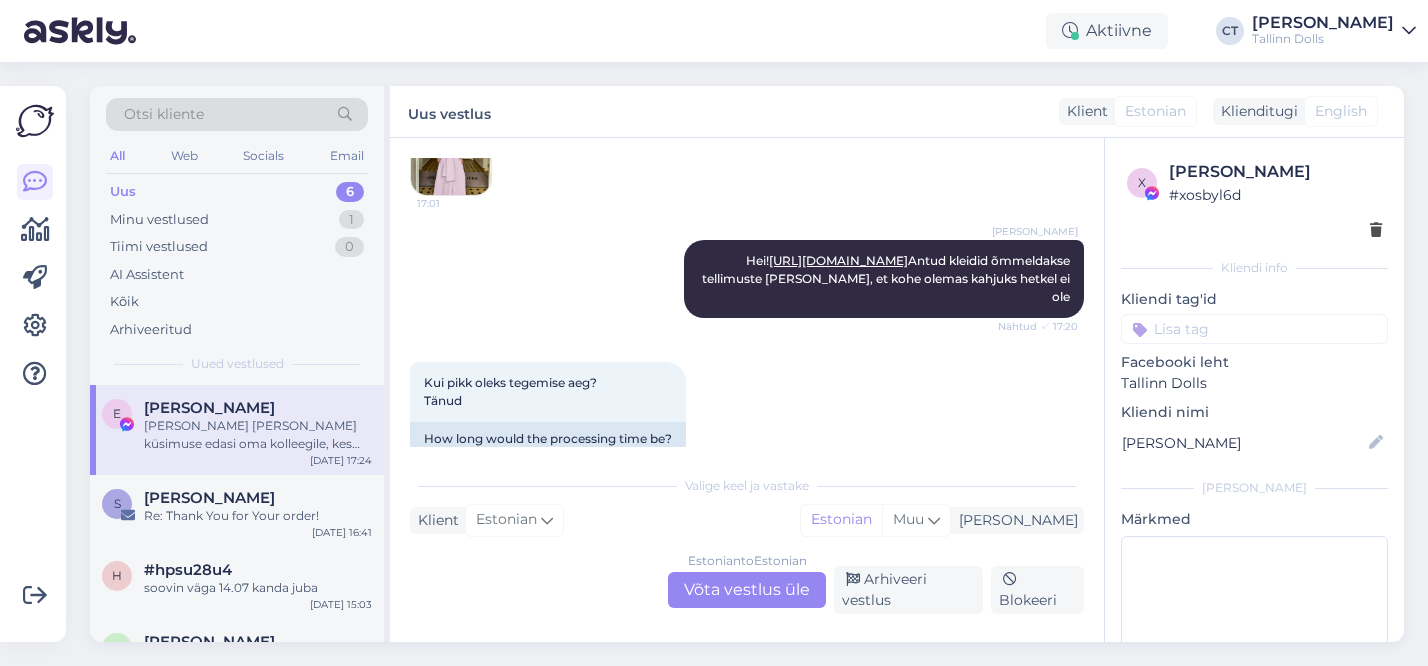 scroll, scrollTop: 1307, scrollLeft: 0, axis: vertical 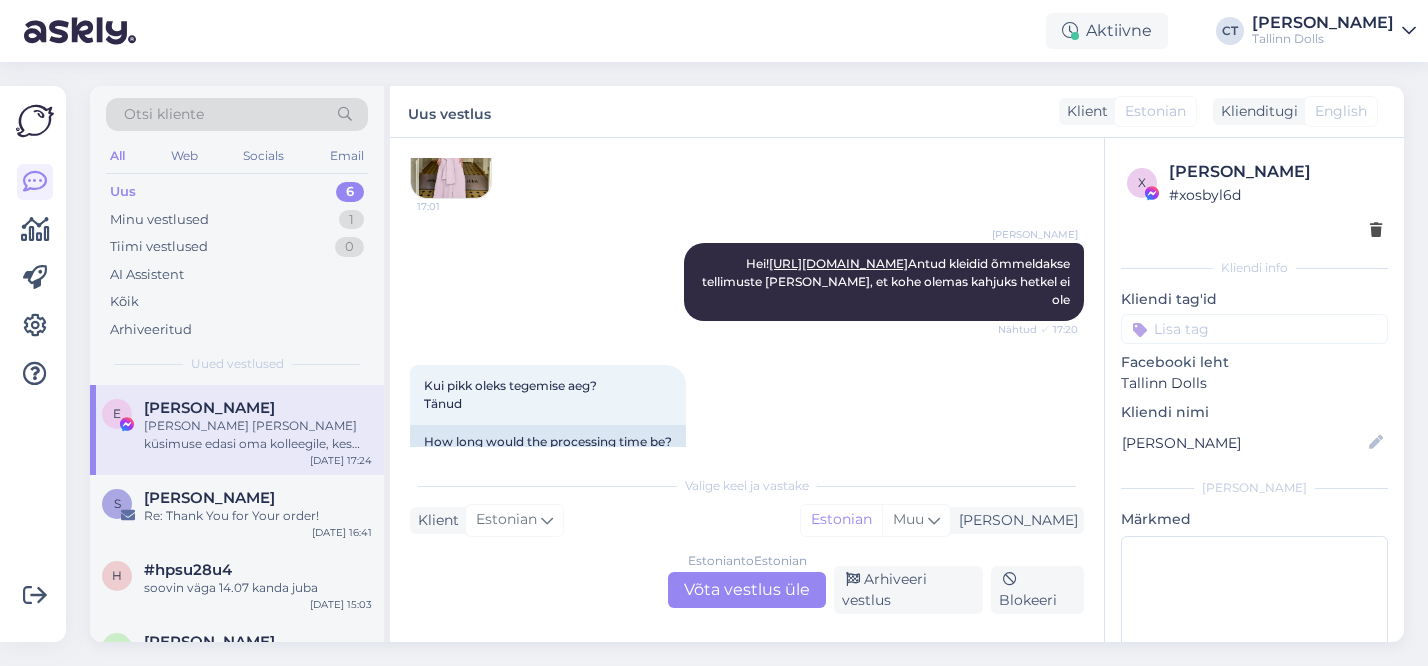 click on "Estonian  to  Estonian Võta vestlus üle" at bounding box center [747, 590] 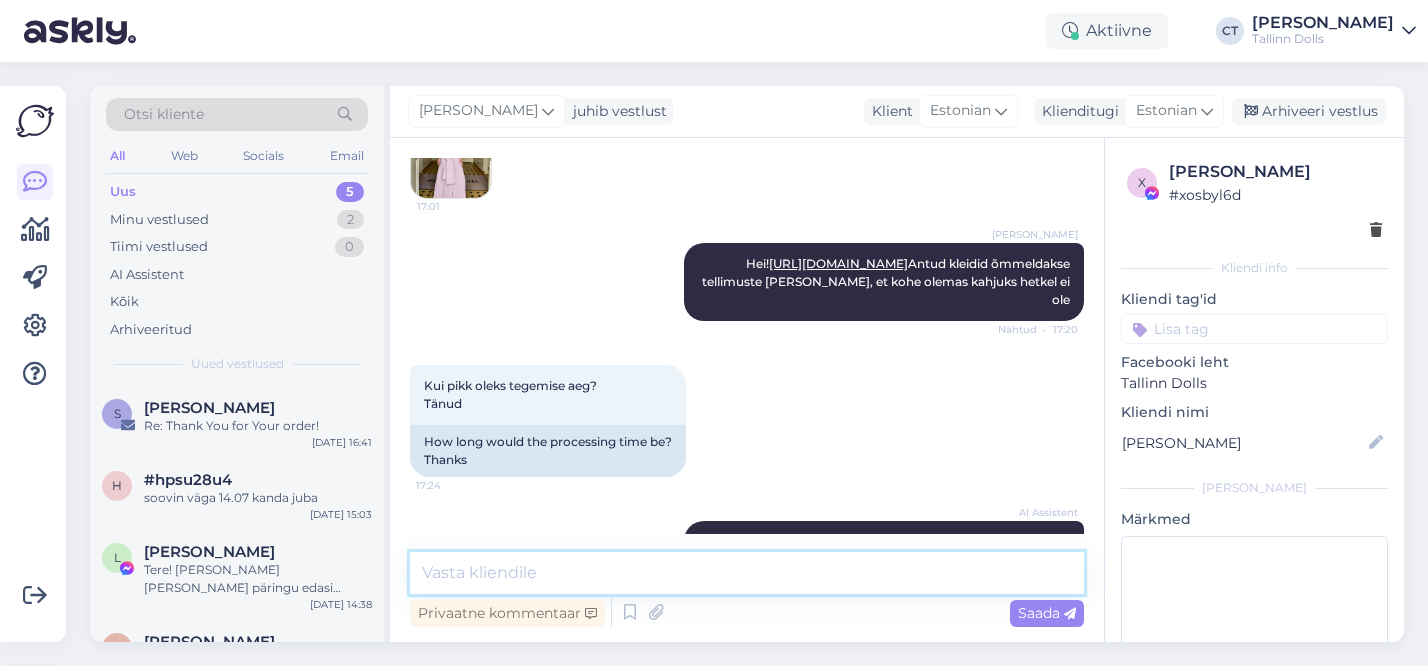 click at bounding box center [747, 573] 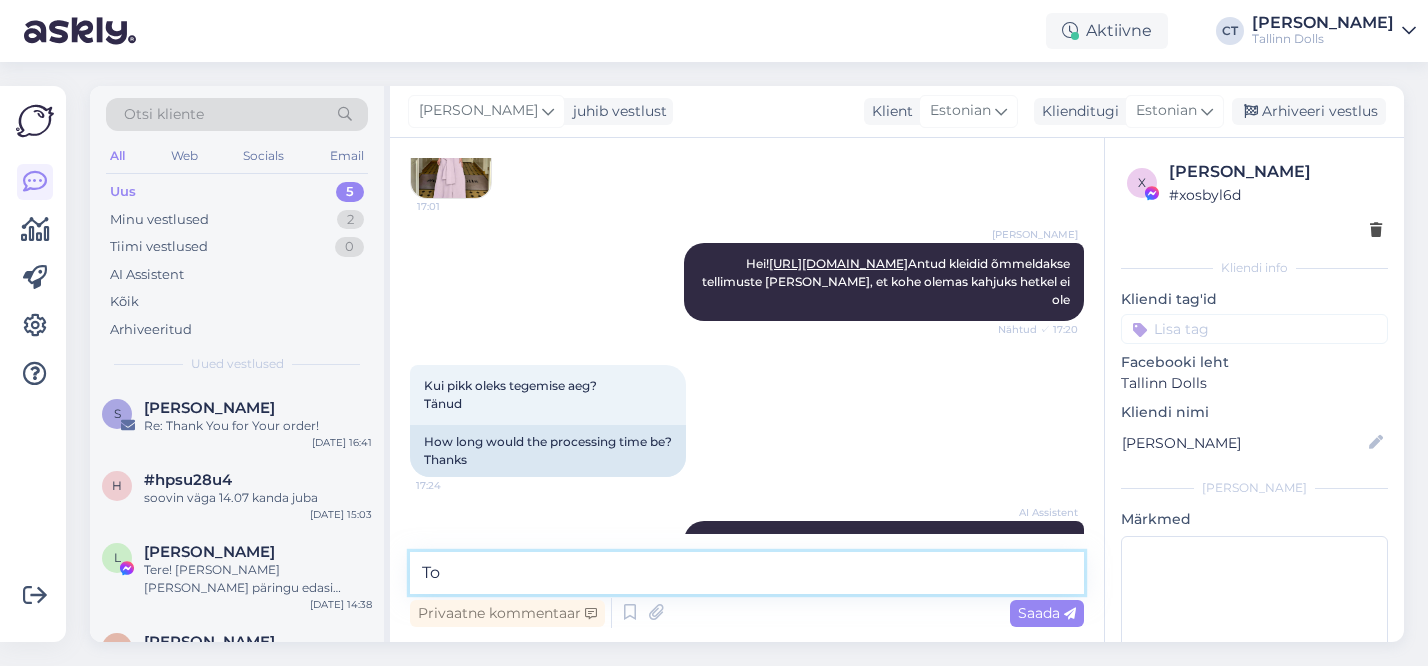 type on "T" 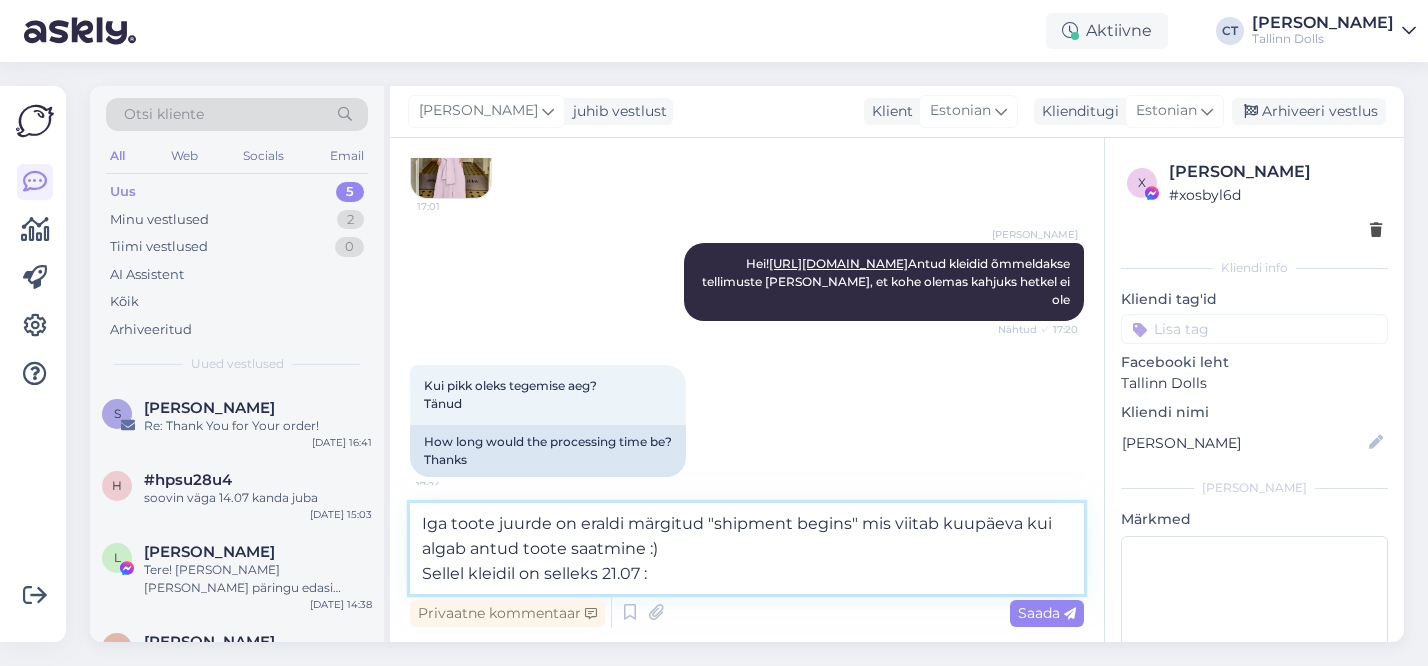 type on "Iga toote juurde on eraldi märgitud "shipment begins" mis viitab kuupäeva kui algab antud toote saatmine :)
Sellel kleidil on selleks 21.07 :)" 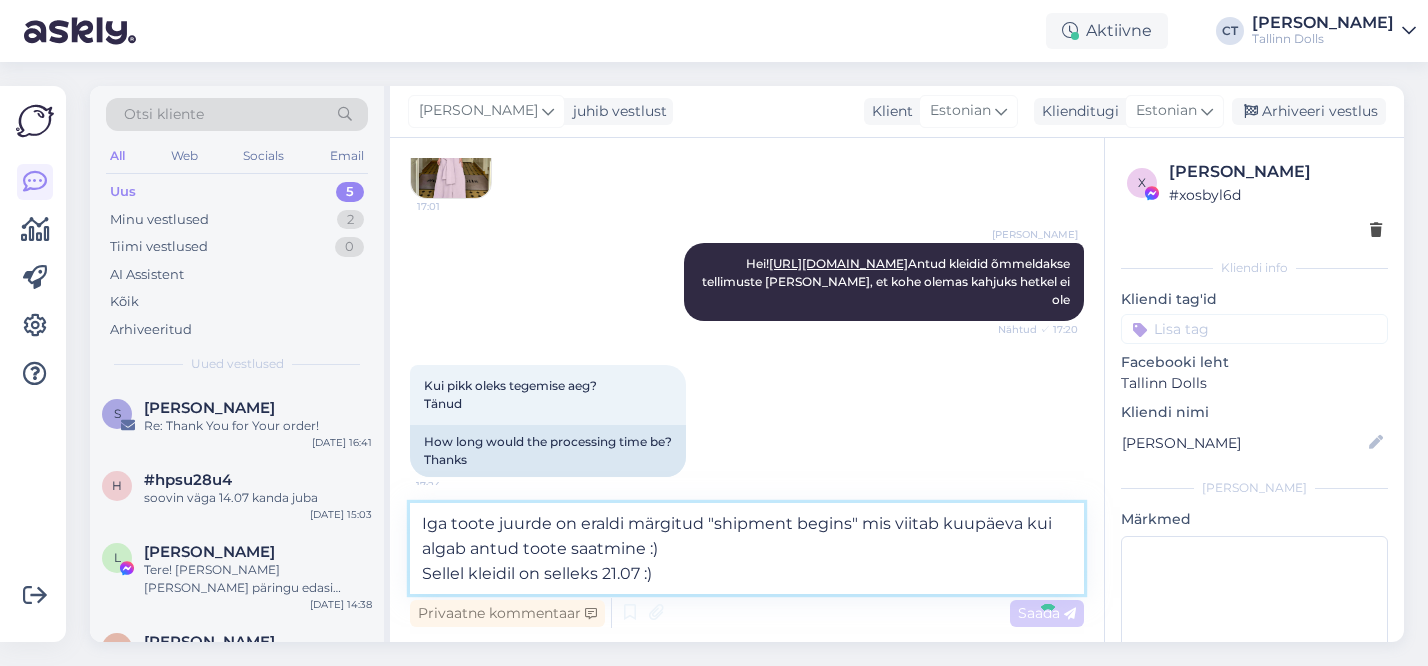 type 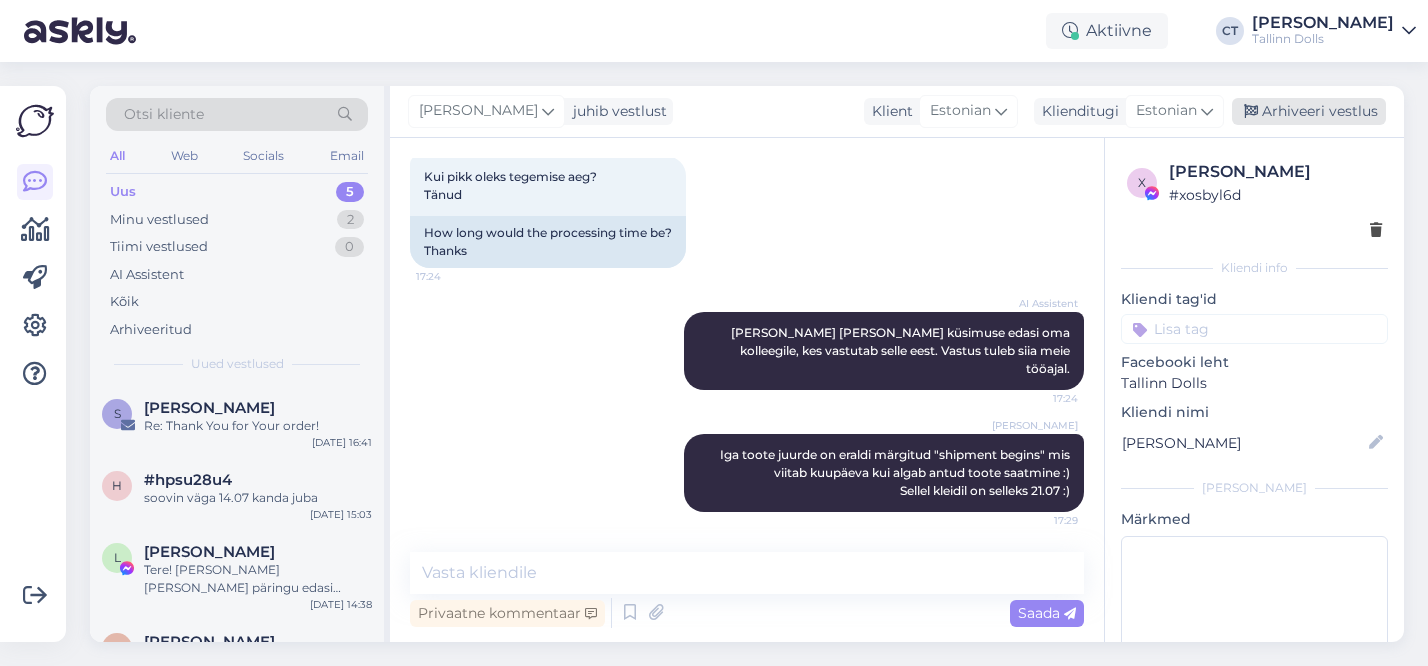 click on "Arhiveeri vestlus" at bounding box center (1309, 111) 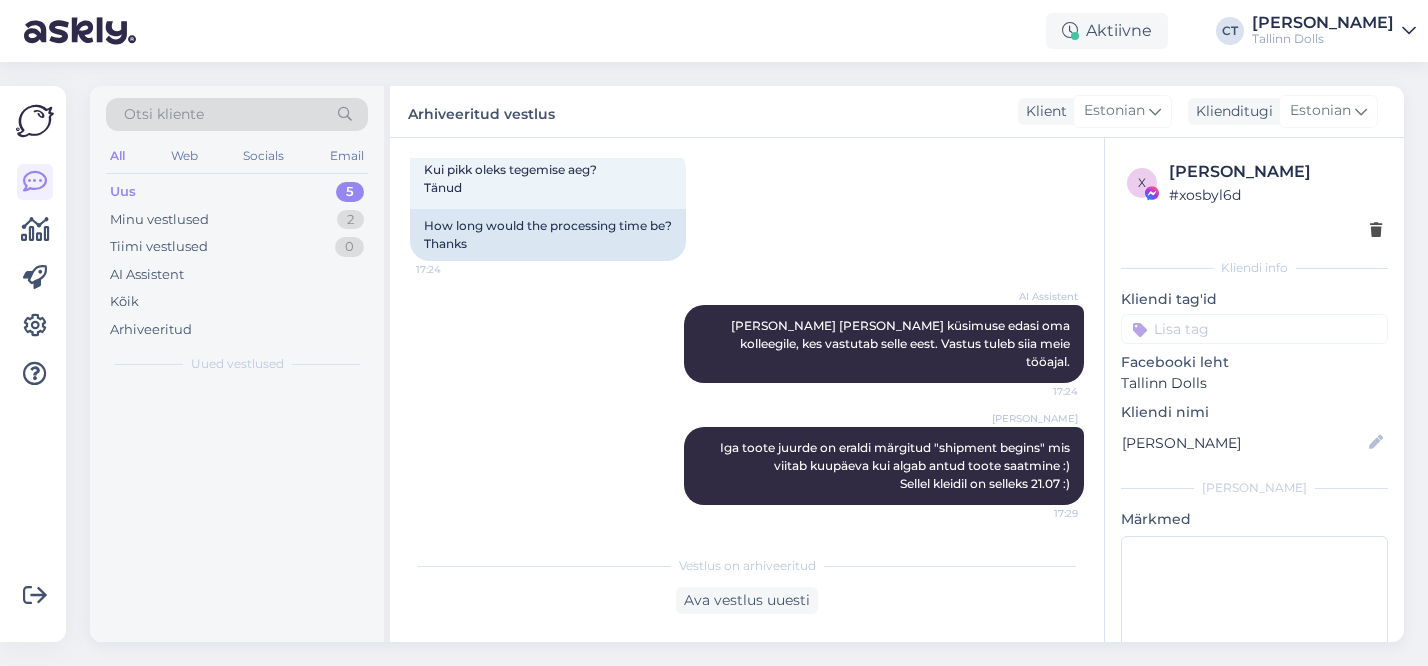 scroll, scrollTop: 1541, scrollLeft: 0, axis: vertical 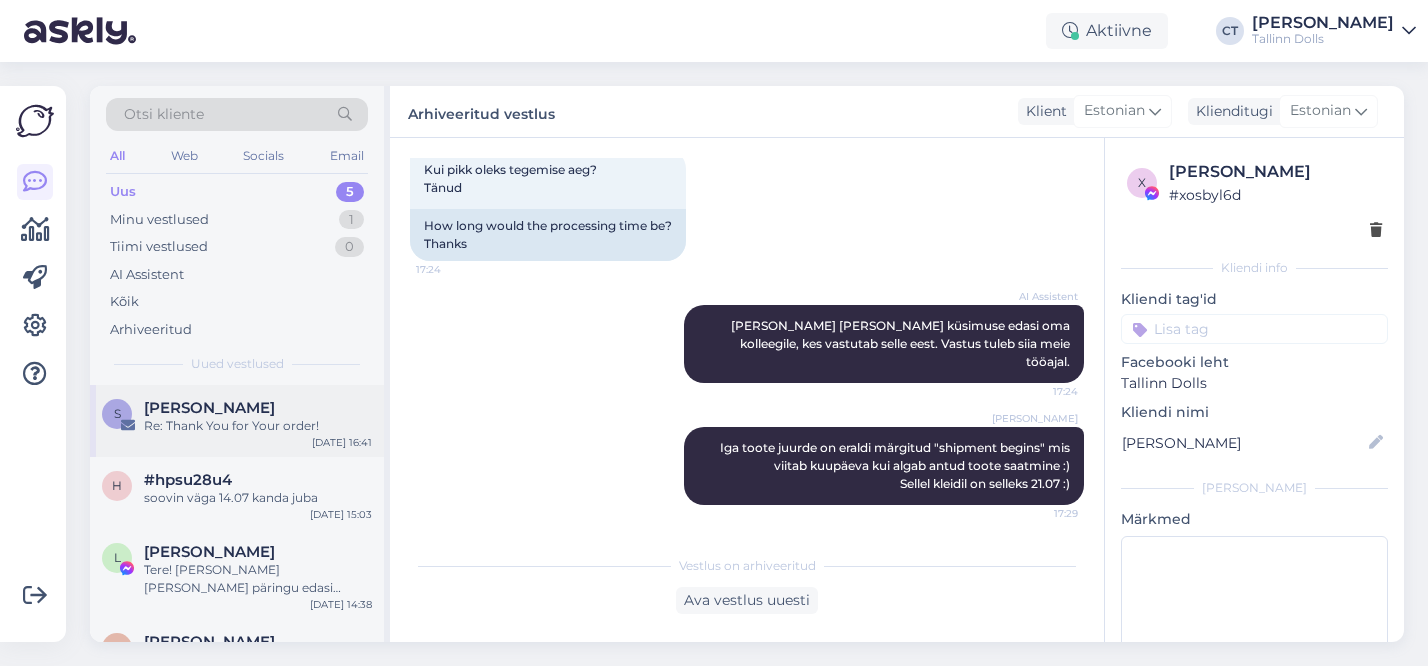 click on "S [PERSON_NAME] Re: Thank You for Your order! [DATE] 16:41" at bounding box center (237, 421) 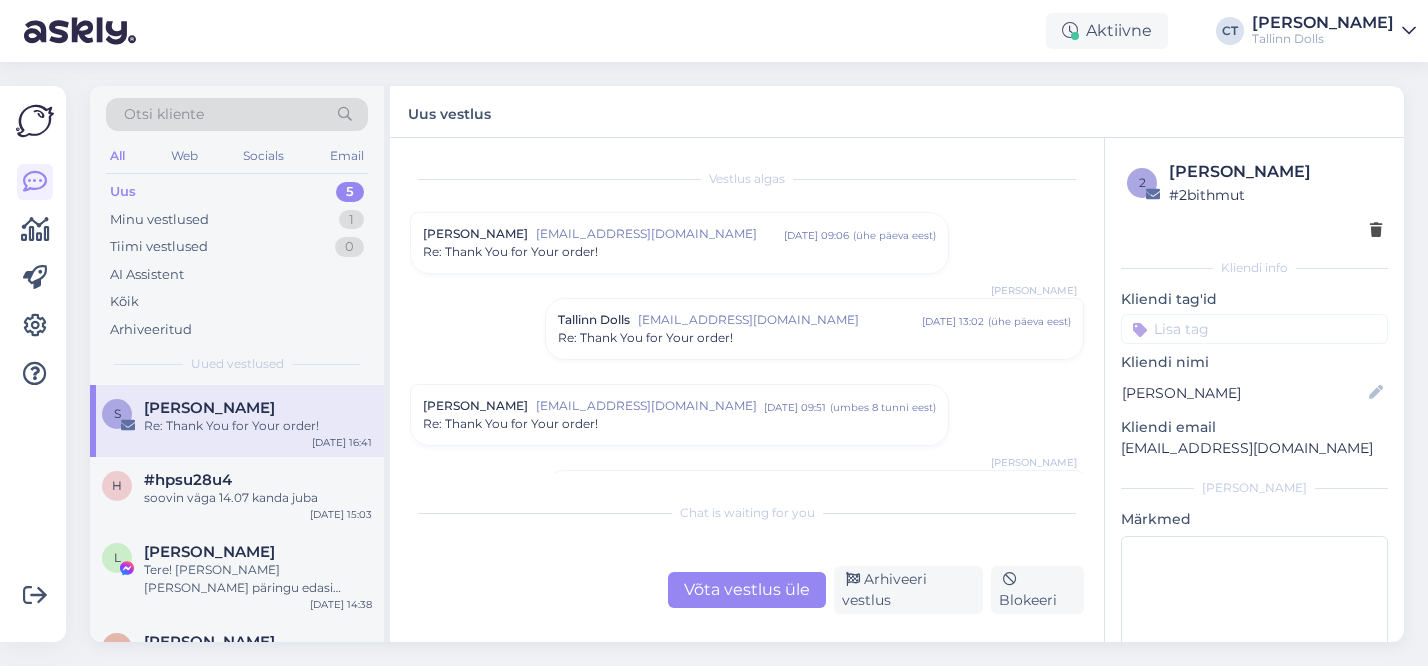 scroll, scrollTop: 562, scrollLeft: 0, axis: vertical 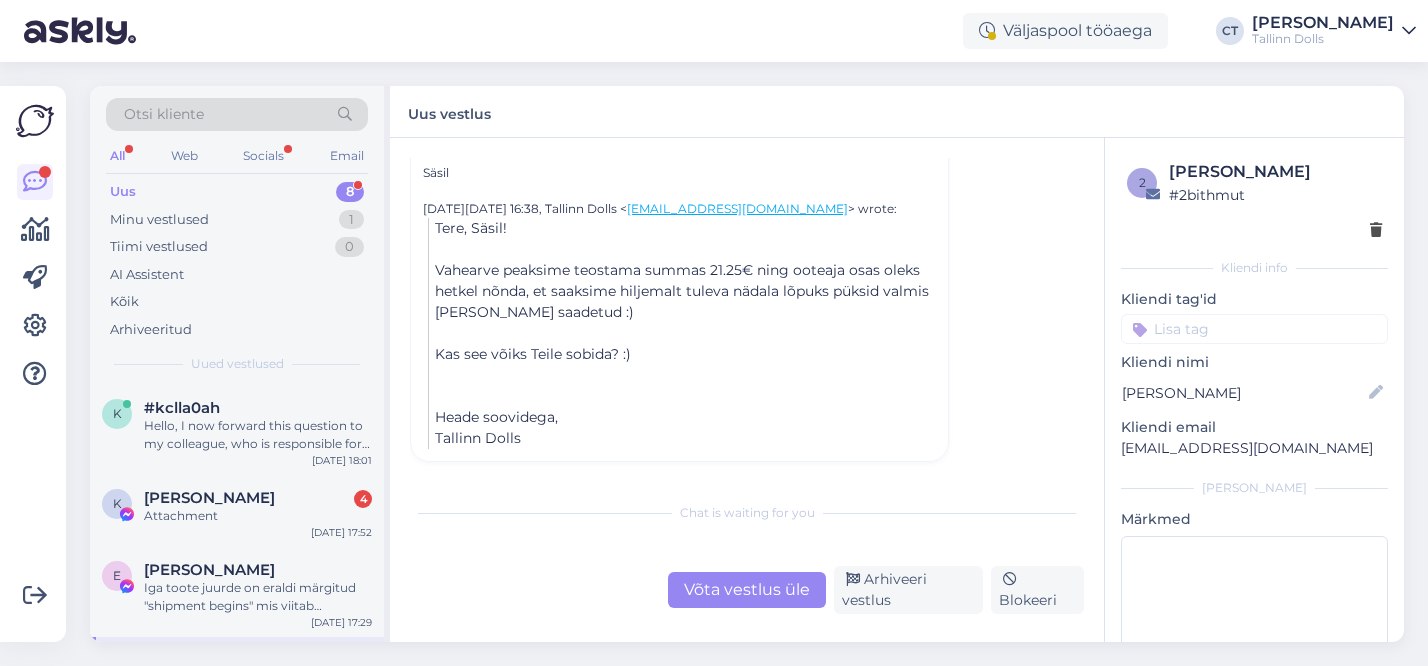 click on "Uus 8" at bounding box center [237, 192] 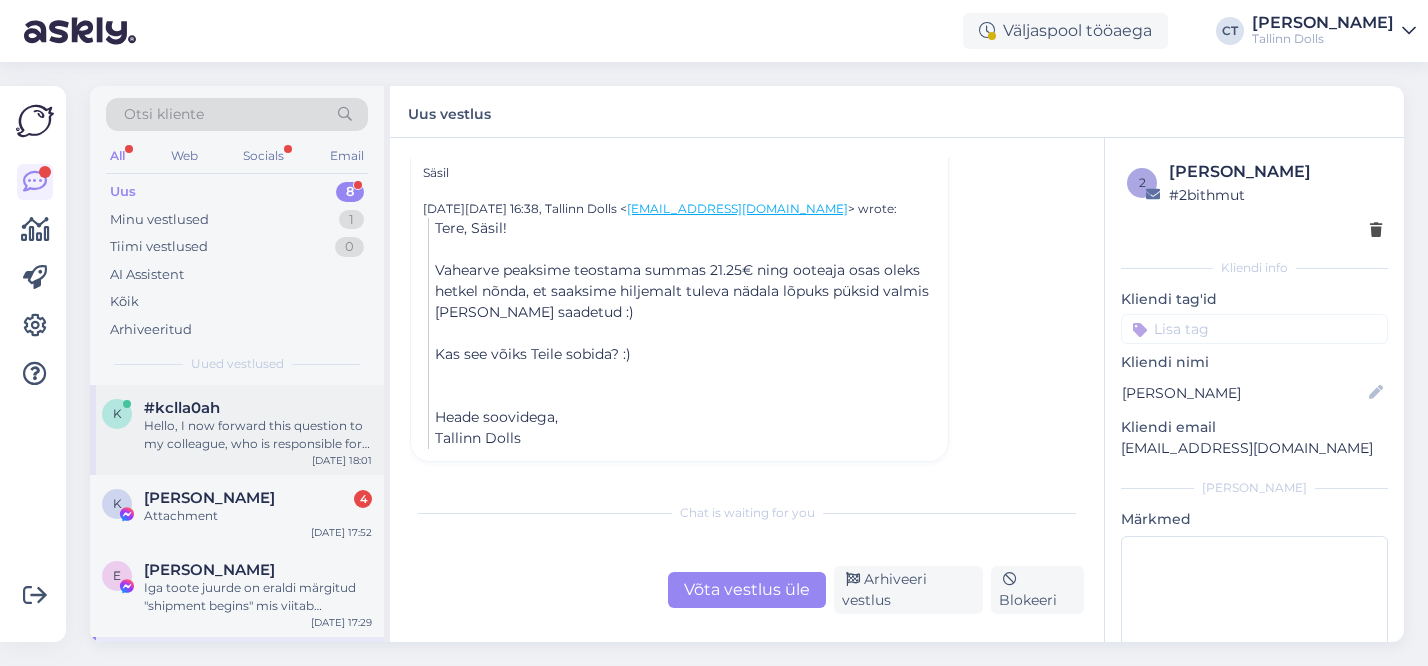 click on "Hello, I now forward this question to my colleague, who is responsible for this. The reply will be here during our working hours." at bounding box center (258, 435) 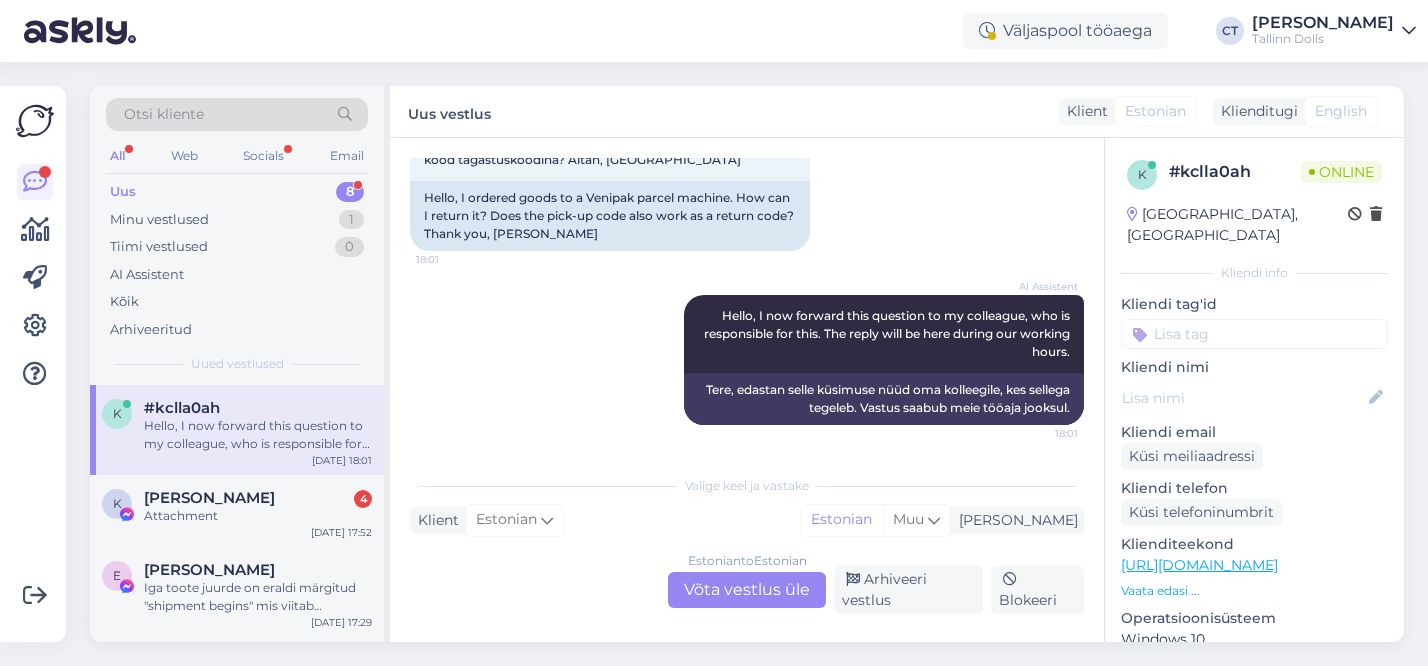 scroll, scrollTop: 48, scrollLeft: 0, axis: vertical 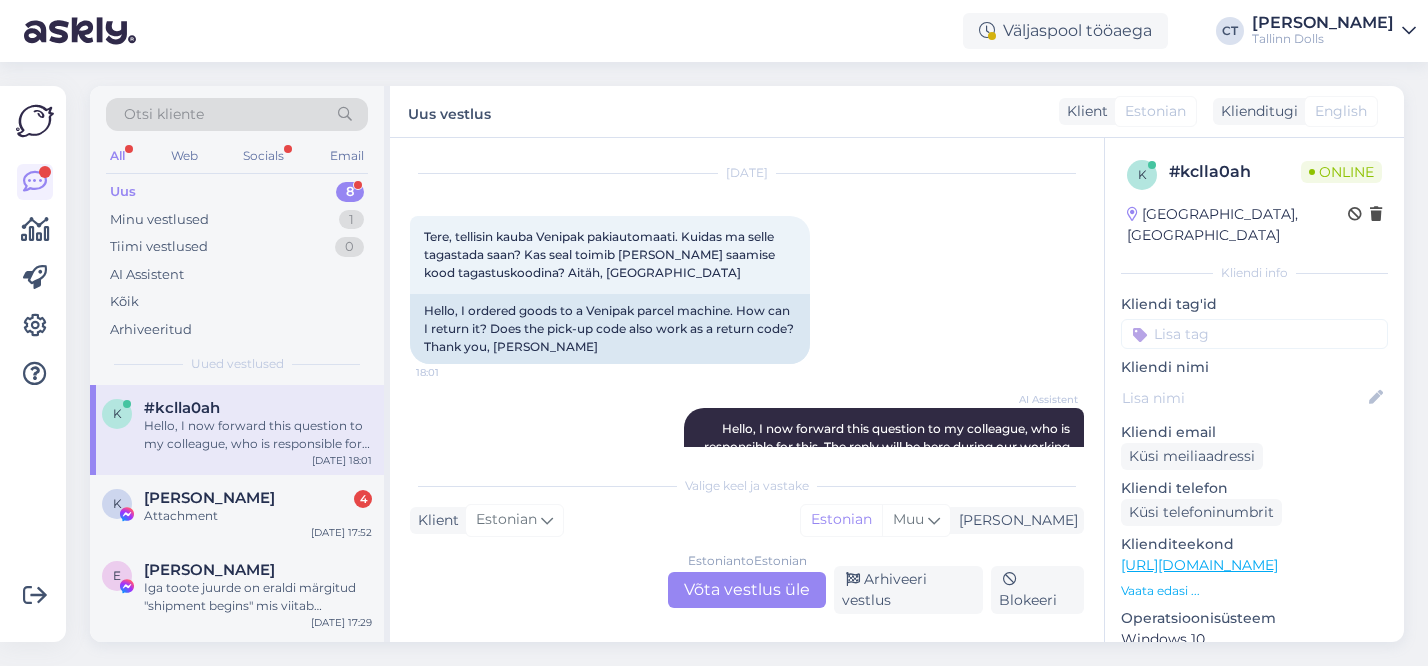 click on "Estonian  to  Estonian Võta vestlus üle" at bounding box center (747, 590) 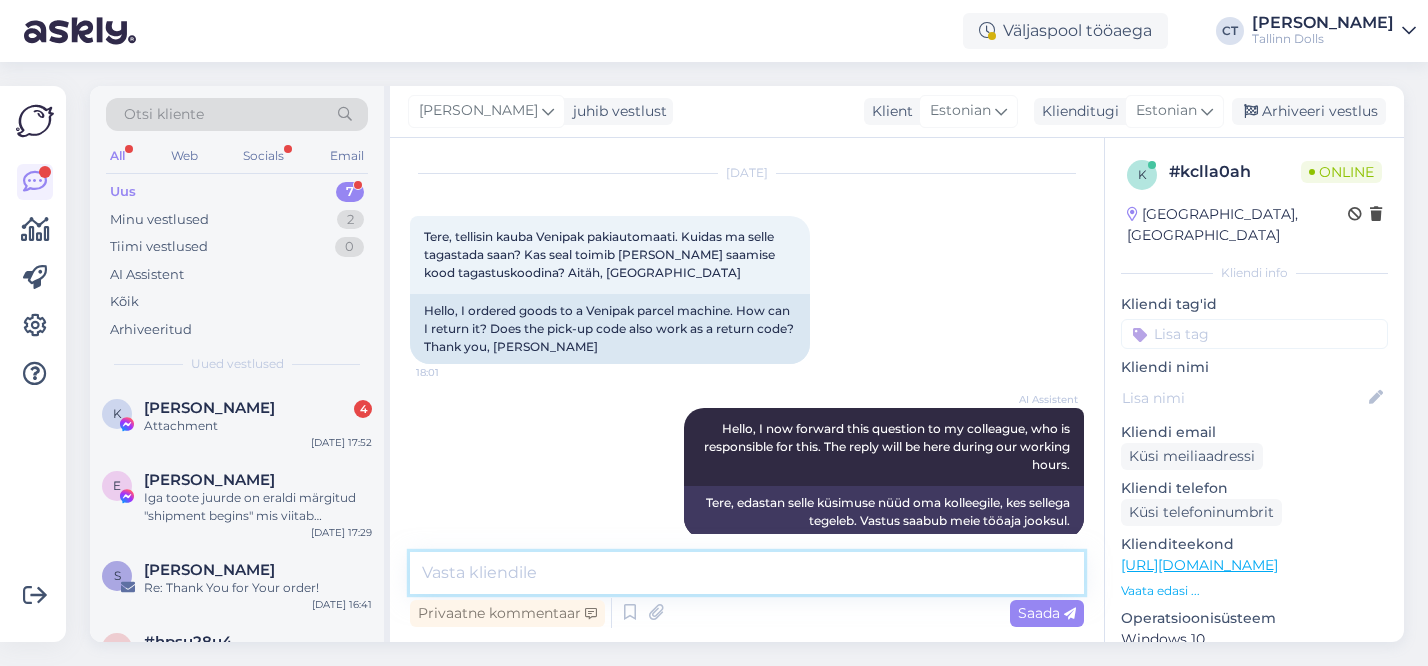 click at bounding box center (747, 573) 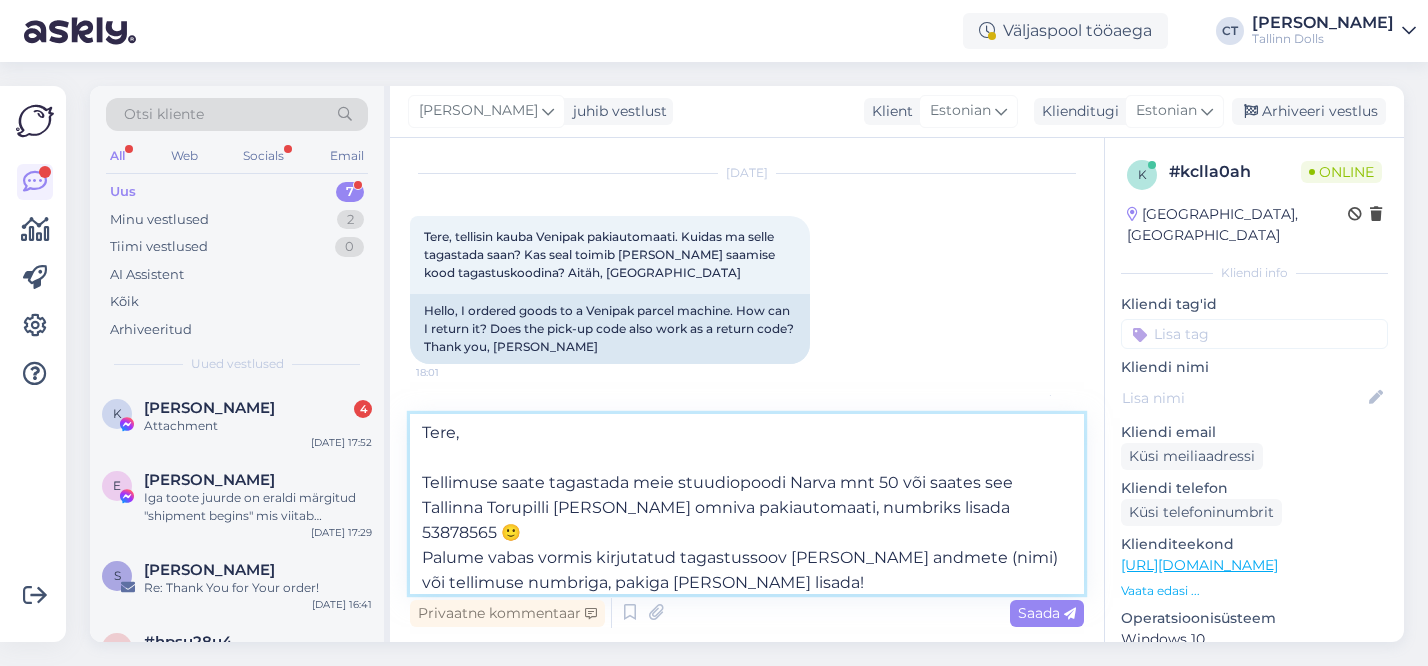 scroll, scrollTop: 0, scrollLeft: 0, axis: both 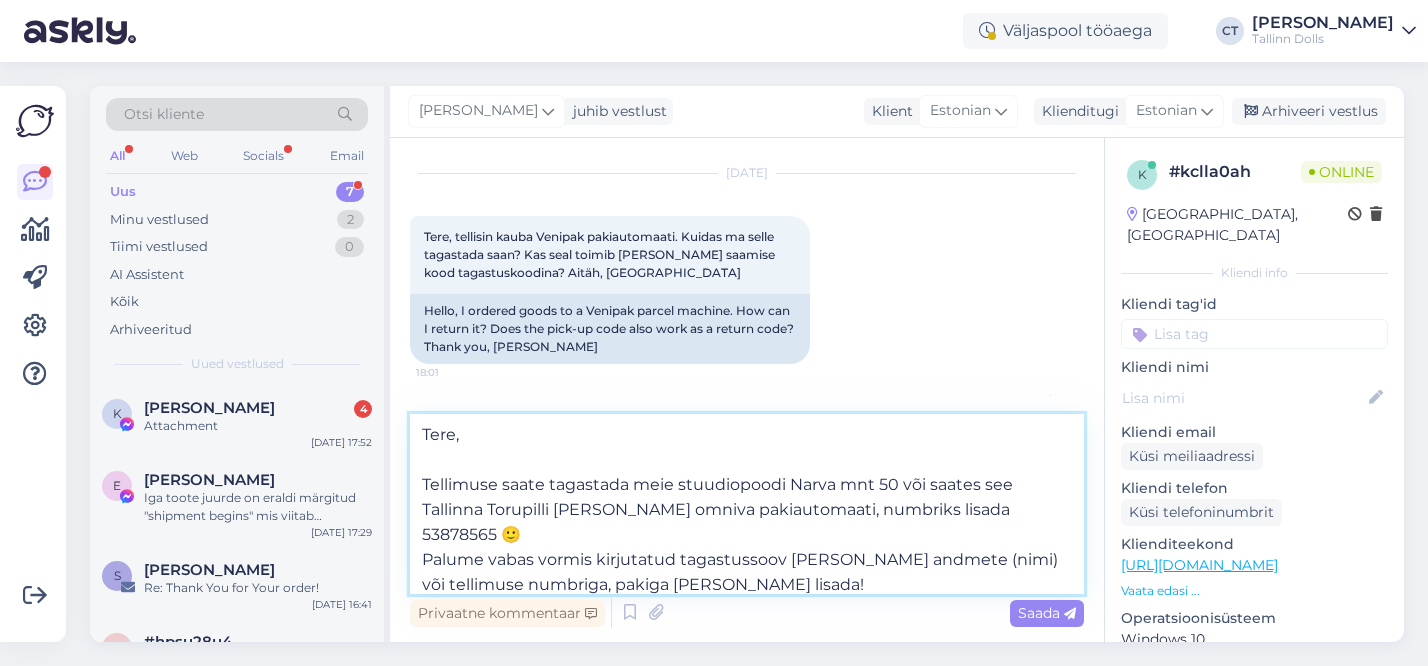 click on "Tere,
Tellimuse saate tagastada meie stuudiopoodi Narva mnt 50 või saates see Tallinna Torupilli [PERSON_NAME] omniva pakiautomaati, numbriks lisada 53878565 🙂
Palume vabas vormis kirjutatud tagastussoov [PERSON_NAME] andmete (nimi) või tellimuse numbriga, pakiga [PERSON_NAME] lisada!
Oleksime väga tänulikud, kui saaksite jagada tagasisidet miks soovite tellimuse tagastada 🙂
Teostame tagasimakse 14 päeva jooksul, kui tagastus on jõudnud meieni.
Parimate soovidega,
Tallinn Dolls" at bounding box center [747, 504] 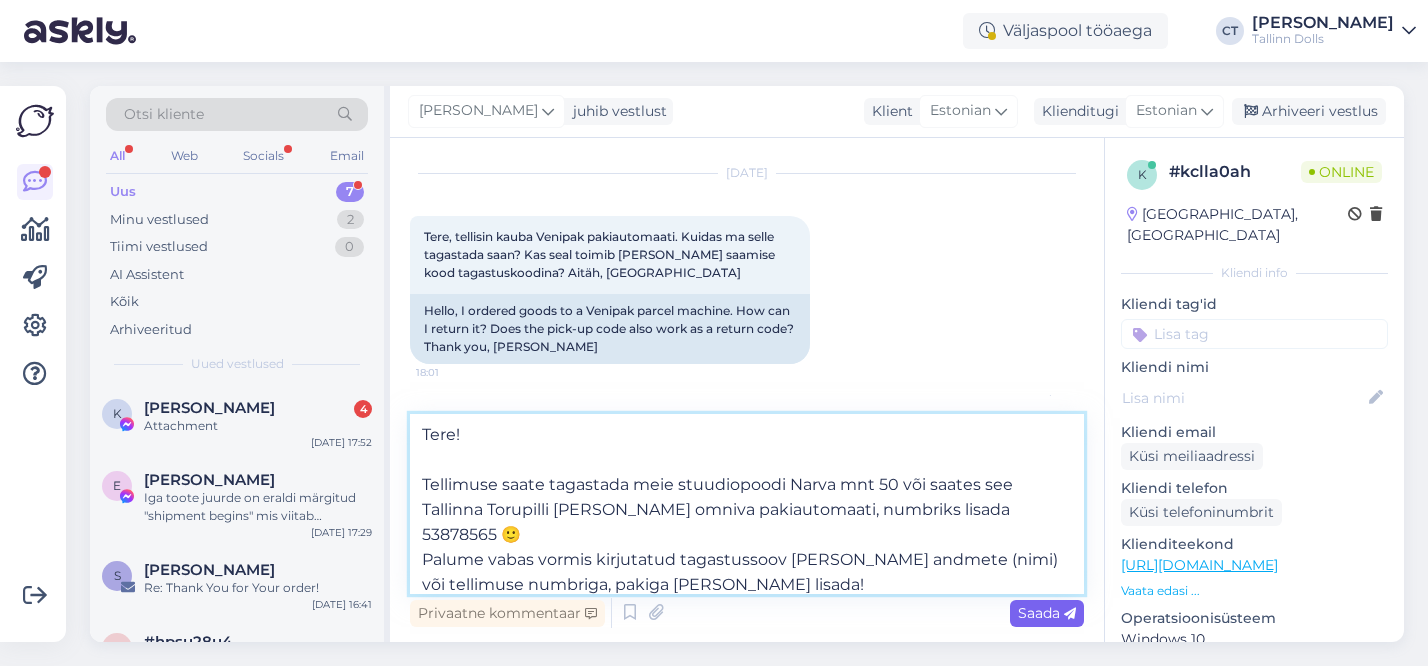 type on "Tere!
Tellimuse saate tagastada meie stuudiopoodi Narva mnt 50 või saates see Tallinna Torupilli [PERSON_NAME] omniva pakiautomaati, numbriks lisada 53878565 🙂
Palume vabas vormis kirjutatud tagastussoov [PERSON_NAME] andmete (nimi) või tellimuse numbriga, pakiga [PERSON_NAME] lisada!
Oleksime väga tänulikud, kui saaksite jagada tagasisidet miks soovite tellimuse tagastada 🙂
Teostame tagasimakse 14 päeva jooksul, kui tagastus on jõudnud meieni.
Parimate soovidega,
Tallinn Dolls" 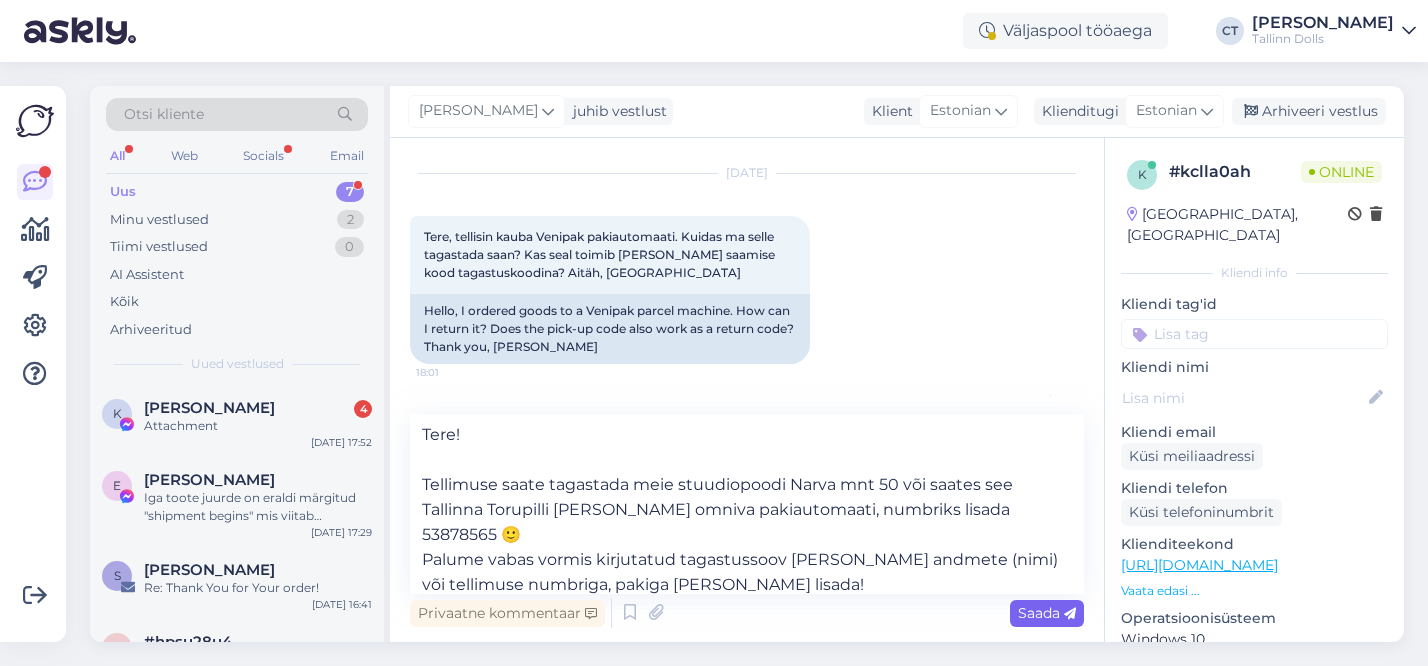 click on "Saada" at bounding box center (1047, 613) 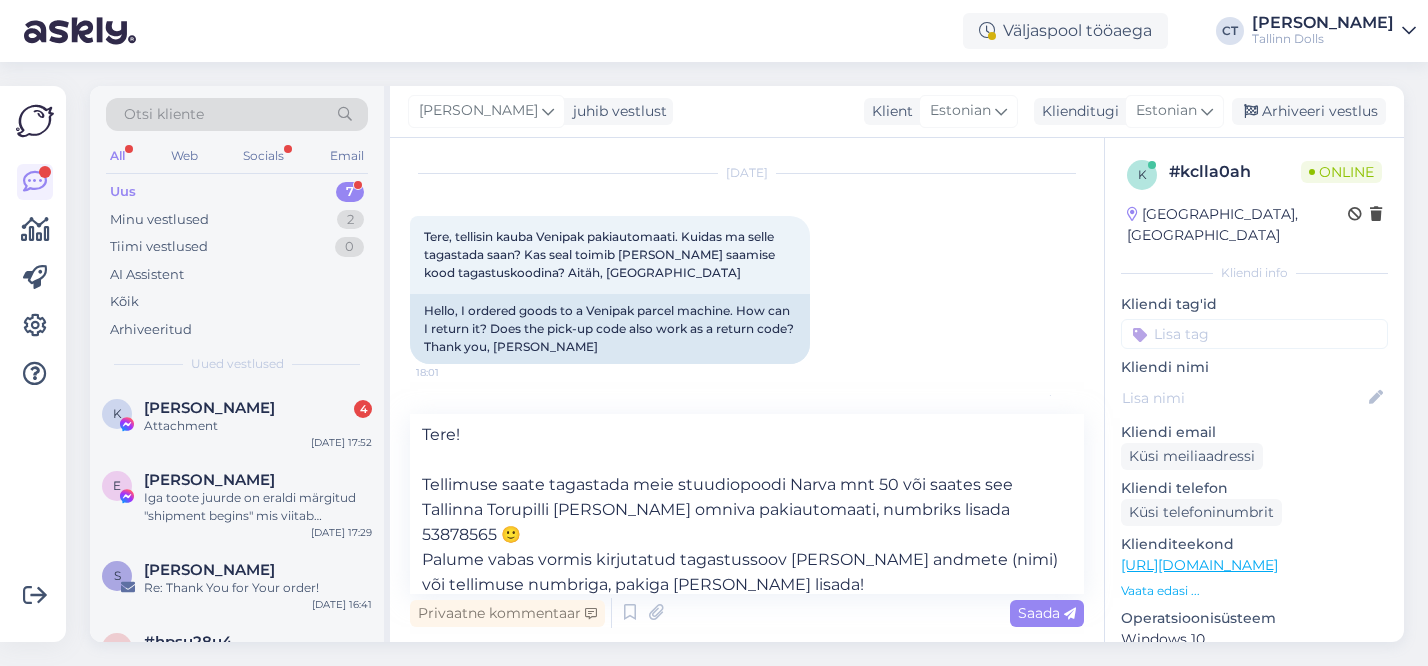 type 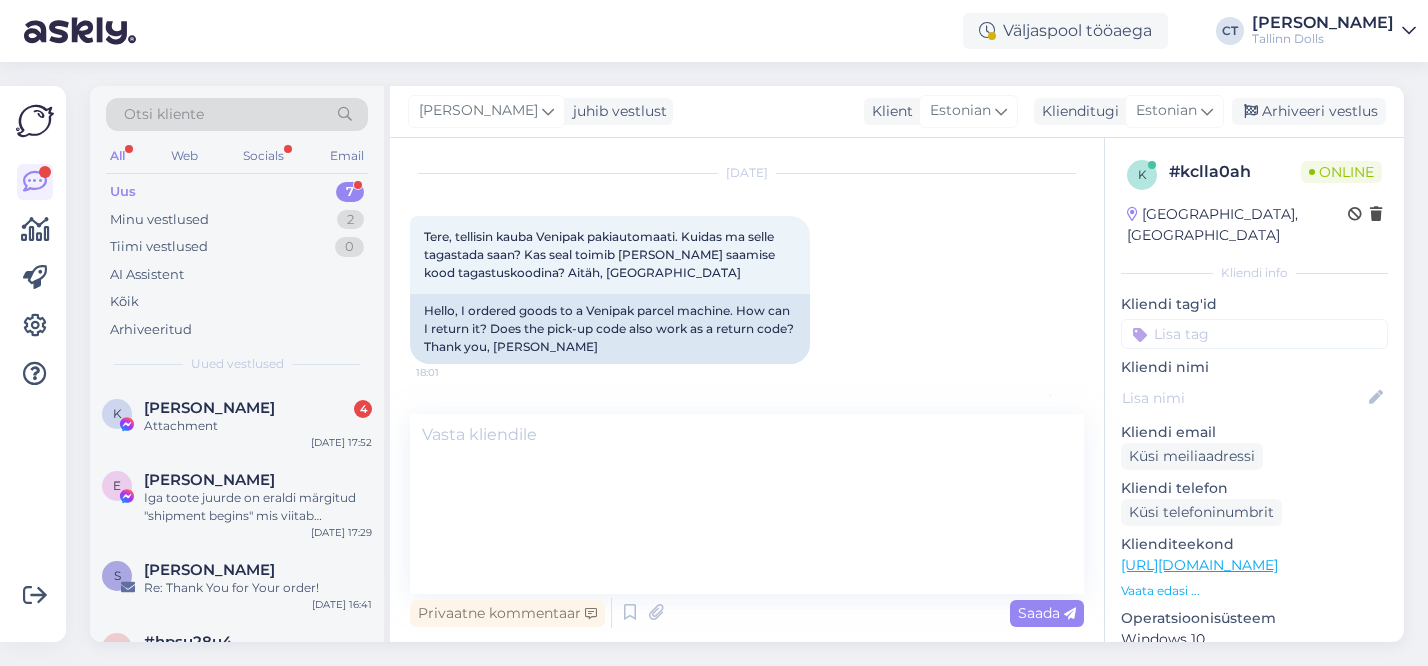 scroll, scrollTop: 448, scrollLeft: 0, axis: vertical 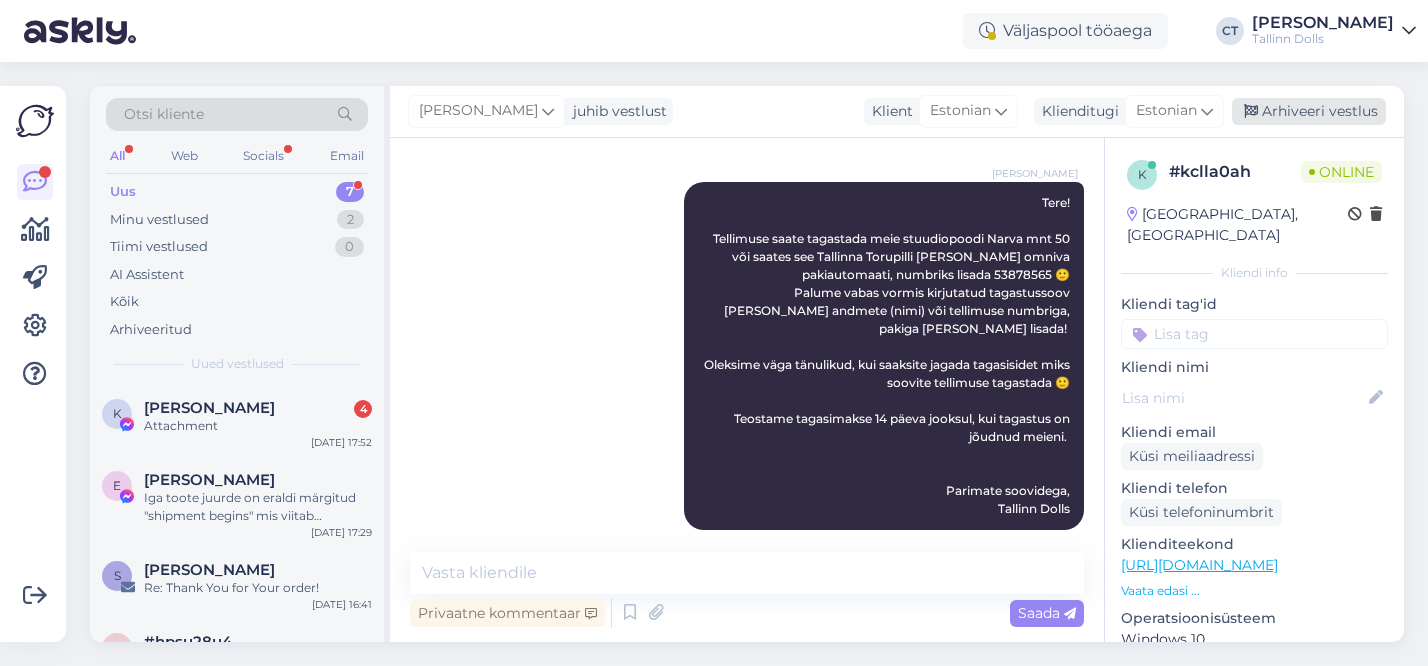 click on "Arhiveeri vestlus" at bounding box center [1309, 111] 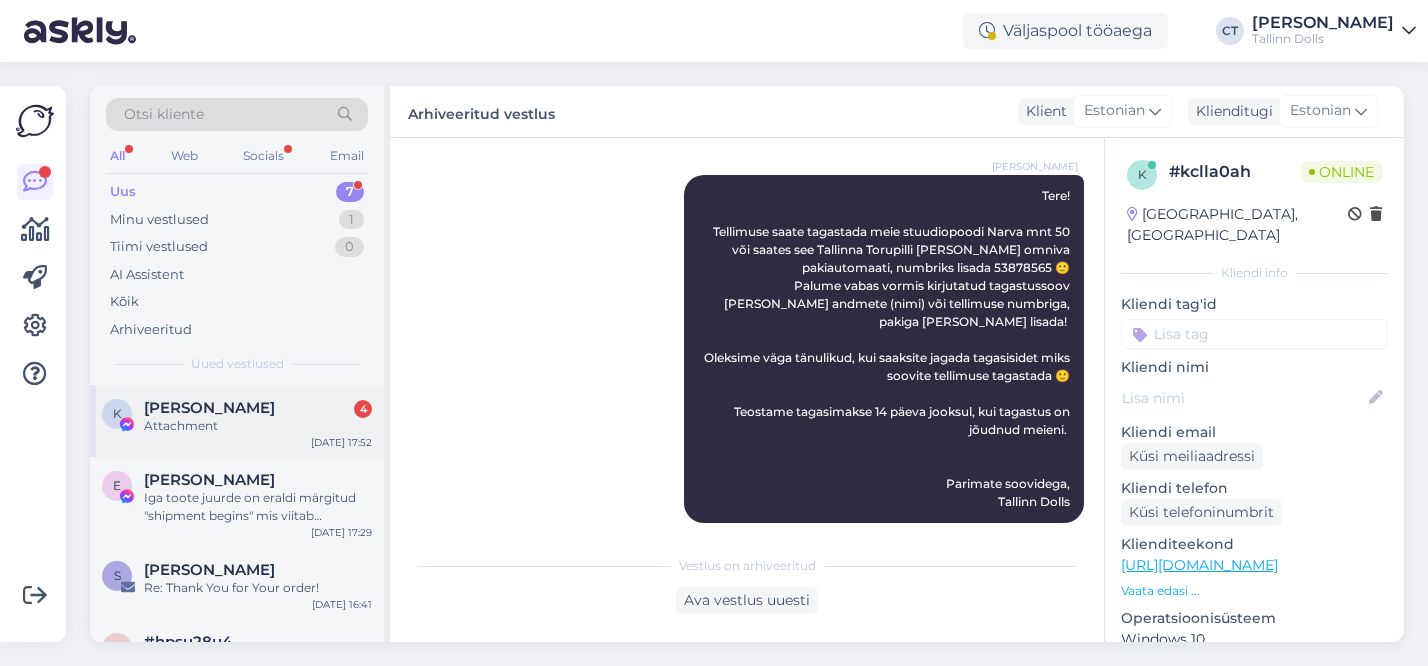 click on "Attachment" at bounding box center (258, 426) 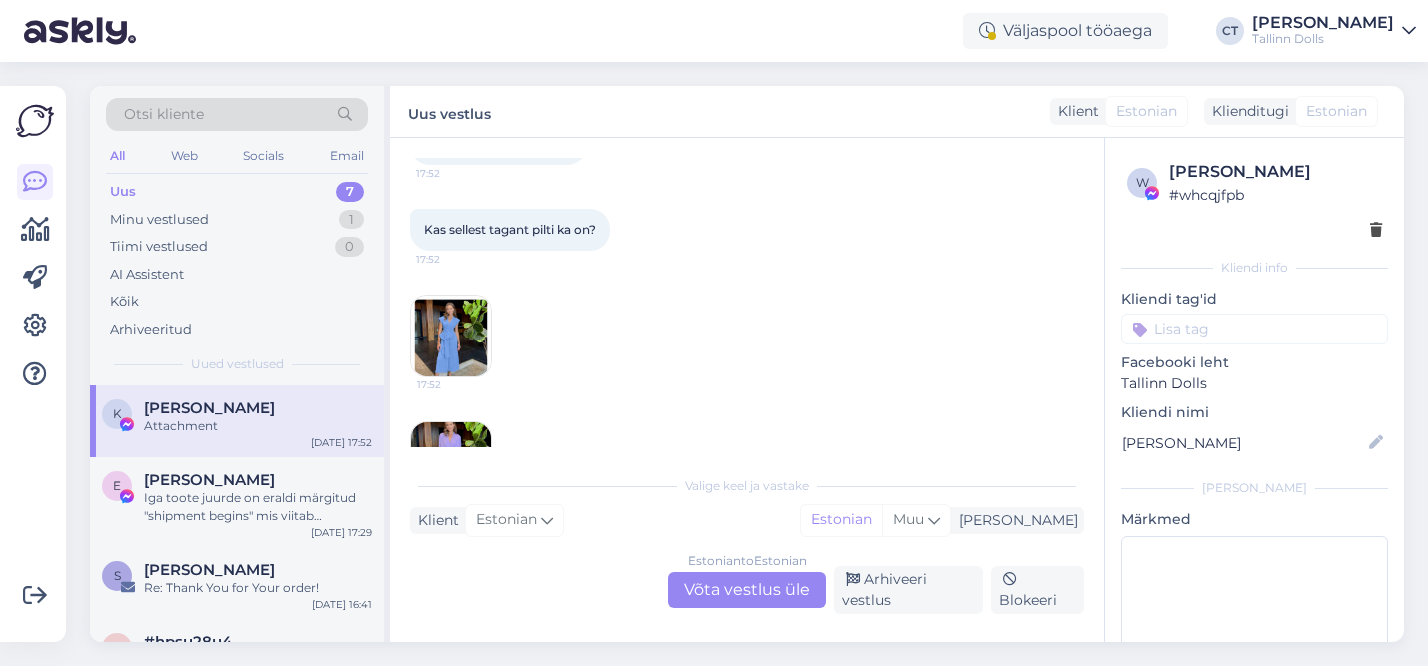 scroll, scrollTop: 3717, scrollLeft: 0, axis: vertical 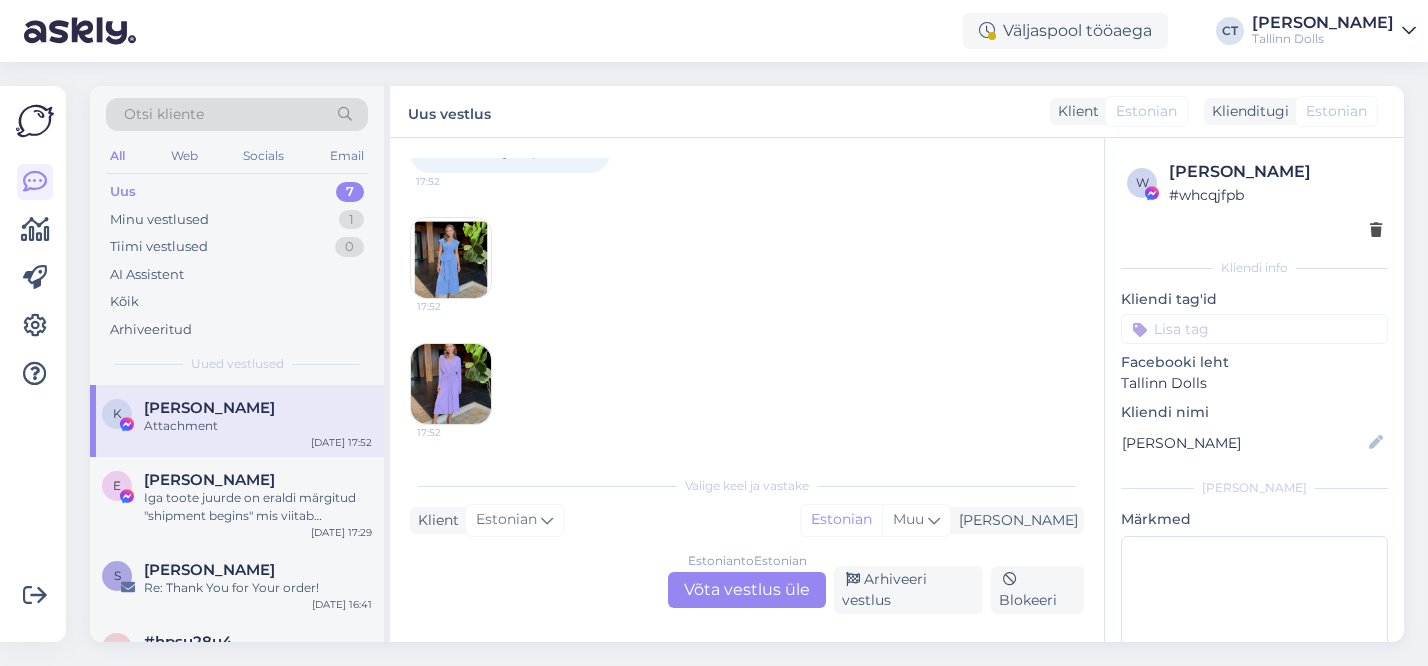 click on "Estonian  to  Estonian Võta vestlus üle" at bounding box center [747, 590] 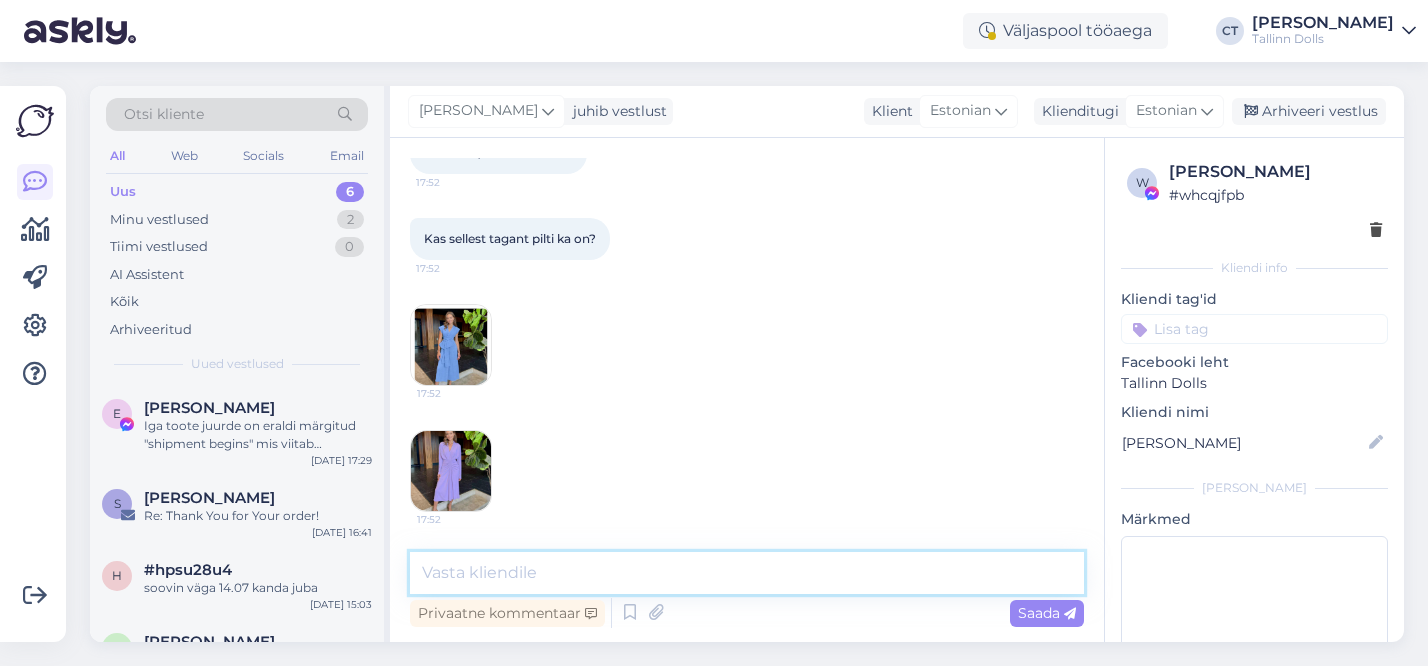 click at bounding box center [747, 573] 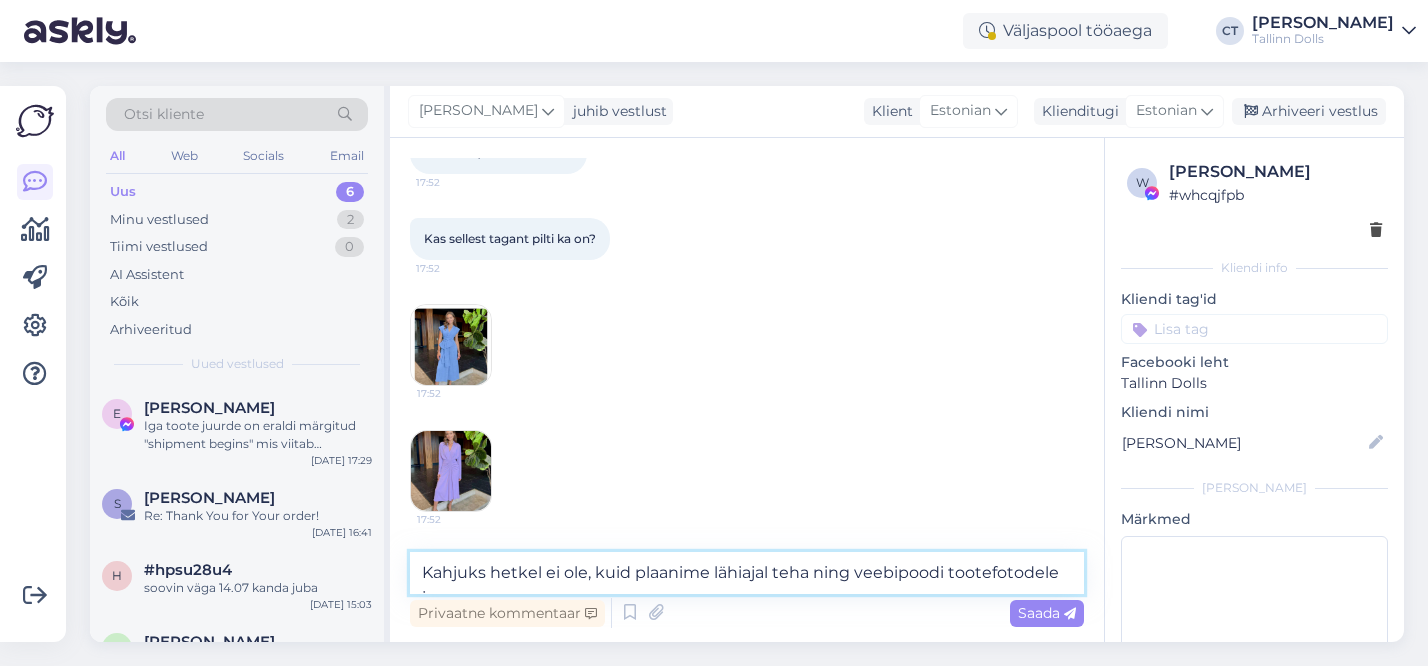 scroll, scrollTop: 3654, scrollLeft: 0, axis: vertical 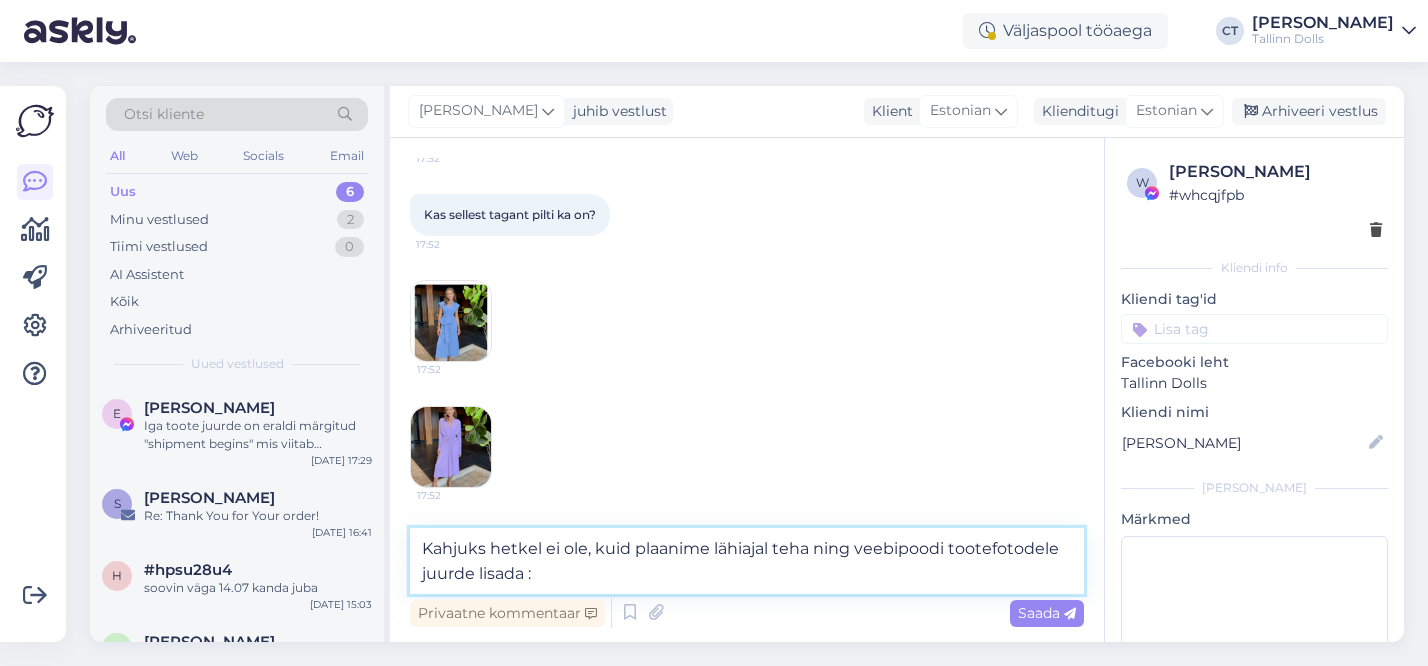 type on "Kahjuks hetkel ei ole, kuid plaanime lähiajal teha ning veebipoodi tootefotodele juurde lisada :=" 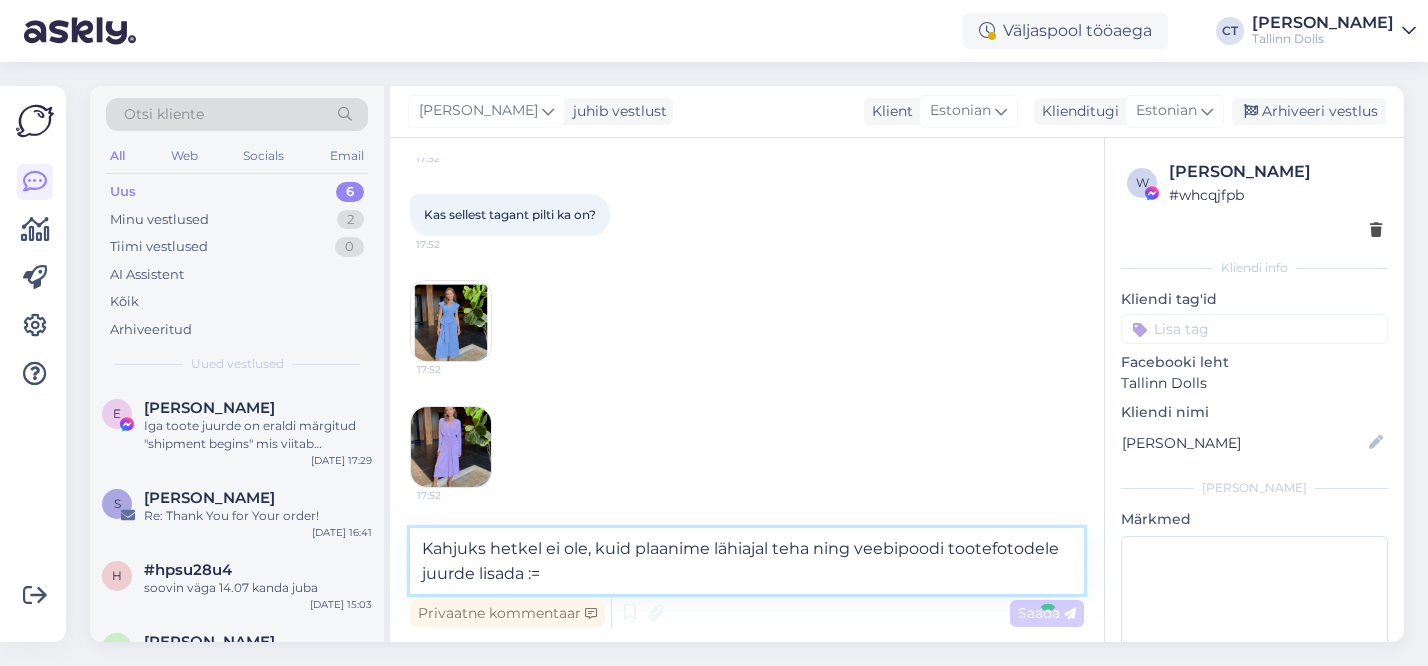 type 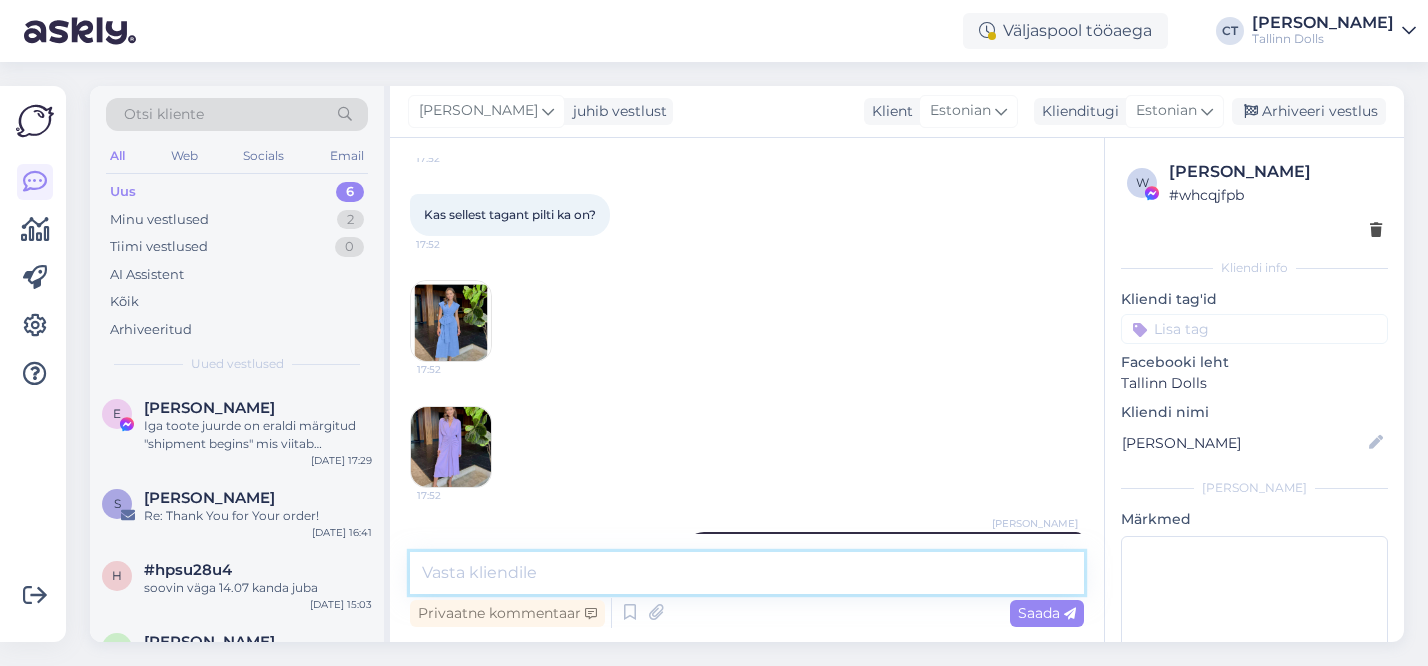 scroll, scrollTop: 3734, scrollLeft: 0, axis: vertical 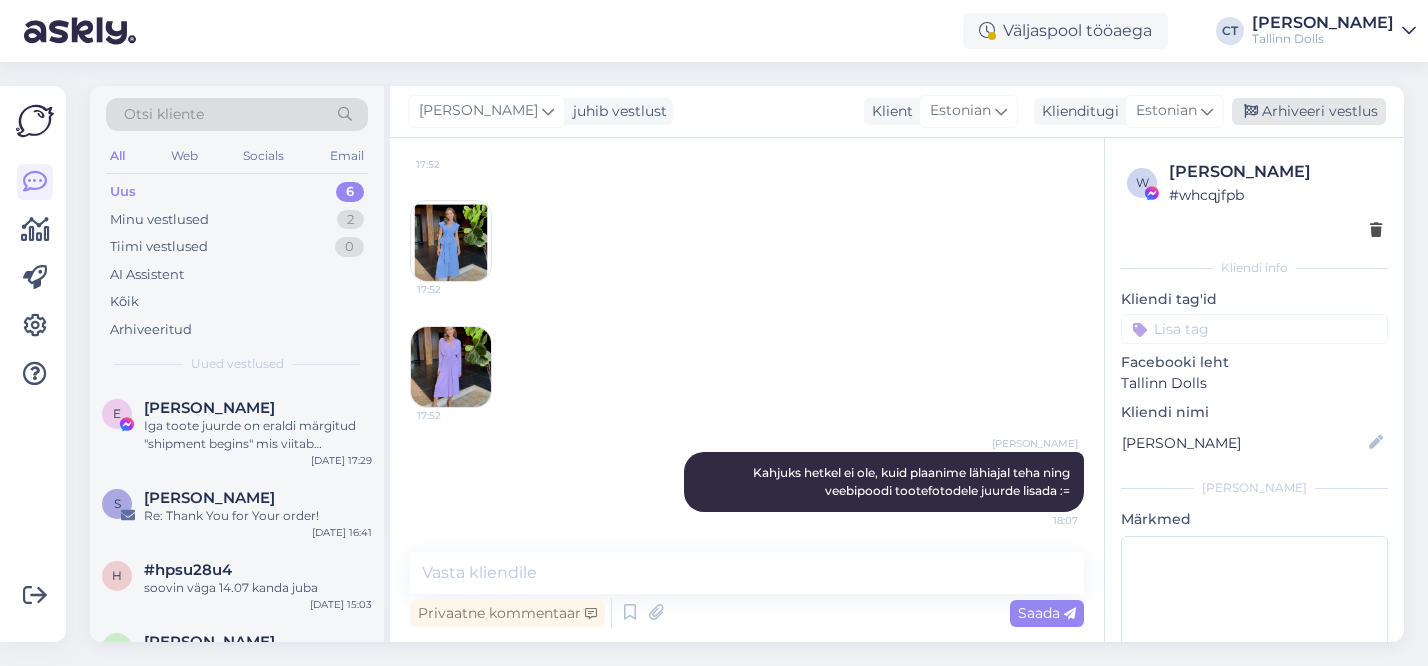 click on "Arhiveeri vestlus" at bounding box center (1309, 111) 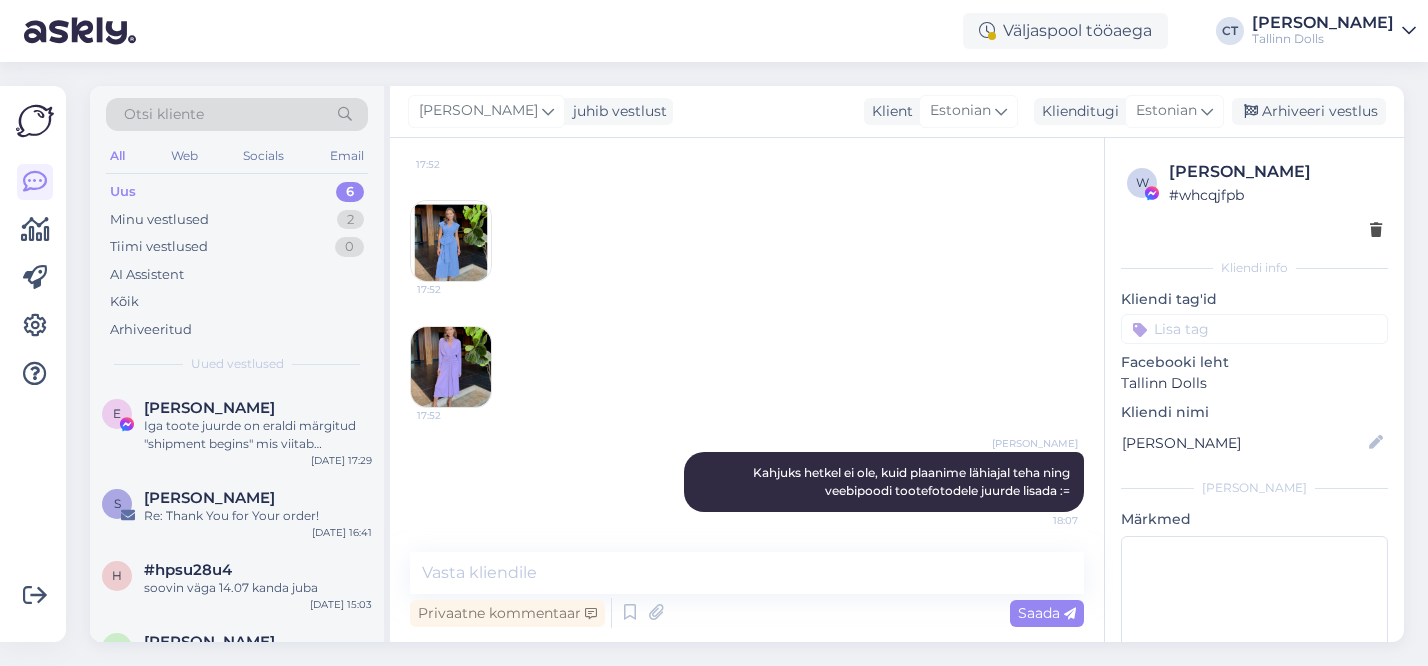 scroll, scrollTop: 3741, scrollLeft: 0, axis: vertical 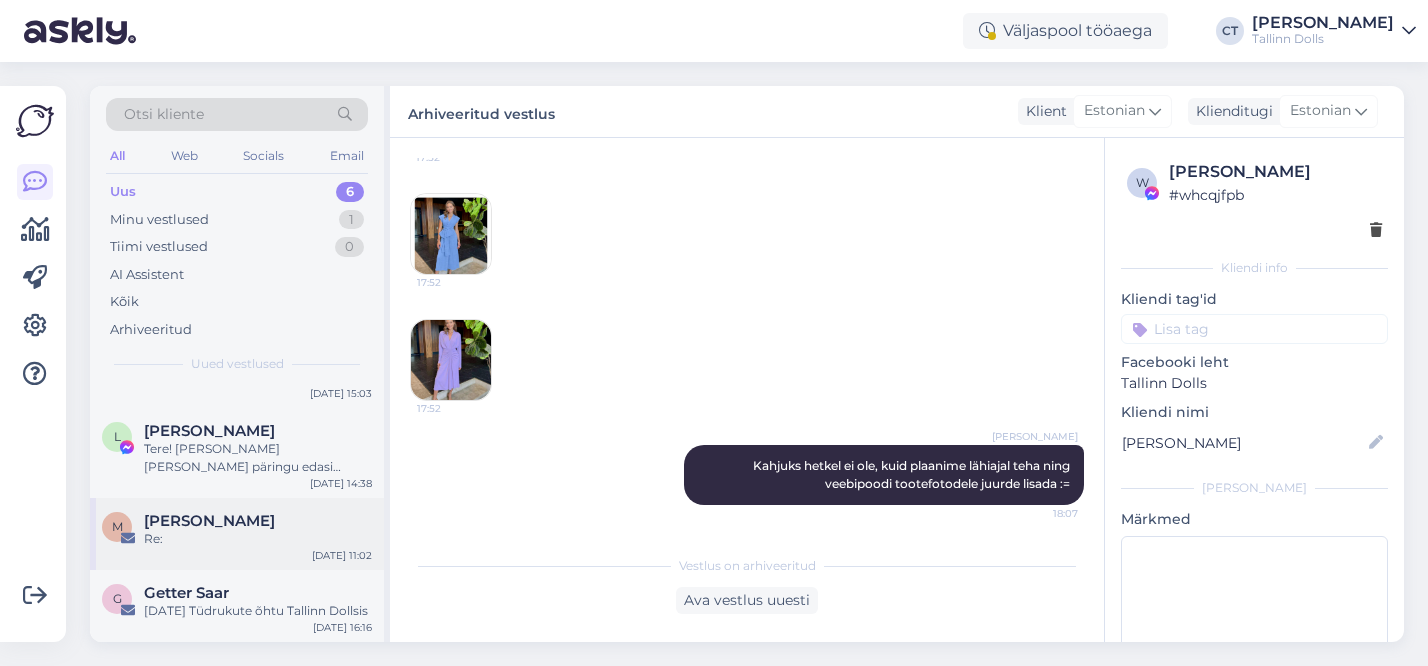 click on "Re:" at bounding box center (258, 539) 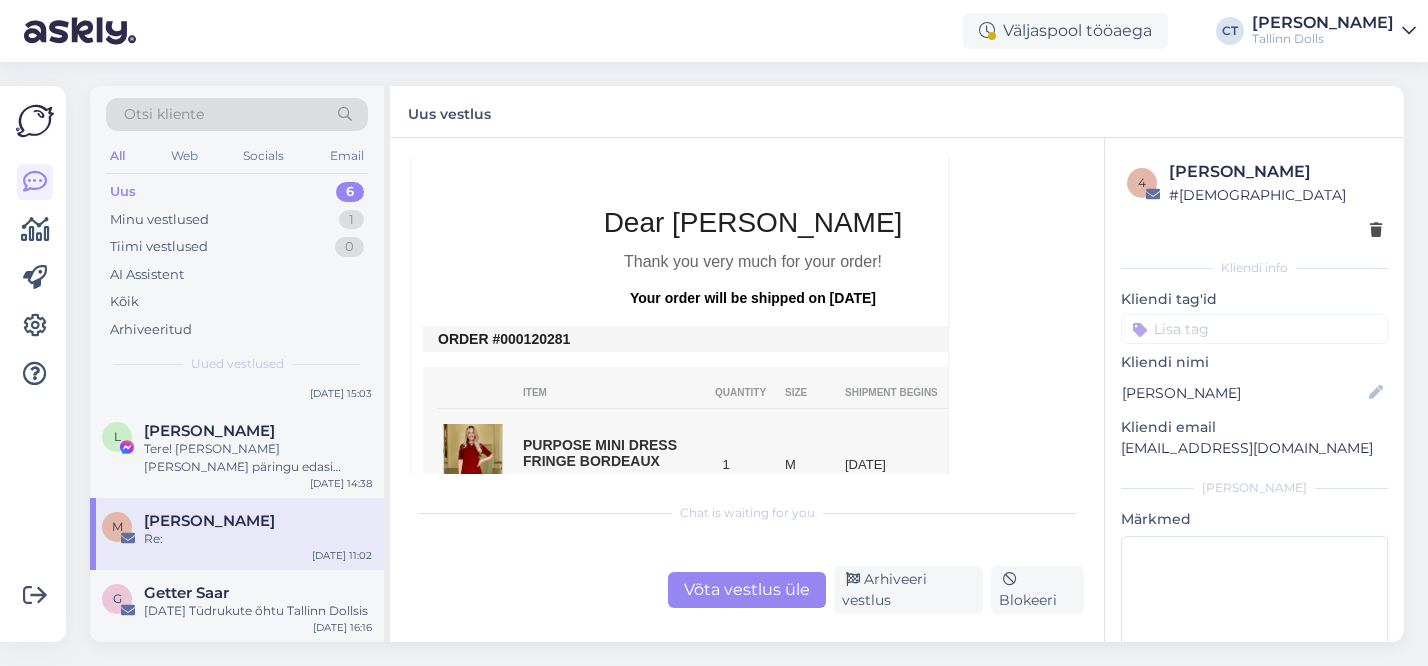 scroll, scrollTop: 844, scrollLeft: 0, axis: vertical 